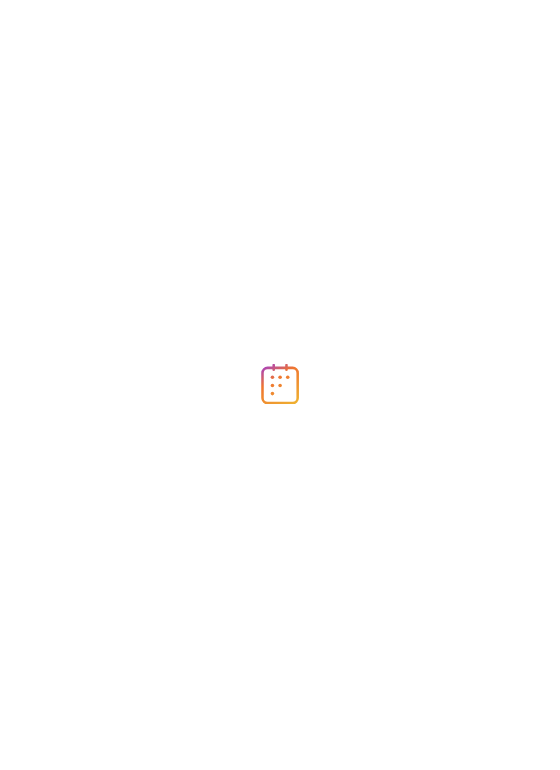 scroll, scrollTop: 0, scrollLeft: 0, axis: both 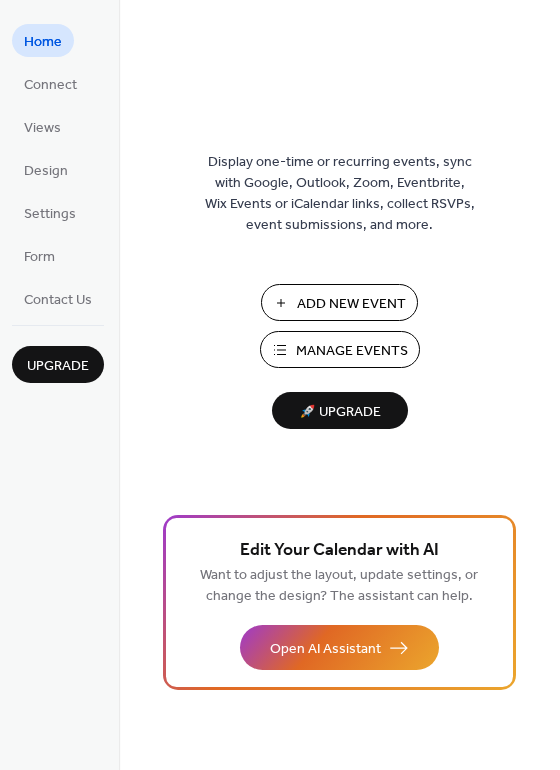 click on "Add New Event" at bounding box center (351, 304) 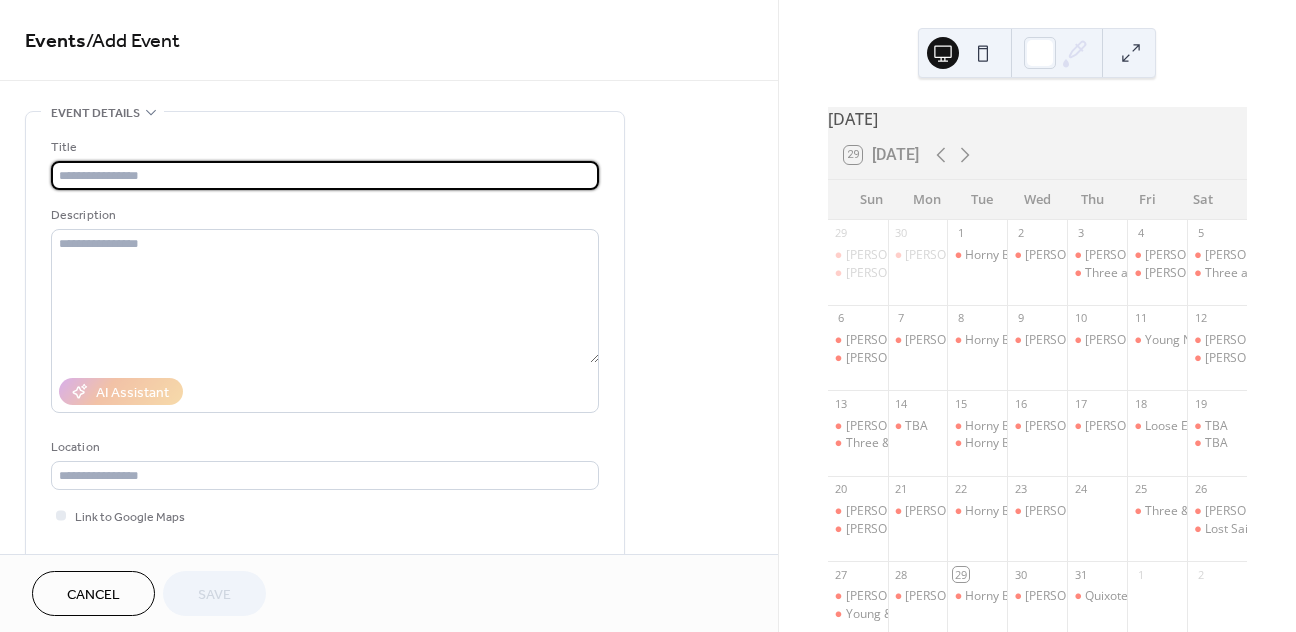 scroll, scrollTop: 0, scrollLeft: 0, axis: both 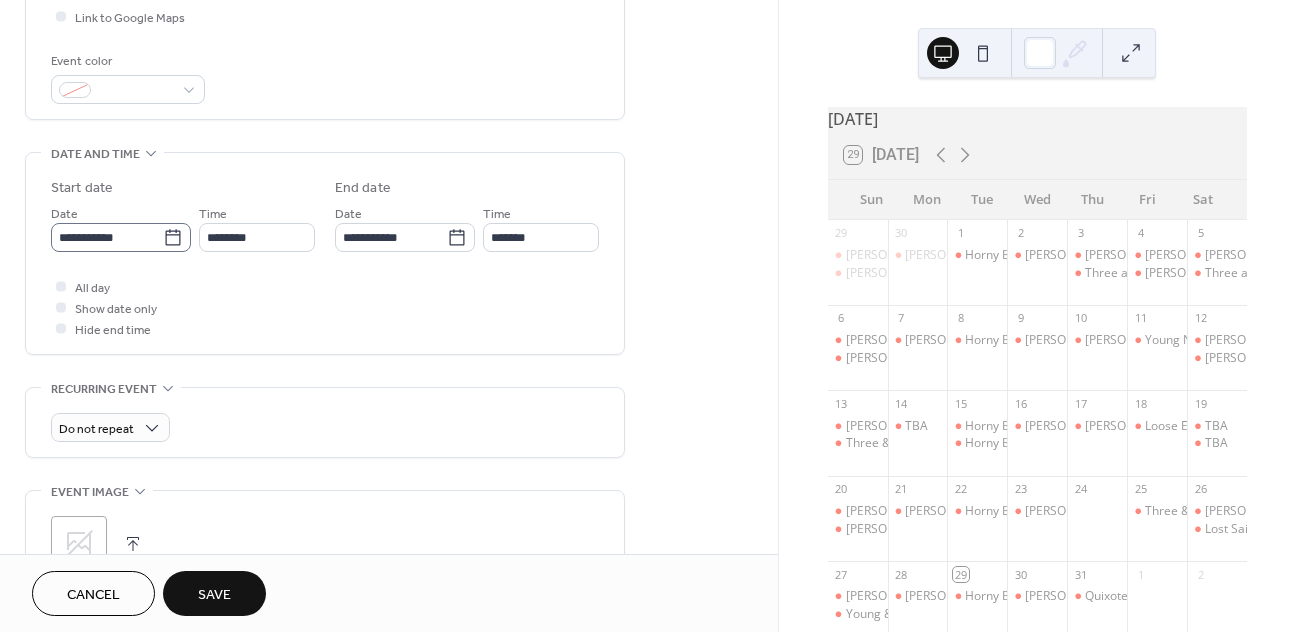 type on "**********" 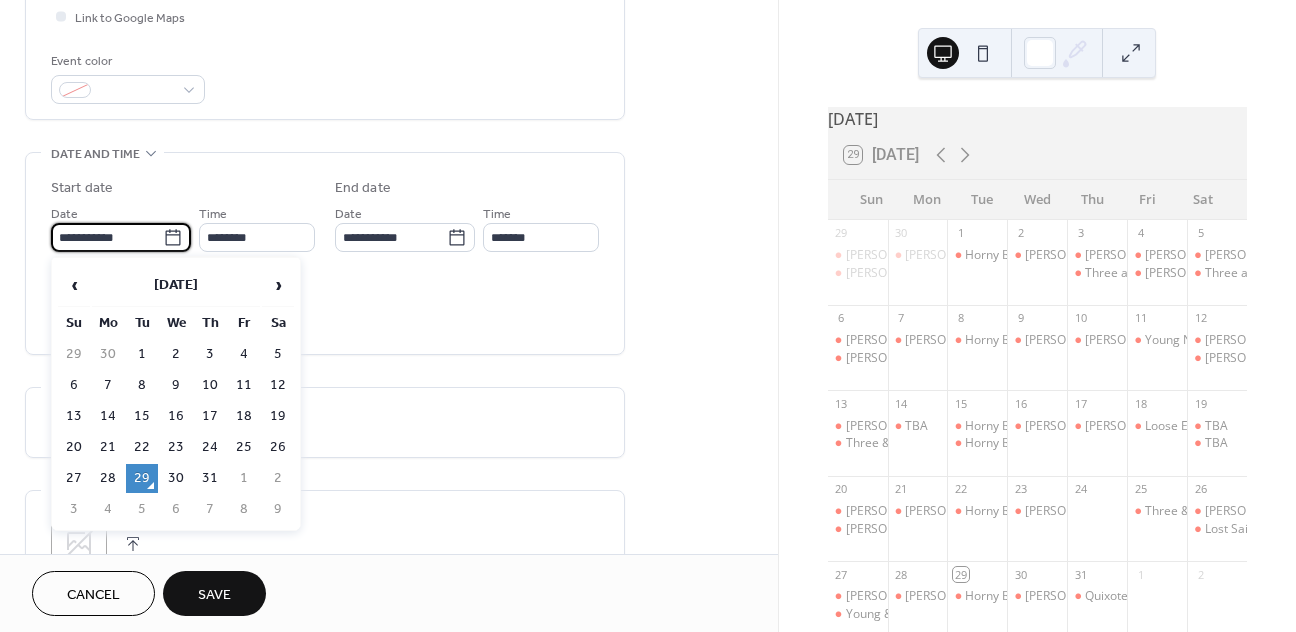 click on "**********" at bounding box center (107, 237) 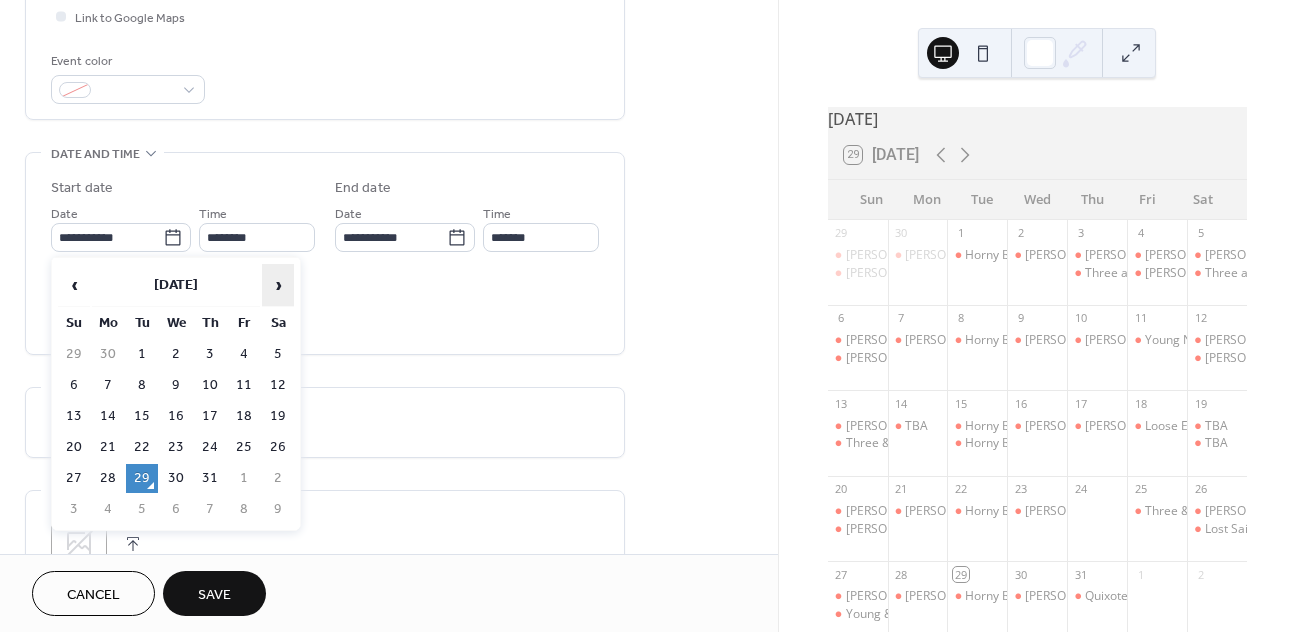 click on "›" at bounding box center [278, 285] 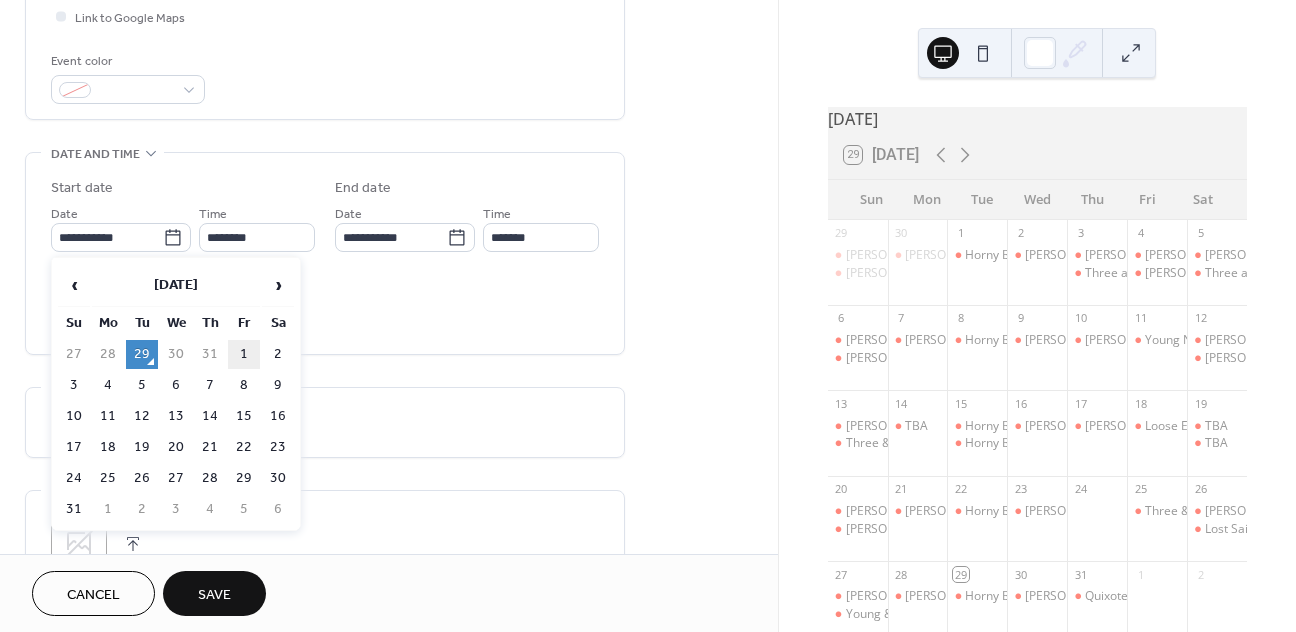 click on "1" at bounding box center (244, 354) 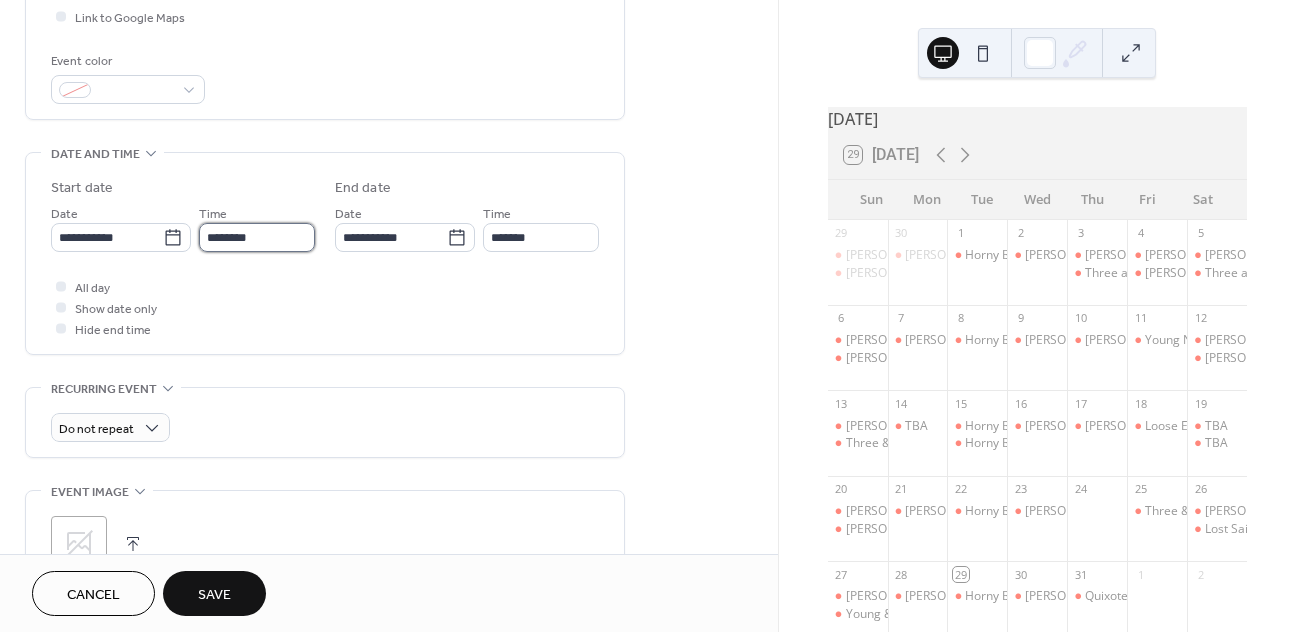 click on "********" at bounding box center [257, 237] 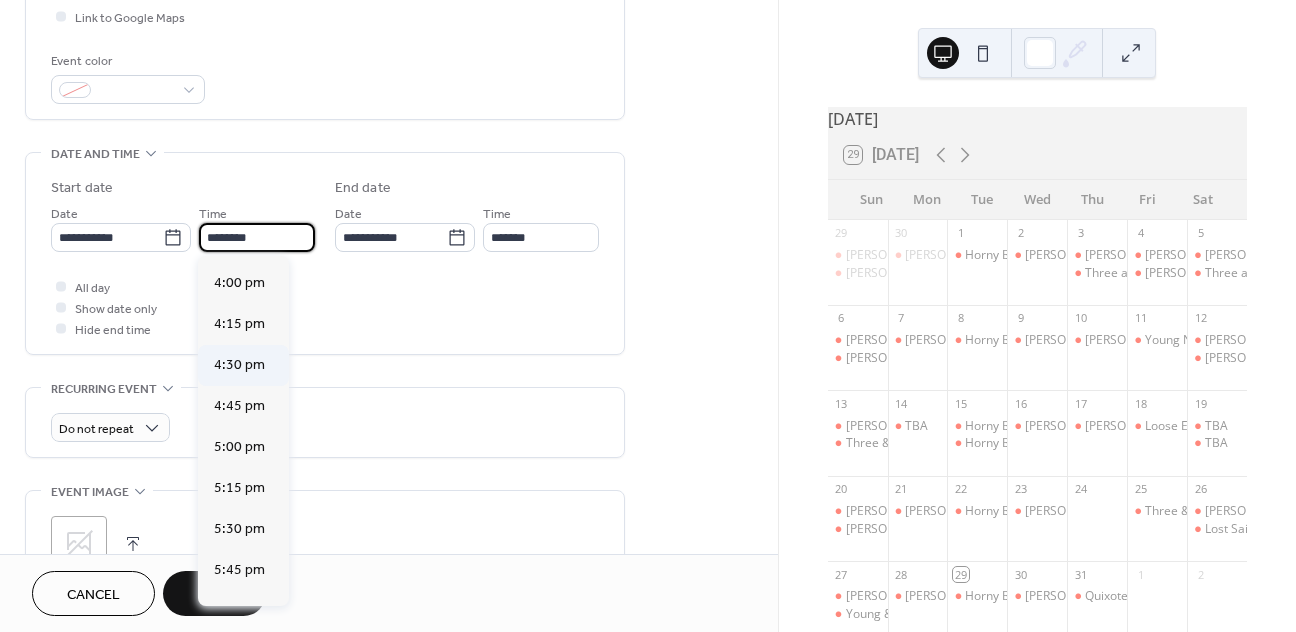 scroll, scrollTop: 2651, scrollLeft: 0, axis: vertical 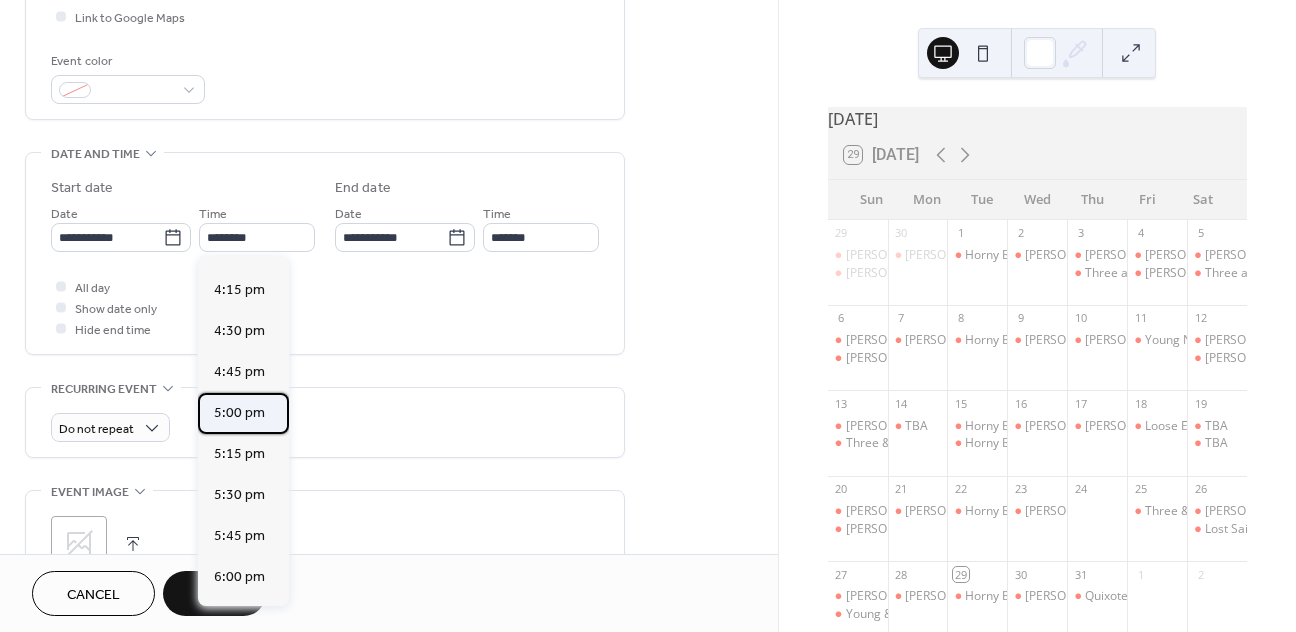 click on "5:00 pm" at bounding box center (239, 413) 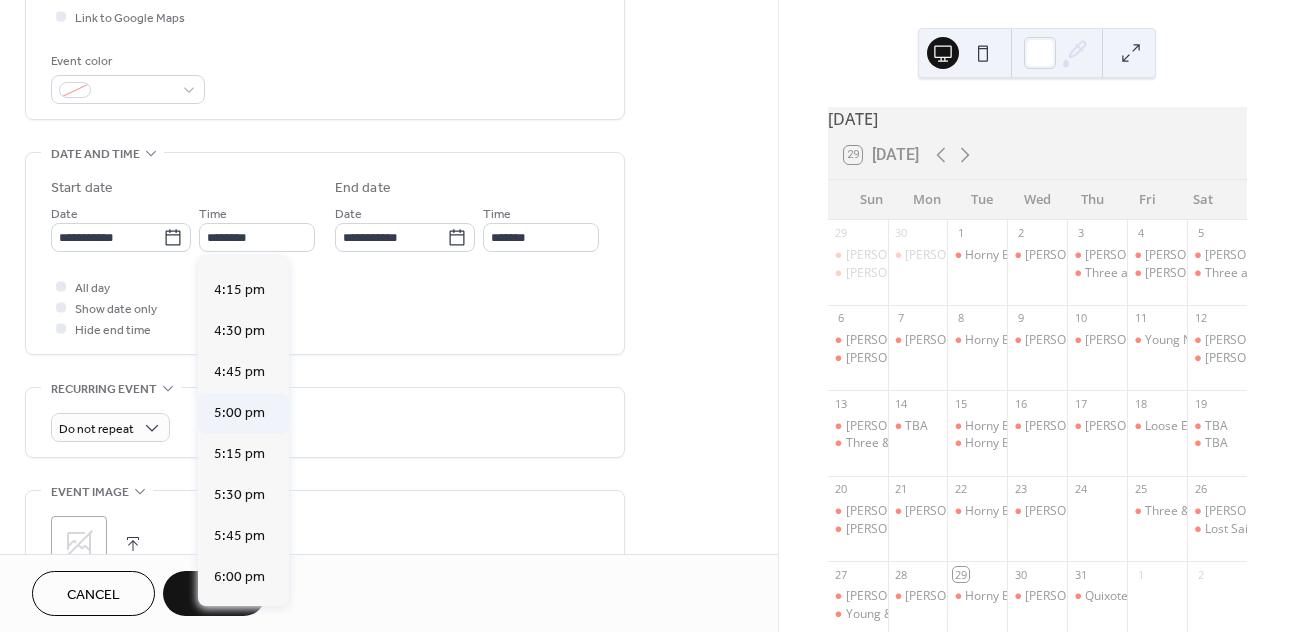 type on "*******" 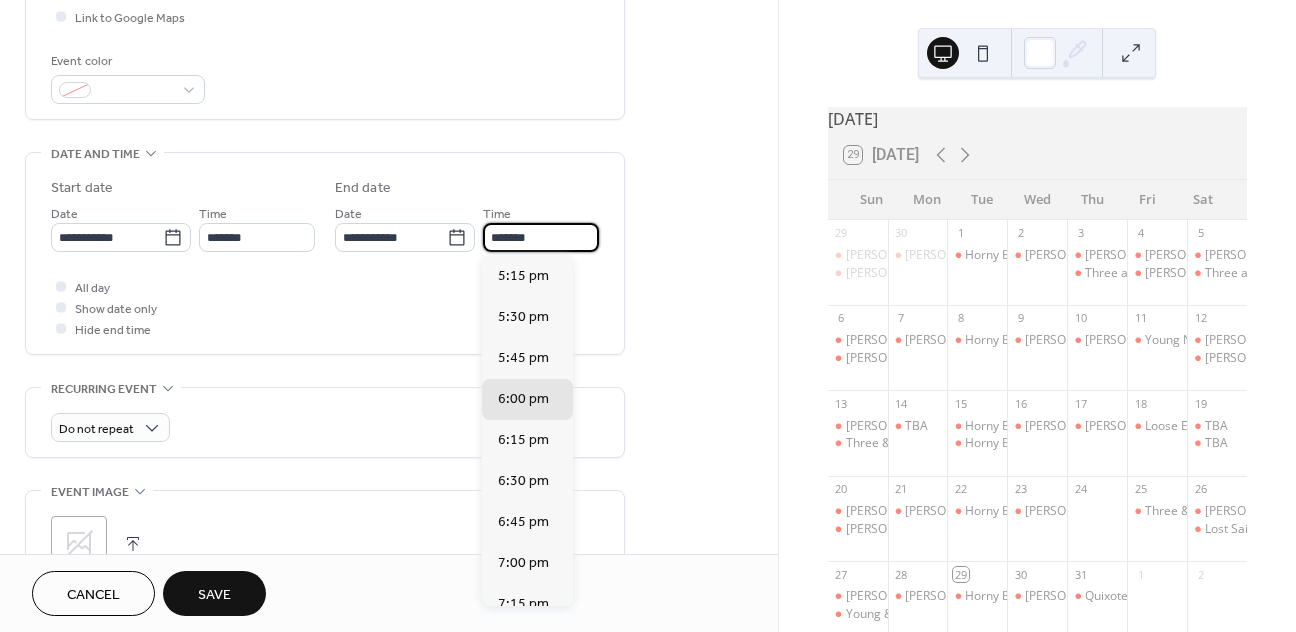 click on "*******" at bounding box center (541, 237) 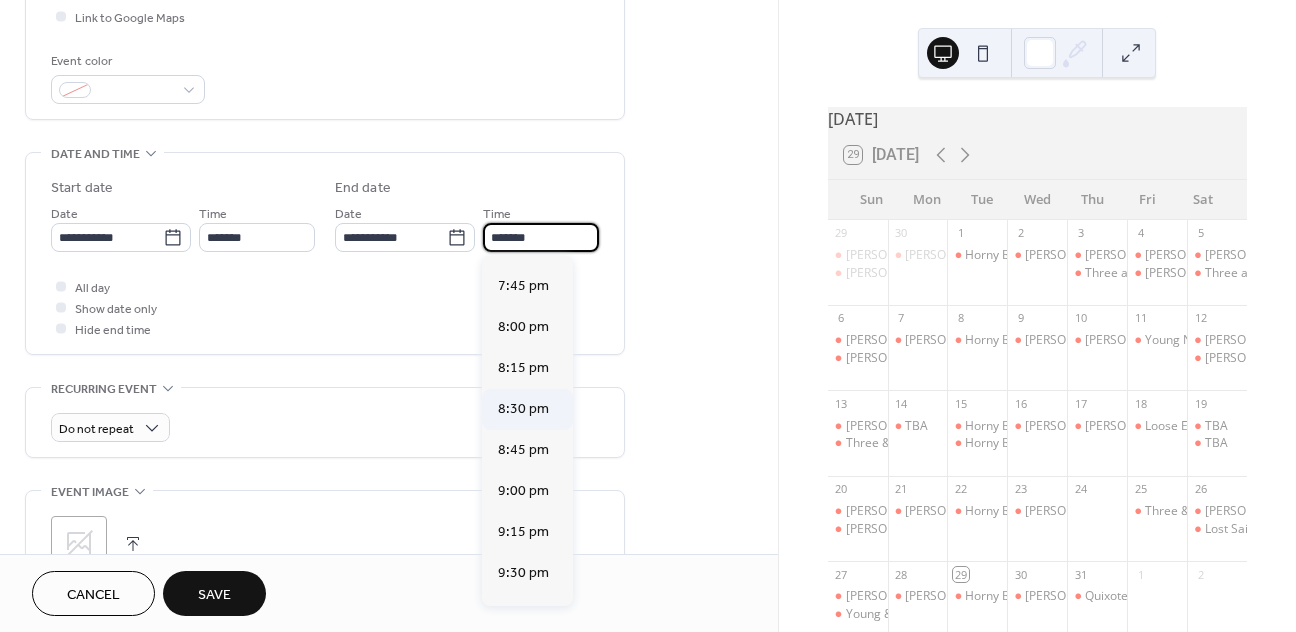 scroll, scrollTop: 391, scrollLeft: 0, axis: vertical 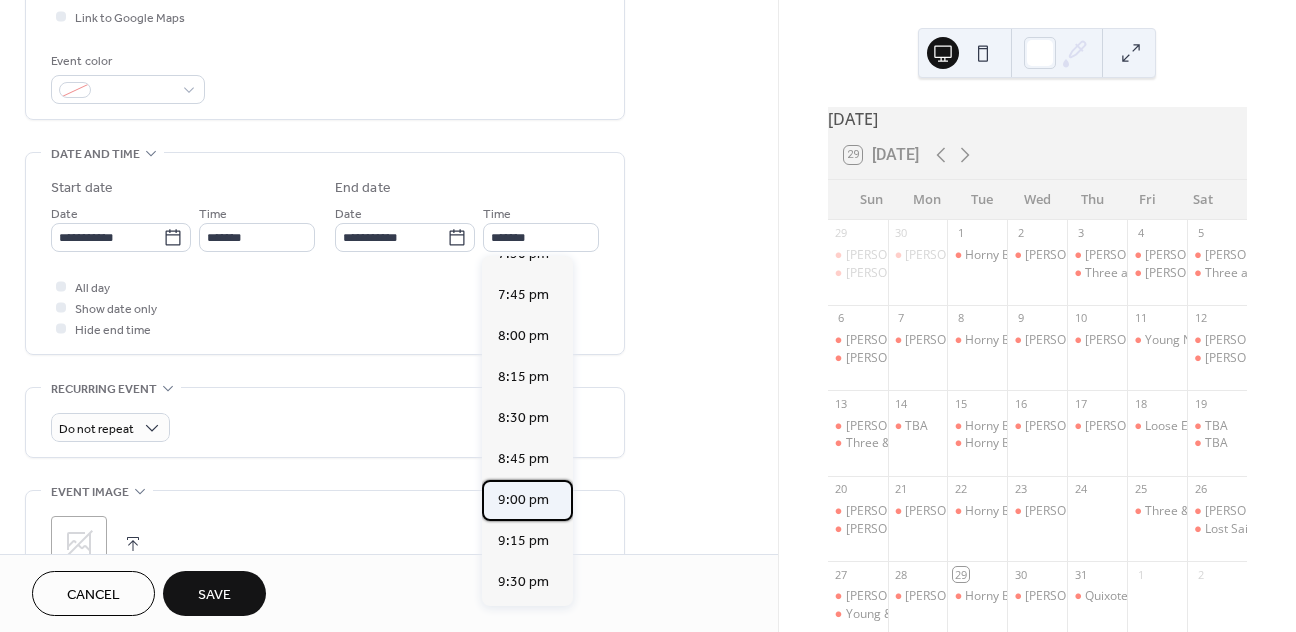 click on "9:00 pm" at bounding box center (523, 500) 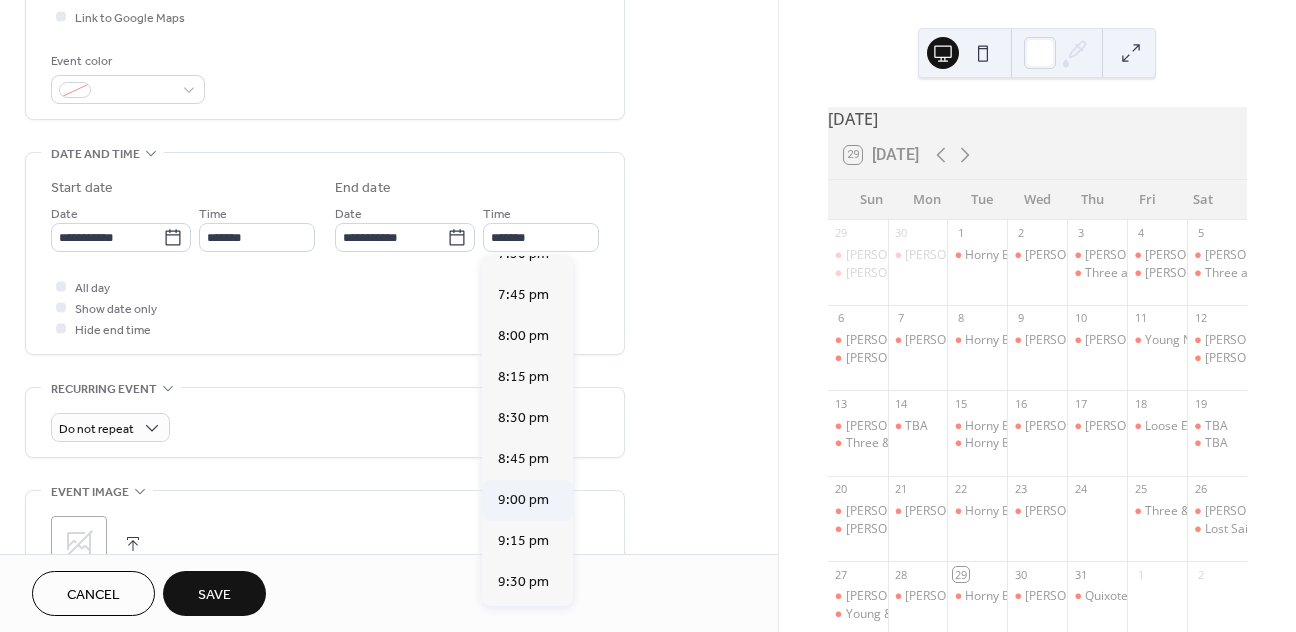 type on "*******" 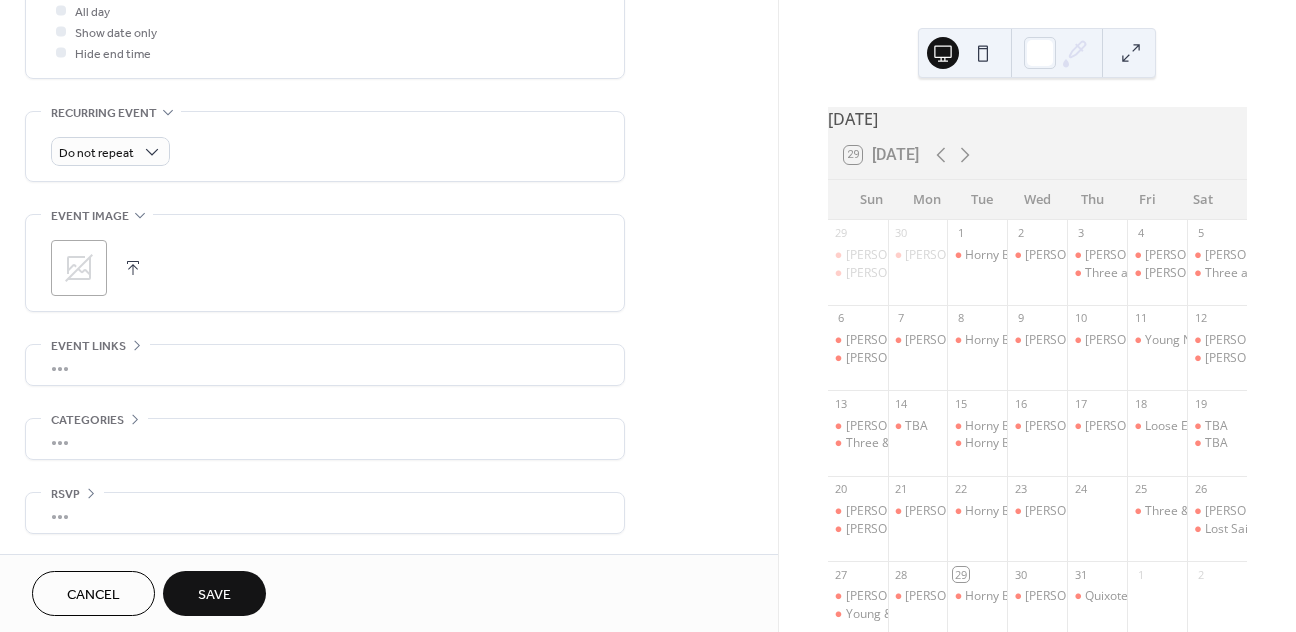 scroll, scrollTop: 773, scrollLeft: 0, axis: vertical 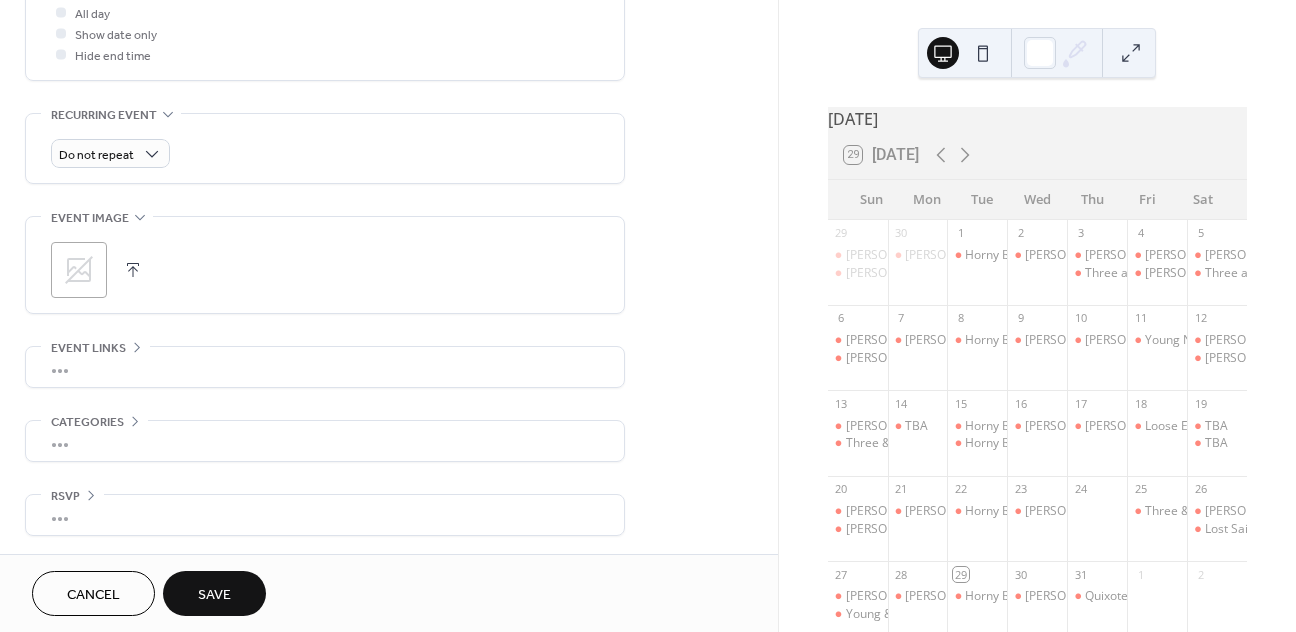 click on "Save" at bounding box center (214, 595) 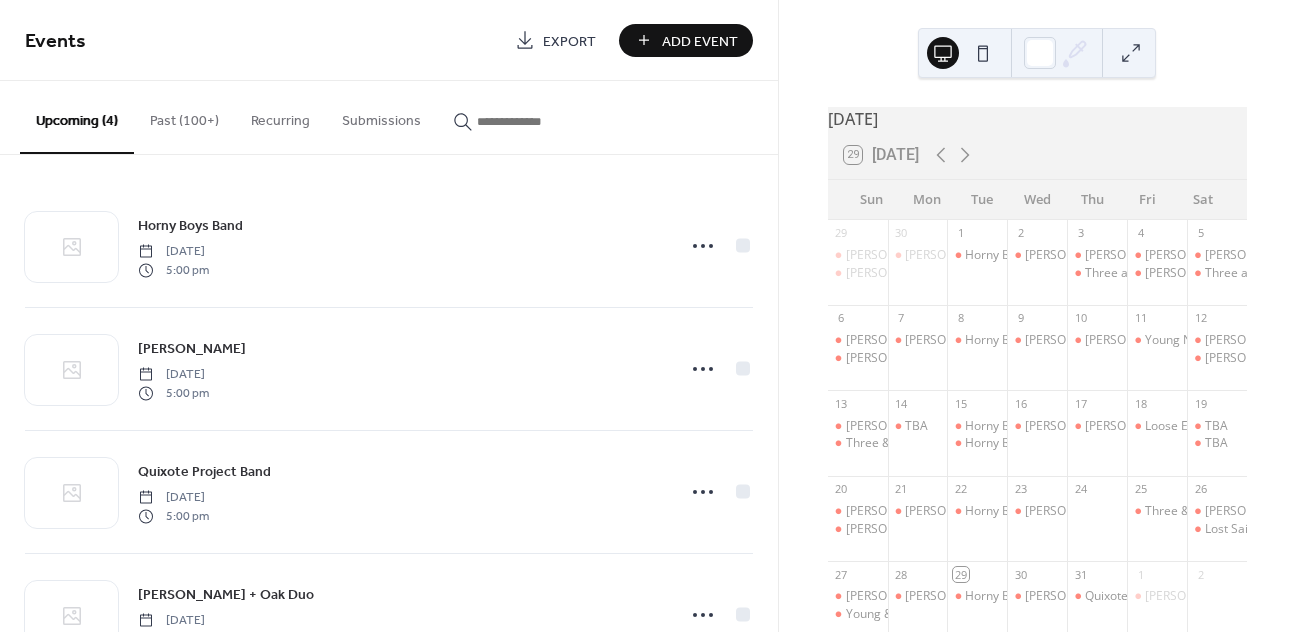 click on "Add Event" at bounding box center [700, 41] 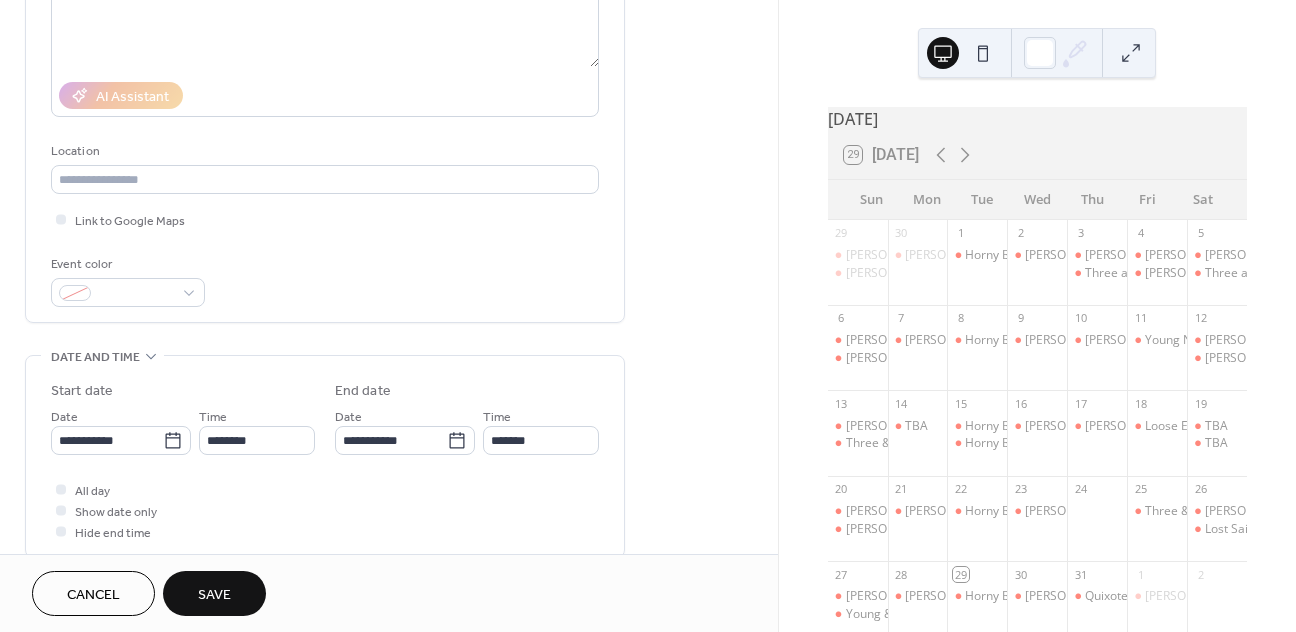 scroll, scrollTop: 350, scrollLeft: 0, axis: vertical 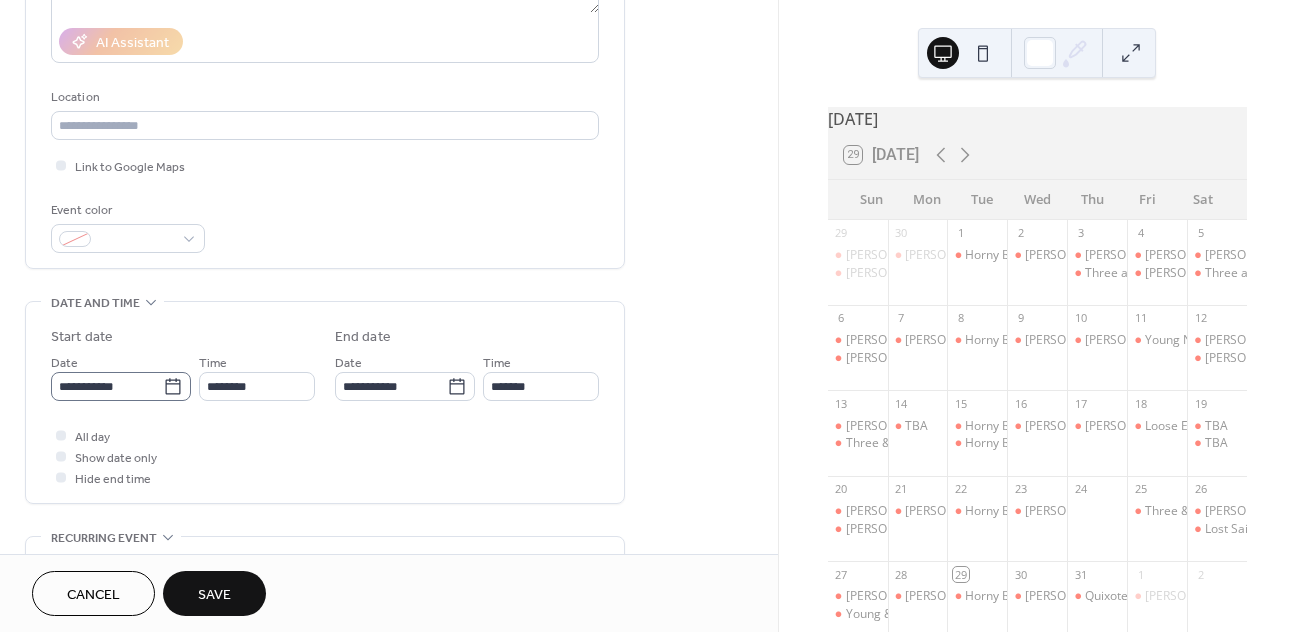 type on "*********" 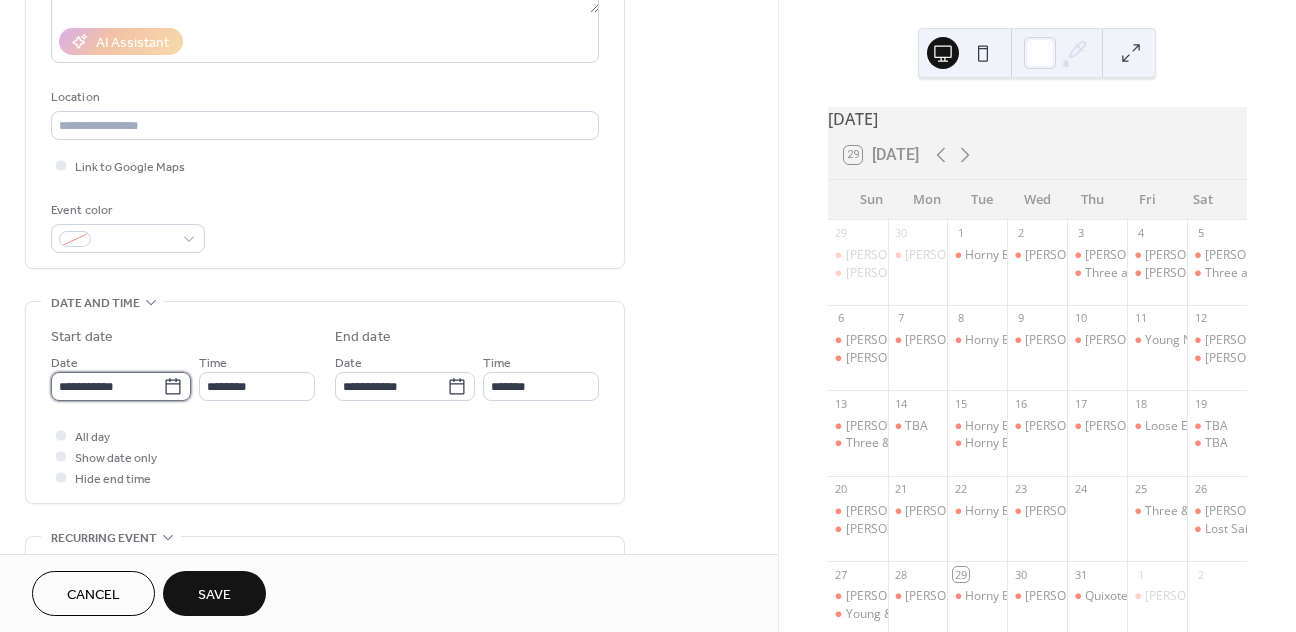 click on "**********" at bounding box center (107, 386) 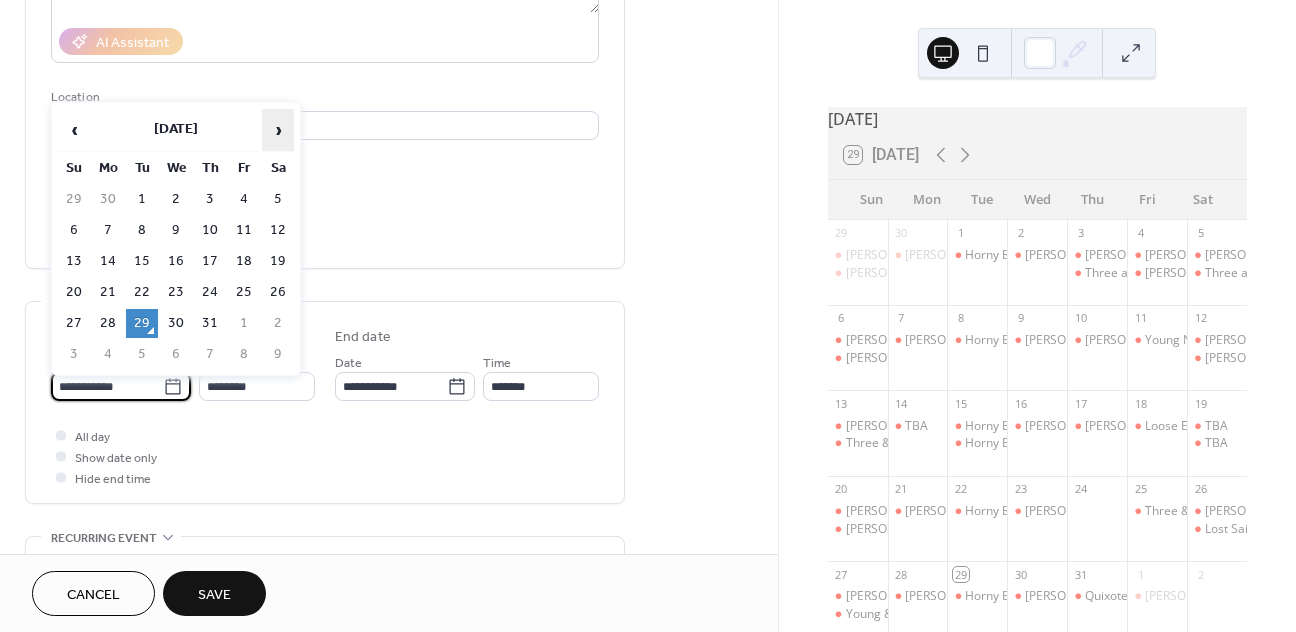 click on "›" at bounding box center [278, 130] 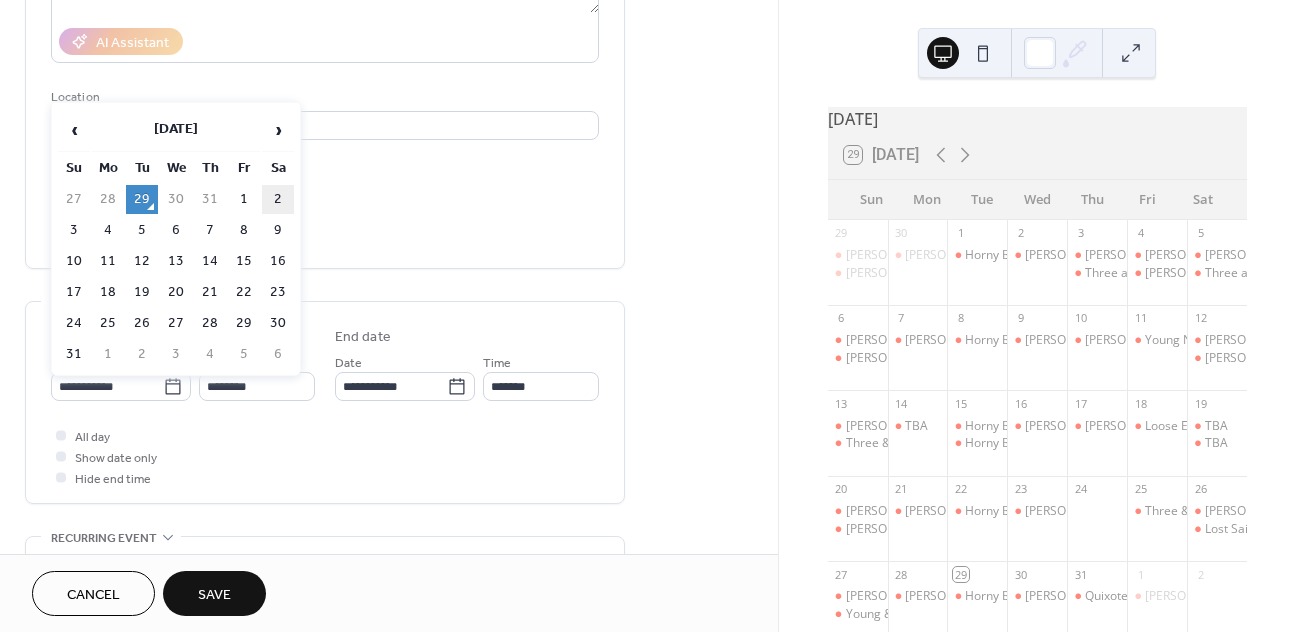 click on "2" at bounding box center (278, 199) 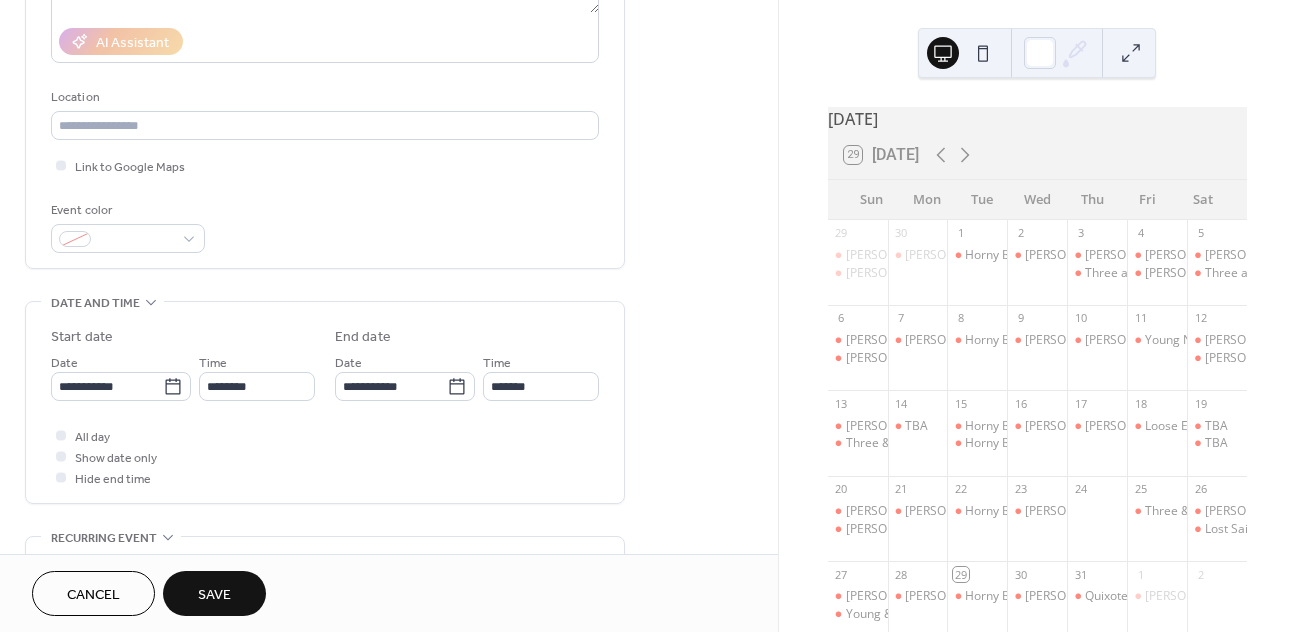 scroll, scrollTop: 340, scrollLeft: 0, axis: vertical 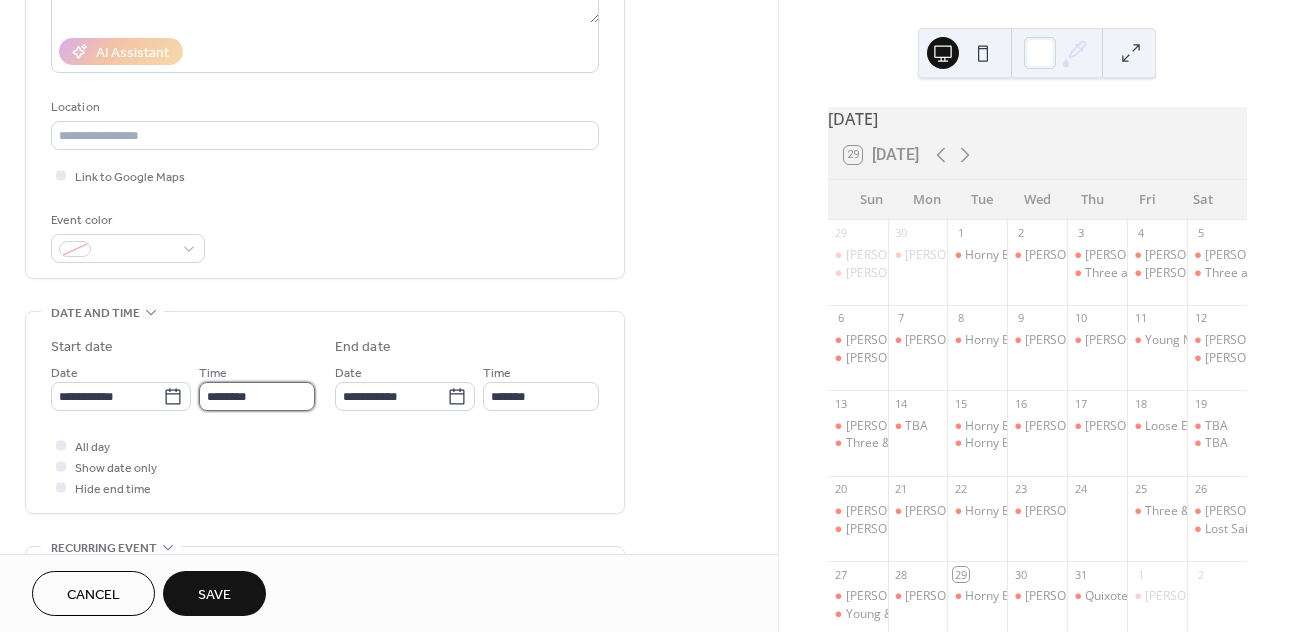 click on "********" at bounding box center [257, 396] 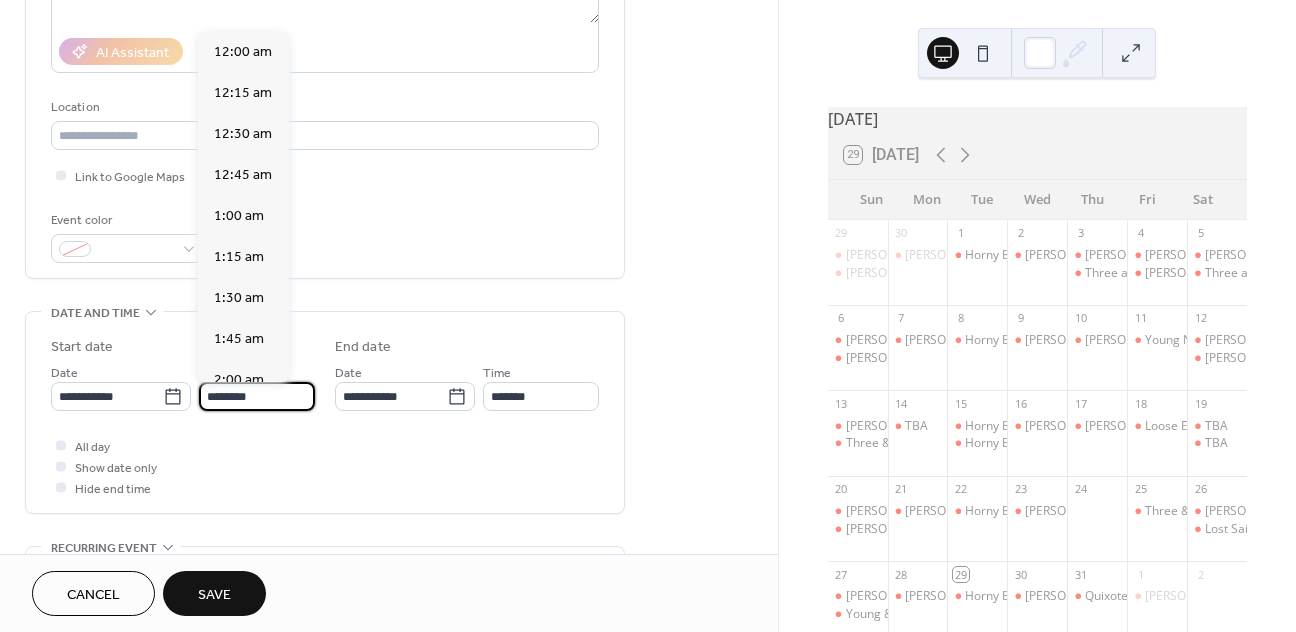 scroll, scrollTop: 1944, scrollLeft: 0, axis: vertical 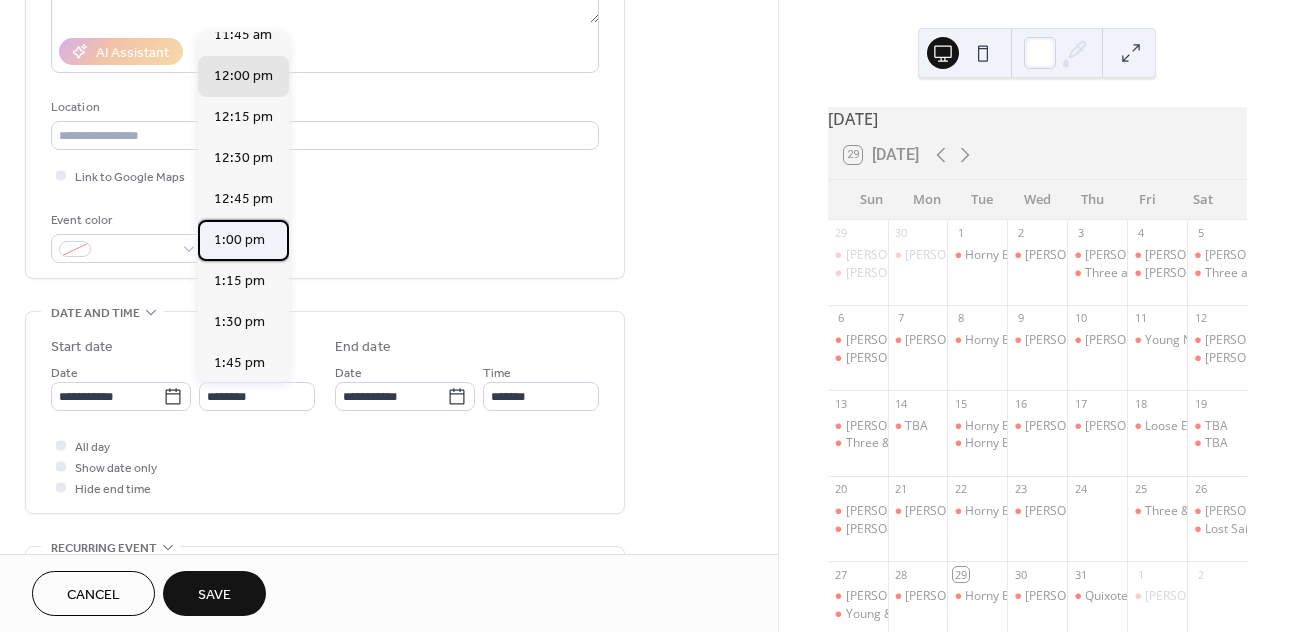 click on "1:00 pm" at bounding box center [239, 240] 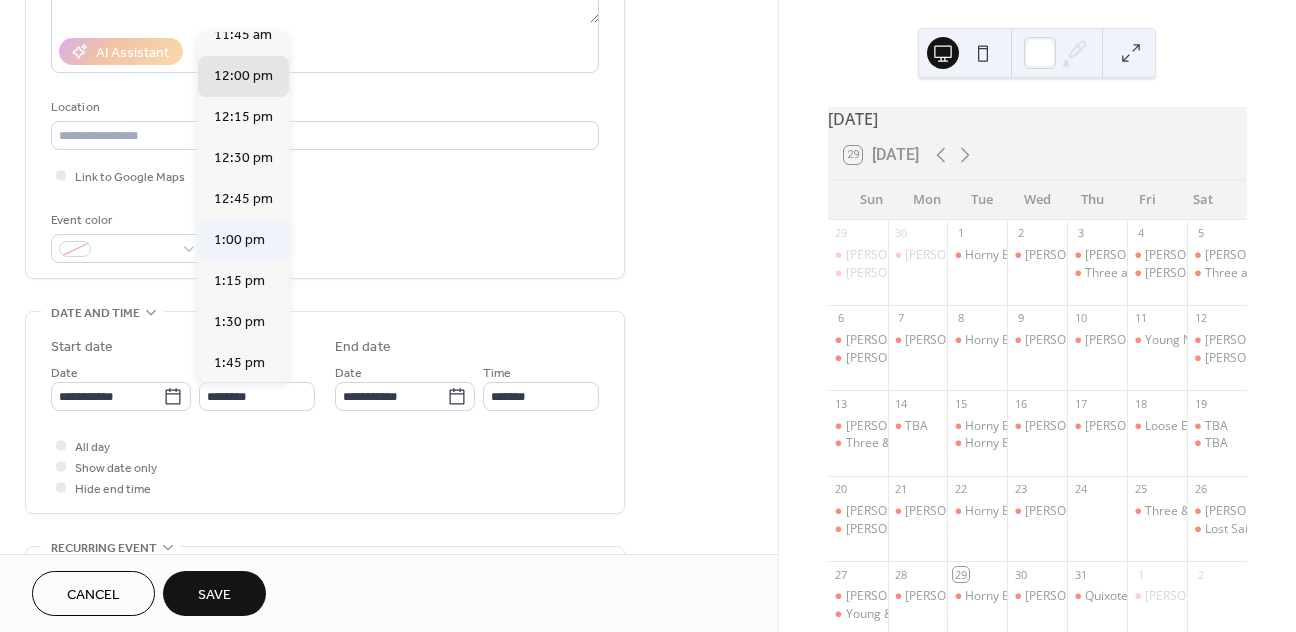 type on "*******" 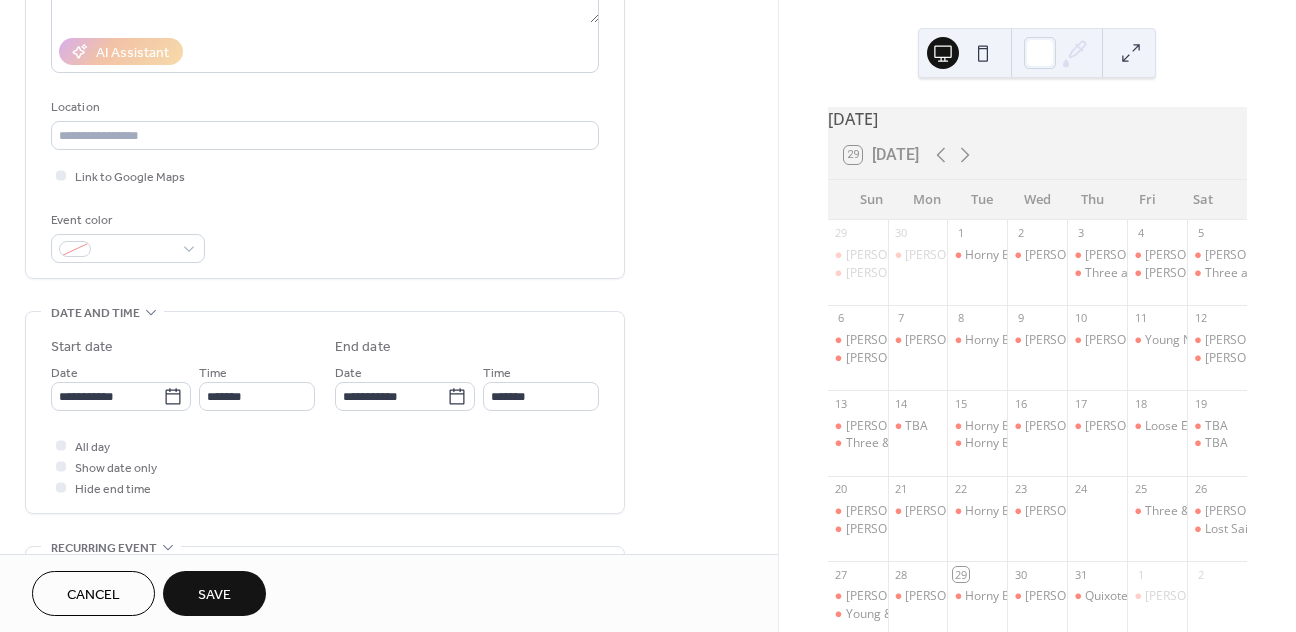 click on "**********" at bounding box center (467, 386) 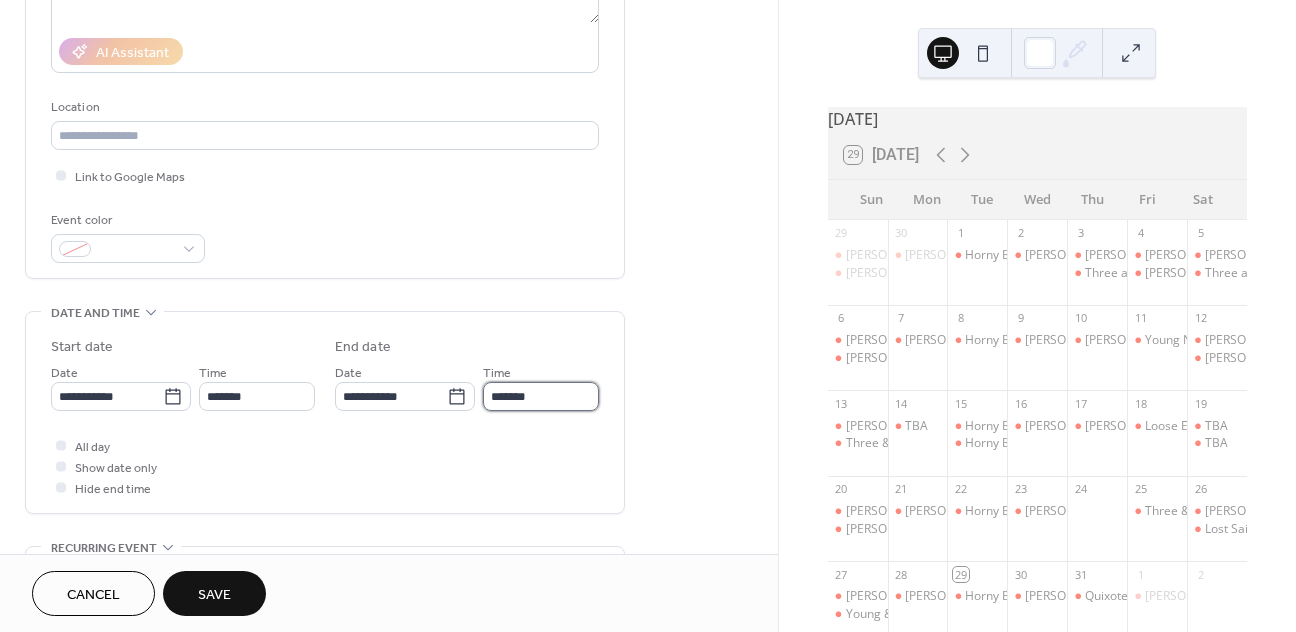 click on "*******" at bounding box center (541, 396) 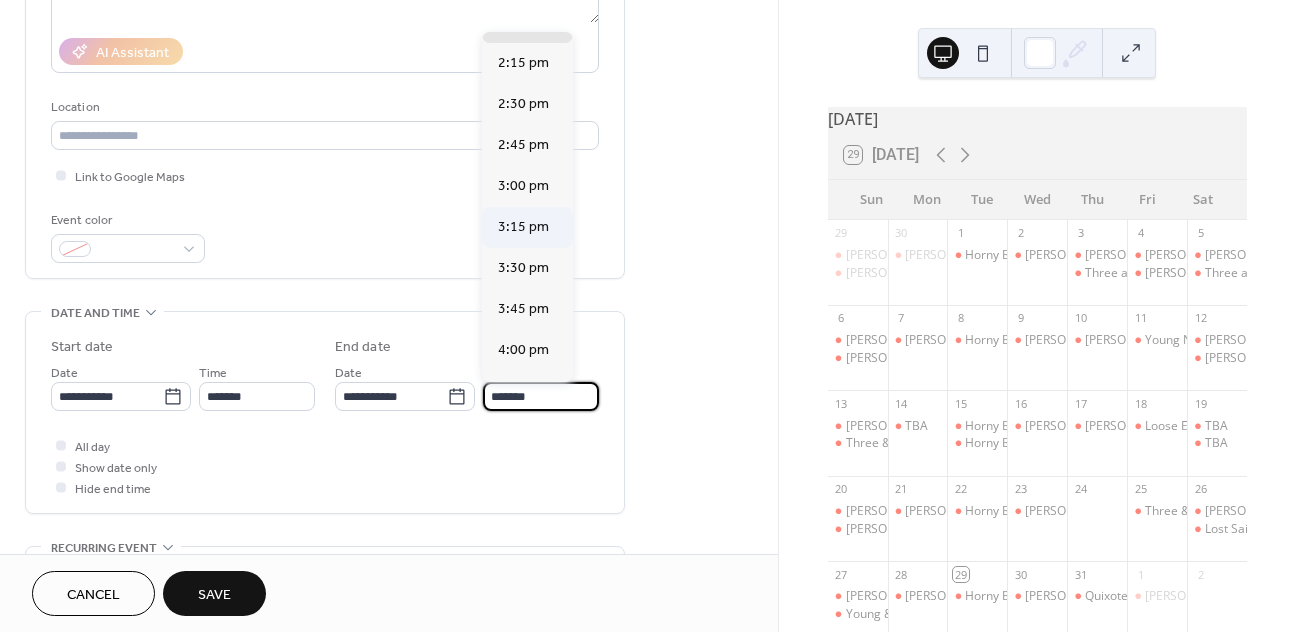 scroll, scrollTop: 299, scrollLeft: 0, axis: vertical 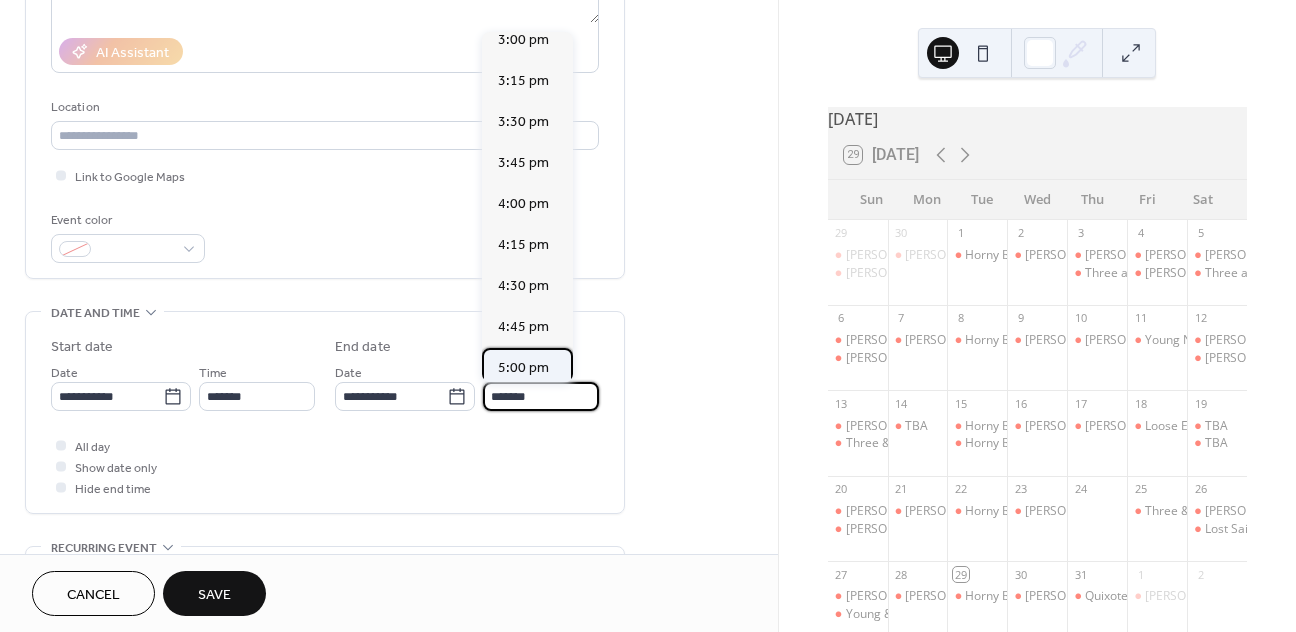 click on "5:00 pm" at bounding box center [523, 368] 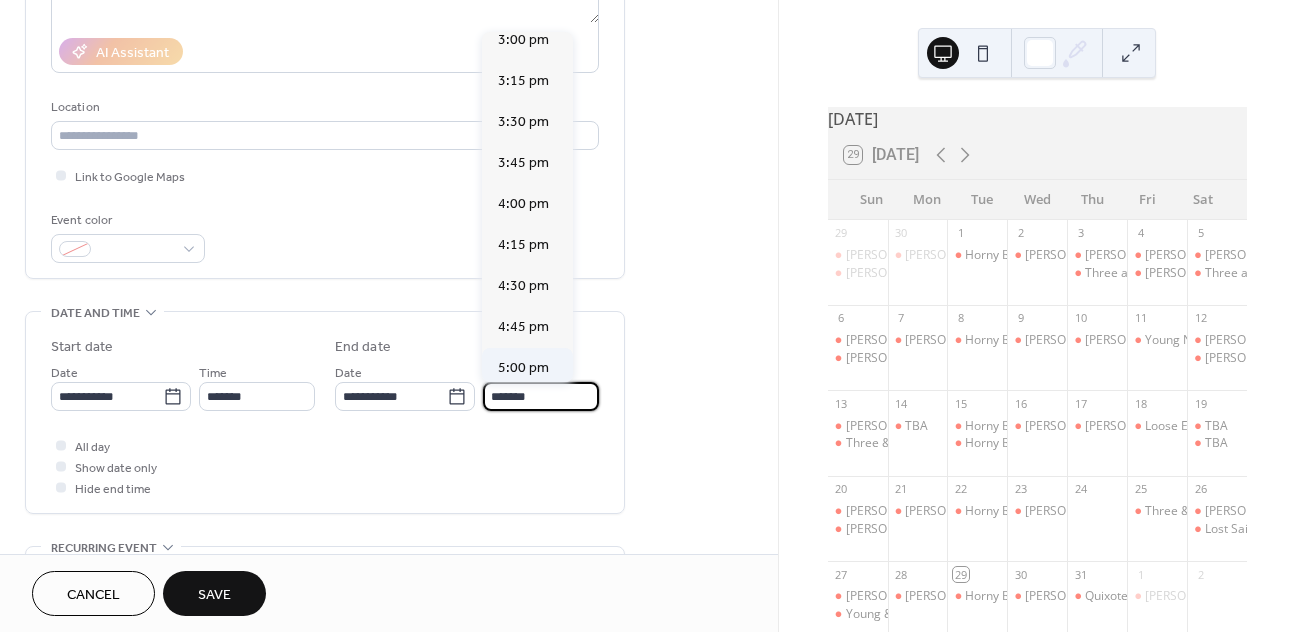 type on "*******" 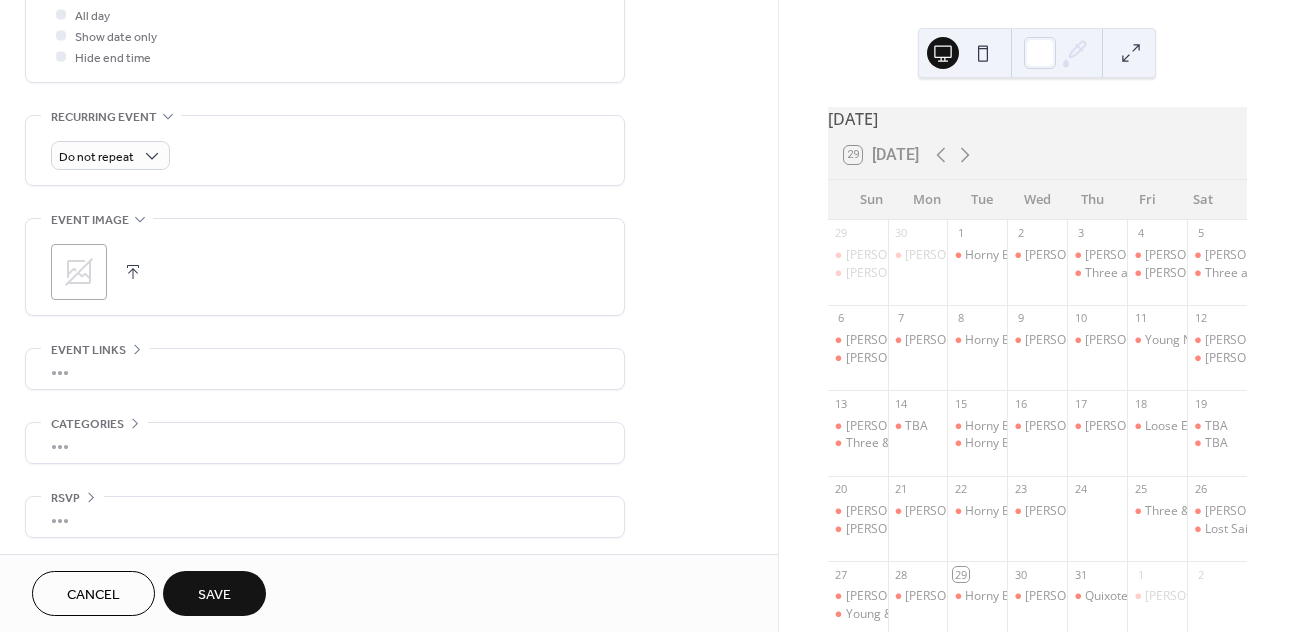 scroll, scrollTop: 770, scrollLeft: 0, axis: vertical 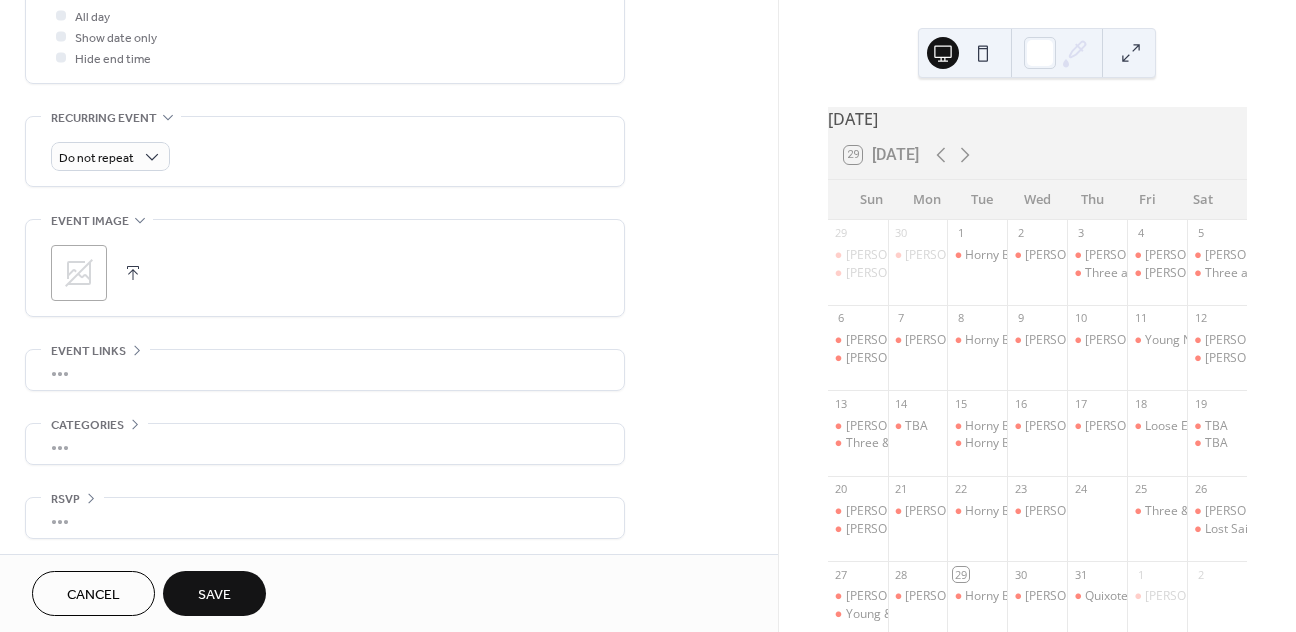 click on "Save" at bounding box center [214, 593] 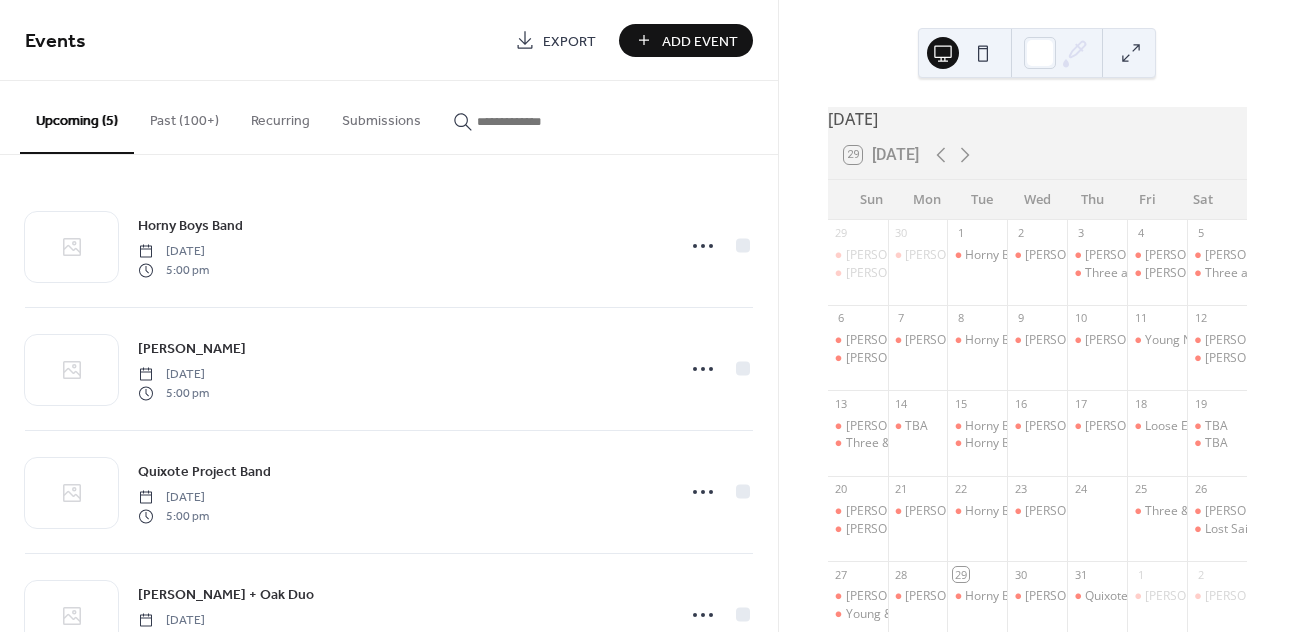 click on "Add Event" at bounding box center (700, 41) 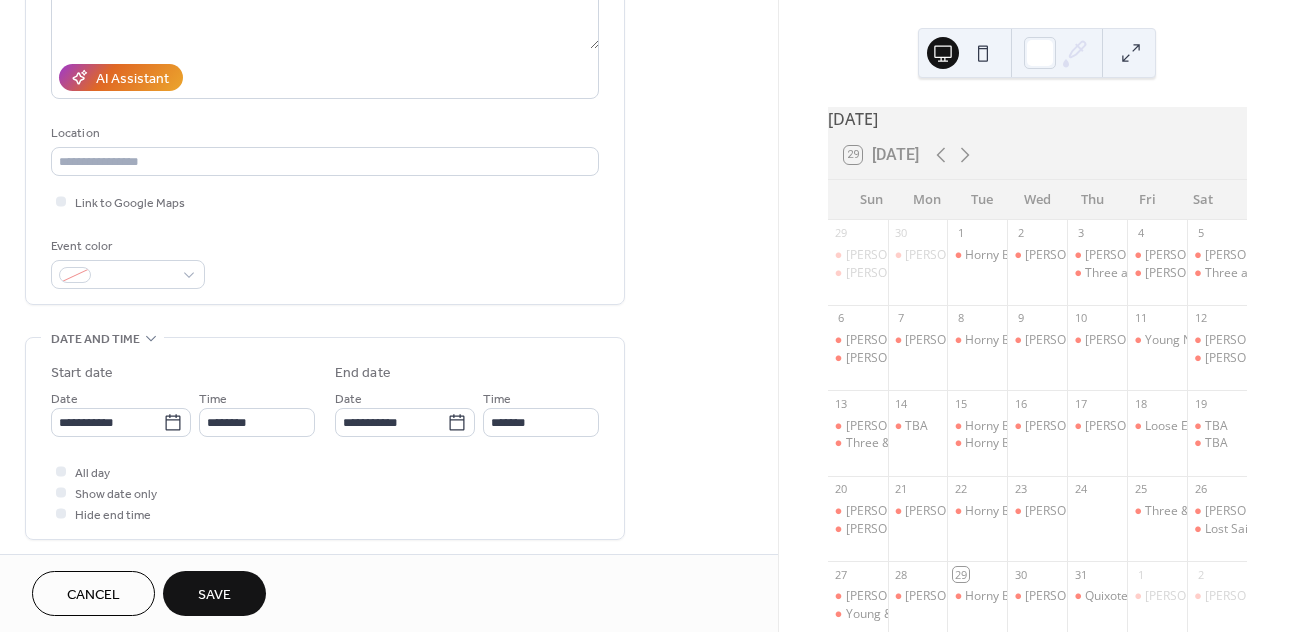 scroll, scrollTop: 333, scrollLeft: 0, axis: vertical 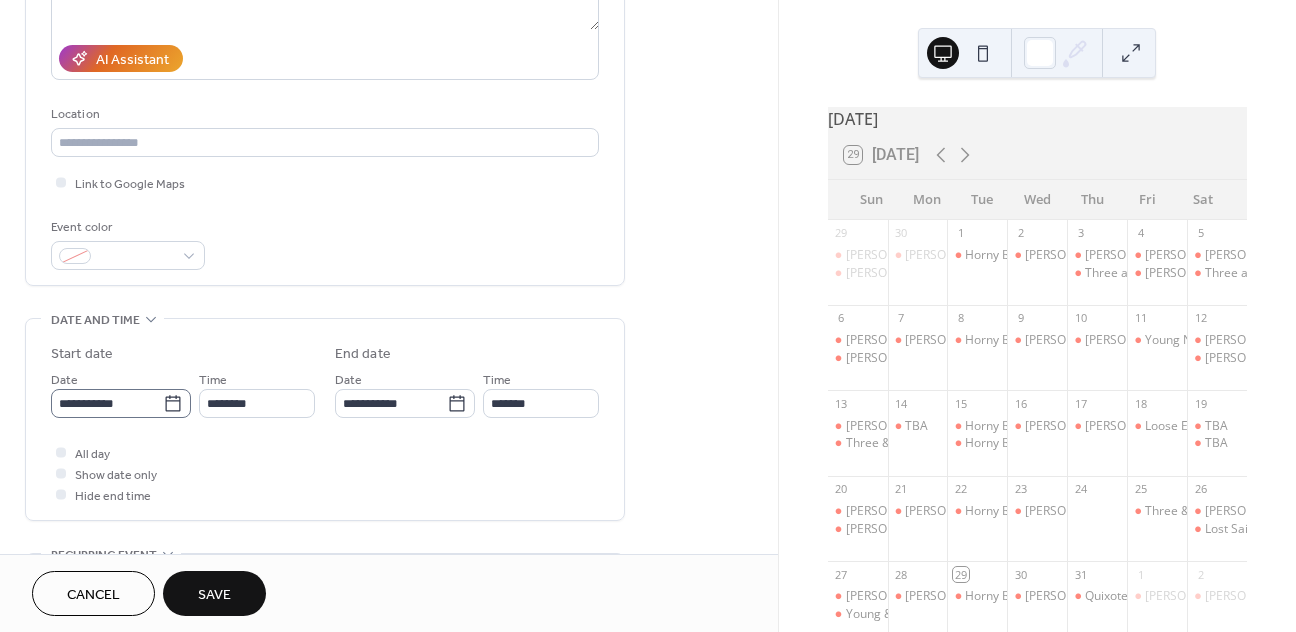 type on "**********" 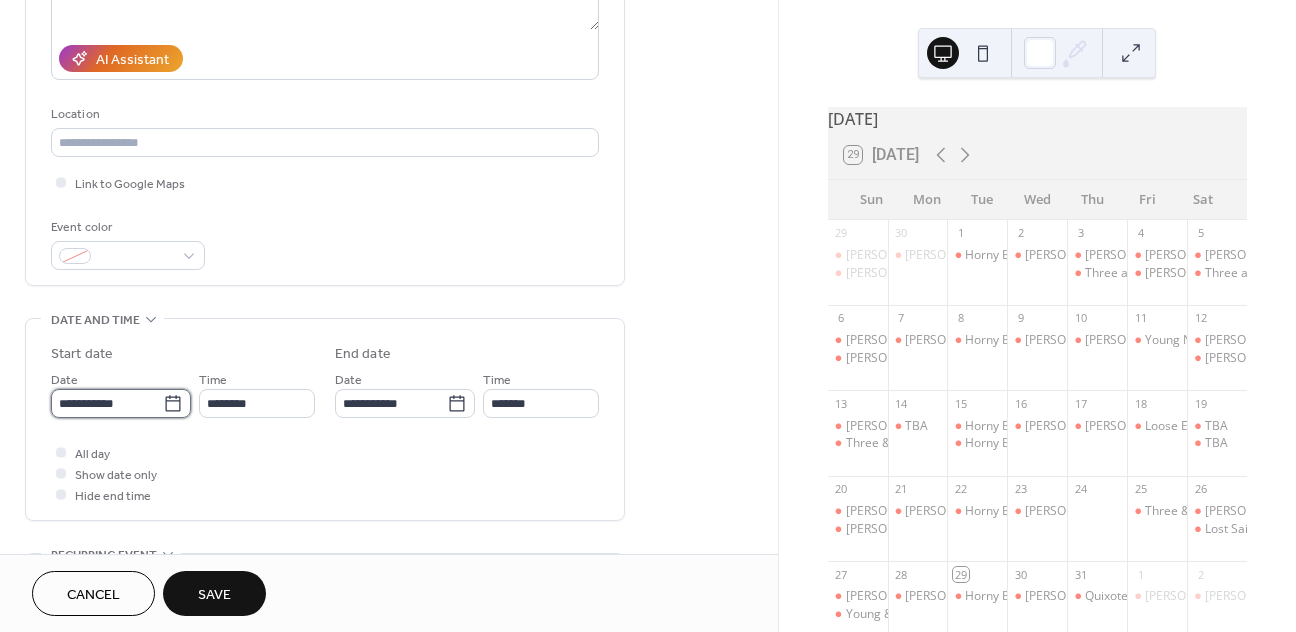 click on "**********" at bounding box center (107, 403) 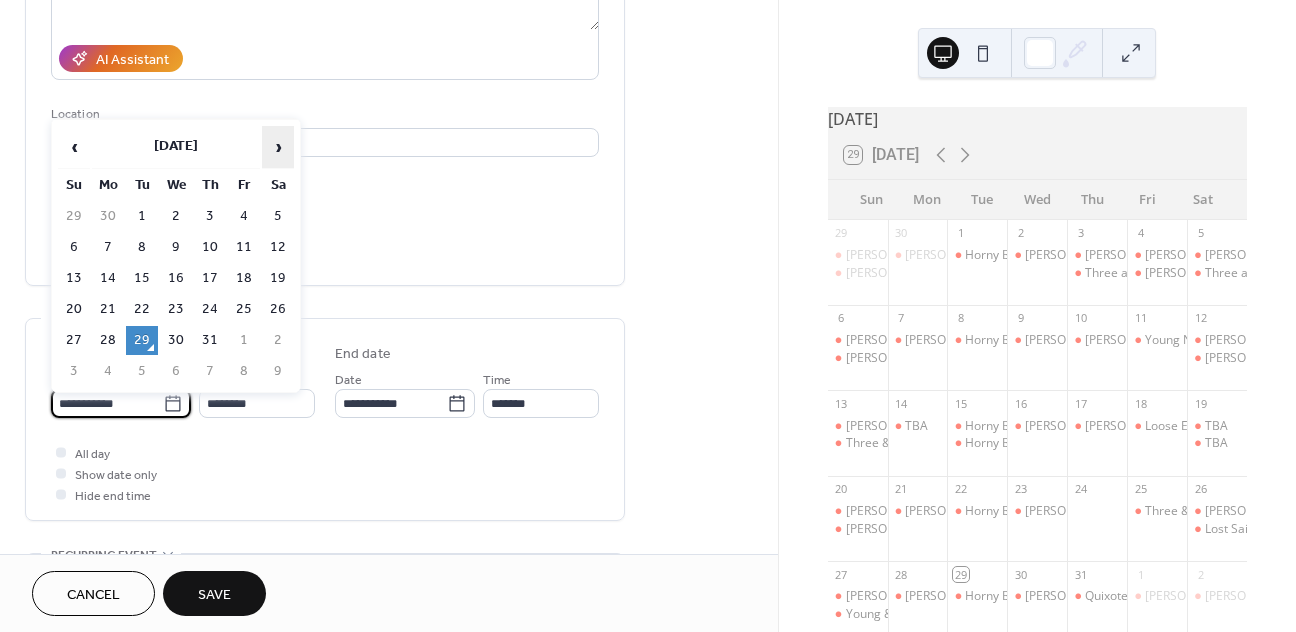 click on "›" at bounding box center [278, 147] 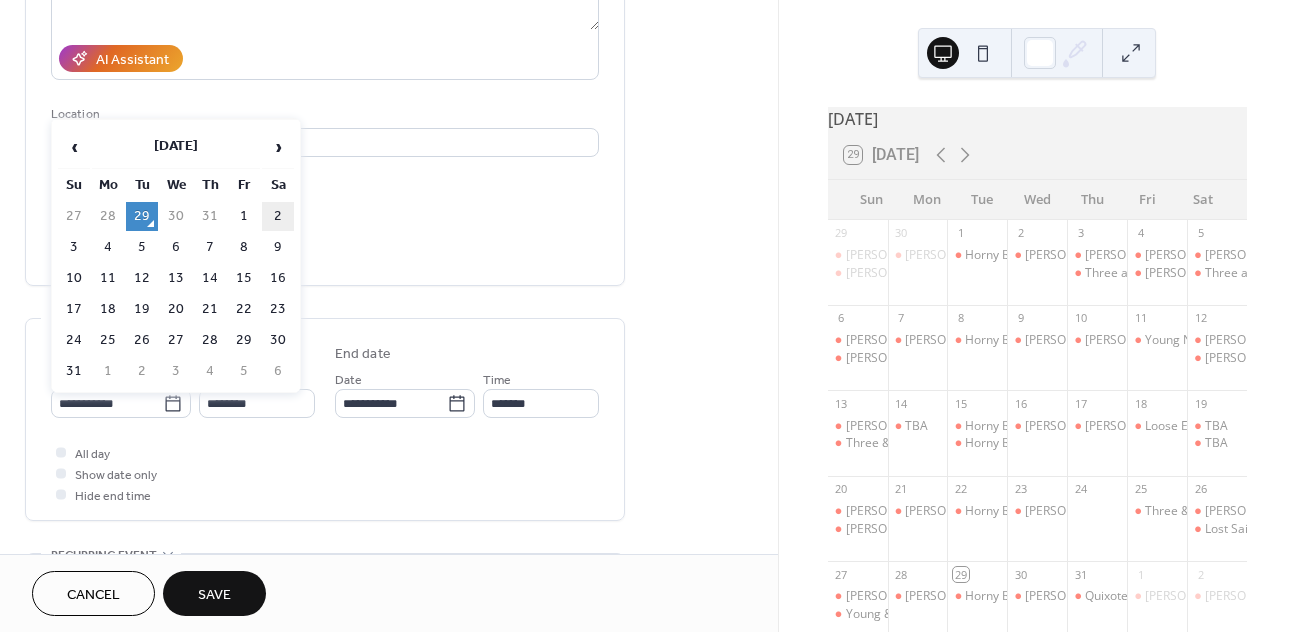 click on "2" at bounding box center (278, 216) 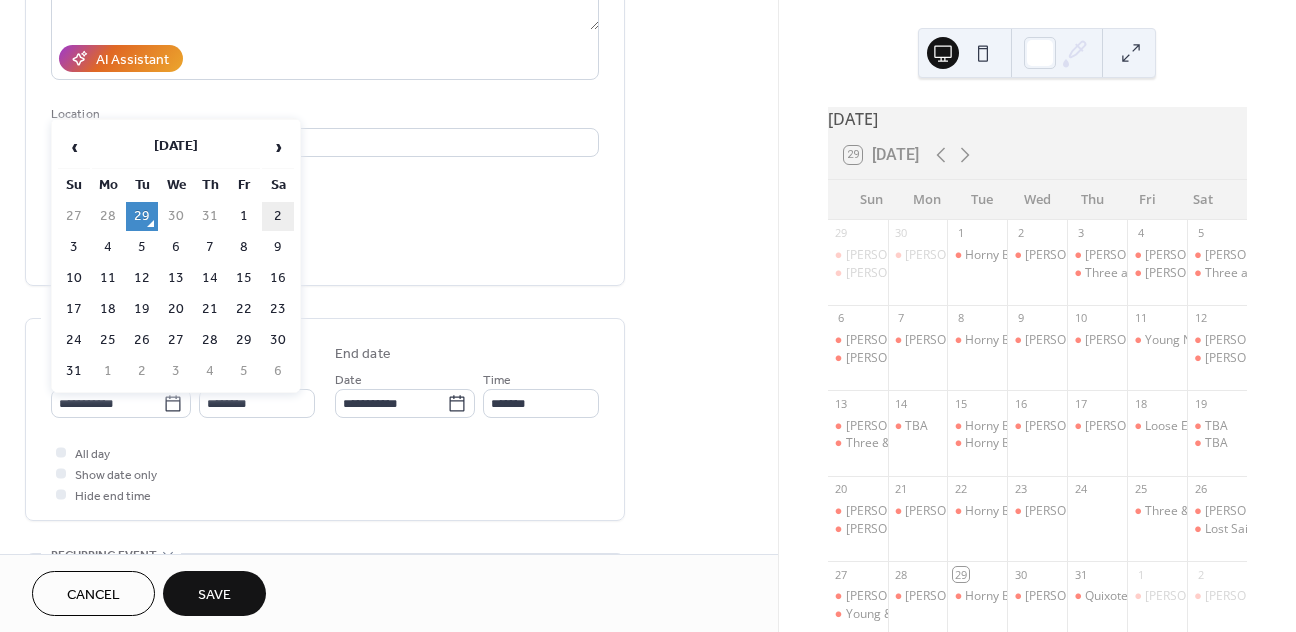 type on "**********" 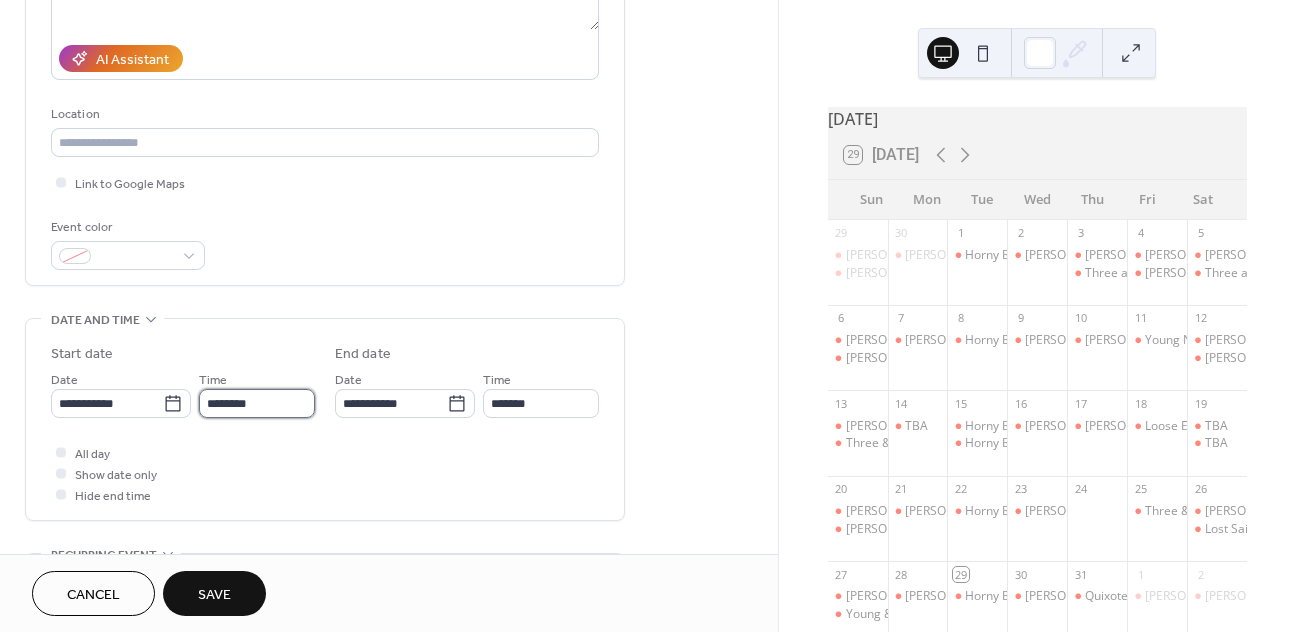 click on "********" at bounding box center (257, 403) 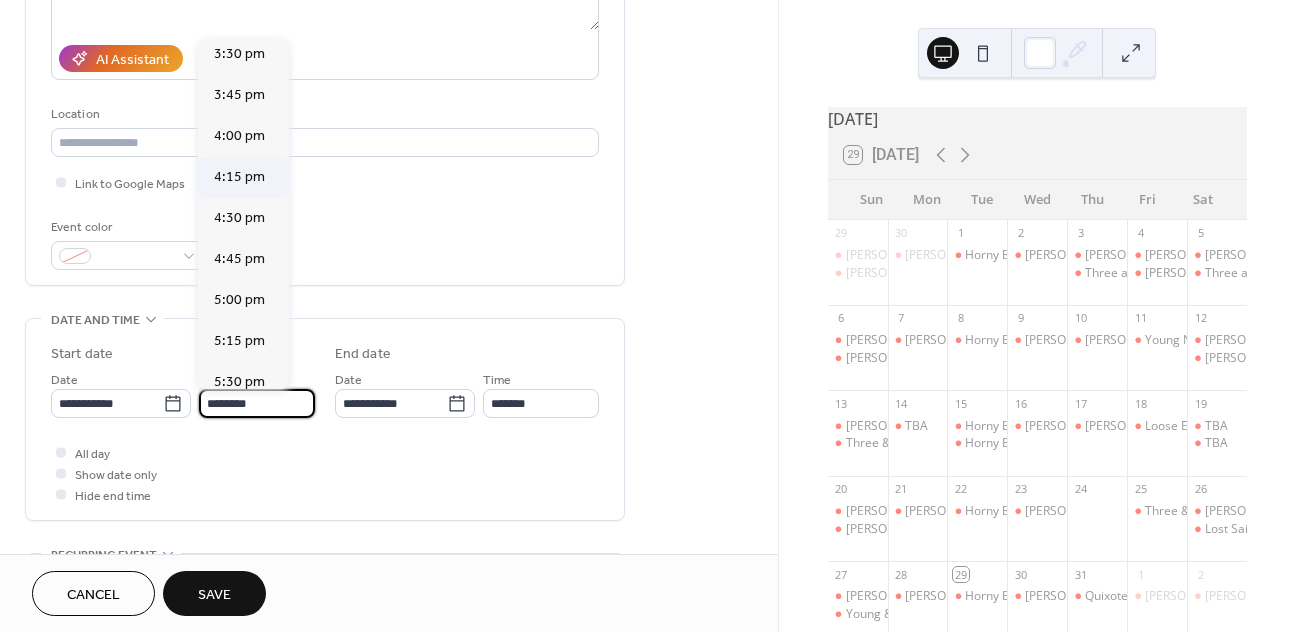 scroll, scrollTop: 2546, scrollLeft: 0, axis: vertical 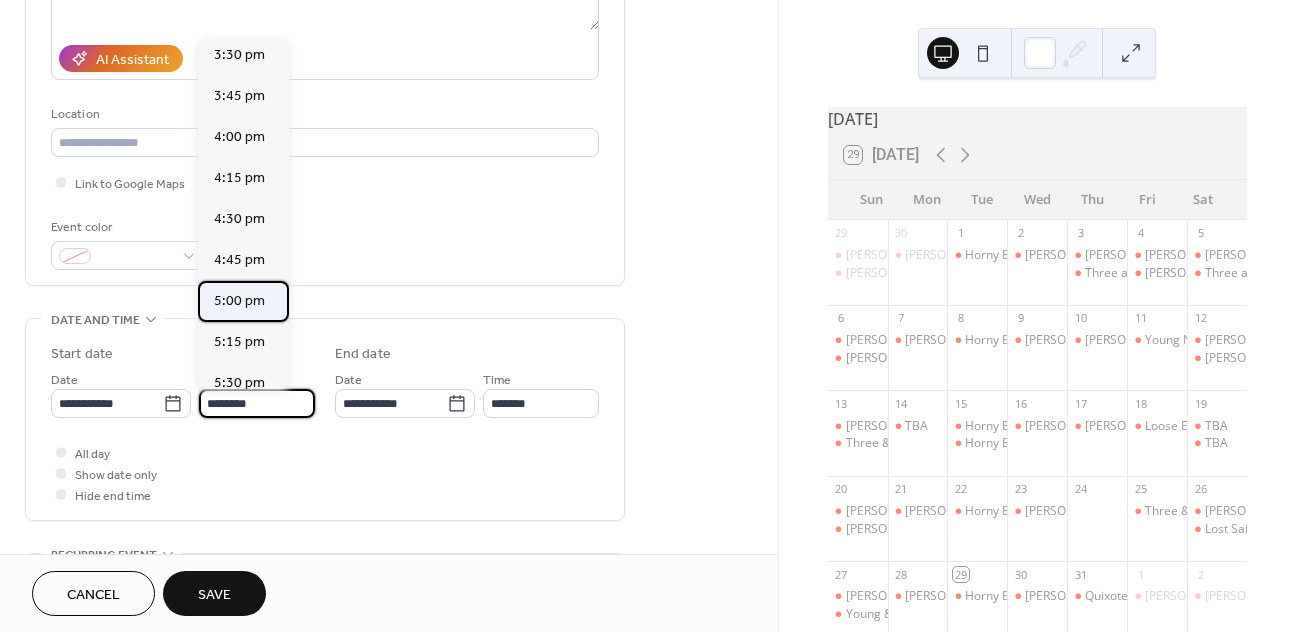 click on "5:00 pm" at bounding box center [239, 301] 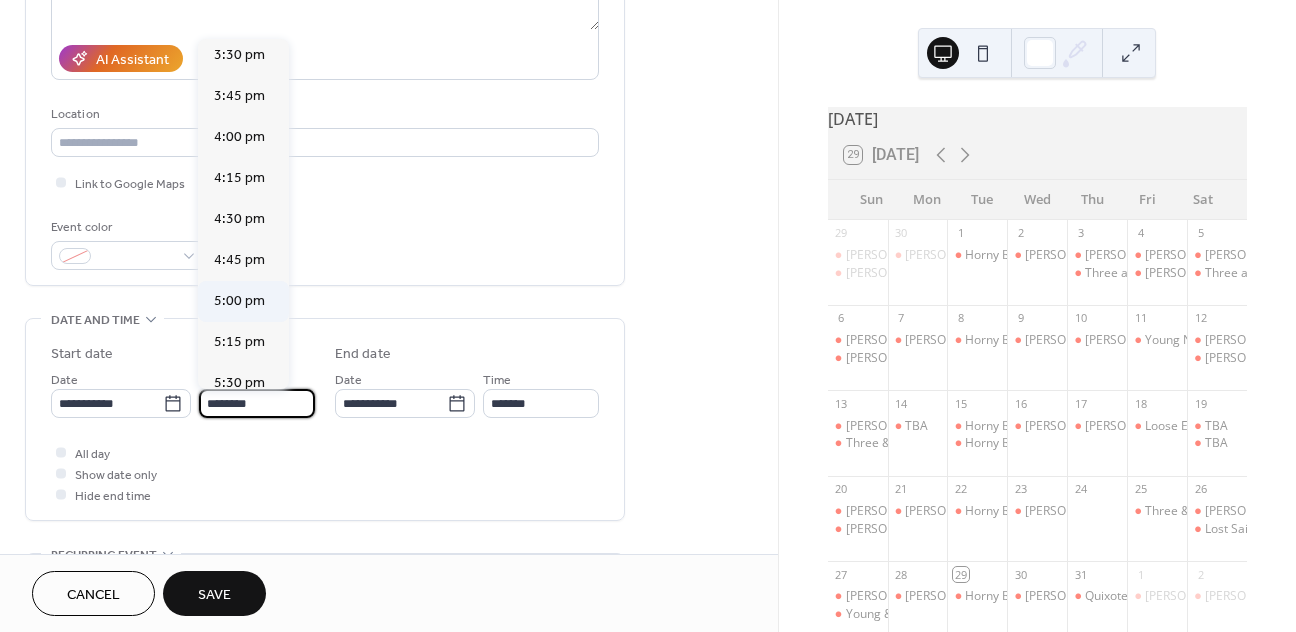 type on "*******" 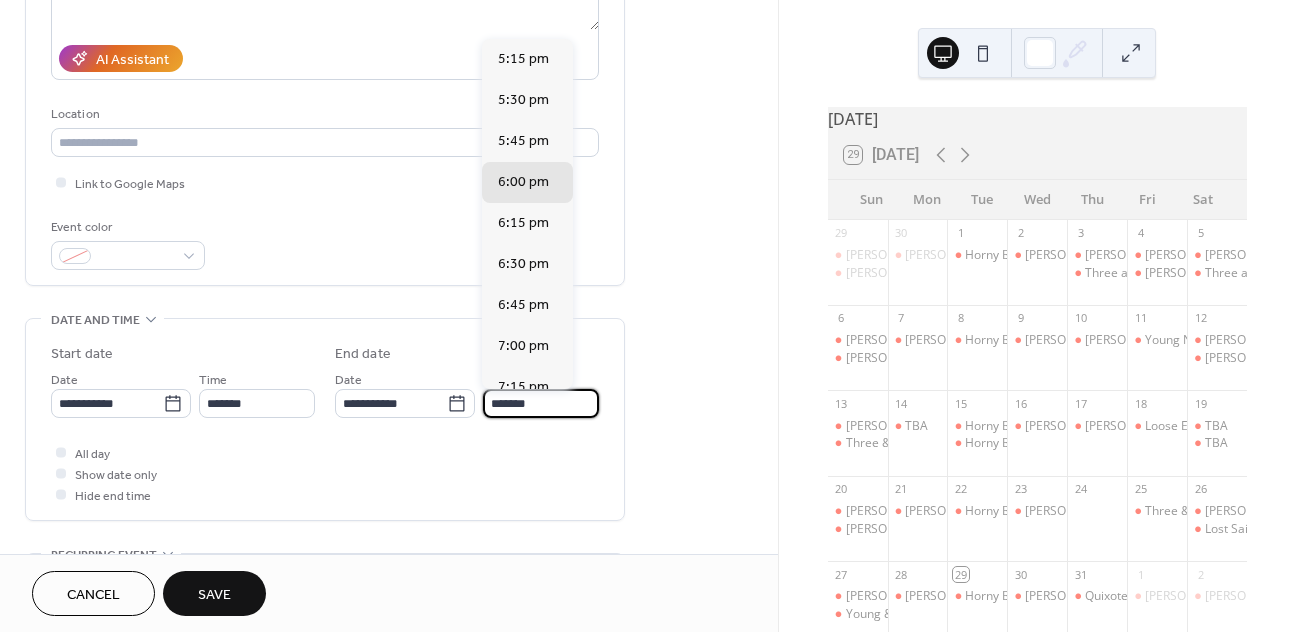 click on "*******" at bounding box center [541, 403] 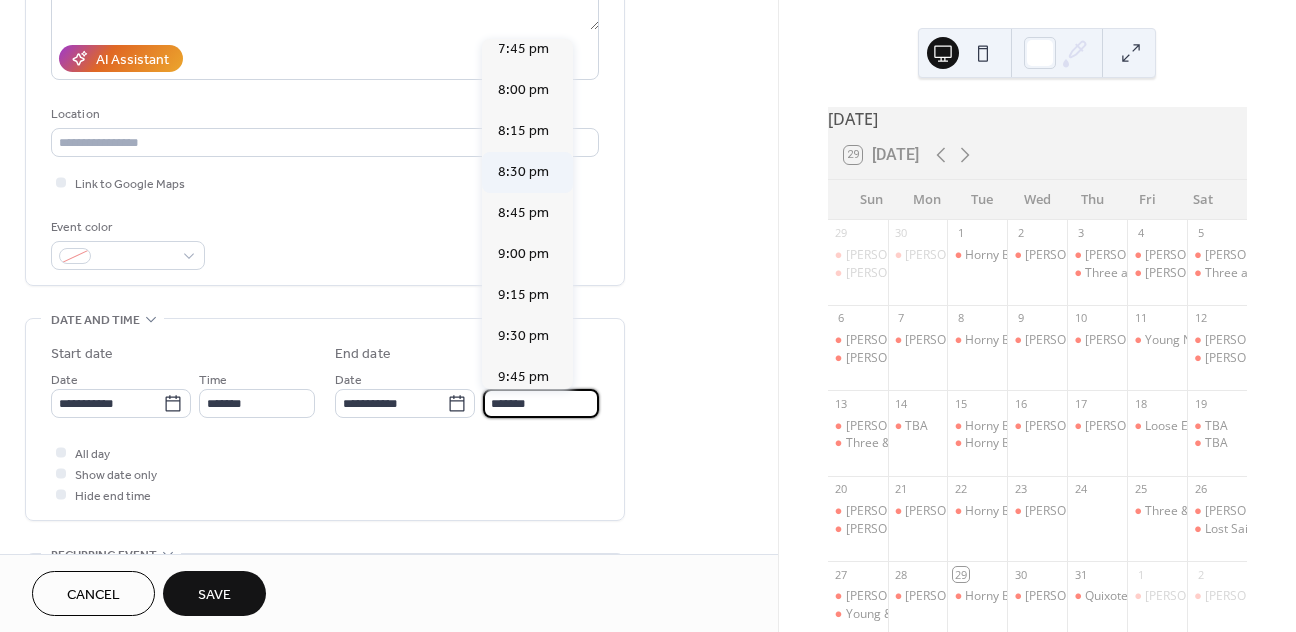 scroll, scrollTop: 419, scrollLeft: 0, axis: vertical 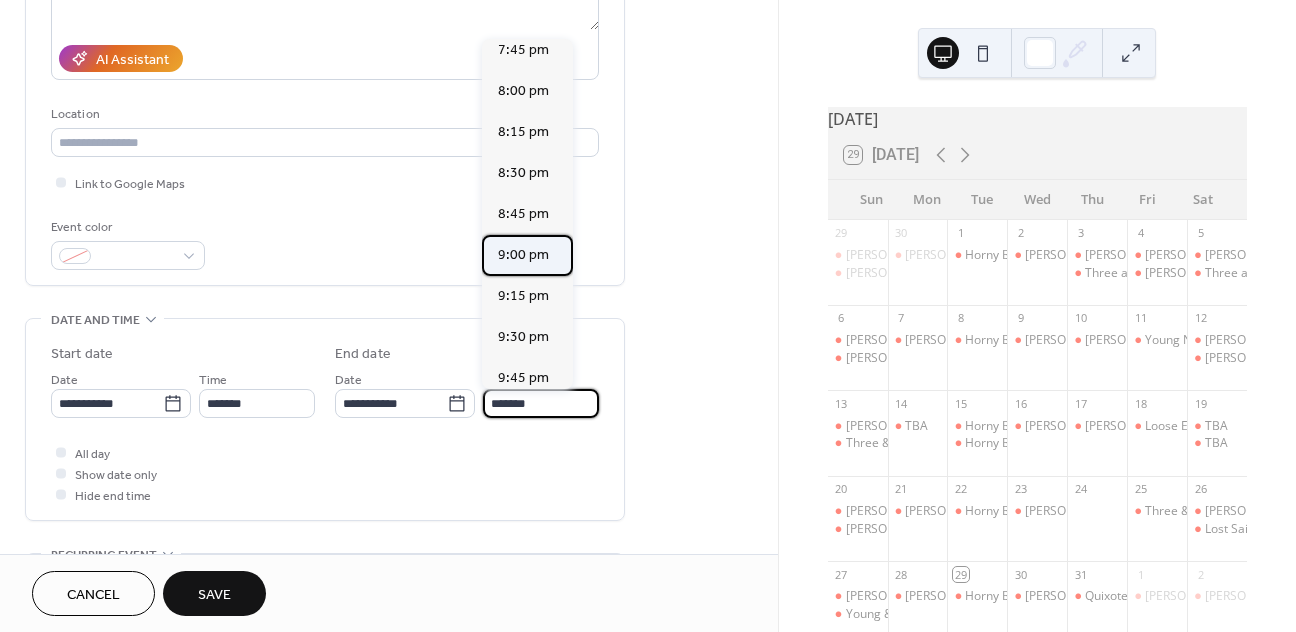 click on "9:00 pm" at bounding box center [523, 255] 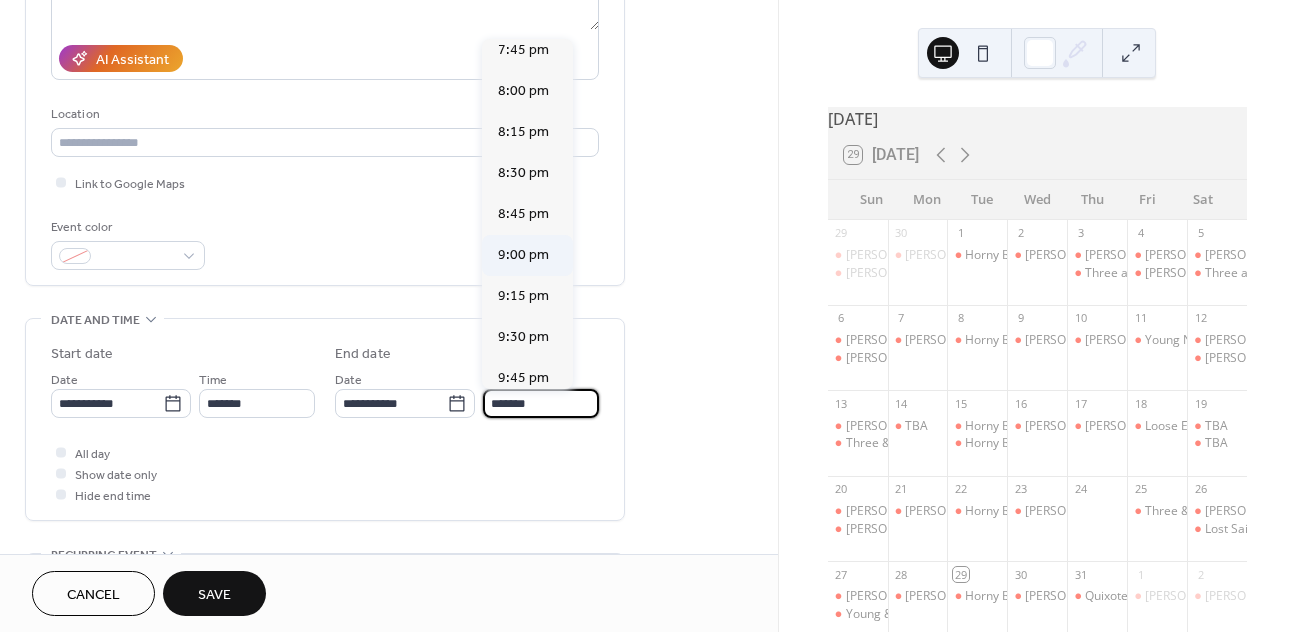 type on "*******" 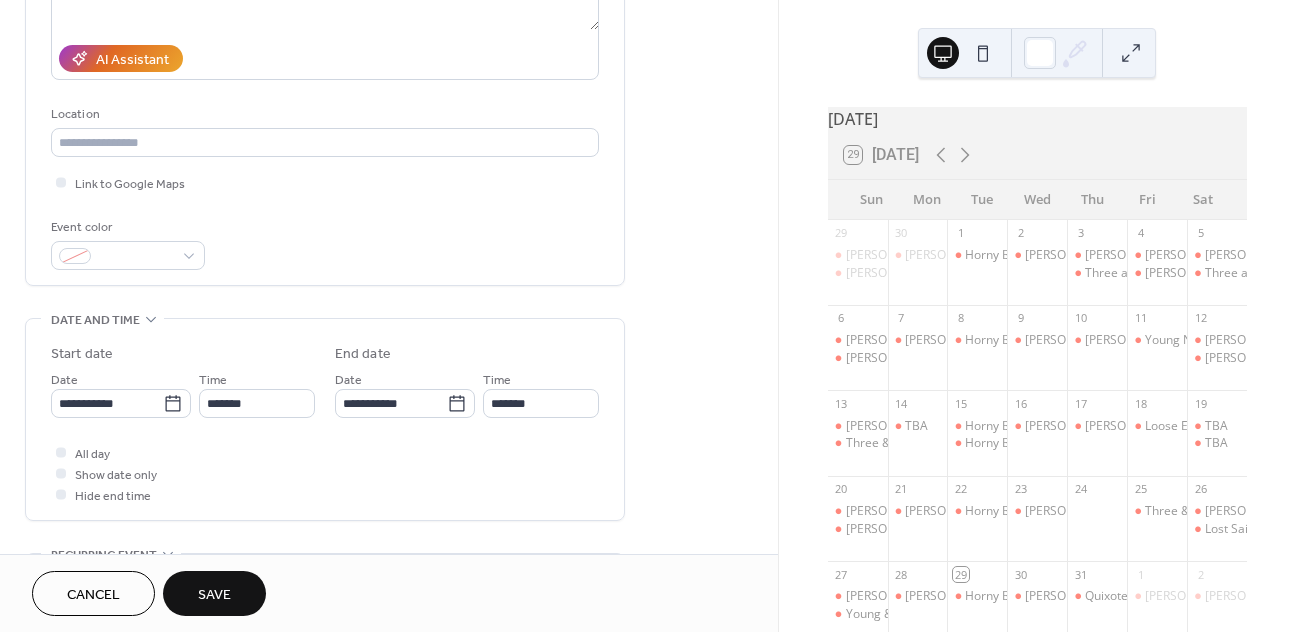 scroll, scrollTop: 506, scrollLeft: 0, axis: vertical 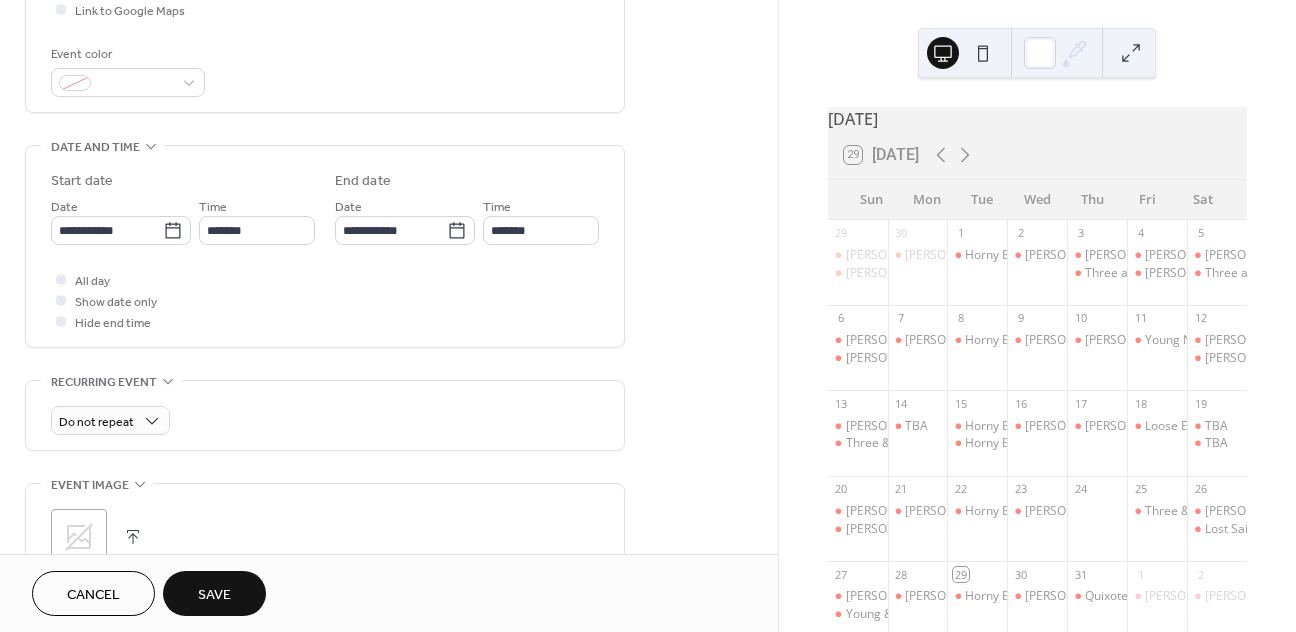 click on "Save" at bounding box center [214, 595] 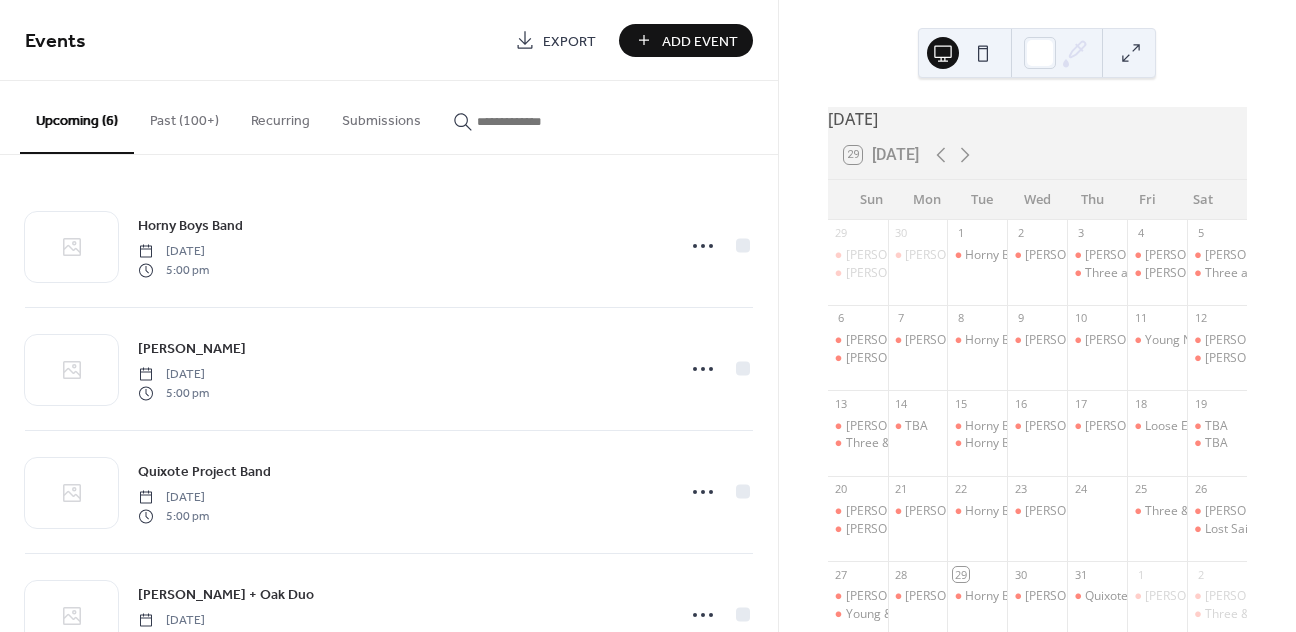 click on "Add Event" at bounding box center (700, 41) 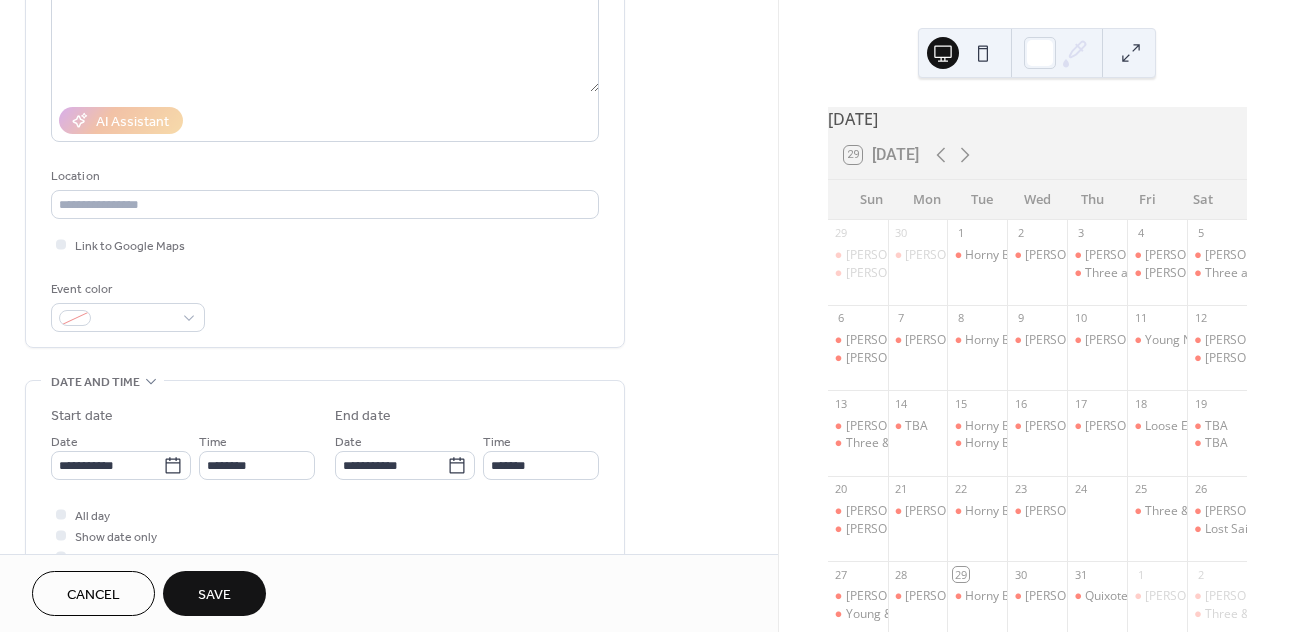 scroll, scrollTop: 283, scrollLeft: 0, axis: vertical 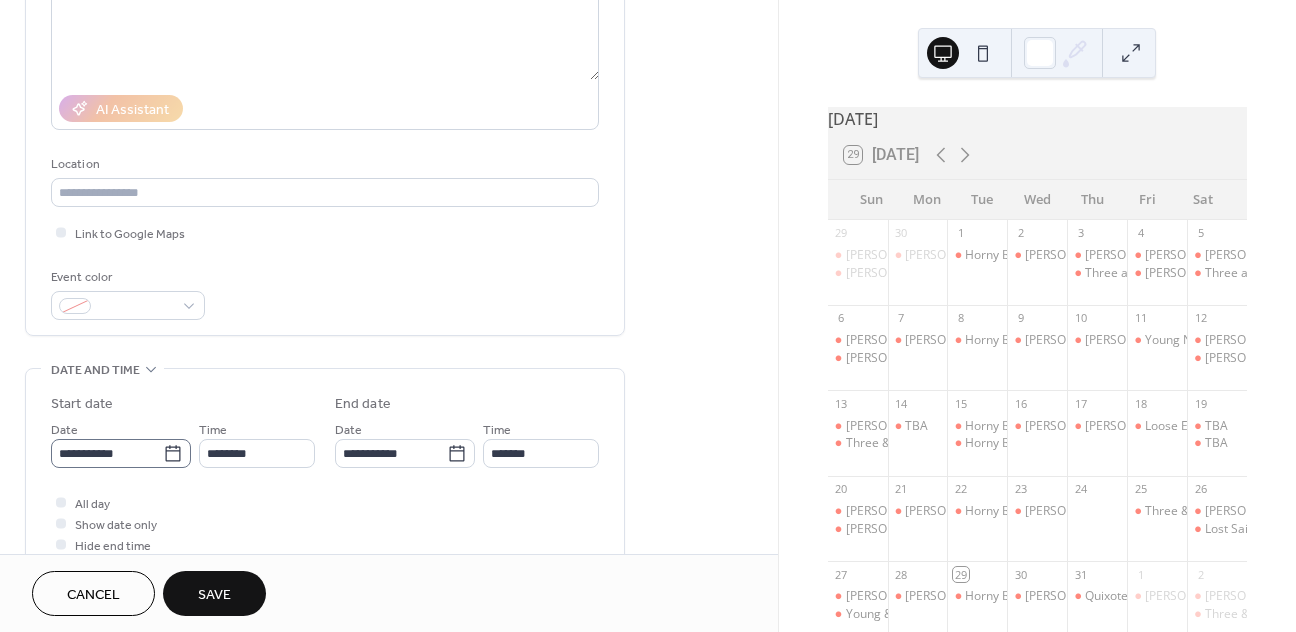 type on "**********" 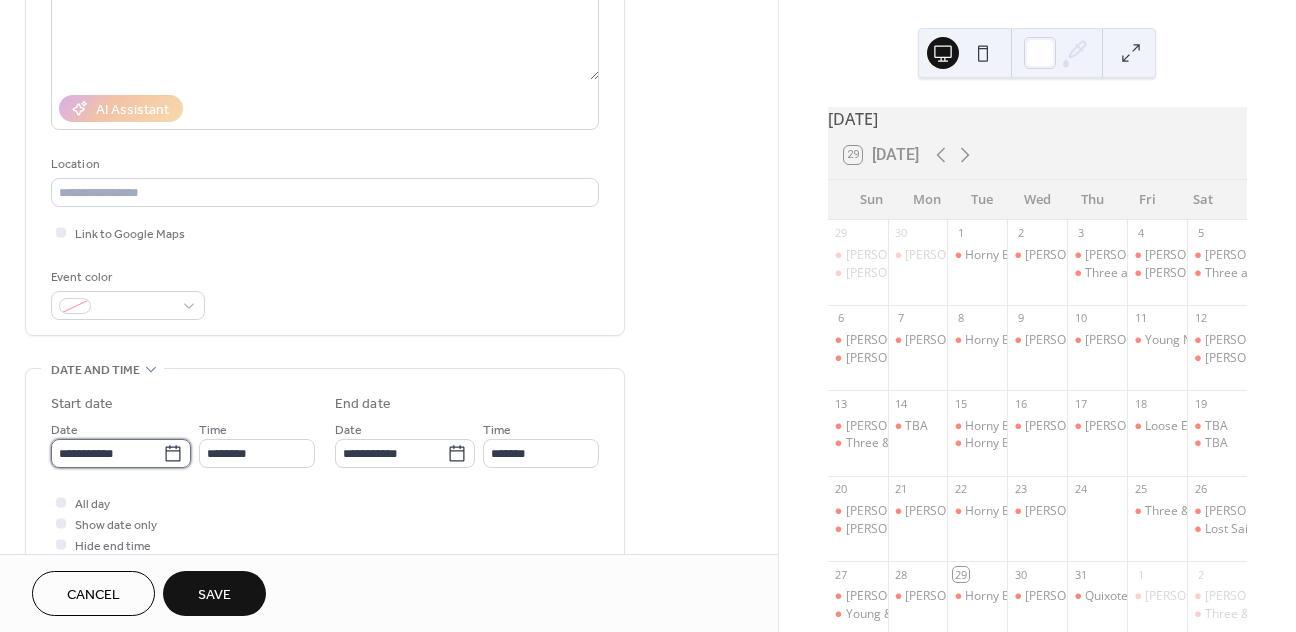 click on "**********" at bounding box center (107, 453) 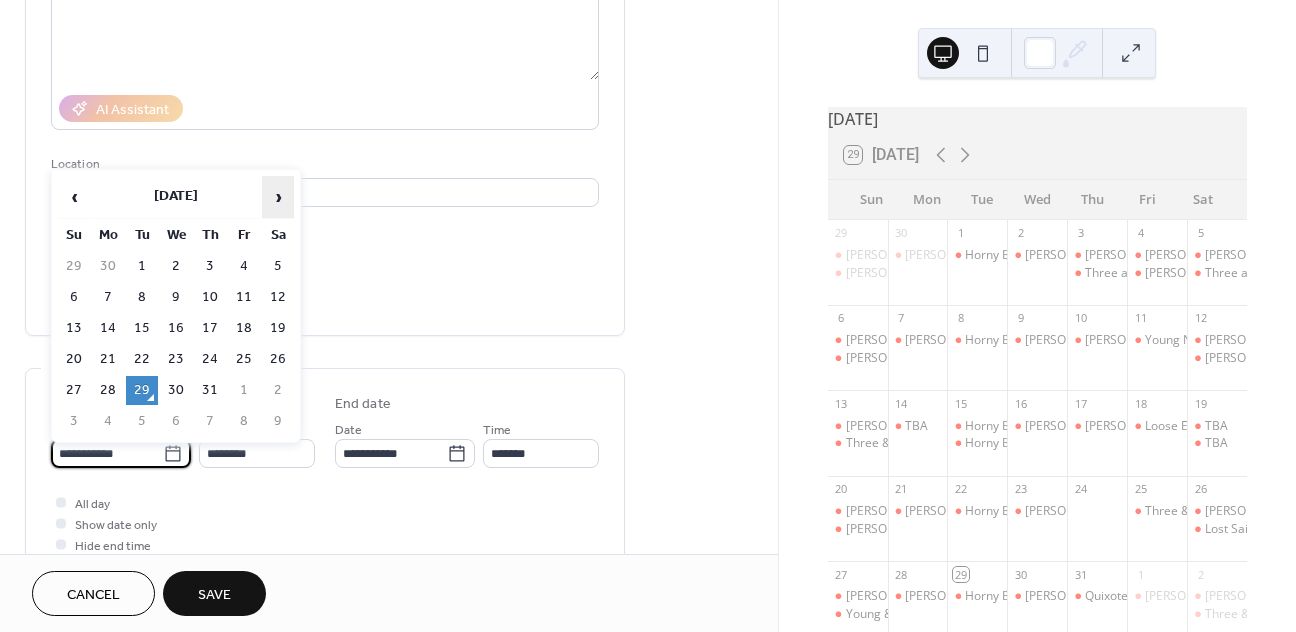 click on "›" at bounding box center [278, 197] 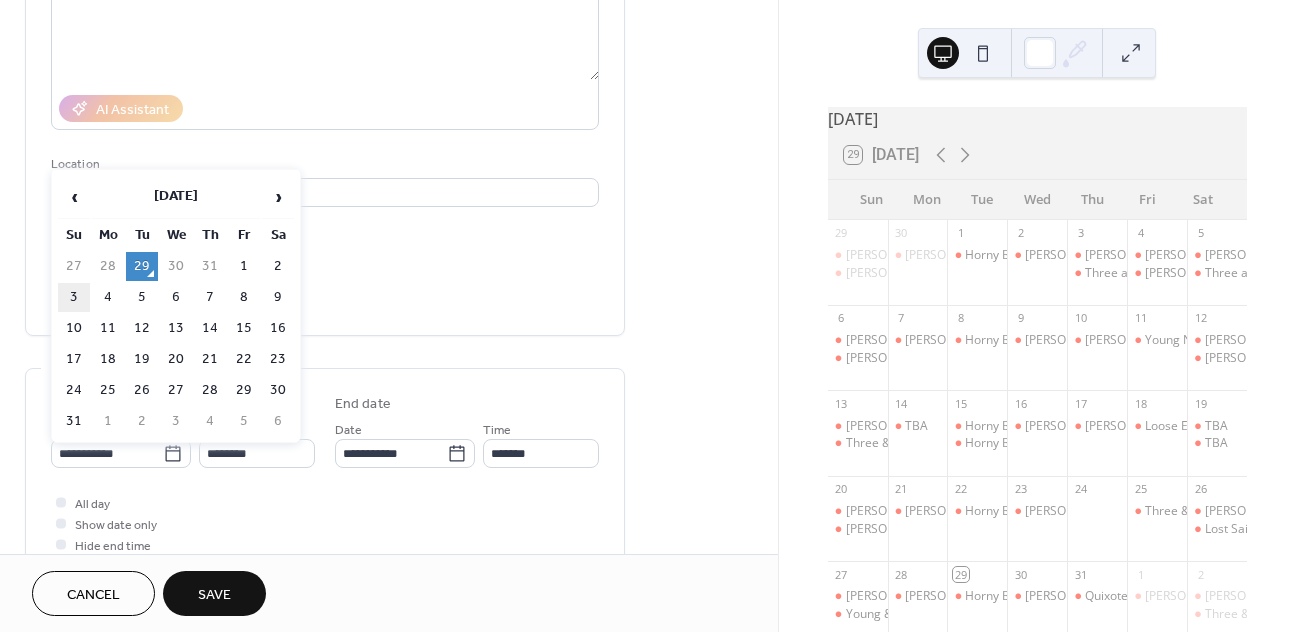 click on "3" at bounding box center [74, 297] 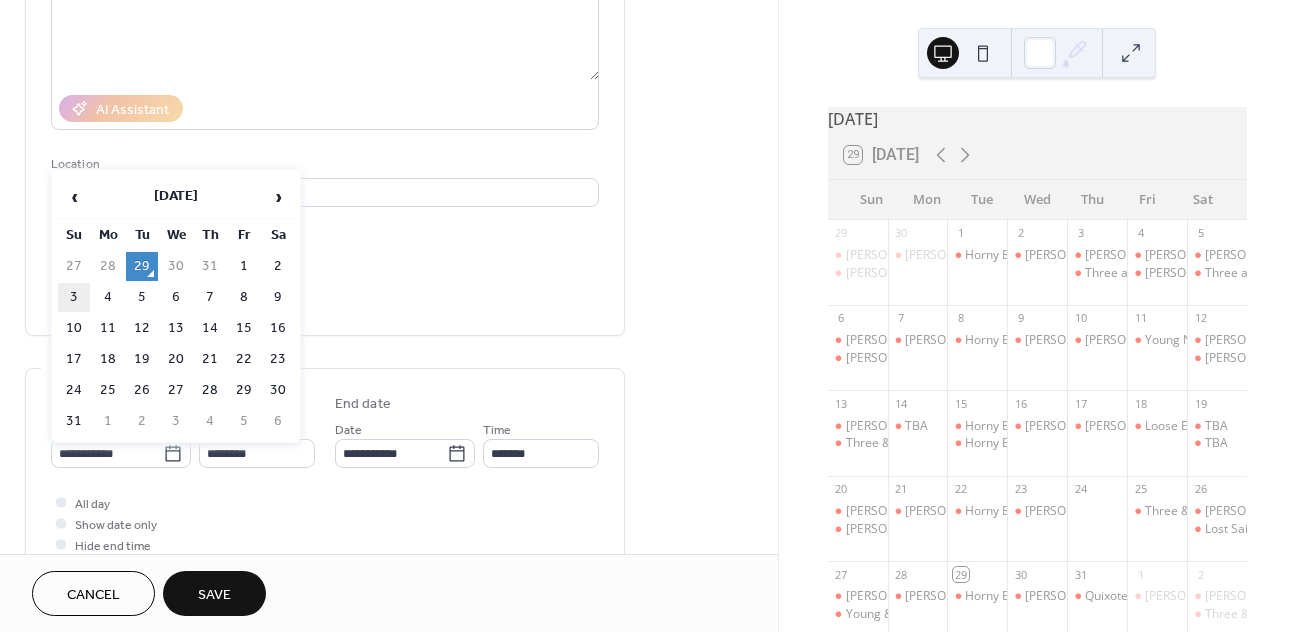 type on "**********" 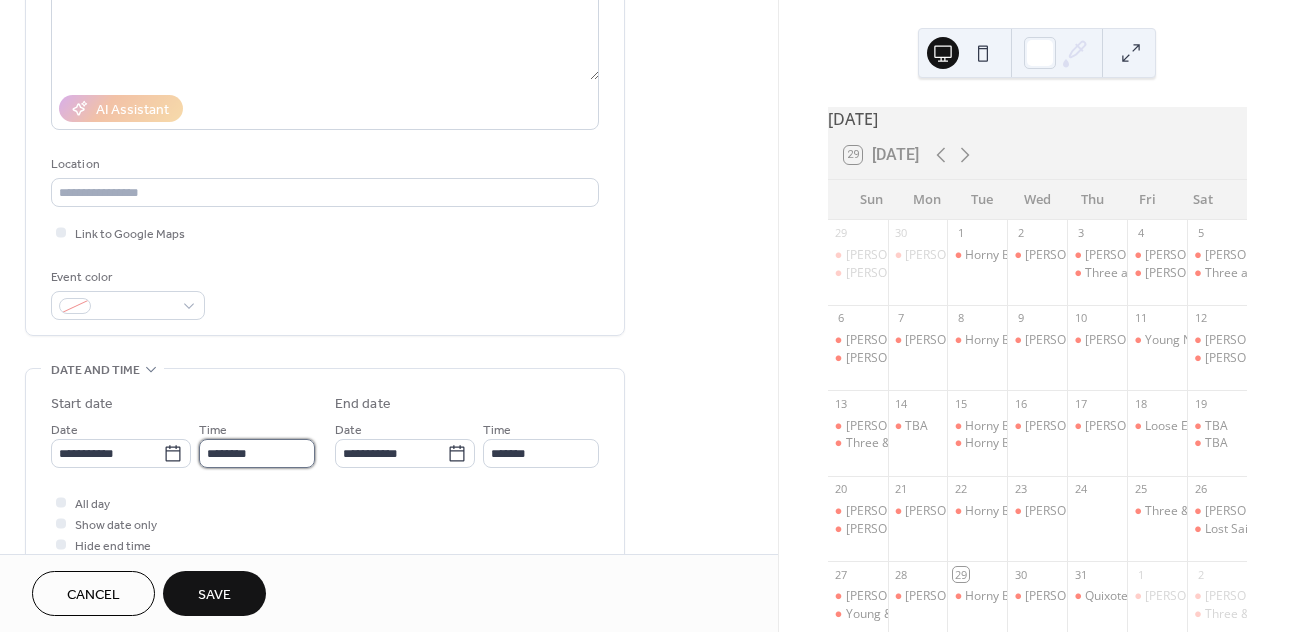 click on "********" at bounding box center [257, 453] 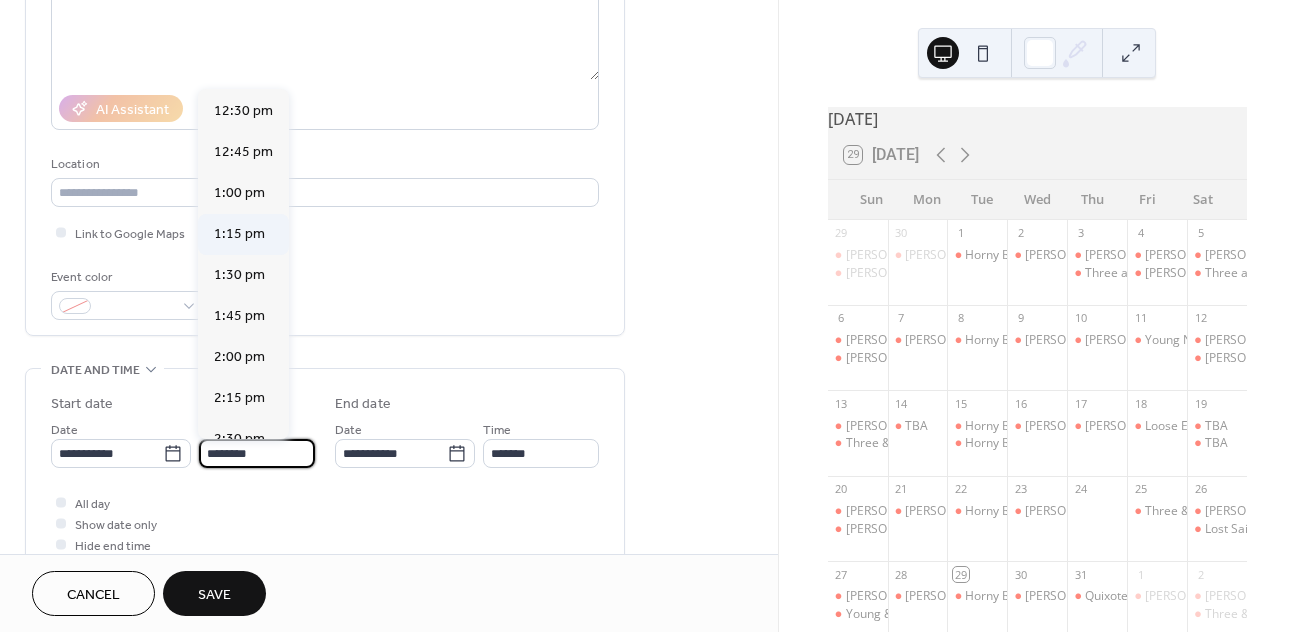 scroll, scrollTop: 2047, scrollLeft: 0, axis: vertical 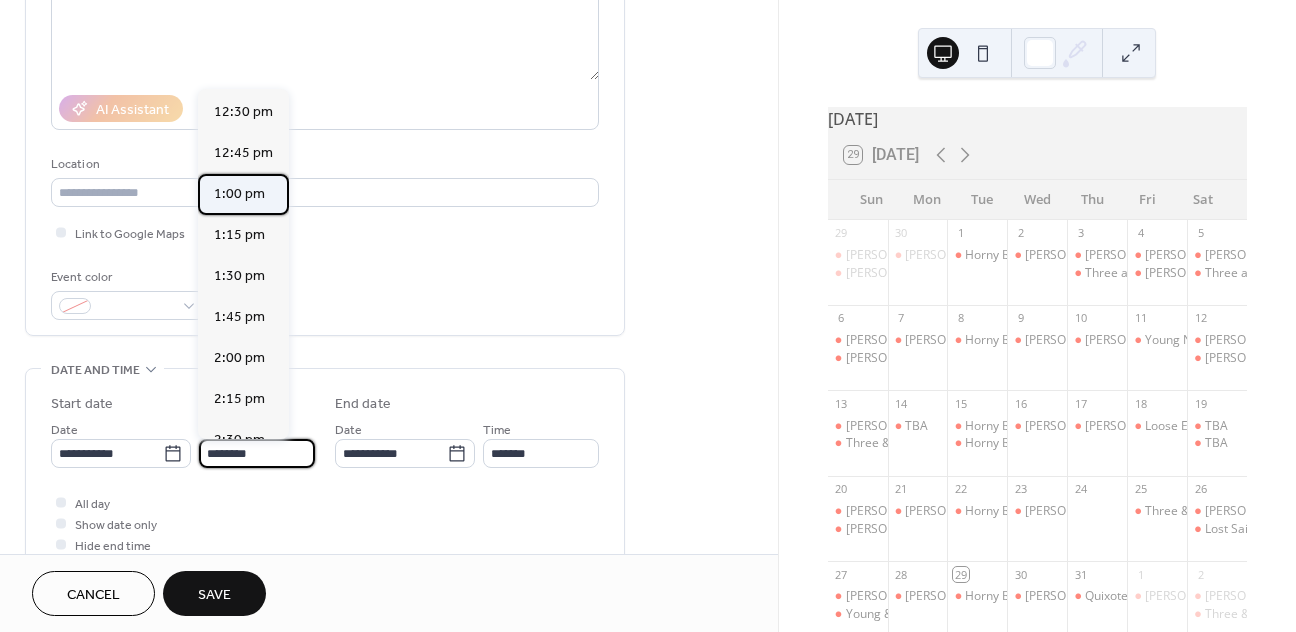 click on "1:00 pm" at bounding box center [239, 194] 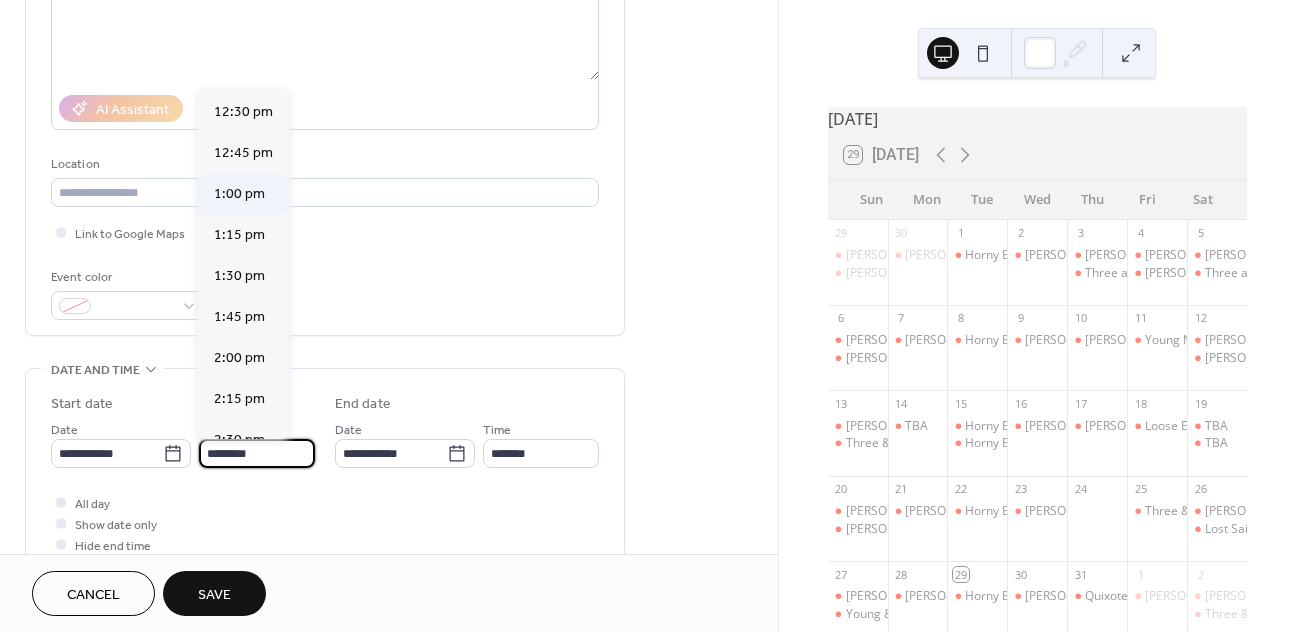 type on "*******" 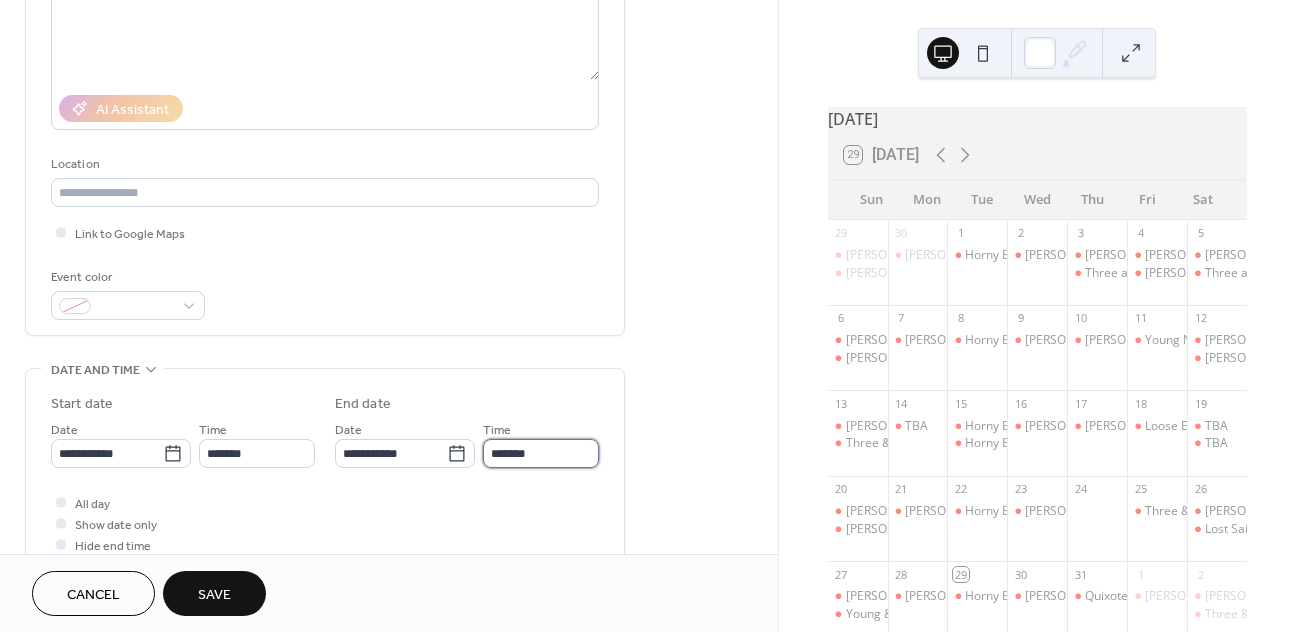 click on "*******" at bounding box center (541, 453) 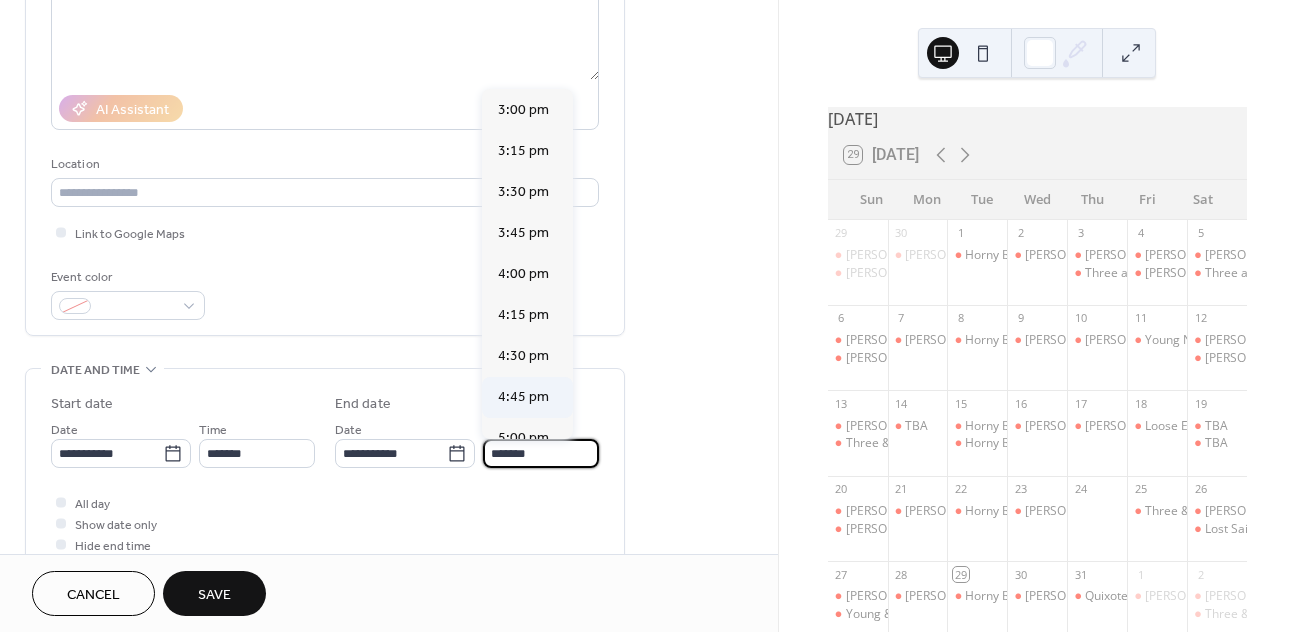 scroll, scrollTop: 352, scrollLeft: 0, axis: vertical 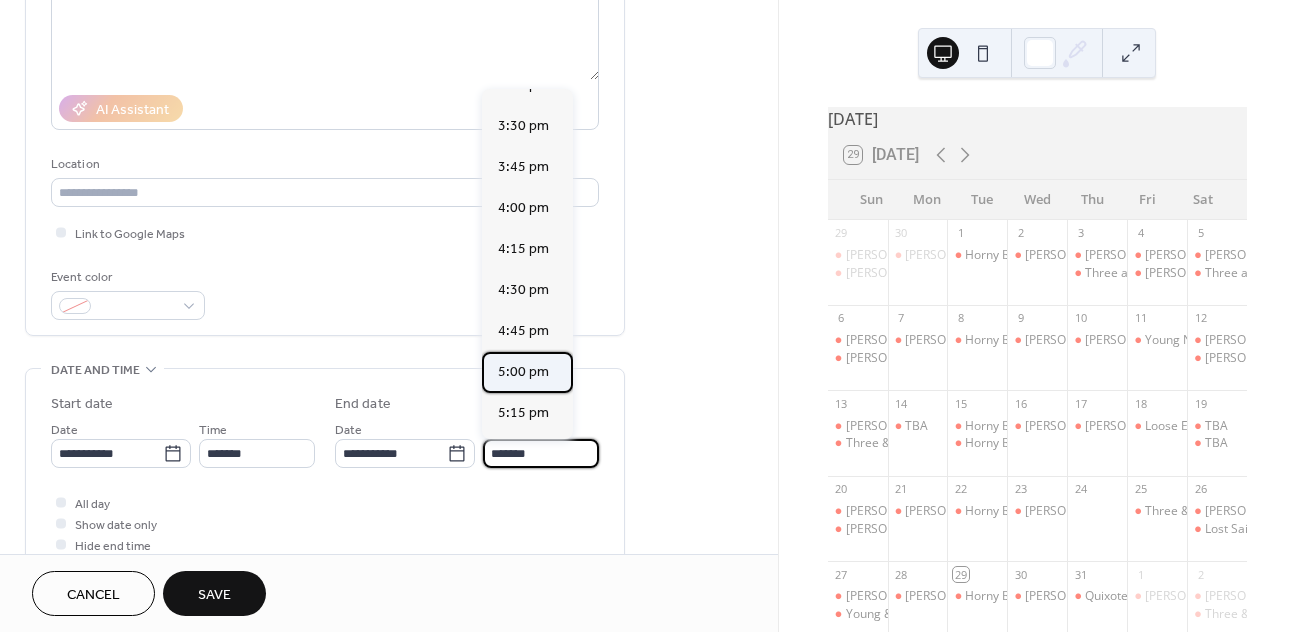 click on "5:00 pm" at bounding box center (523, 372) 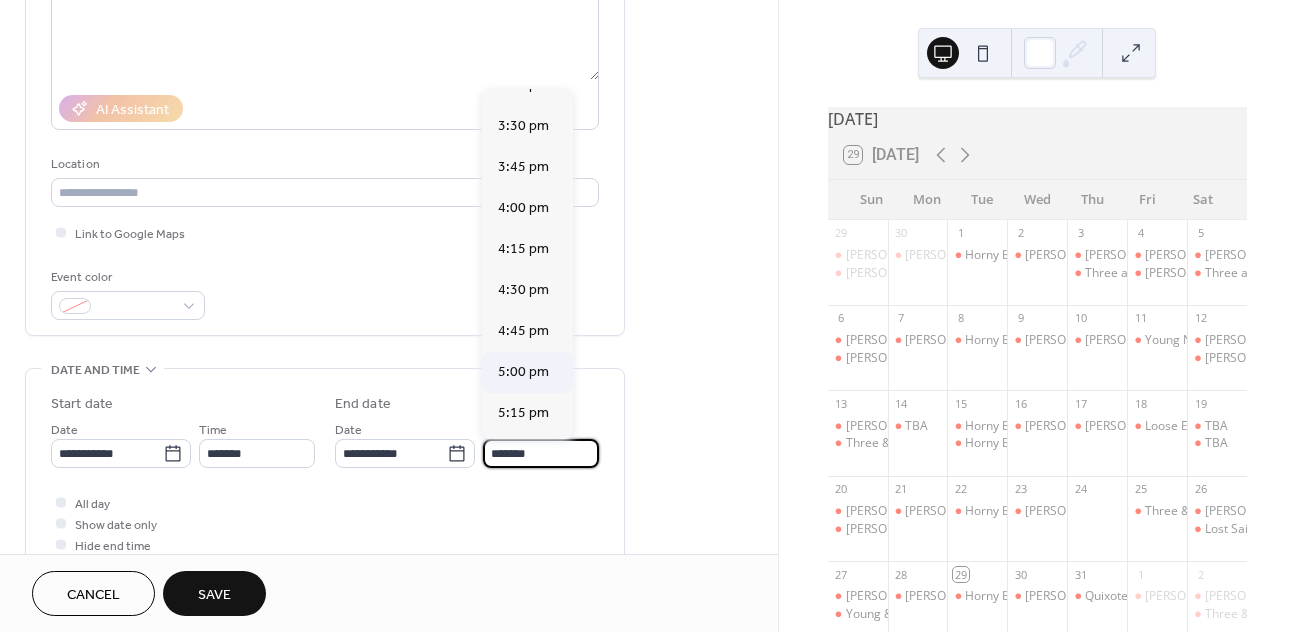 type on "*******" 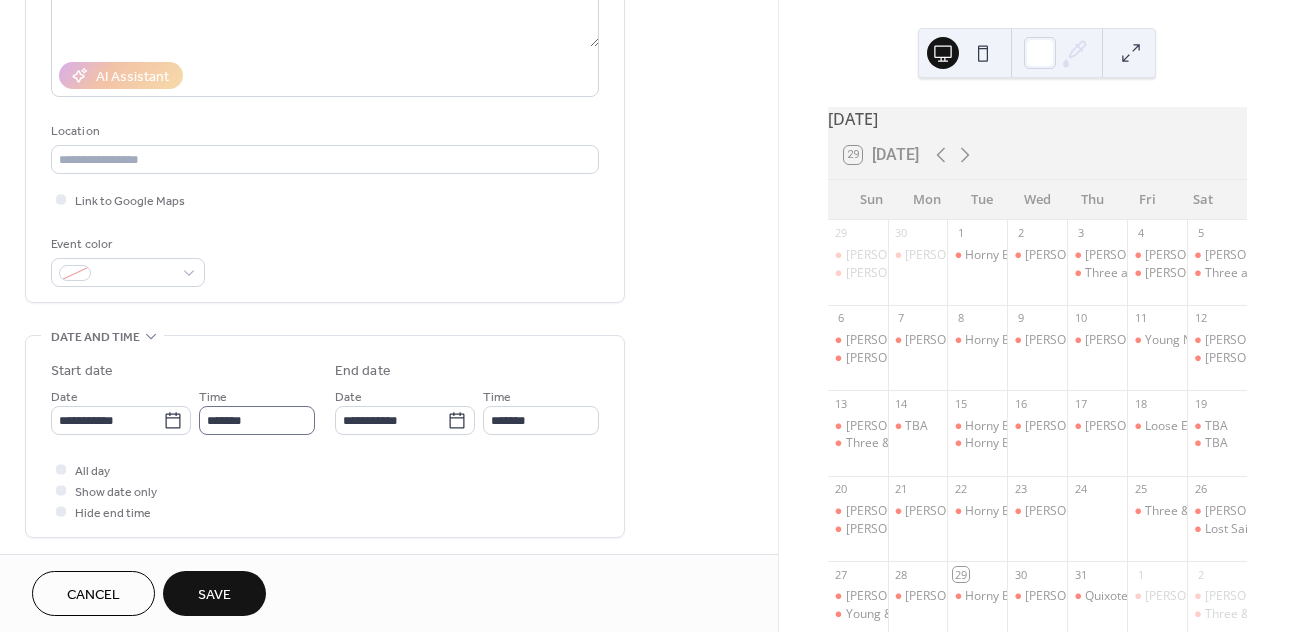 scroll, scrollTop: 313, scrollLeft: 0, axis: vertical 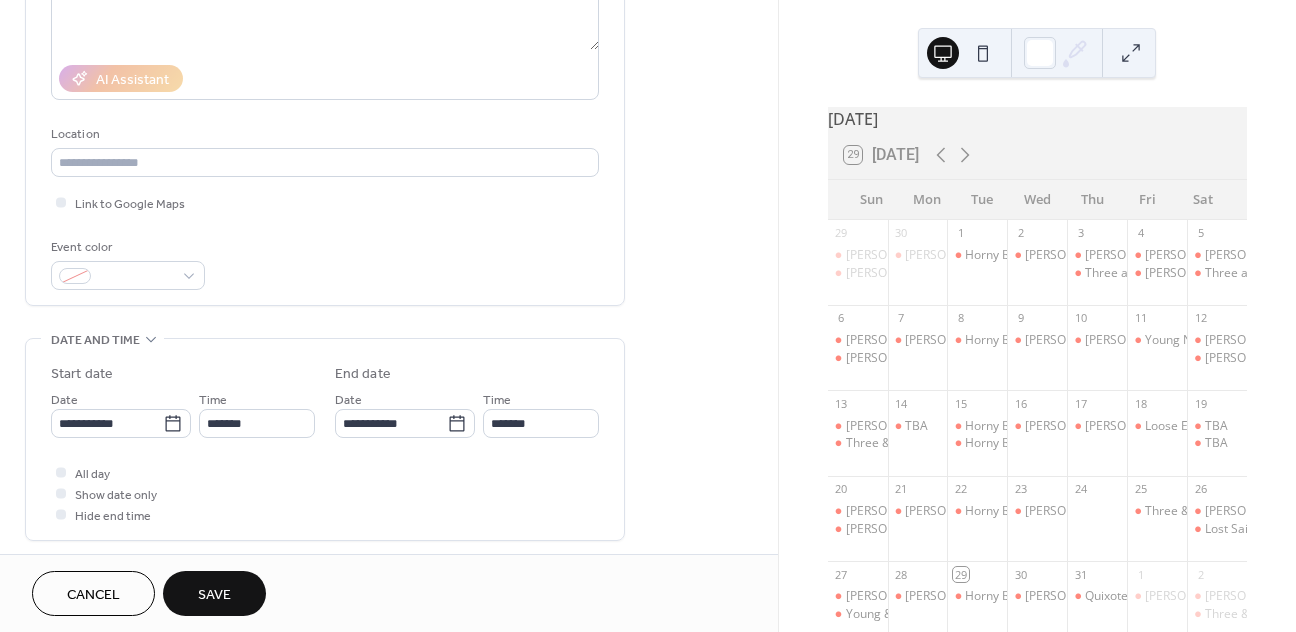 click on "Save" at bounding box center [214, 593] 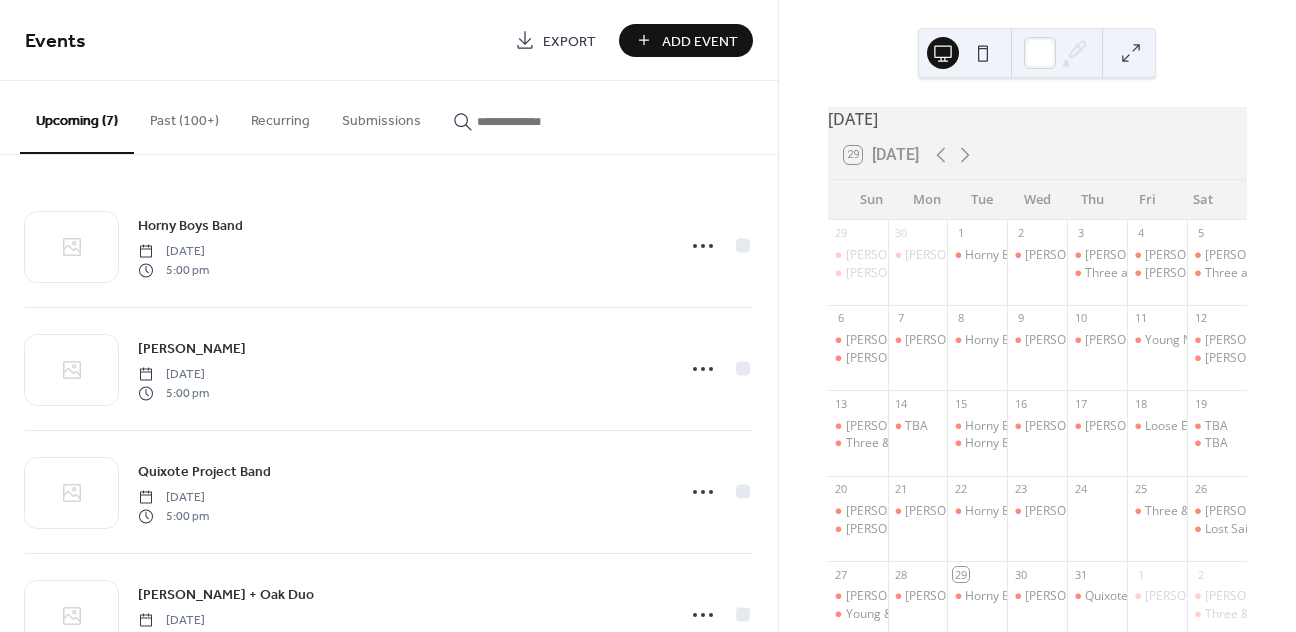 click on "Add Event" at bounding box center [700, 41] 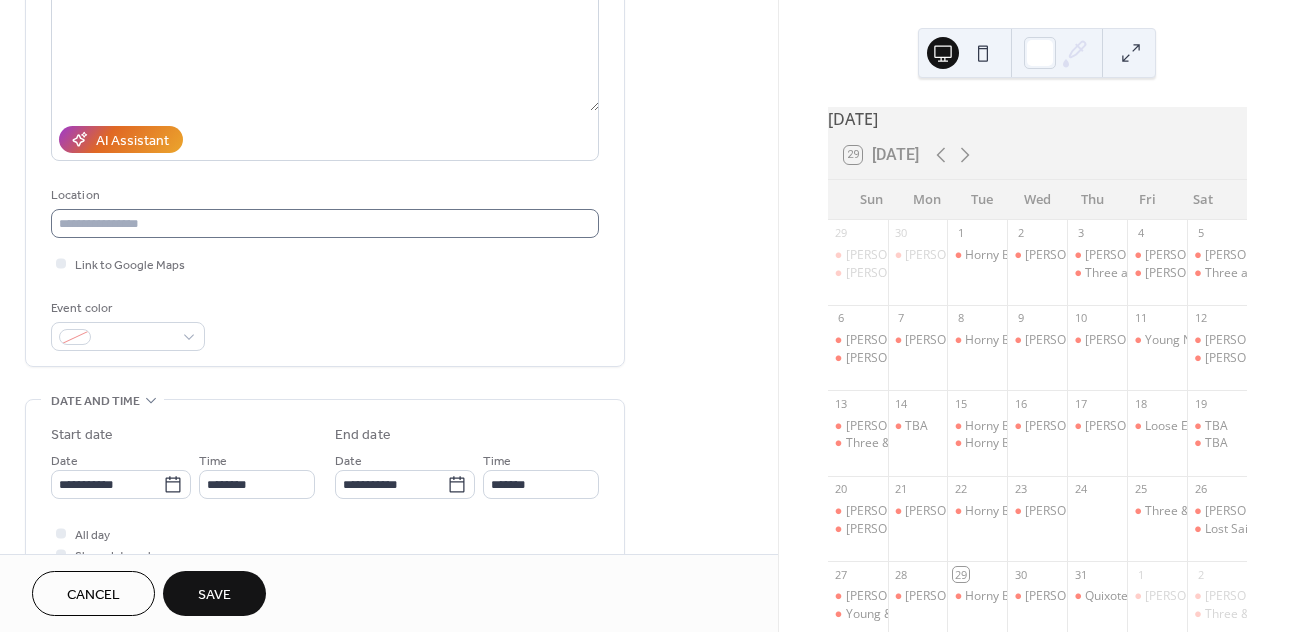 scroll, scrollTop: 279, scrollLeft: 0, axis: vertical 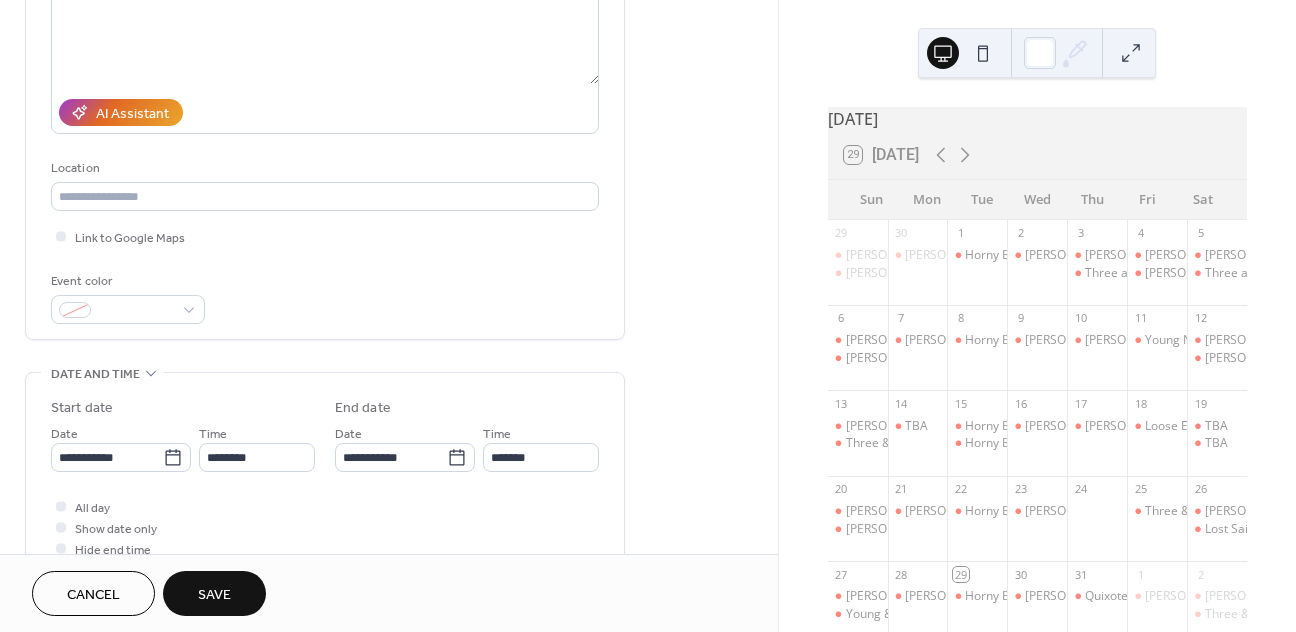 type on "**********" 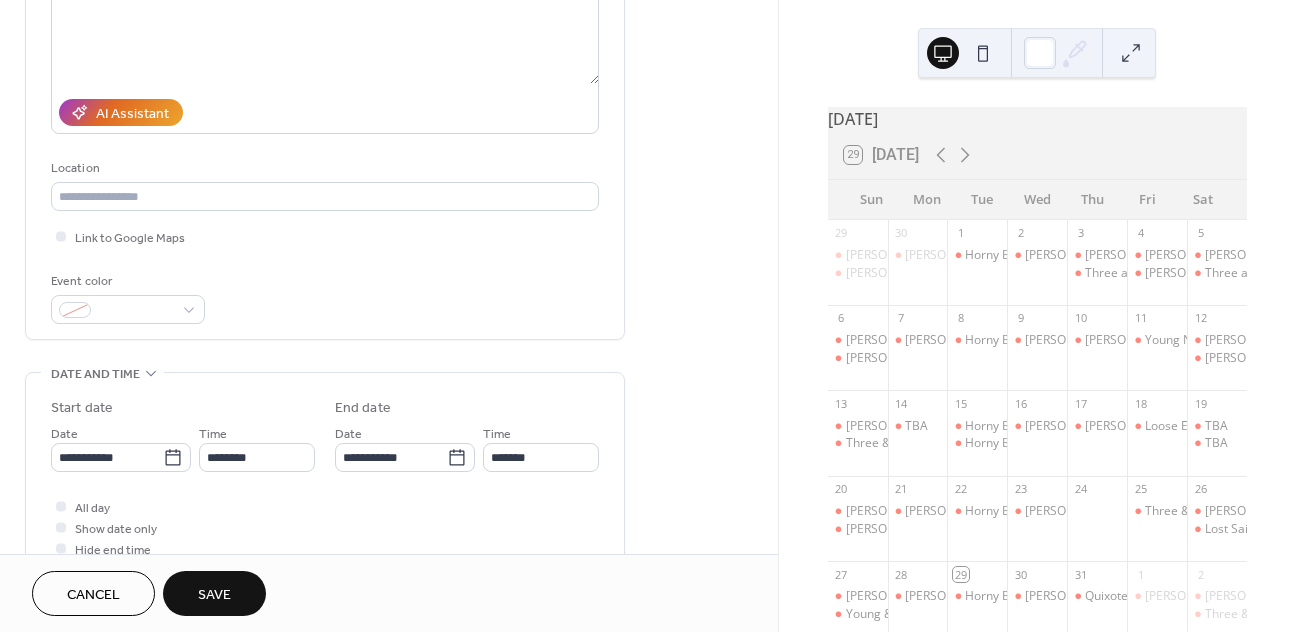 click on "**********" at bounding box center (325, 478) 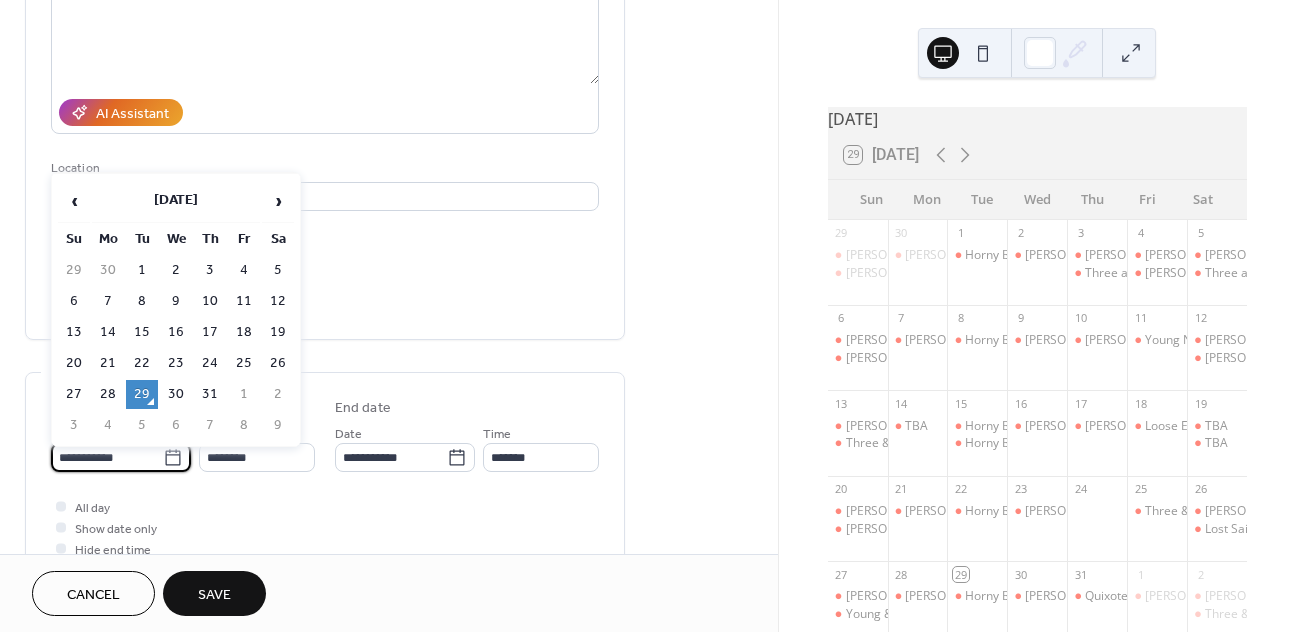 click on "**********" at bounding box center [107, 457] 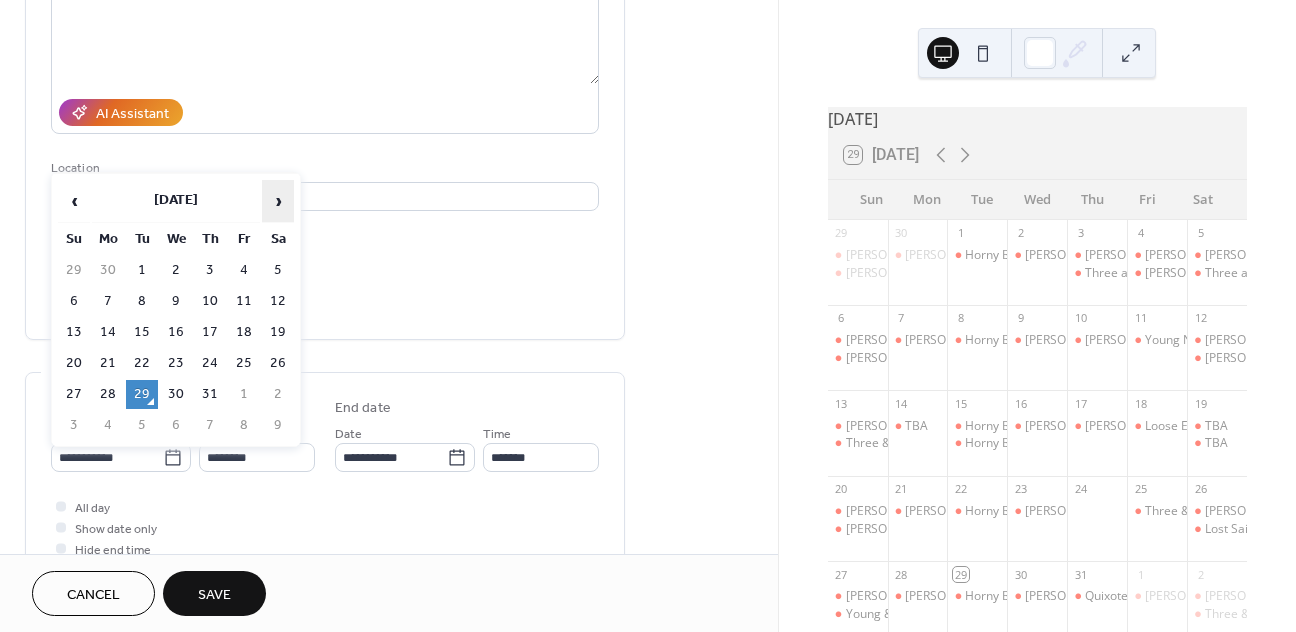 click on "›" at bounding box center (278, 201) 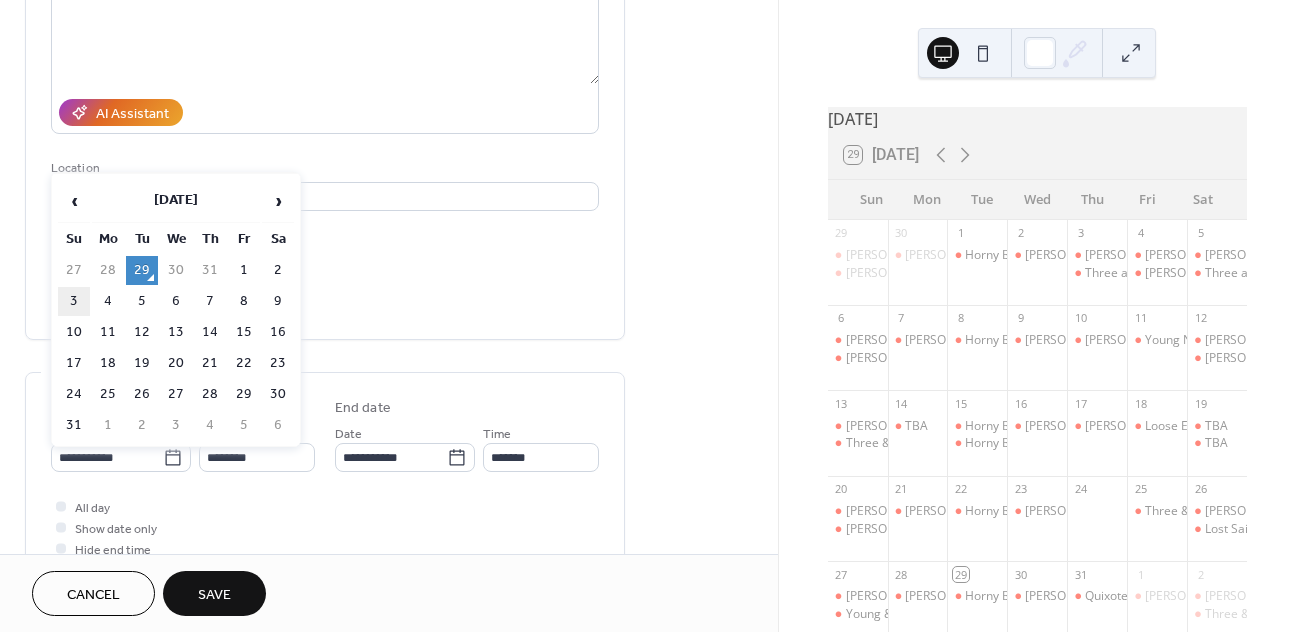 click on "3" at bounding box center (74, 301) 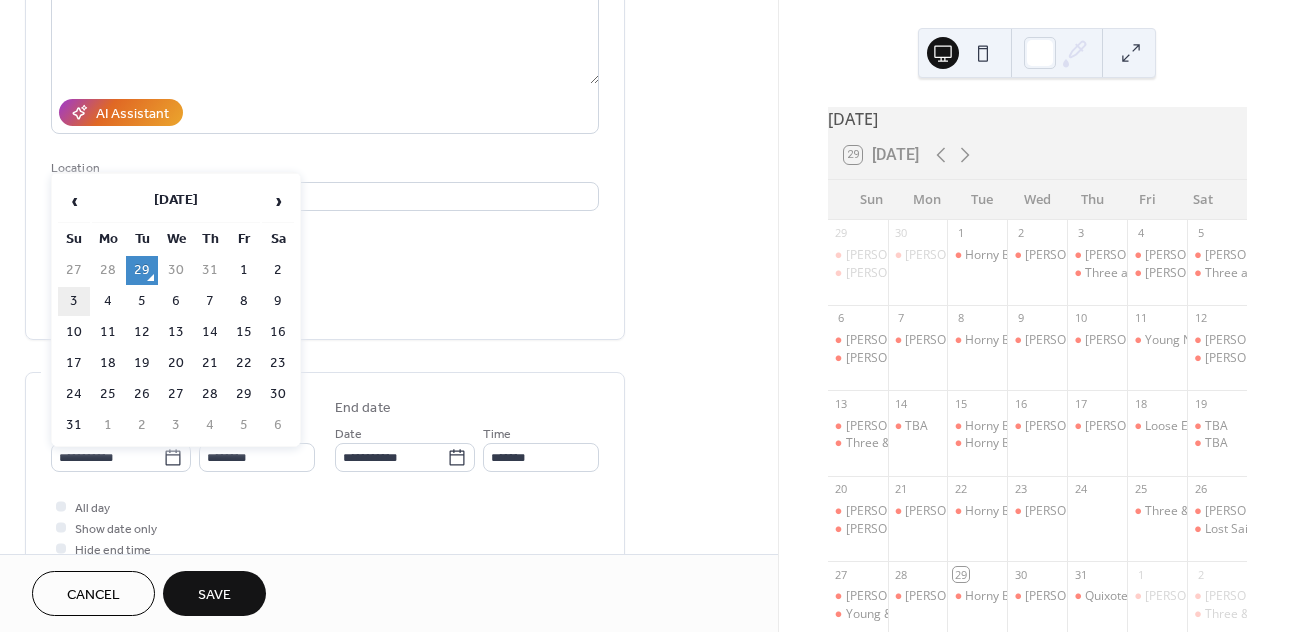 type on "**********" 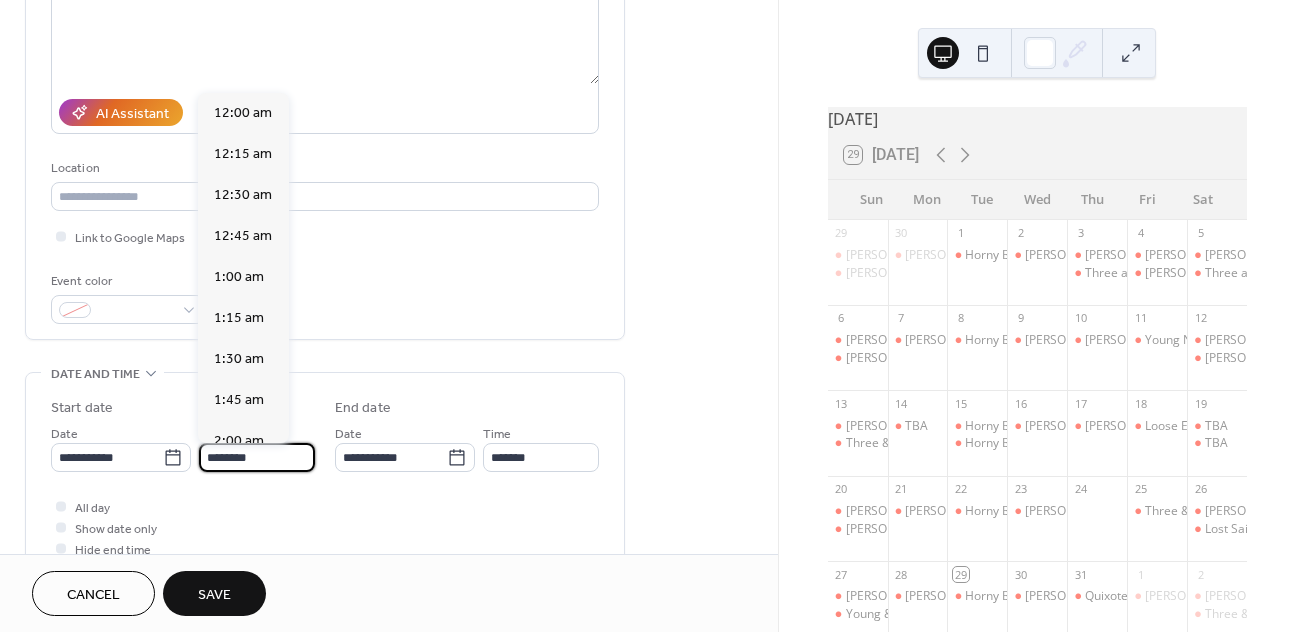 click on "********" at bounding box center (257, 457) 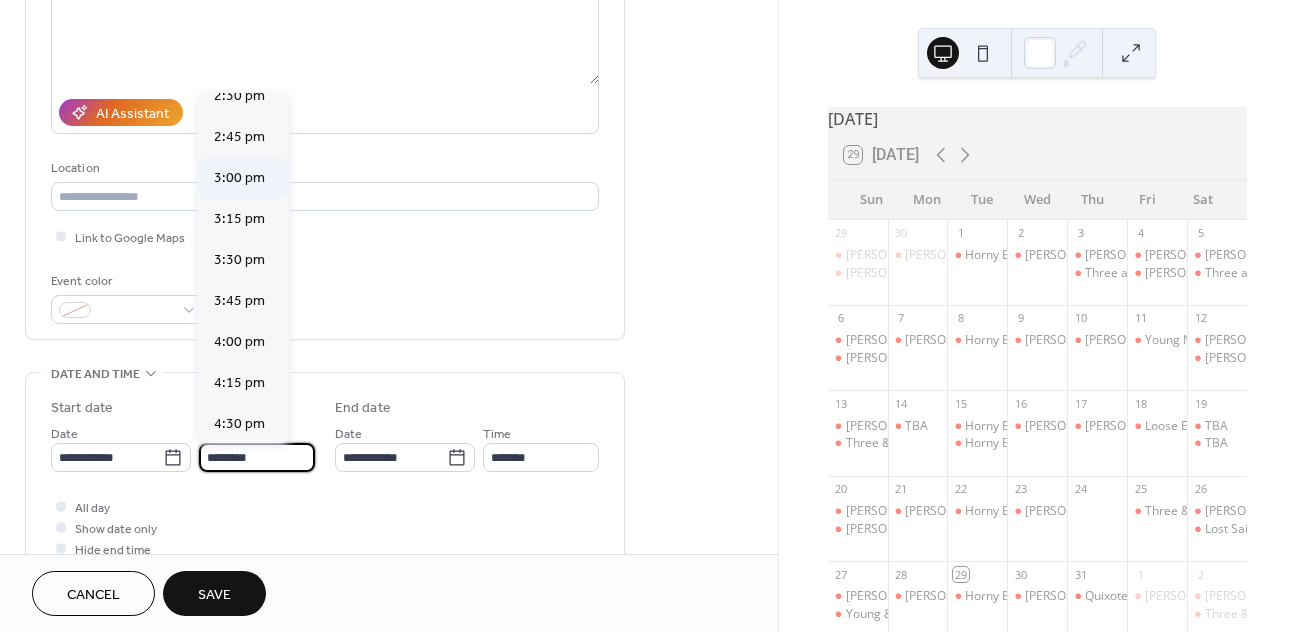 scroll, scrollTop: 2504, scrollLeft: 0, axis: vertical 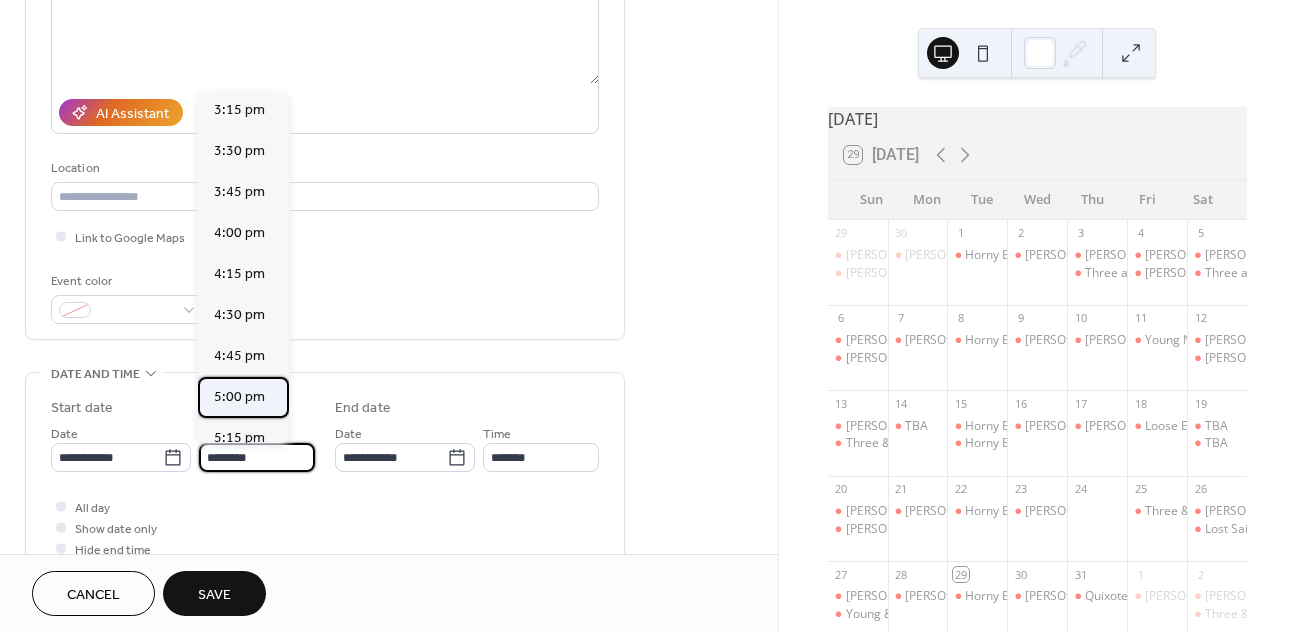 click on "5:00 pm" at bounding box center [239, 397] 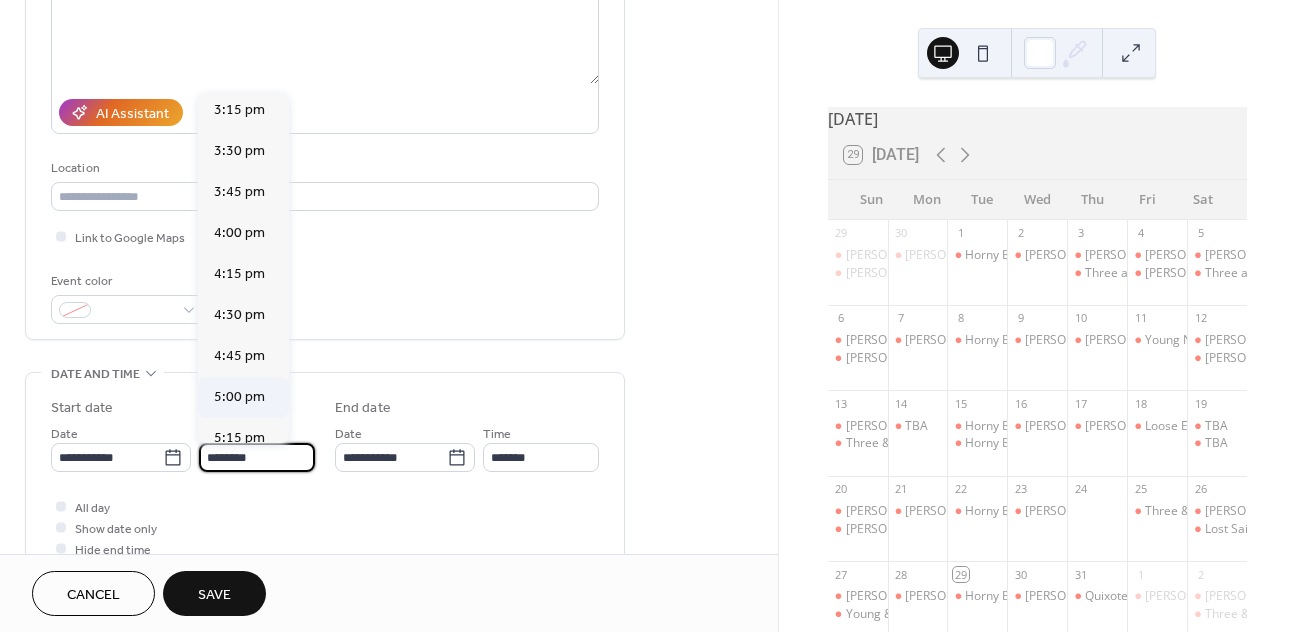 type on "*******" 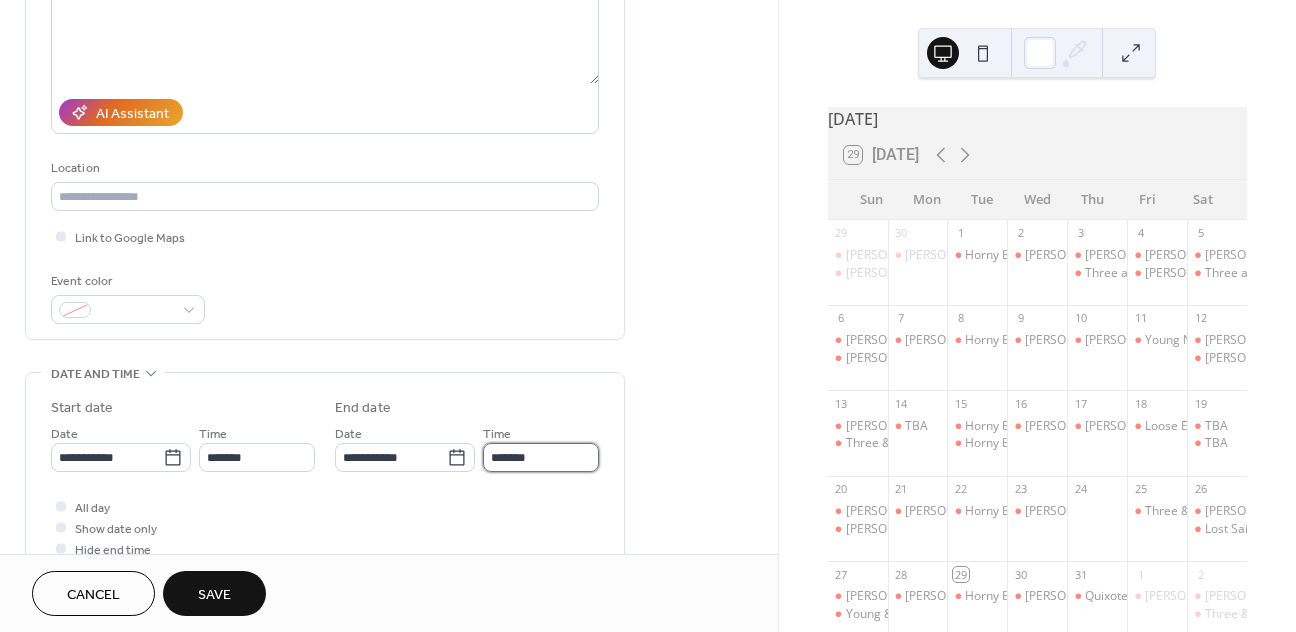 click on "*******" at bounding box center (541, 457) 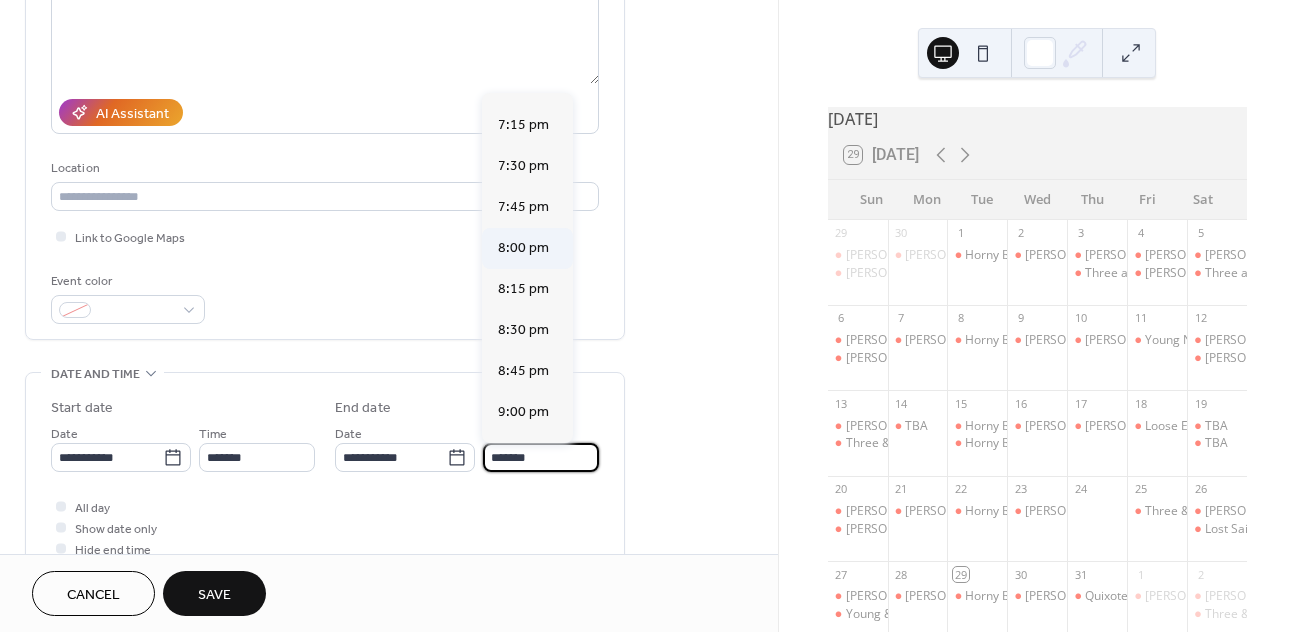 scroll, scrollTop: 315, scrollLeft: 0, axis: vertical 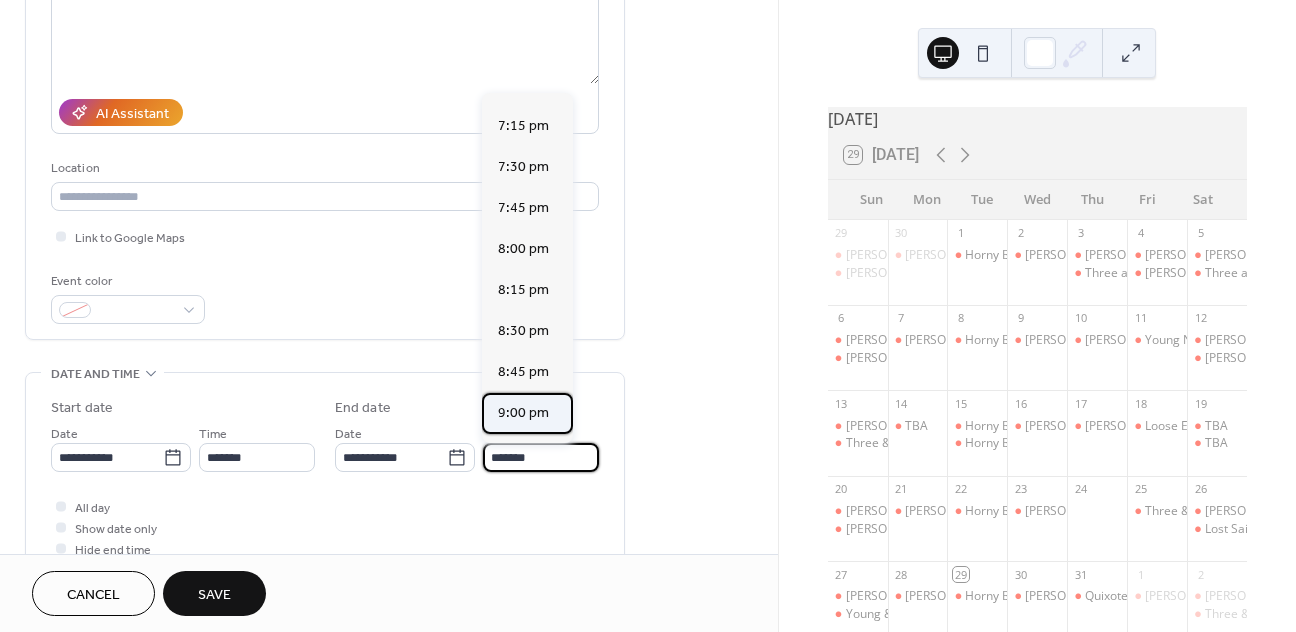 click on "9:00 pm" at bounding box center [523, 413] 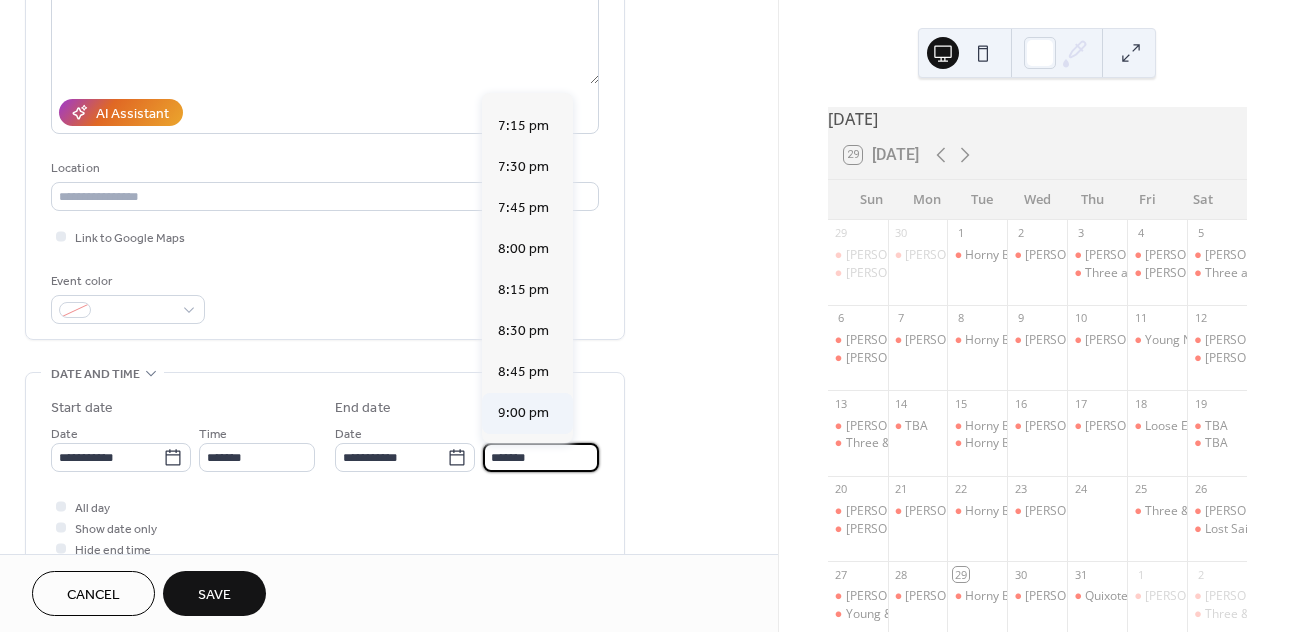 type on "*******" 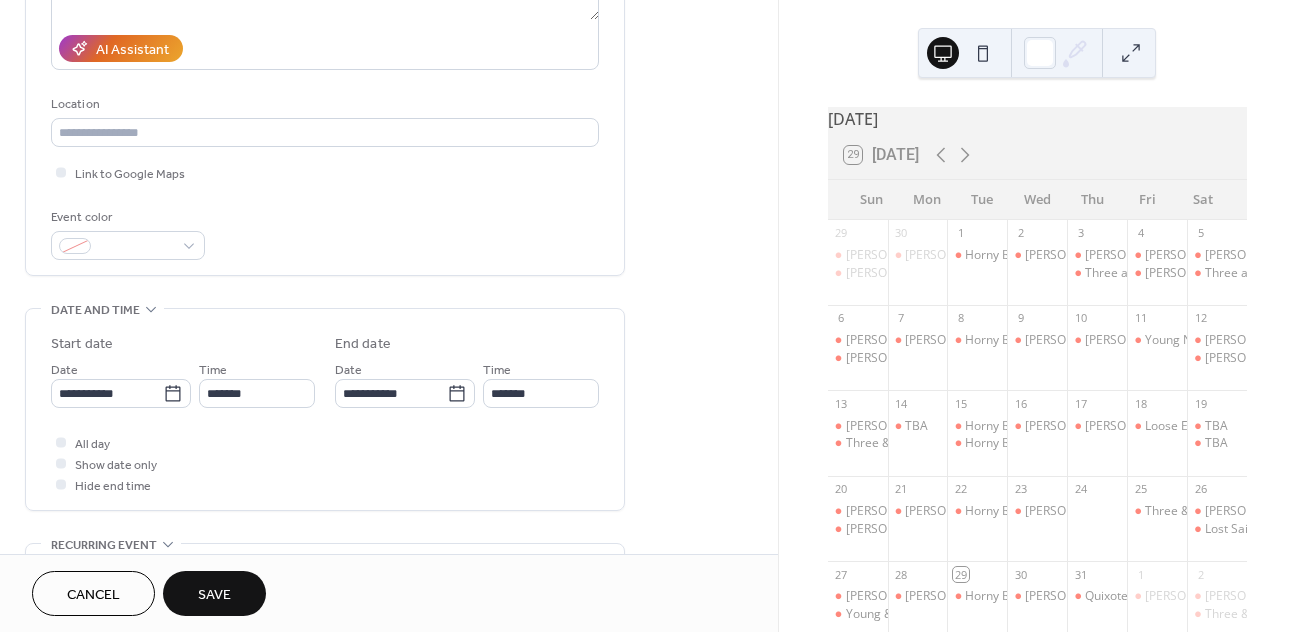 scroll, scrollTop: 344, scrollLeft: 0, axis: vertical 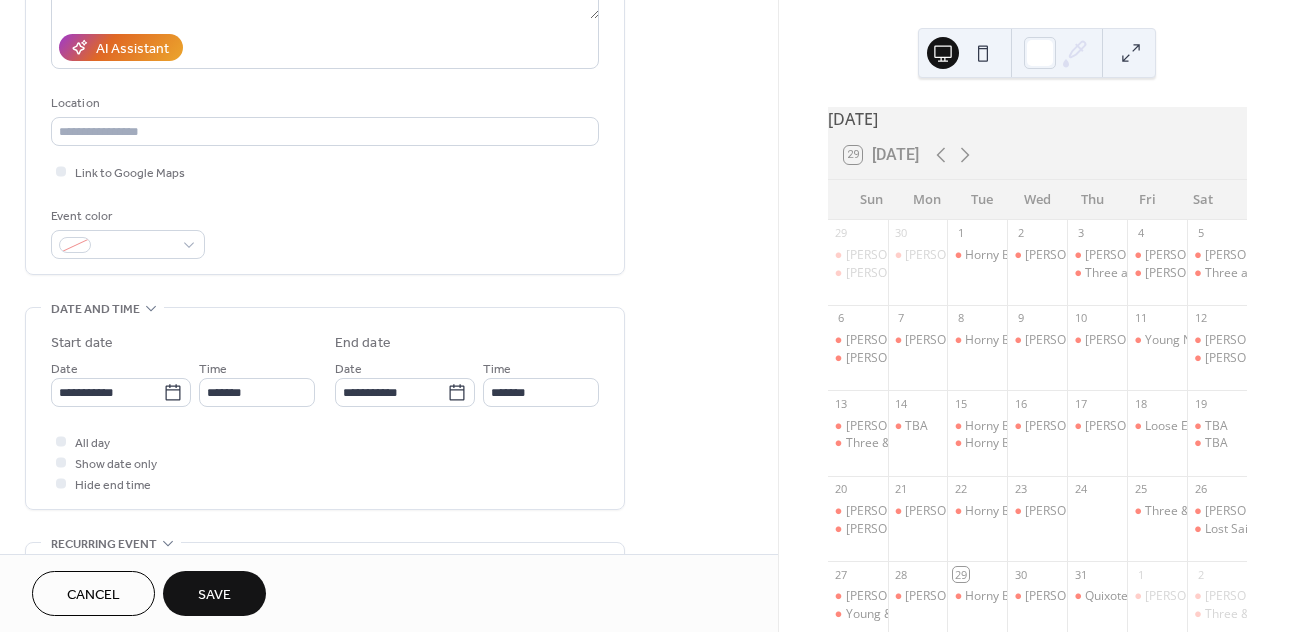 click on "Save" at bounding box center [214, 593] 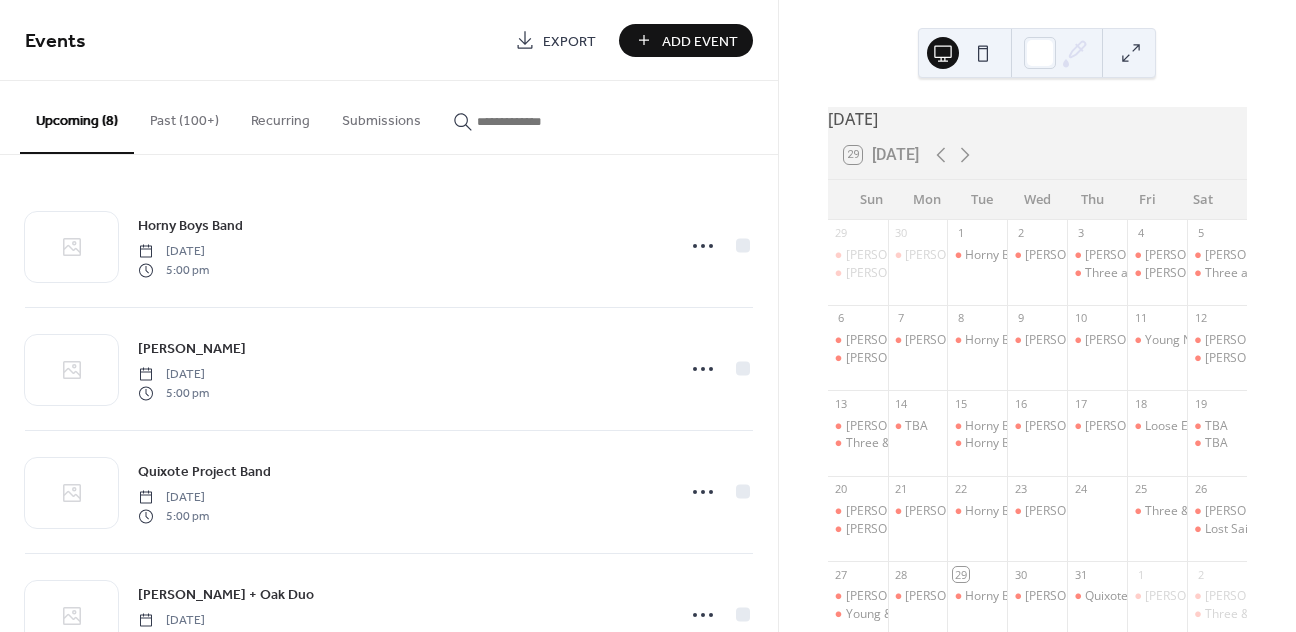 click on "Add Event" at bounding box center (700, 41) 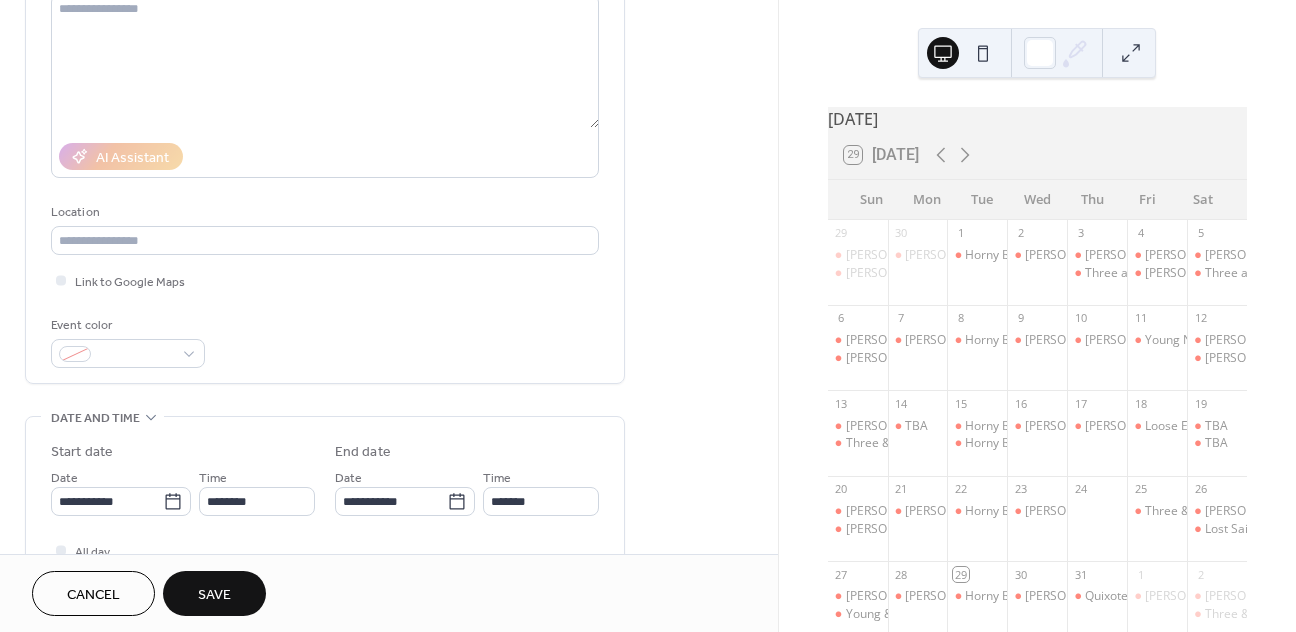 scroll, scrollTop: 290, scrollLeft: 0, axis: vertical 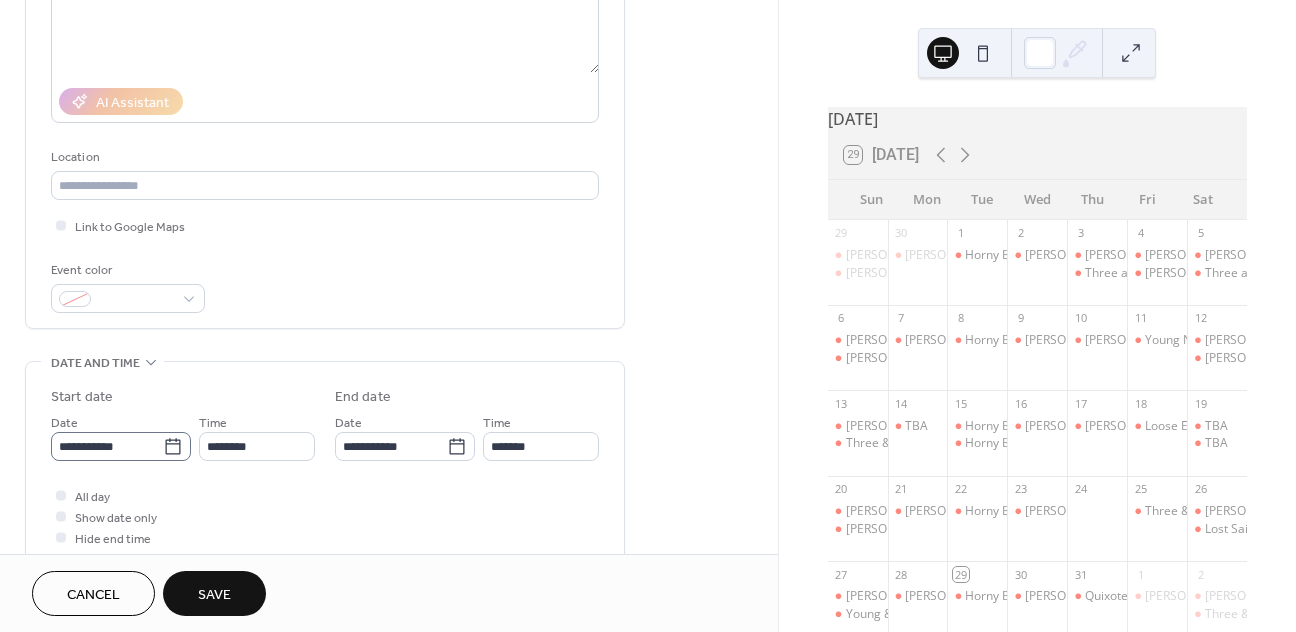 type on "**********" 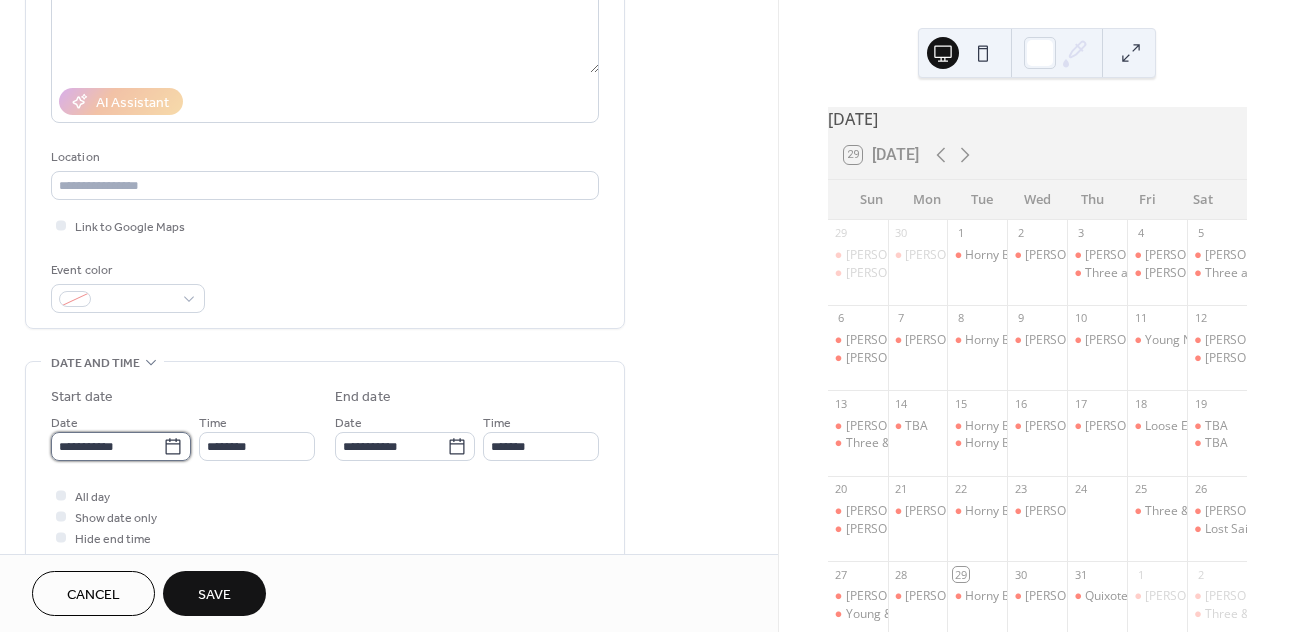 click on "**********" at bounding box center [107, 446] 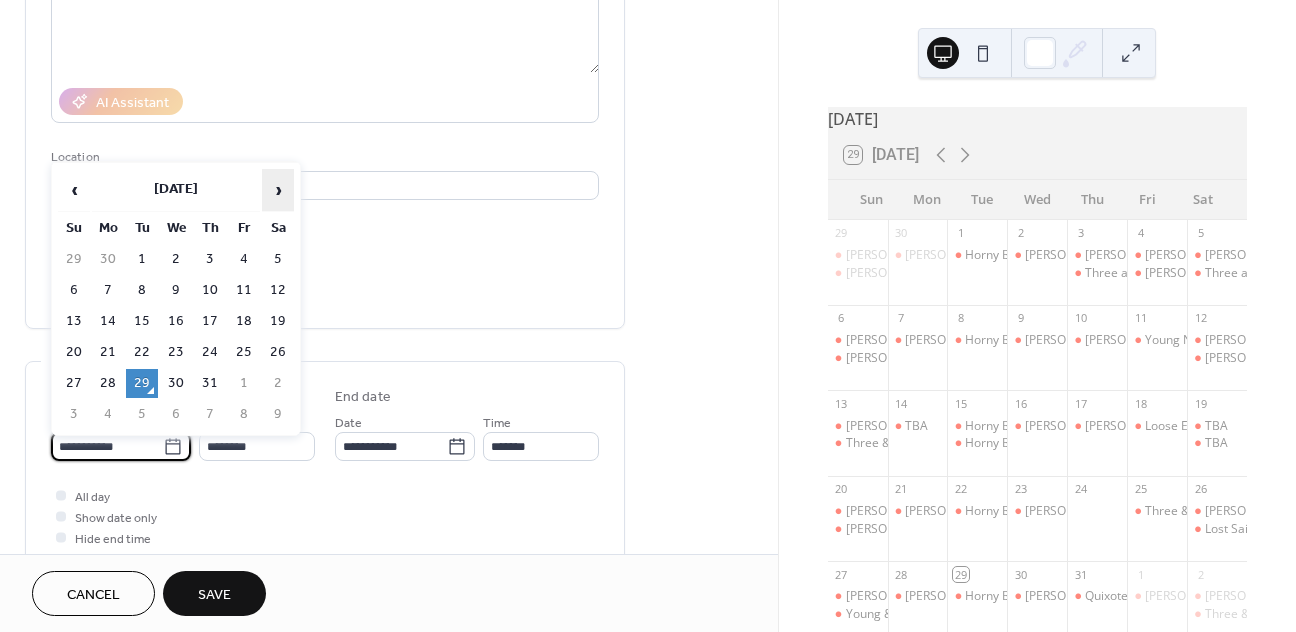 click on "›" at bounding box center (278, 190) 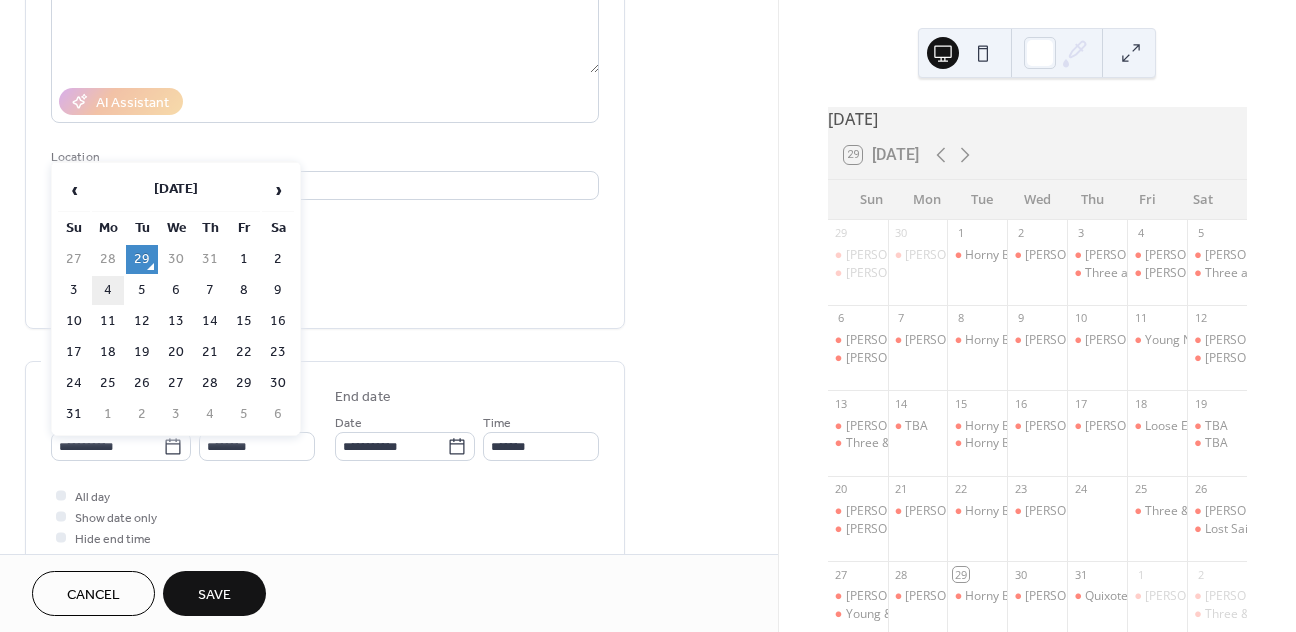 click on "4" at bounding box center (108, 290) 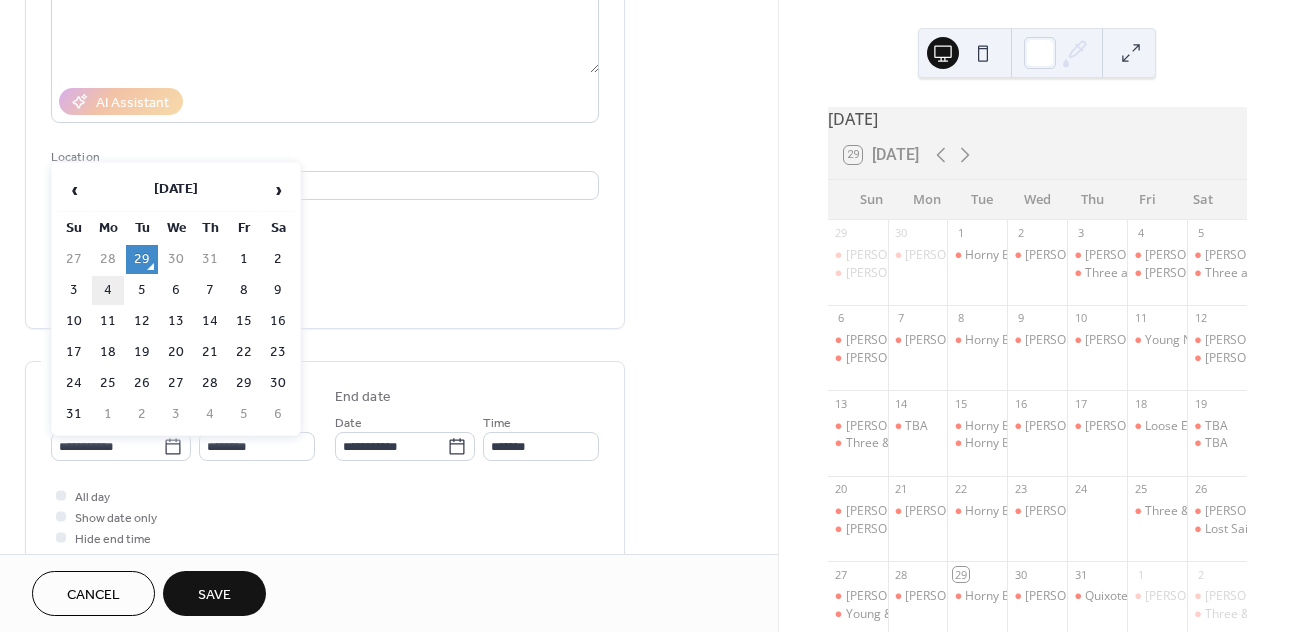 type on "**********" 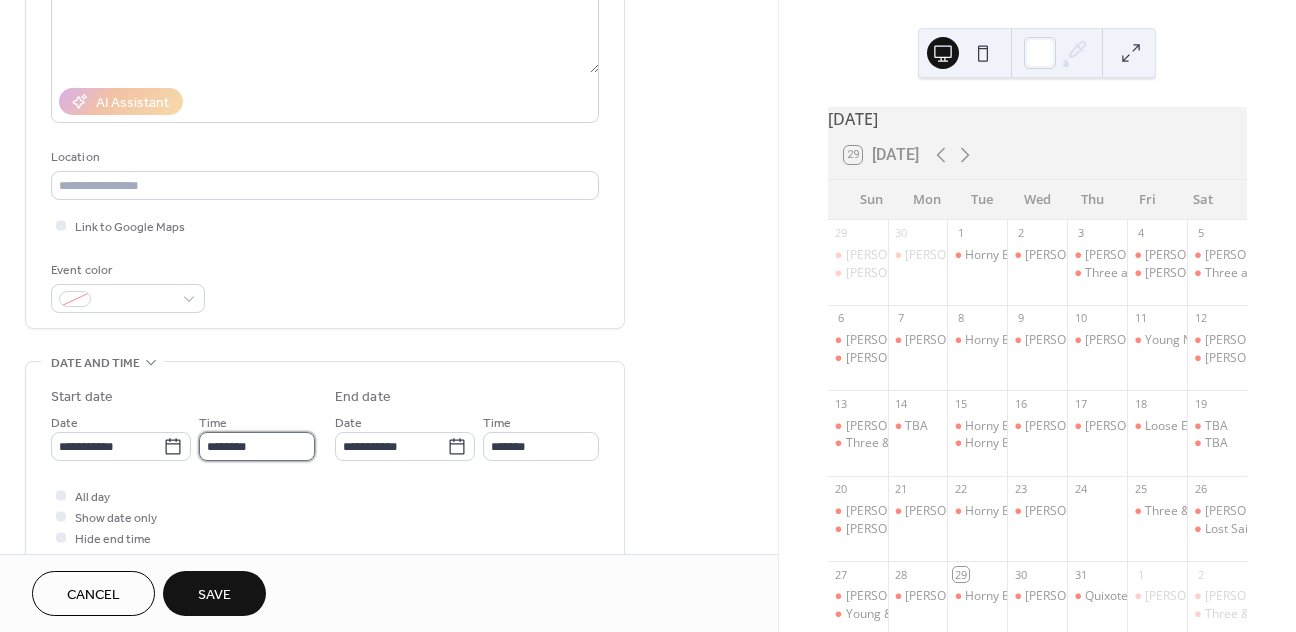 click on "********" at bounding box center (257, 446) 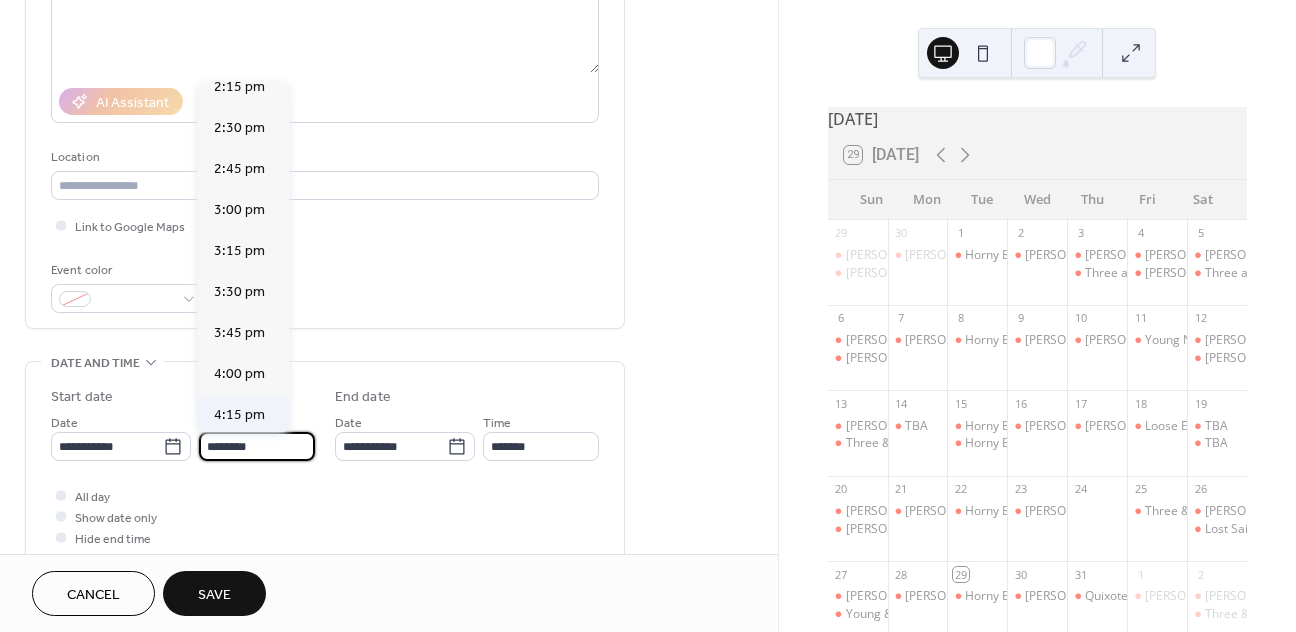 scroll, scrollTop: 2499, scrollLeft: 0, axis: vertical 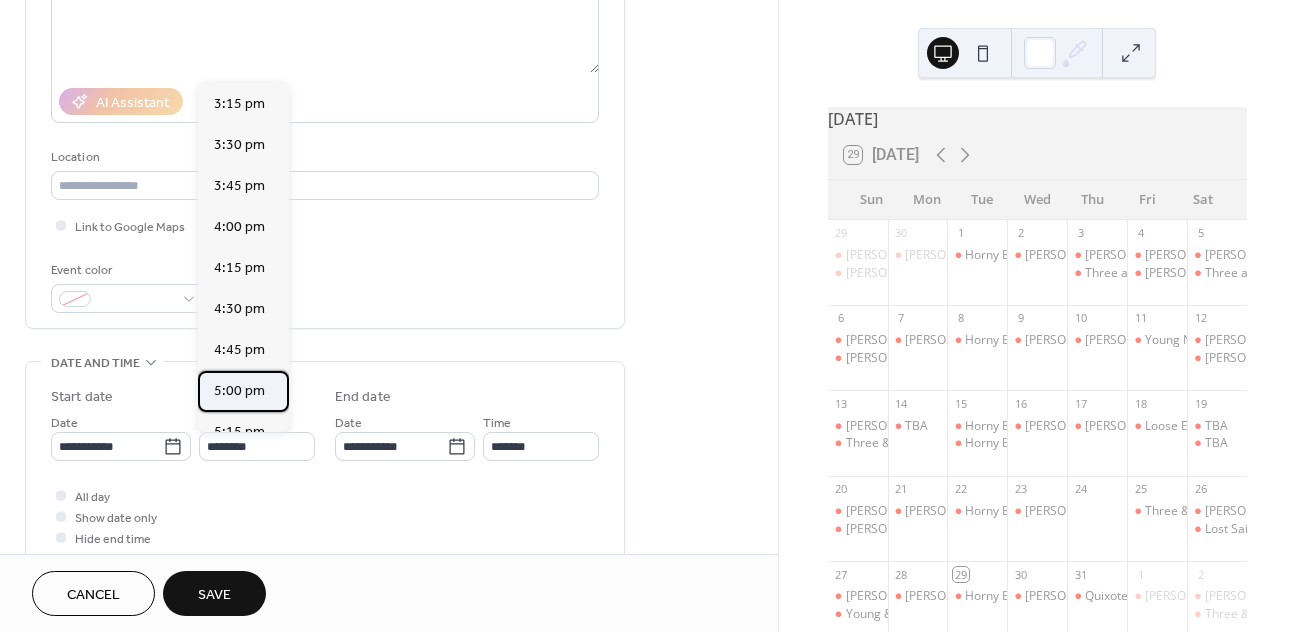click on "5:00 pm" at bounding box center [239, 391] 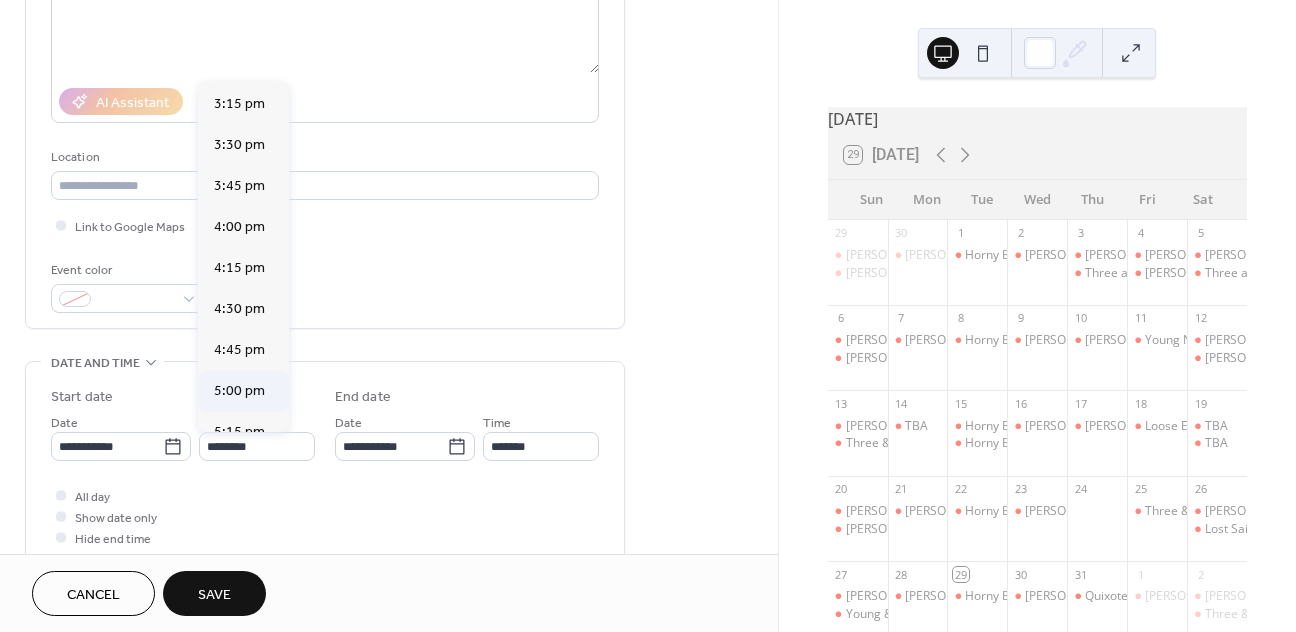 type on "*******" 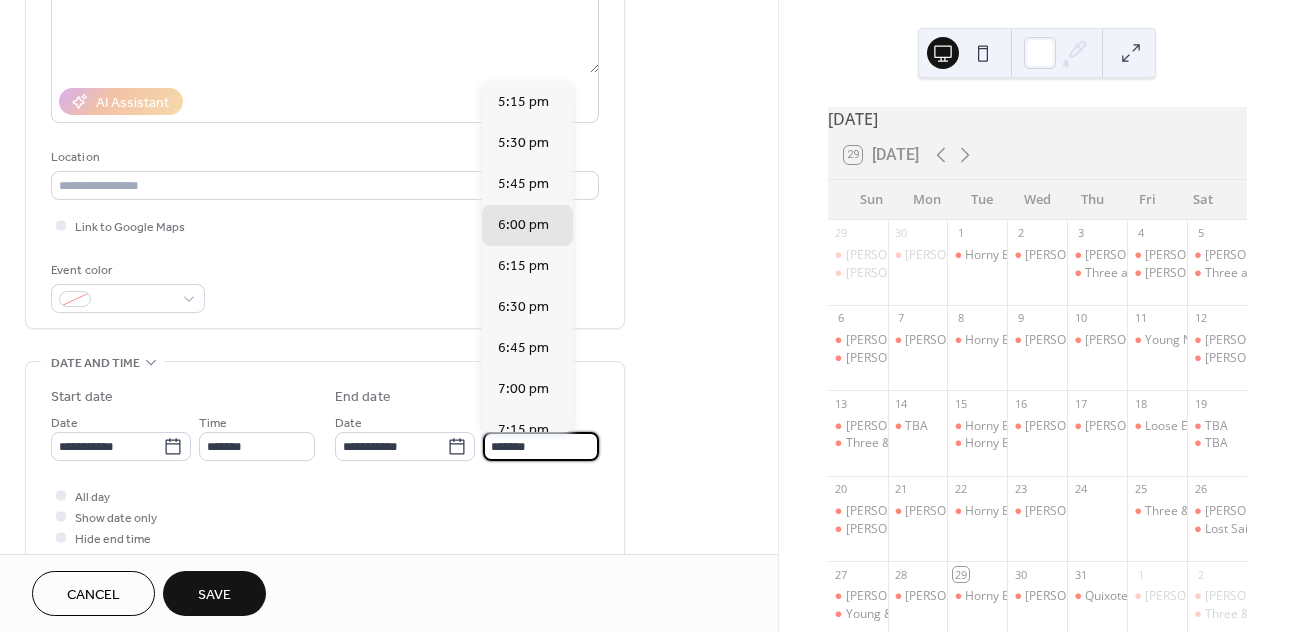 click on "*******" at bounding box center (541, 446) 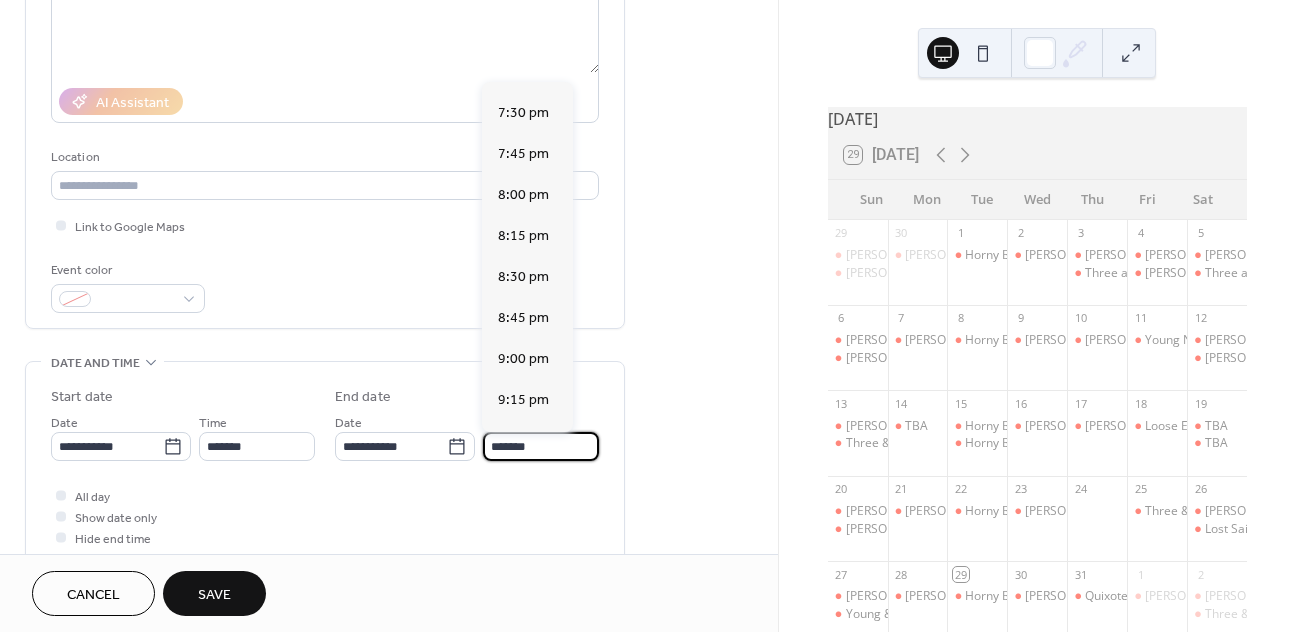 scroll, scrollTop: 388, scrollLeft: 0, axis: vertical 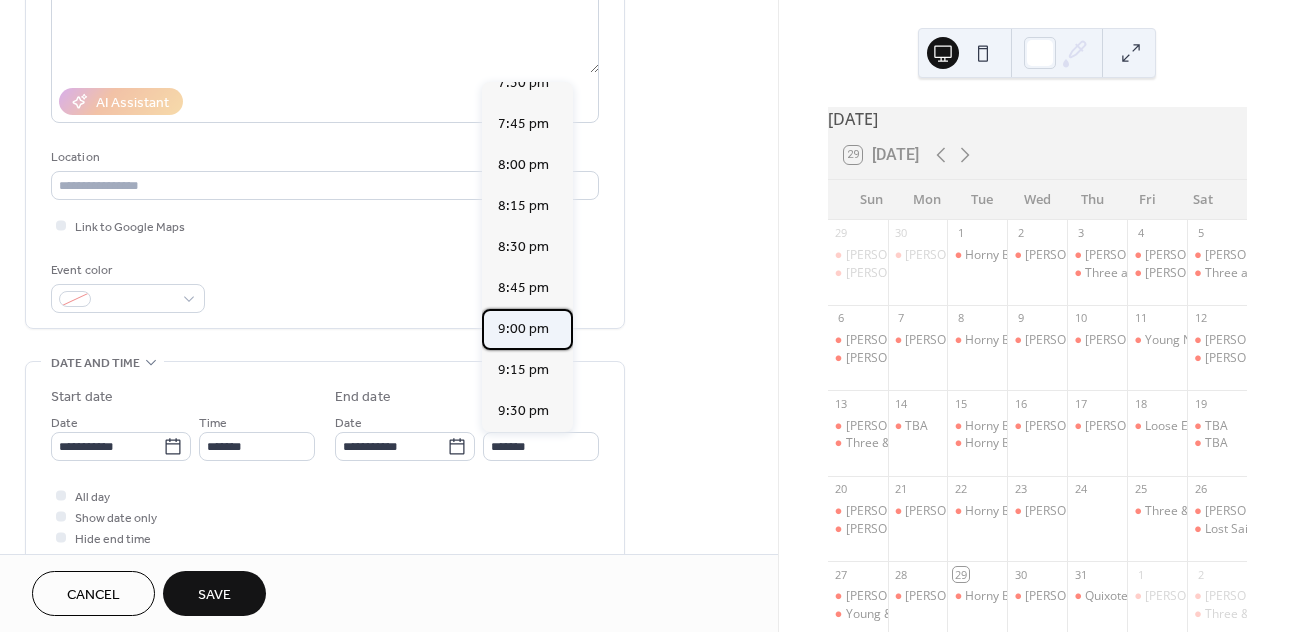 click on "9:00 pm" at bounding box center (523, 329) 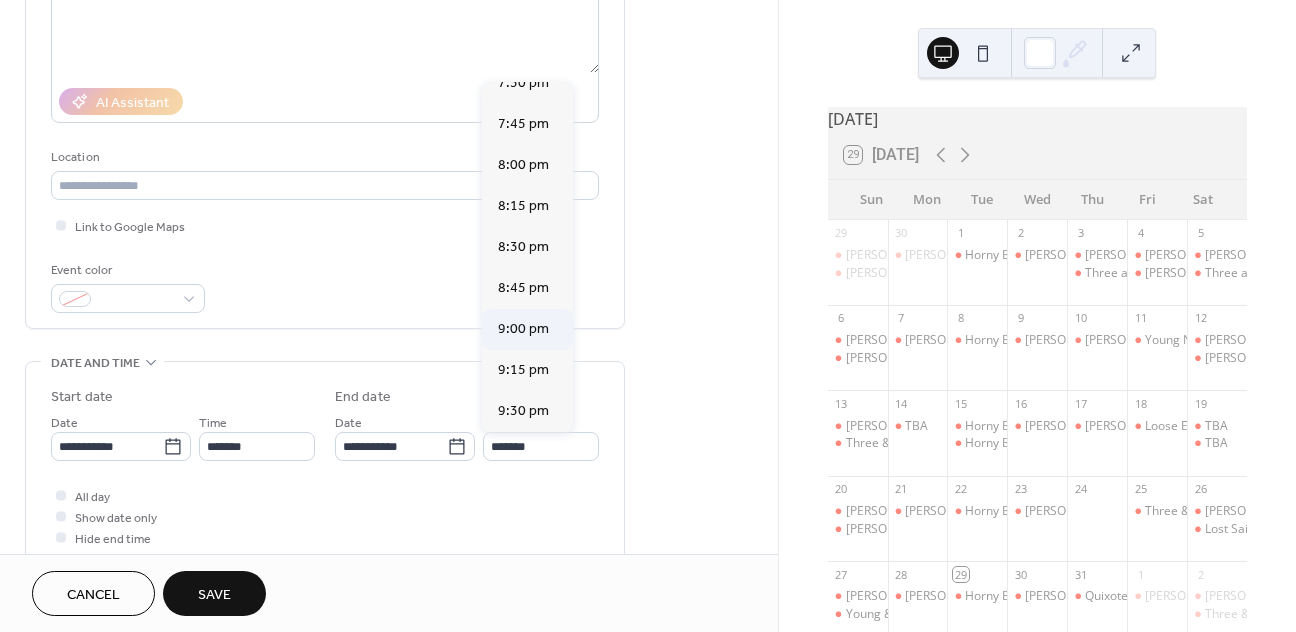 type on "*******" 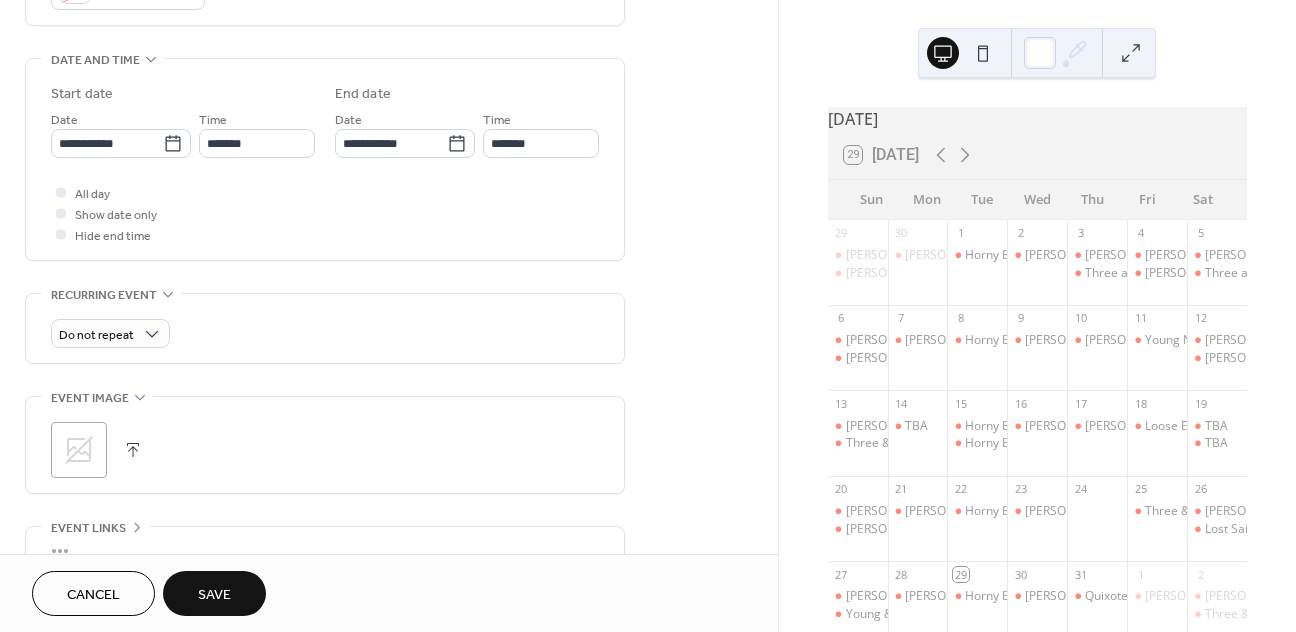 scroll, scrollTop: 605, scrollLeft: 0, axis: vertical 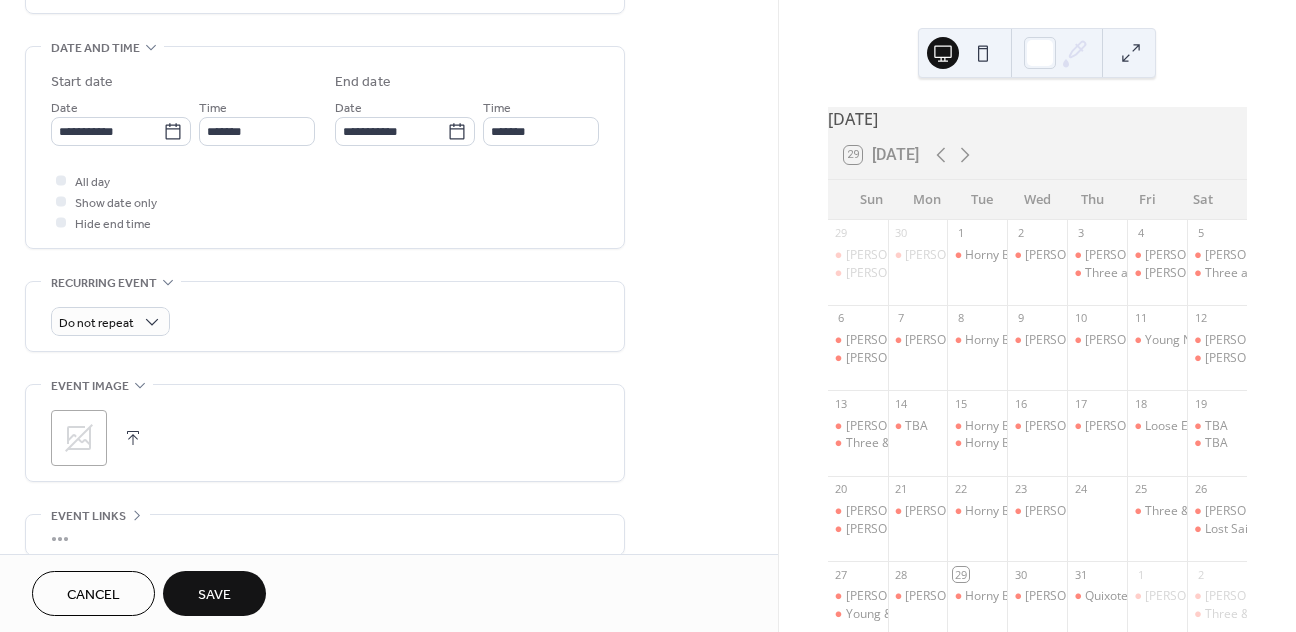 click on "Save" at bounding box center (214, 593) 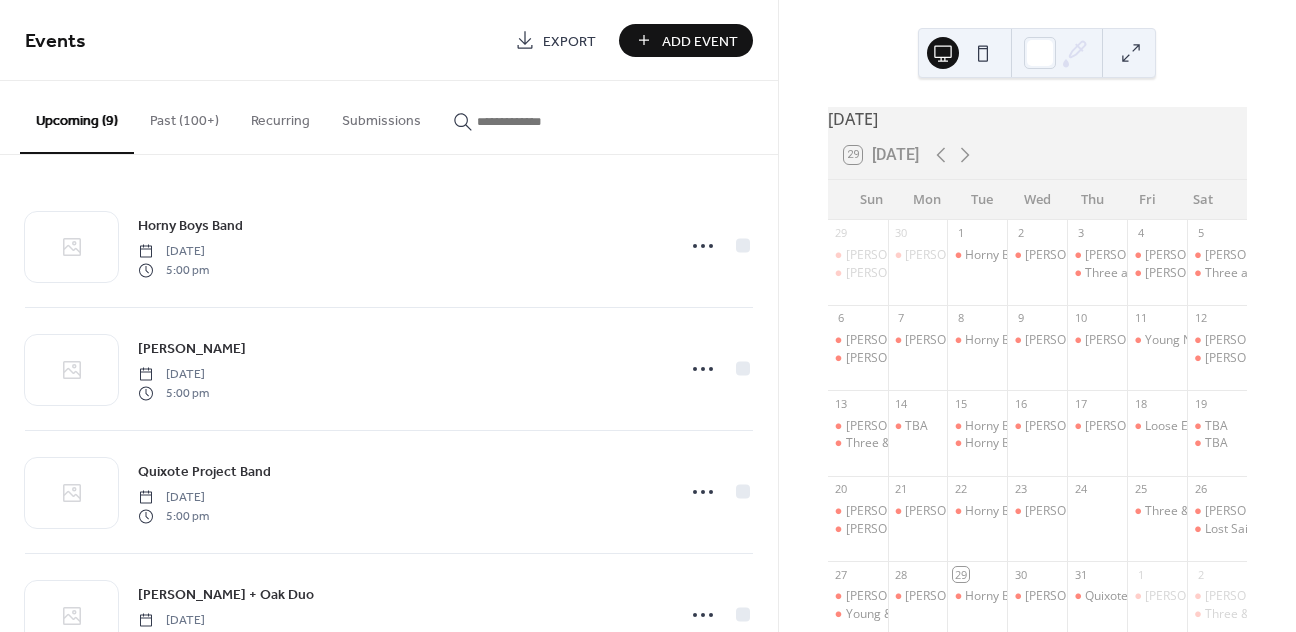 click on "Add Event" at bounding box center (700, 41) 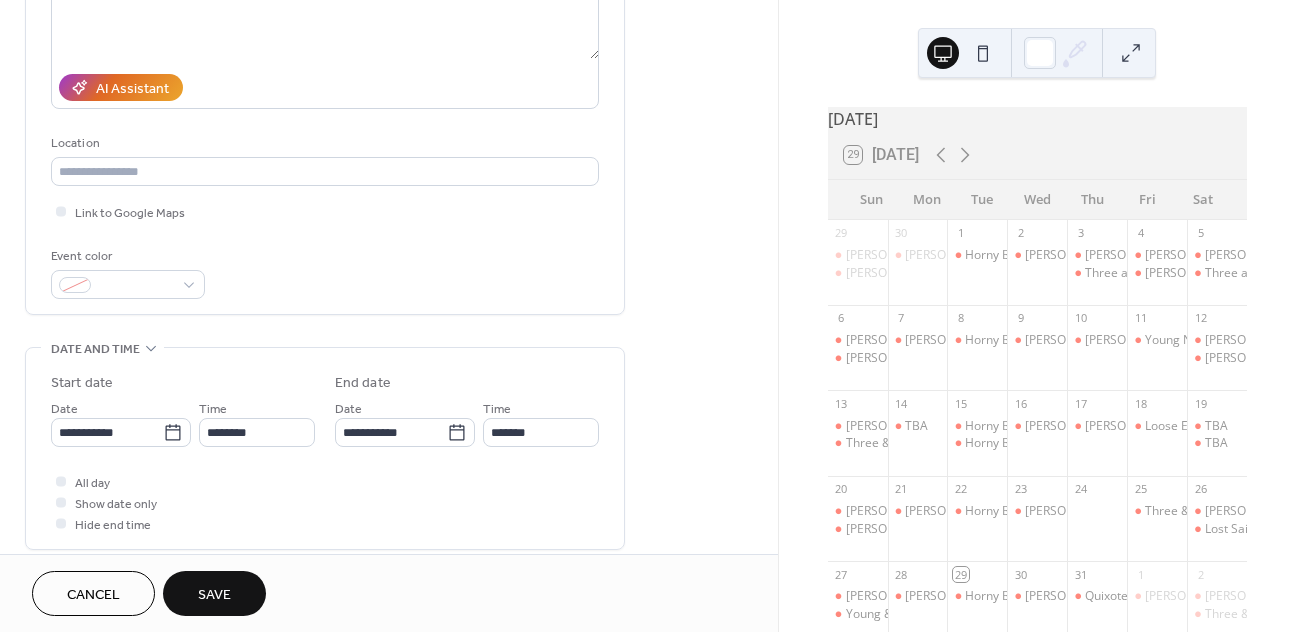 scroll, scrollTop: 313, scrollLeft: 0, axis: vertical 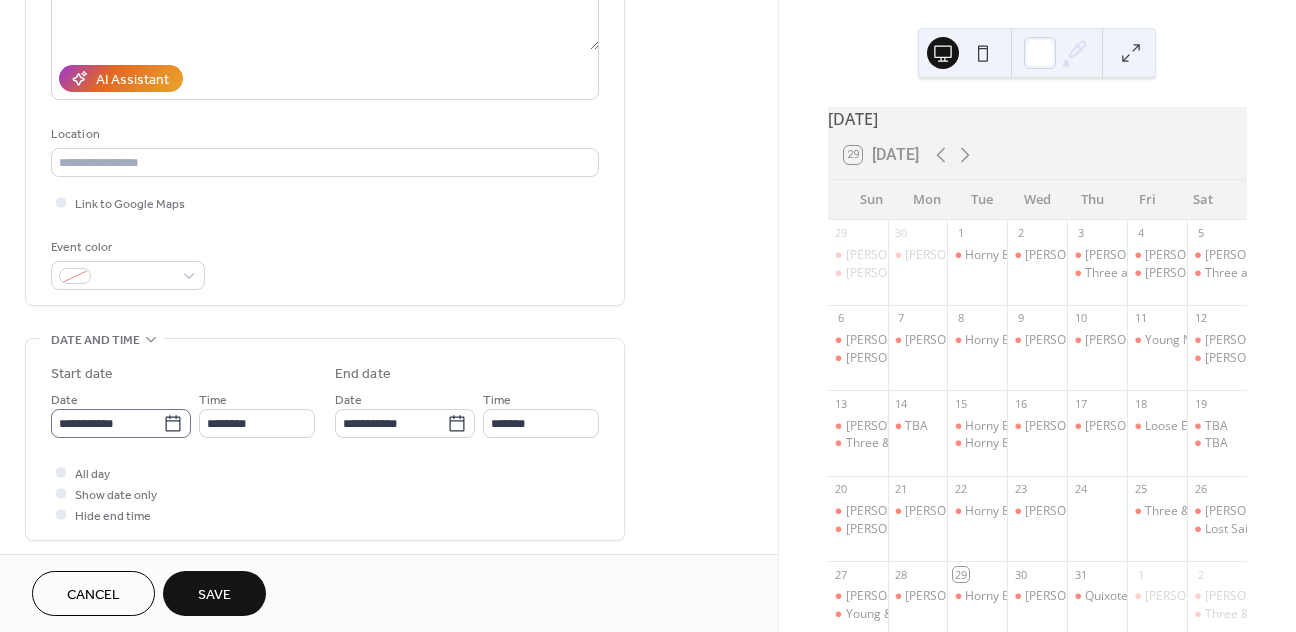 type on "**********" 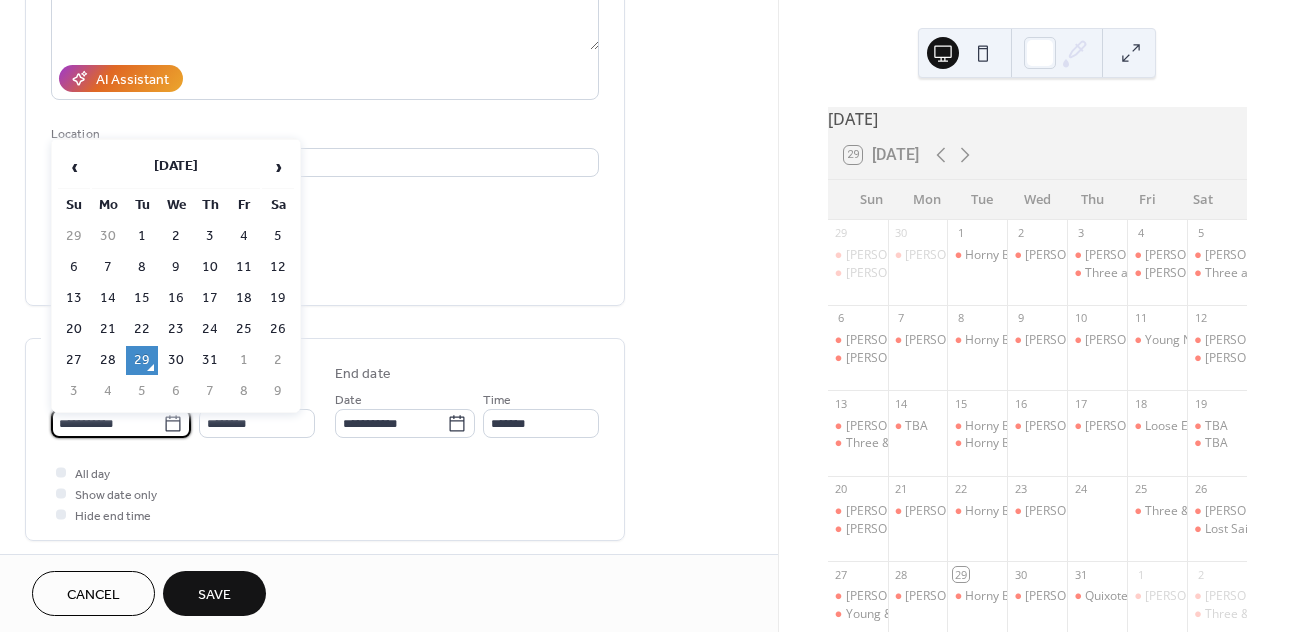 click on "**********" at bounding box center [107, 423] 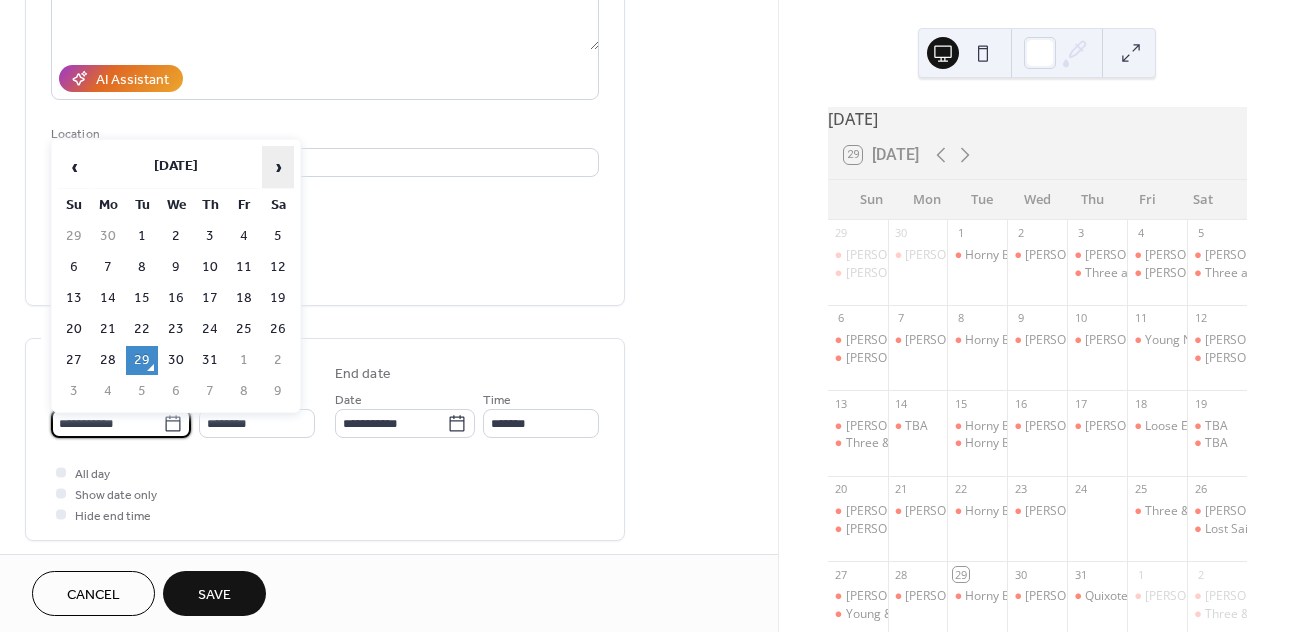 click on "›" at bounding box center [278, 167] 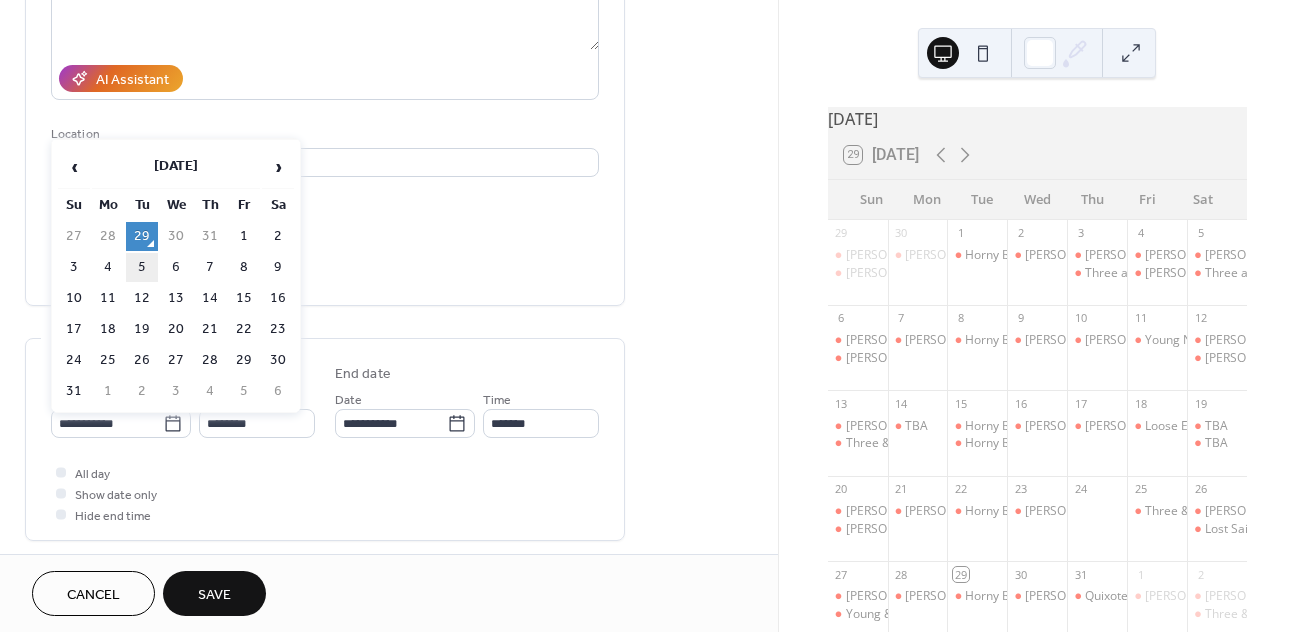click on "5" at bounding box center (142, 267) 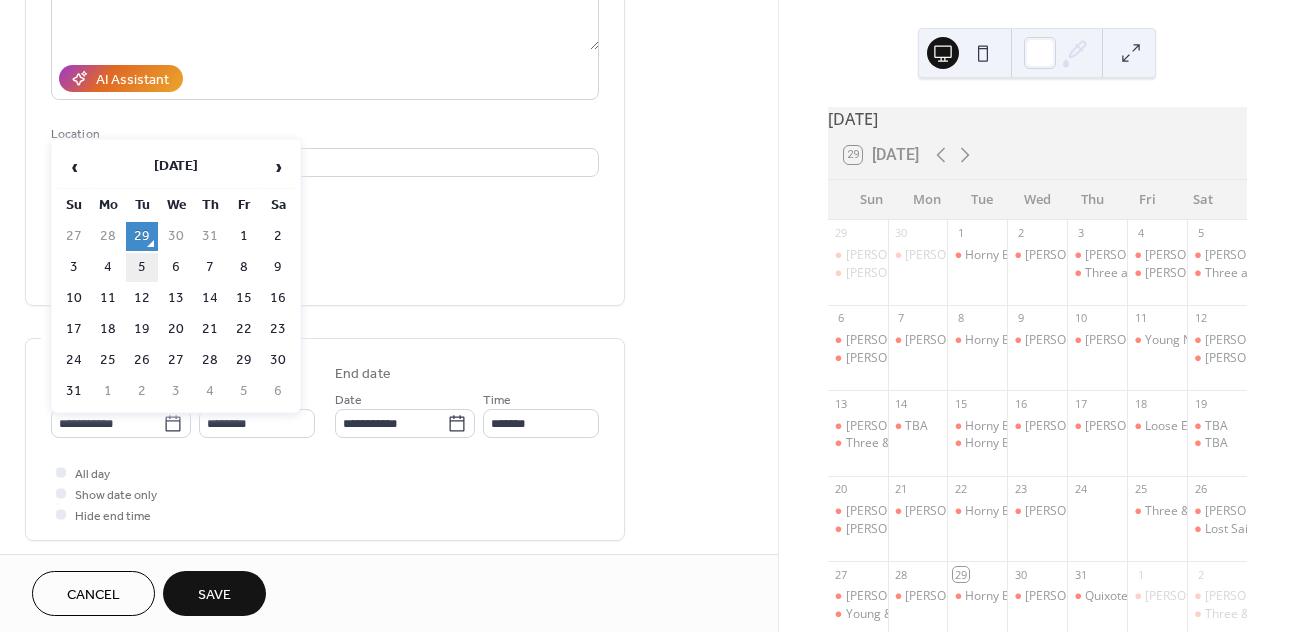 type on "**********" 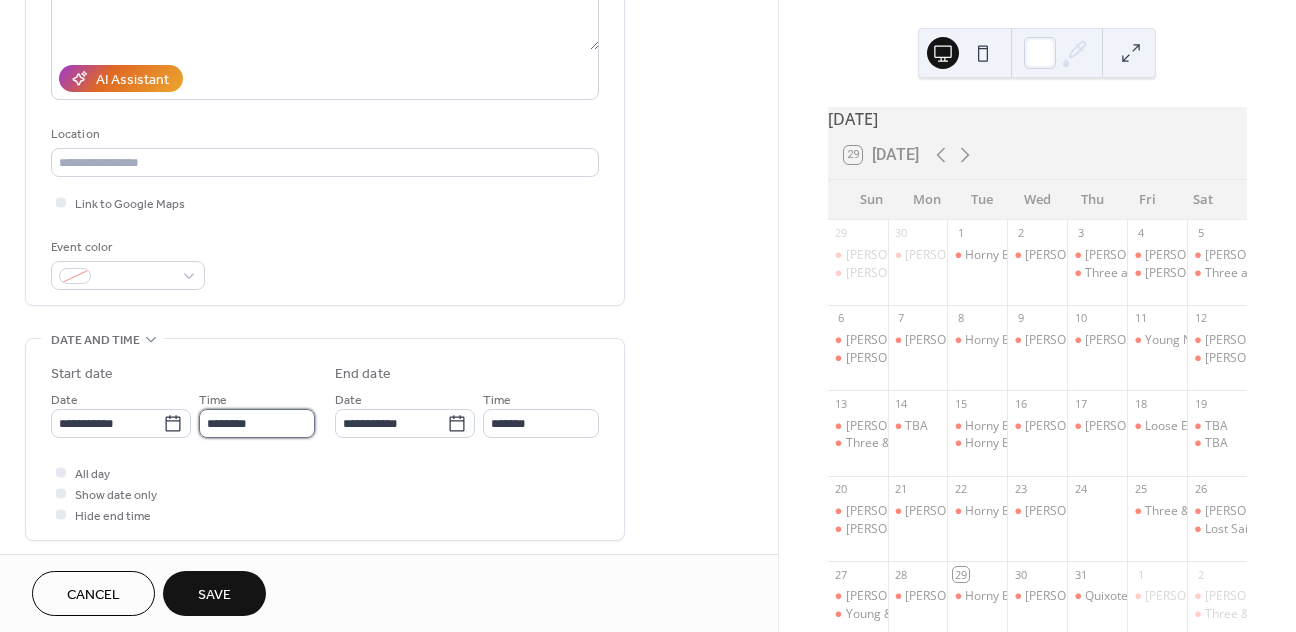 click on "********" at bounding box center [257, 423] 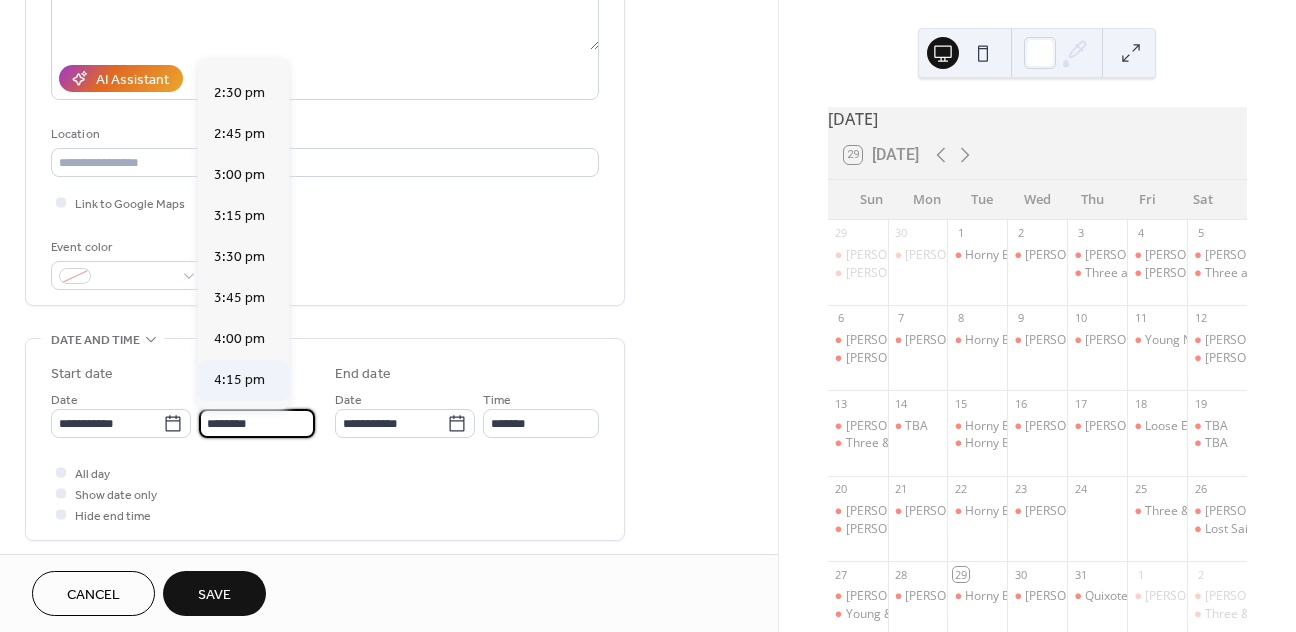 scroll, scrollTop: 2574, scrollLeft: 0, axis: vertical 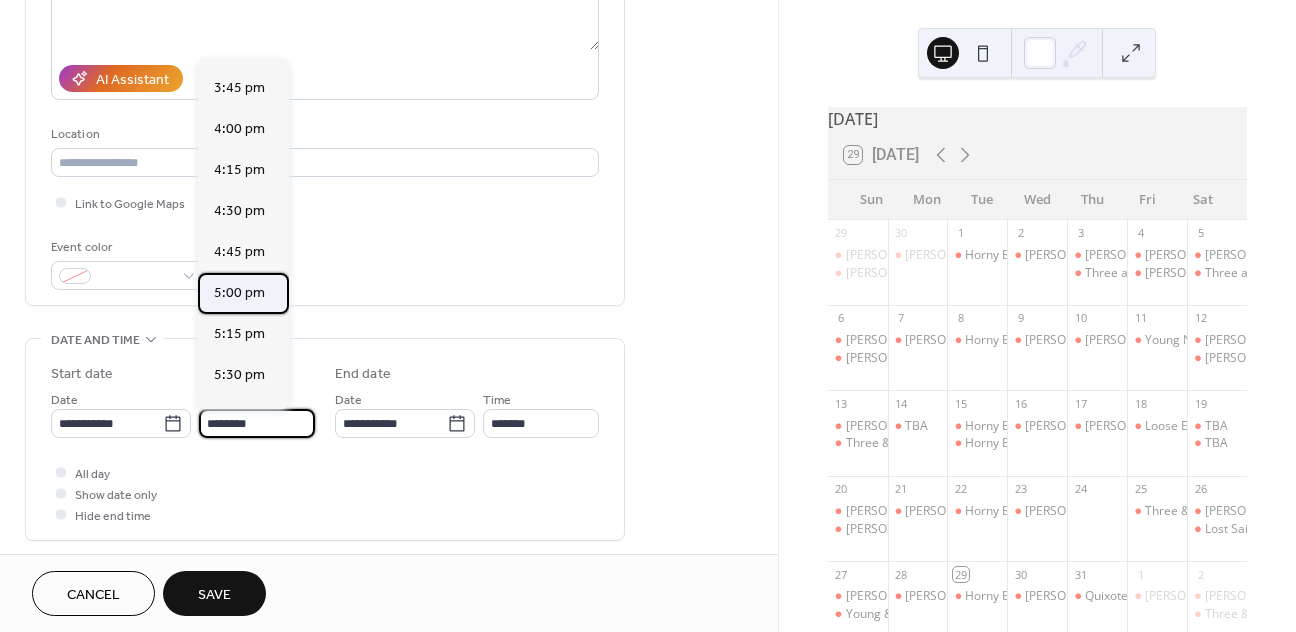 click on "5:00 pm" at bounding box center [239, 293] 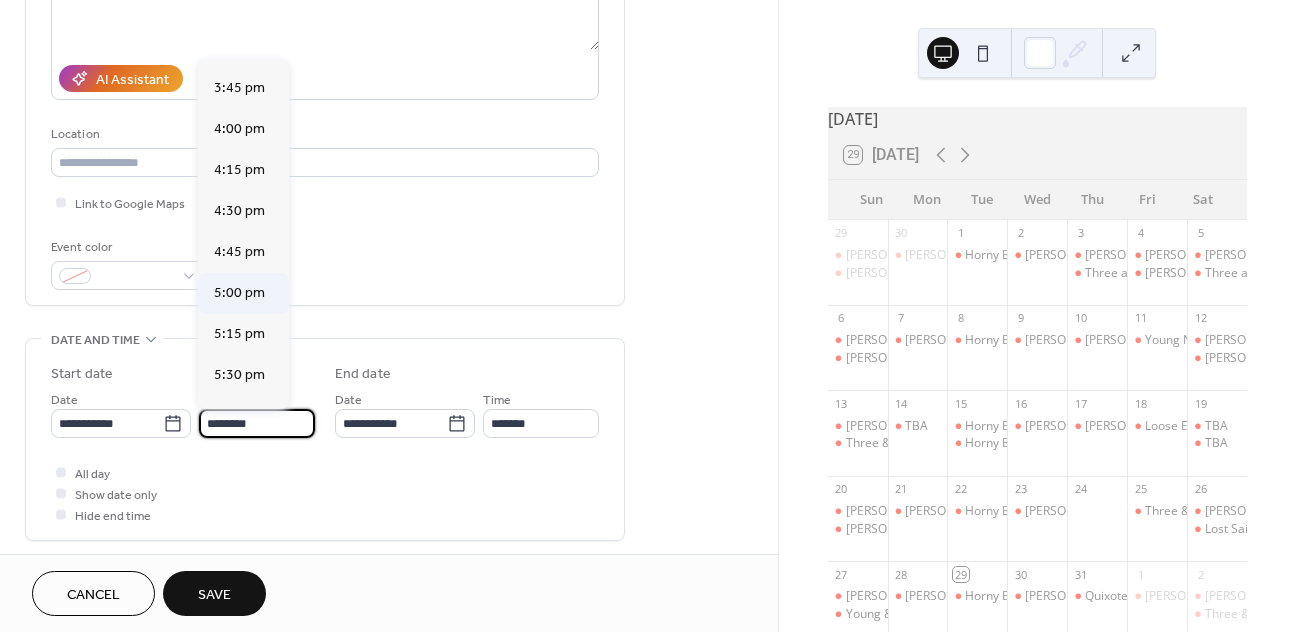 type on "*******" 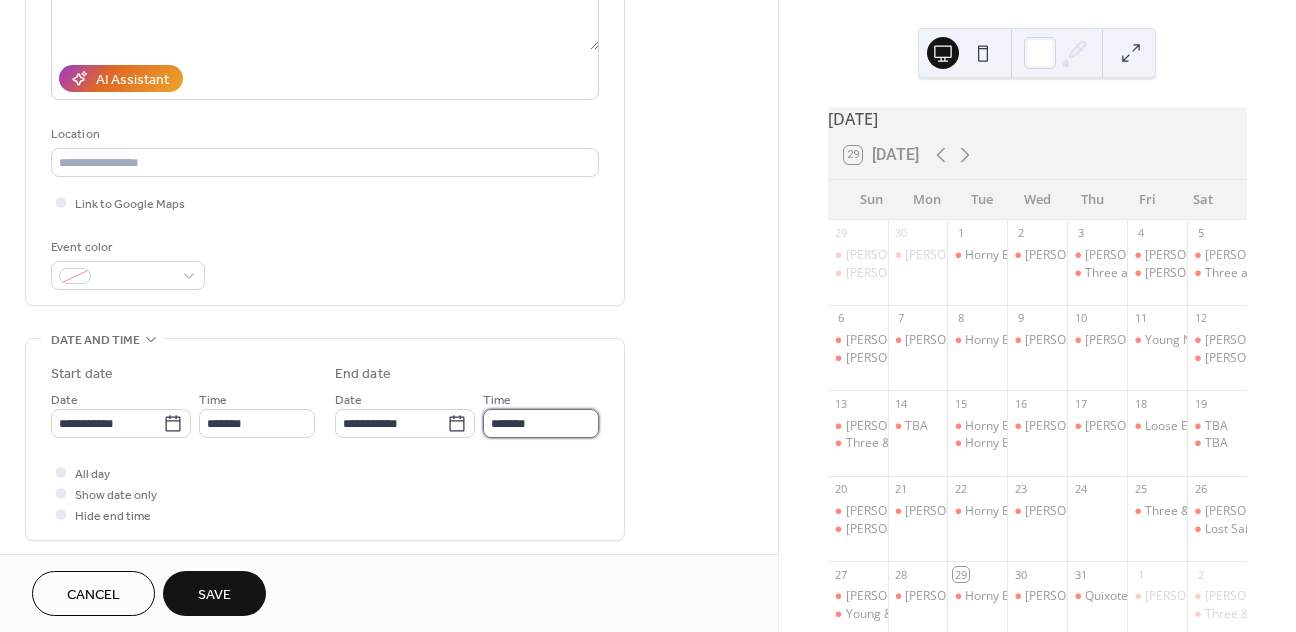 click on "*******" at bounding box center [541, 423] 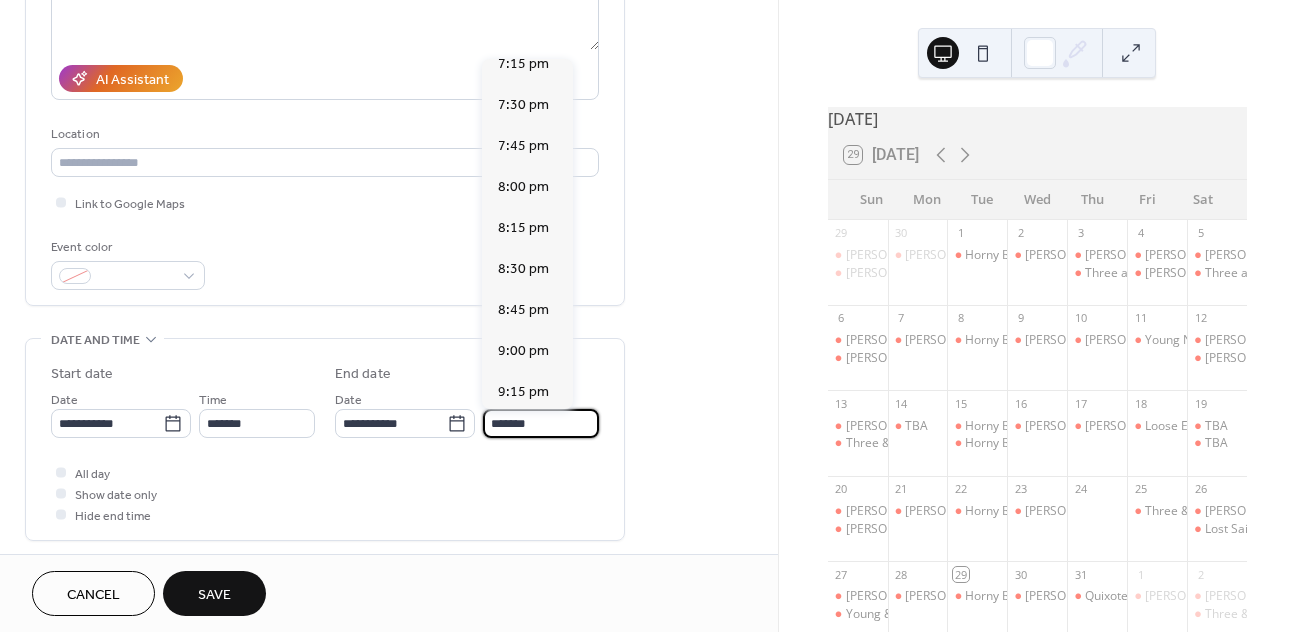 scroll, scrollTop: 342, scrollLeft: 0, axis: vertical 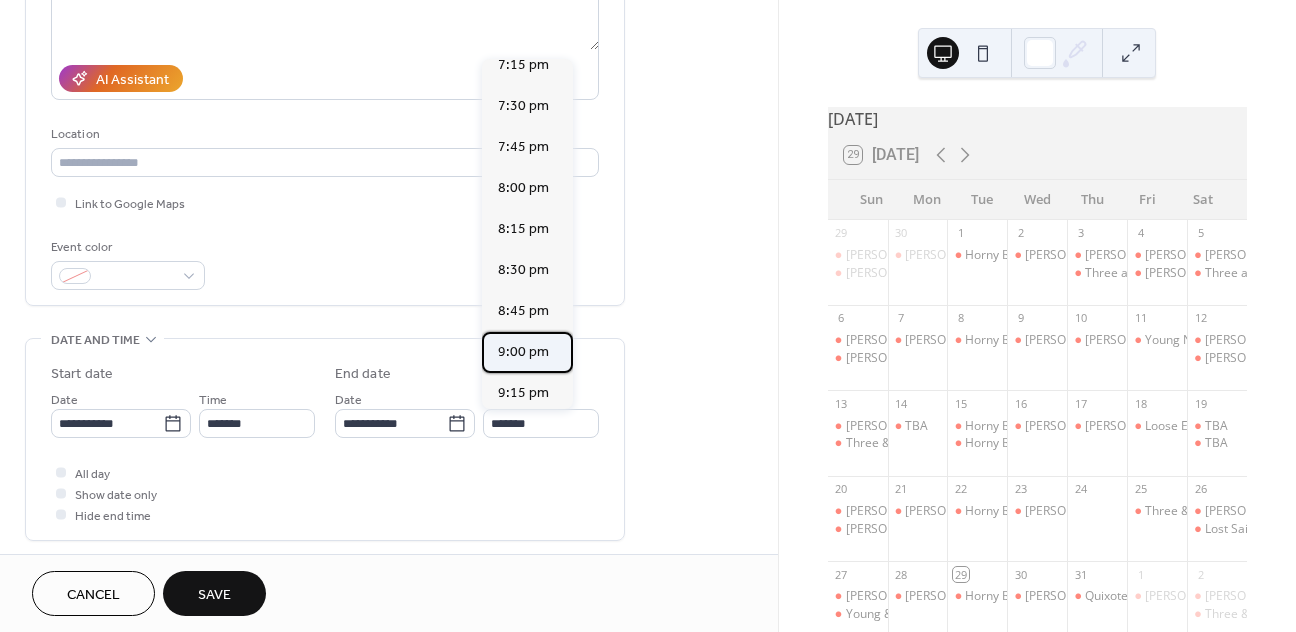click on "9:00 pm" at bounding box center (523, 352) 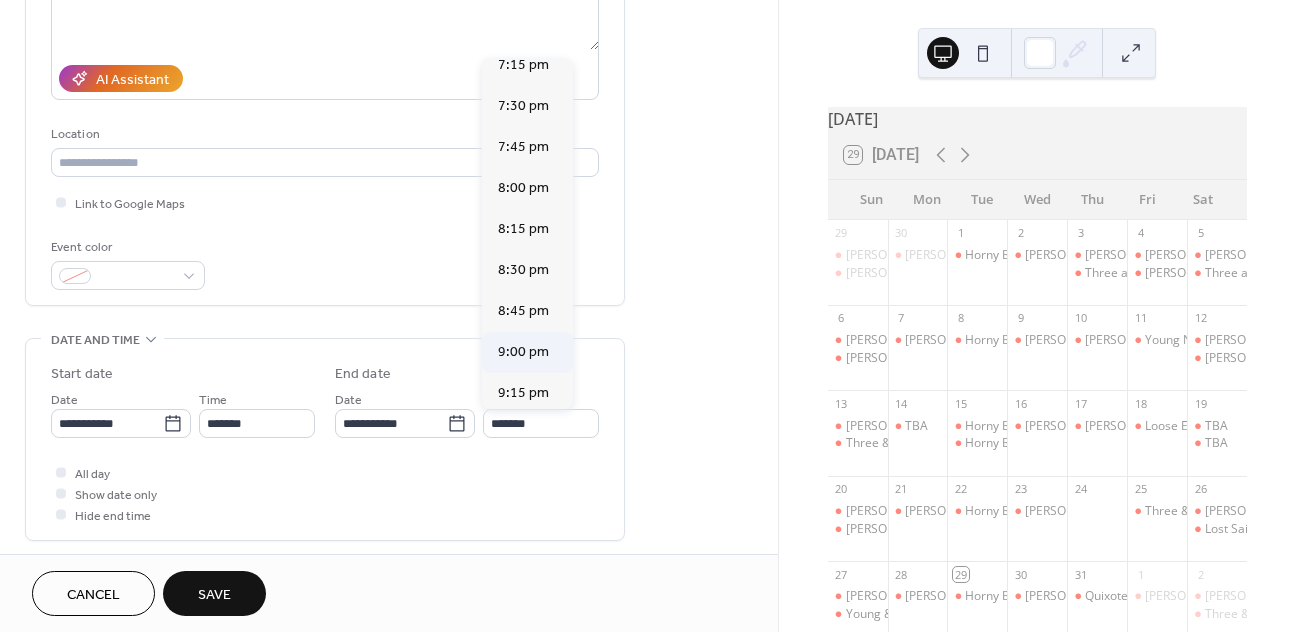 type on "*******" 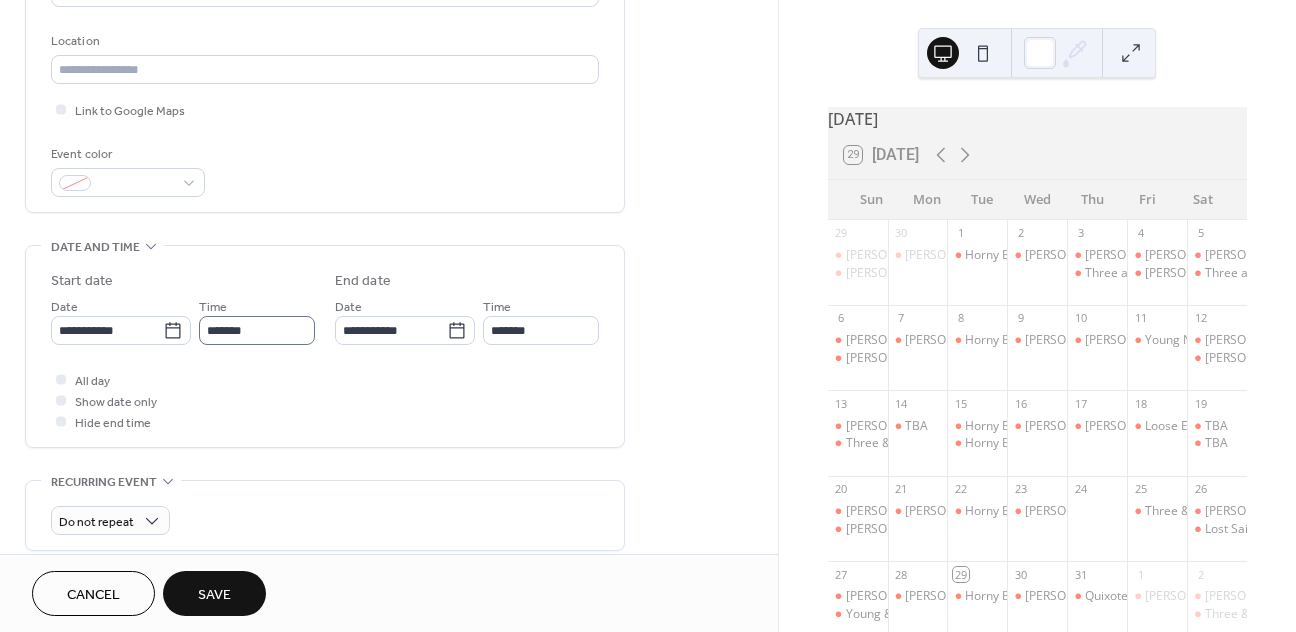 scroll, scrollTop: 409, scrollLeft: 0, axis: vertical 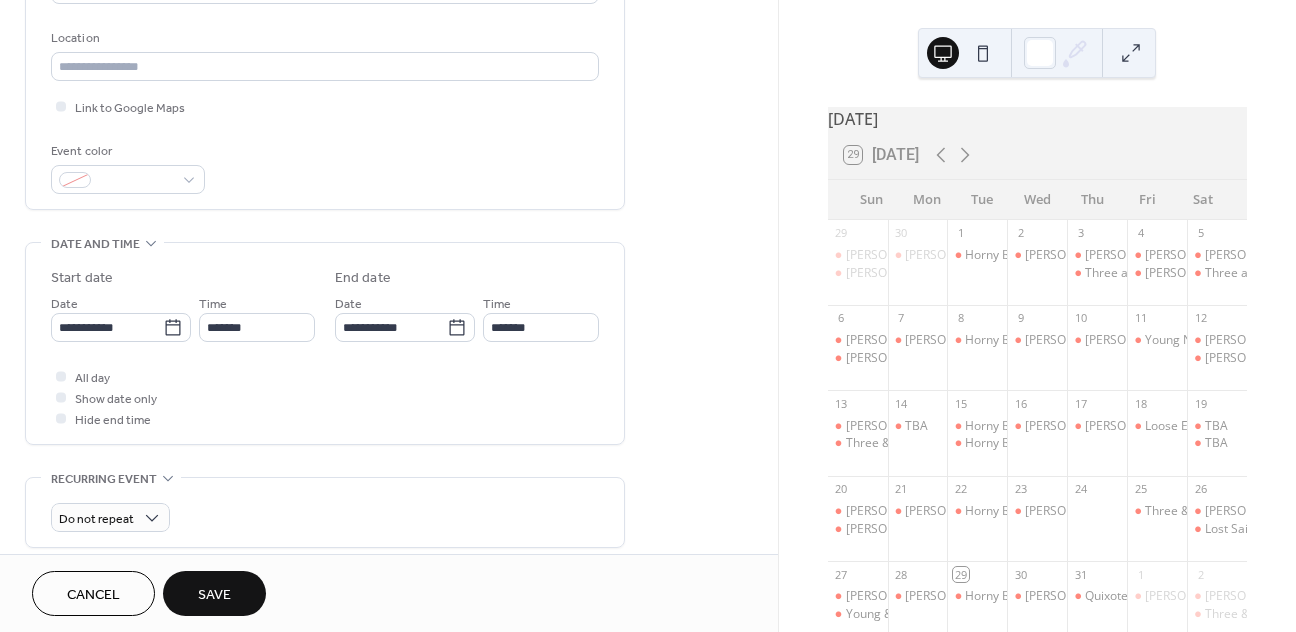 click on "Save" at bounding box center [214, 595] 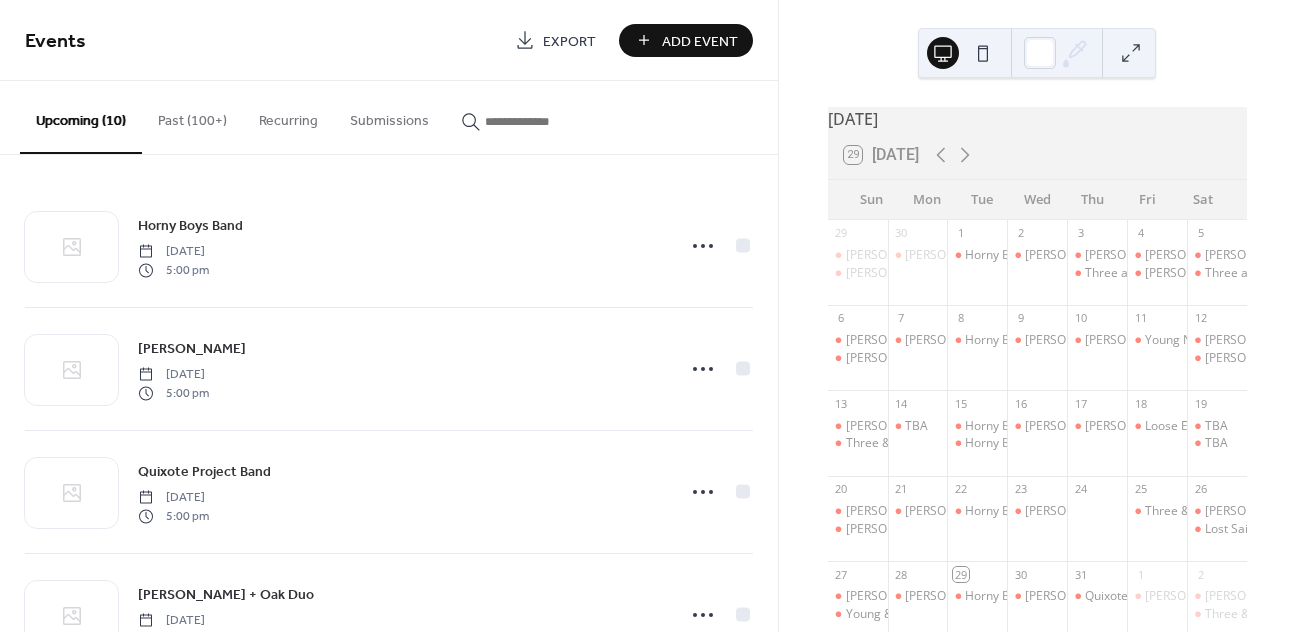 click on "Add Event" at bounding box center (700, 41) 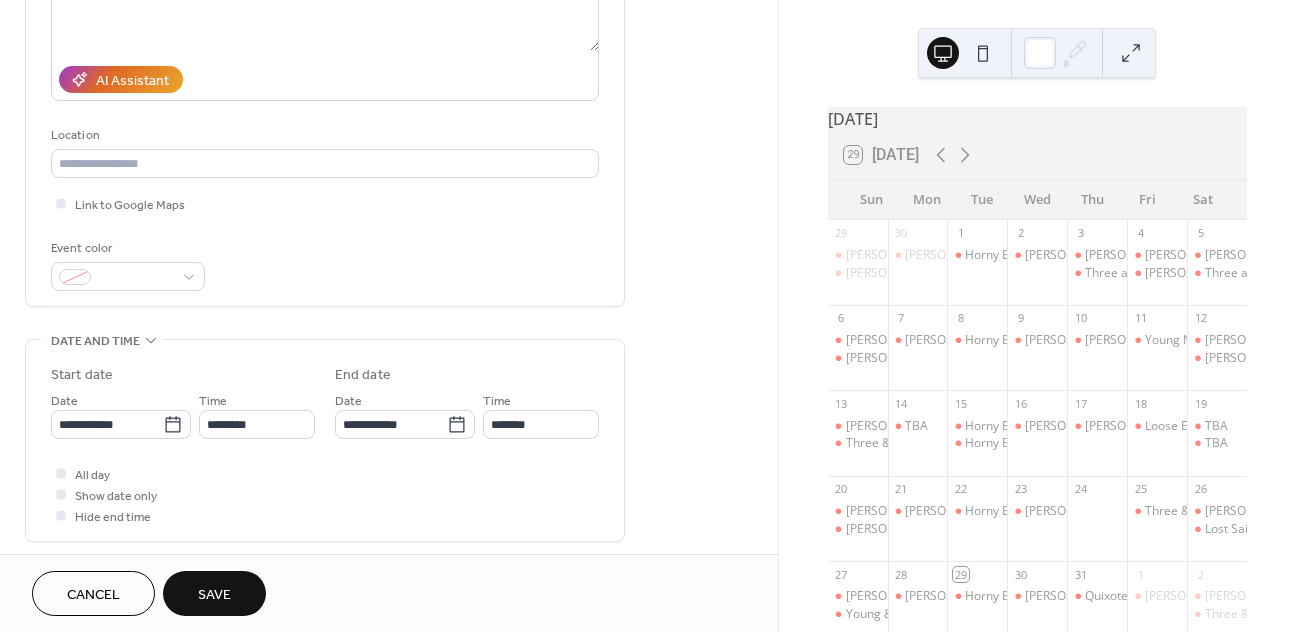 scroll, scrollTop: 327, scrollLeft: 0, axis: vertical 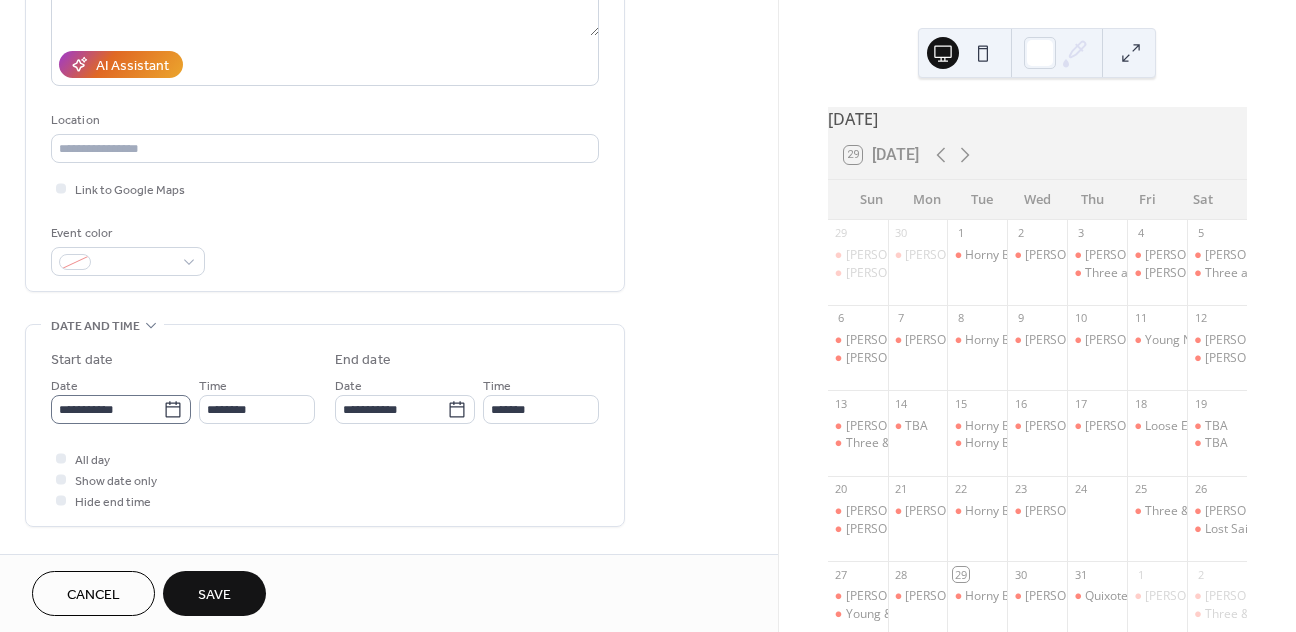 type on "**********" 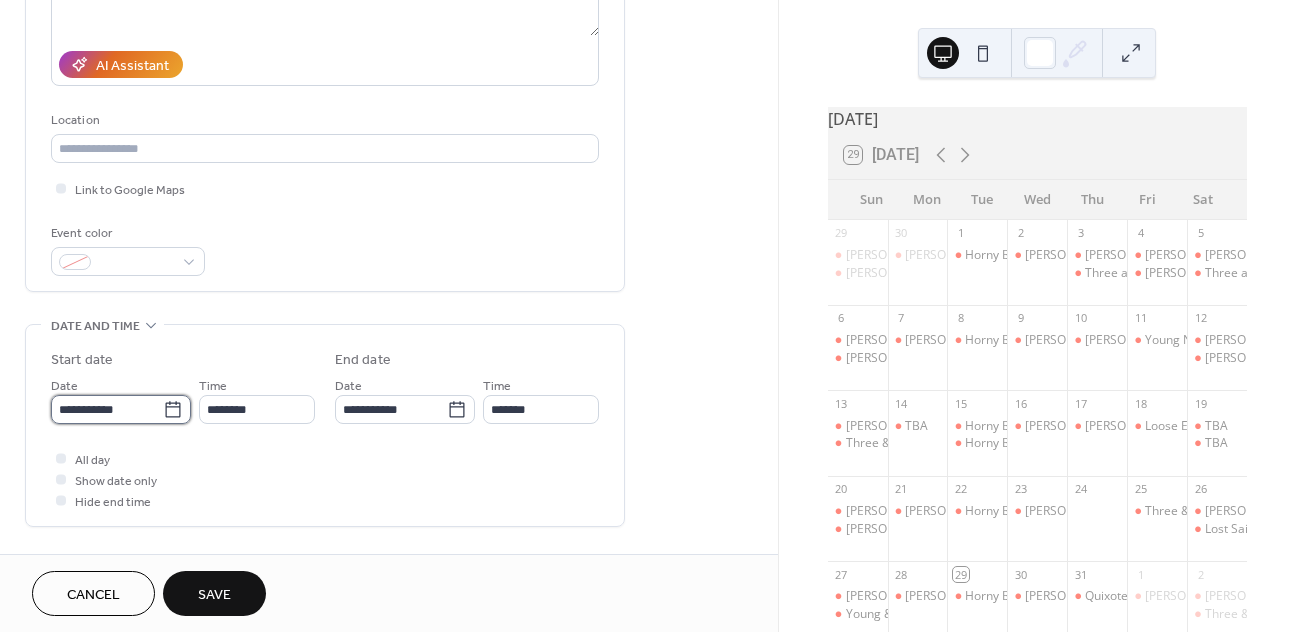 click on "**********" at bounding box center [107, 409] 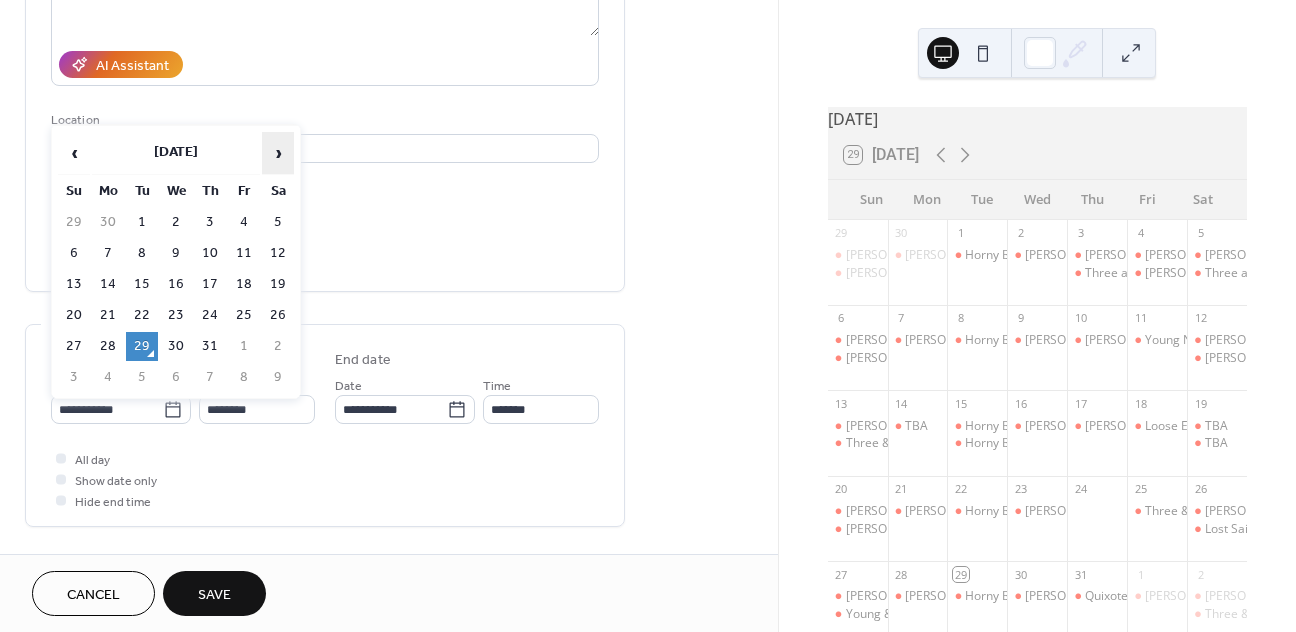 click on "›" at bounding box center (278, 153) 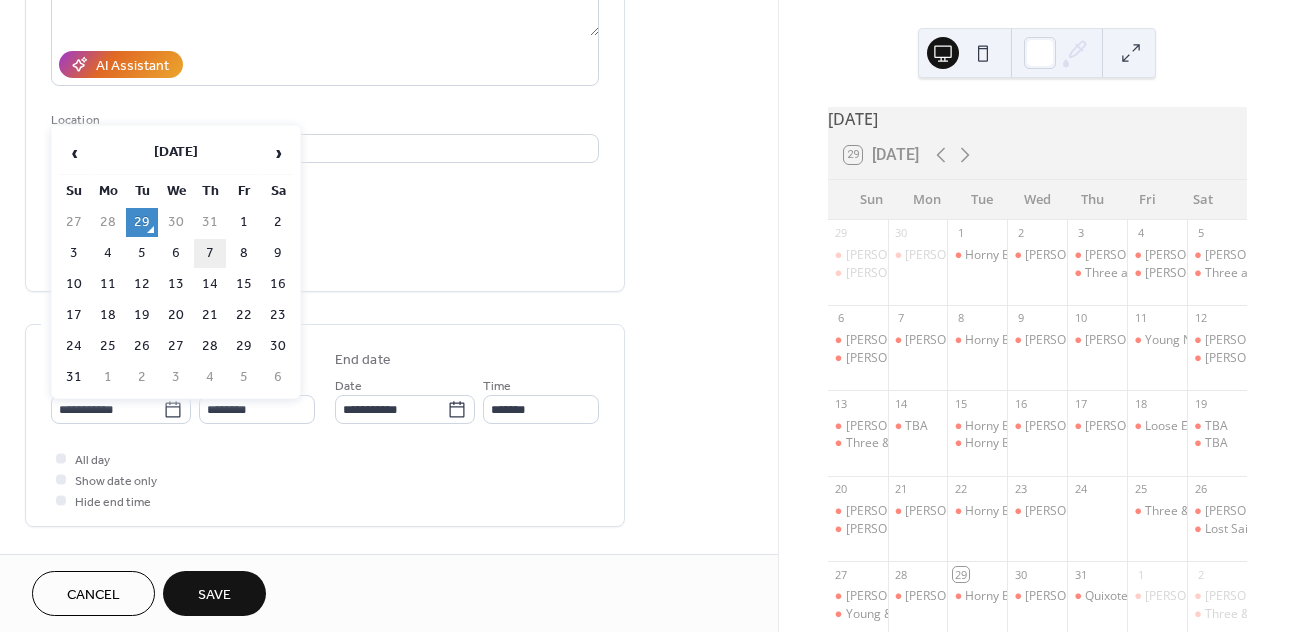 click on "7" at bounding box center [210, 253] 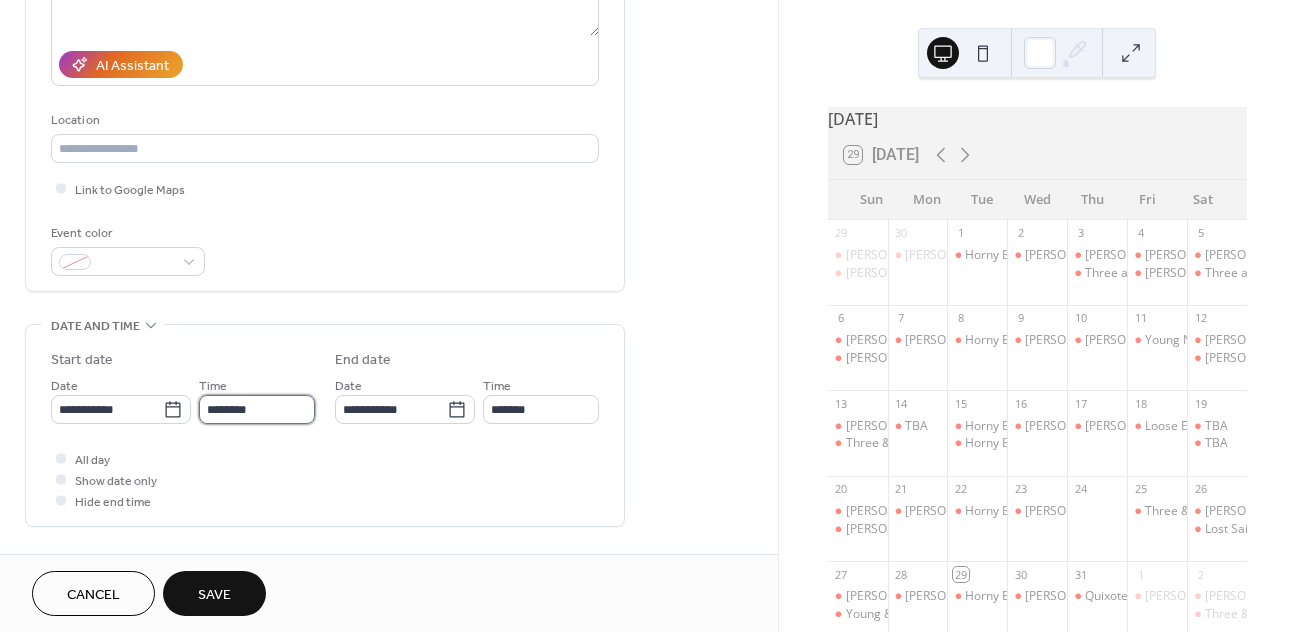 click on "********" at bounding box center (257, 409) 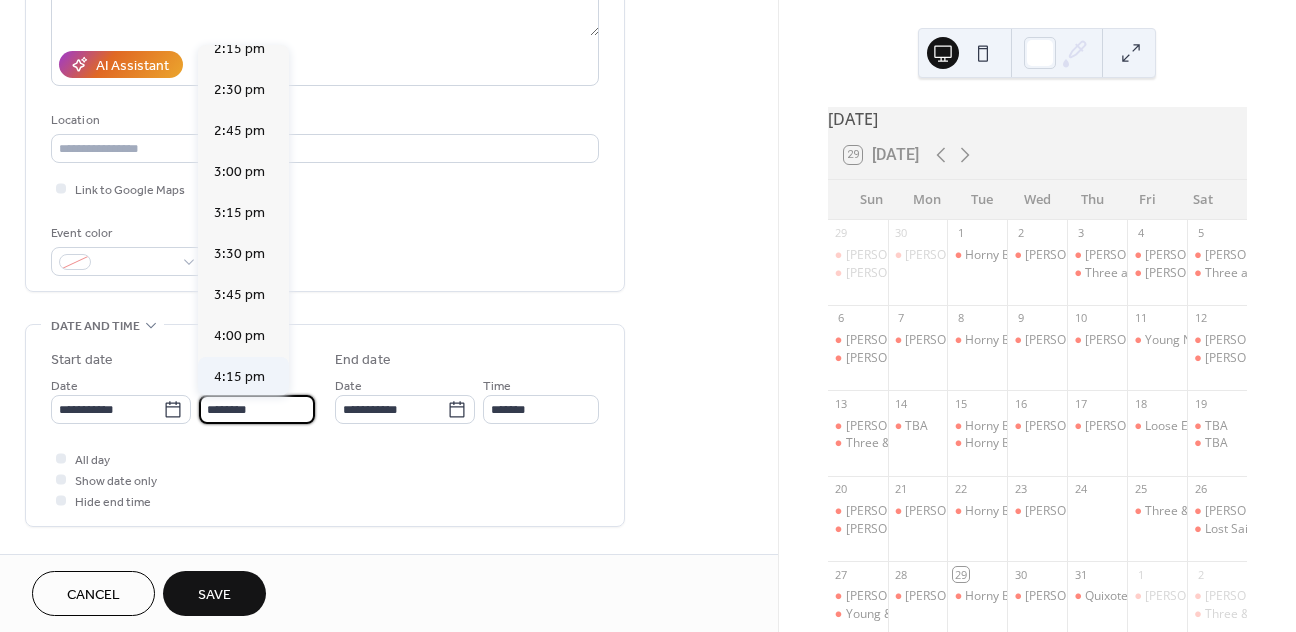 scroll, scrollTop: 2500, scrollLeft: 0, axis: vertical 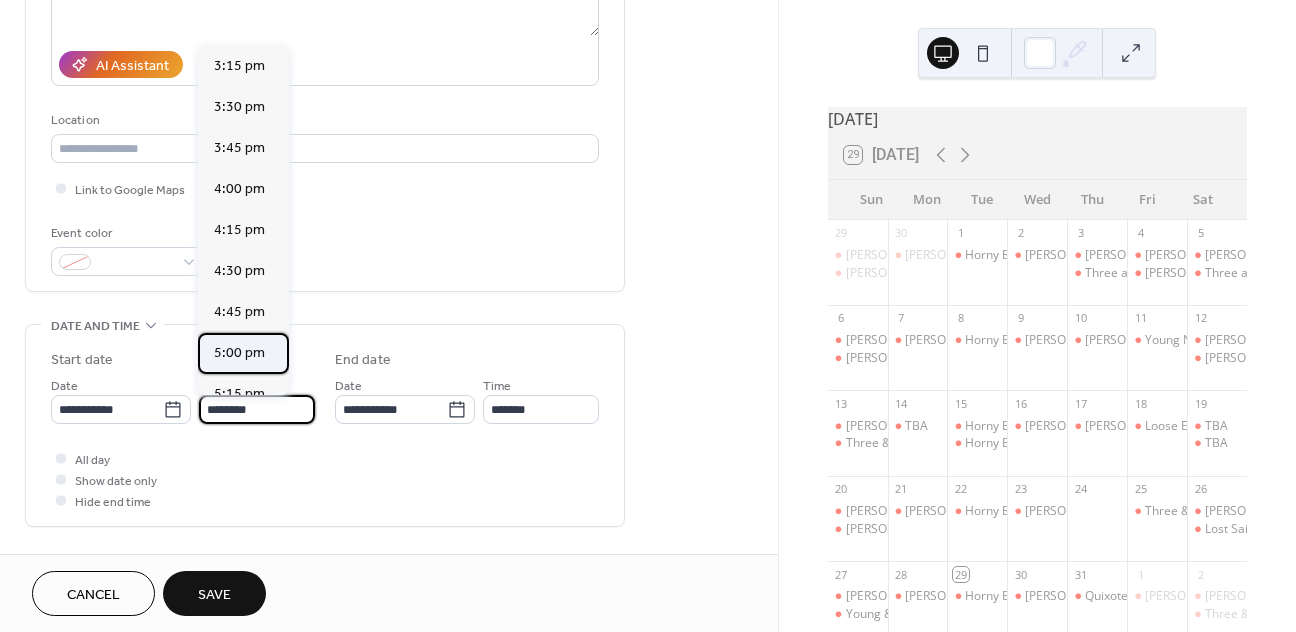 click on "5:00 pm" at bounding box center [239, 353] 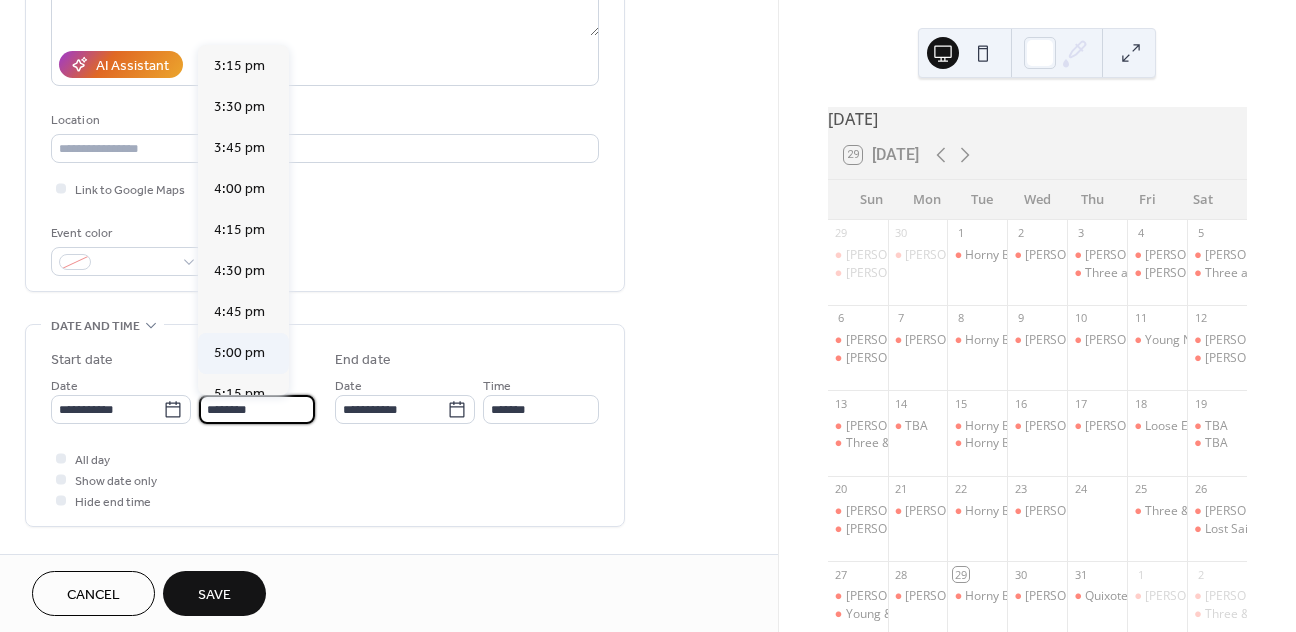 type on "*******" 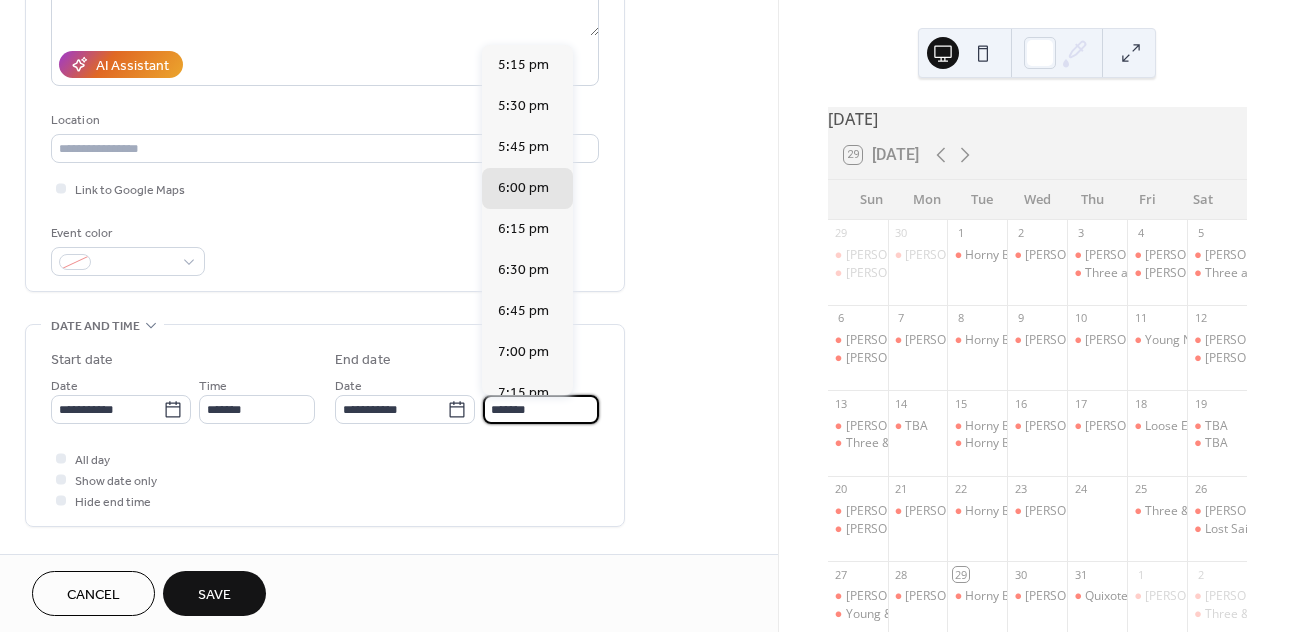 click on "*******" at bounding box center (541, 409) 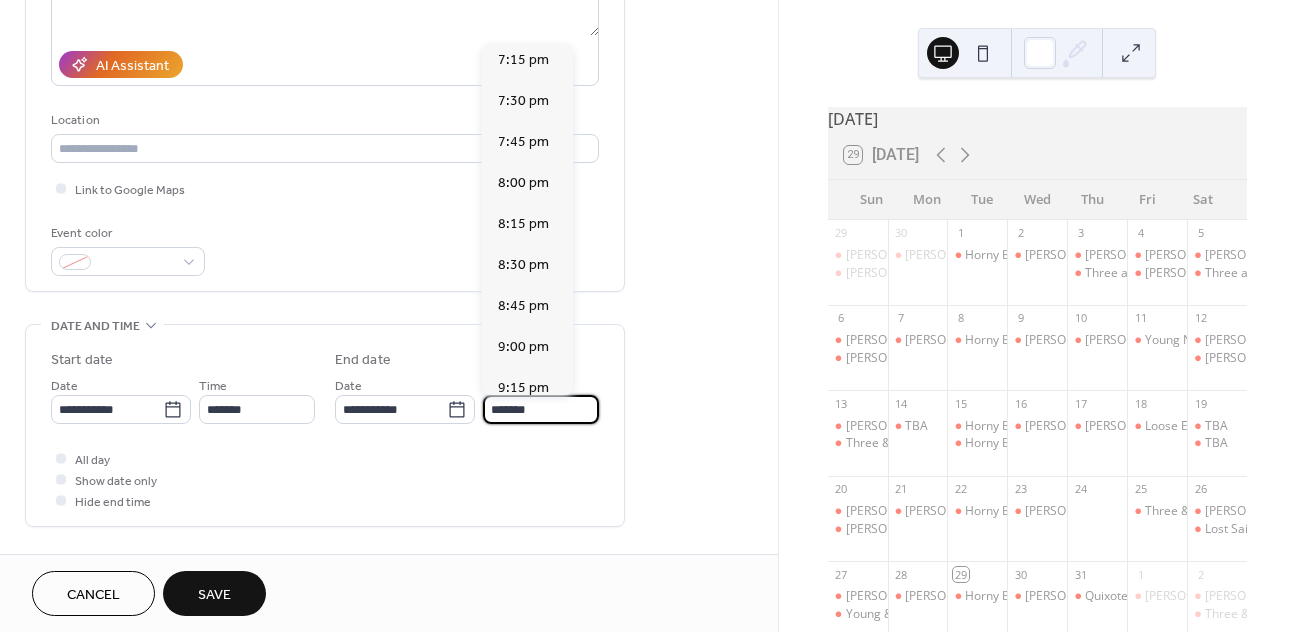 scroll, scrollTop: 389, scrollLeft: 0, axis: vertical 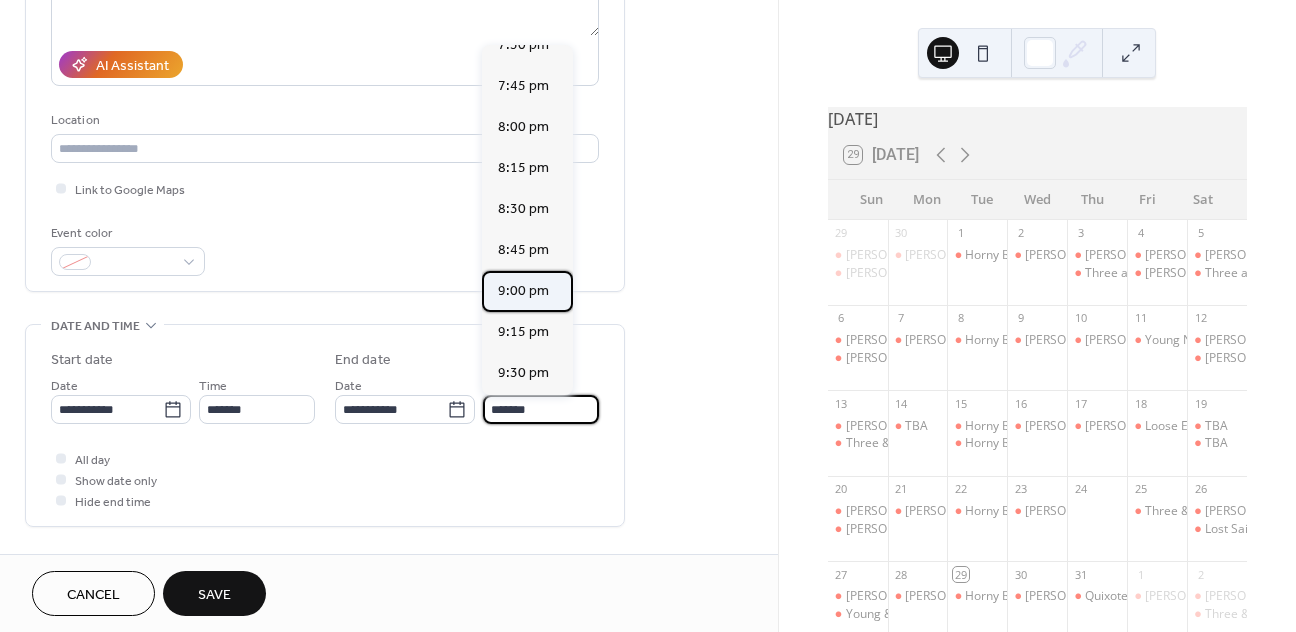click on "9:00 pm" at bounding box center (523, 291) 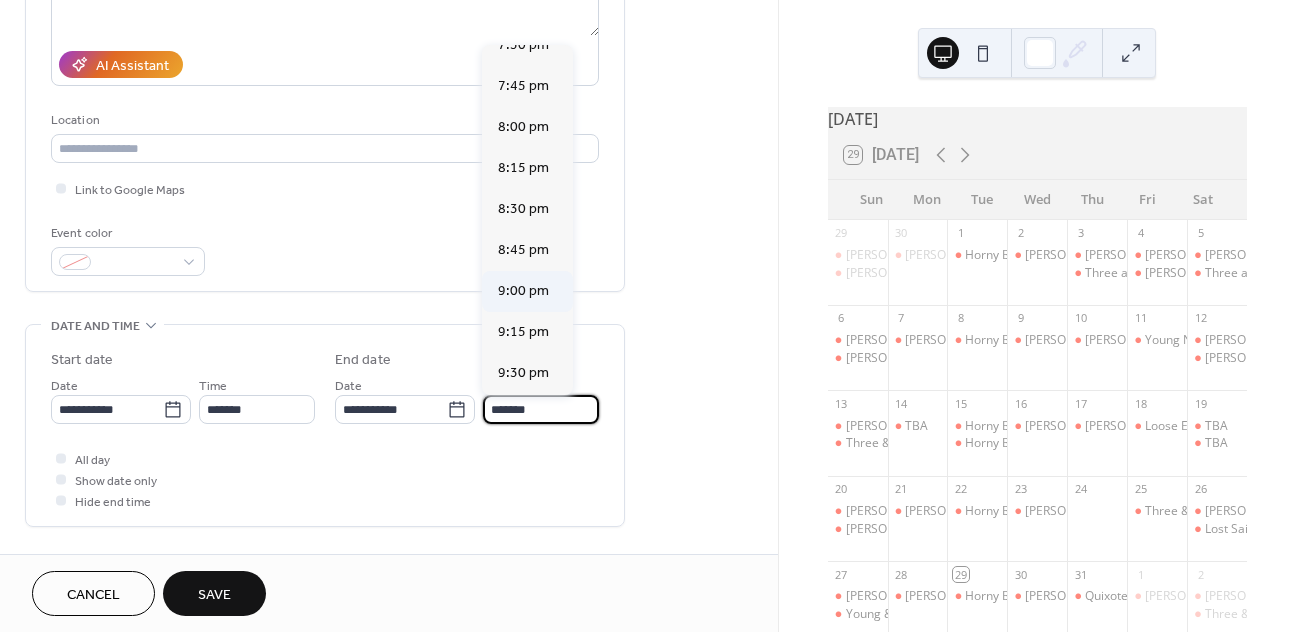 type on "*******" 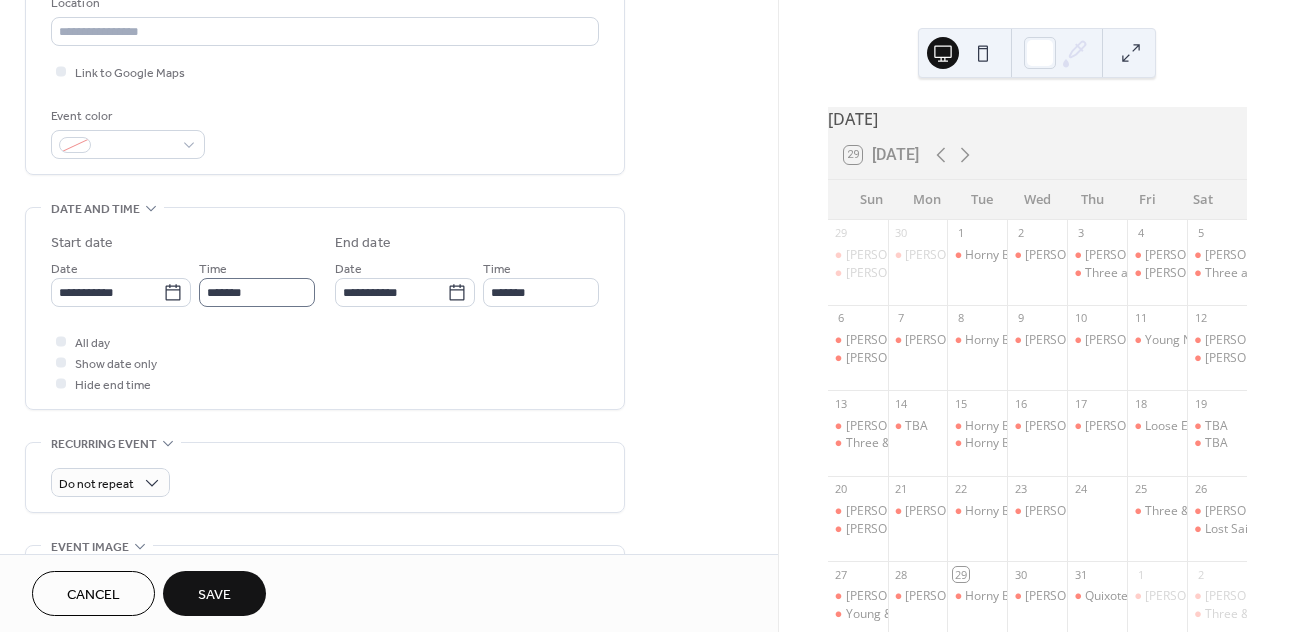 scroll, scrollTop: 440, scrollLeft: 0, axis: vertical 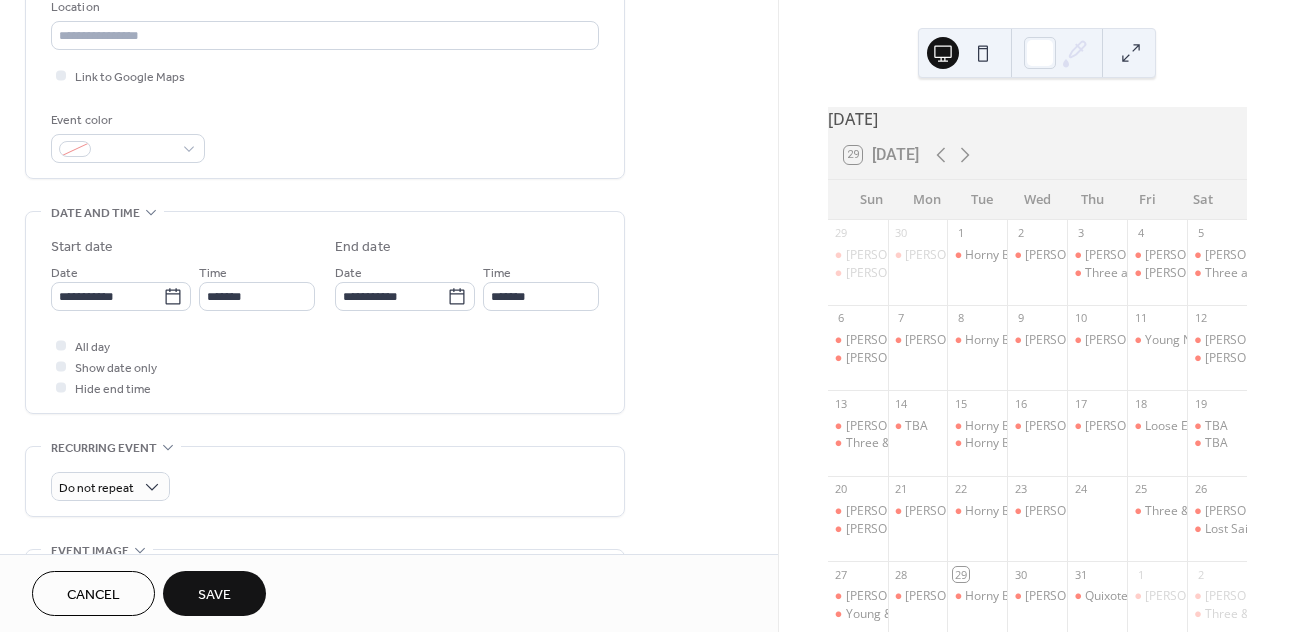 click on "Save" at bounding box center (214, 595) 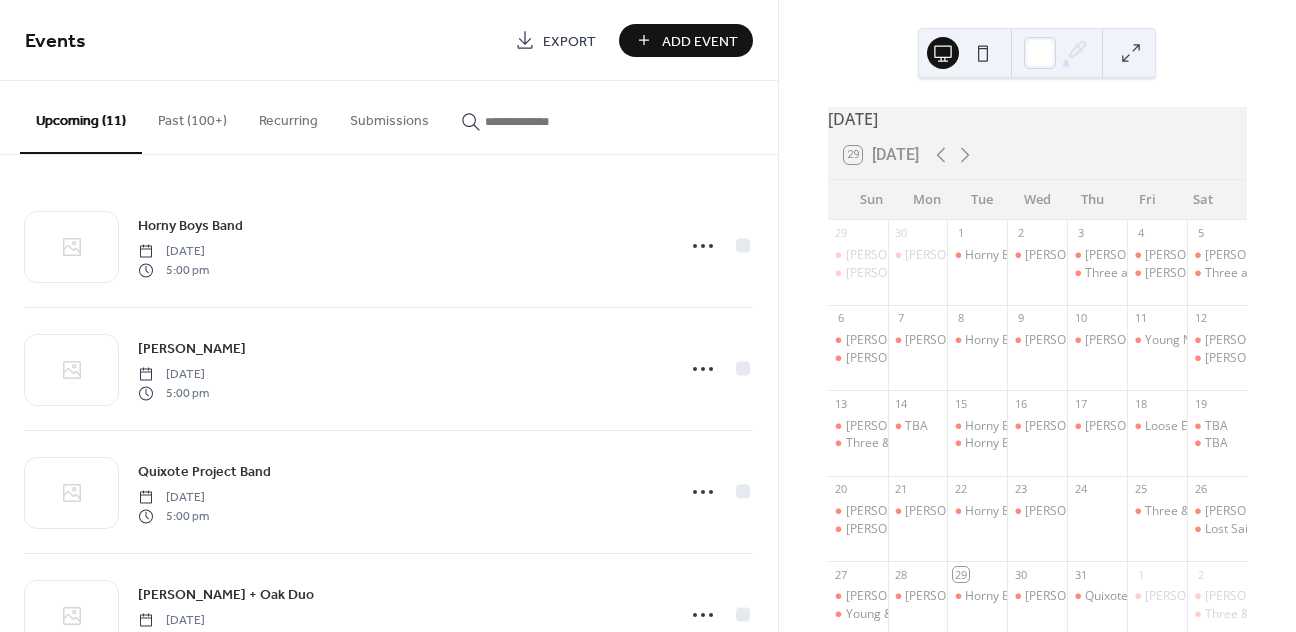 click on "Events Export Add Event" at bounding box center [389, 40] 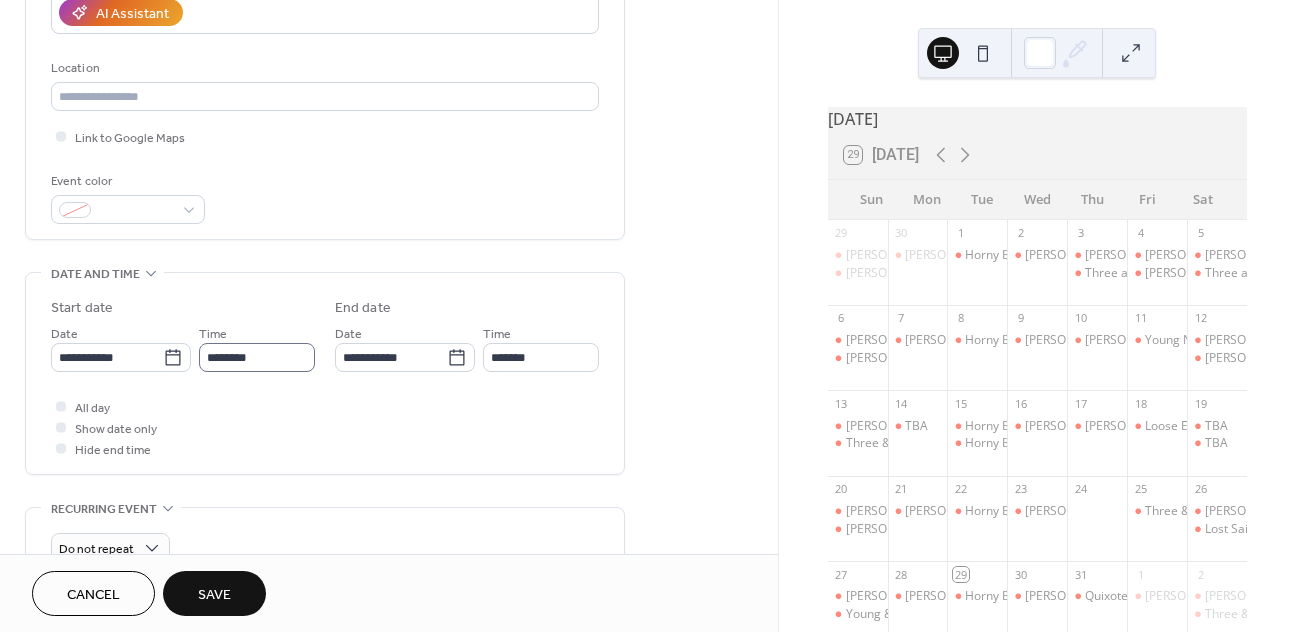 scroll, scrollTop: 389, scrollLeft: 0, axis: vertical 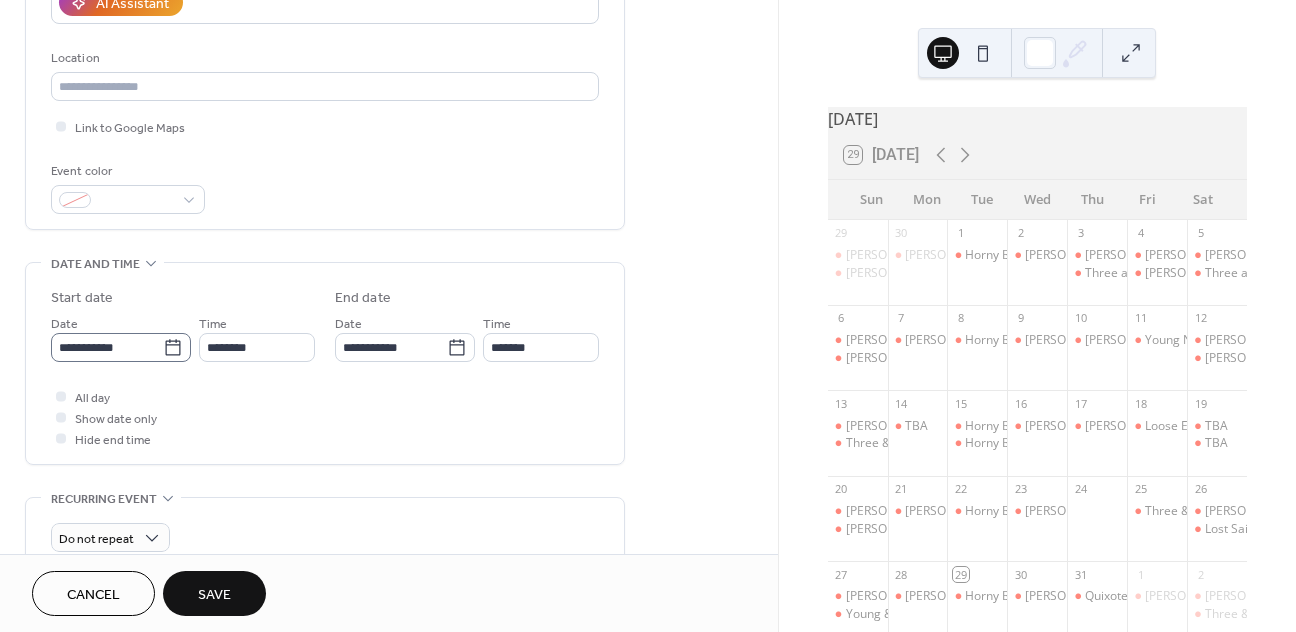 type on "**********" 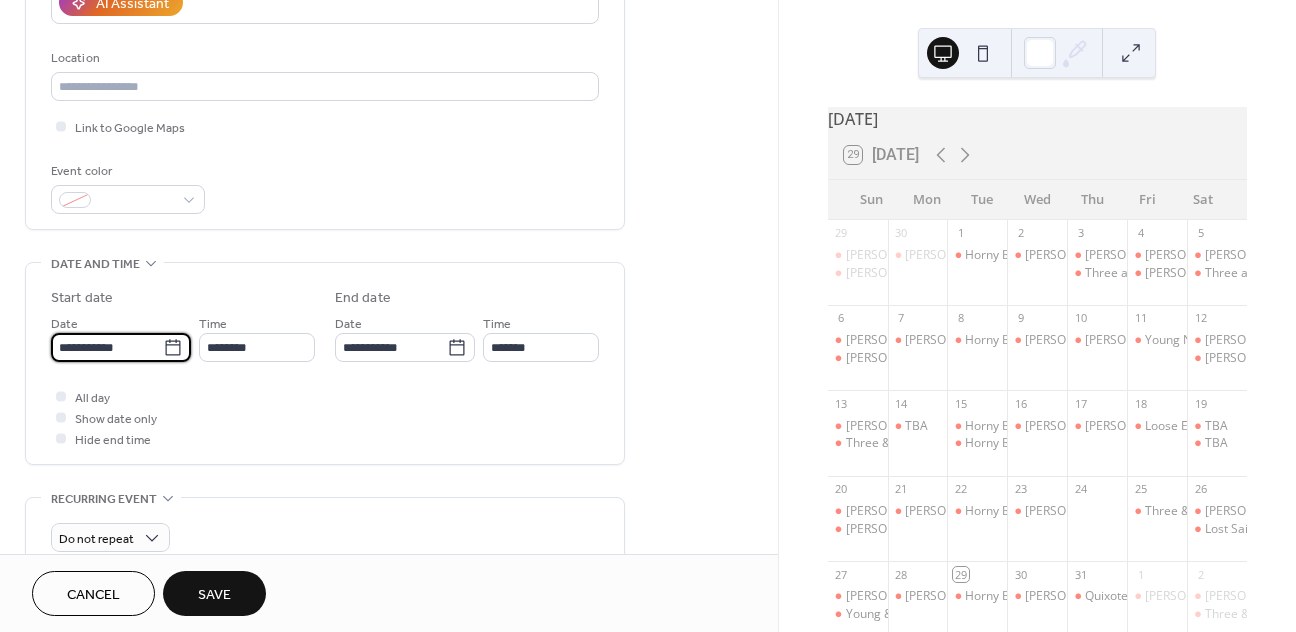 click on "**********" at bounding box center (107, 347) 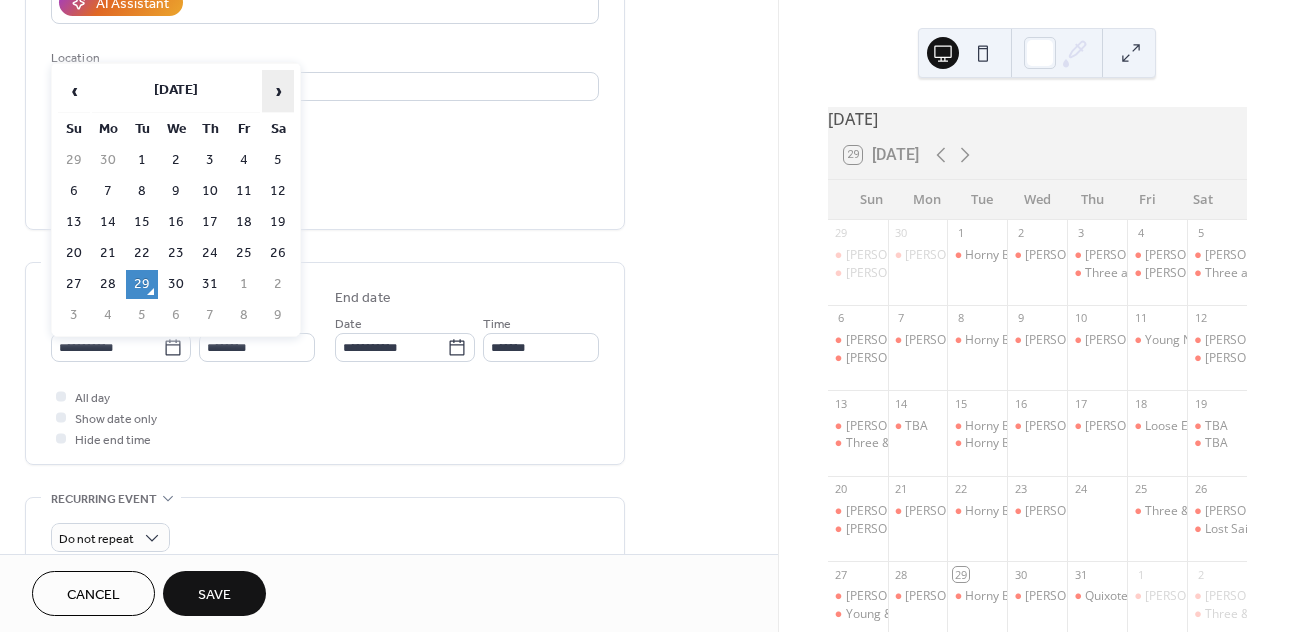 click on "›" at bounding box center (278, 91) 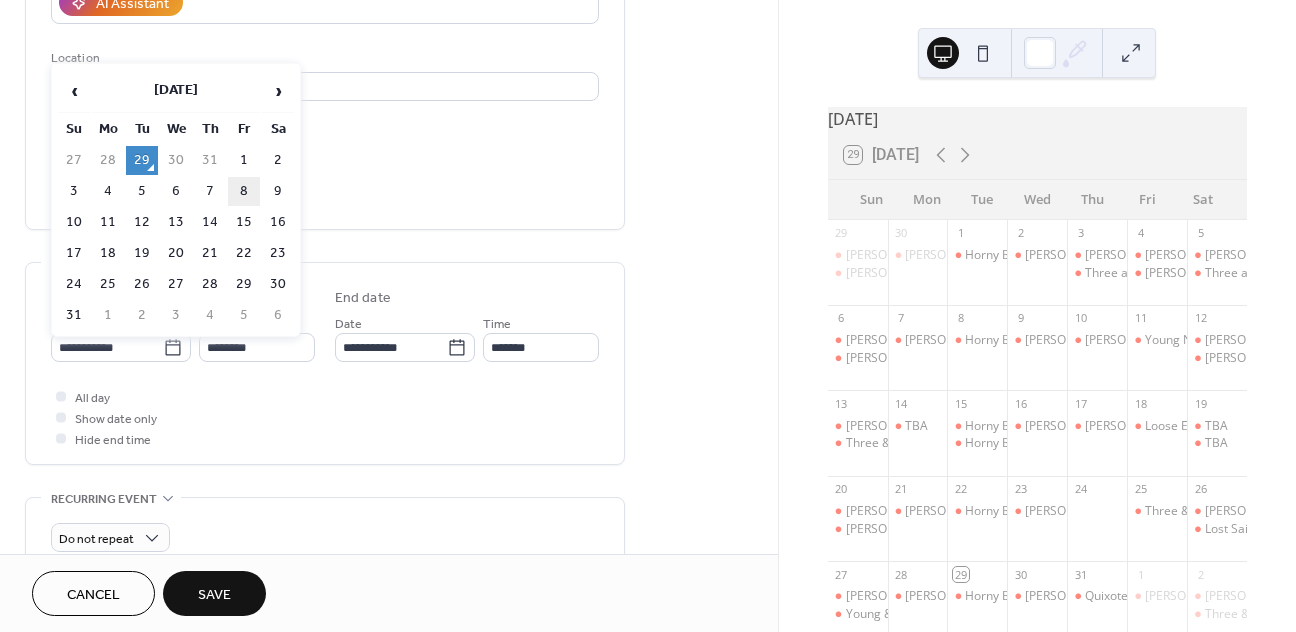 click on "8" at bounding box center (244, 191) 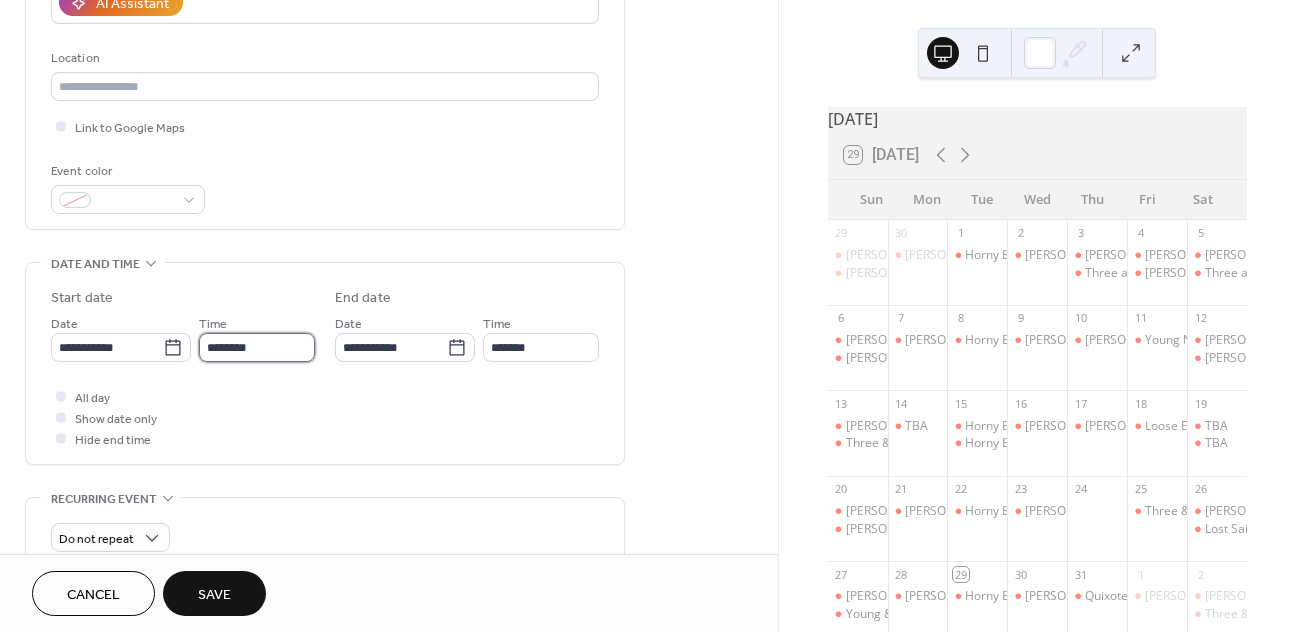 click on "********" at bounding box center (257, 347) 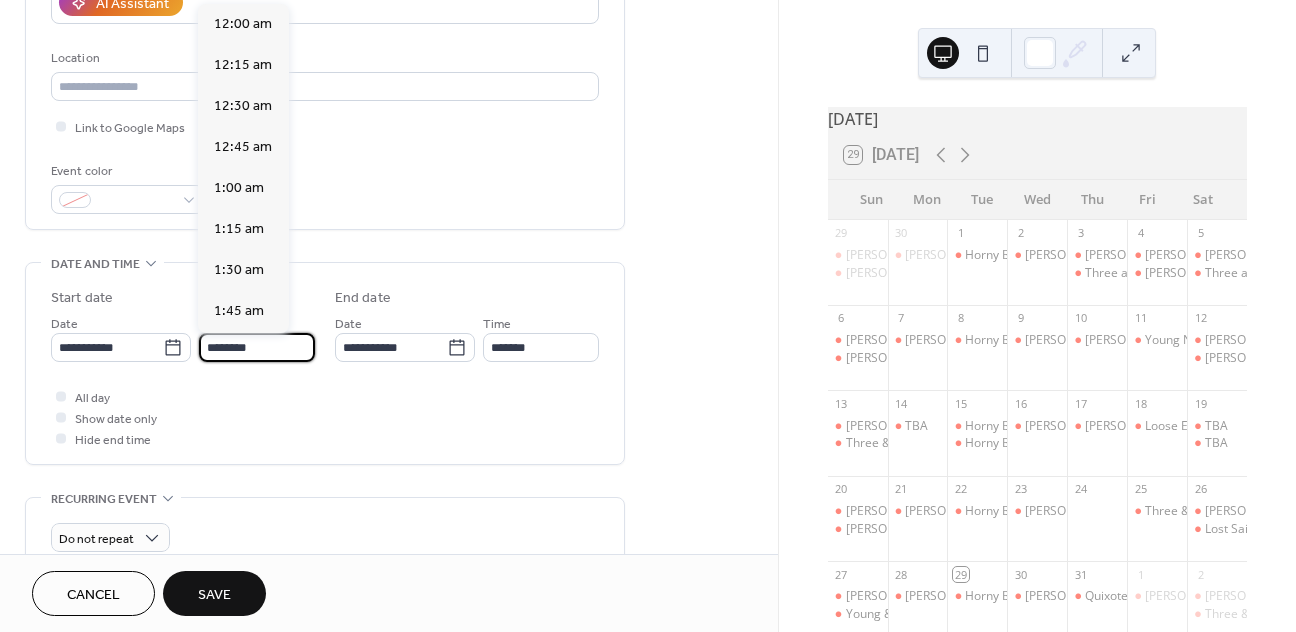 scroll, scrollTop: 1944, scrollLeft: 0, axis: vertical 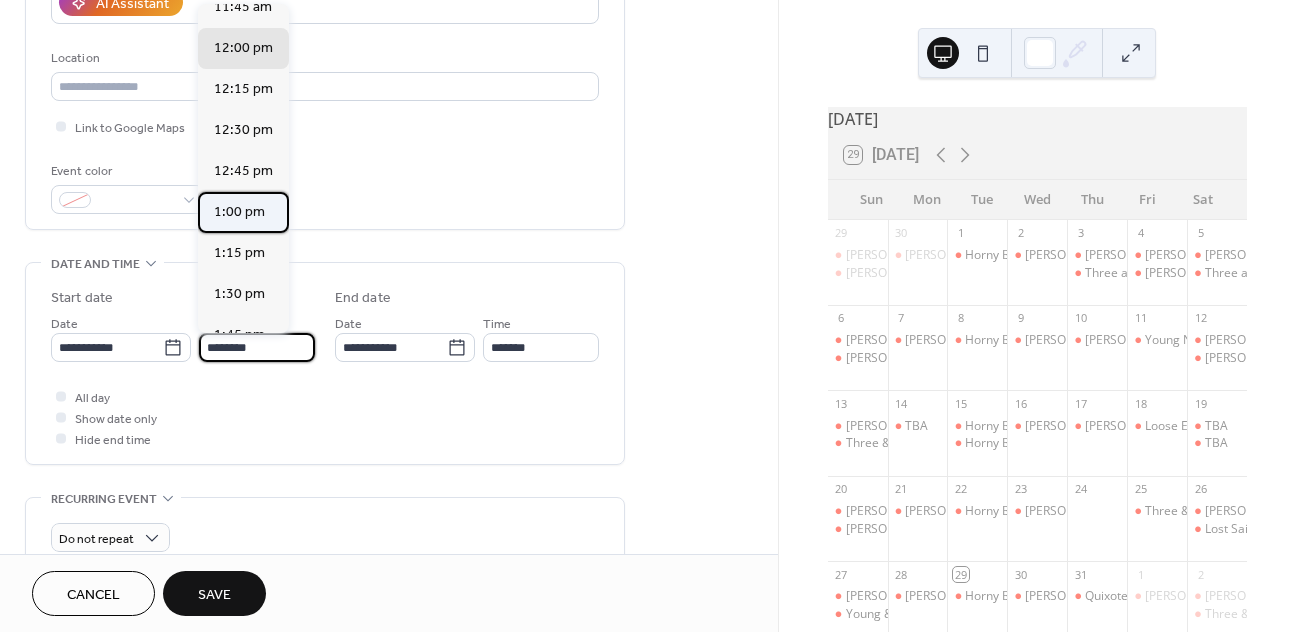 click on "1:00 pm" at bounding box center (239, 212) 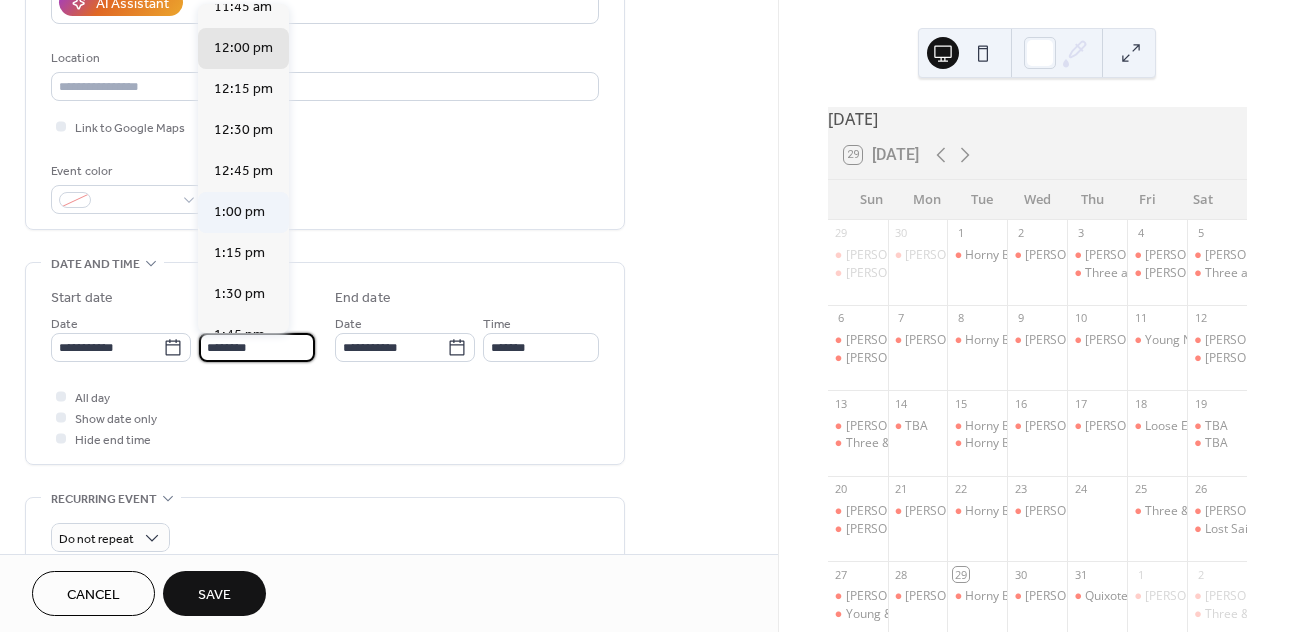 type on "*******" 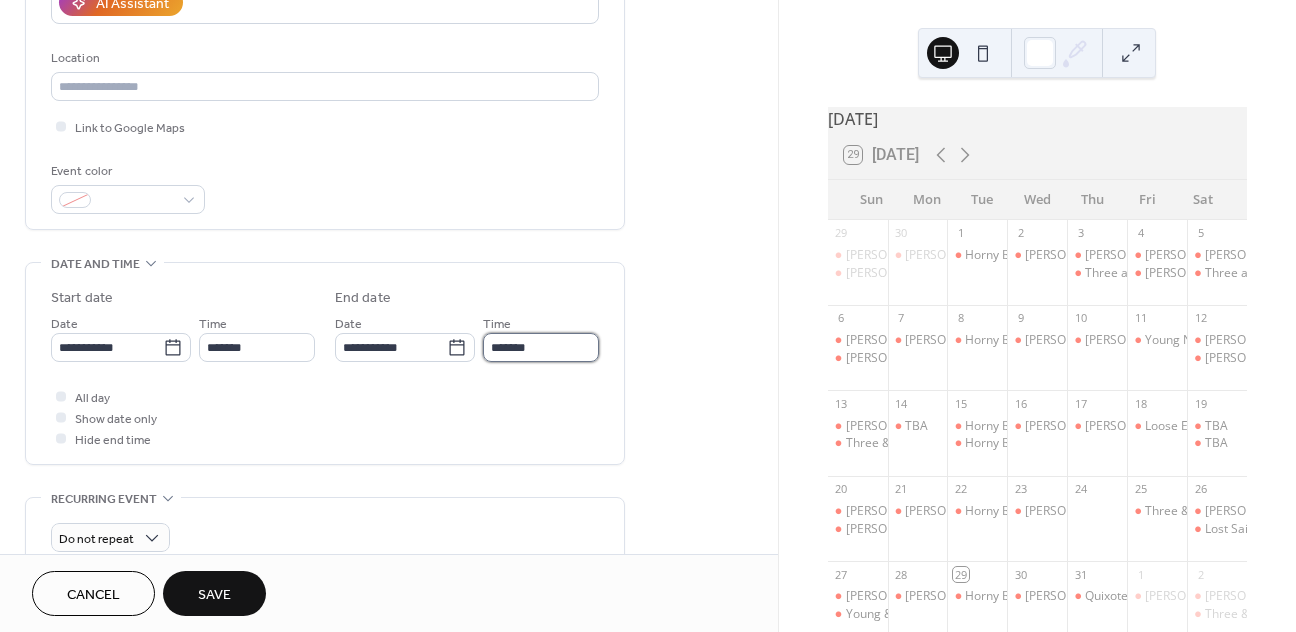 click on "*******" at bounding box center [541, 347] 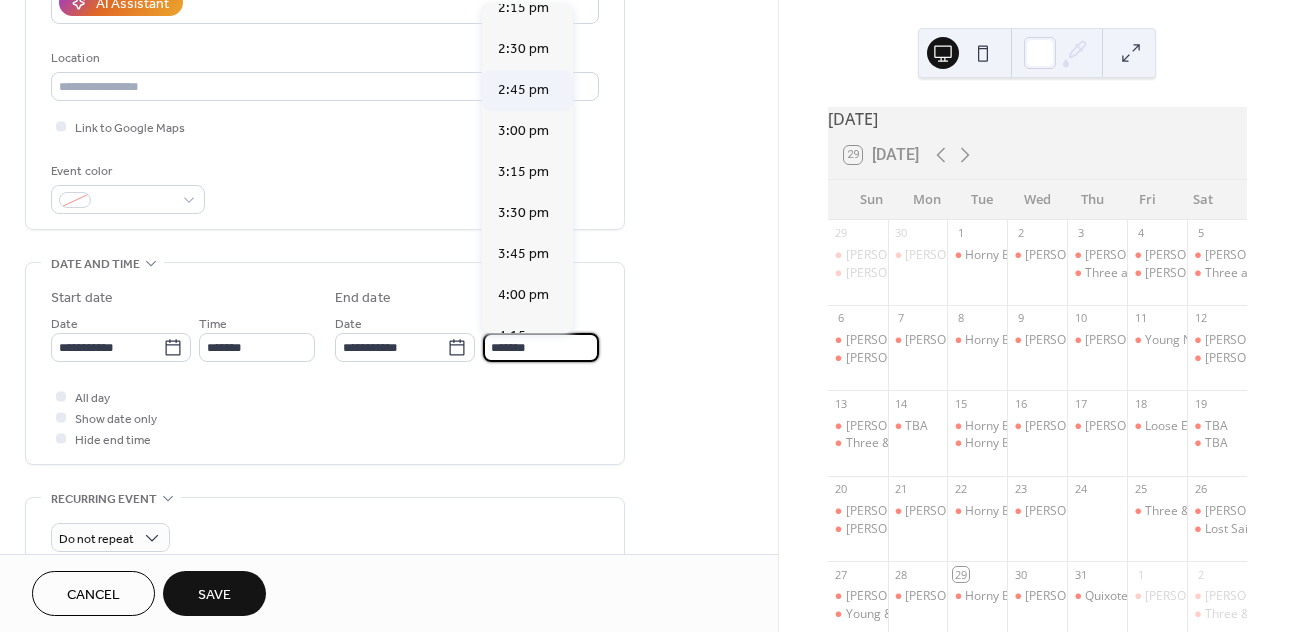 scroll, scrollTop: 178, scrollLeft: 0, axis: vertical 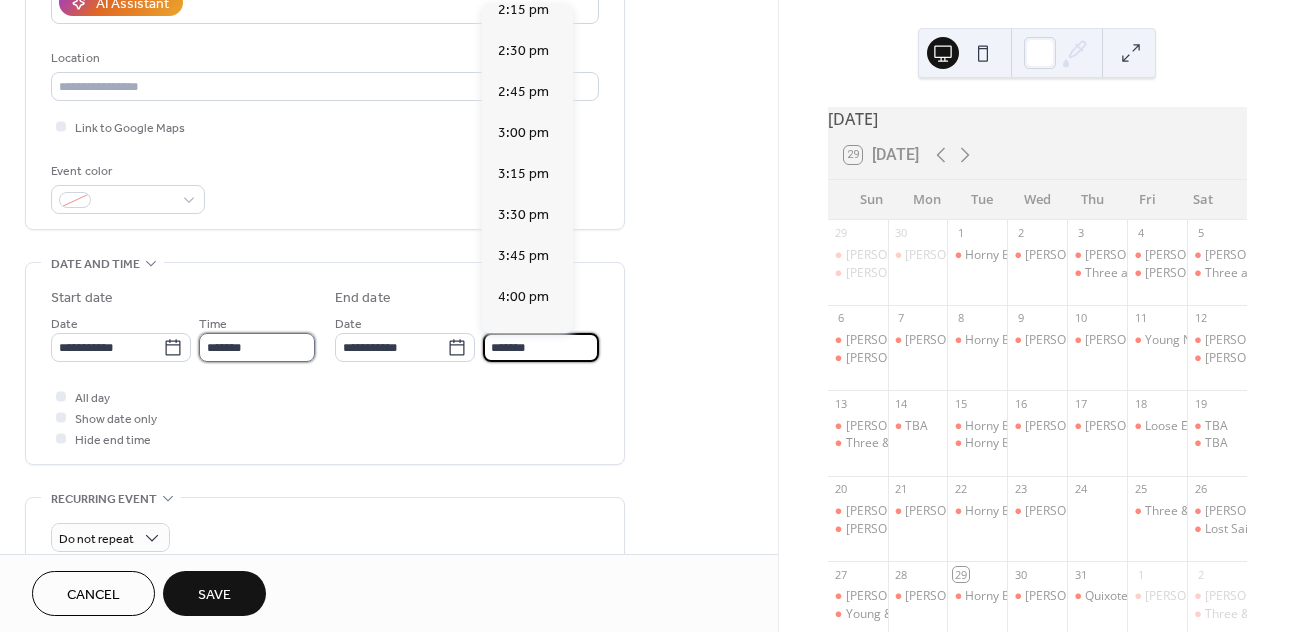 click on "*******" at bounding box center [257, 347] 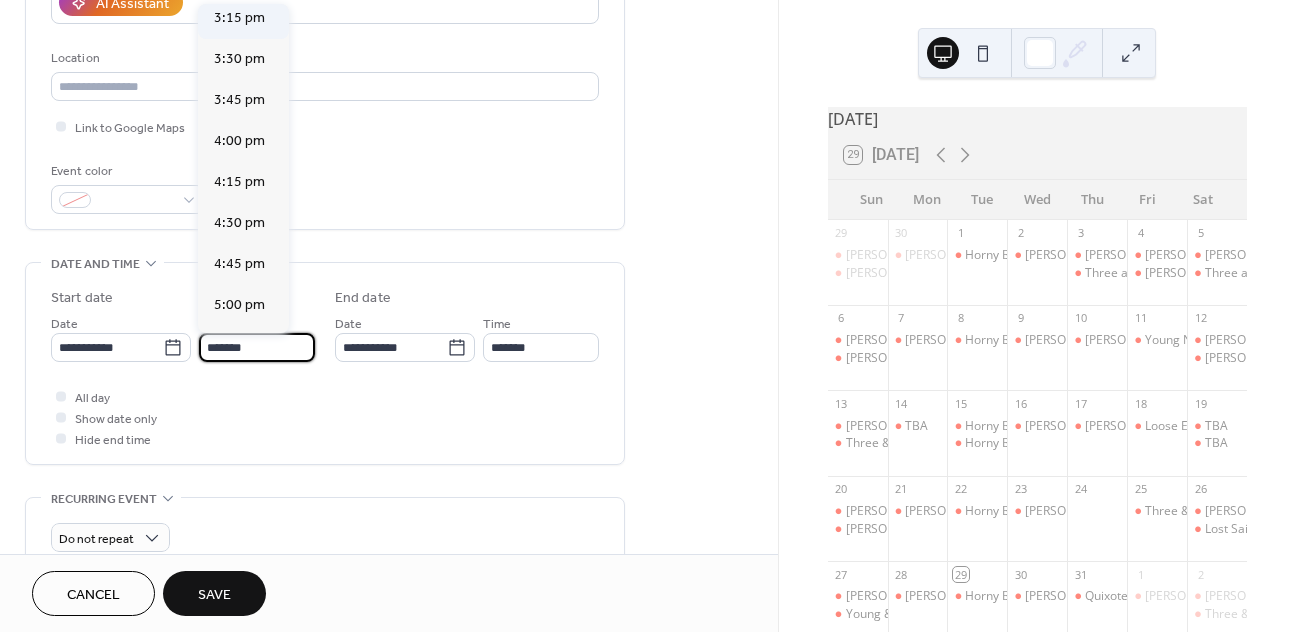 scroll, scrollTop: 2505, scrollLeft: 0, axis: vertical 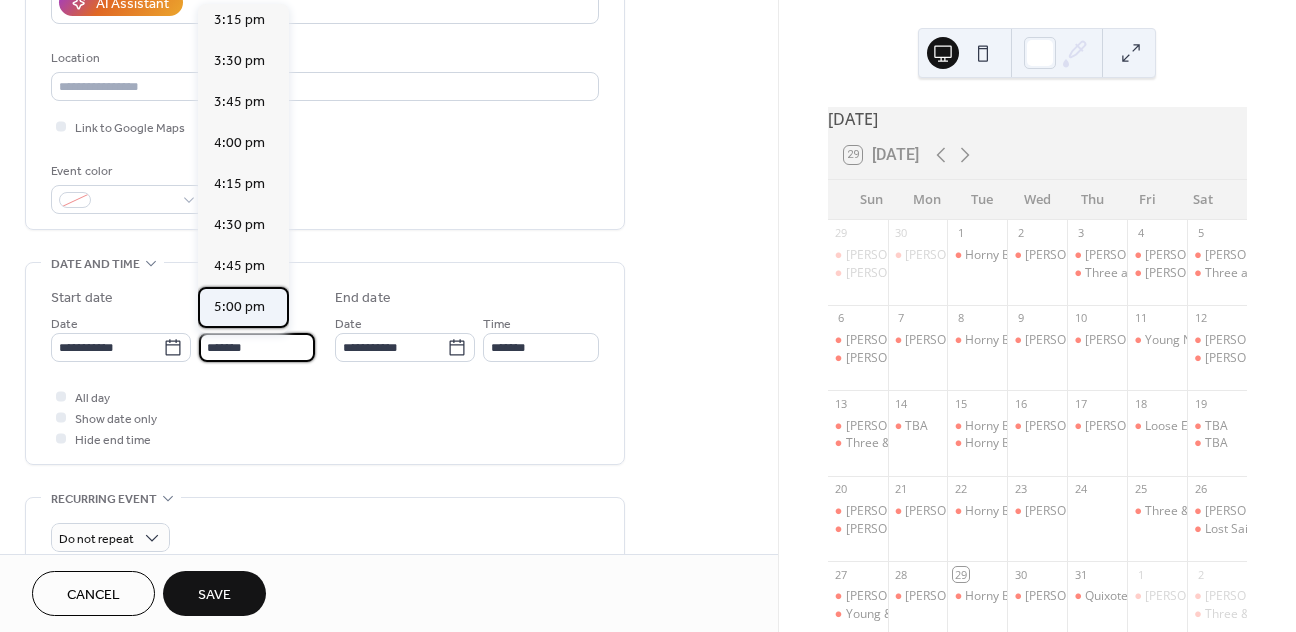 click on "5:00 pm" at bounding box center [239, 307] 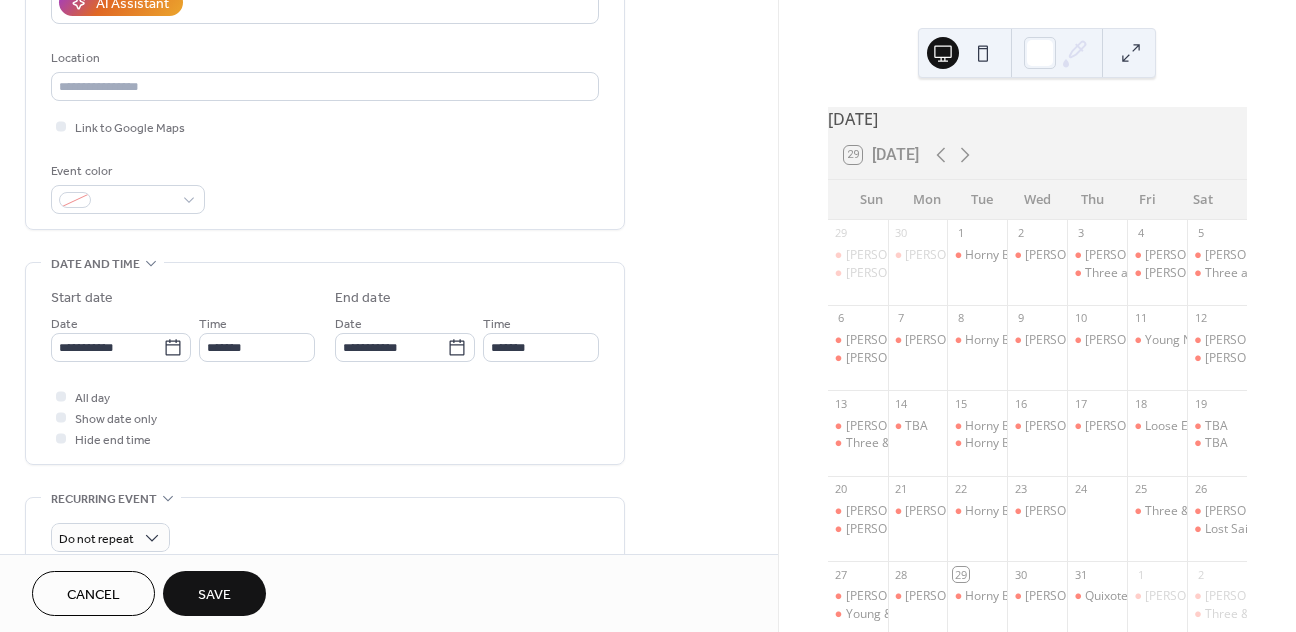 type on "*******" 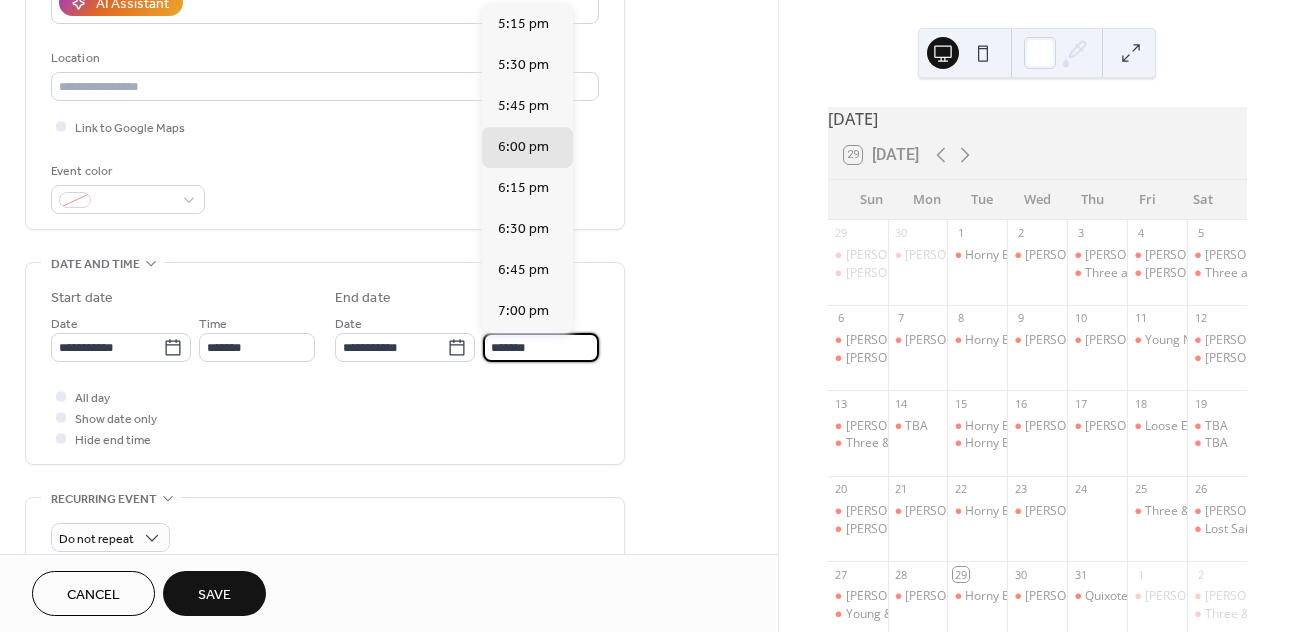 click on "*******" at bounding box center (541, 347) 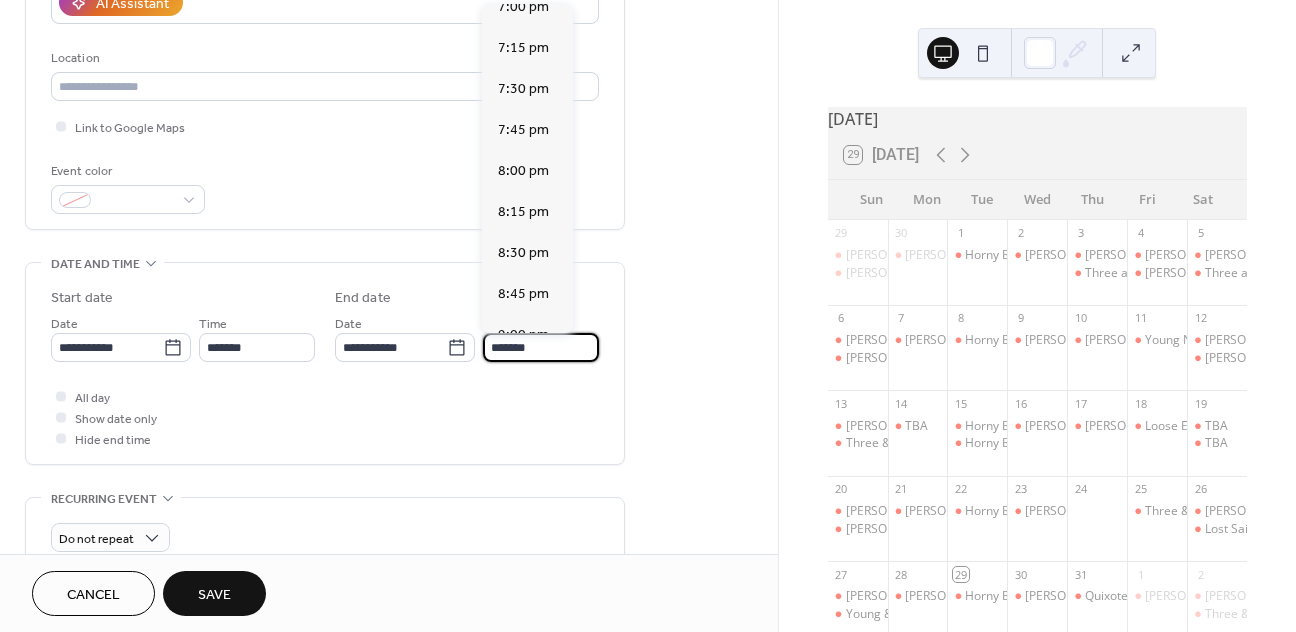 scroll, scrollTop: 348, scrollLeft: 0, axis: vertical 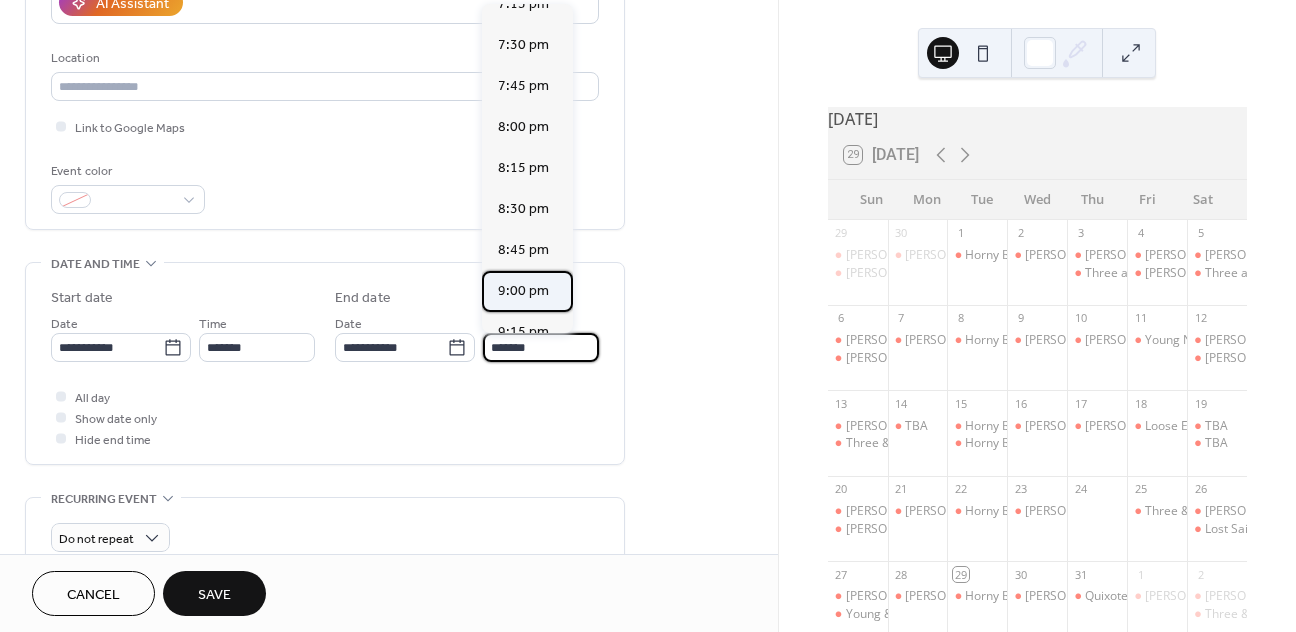 click on "9:00 pm" at bounding box center [523, 291] 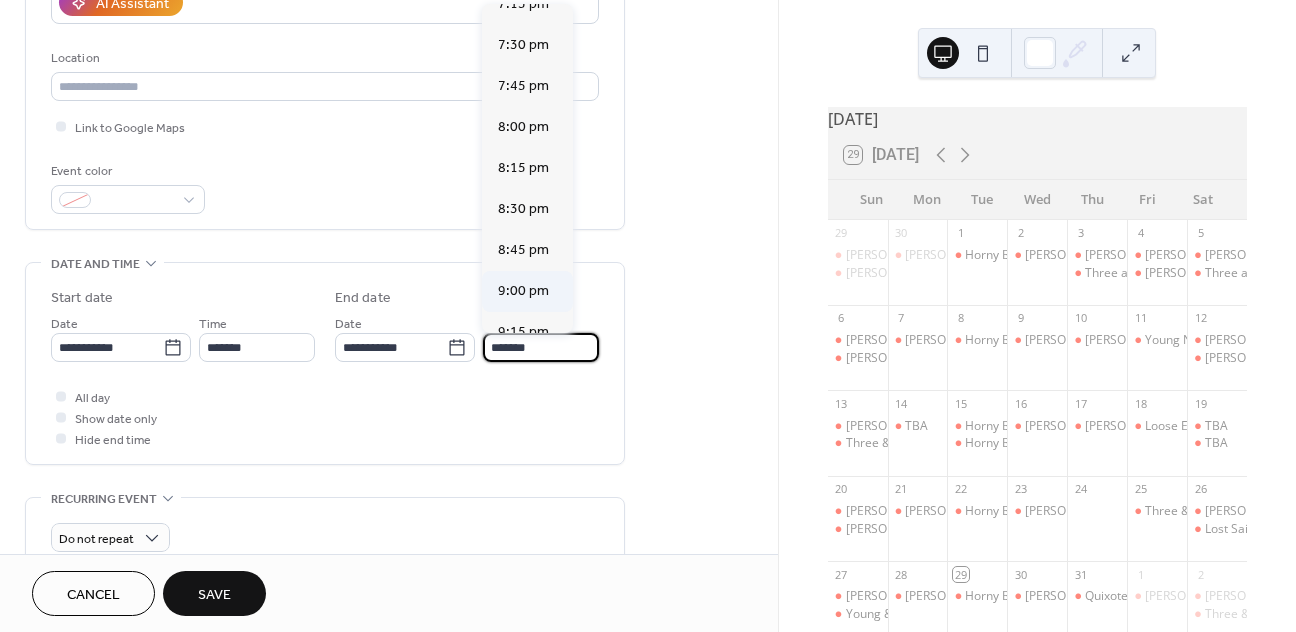 type on "*******" 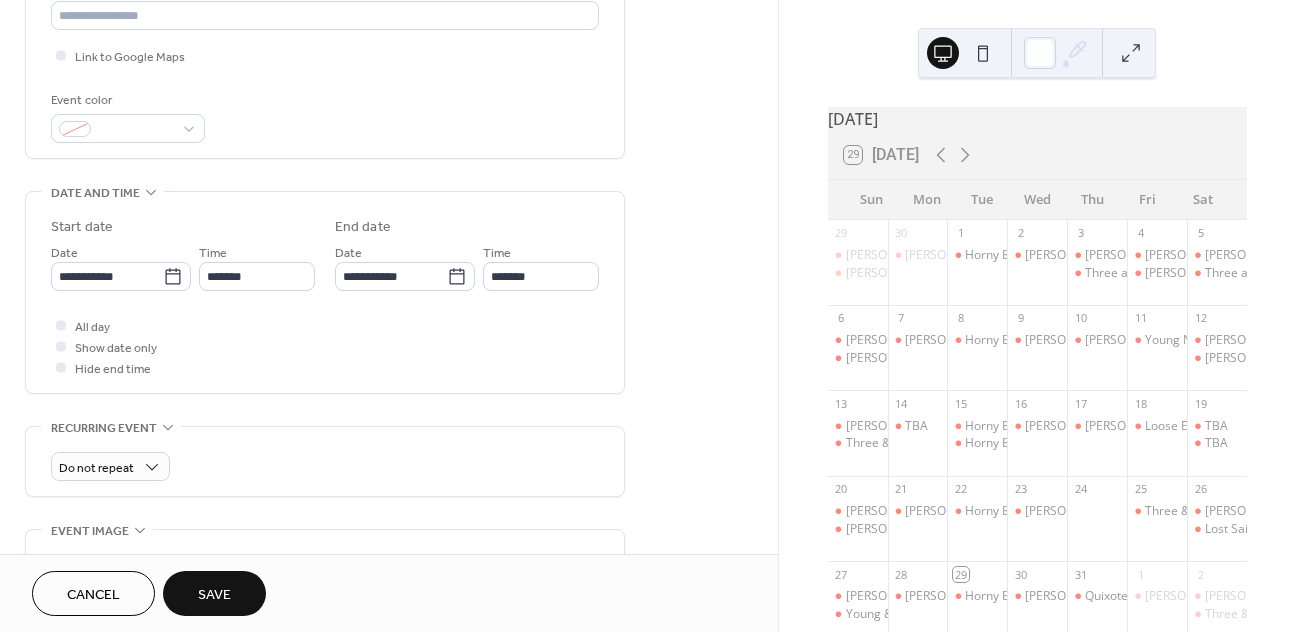 scroll, scrollTop: 459, scrollLeft: 0, axis: vertical 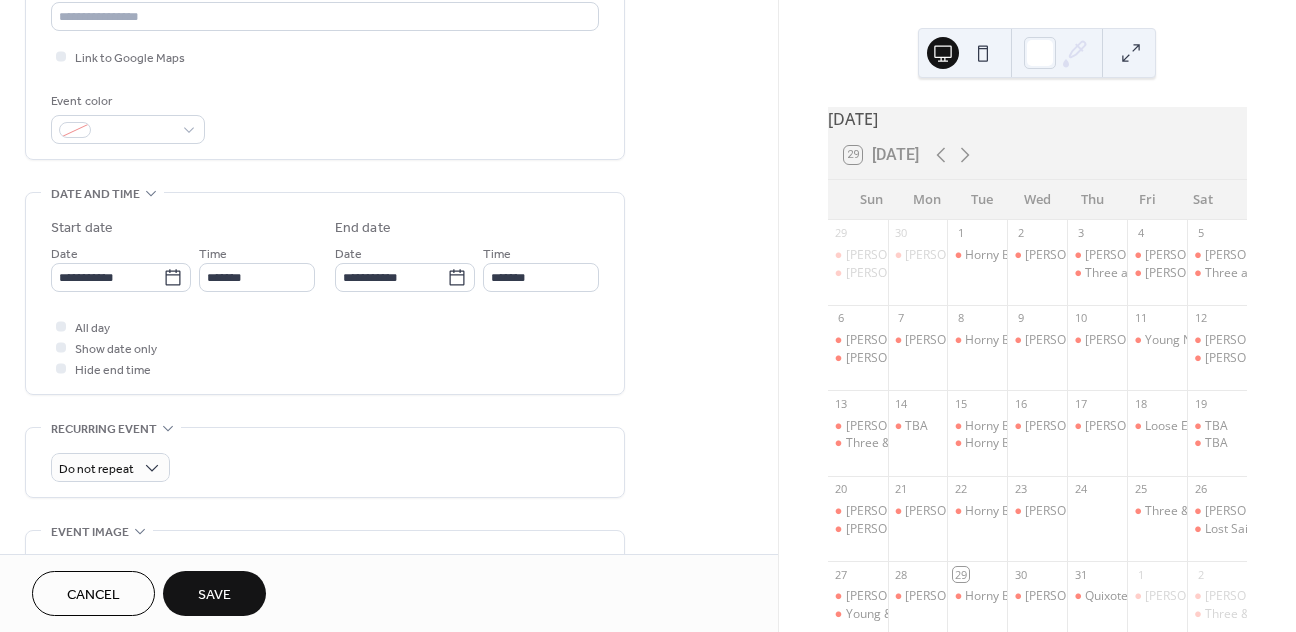 click on "Save" at bounding box center [214, 595] 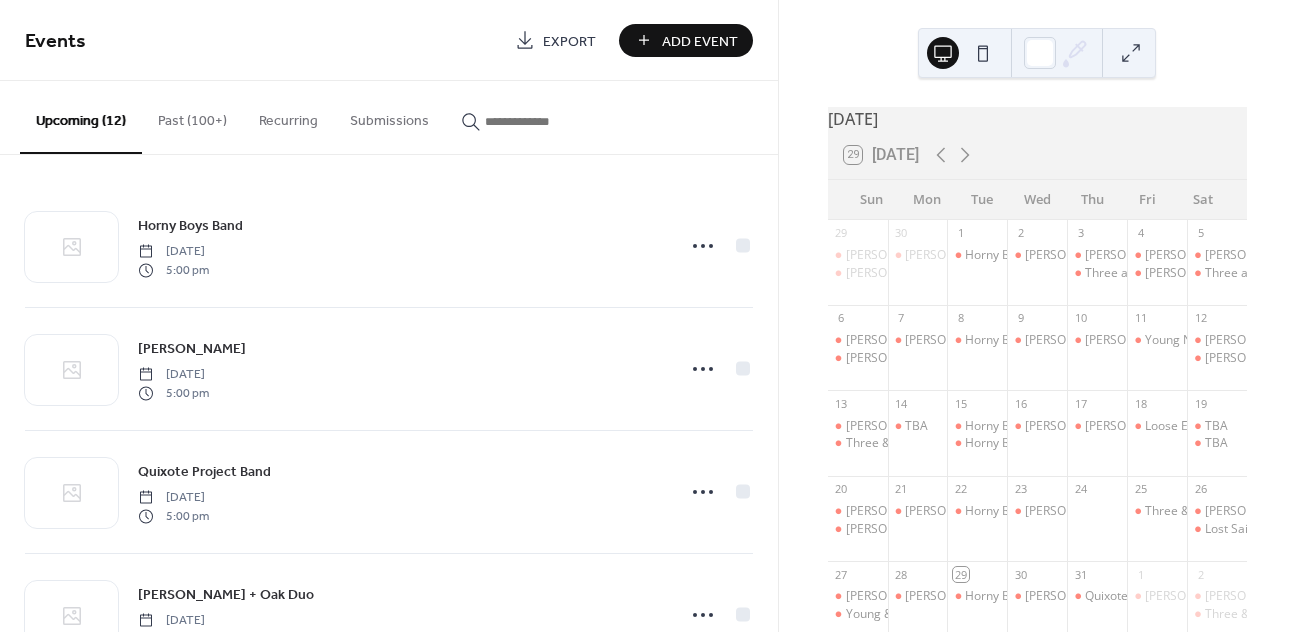 click on "Add Event" at bounding box center (700, 41) 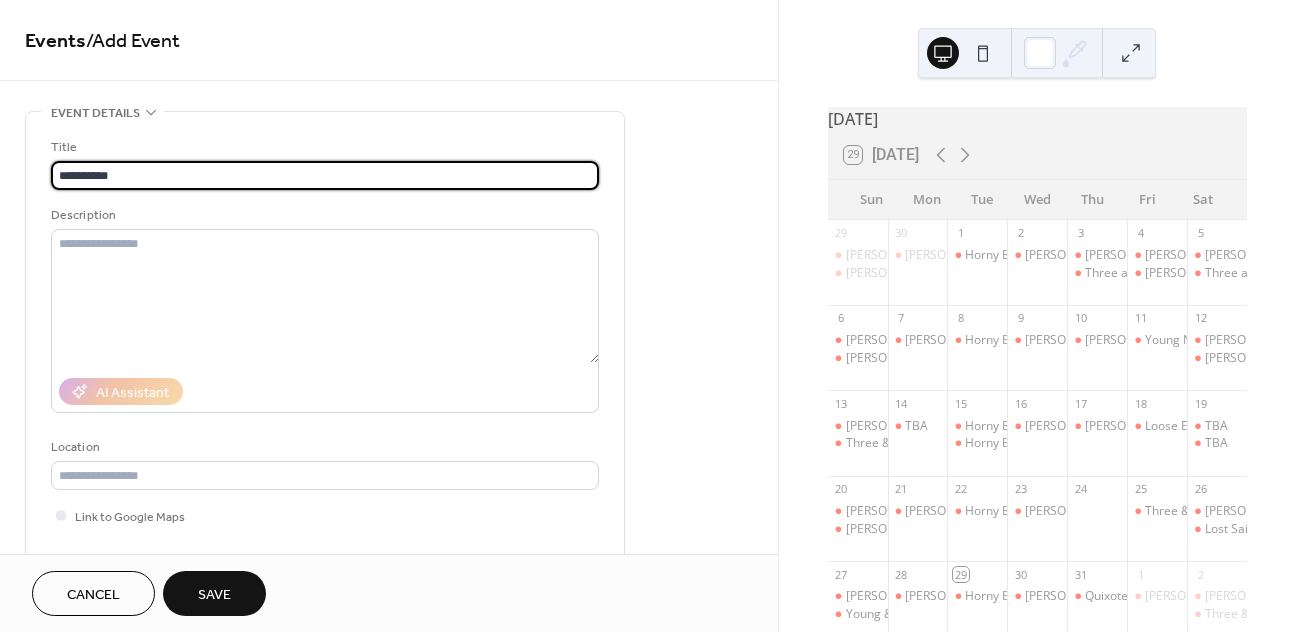 scroll, scrollTop: 0, scrollLeft: 0, axis: both 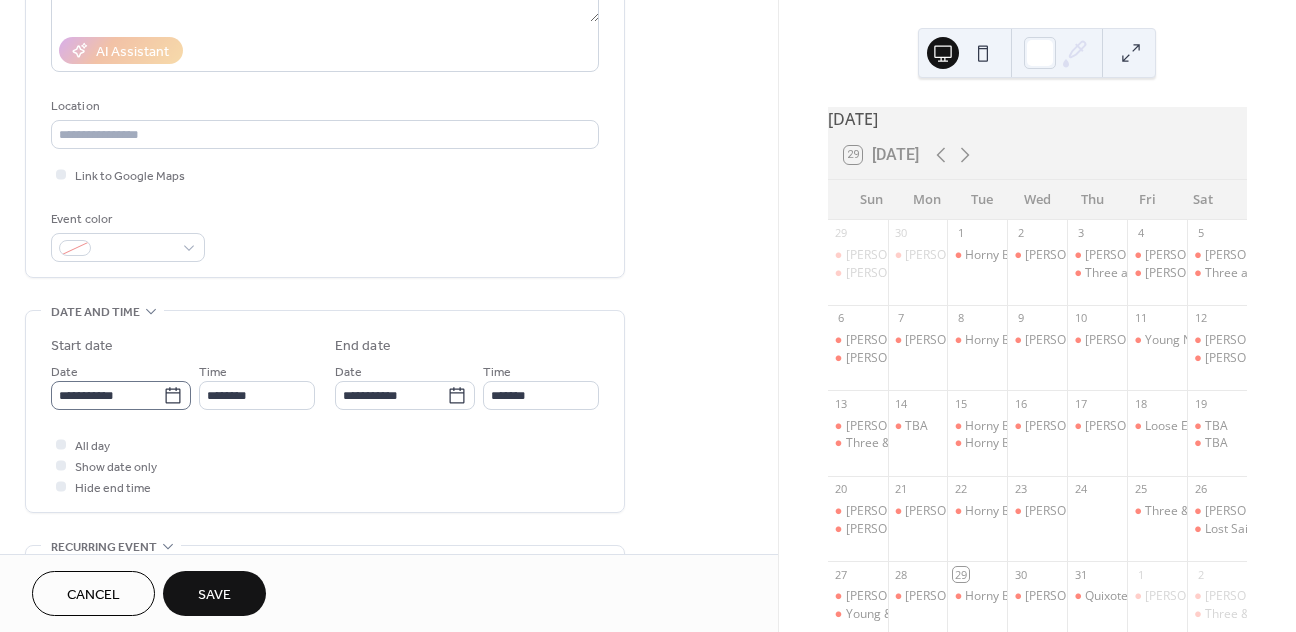 type on "*********" 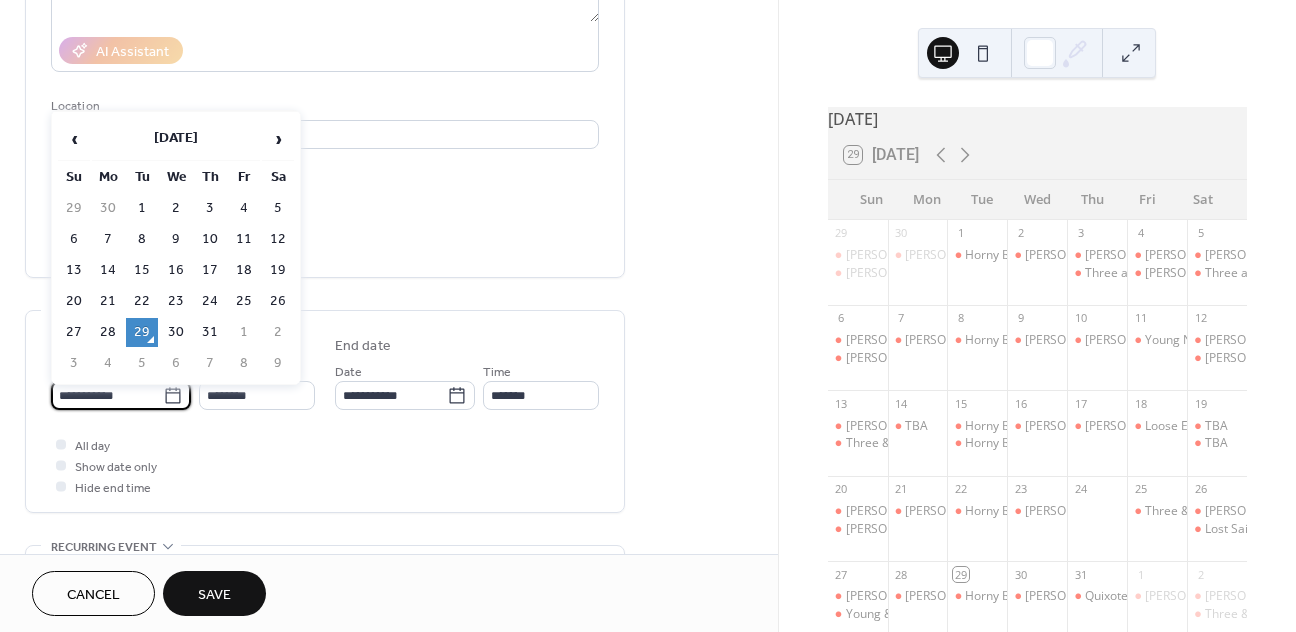 click on "**********" at bounding box center [107, 395] 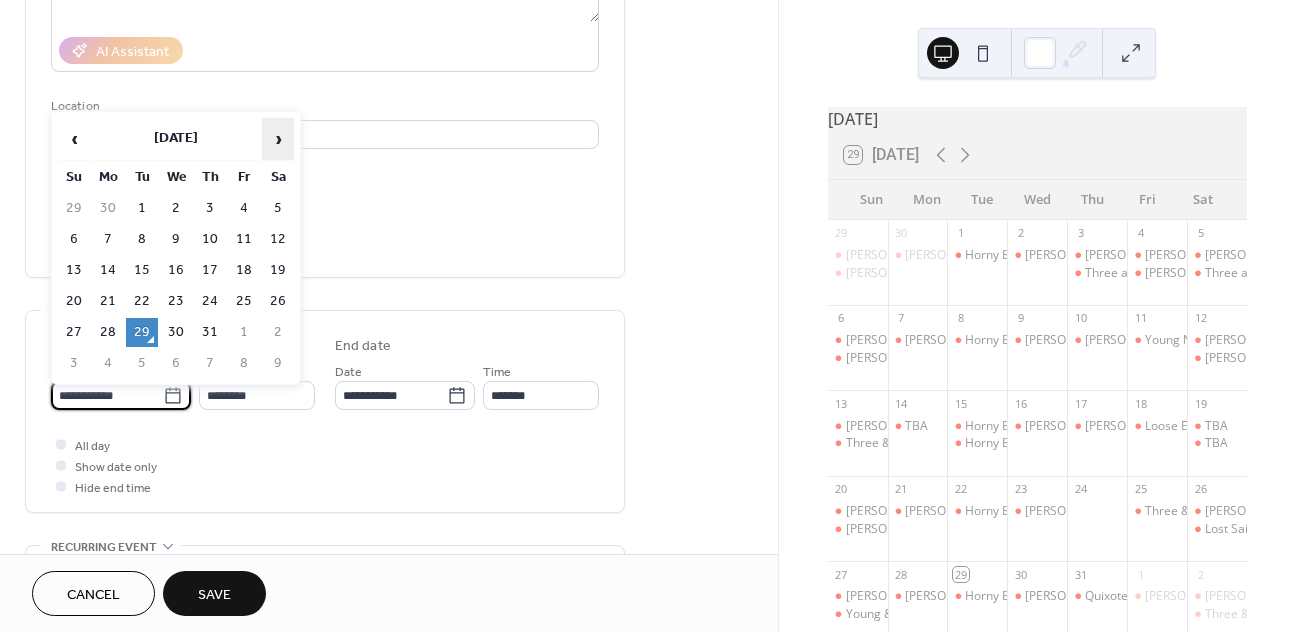 click on "›" at bounding box center [278, 139] 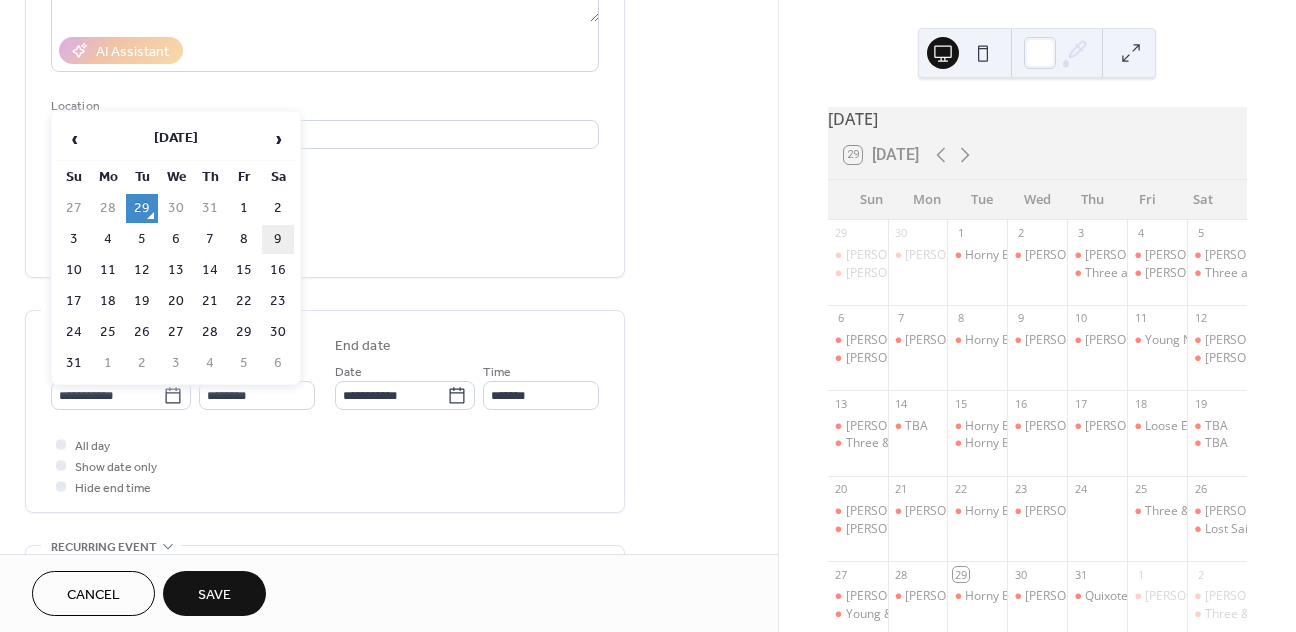 click on "9" at bounding box center (278, 239) 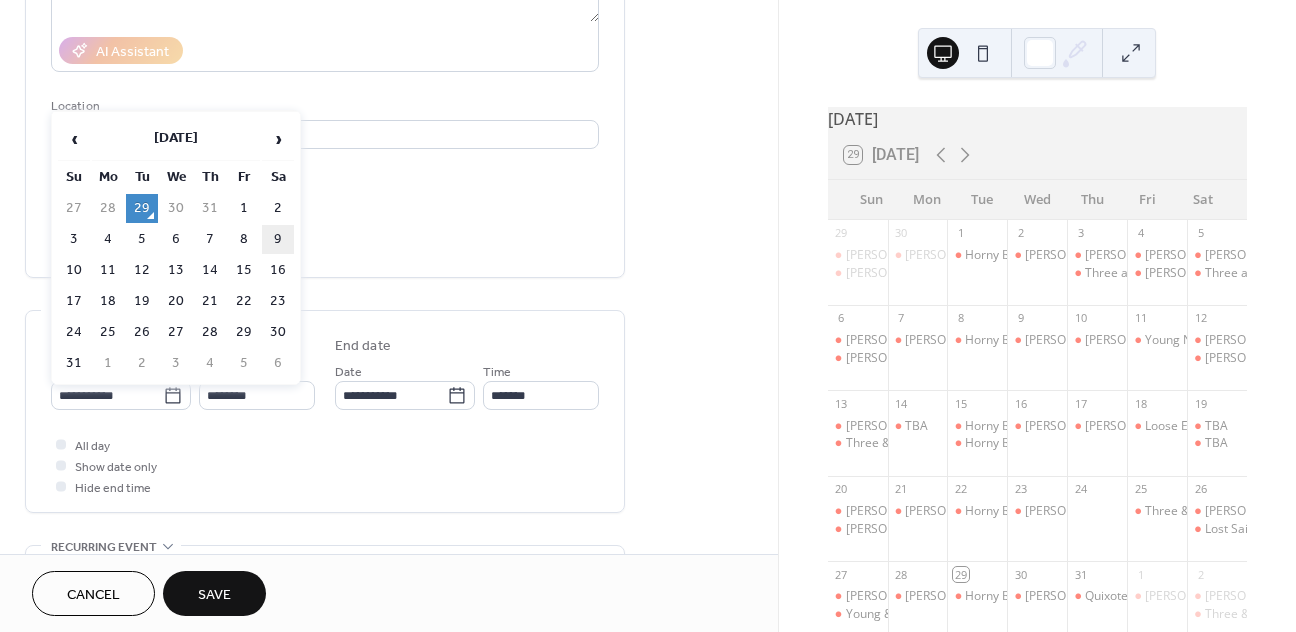 type on "**********" 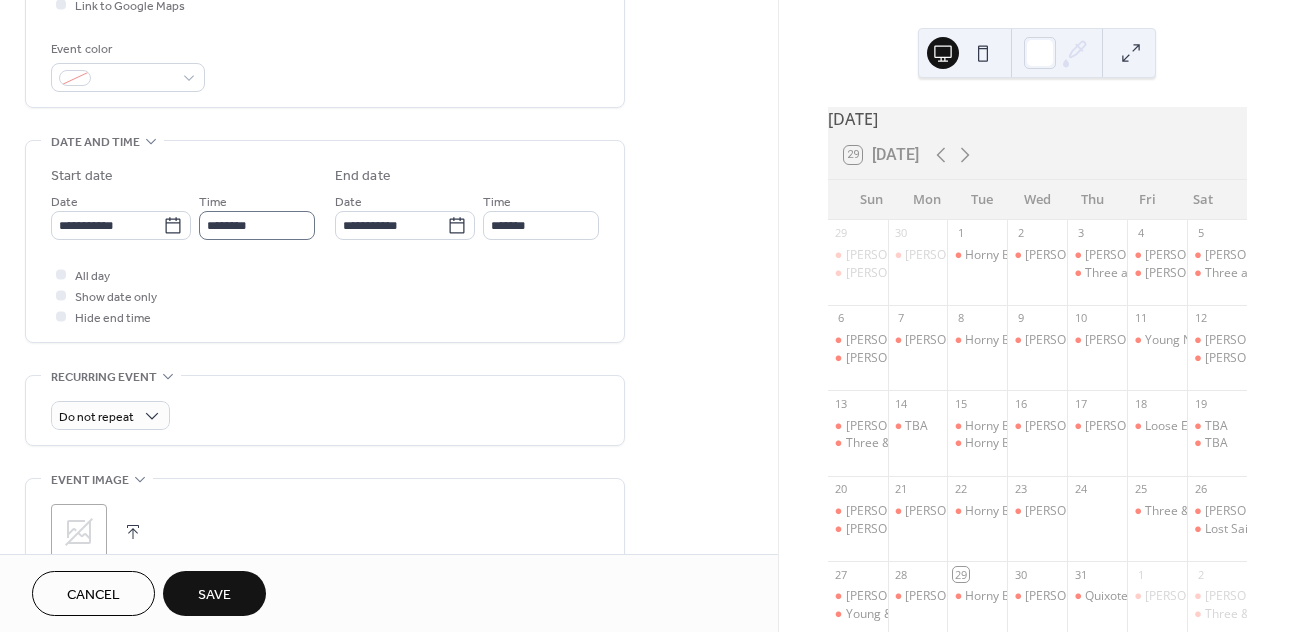 scroll, scrollTop: 510, scrollLeft: 0, axis: vertical 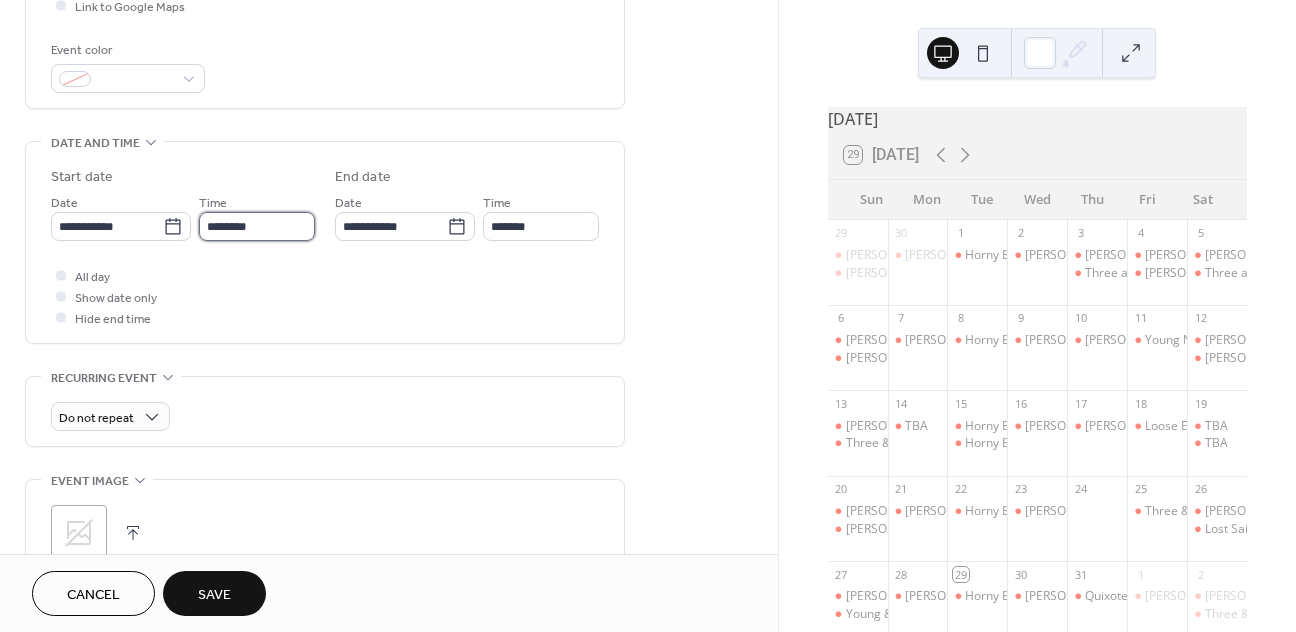 click on "********" at bounding box center [257, 226] 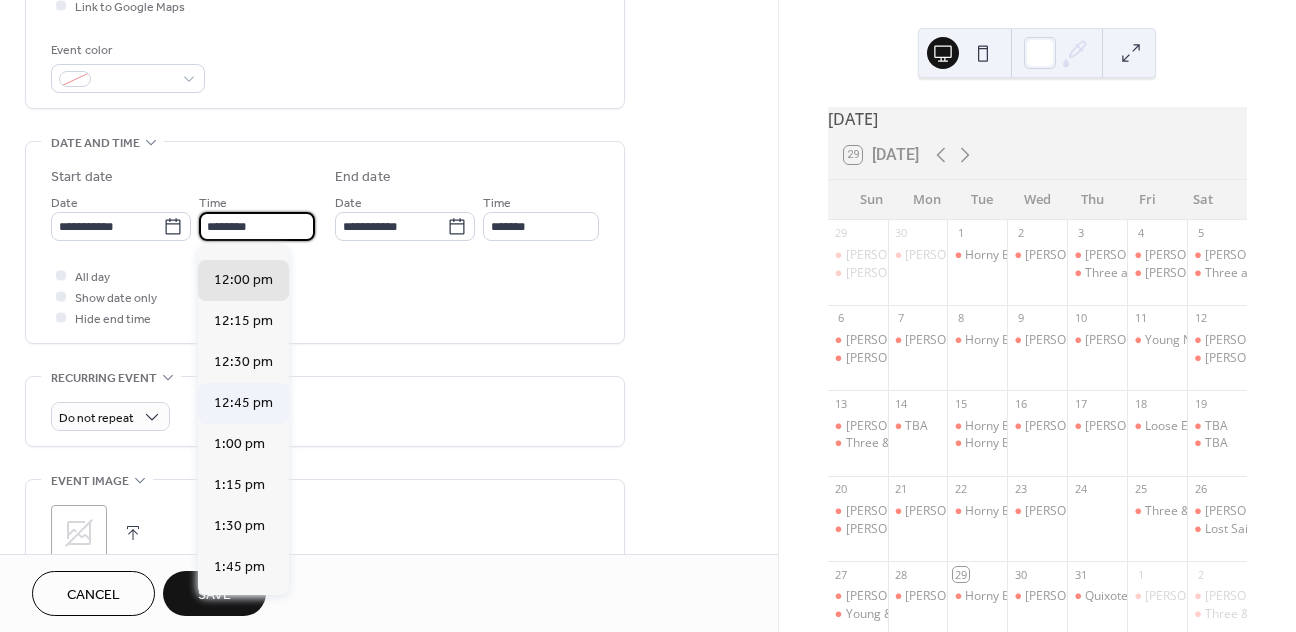 scroll, scrollTop: 1954, scrollLeft: 0, axis: vertical 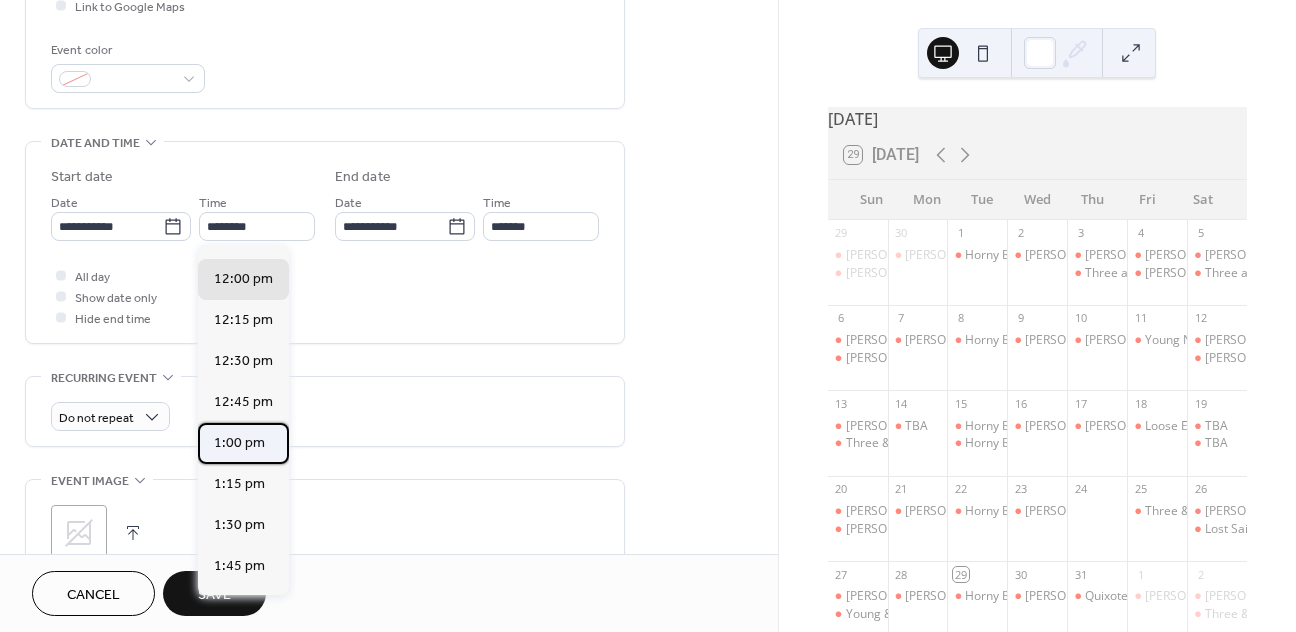 click on "1:00 pm" at bounding box center (239, 443) 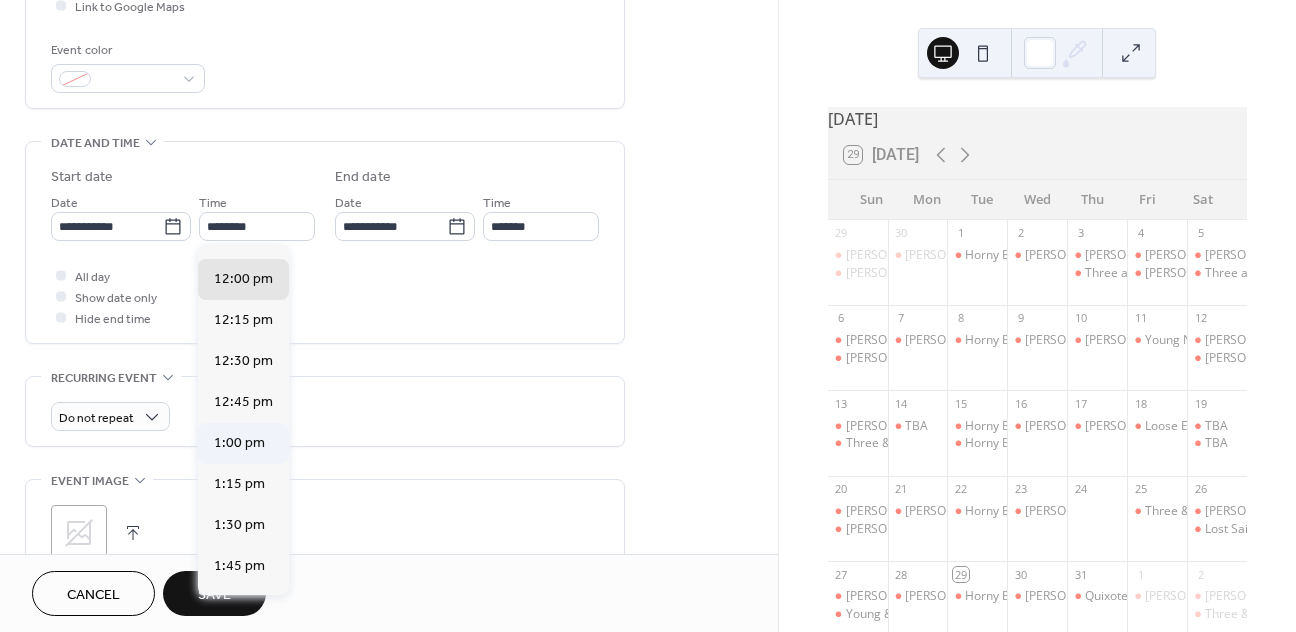 type on "*******" 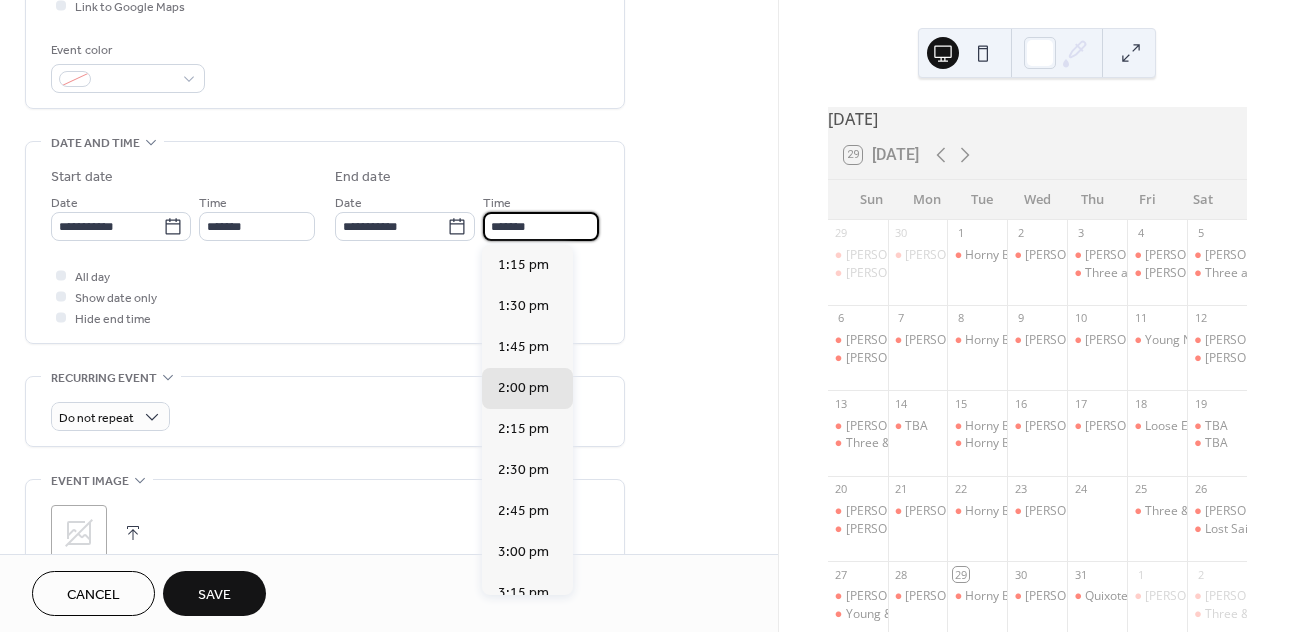 click on "*******" at bounding box center (541, 226) 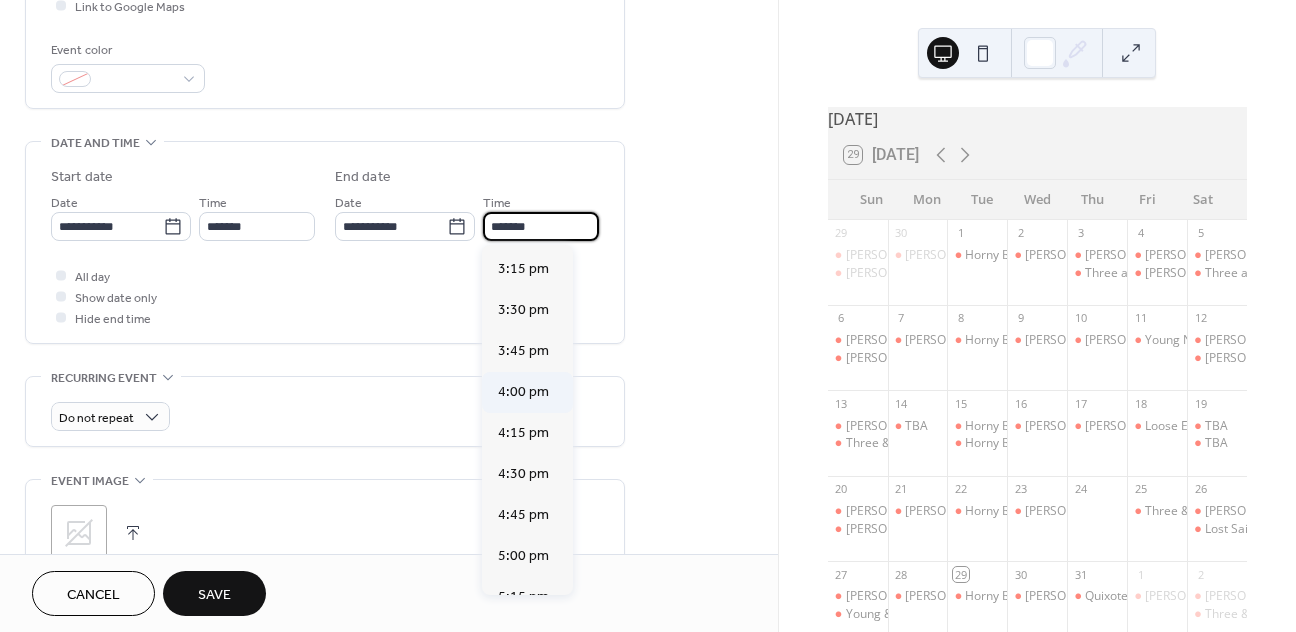 scroll, scrollTop: 338, scrollLeft: 0, axis: vertical 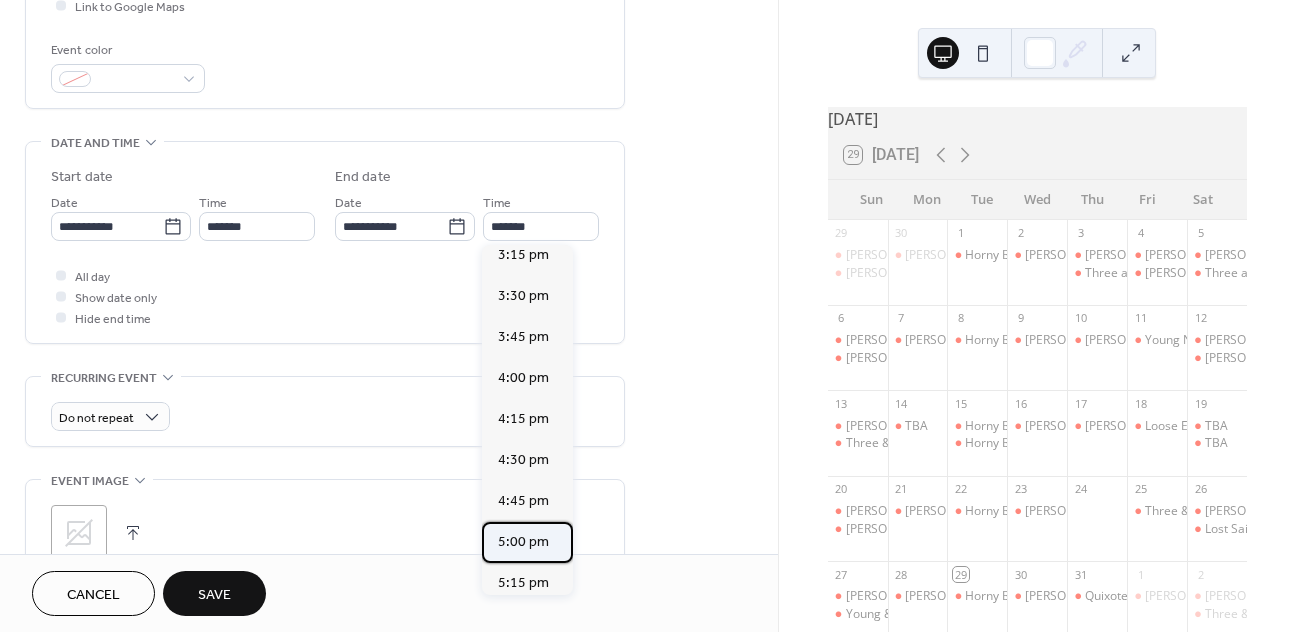 click on "5:00 pm" at bounding box center (523, 542) 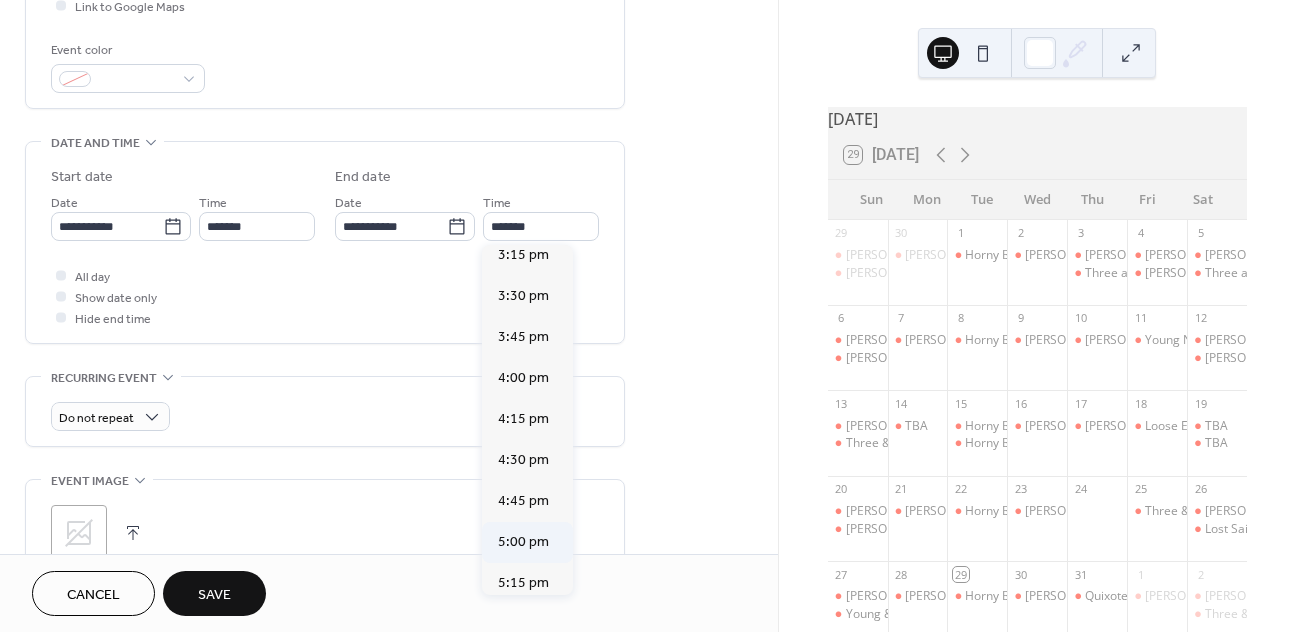 type on "*******" 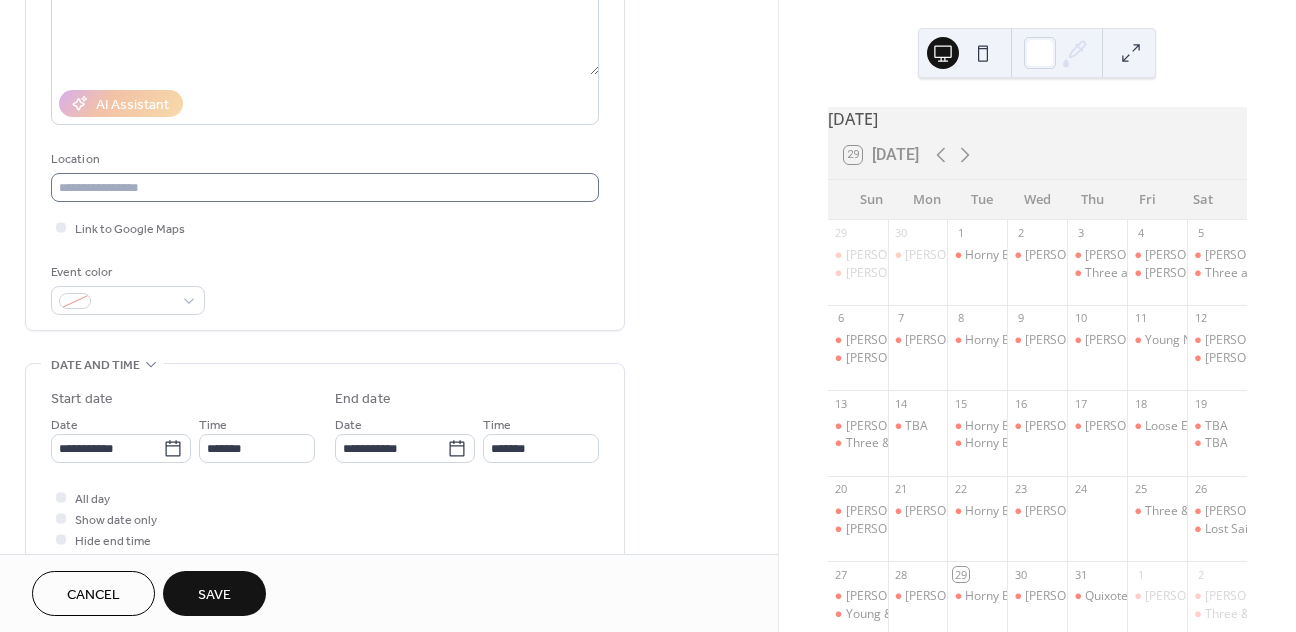 scroll, scrollTop: 314, scrollLeft: 0, axis: vertical 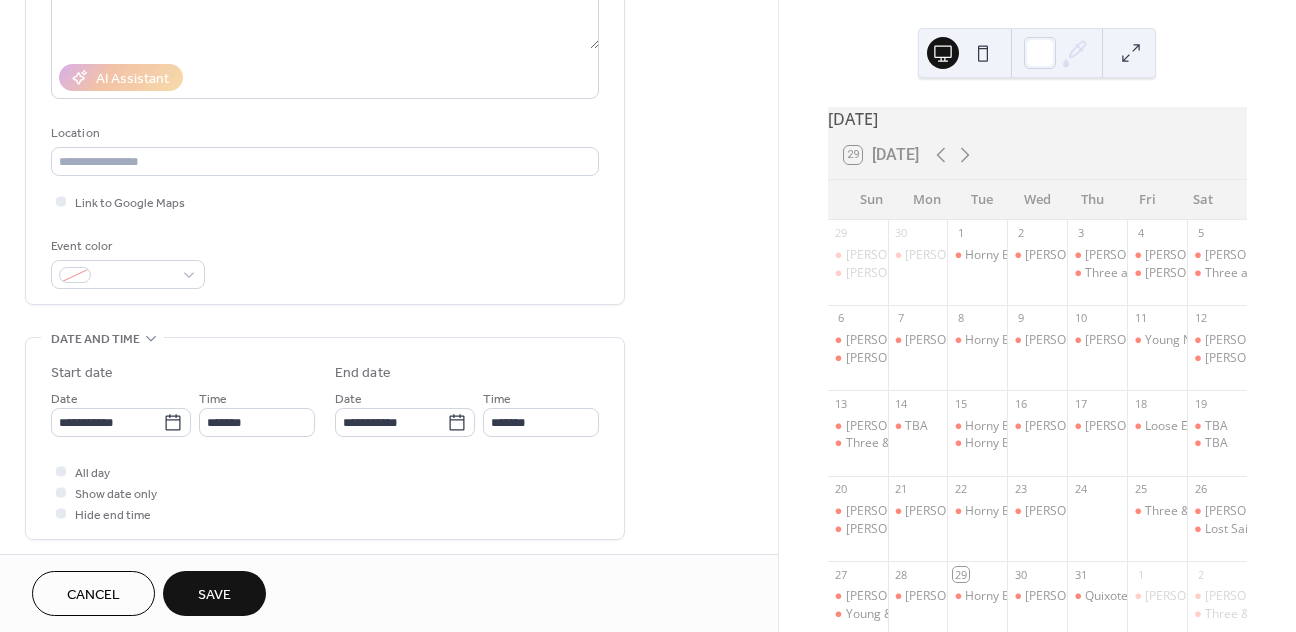 click on "Save" at bounding box center (214, 595) 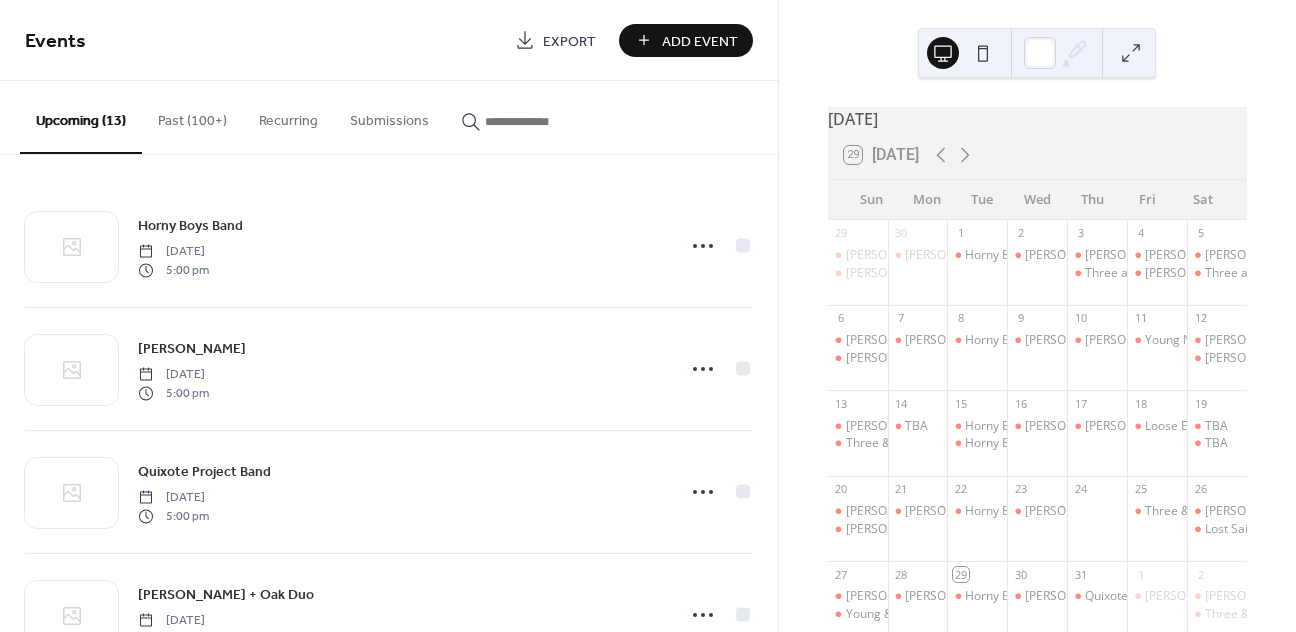 click on "Add Event" at bounding box center (686, 40) 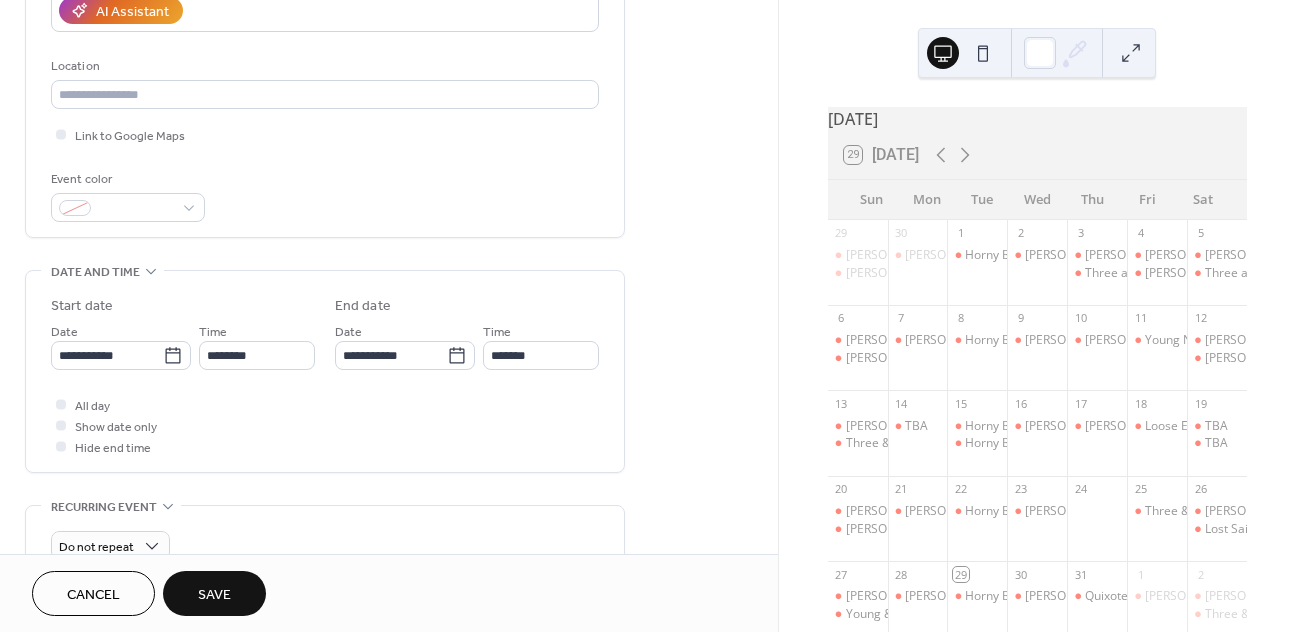scroll, scrollTop: 420, scrollLeft: 0, axis: vertical 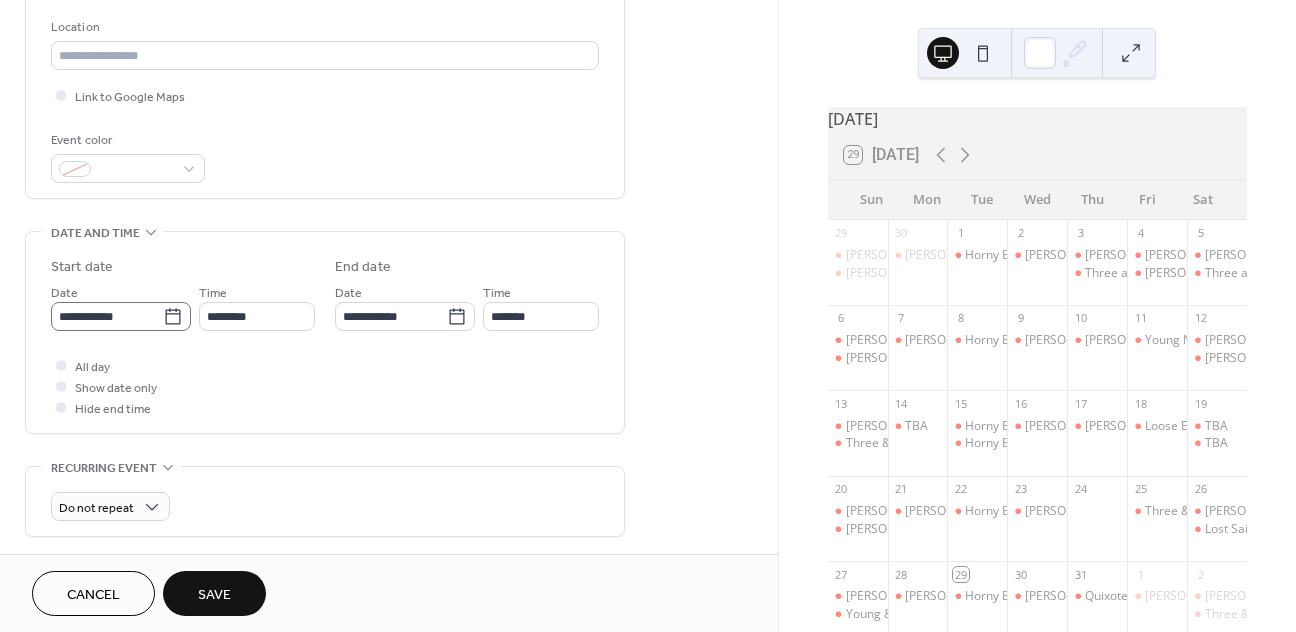 type on "**********" 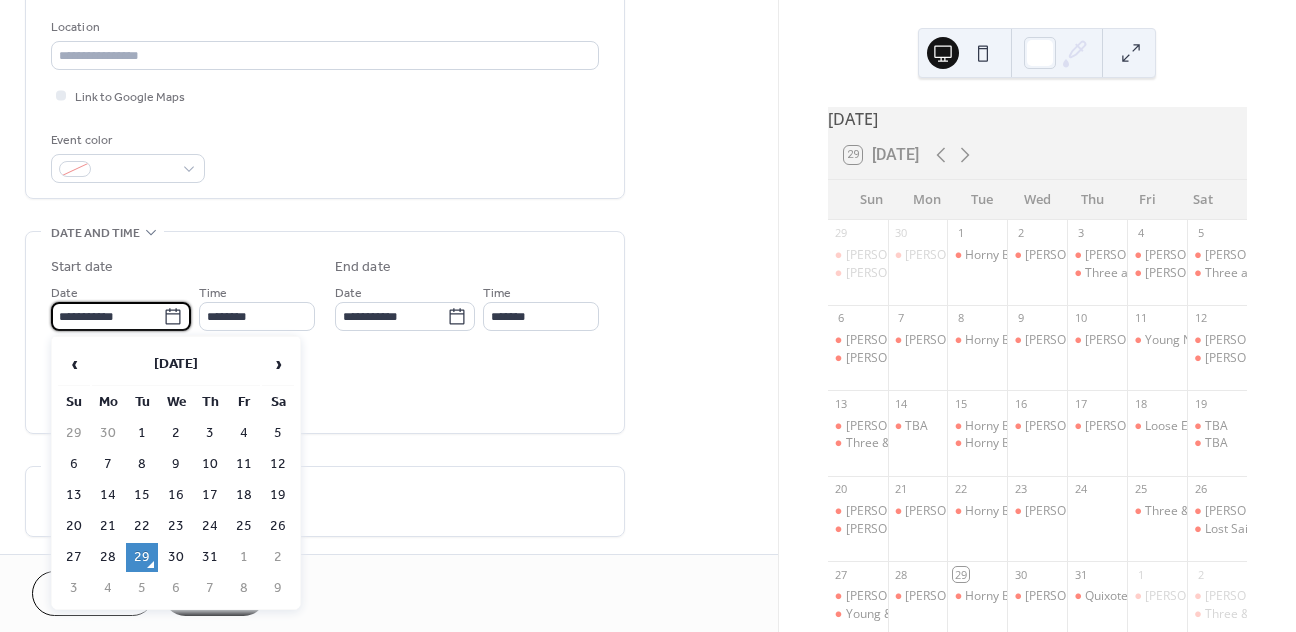 click on "**********" at bounding box center (107, 316) 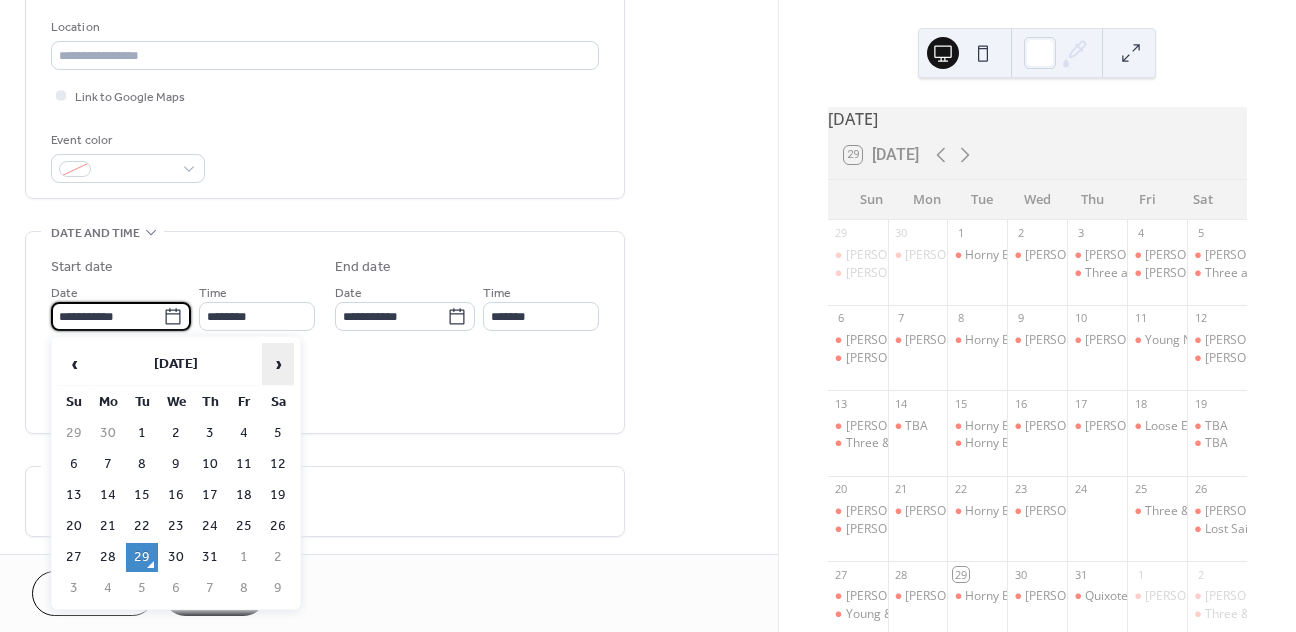 click on "›" at bounding box center [278, 364] 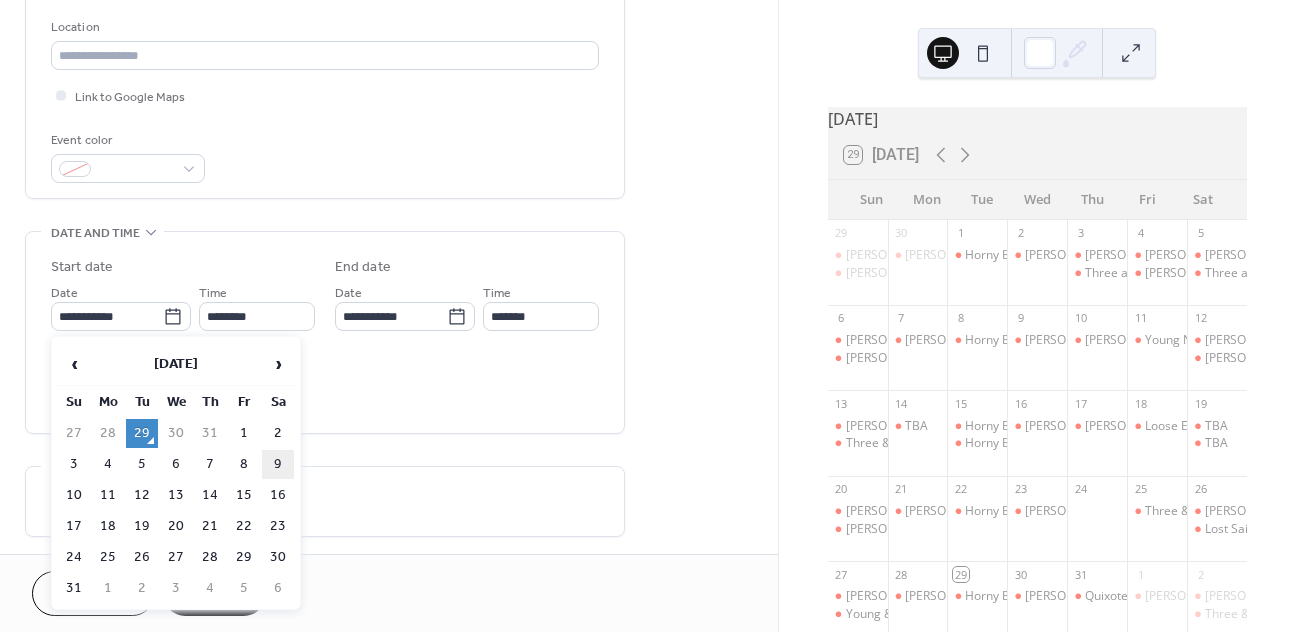 click on "9" at bounding box center (278, 464) 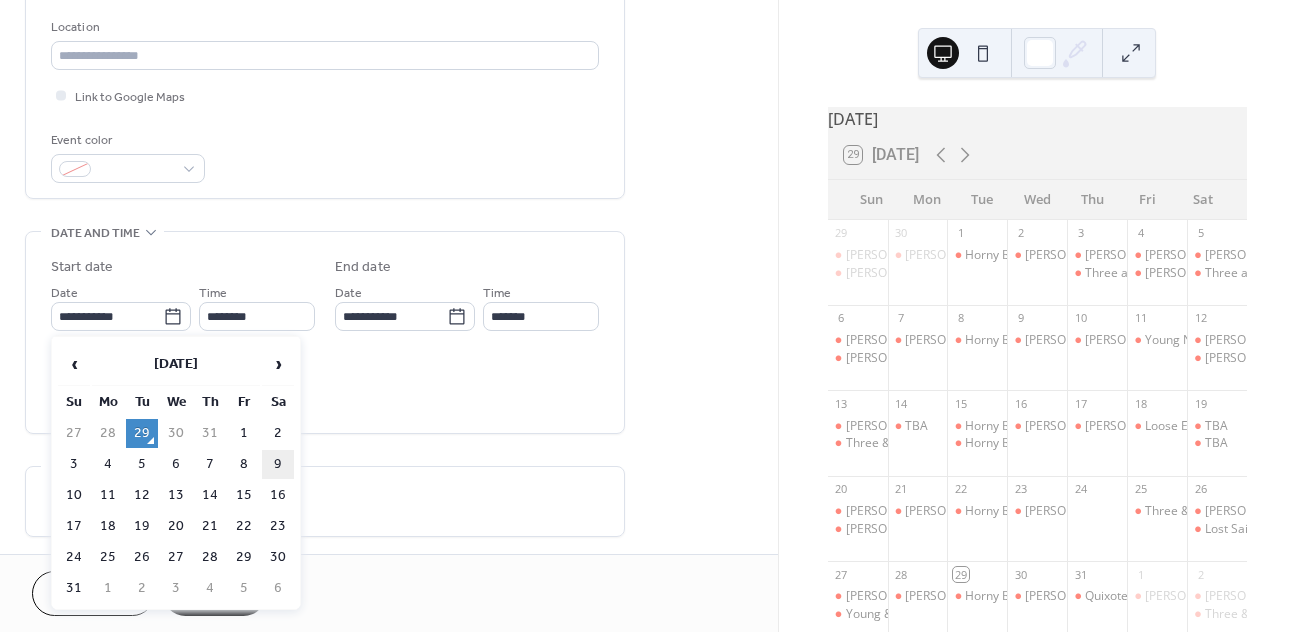 type on "**********" 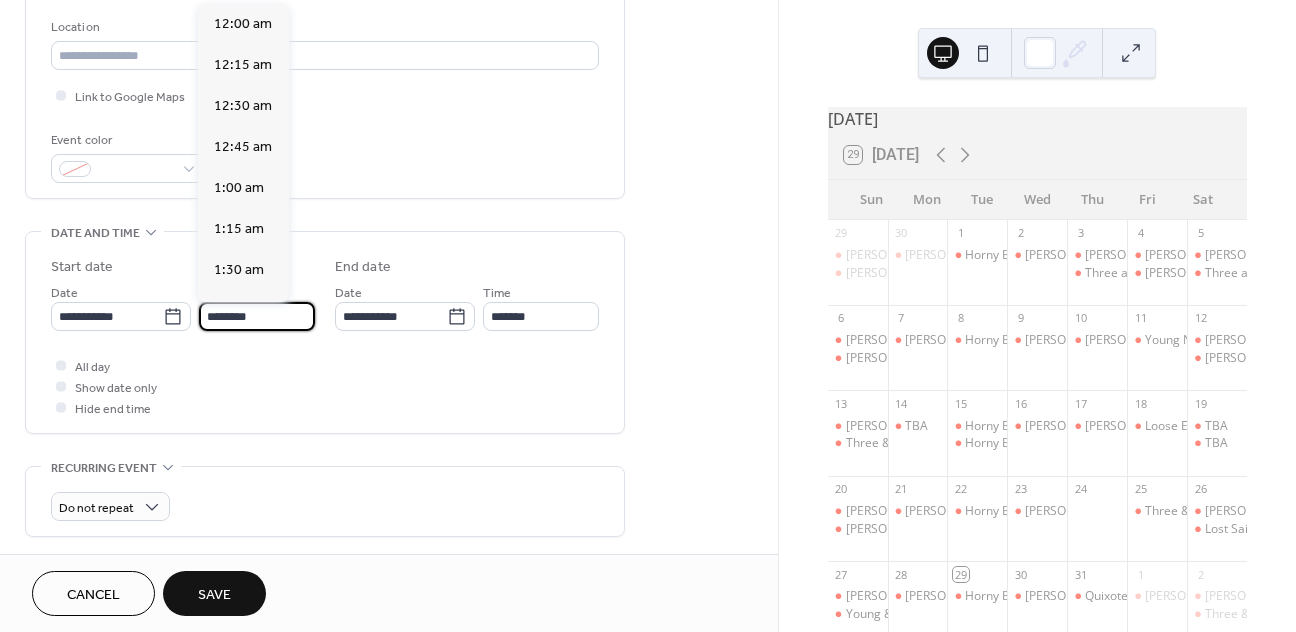 click on "********" at bounding box center [257, 316] 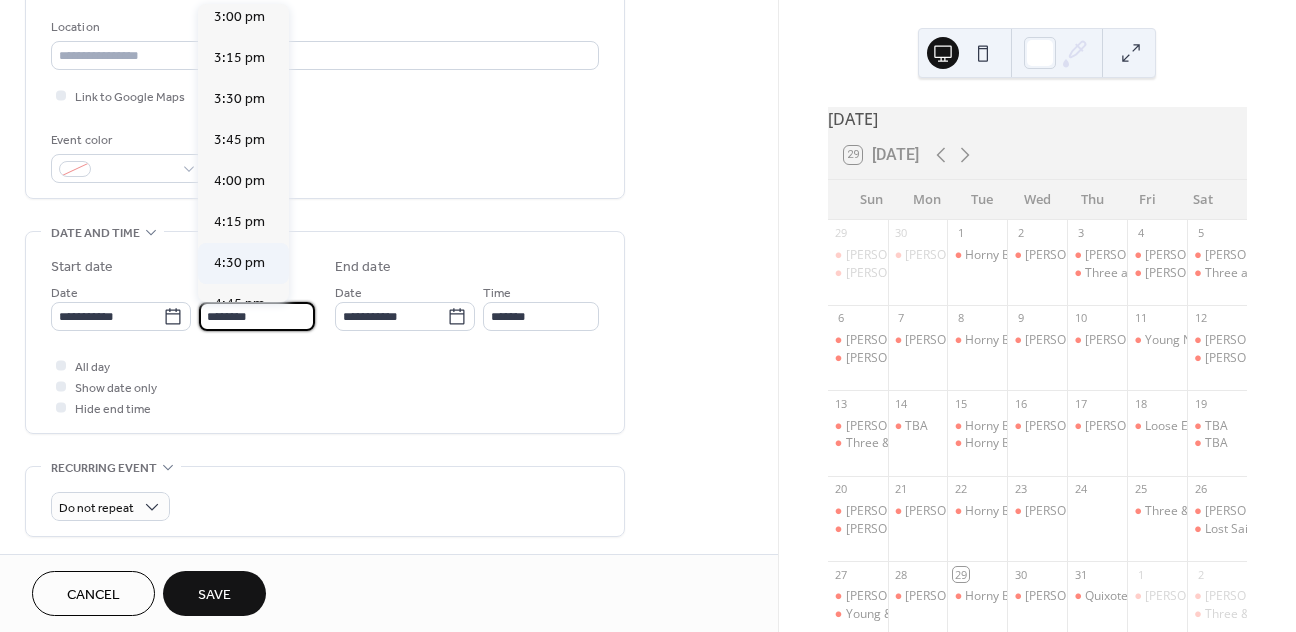 scroll, scrollTop: 2594, scrollLeft: 0, axis: vertical 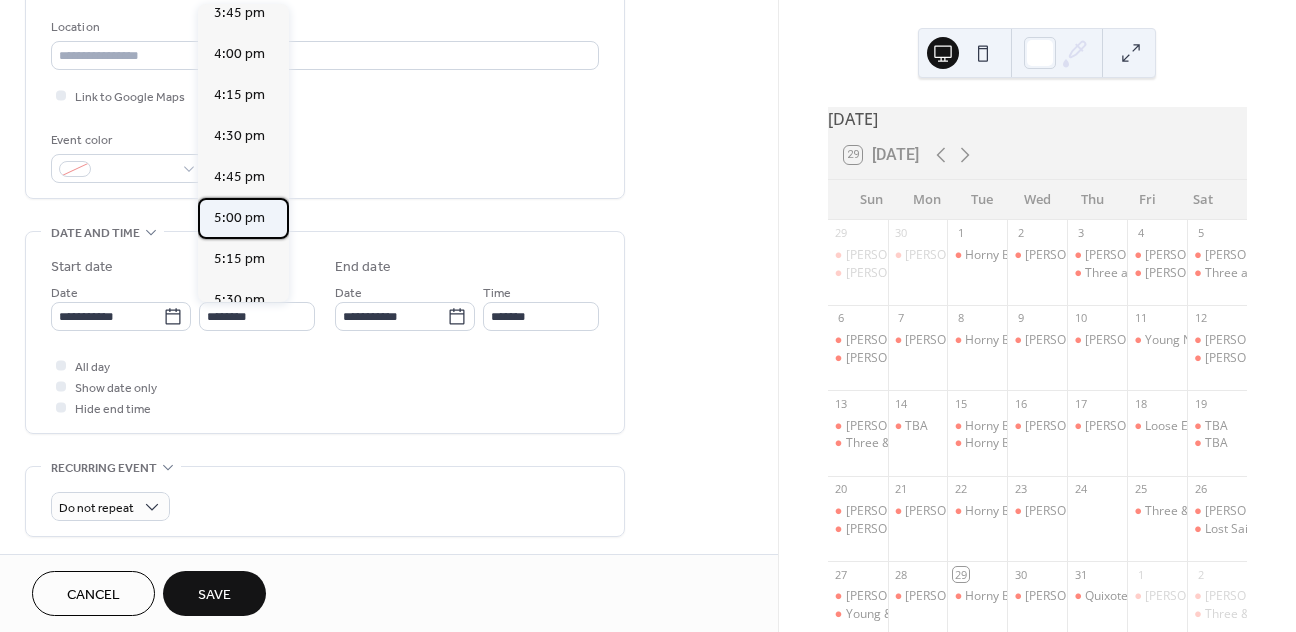 click on "5:00 pm" at bounding box center (239, 218) 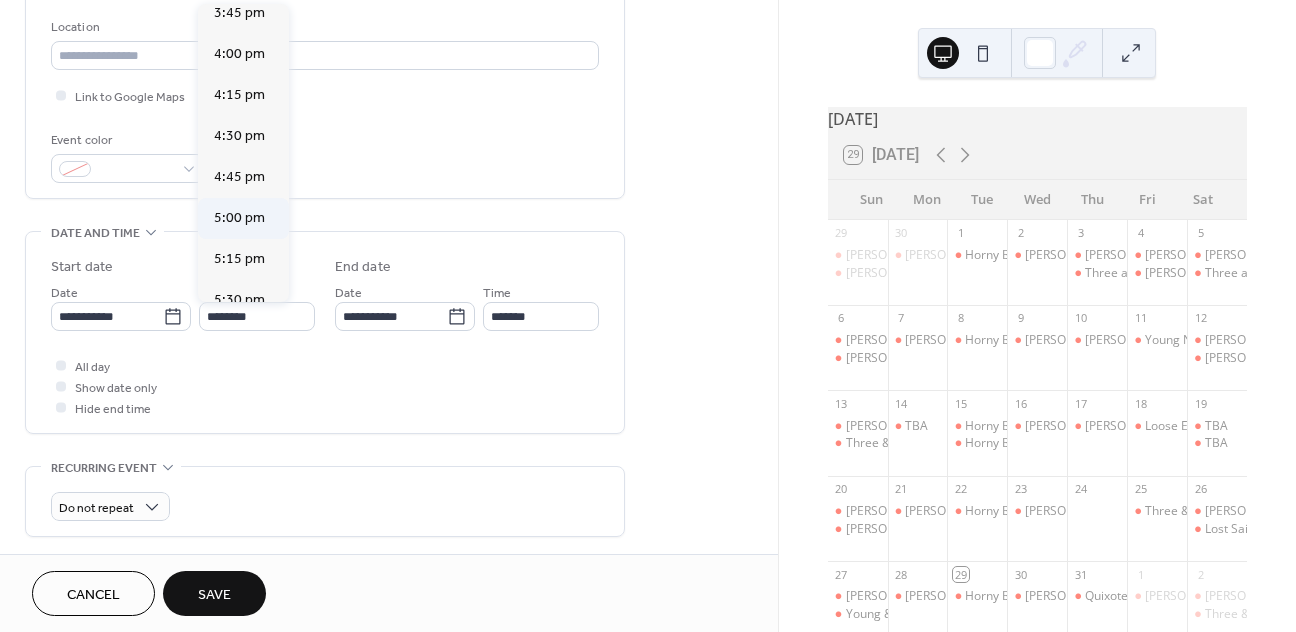 type on "*******" 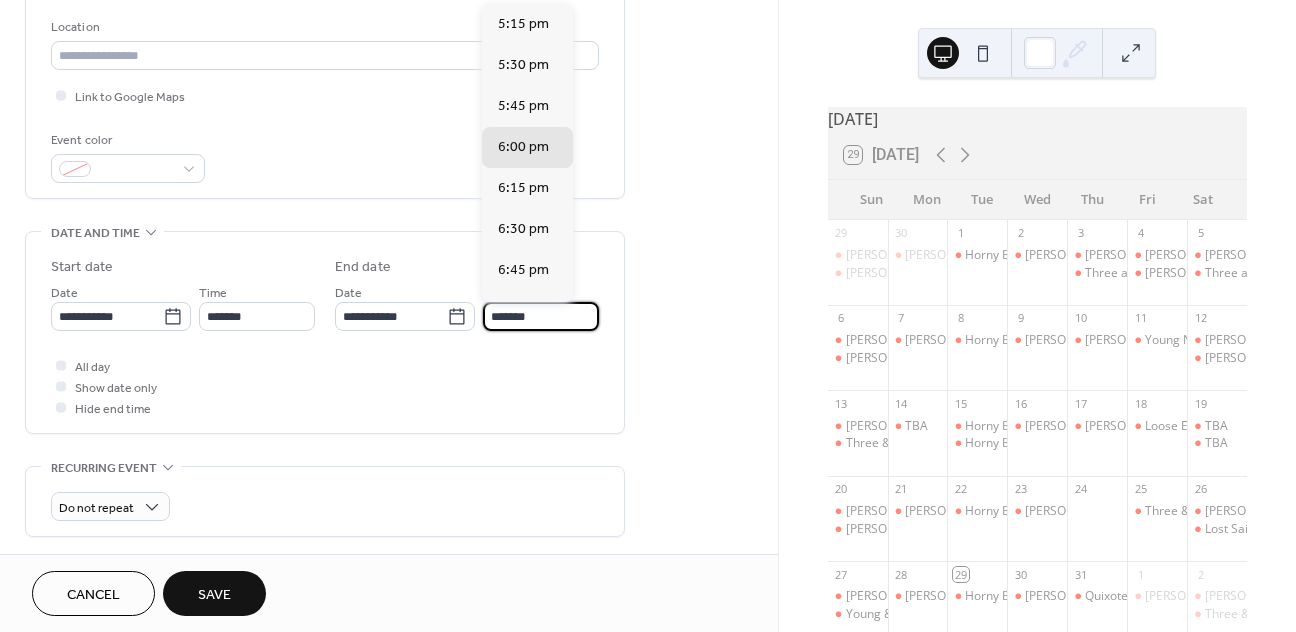 click on "*******" at bounding box center [541, 316] 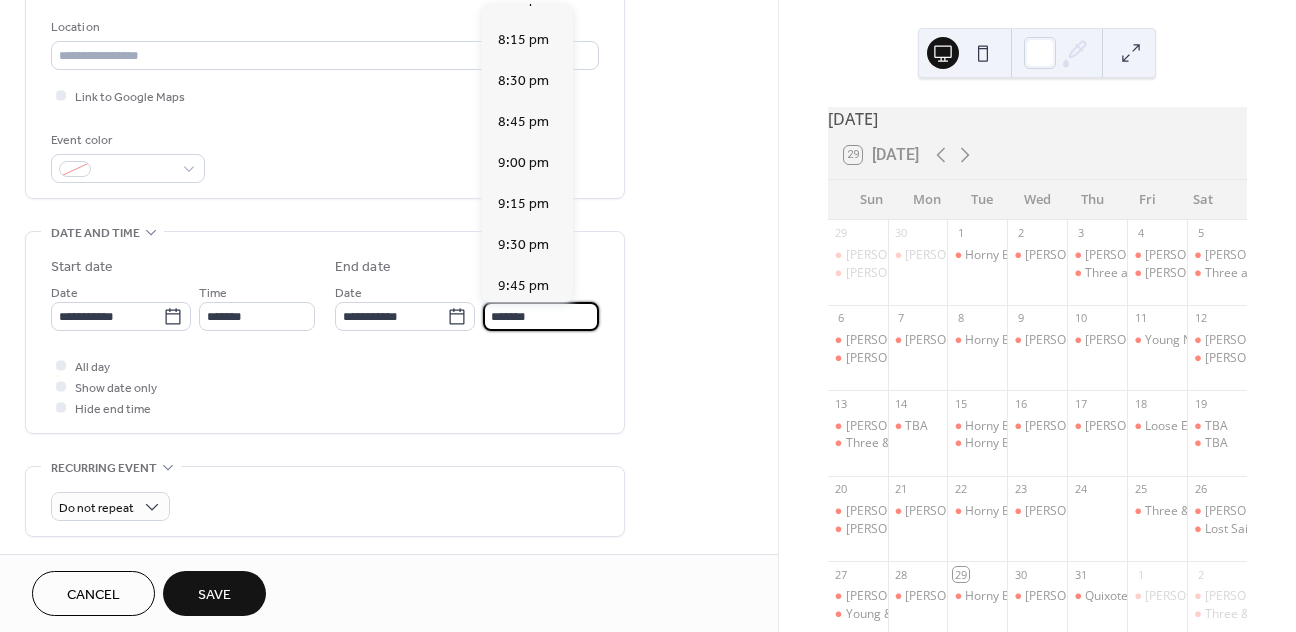 scroll, scrollTop: 498, scrollLeft: 0, axis: vertical 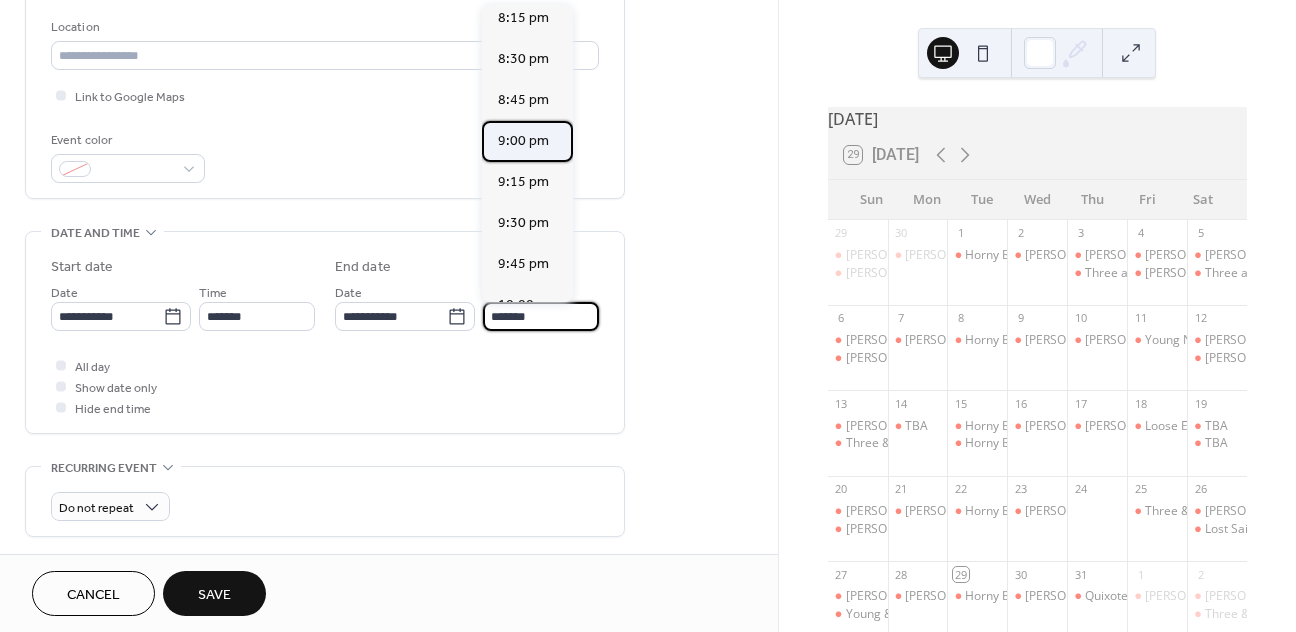 click on "9:00 pm" at bounding box center (523, 141) 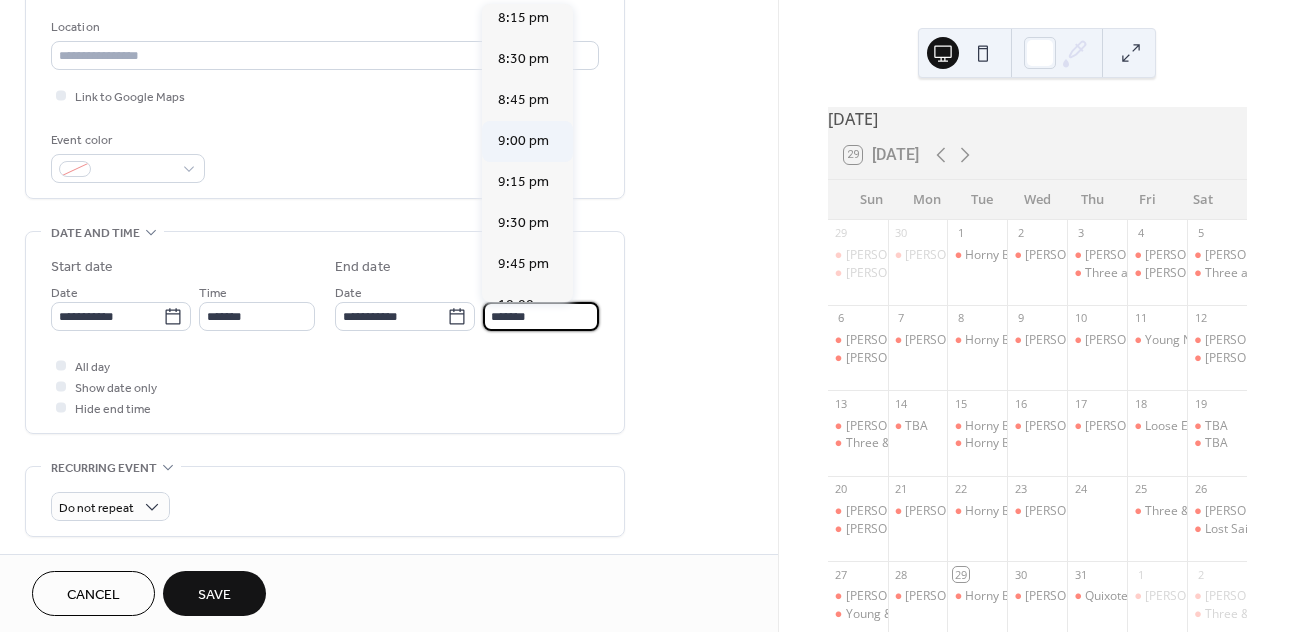 type on "*******" 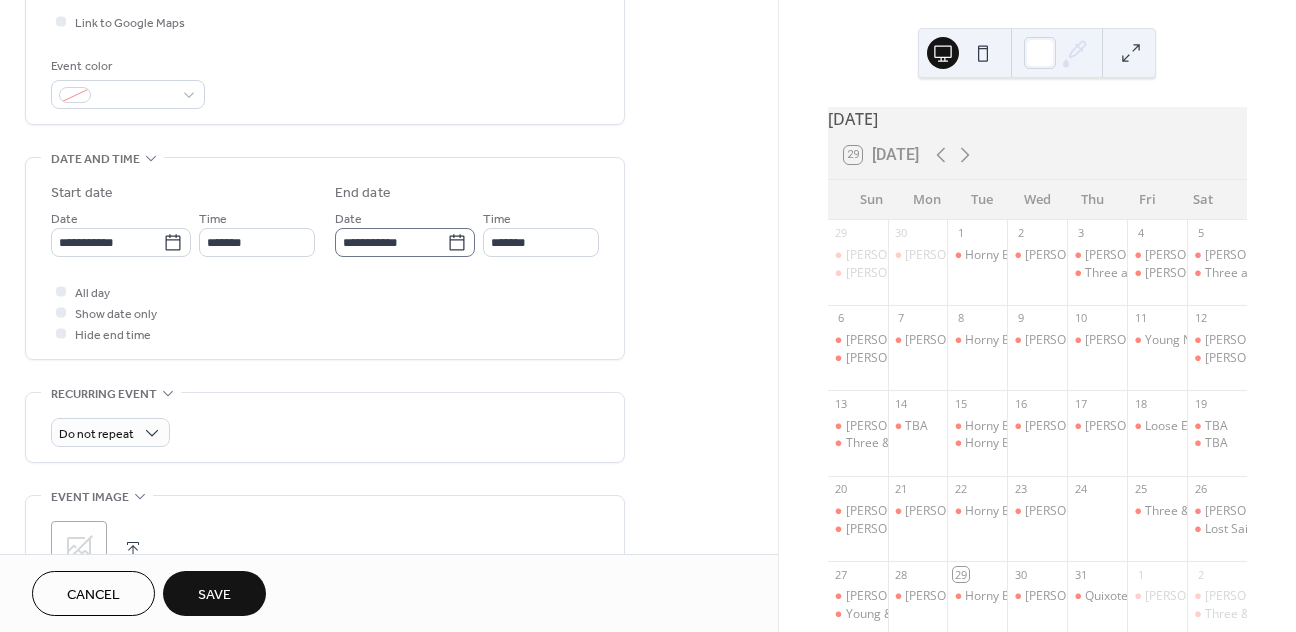 scroll, scrollTop: 495, scrollLeft: 0, axis: vertical 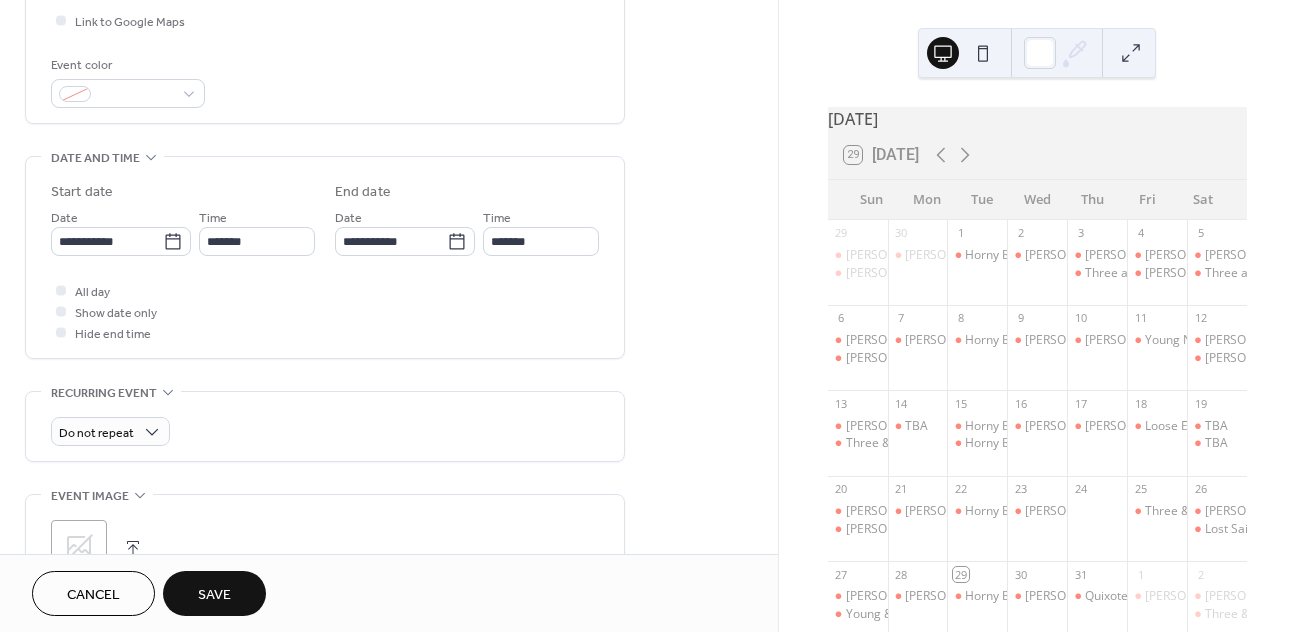 click on "Save" at bounding box center [214, 593] 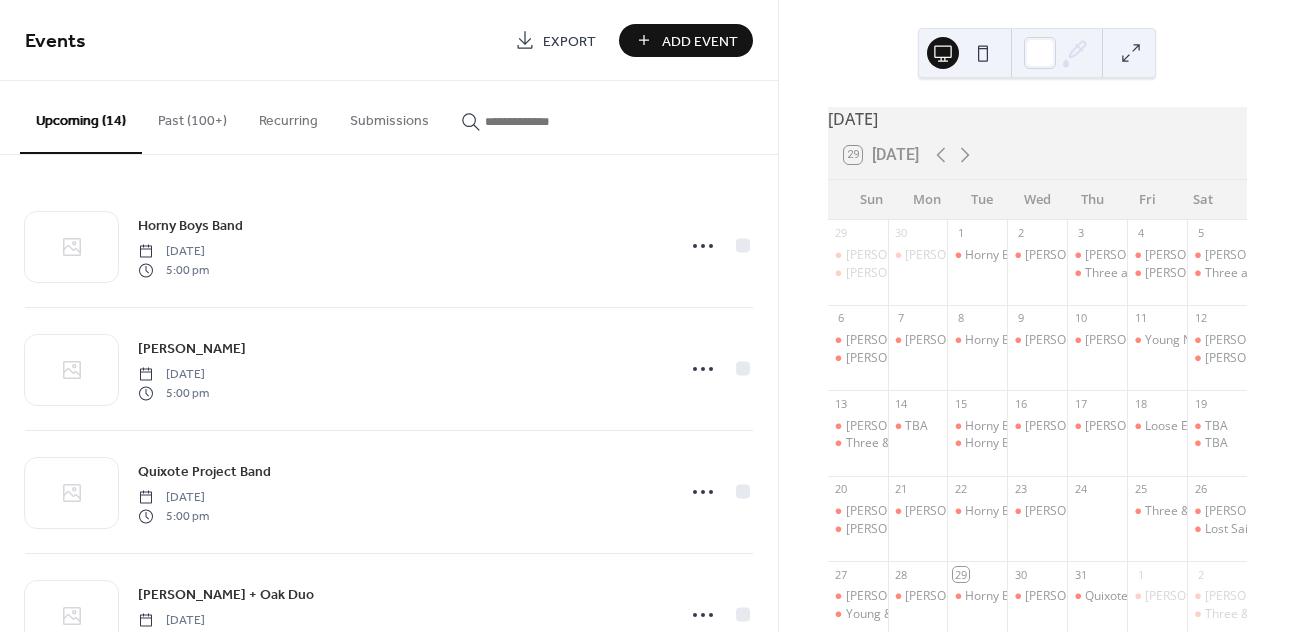 click on "Add Event" at bounding box center (700, 41) 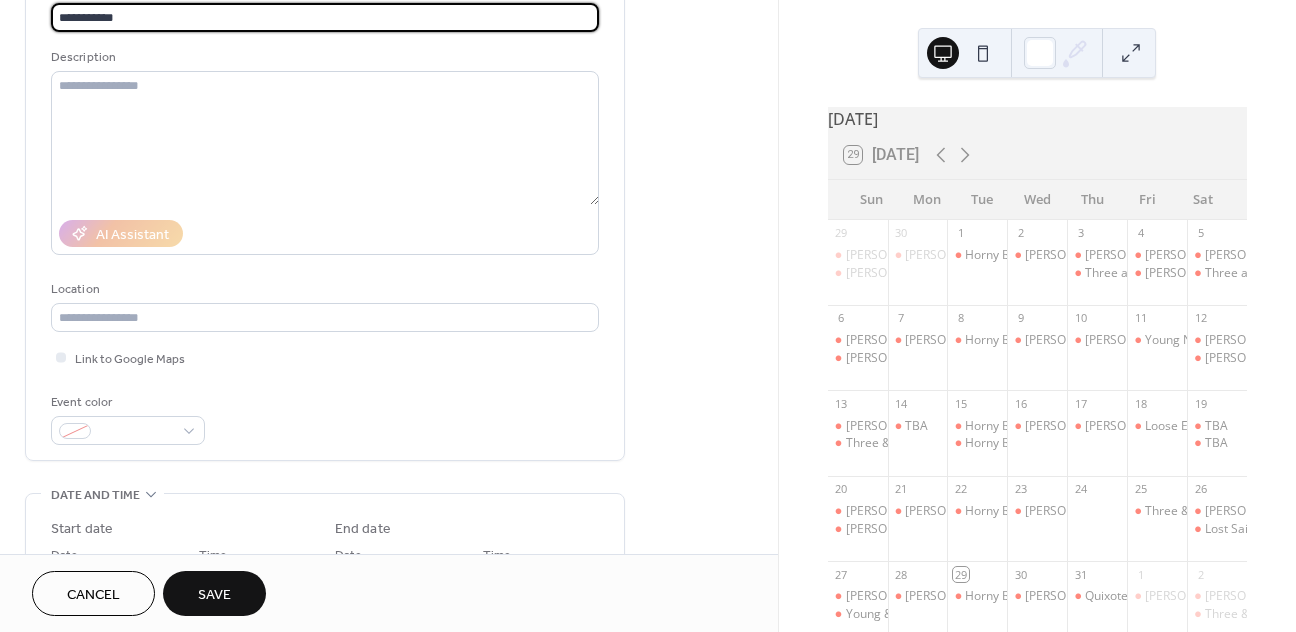 scroll, scrollTop: 363, scrollLeft: 0, axis: vertical 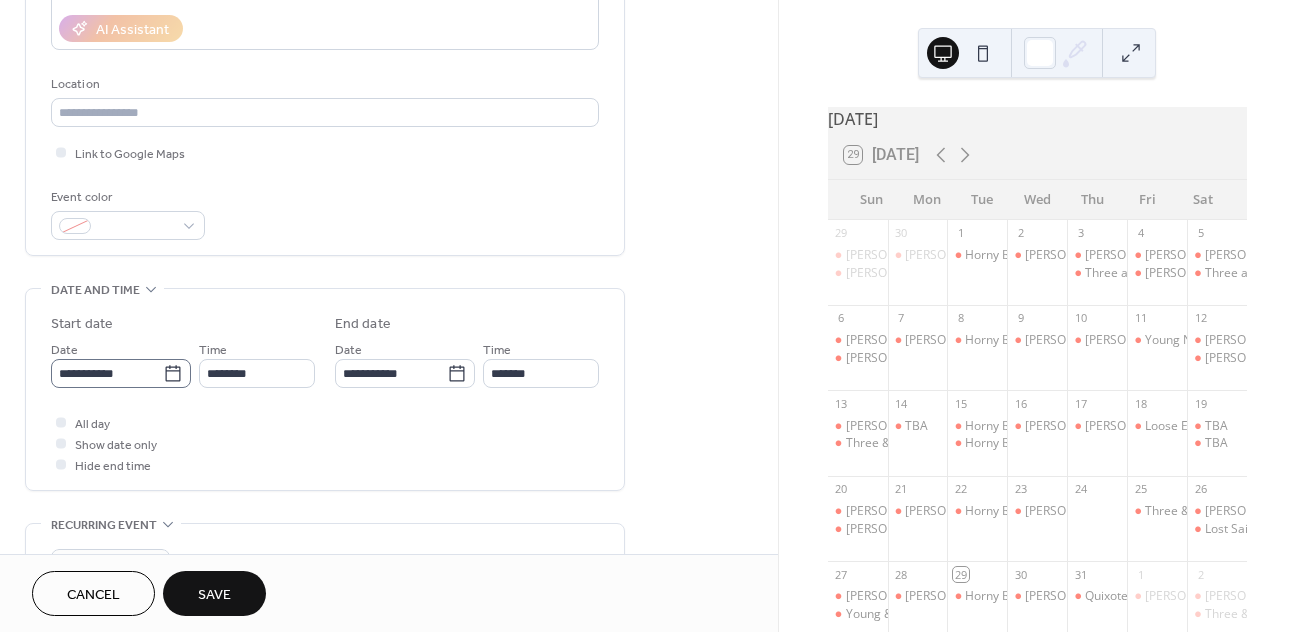 type on "**********" 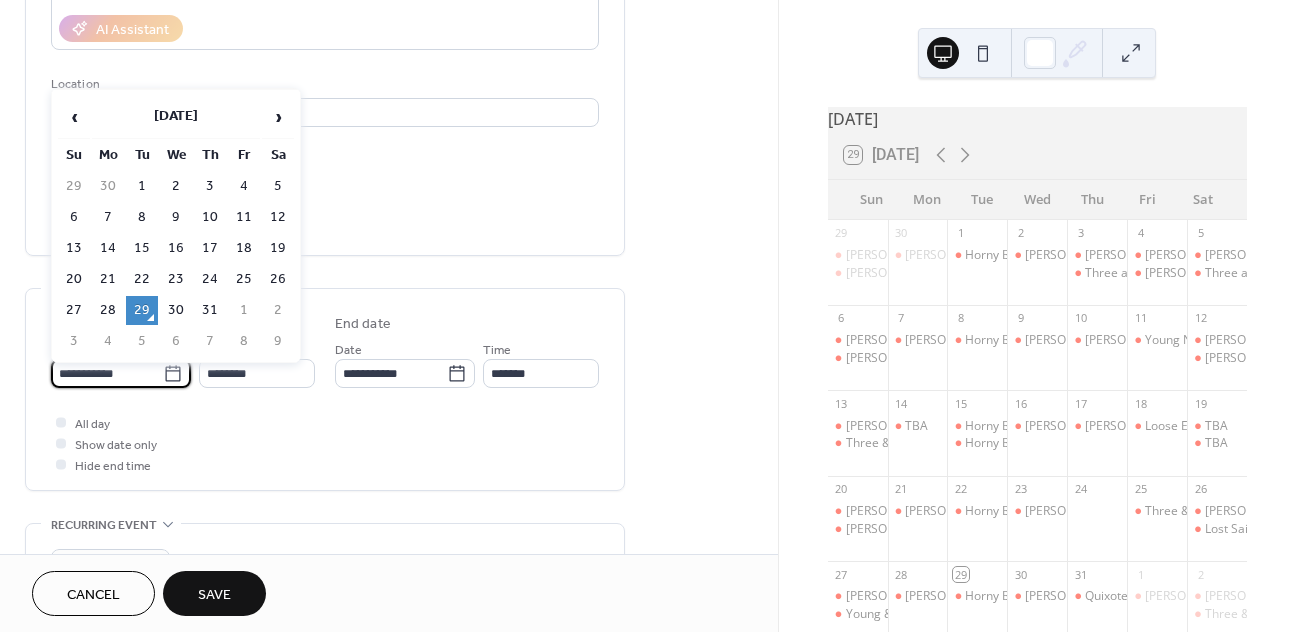 click on "**********" at bounding box center [107, 373] 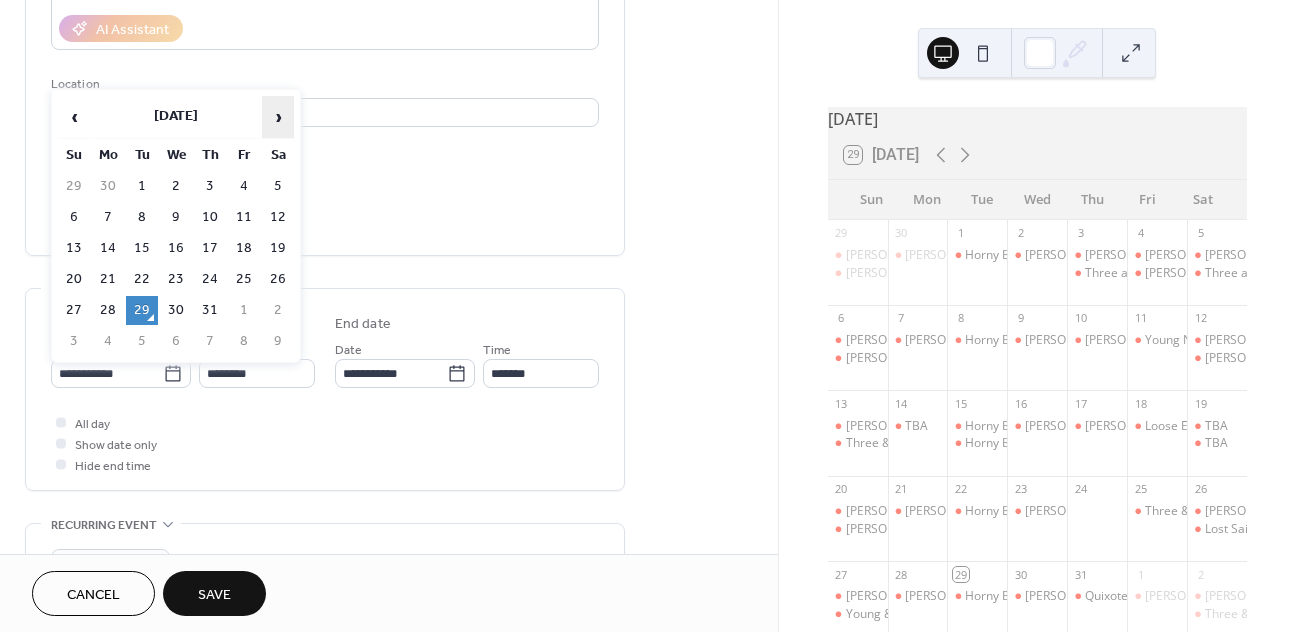 click on "›" at bounding box center (278, 117) 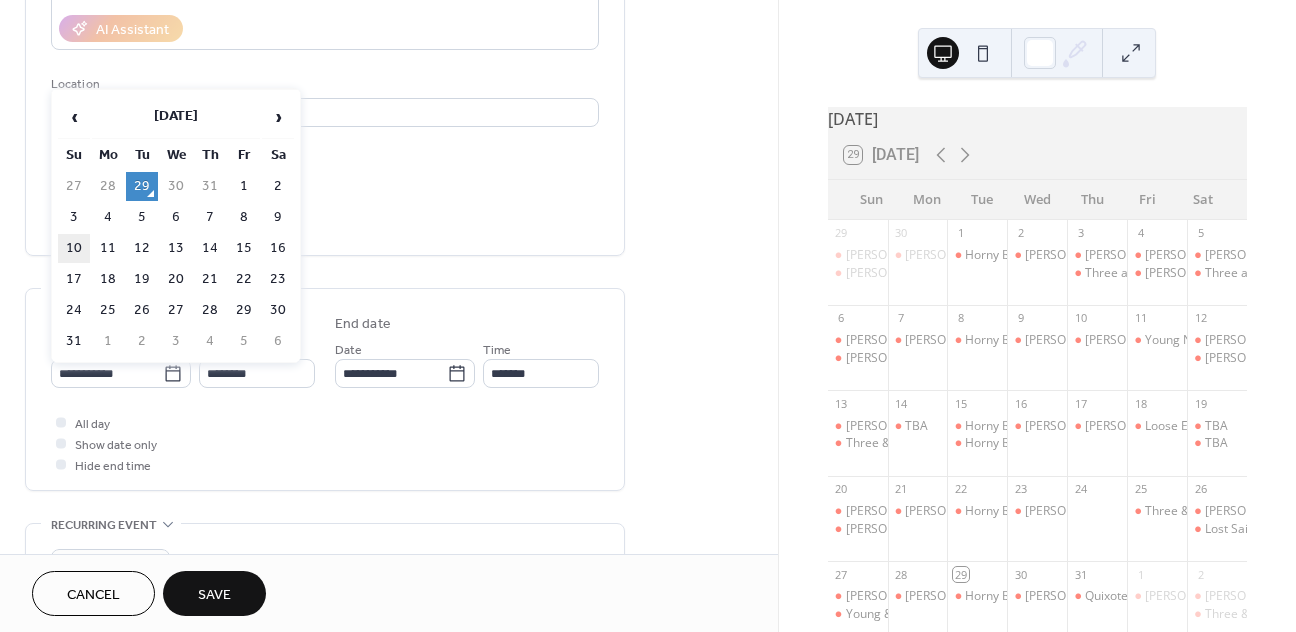 click on "10" at bounding box center [74, 248] 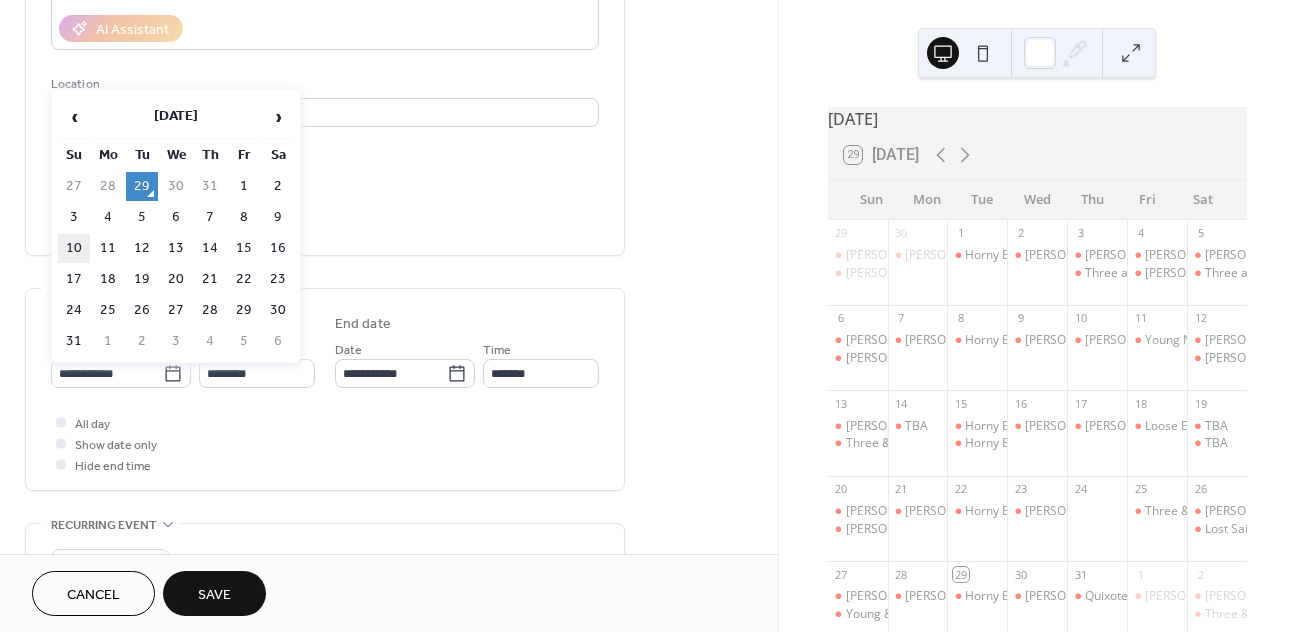 type on "**********" 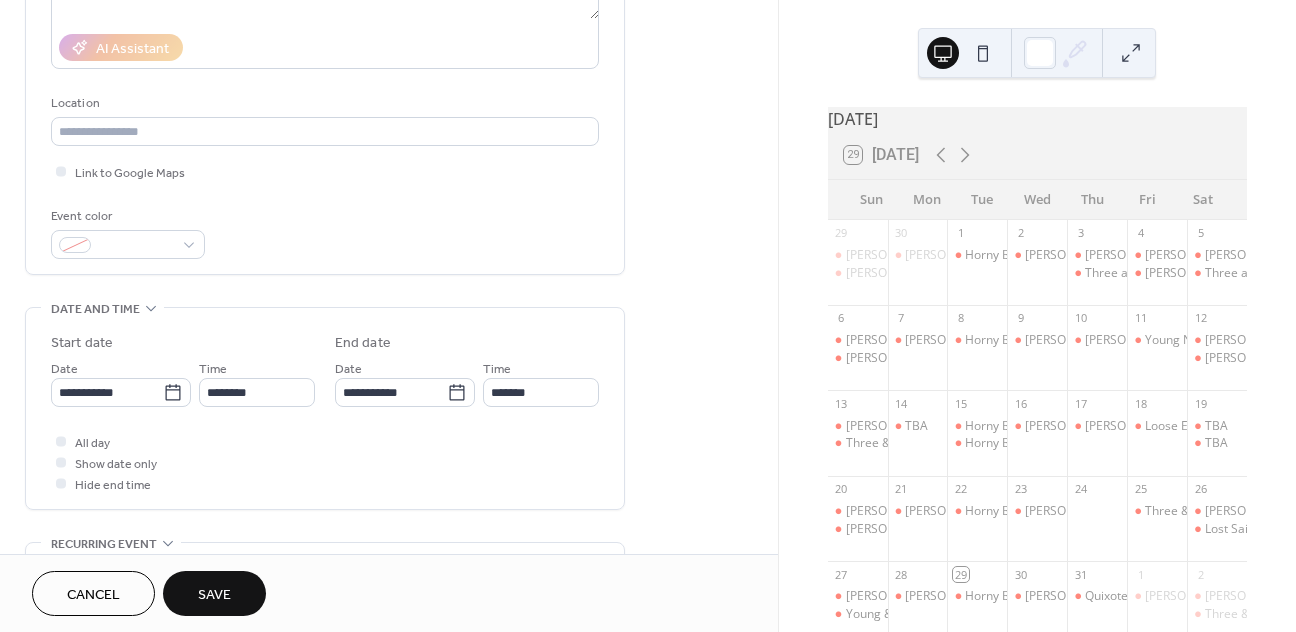 scroll, scrollTop: 359, scrollLeft: 0, axis: vertical 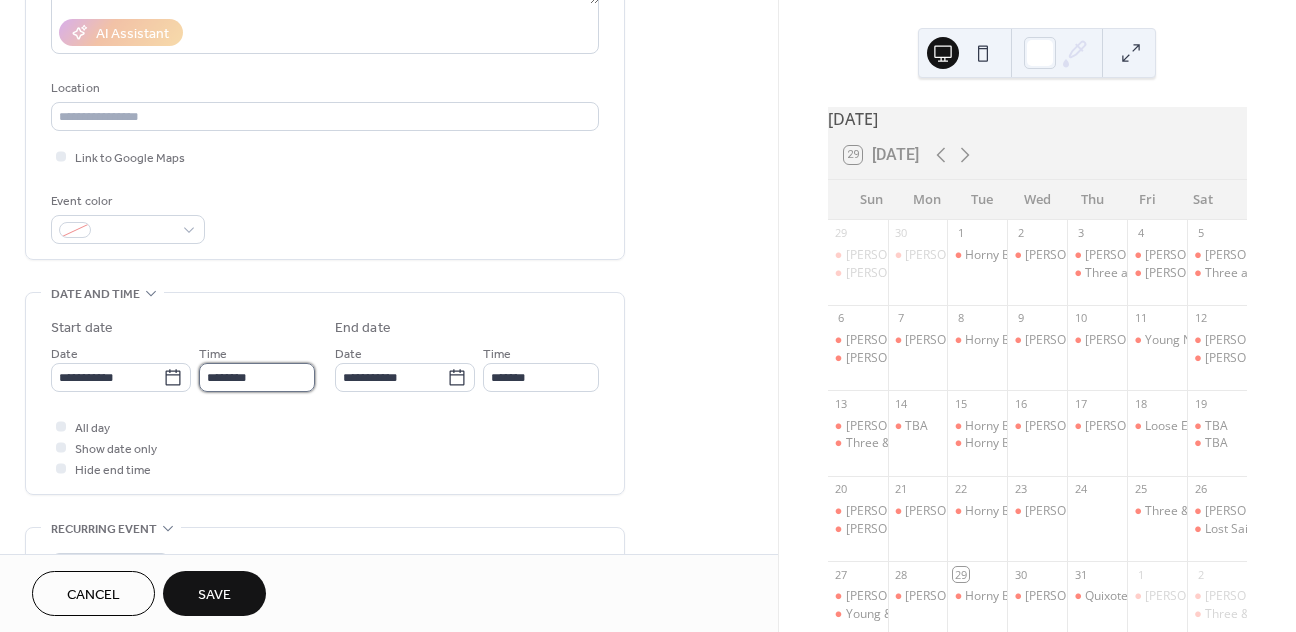click on "********" at bounding box center (257, 377) 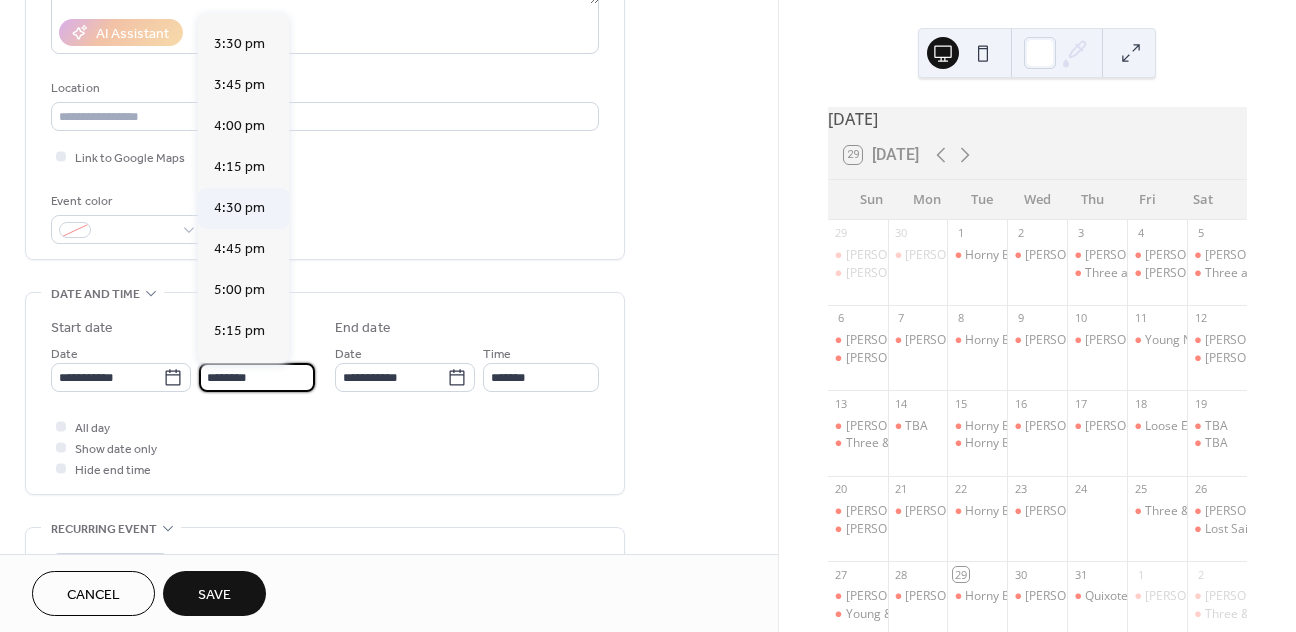 scroll, scrollTop: 2563, scrollLeft: 0, axis: vertical 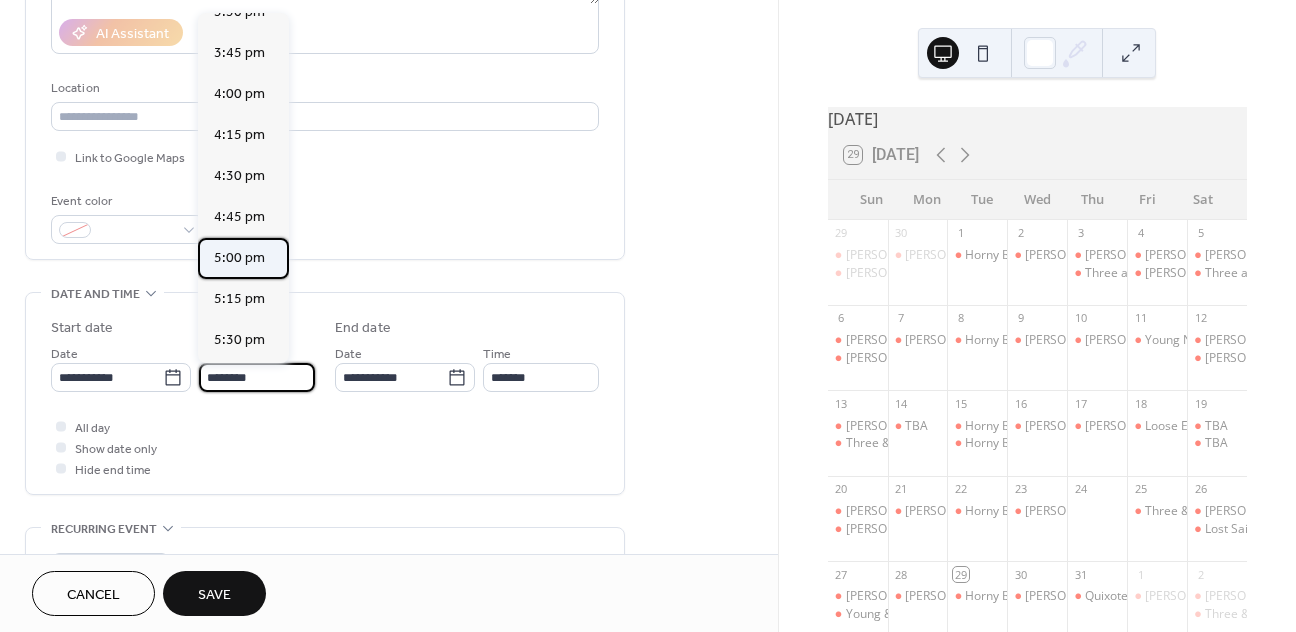 click on "5:00 pm" at bounding box center [239, 258] 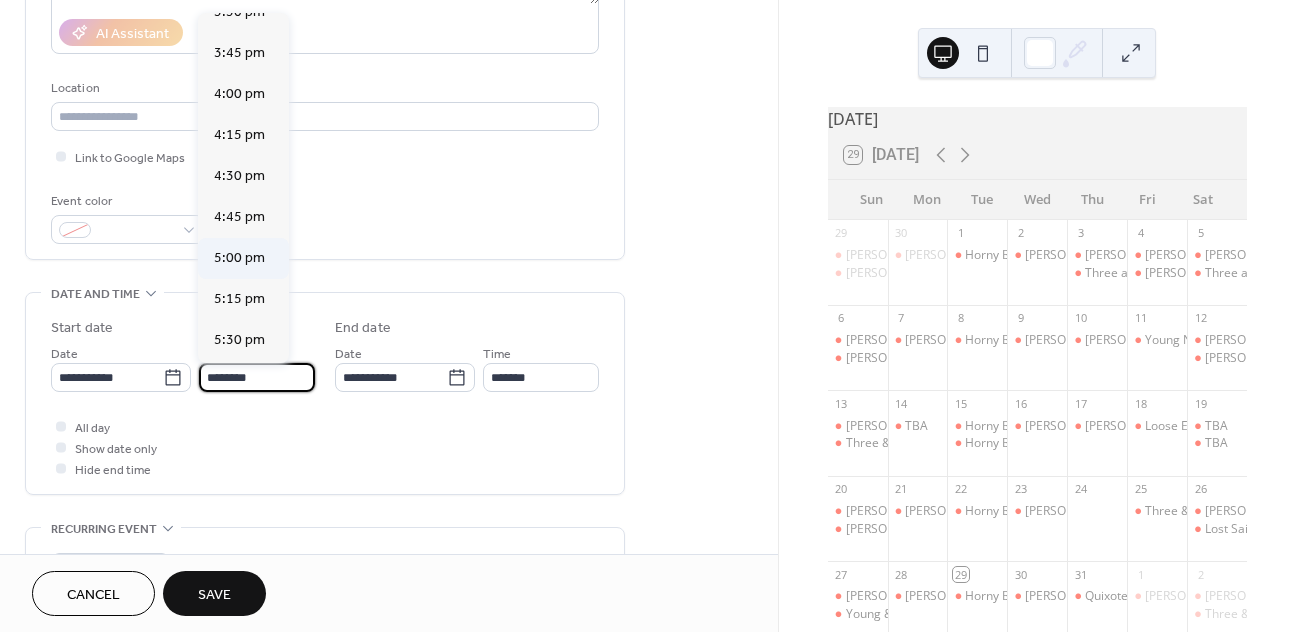 type on "*******" 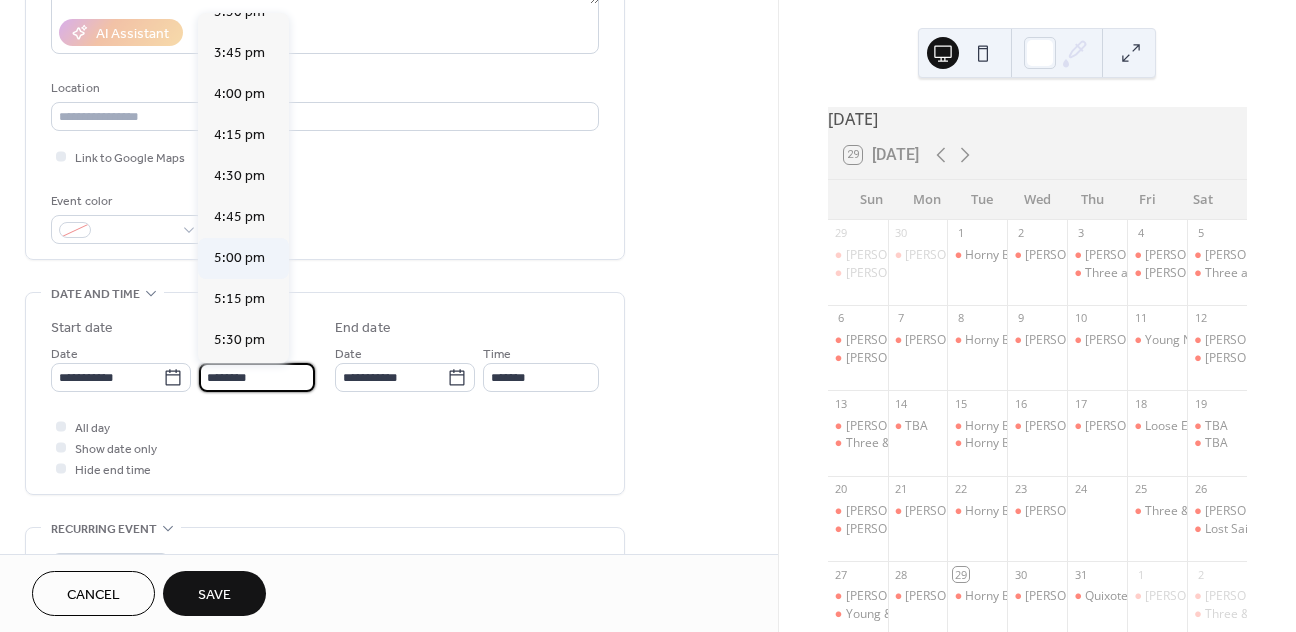 type on "*******" 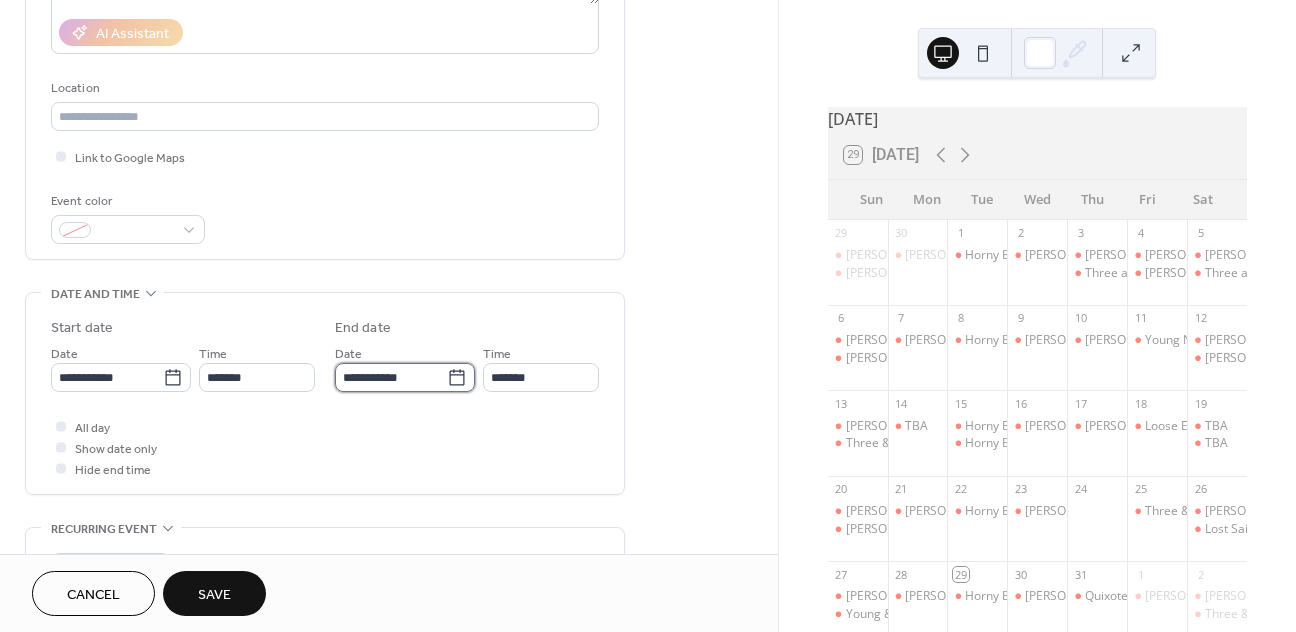 click on "**********" at bounding box center (391, 377) 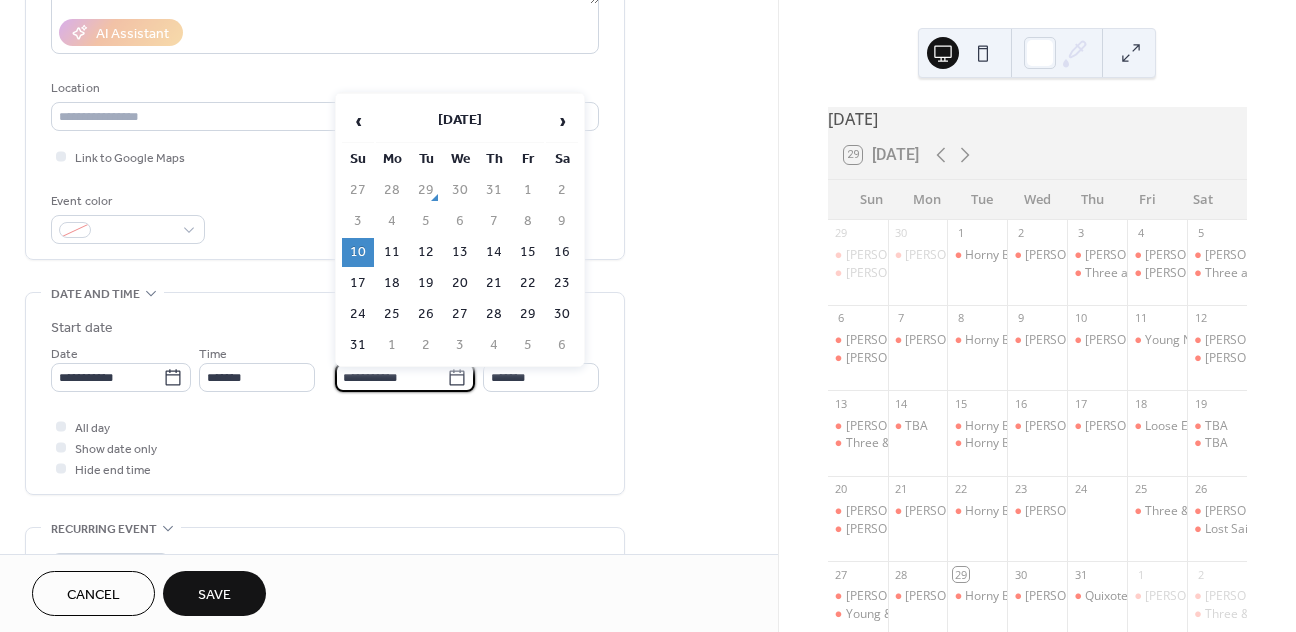 click on "All day Show date only Hide end time" at bounding box center (325, 447) 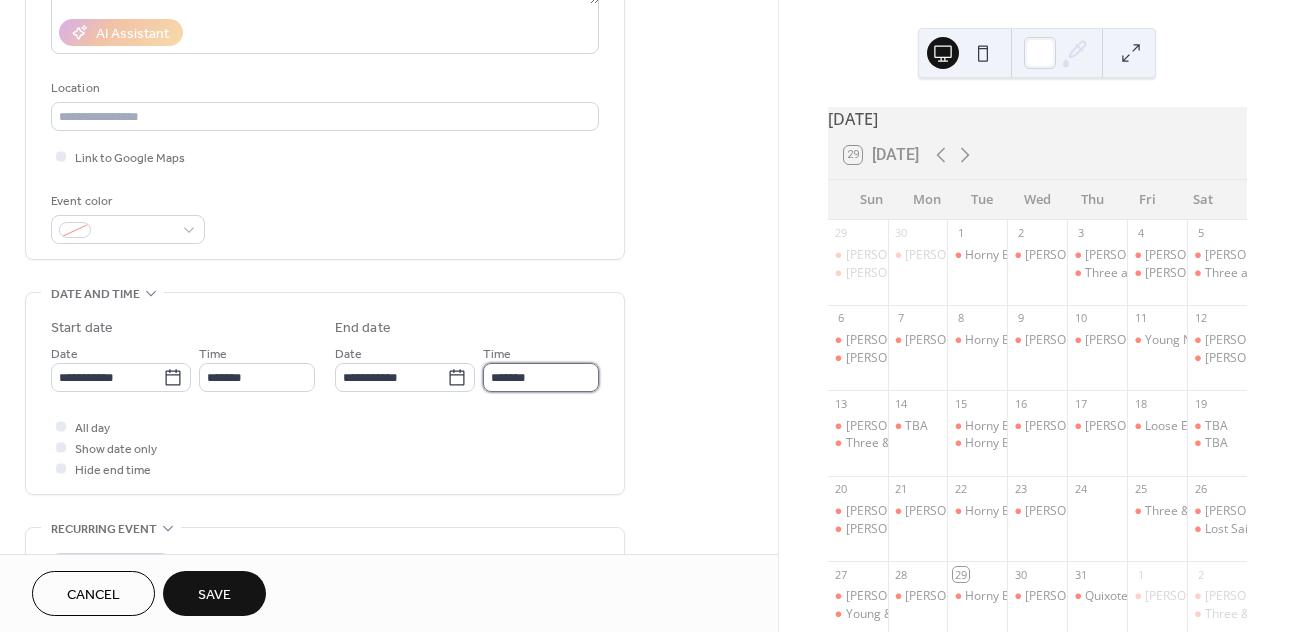 click on "*******" at bounding box center [541, 377] 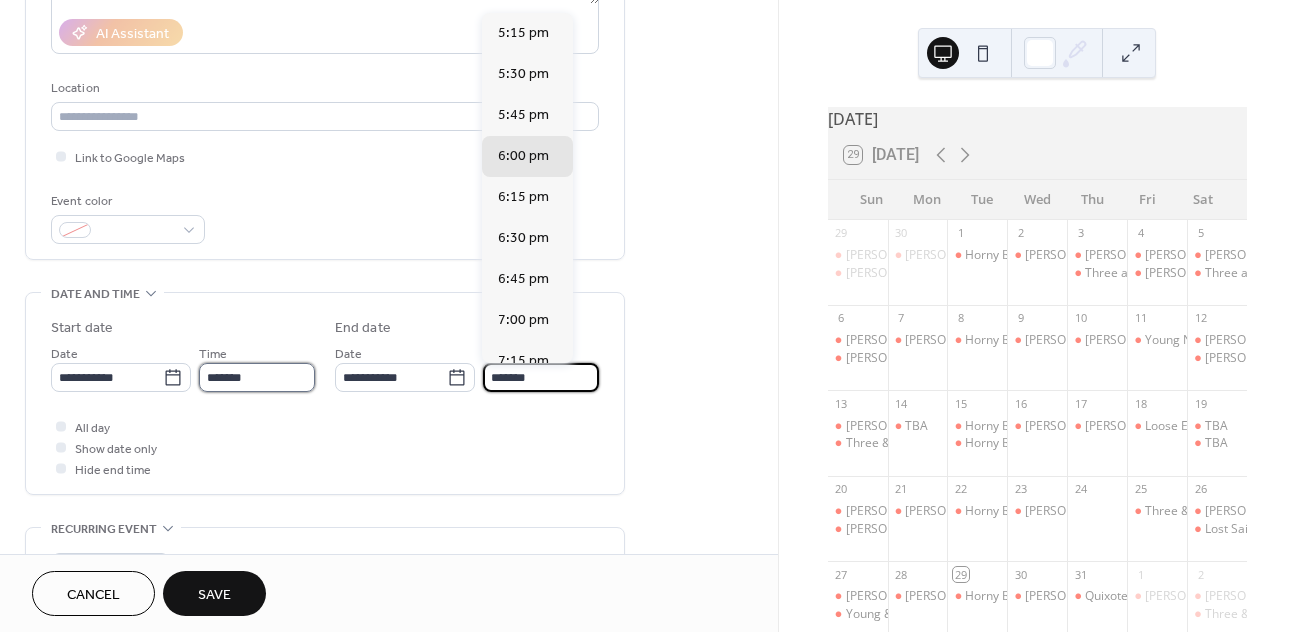 click on "*******" at bounding box center [257, 377] 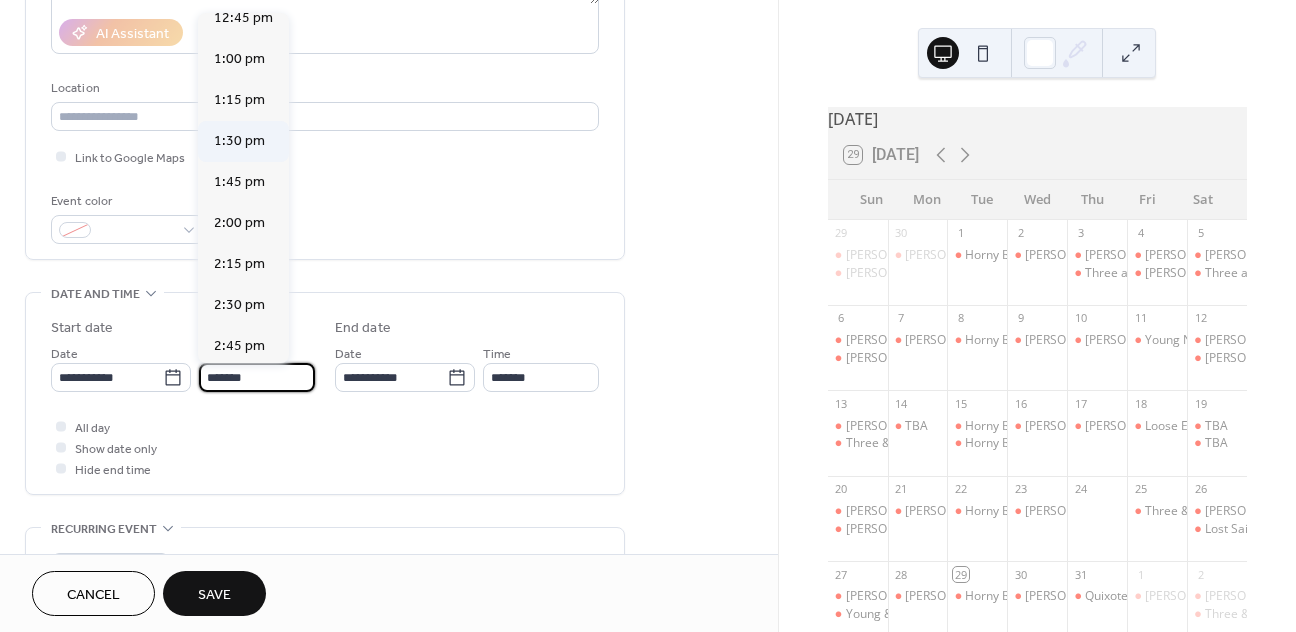 scroll, scrollTop: 2097, scrollLeft: 0, axis: vertical 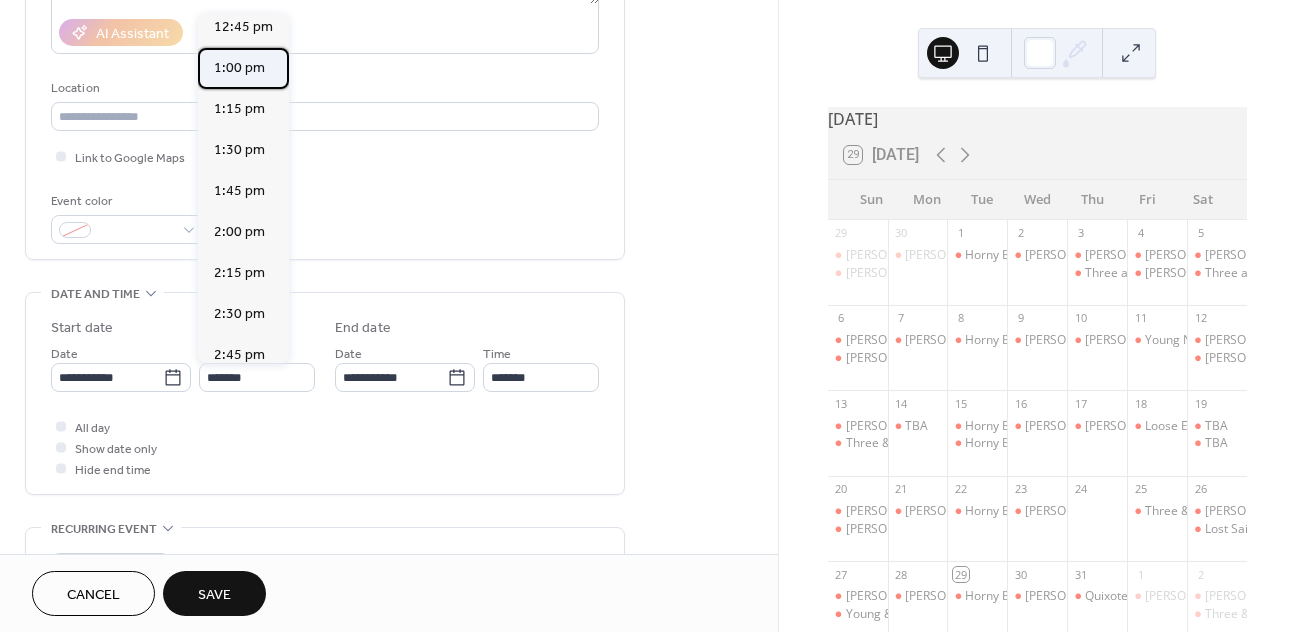 click on "1:00 pm" at bounding box center [239, 68] 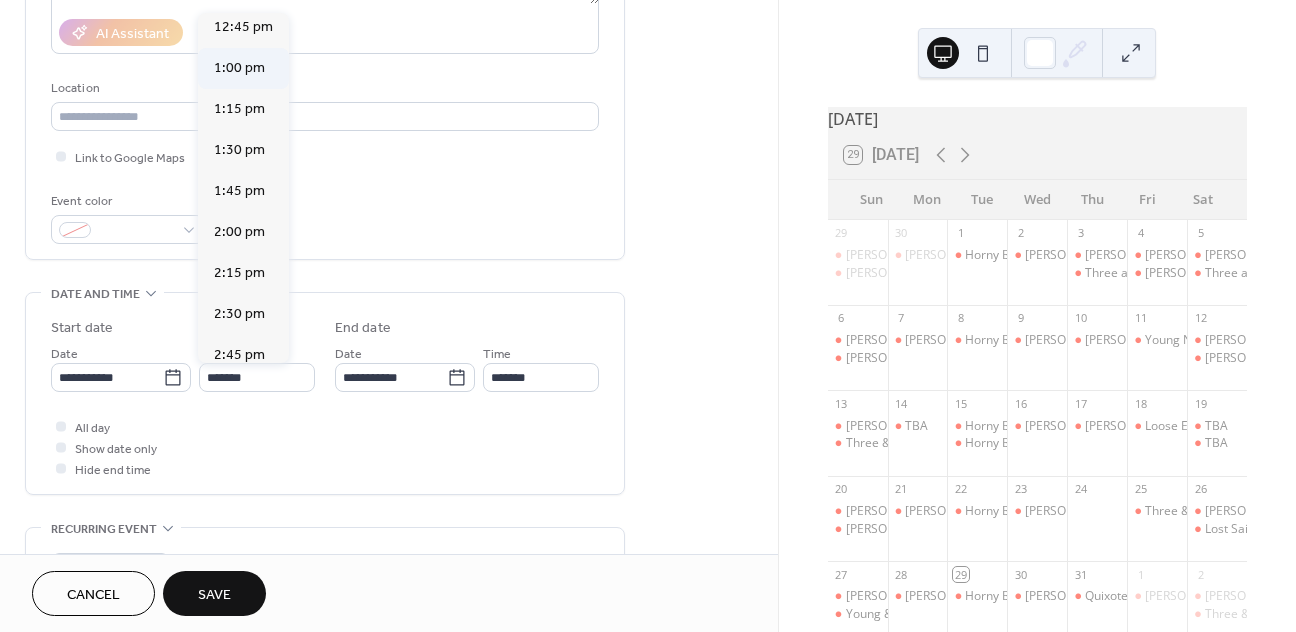type on "*******" 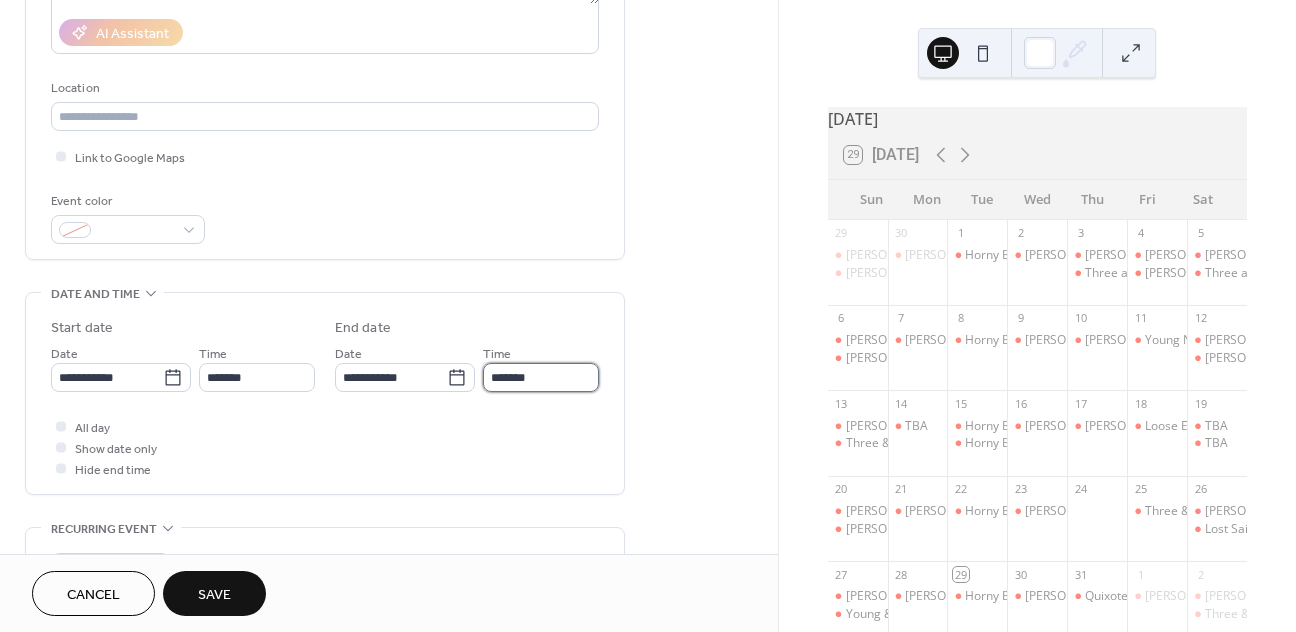 click on "*******" at bounding box center [541, 377] 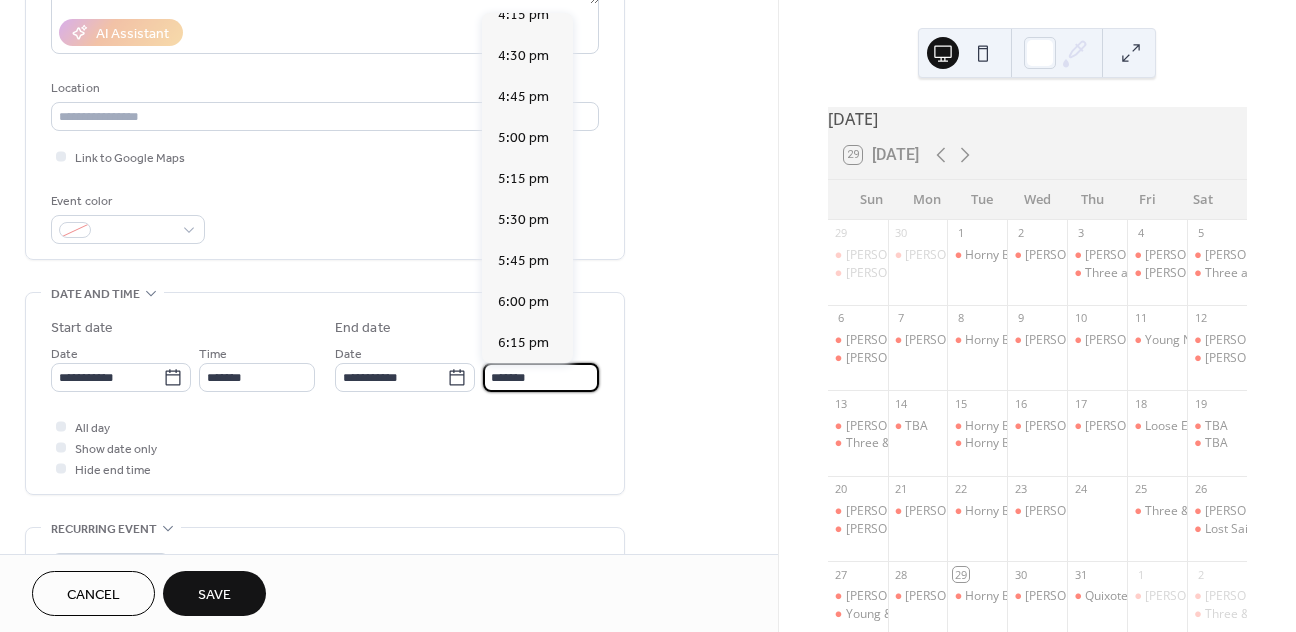 scroll, scrollTop: 540, scrollLeft: 0, axis: vertical 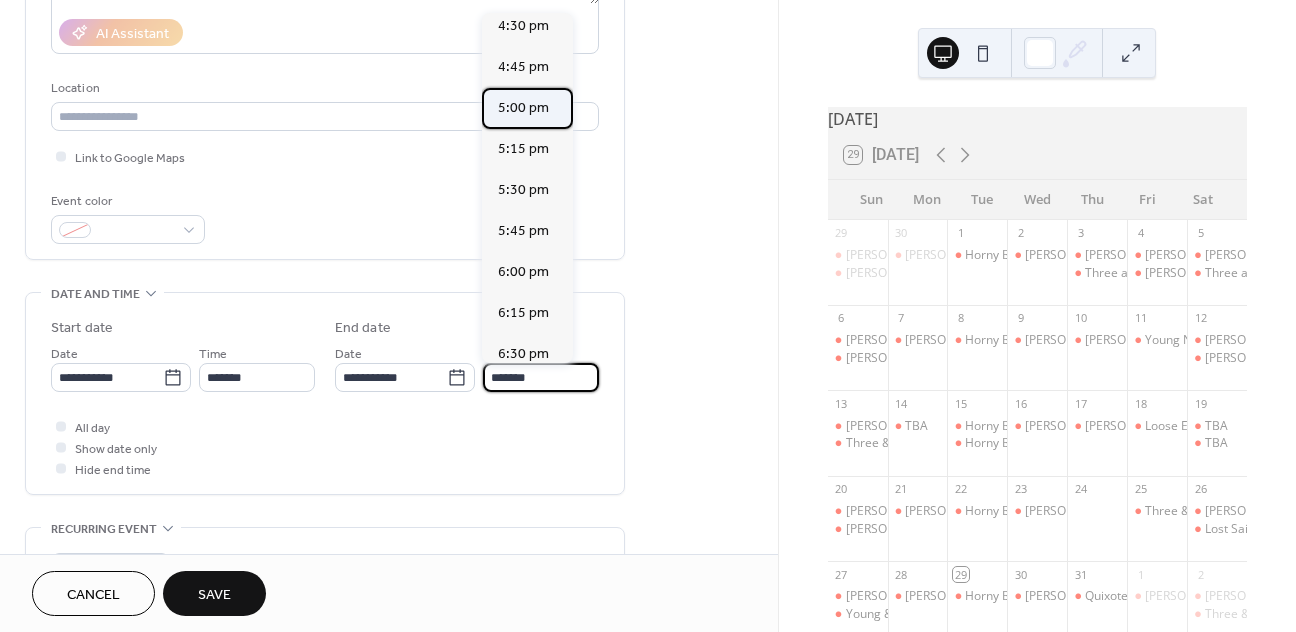 click on "5:00 pm" at bounding box center [523, 108] 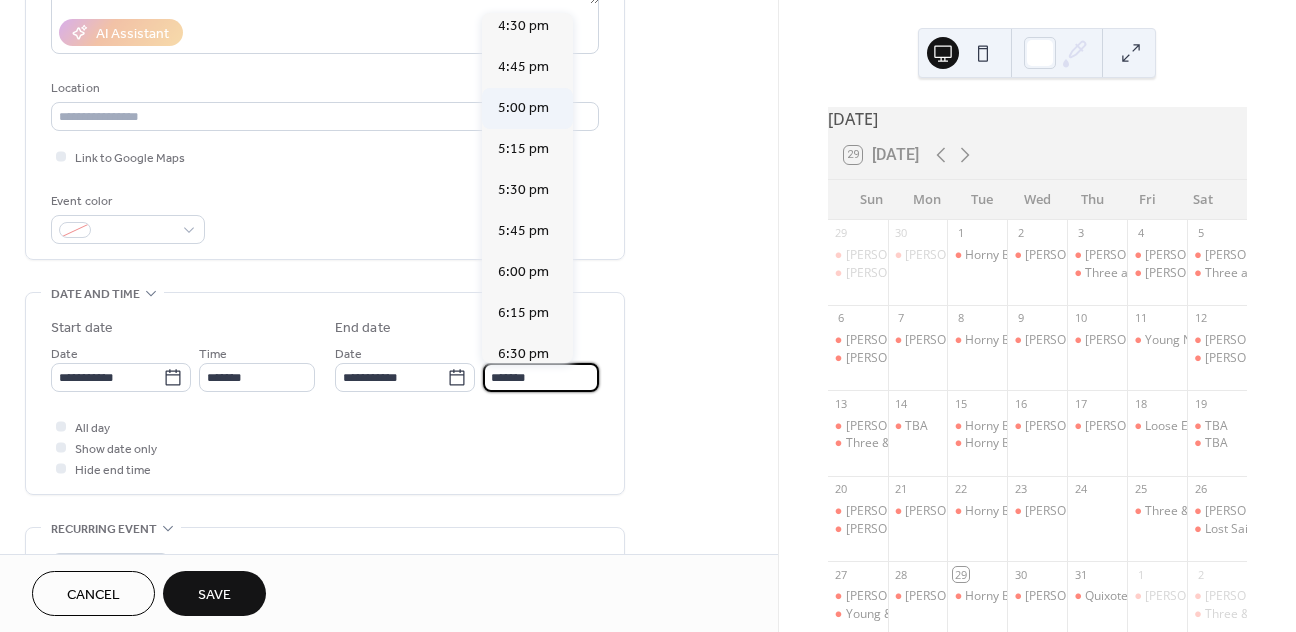 type on "*******" 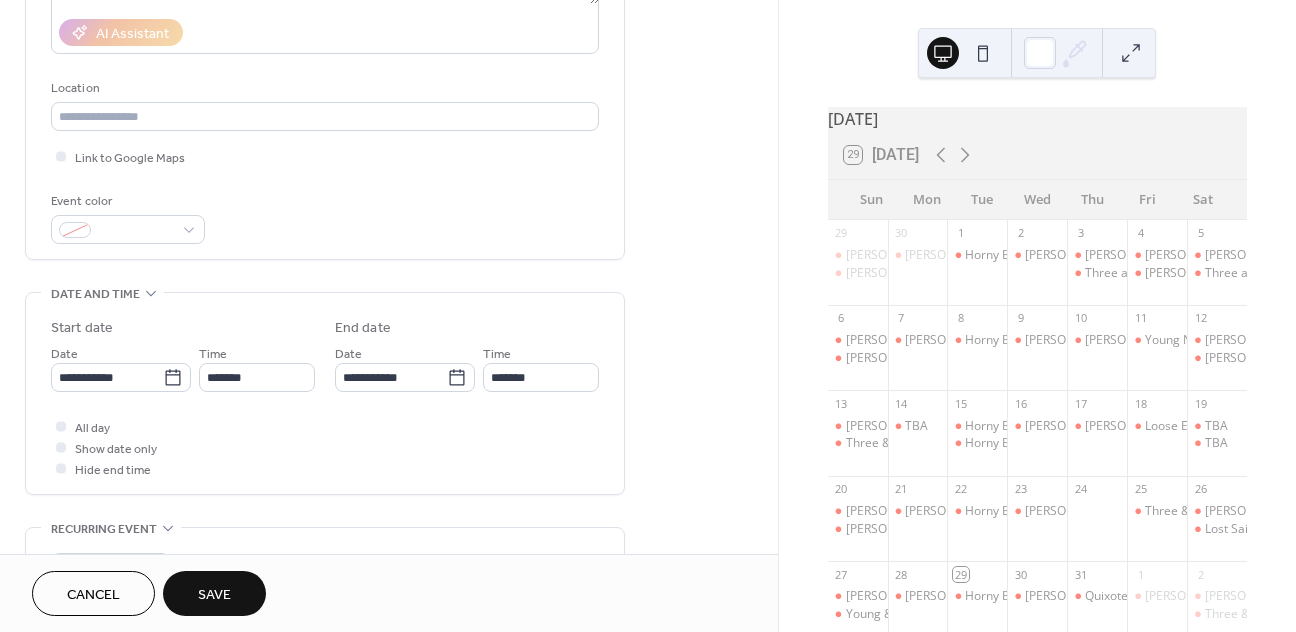 click on "Save" at bounding box center (214, 595) 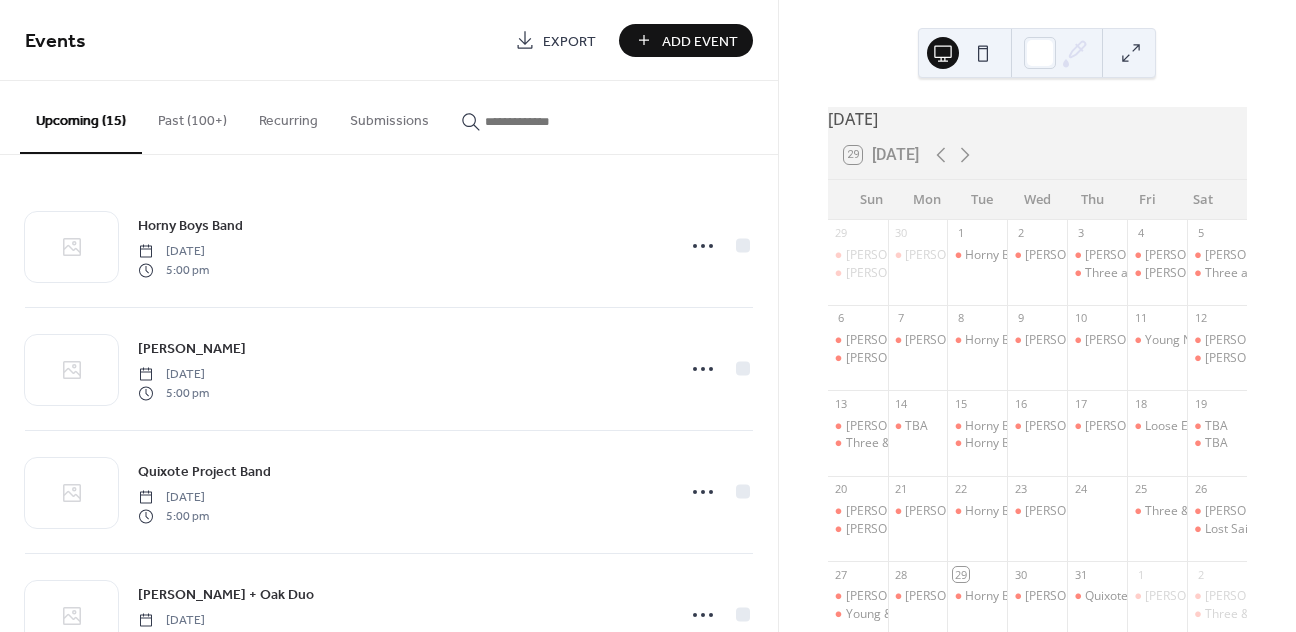 click on "Add Event" at bounding box center [700, 41] 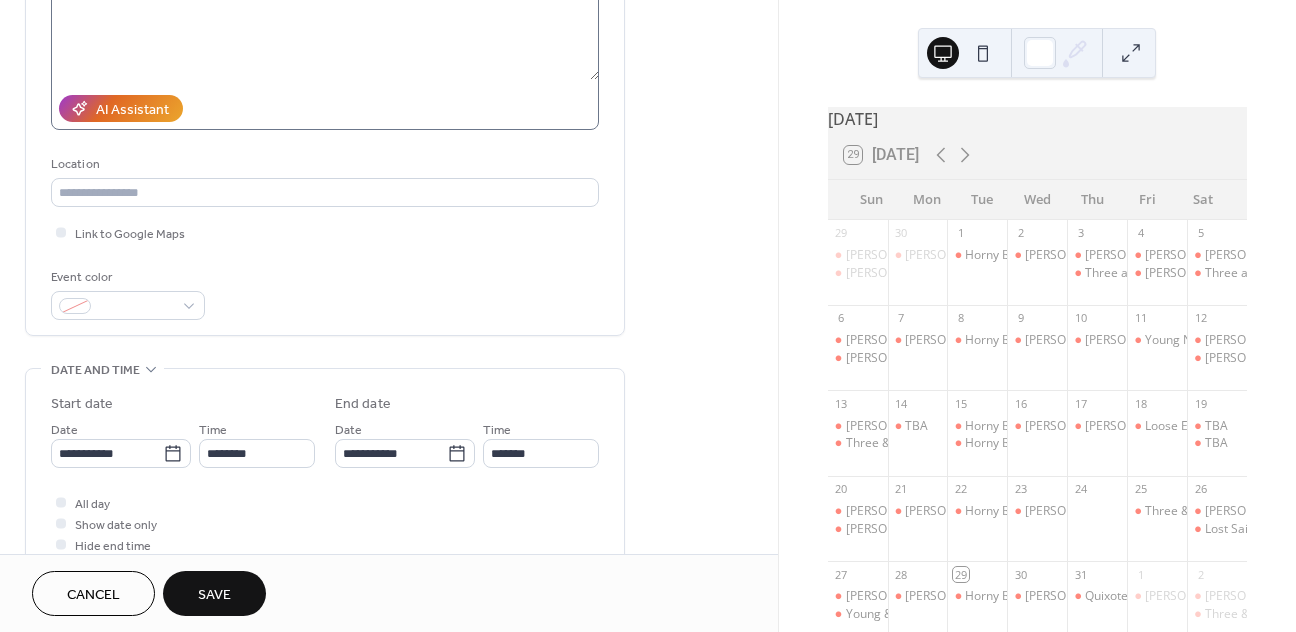 scroll, scrollTop: 288, scrollLeft: 0, axis: vertical 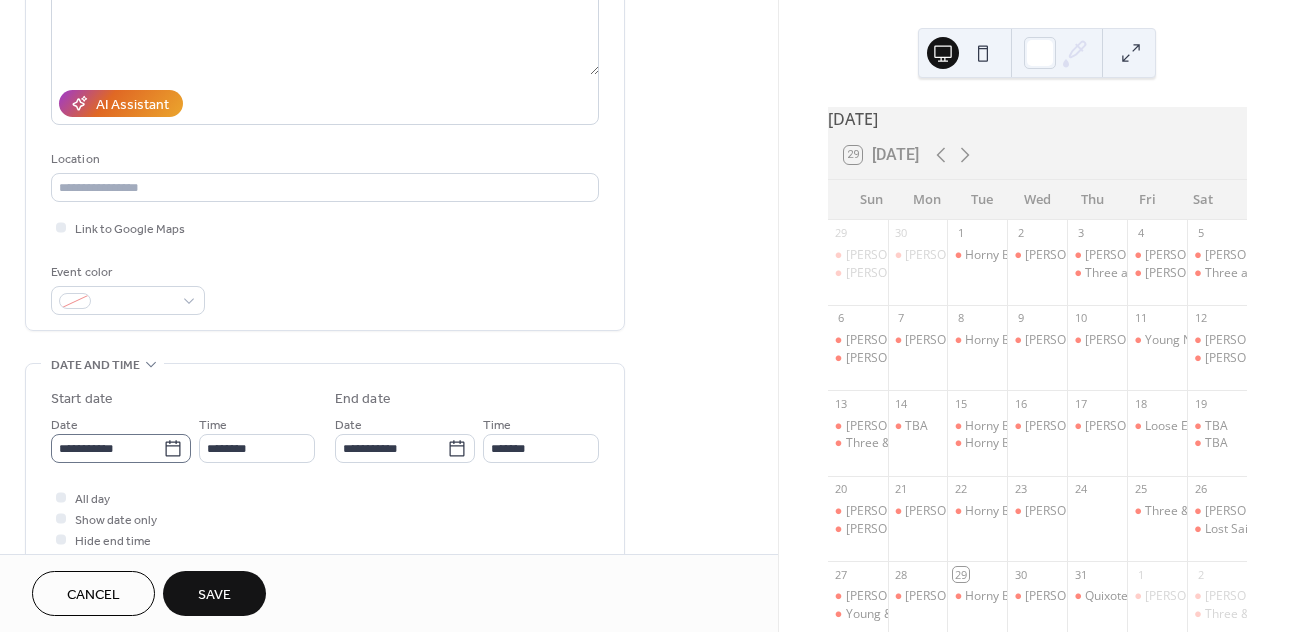 type on "**********" 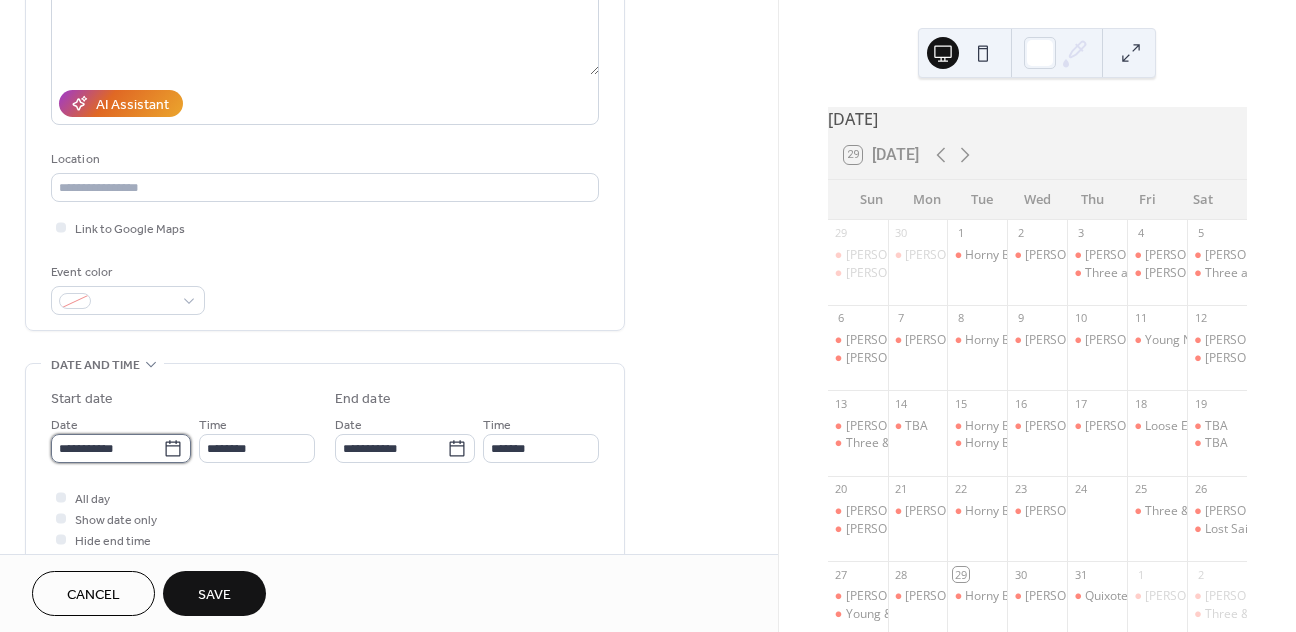 click on "**********" at bounding box center (107, 448) 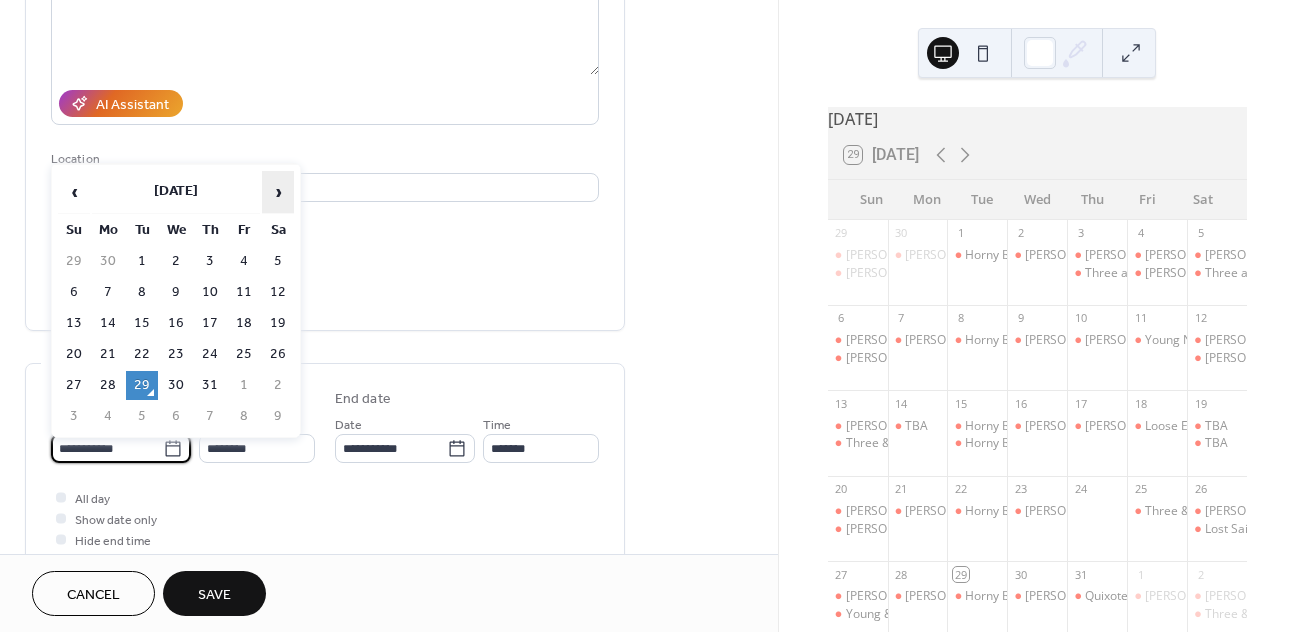 click on "›" at bounding box center (278, 192) 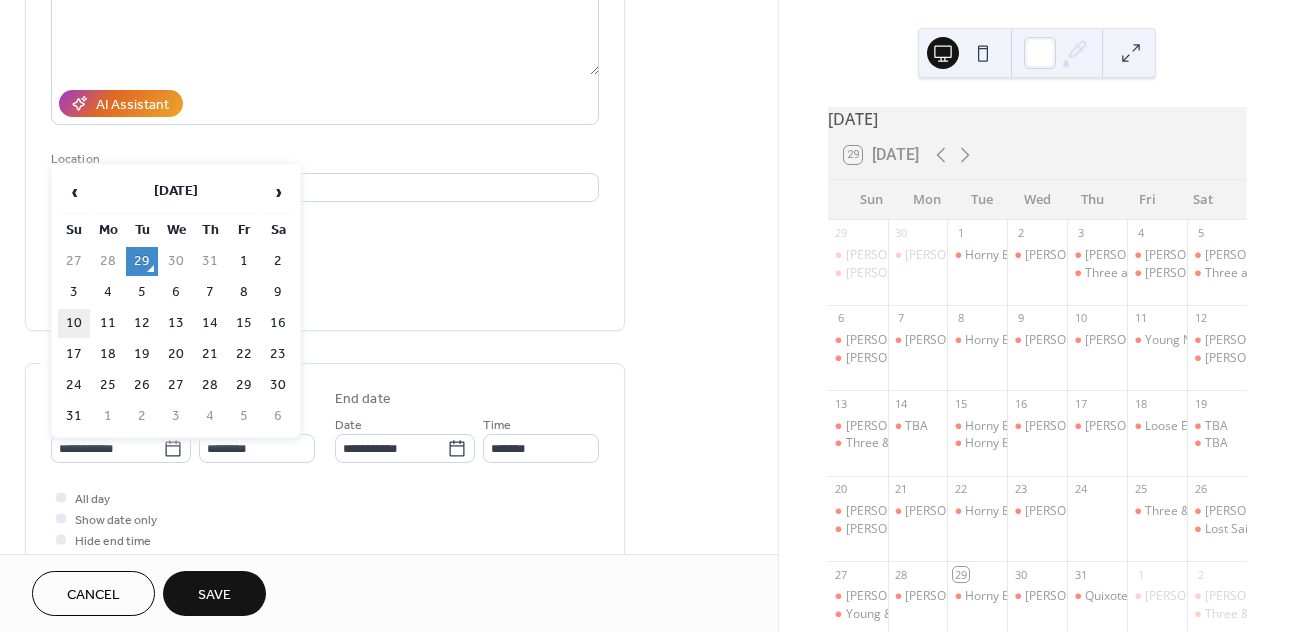 click on "10" at bounding box center [74, 323] 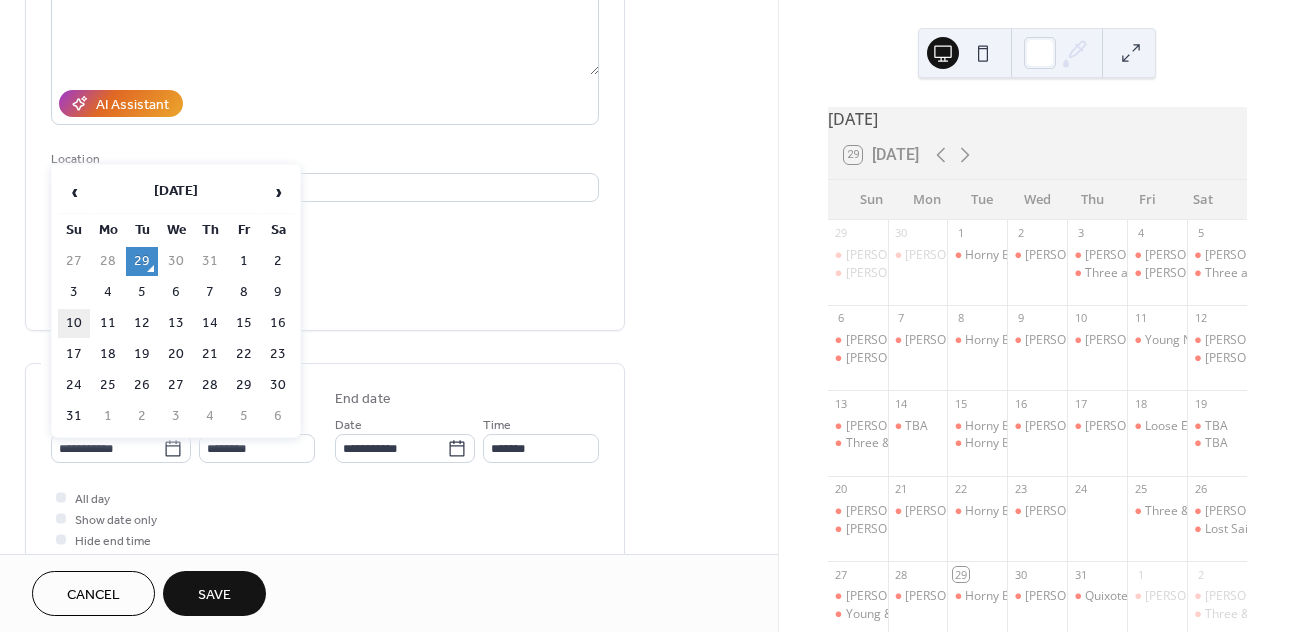 type on "**********" 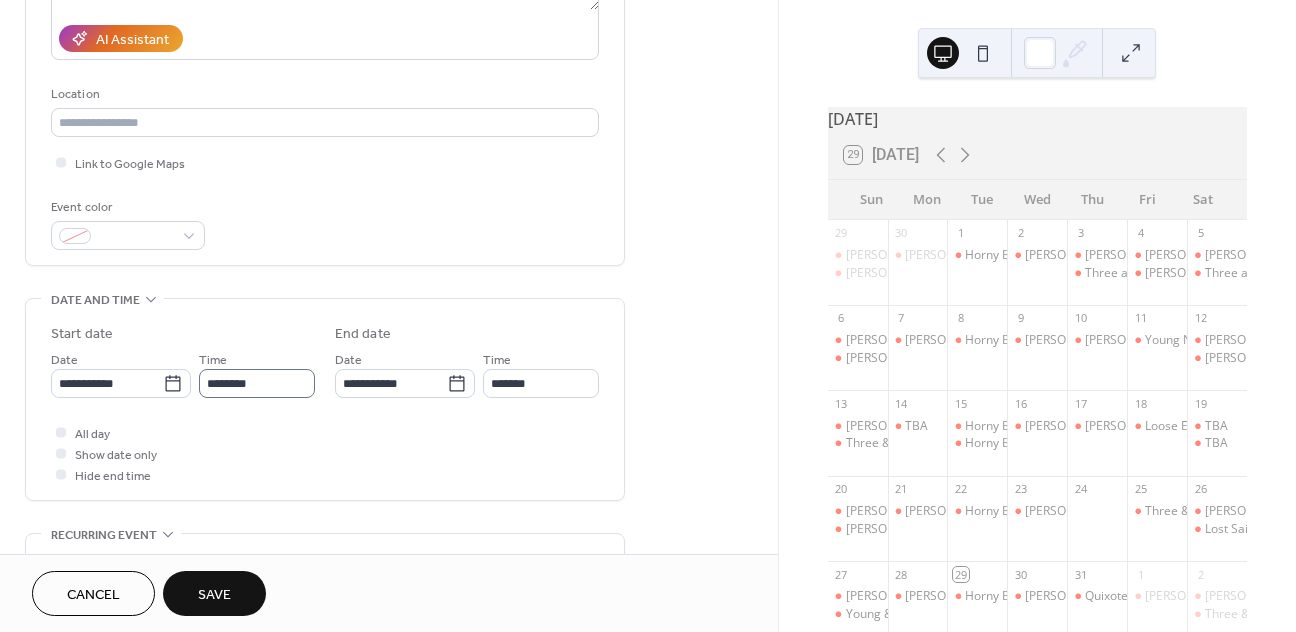 scroll, scrollTop: 351, scrollLeft: 0, axis: vertical 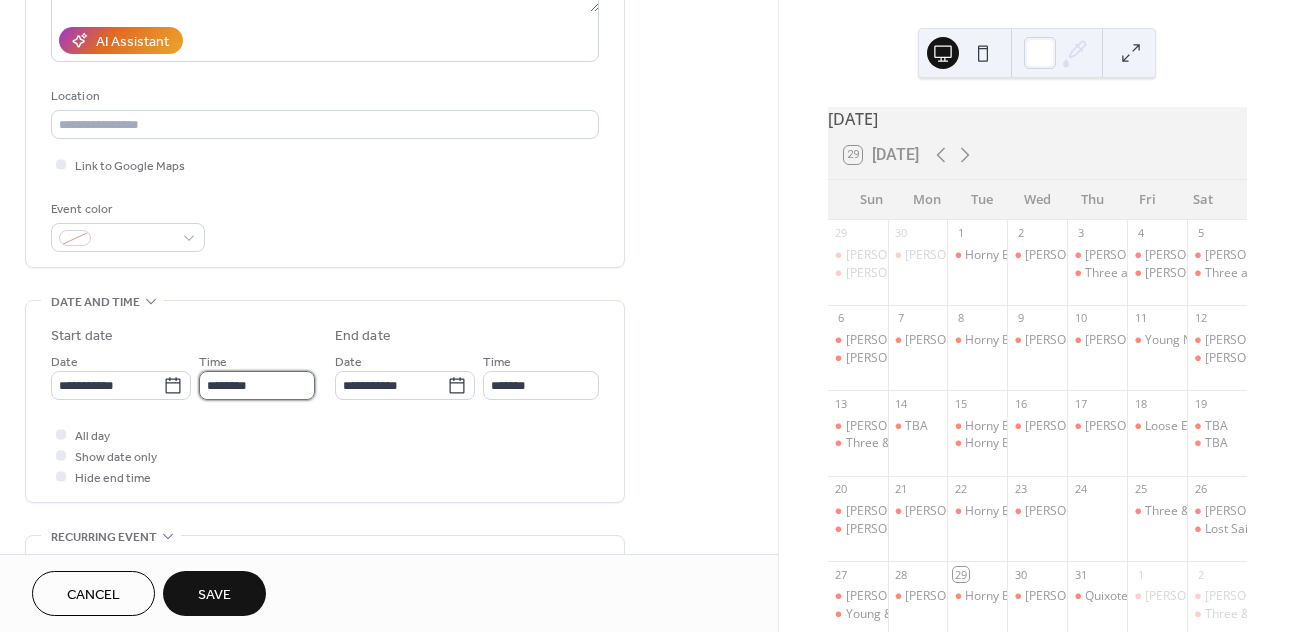 click on "********" at bounding box center (257, 385) 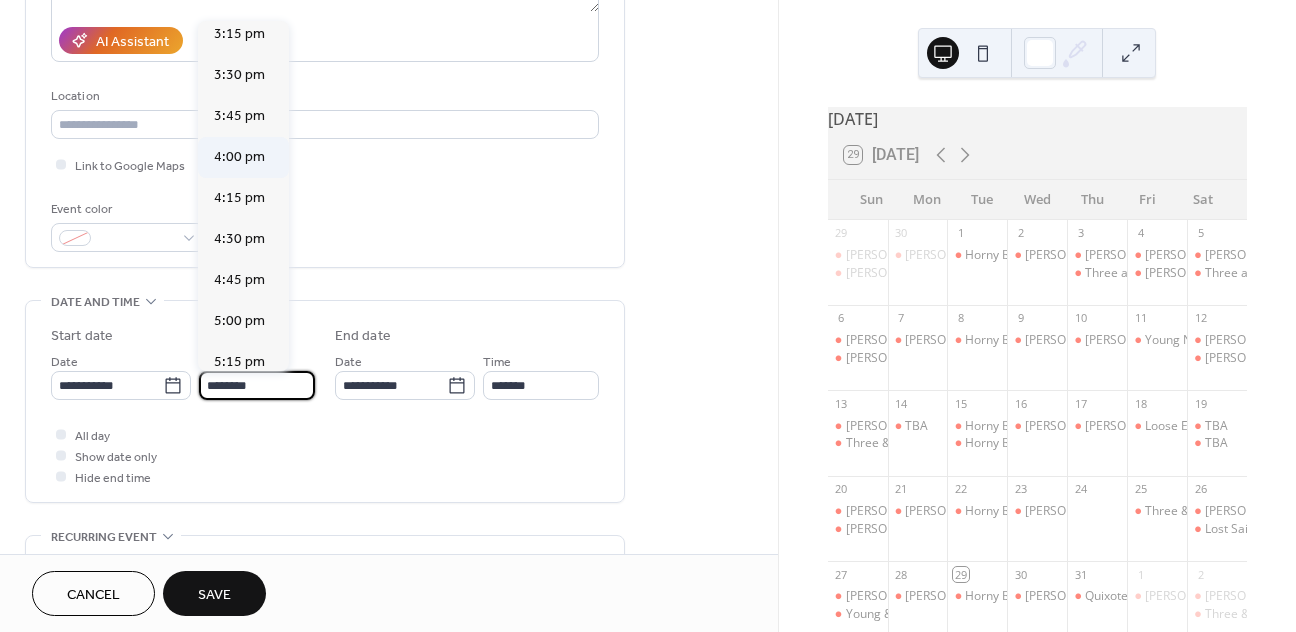 scroll, scrollTop: 2514, scrollLeft: 0, axis: vertical 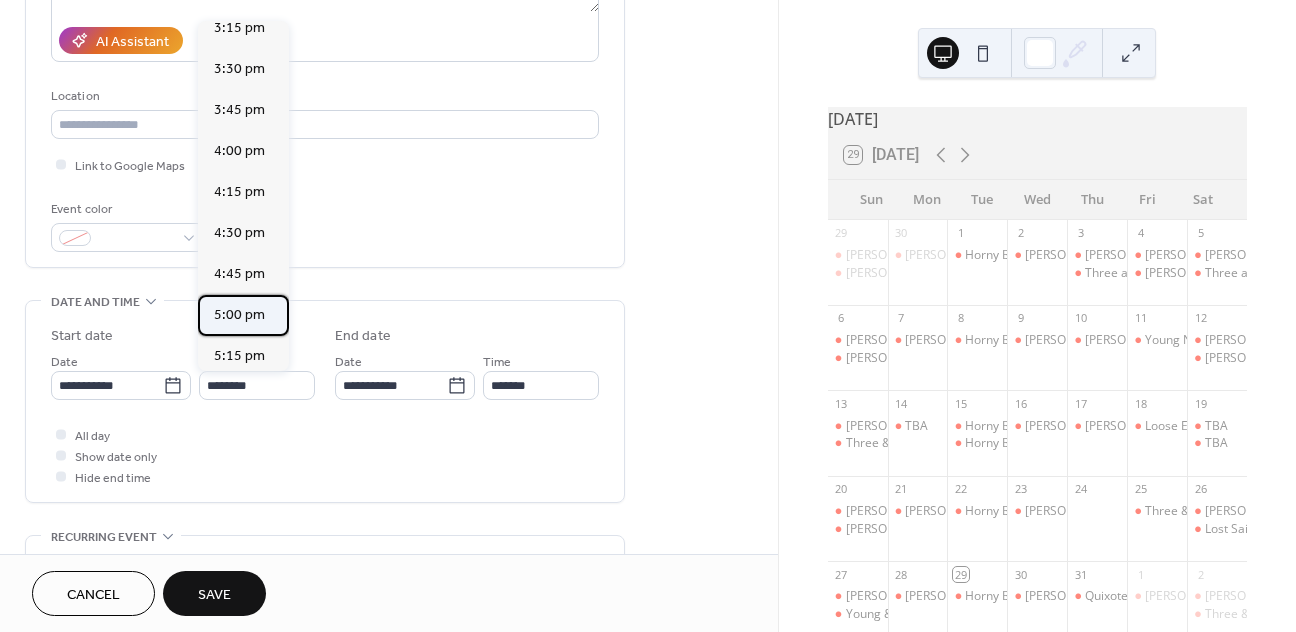 click on "5:00 pm" at bounding box center [239, 315] 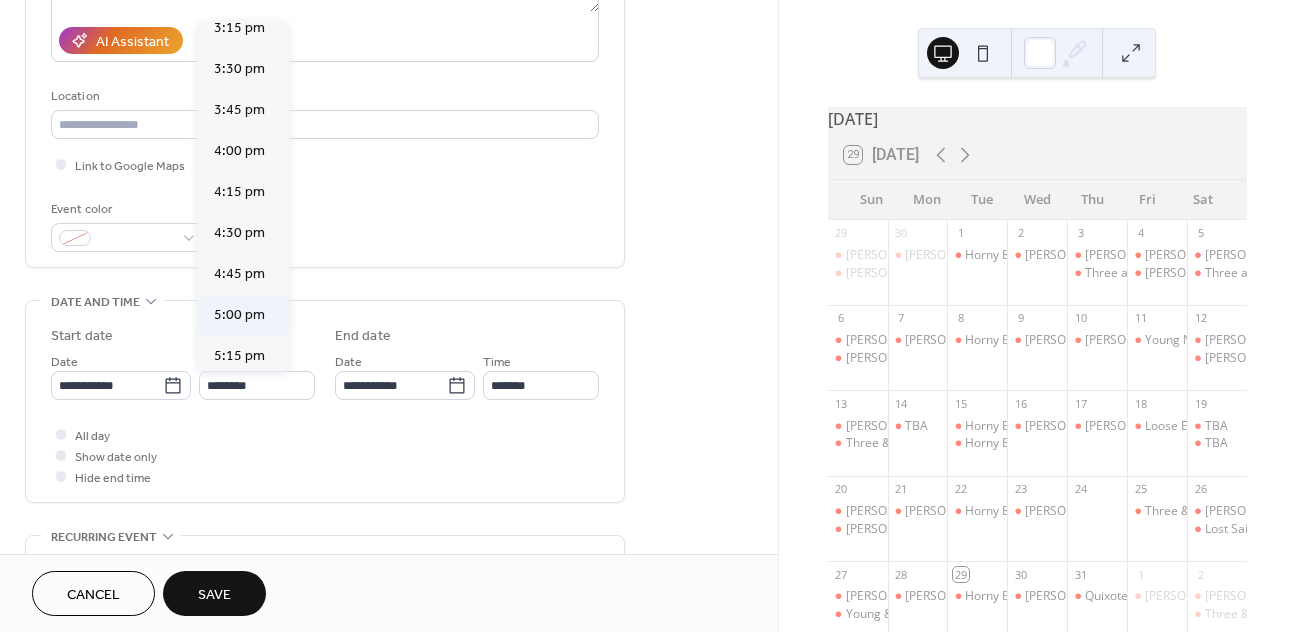 type on "*******" 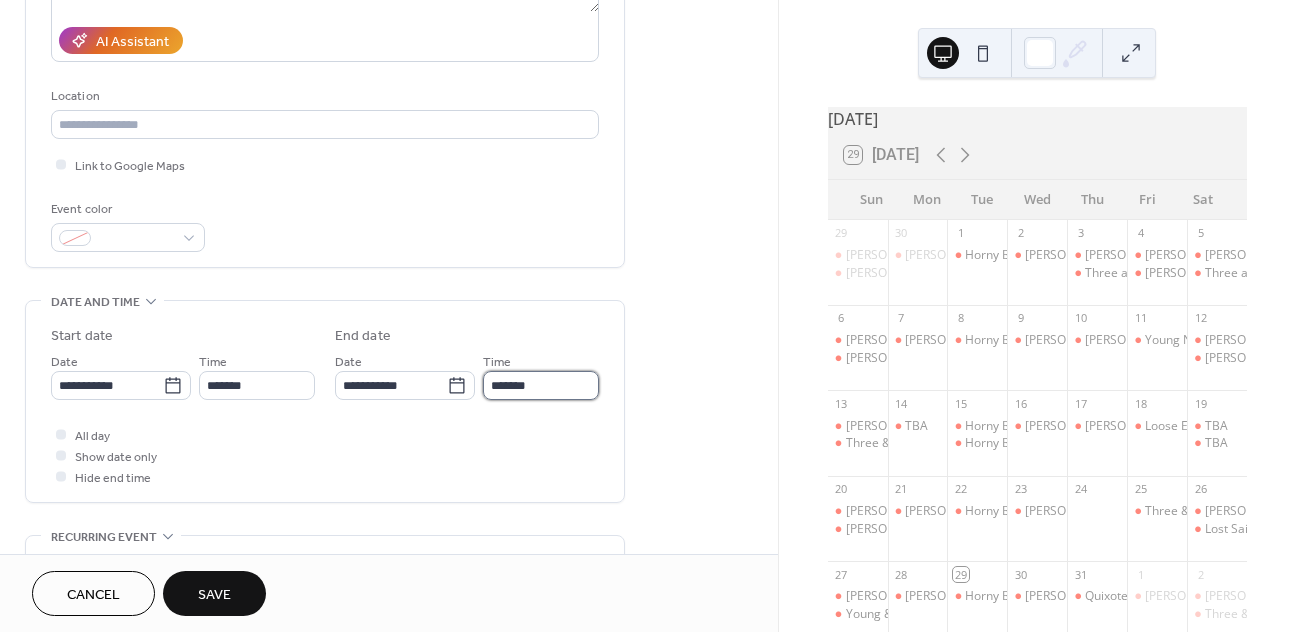 click on "*******" at bounding box center [541, 385] 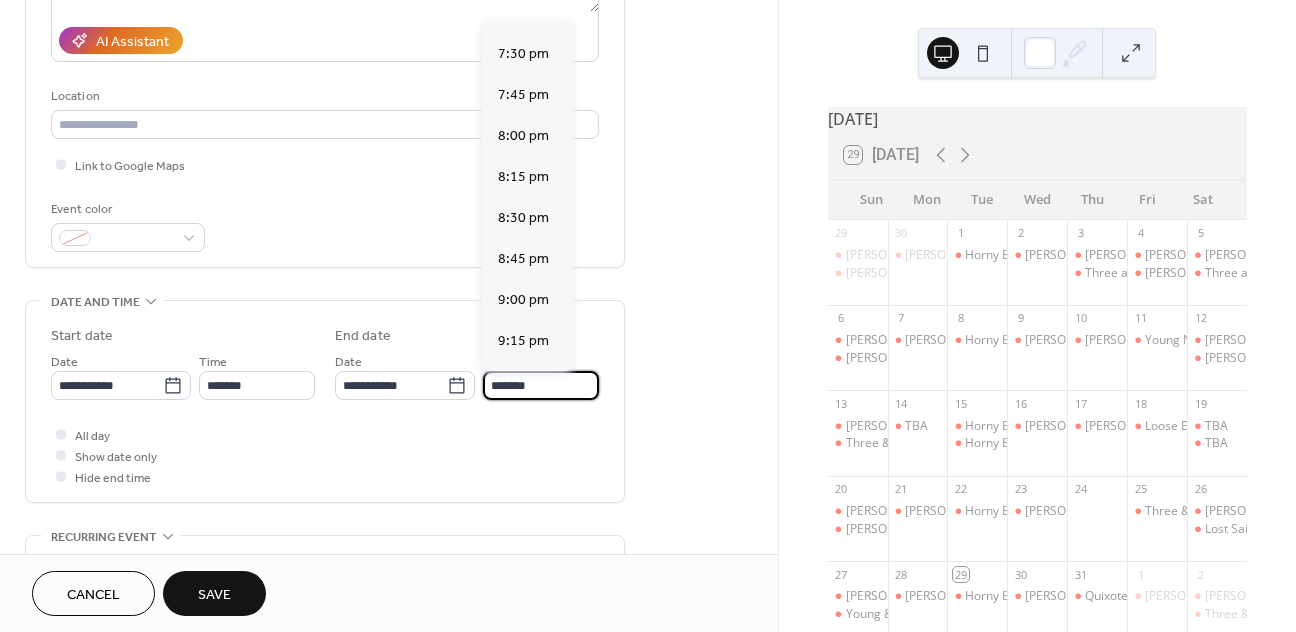 scroll, scrollTop: 355, scrollLeft: 0, axis: vertical 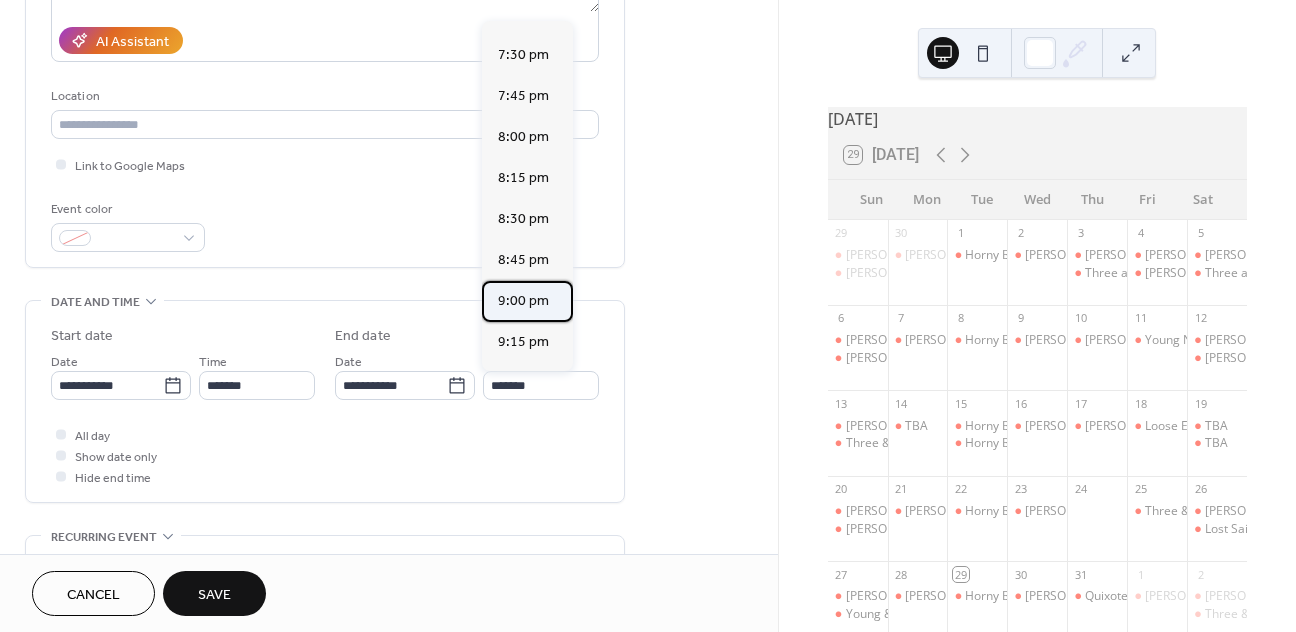 click on "9:00 pm" at bounding box center [523, 301] 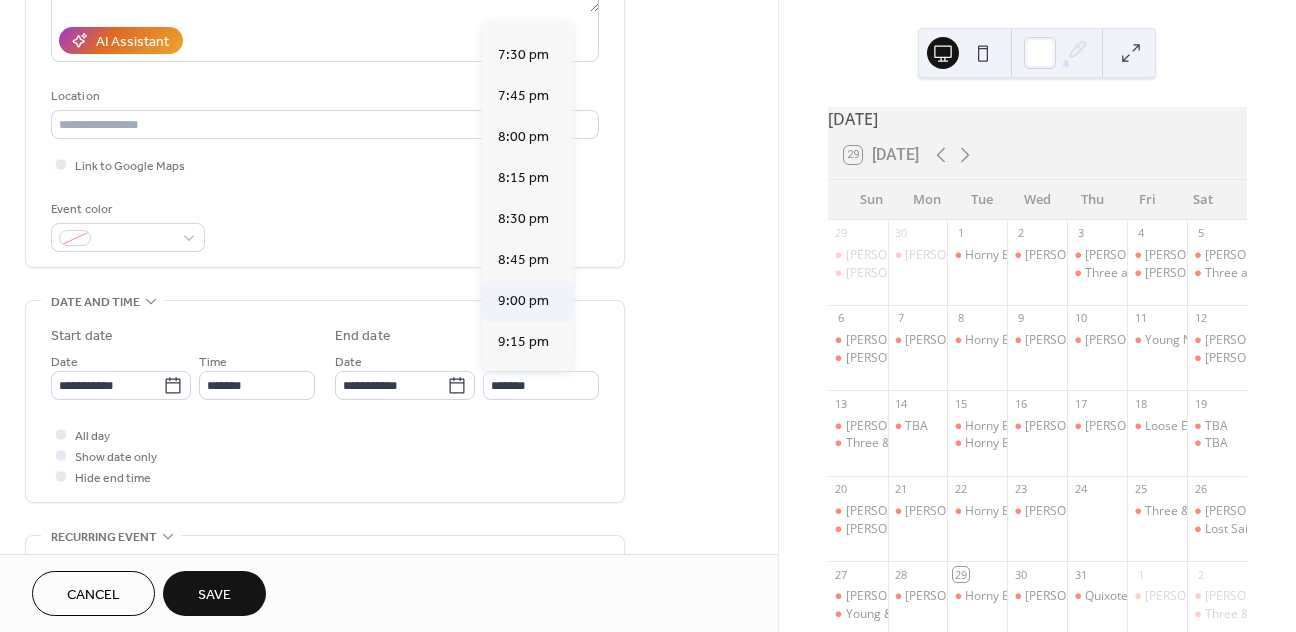 type on "*******" 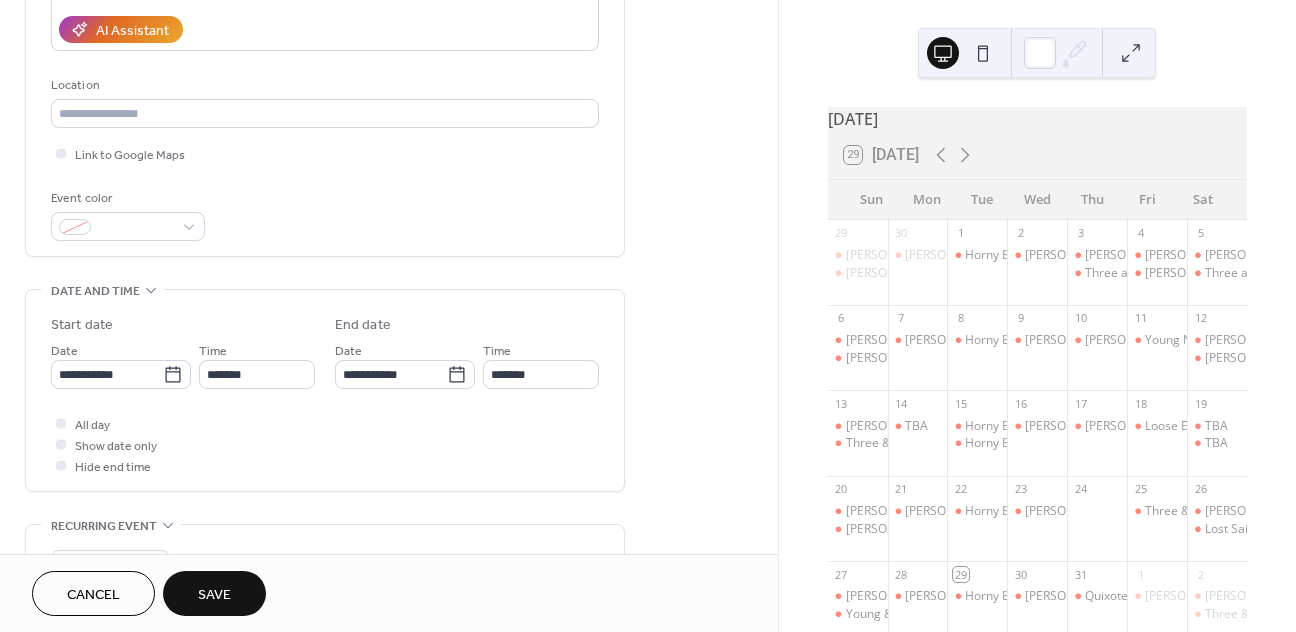 scroll, scrollTop: 366, scrollLeft: 0, axis: vertical 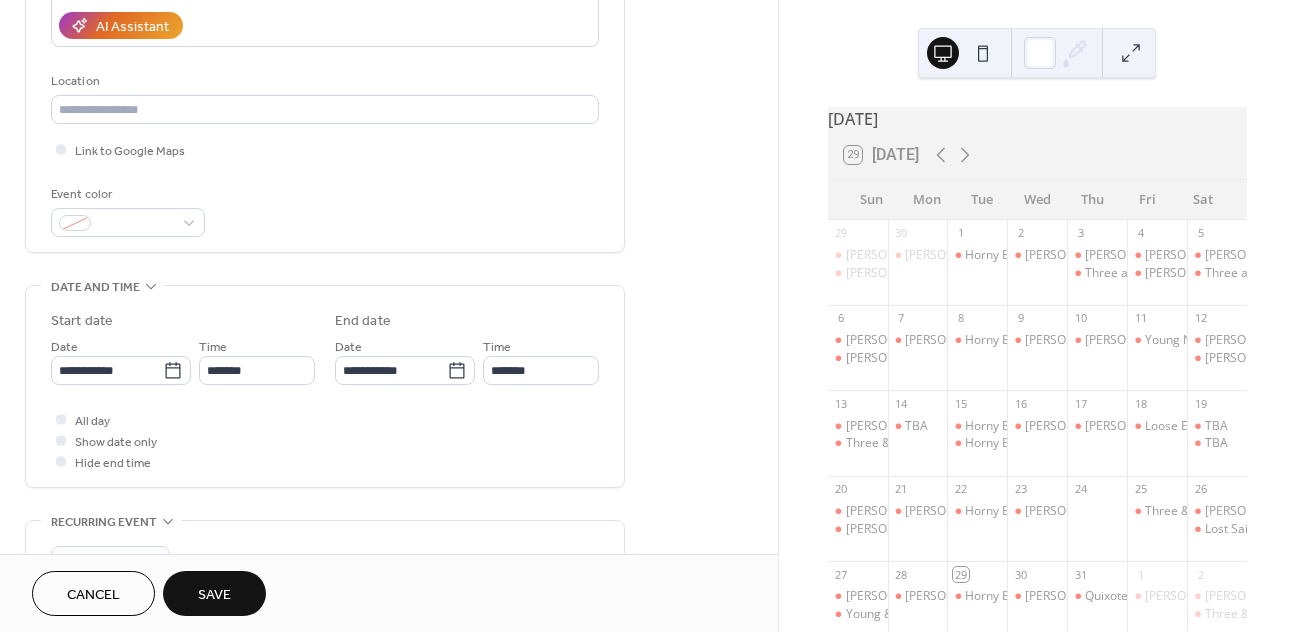 click on "Save" at bounding box center (214, 593) 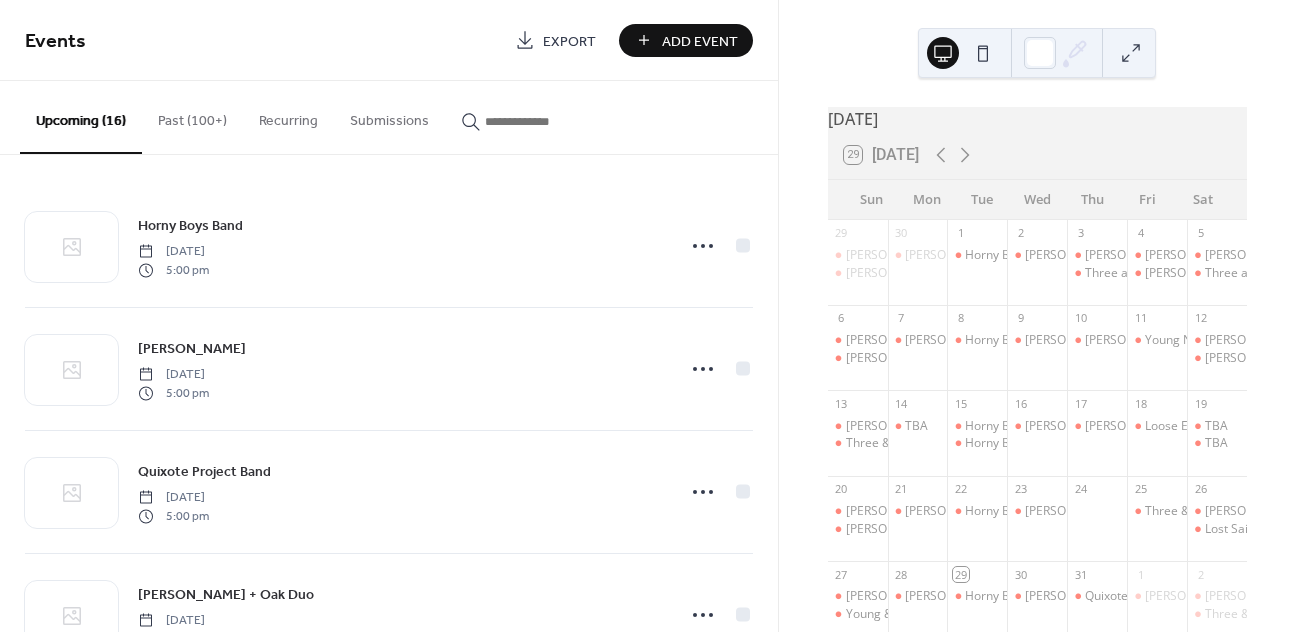 click on "Add Event" at bounding box center [700, 41] 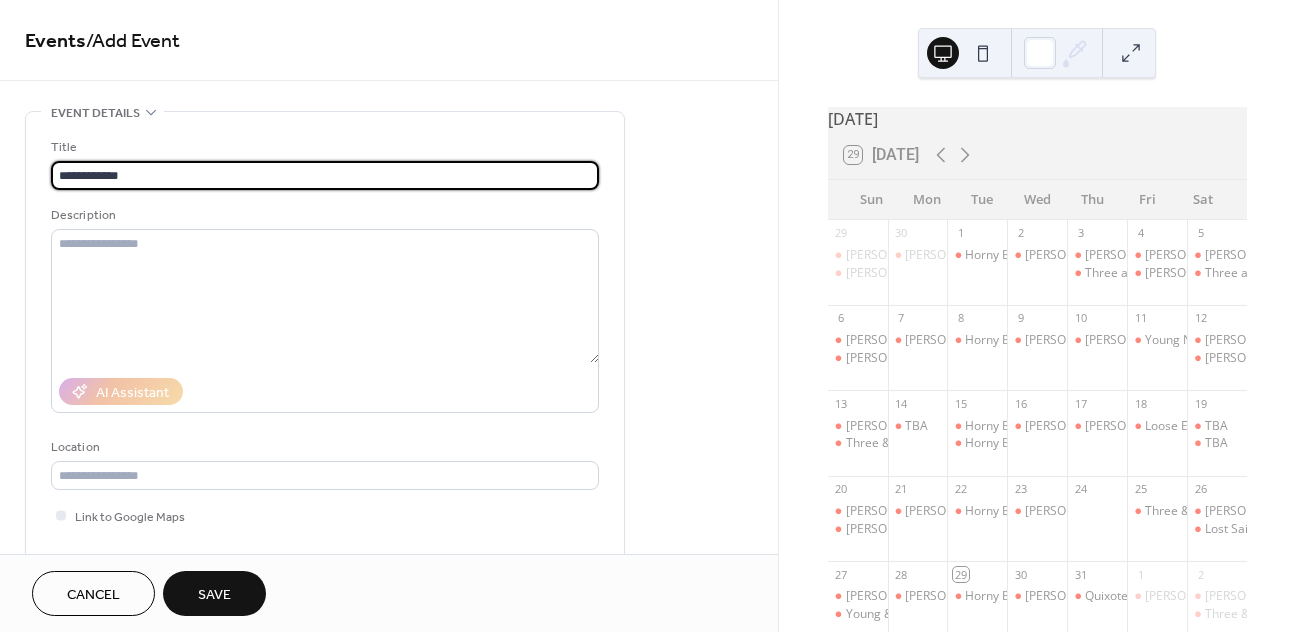 scroll, scrollTop: 0, scrollLeft: 0, axis: both 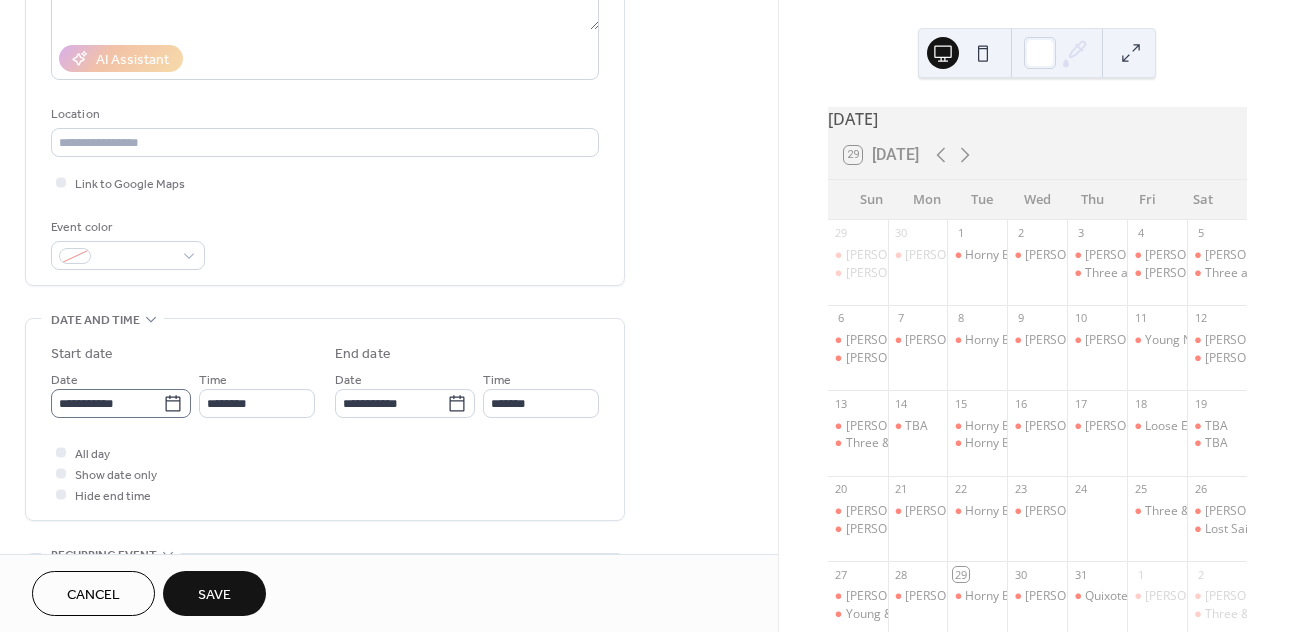 type on "**********" 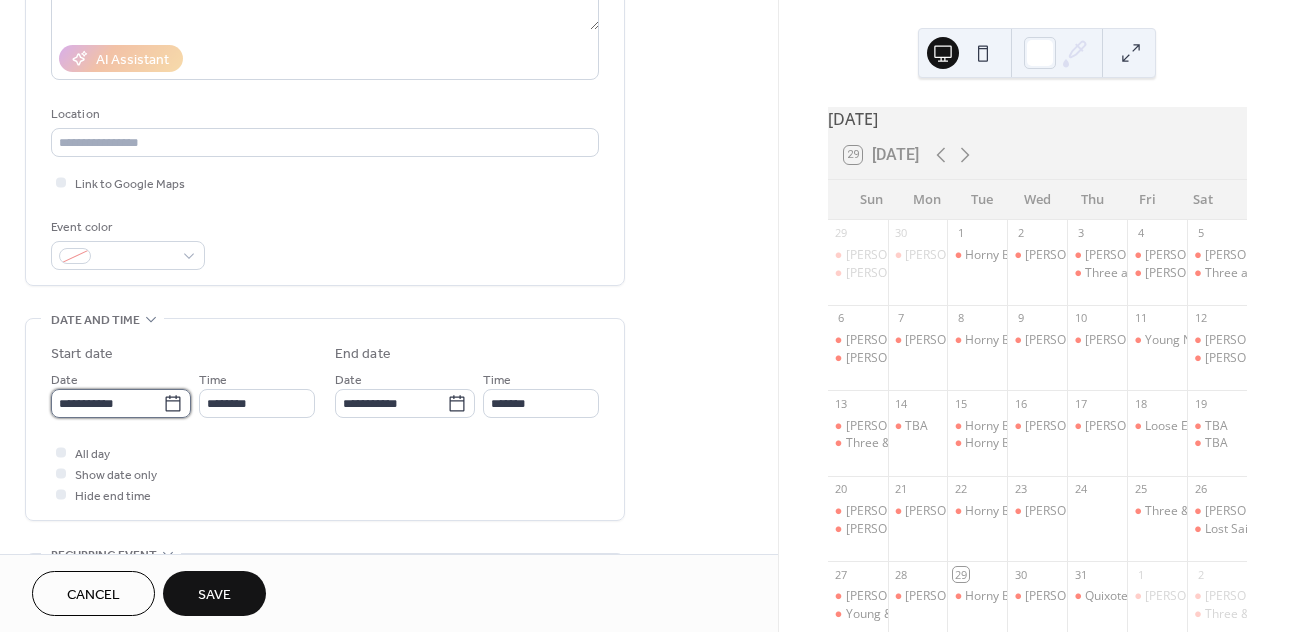 click on "**********" at bounding box center (107, 403) 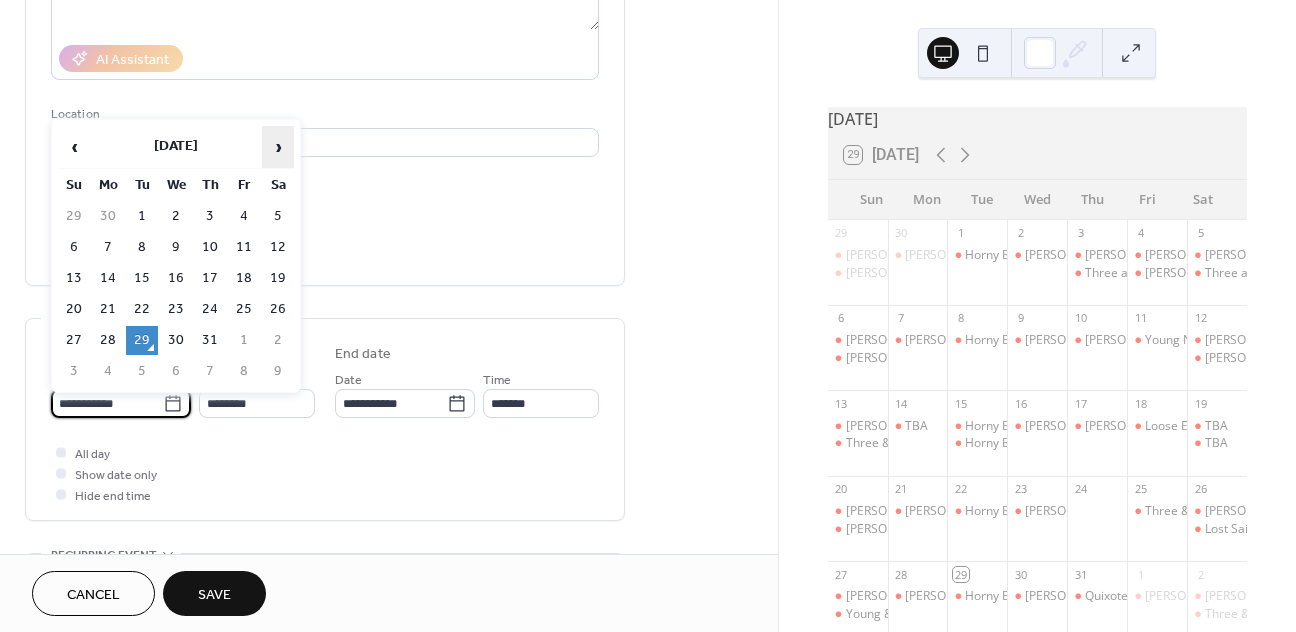 click on "›" at bounding box center (278, 147) 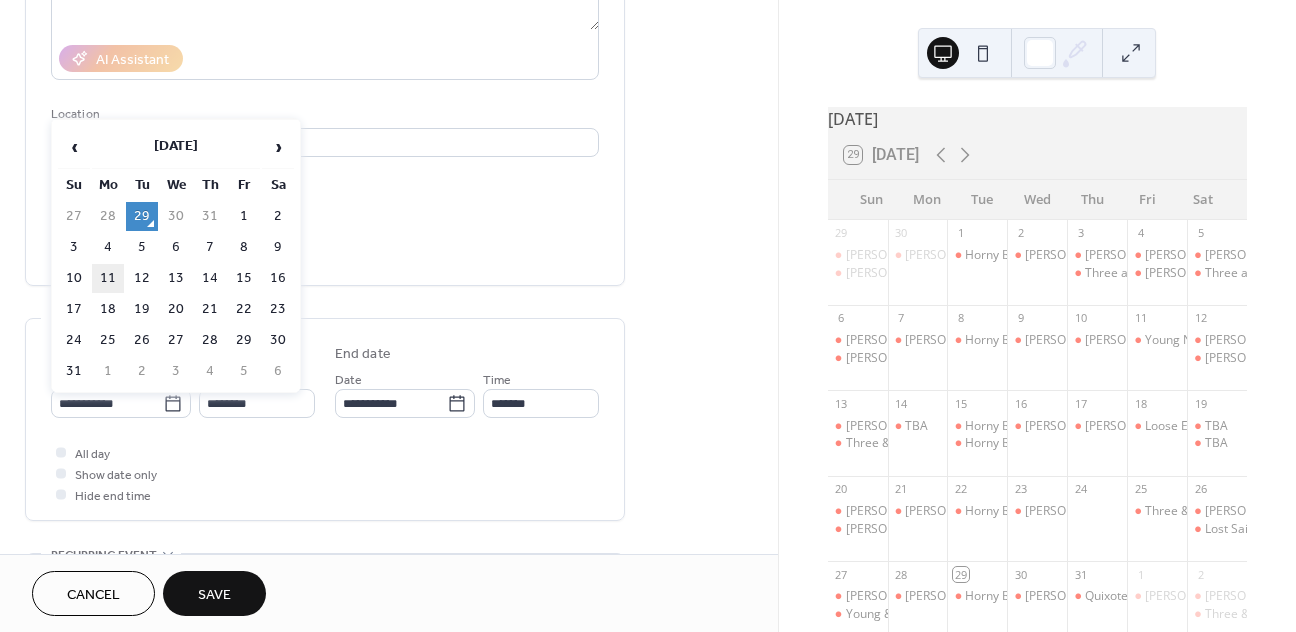click on "11" at bounding box center [108, 278] 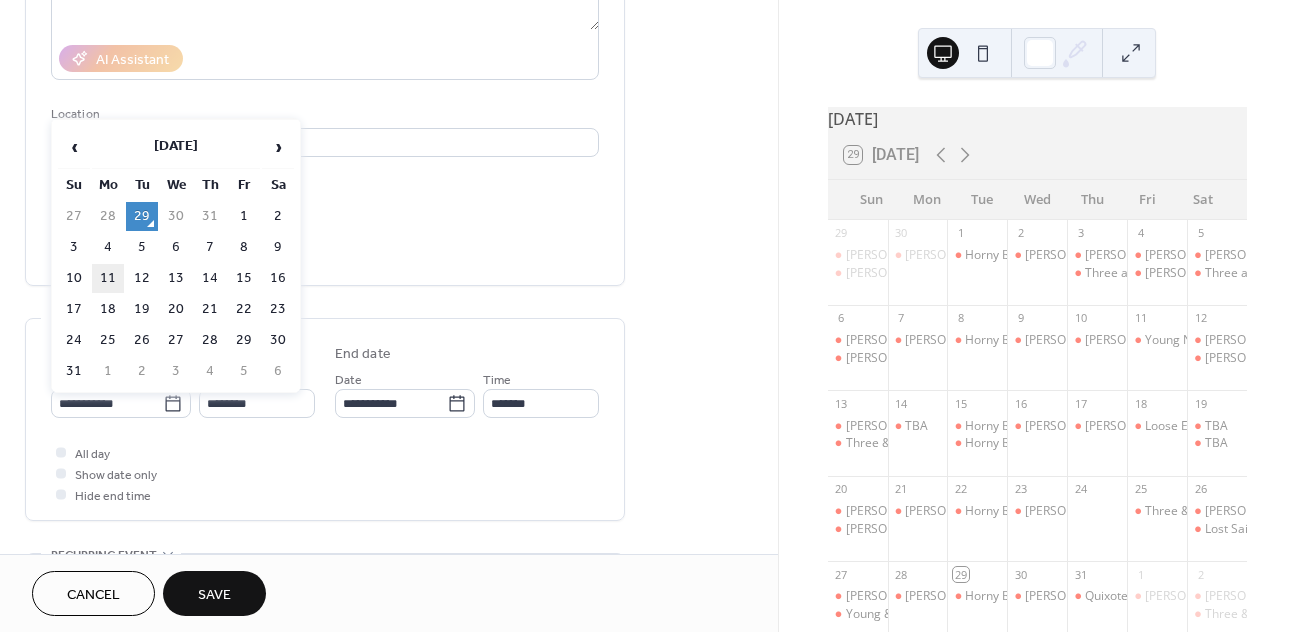 type on "**********" 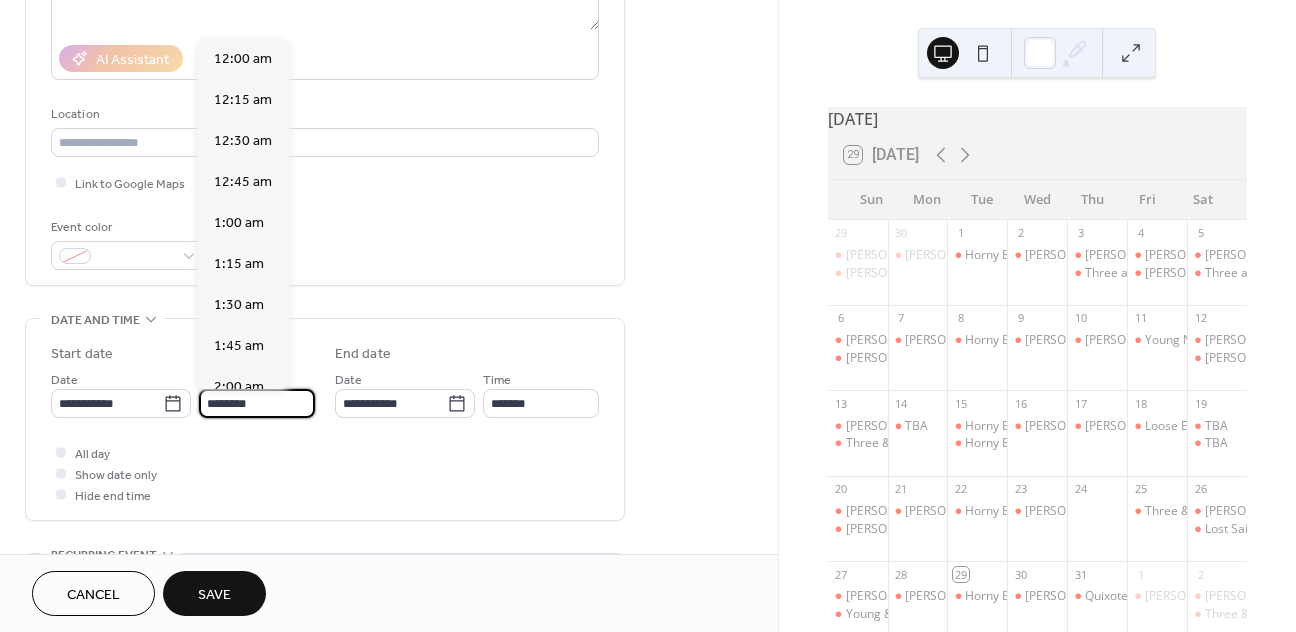 click on "********" at bounding box center [257, 403] 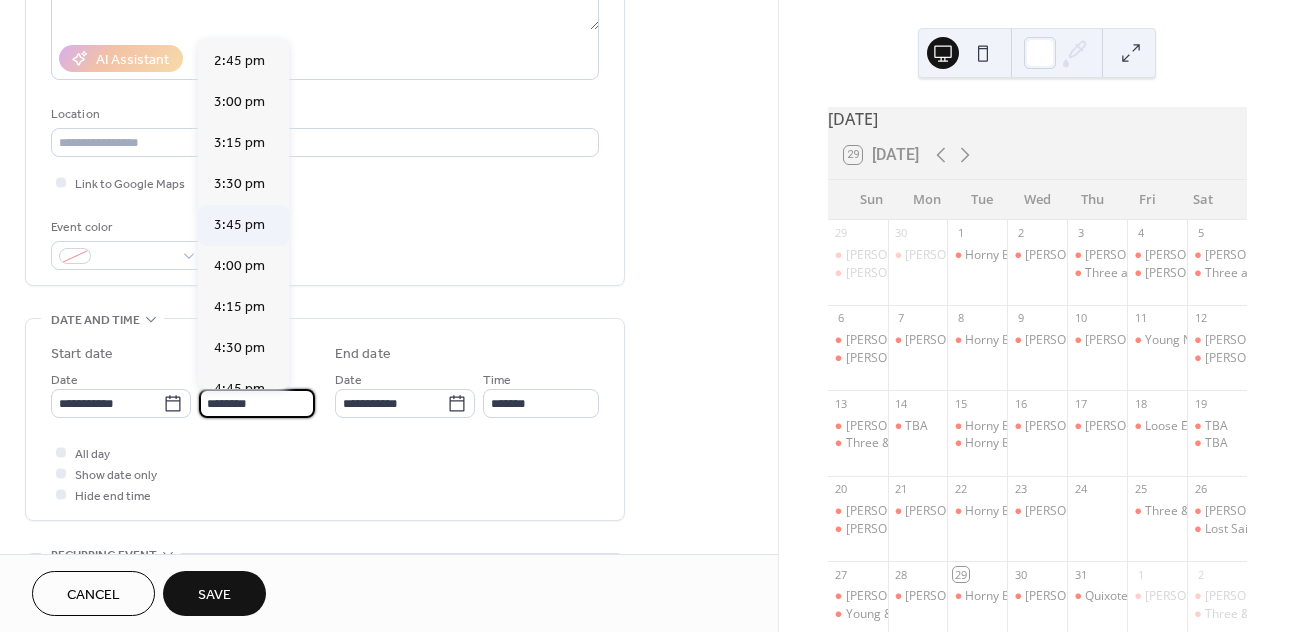 scroll, scrollTop: 2482, scrollLeft: 0, axis: vertical 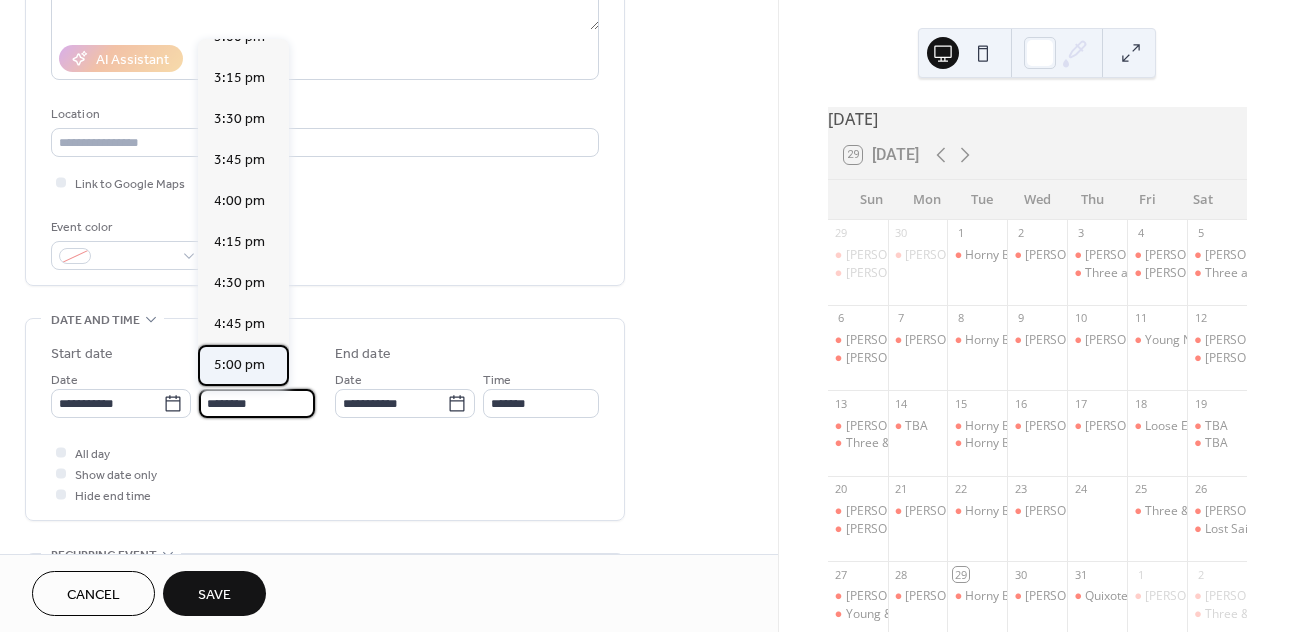 click on "5:00 pm" at bounding box center [239, 365] 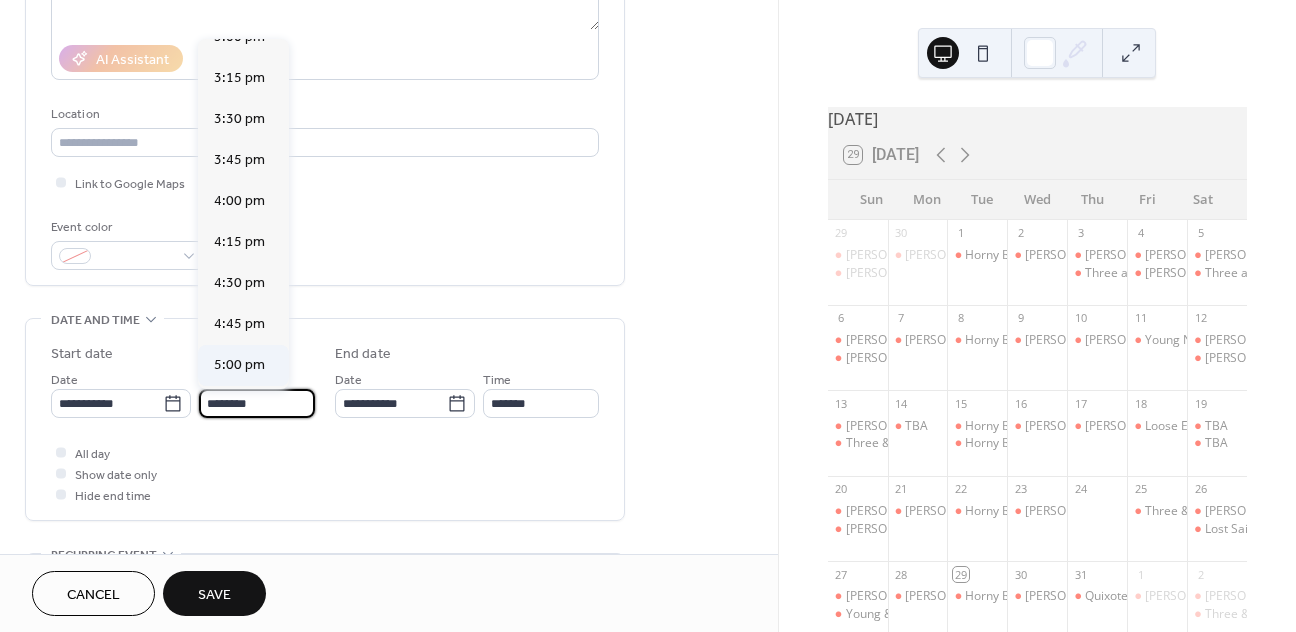 type on "*******" 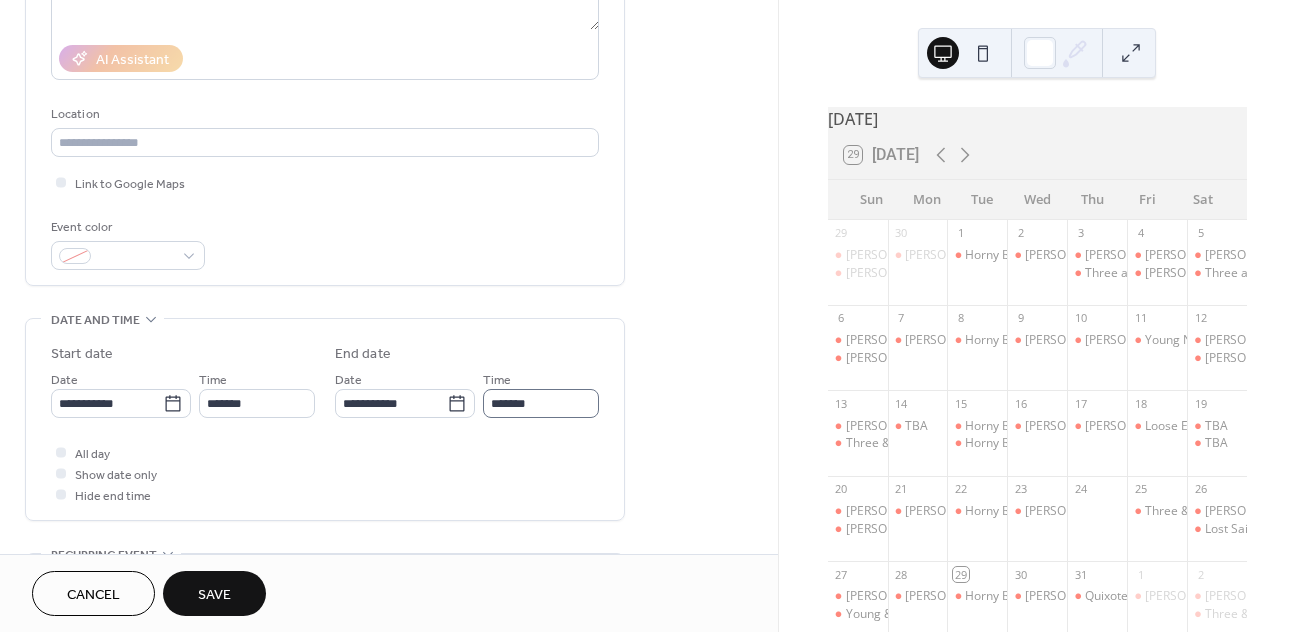 click on "Time *******" at bounding box center [541, 393] 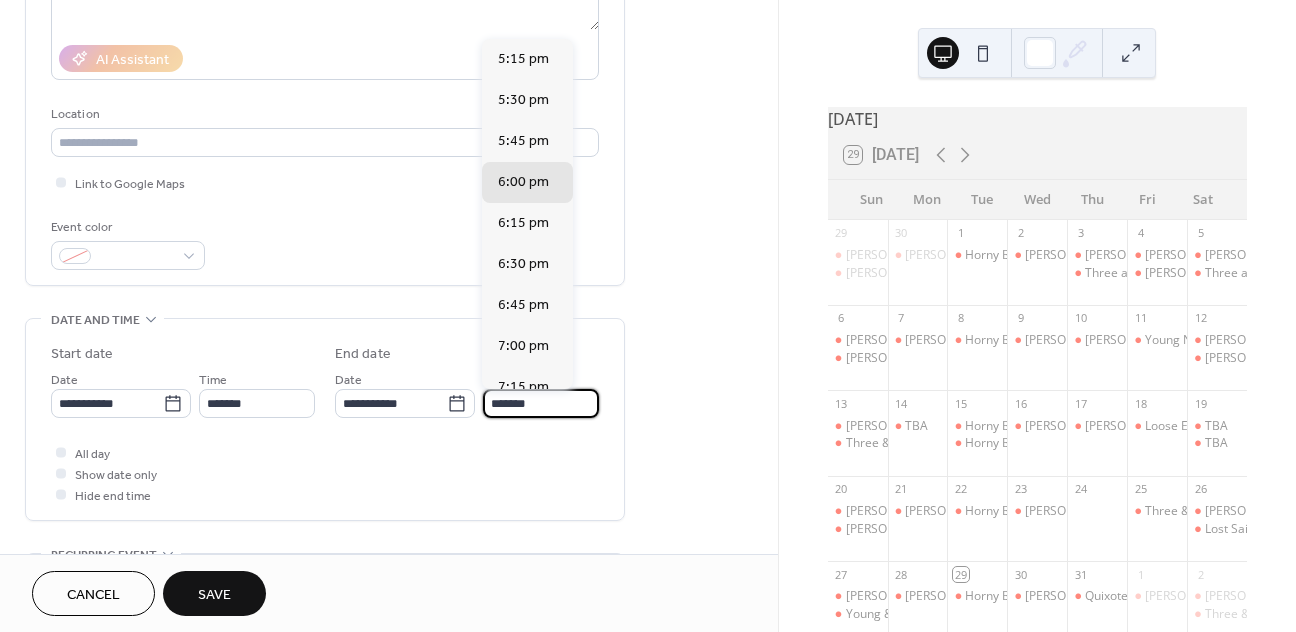 click on "*******" at bounding box center [541, 403] 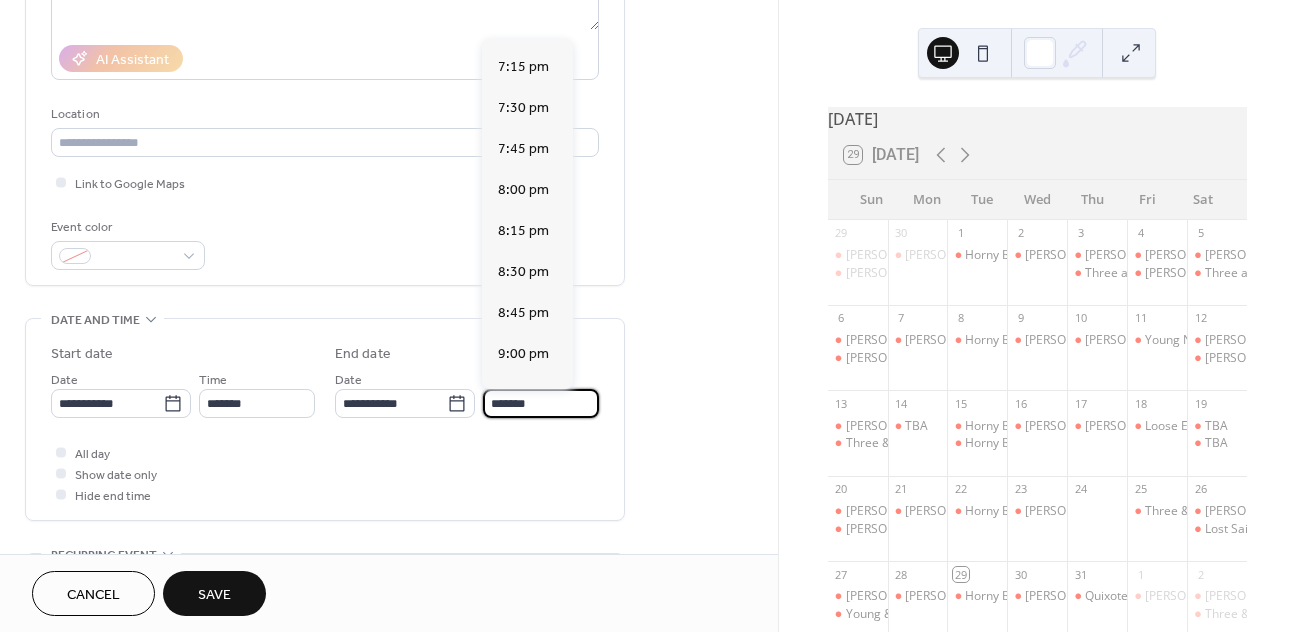scroll, scrollTop: 325, scrollLeft: 0, axis: vertical 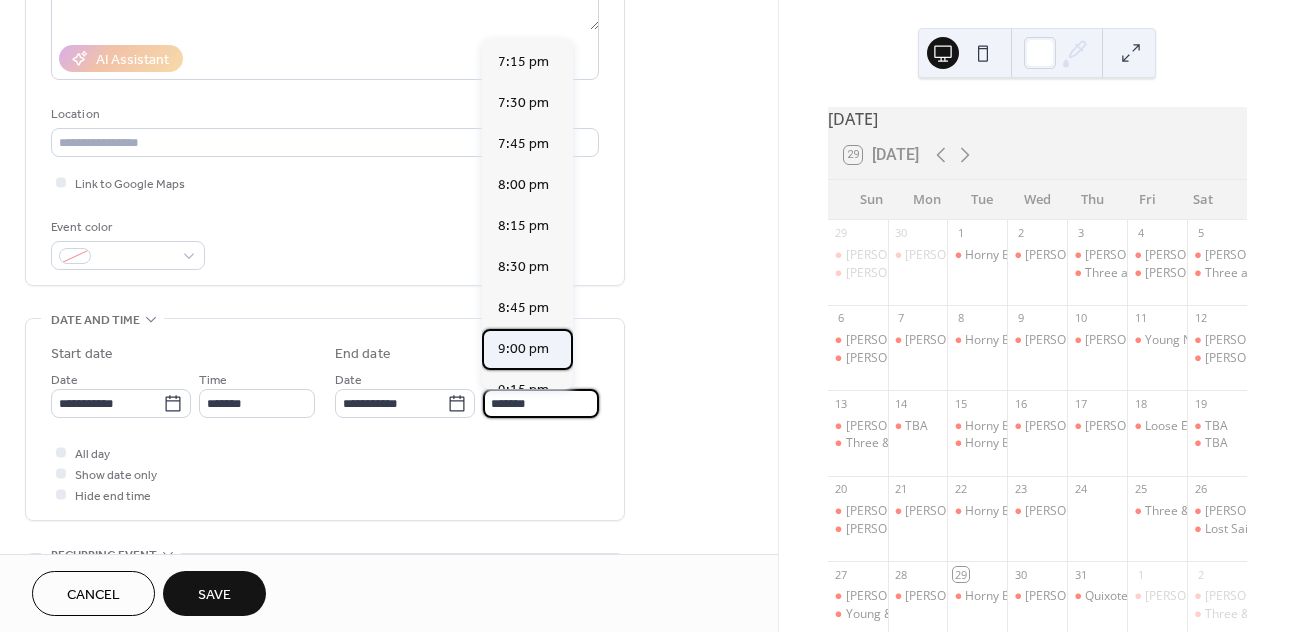 click on "9:00 pm" at bounding box center (523, 349) 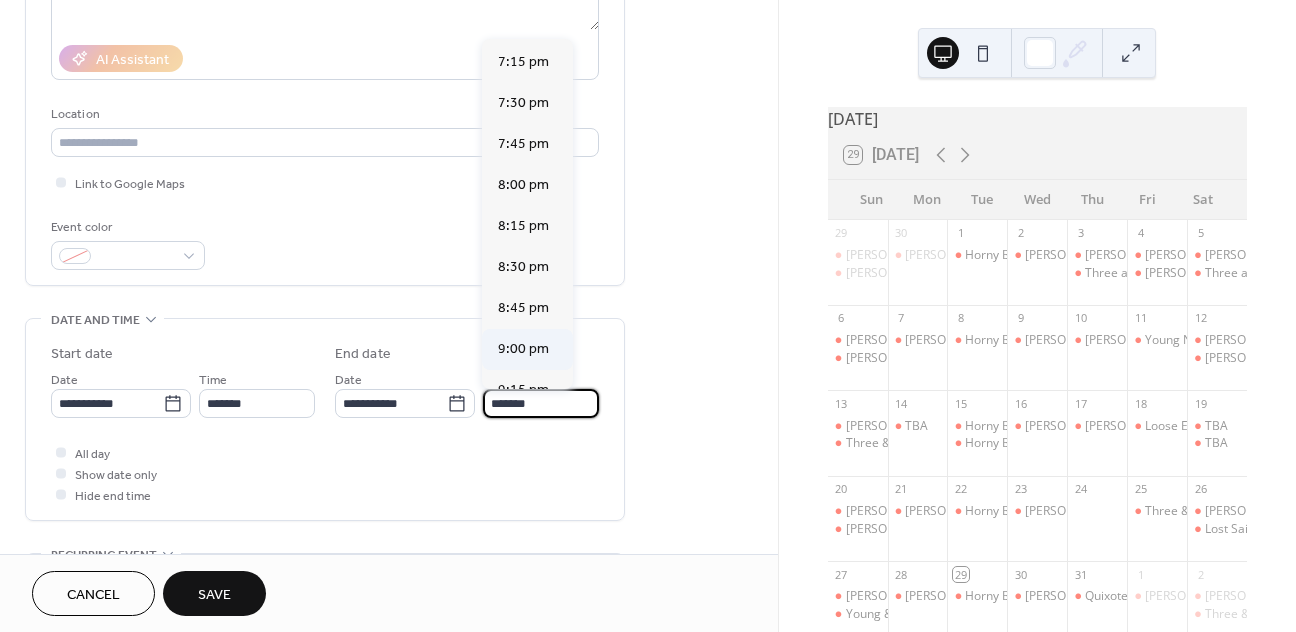 type on "*******" 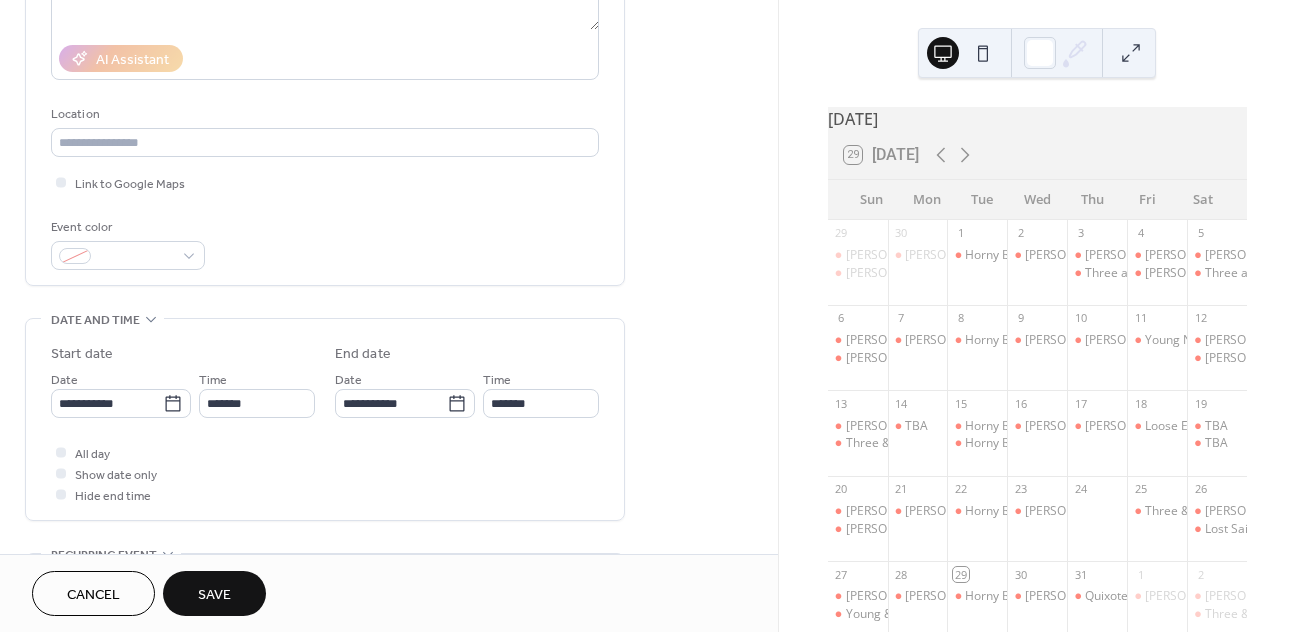 click on "Save" at bounding box center (214, 593) 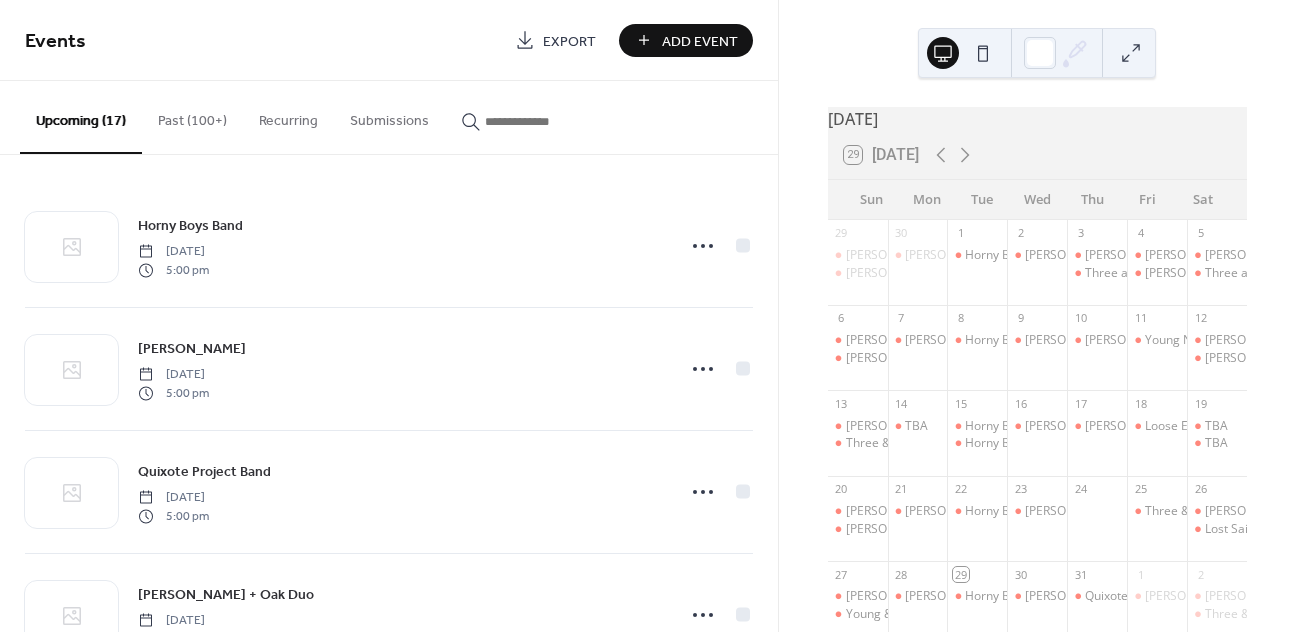 click on "Add Event" at bounding box center [700, 41] 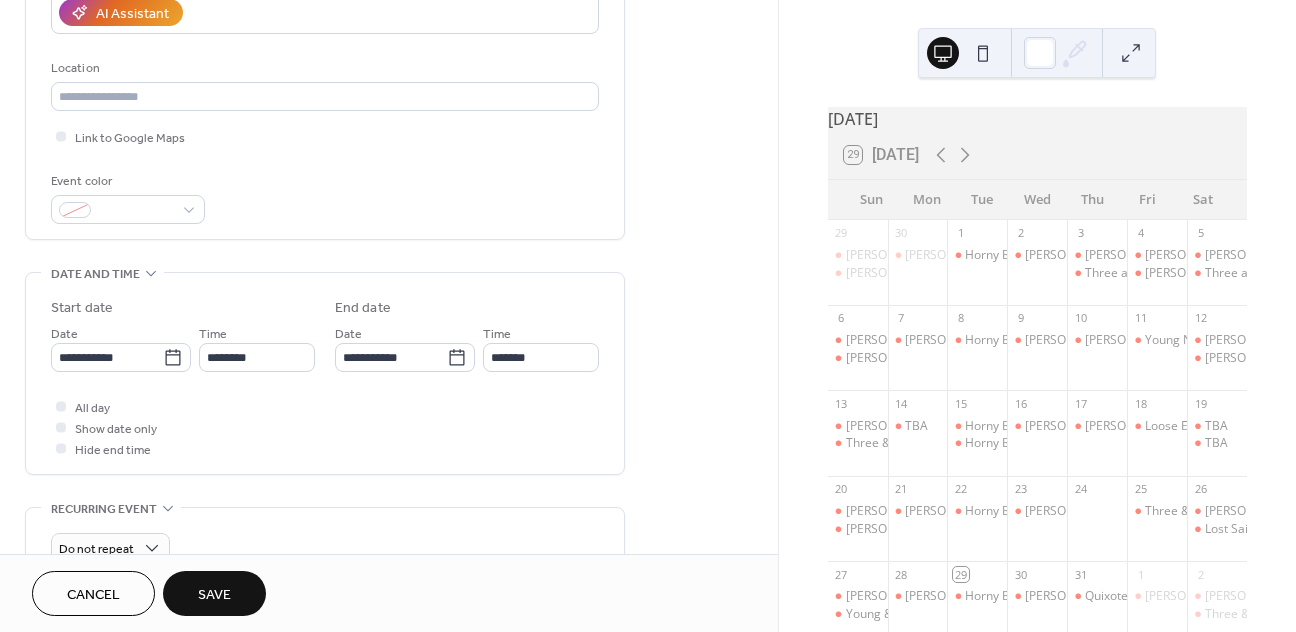 scroll, scrollTop: 396, scrollLeft: 0, axis: vertical 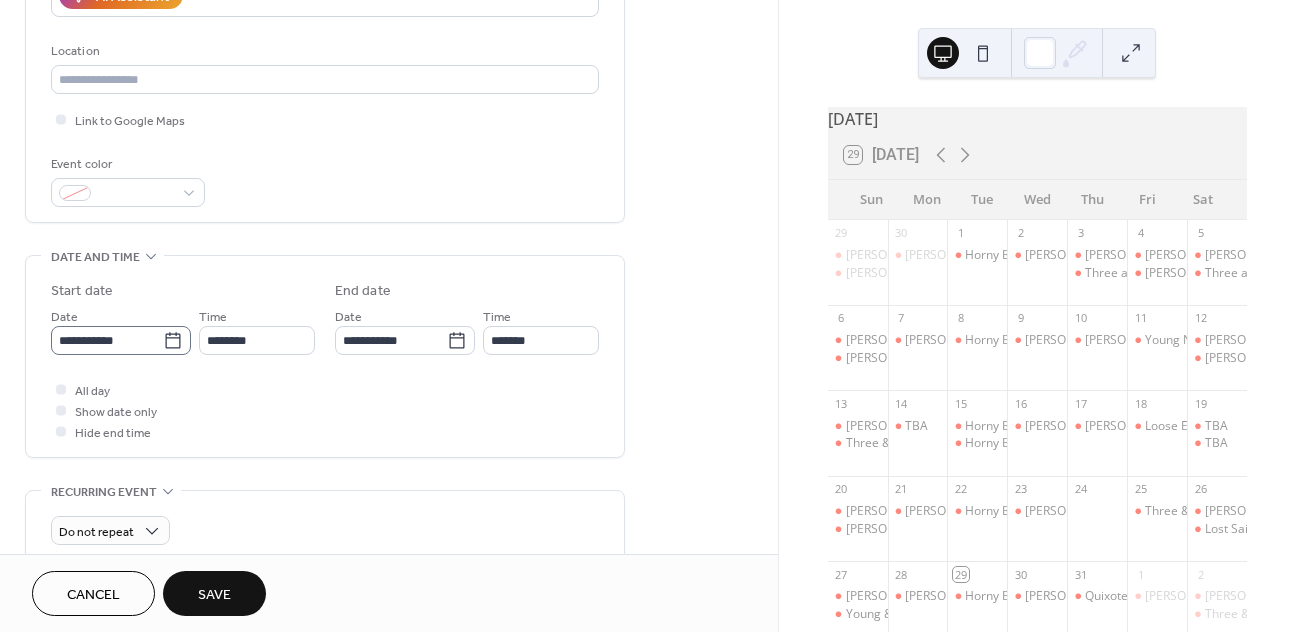type on "**********" 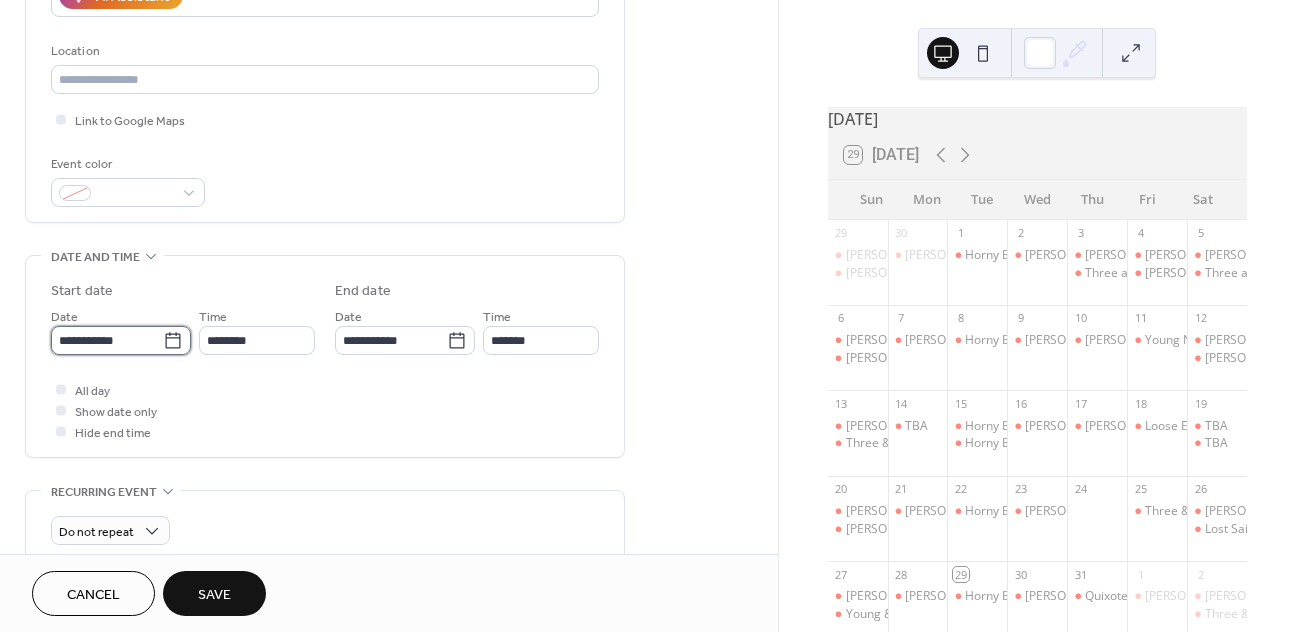 click on "**********" at bounding box center (107, 340) 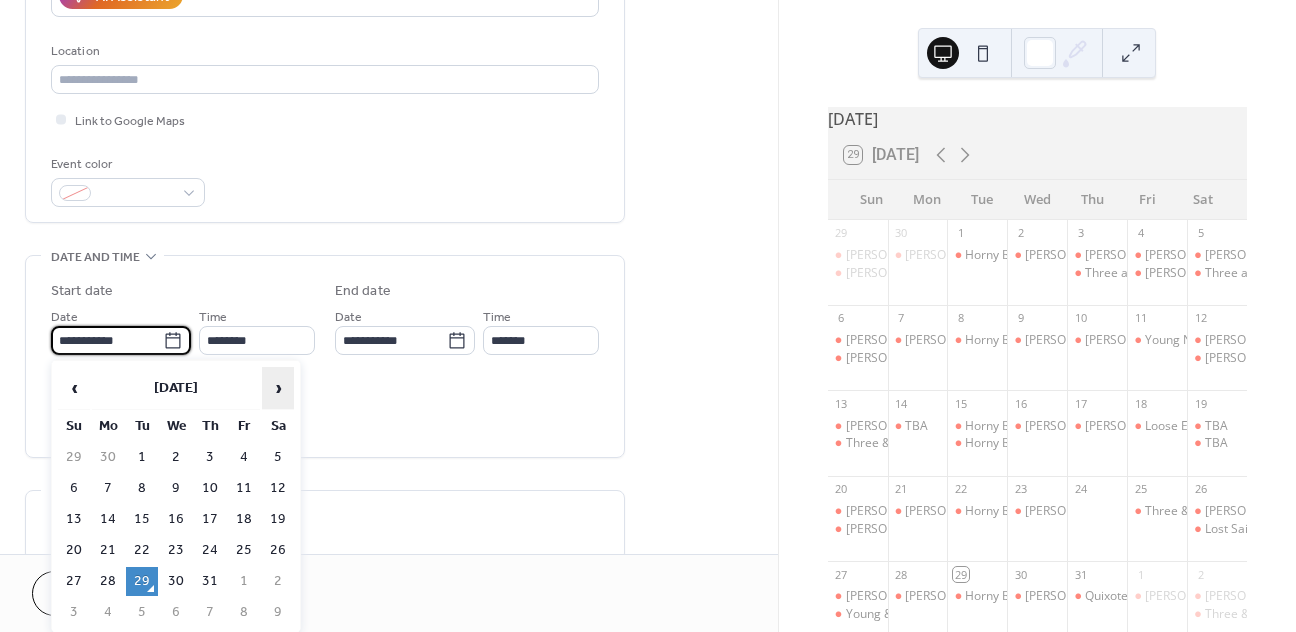 click on "›" at bounding box center (278, 388) 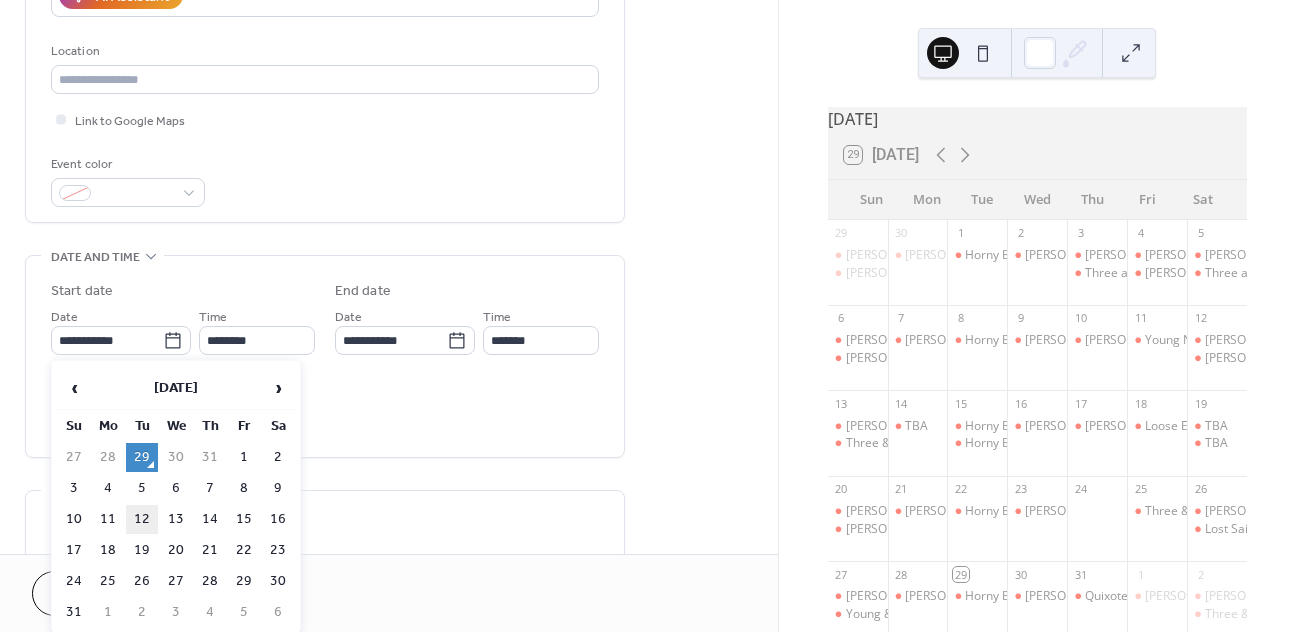 click on "12" at bounding box center (142, 519) 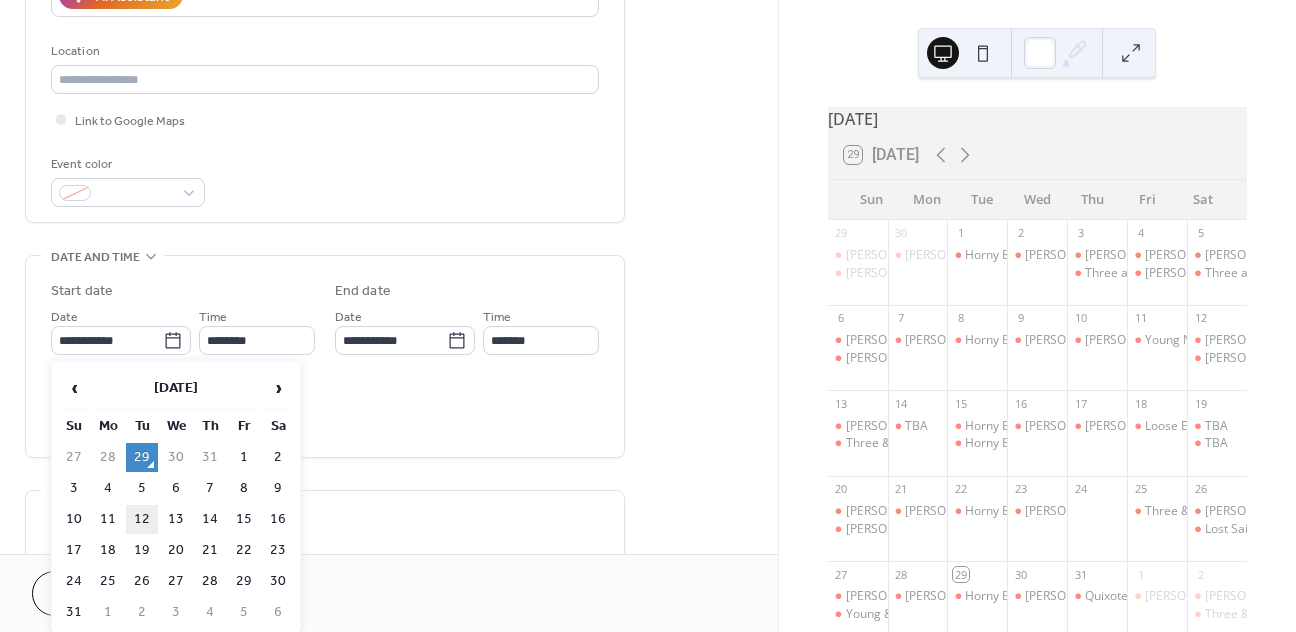 type on "**********" 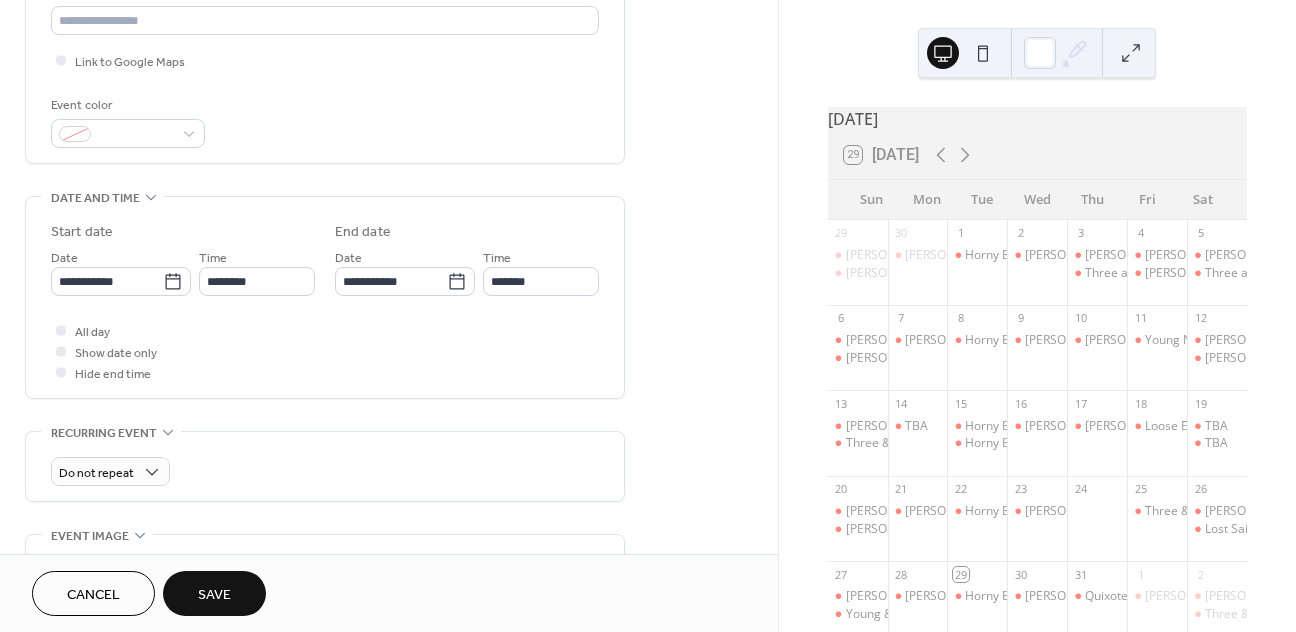 scroll, scrollTop: 457, scrollLeft: 0, axis: vertical 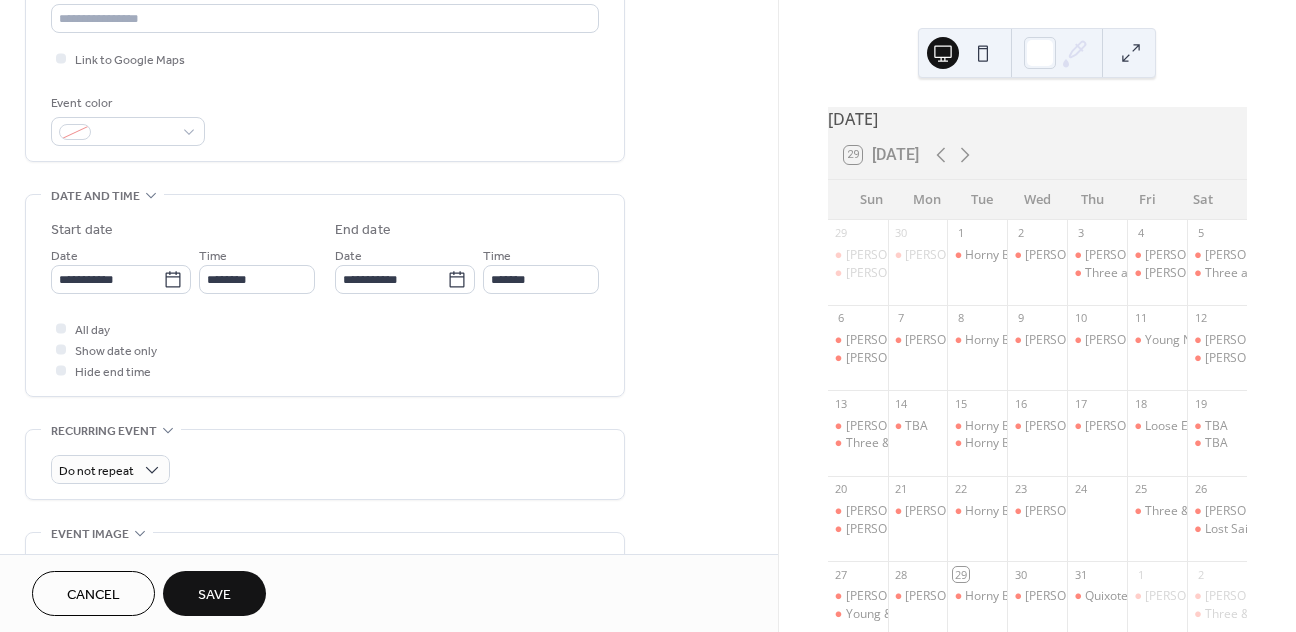 click on "Time ********" at bounding box center [257, 269] 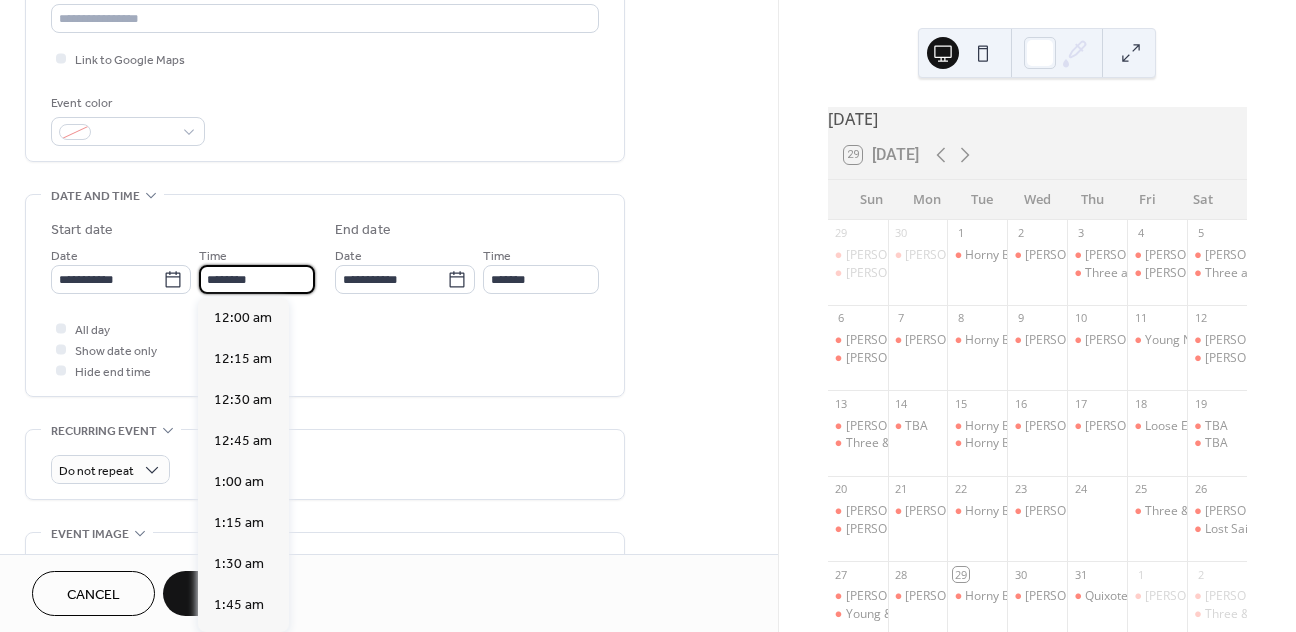 click on "********" at bounding box center (257, 279) 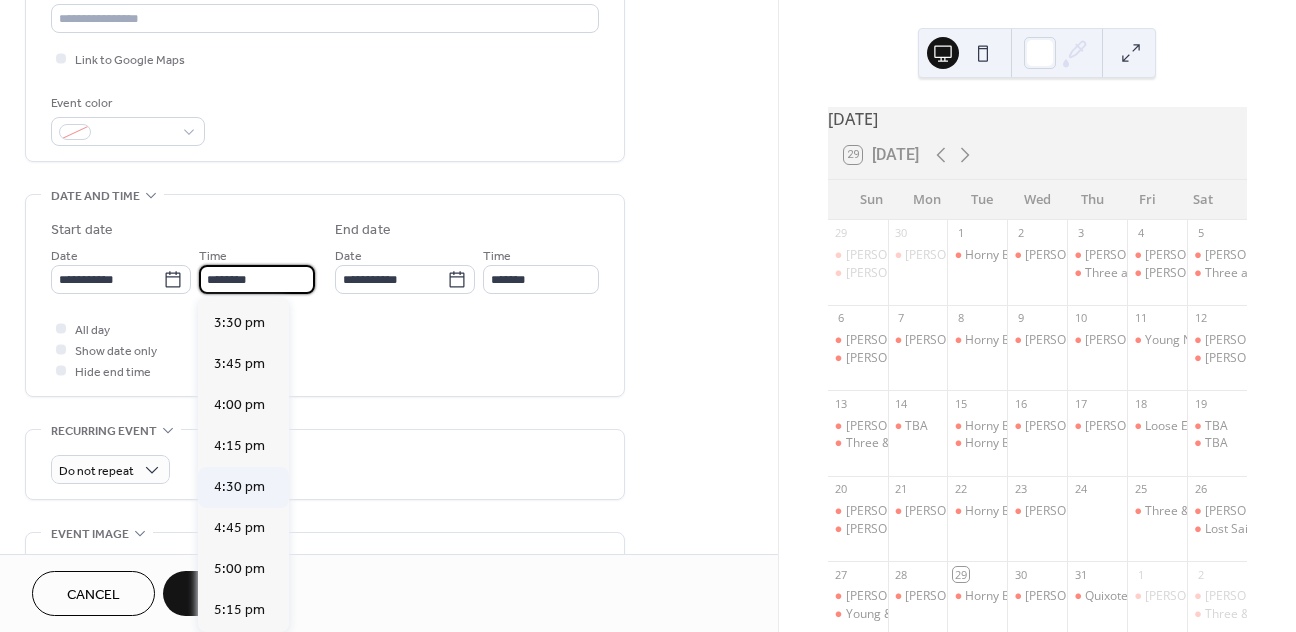 scroll, scrollTop: 2553, scrollLeft: 0, axis: vertical 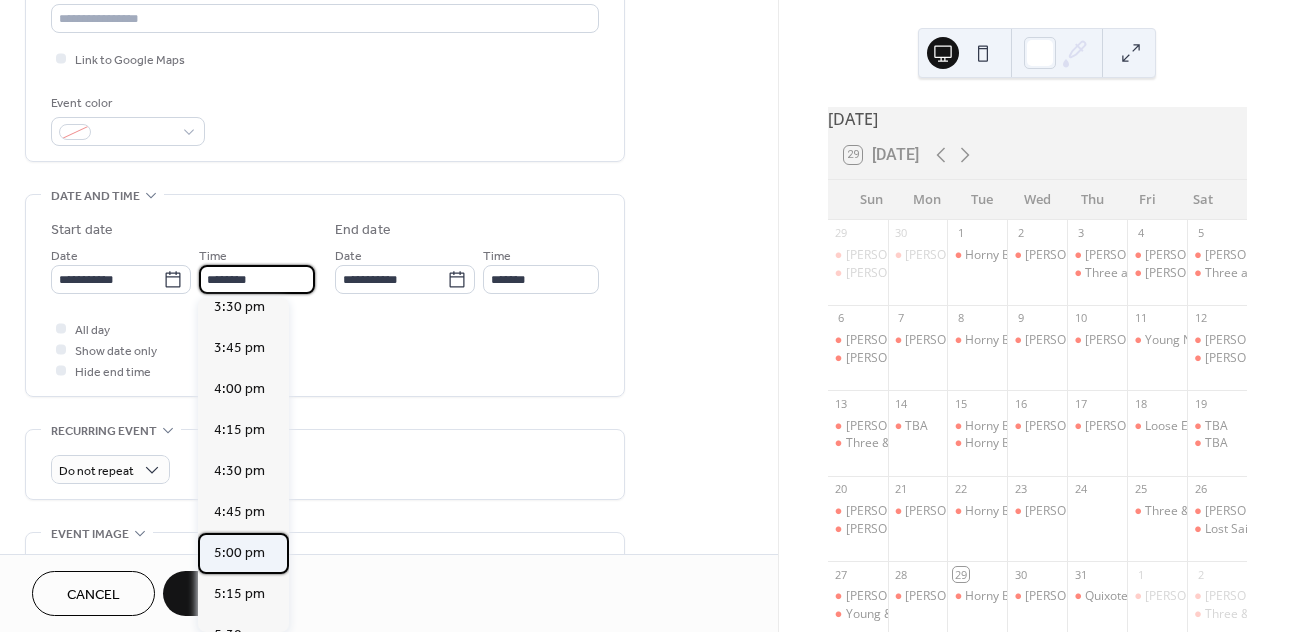 click on "5:00 pm" at bounding box center [239, 553] 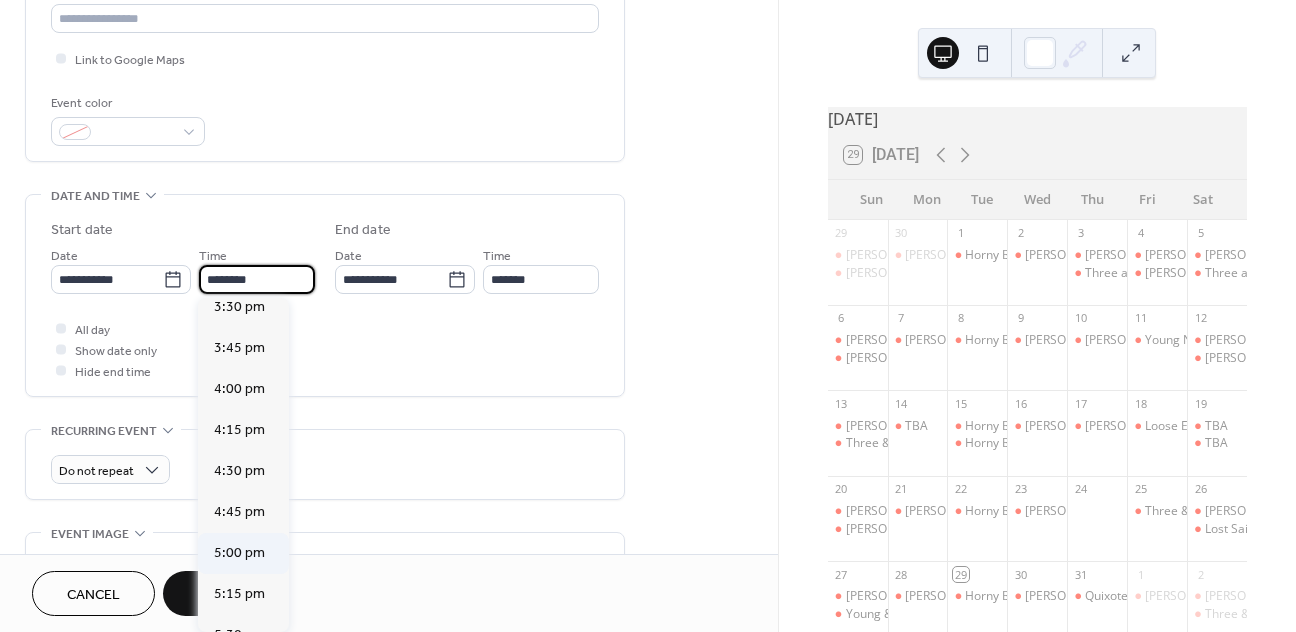 type on "*******" 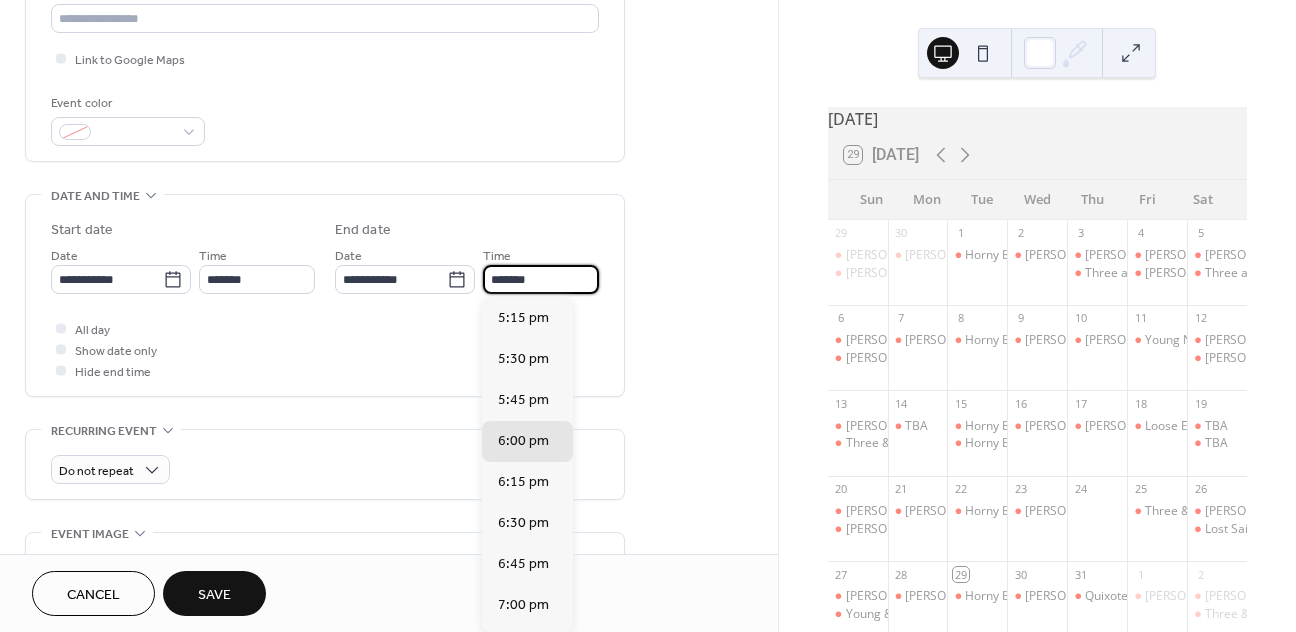 click on "*******" at bounding box center [541, 279] 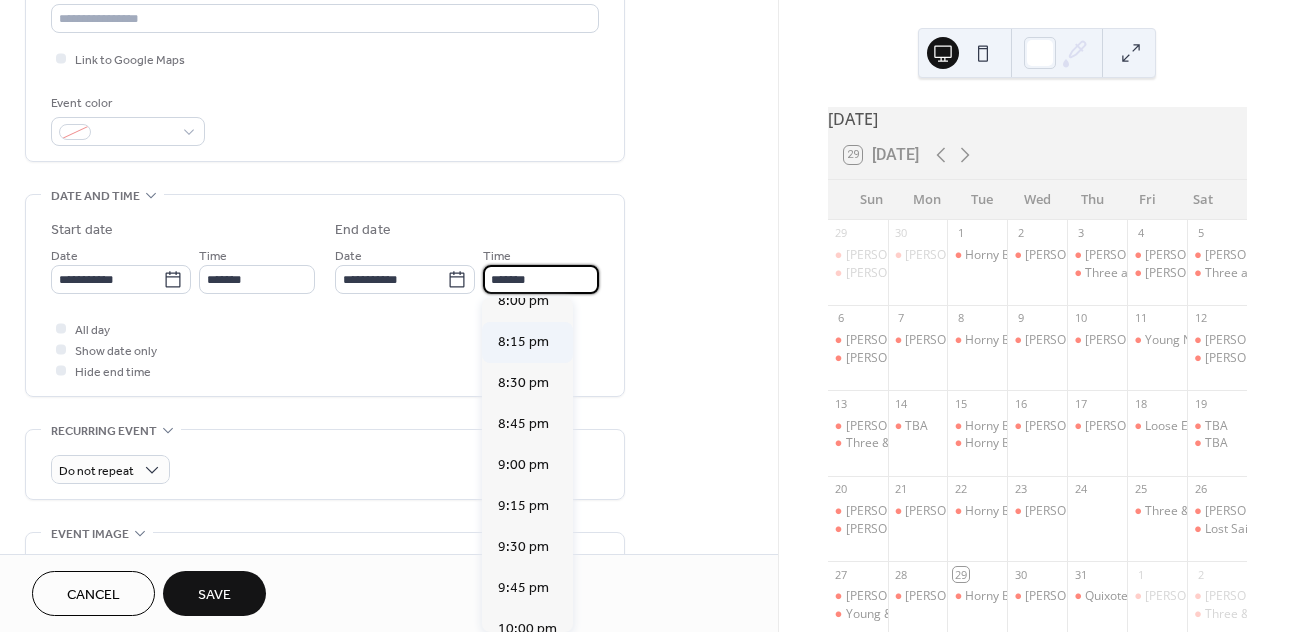 scroll, scrollTop: 464, scrollLeft: 0, axis: vertical 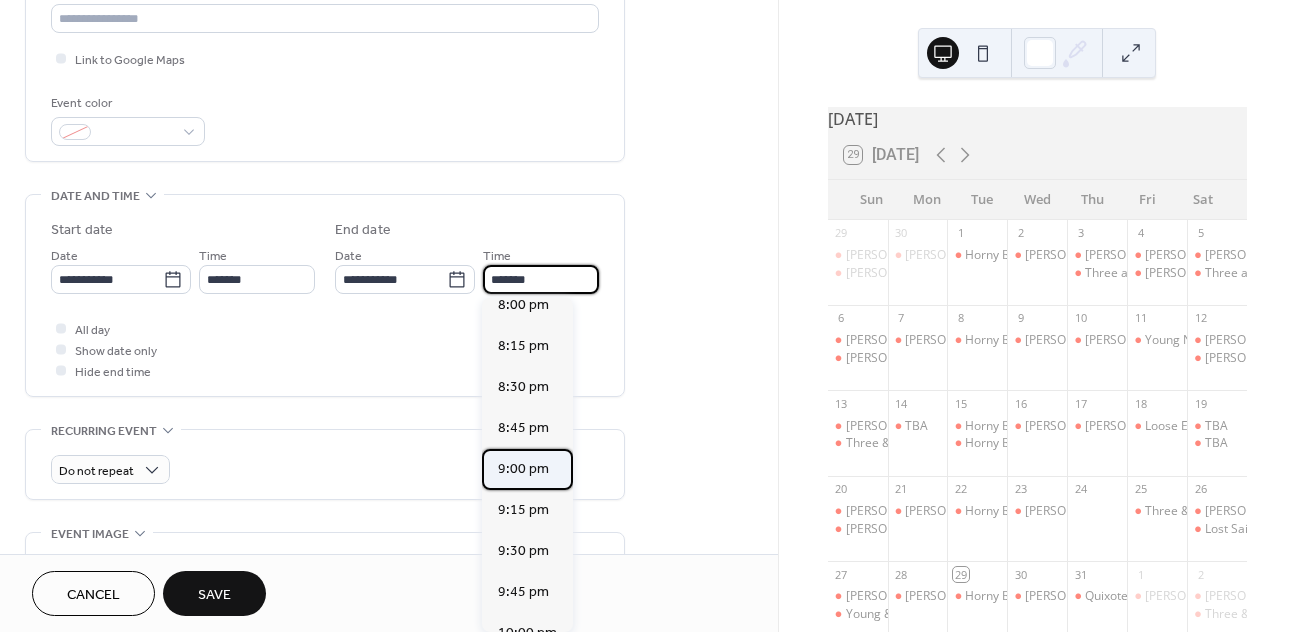 click on "9:00 pm" at bounding box center (523, 469) 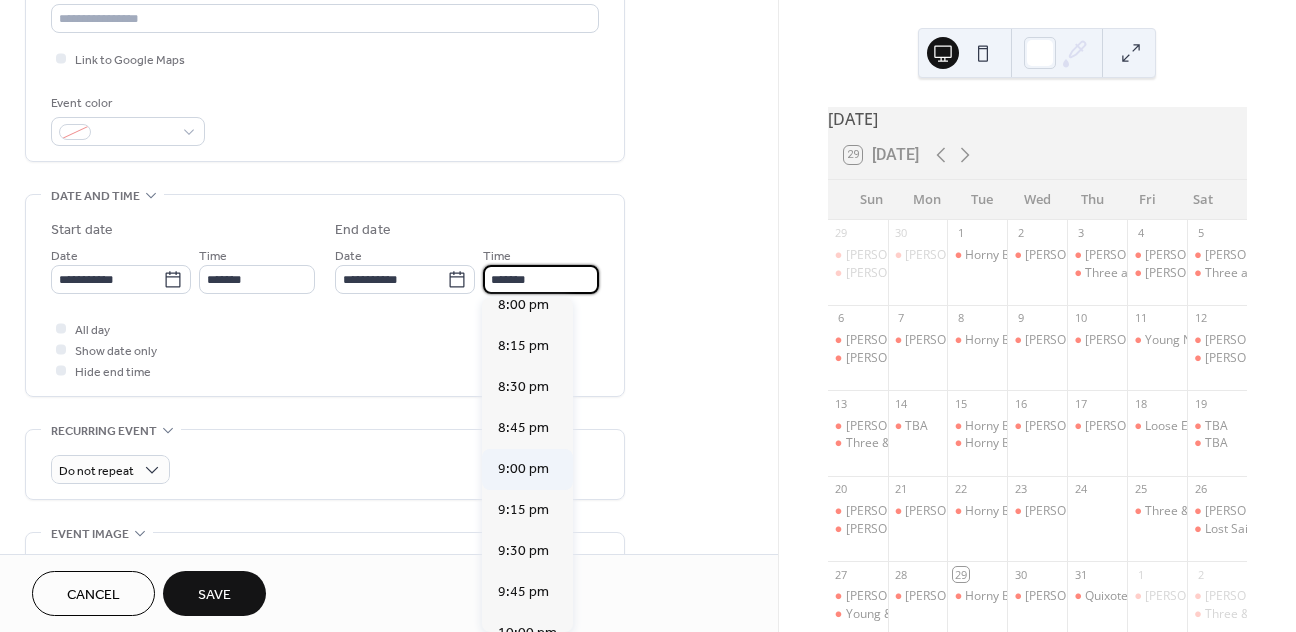 type on "*******" 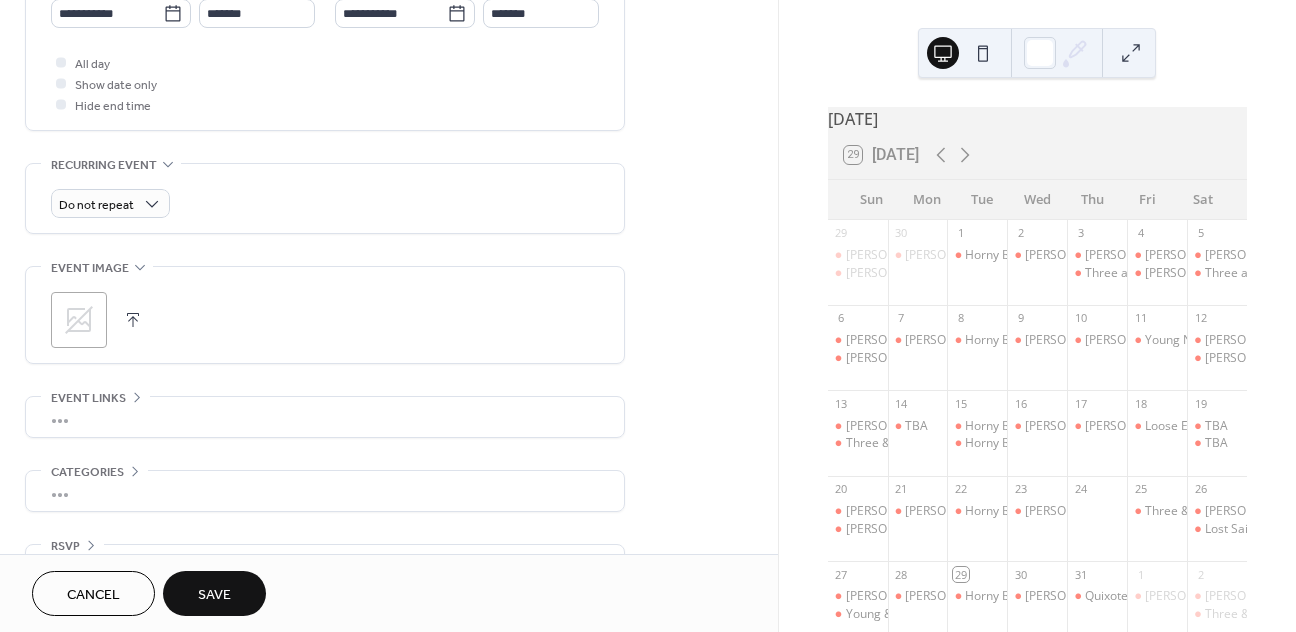scroll, scrollTop: 736, scrollLeft: 0, axis: vertical 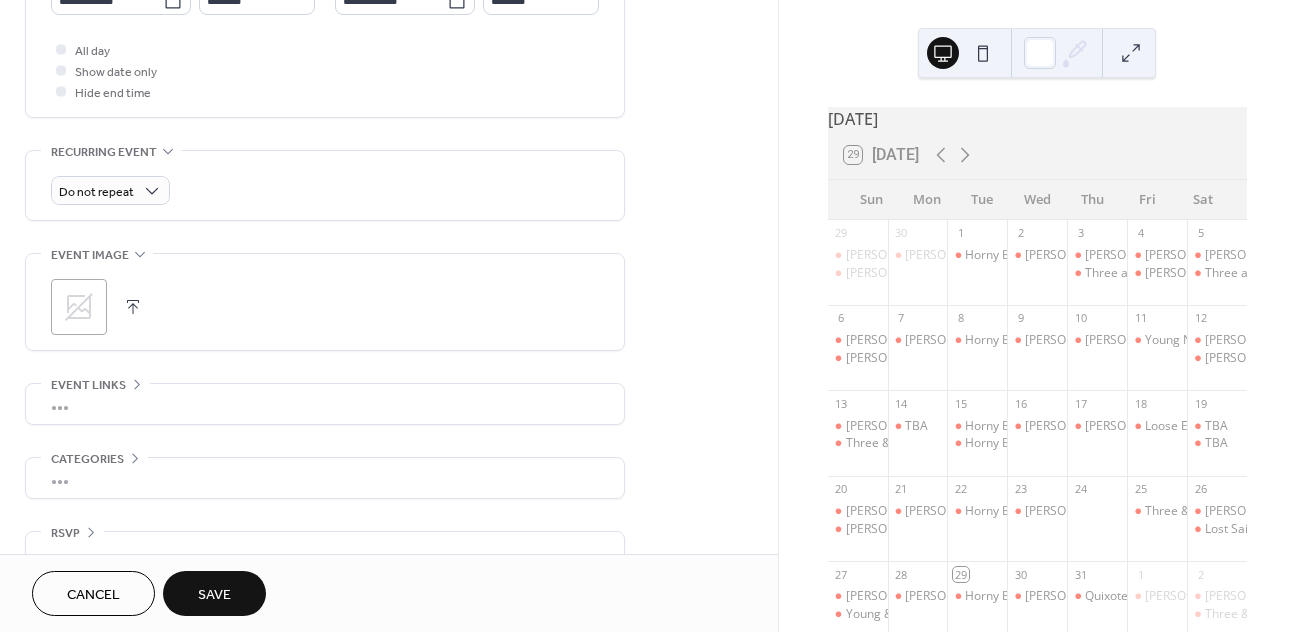 click on "Save" at bounding box center (214, 595) 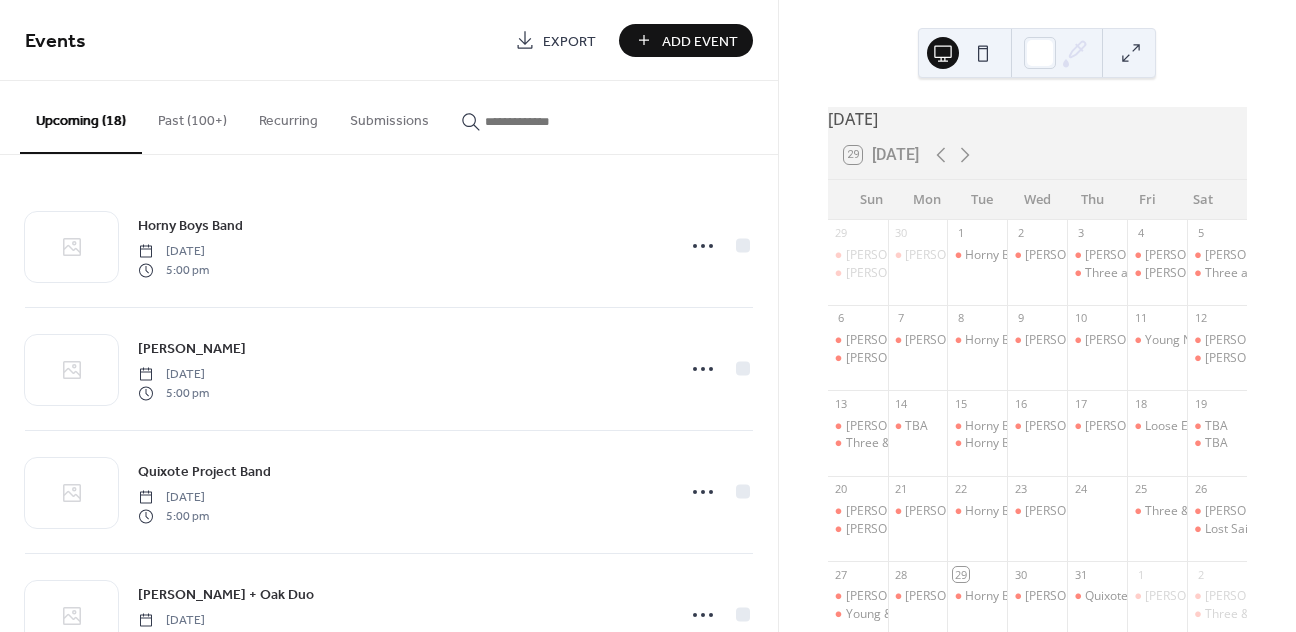 click on "Add Event" at bounding box center (700, 41) 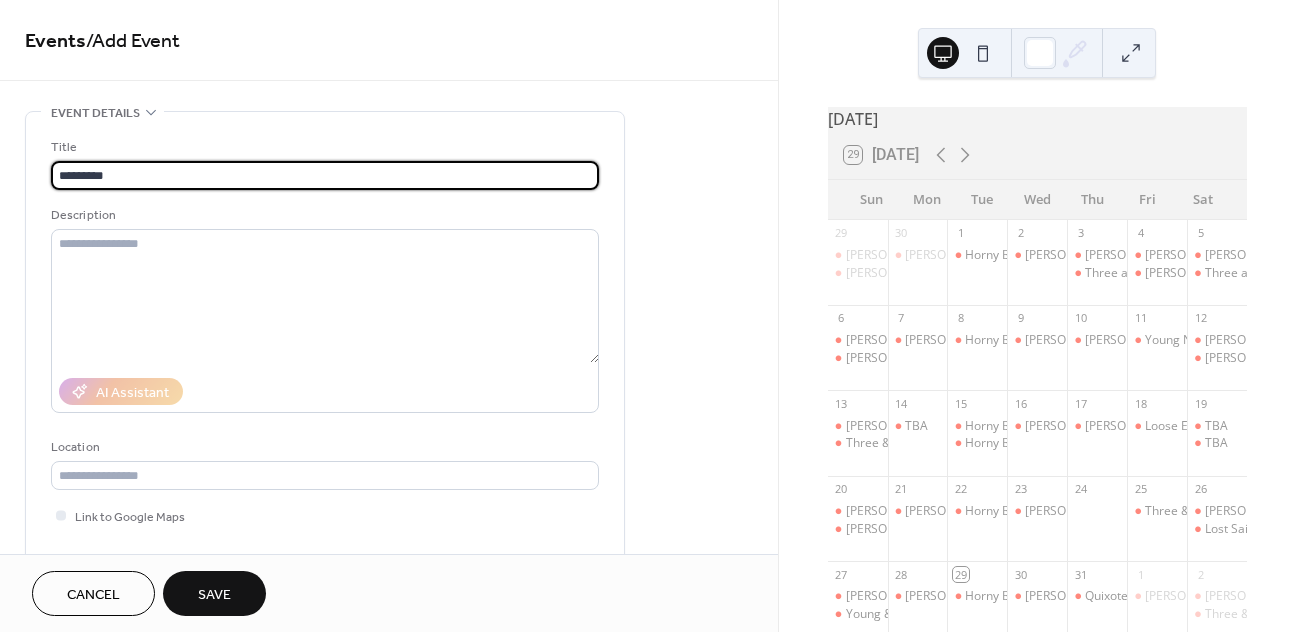 scroll, scrollTop: 370, scrollLeft: 0, axis: vertical 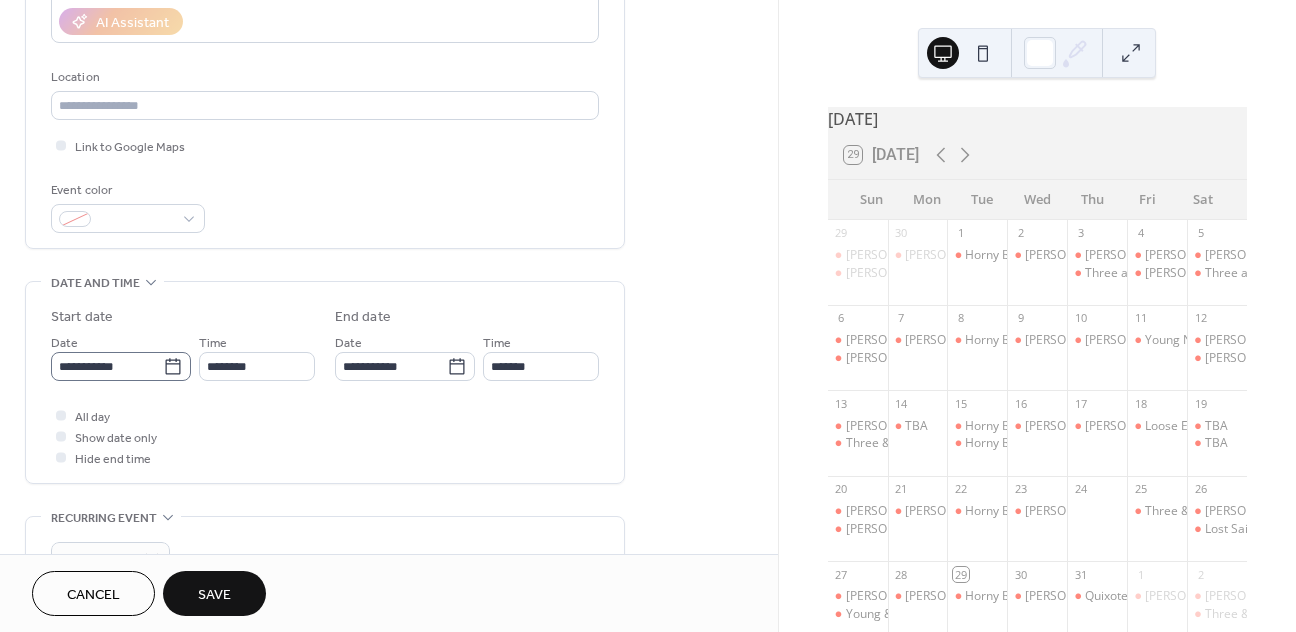 type on "*********" 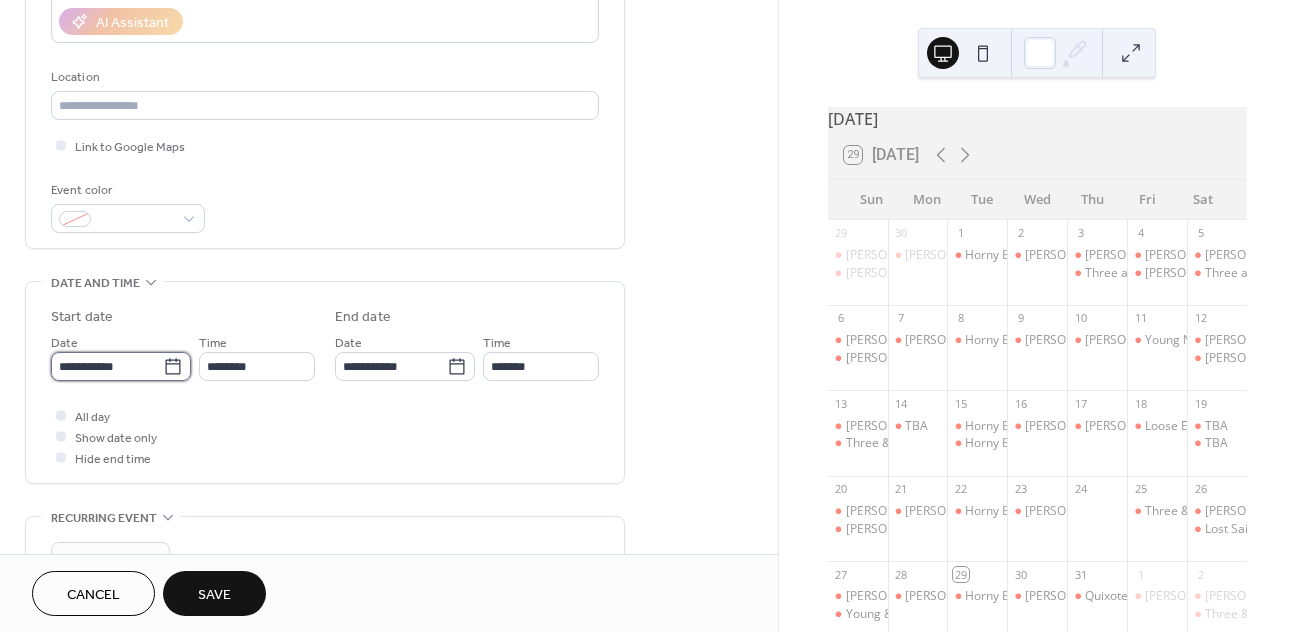 click on "**********" at bounding box center (107, 366) 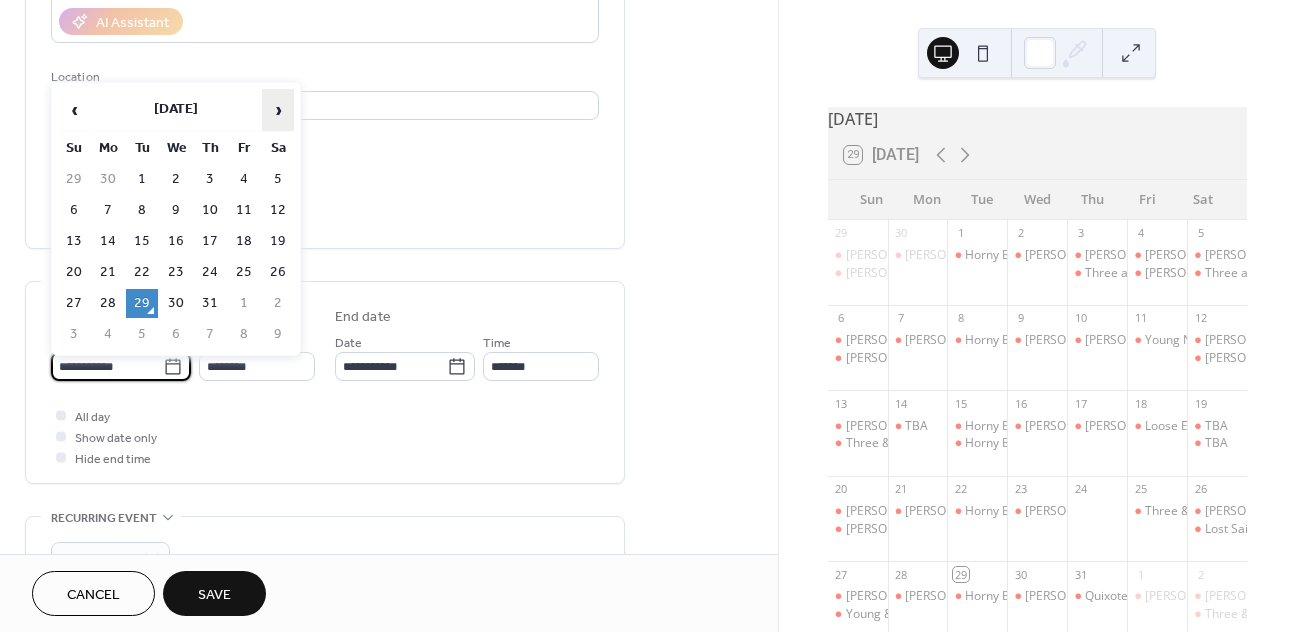 click on "›" at bounding box center (278, 110) 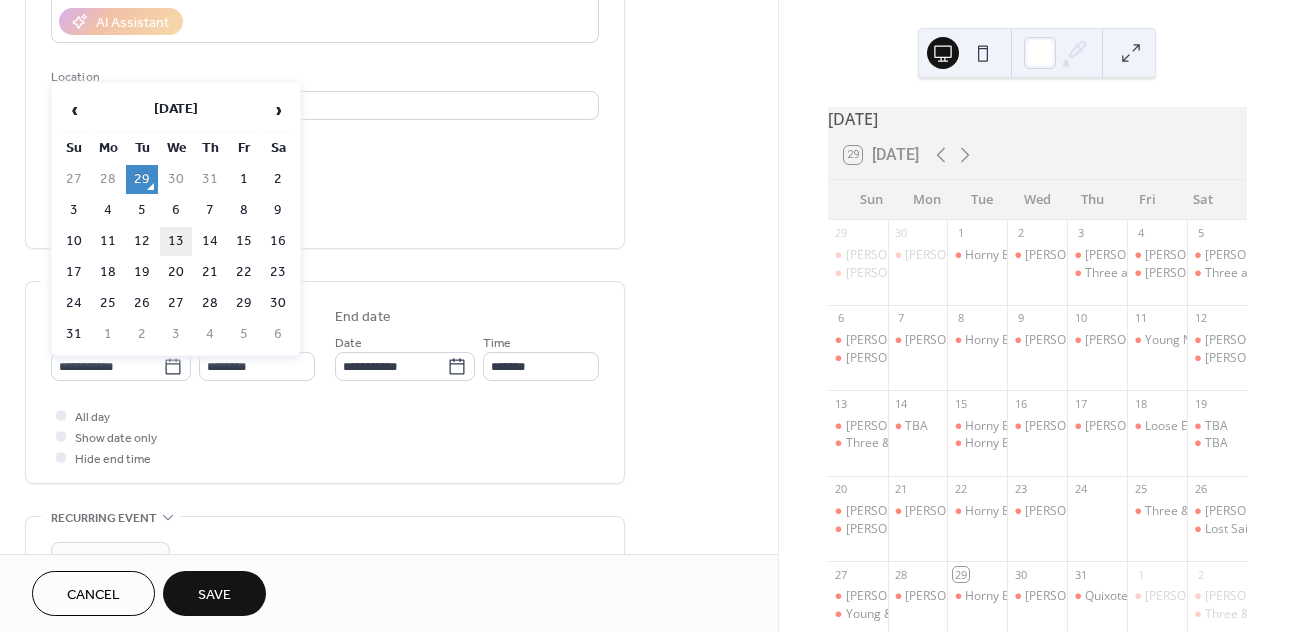 click on "13" at bounding box center [176, 241] 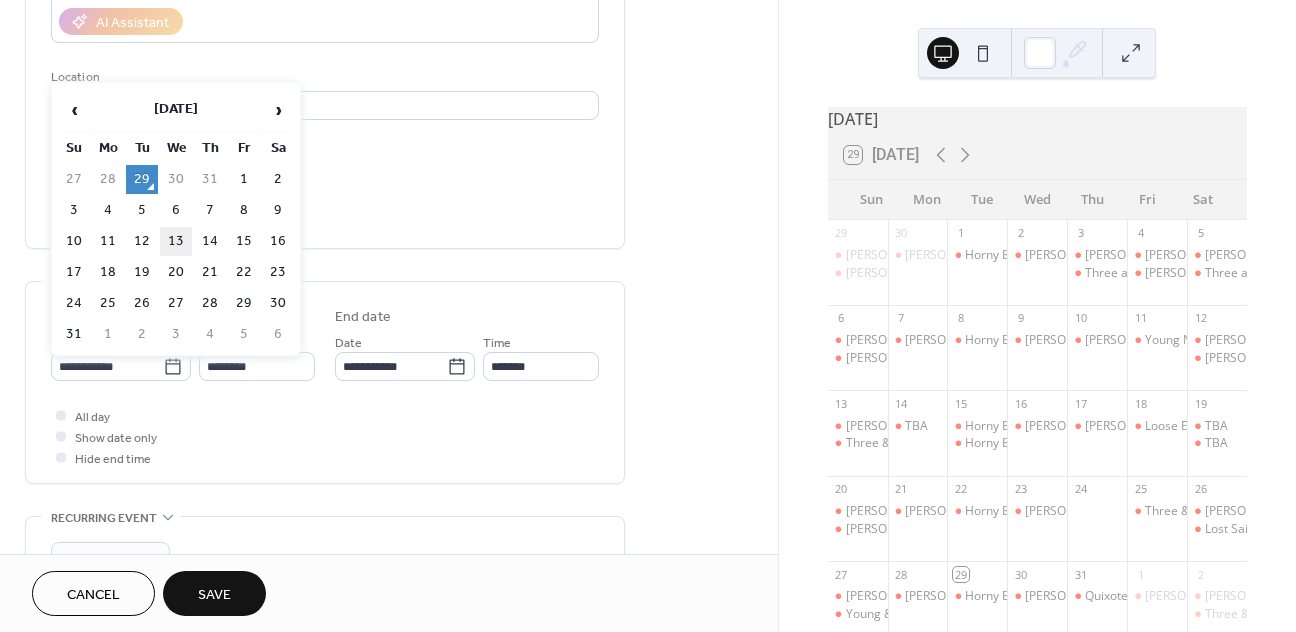 type on "**********" 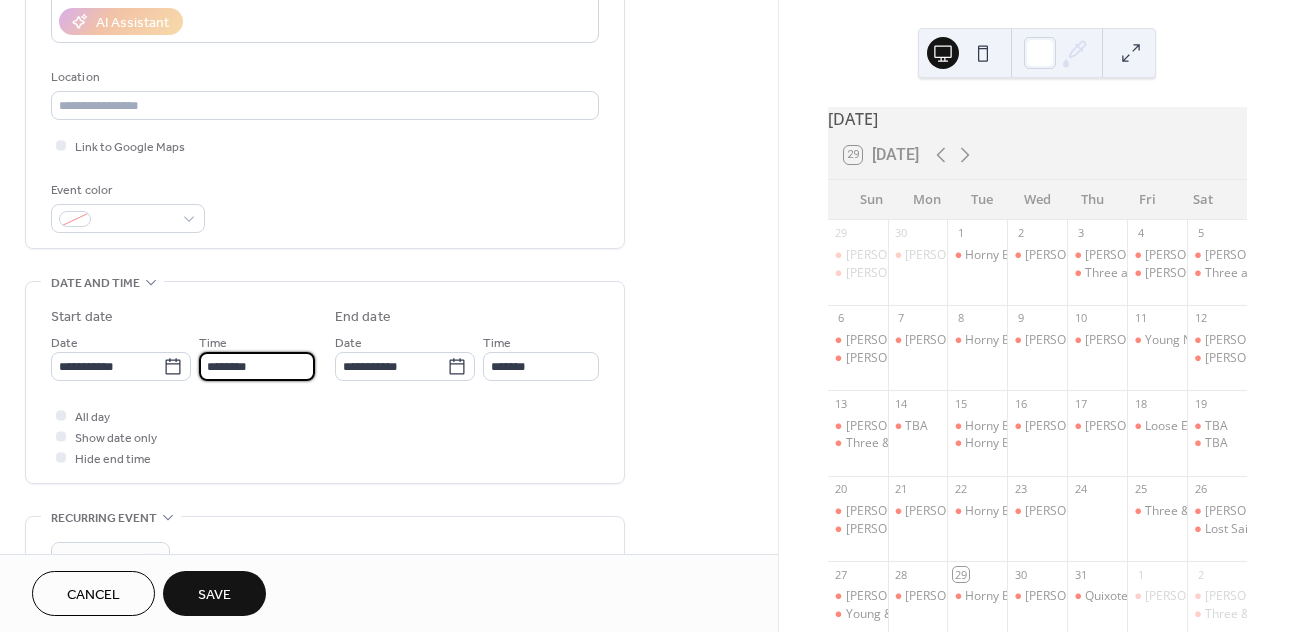 click on "********" at bounding box center [257, 366] 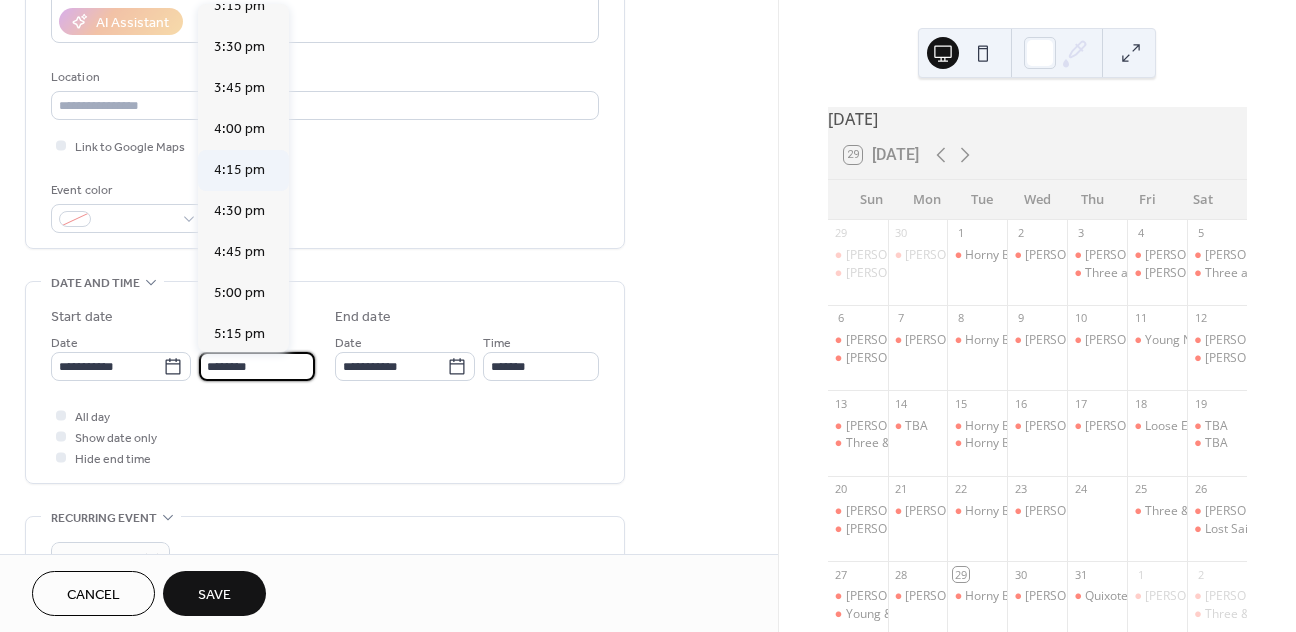 scroll, scrollTop: 2524, scrollLeft: 0, axis: vertical 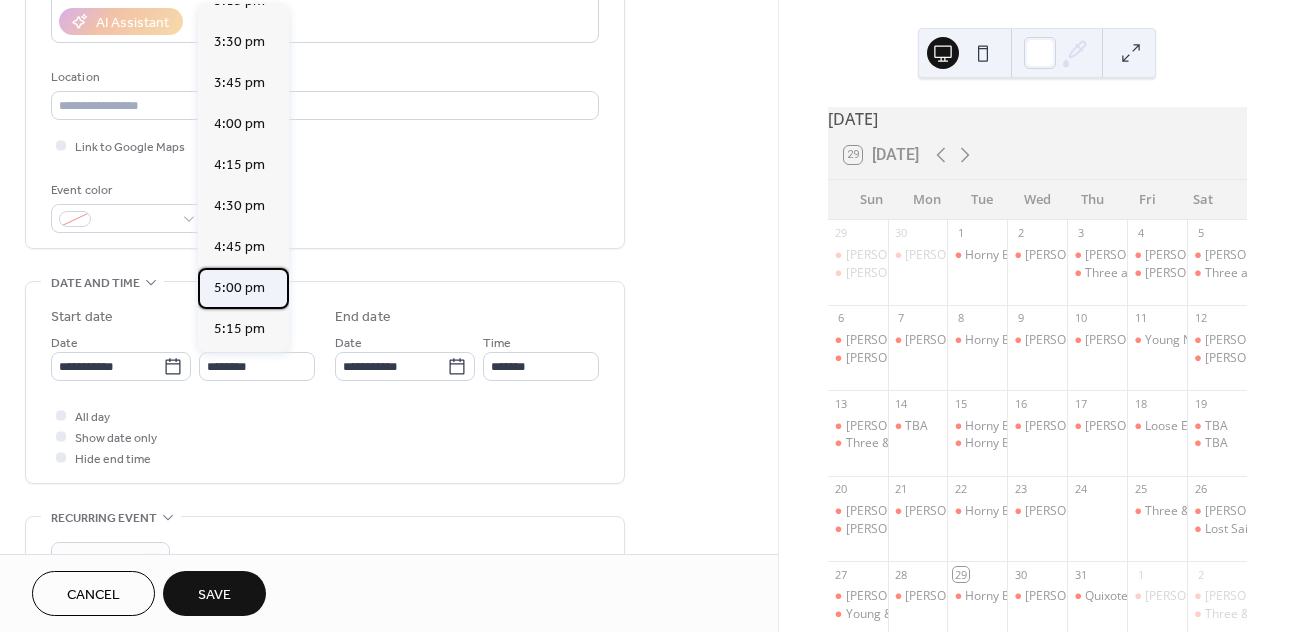 click on "5:00 pm" at bounding box center (239, 288) 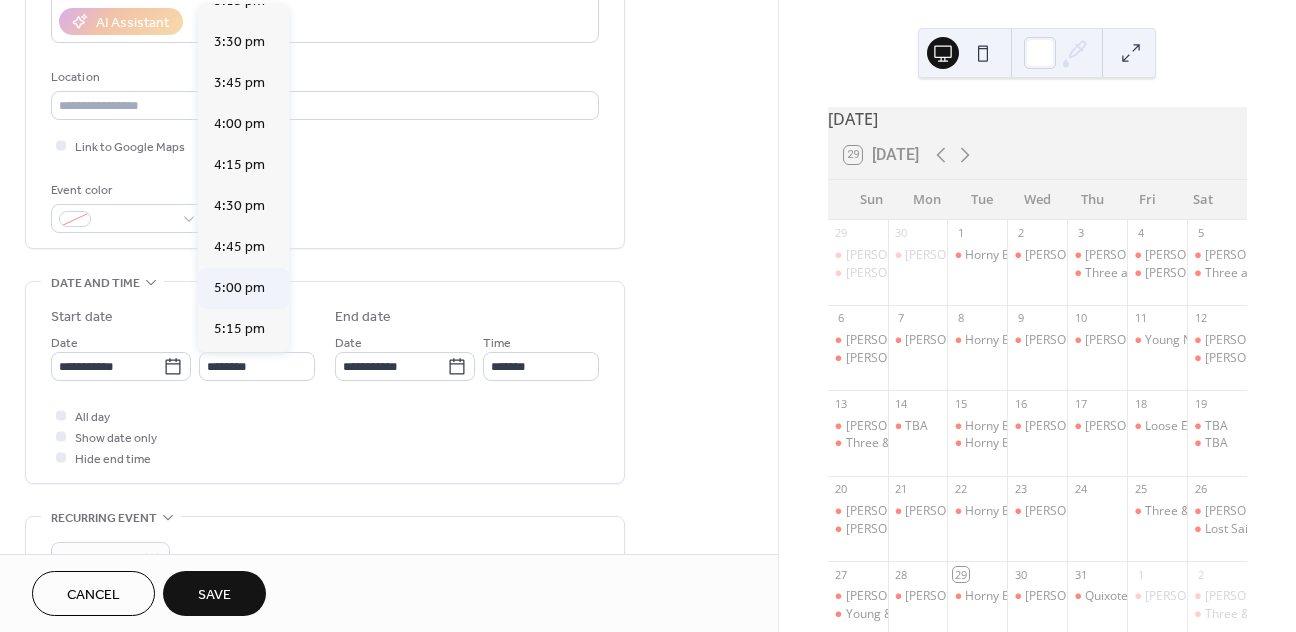 type on "*******" 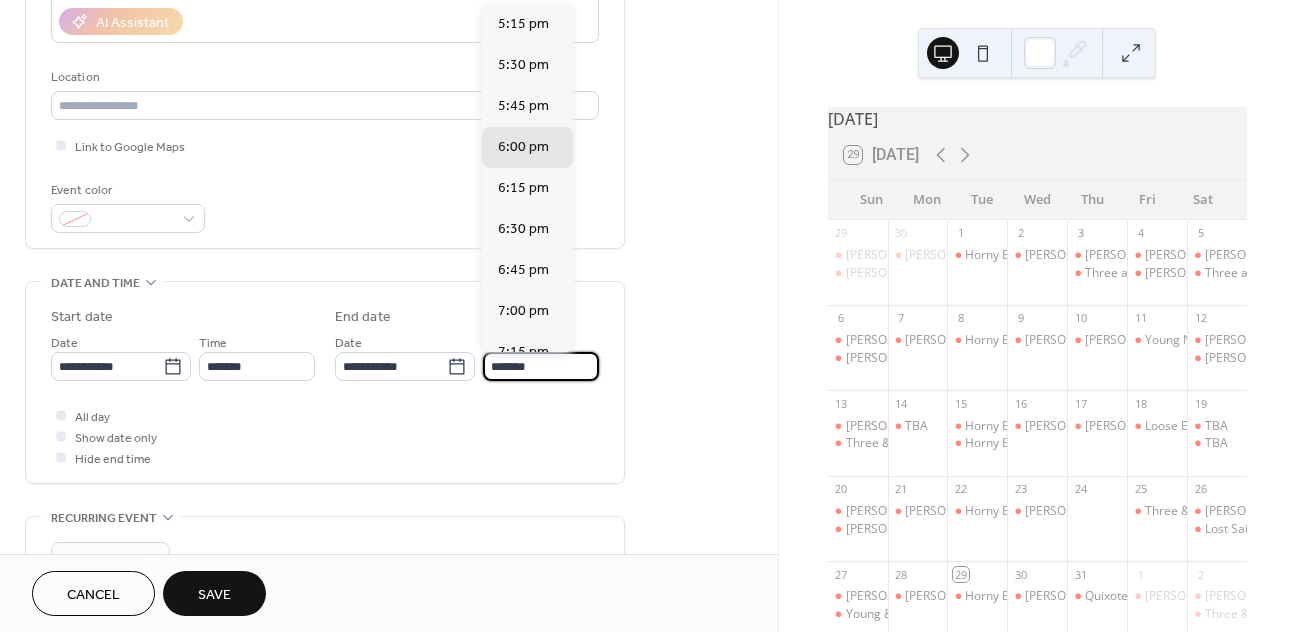click on "*******" at bounding box center (541, 366) 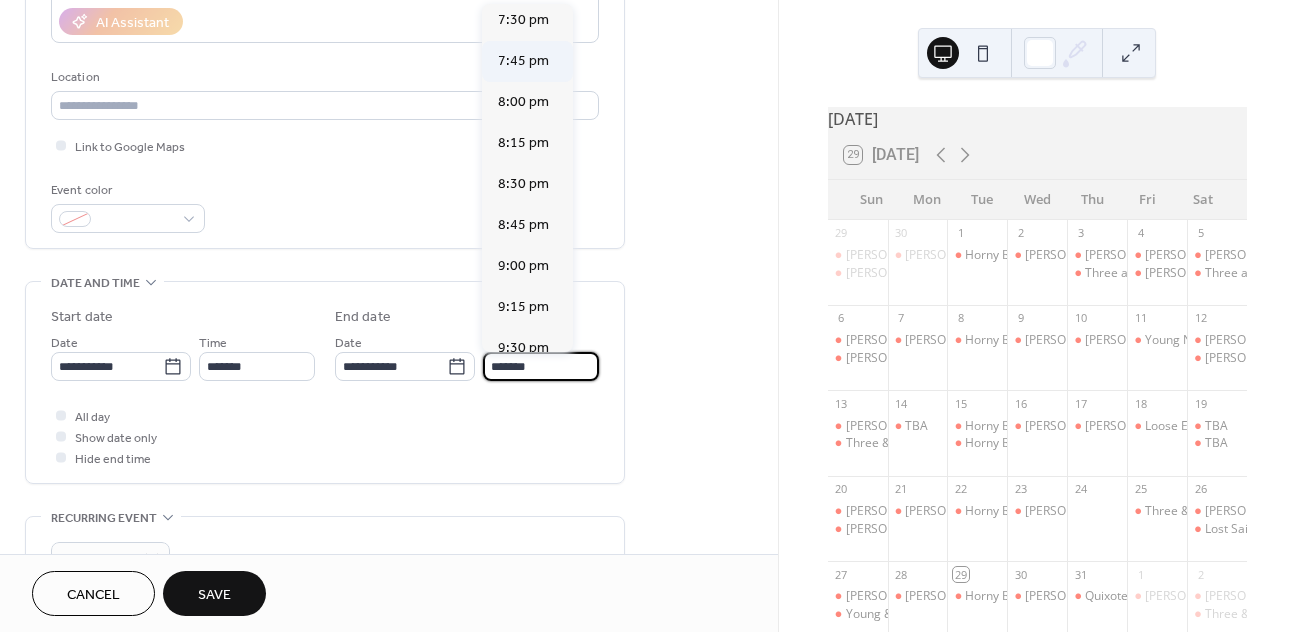 scroll, scrollTop: 380, scrollLeft: 0, axis: vertical 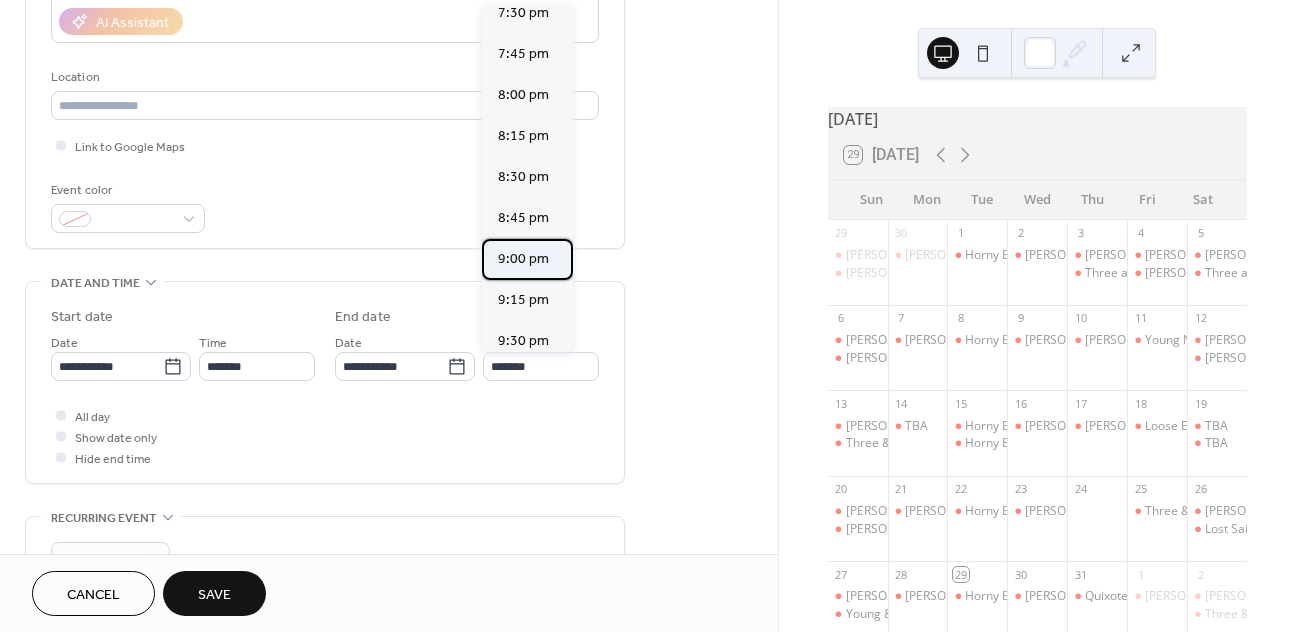 click on "9:00 pm" at bounding box center [523, 259] 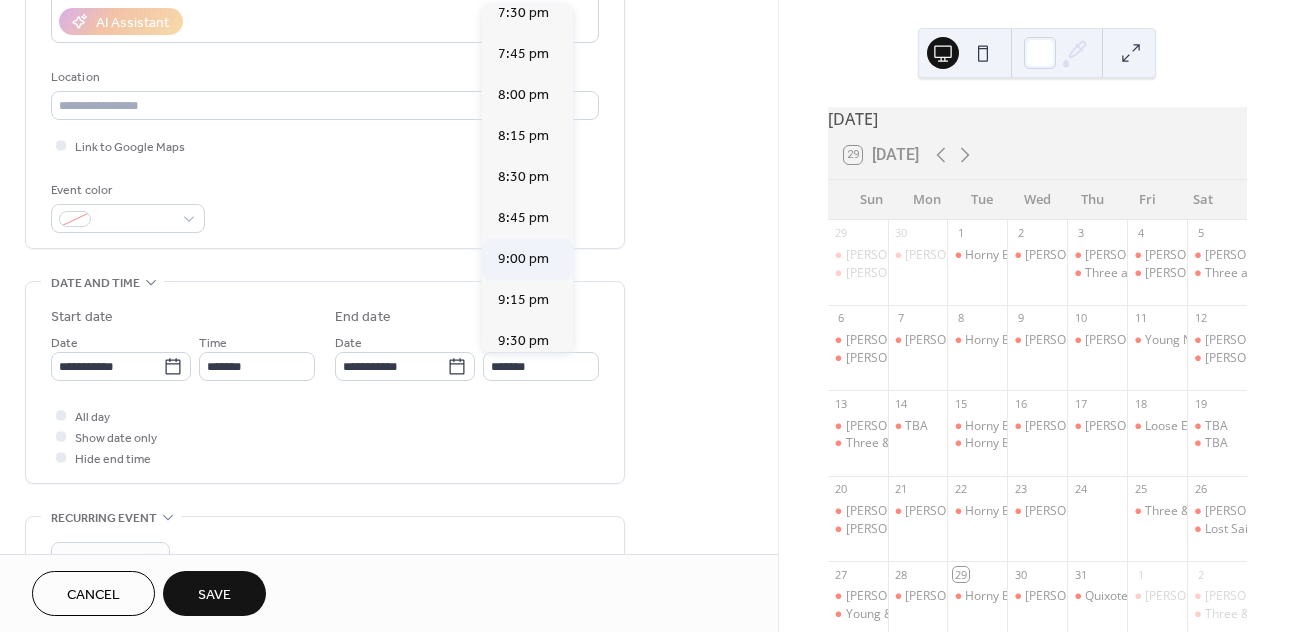 type on "*******" 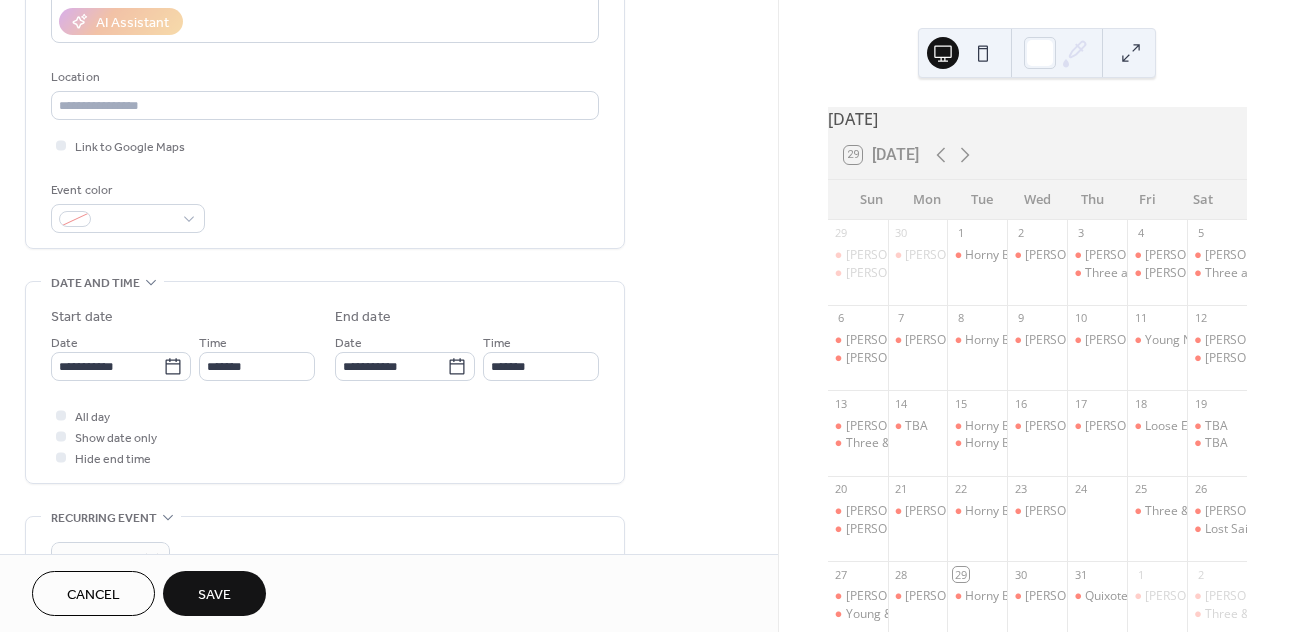 click on "Save" at bounding box center [214, 593] 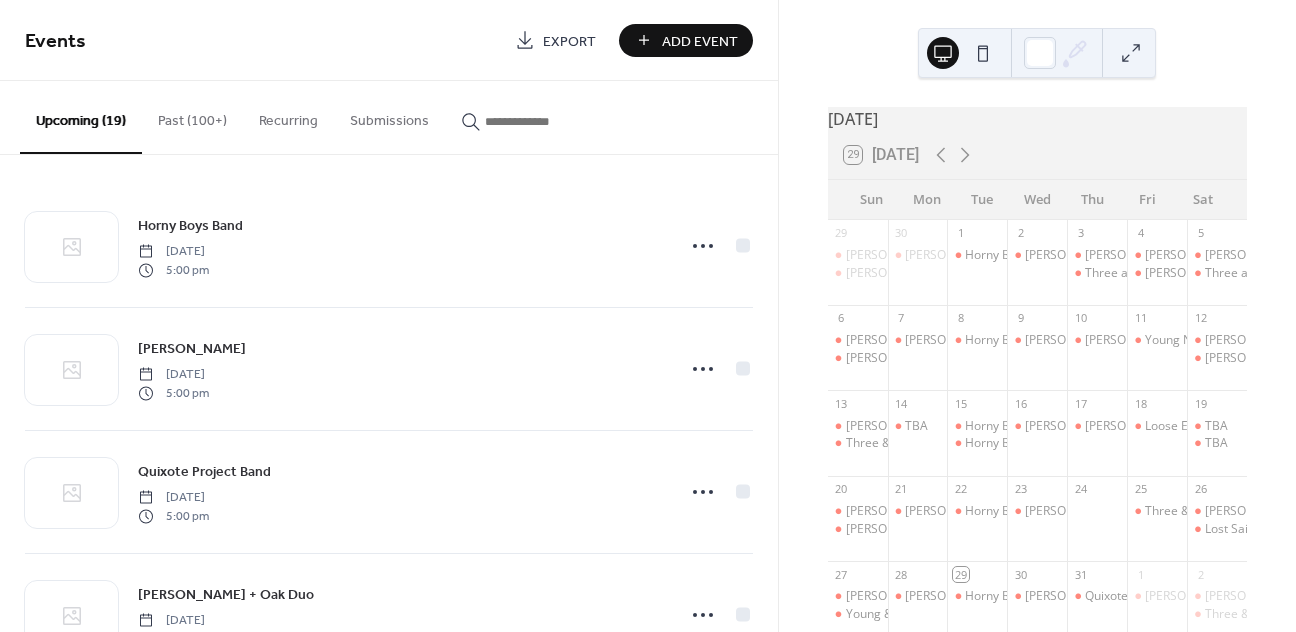 click on "Add Event" at bounding box center (700, 41) 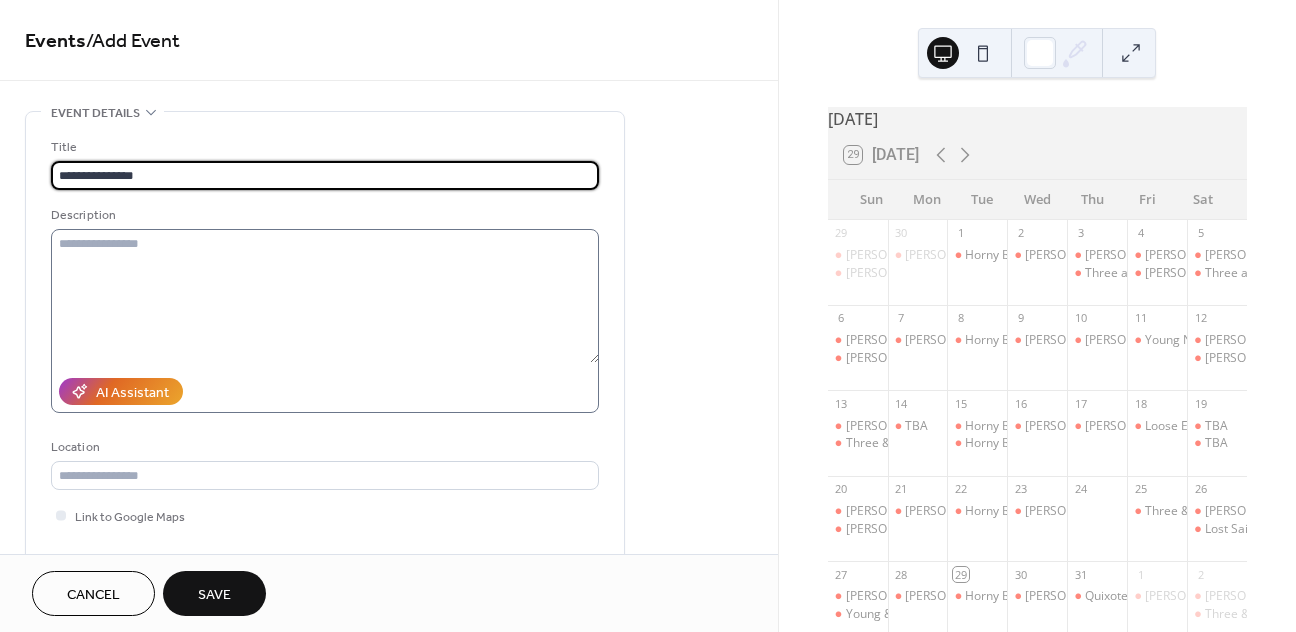 scroll, scrollTop: 308, scrollLeft: 0, axis: vertical 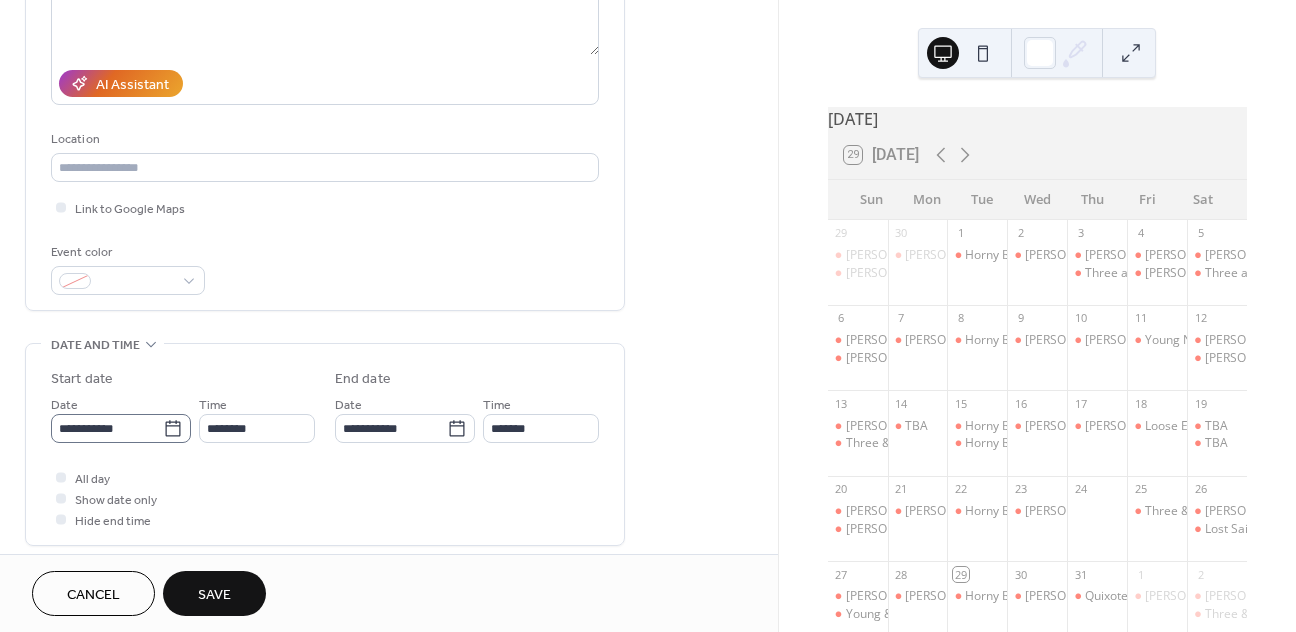 type on "**********" 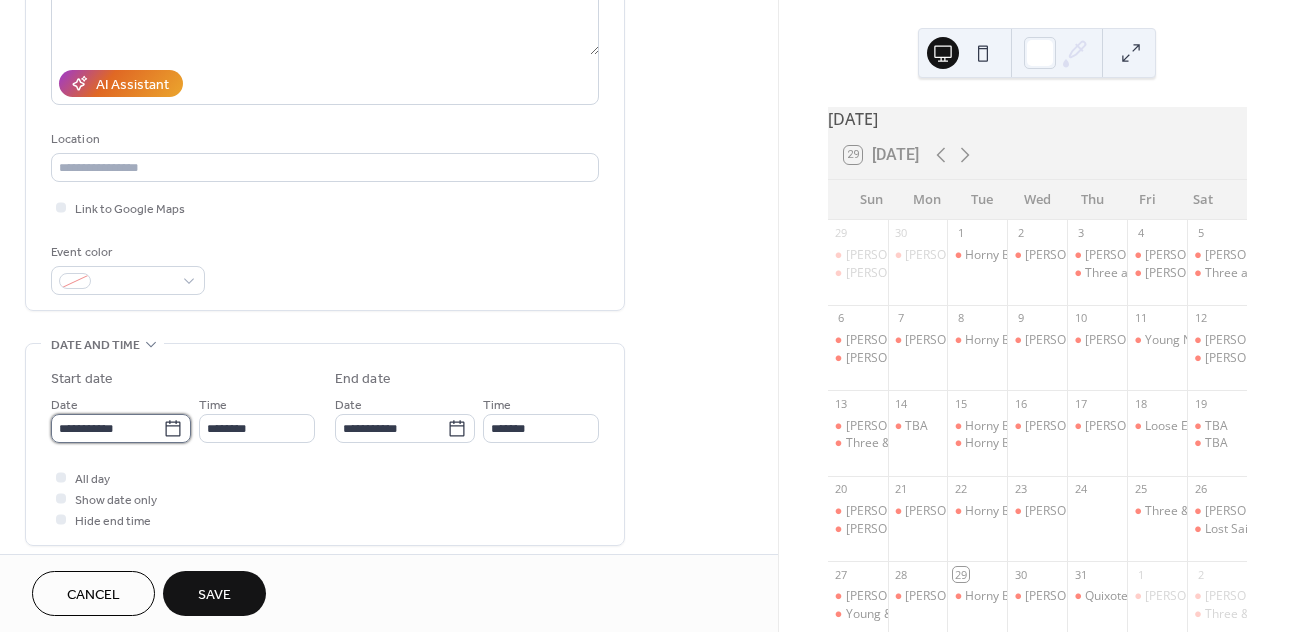 click on "**********" at bounding box center [107, 428] 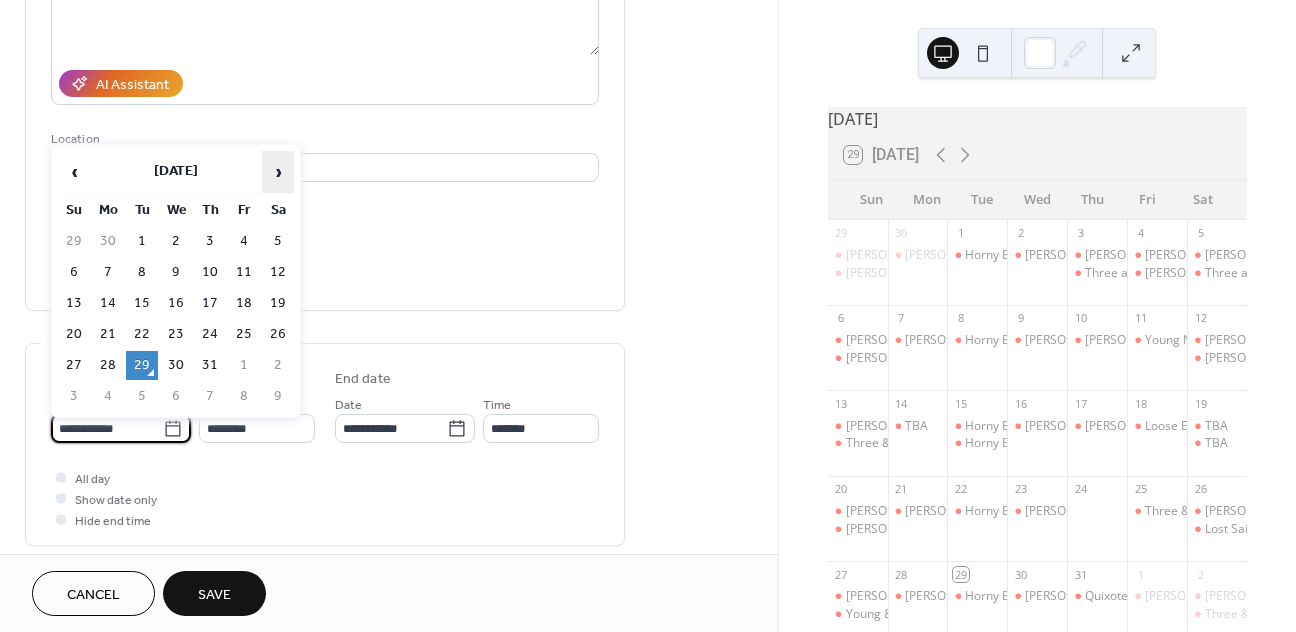 click on "›" at bounding box center (278, 172) 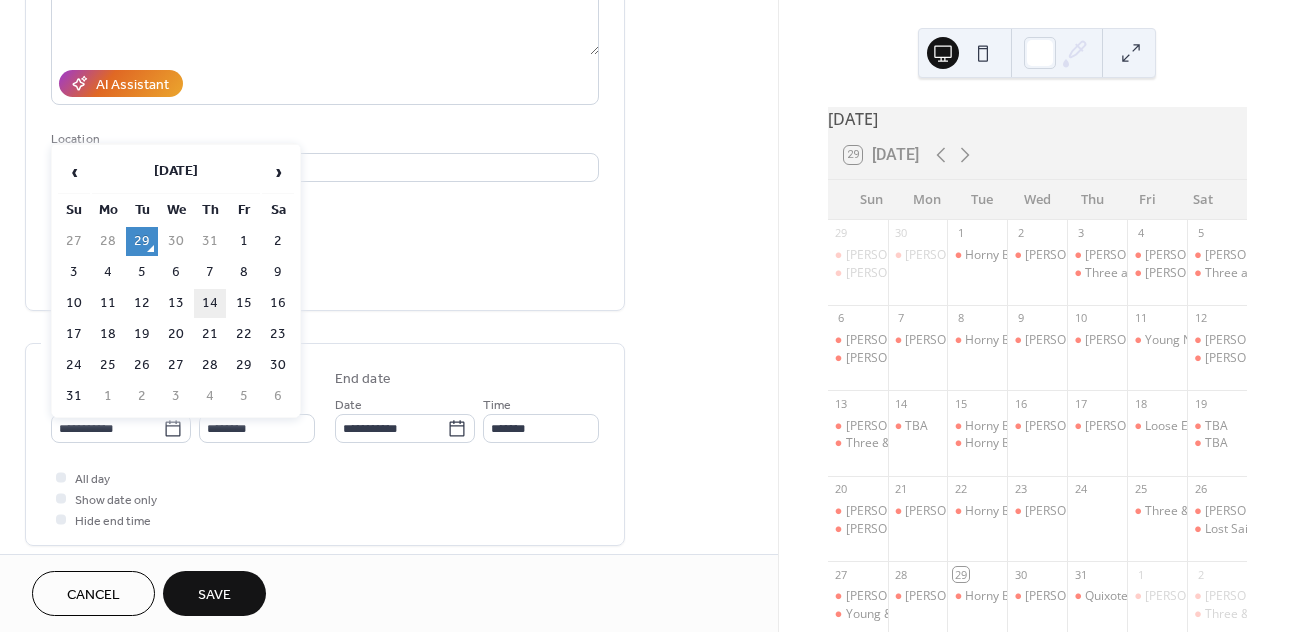 click on "14" at bounding box center (210, 303) 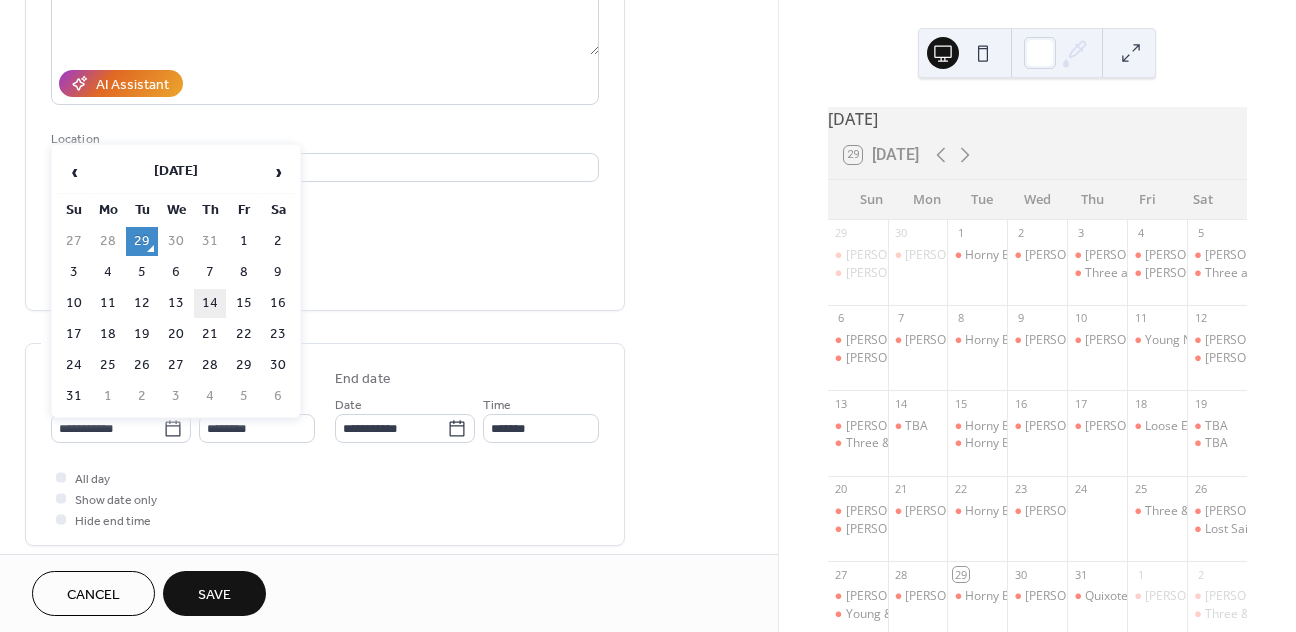 type on "**********" 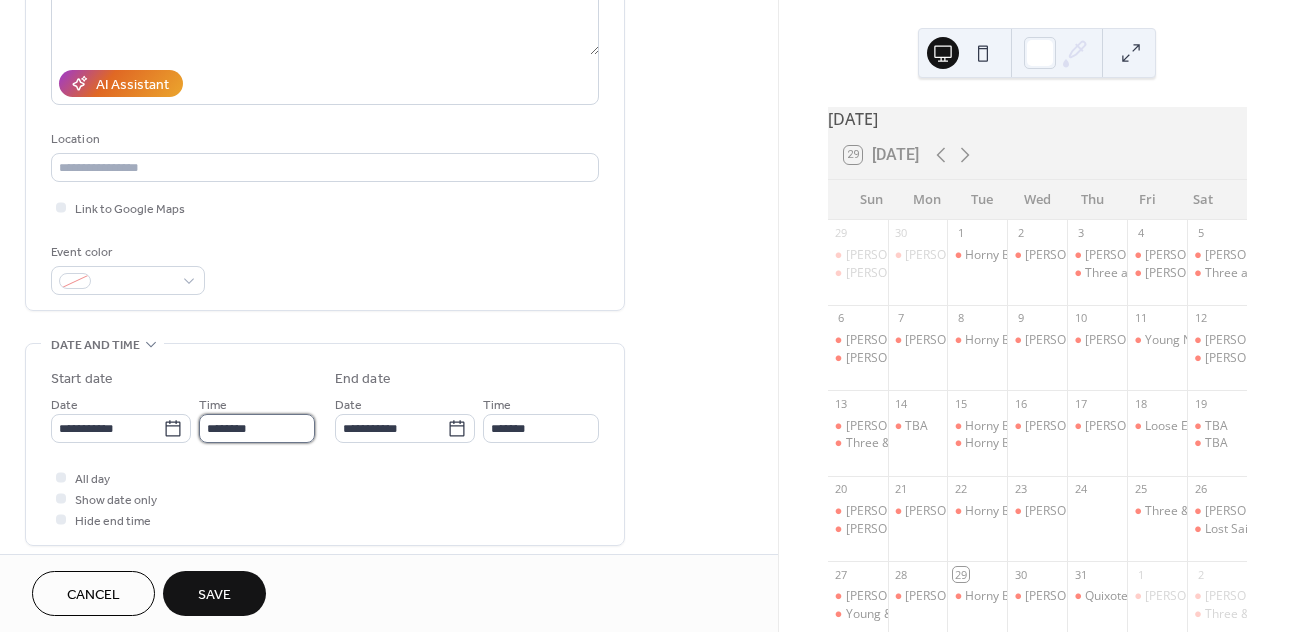 click on "********" at bounding box center (257, 428) 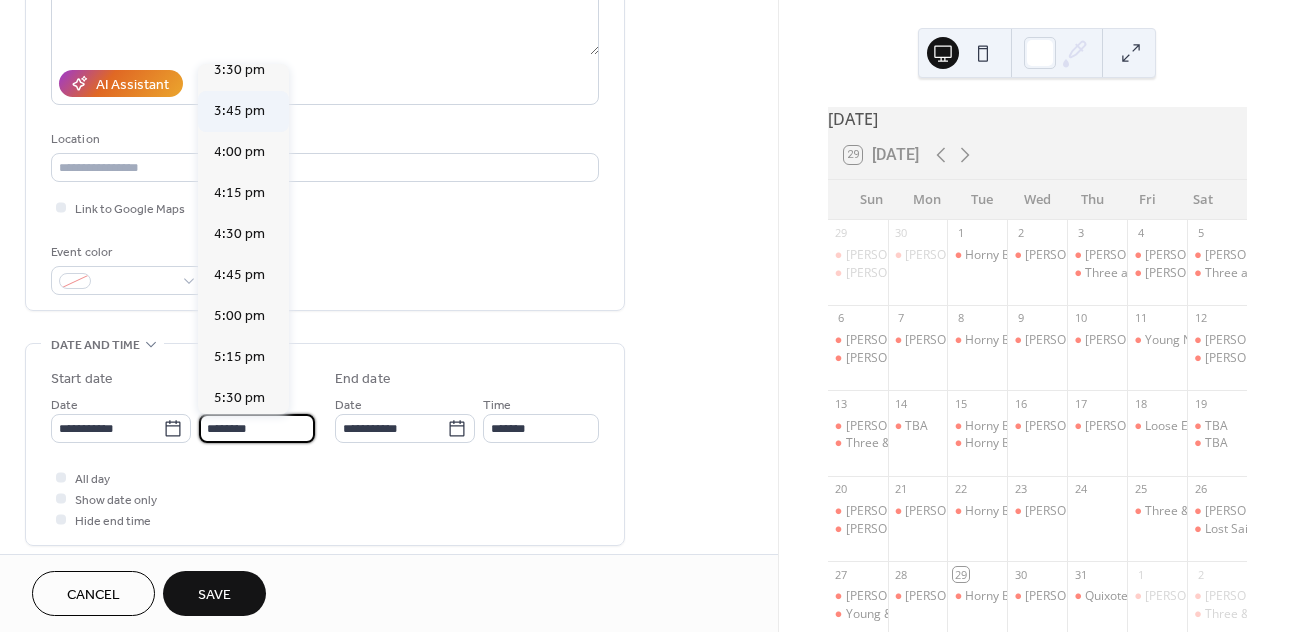 scroll, scrollTop: 2566, scrollLeft: 0, axis: vertical 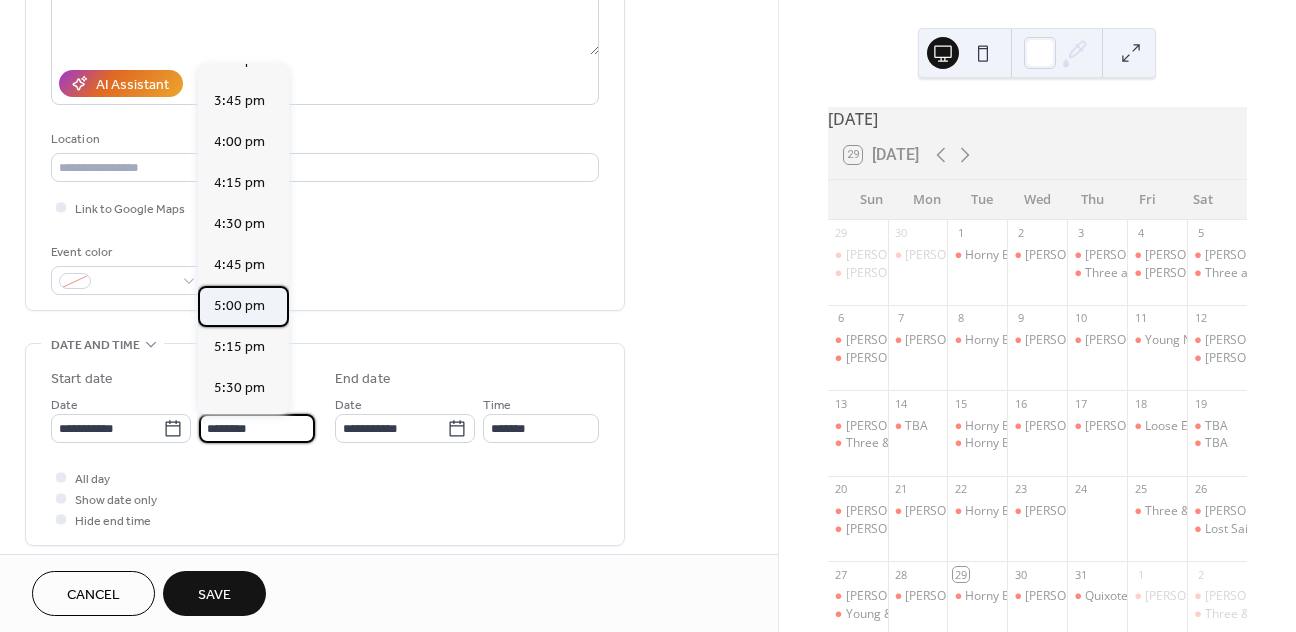 click on "5:00 pm" at bounding box center [239, 306] 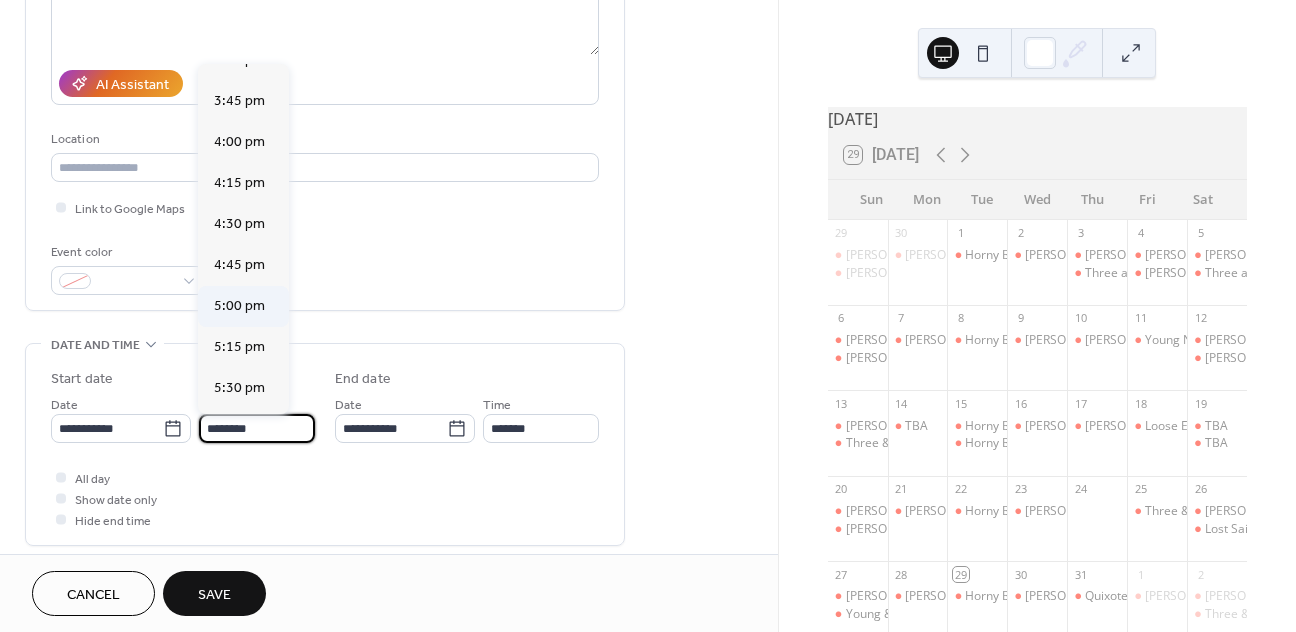 type on "*******" 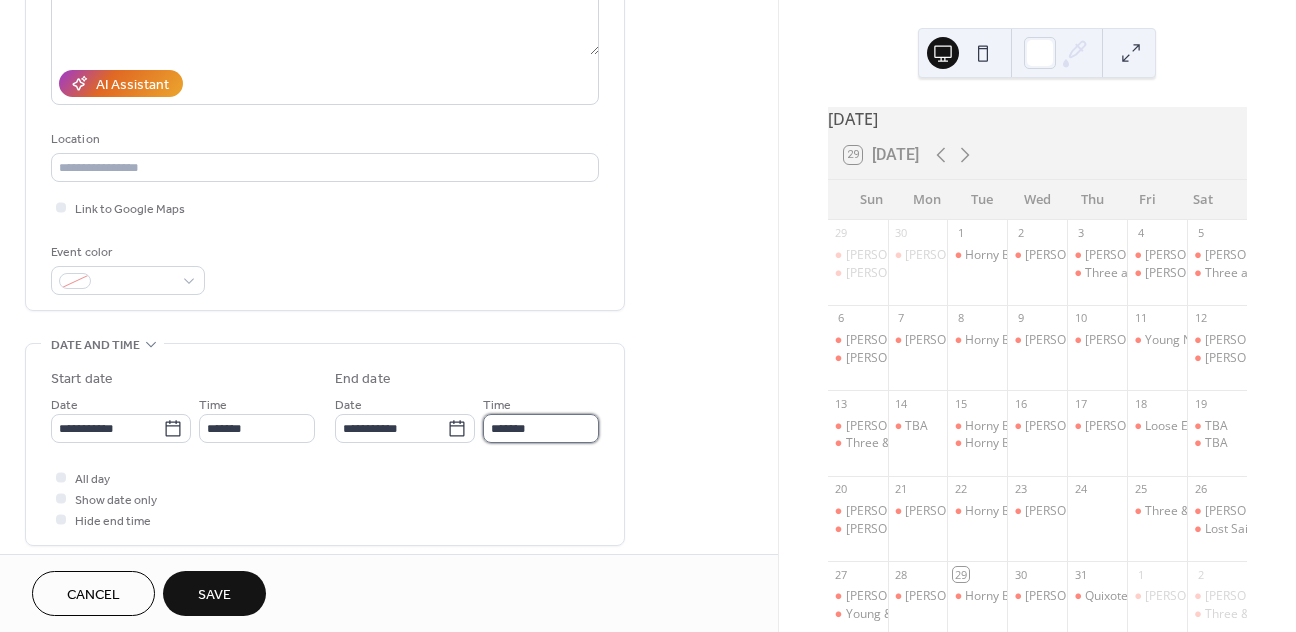 click on "*******" at bounding box center [541, 428] 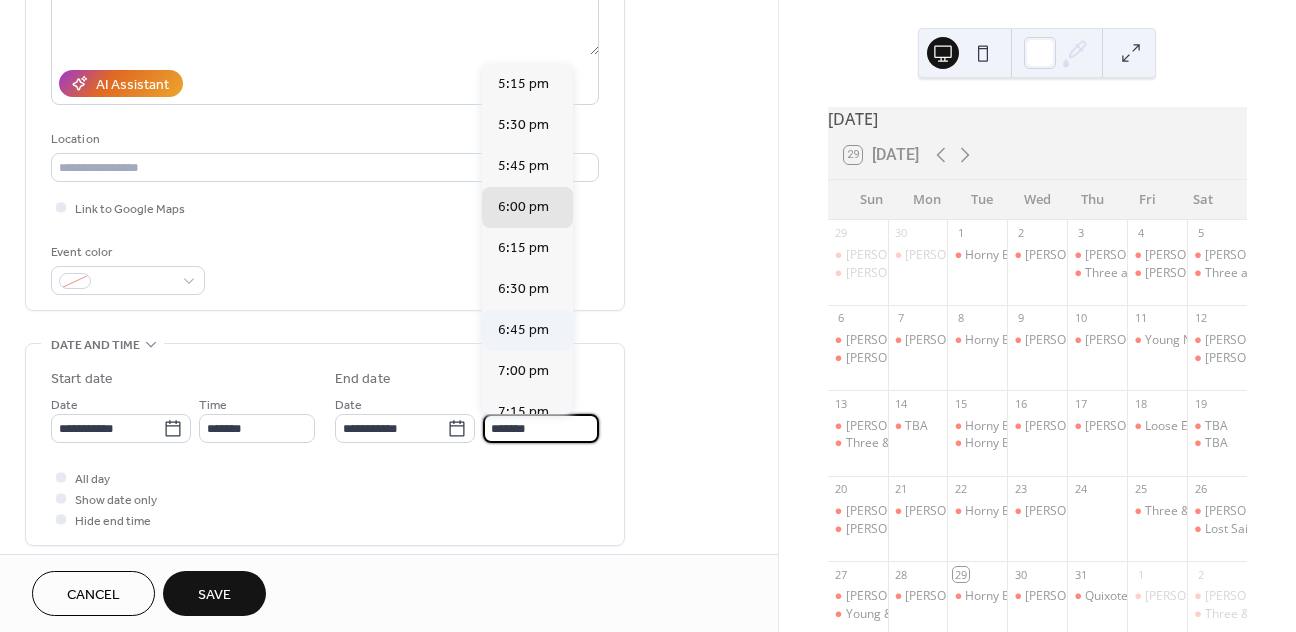 scroll, scrollTop: 330, scrollLeft: 0, axis: vertical 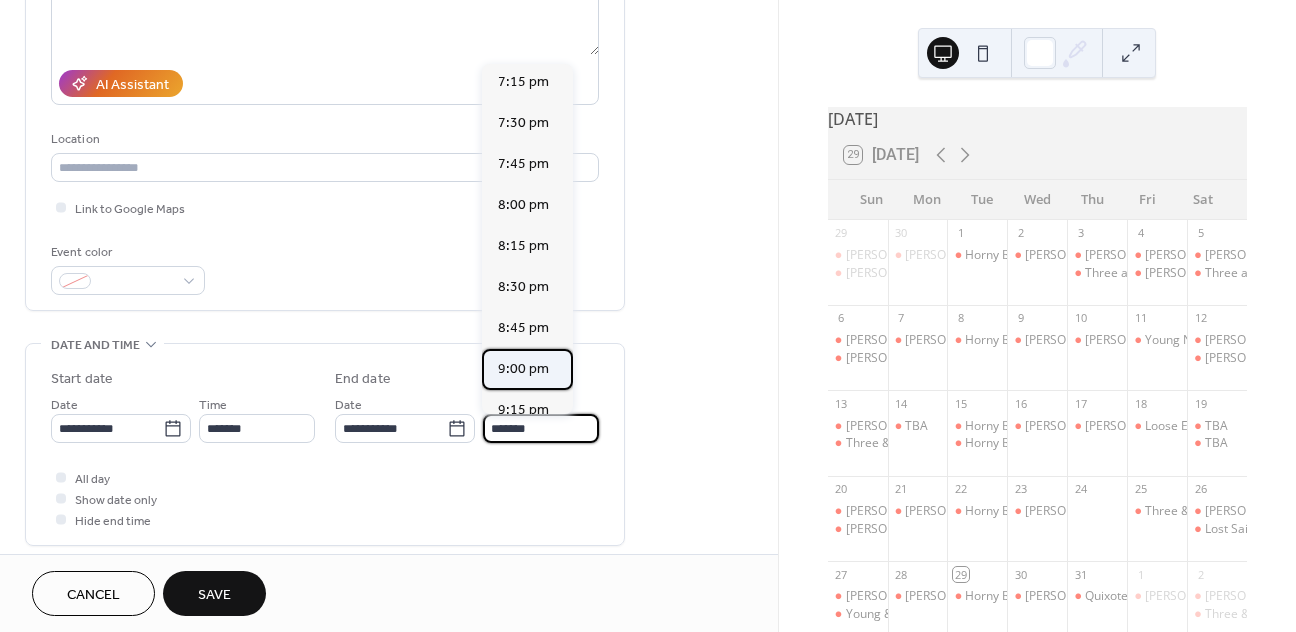 click on "9:00 pm" at bounding box center (523, 369) 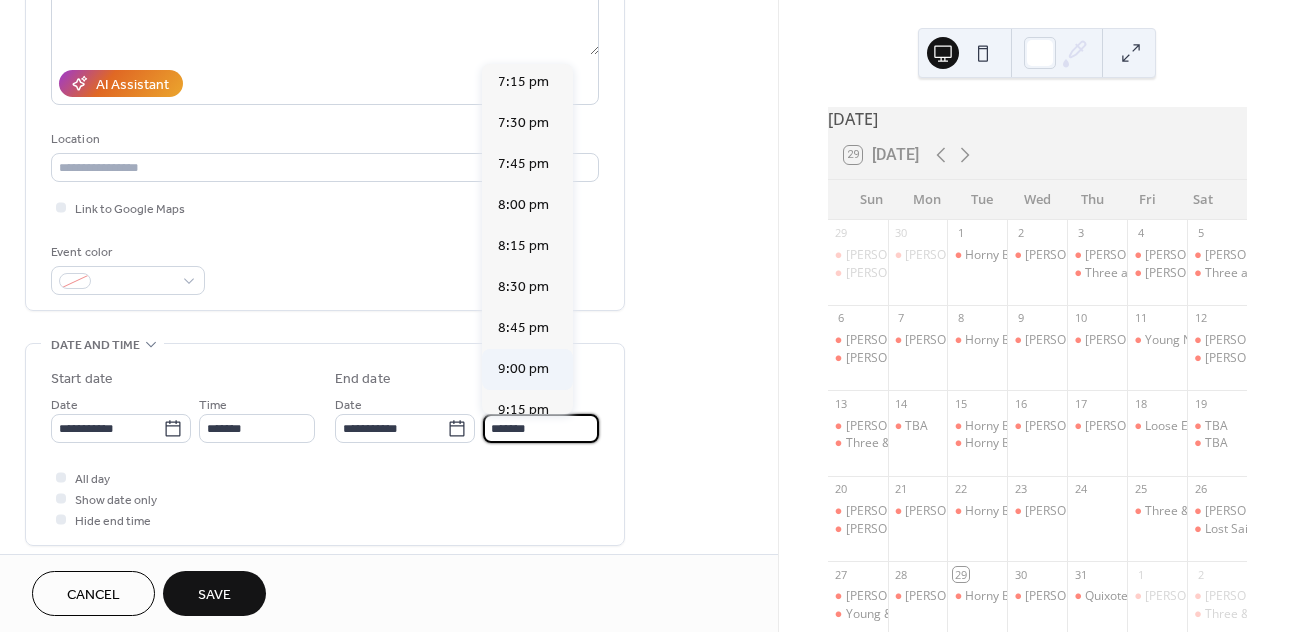 type on "*******" 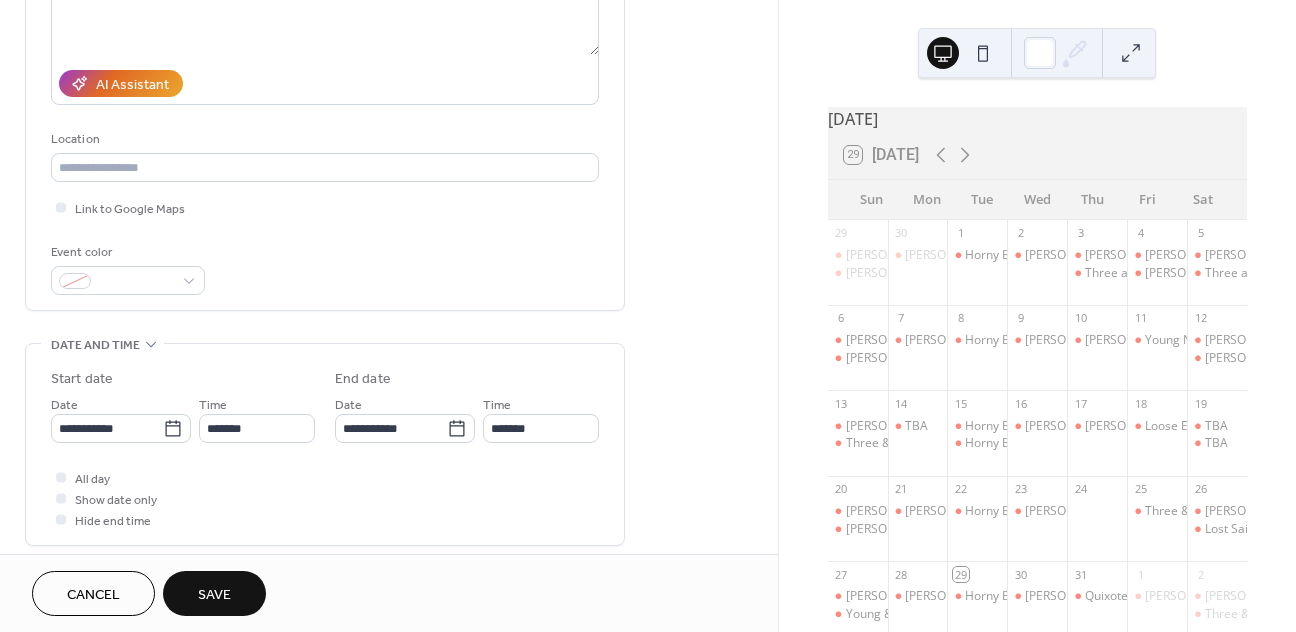 click on "Save" at bounding box center (214, 593) 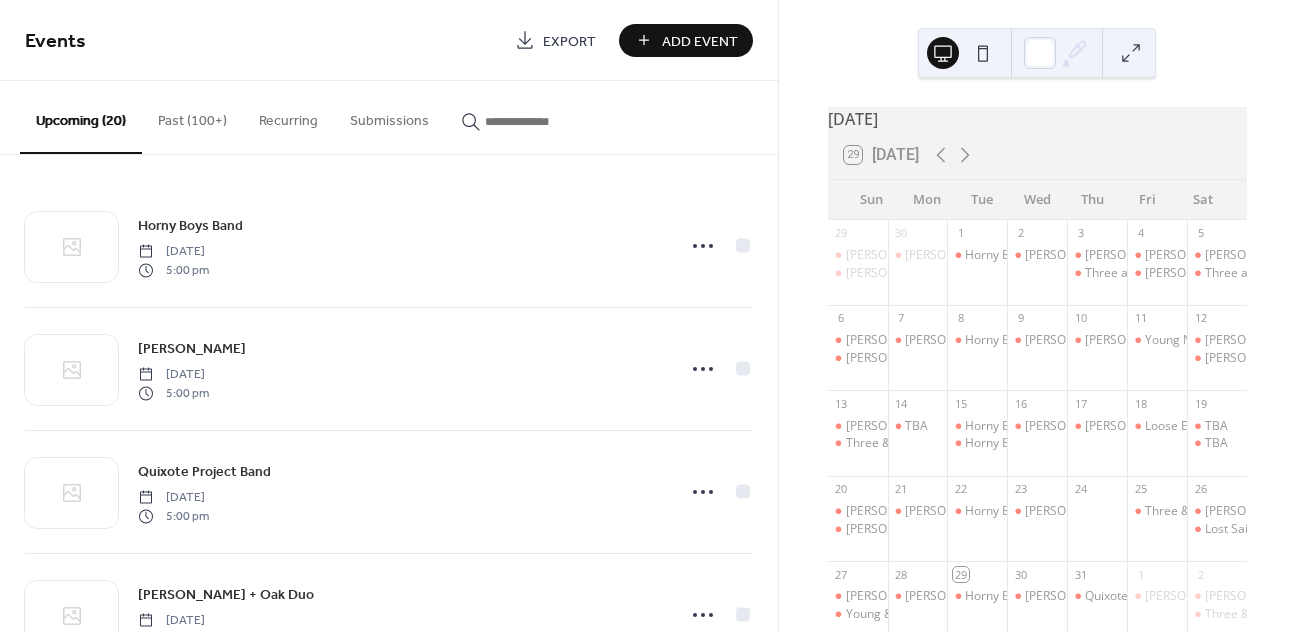click on "Add Event" at bounding box center [700, 41] 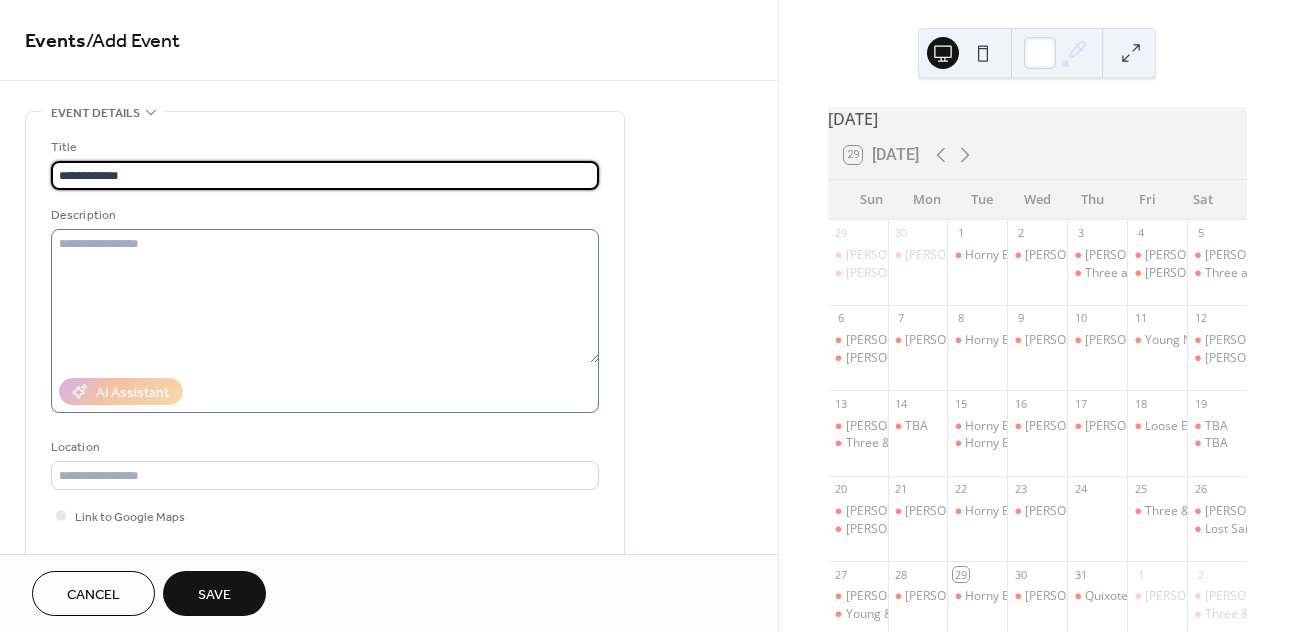 scroll, scrollTop: 238, scrollLeft: 0, axis: vertical 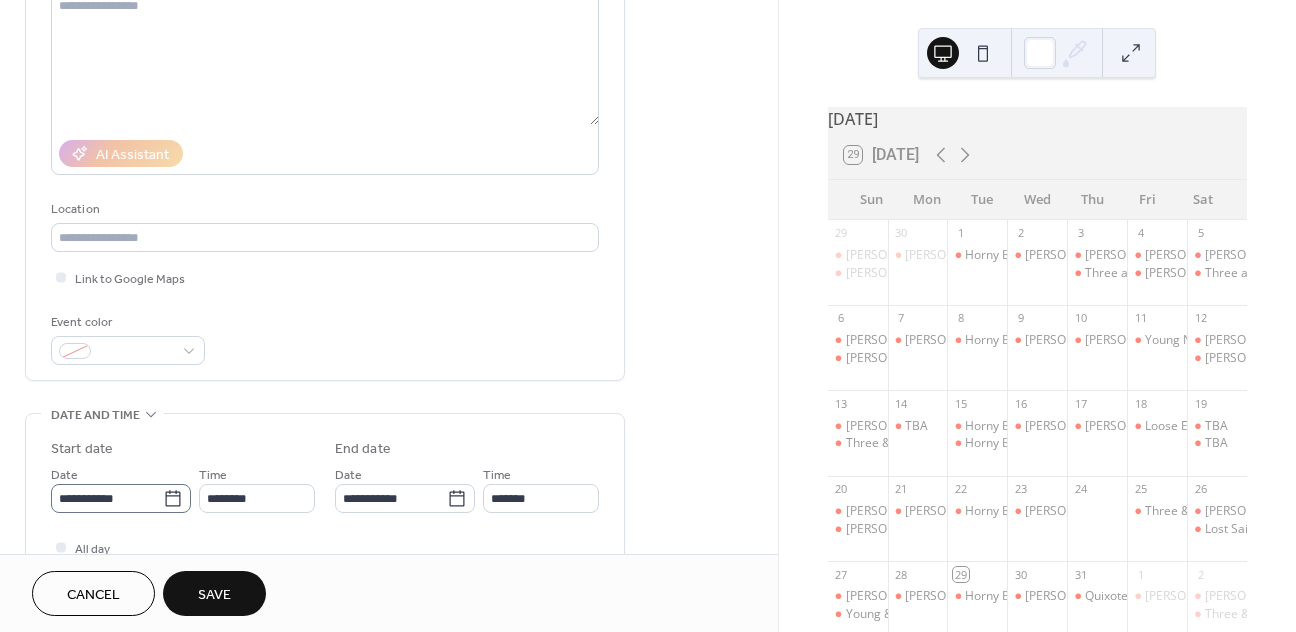 type on "**********" 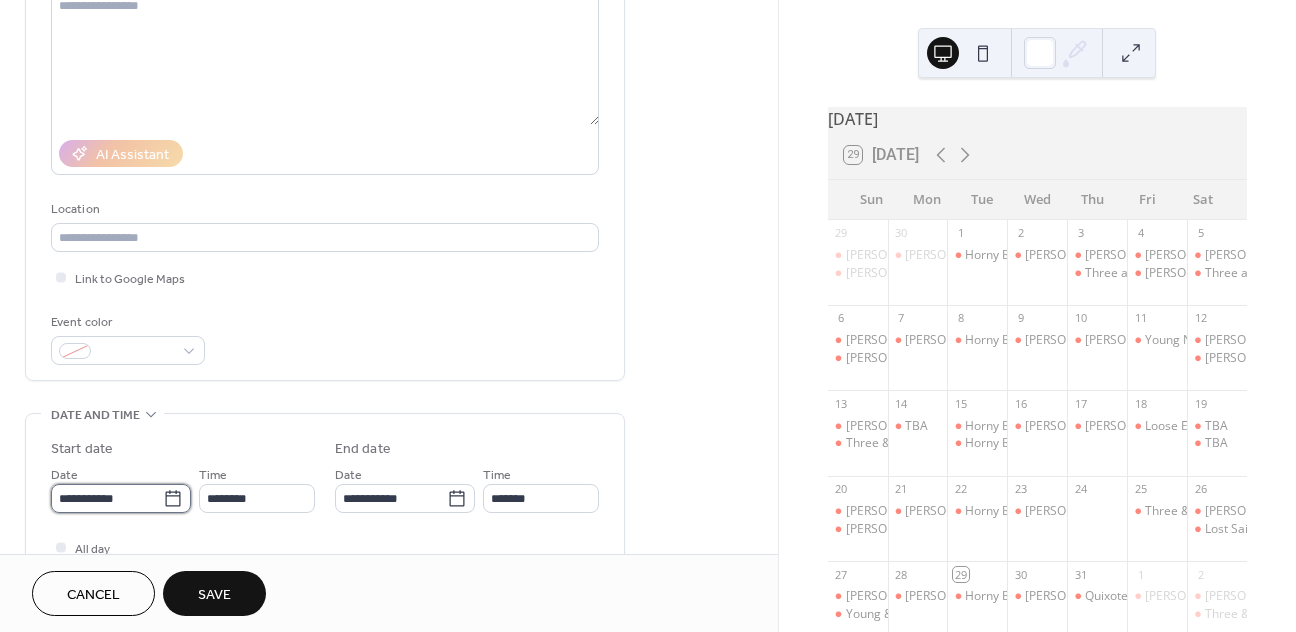 click on "**********" at bounding box center (107, 498) 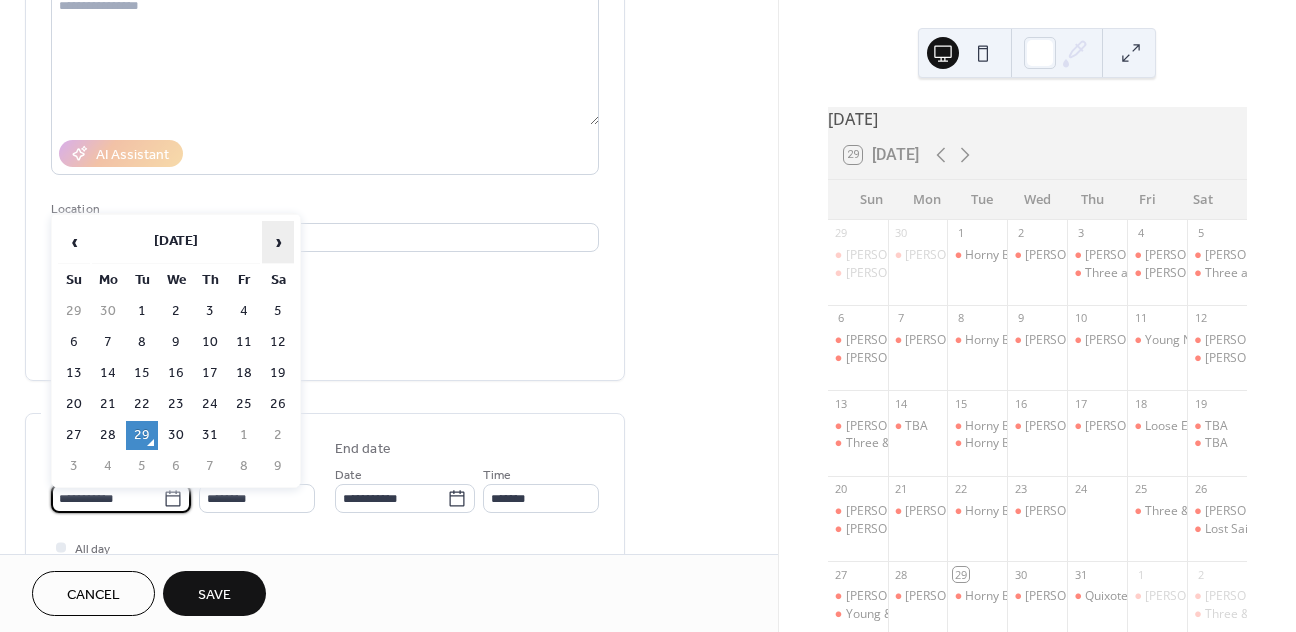 click on "›" at bounding box center [278, 242] 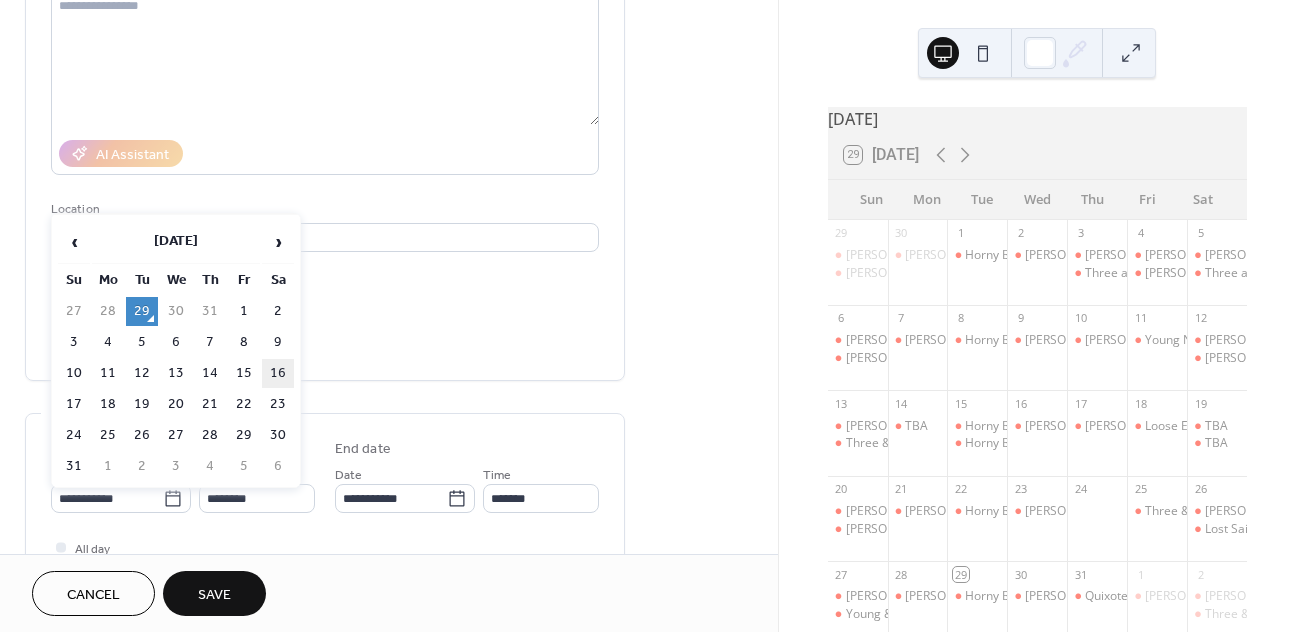 click on "16" at bounding box center [278, 373] 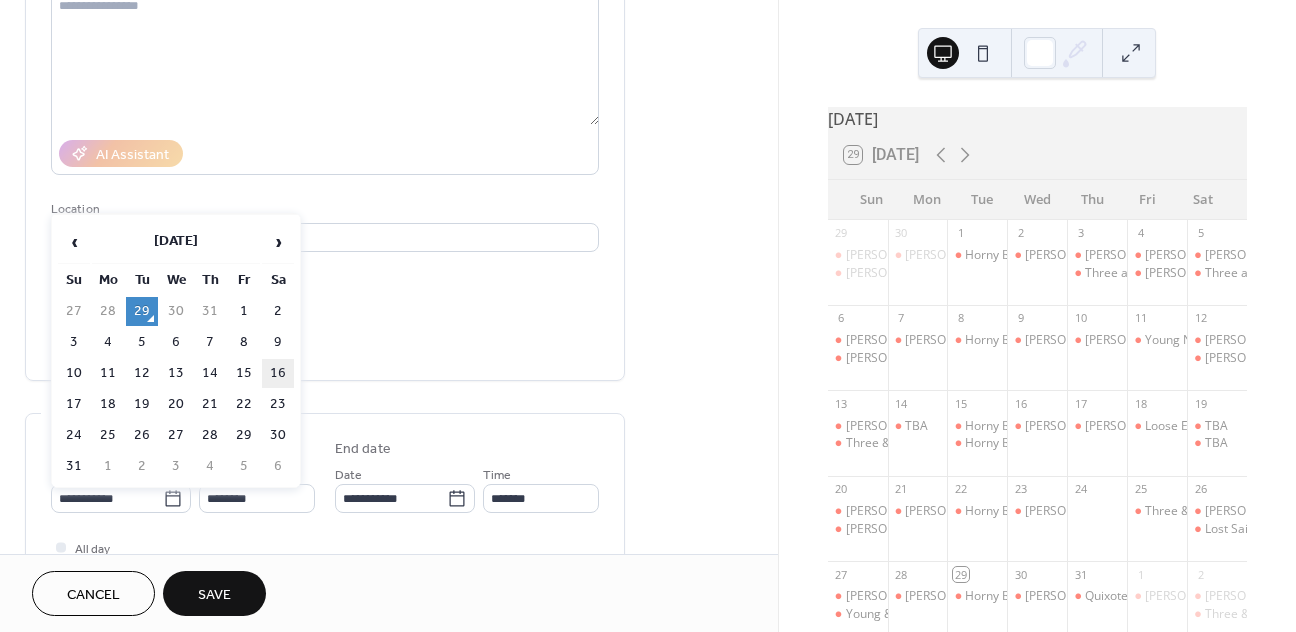 type on "**********" 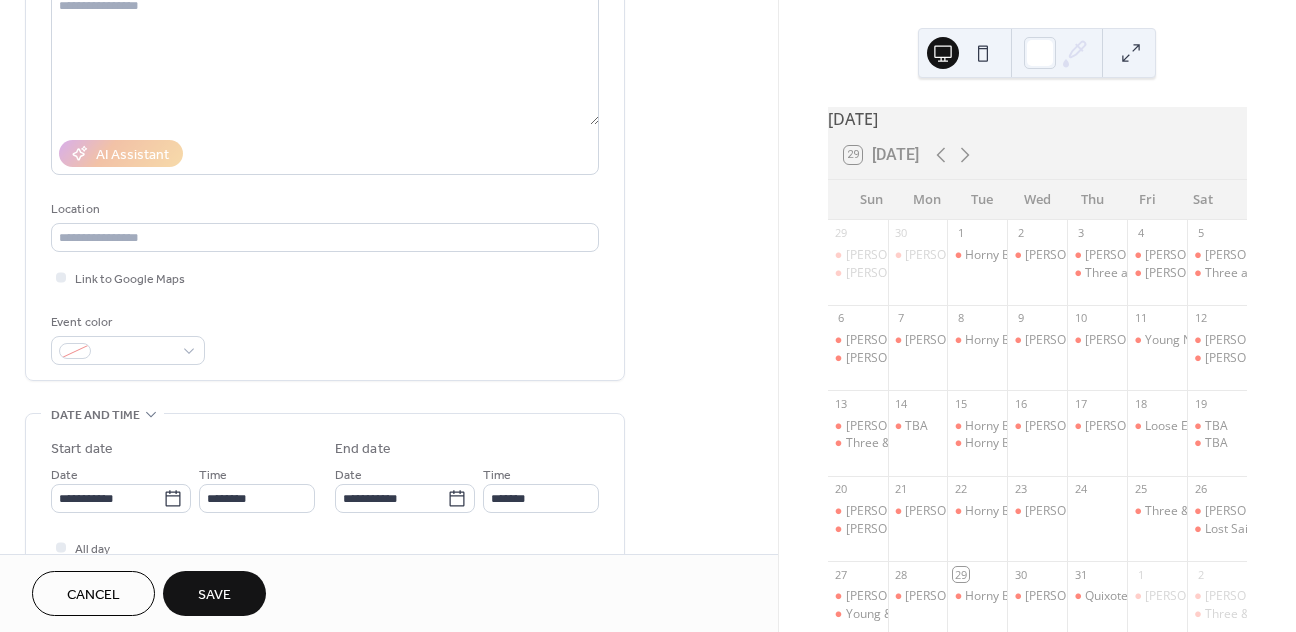 scroll, scrollTop: 343, scrollLeft: 0, axis: vertical 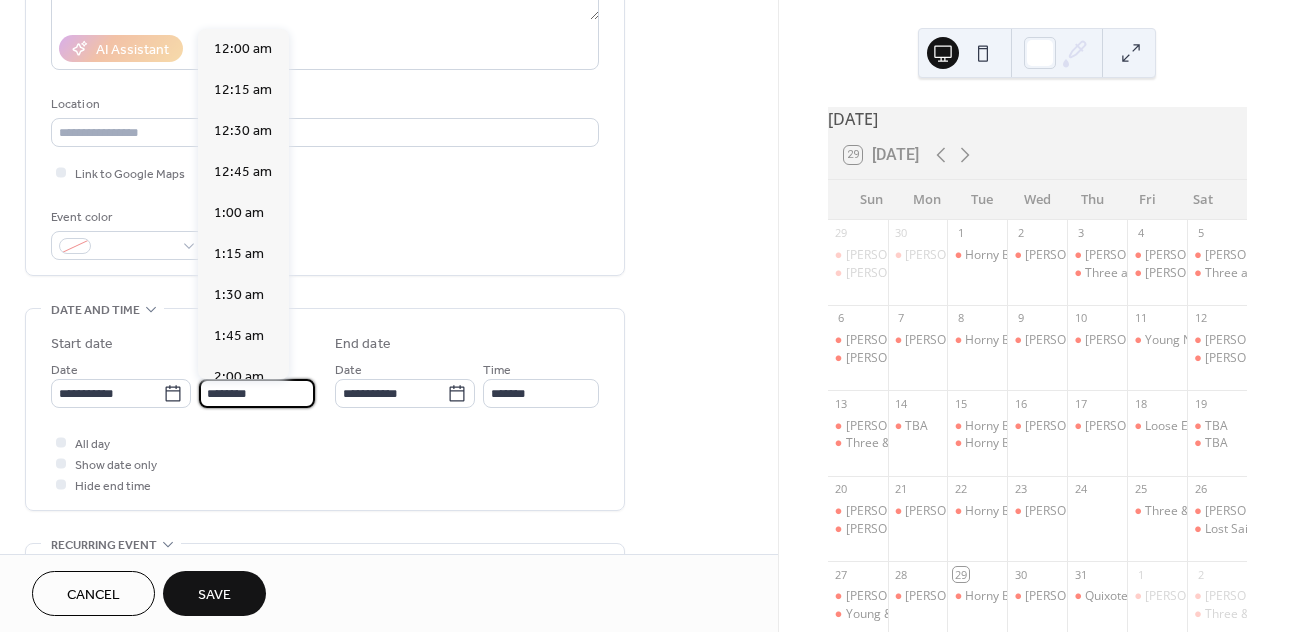 click on "********" at bounding box center [257, 393] 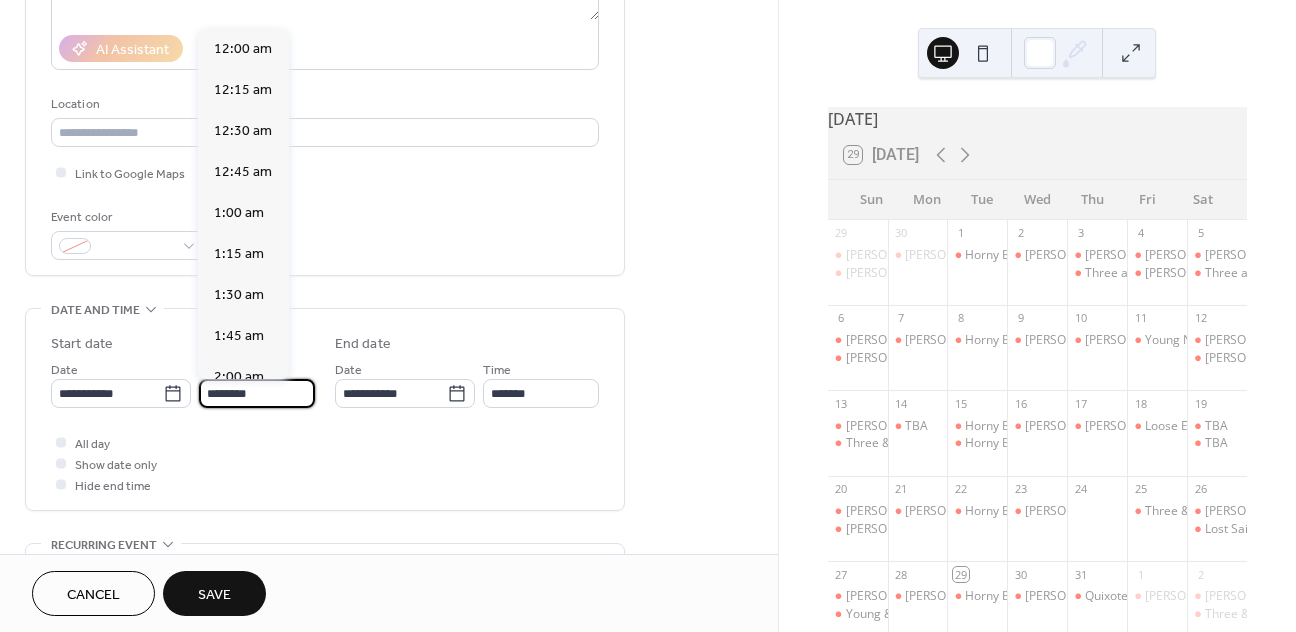 scroll, scrollTop: 1944, scrollLeft: 0, axis: vertical 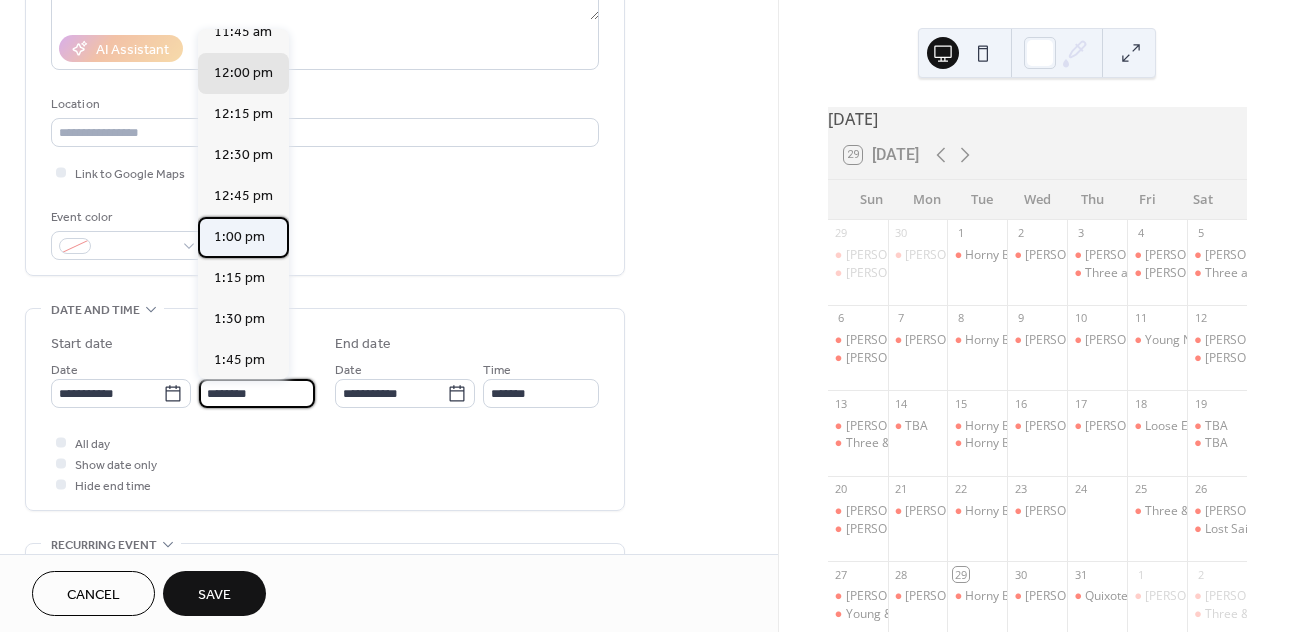 click on "1:00 pm" at bounding box center (239, 237) 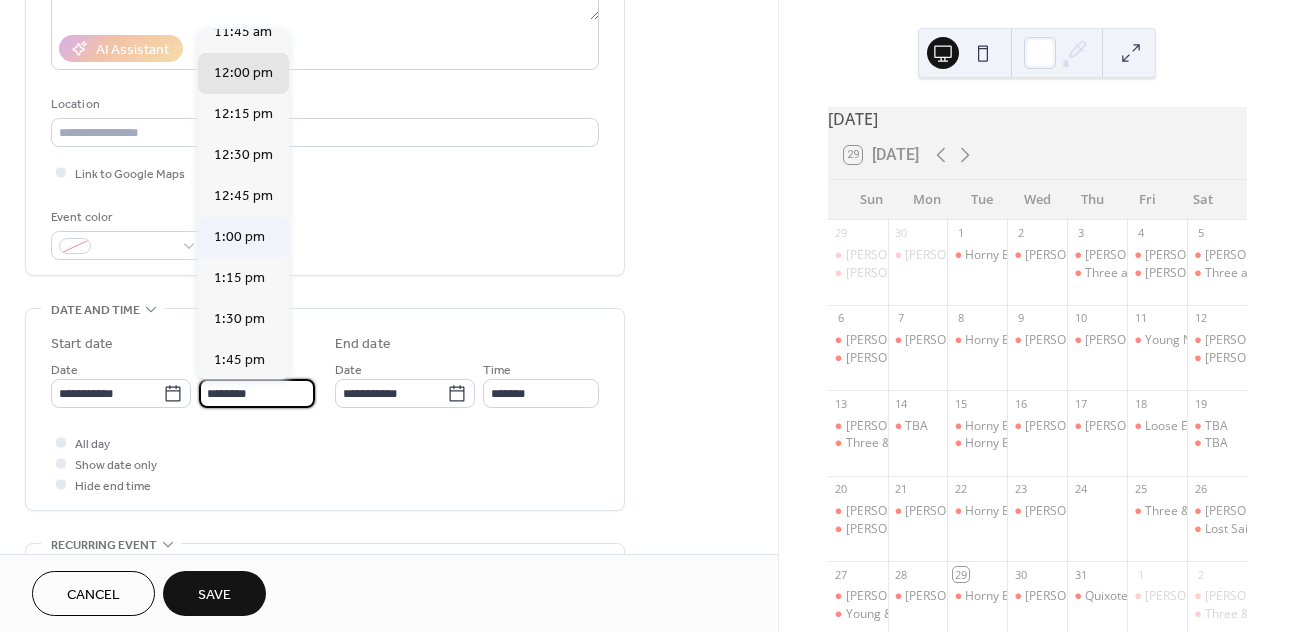 type on "*******" 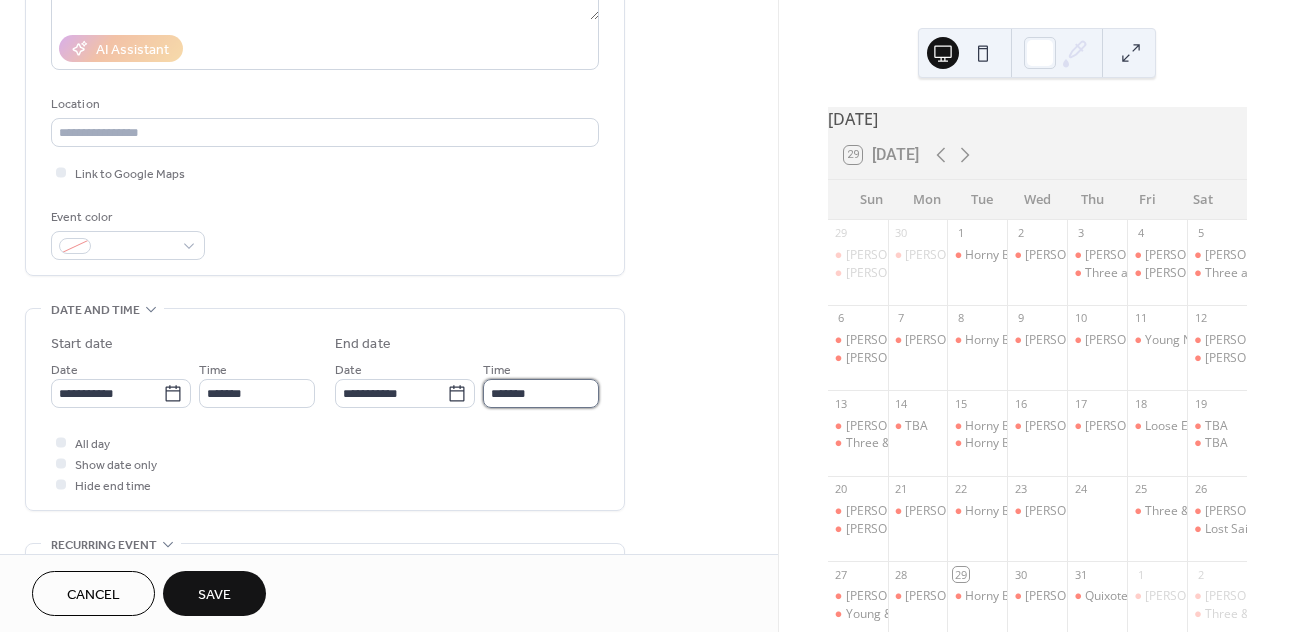 click on "*******" at bounding box center [541, 393] 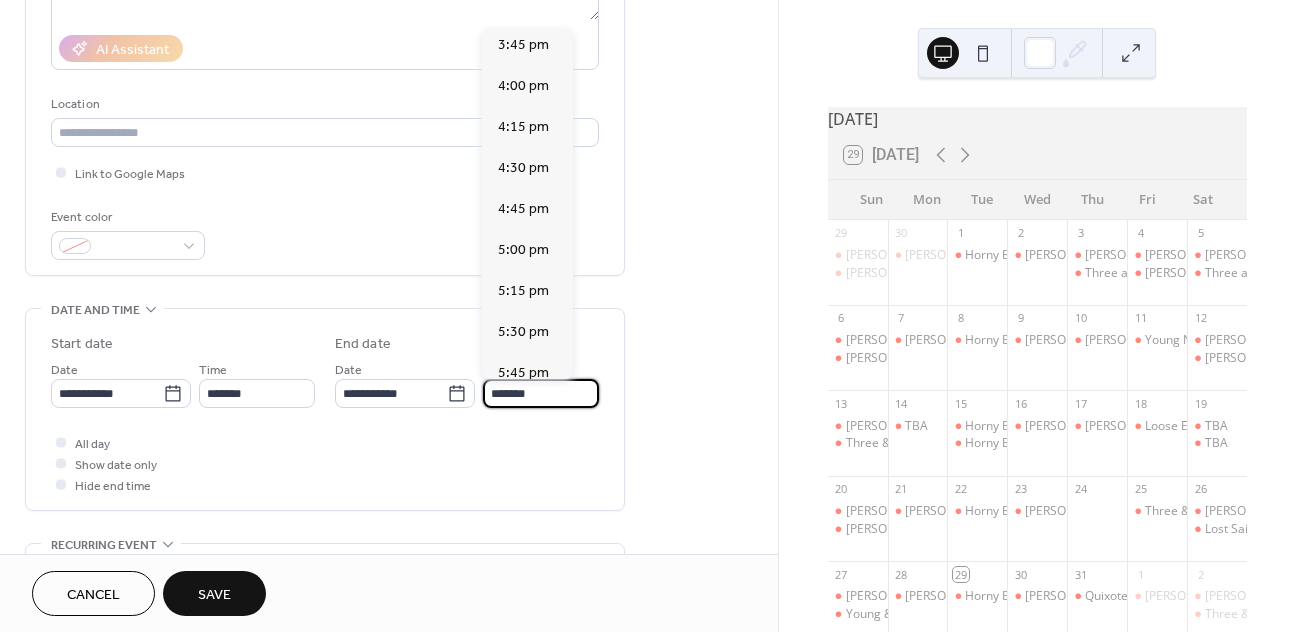 scroll, scrollTop: 417, scrollLeft: 0, axis: vertical 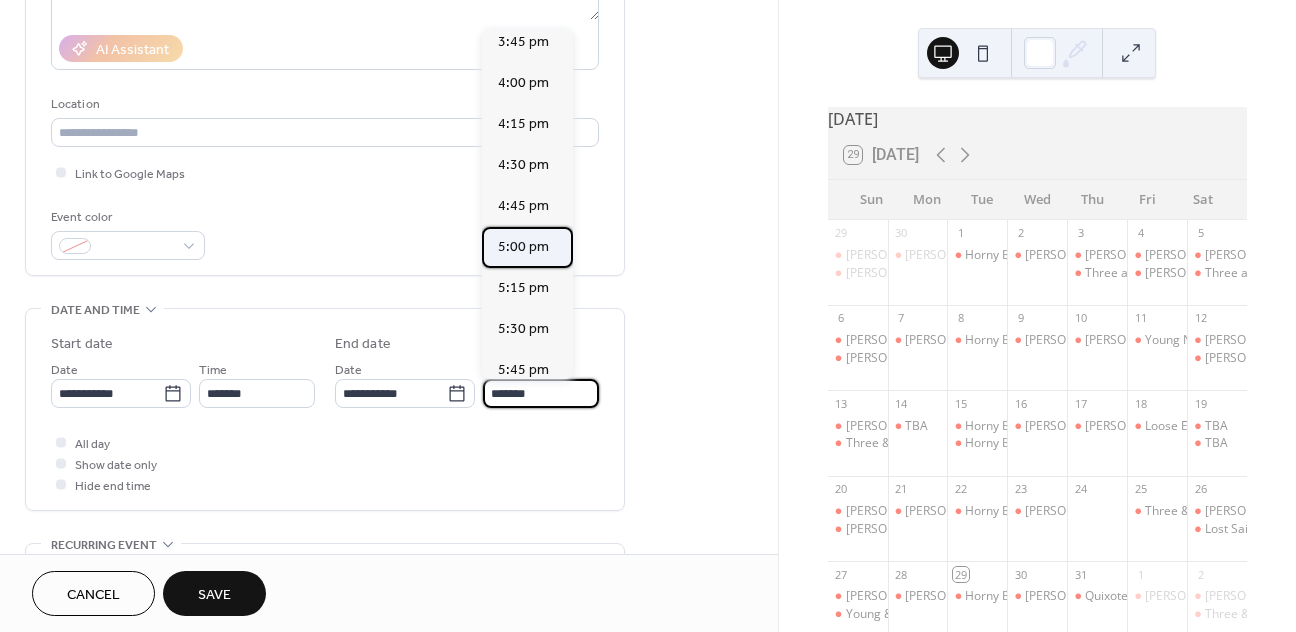 click on "5:00 pm" at bounding box center (523, 247) 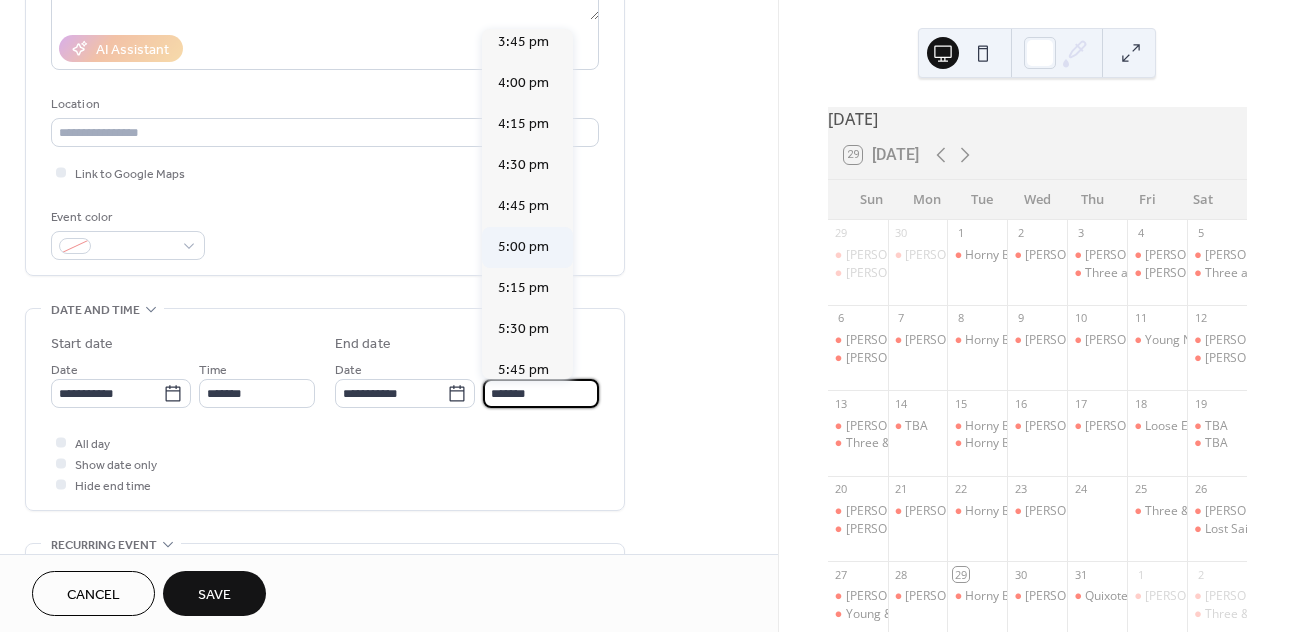 type on "*******" 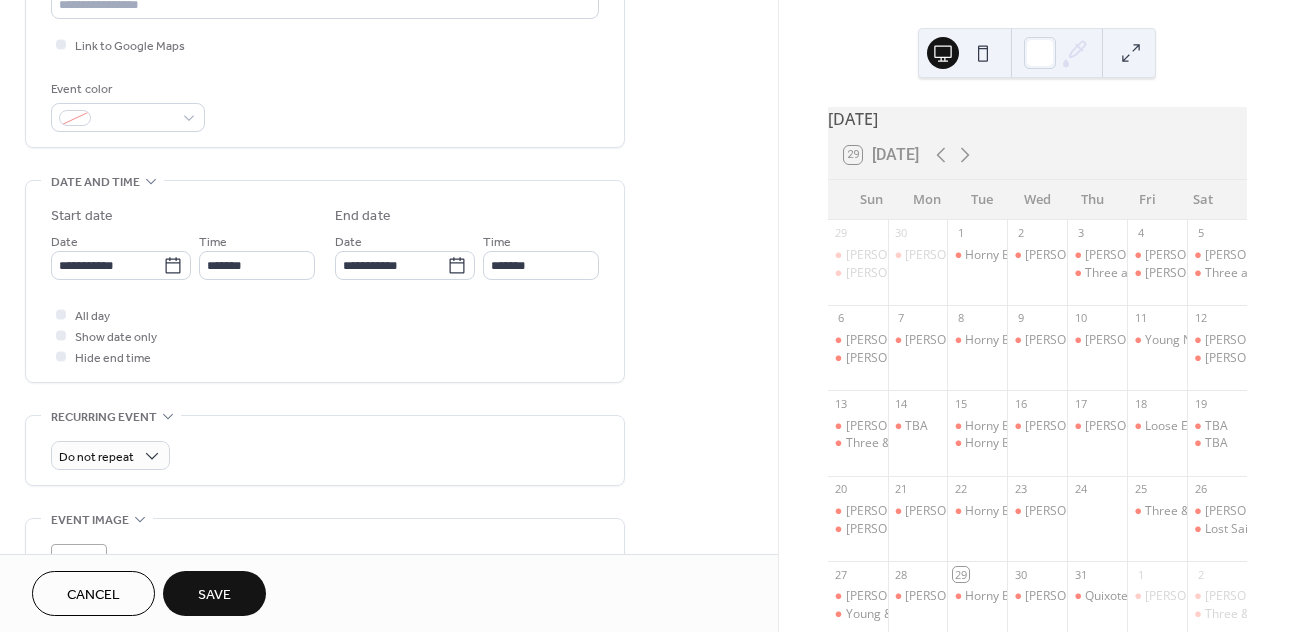 scroll, scrollTop: 470, scrollLeft: 0, axis: vertical 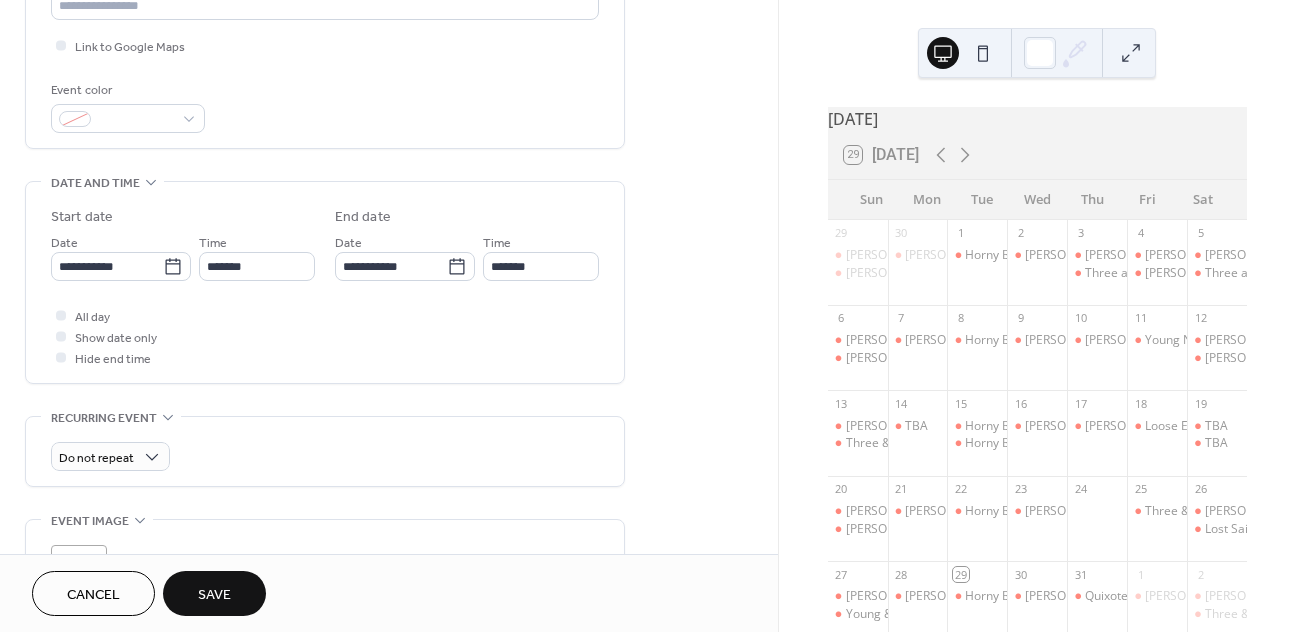 click on "Save" at bounding box center [214, 593] 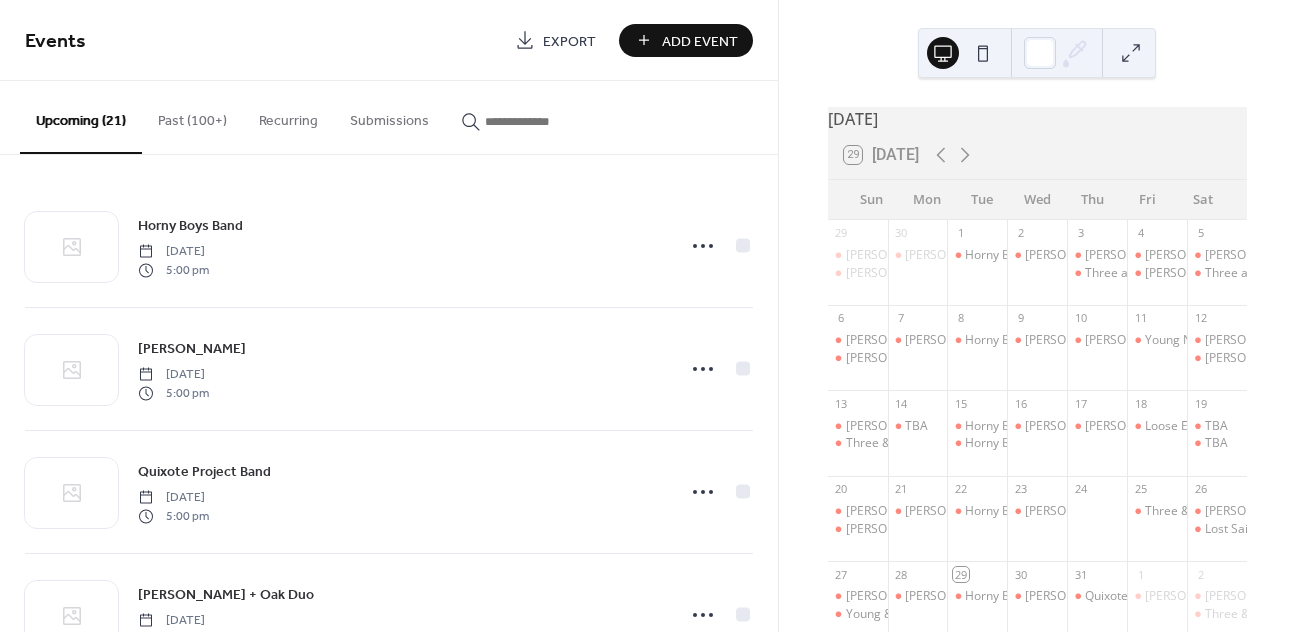 click on "Add Event" at bounding box center (700, 41) 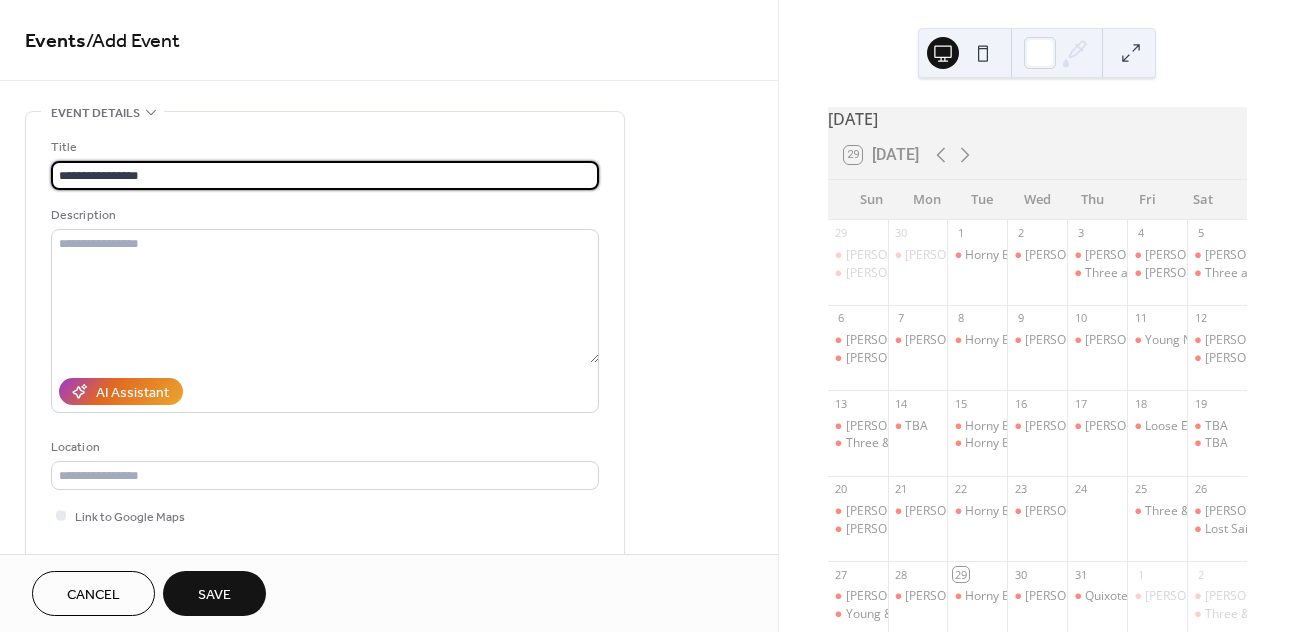 scroll, scrollTop: 1, scrollLeft: 0, axis: vertical 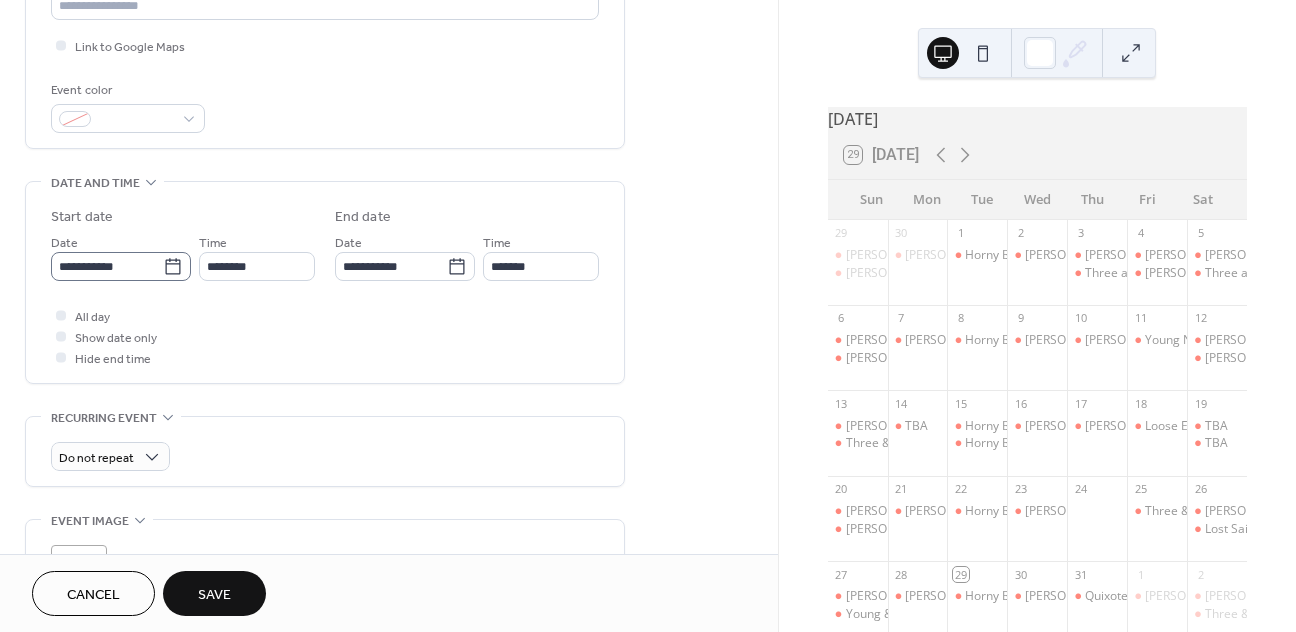 type on "**********" 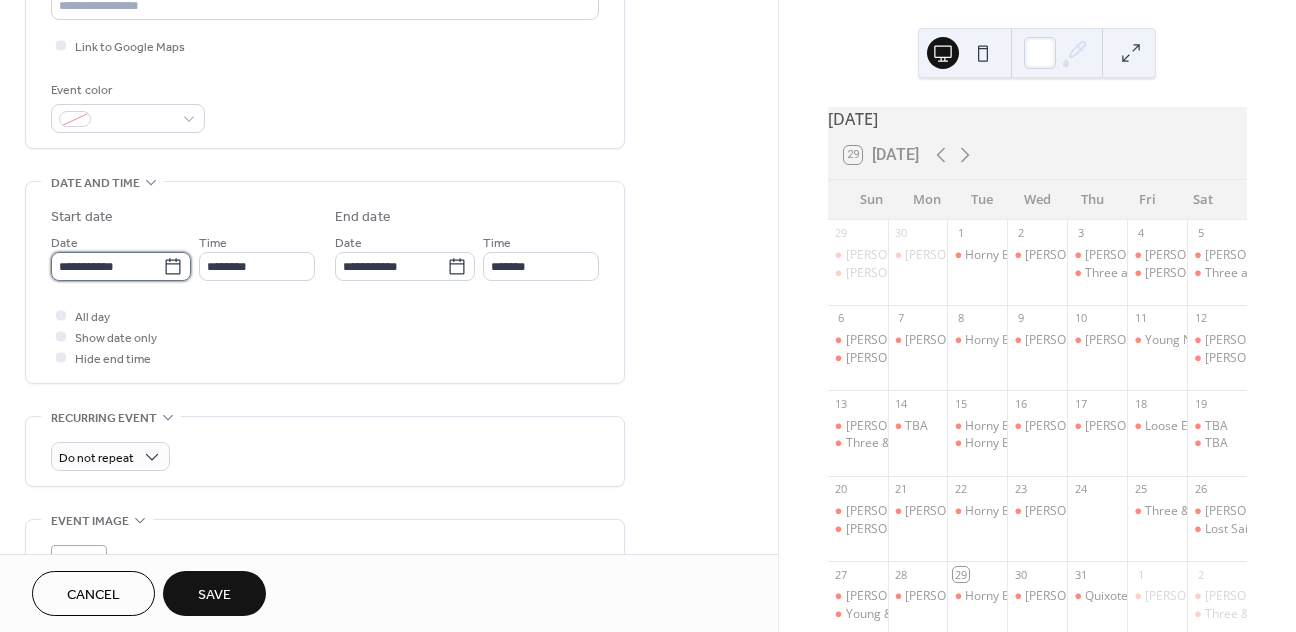 scroll, scrollTop: 0, scrollLeft: 0, axis: both 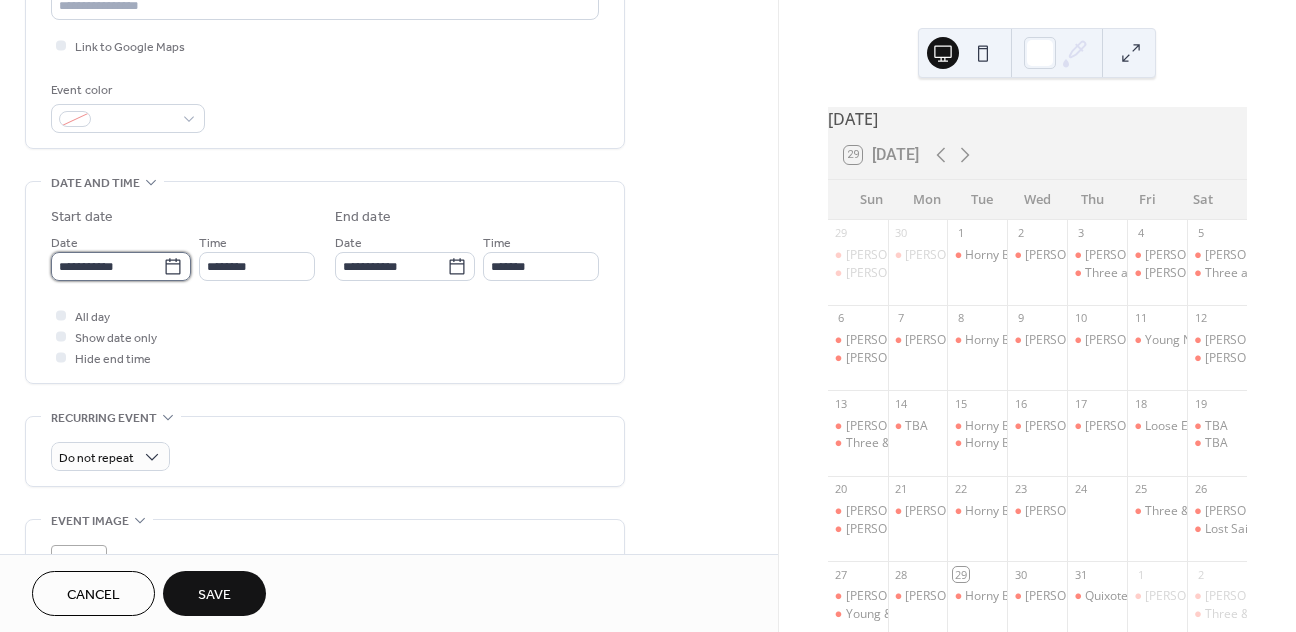 click on "**********" at bounding box center (107, 266) 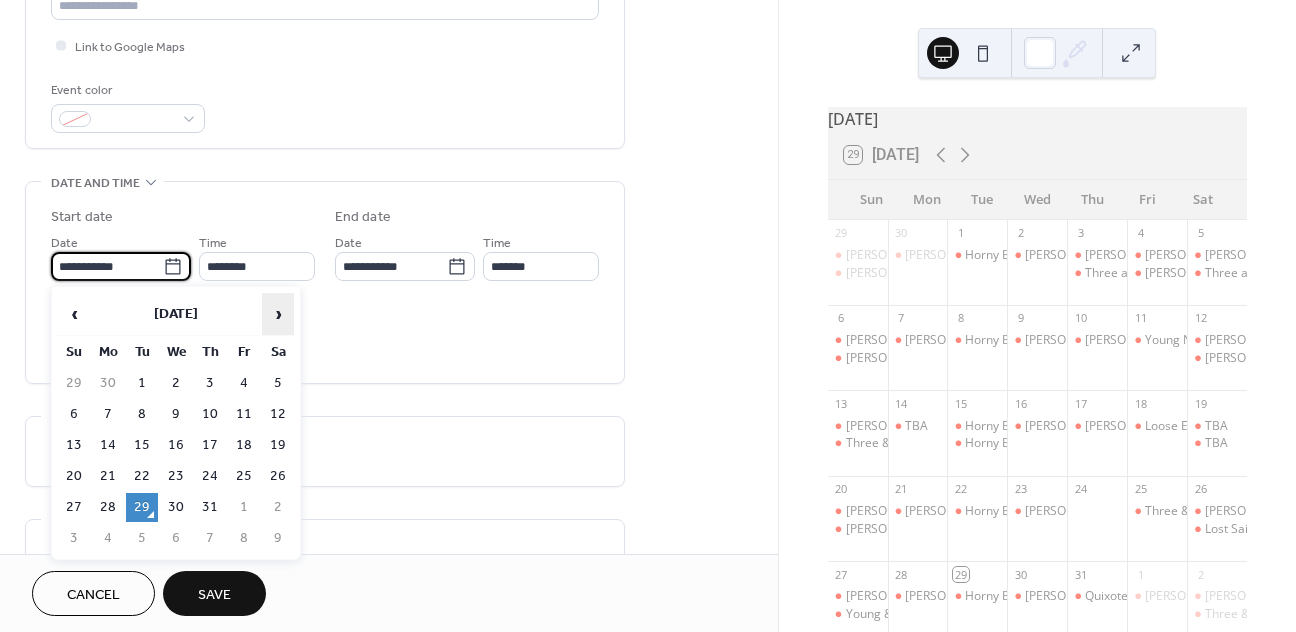 click on "›" at bounding box center [278, 314] 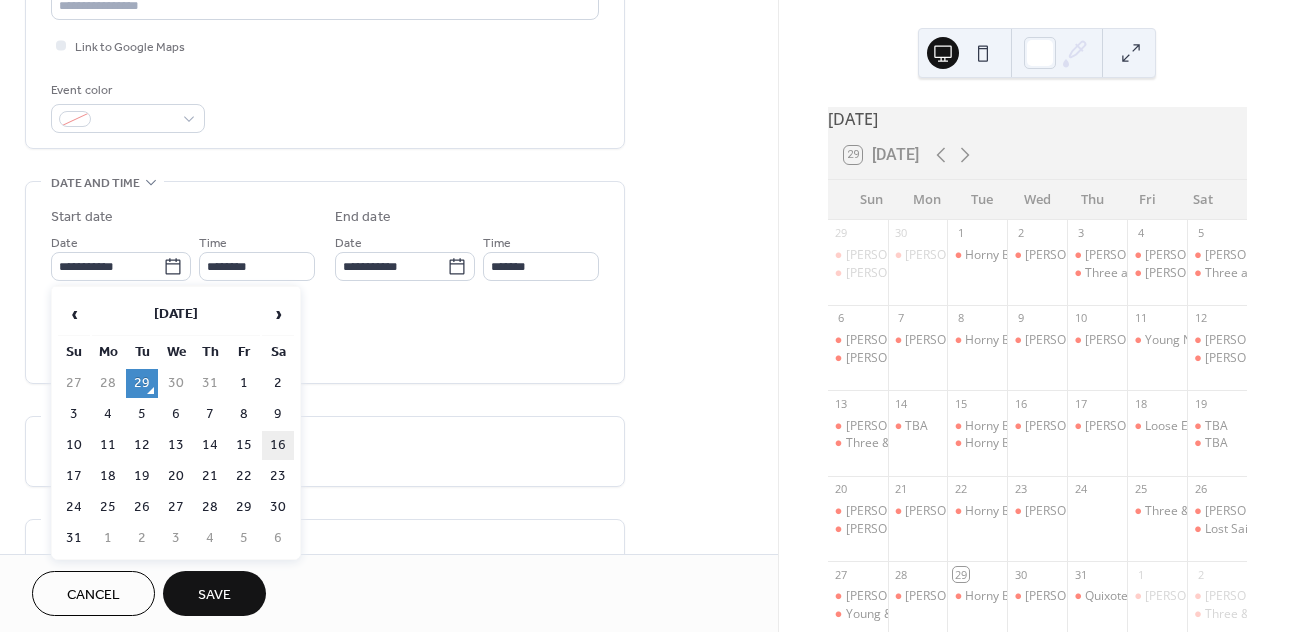 click on "16" at bounding box center [278, 445] 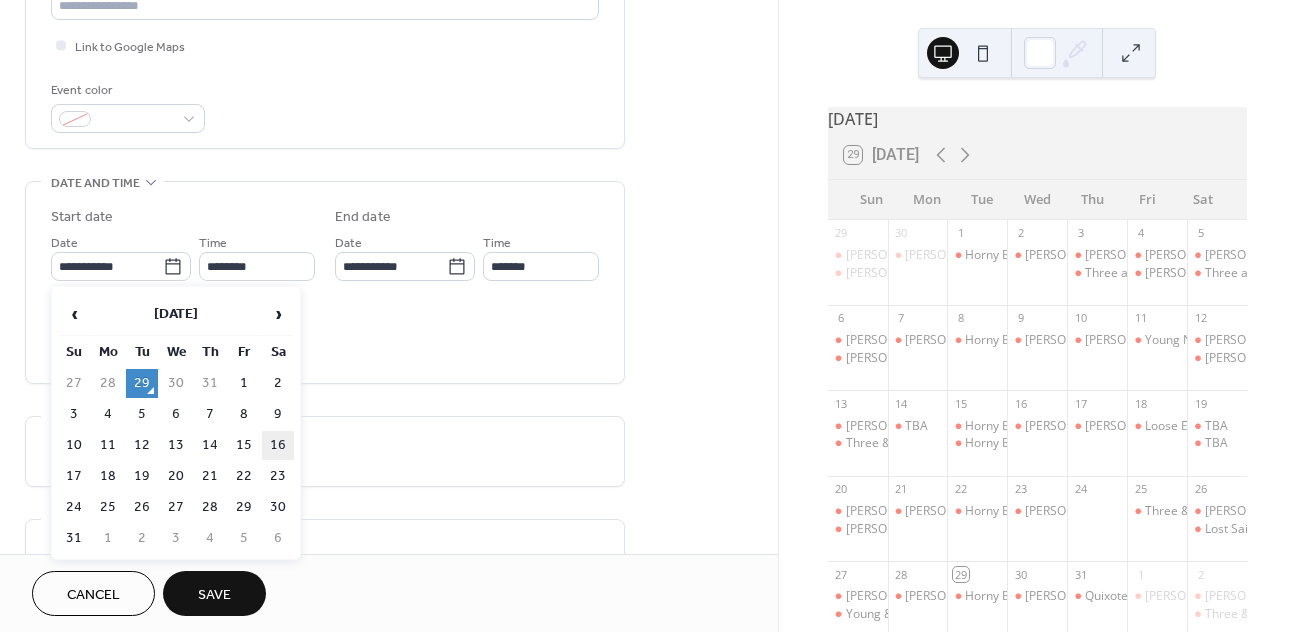 type on "**********" 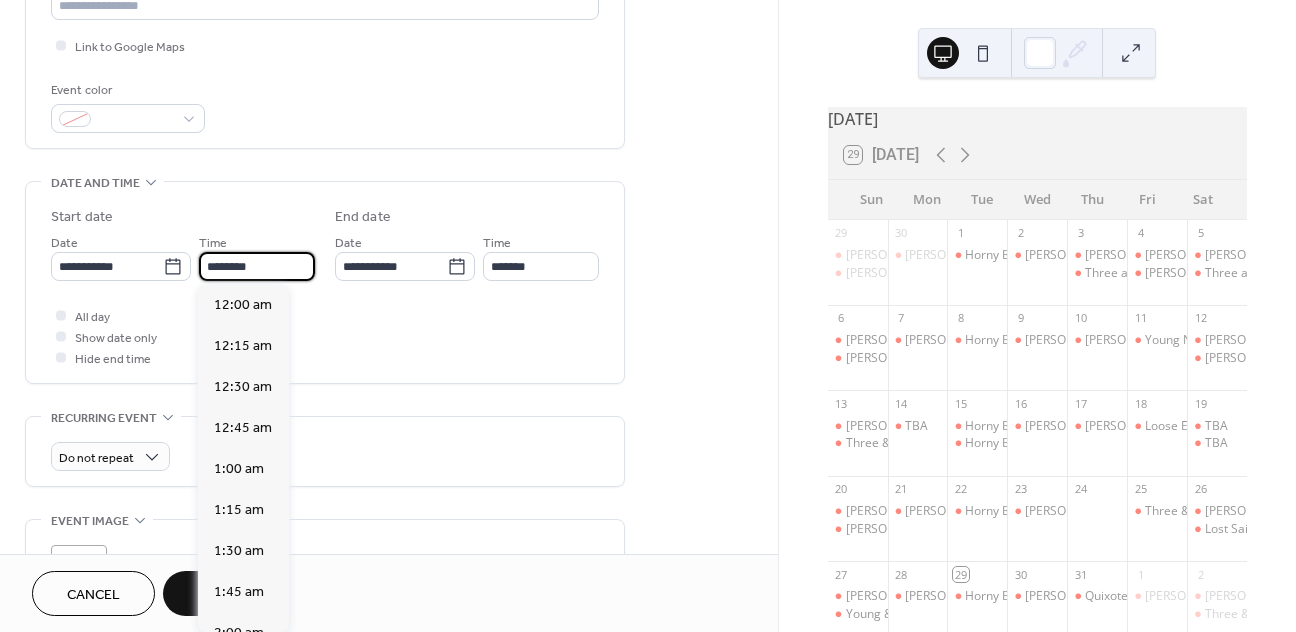 click on "********" at bounding box center (257, 266) 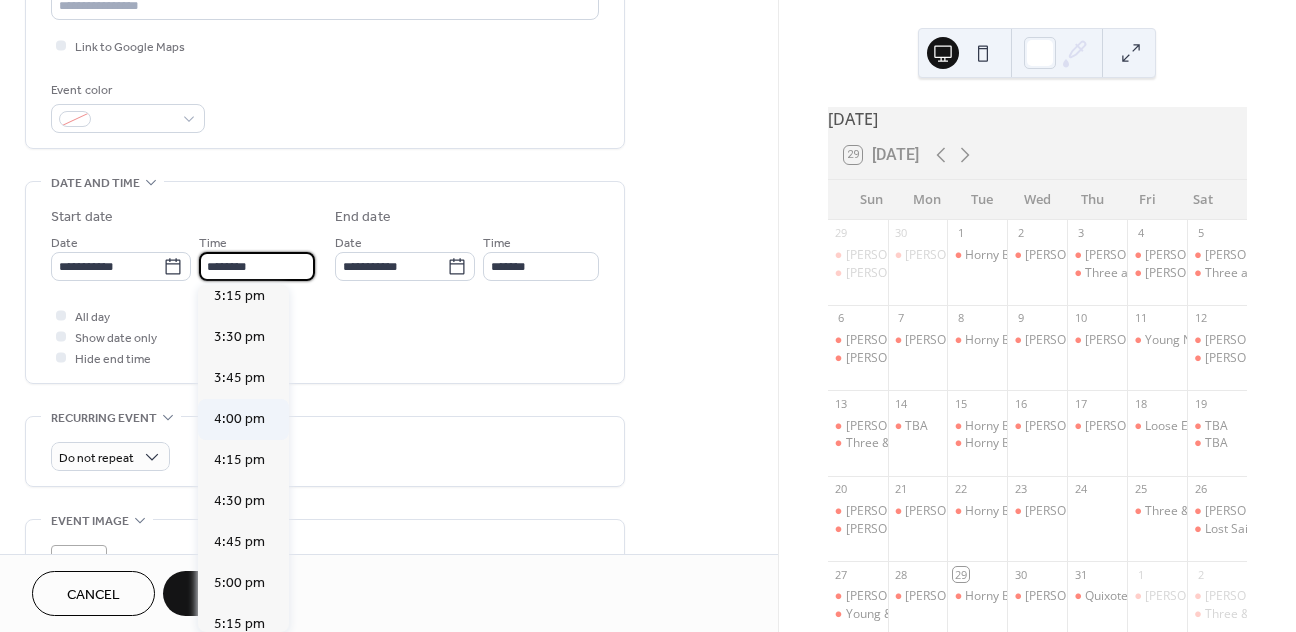 scroll, scrollTop: 2513, scrollLeft: 0, axis: vertical 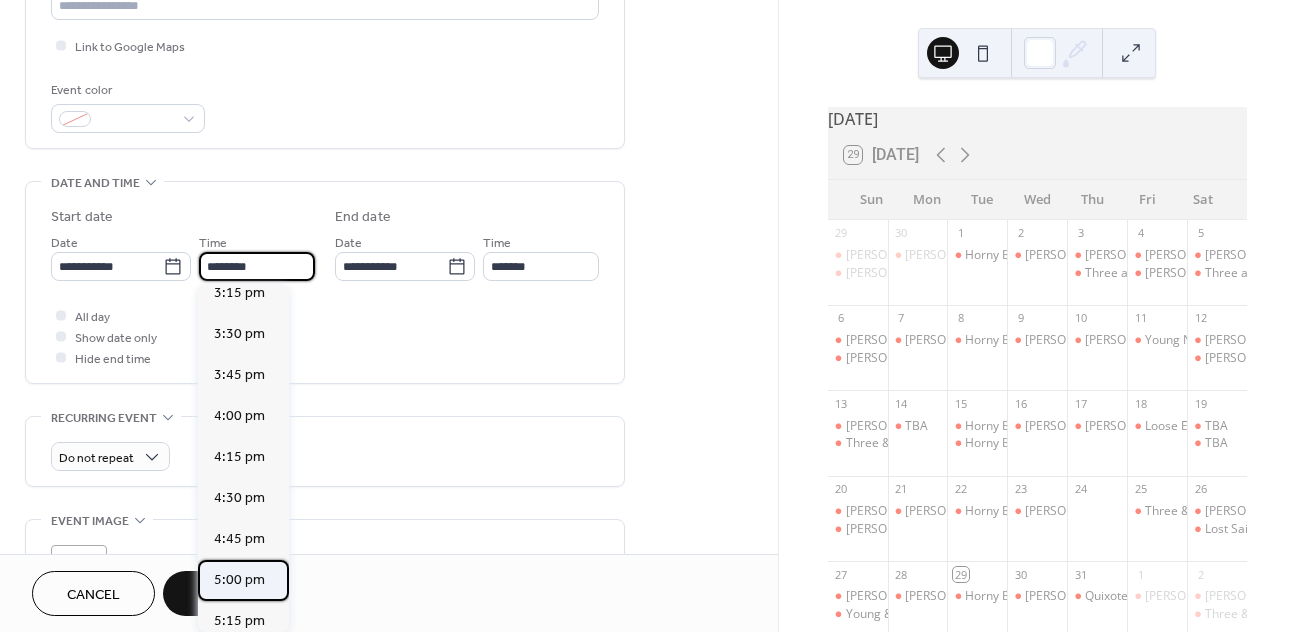 click on "5:00 pm" at bounding box center (239, 580) 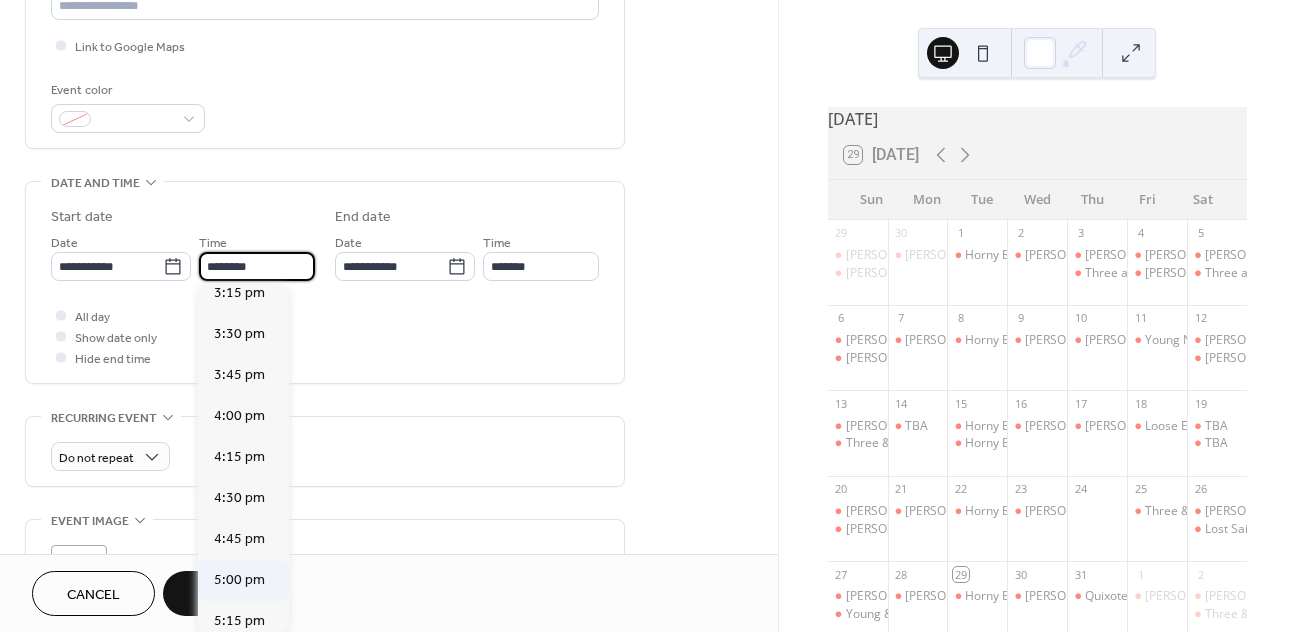 type on "*******" 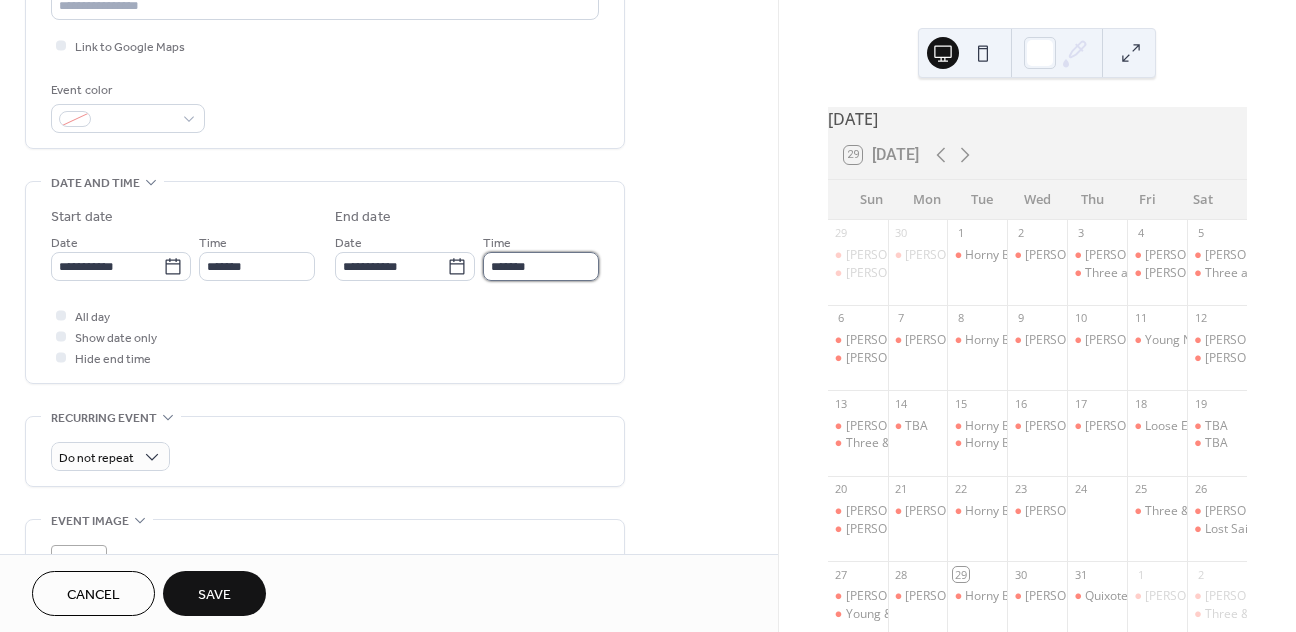 click on "*******" at bounding box center [541, 266] 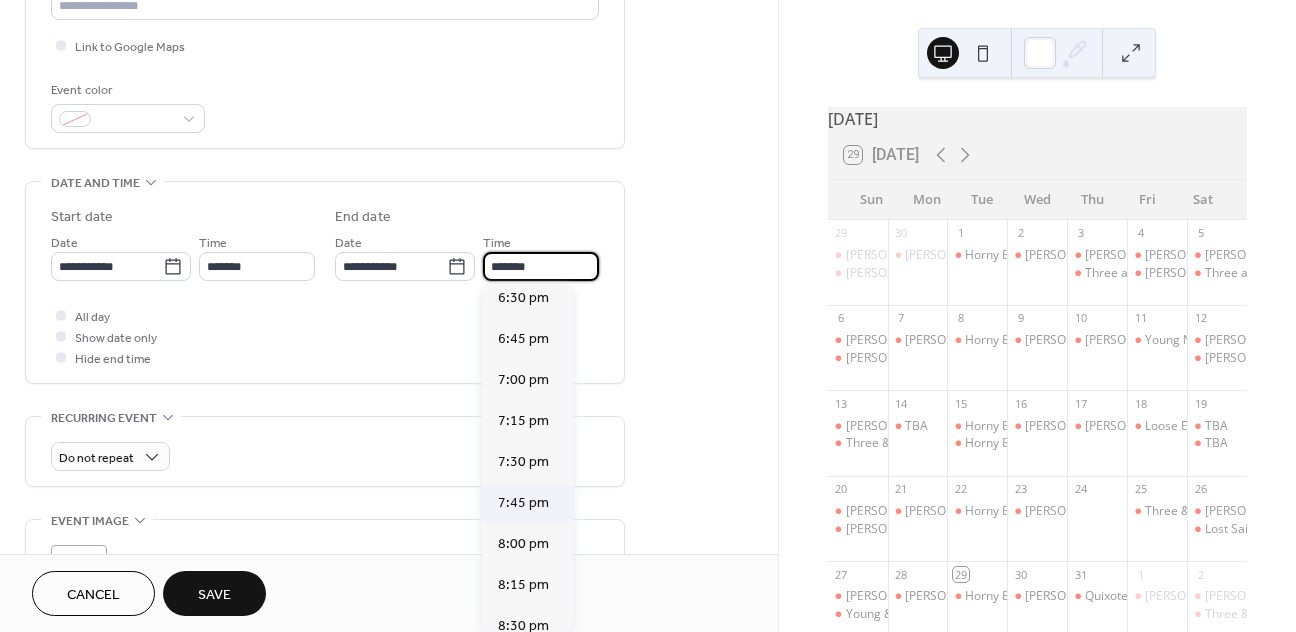 scroll, scrollTop: 315, scrollLeft: 0, axis: vertical 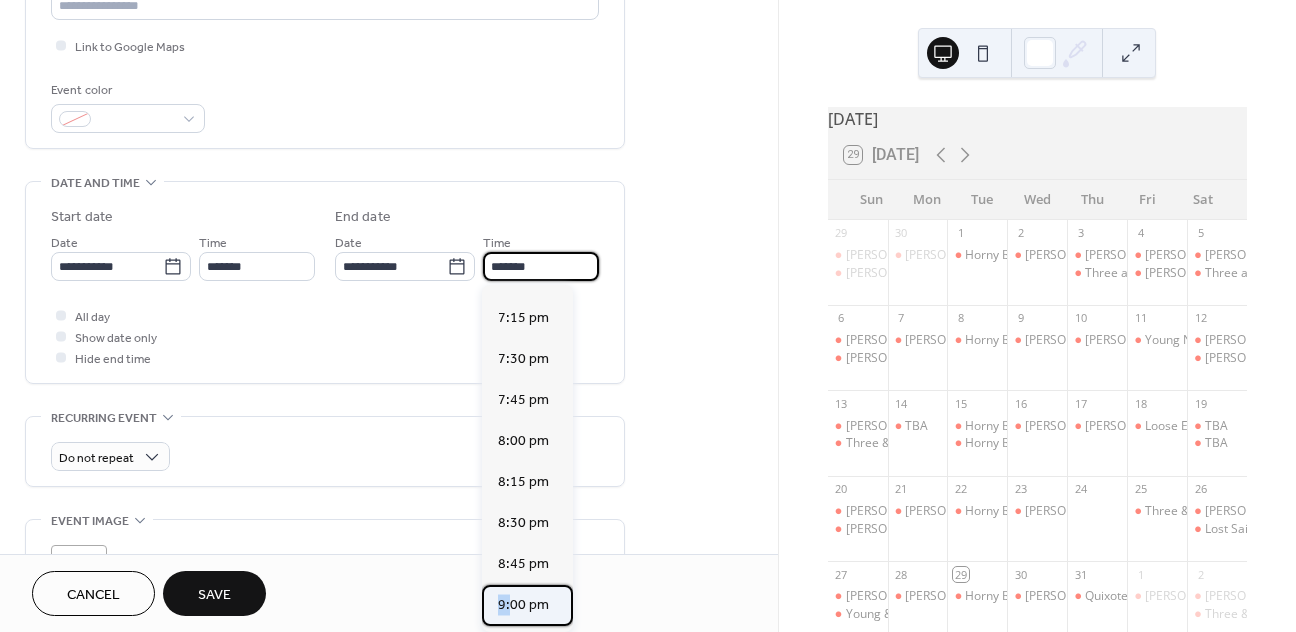 click on "9:00 pm" at bounding box center (527, 605) 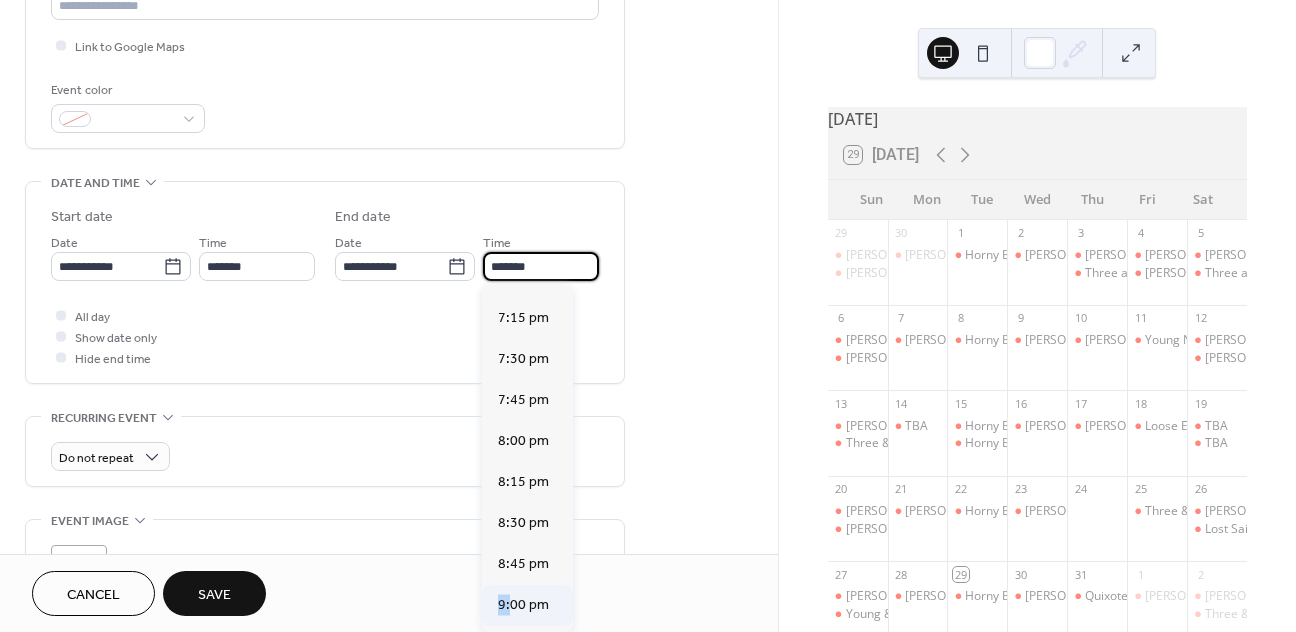 type on "*******" 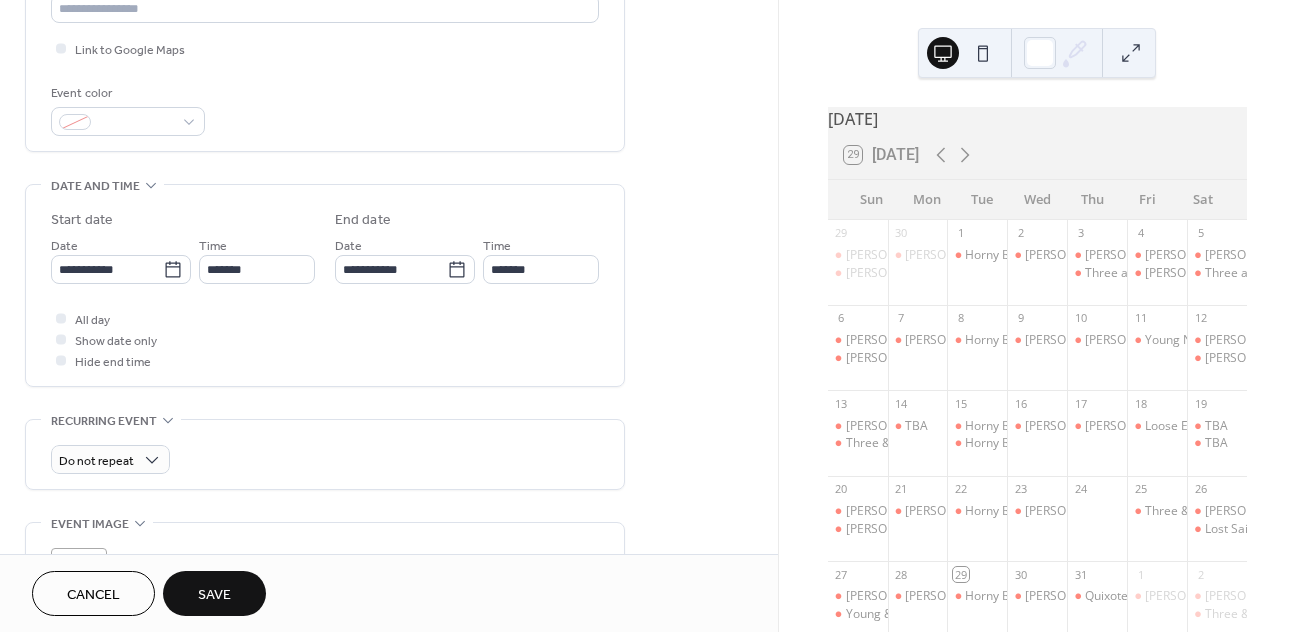 scroll, scrollTop: 491, scrollLeft: 0, axis: vertical 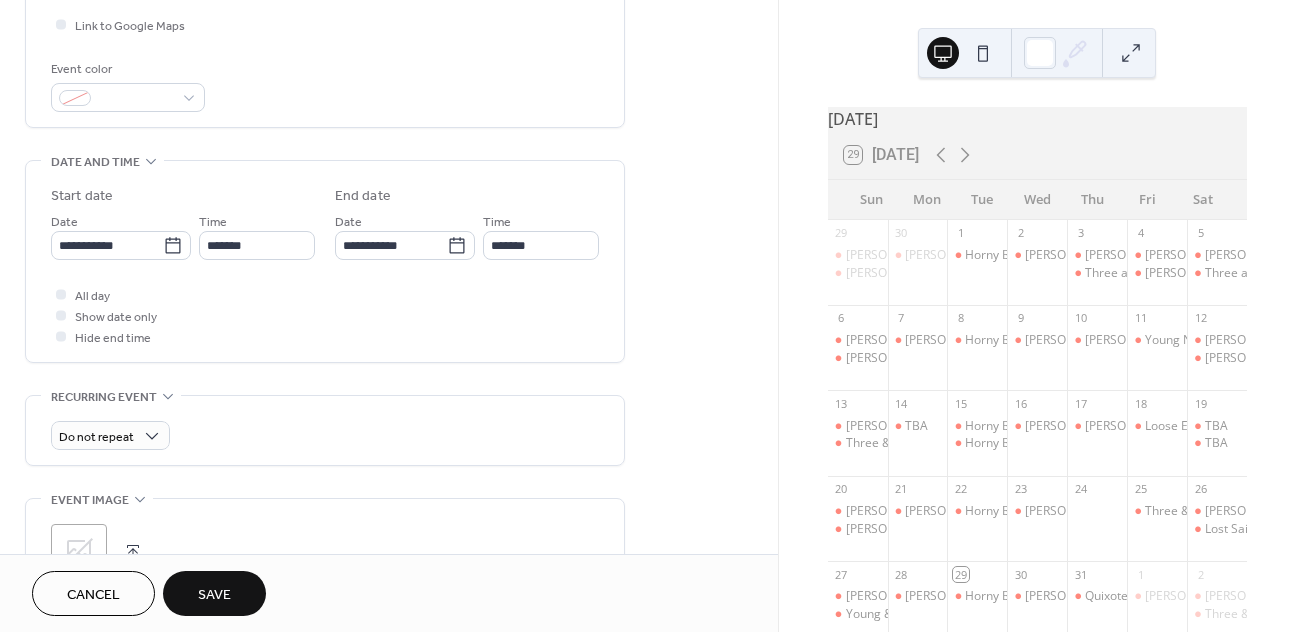 click on "Save" at bounding box center [214, 595] 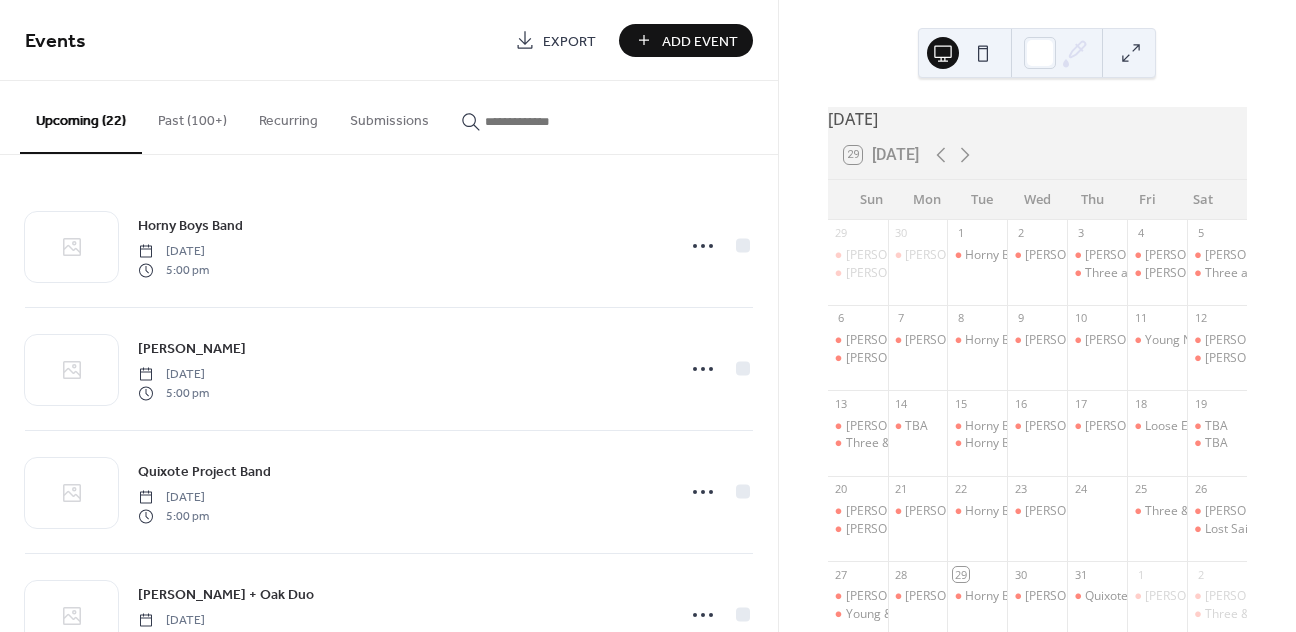 click on "Add Event" at bounding box center [700, 41] 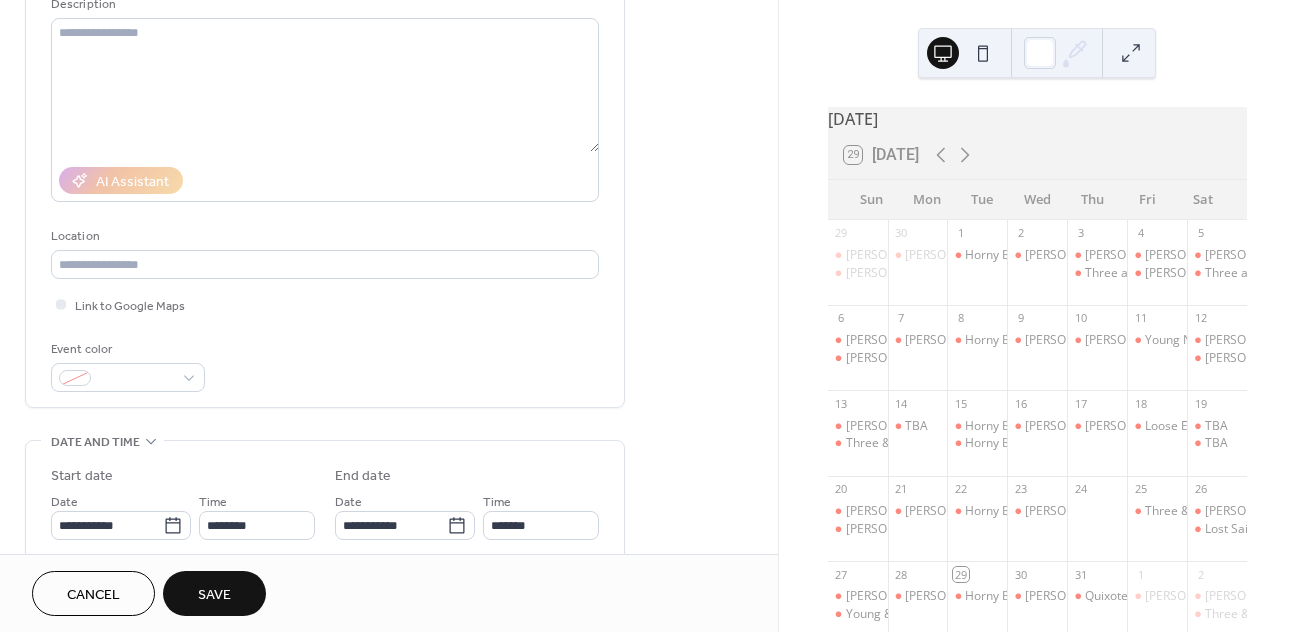 scroll, scrollTop: 244, scrollLeft: 0, axis: vertical 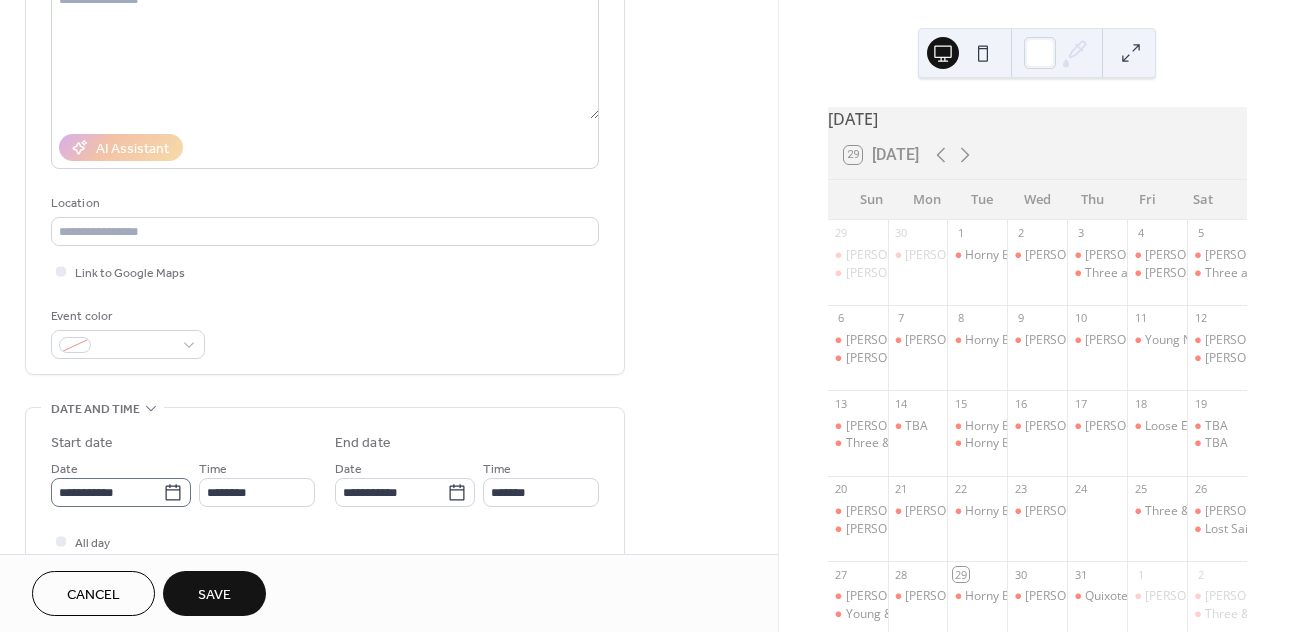 type on "*********" 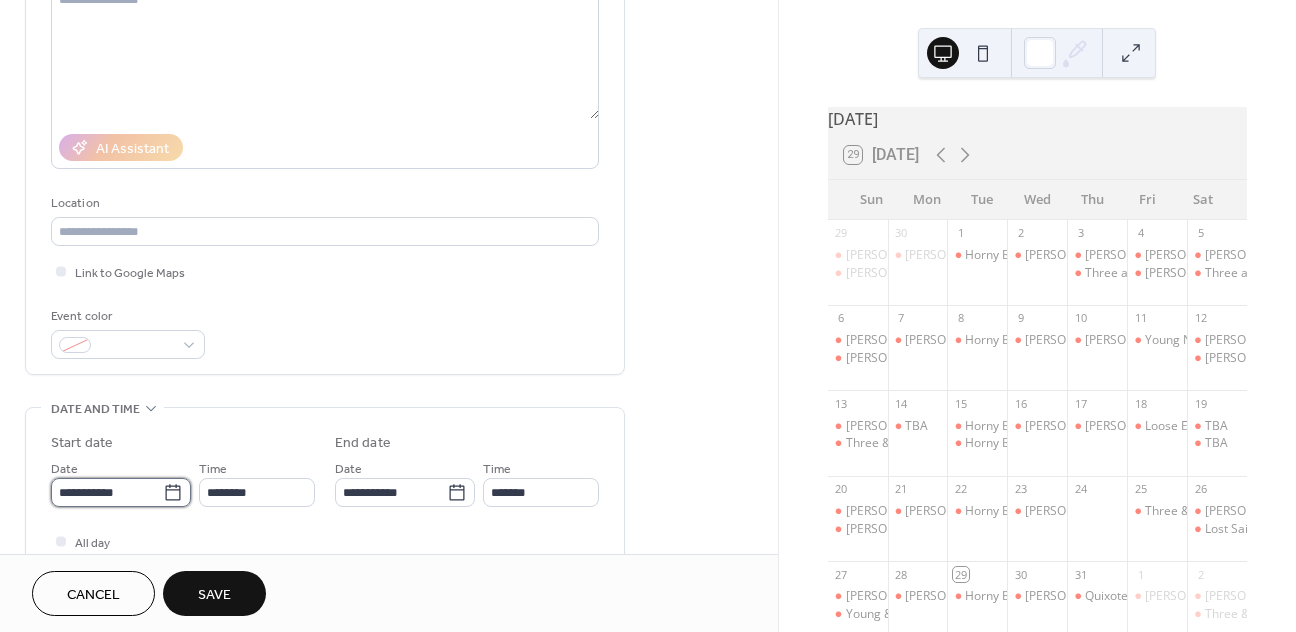 click on "**********" at bounding box center [107, 492] 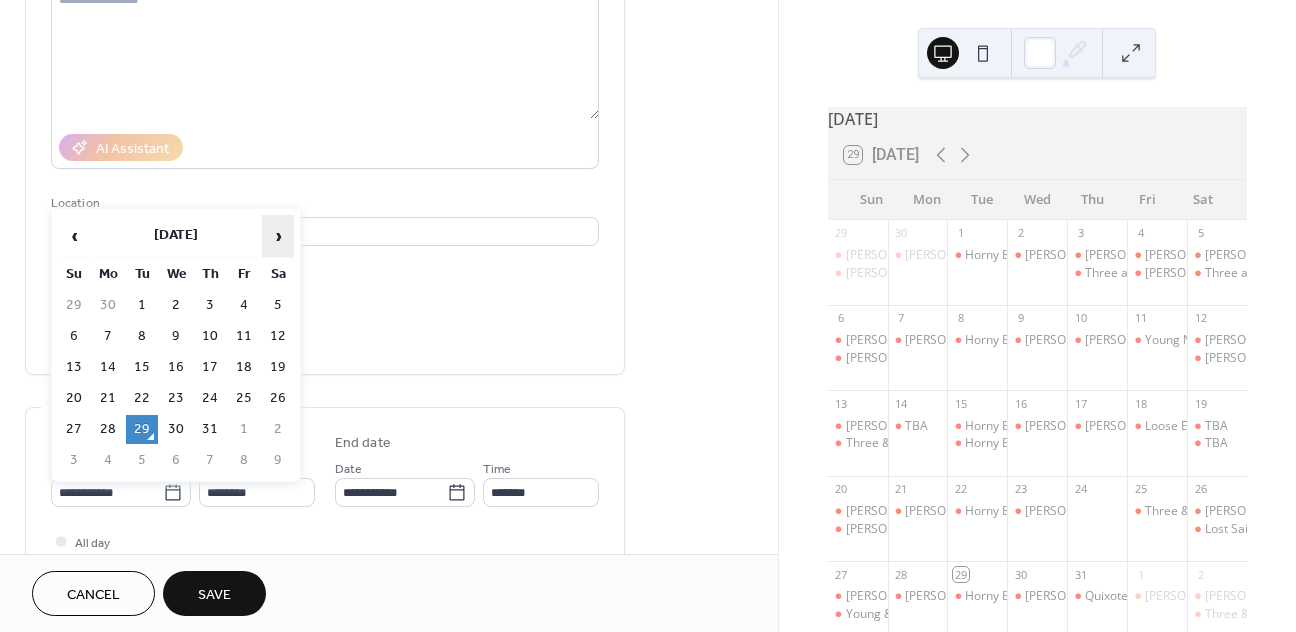 click on "›" at bounding box center (278, 236) 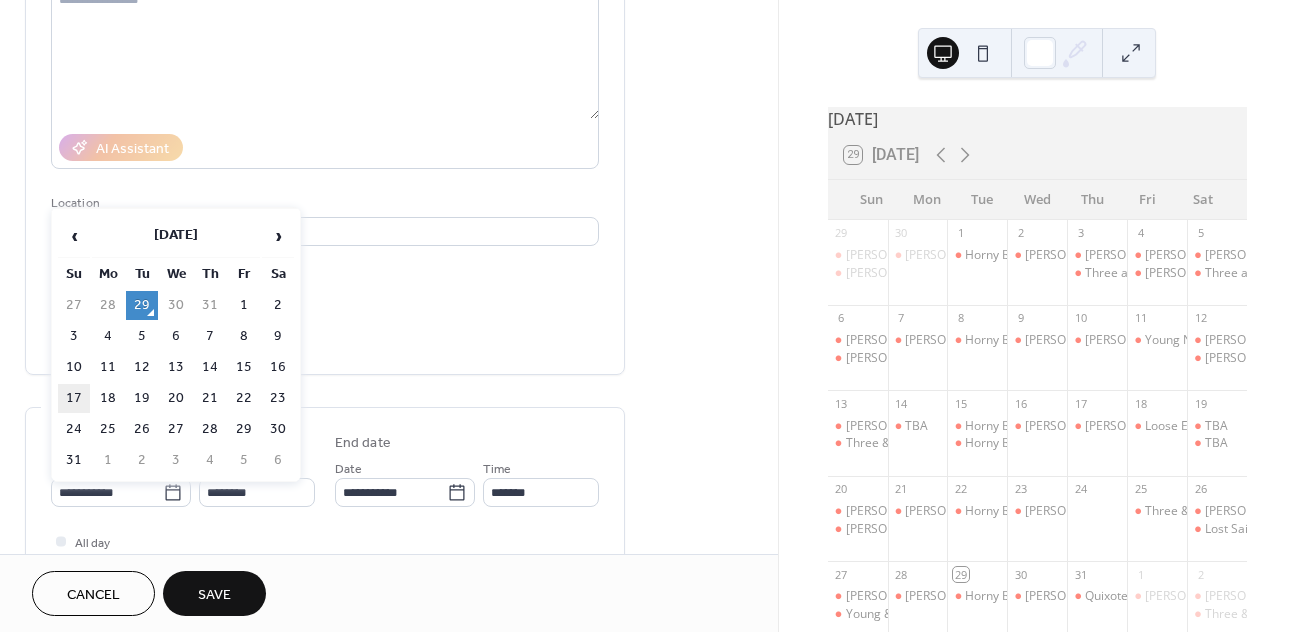 click on "17" at bounding box center [74, 398] 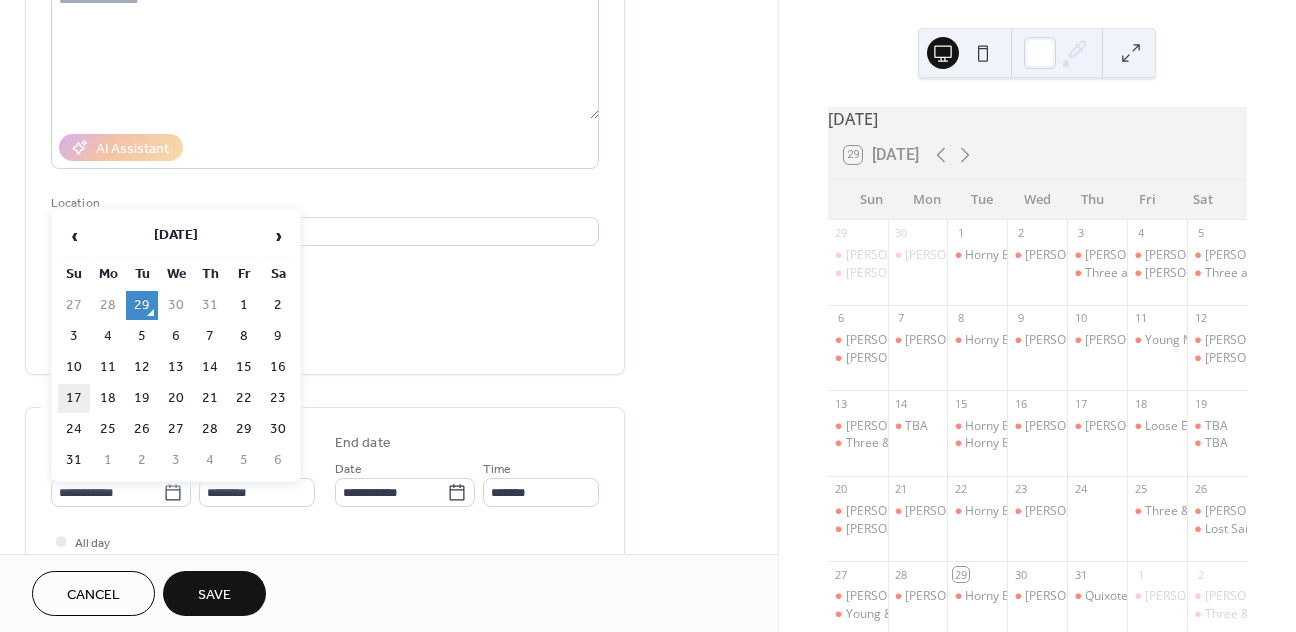 type on "**********" 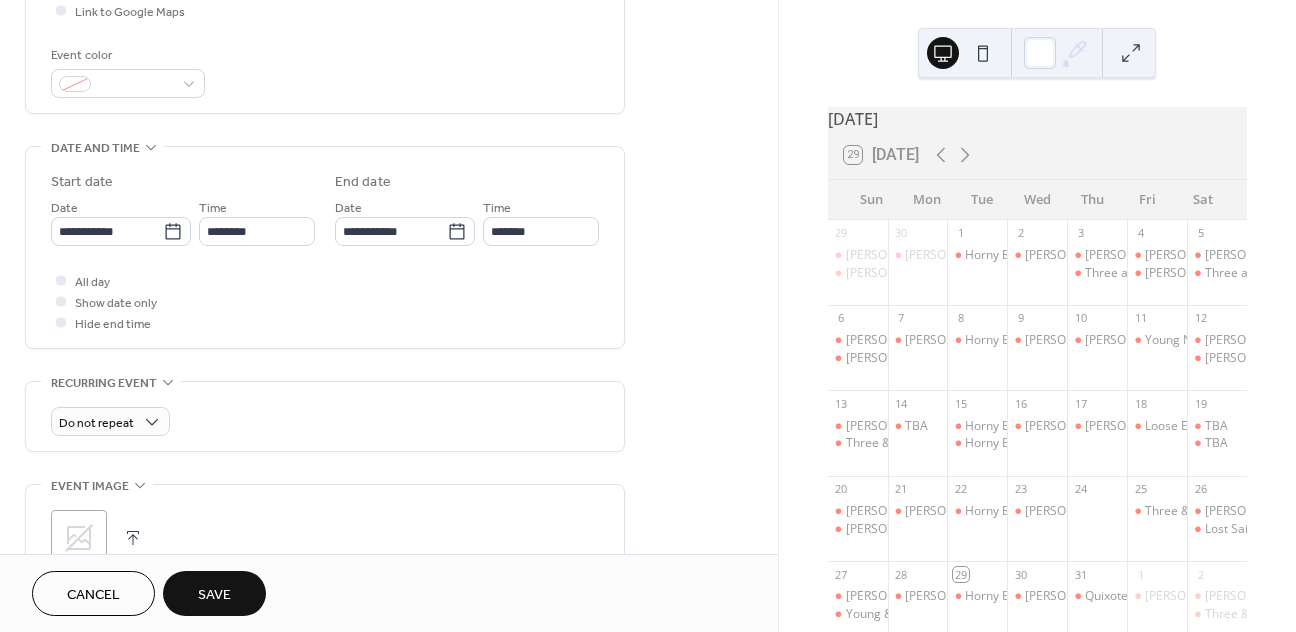 scroll, scrollTop: 535, scrollLeft: 0, axis: vertical 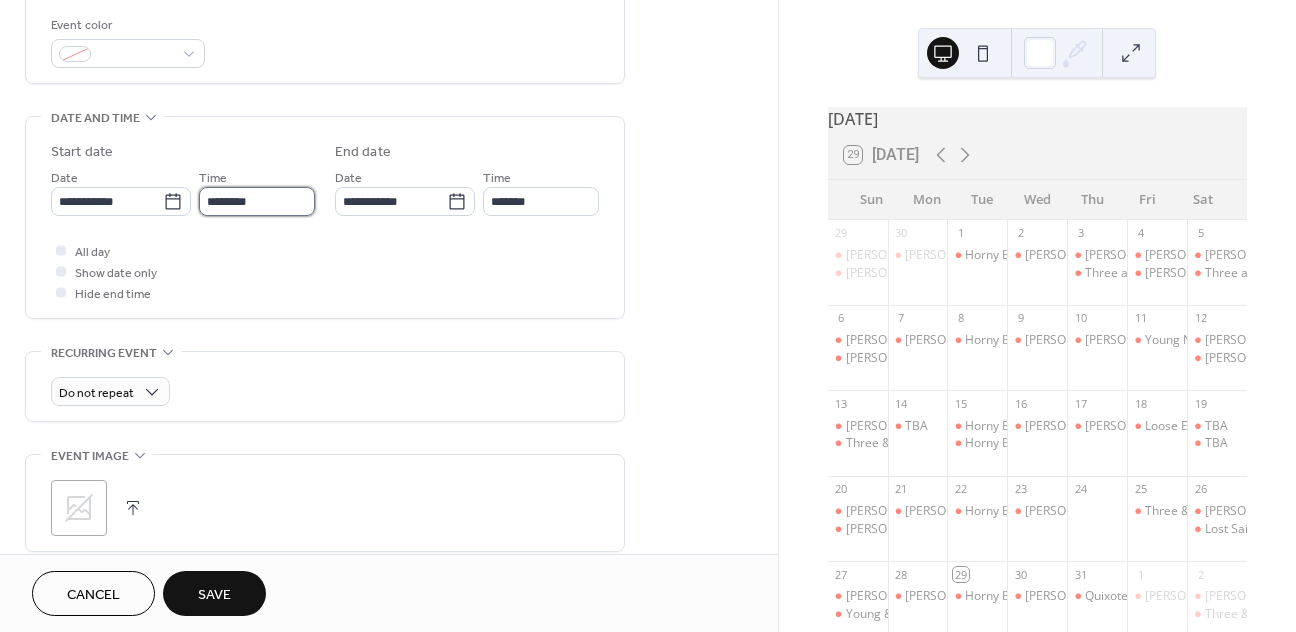 click on "********" at bounding box center (257, 201) 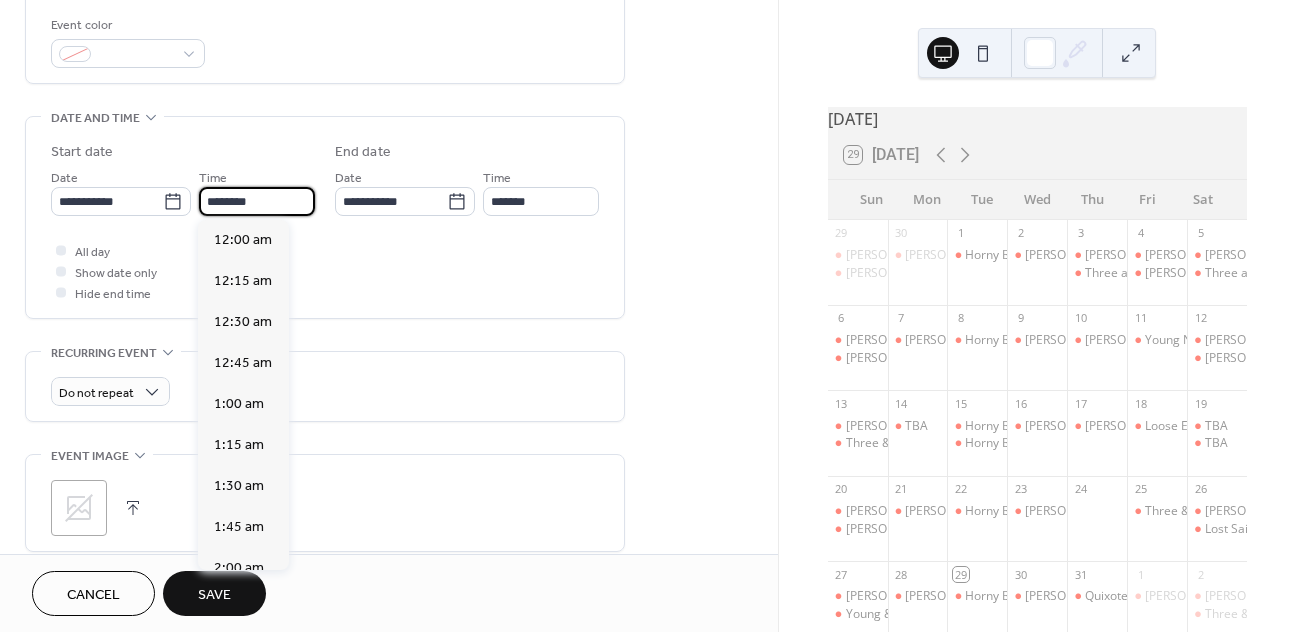 scroll, scrollTop: 1944, scrollLeft: 0, axis: vertical 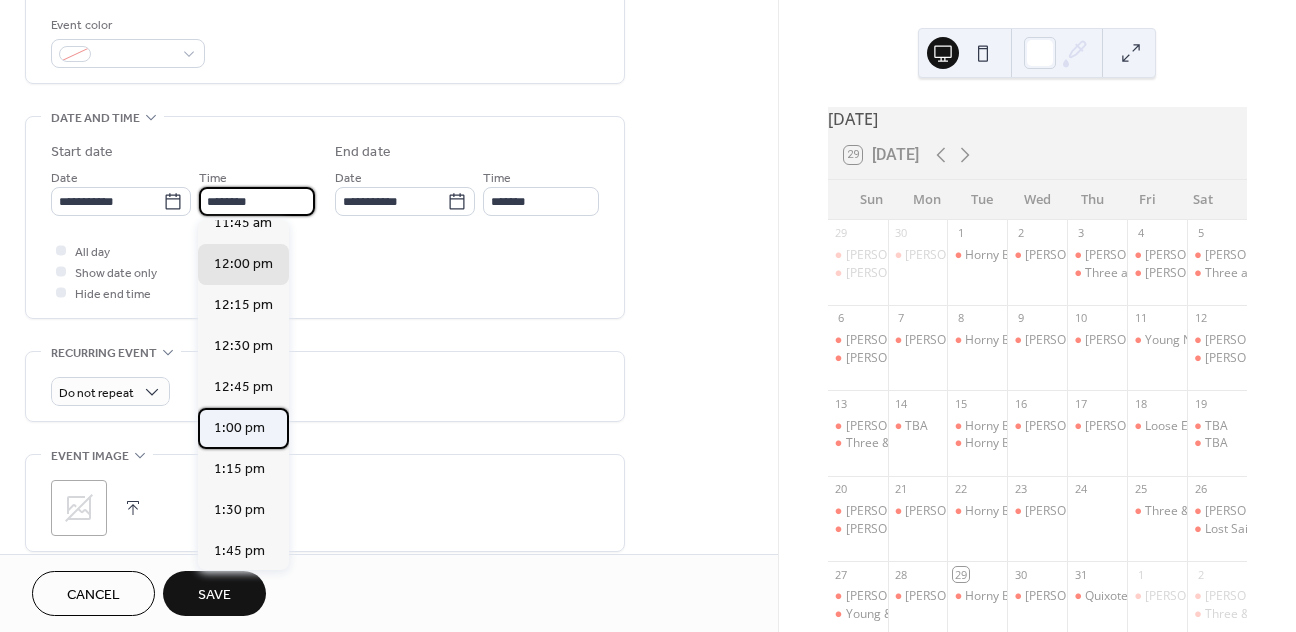 click on "1:00 pm" at bounding box center (239, 428) 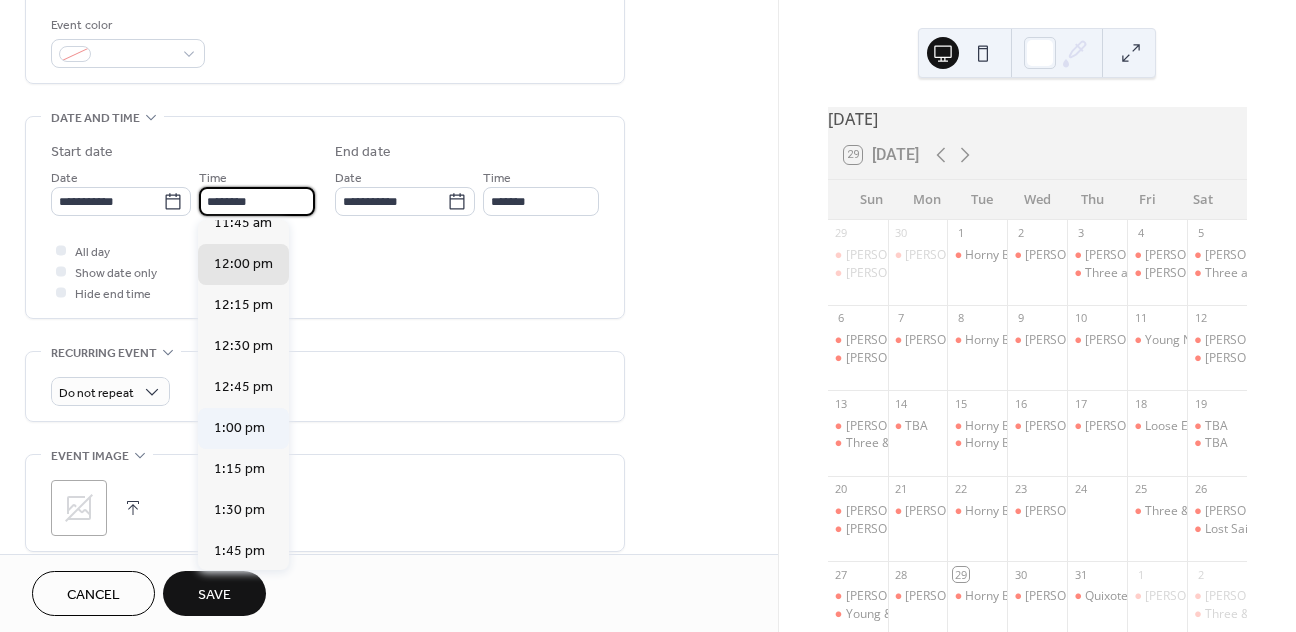 type on "*******" 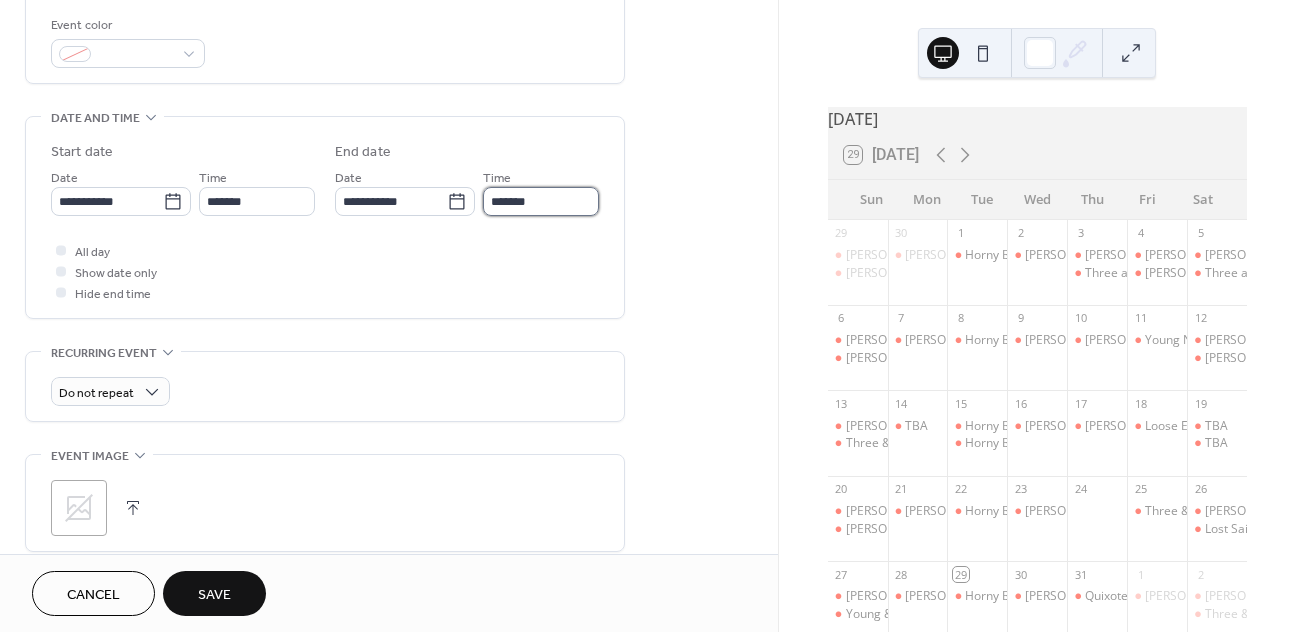 click on "*******" at bounding box center [541, 201] 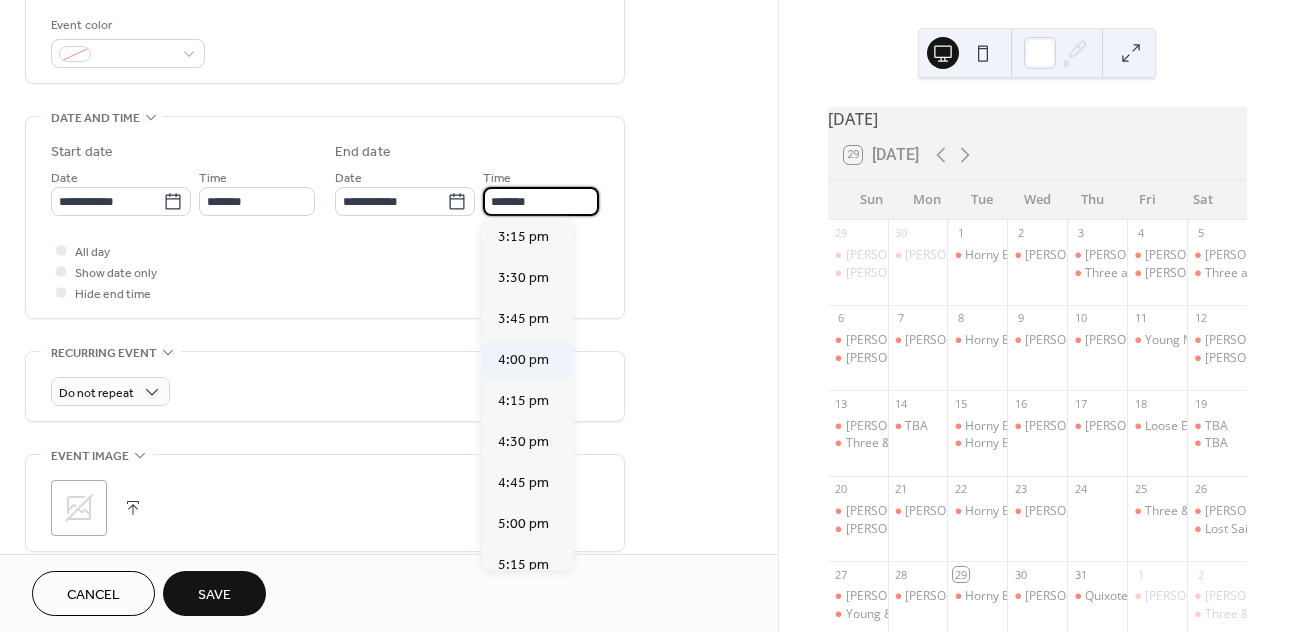 scroll, scrollTop: 334, scrollLeft: 0, axis: vertical 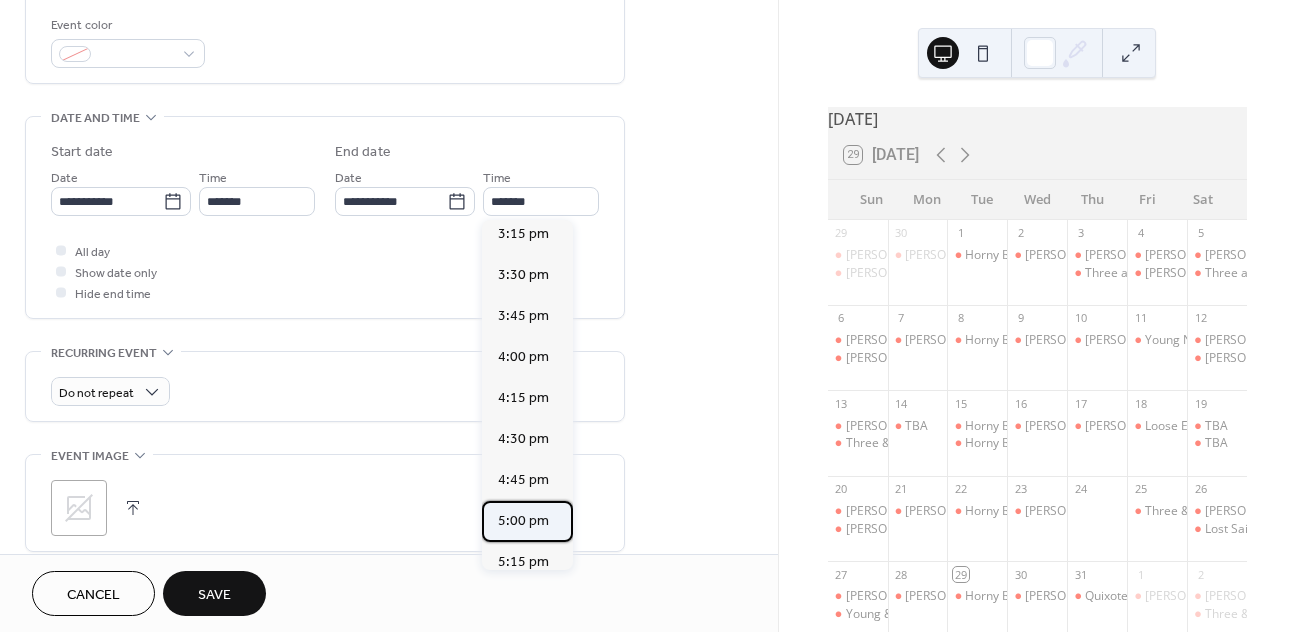 click on "5:00 pm" at bounding box center [527, 521] 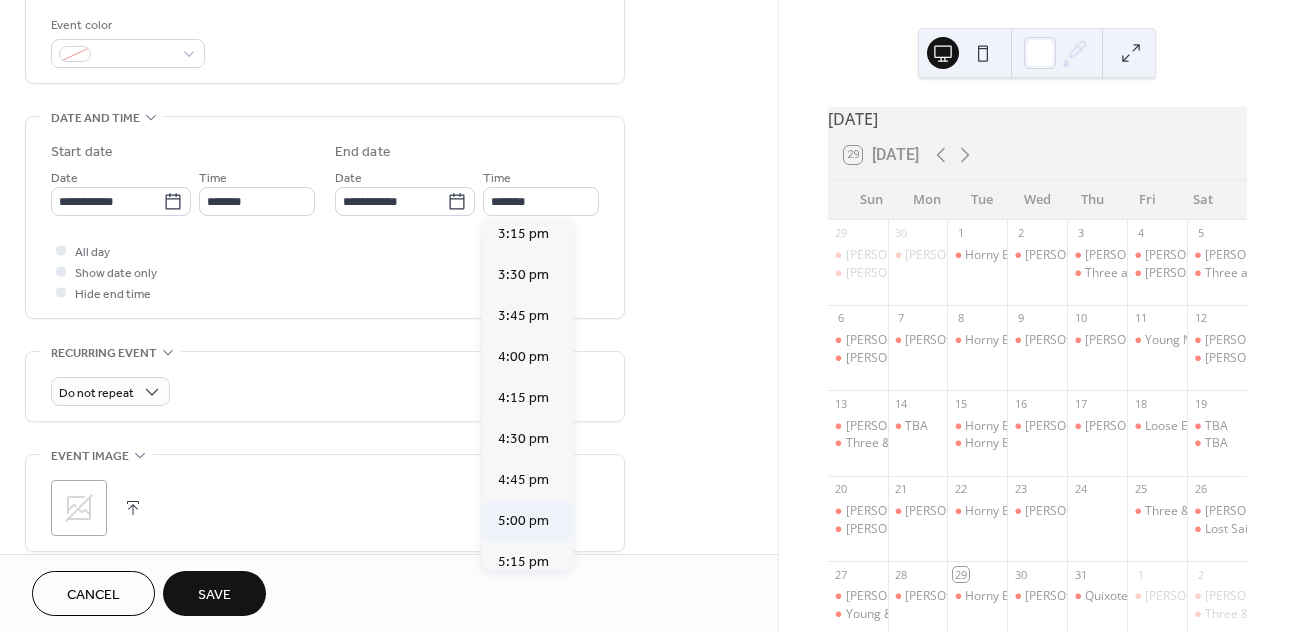 type on "*******" 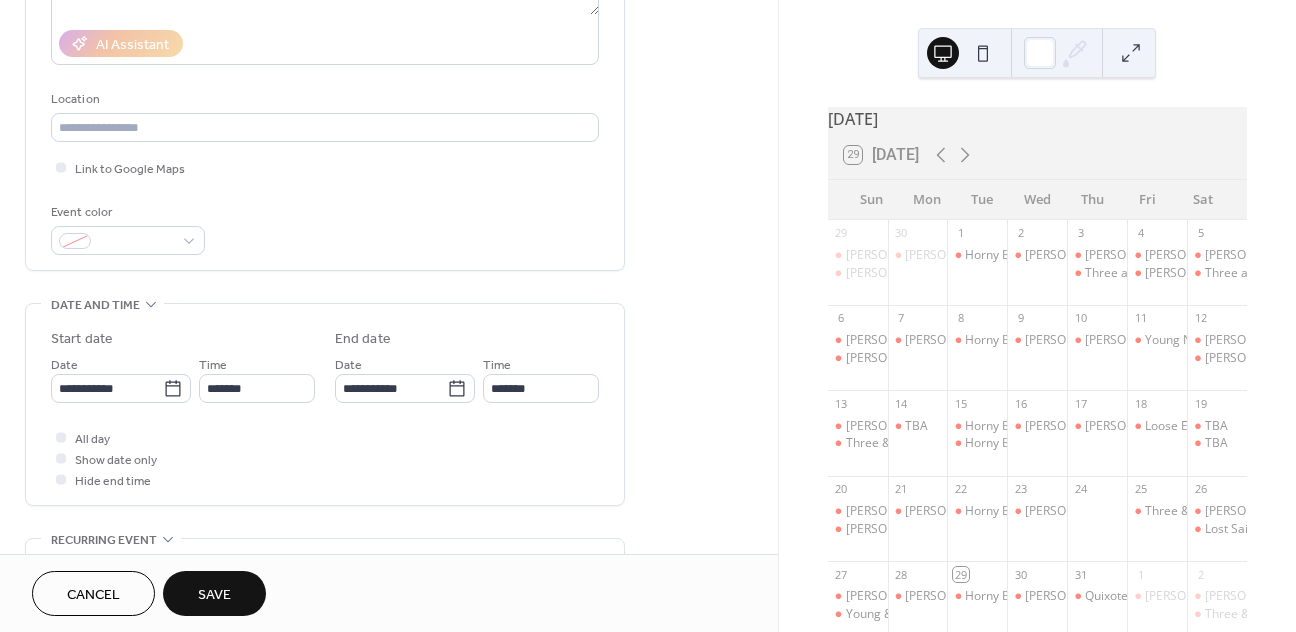 scroll, scrollTop: 420, scrollLeft: 0, axis: vertical 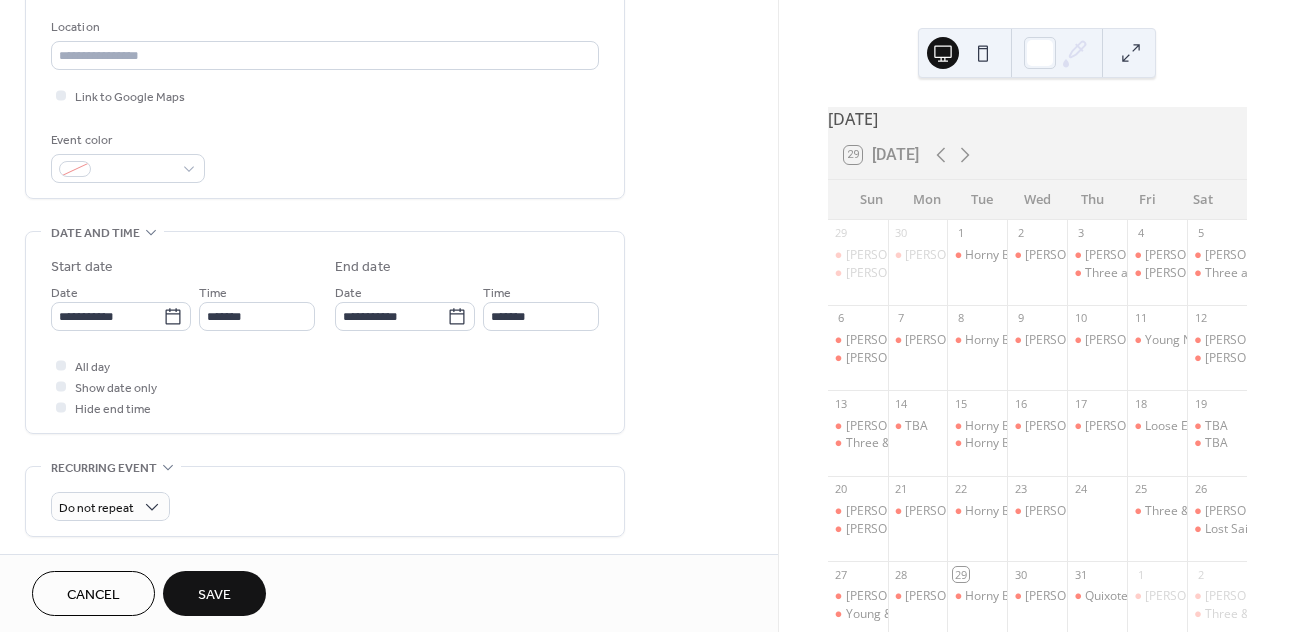 click on "Save" at bounding box center (214, 595) 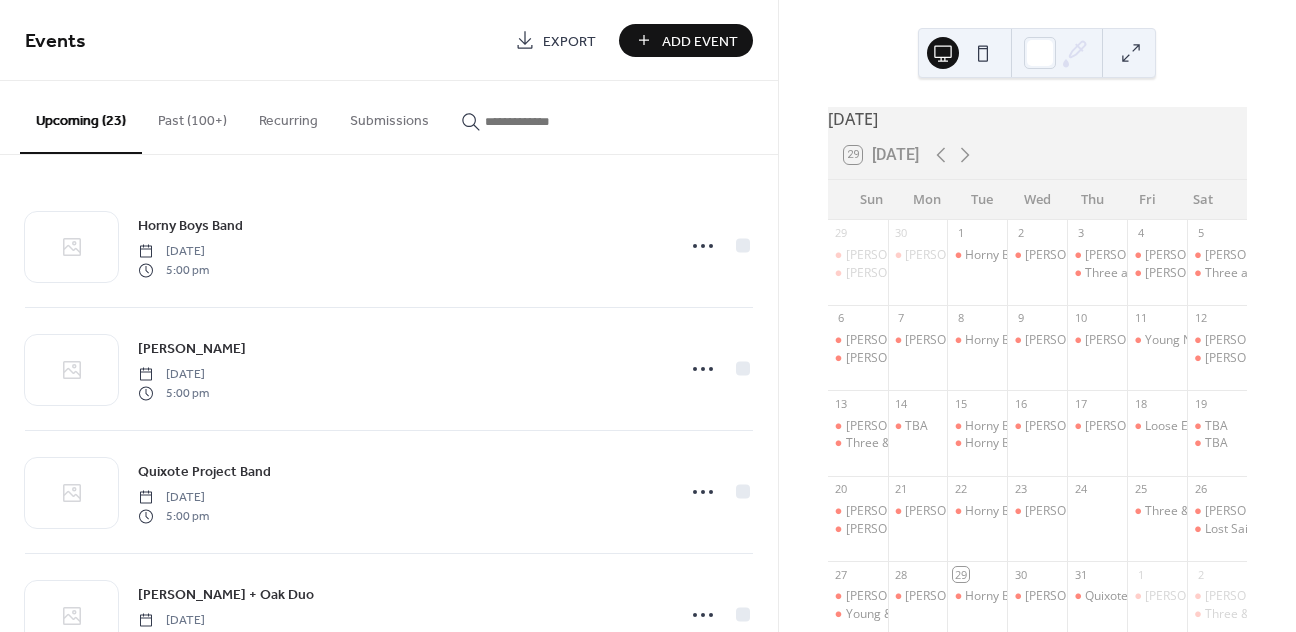 click on "Add Event" at bounding box center [686, 40] 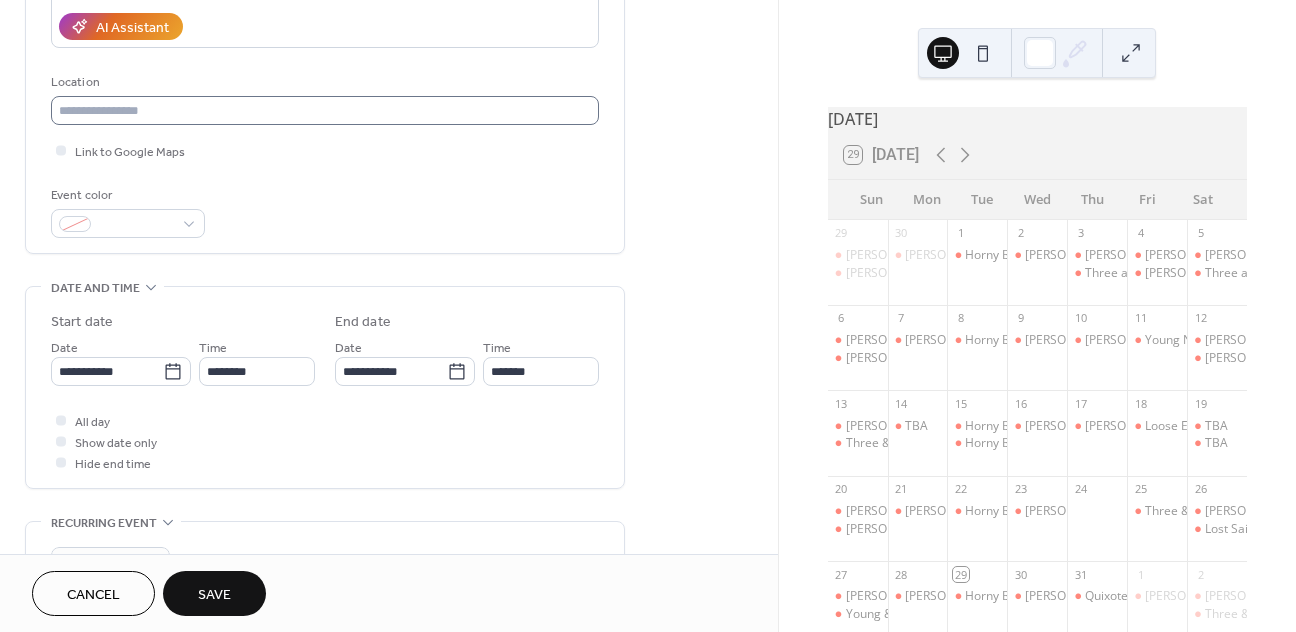 scroll, scrollTop: 367, scrollLeft: 0, axis: vertical 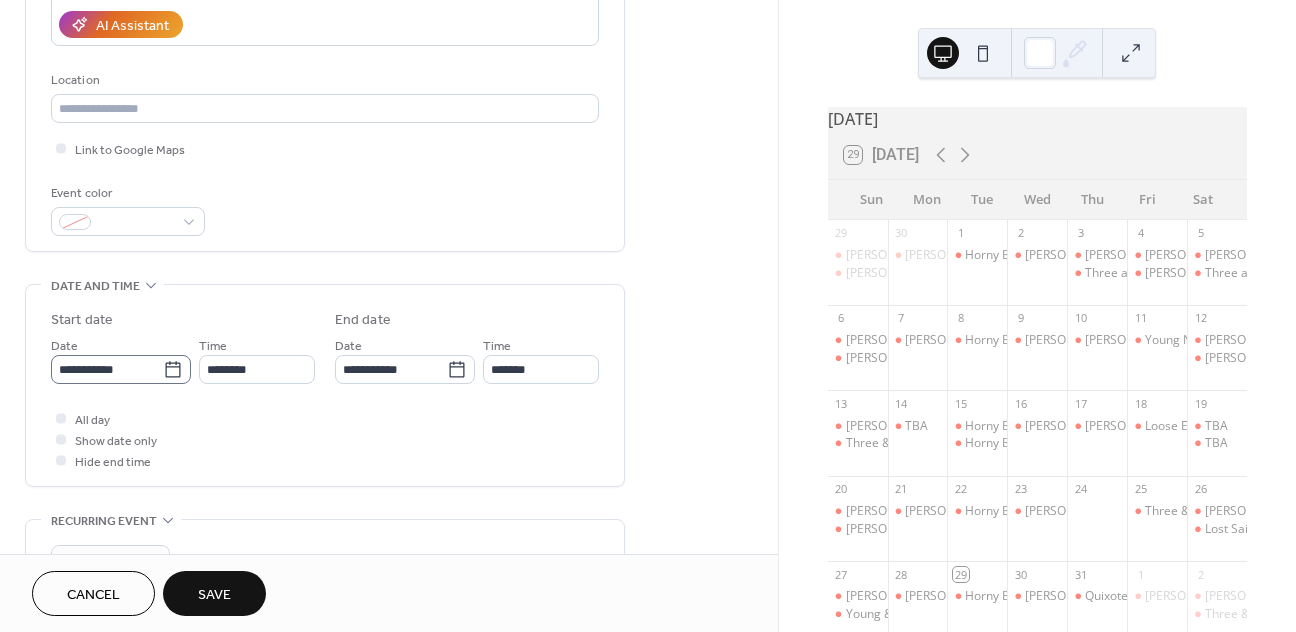 type on "**********" 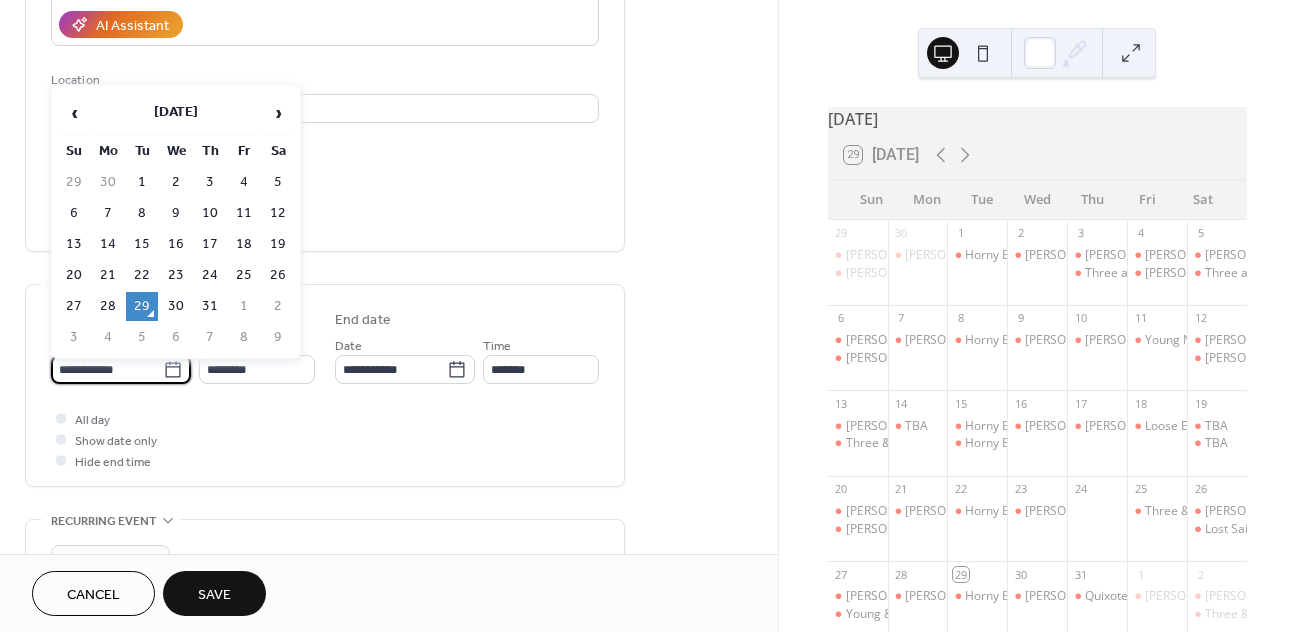 click on "**********" at bounding box center (107, 369) 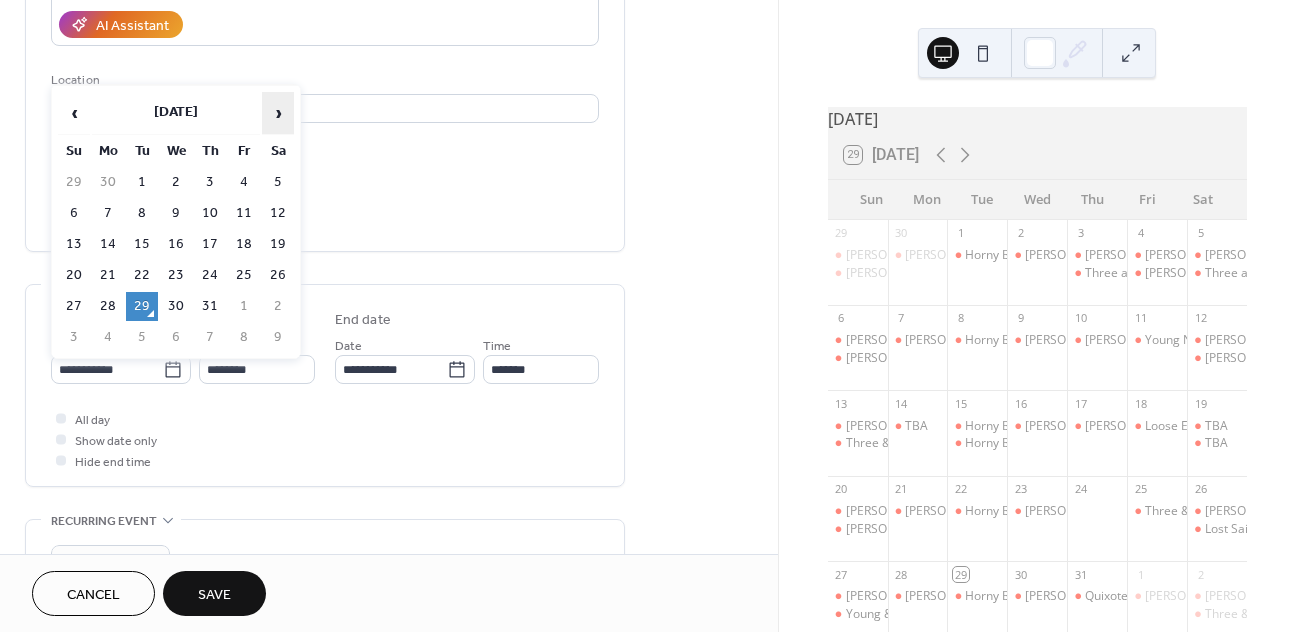 click on "›" at bounding box center (278, 113) 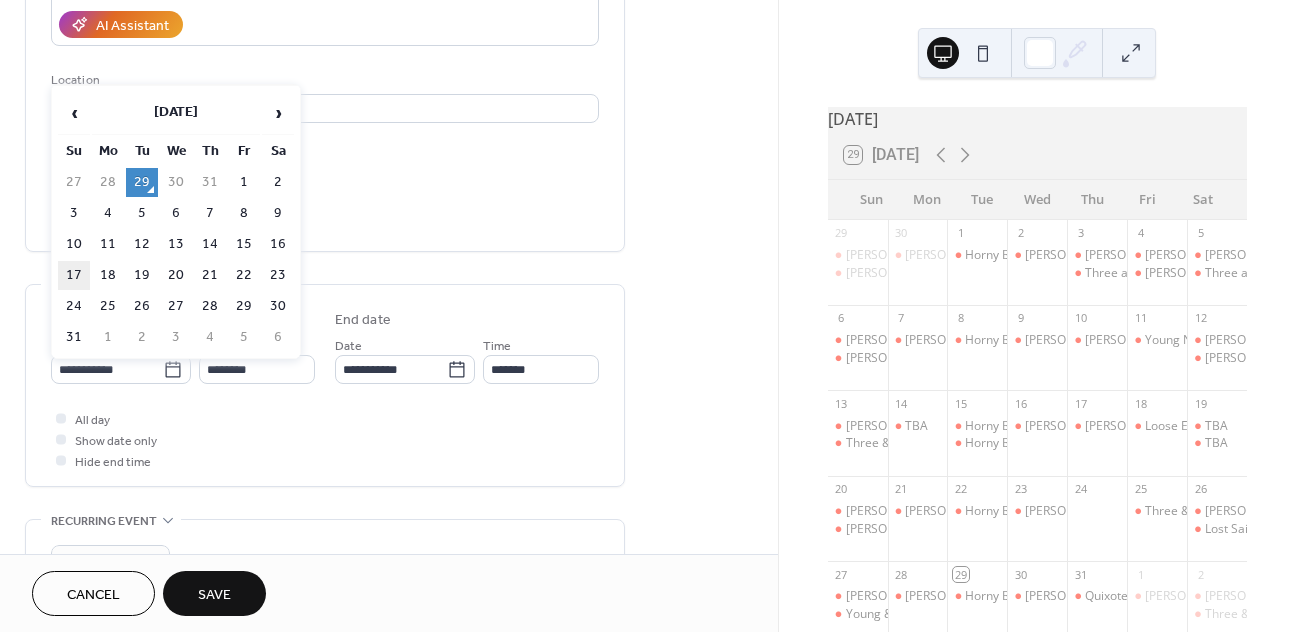click on "17" at bounding box center (74, 275) 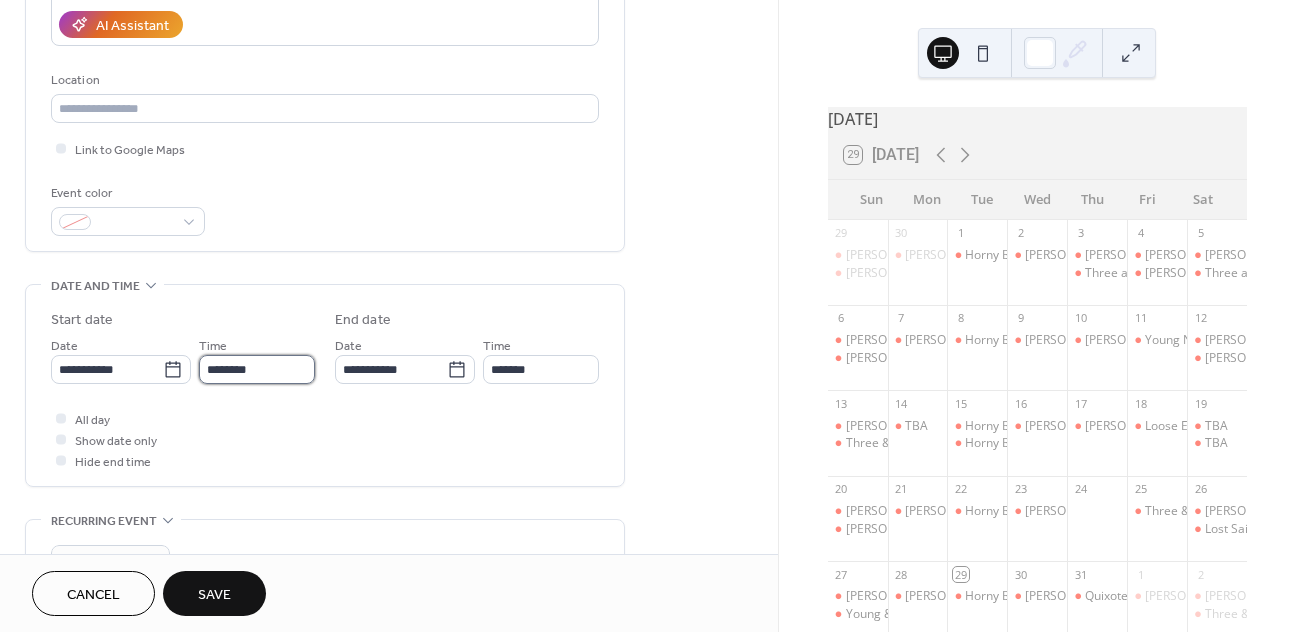 click on "********" at bounding box center [257, 369] 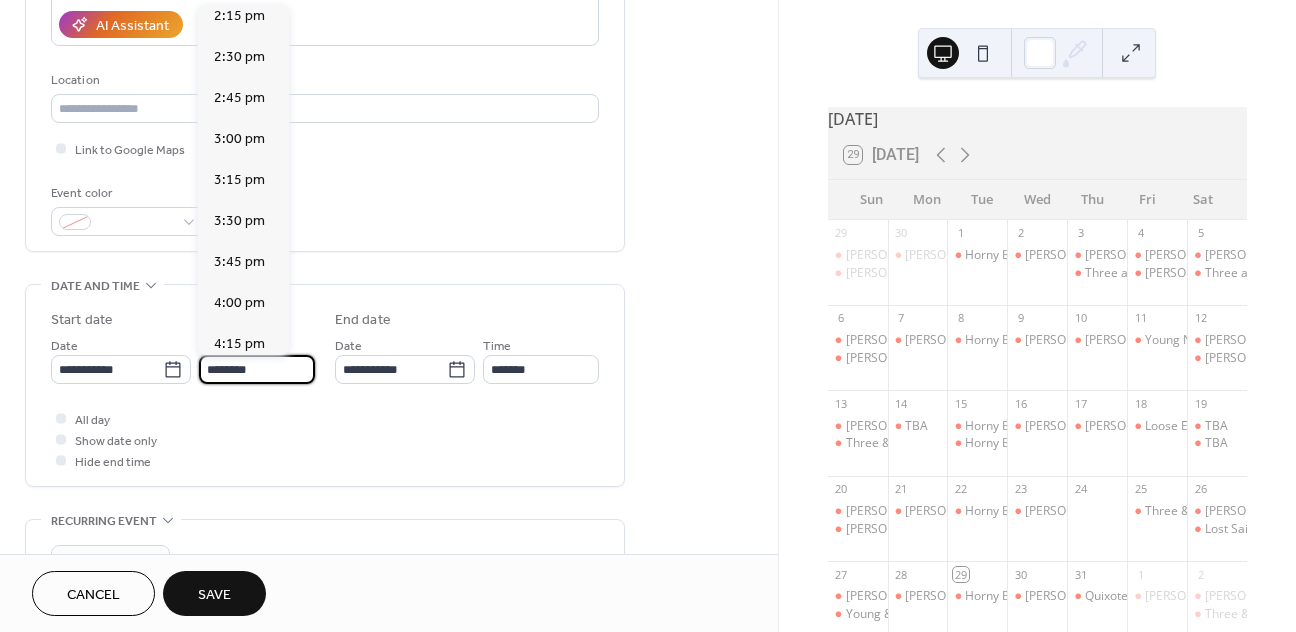 scroll, scrollTop: 2497, scrollLeft: 0, axis: vertical 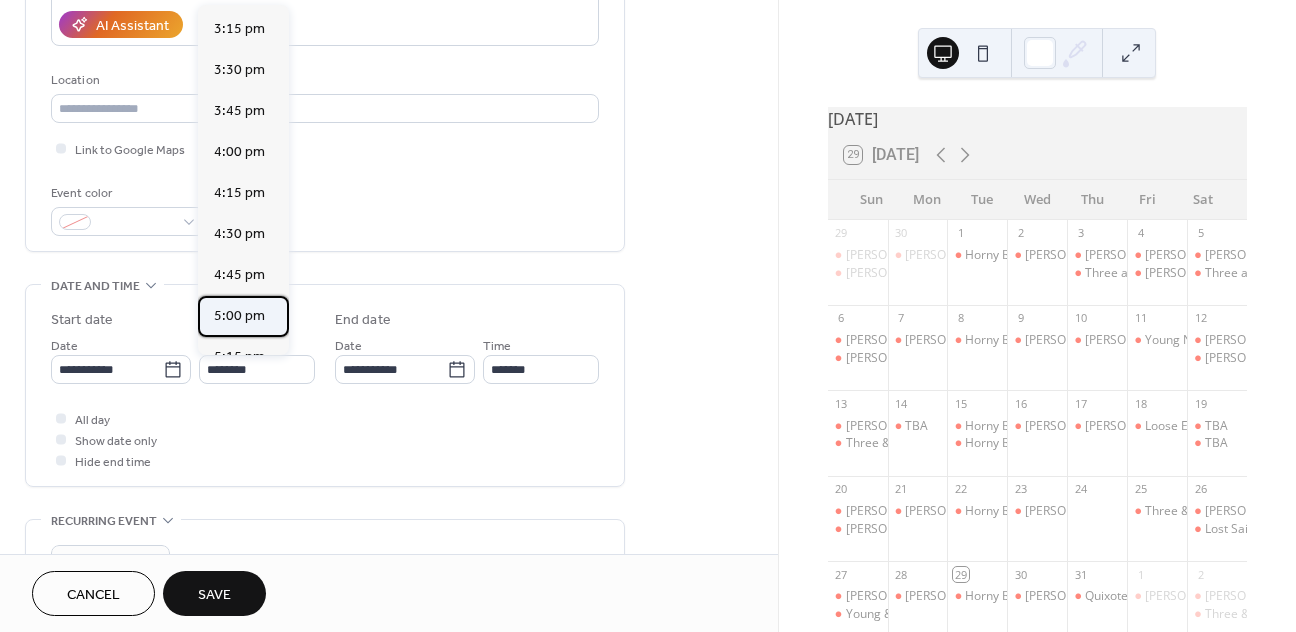click on "5:00 pm" at bounding box center (239, 316) 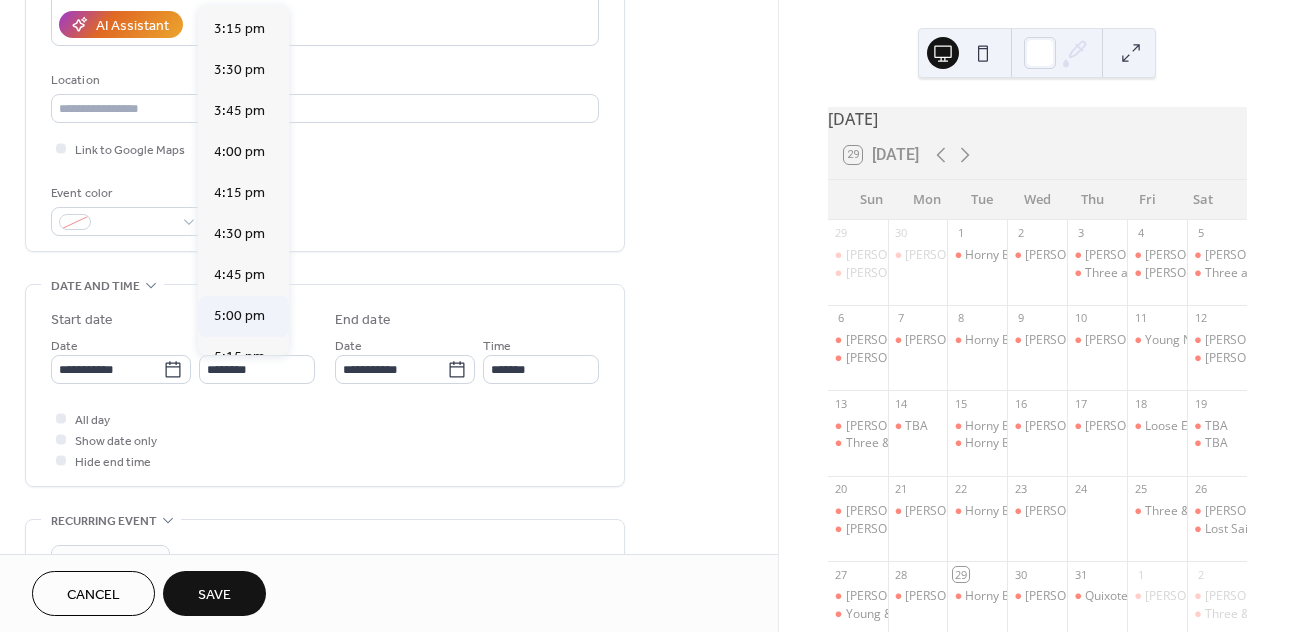 type on "*******" 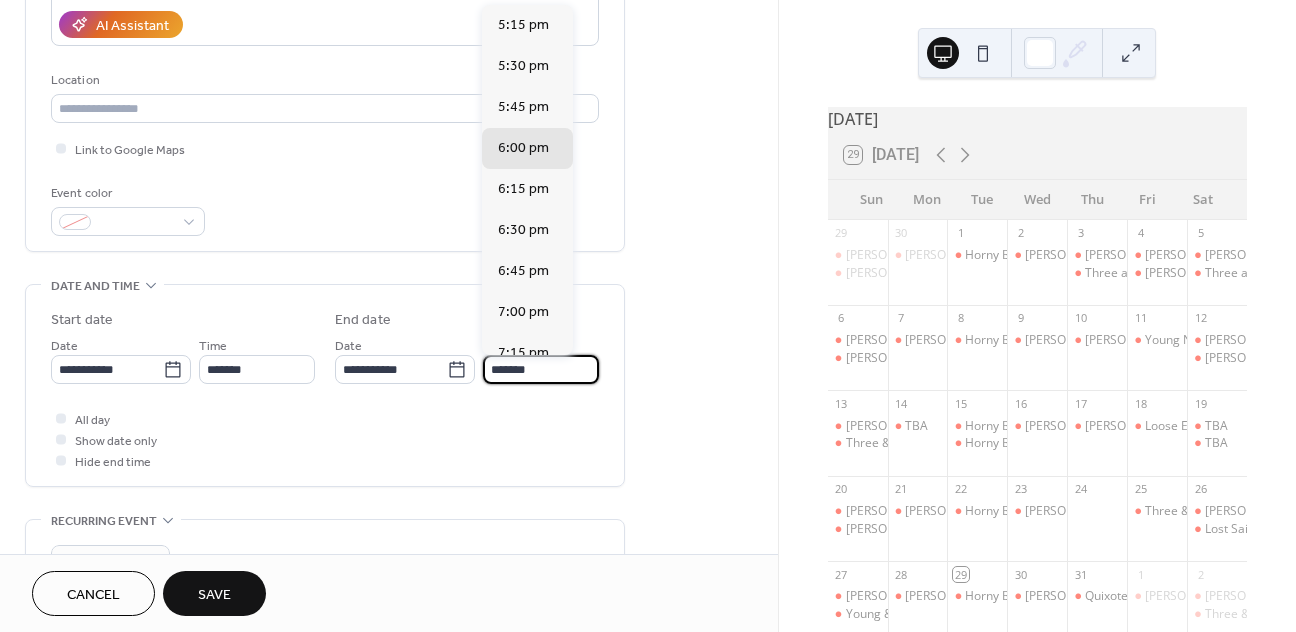 click on "*******" at bounding box center [541, 369] 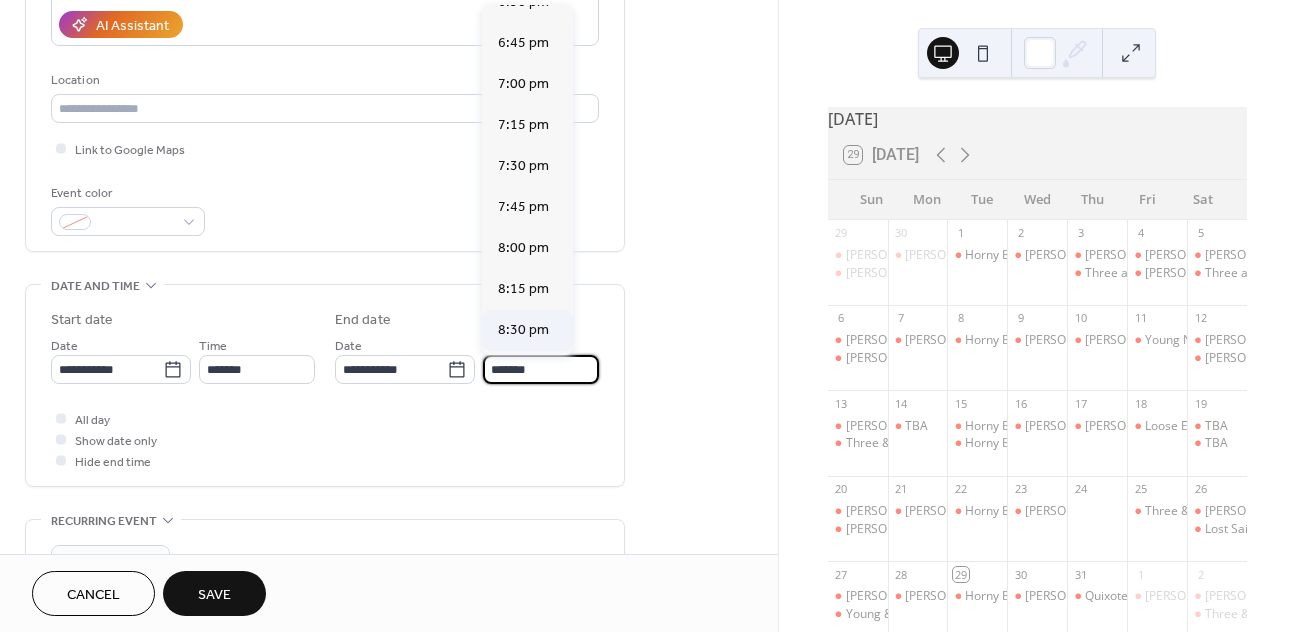 scroll, scrollTop: 351, scrollLeft: 0, axis: vertical 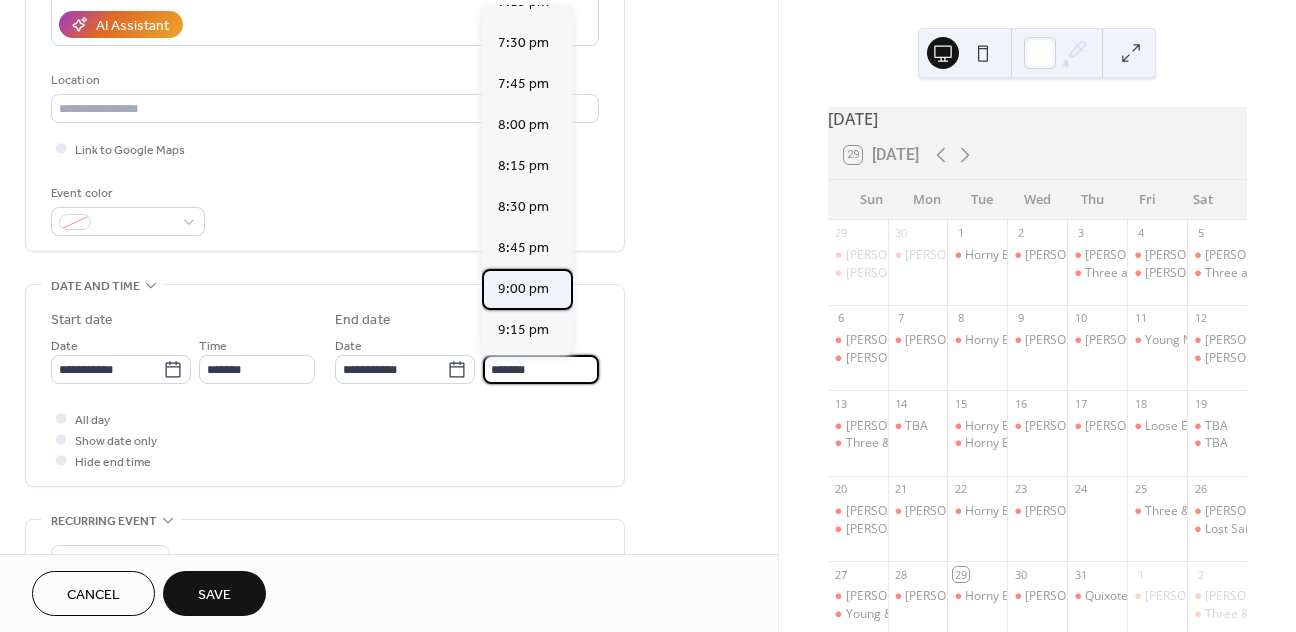 click on "9:00 pm" at bounding box center (523, 289) 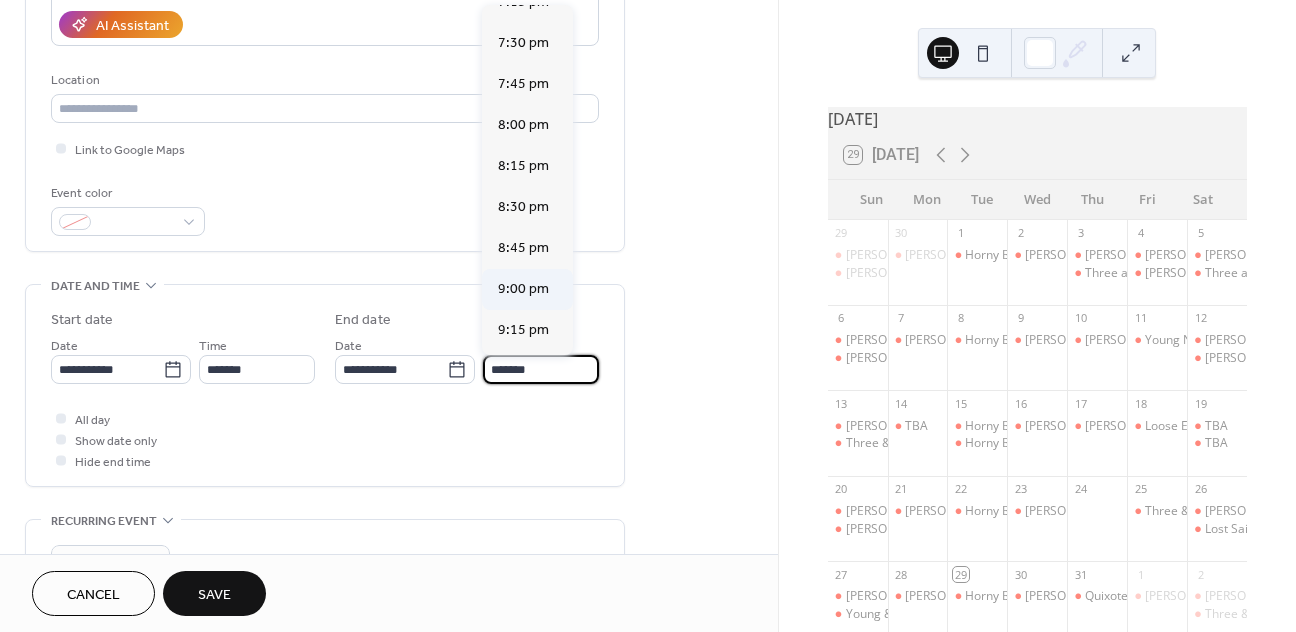 type on "*******" 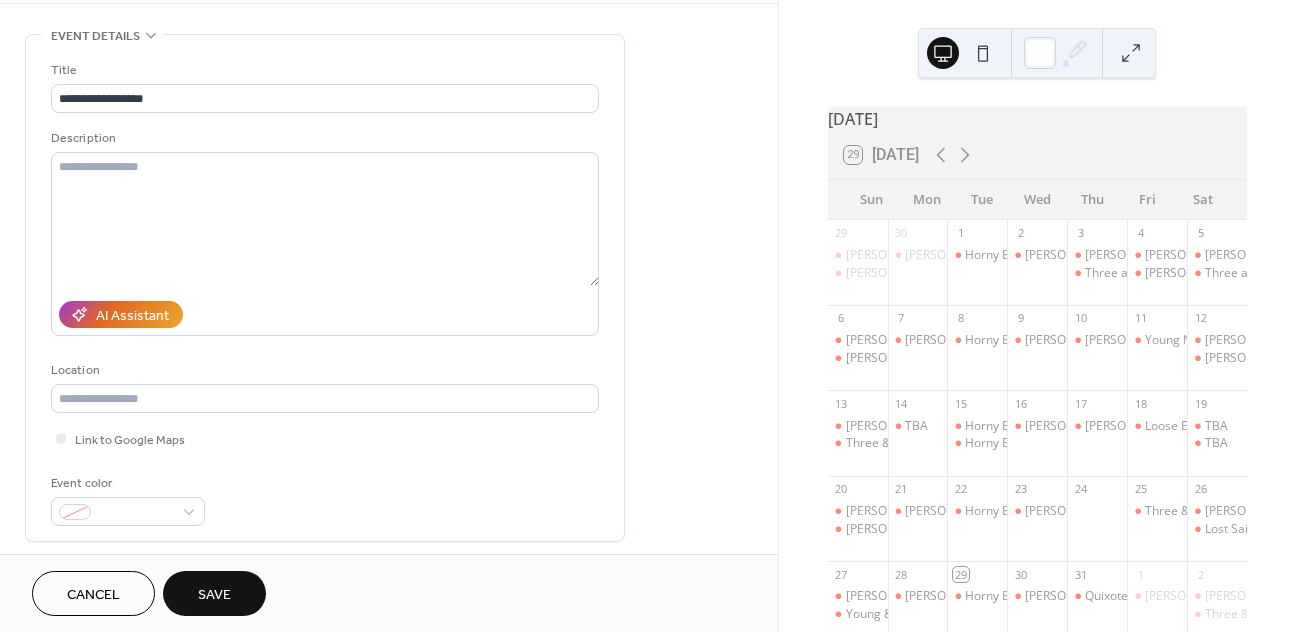 scroll, scrollTop: 367, scrollLeft: 0, axis: vertical 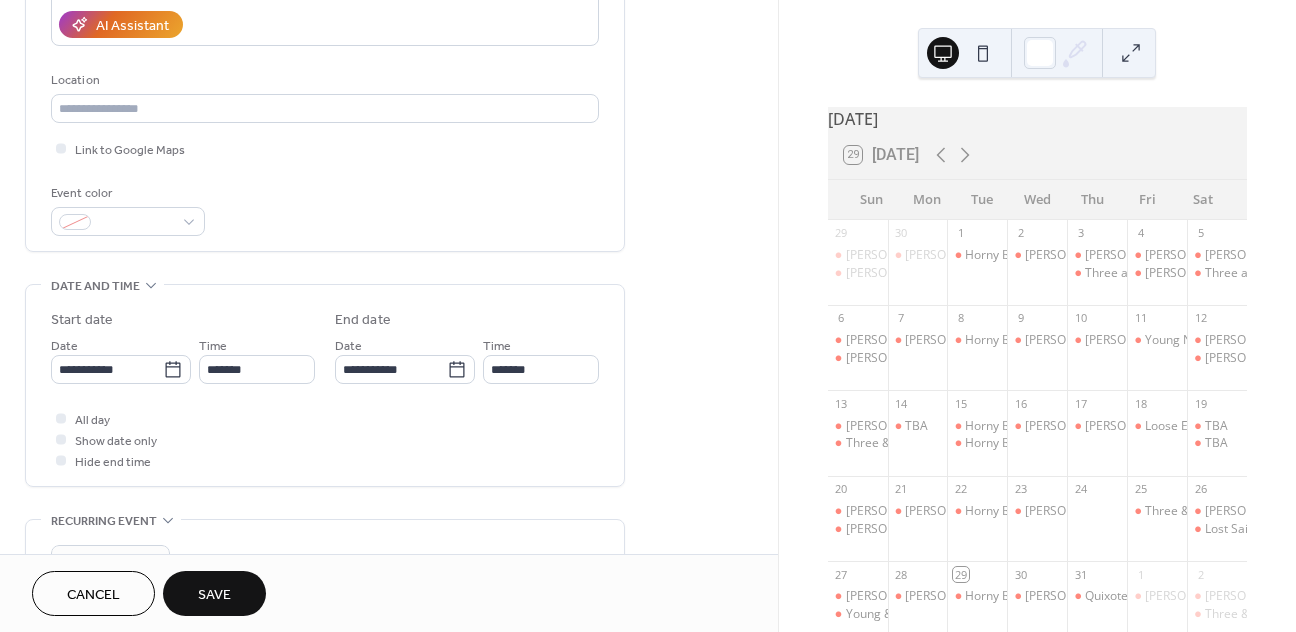 click on "Cancel Save" at bounding box center [389, 593] 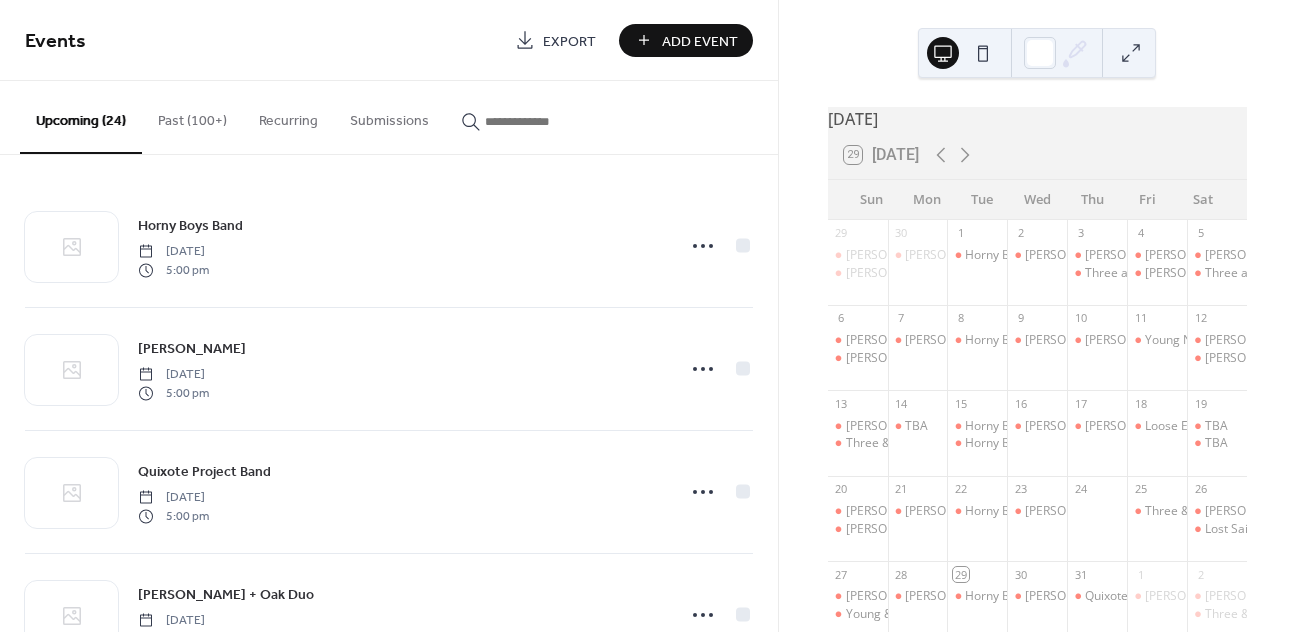 click on "Add Event" at bounding box center (700, 41) 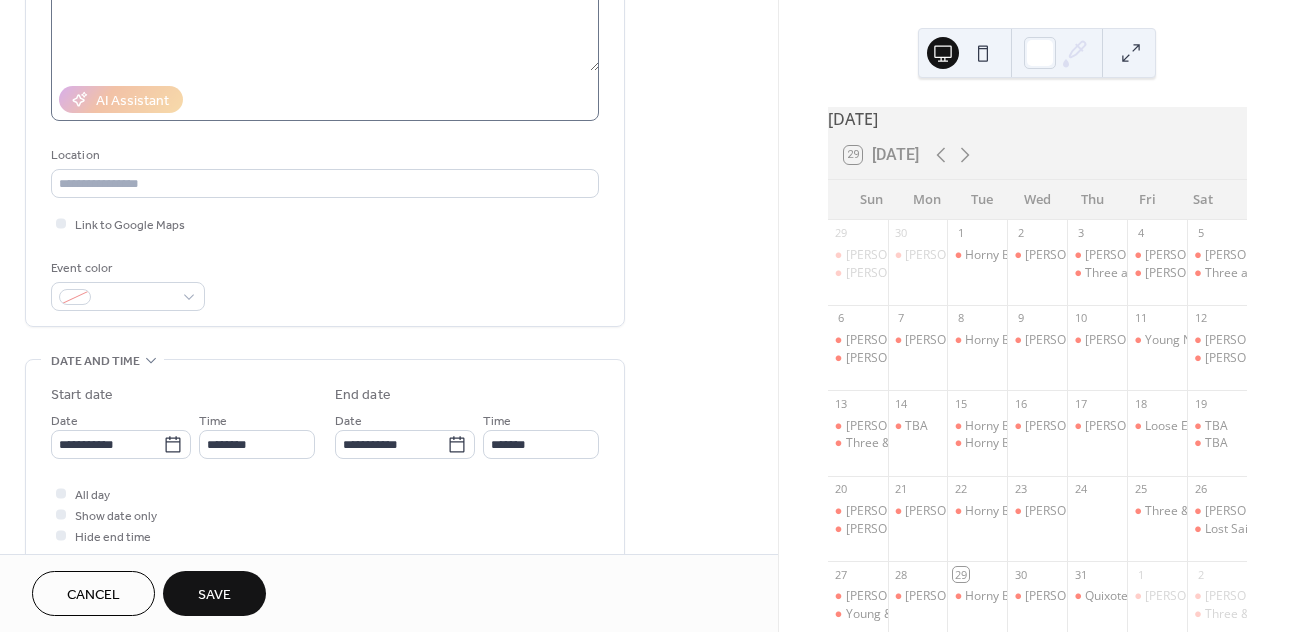 scroll, scrollTop: 327, scrollLeft: 0, axis: vertical 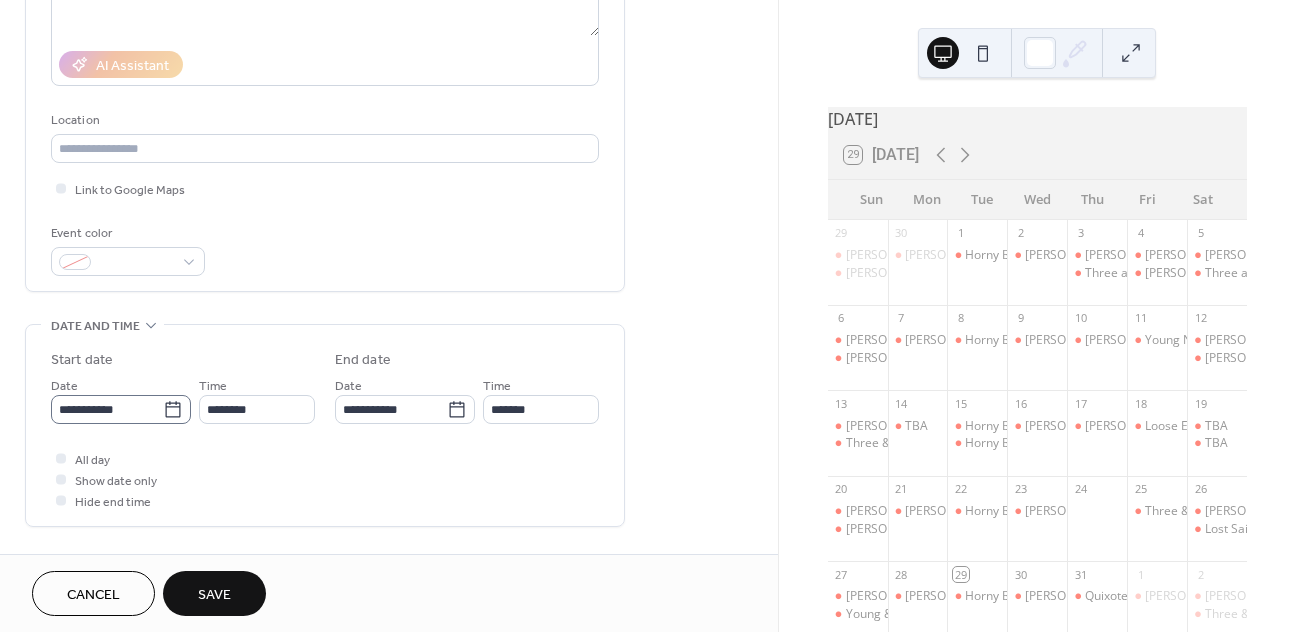 type on "**********" 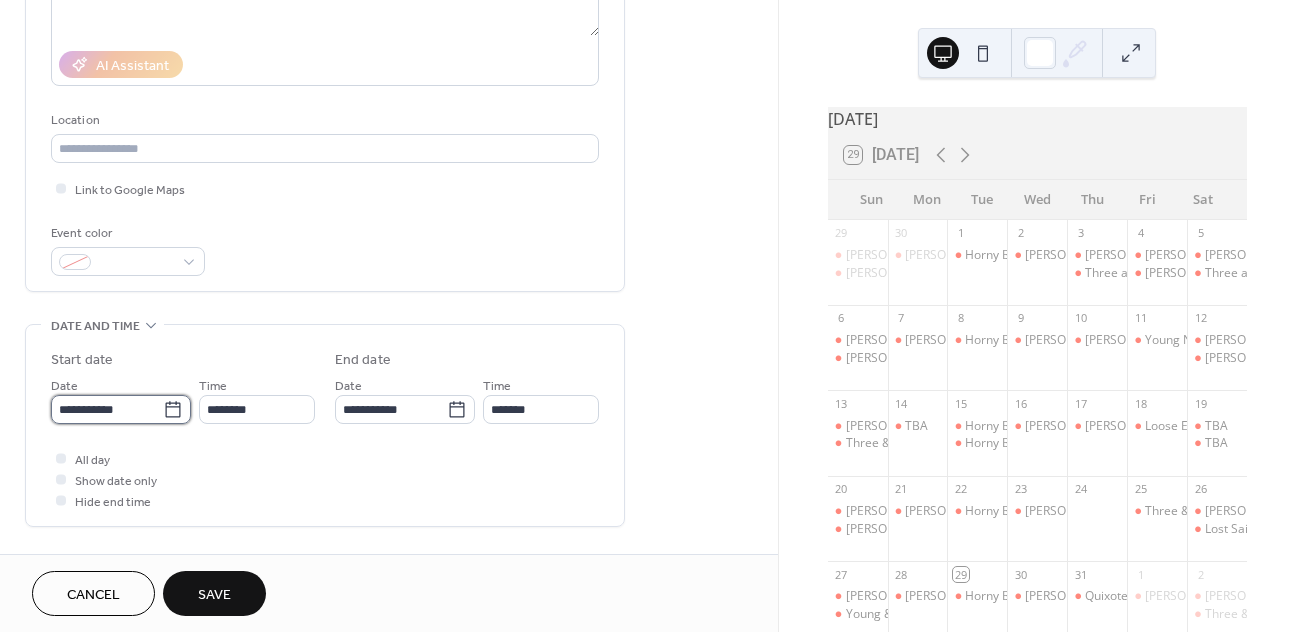 click on "**********" at bounding box center [107, 409] 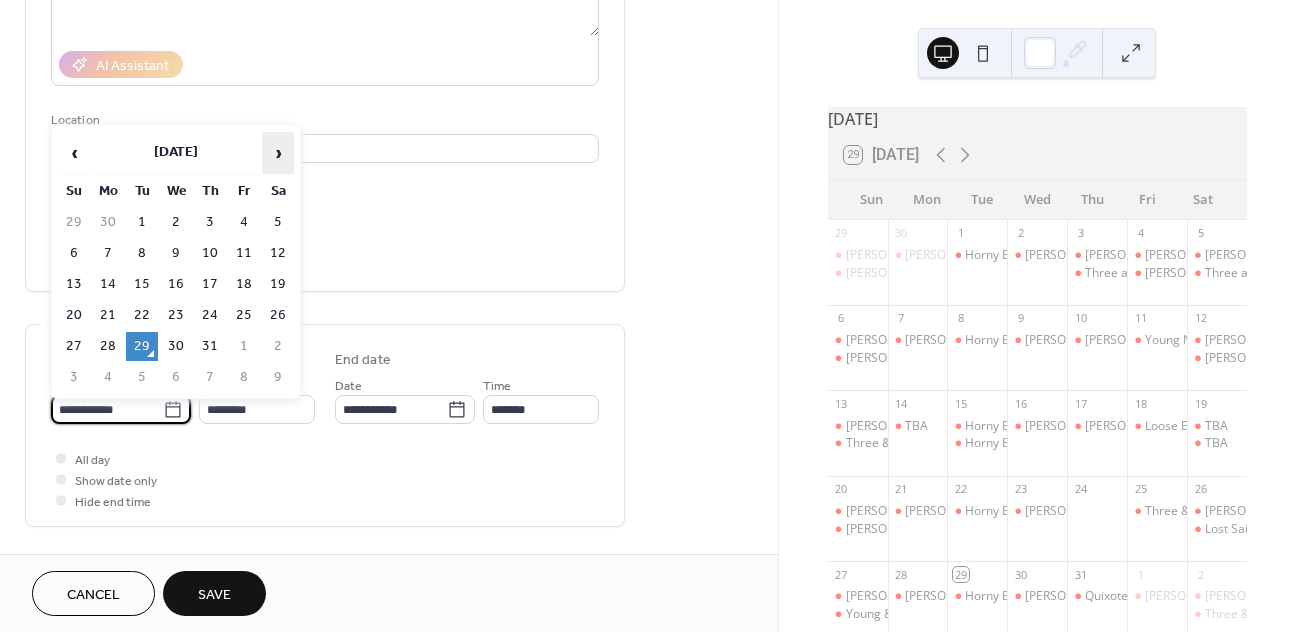 click on "›" at bounding box center (278, 153) 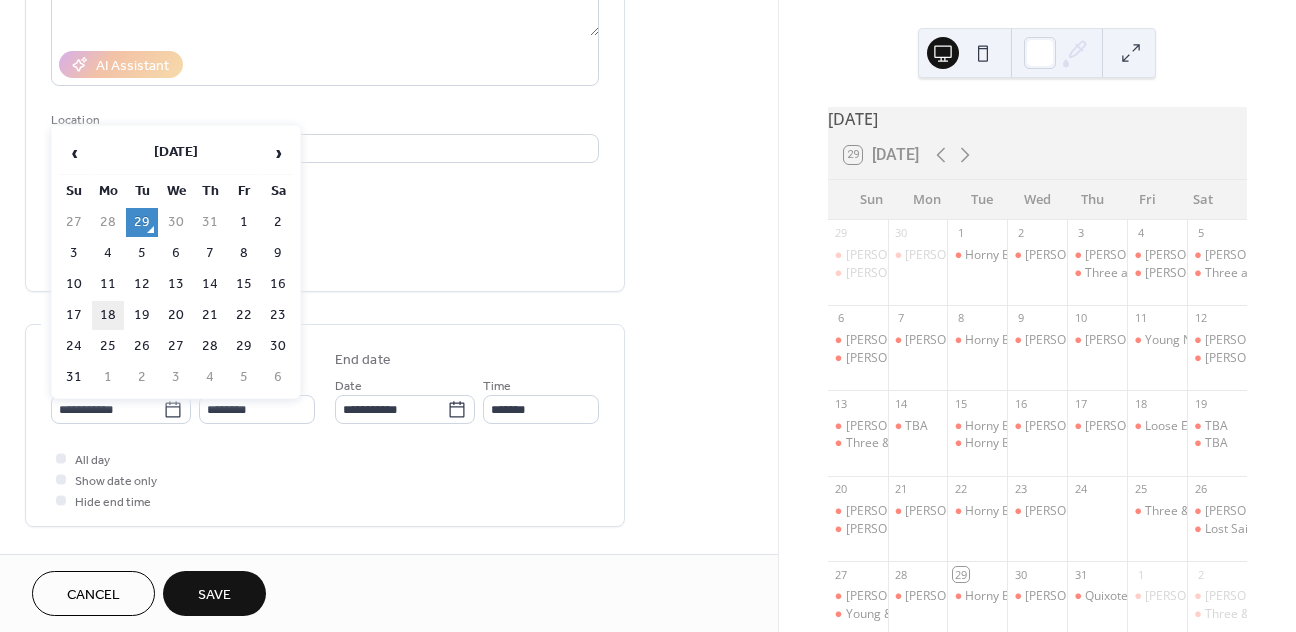 click on "18" at bounding box center (108, 315) 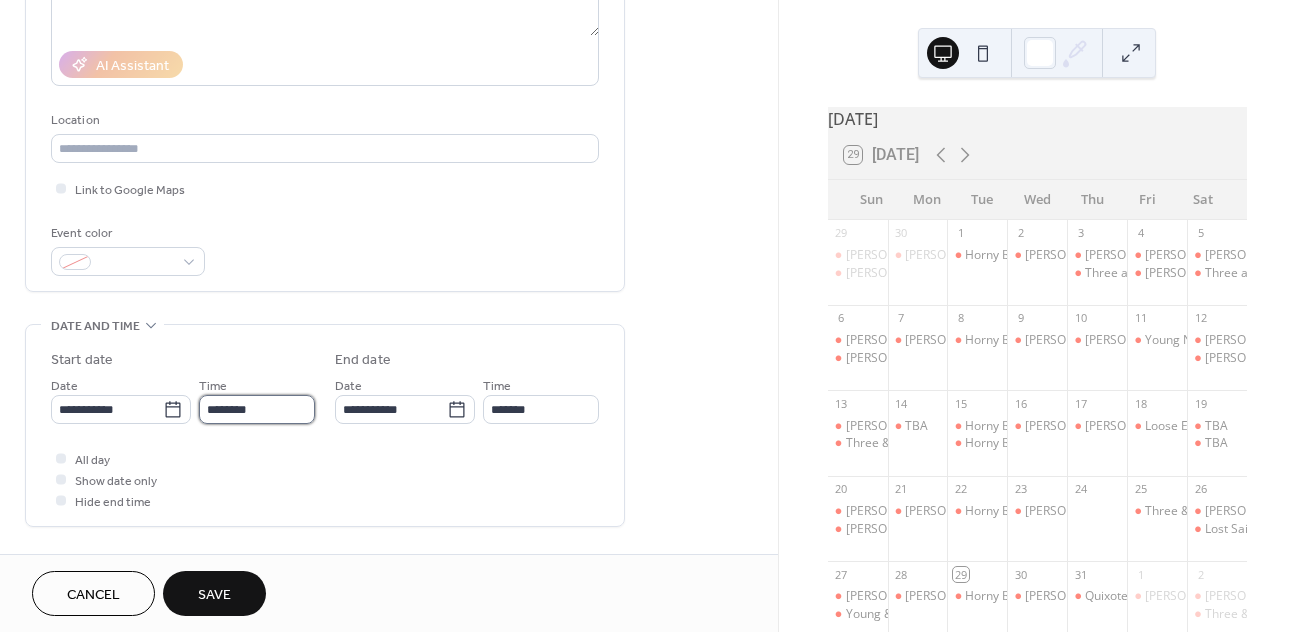 click on "********" at bounding box center (257, 409) 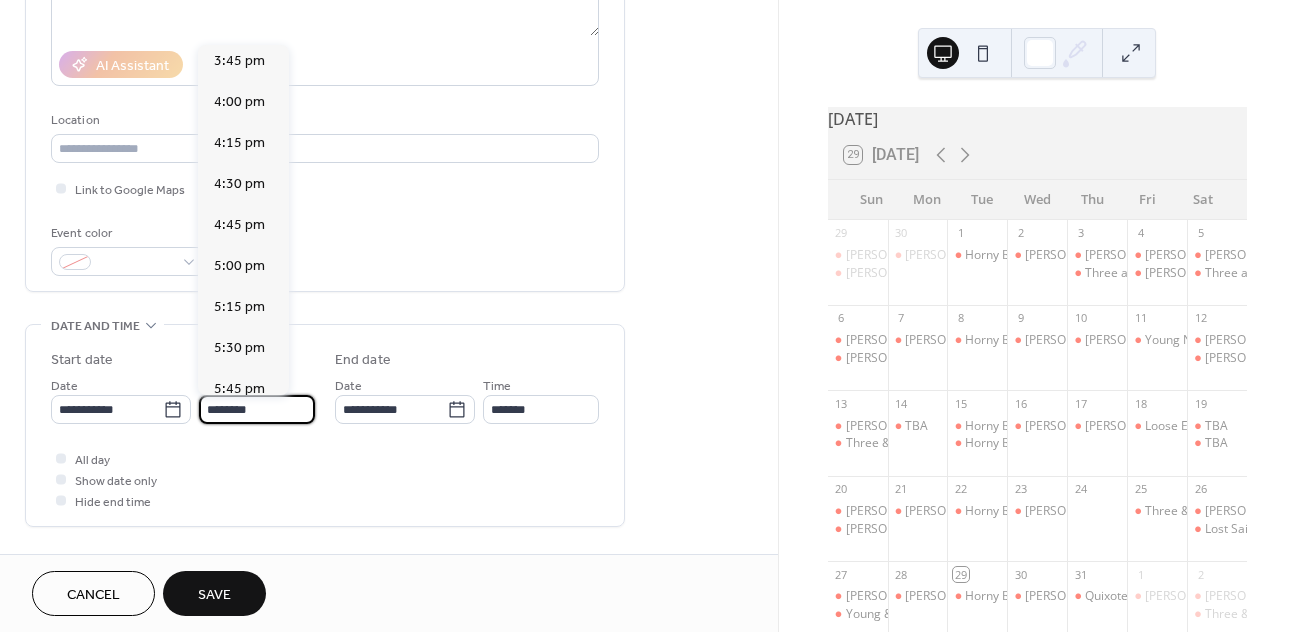 scroll, scrollTop: 2589, scrollLeft: 0, axis: vertical 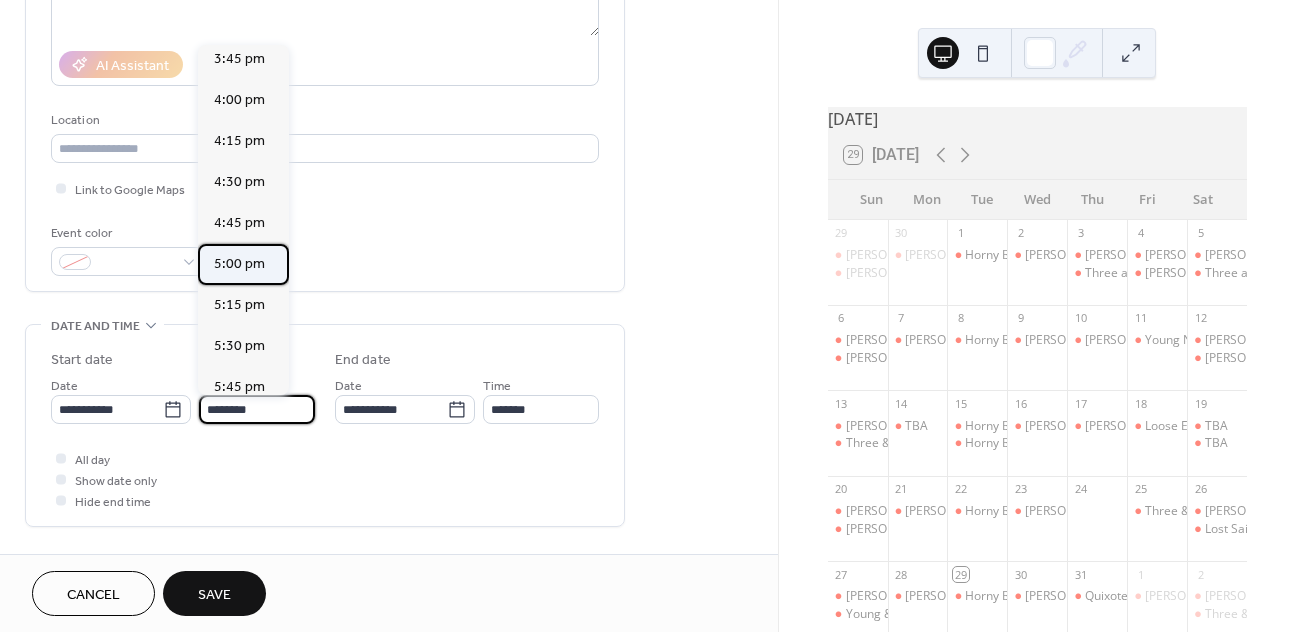 click on "5:00 pm" at bounding box center (239, 264) 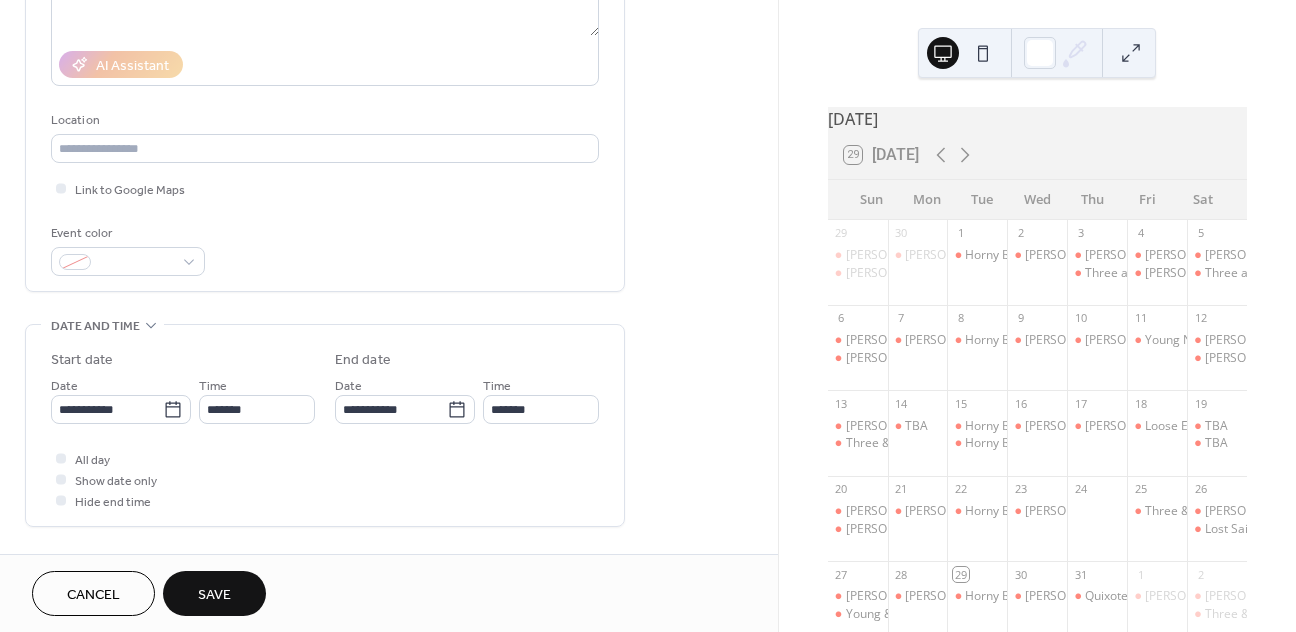 type on "*******" 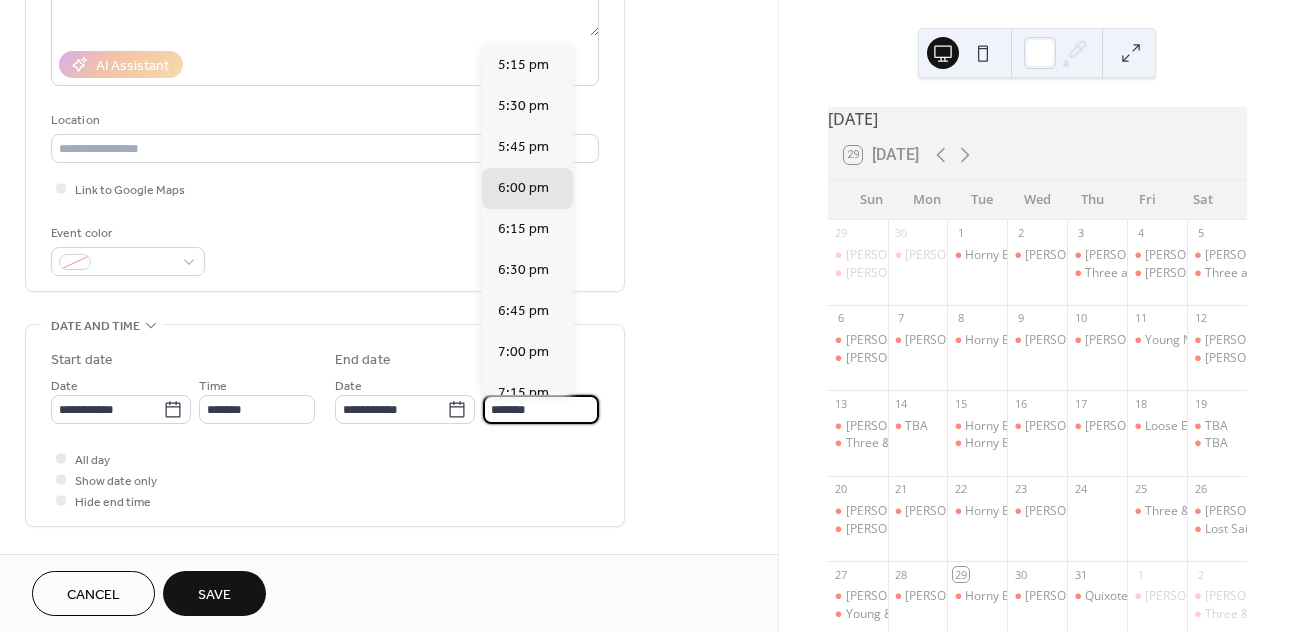 click on "*******" at bounding box center [541, 409] 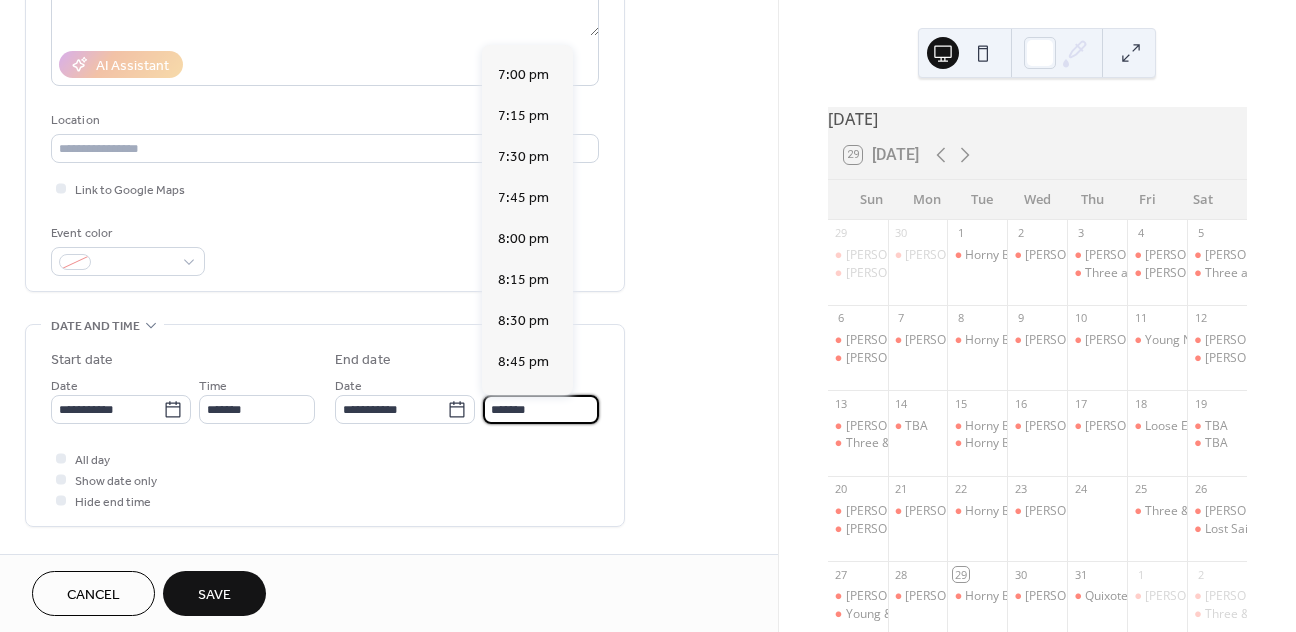 scroll, scrollTop: 330, scrollLeft: 0, axis: vertical 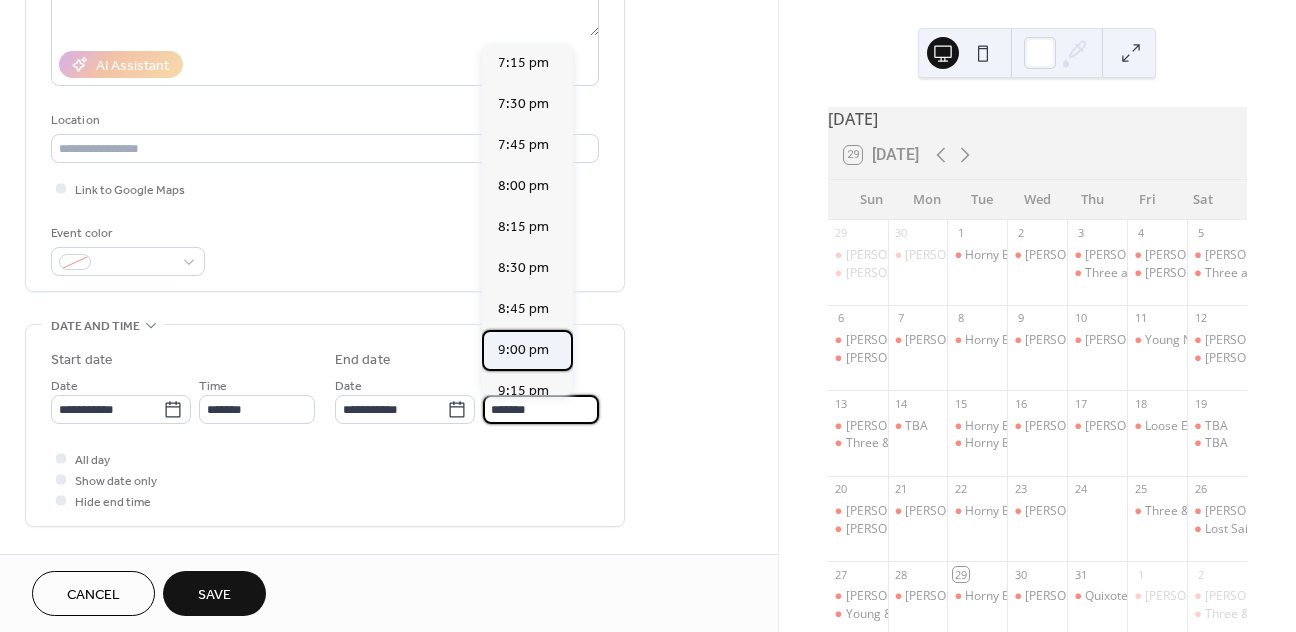 click on "9:00 pm" at bounding box center [523, 350] 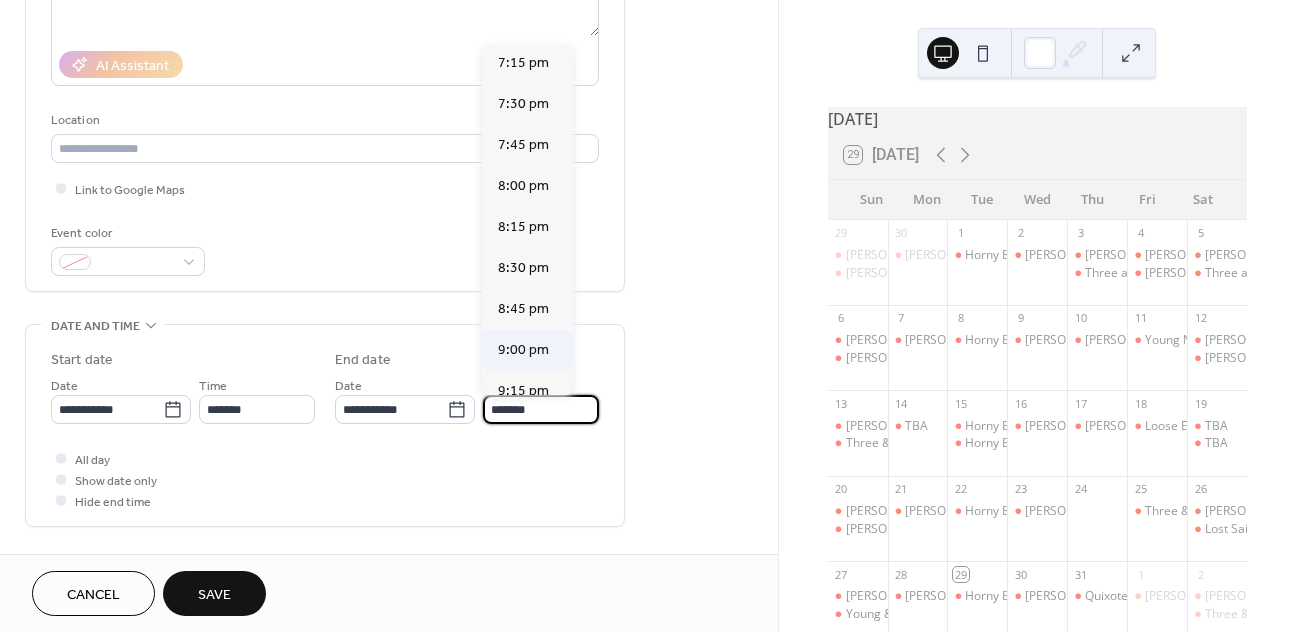 type on "*******" 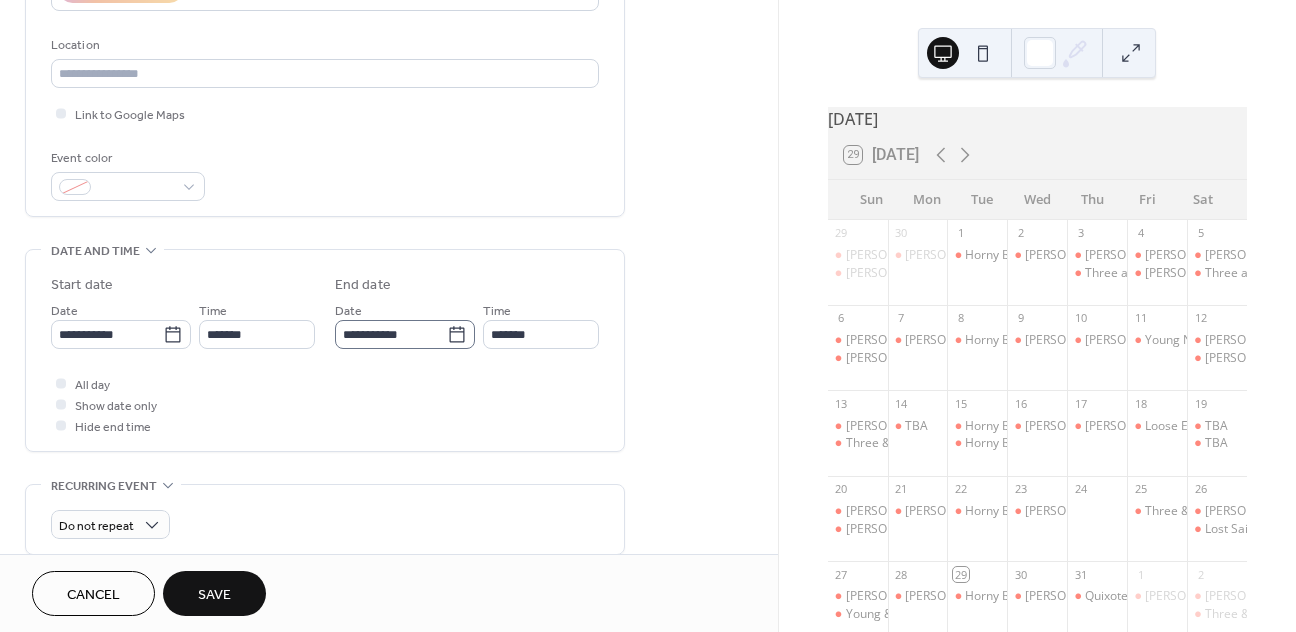 scroll, scrollTop: 398, scrollLeft: 0, axis: vertical 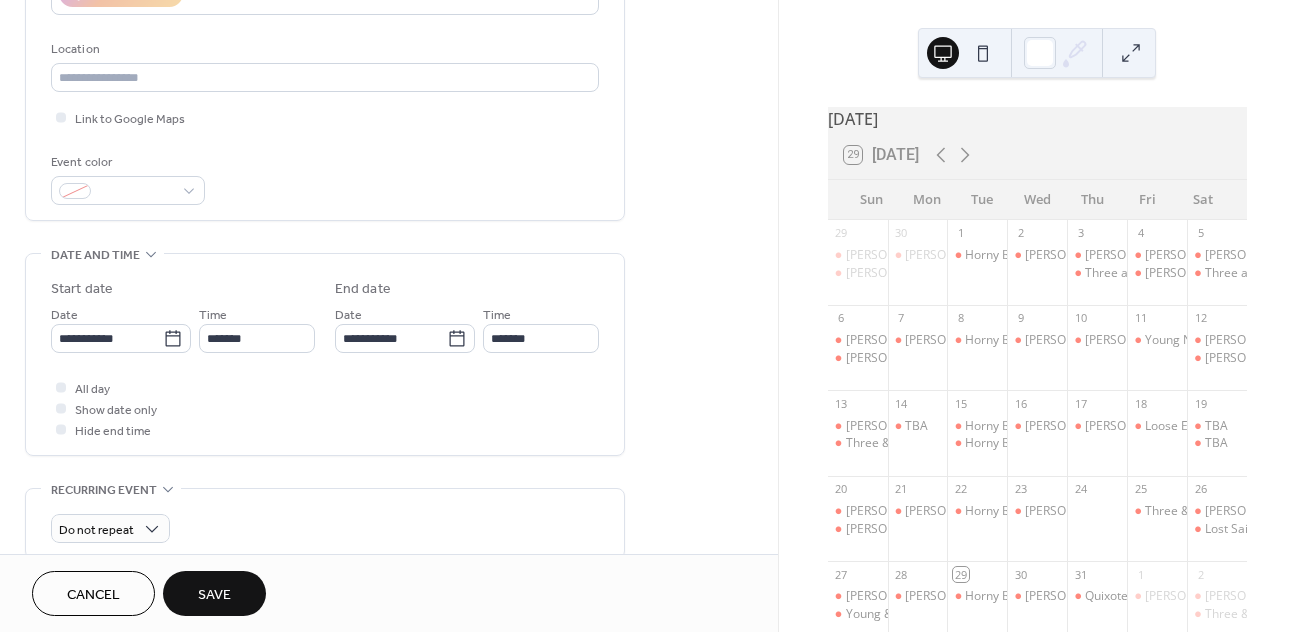 click on "Save" at bounding box center (214, 595) 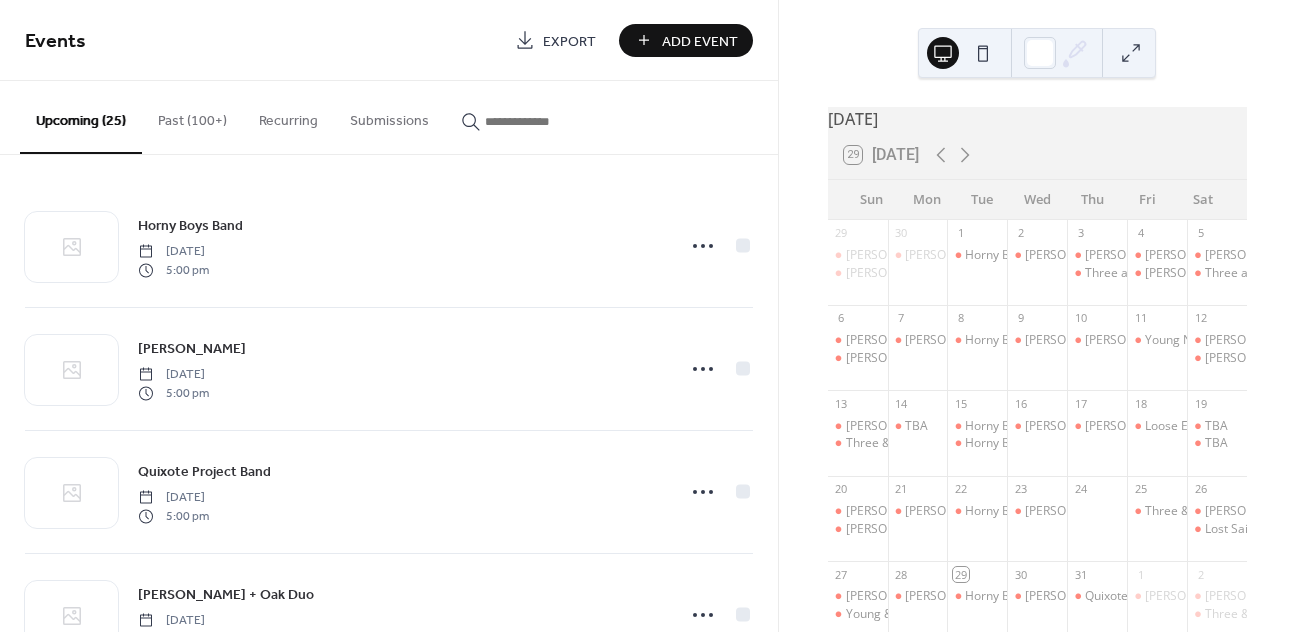 click on "Add Event" at bounding box center (700, 41) 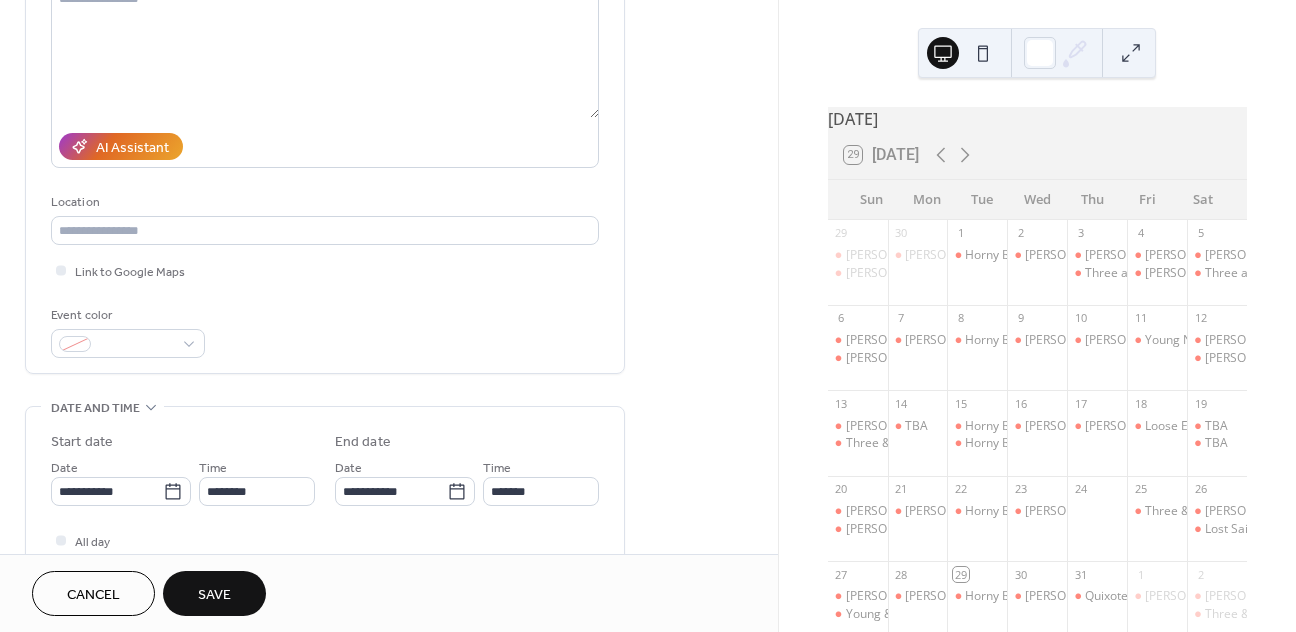 scroll, scrollTop: 248, scrollLeft: 0, axis: vertical 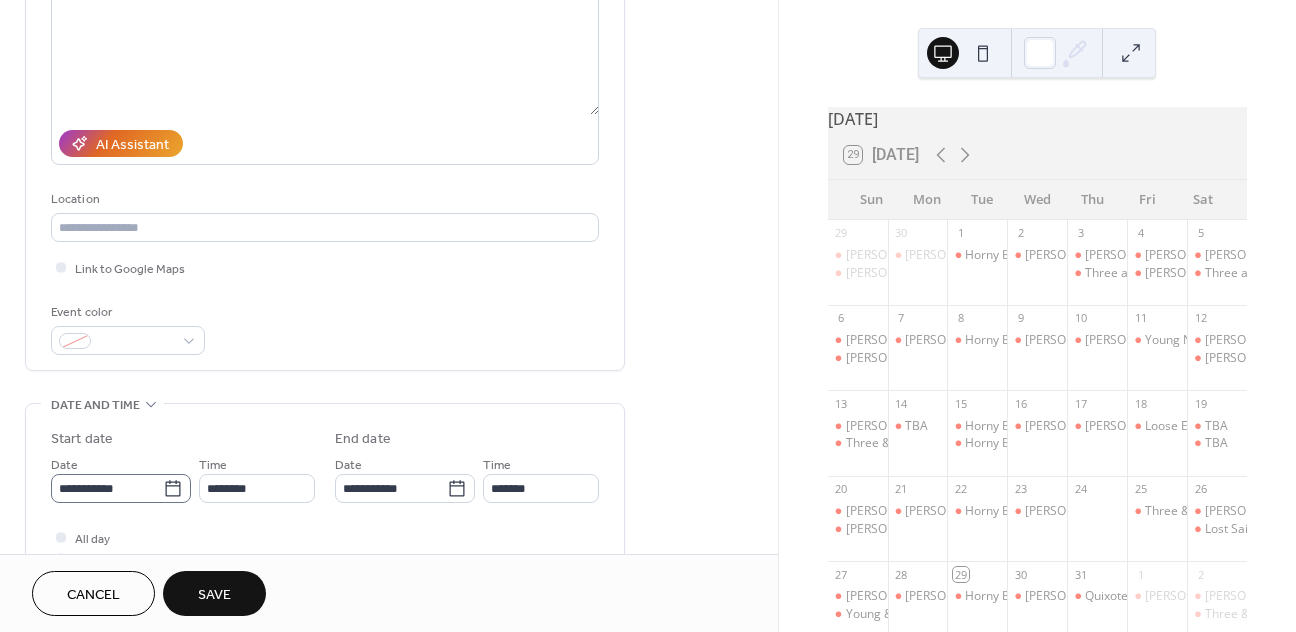 type on "**********" 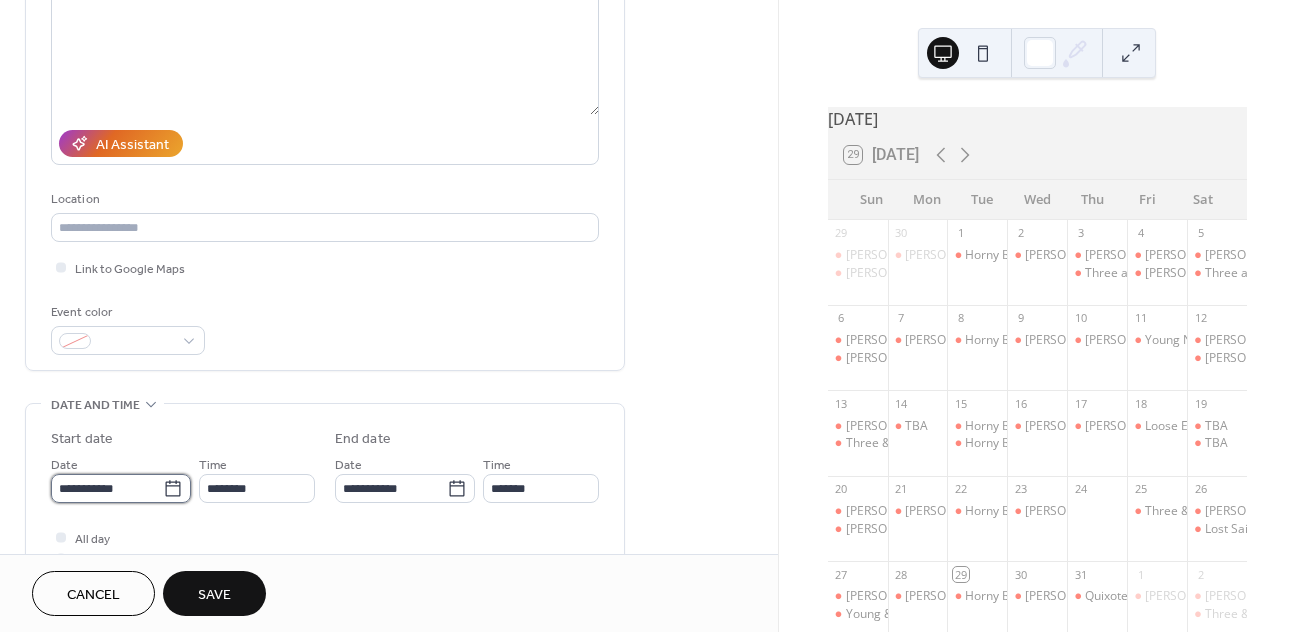 click on "**********" at bounding box center (107, 488) 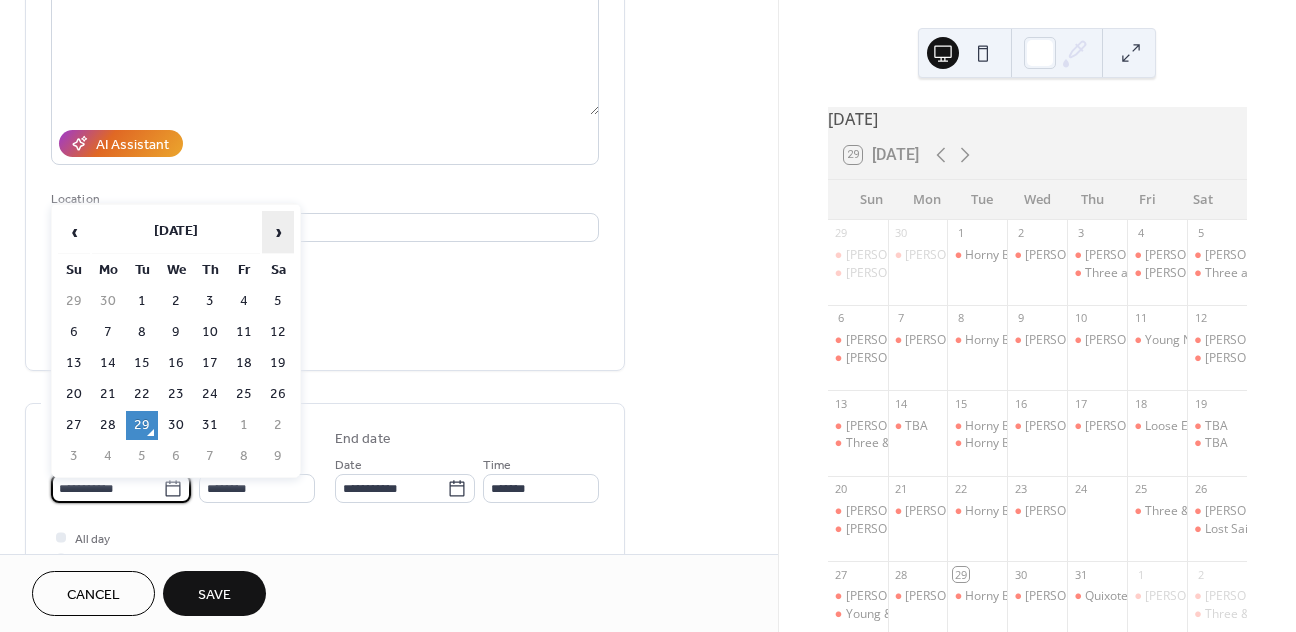click on "›" at bounding box center [278, 232] 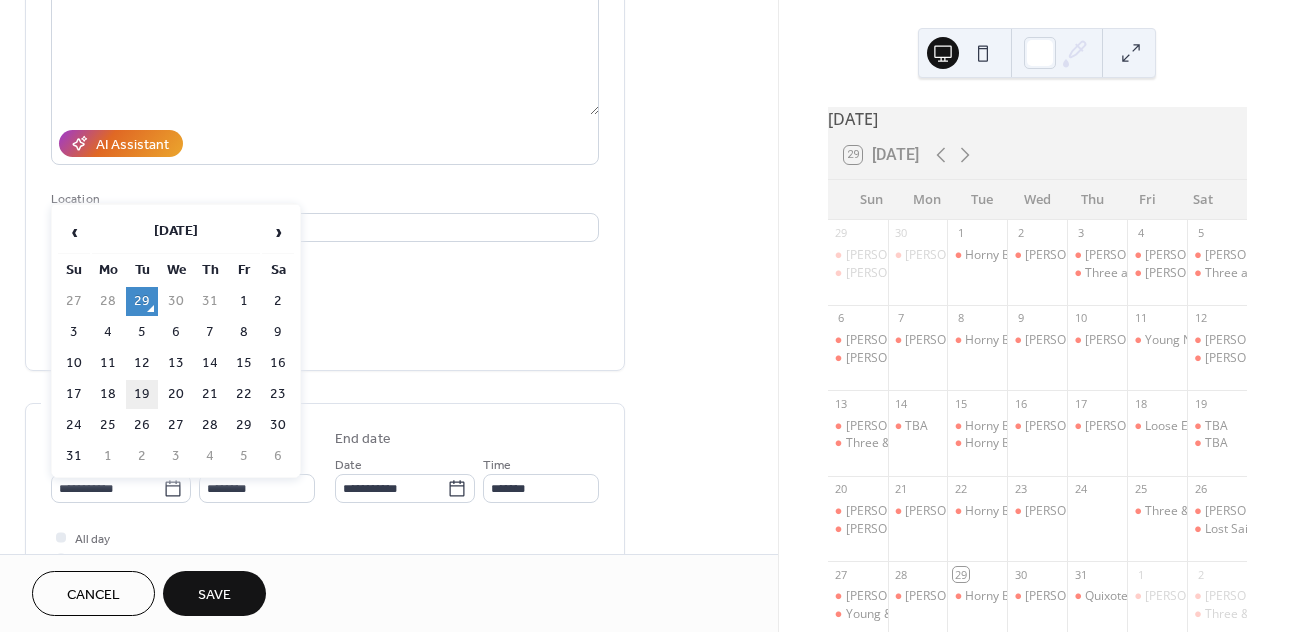 click on "19" at bounding box center (142, 394) 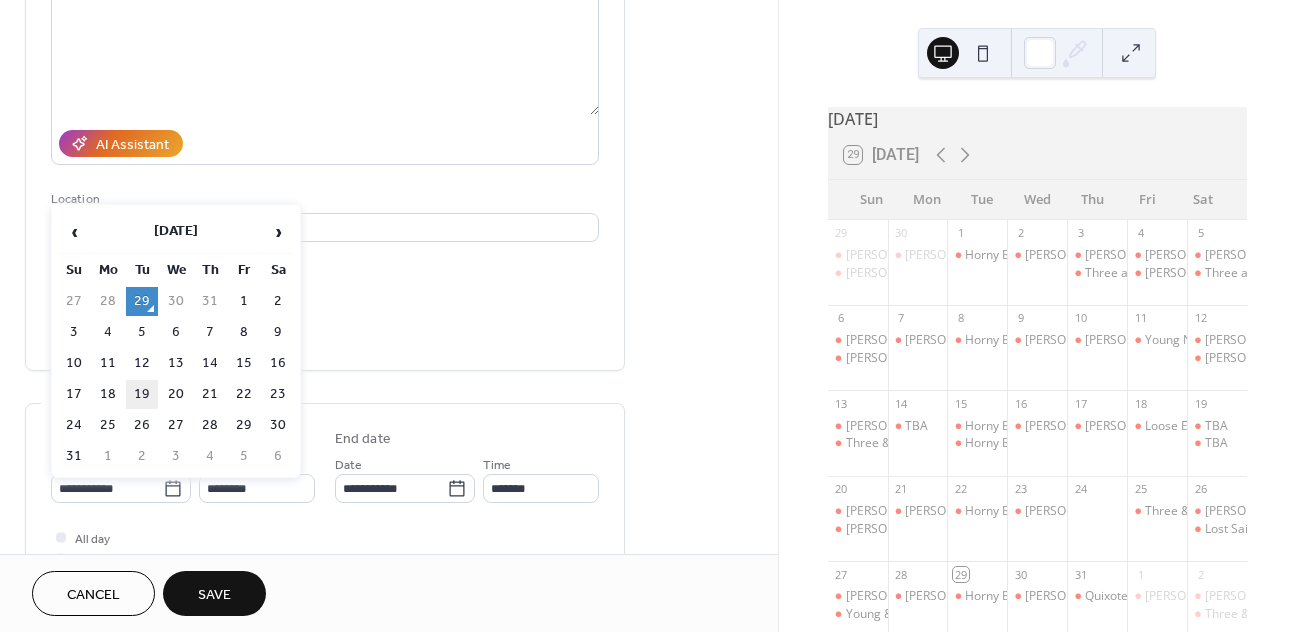 type on "**********" 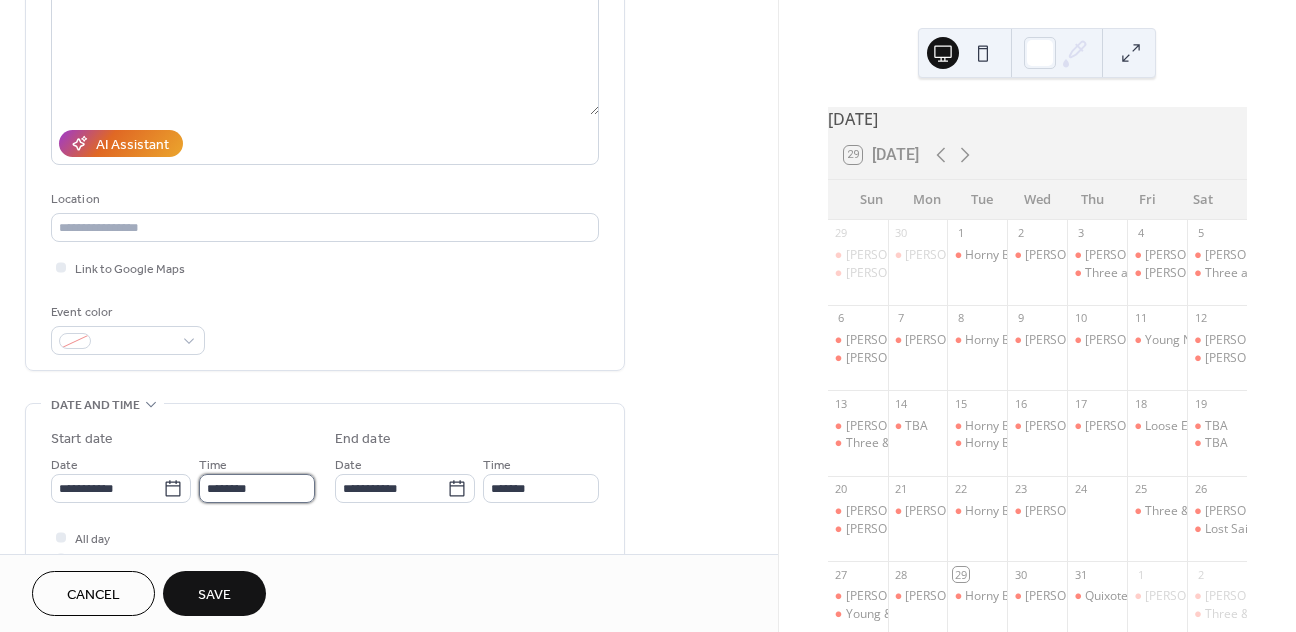 click on "********" at bounding box center [257, 488] 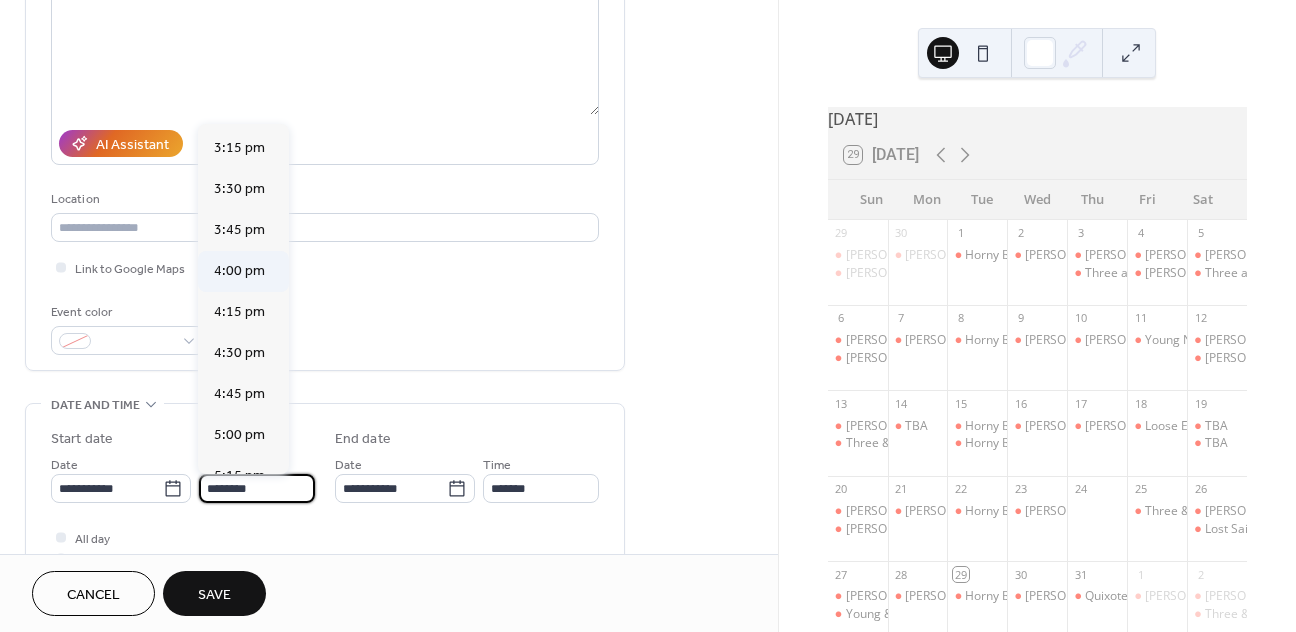 scroll, scrollTop: 2494, scrollLeft: 0, axis: vertical 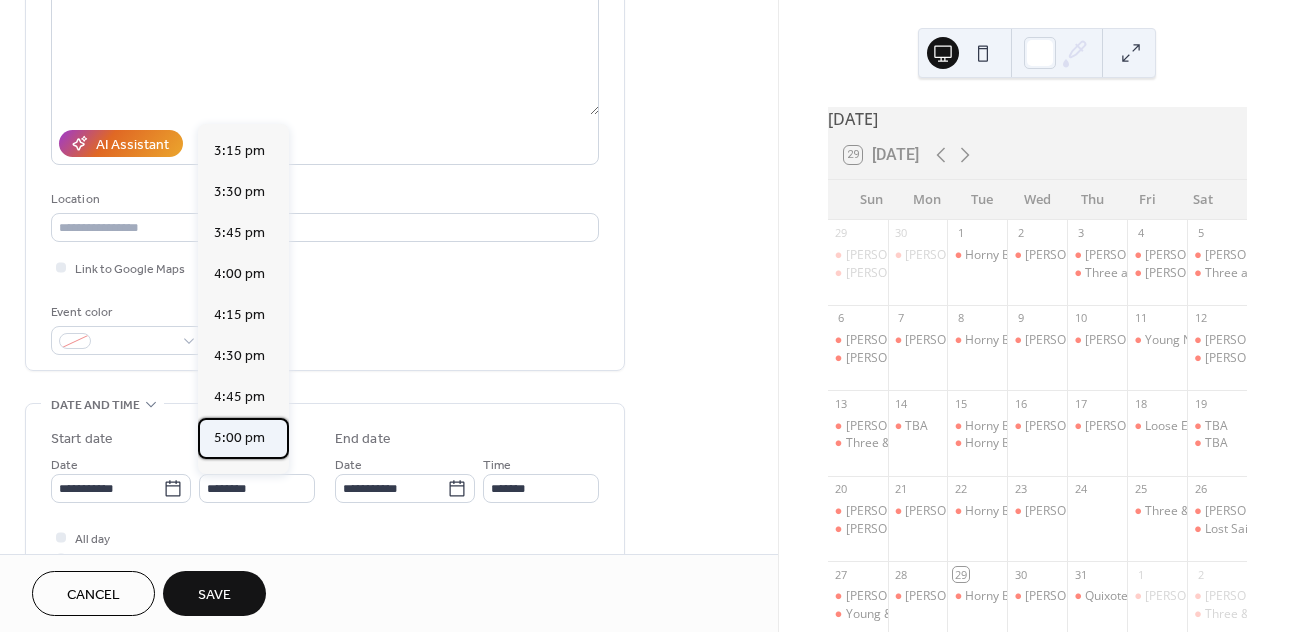 click on "5:00 pm" at bounding box center (239, 438) 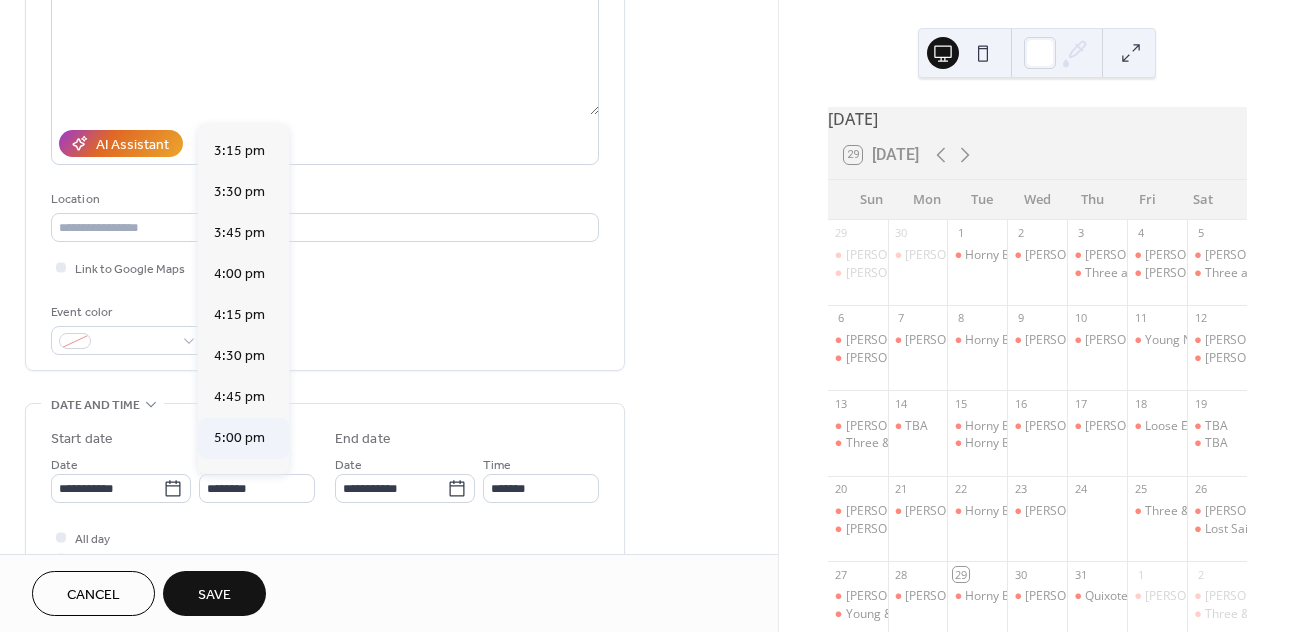 type on "*******" 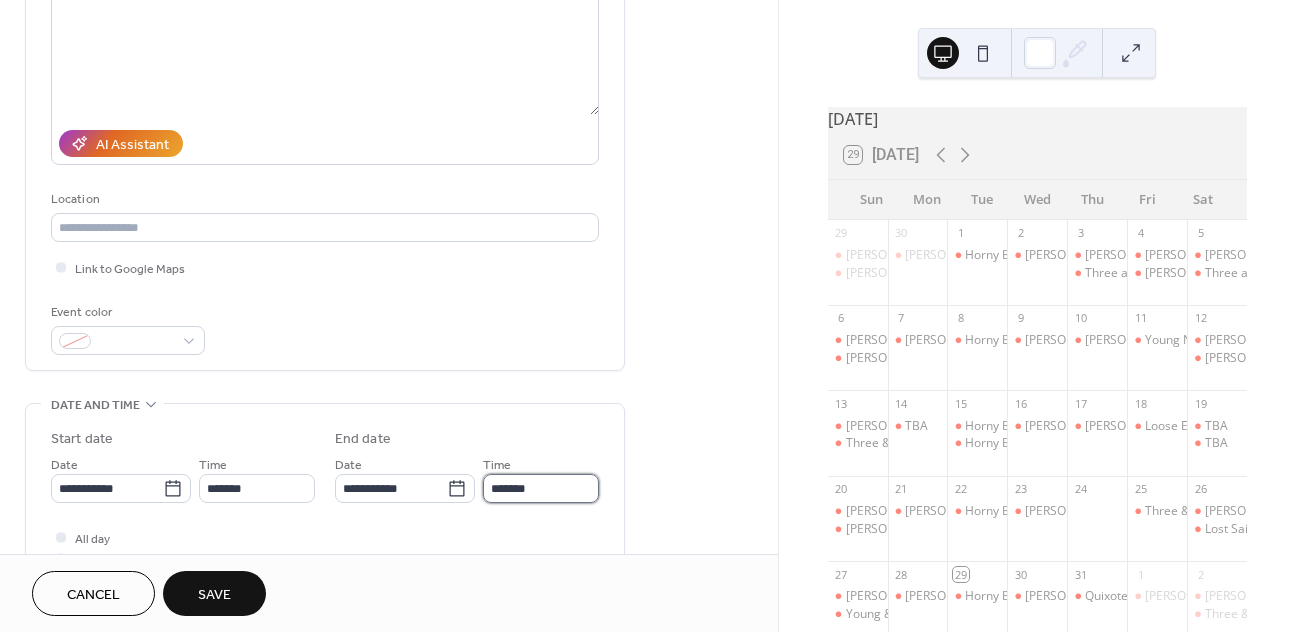 click on "*******" at bounding box center [541, 488] 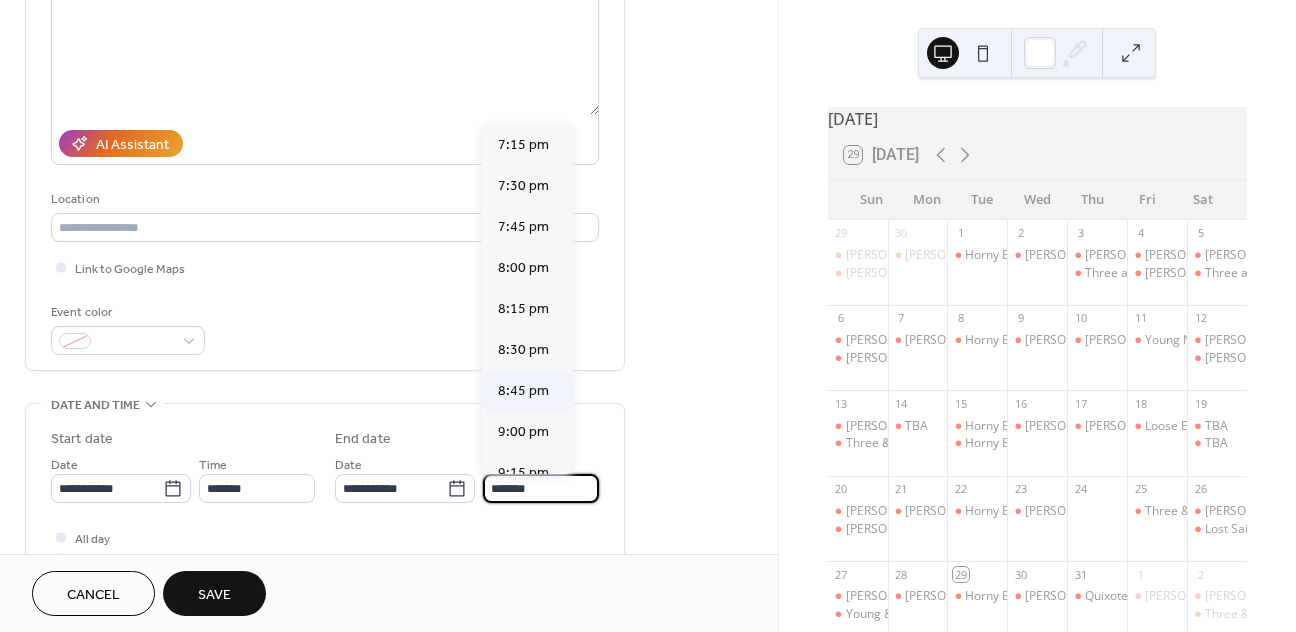 scroll, scrollTop: 333, scrollLeft: 0, axis: vertical 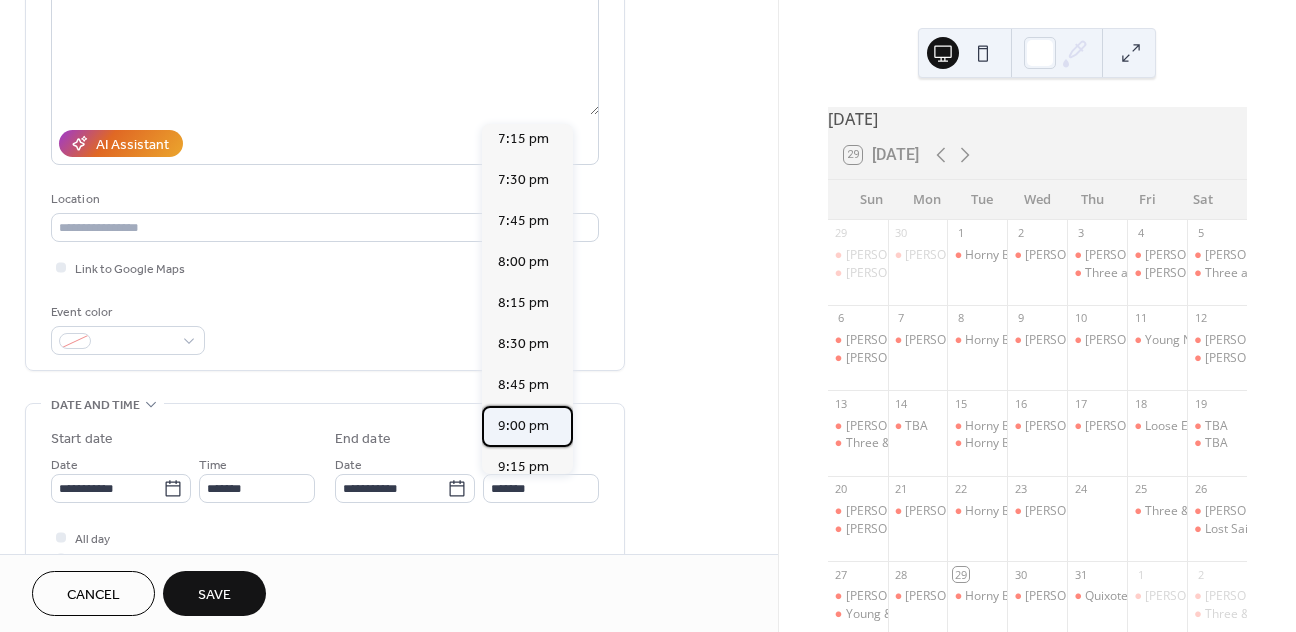 click on "9:00 pm" at bounding box center (523, 426) 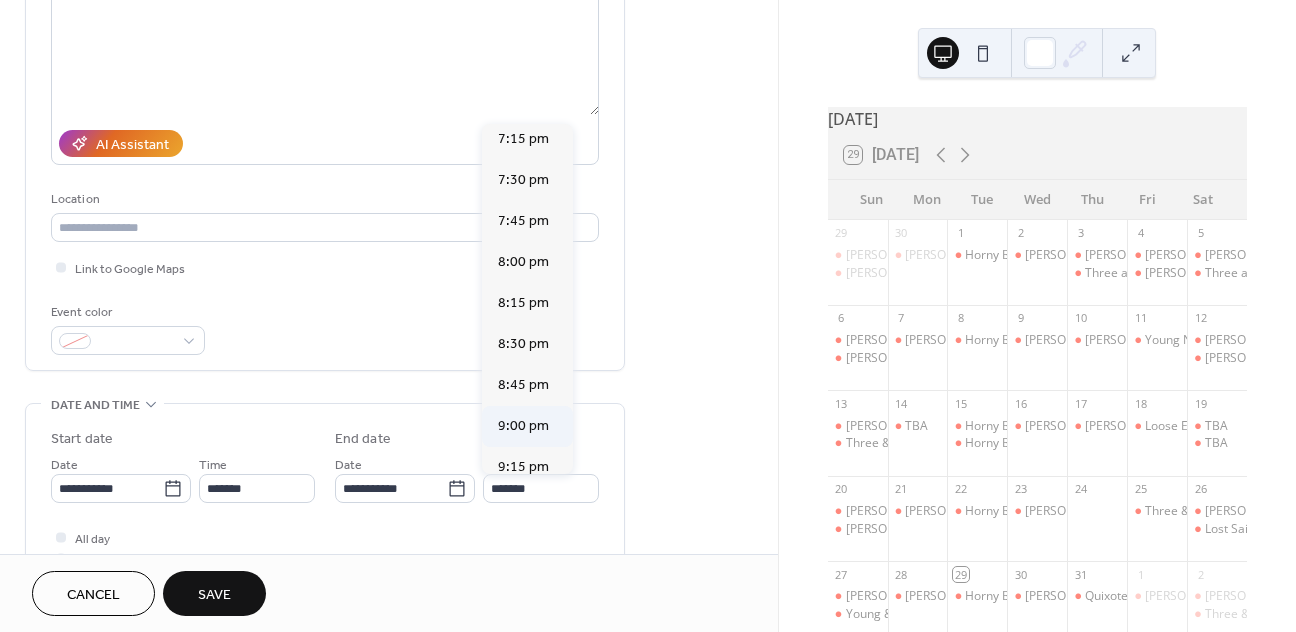 type on "*******" 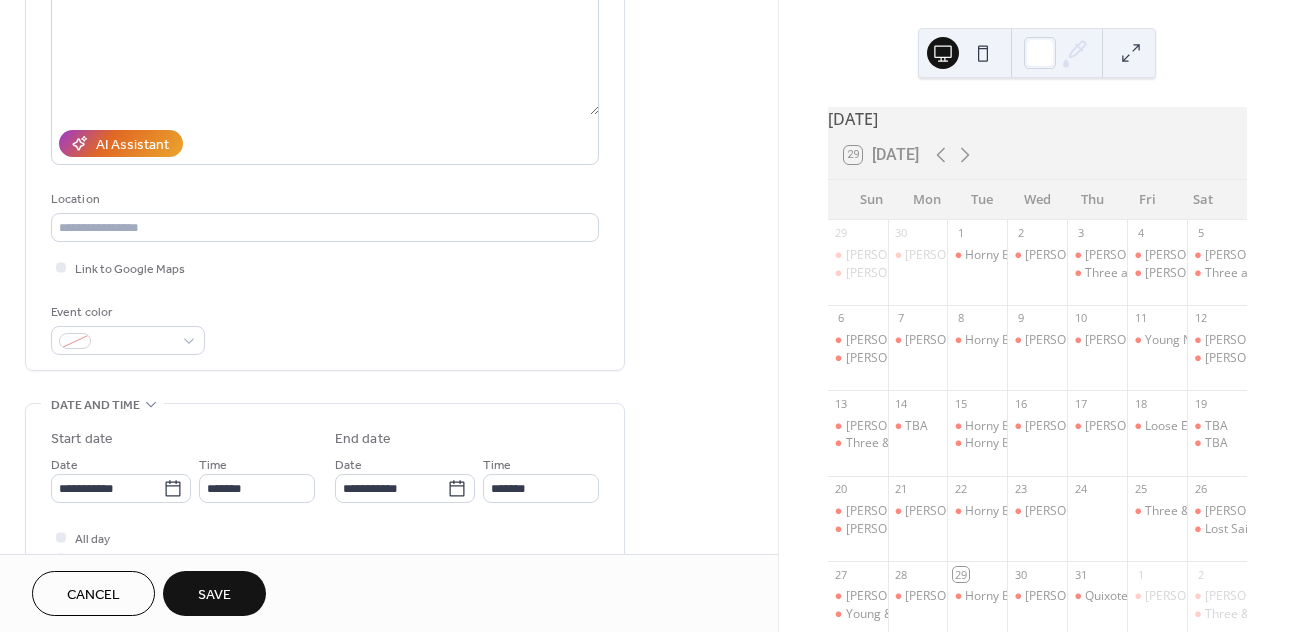 click on "Save" at bounding box center [214, 595] 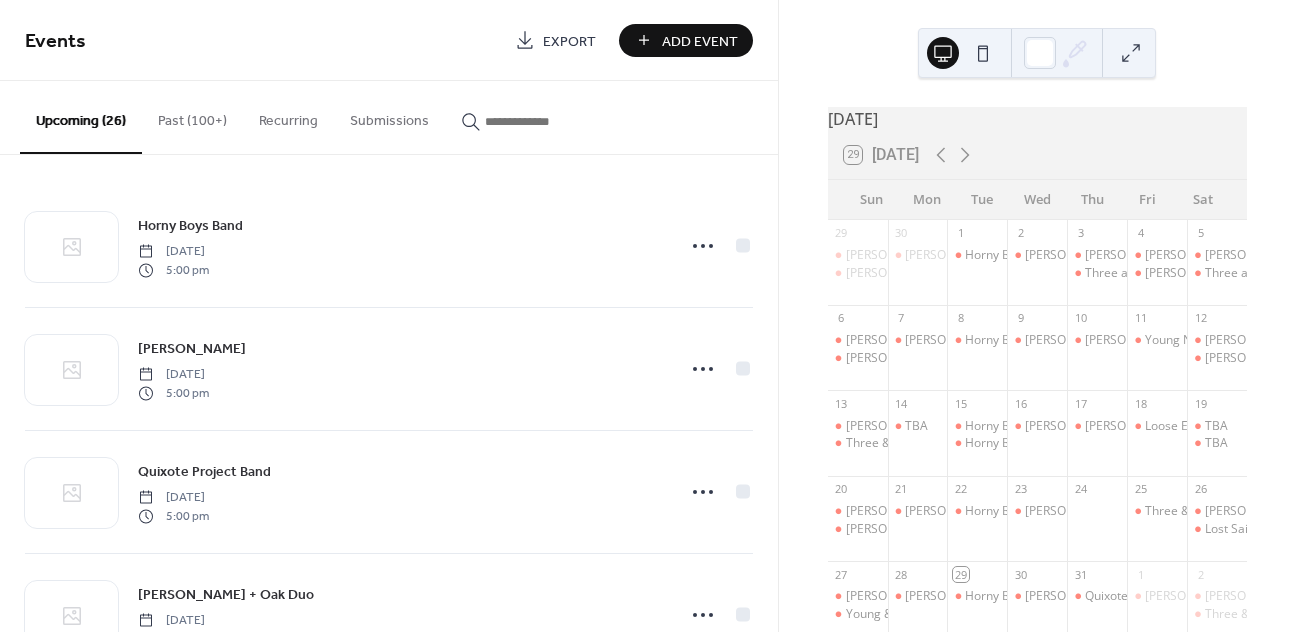 click on "Add Event" at bounding box center [686, 40] 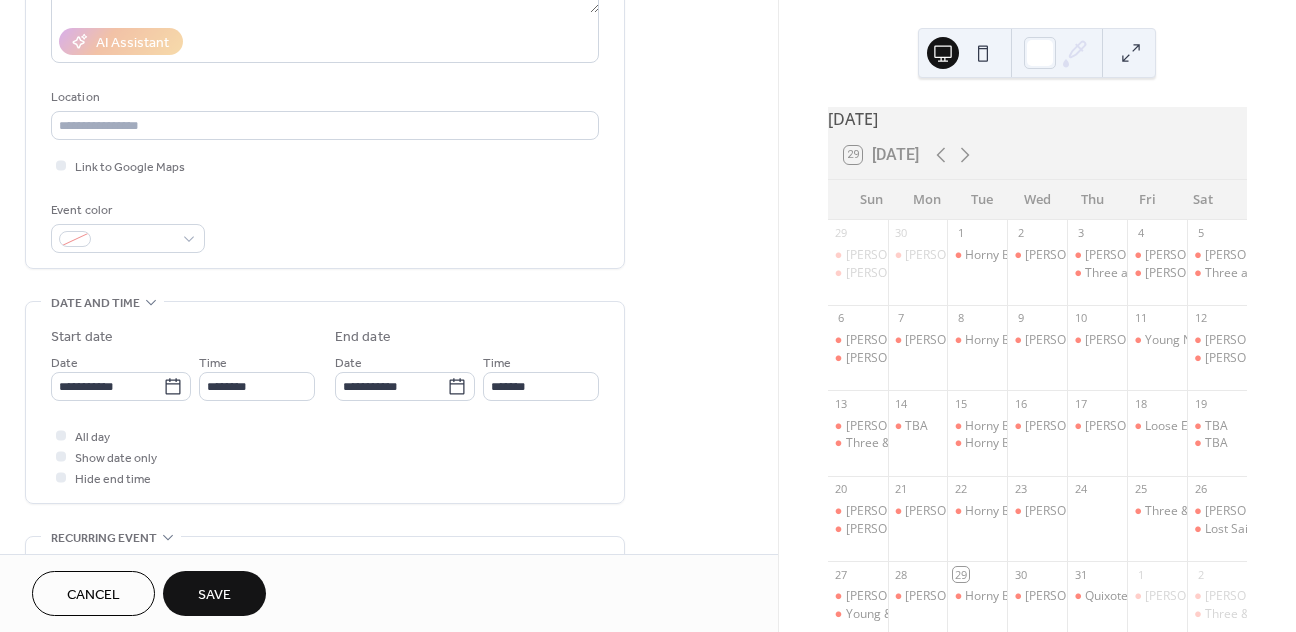 scroll, scrollTop: 374, scrollLeft: 0, axis: vertical 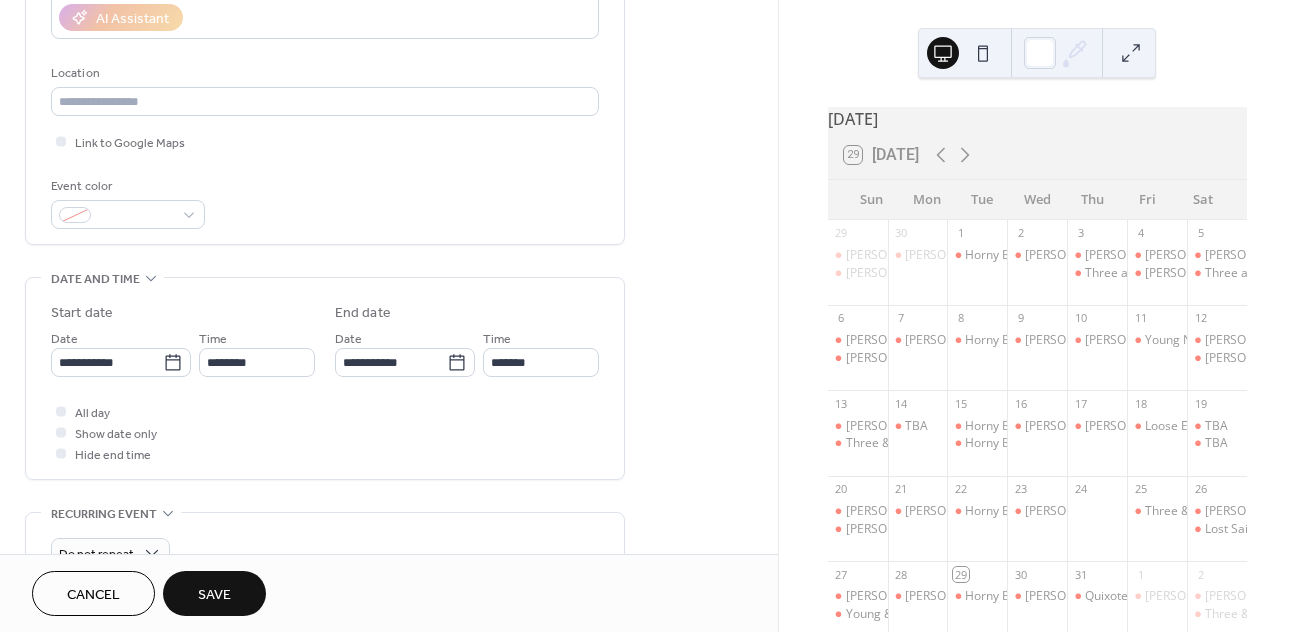 type on "*********" 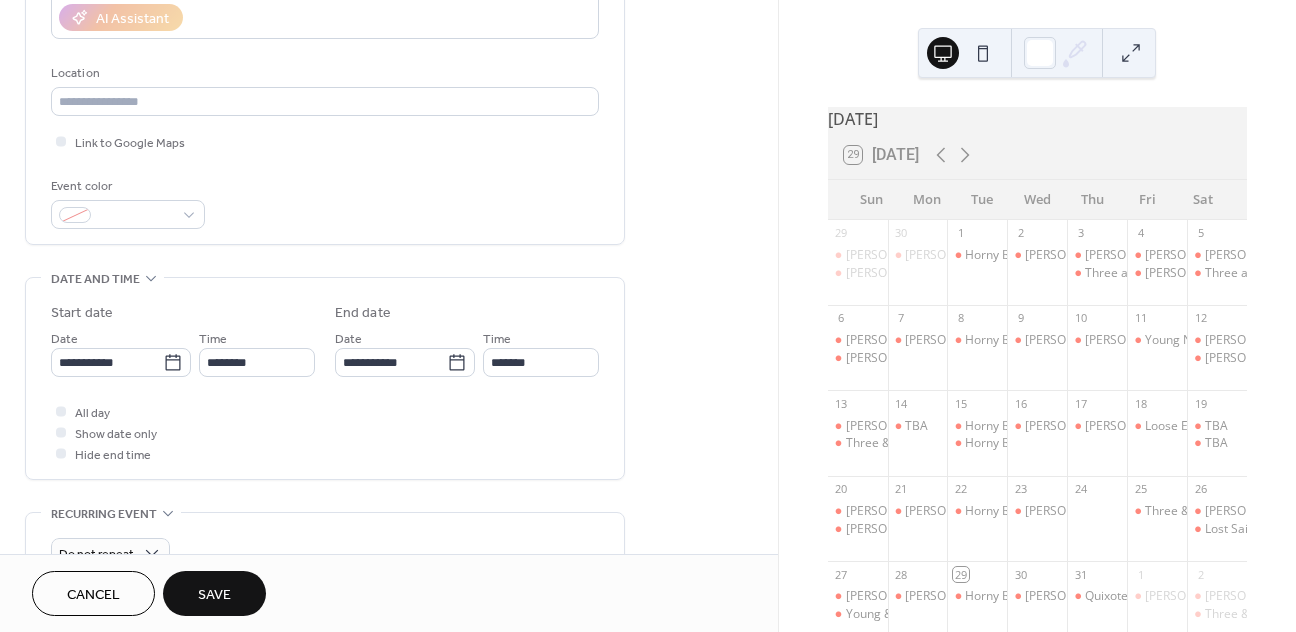 click on "**********" at bounding box center (325, 383) 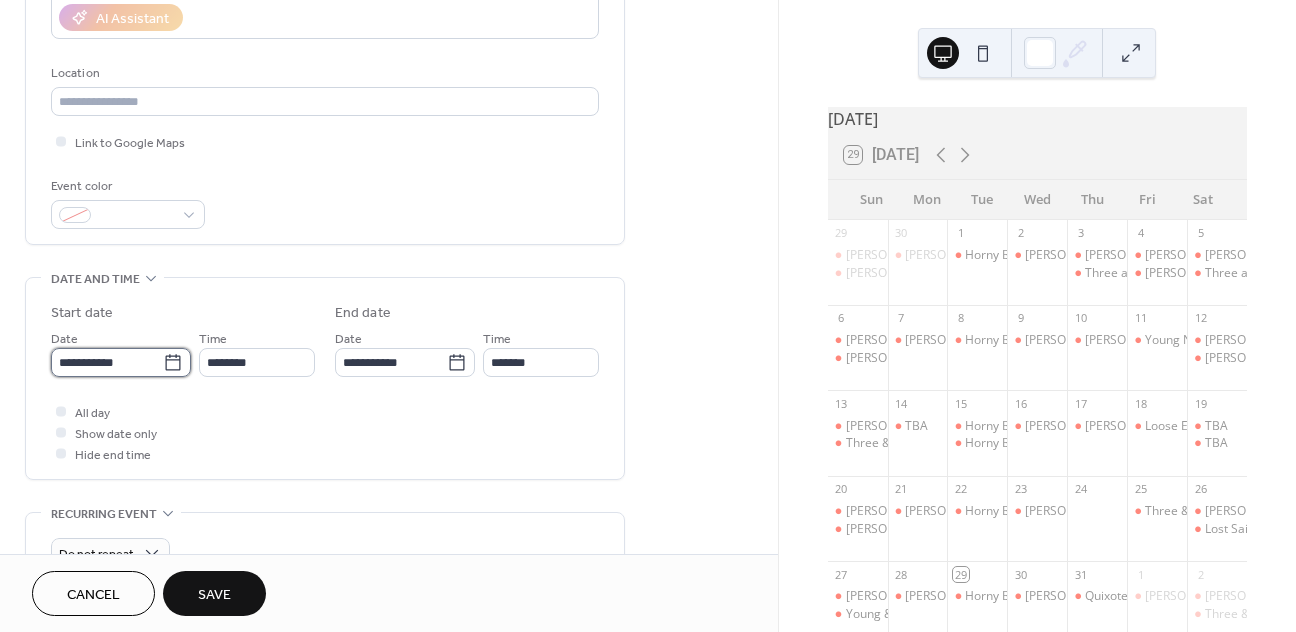 click on "**********" at bounding box center (107, 362) 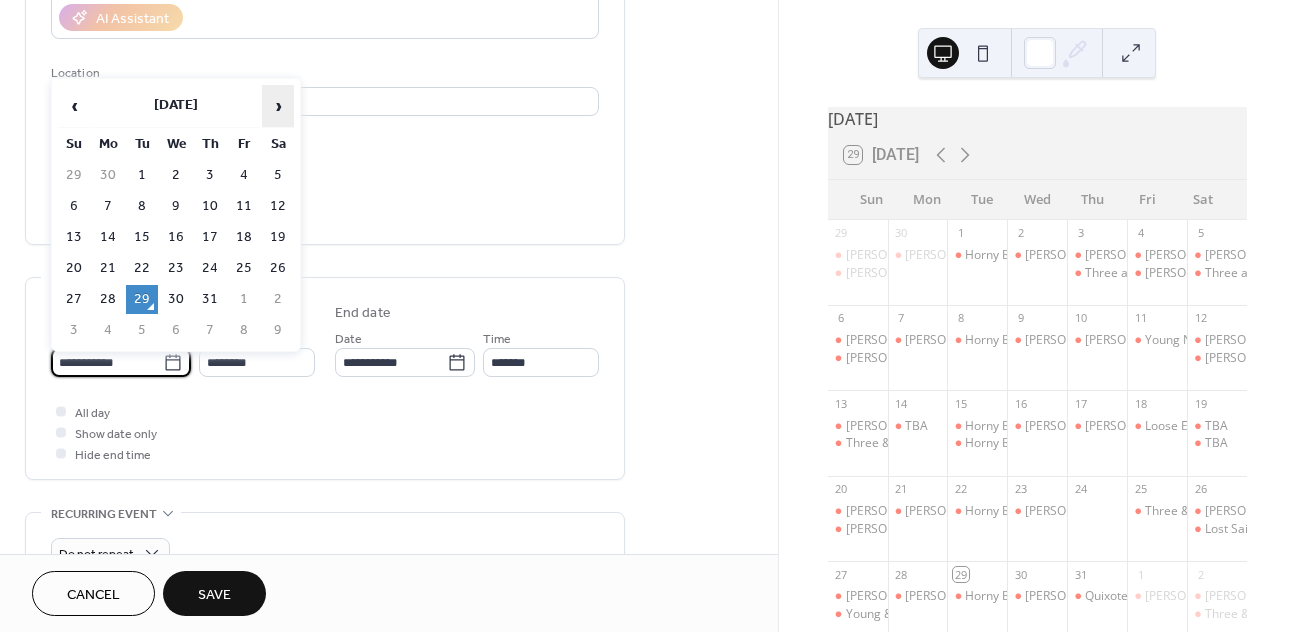 click on "›" at bounding box center (278, 106) 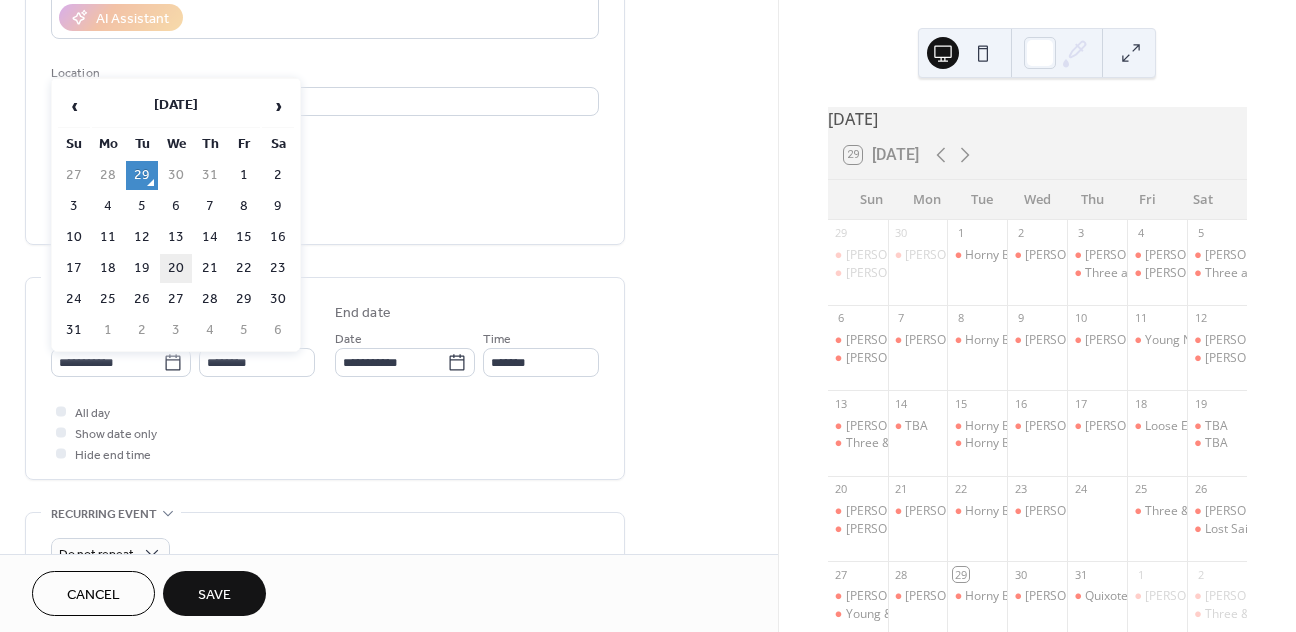 click on "20" at bounding box center (176, 268) 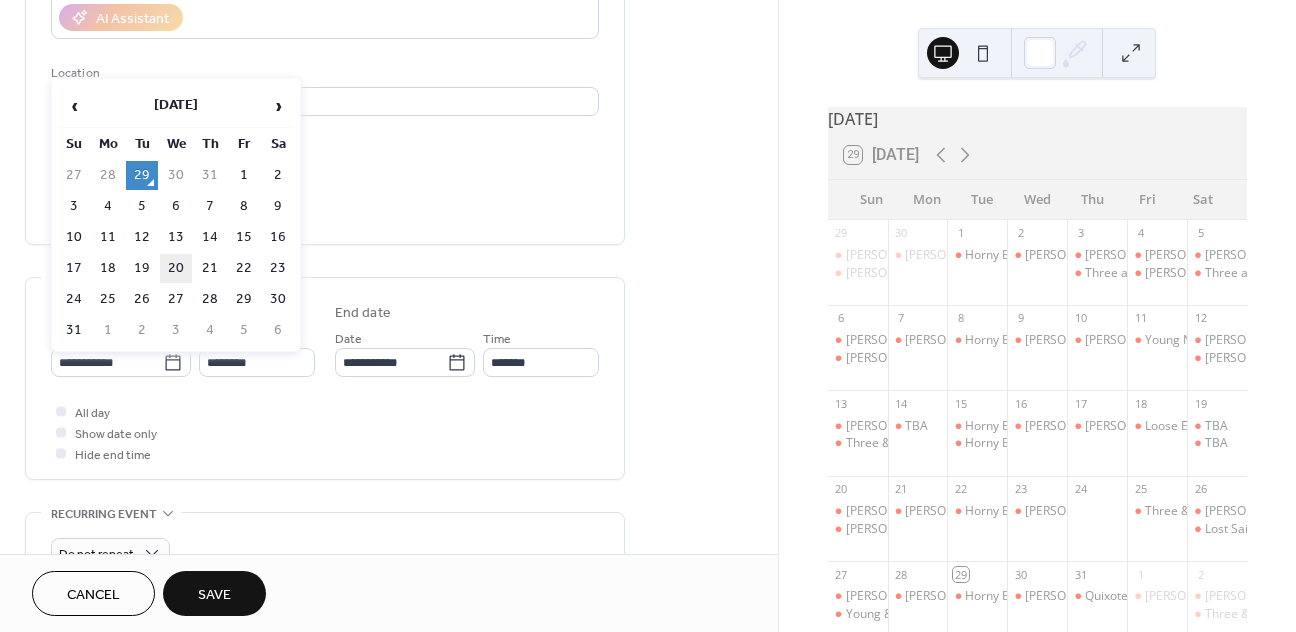 type on "**********" 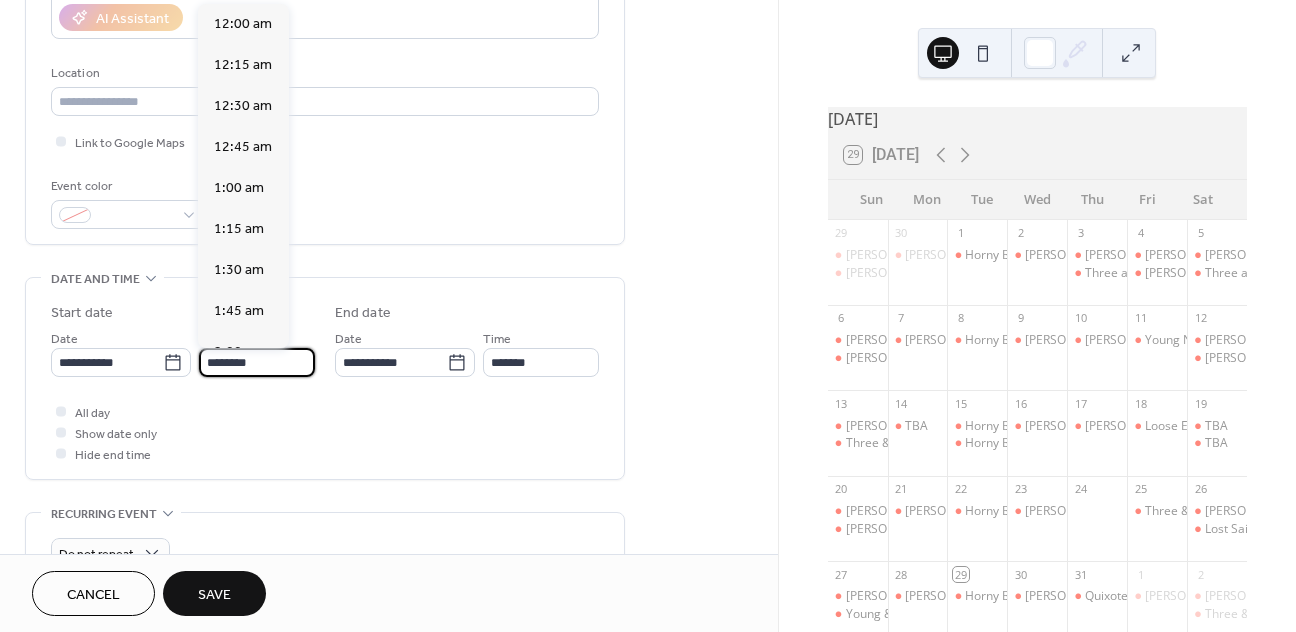 click on "********" at bounding box center [257, 362] 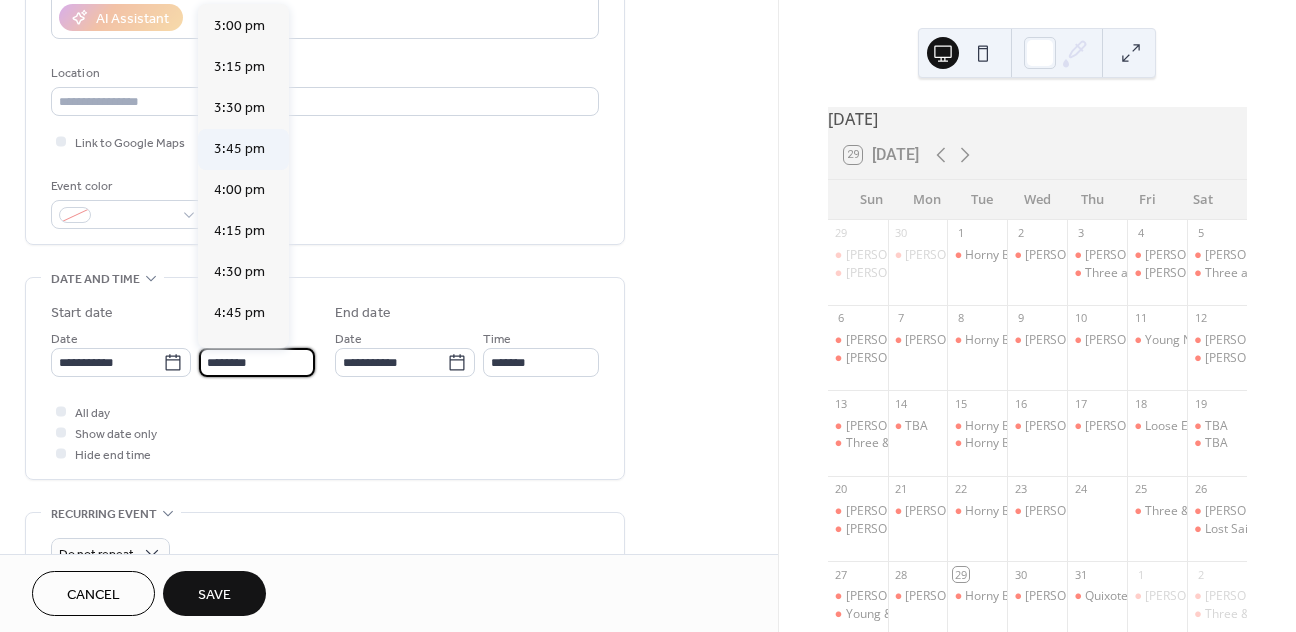 scroll, scrollTop: 2485, scrollLeft: 0, axis: vertical 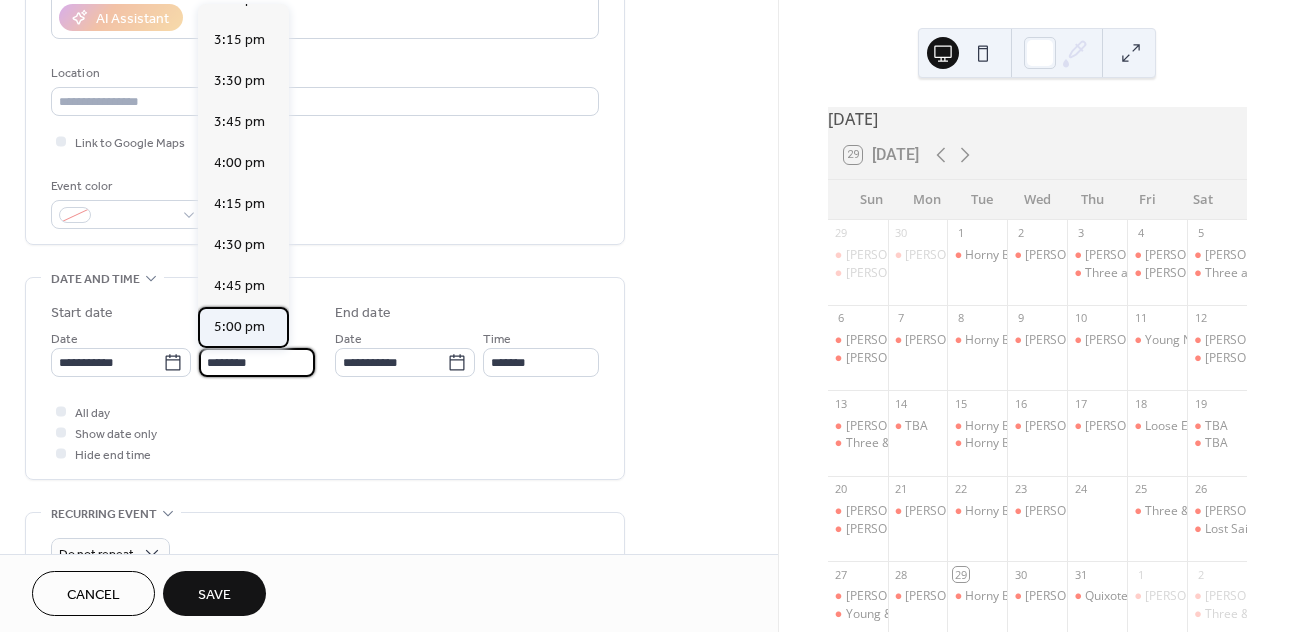 click on "5:00 pm" at bounding box center (239, 327) 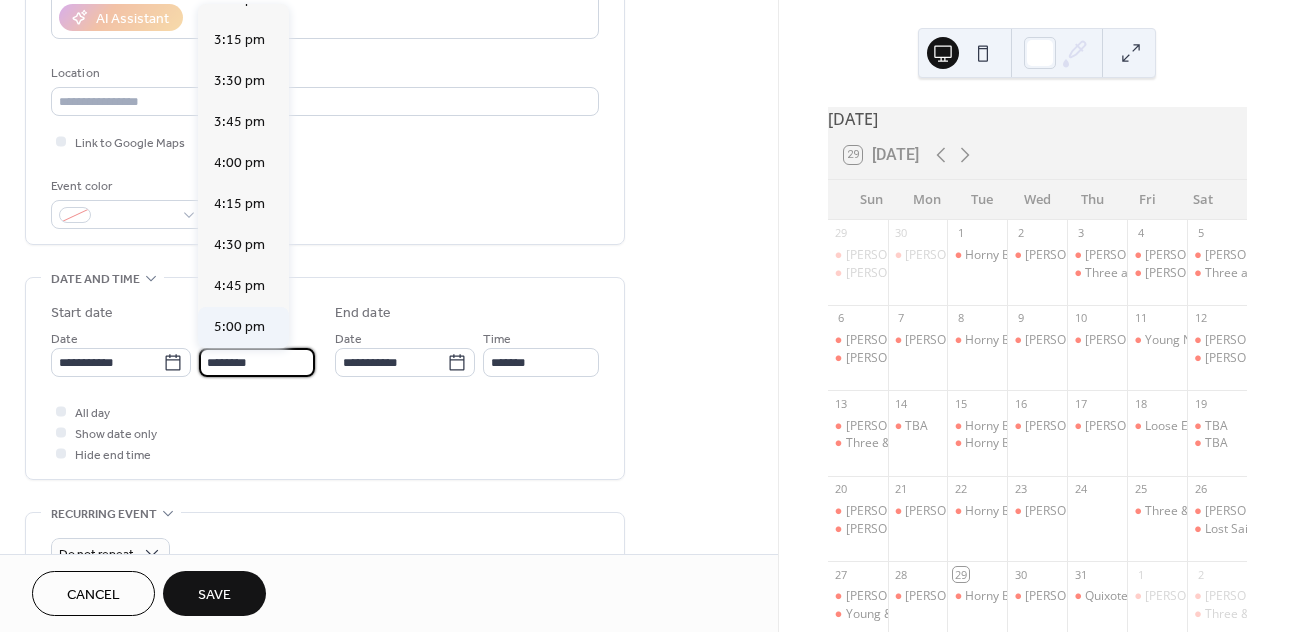 type on "*******" 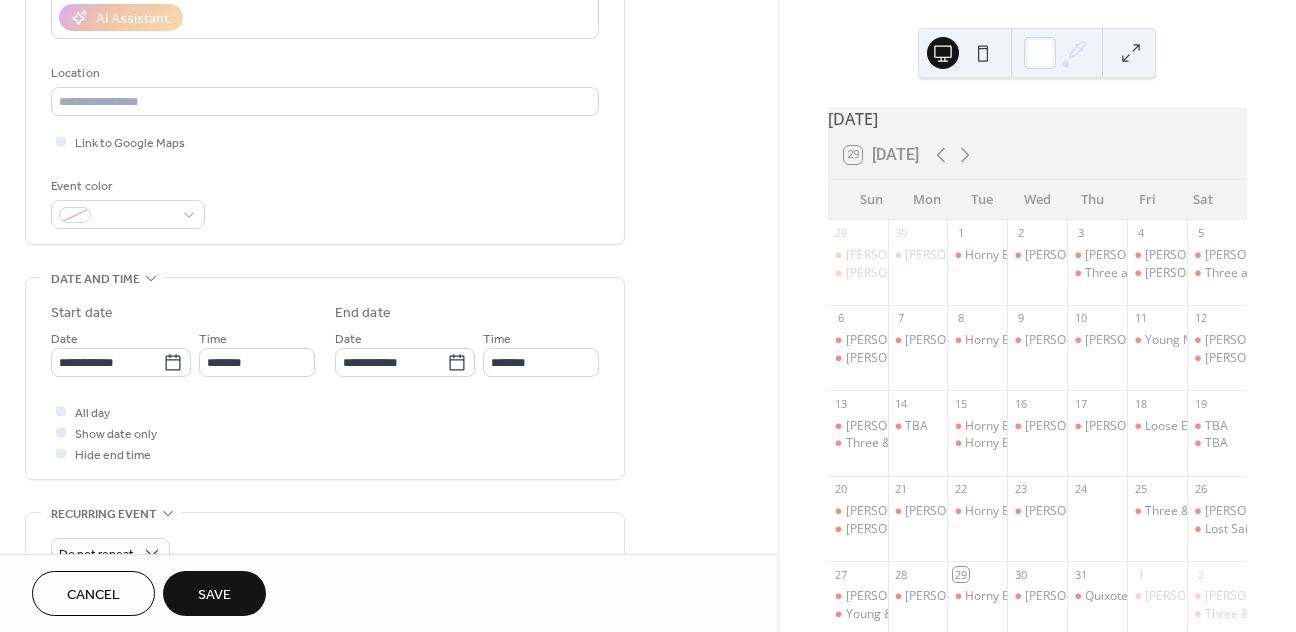 click on "**********" at bounding box center (325, 383) 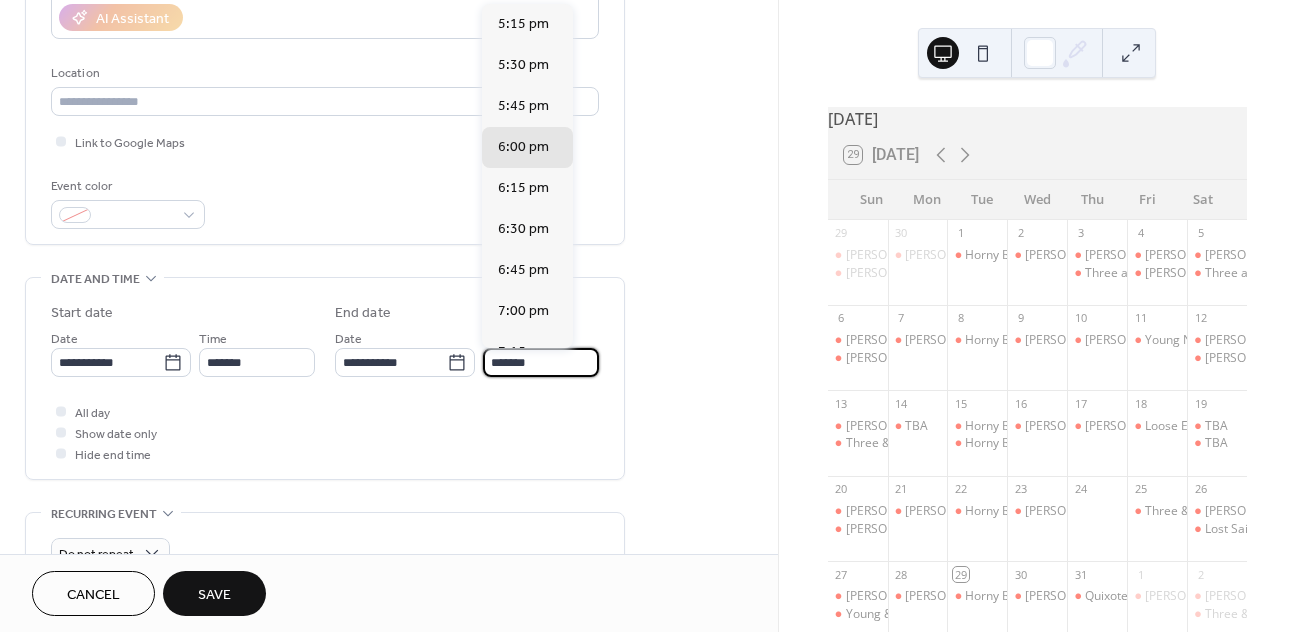 click on "*******" at bounding box center [541, 362] 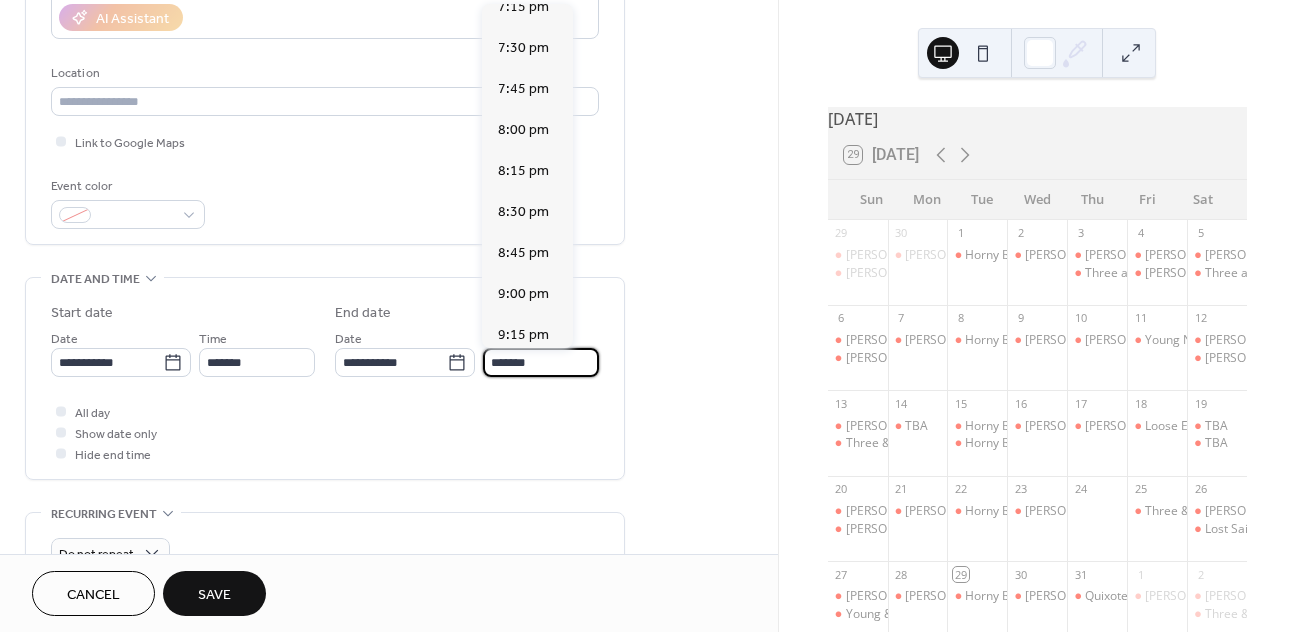 scroll, scrollTop: 375, scrollLeft: 0, axis: vertical 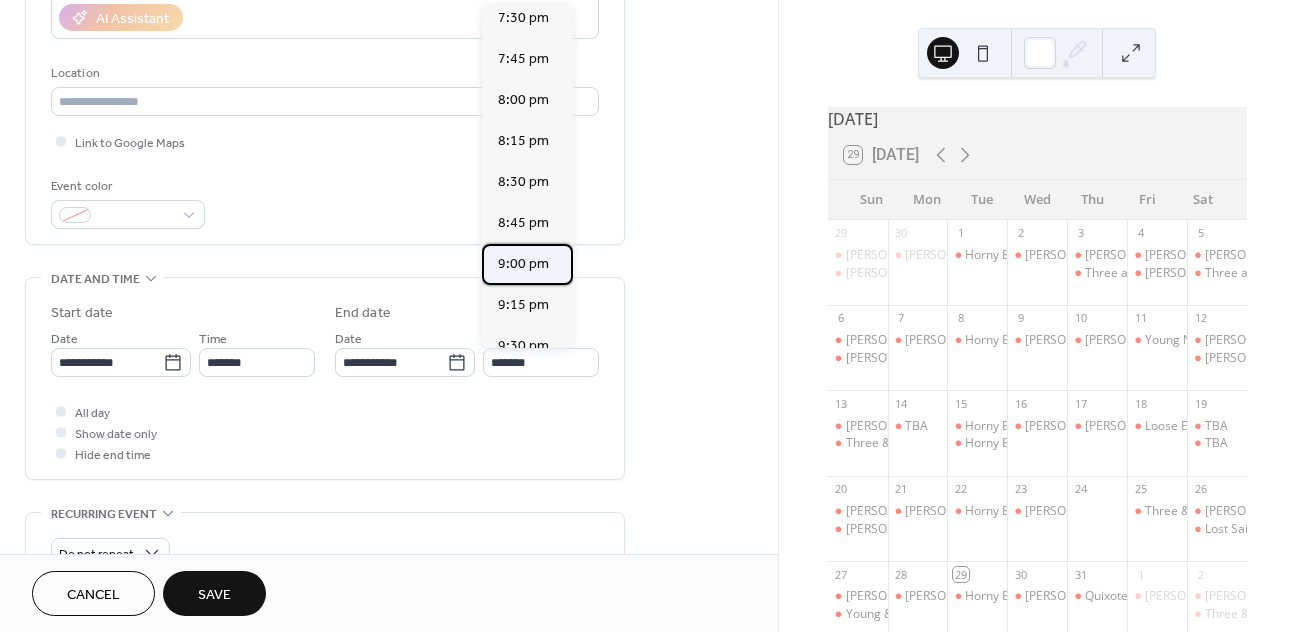 click on "9:00 pm" at bounding box center (523, 264) 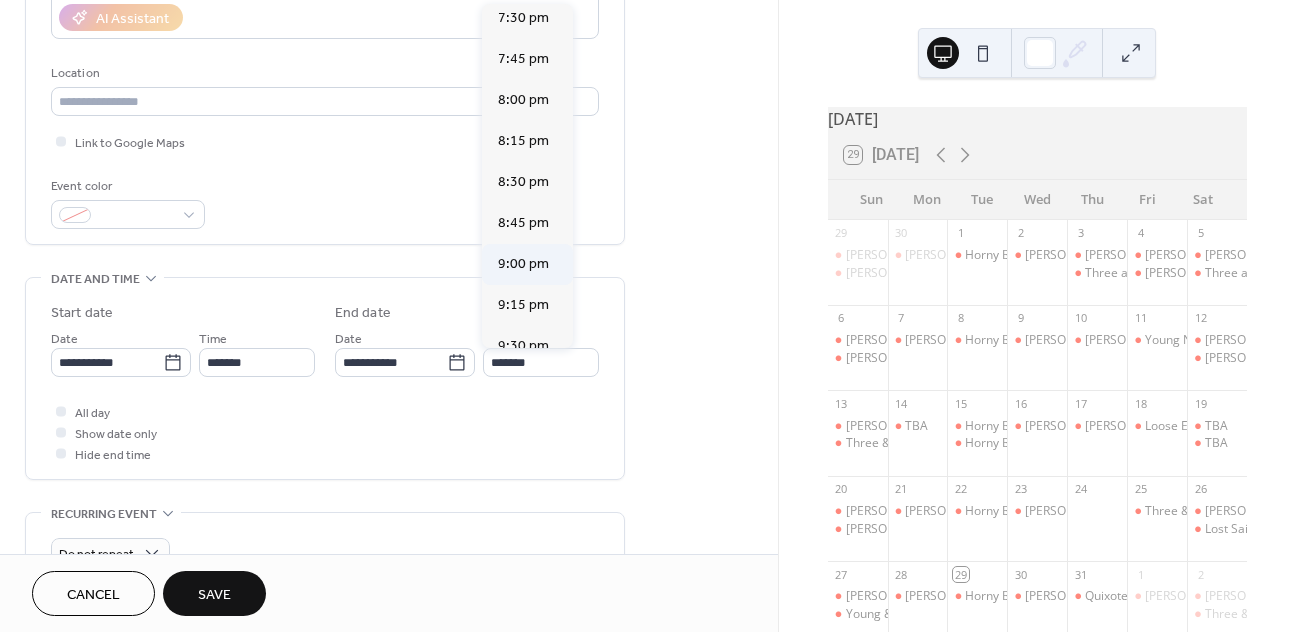 type on "*******" 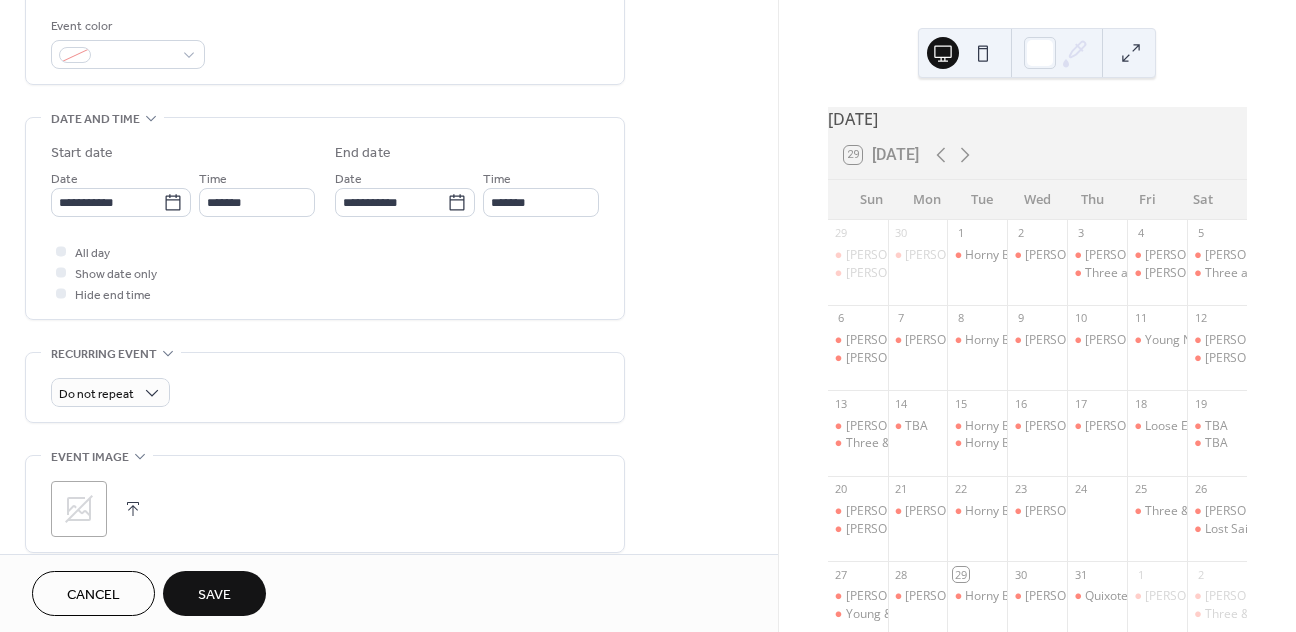 scroll, scrollTop: 525, scrollLeft: 0, axis: vertical 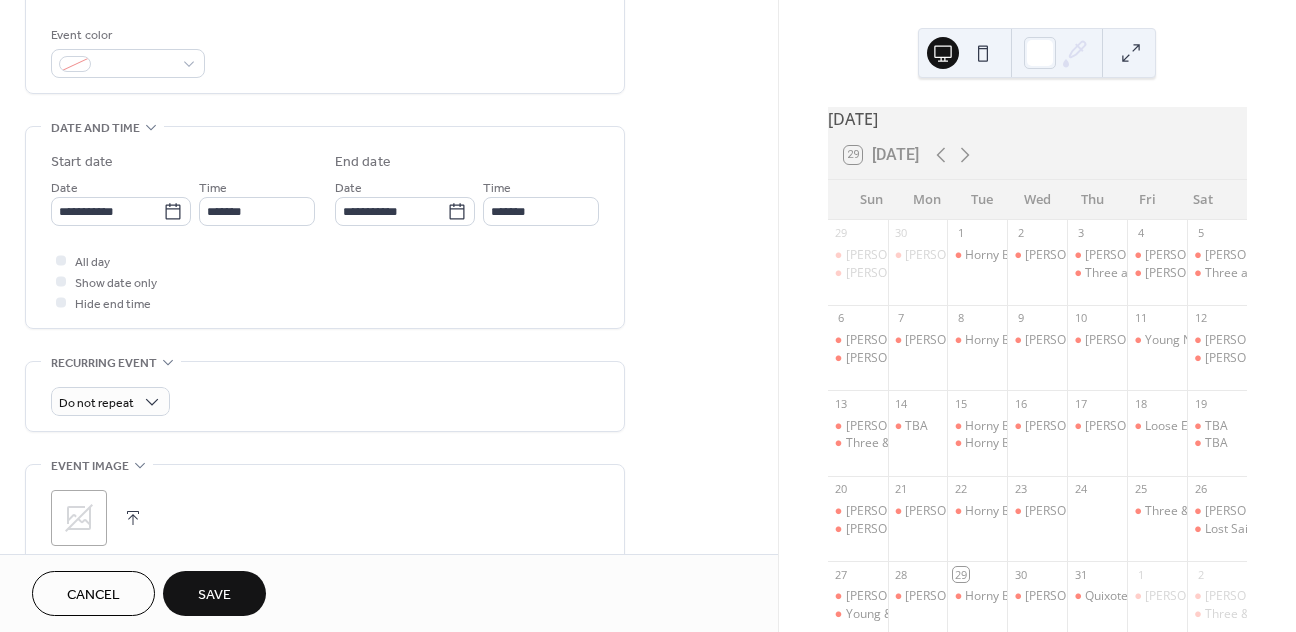 click on "Save" at bounding box center (214, 593) 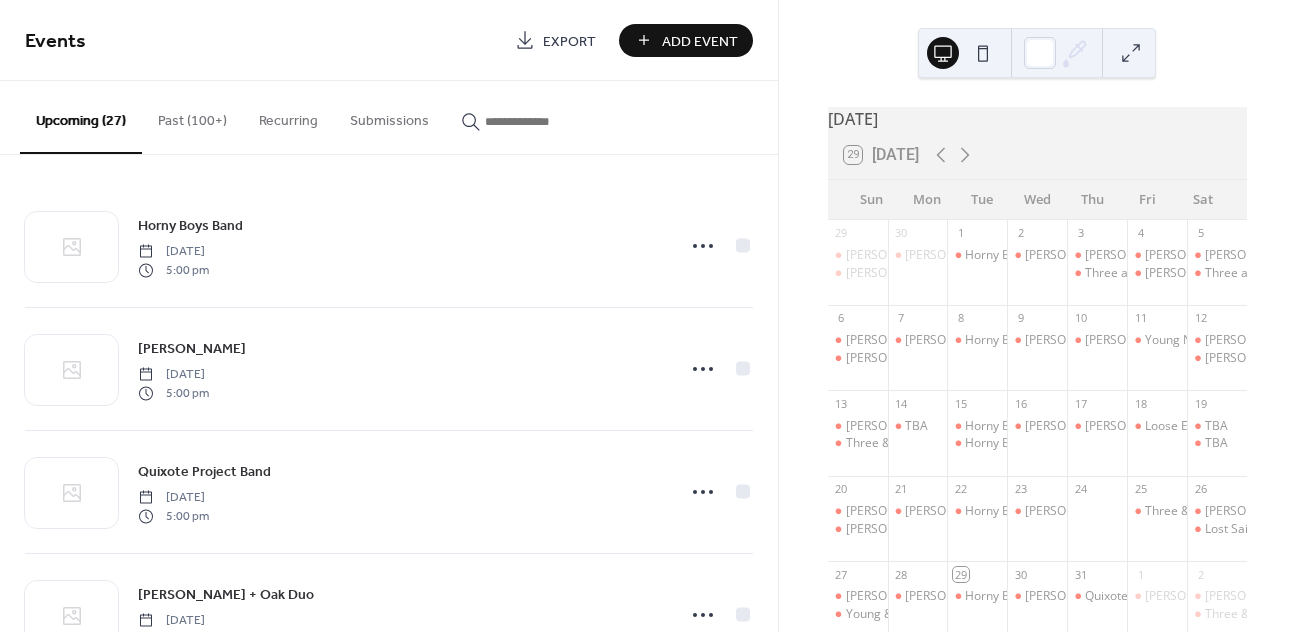 click on "Add Event" at bounding box center (700, 41) 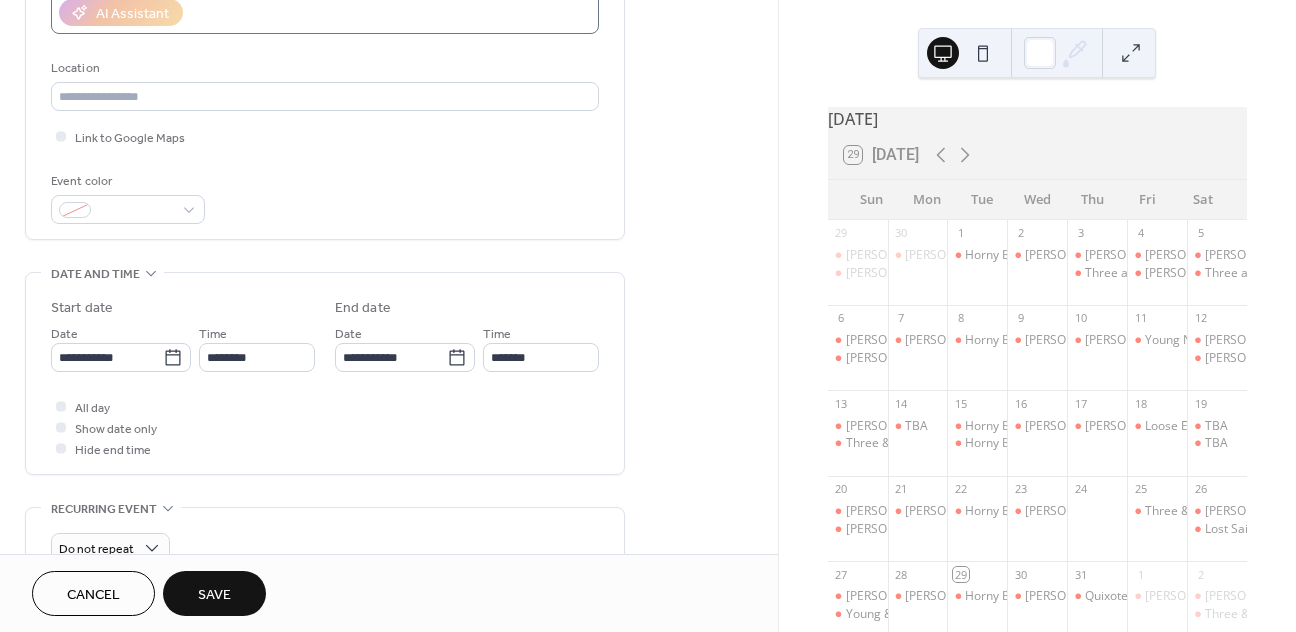 scroll, scrollTop: 443, scrollLeft: 0, axis: vertical 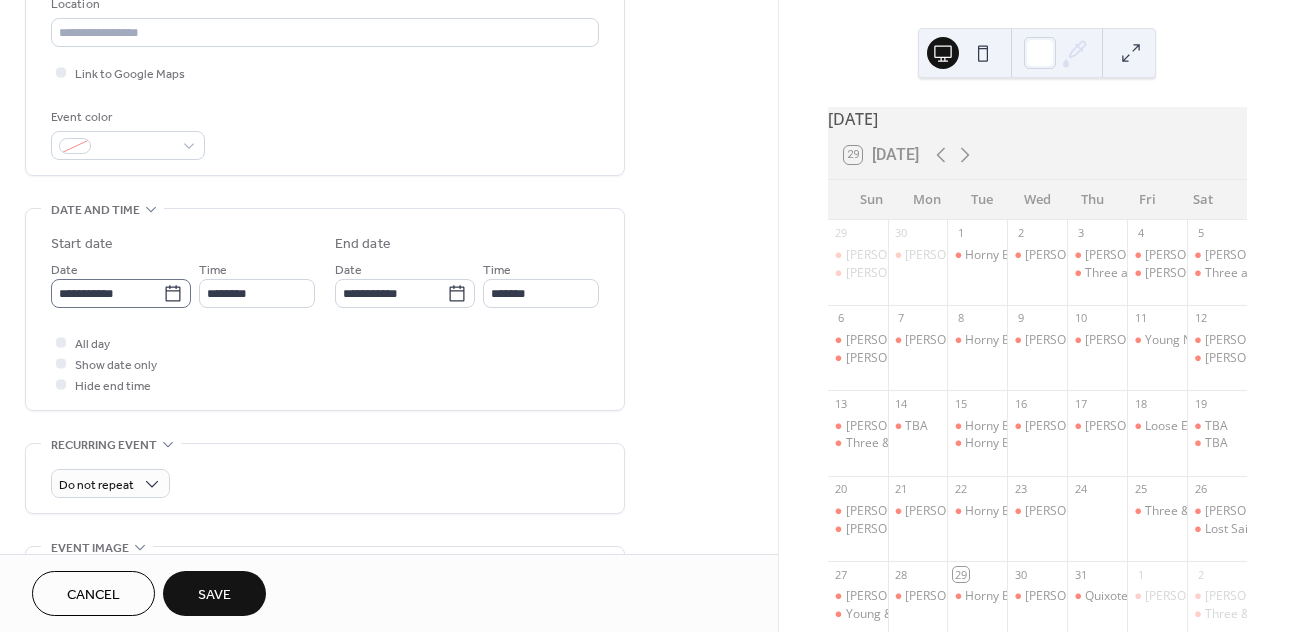 type on "**********" 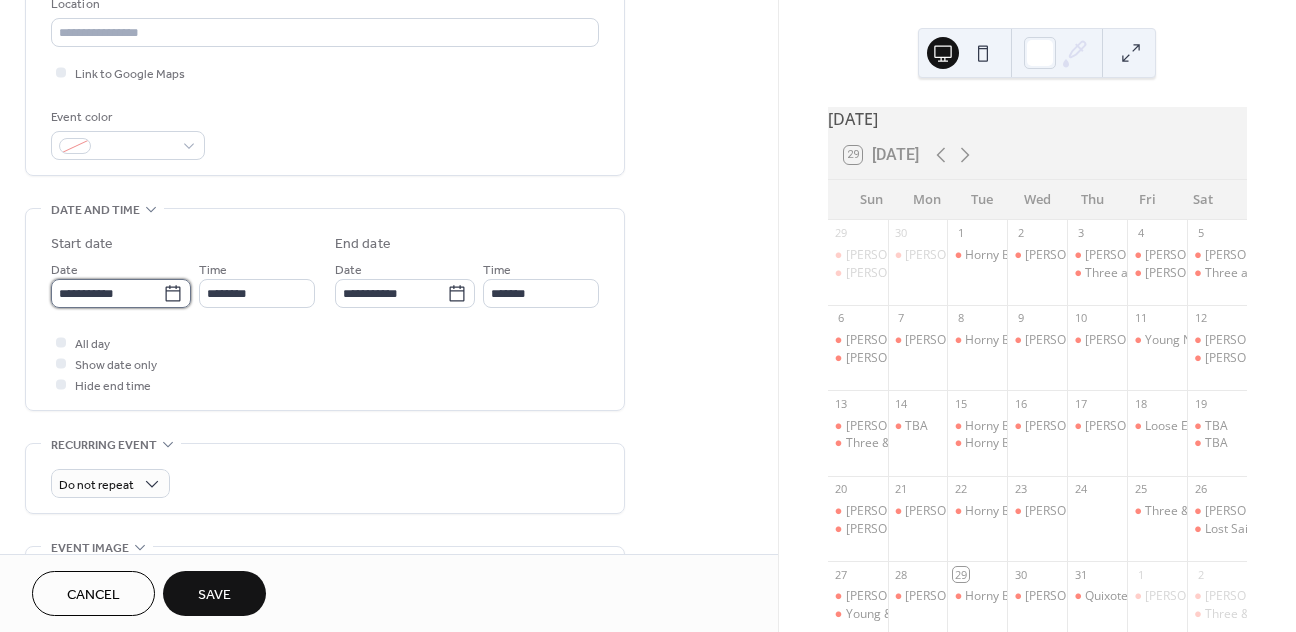 click on "**********" at bounding box center (107, 293) 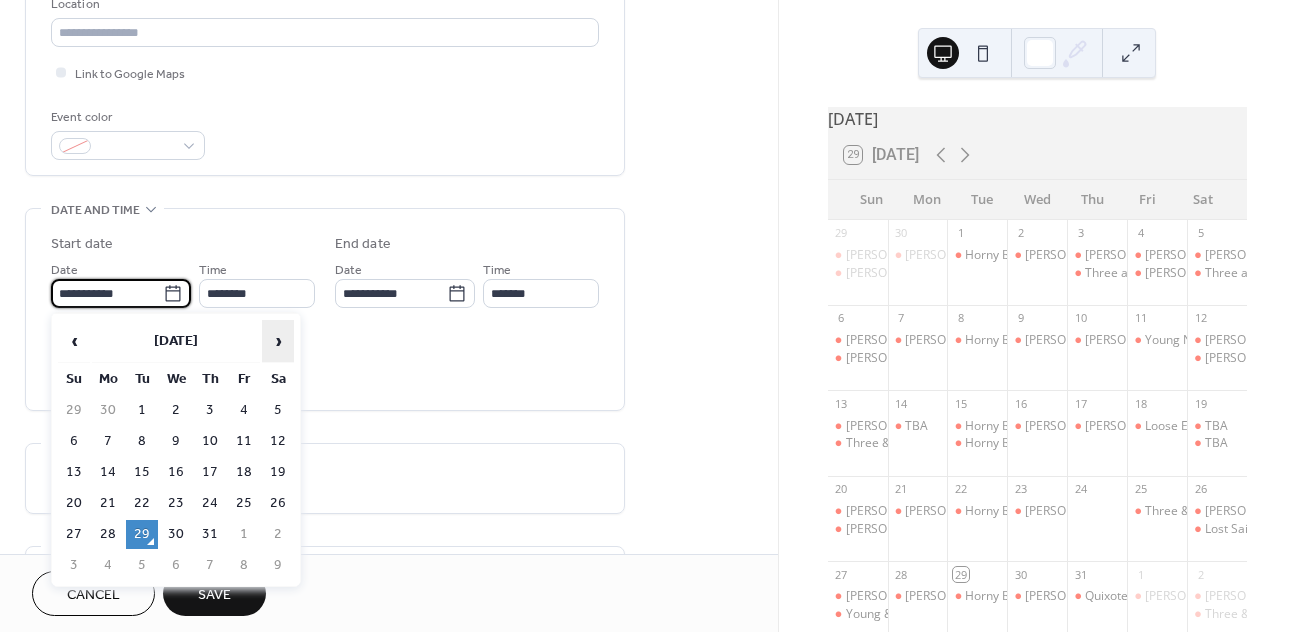 click on "›" at bounding box center (278, 341) 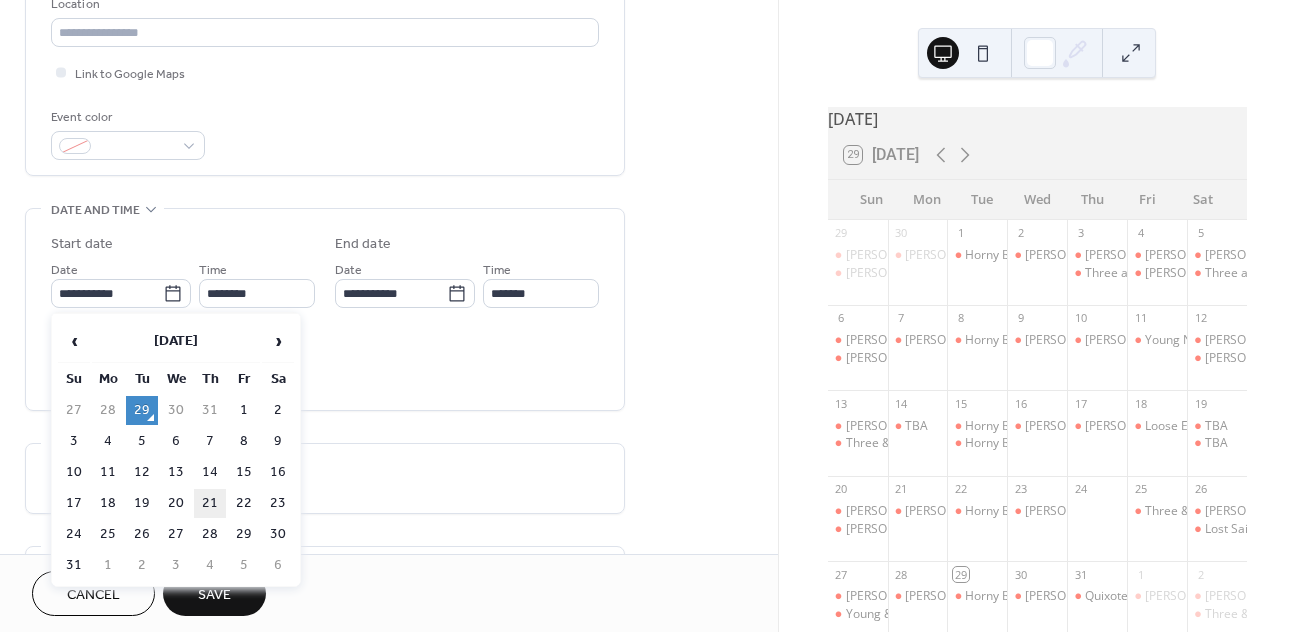 click on "21" at bounding box center (210, 503) 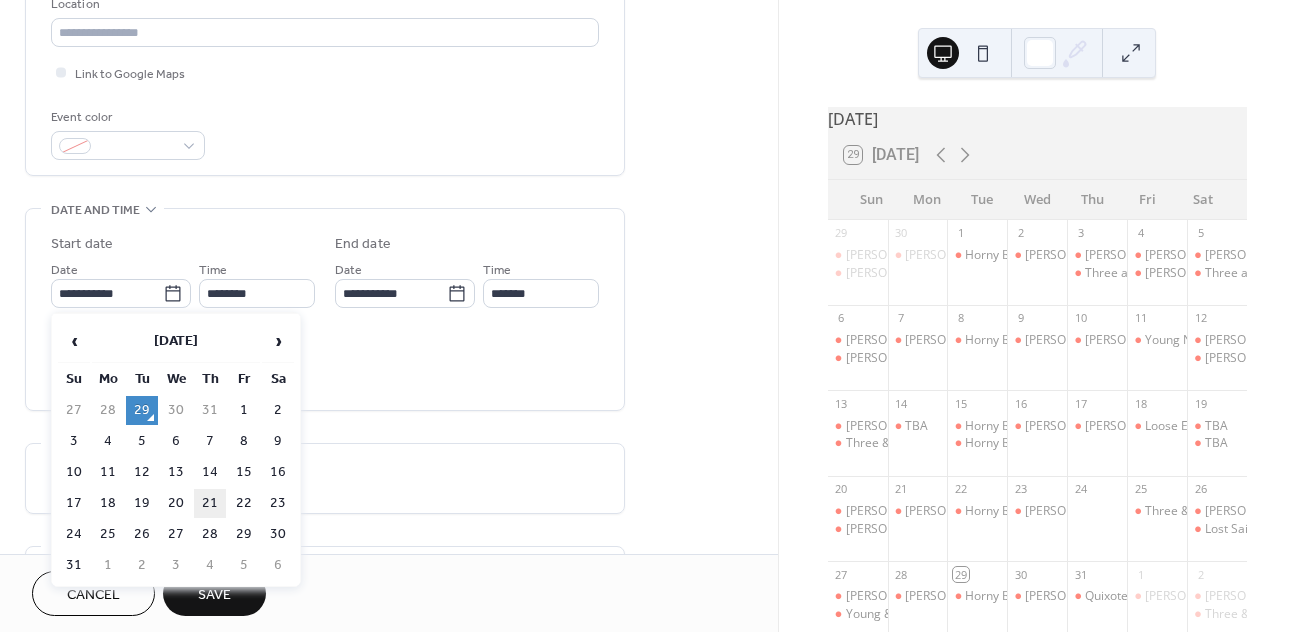type on "**********" 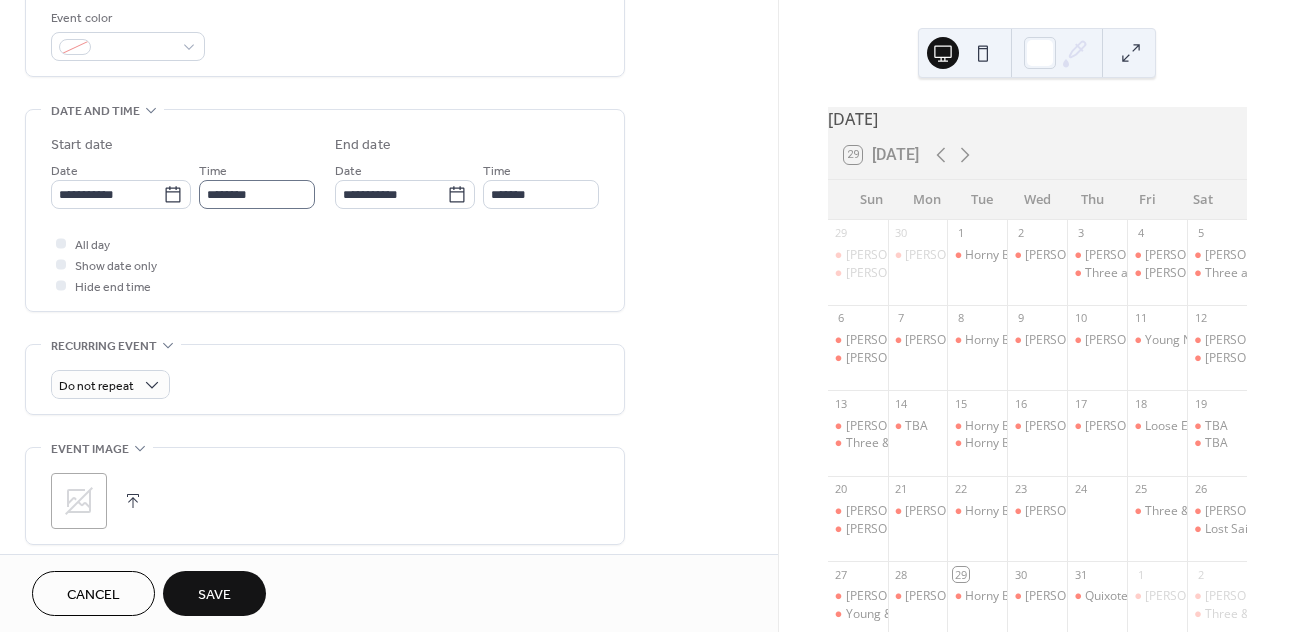 scroll, scrollTop: 541, scrollLeft: 0, axis: vertical 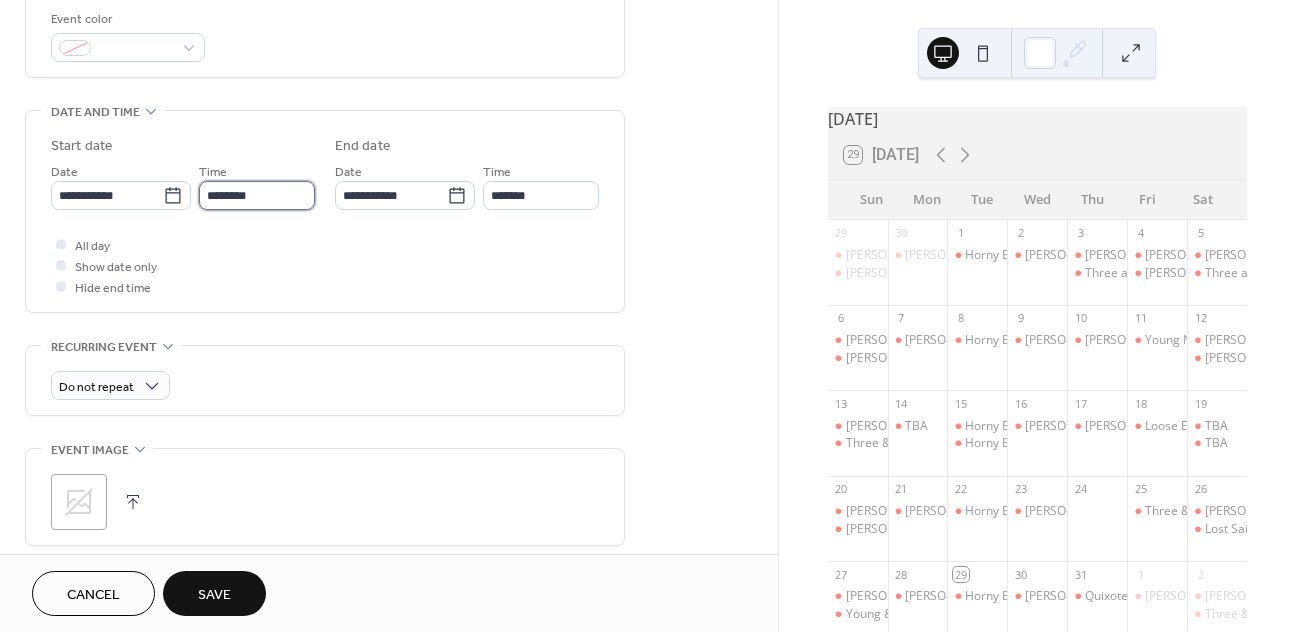 click on "********" at bounding box center (257, 195) 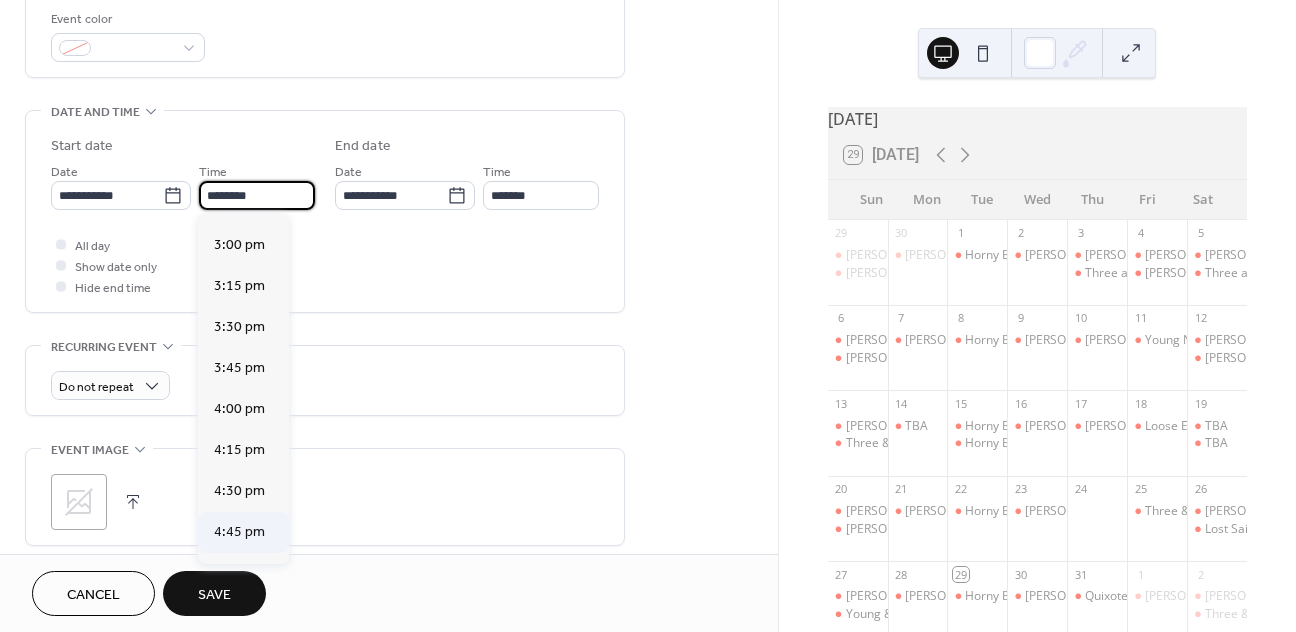 scroll, scrollTop: 2498, scrollLeft: 0, axis: vertical 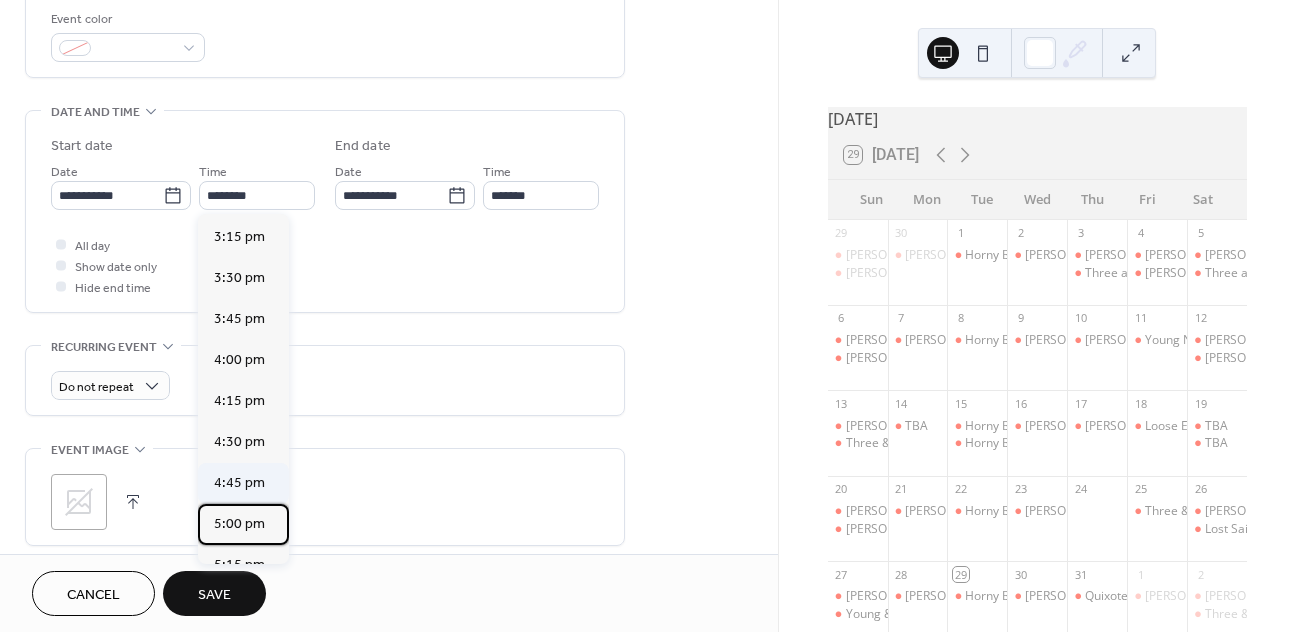 click on "5:00 pm" at bounding box center [239, 524] 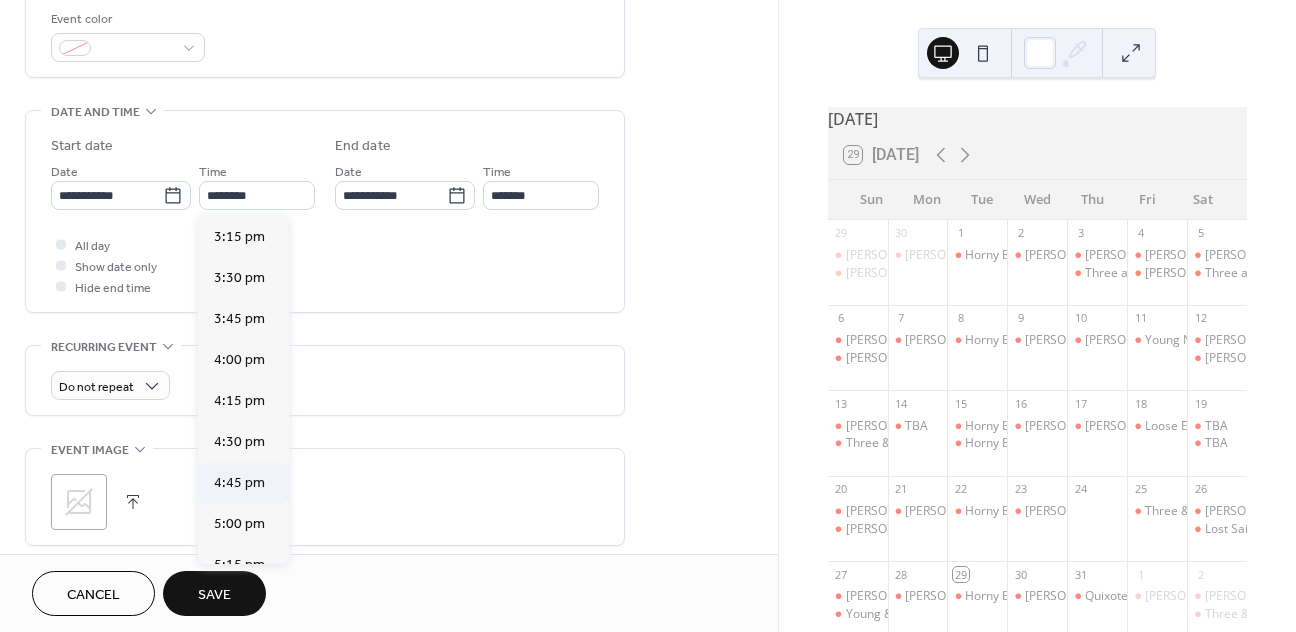 type on "*******" 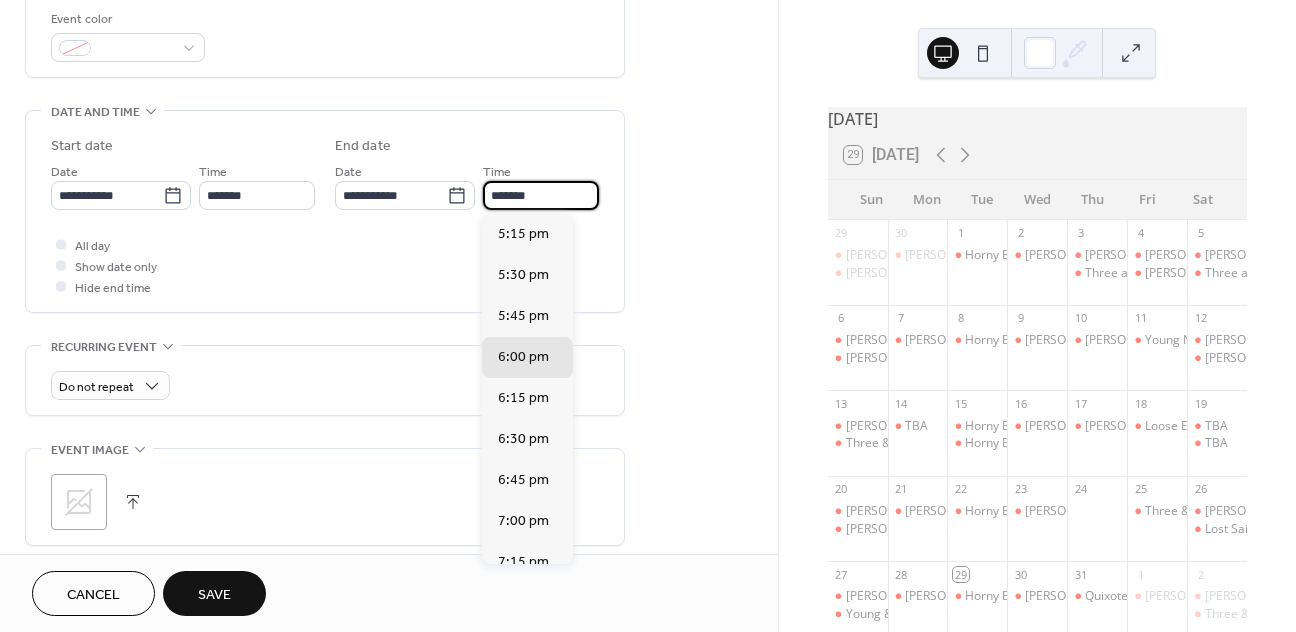 click on "*******" at bounding box center [541, 195] 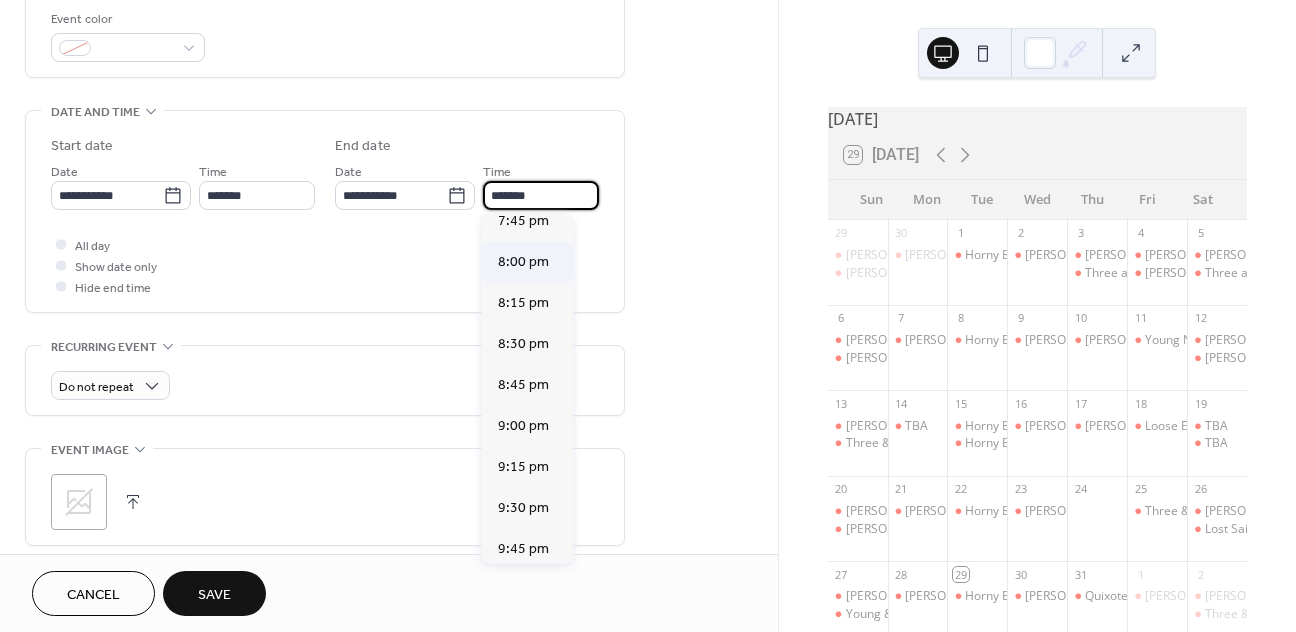 scroll, scrollTop: 441, scrollLeft: 0, axis: vertical 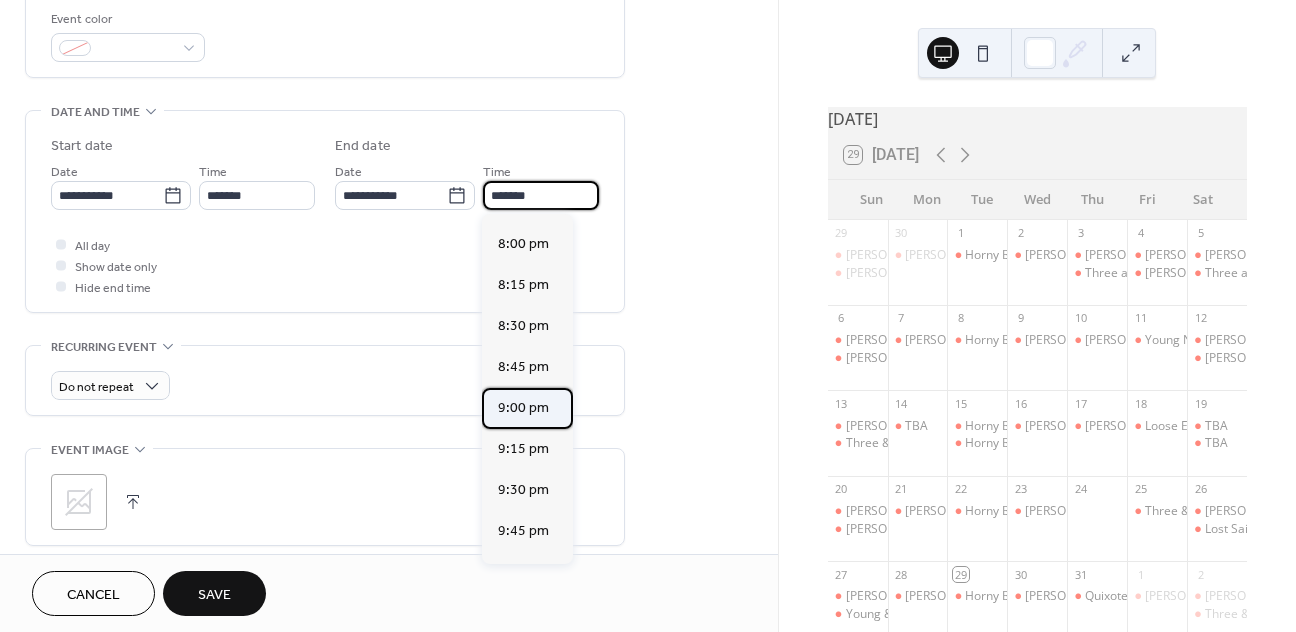click on "9:00 pm" at bounding box center [523, 408] 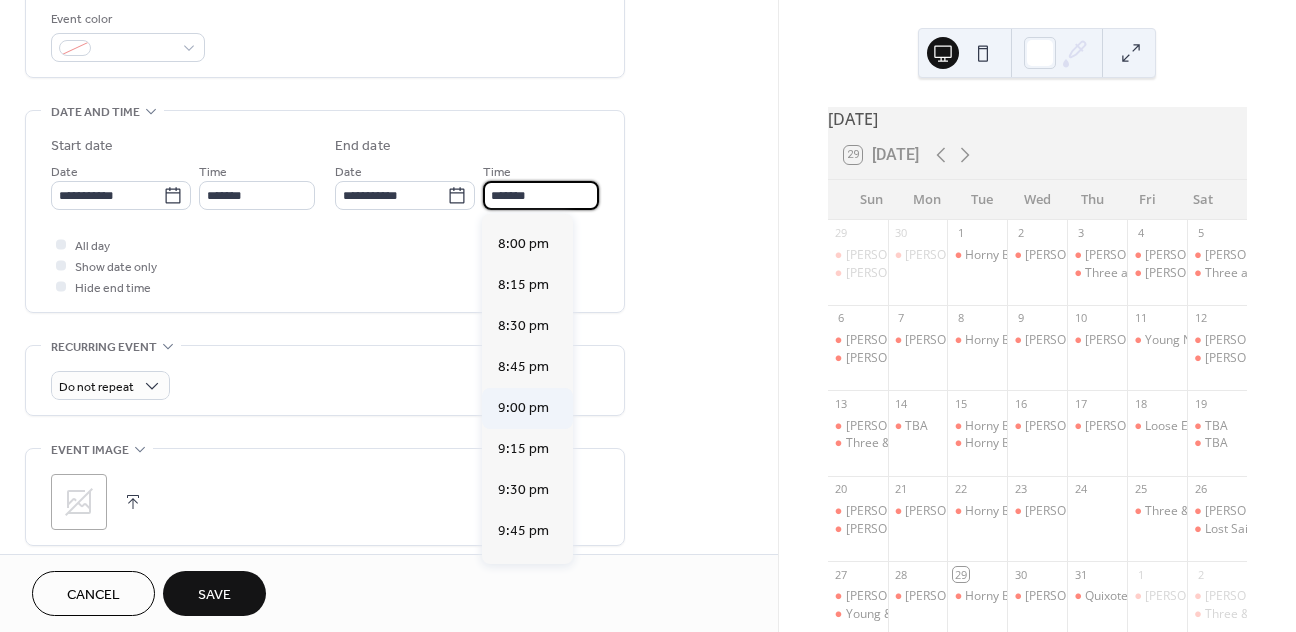 type on "*******" 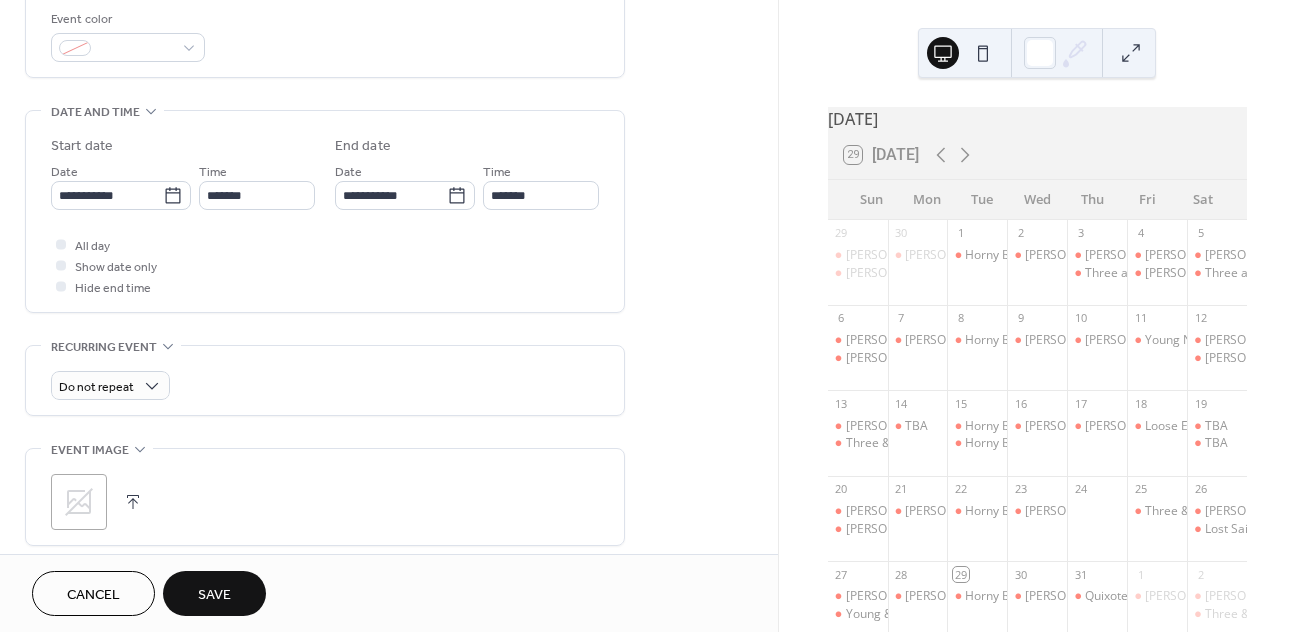 click on "Save" at bounding box center (214, 593) 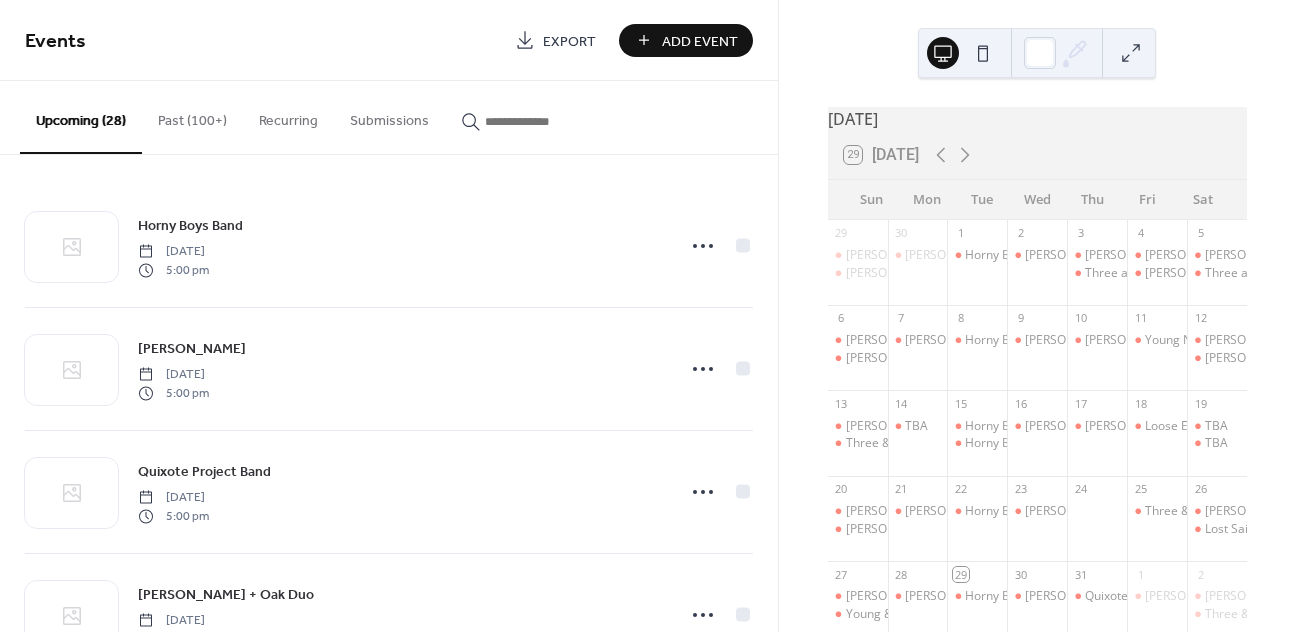 click on "Add Event" at bounding box center (700, 41) 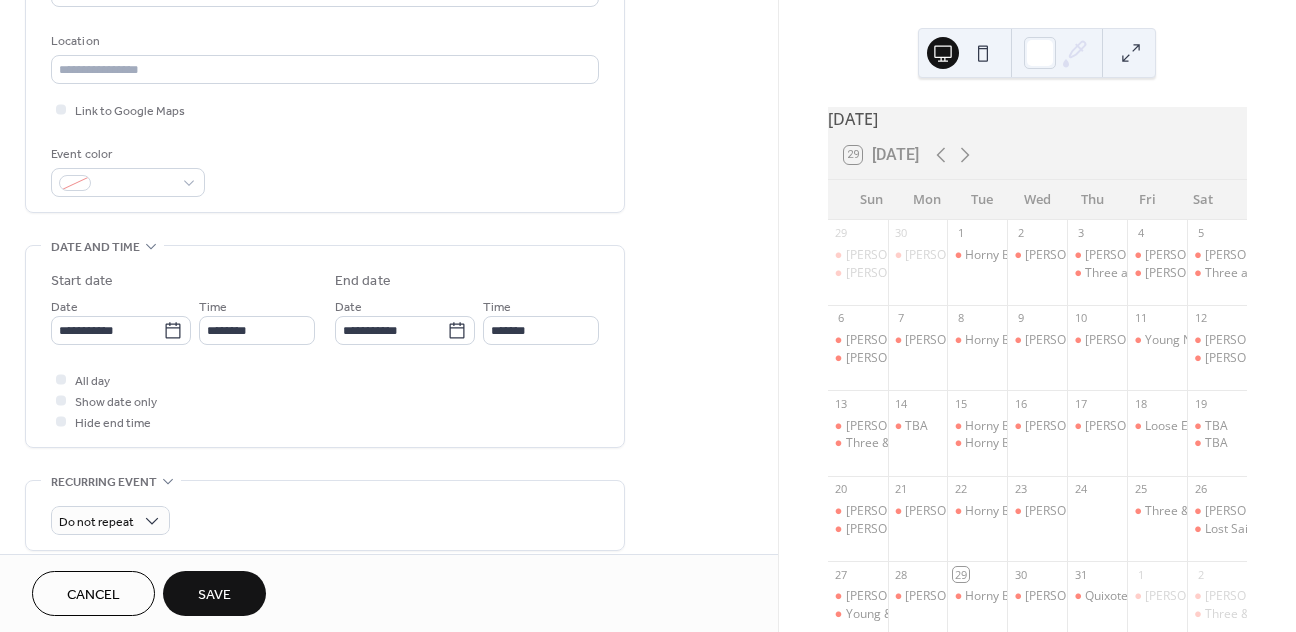 scroll, scrollTop: 441, scrollLeft: 0, axis: vertical 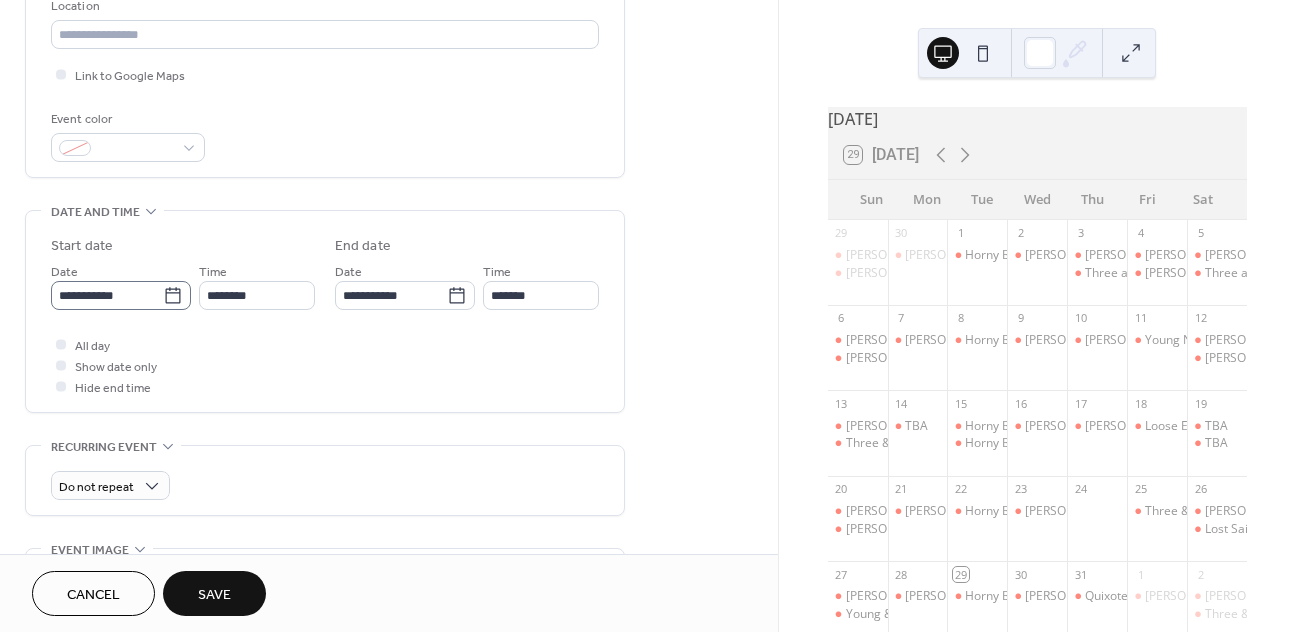 type on "**********" 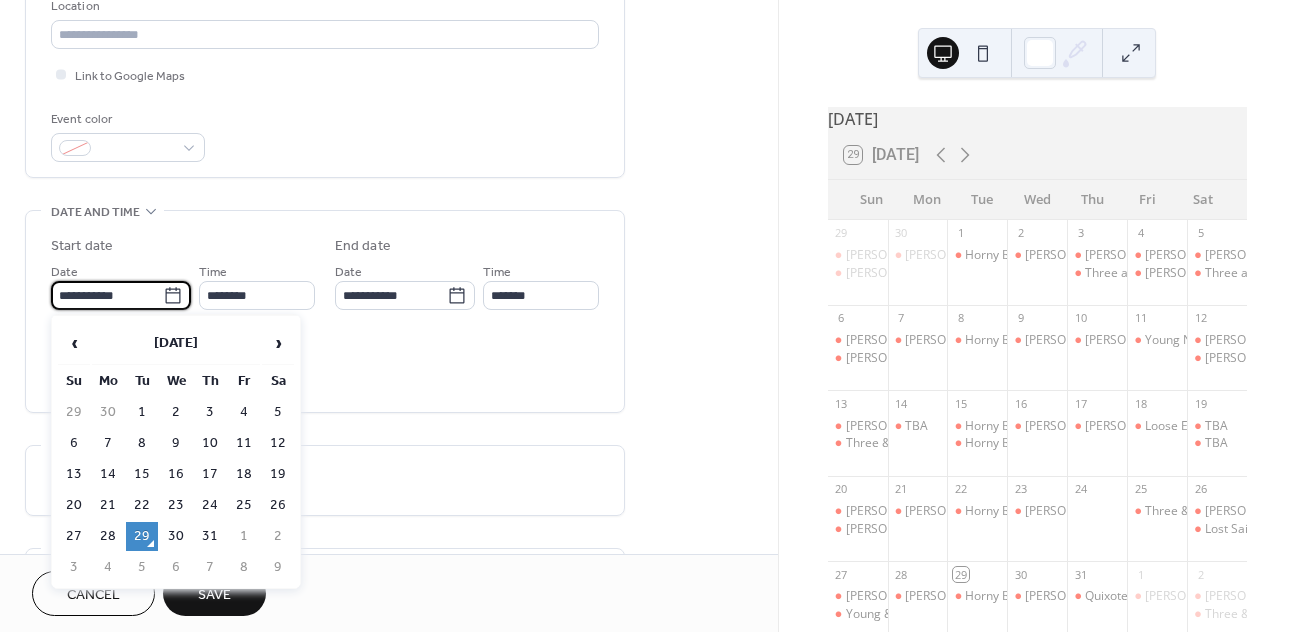 click on "**********" at bounding box center (107, 295) 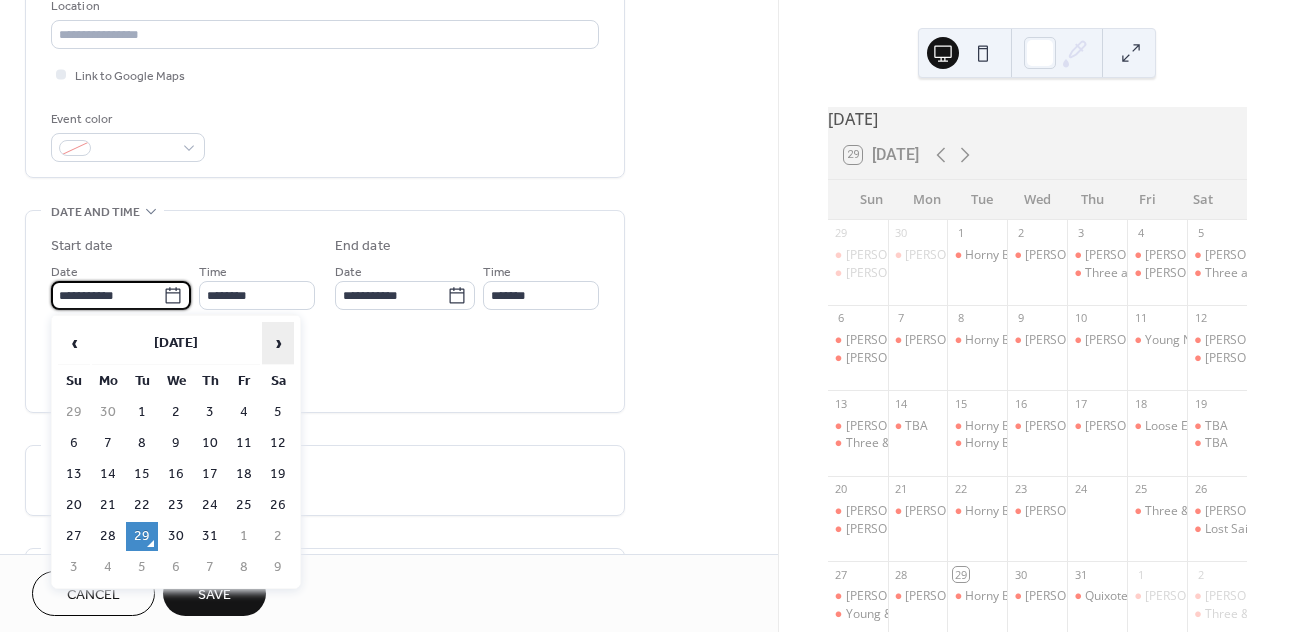 click on "›" at bounding box center [278, 343] 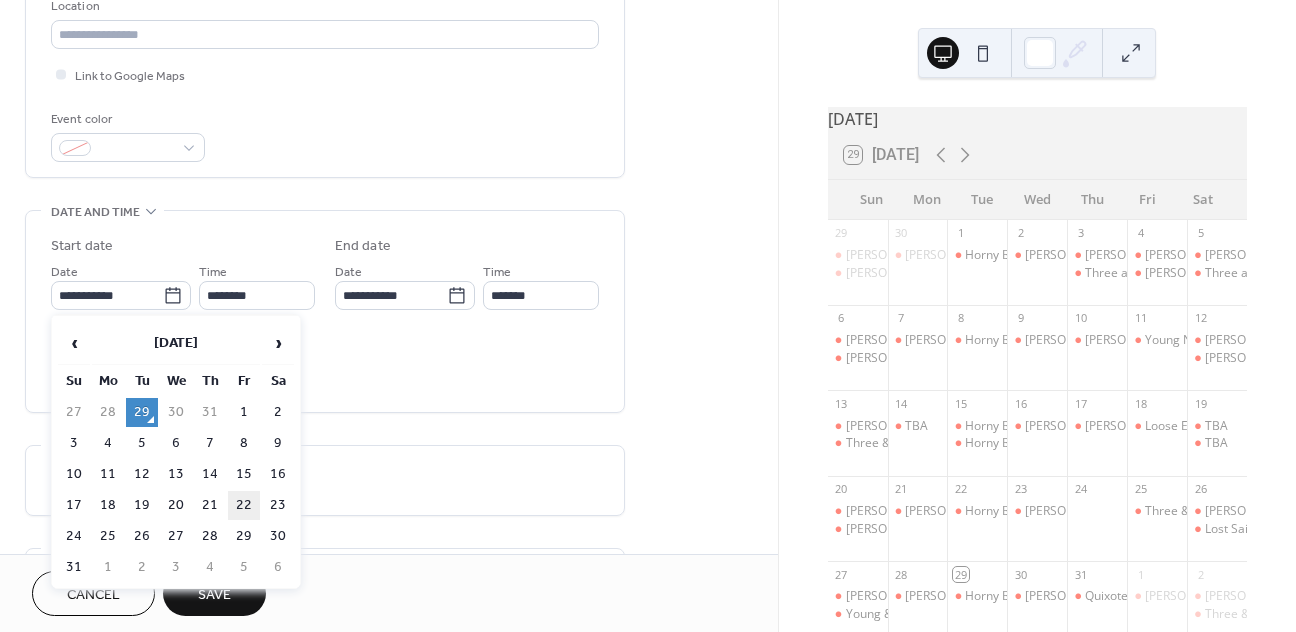 click on "22" at bounding box center (244, 505) 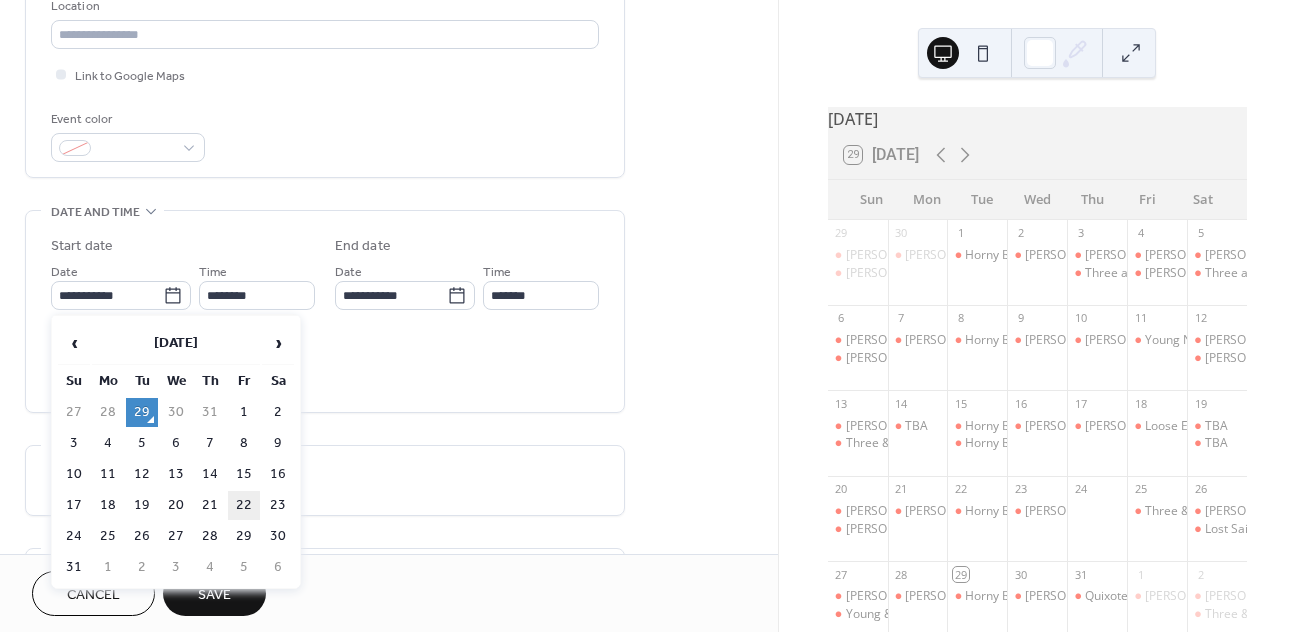 type on "**********" 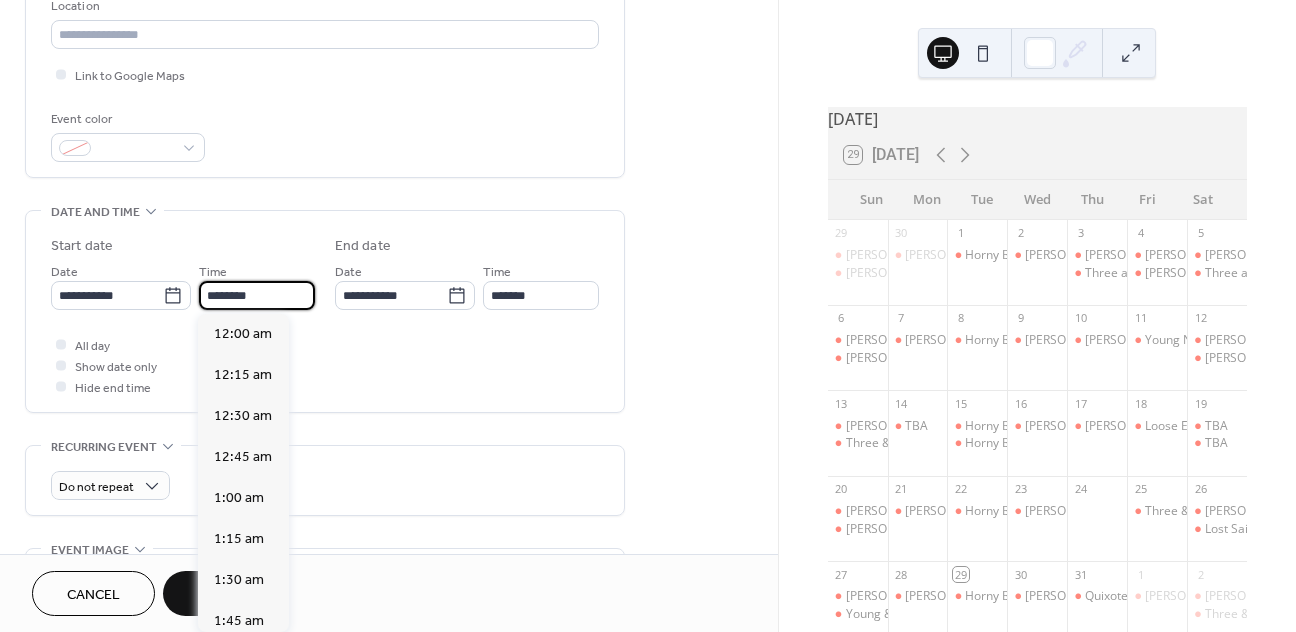 click on "********" at bounding box center (257, 295) 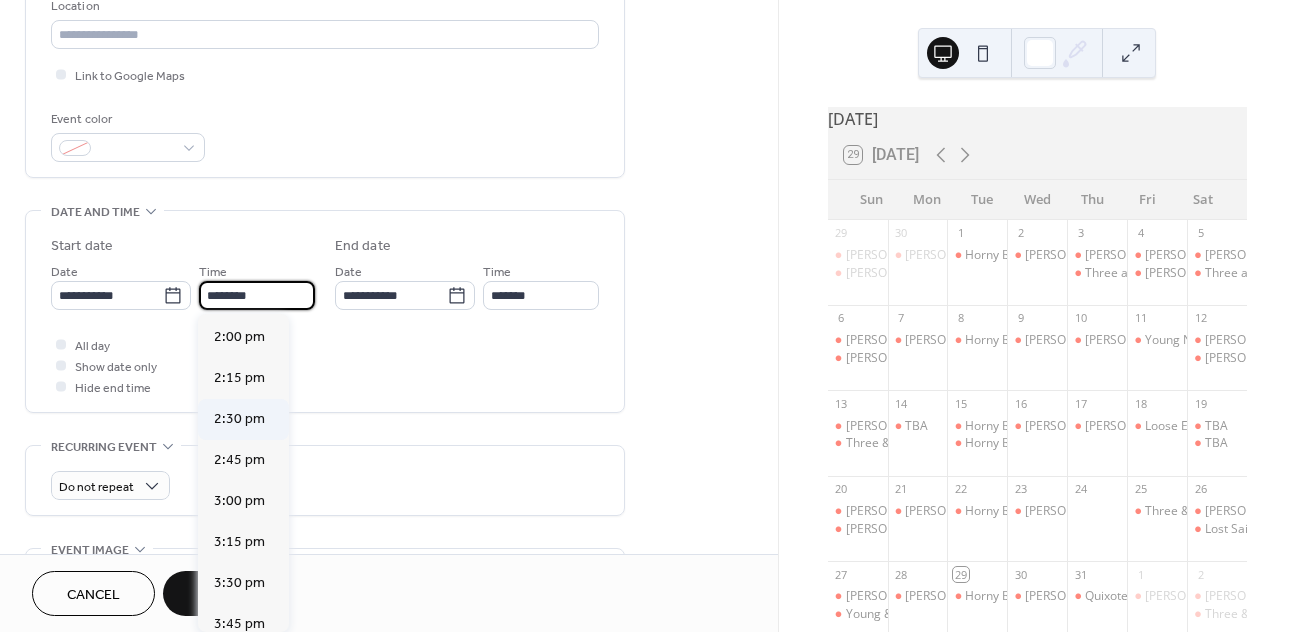 scroll, scrollTop: 2475, scrollLeft: 0, axis: vertical 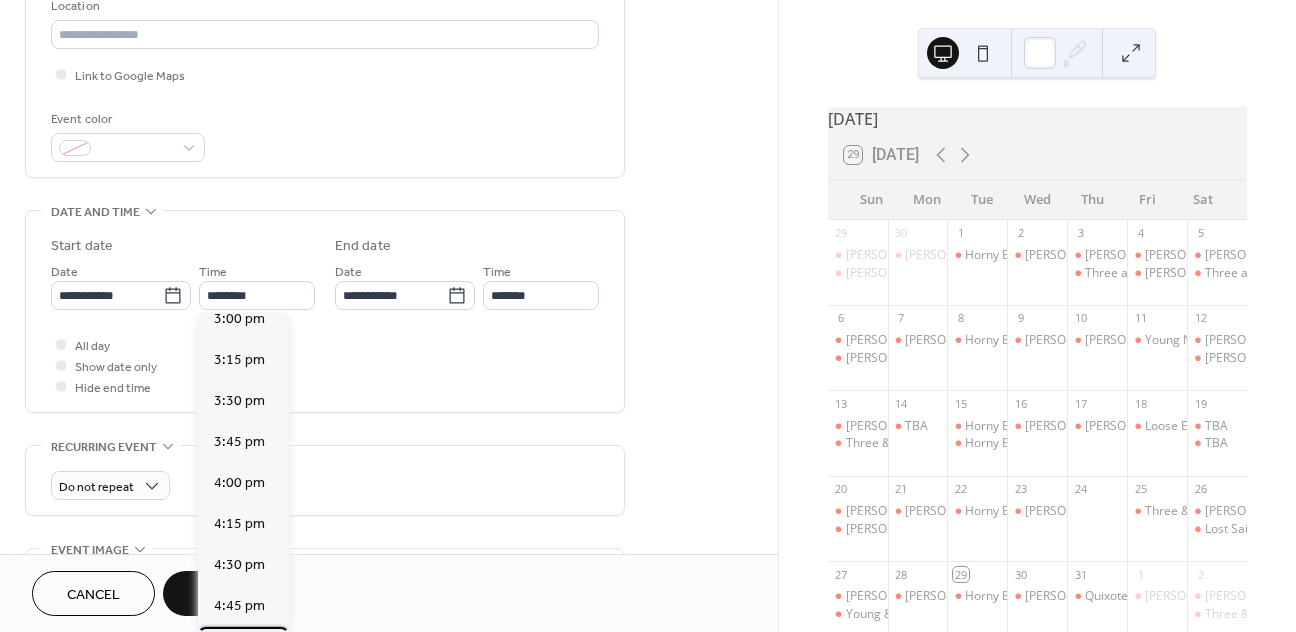 click on "5:00 pm" at bounding box center [243, 647] 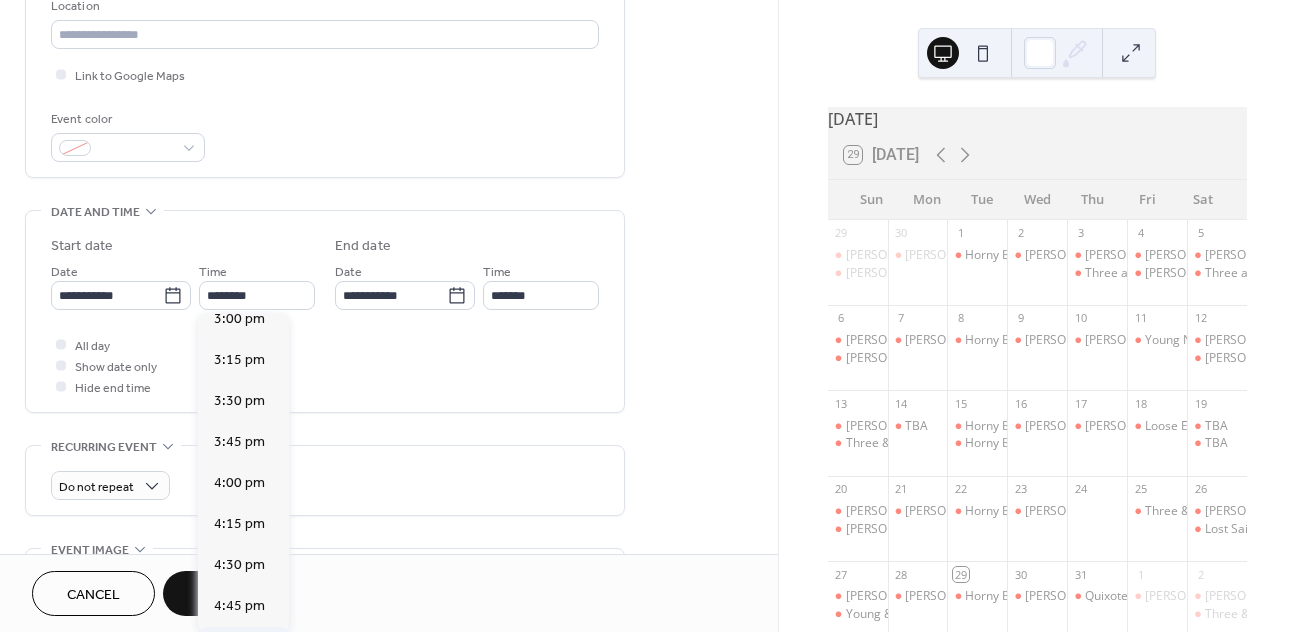 type on "*******" 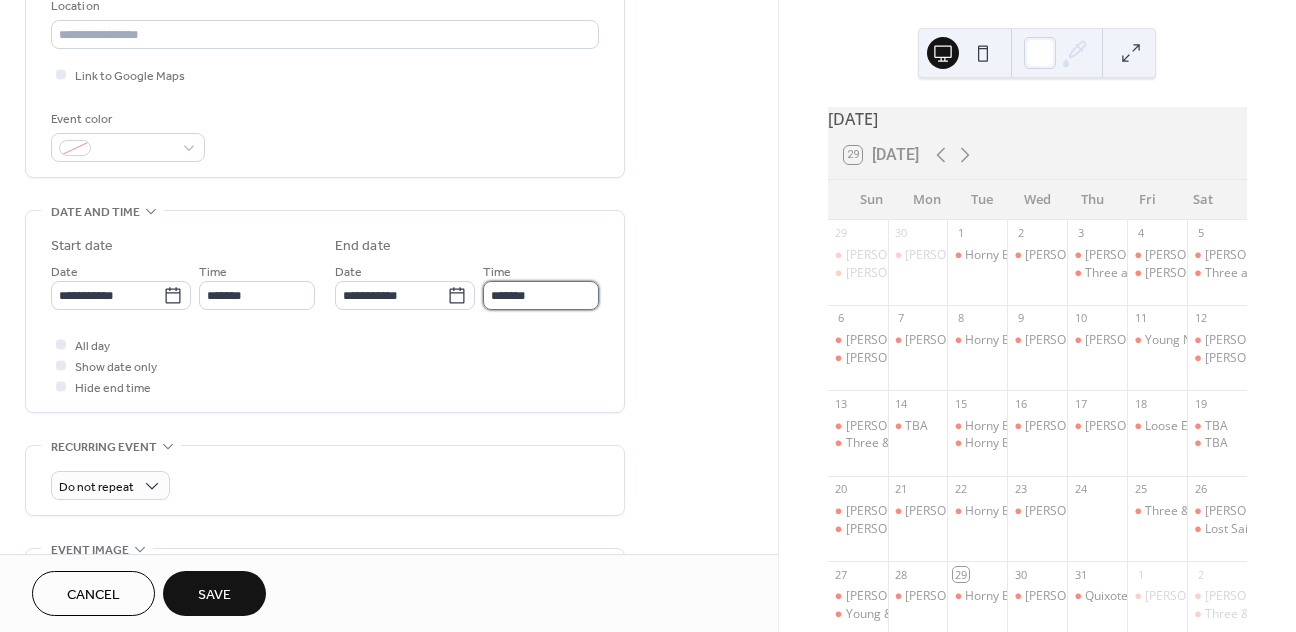 click on "*******" at bounding box center (541, 295) 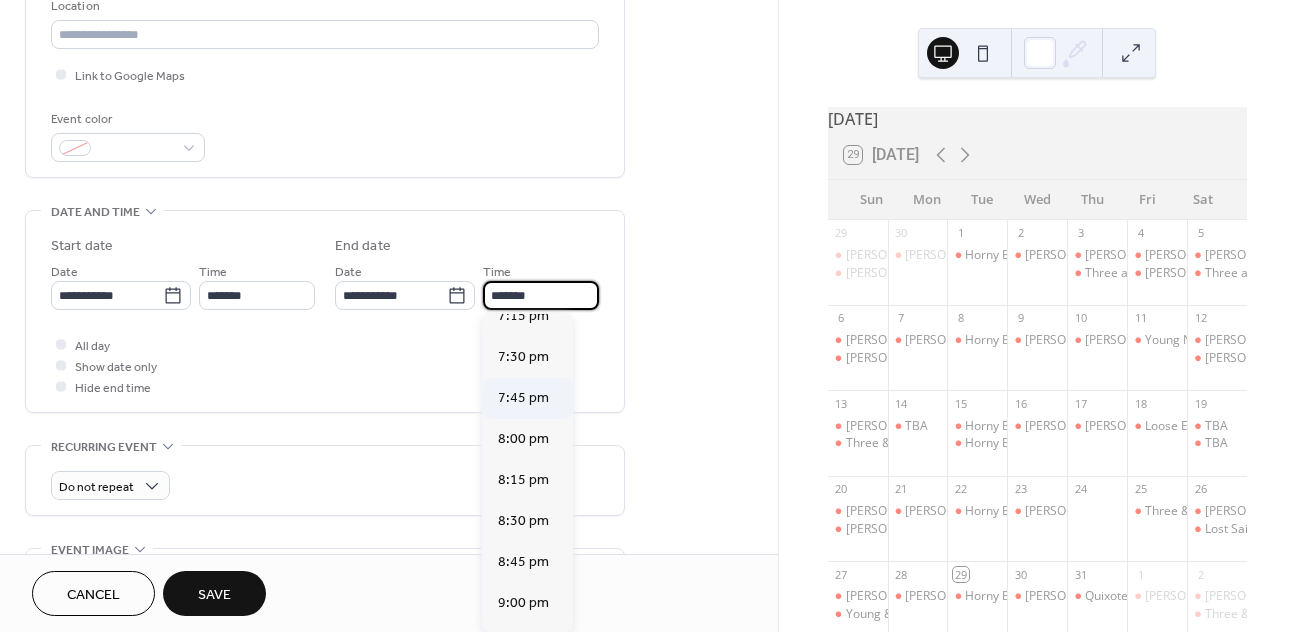 scroll, scrollTop: 347, scrollLeft: 0, axis: vertical 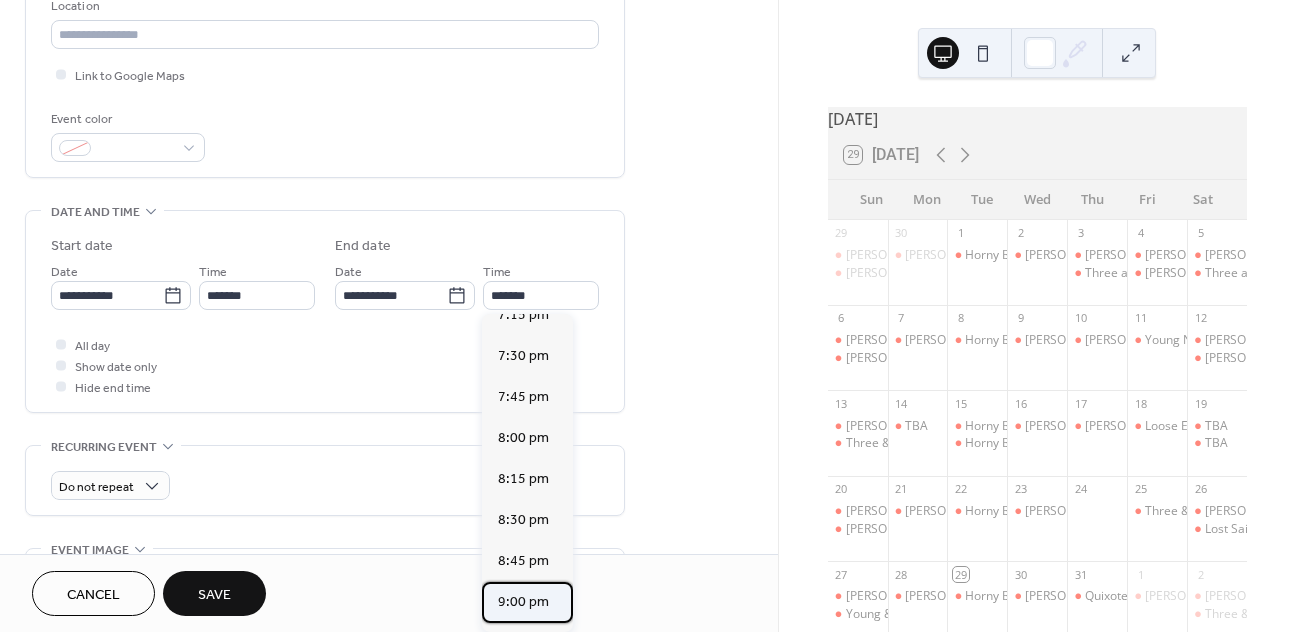 click on "9:00 pm" at bounding box center [523, 602] 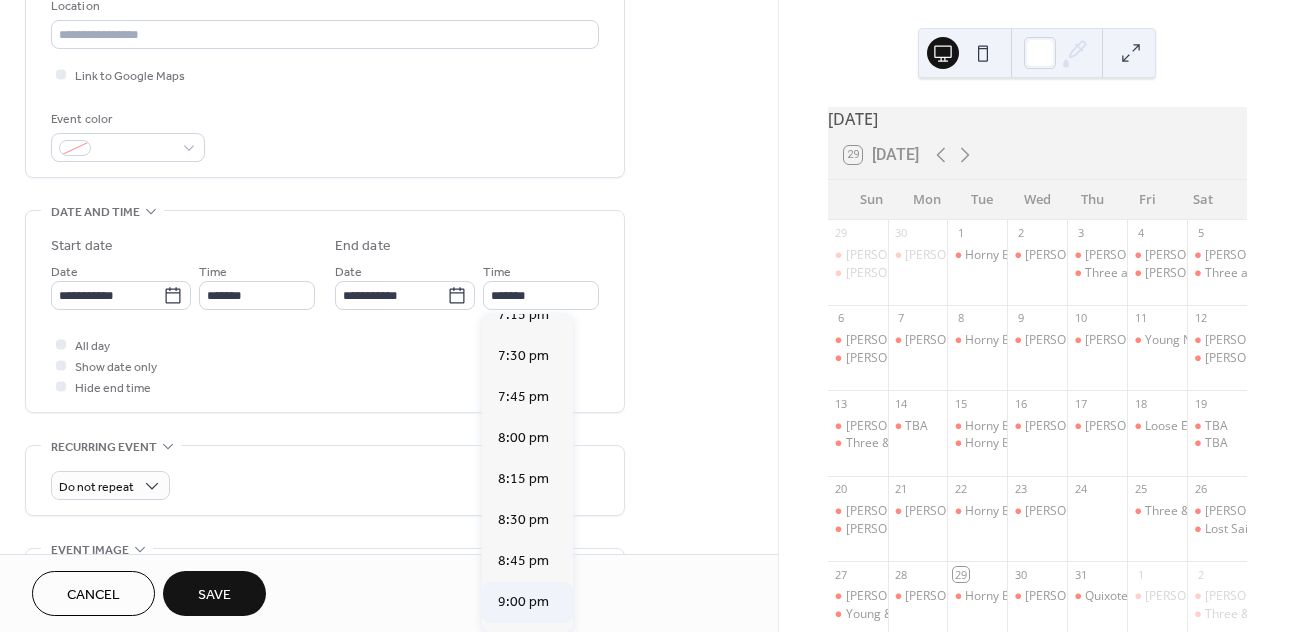 type on "*******" 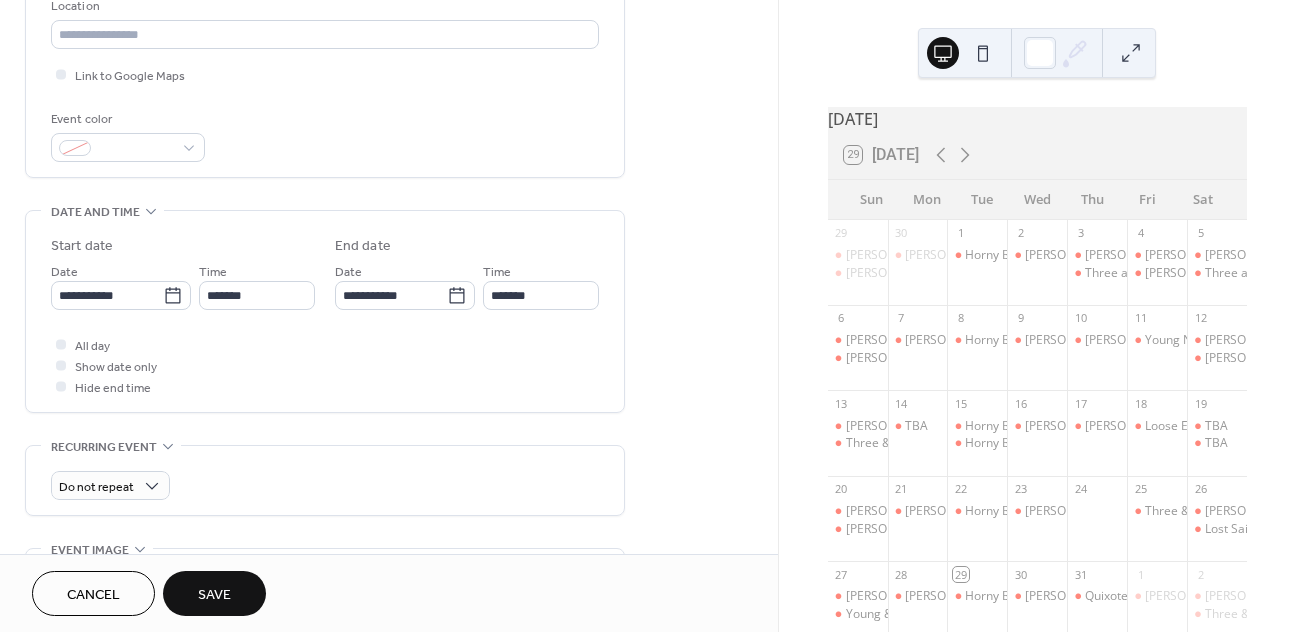 click on "Save" at bounding box center (214, 593) 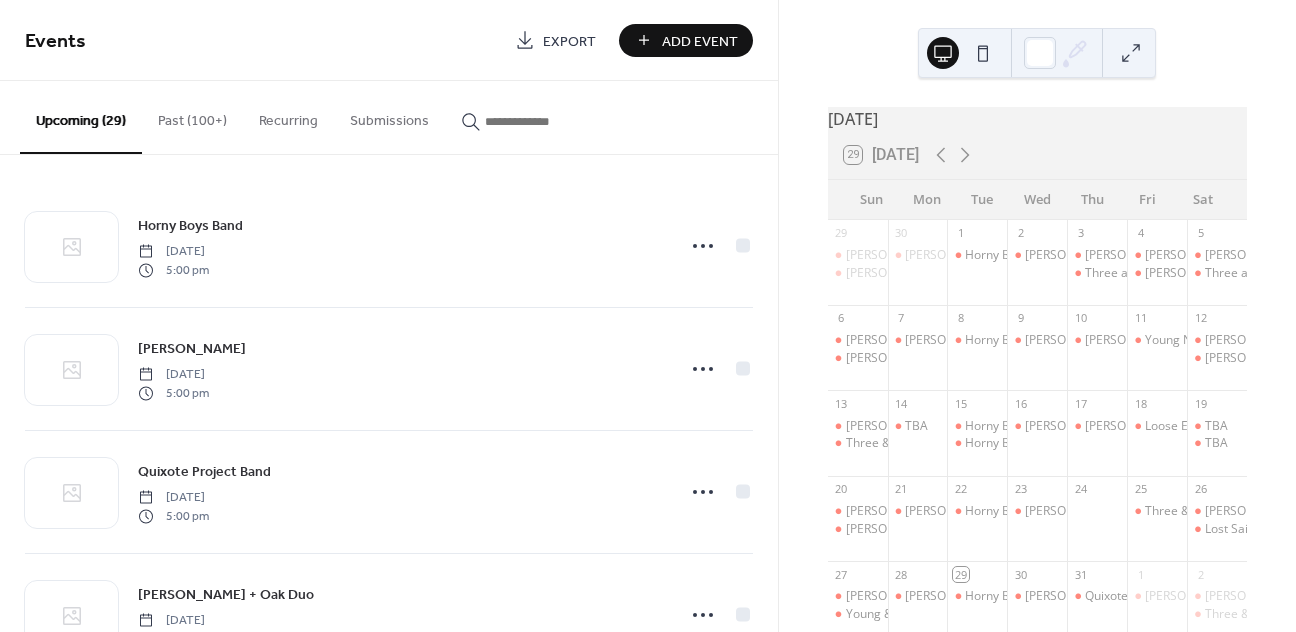 click on "Add Event" at bounding box center (700, 41) 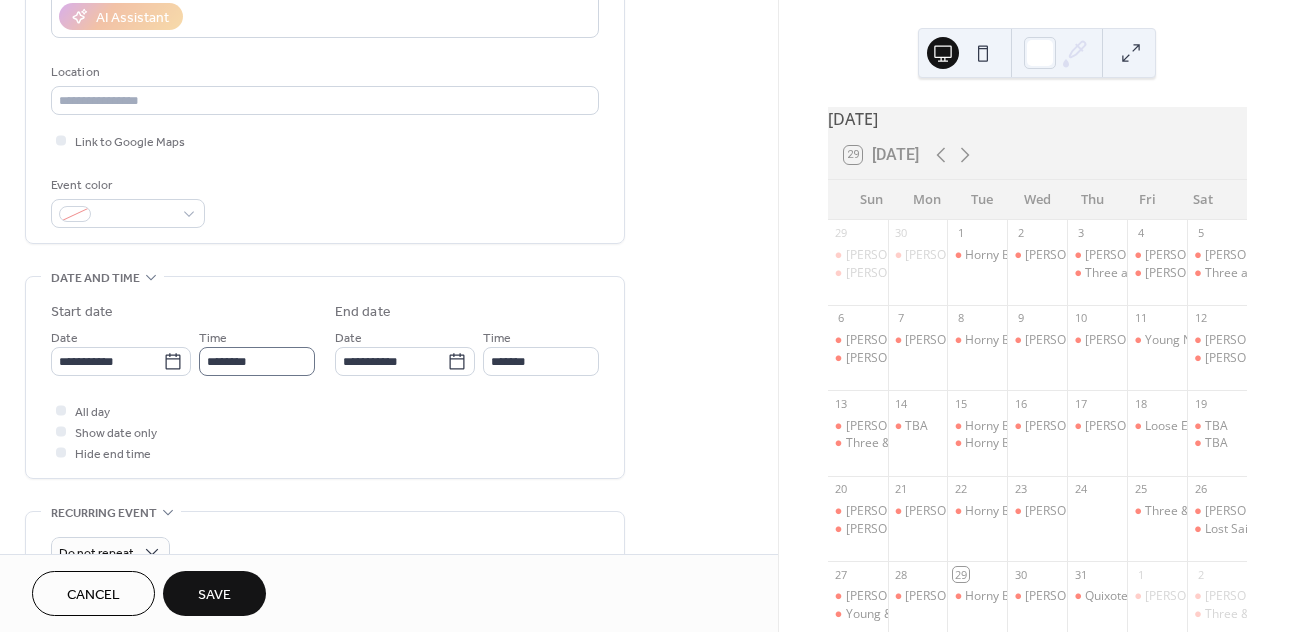 scroll, scrollTop: 381, scrollLeft: 0, axis: vertical 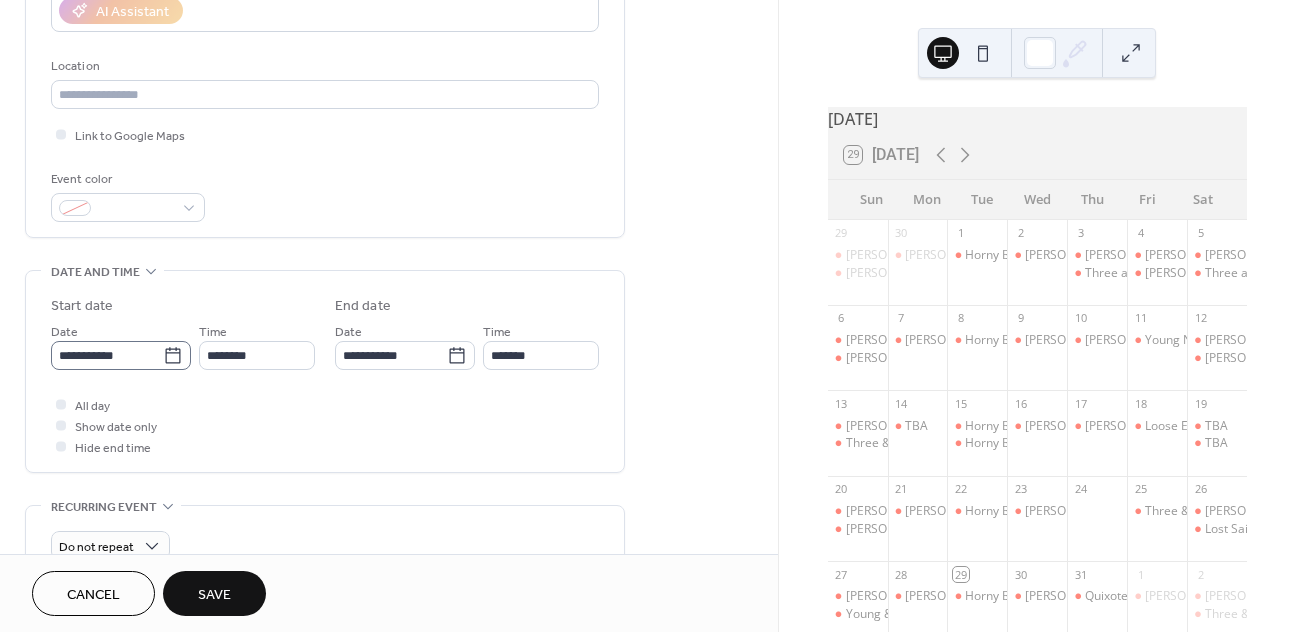 type on "*****" 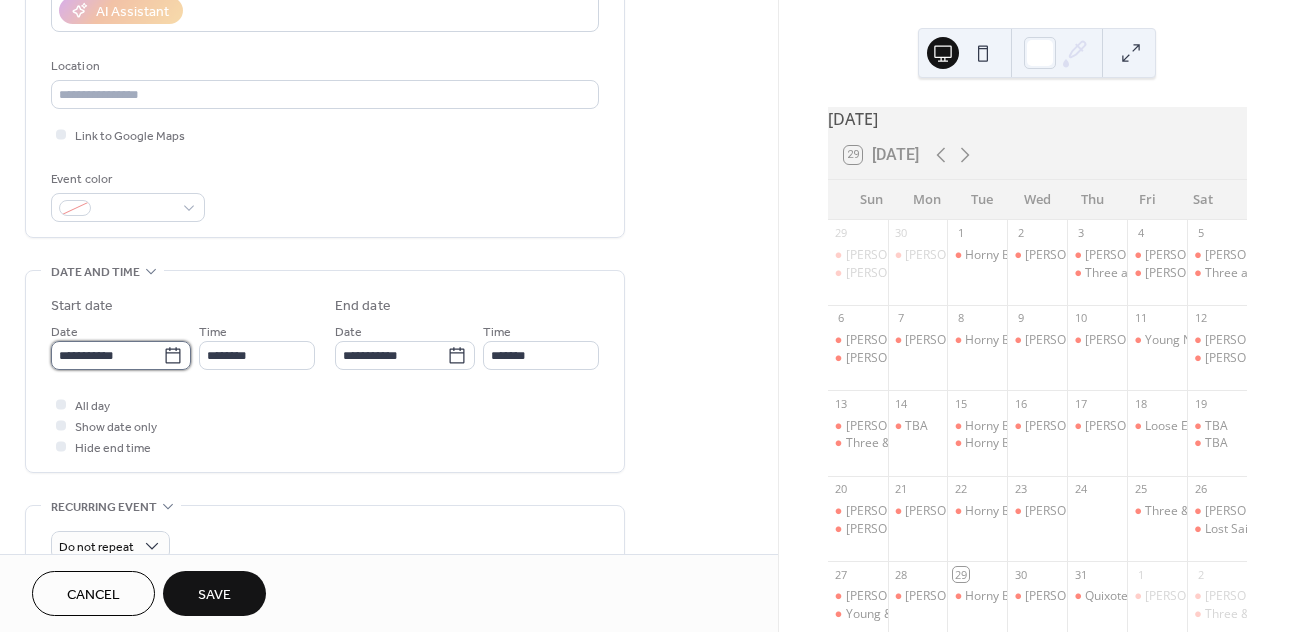 click on "**********" at bounding box center [107, 355] 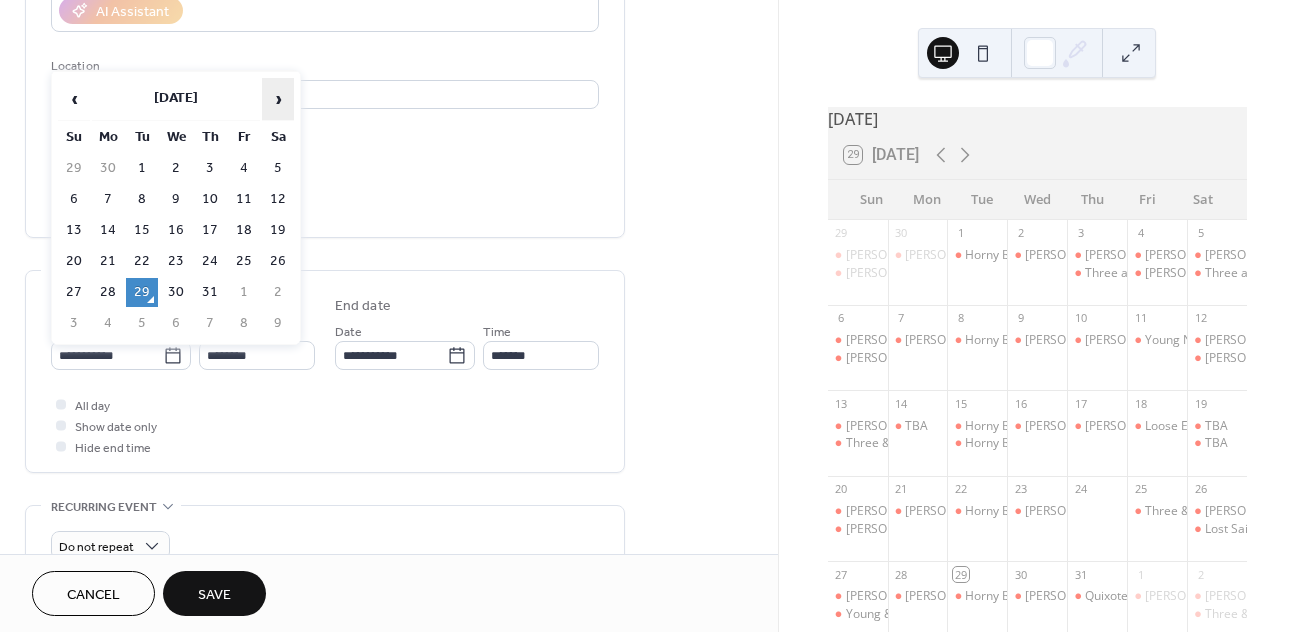 click on "›" at bounding box center (278, 99) 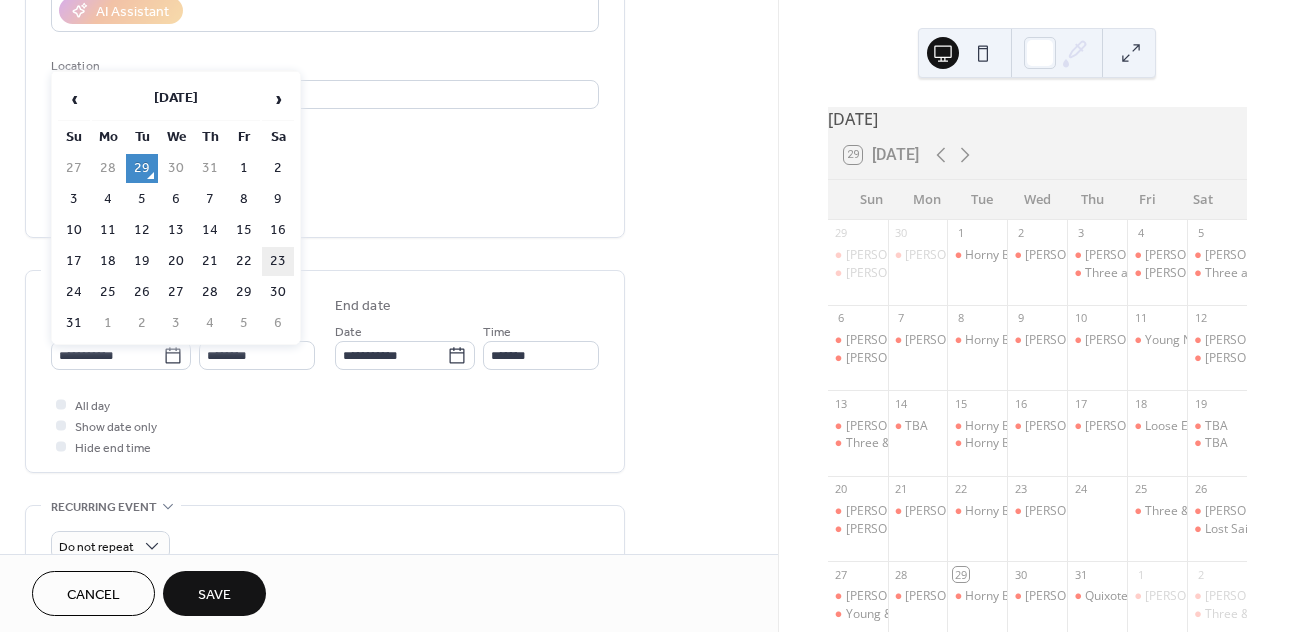 click on "23" at bounding box center (278, 261) 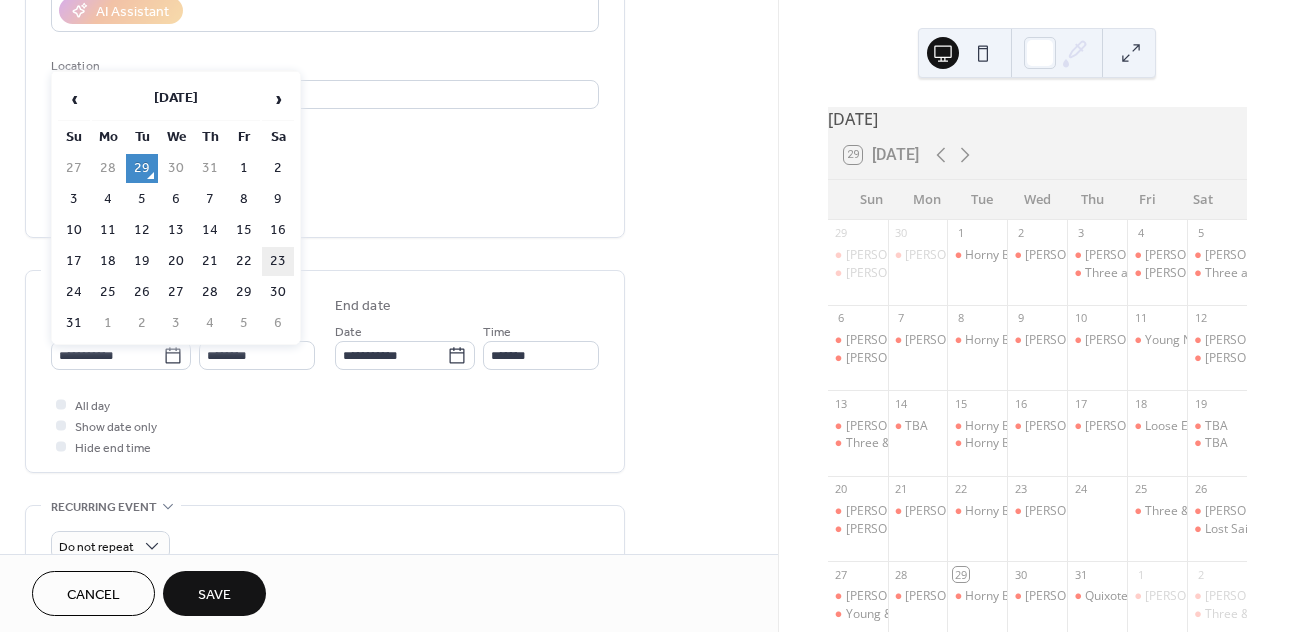 type on "**********" 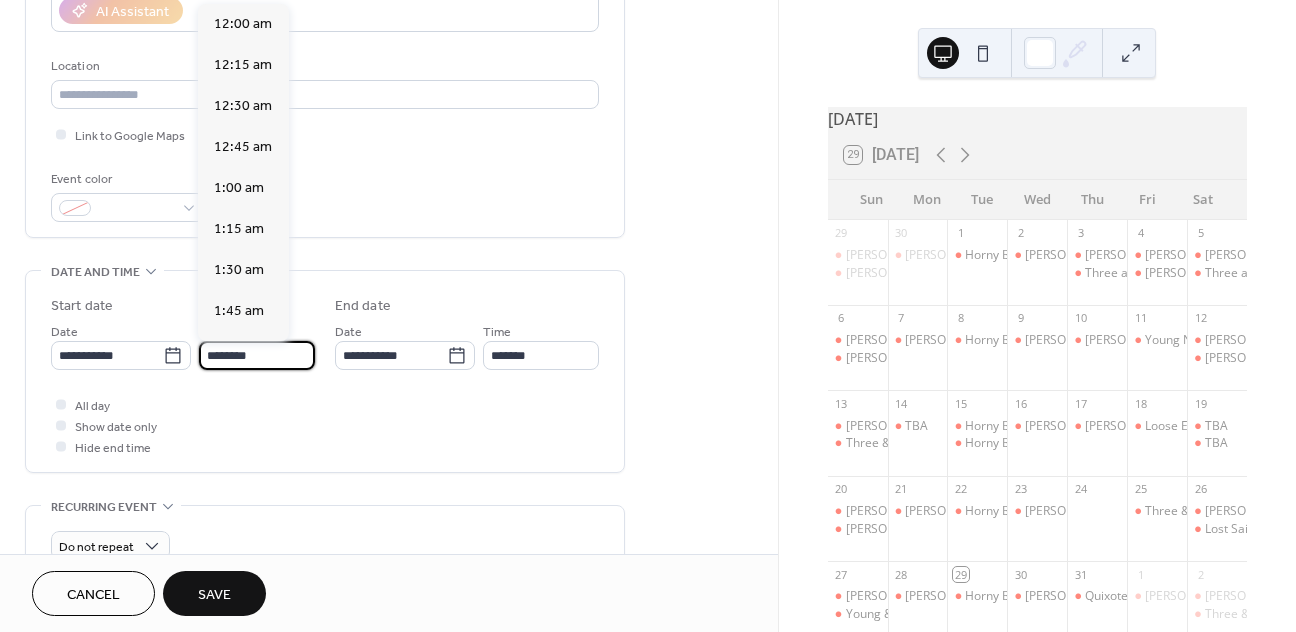 click on "********" at bounding box center (257, 355) 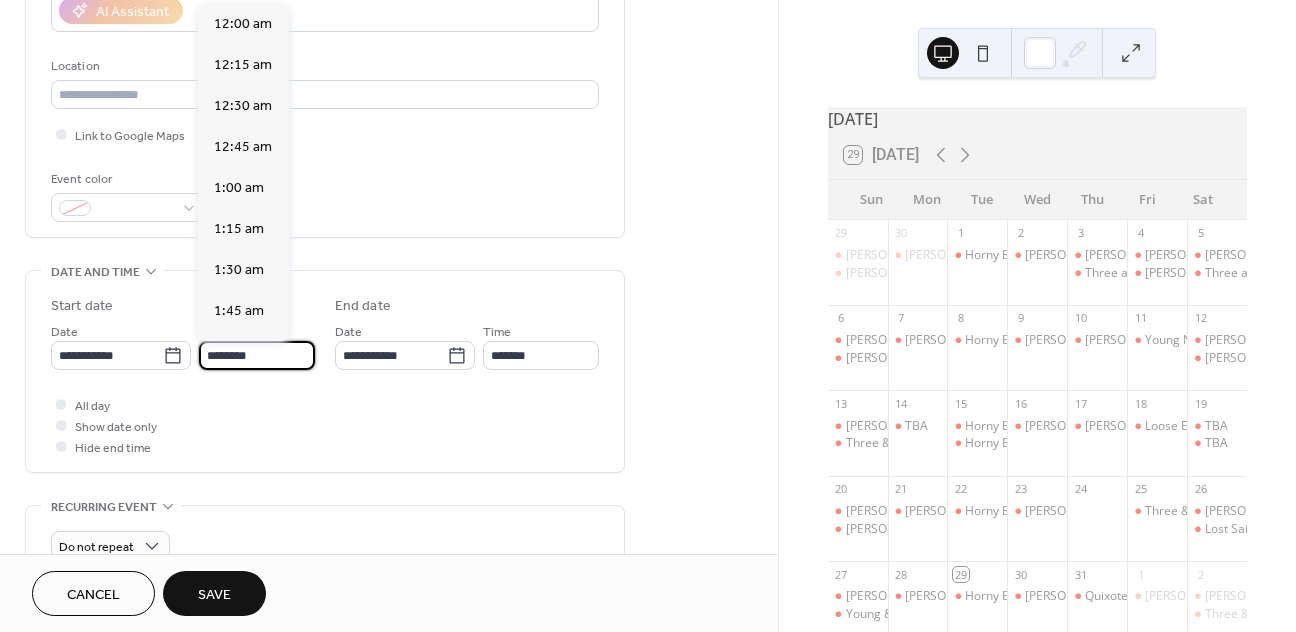 scroll, scrollTop: 1944, scrollLeft: 0, axis: vertical 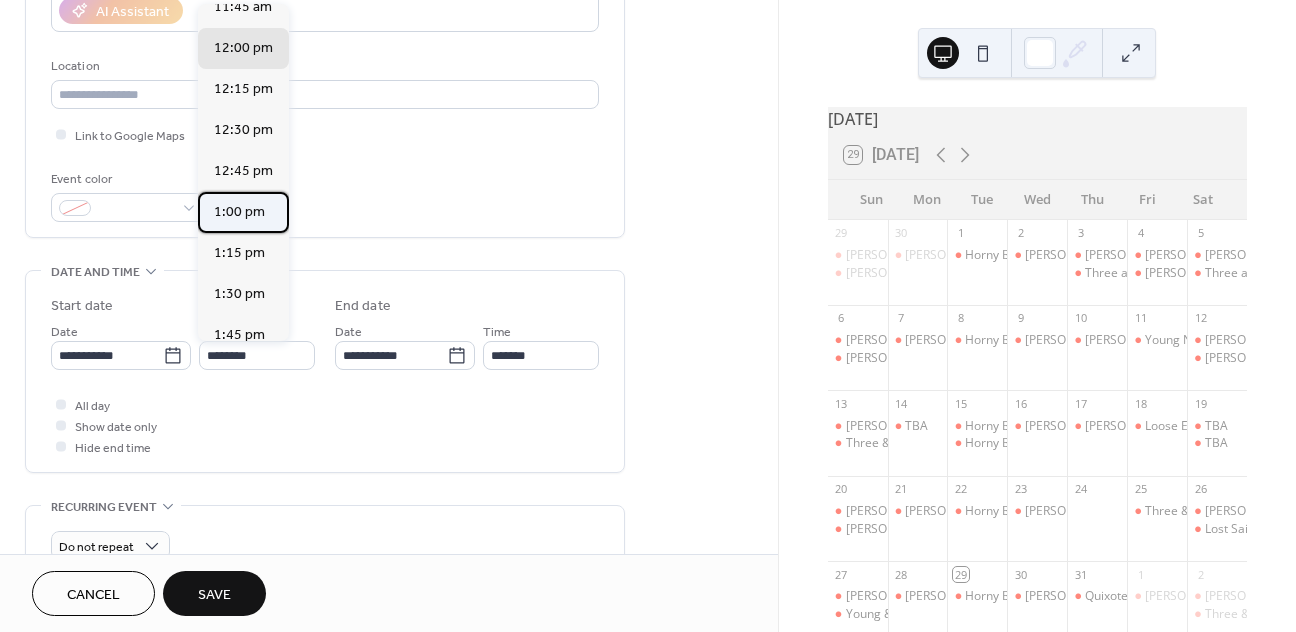 click on "1:00 pm" at bounding box center [239, 212] 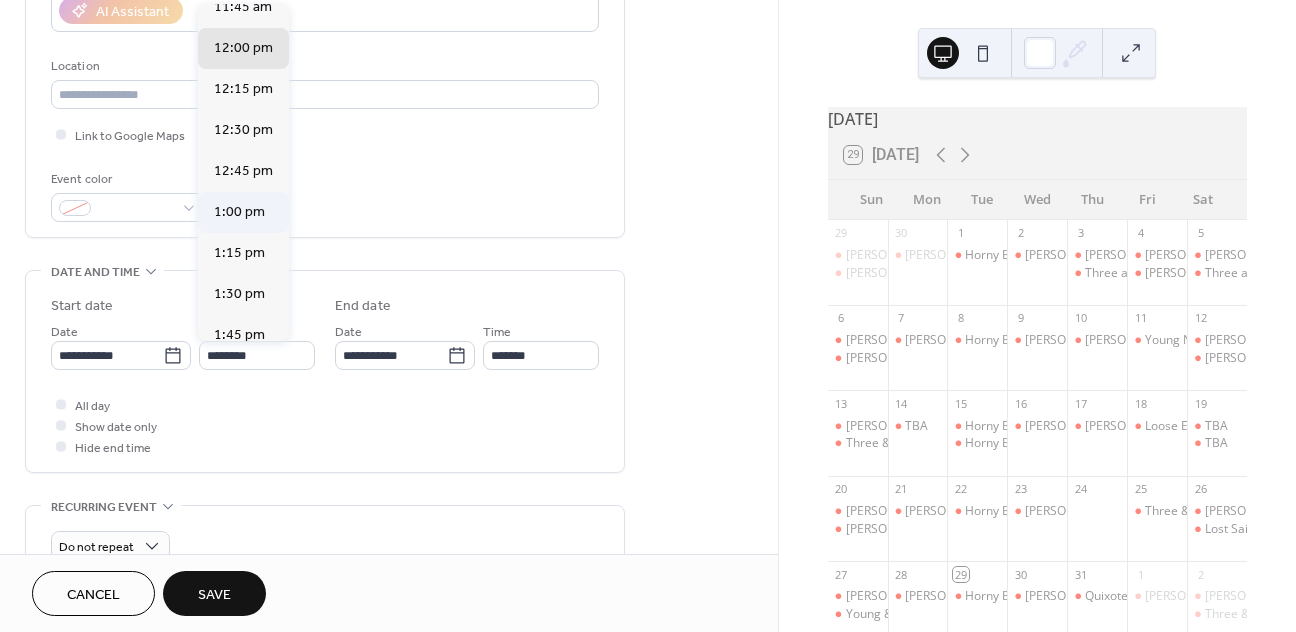 type on "*******" 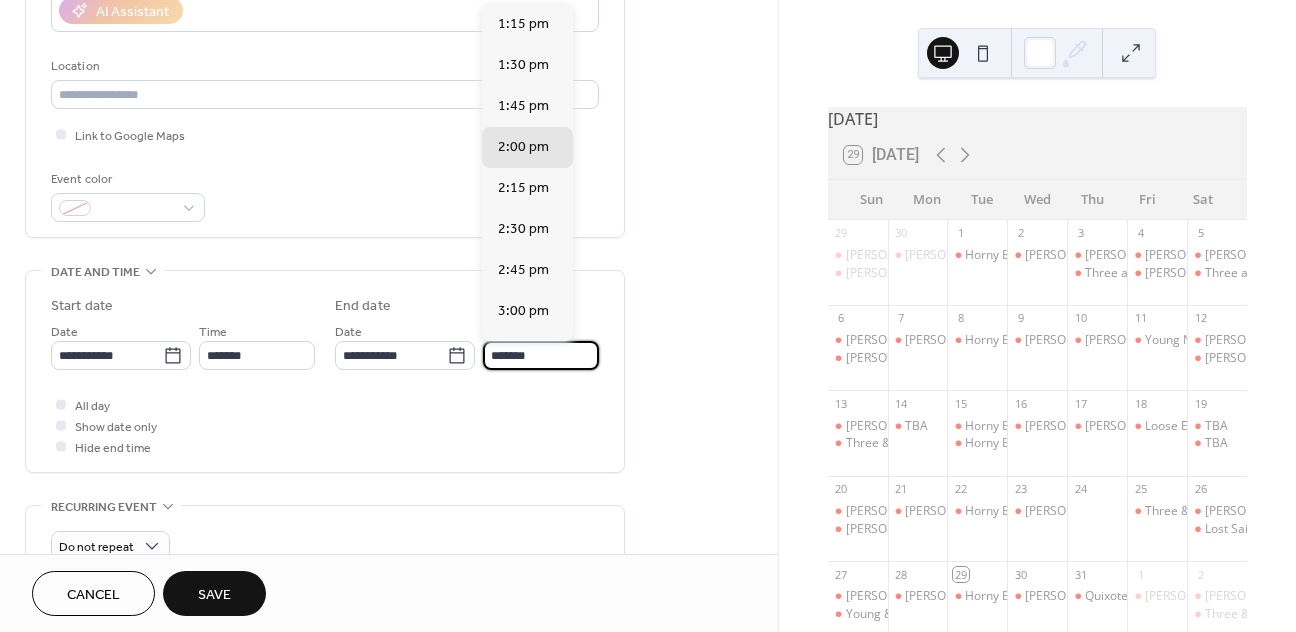 click on "*******" at bounding box center [541, 355] 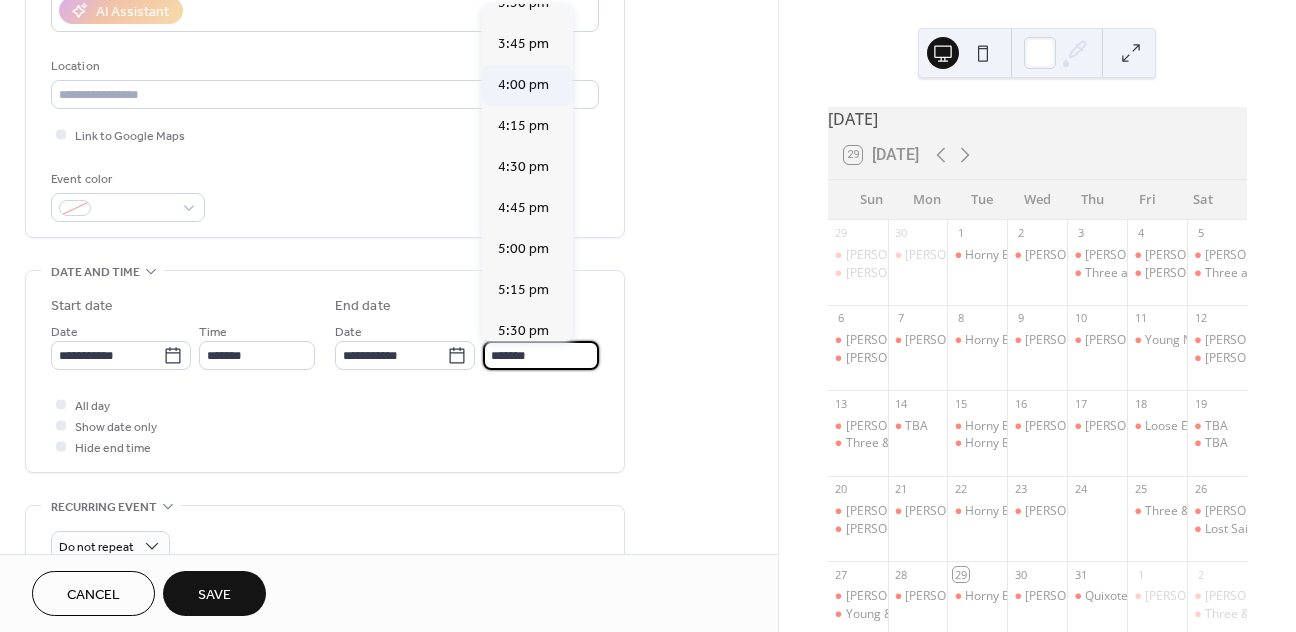 scroll, scrollTop: 387, scrollLeft: 0, axis: vertical 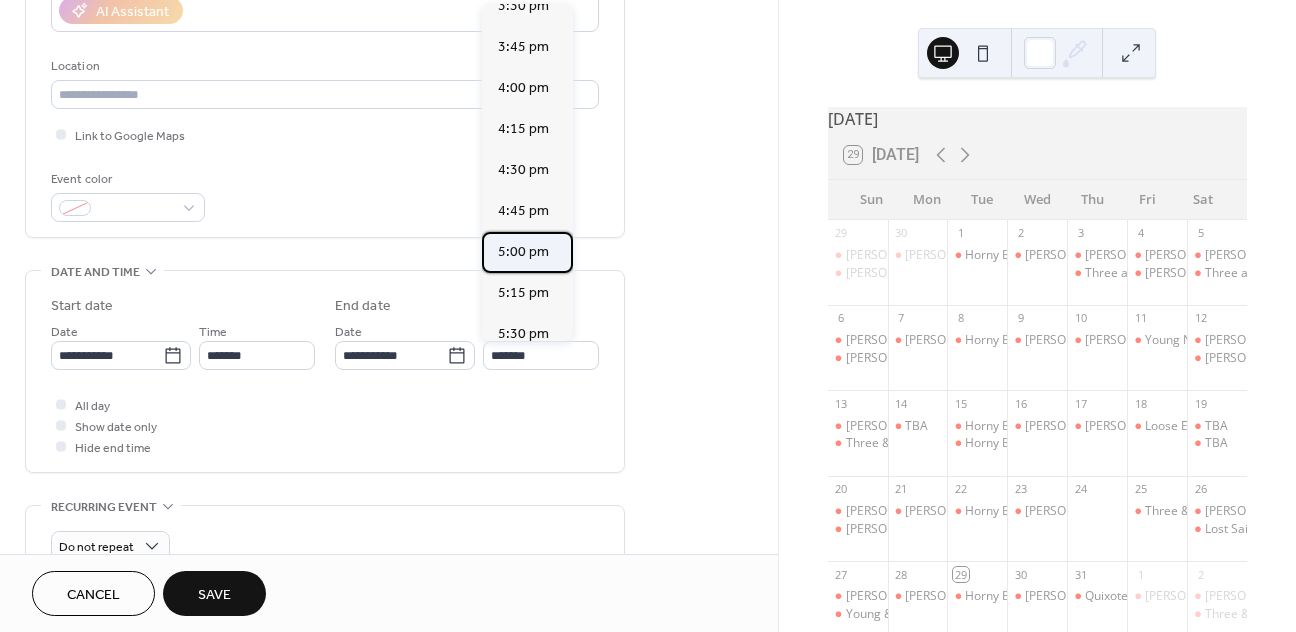 click on "5:00 pm" at bounding box center [523, 252] 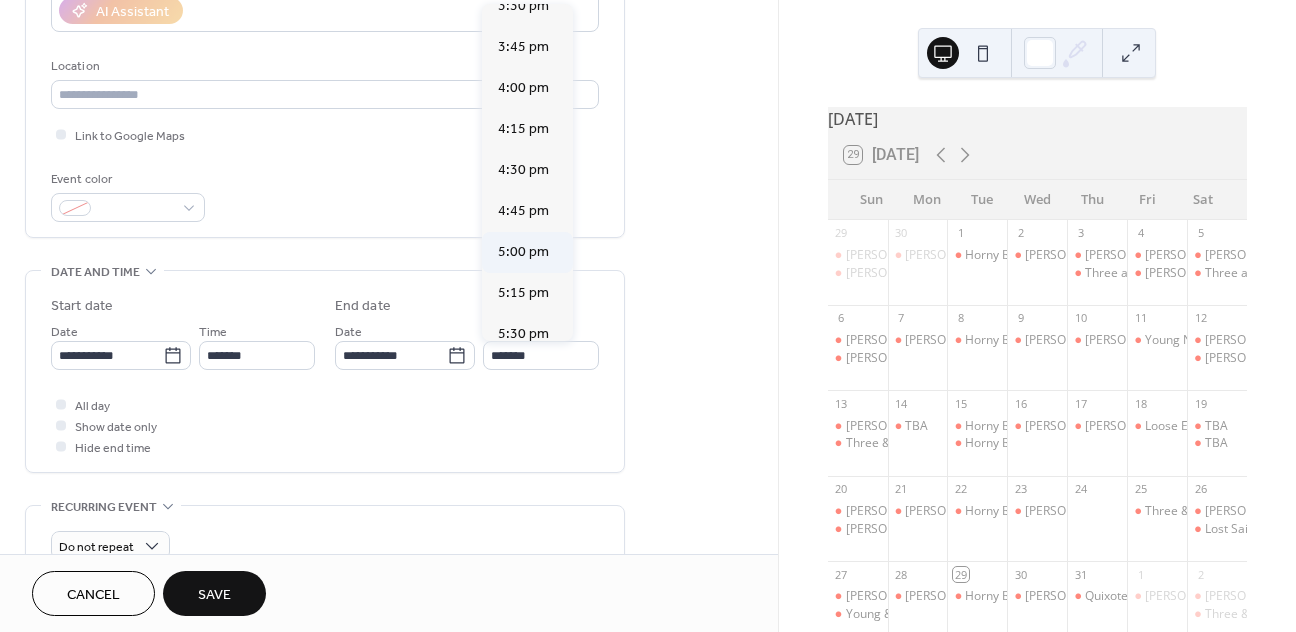 type on "*******" 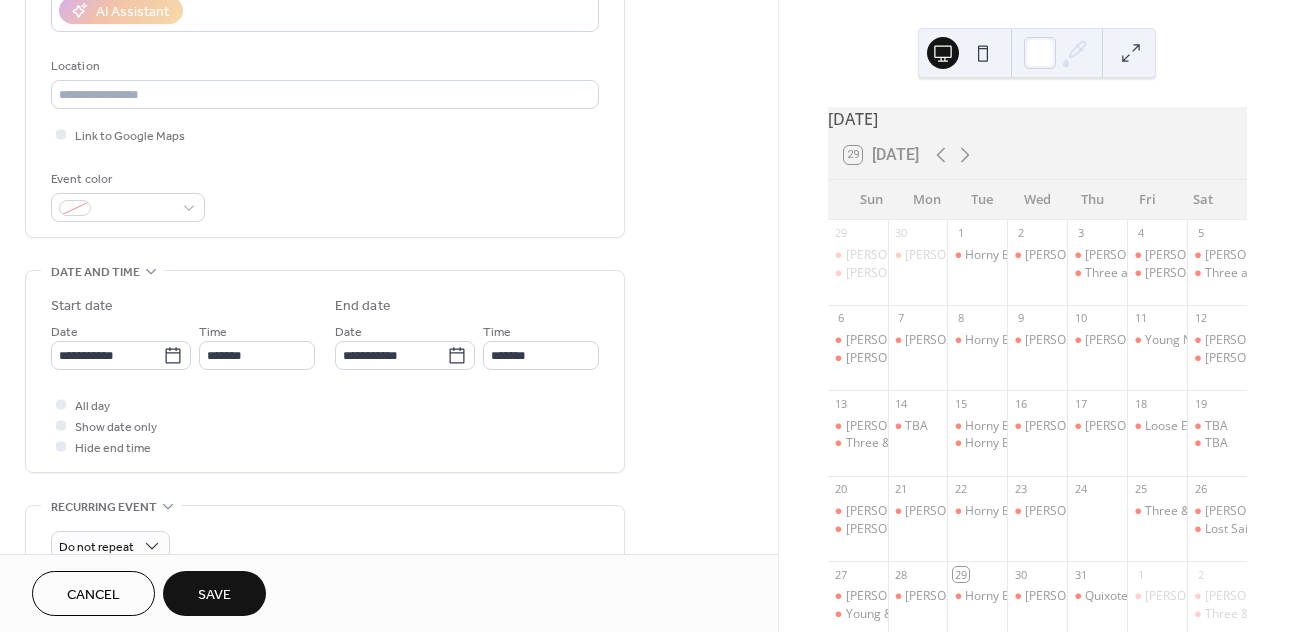 click on "Save" at bounding box center [214, 595] 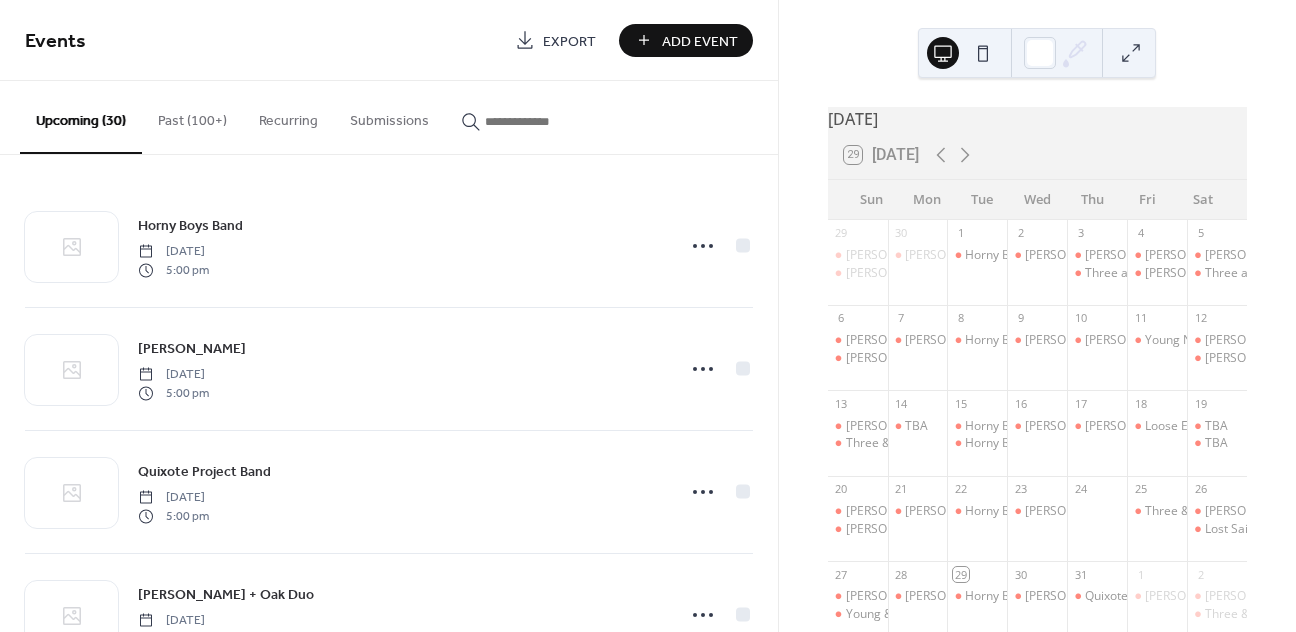 click on "Add Event" at bounding box center (700, 41) 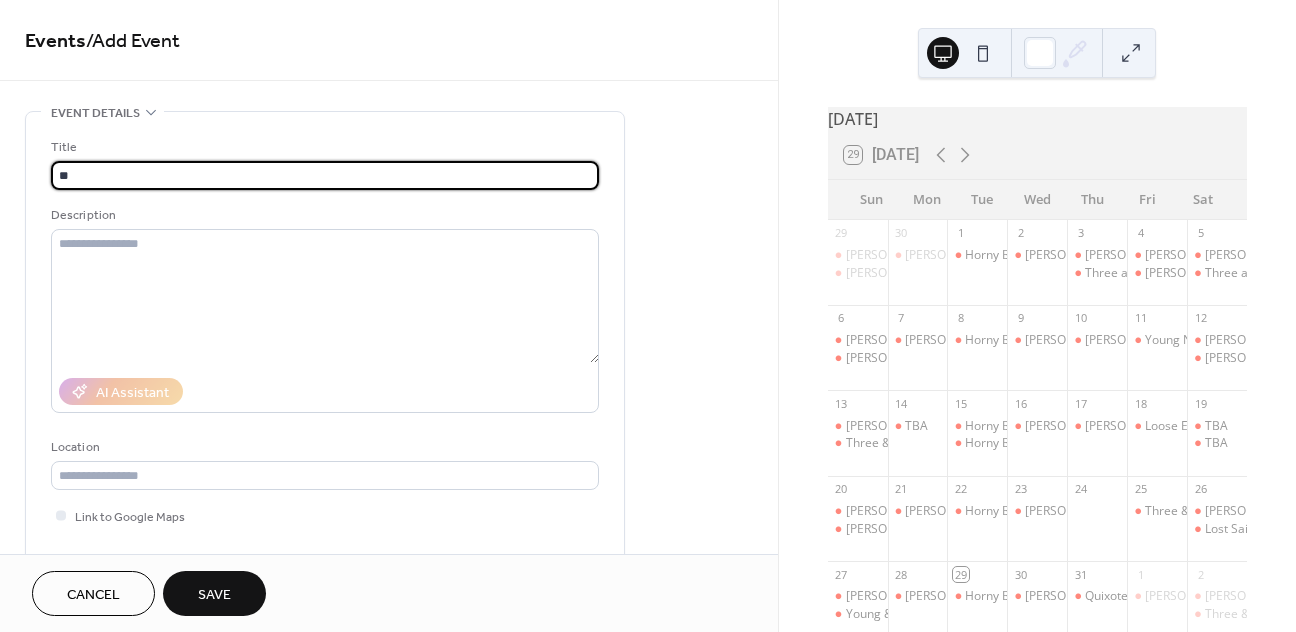 type on "*" 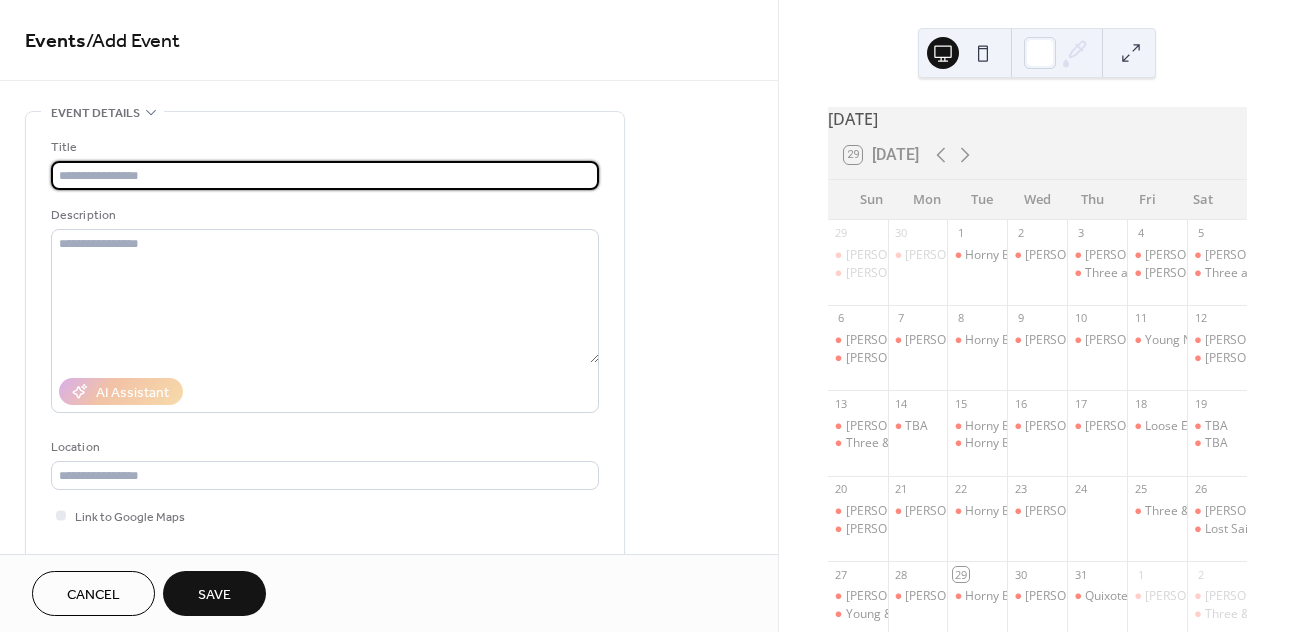 type on "*" 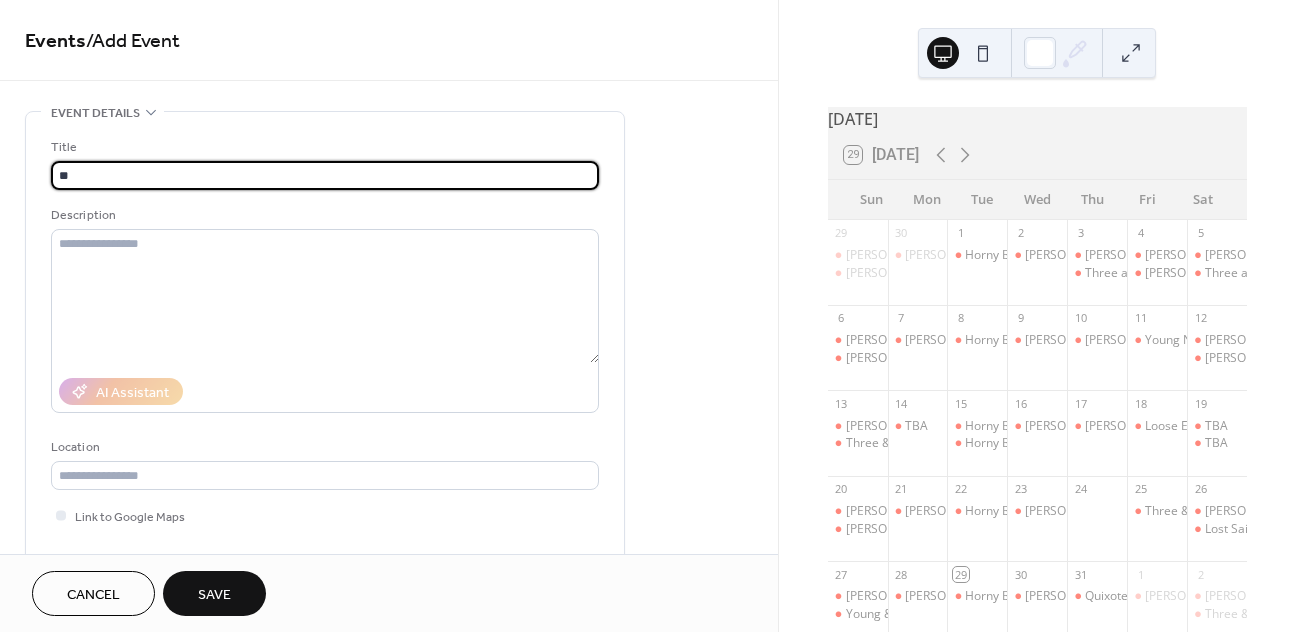 type on "*" 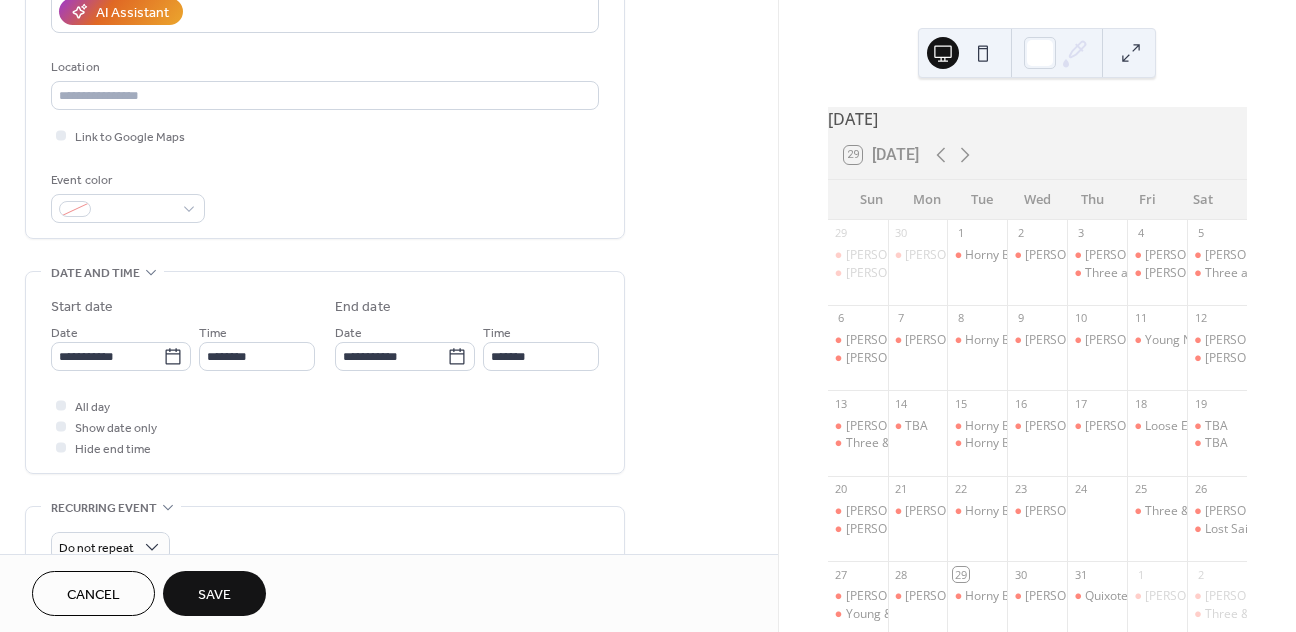 scroll, scrollTop: 434, scrollLeft: 0, axis: vertical 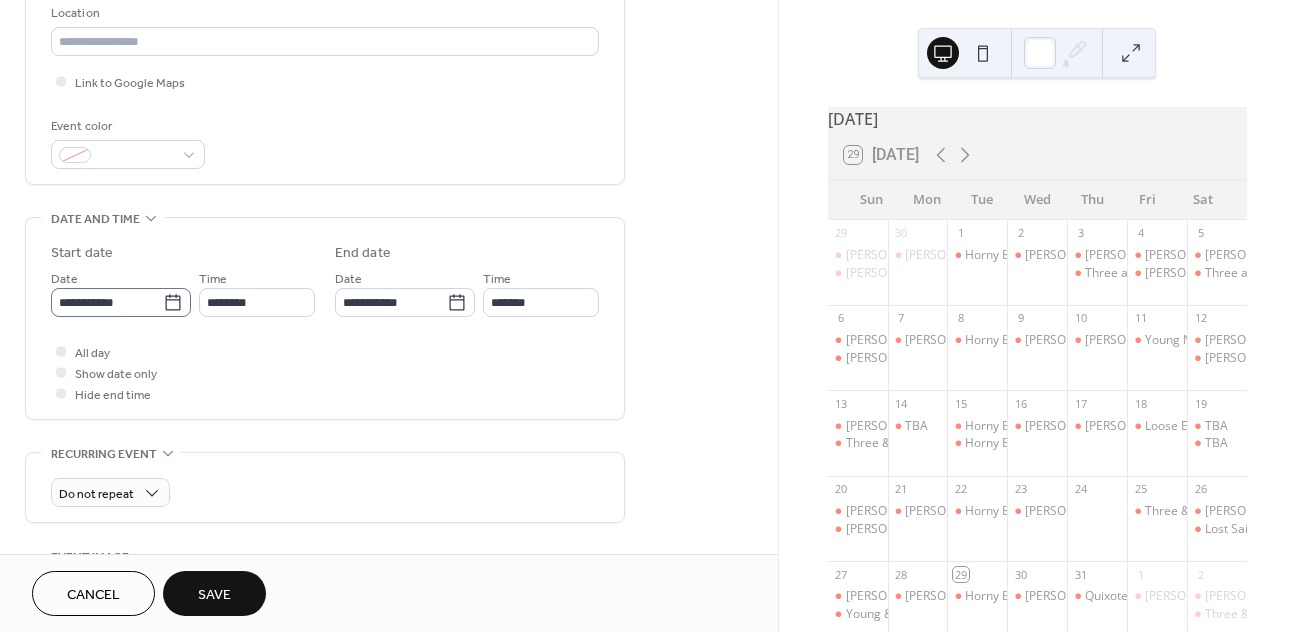 type on "**********" 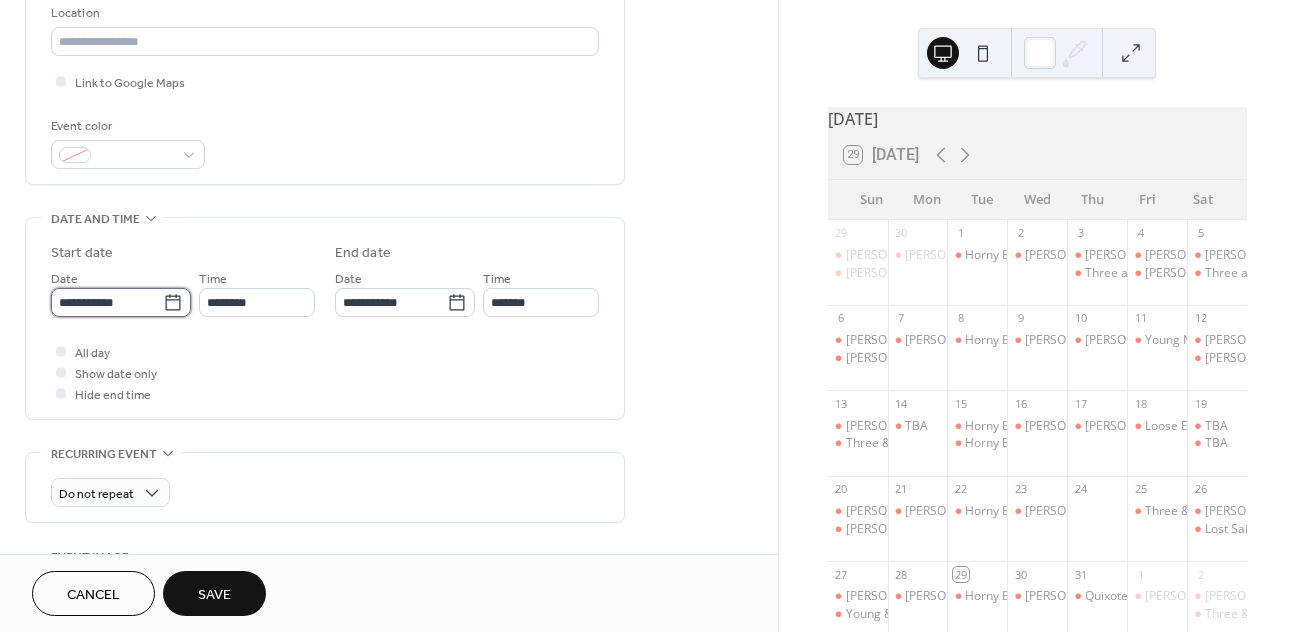 click on "**********" at bounding box center (107, 302) 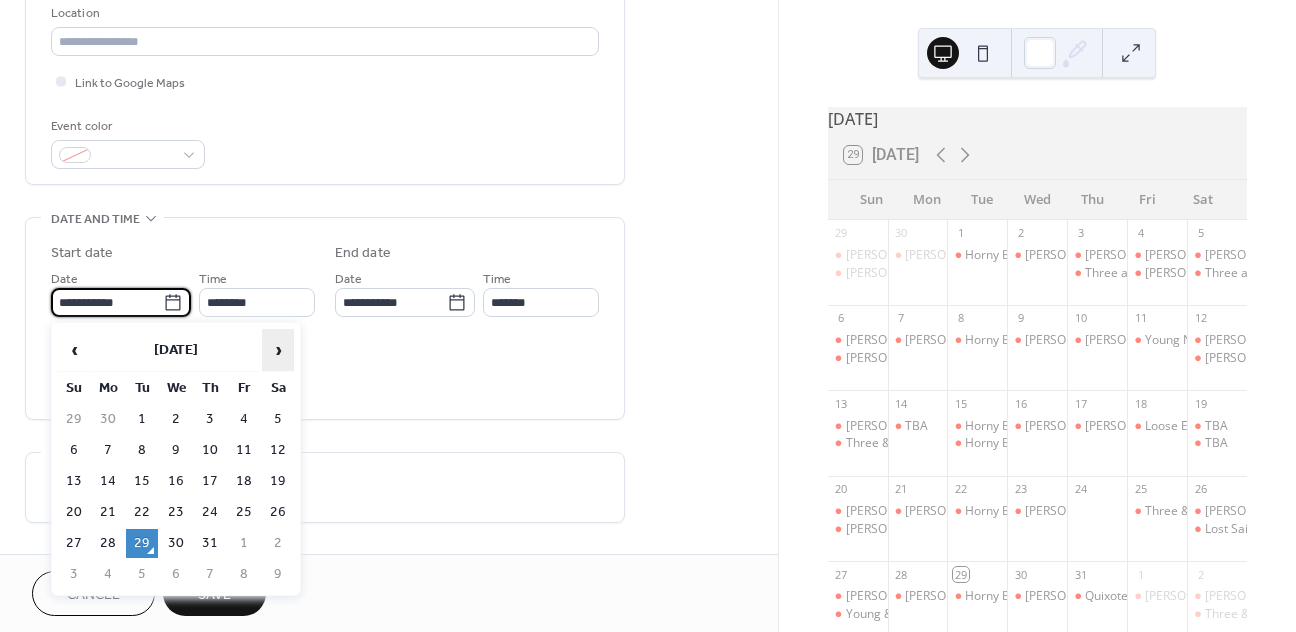 click on "›" at bounding box center (278, 350) 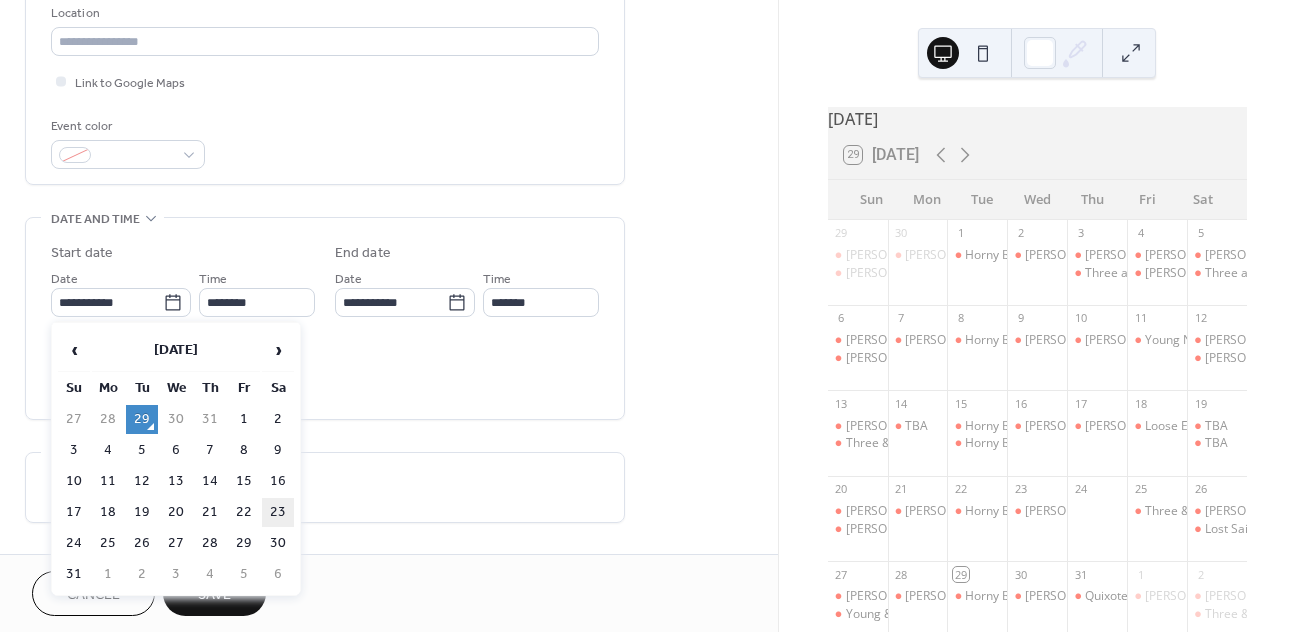 click on "23" at bounding box center [278, 512] 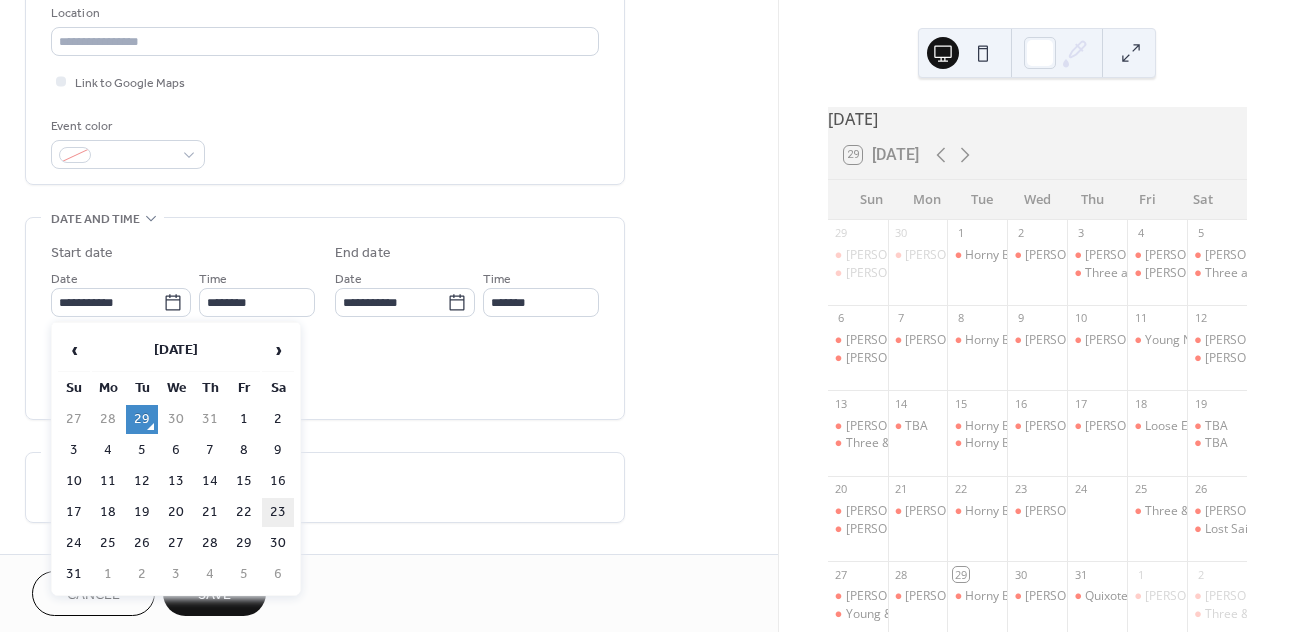 type on "**********" 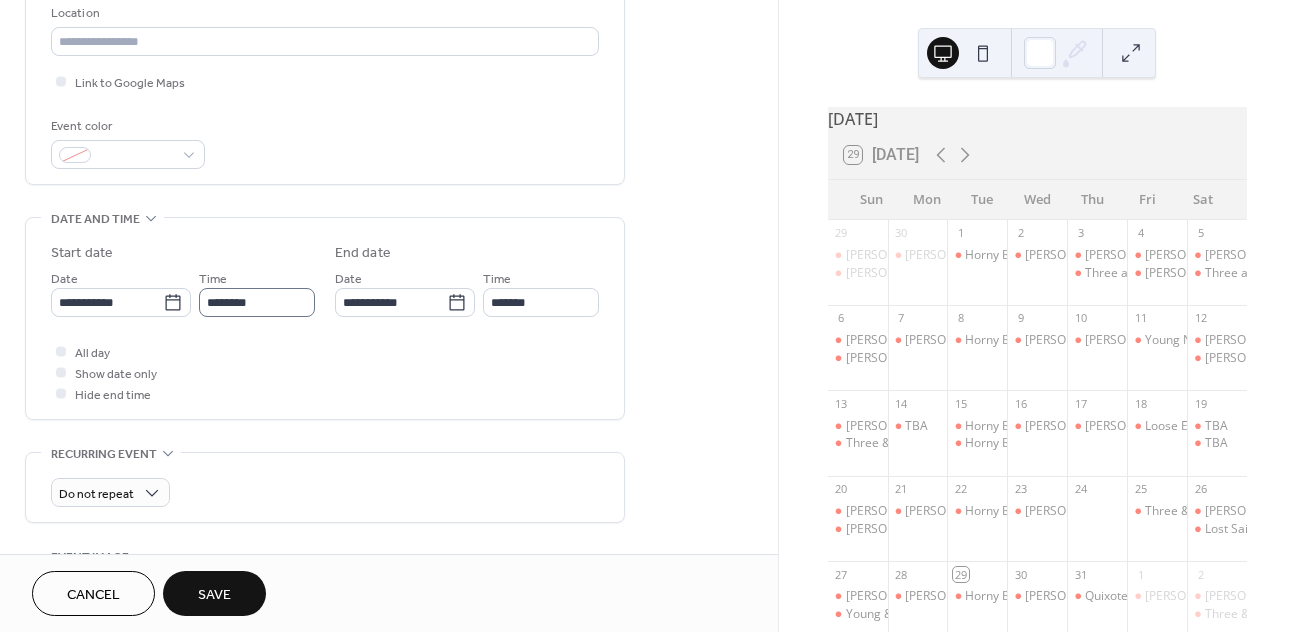 click on "Time ********" at bounding box center [257, 292] 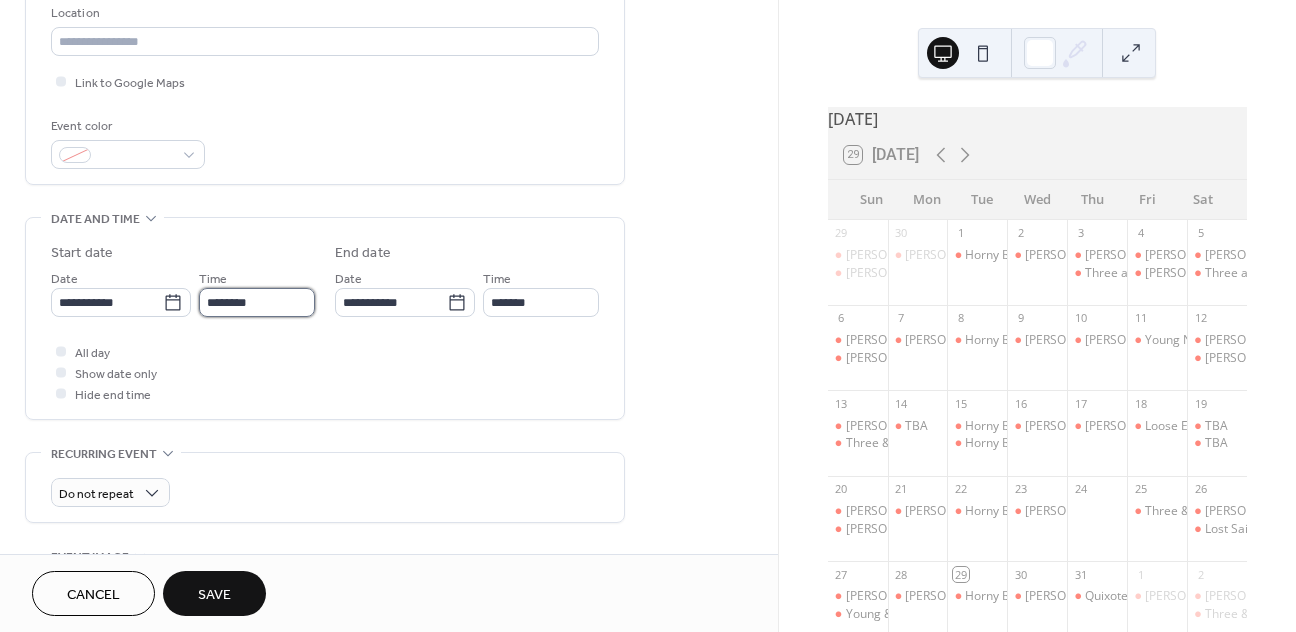 click on "********" at bounding box center [257, 302] 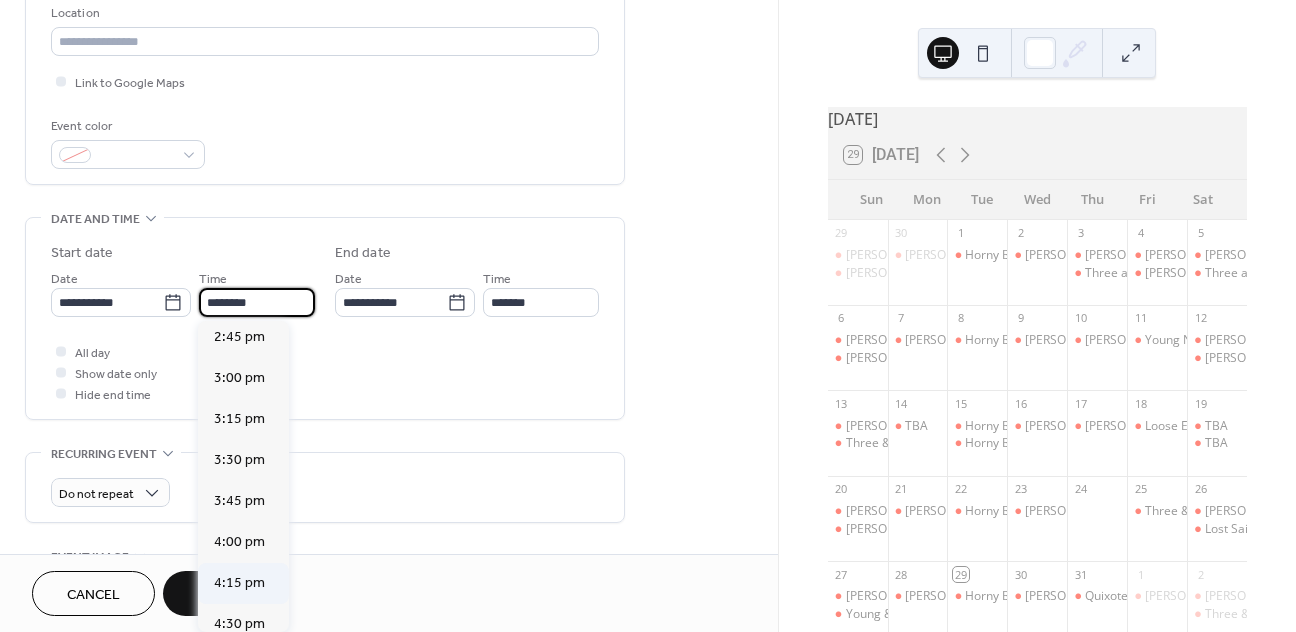 scroll, scrollTop: 2601, scrollLeft: 0, axis: vertical 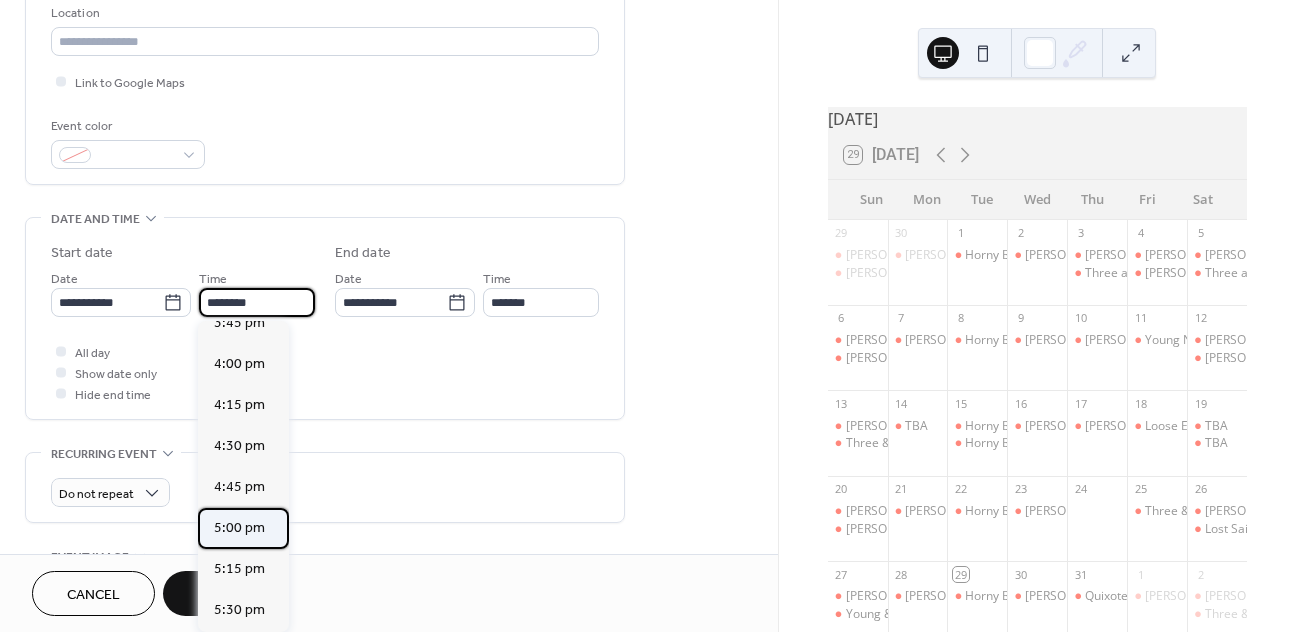 click on "5:00 pm" at bounding box center [239, 528] 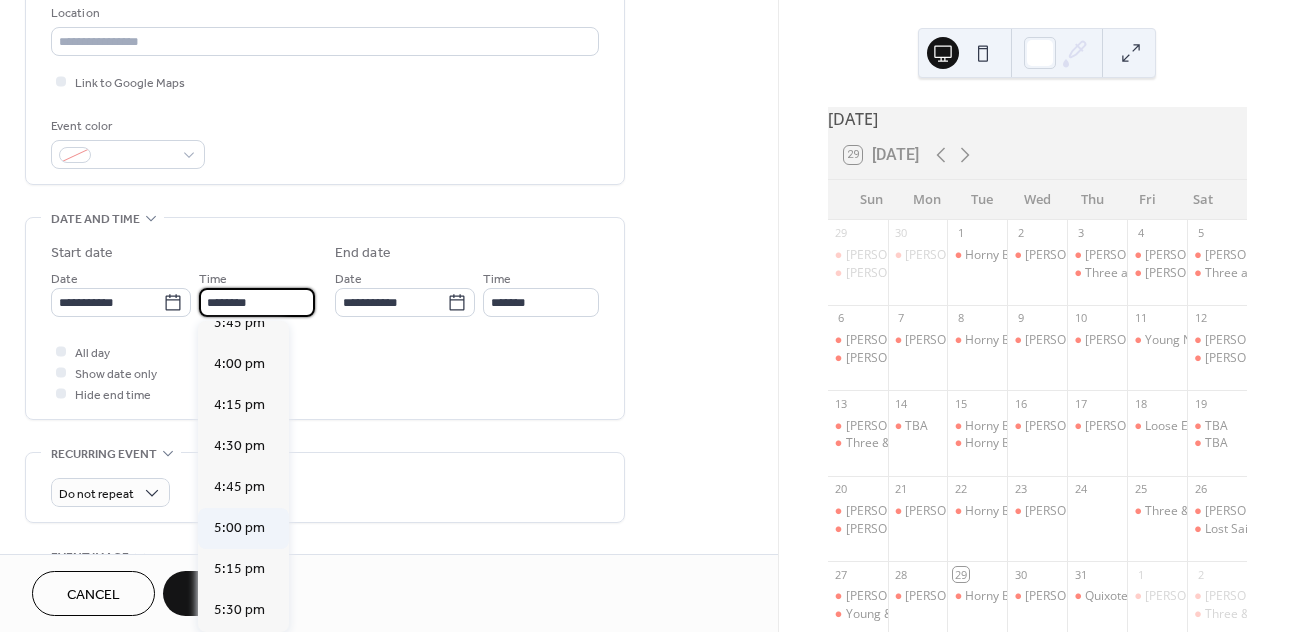 type on "*******" 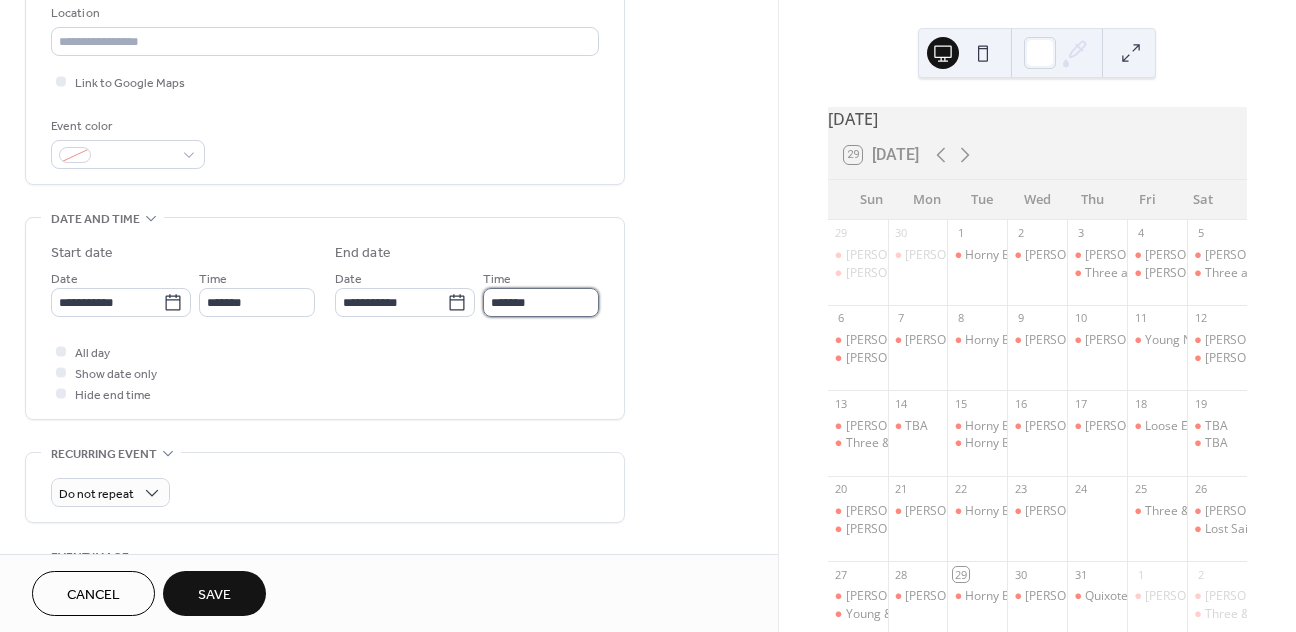 click on "*******" at bounding box center [541, 302] 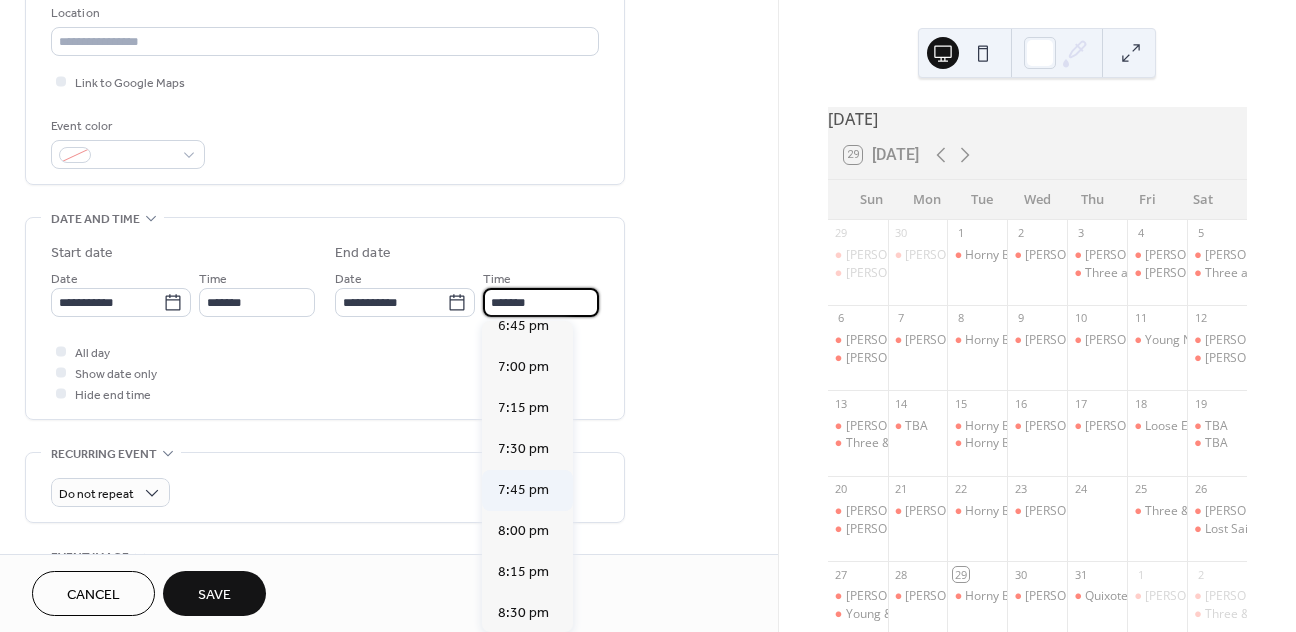 scroll, scrollTop: 409, scrollLeft: 0, axis: vertical 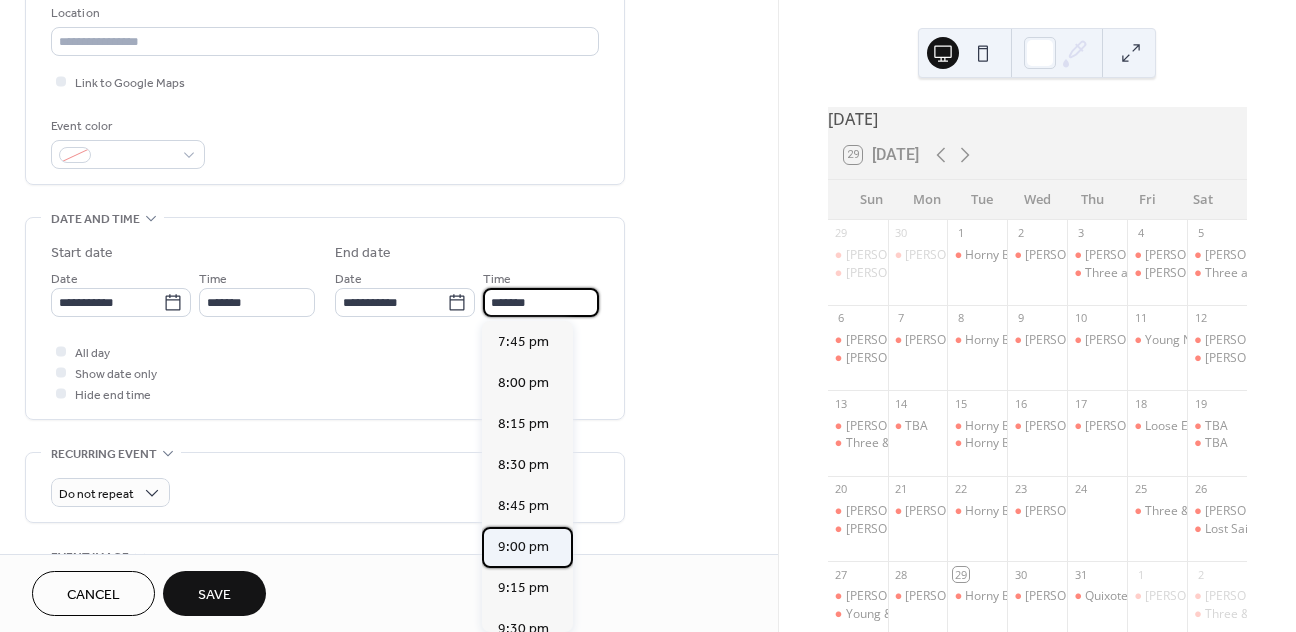 click on "9:00 pm" at bounding box center [523, 547] 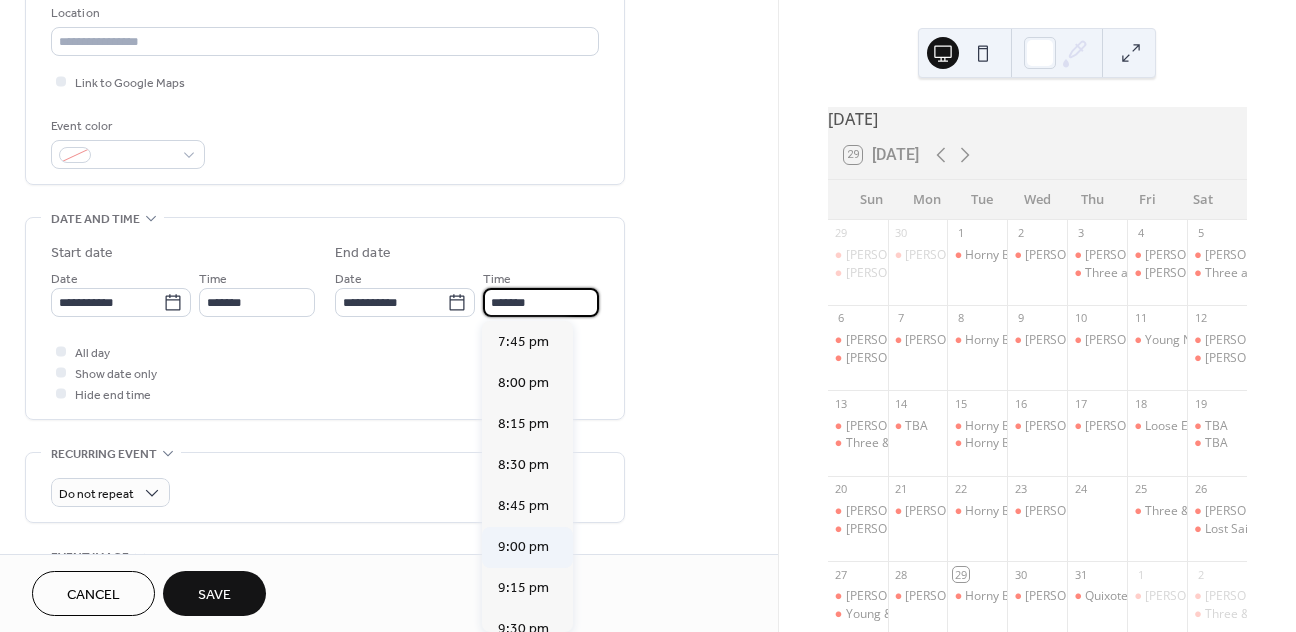 type on "*******" 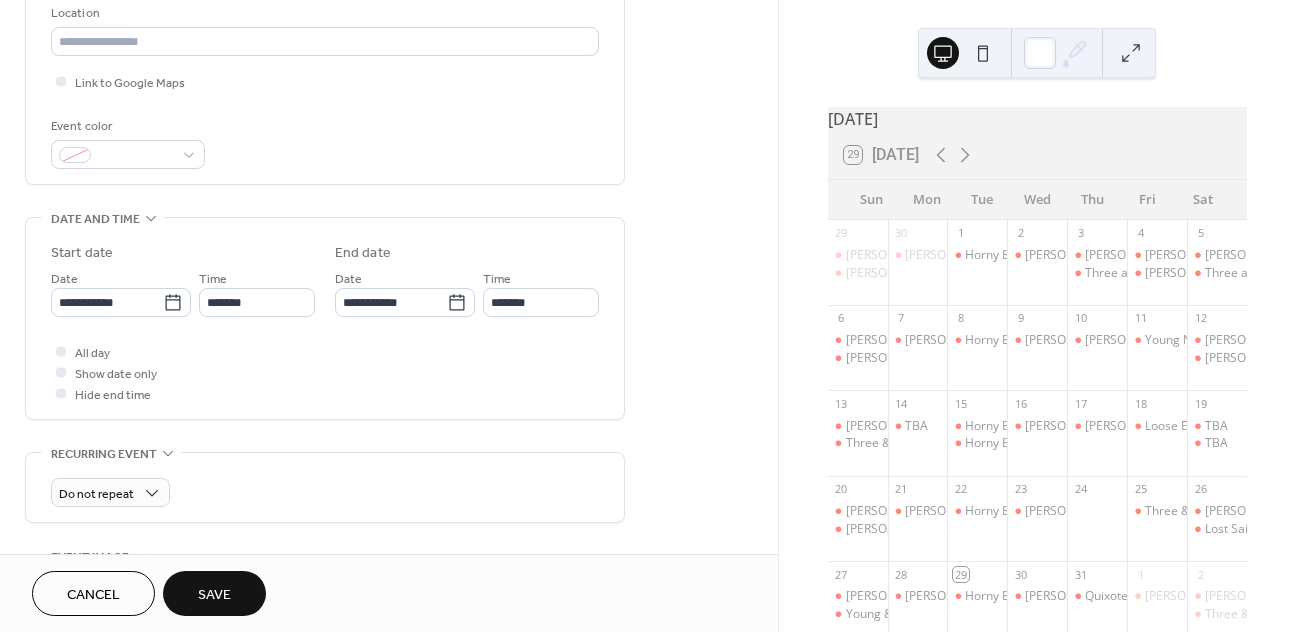 click on "Save" at bounding box center (214, 595) 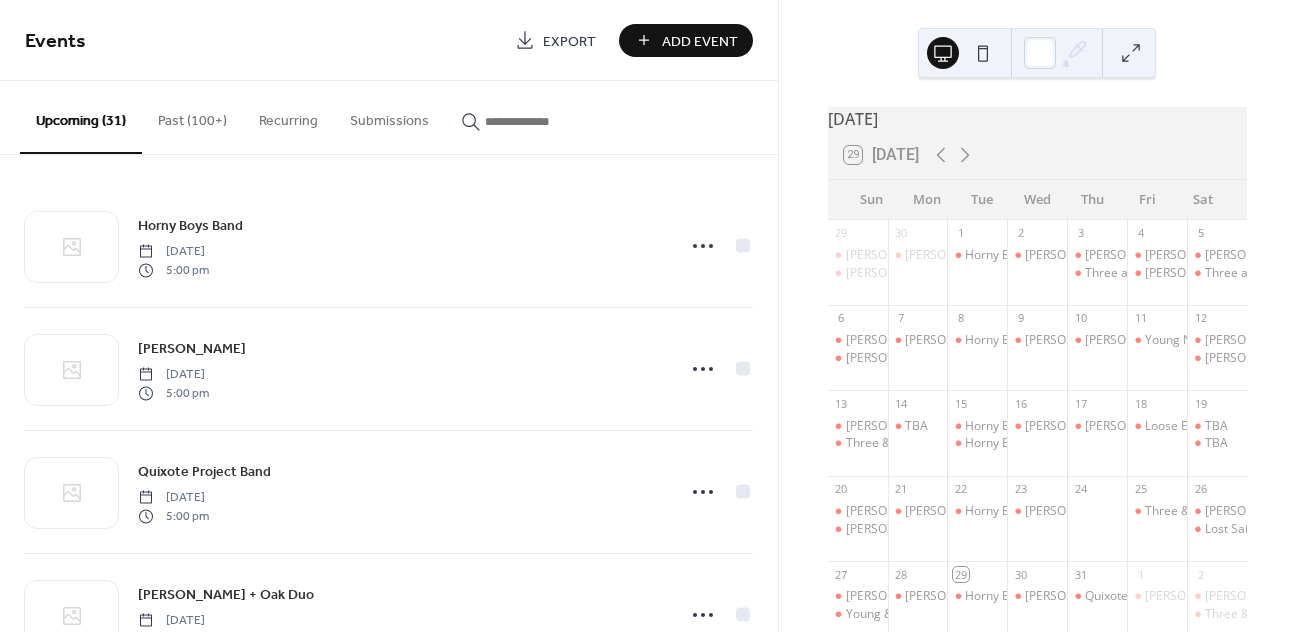 click on "Add Event" at bounding box center [700, 41] 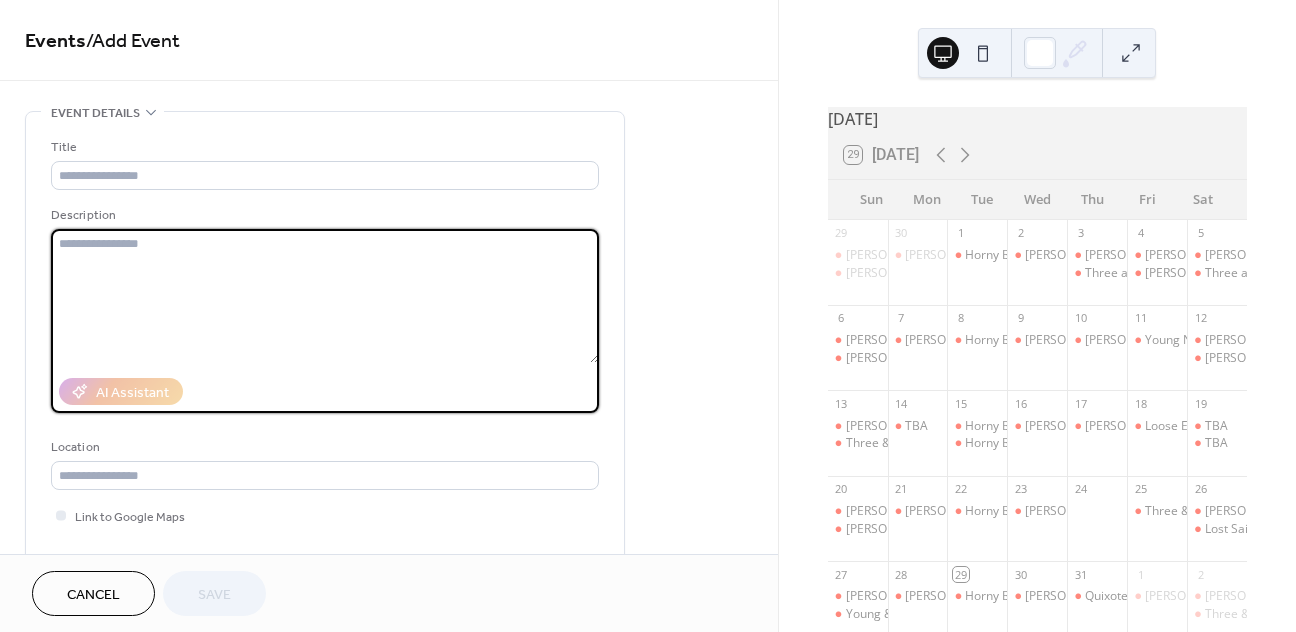 type on "*" 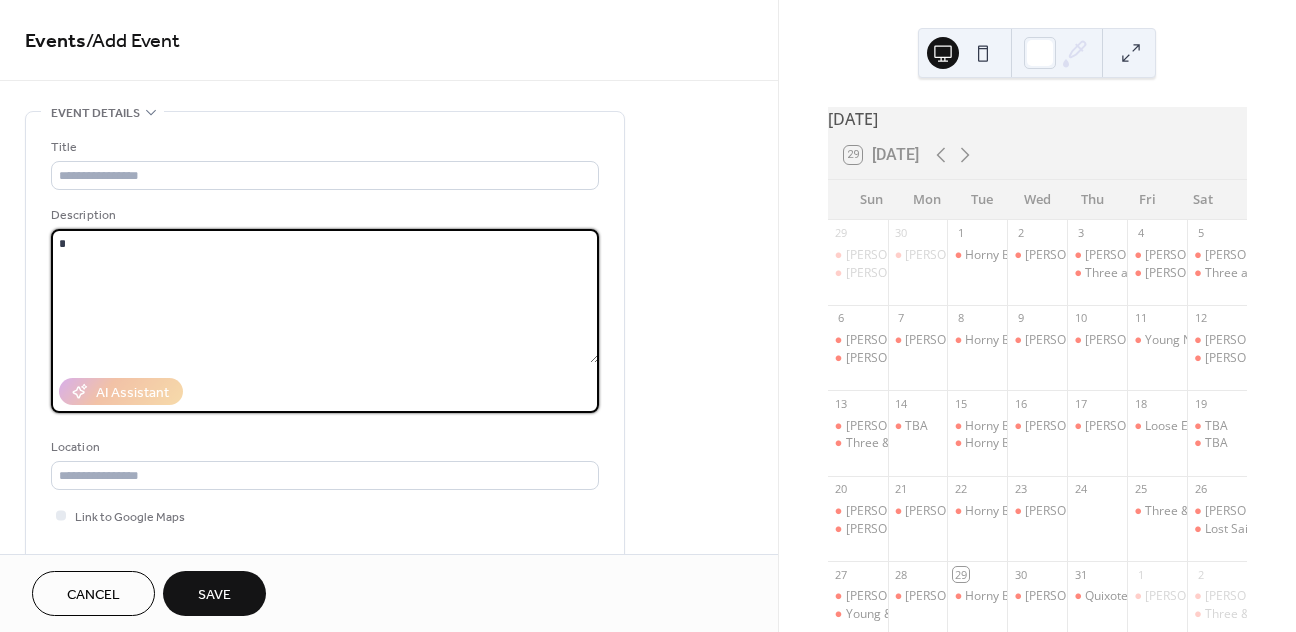 type 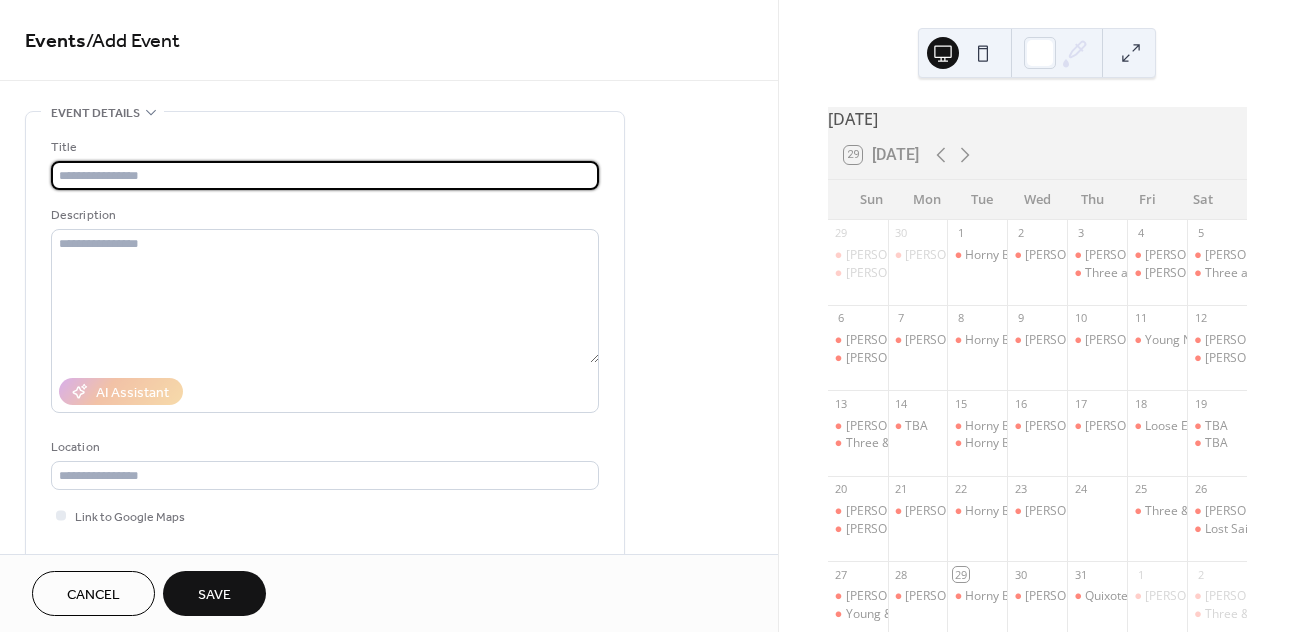 click at bounding box center (325, 175) 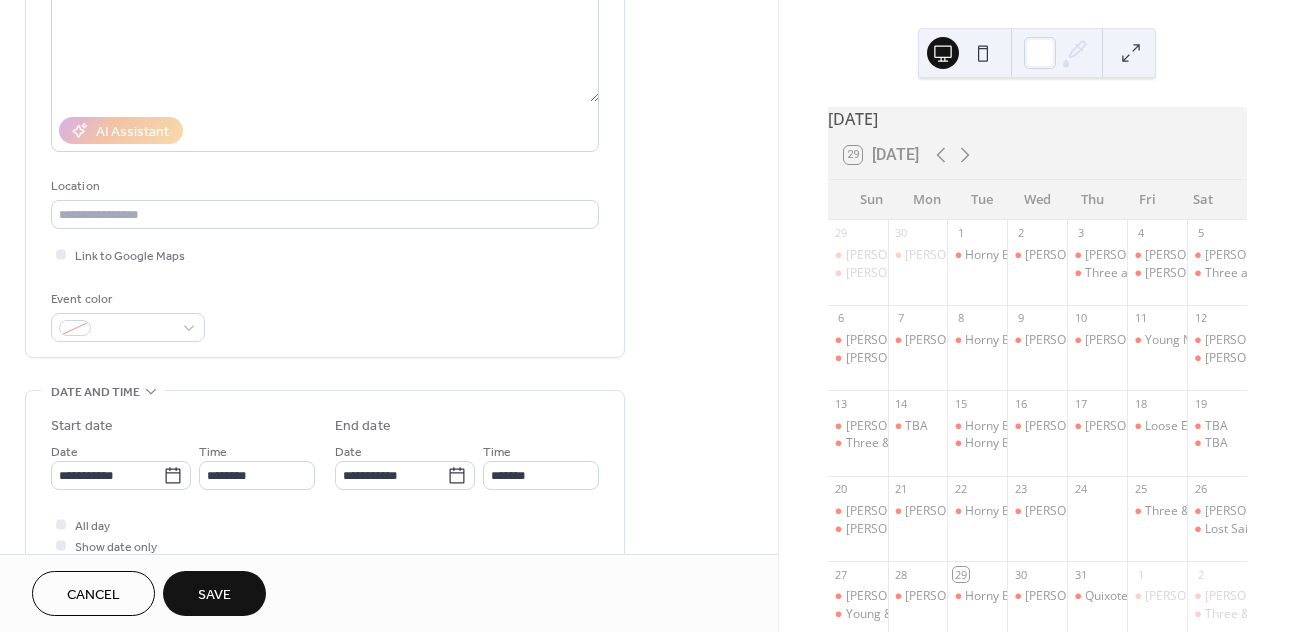 scroll, scrollTop: 260, scrollLeft: 0, axis: vertical 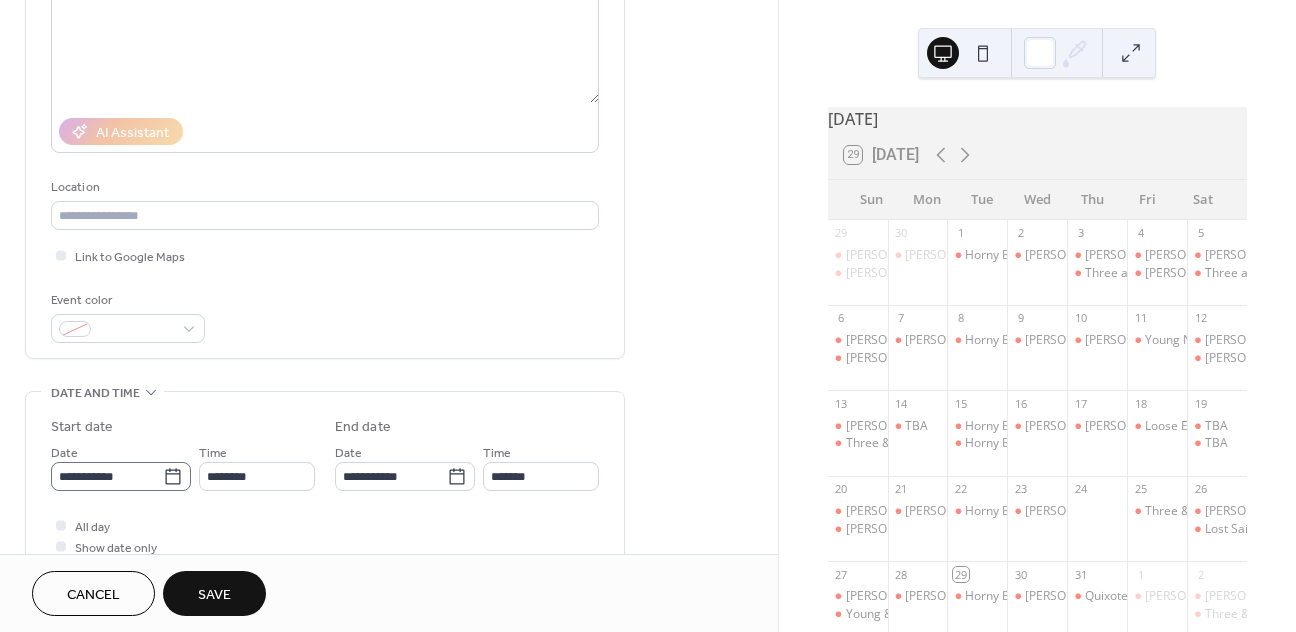 type on "**********" 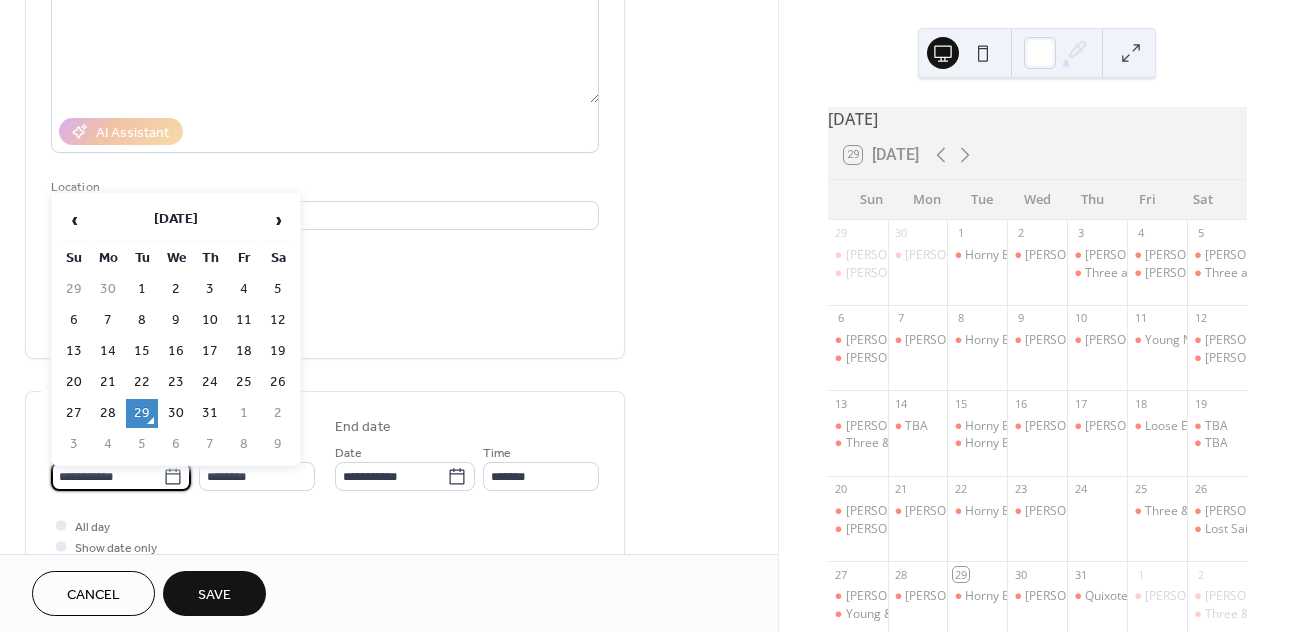 click on "**********" at bounding box center [107, 476] 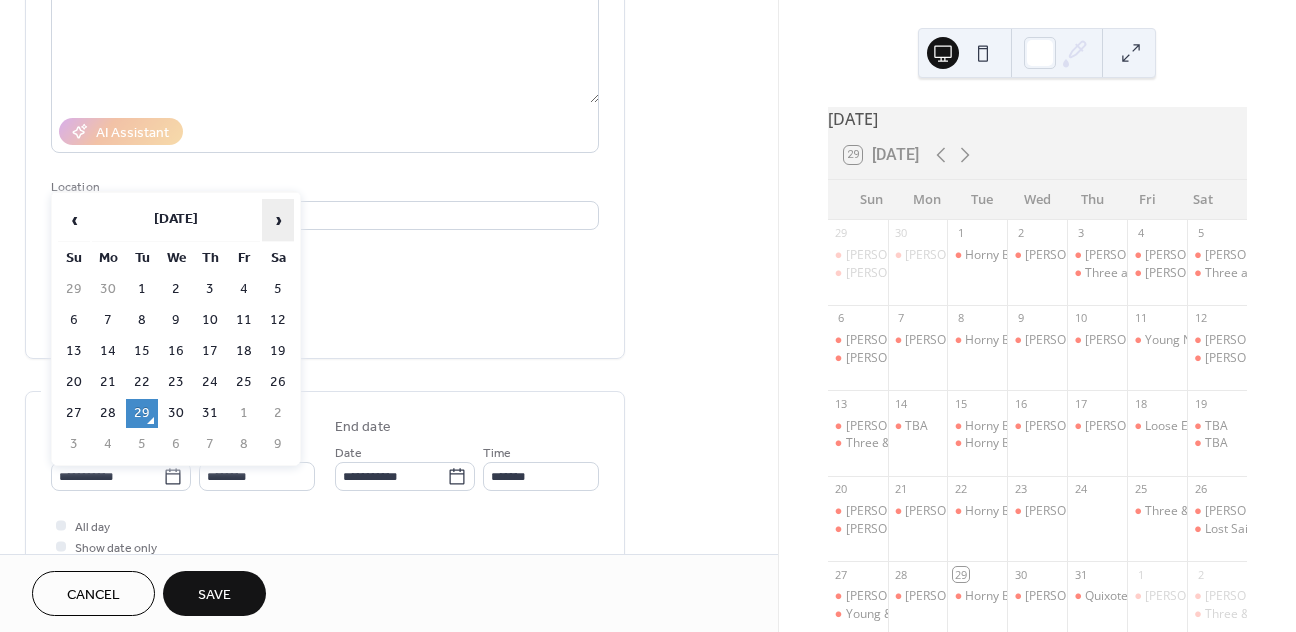 click on "›" at bounding box center [278, 220] 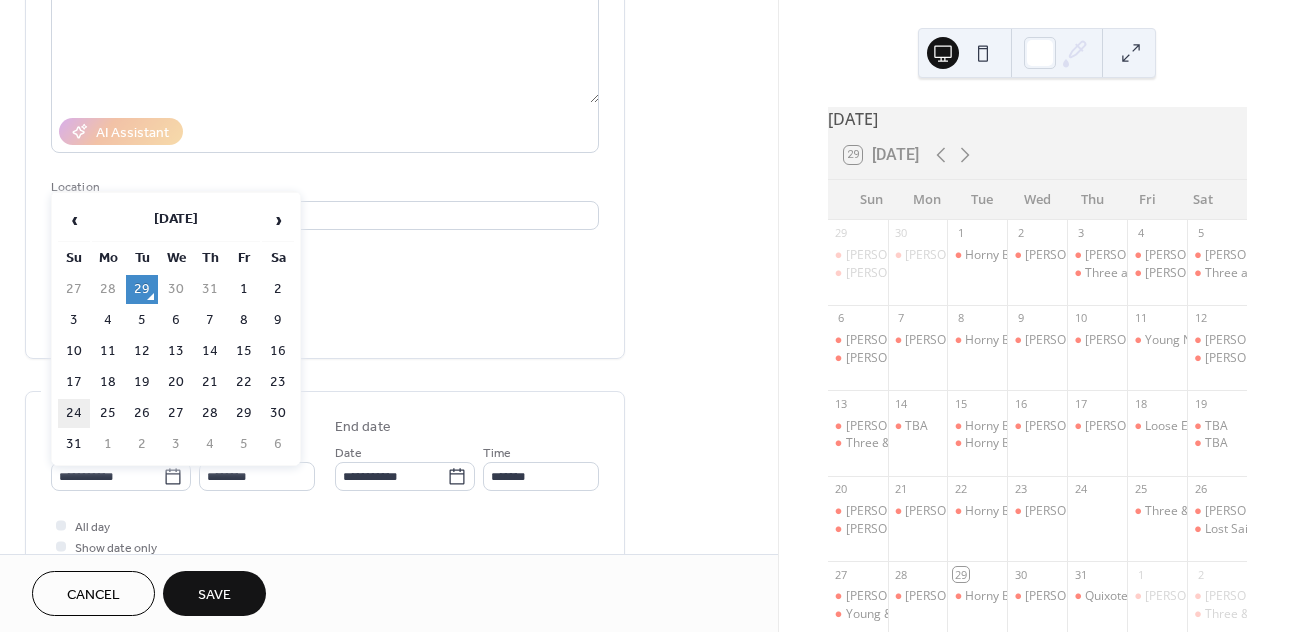 click on "24" at bounding box center (74, 413) 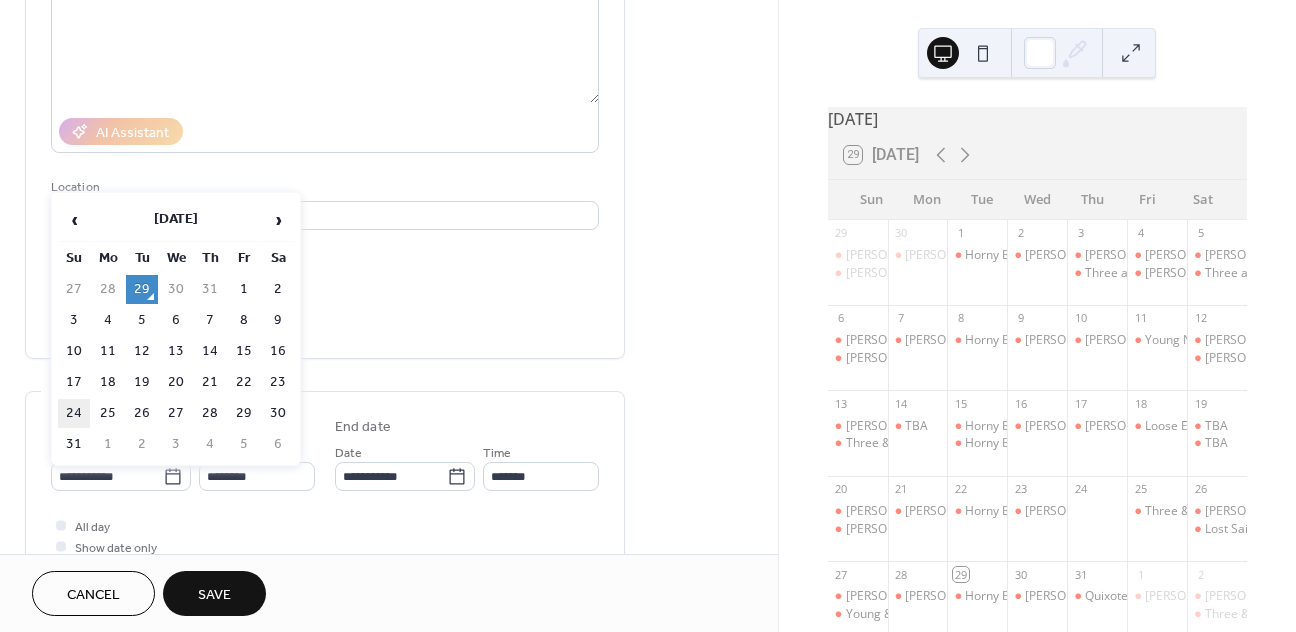type on "**********" 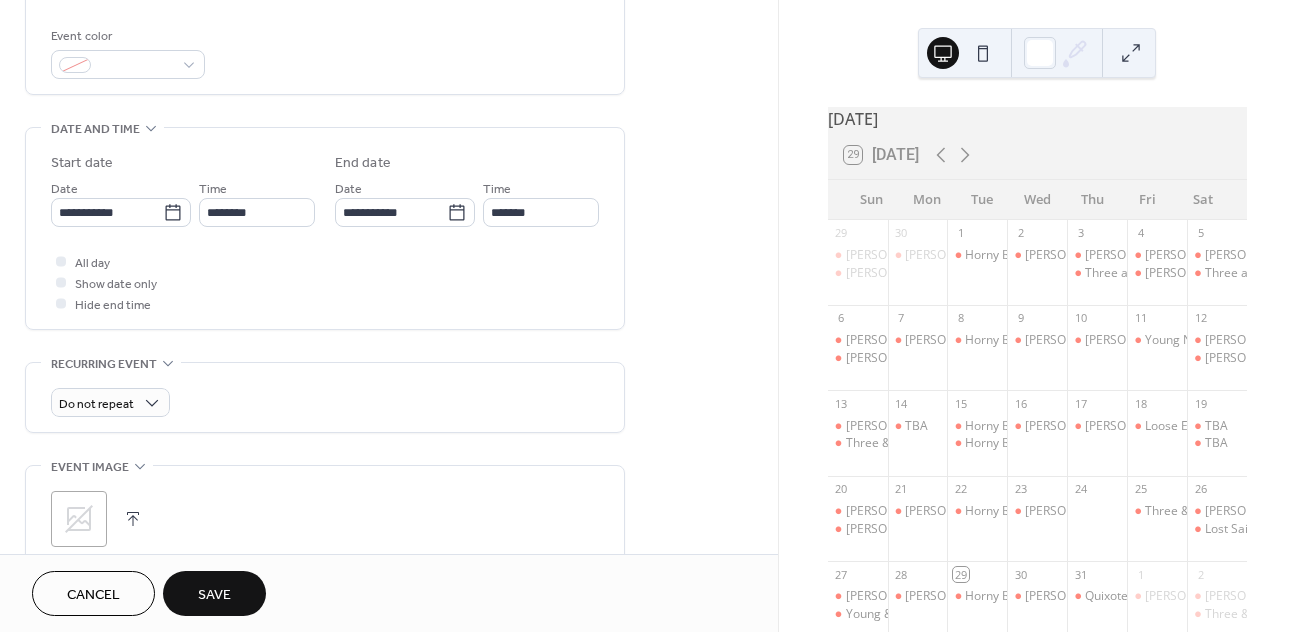 scroll, scrollTop: 485, scrollLeft: 0, axis: vertical 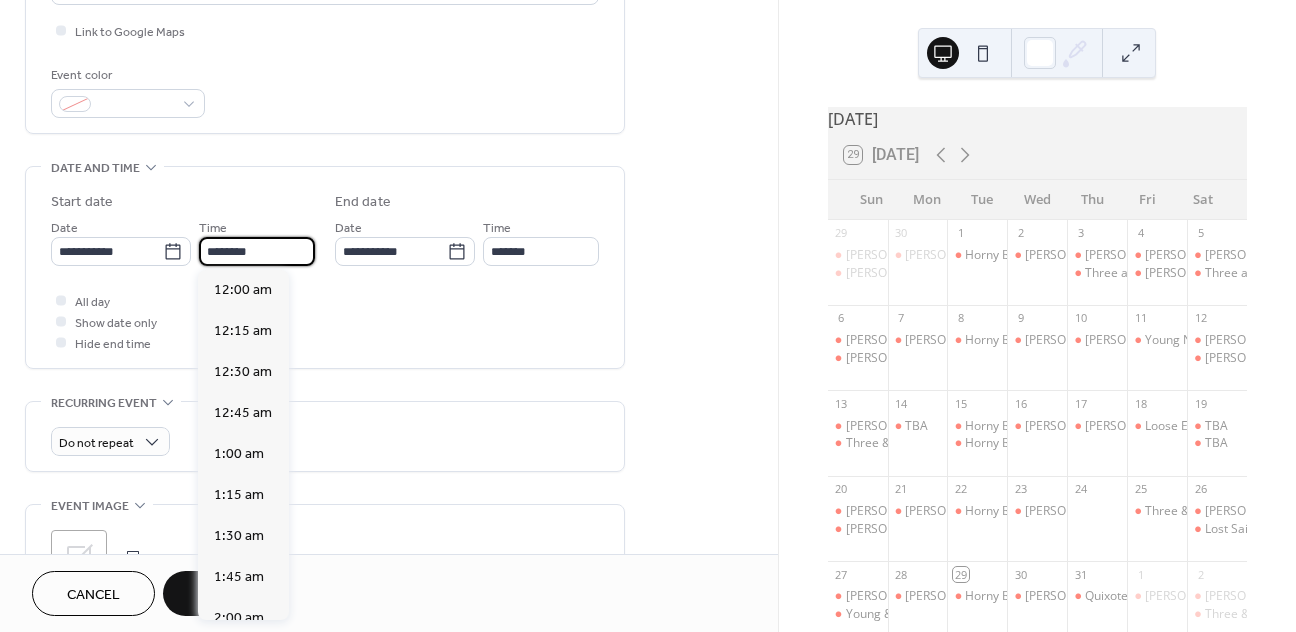 click on "********" at bounding box center [257, 251] 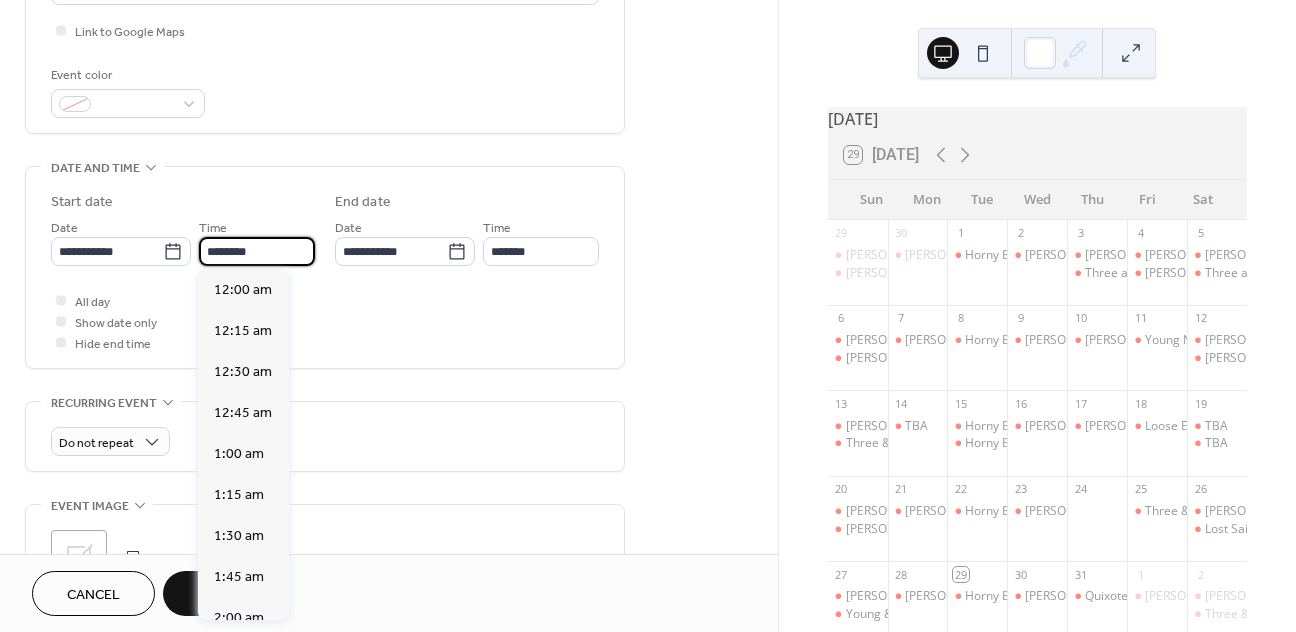scroll, scrollTop: 1944, scrollLeft: 0, axis: vertical 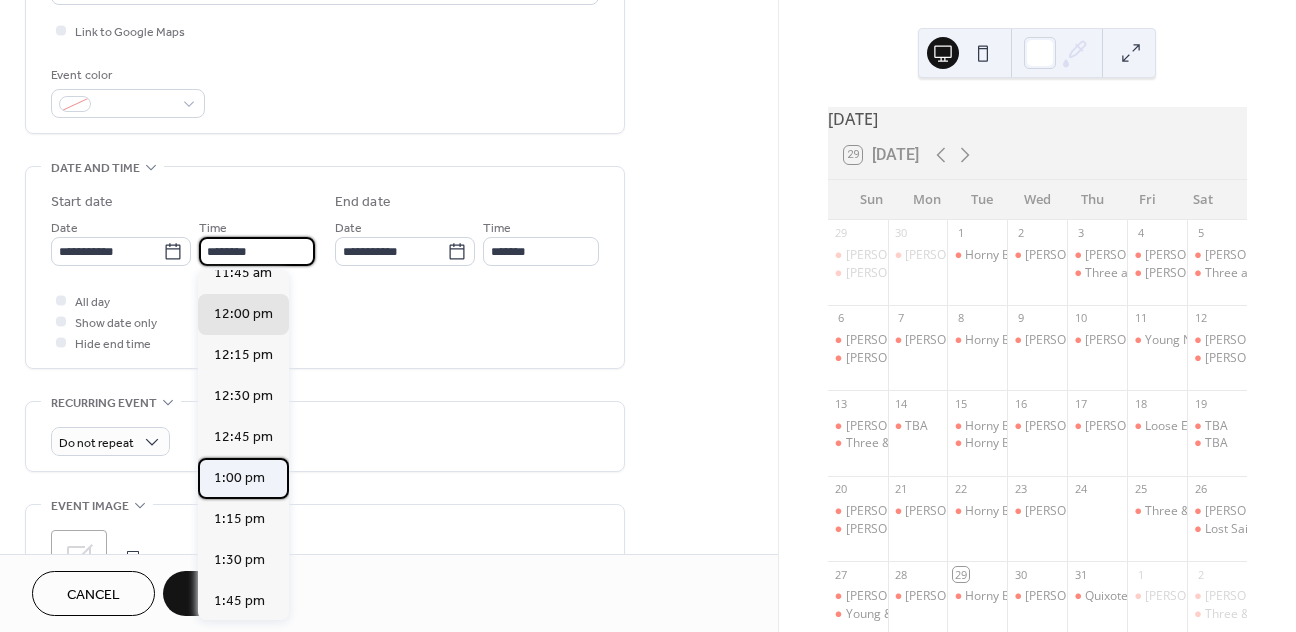 click on "1:00 pm" at bounding box center (239, 478) 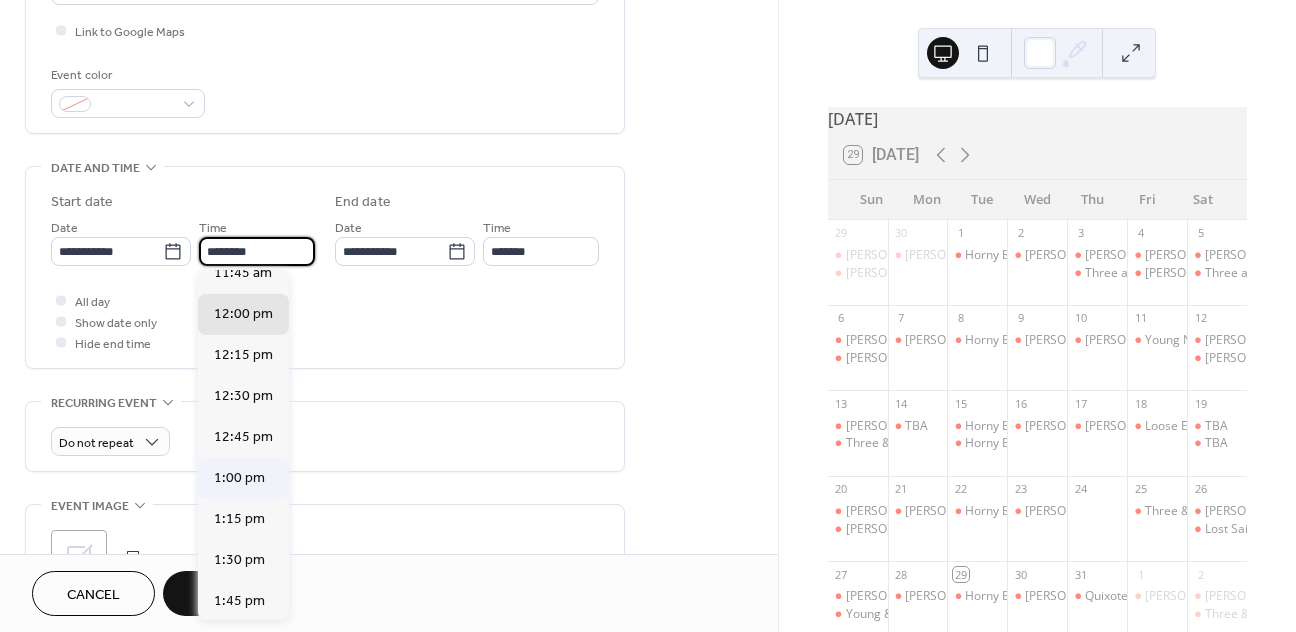 type on "*******" 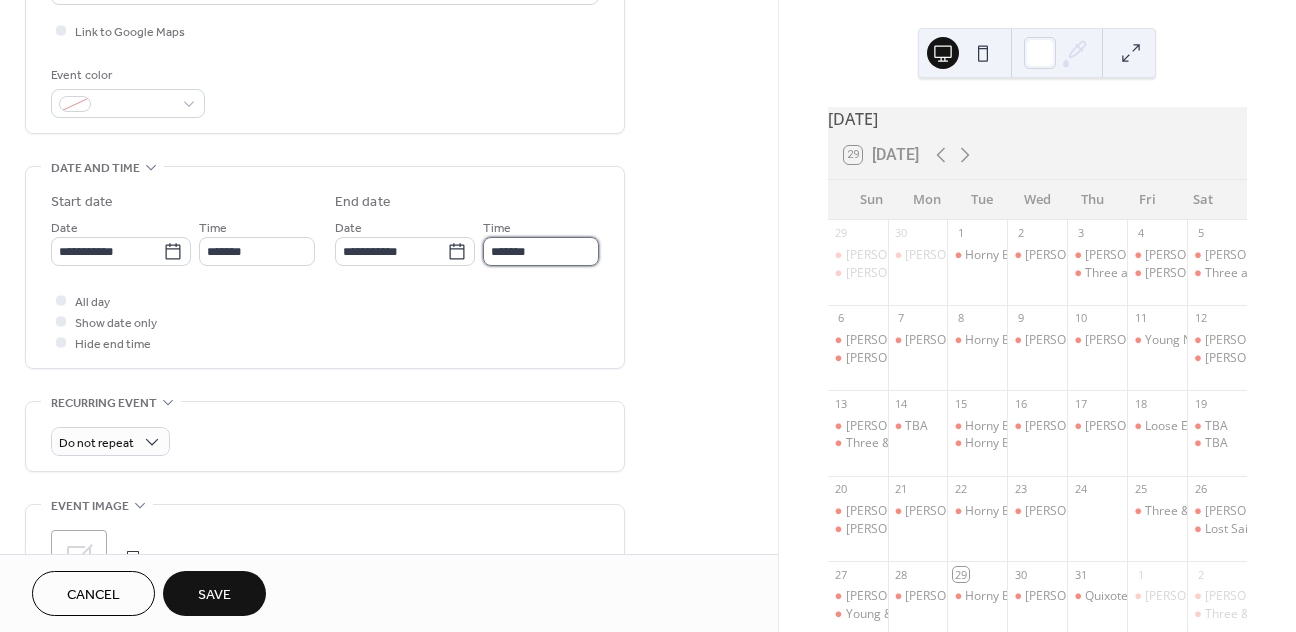 click on "*******" at bounding box center (541, 251) 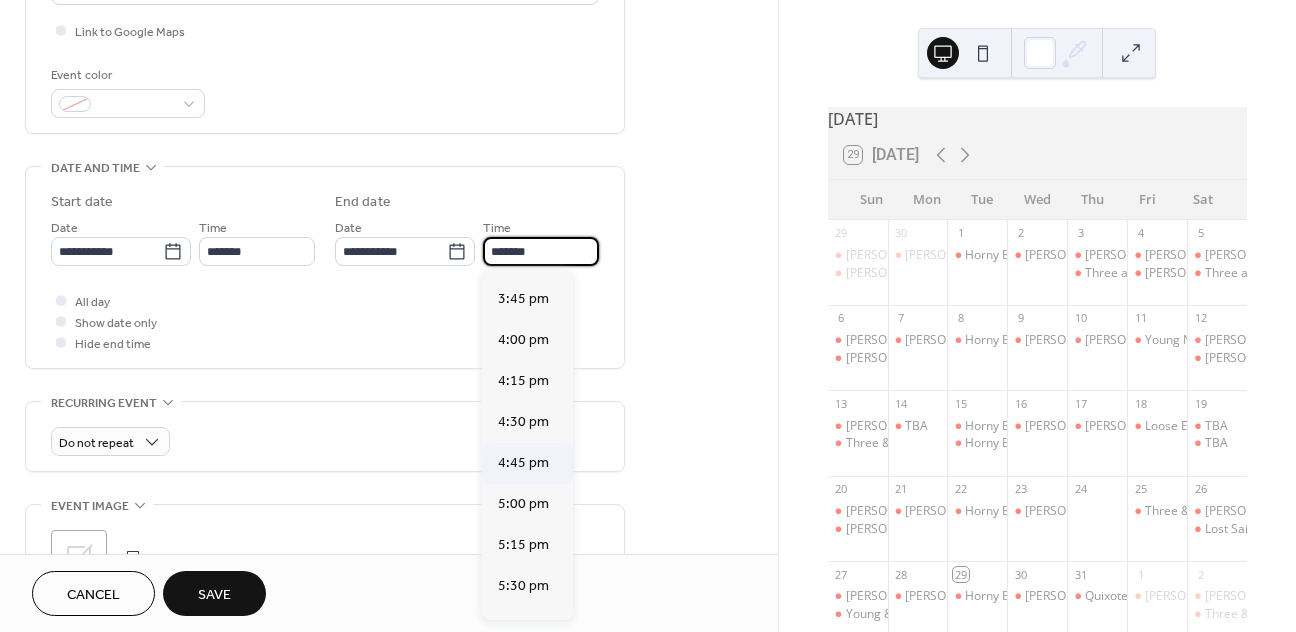 scroll, scrollTop: 406, scrollLeft: 0, axis: vertical 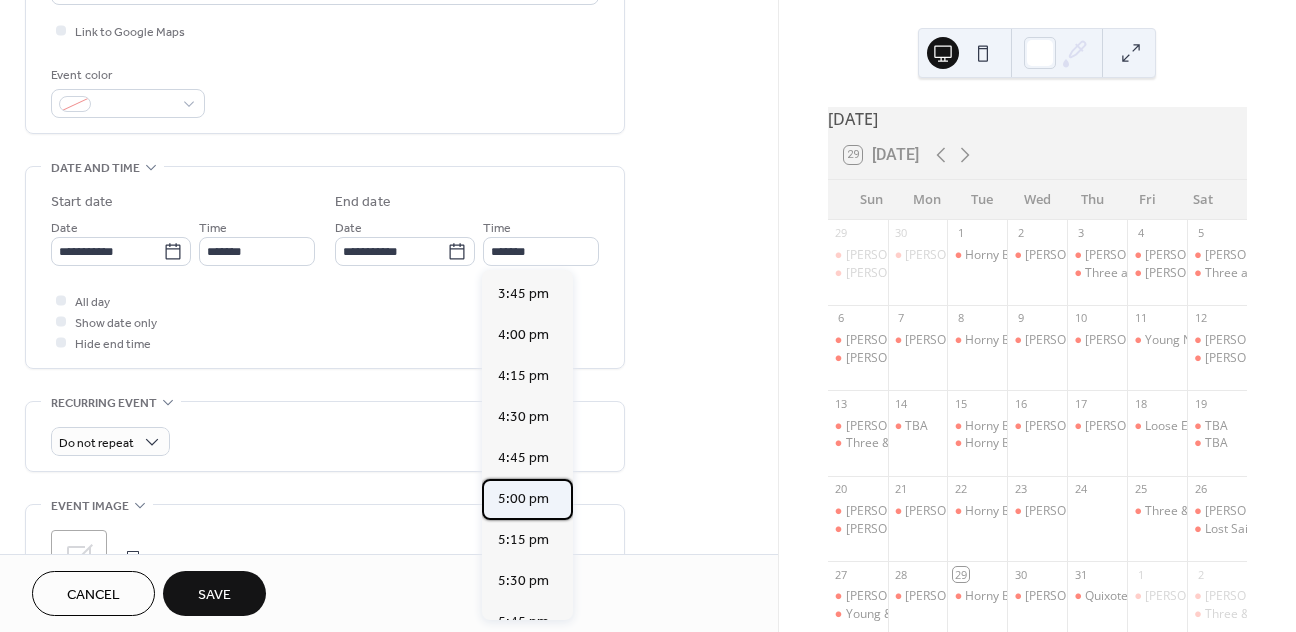 click on "5:00 pm" at bounding box center [523, 499] 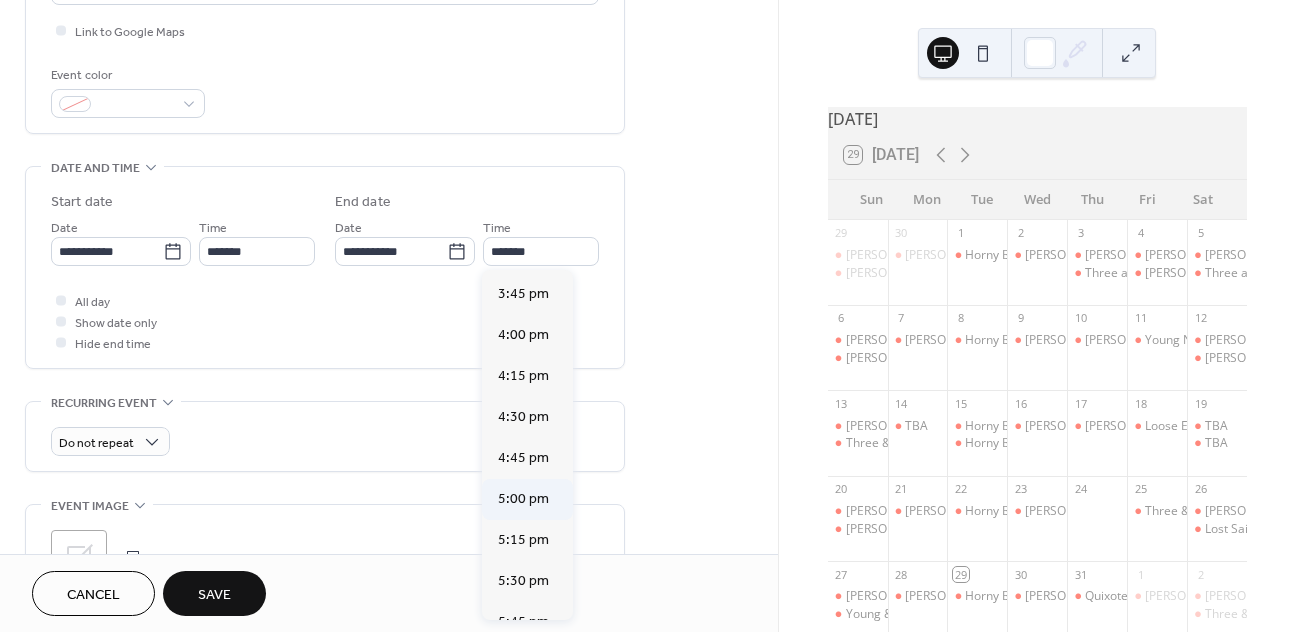 type on "*******" 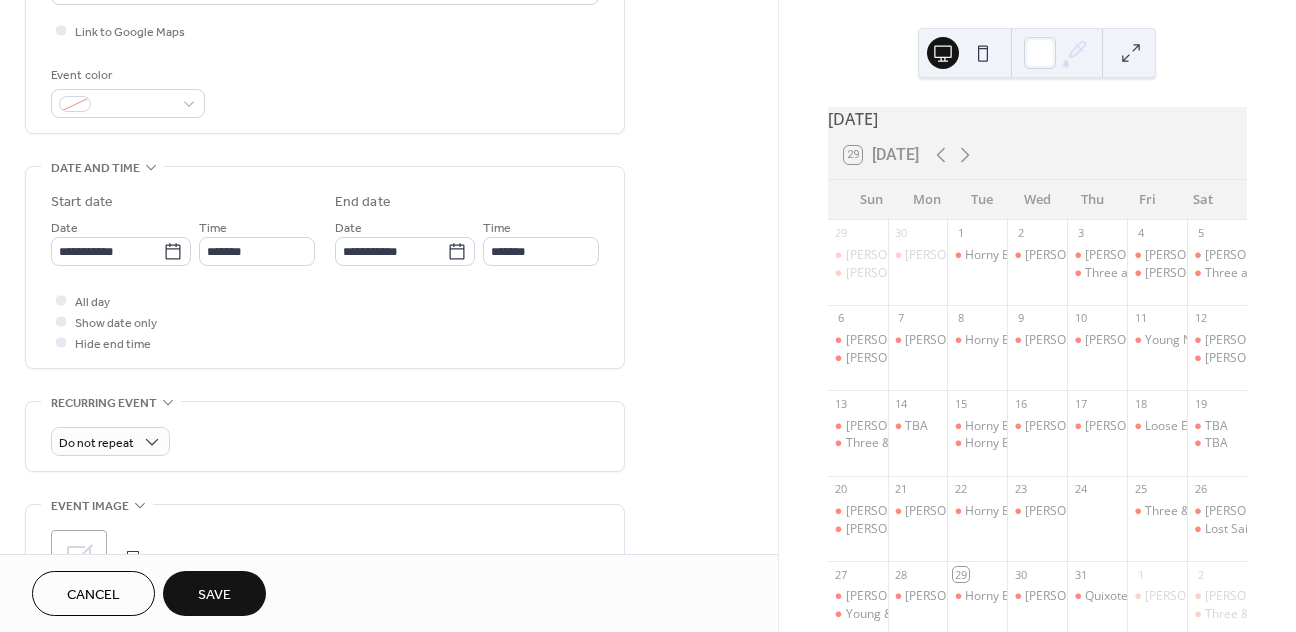 click on "Save" at bounding box center [214, 595] 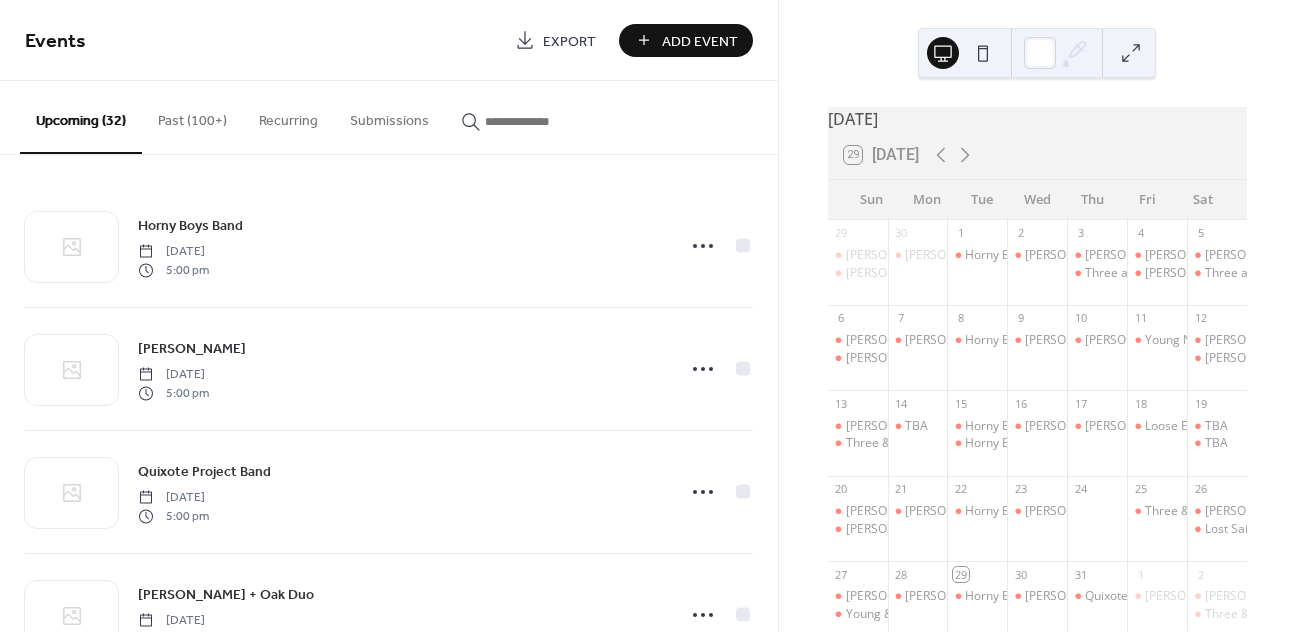 click on "Add Event" at bounding box center (700, 41) 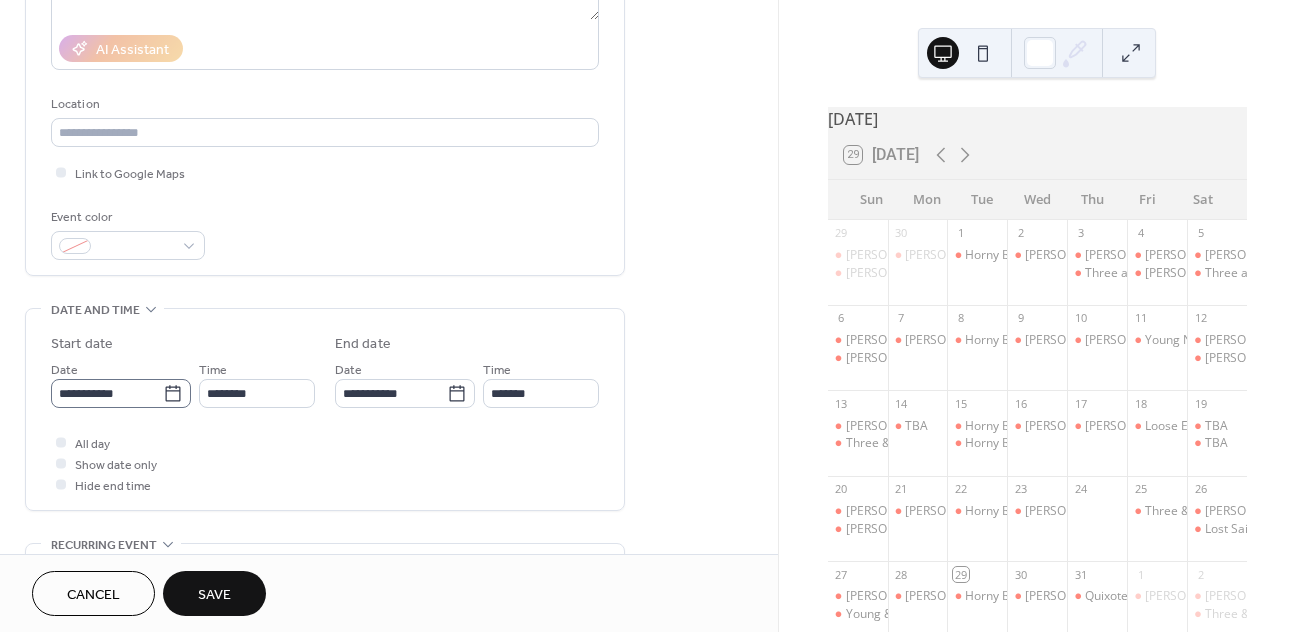 scroll, scrollTop: 348, scrollLeft: 0, axis: vertical 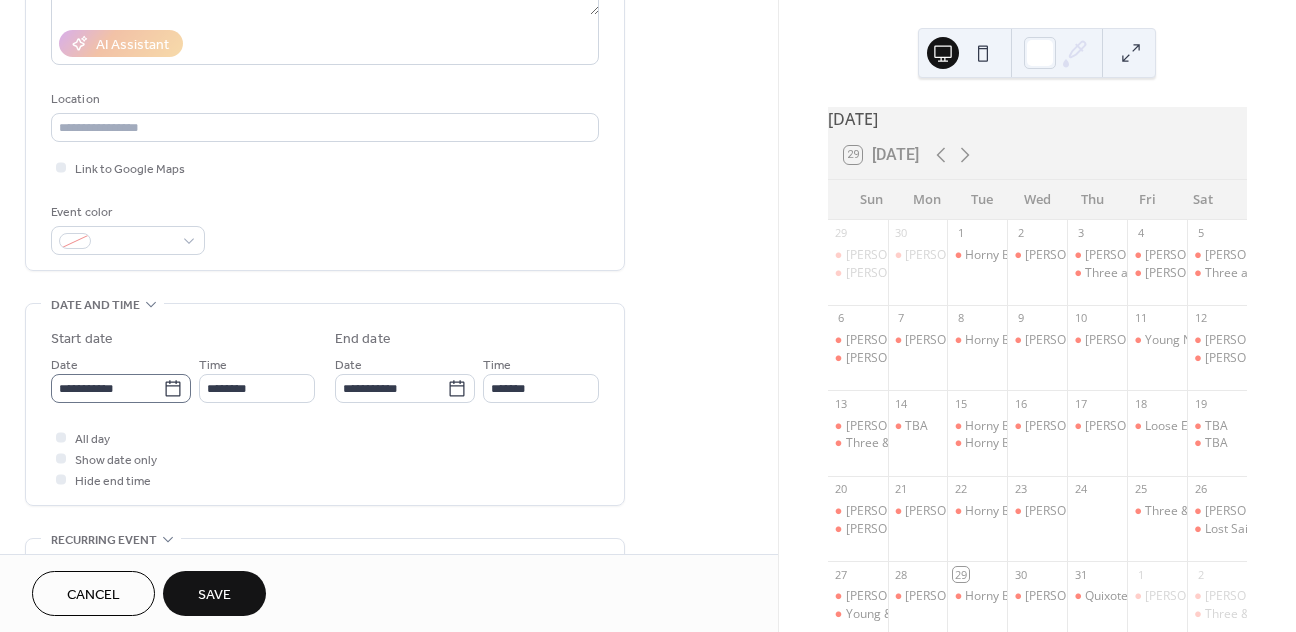 type on "**********" 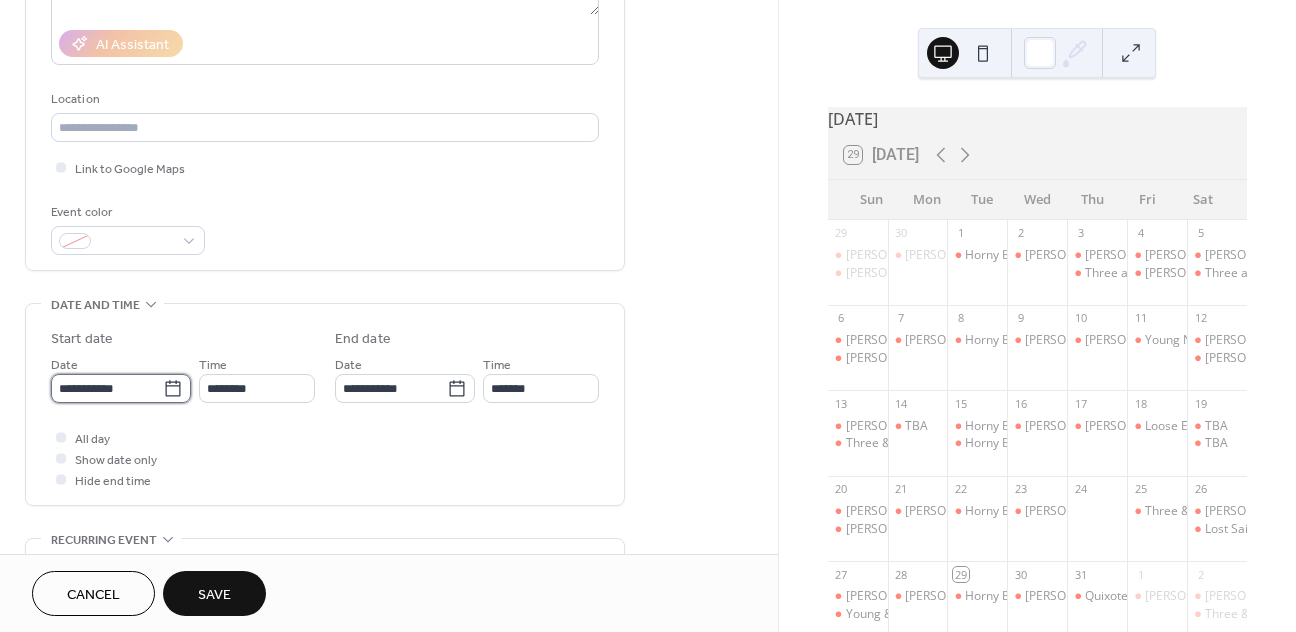 click on "**********" at bounding box center [107, 388] 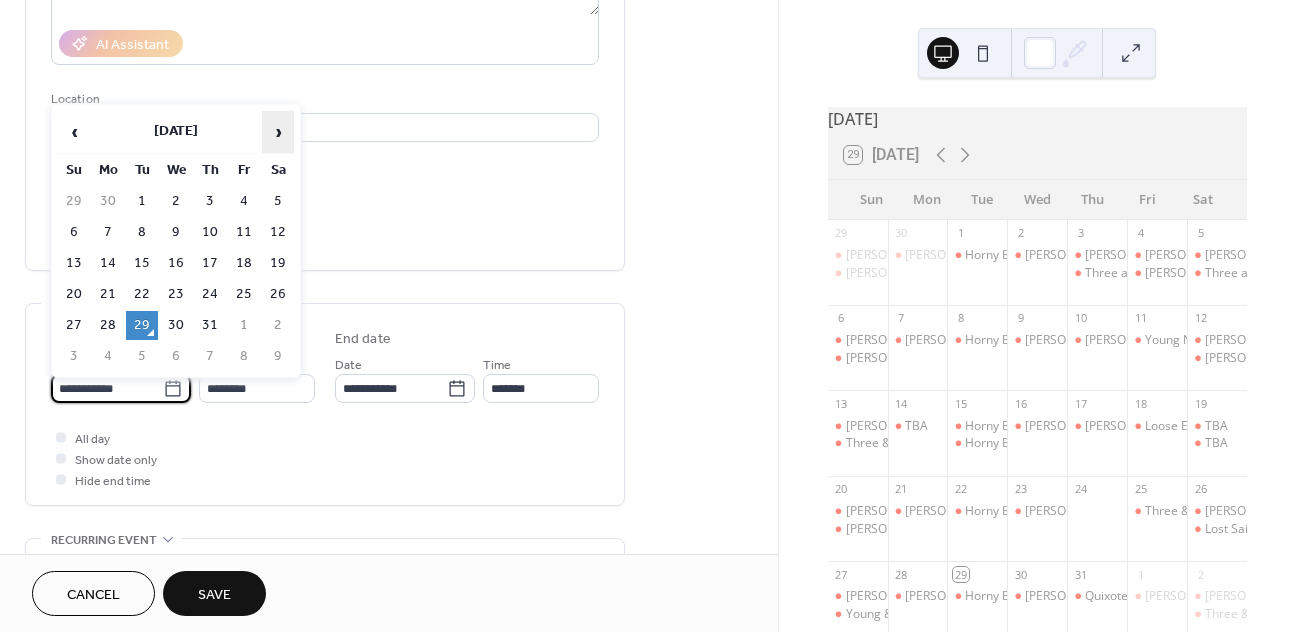 click on "›" at bounding box center (278, 132) 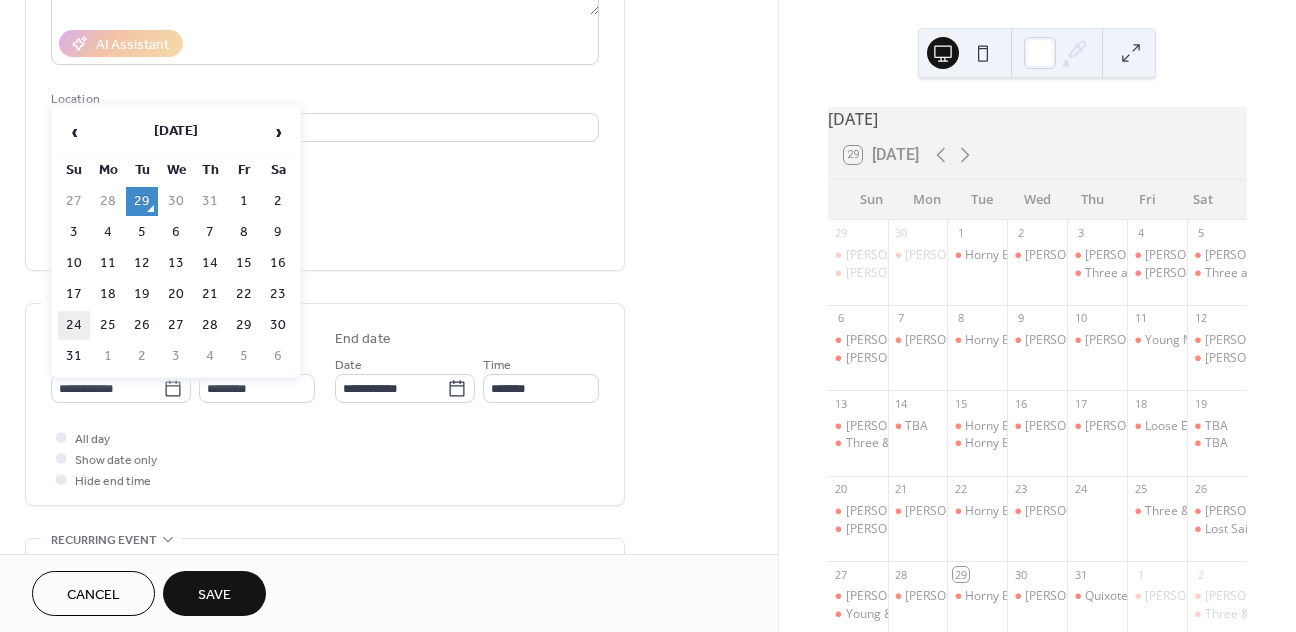 click on "24" at bounding box center [74, 325] 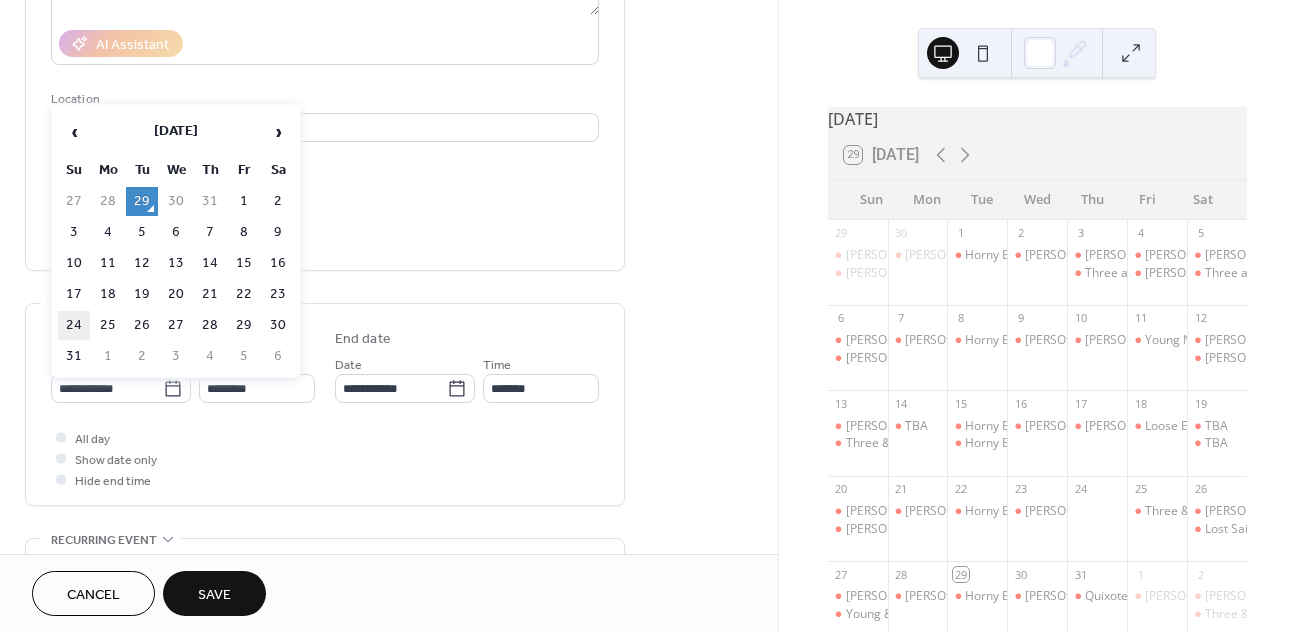 type on "**********" 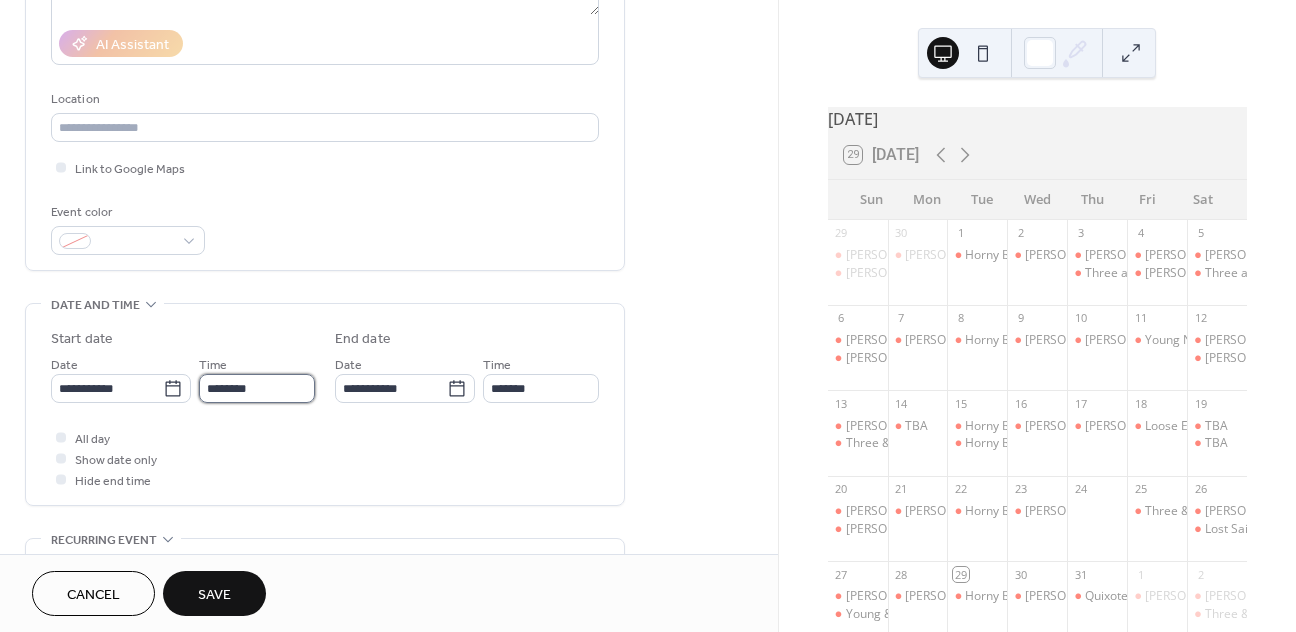 click on "********" at bounding box center [257, 388] 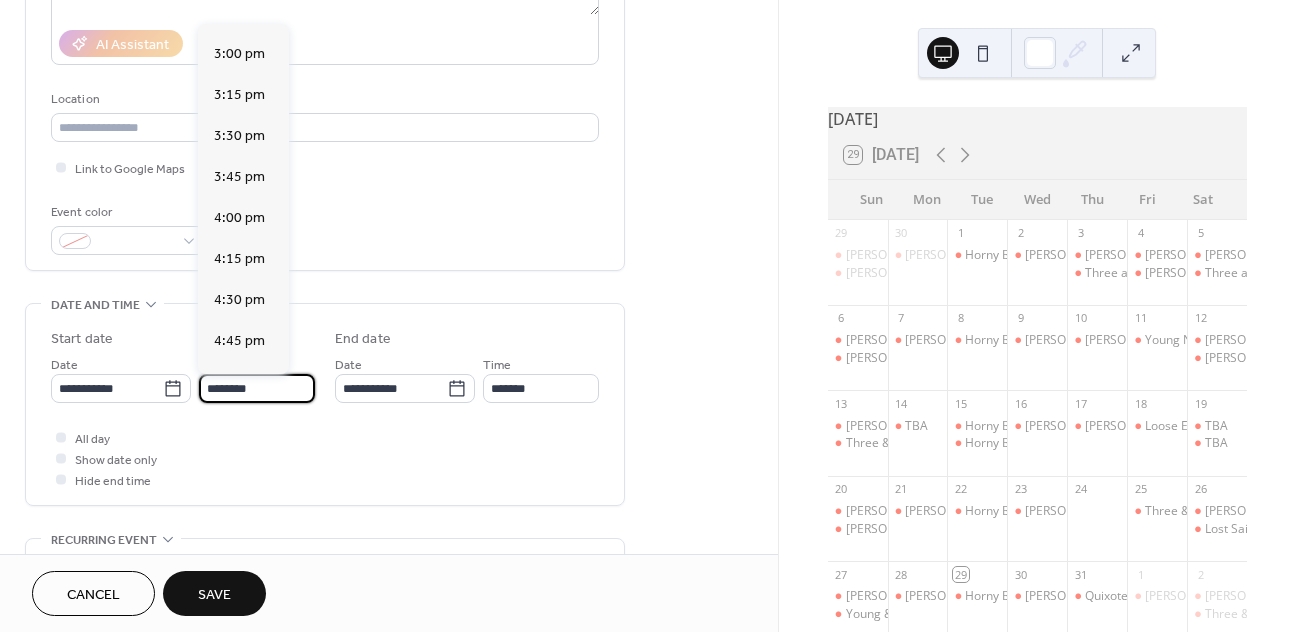 scroll, scrollTop: 2449, scrollLeft: 0, axis: vertical 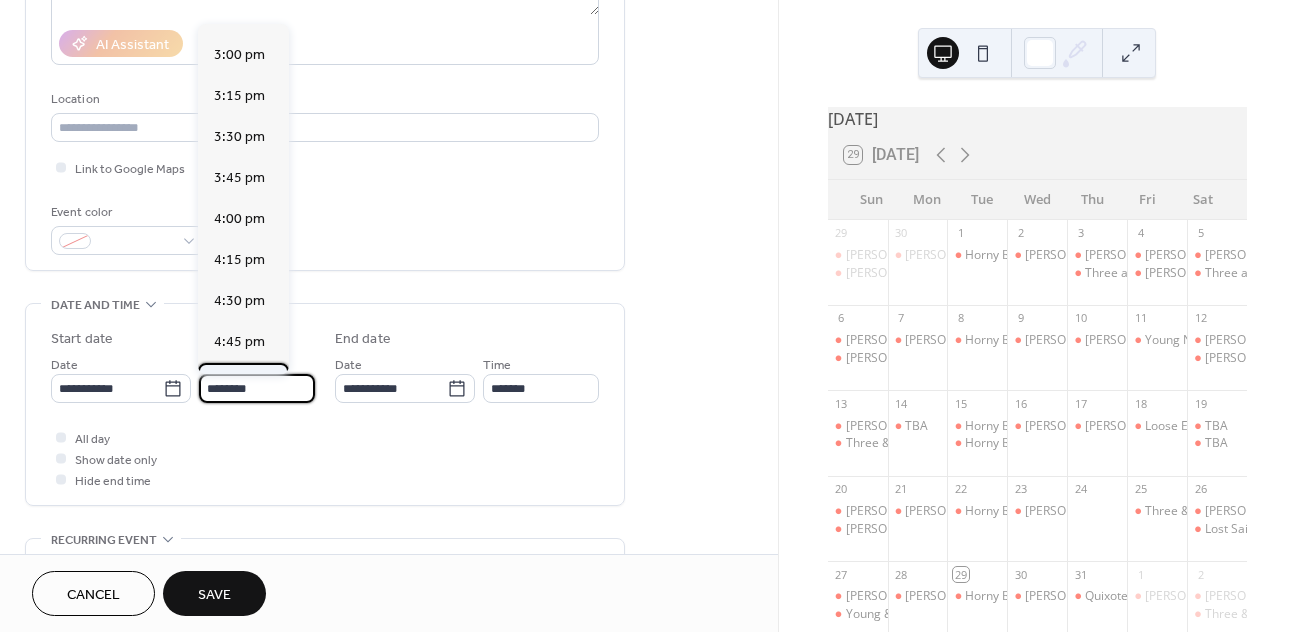 click on "5:00 pm" at bounding box center (239, 383) 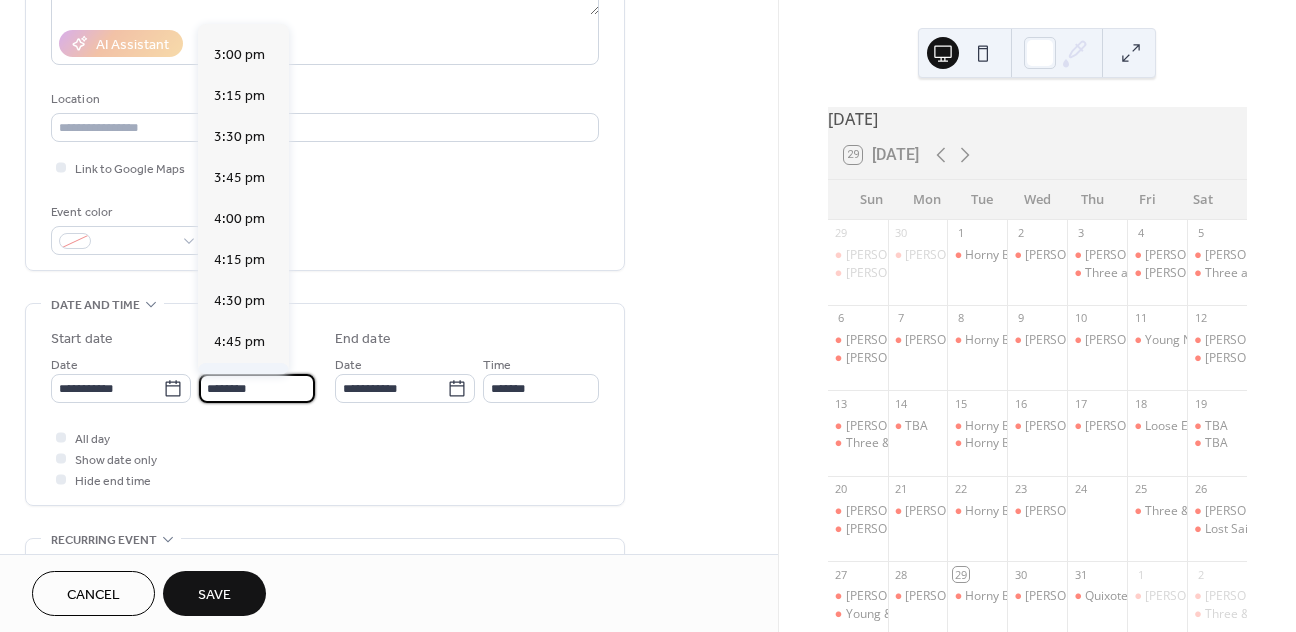 type on "*******" 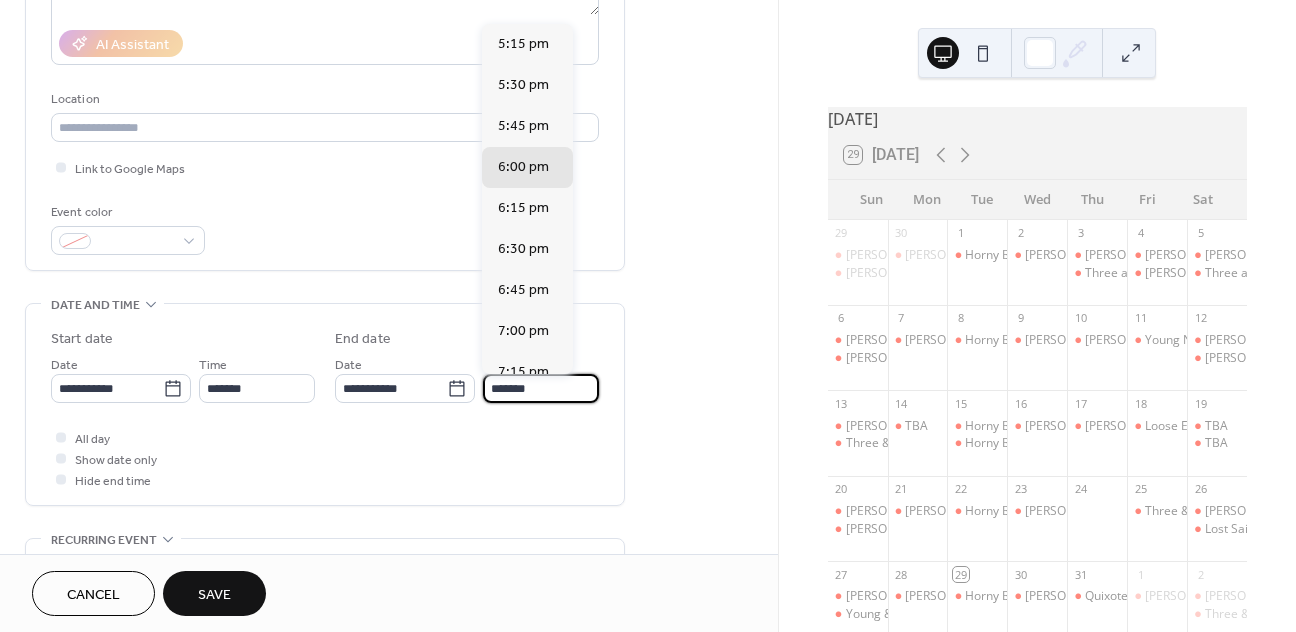 click on "*******" at bounding box center (541, 388) 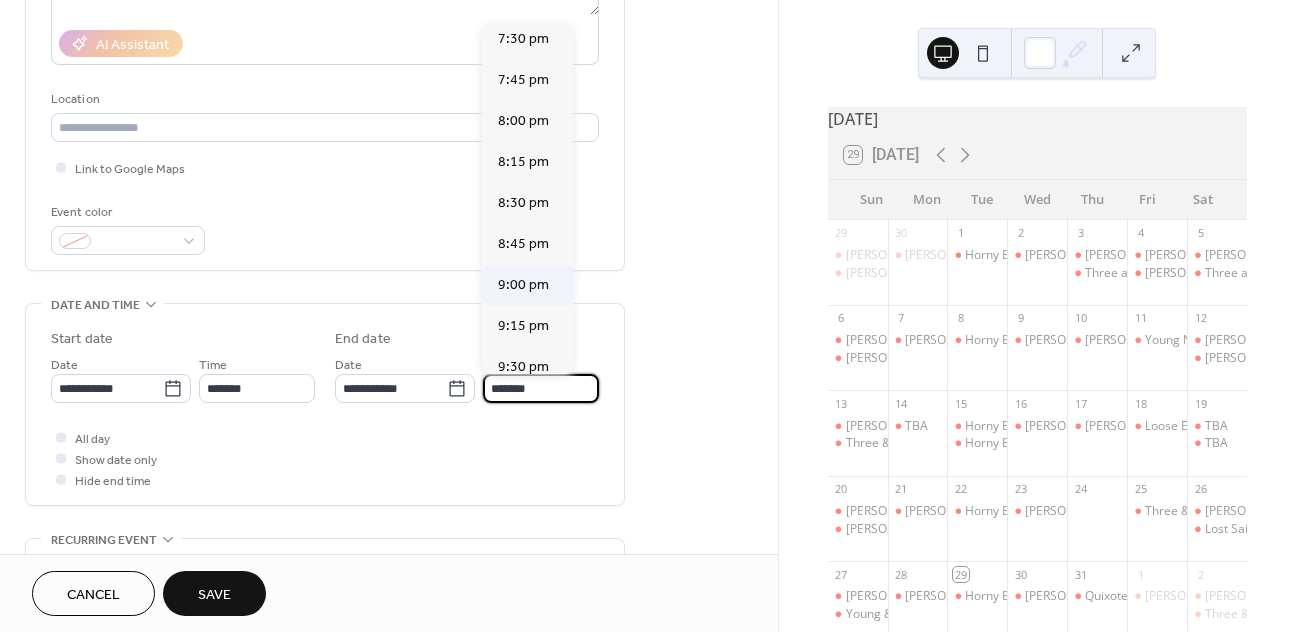 scroll, scrollTop: 383, scrollLeft: 0, axis: vertical 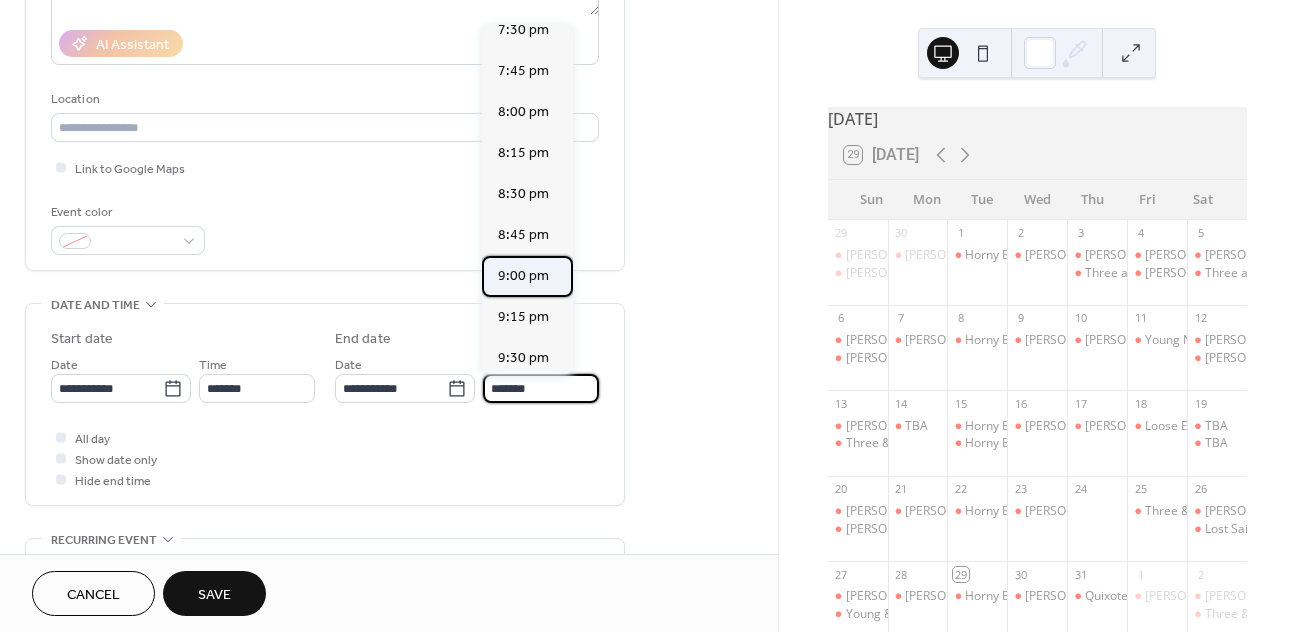 click on "9:00 pm" at bounding box center [523, 276] 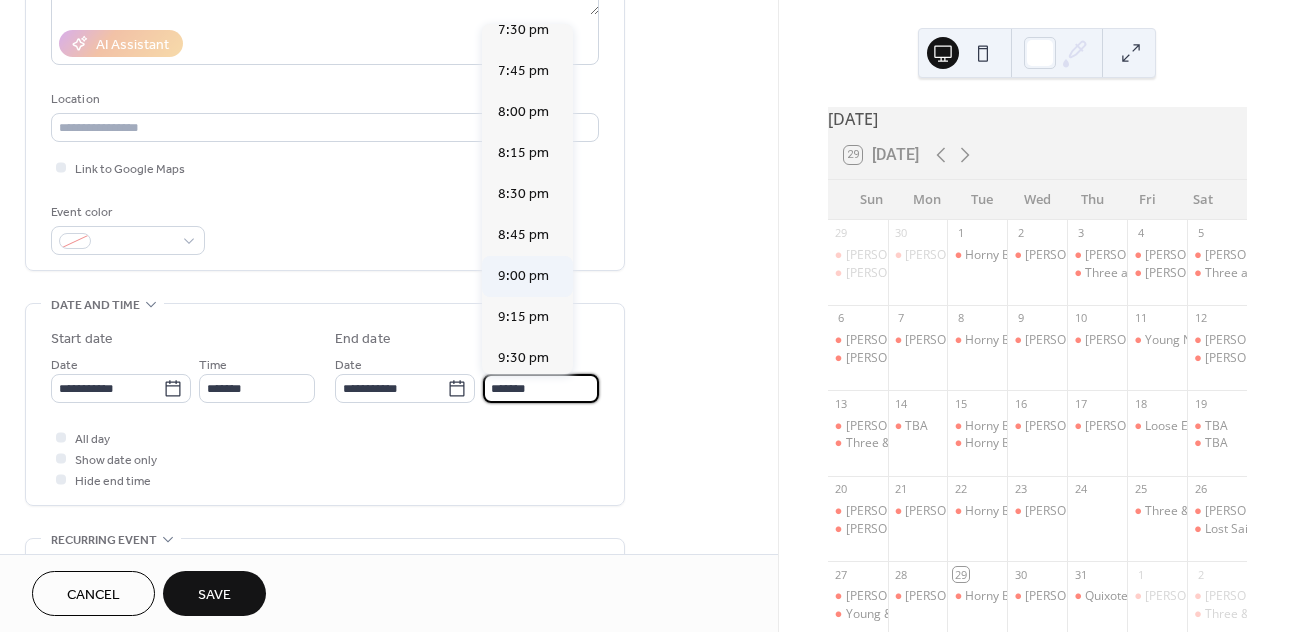 type on "*******" 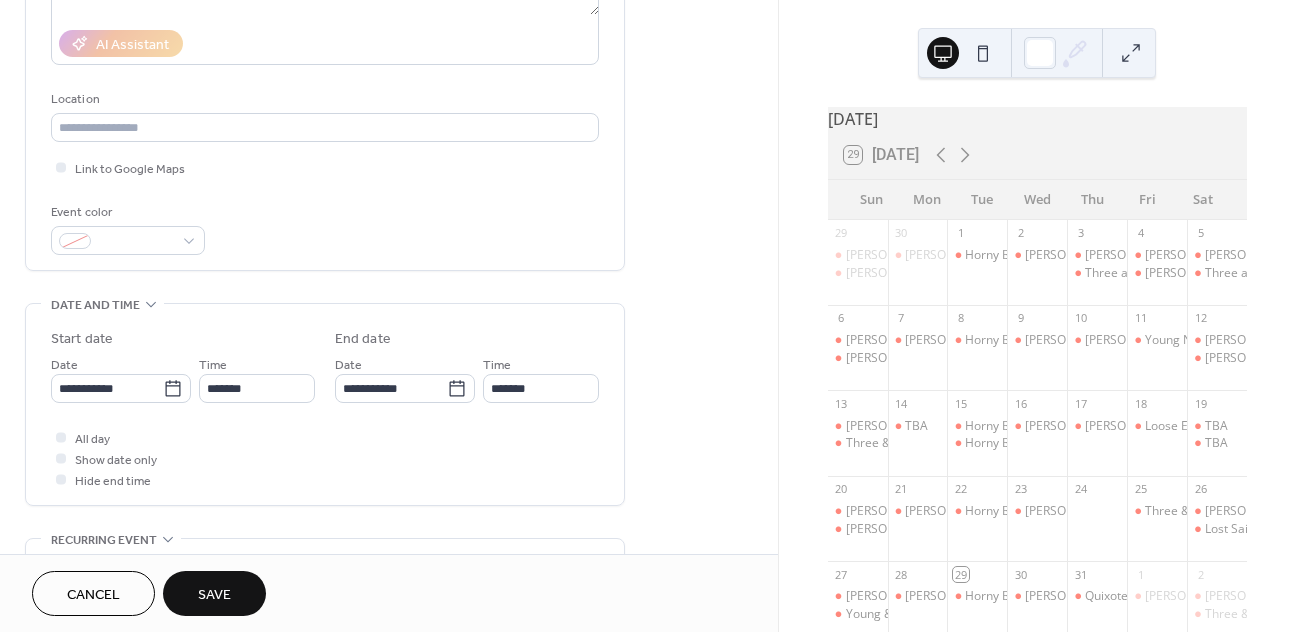 click on "Save" at bounding box center (214, 595) 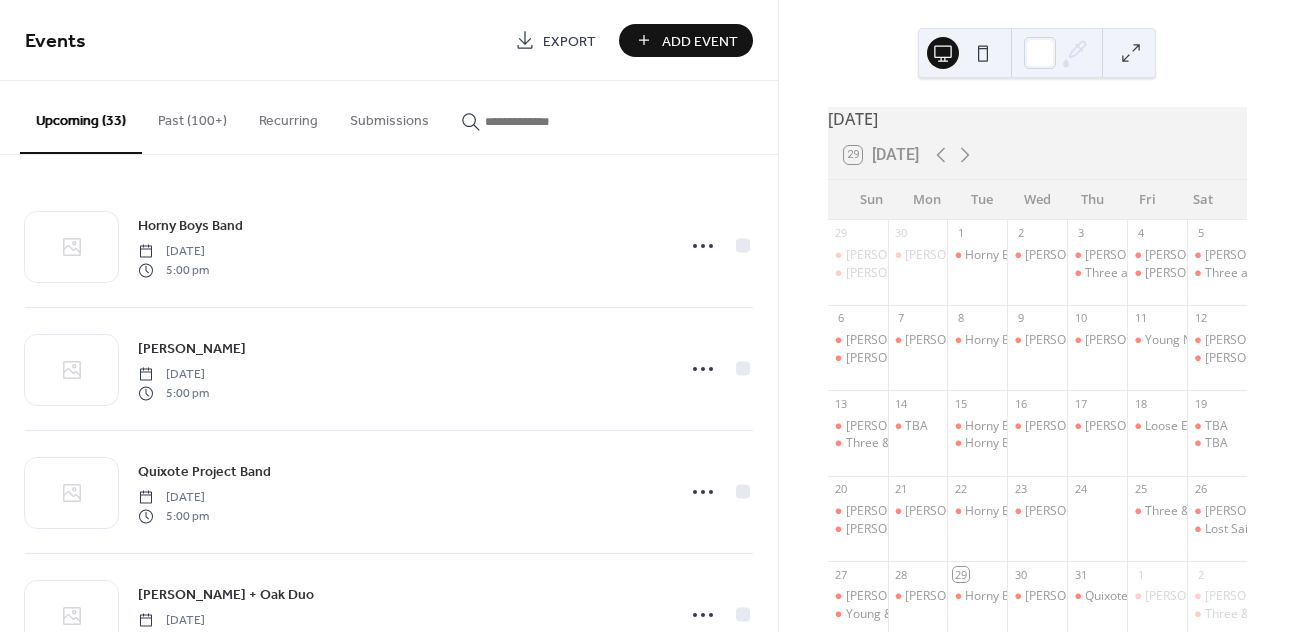 click on "Add Event" at bounding box center (686, 40) 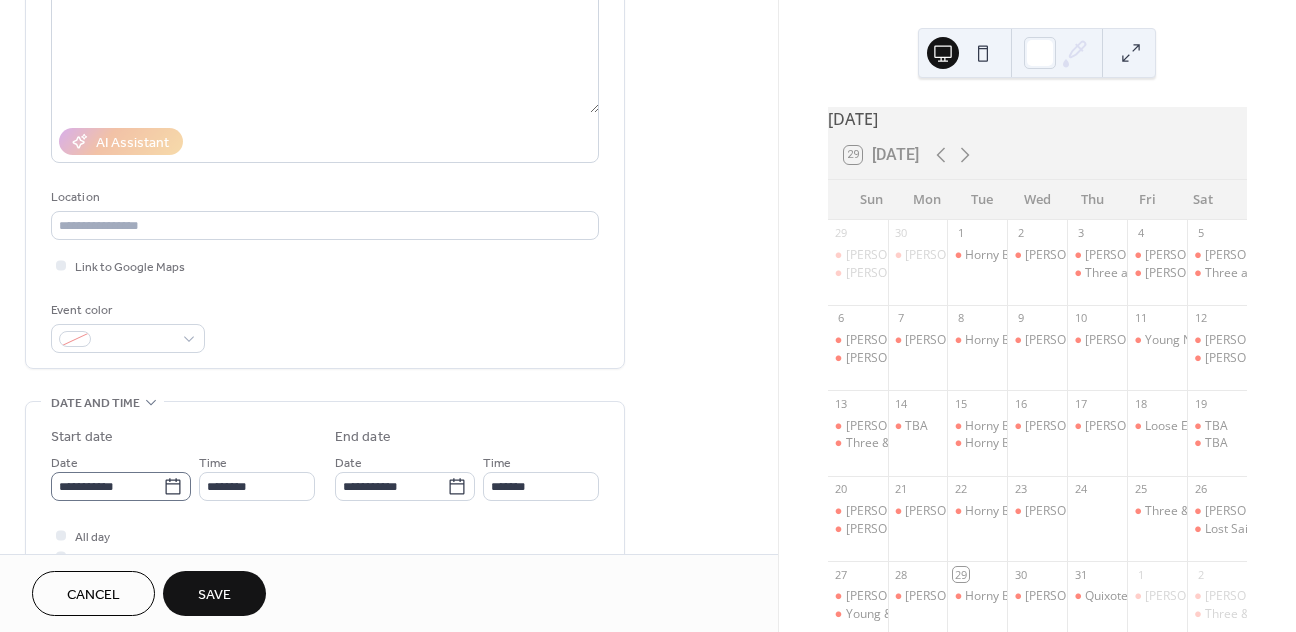 scroll, scrollTop: 276, scrollLeft: 0, axis: vertical 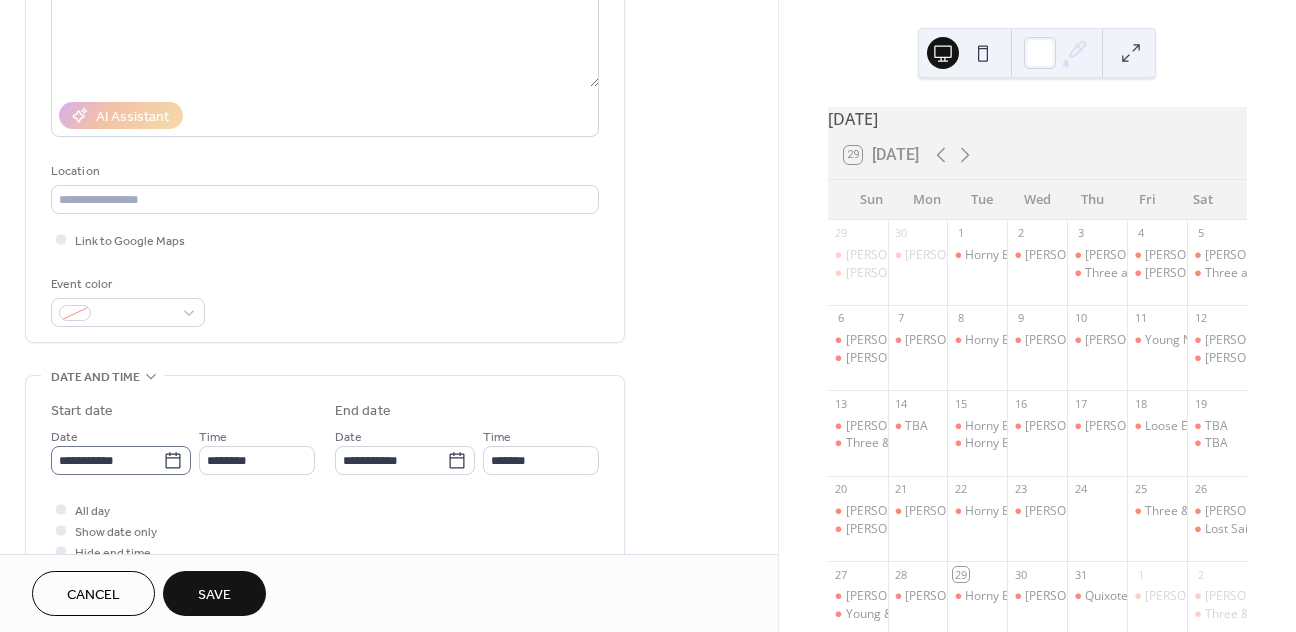 type on "**********" 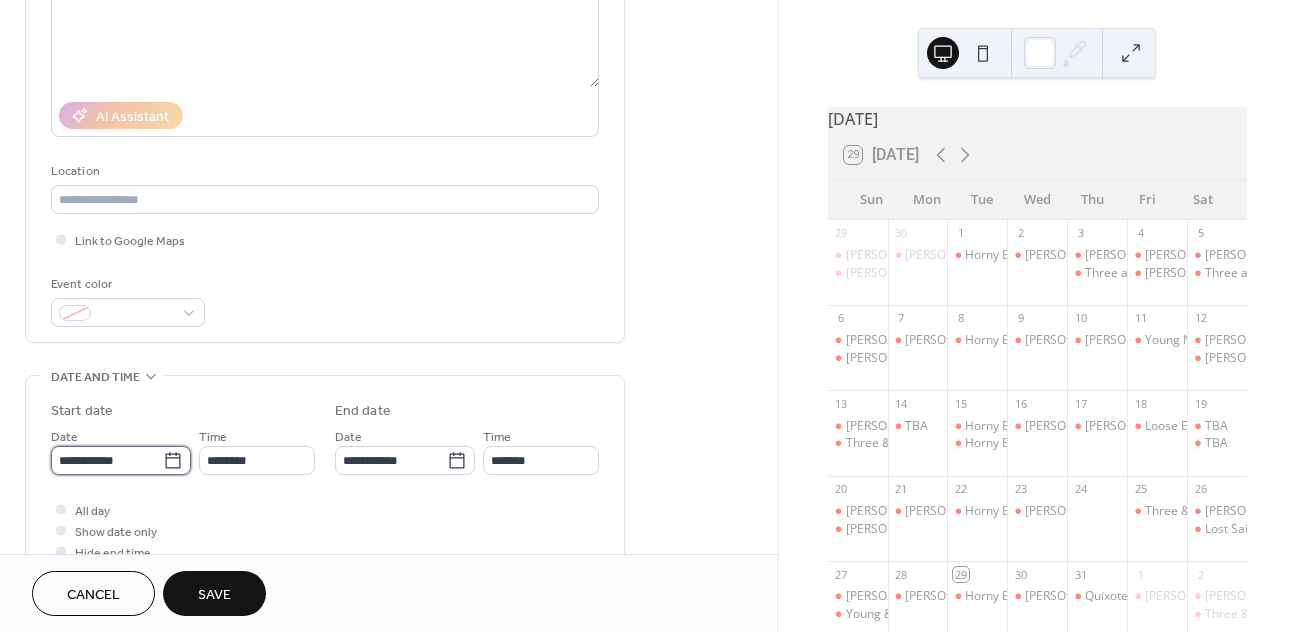click on "**********" at bounding box center (107, 460) 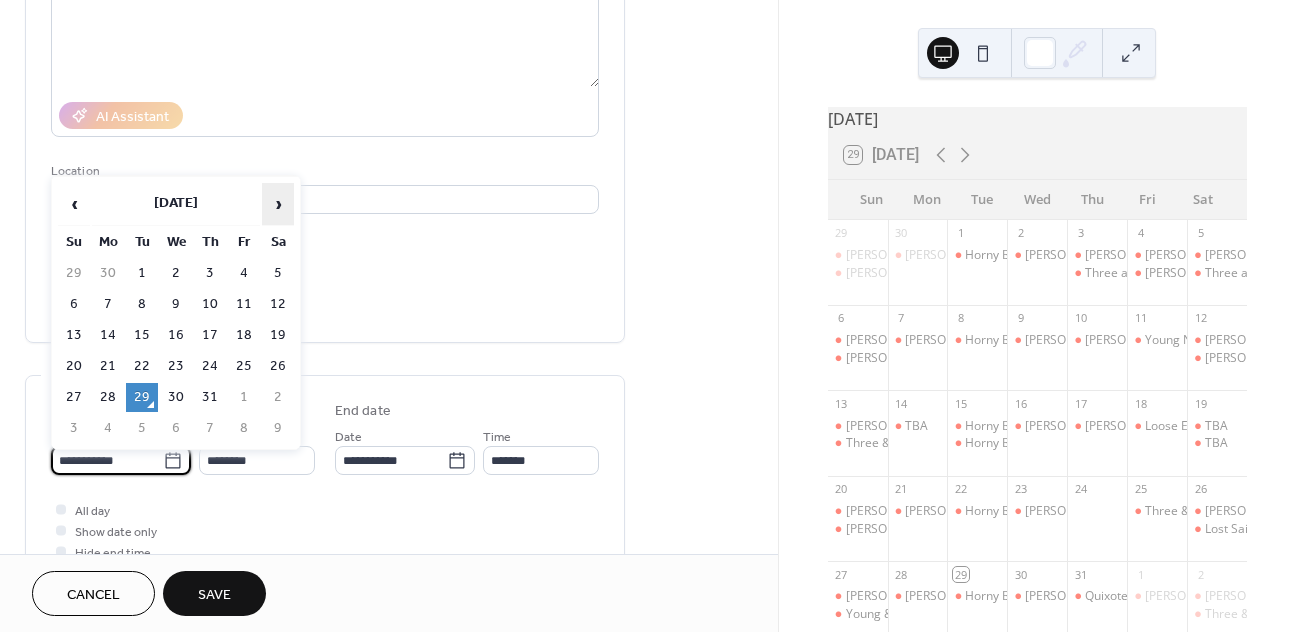 click on "›" at bounding box center [278, 204] 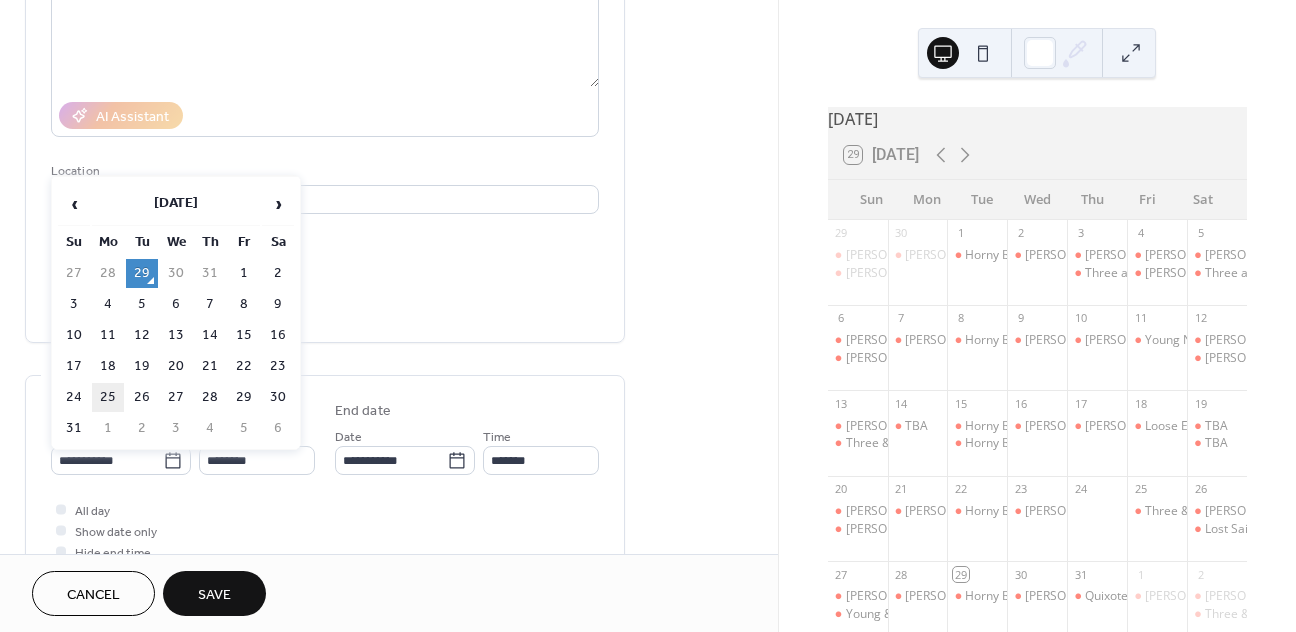 click on "25" at bounding box center [108, 397] 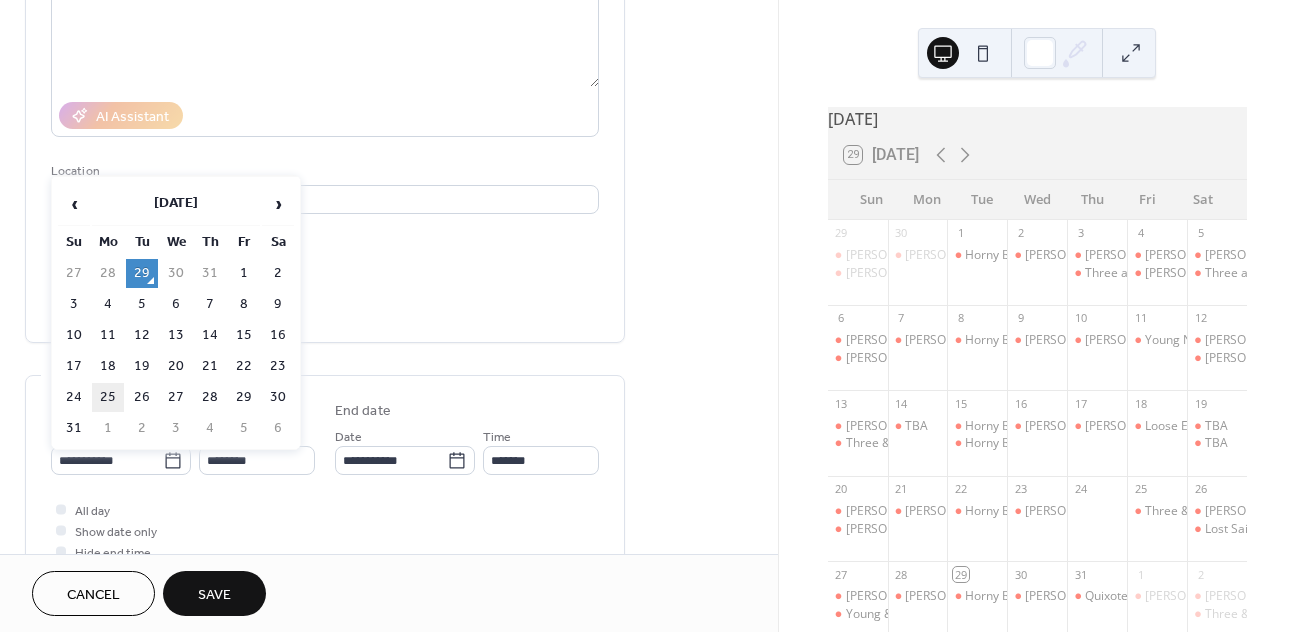 type on "**********" 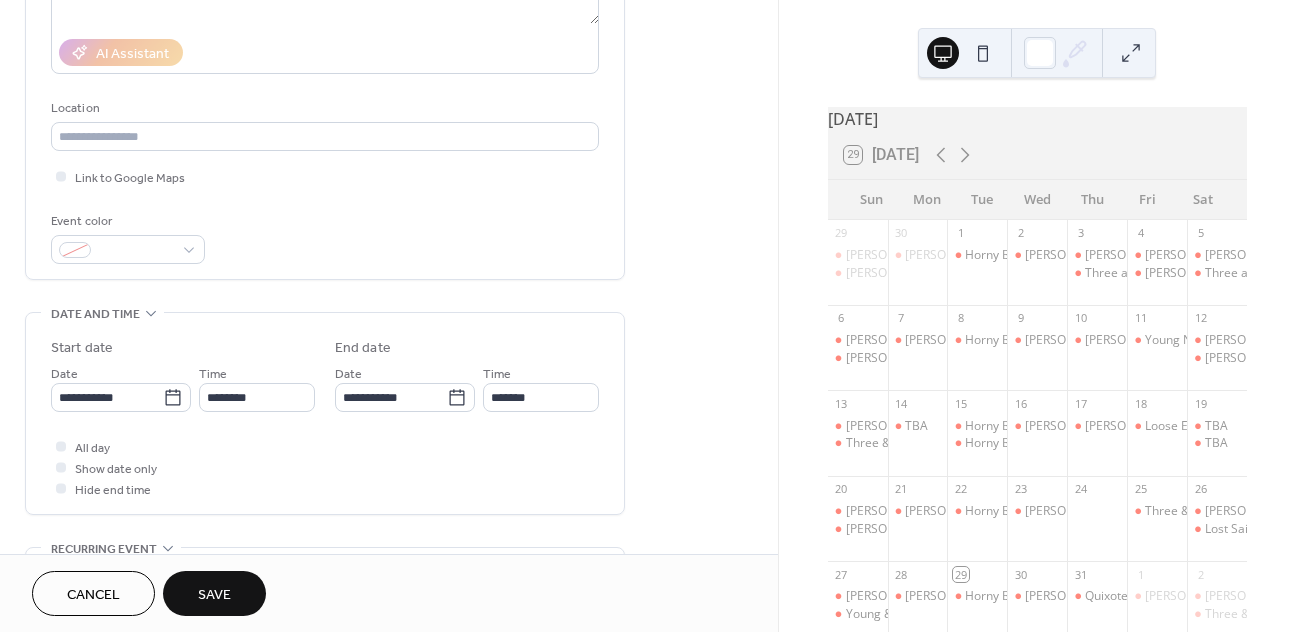 scroll, scrollTop: 338, scrollLeft: 0, axis: vertical 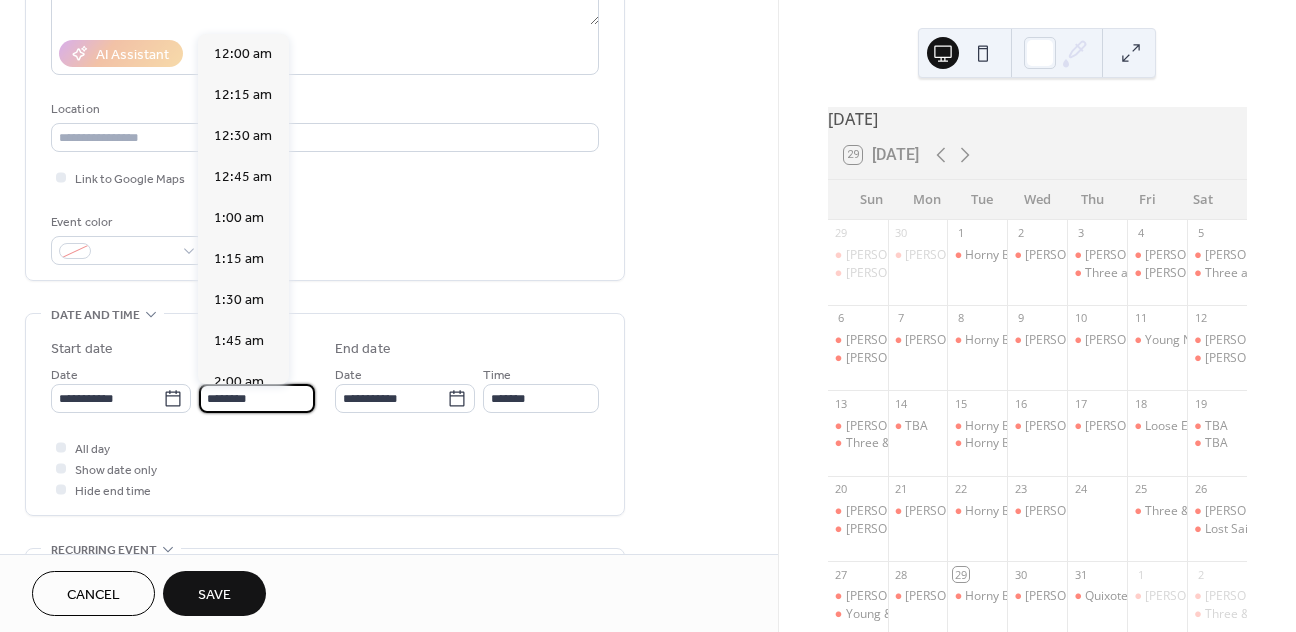 click on "********" at bounding box center (257, 398) 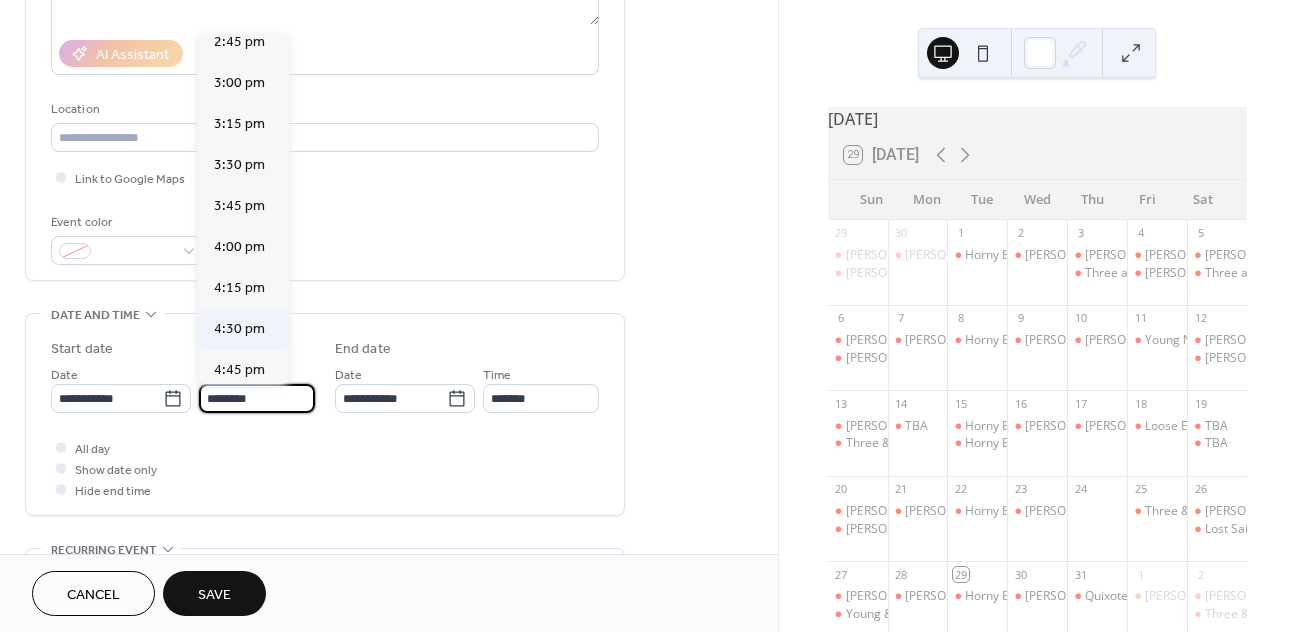 scroll, scrollTop: 2524, scrollLeft: 0, axis: vertical 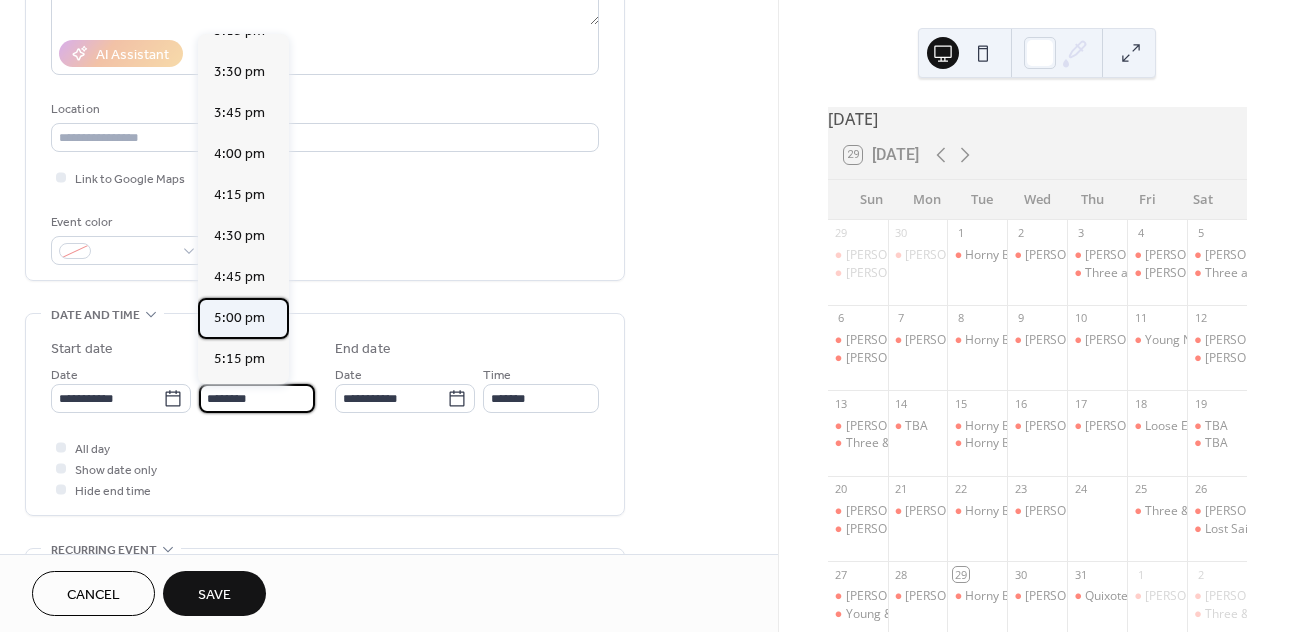 click on "5:00 pm" at bounding box center [239, 318] 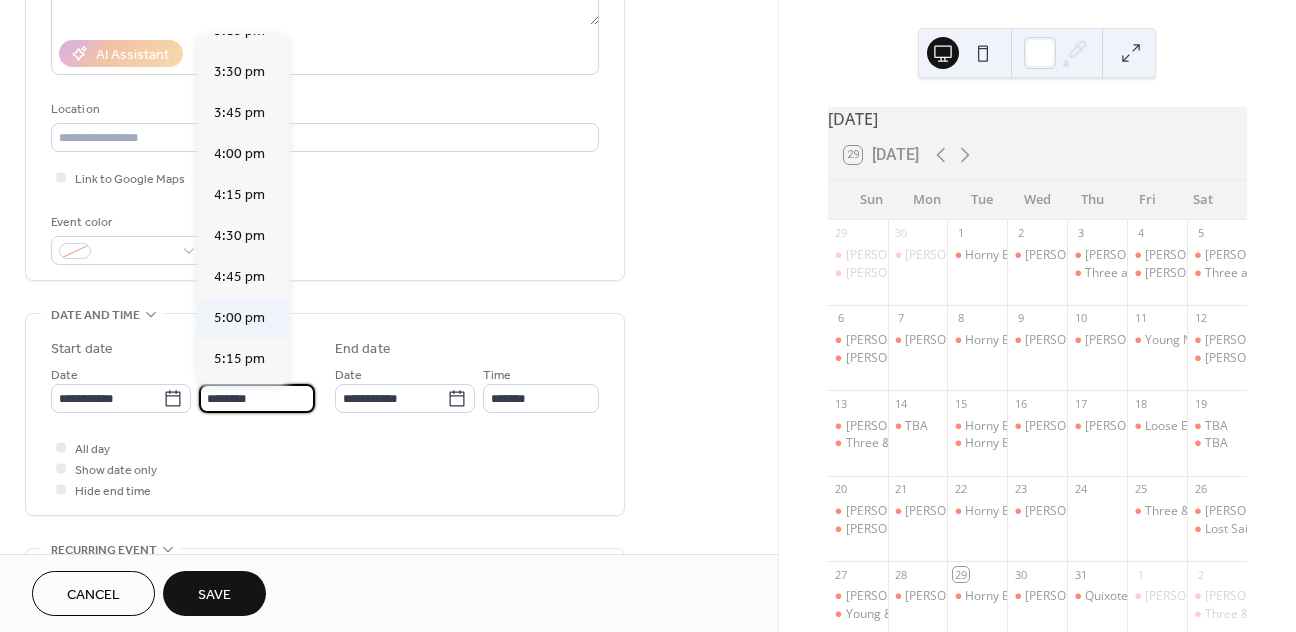 type on "*******" 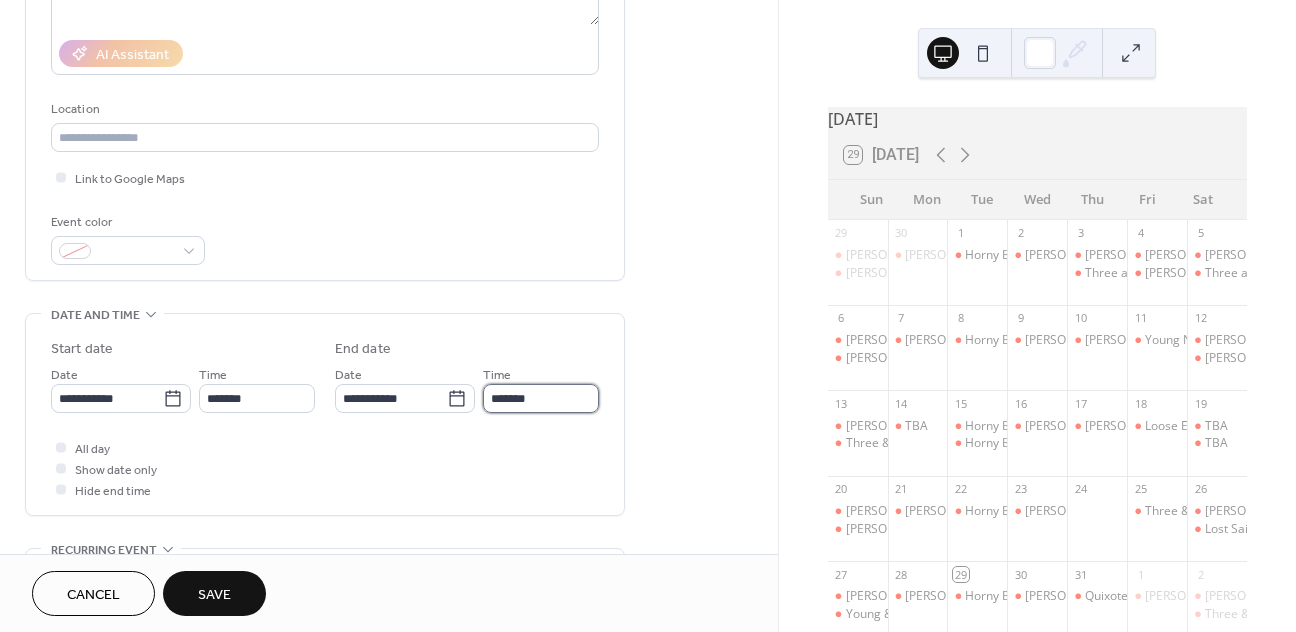 click on "*******" at bounding box center [541, 398] 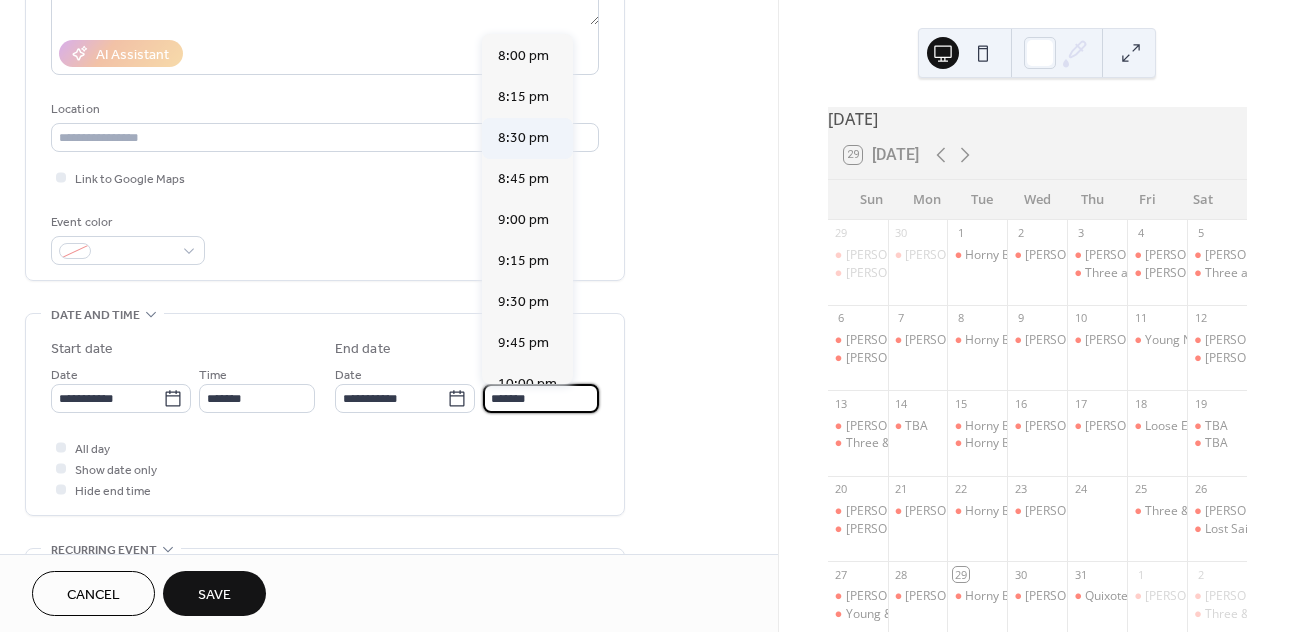 scroll, scrollTop: 465, scrollLeft: 0, axis: vertical 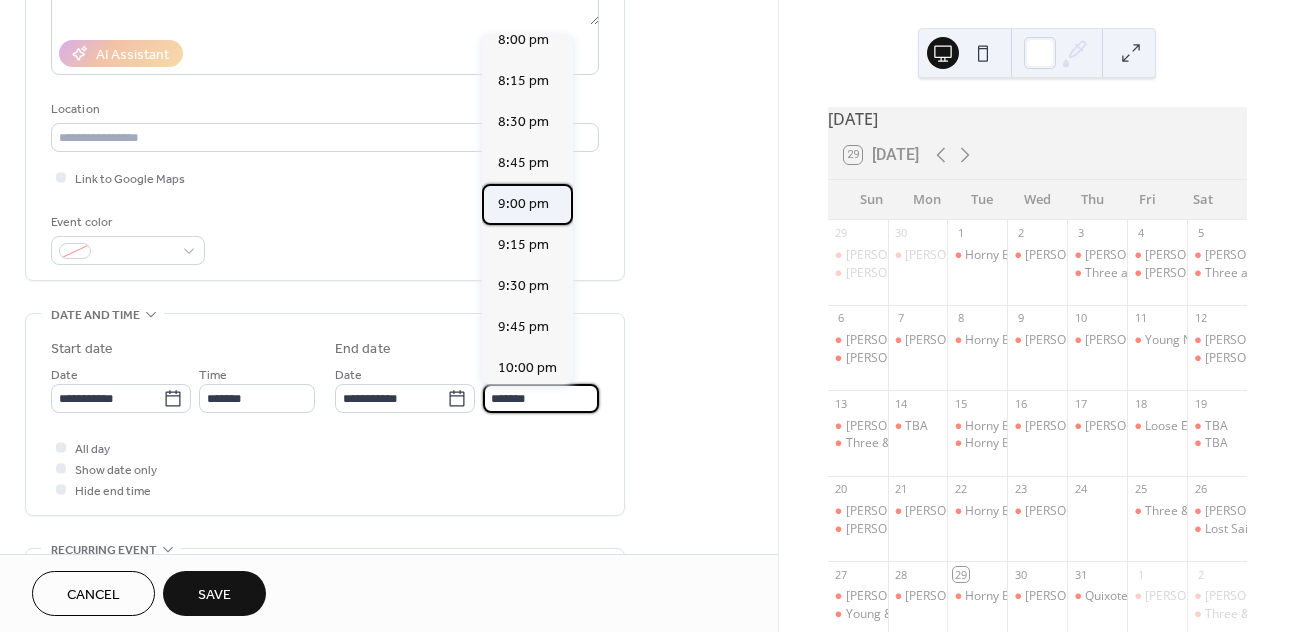 click on "9:00 pm" at bounding box center (523, 204) 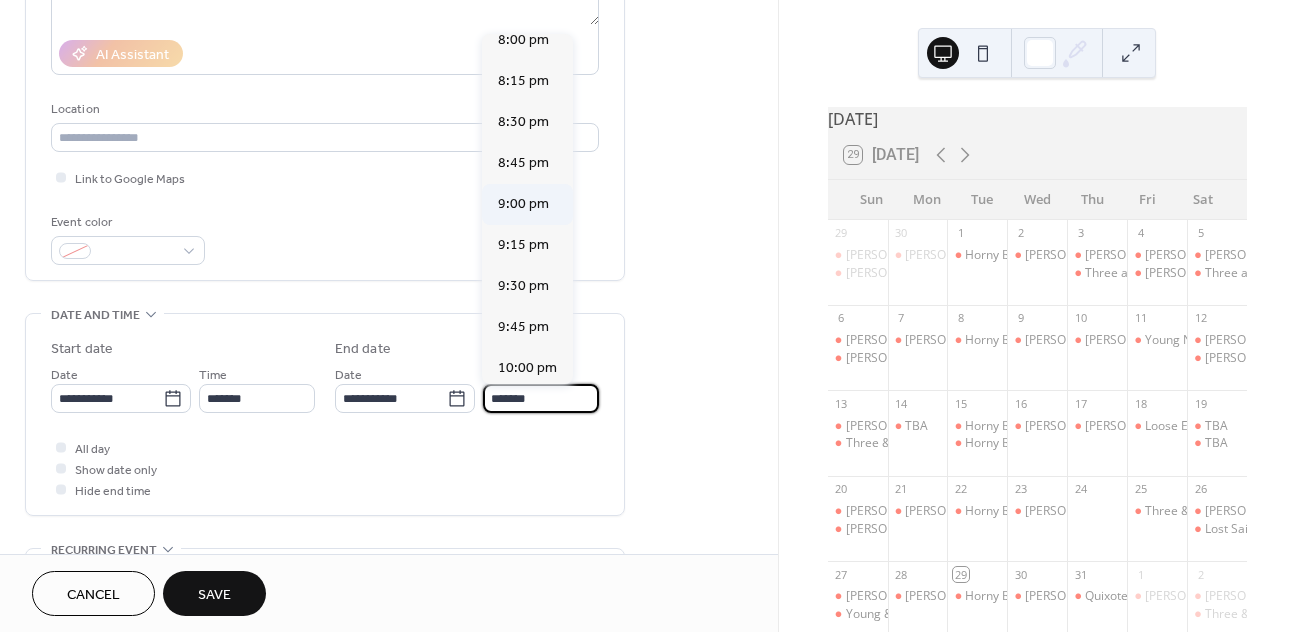 type on "*******" 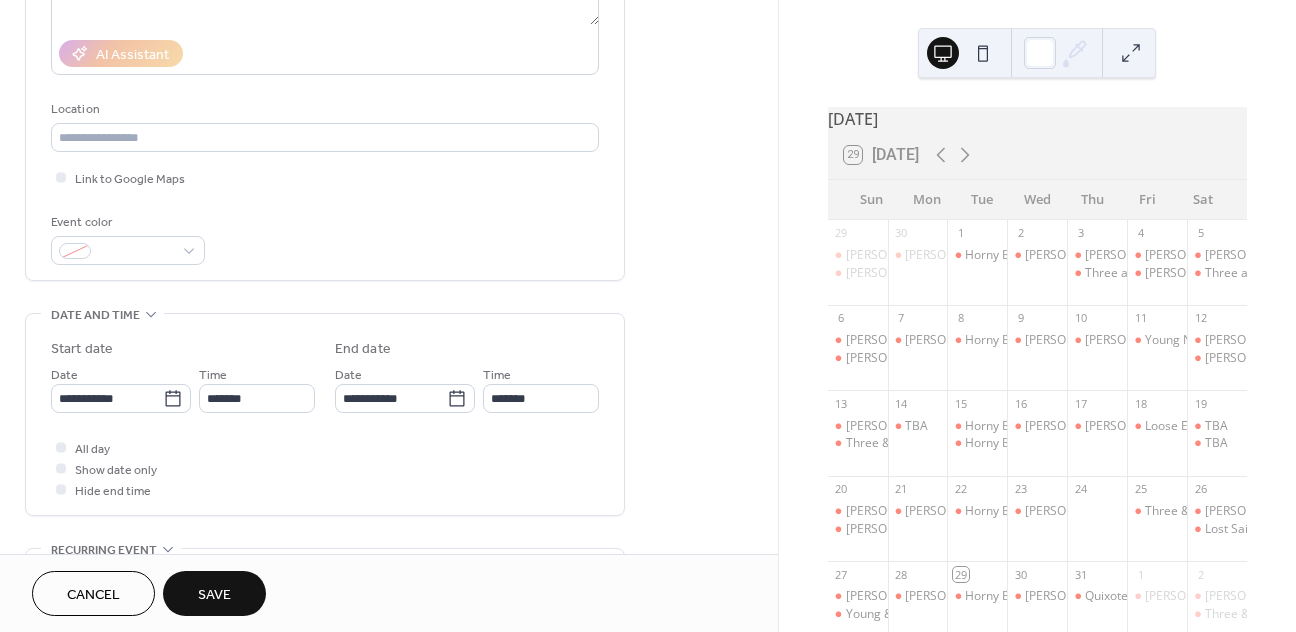 click on "Save" at bounding box center [214, 593] 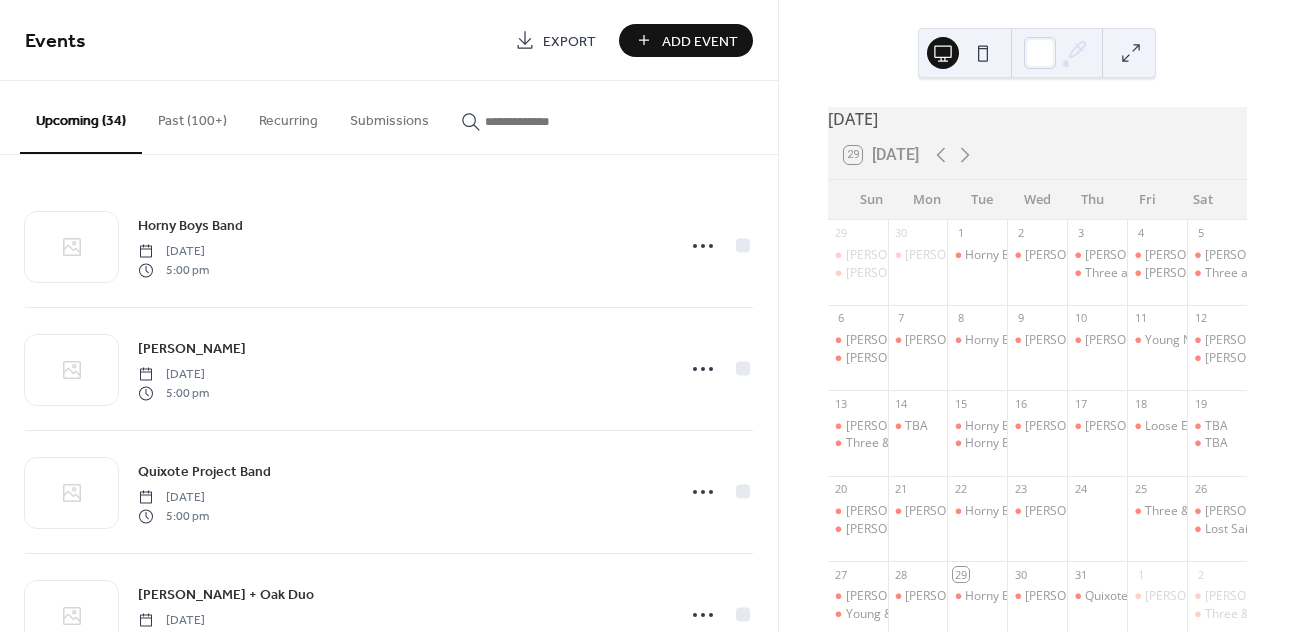 click on "Add Event" at bounding box center (700, 41) 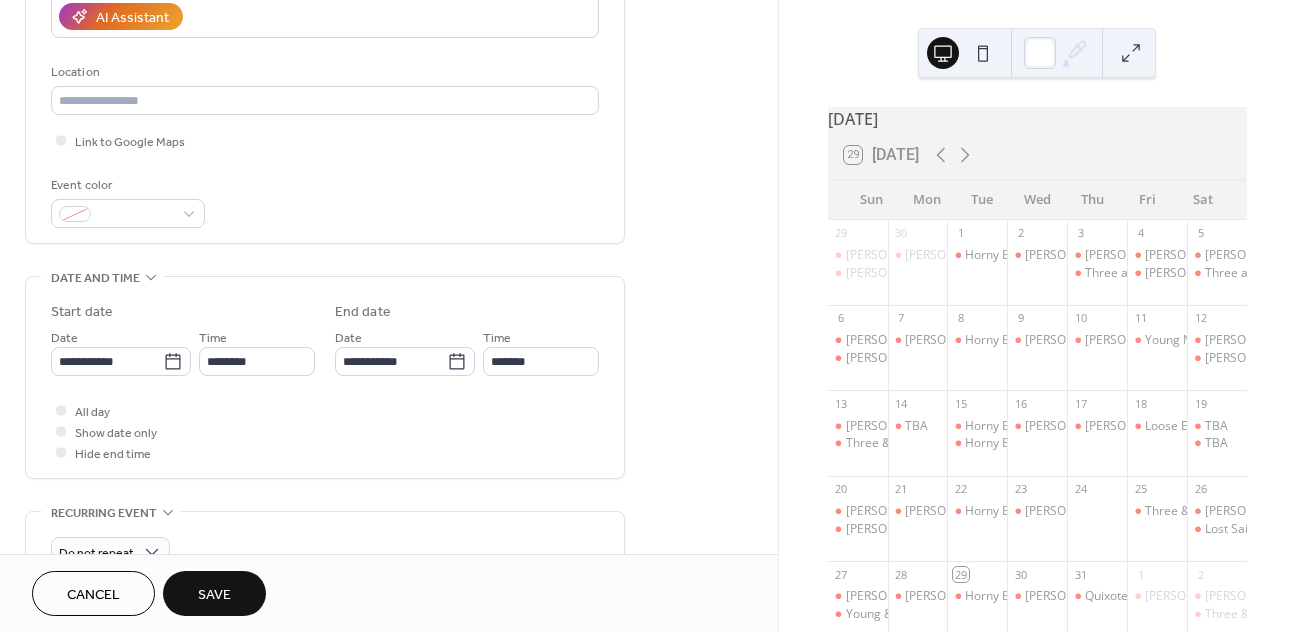 scroll, scrollTop: 395, scrollLeft: 0, axis: vertical 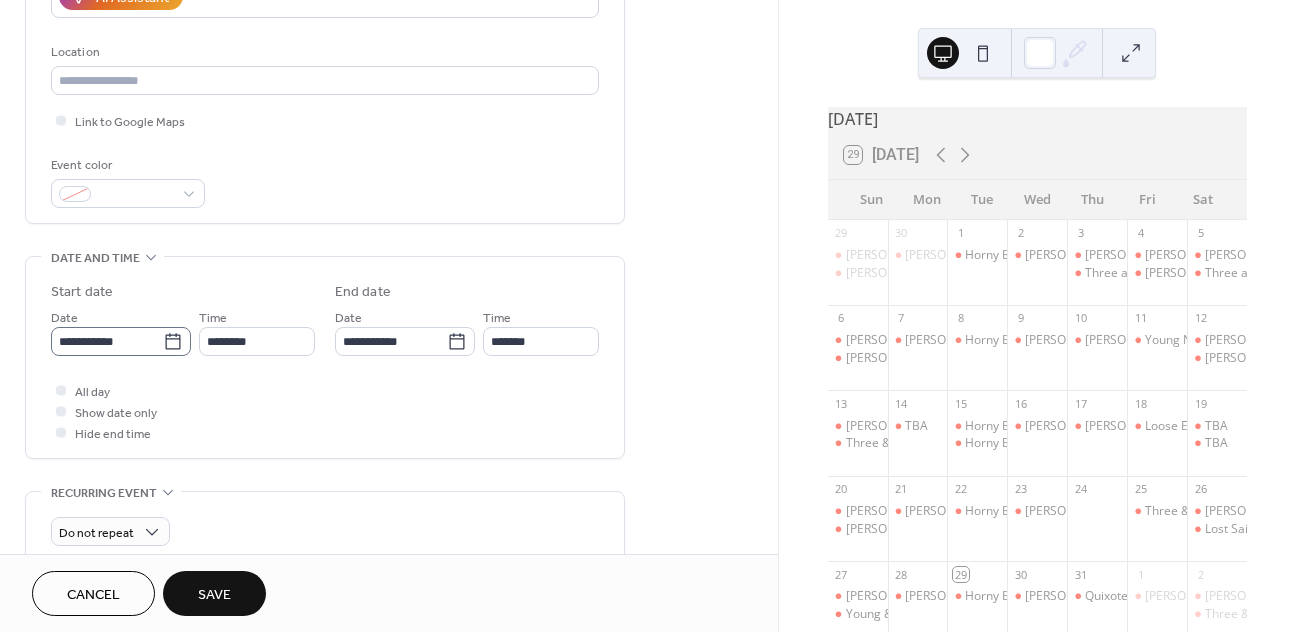 type on "**********" 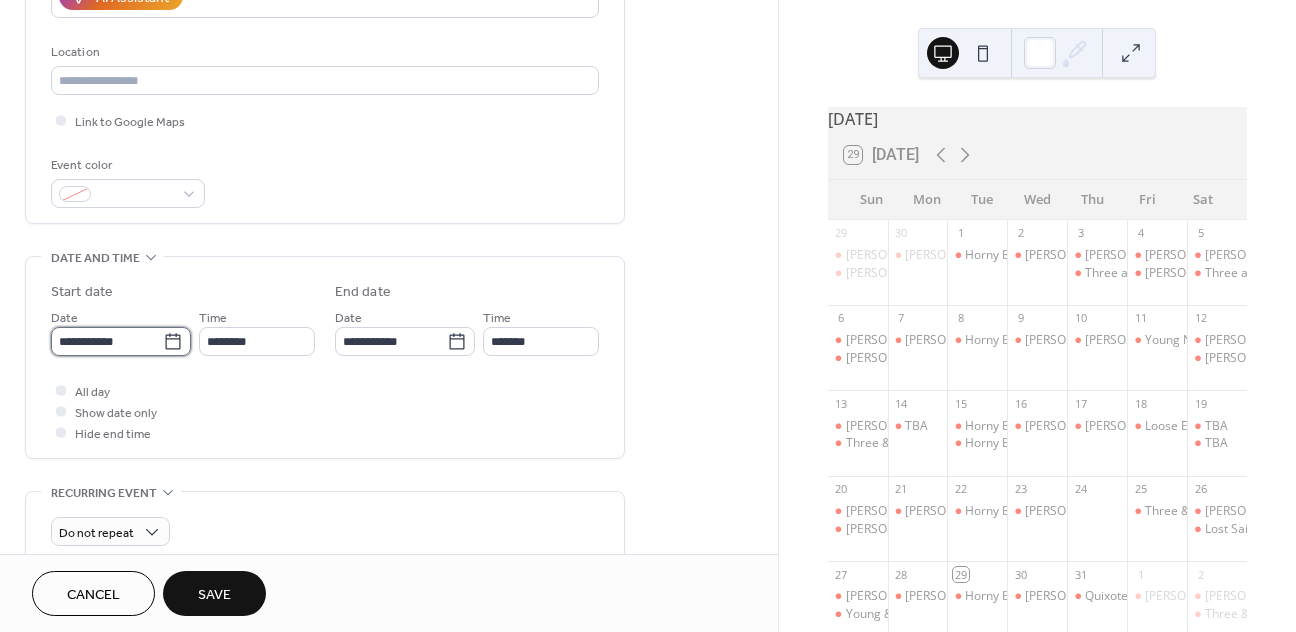 click on "**********" at bounding box center [107, 341] 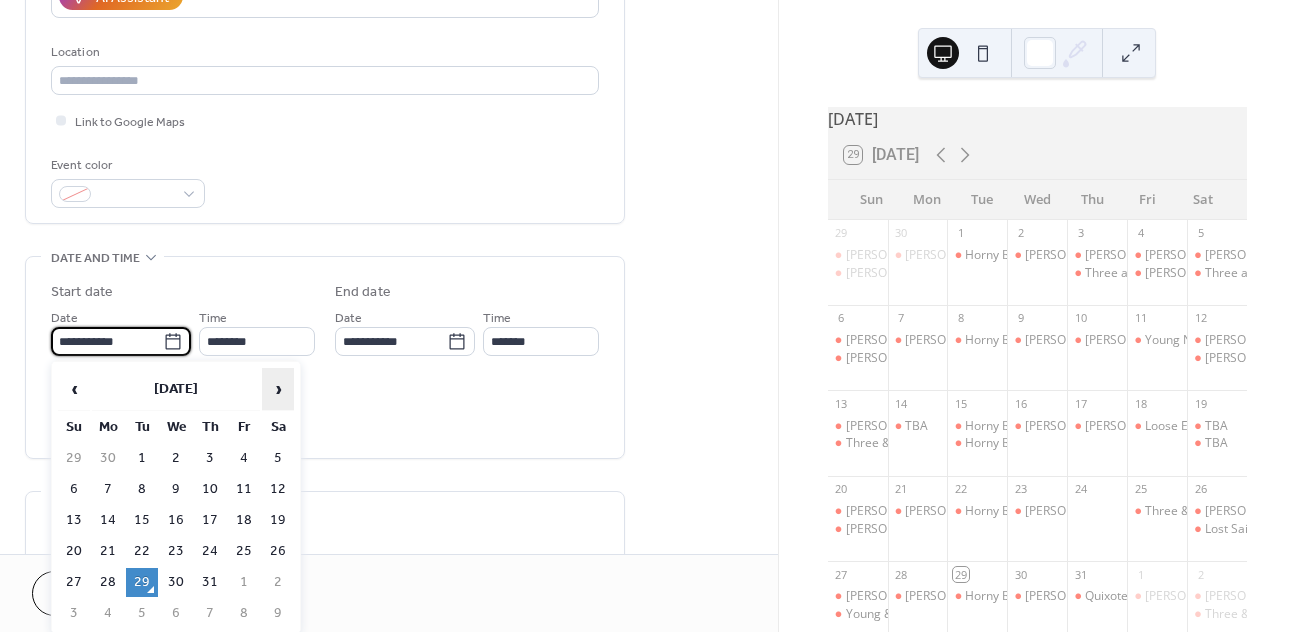 click on "›" at bounding box center (278, 389) 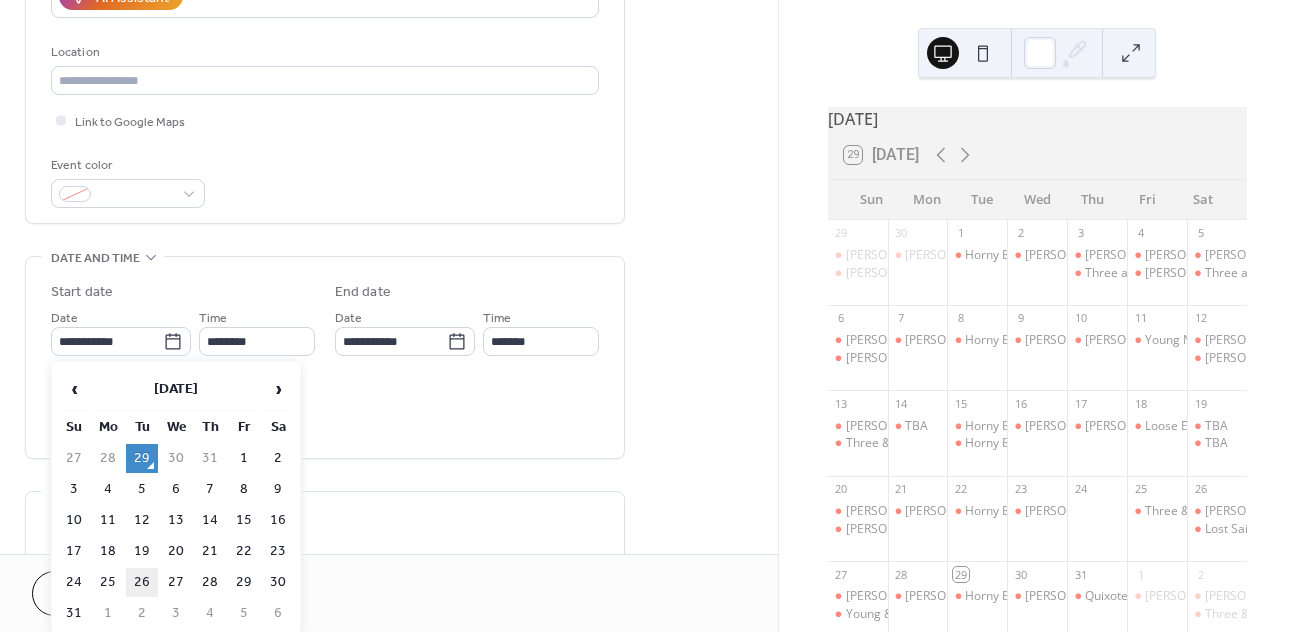 click on "26" at bounding box center (142, 582) 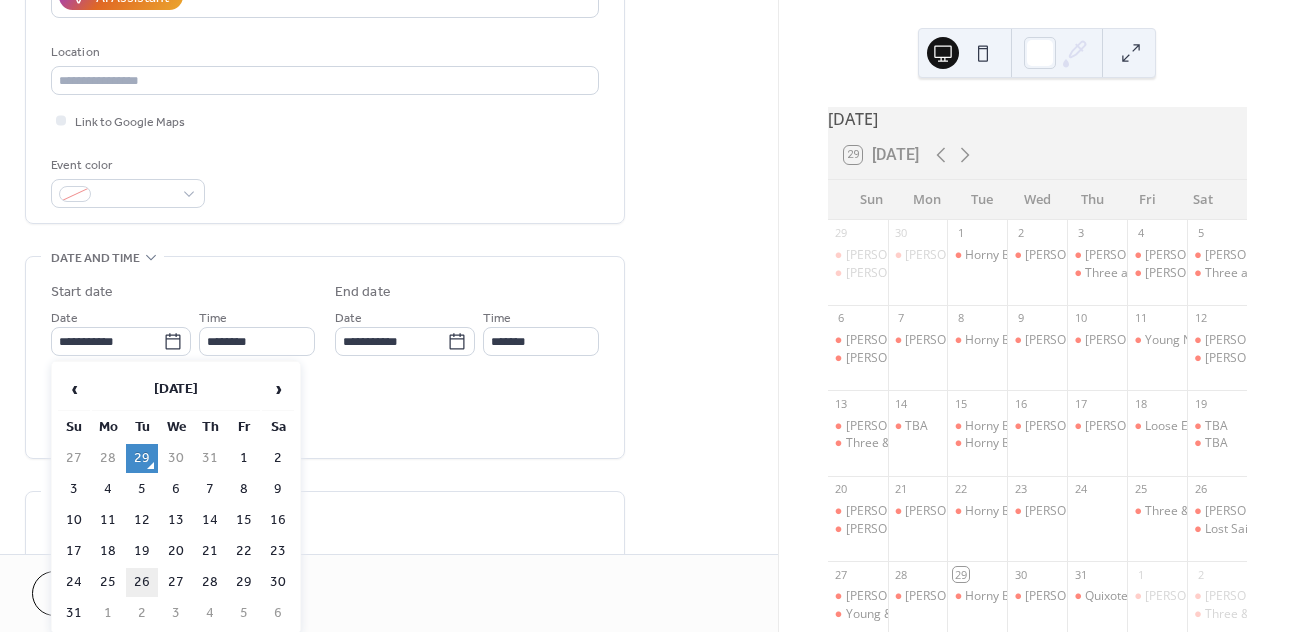type on "**********" 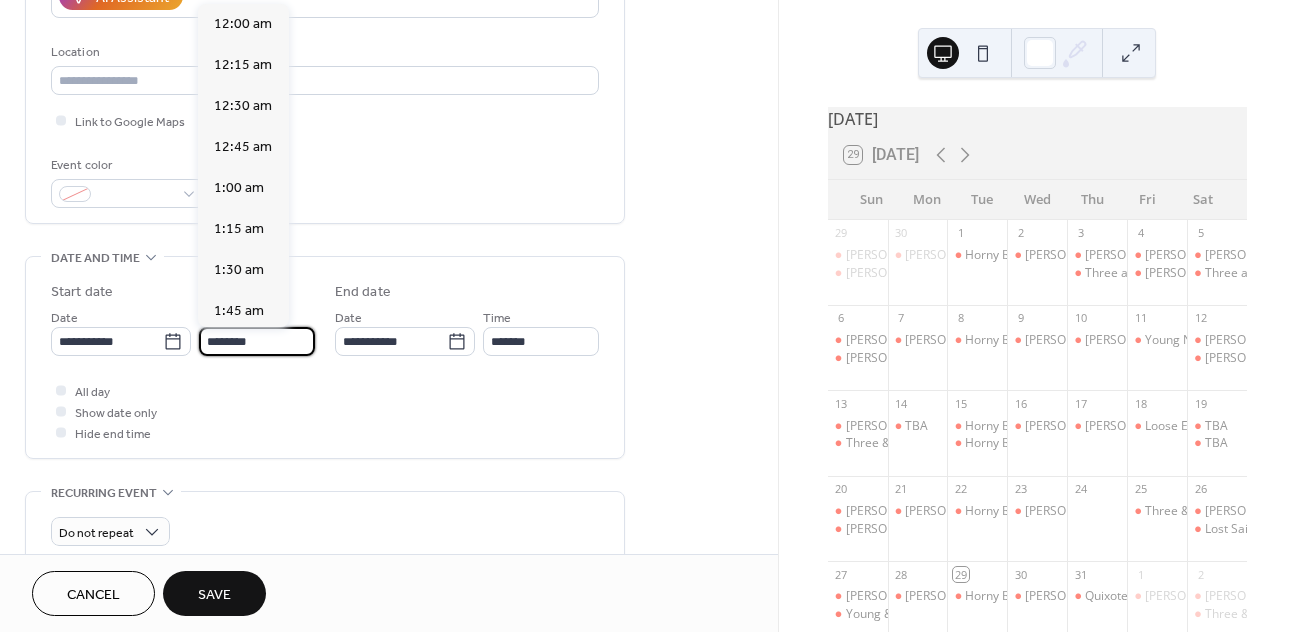 click on "********" at bounding box center (257, 341) 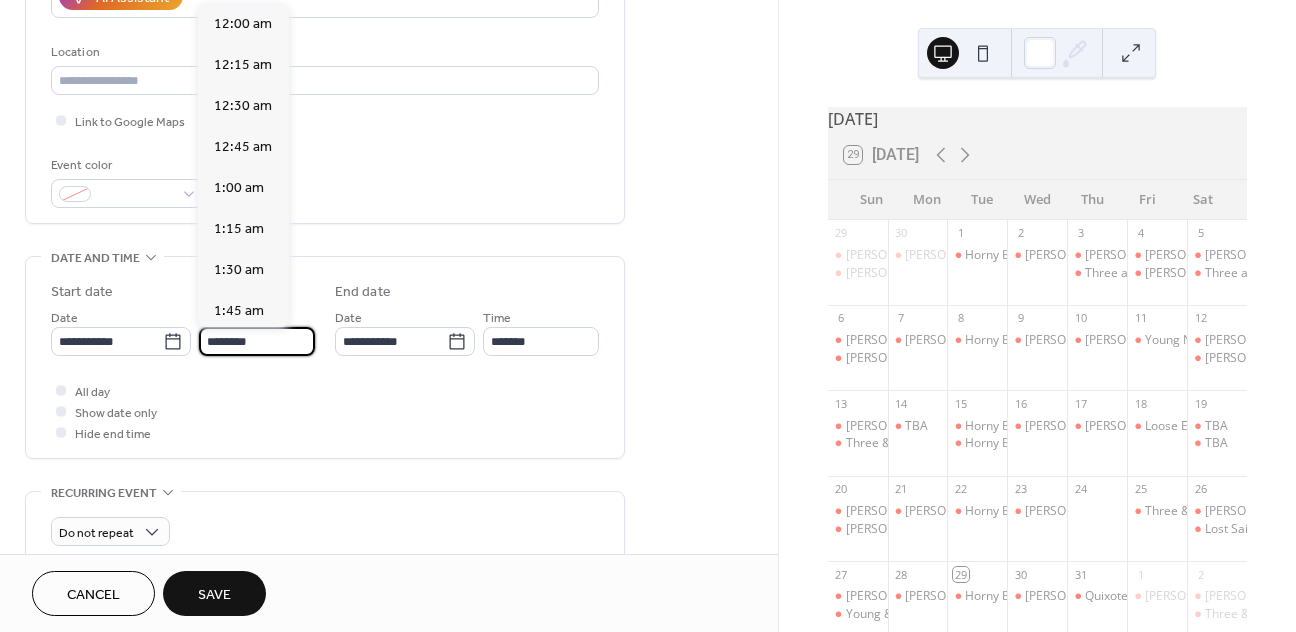 scroll, scrollTop: 1944, scrollLeft: 0, axis: vertical 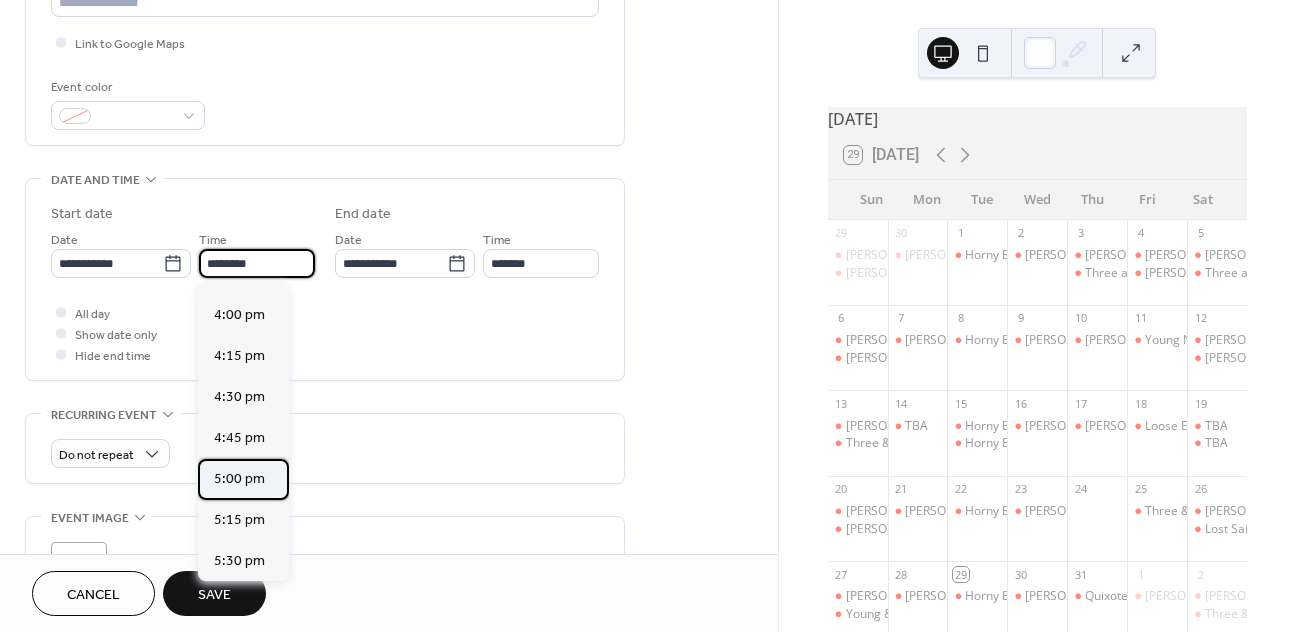 click on "5:00 pm" at bounding box center (243, 479) 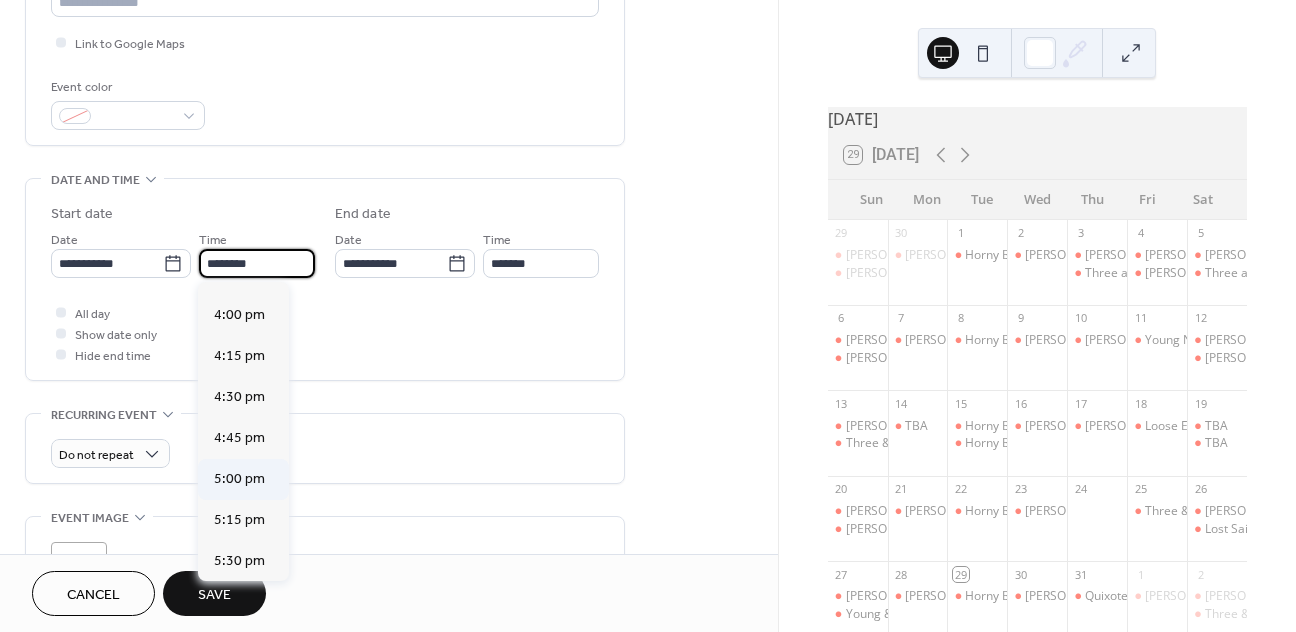 type on "*******" 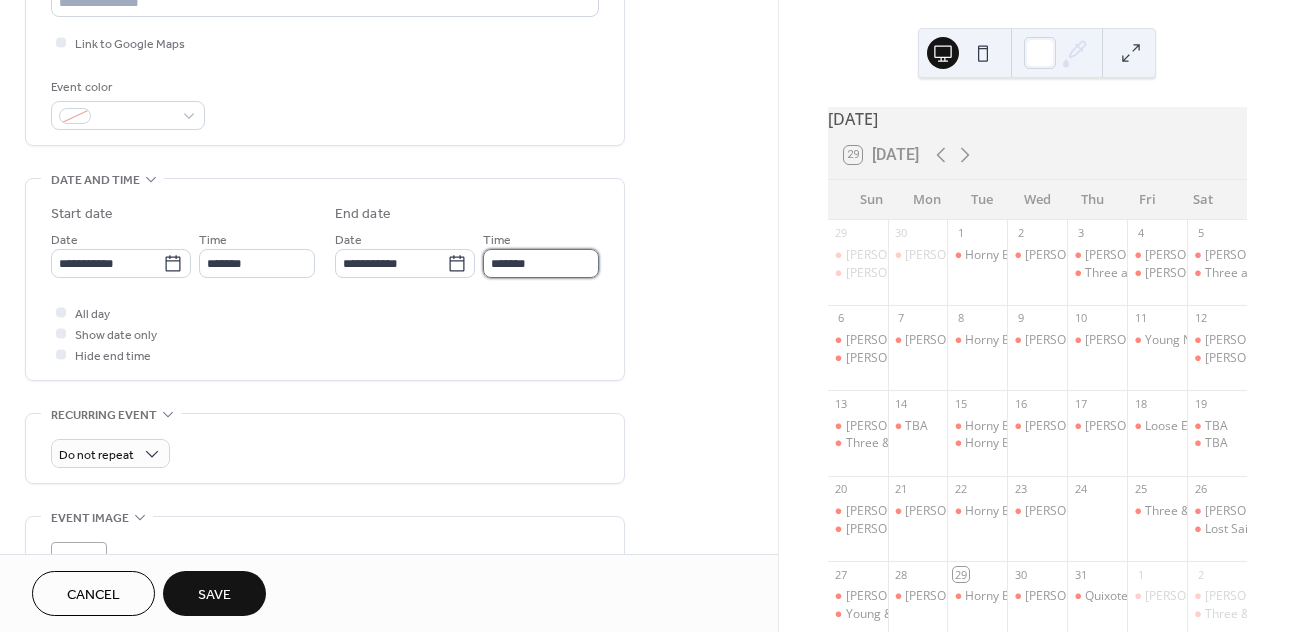 click on "*******" at bounding box center [541, 263] 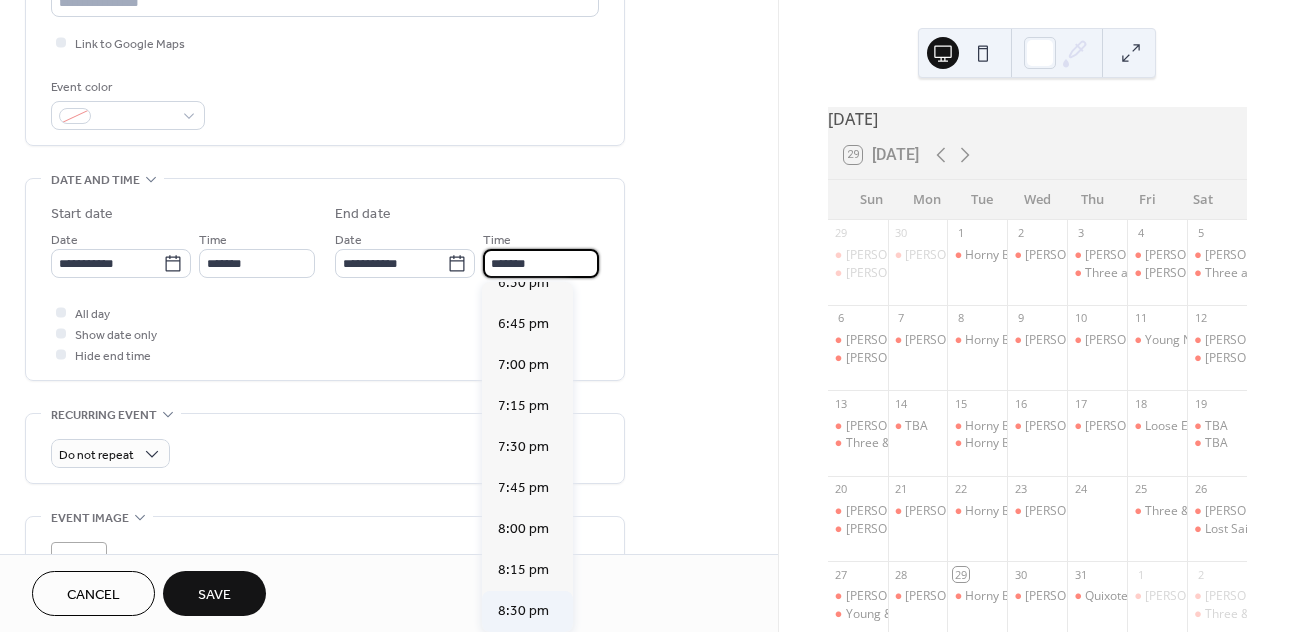 scroll, scrollTop: 345, scrollLeft: 0, axis: vertical 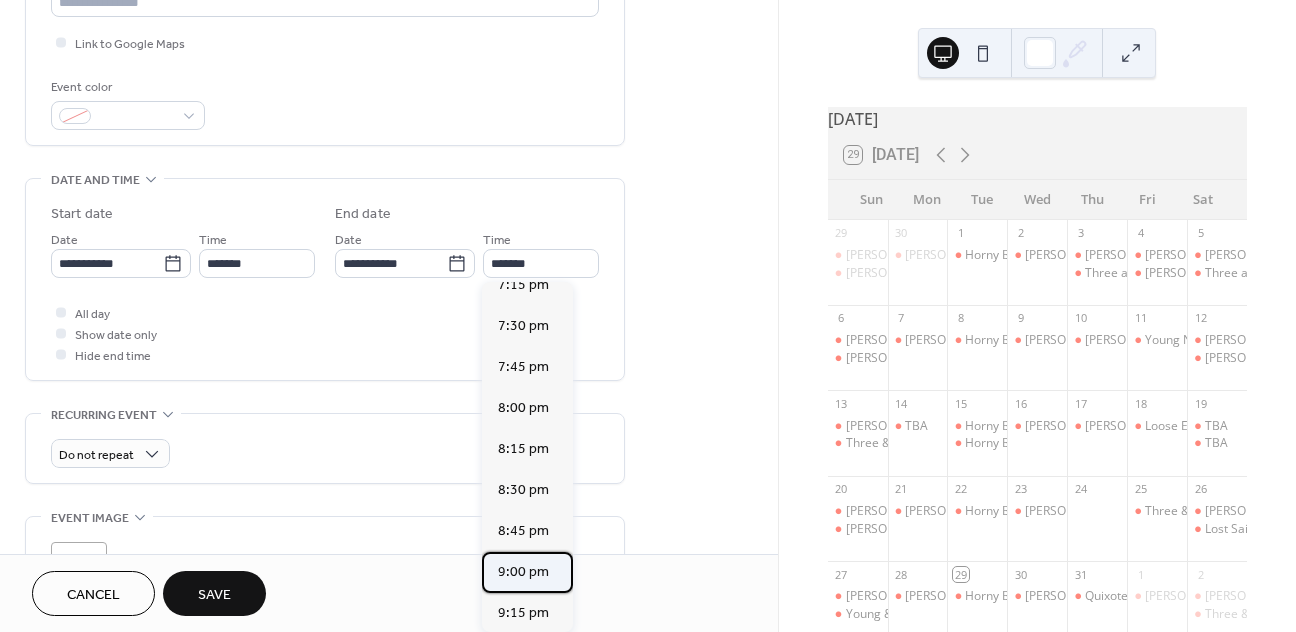 click on "9:00 pm" at bounding box center [523, 572] 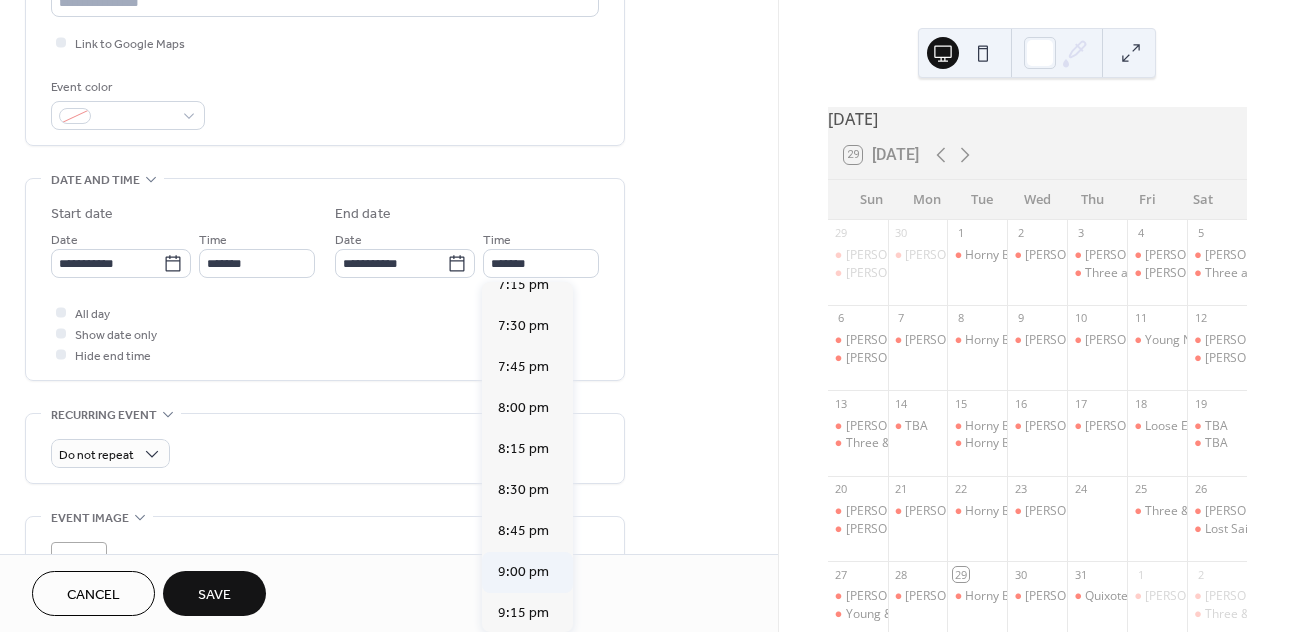 type on "*******" 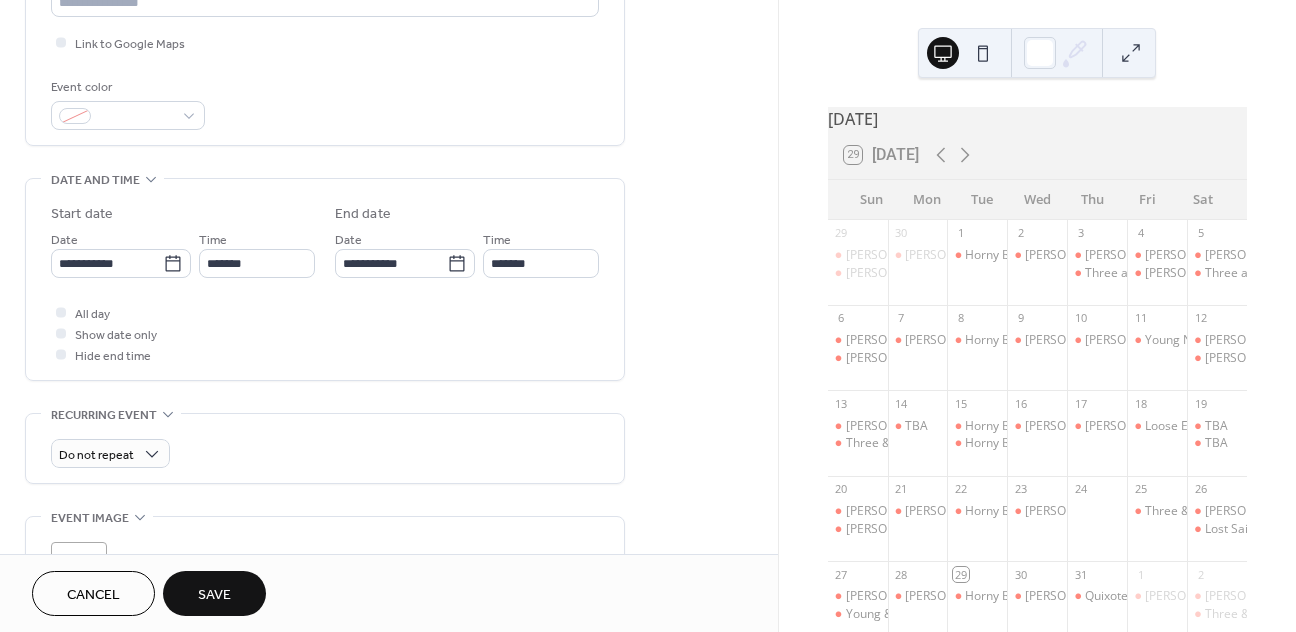 click on "Save" at bounding box center (214, 595) 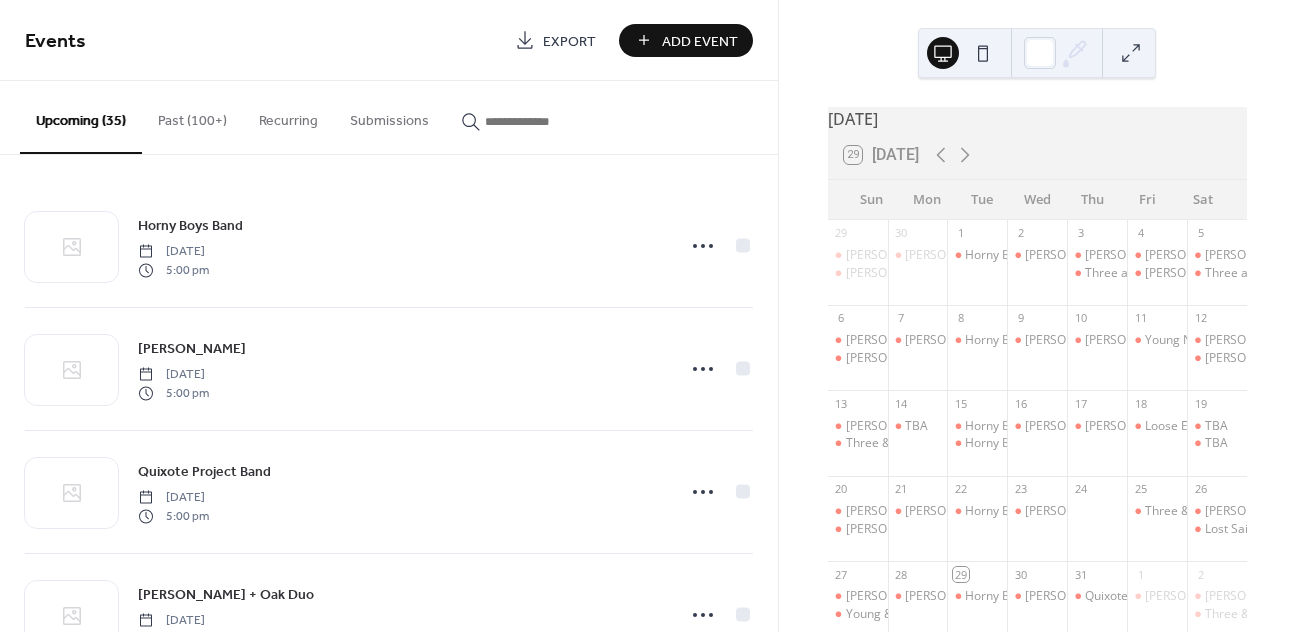 click on "Add Event" at bounding box center [700, 41] 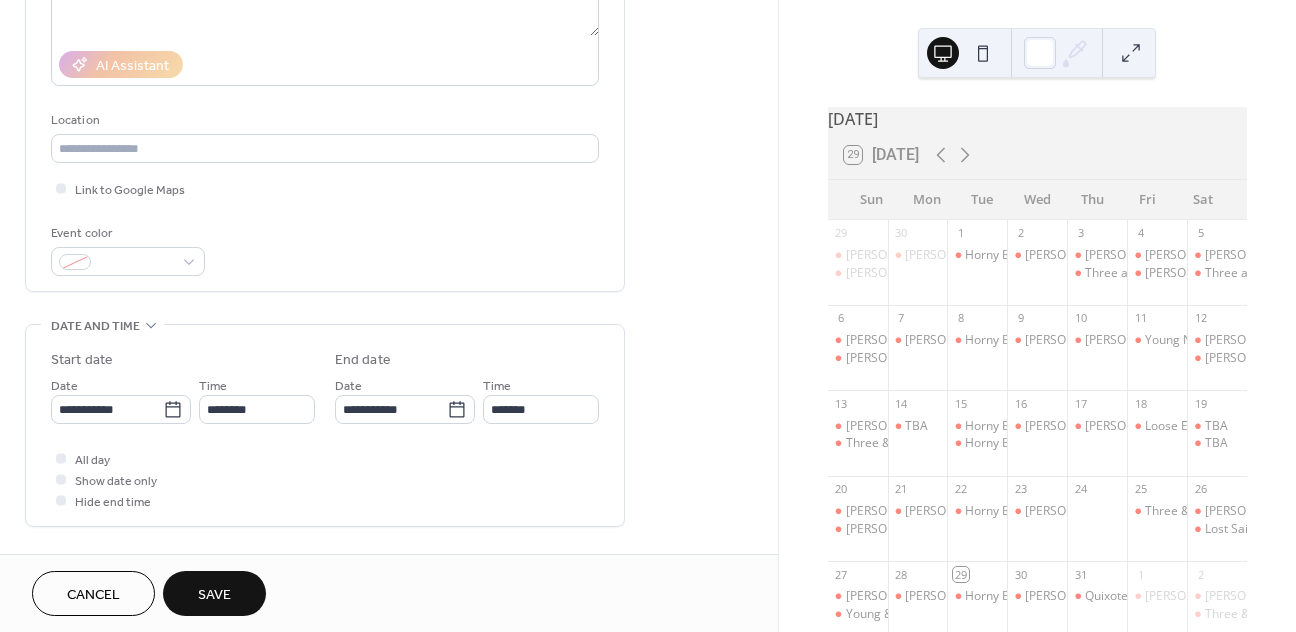 scroll, scrollTop: 387, scrollLeft: 0, axis: vertical 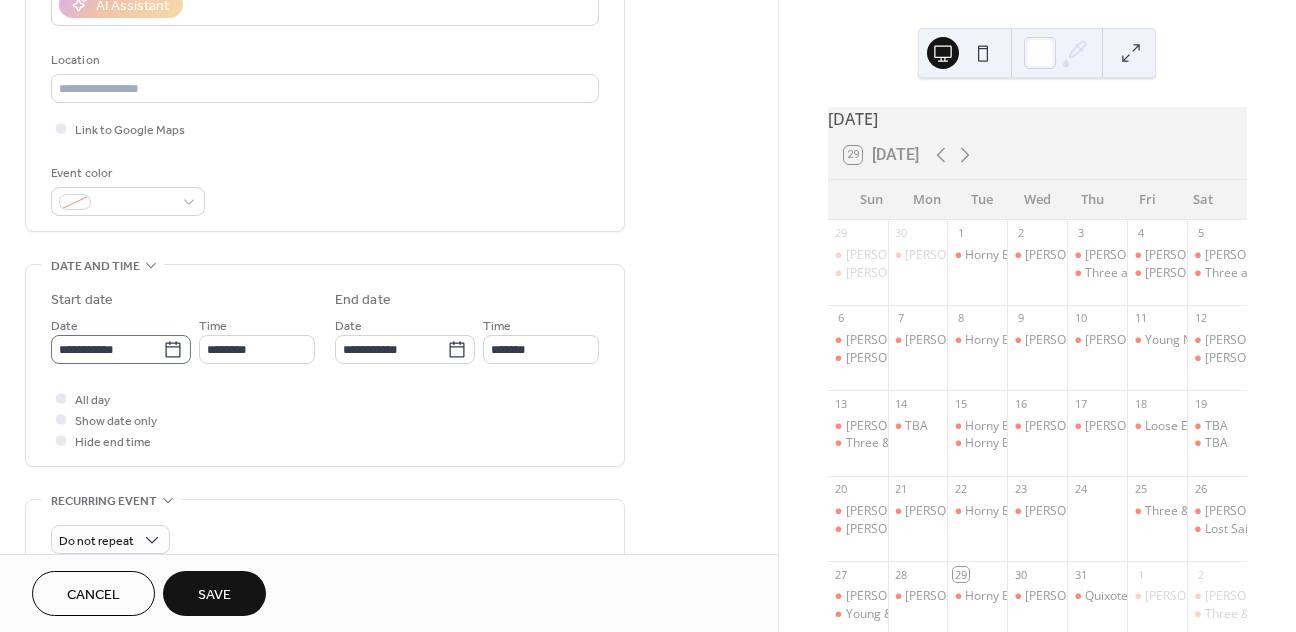 type on "**********" 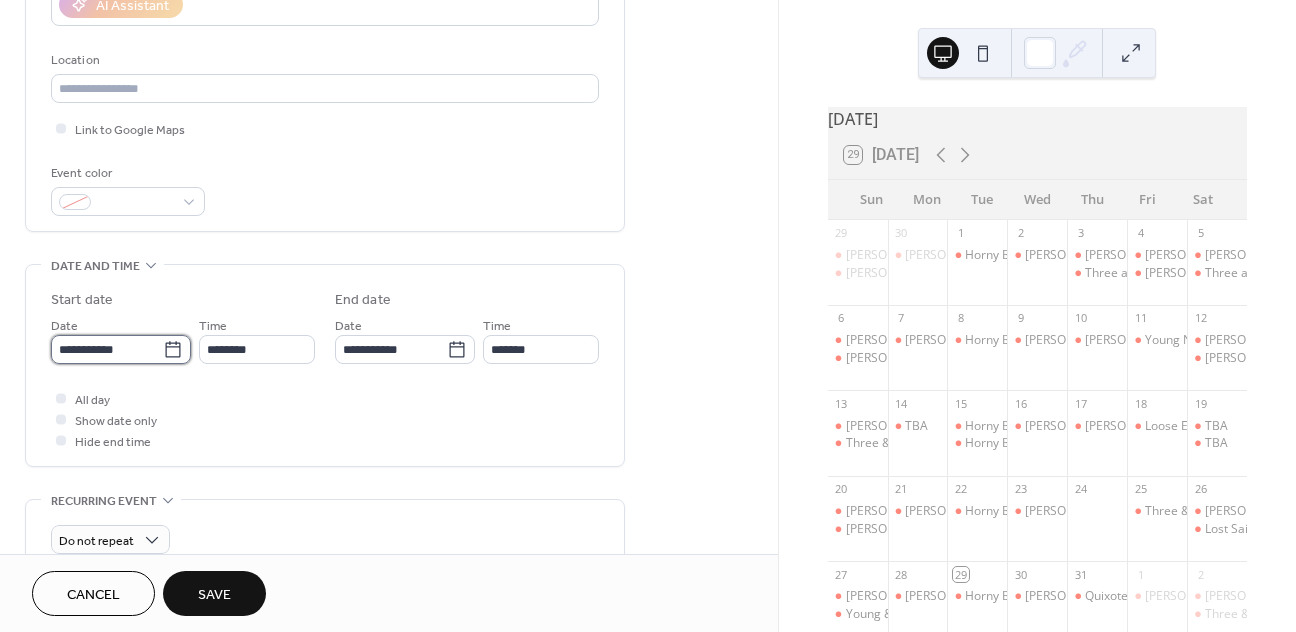 click on "**********" at bounding box center (107, 349) 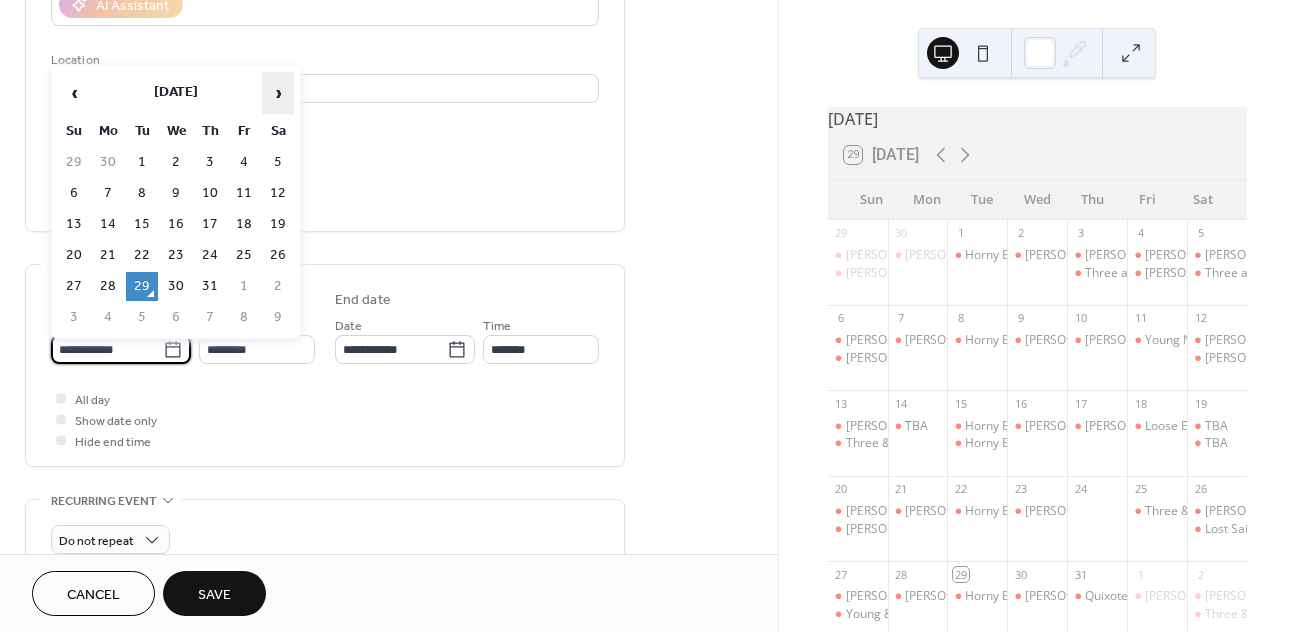 click on "›" at bounding box center [278, 93] 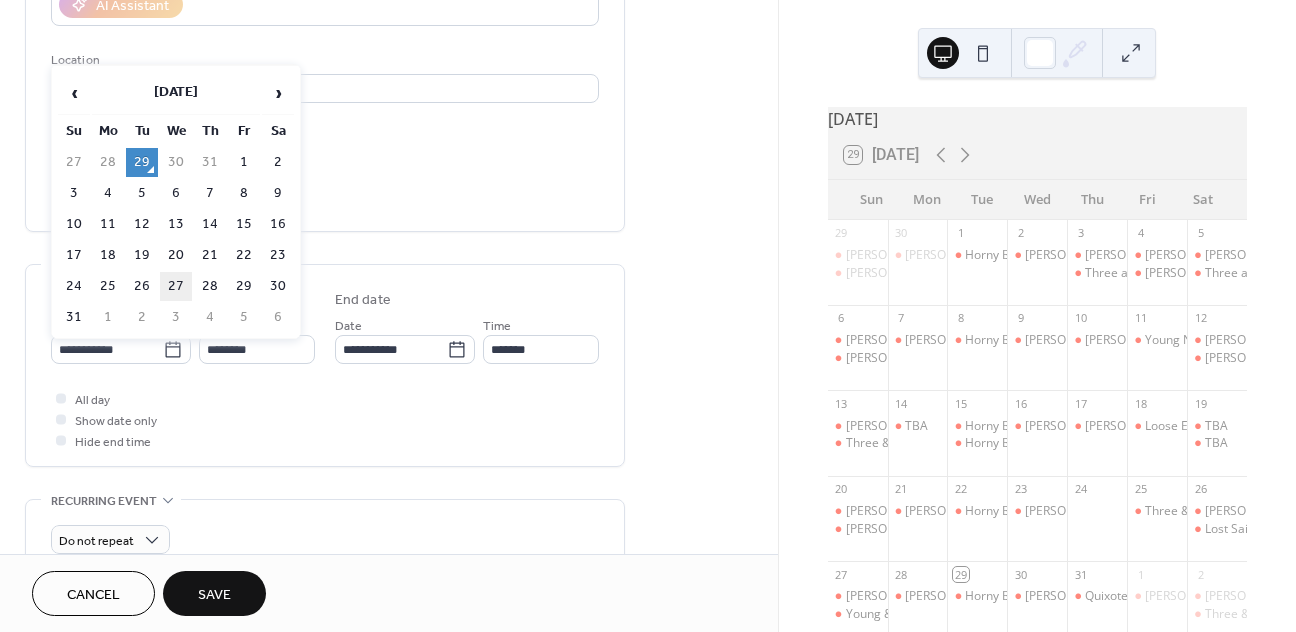 click on "27" at bounding box center (176, 286) 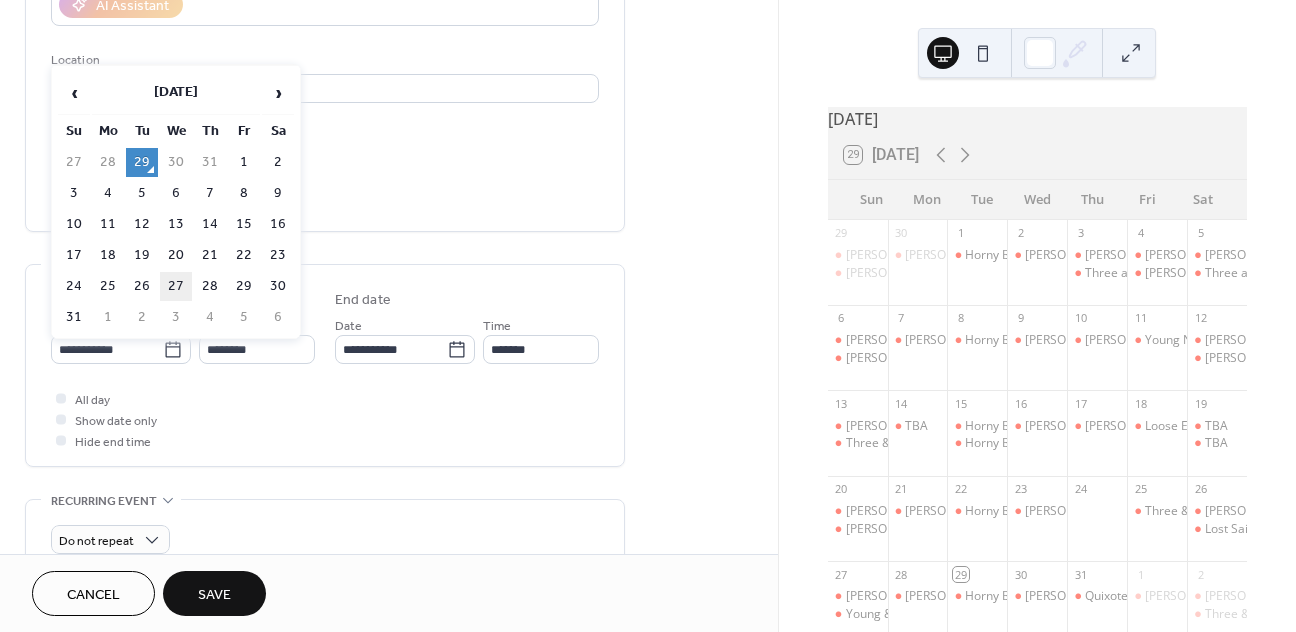 type on "**********" 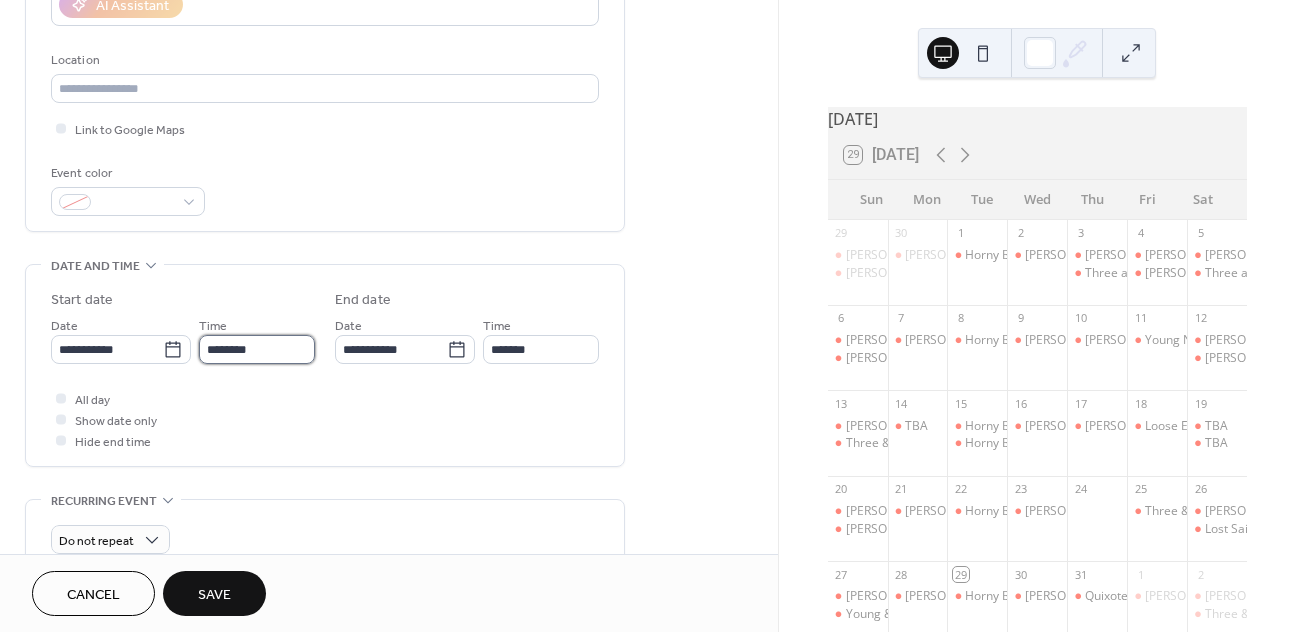 click on "********" at bounding box center [257, 349] 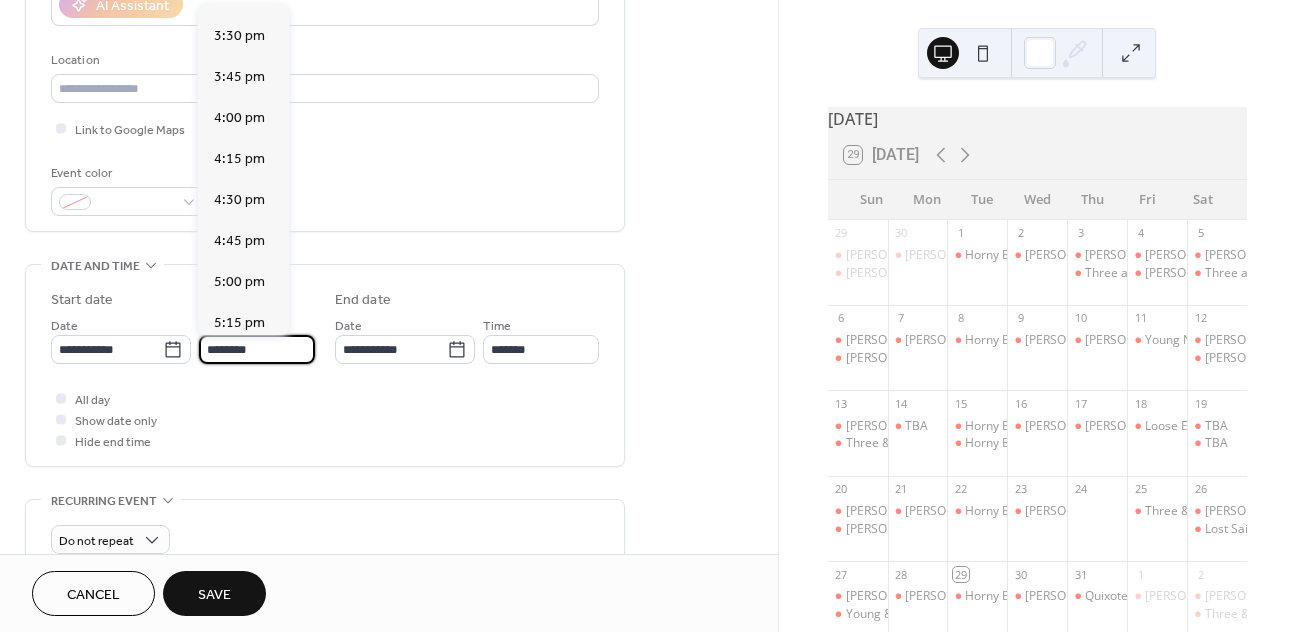 scroll, scrollTop: 2531, scrollLeft: 0, axis: vertical 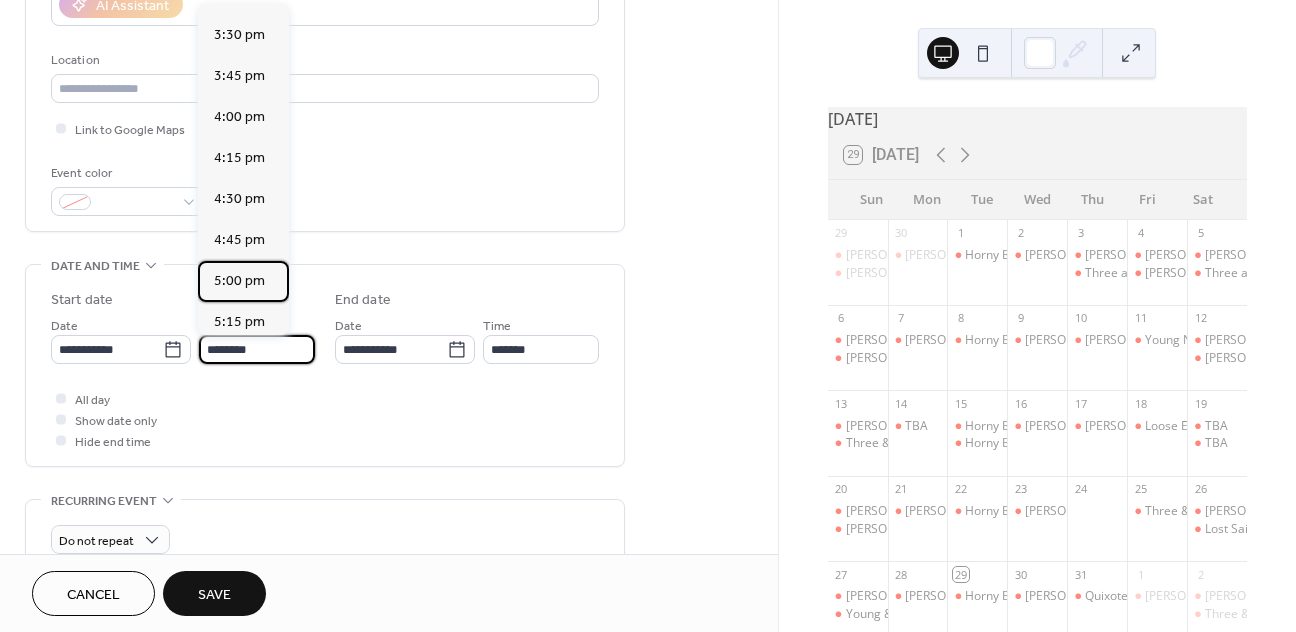 click on "5:00 pm" at bounding box center (239, 281) 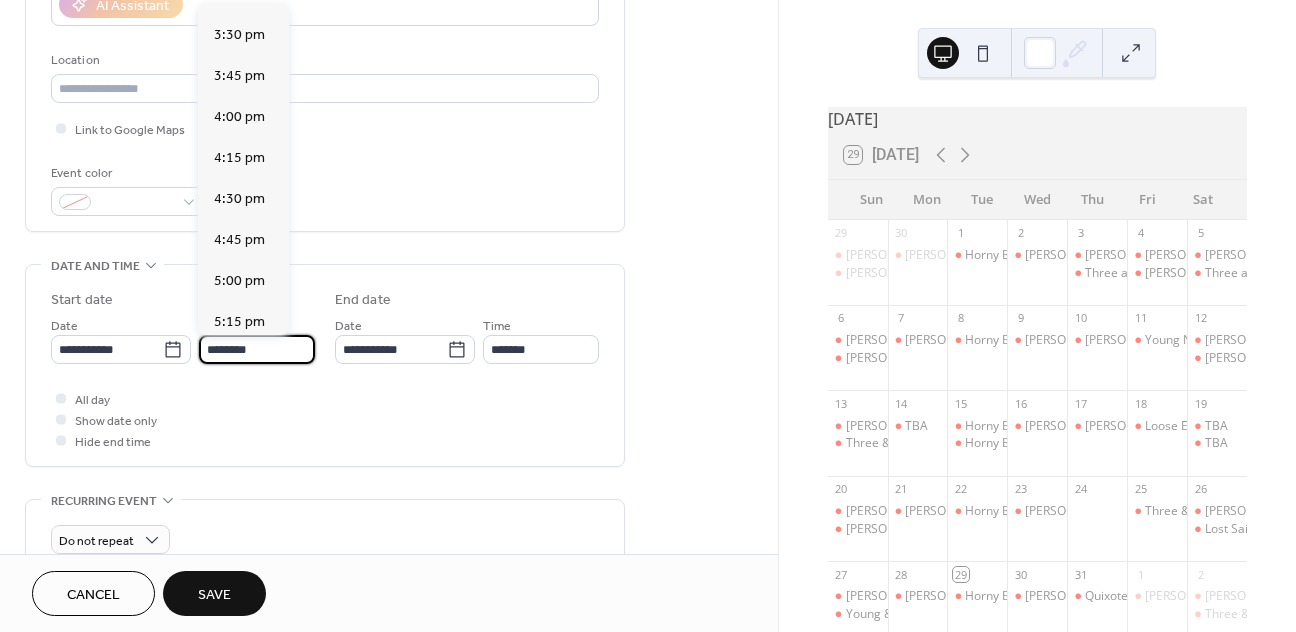 type on "*******" 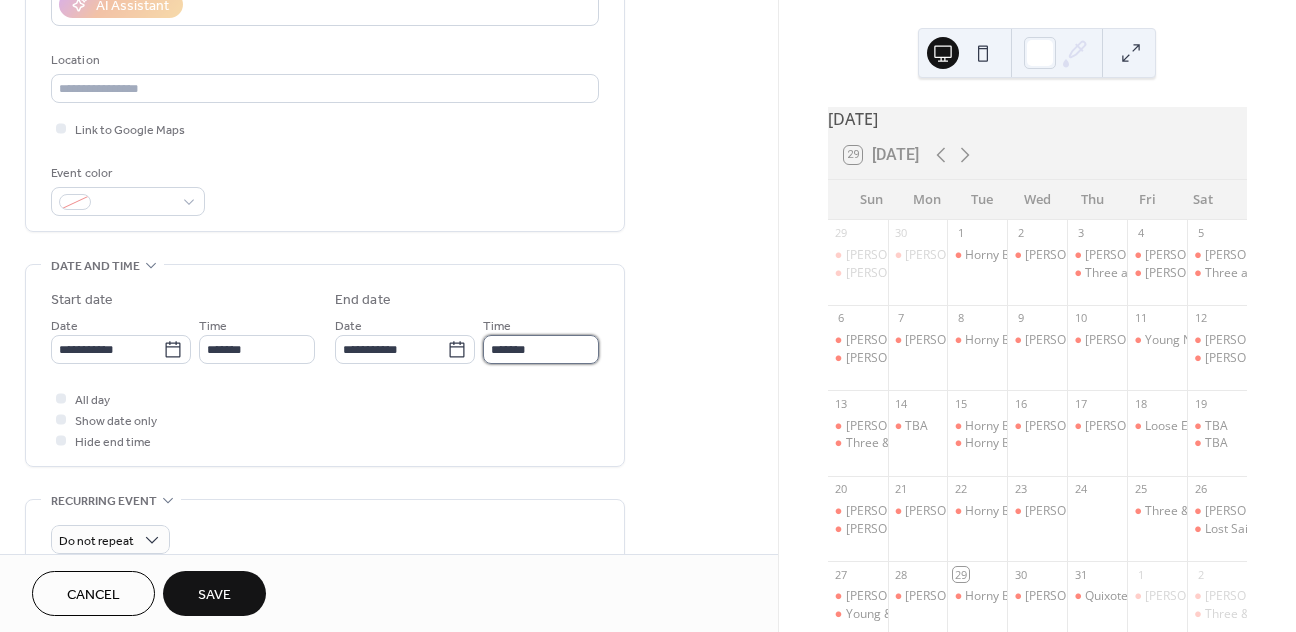 click on "*******" at bounding box center (541, 349) 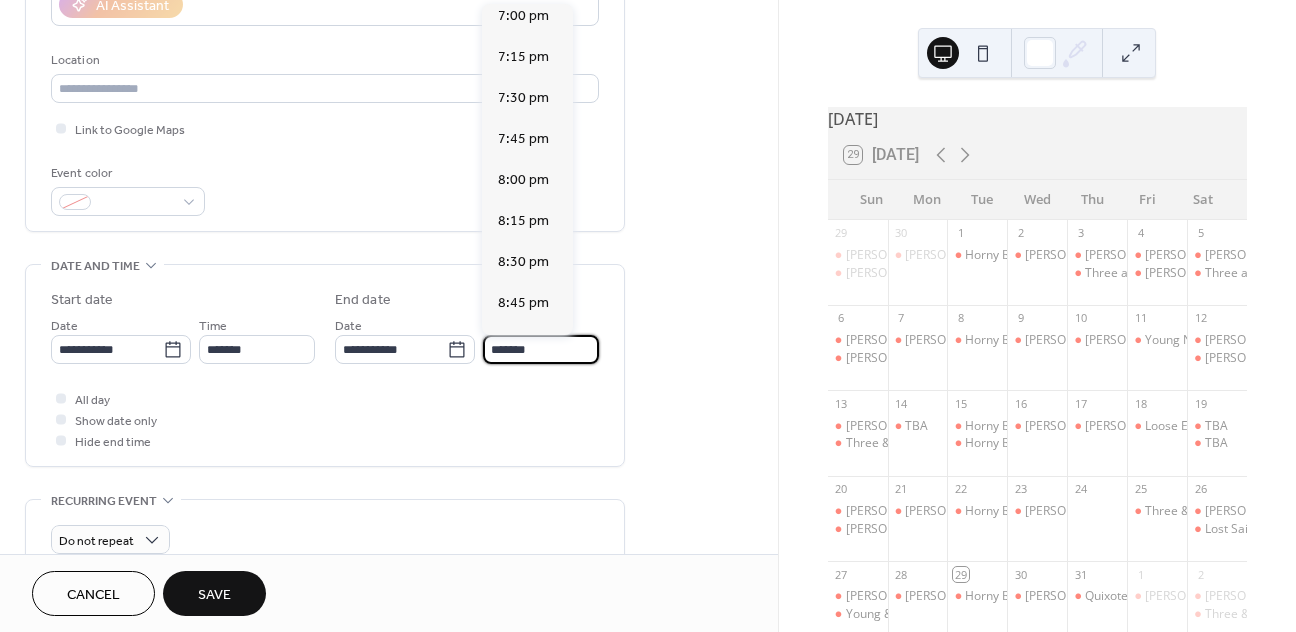 scroll, scrollTop: 302, scrollLeft: 0, axis: vertical 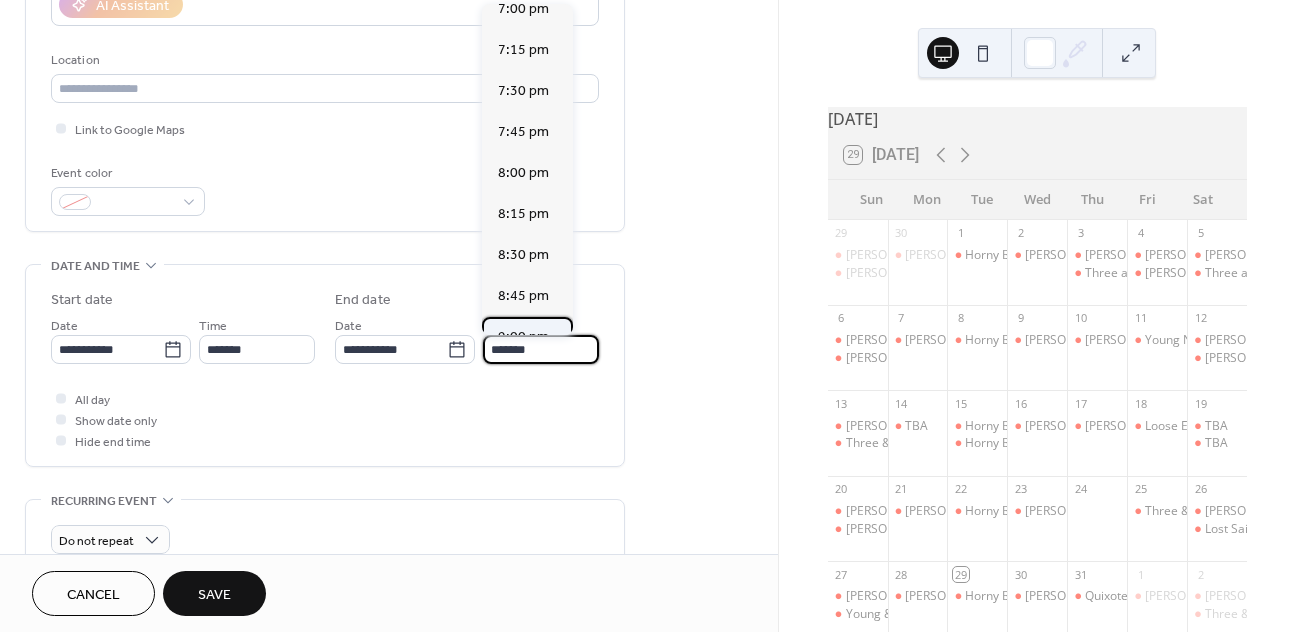 click on "9:00 pm" at bounding box center (527, 337) 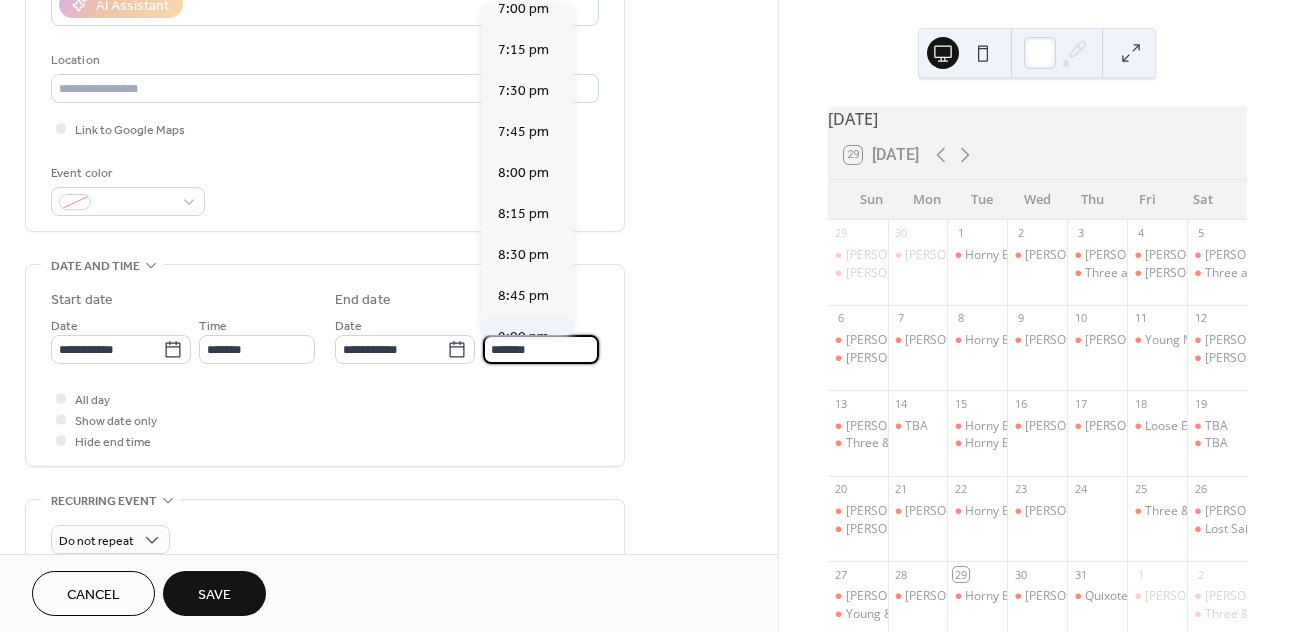 type on "*******" 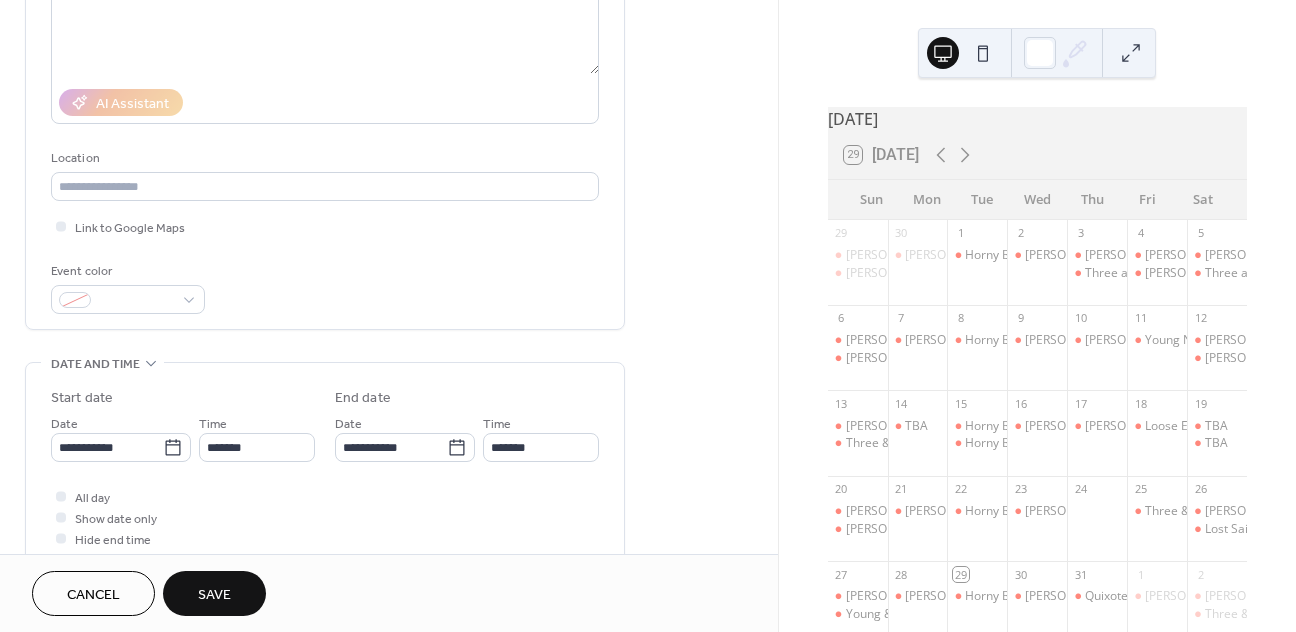 scroll, scrollTop: 284, scrollLeft: 0, axis: vertical 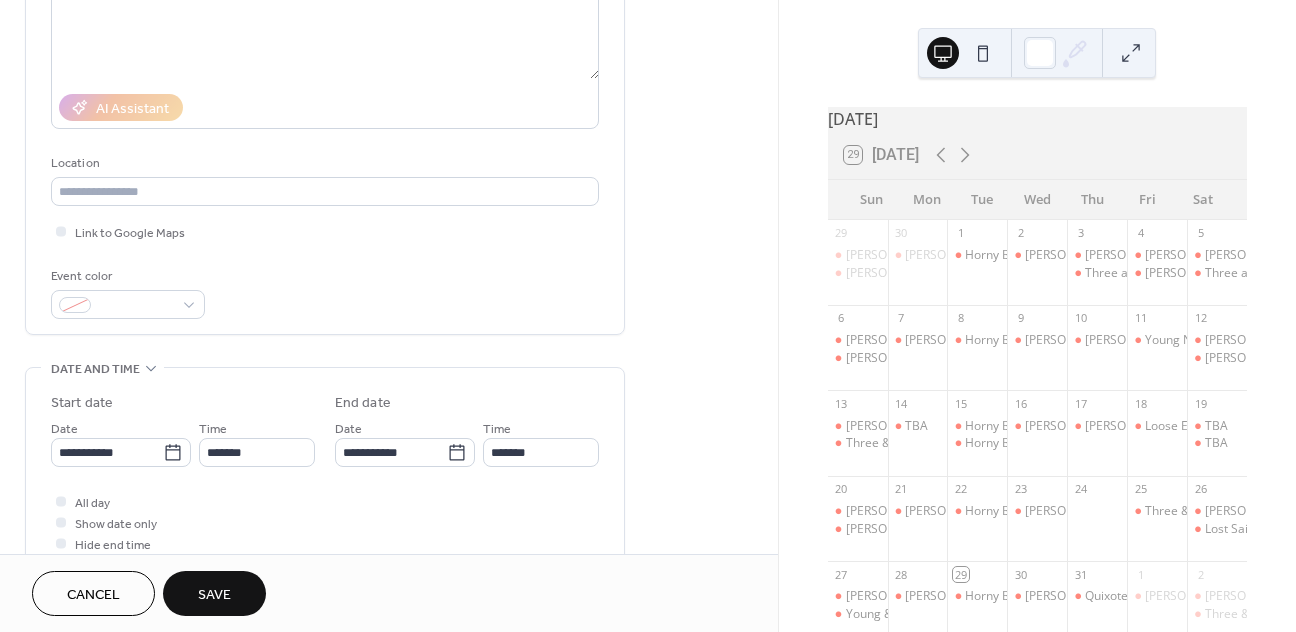 click on "Save" at bounding box center (214, 593) 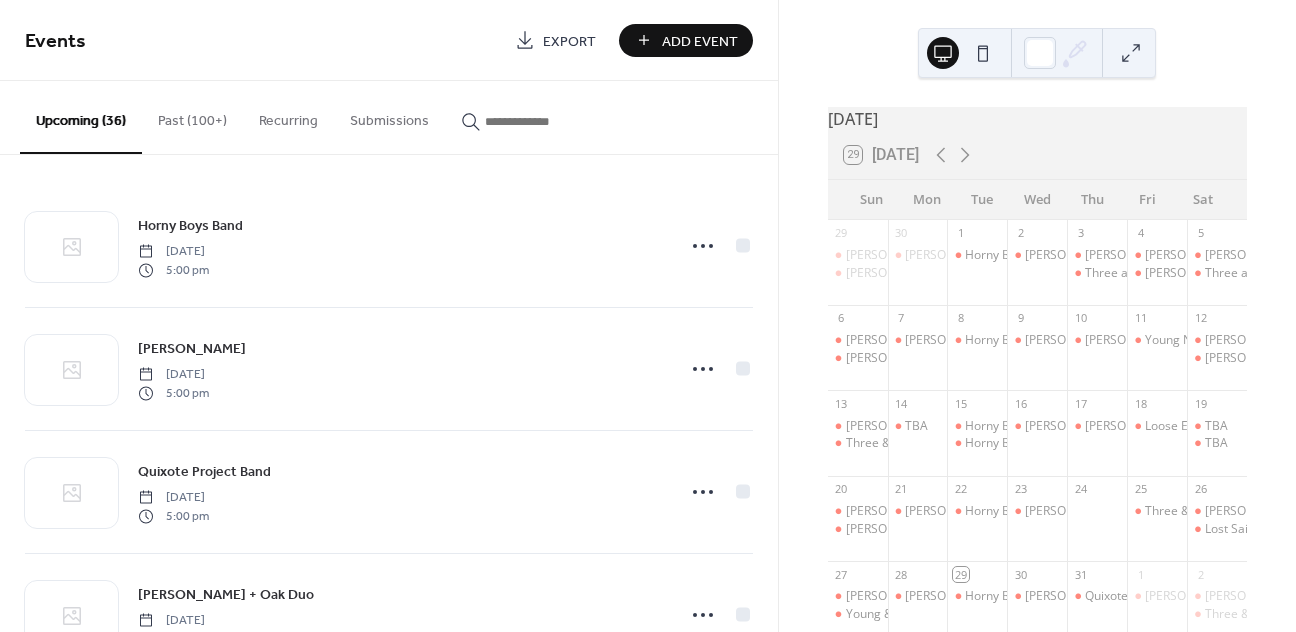 click on "Add Event" at bounding box center (700, 41) 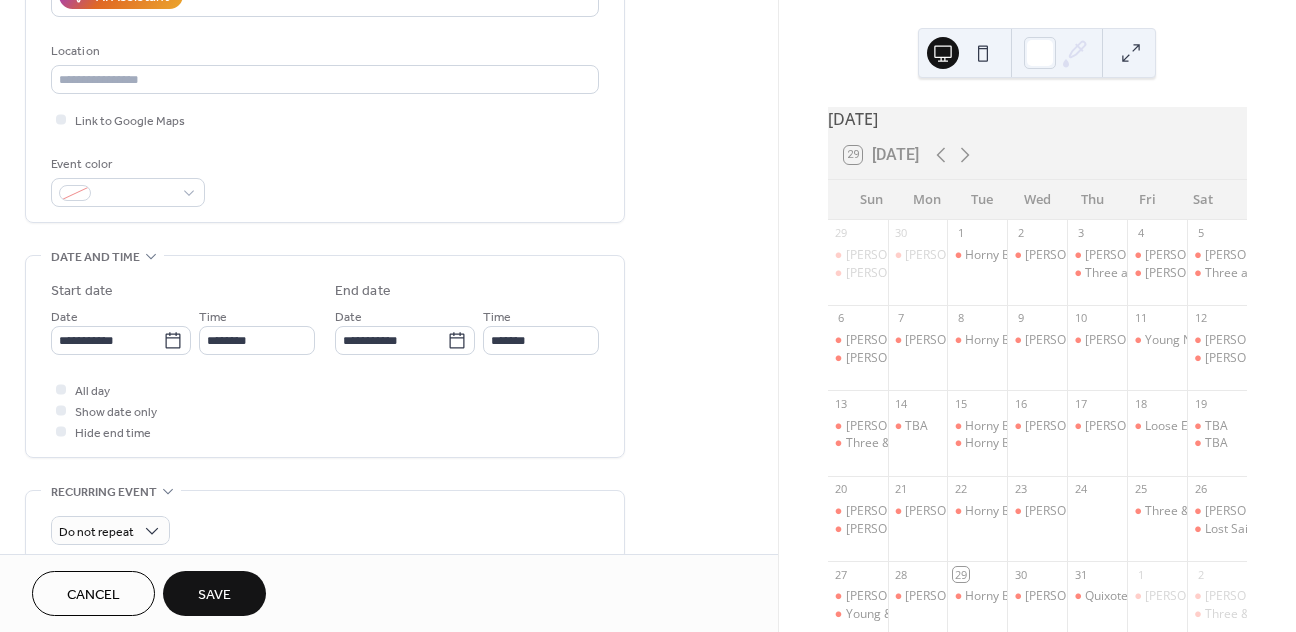 scroll, scrollTop: 442, scrollLeft: 0, axis: vertical 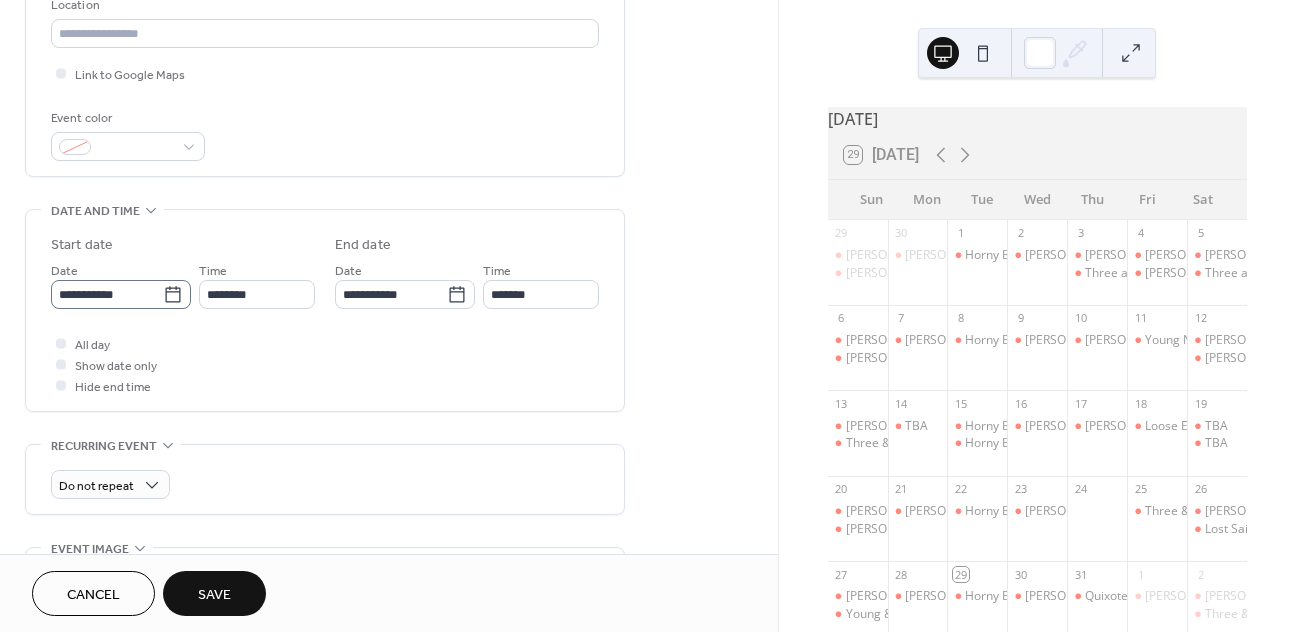 type on "**********" 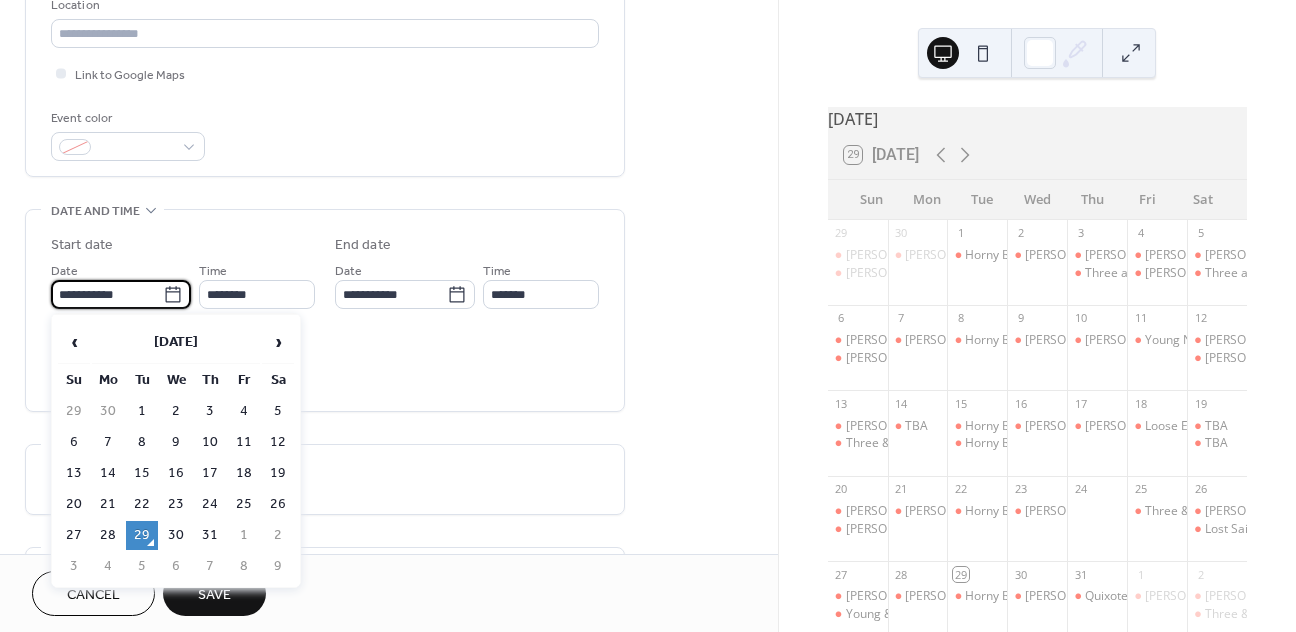 click on "**********" at bounding box center [107, 294] 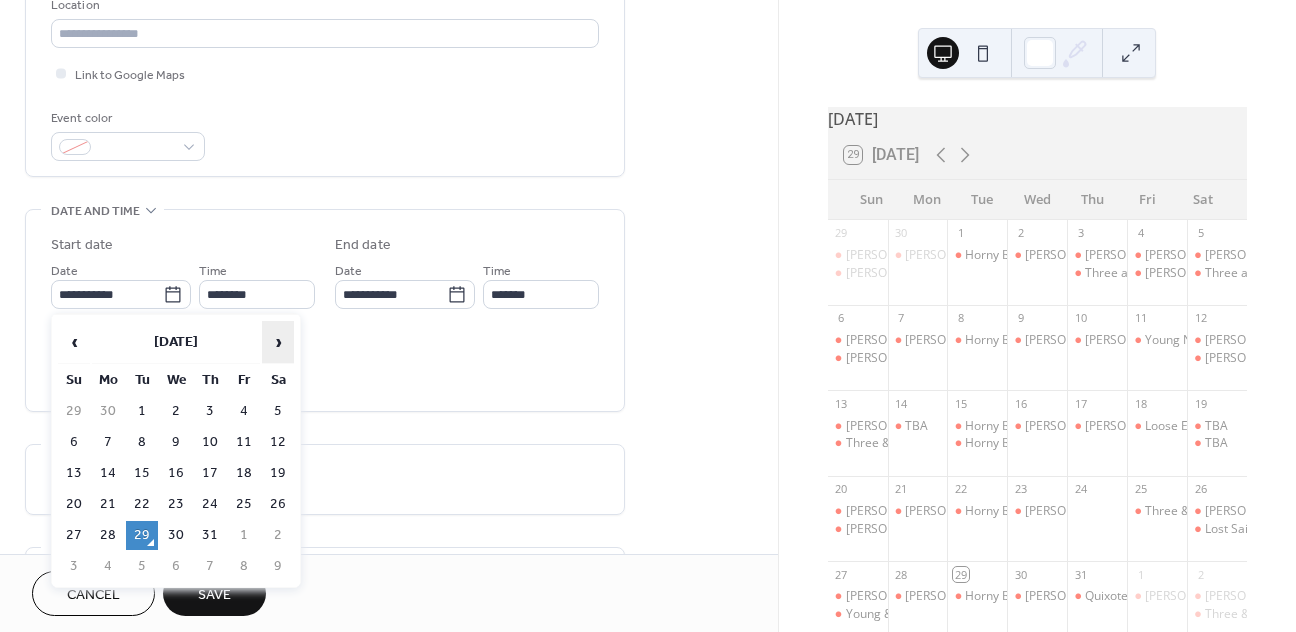 click on "›" at bounding box center (278, 342) 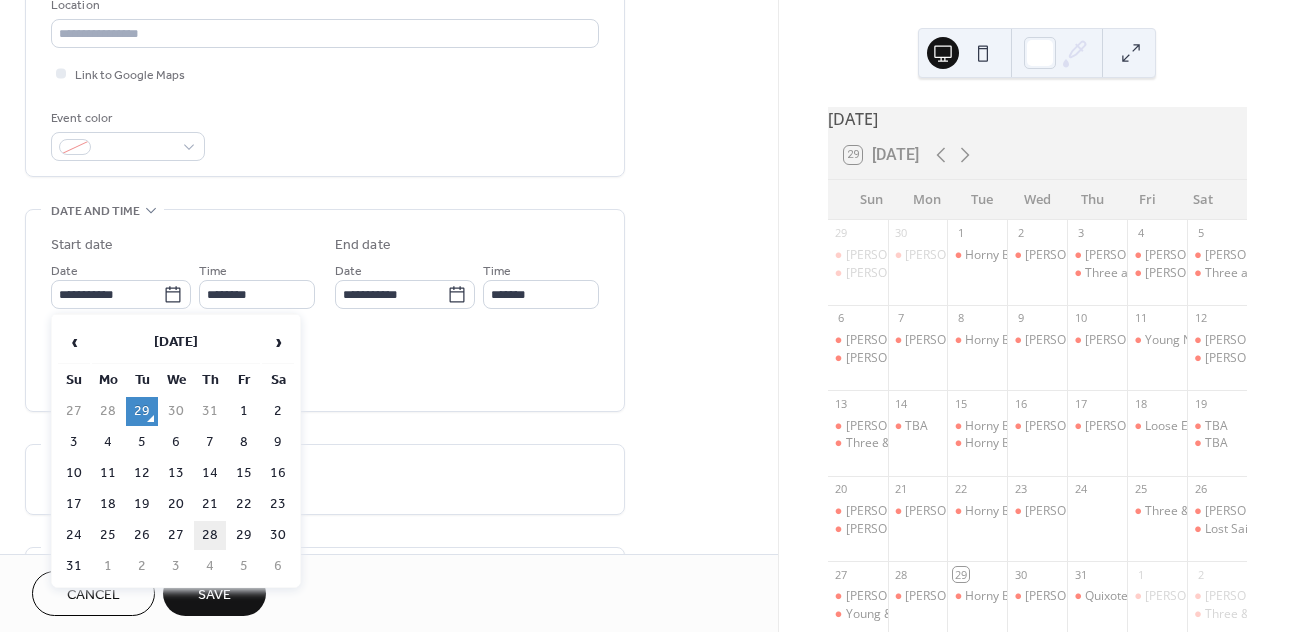 click on "28" at bounding box center [210, 535] 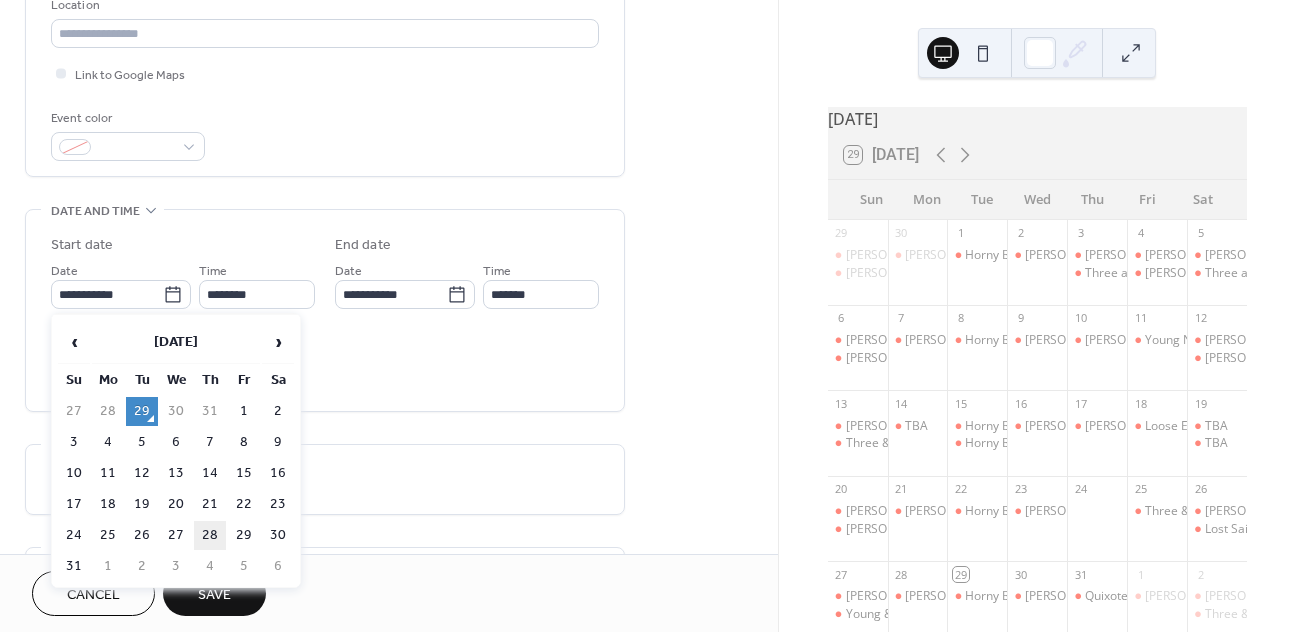 type on "**********" 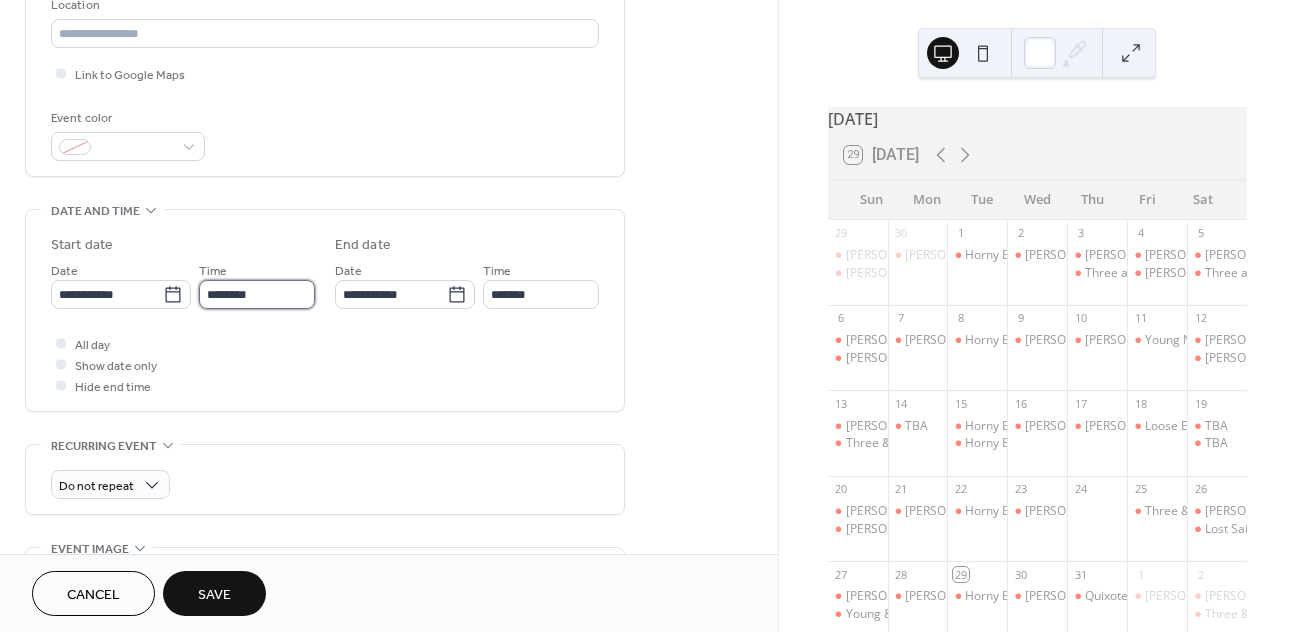 click on "********" at bounding box center [257, 294] 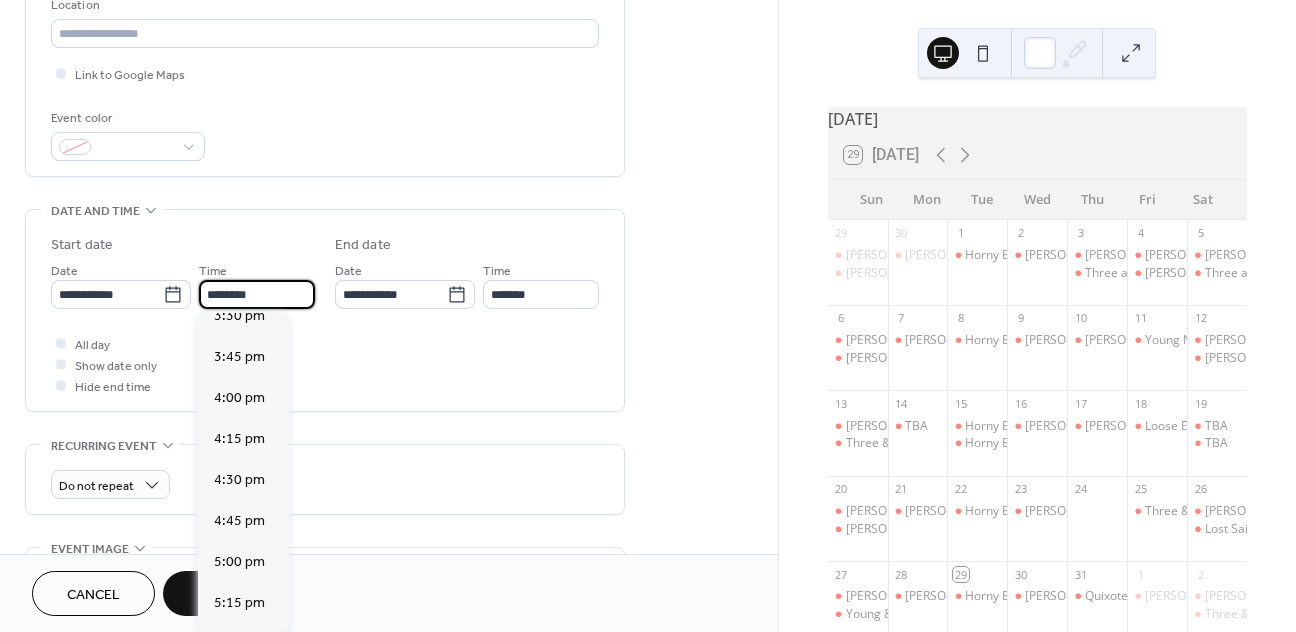 scroll, scrollTop: 2558, scrollLeft: 0, axis: vertical 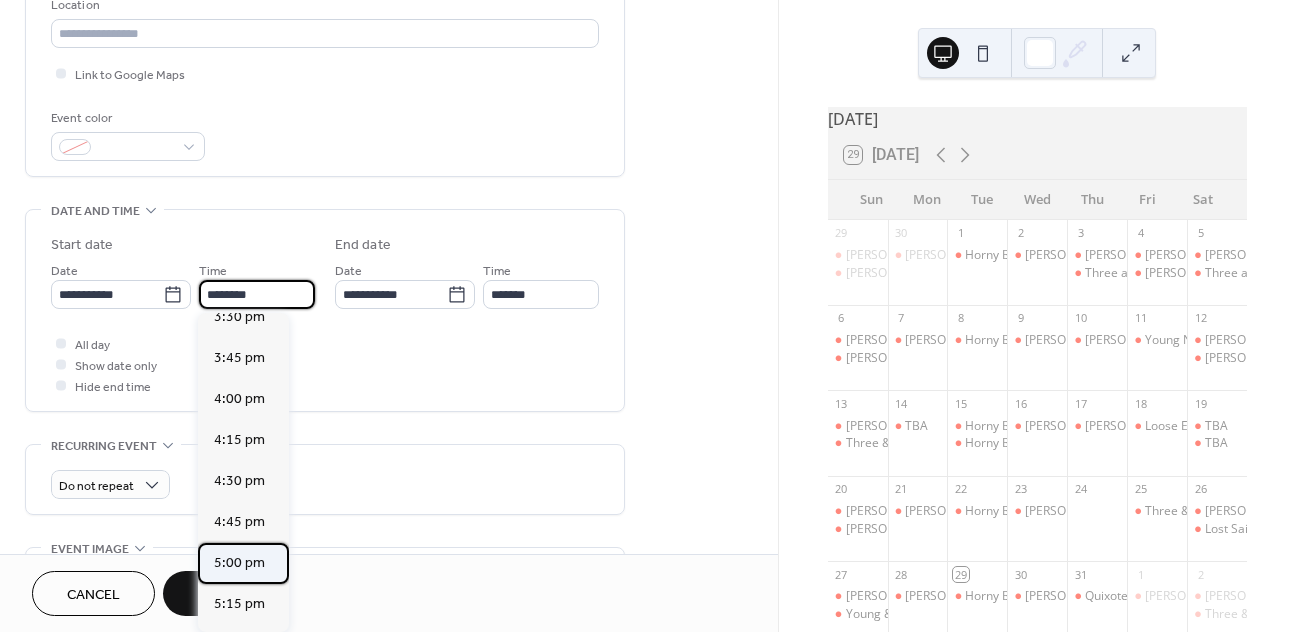 click on "5:00 pm" at bounding box center [239, 563] 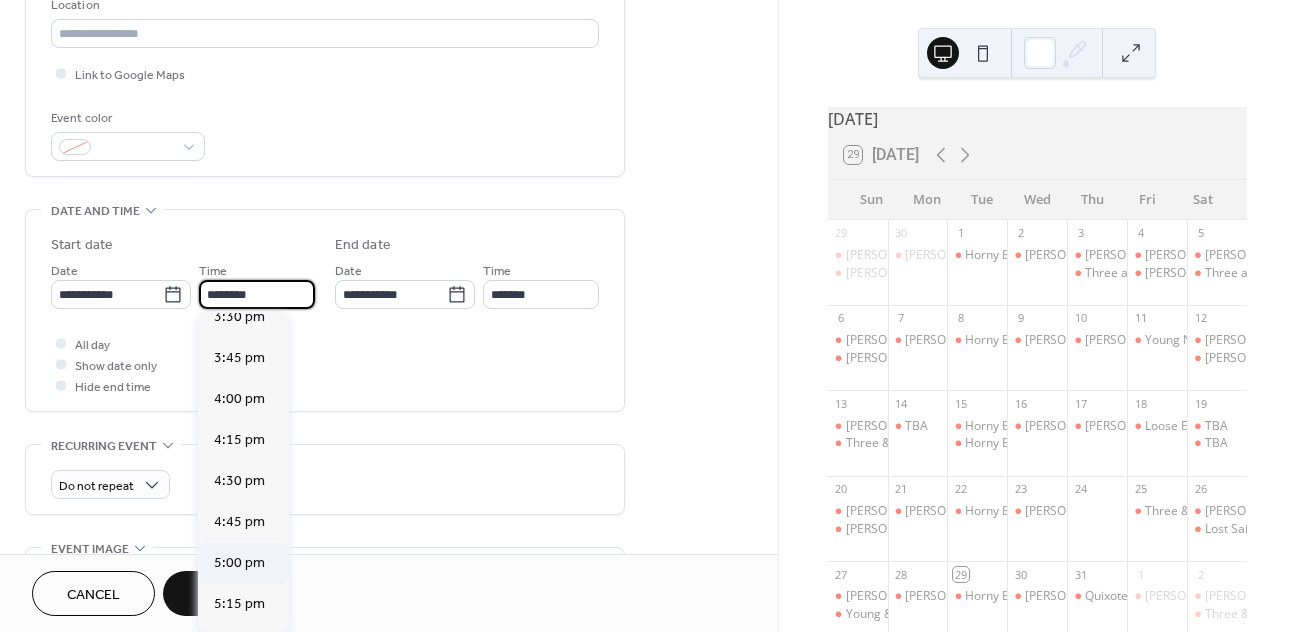 type on "*******" 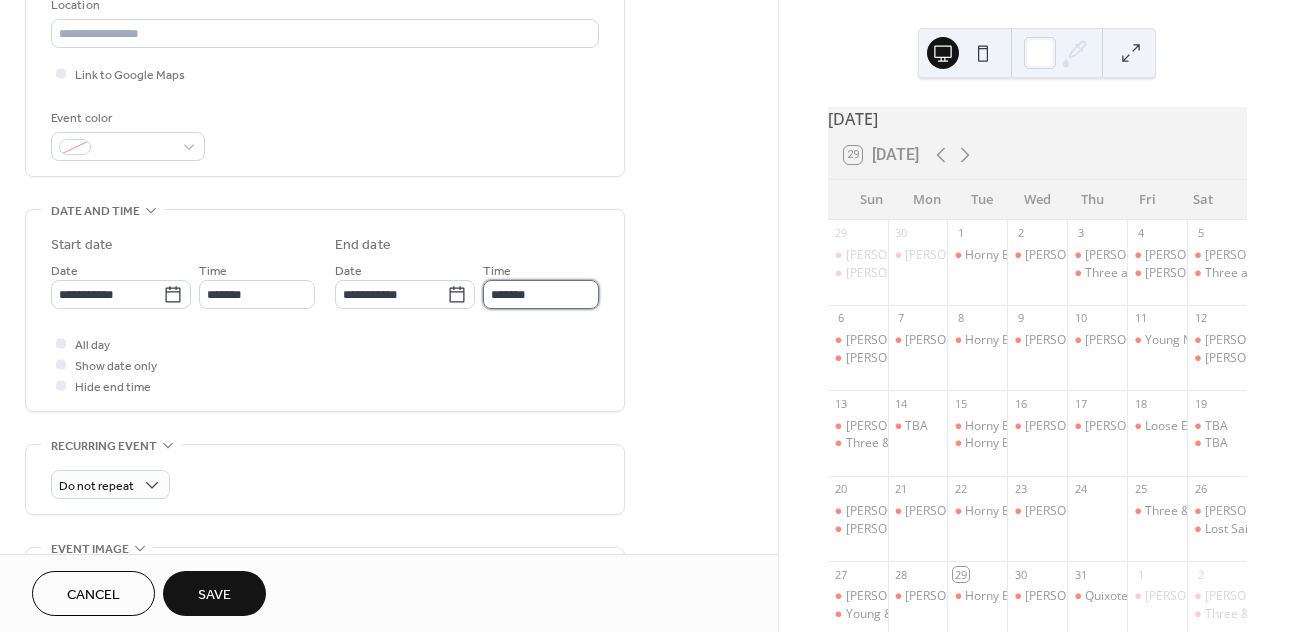 click on "*******" at bounding box center [541, 294] 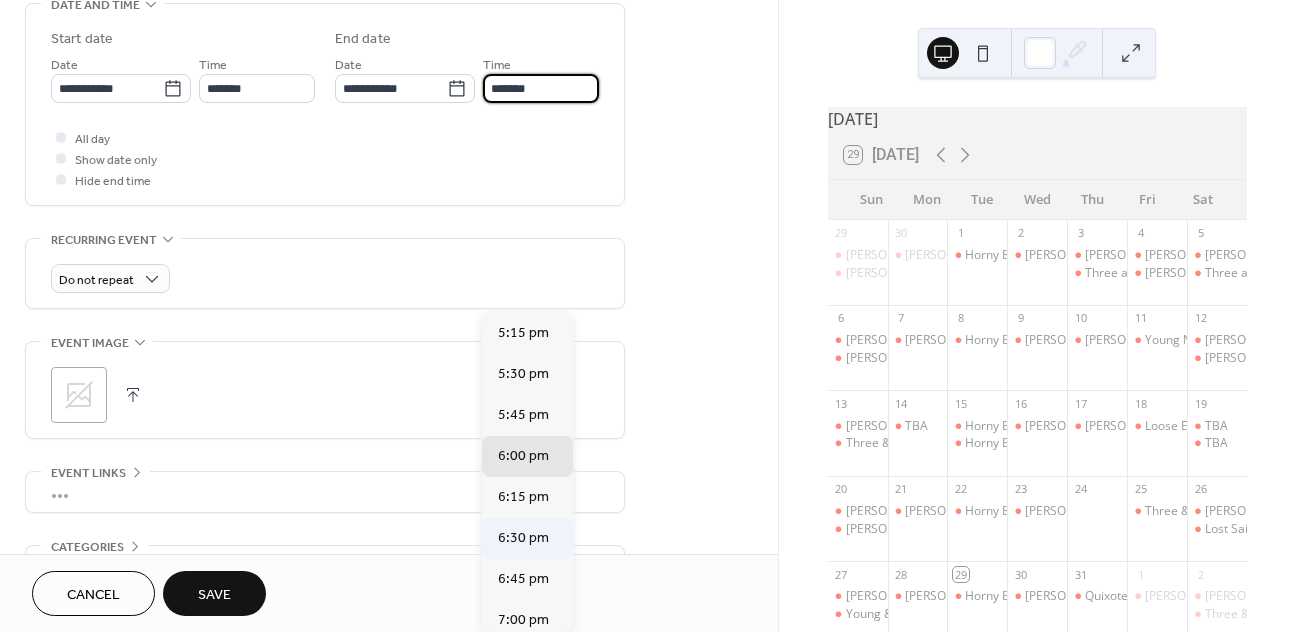 scroll, scrollTop: 652, scrollLeft: 0, axis: vertical 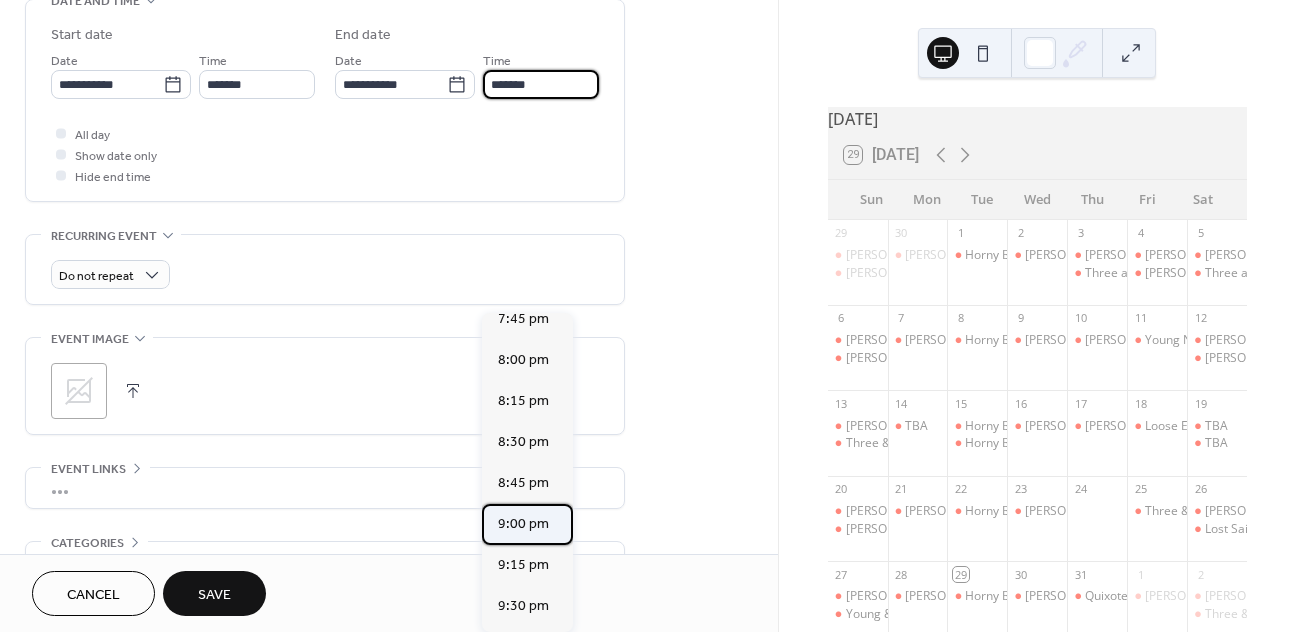 click on "9:00 pm" at bounding box center [523, 524] 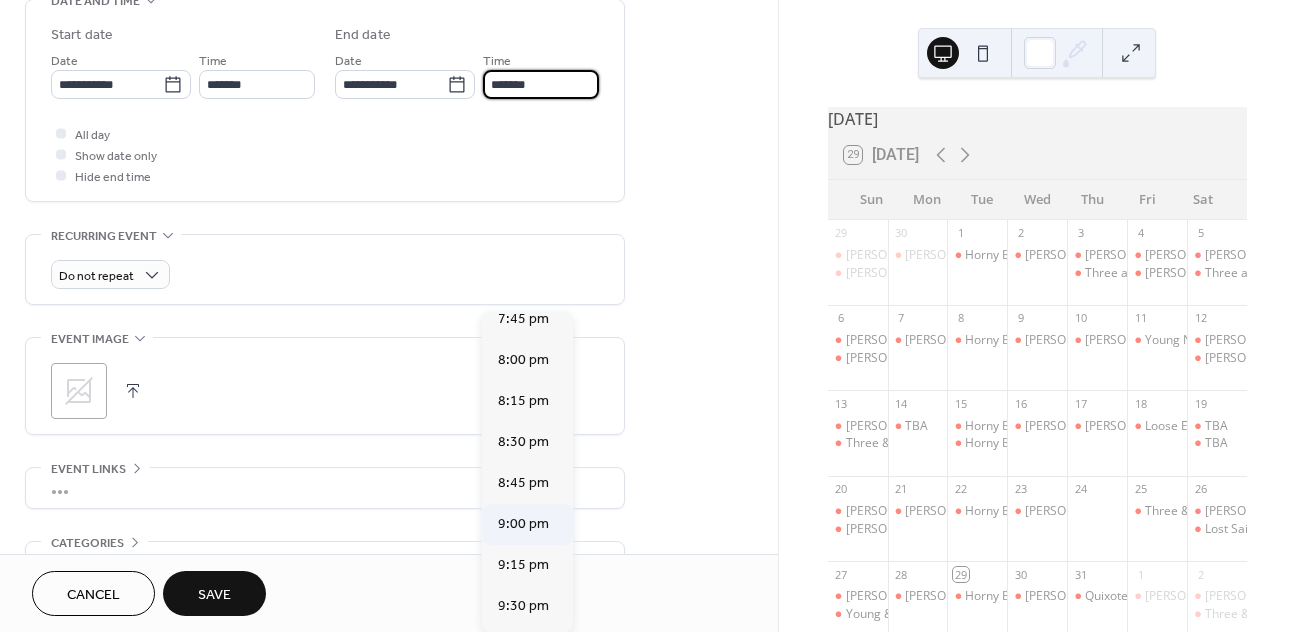 type on "*******" 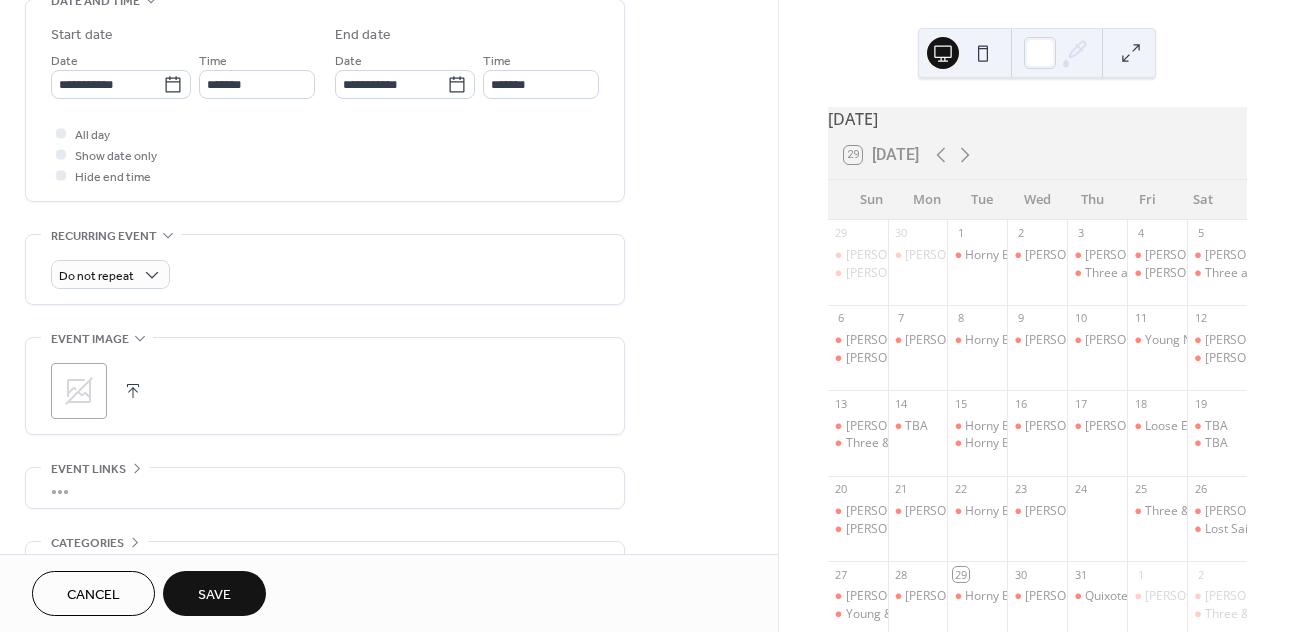 click on "Save" at bounding box center (214, 595) 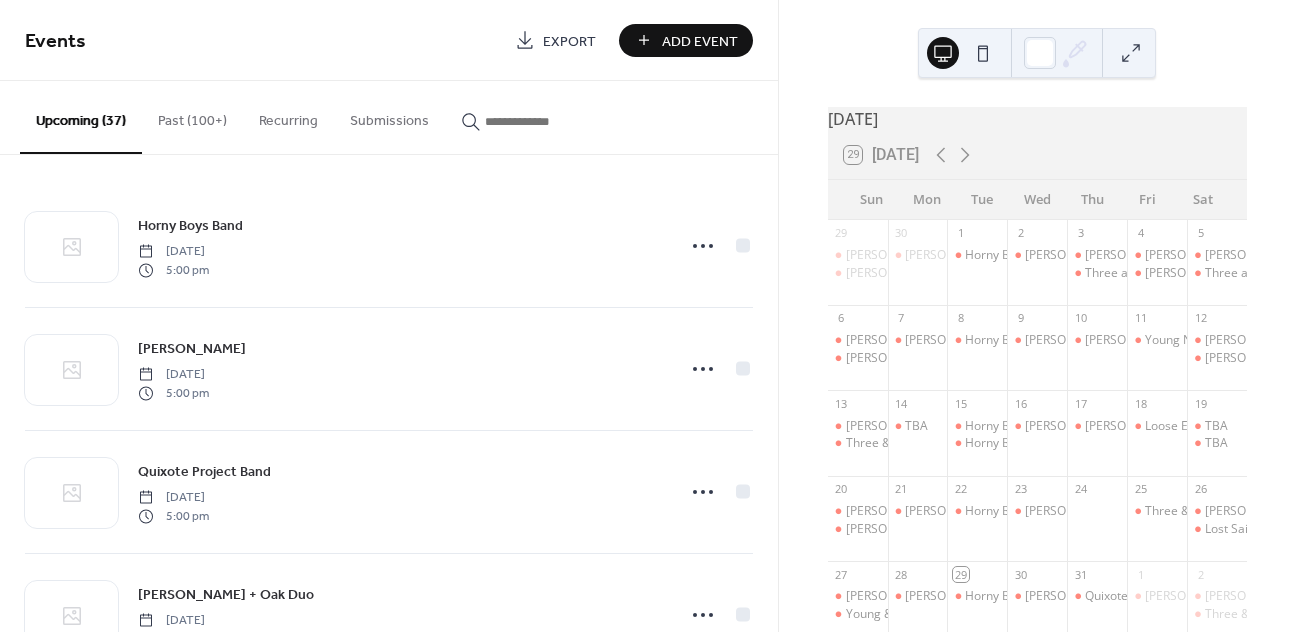 click on "Add Event" at bounding box center [700, 41] 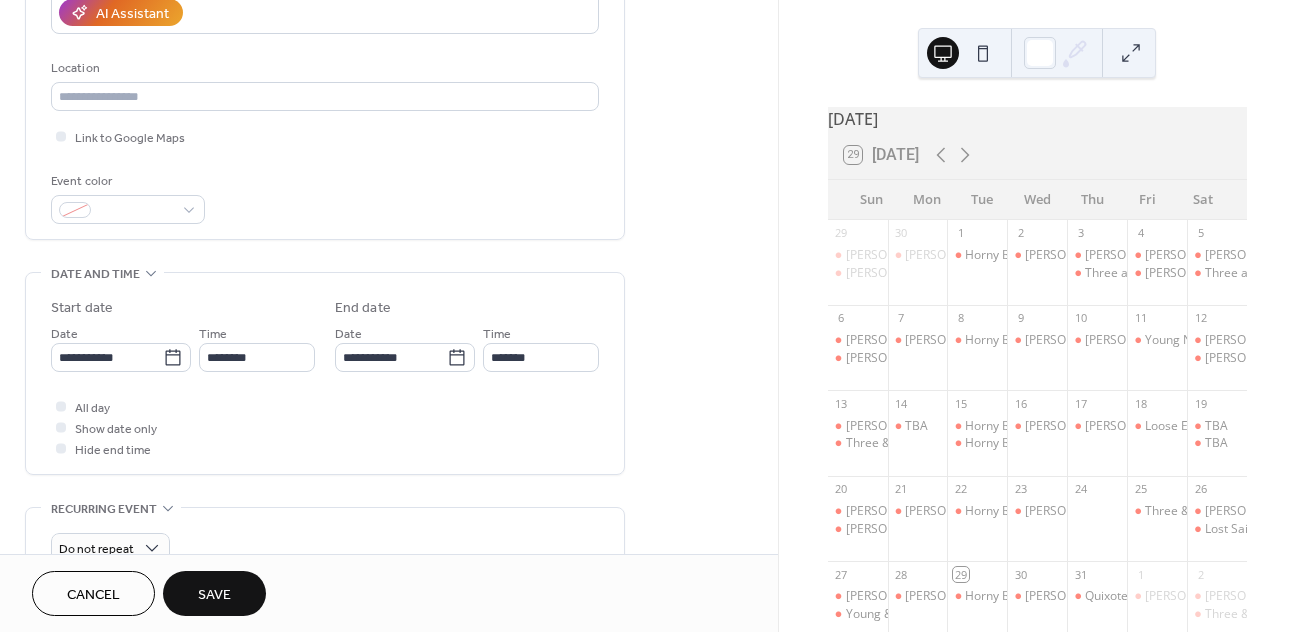 scroll, scrollTop: 378, scrollLeft: 0, axis: vertical 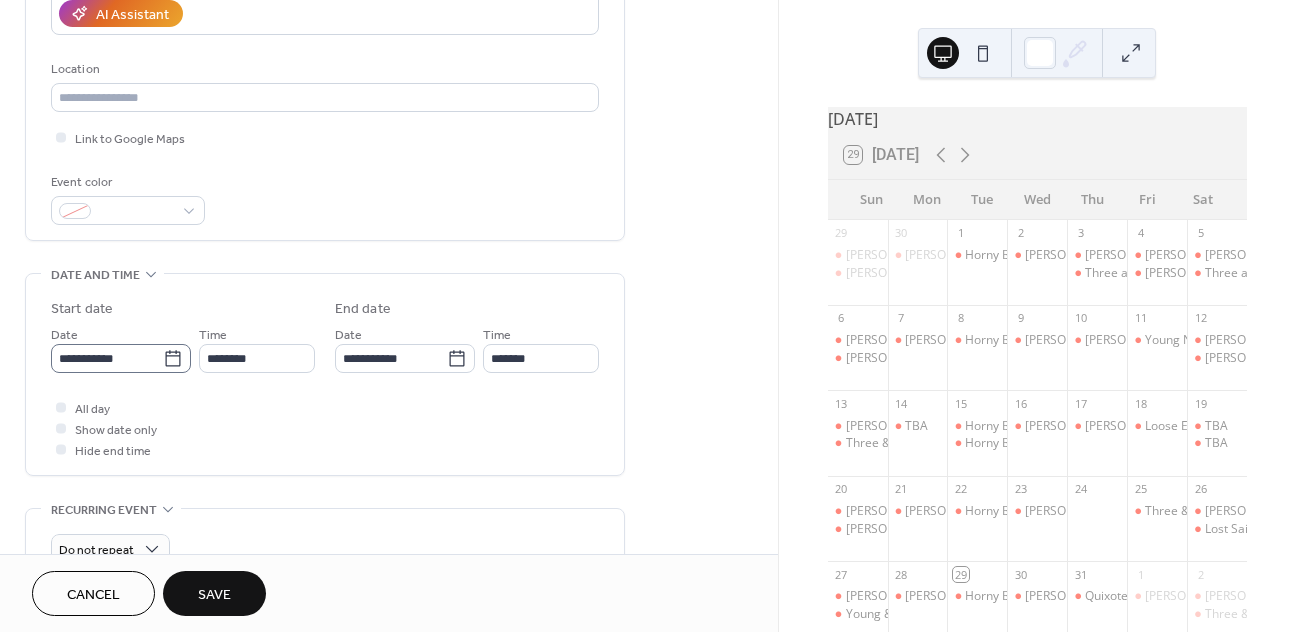 type on "**********" 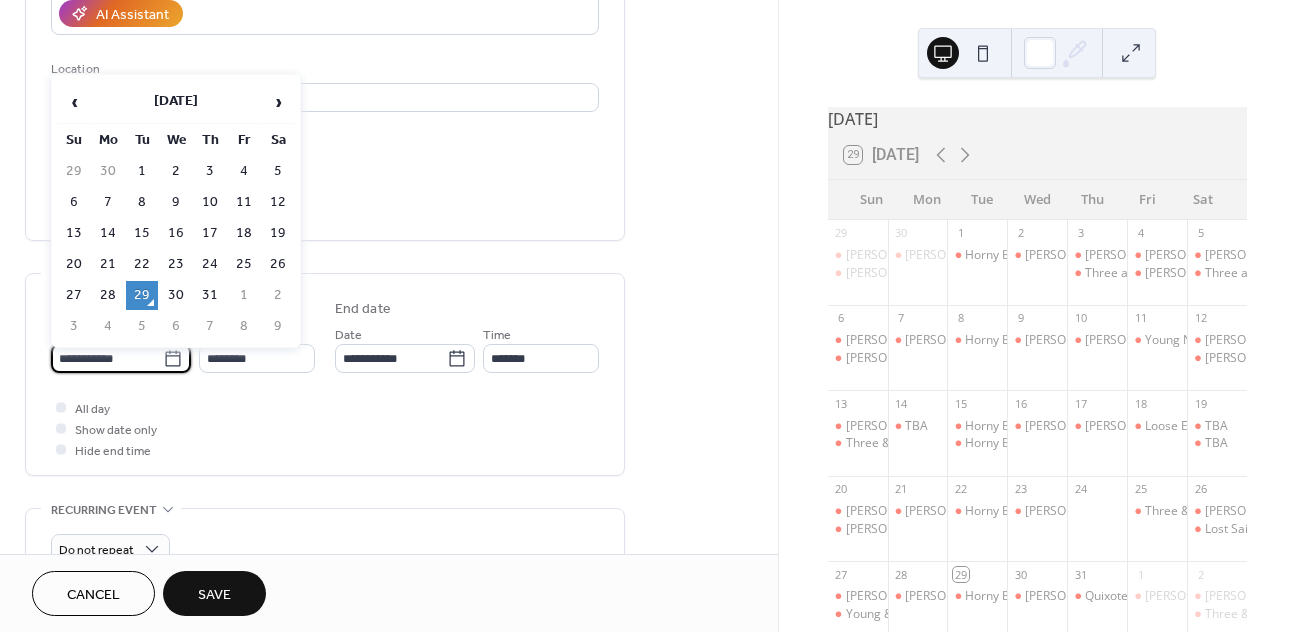 click on "**********" at bounding box center [107, 358] 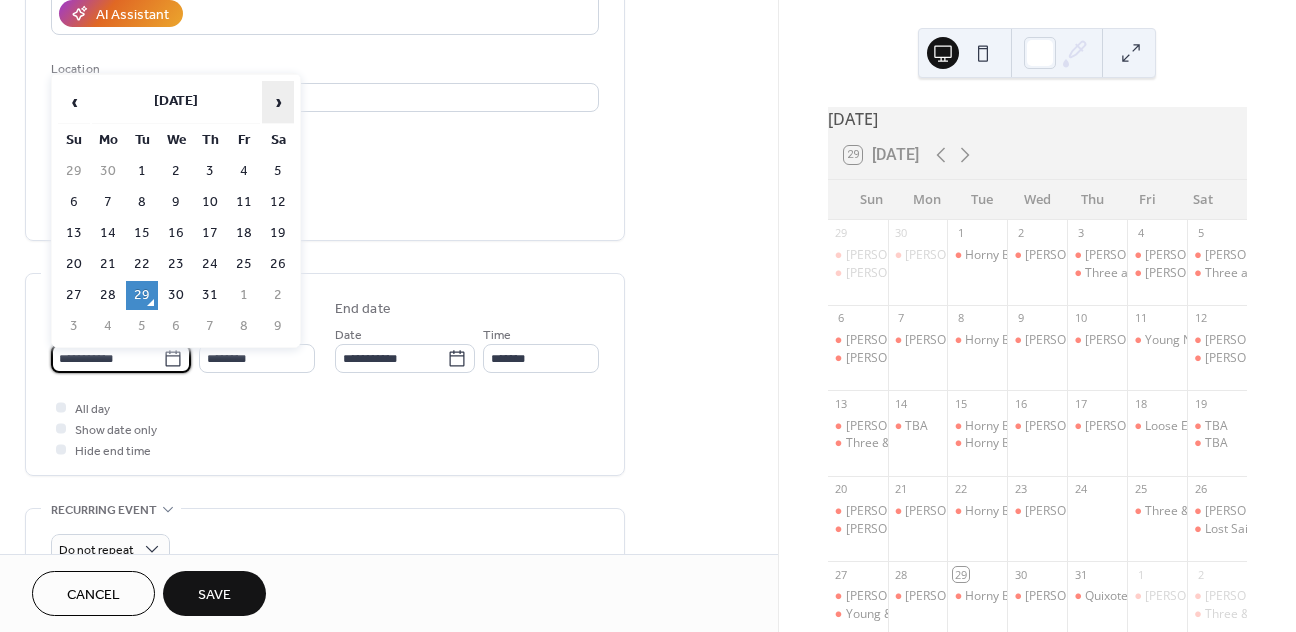 click on "›" at bounding box center [278, 102] 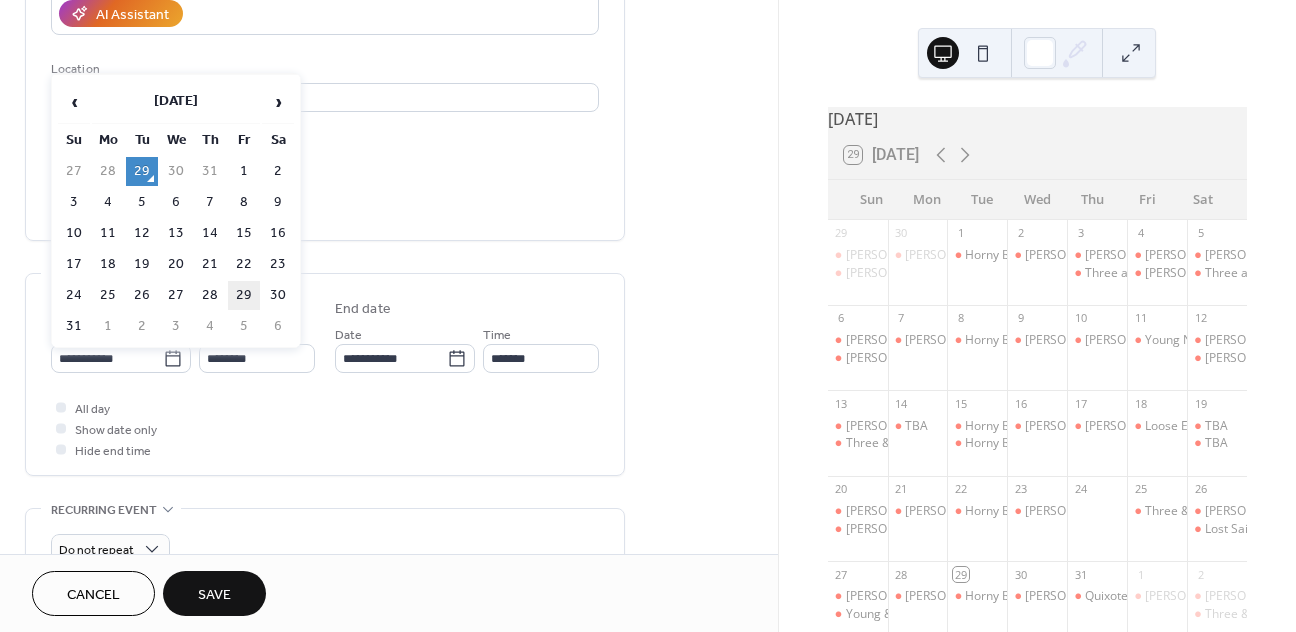click on "29" at bounding box center [244, 295] 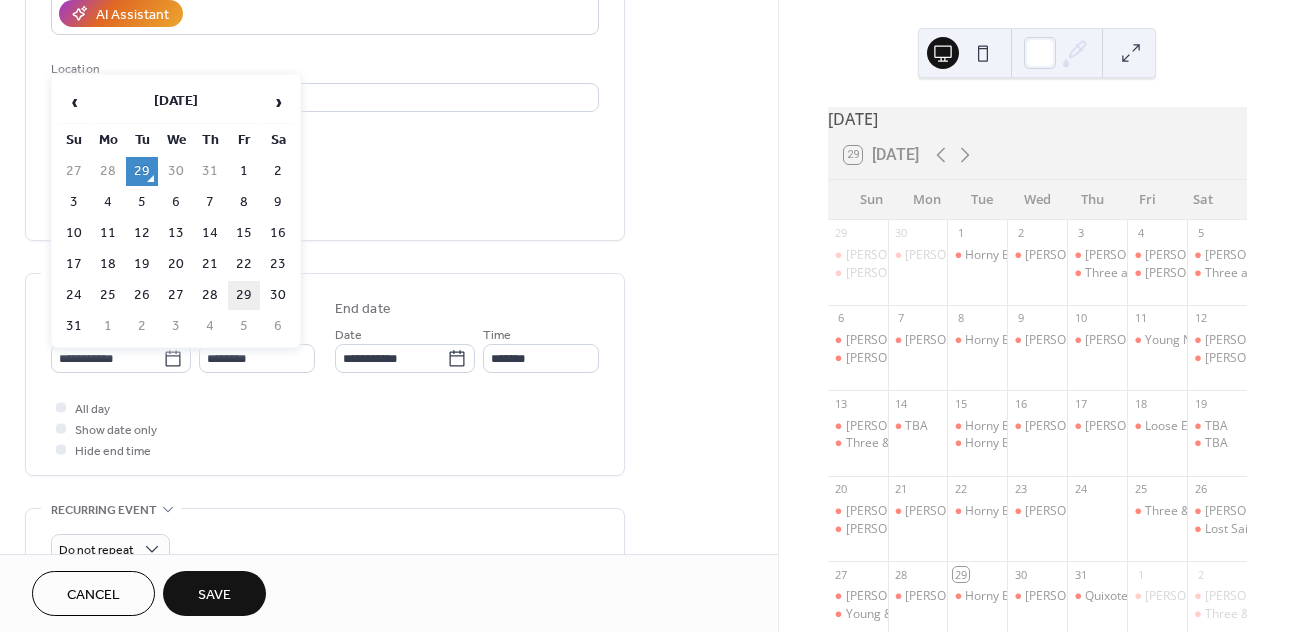type on "**********" 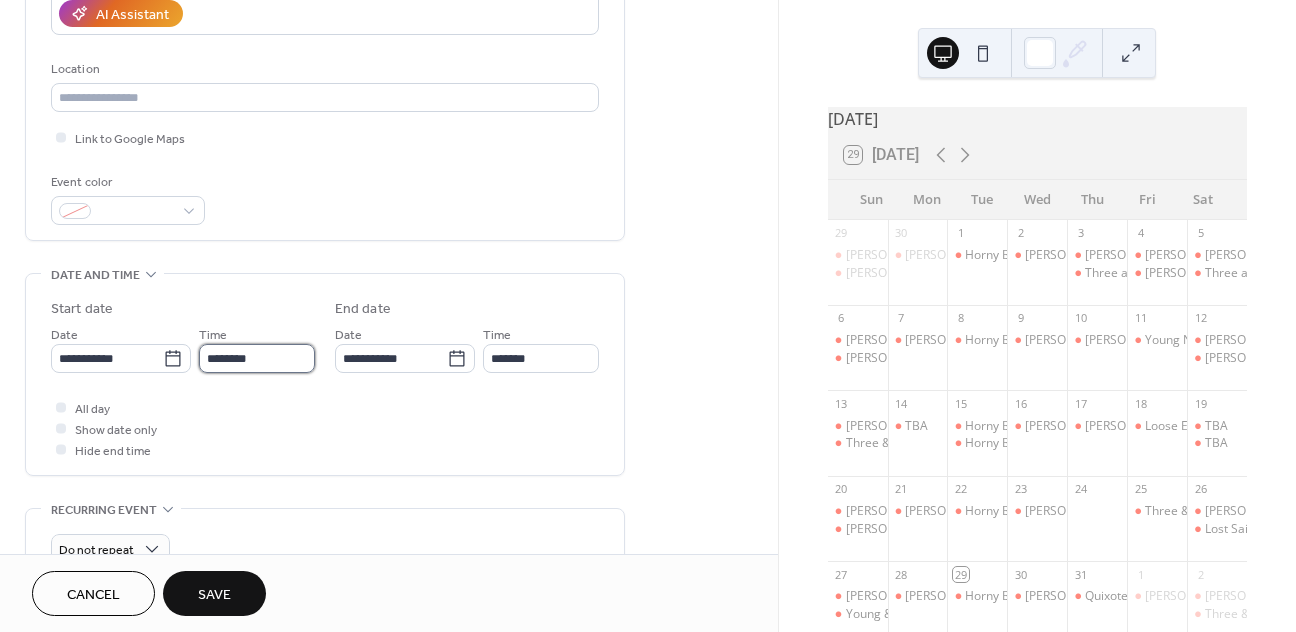 click on "********" at bounding box center [257, 358] 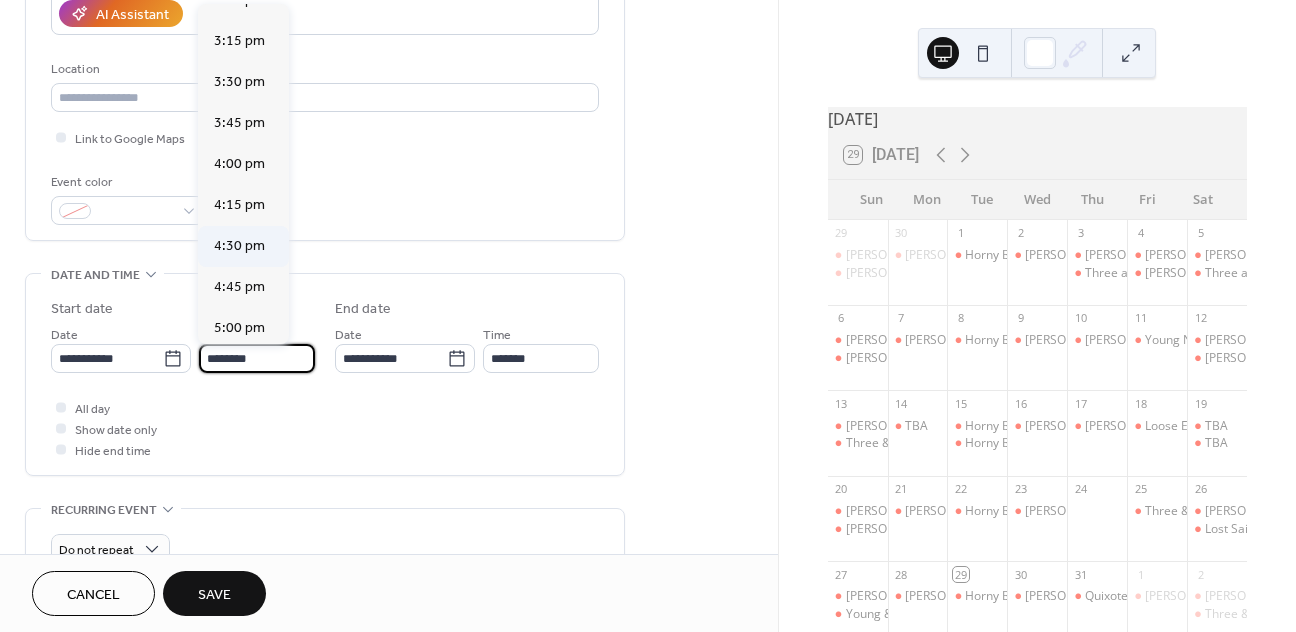 scroll, scrollTop: 2493, scrollLeft: 0, axis: vertical 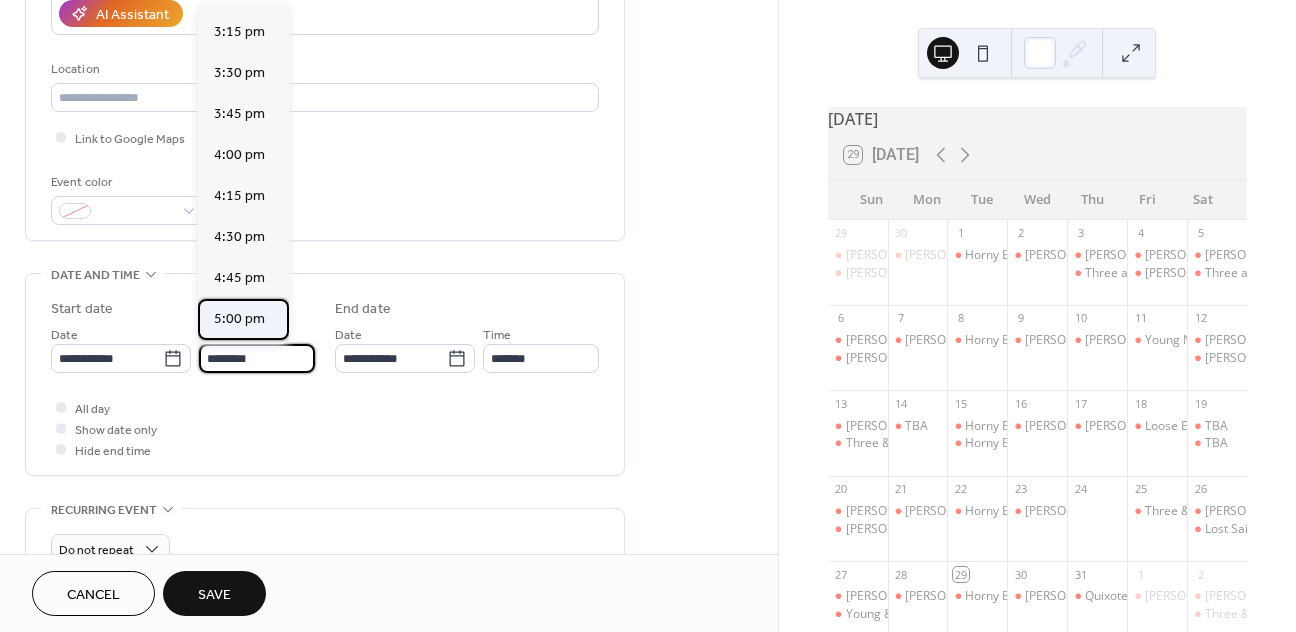click on "5:00 pm" at bounding box center [239, 319] 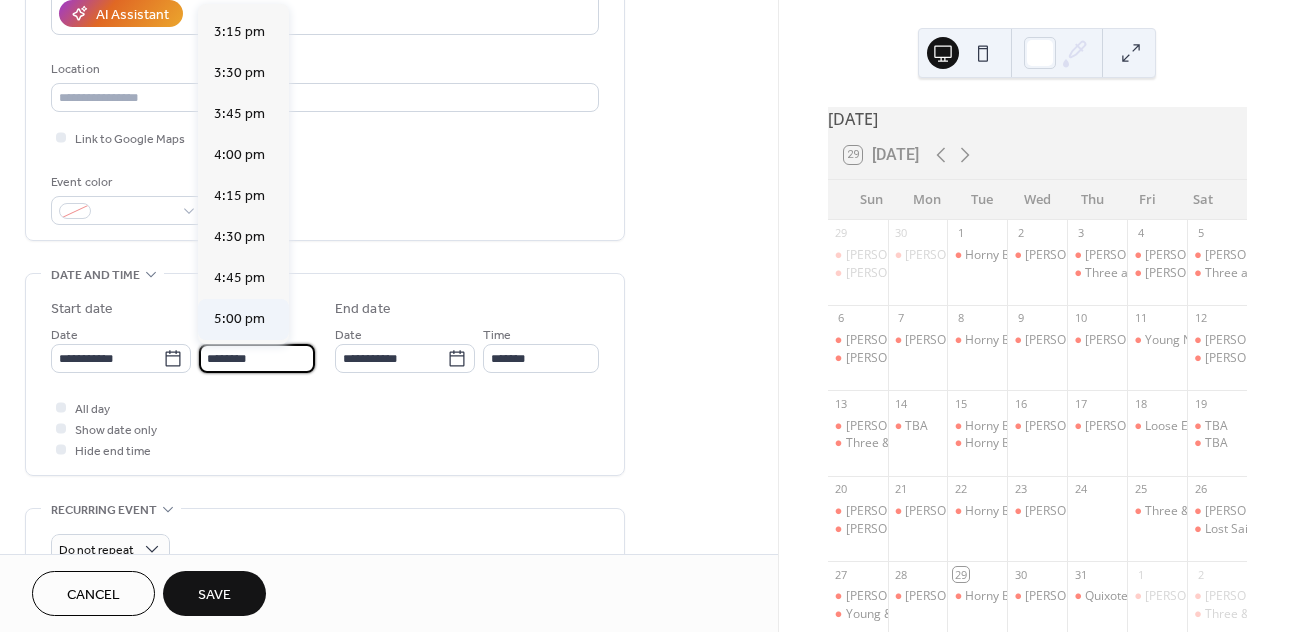 type on "*******" 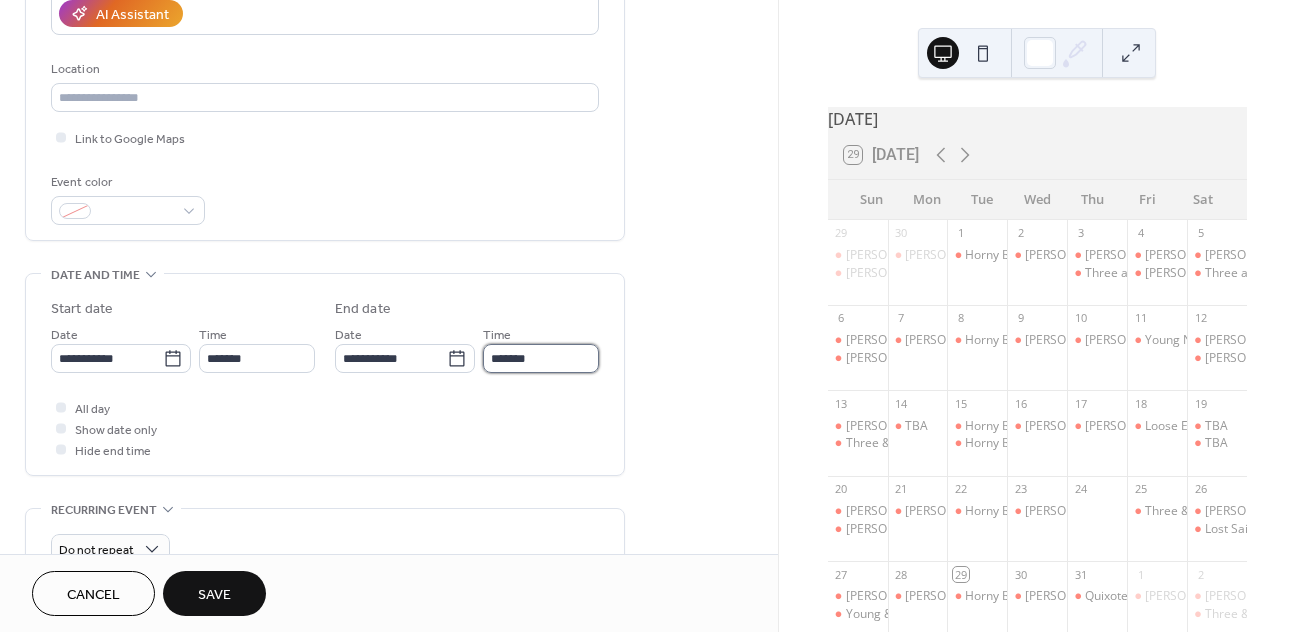 click on "*******" at bounding box center (541, 358) 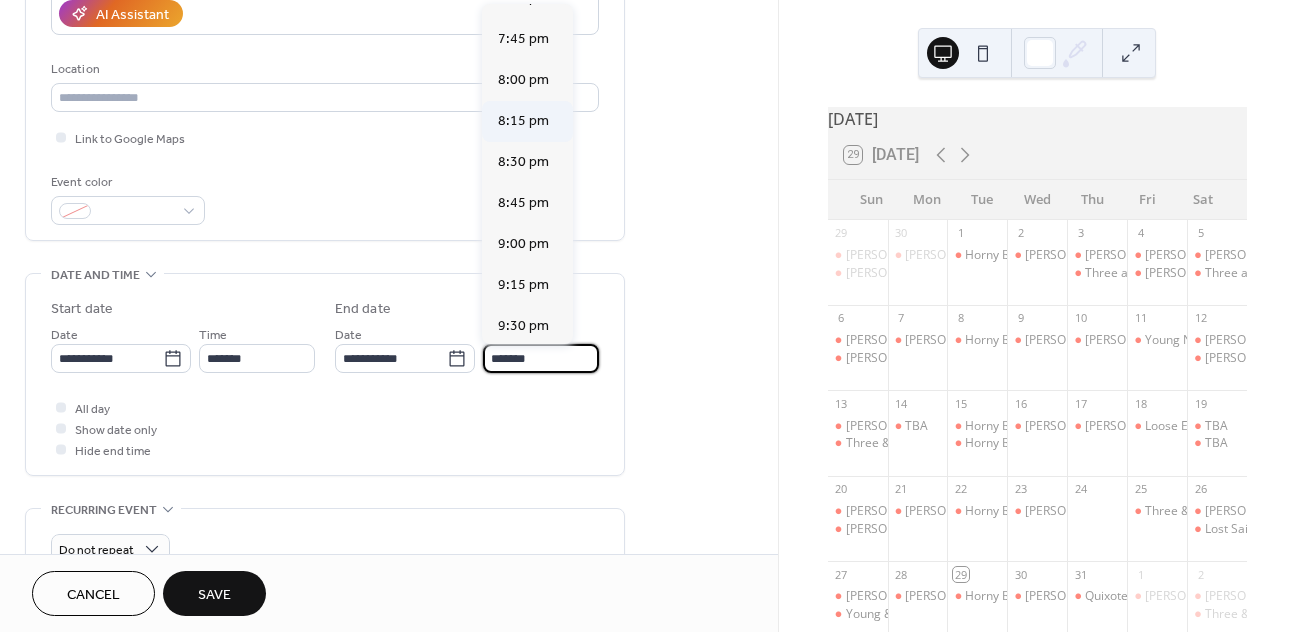 scroll, scrollTop: 394, scrollLeft: 0, axis: vertical 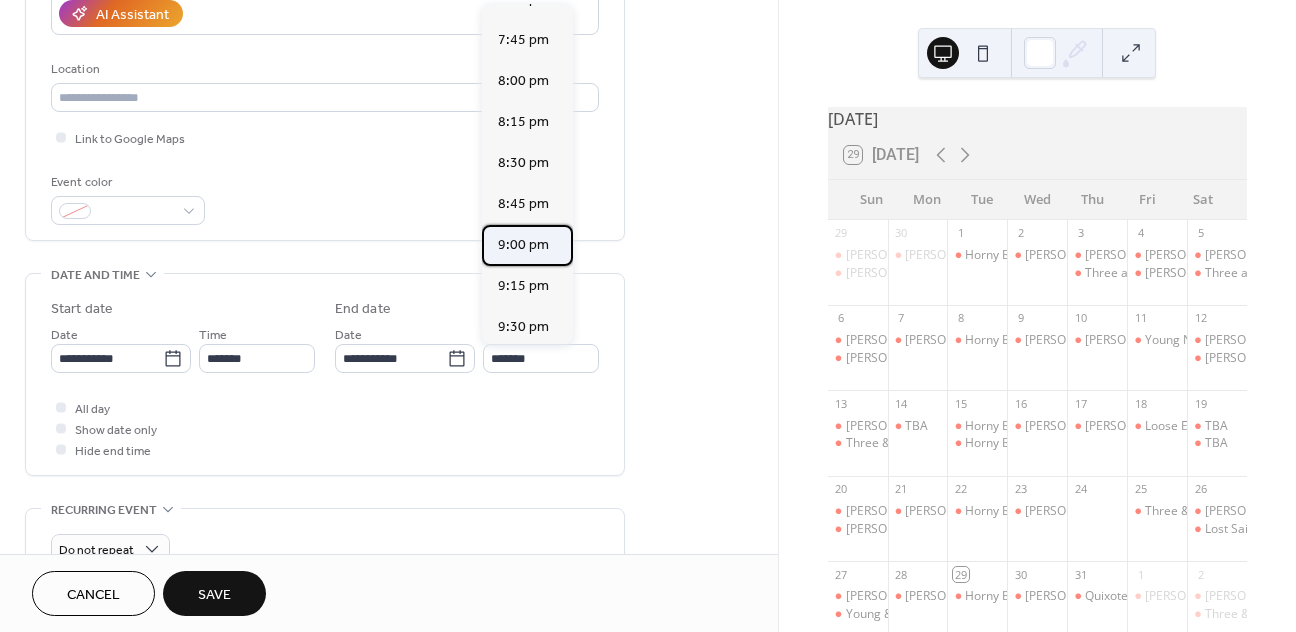 click on "9:00 pm" at bounding box center (523, 245) 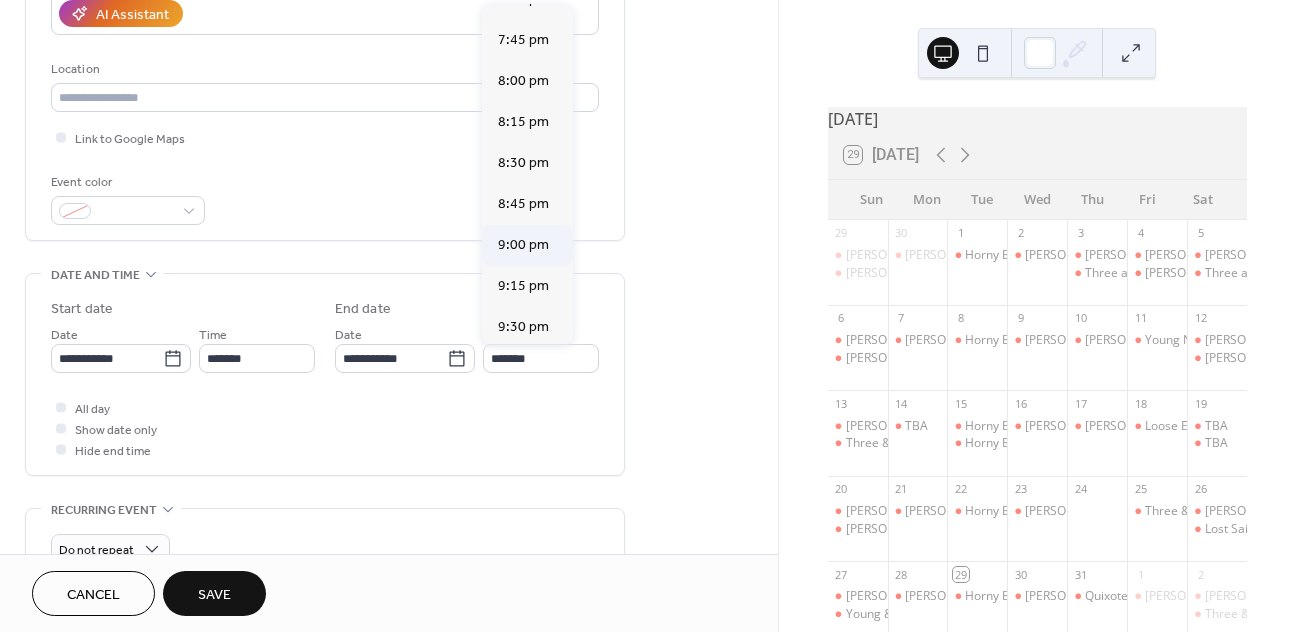 type on "*******" 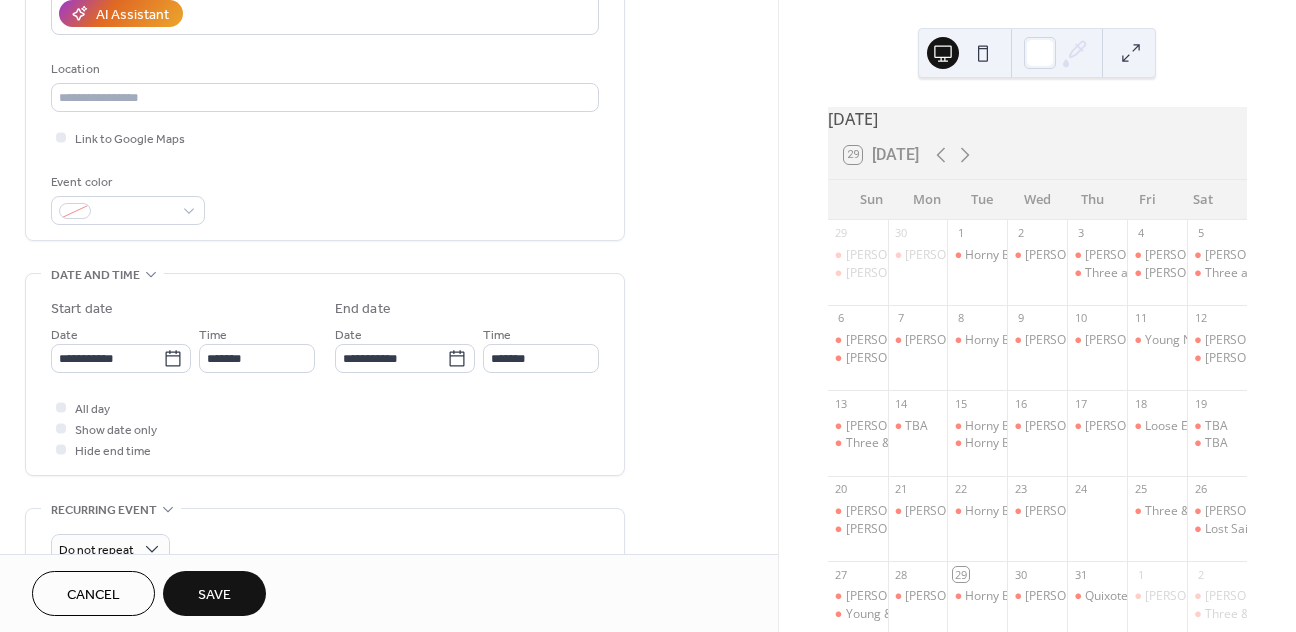 click on "Save" at bounding box center [214, 595] 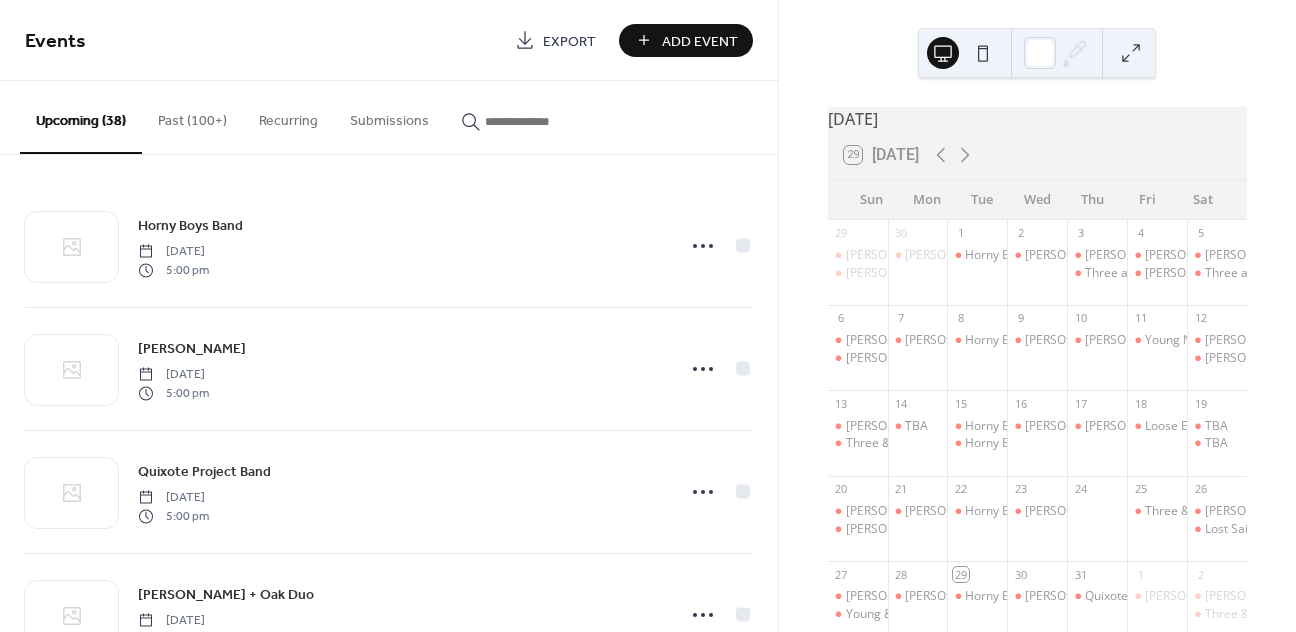 click on "Add Event" at bounding box center [700, 41] 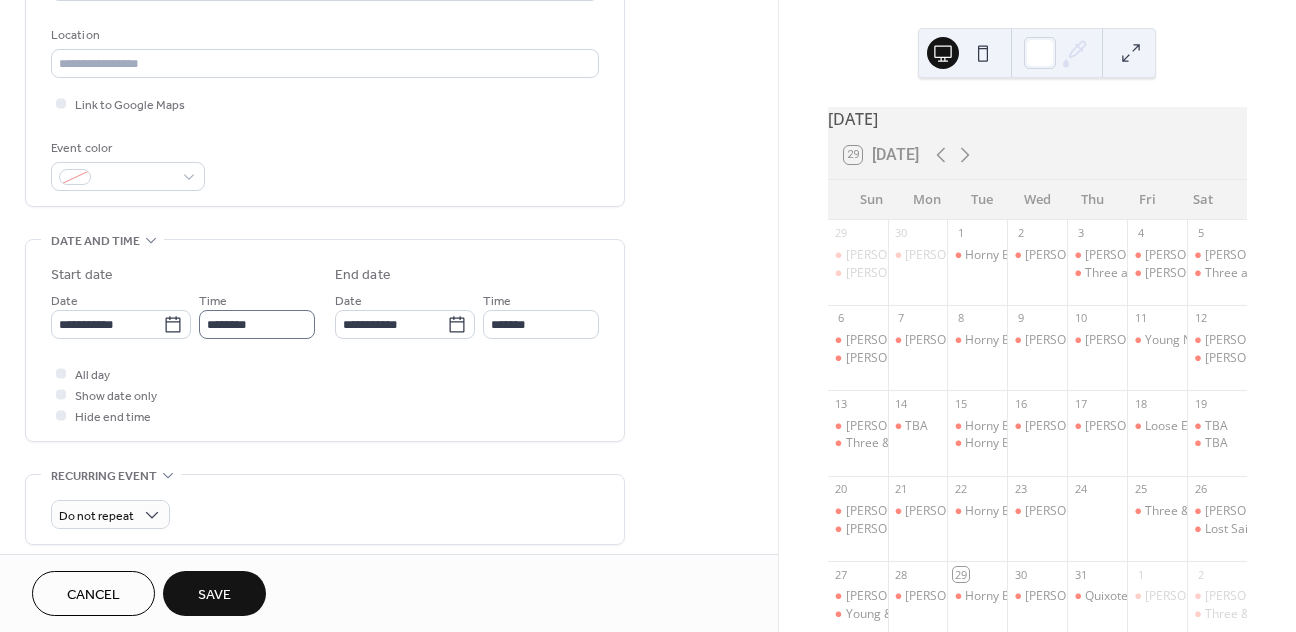 scroll, scrollTop: 468, scrollLeft: 0, axis: vertical 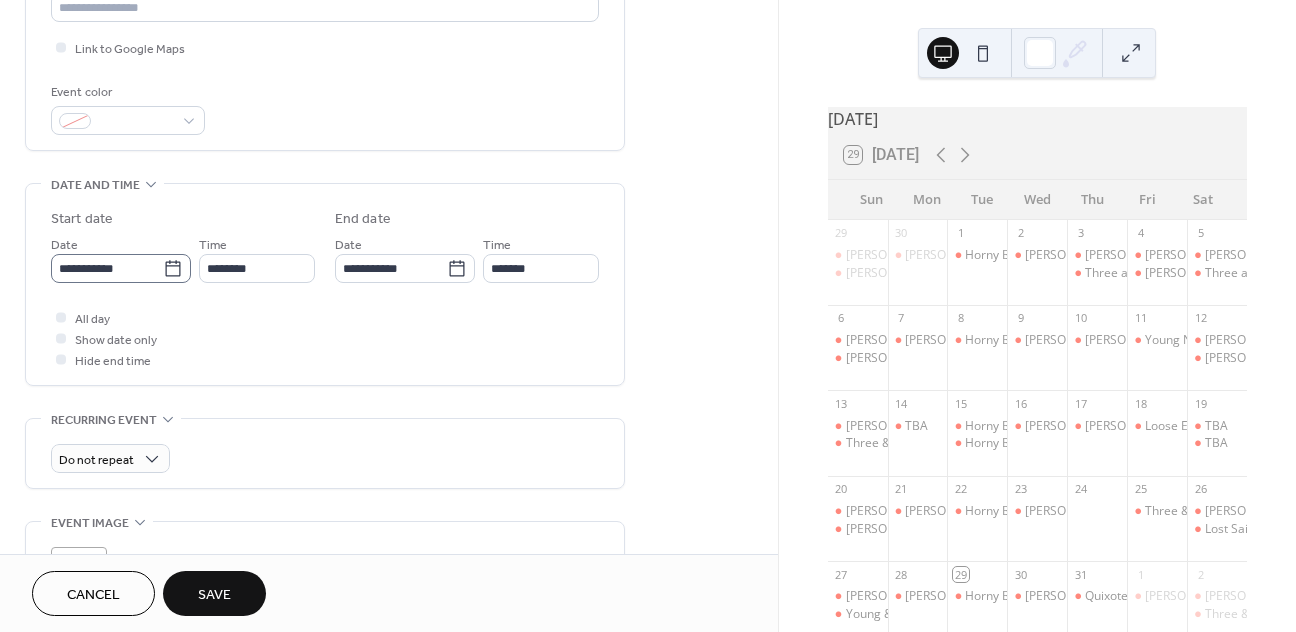 type on "*********" 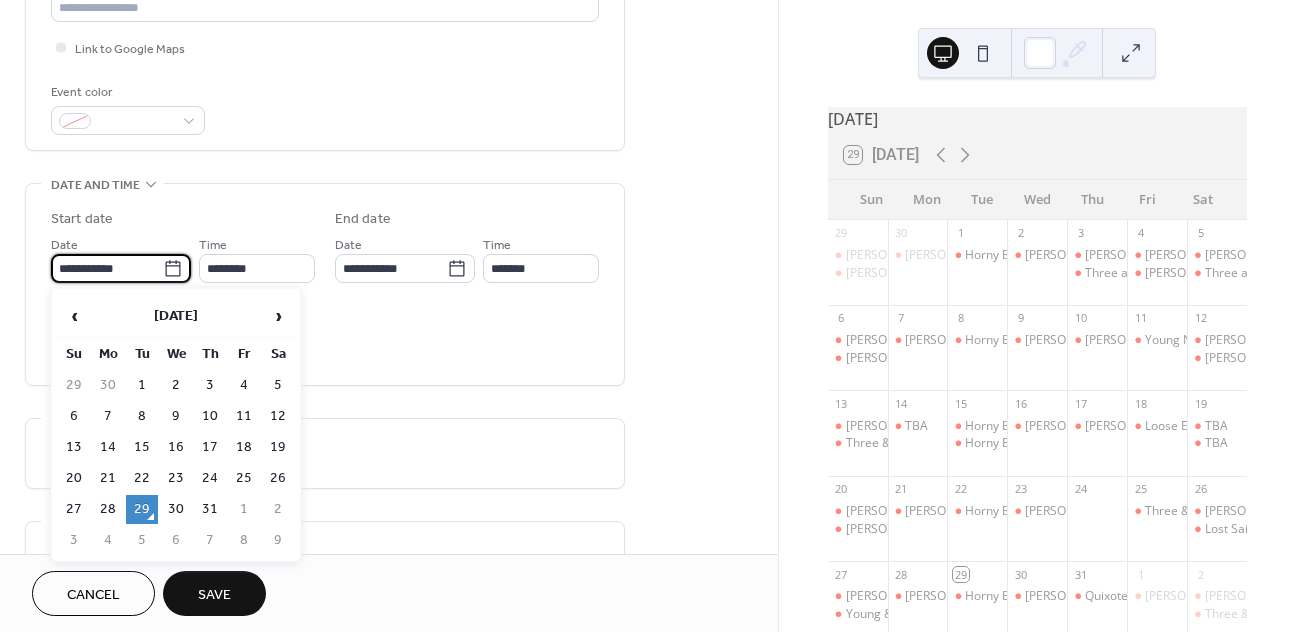click on "**********" at bounding box center (107, 268) 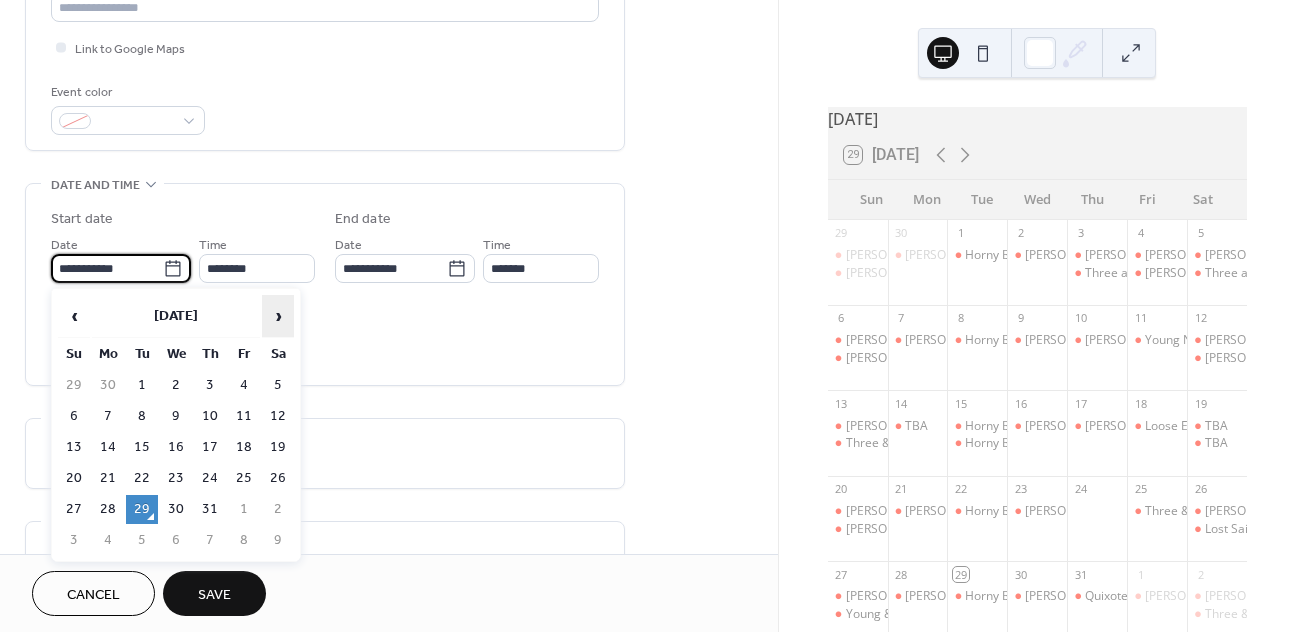 click on "›" at bounding box center (278, 316) 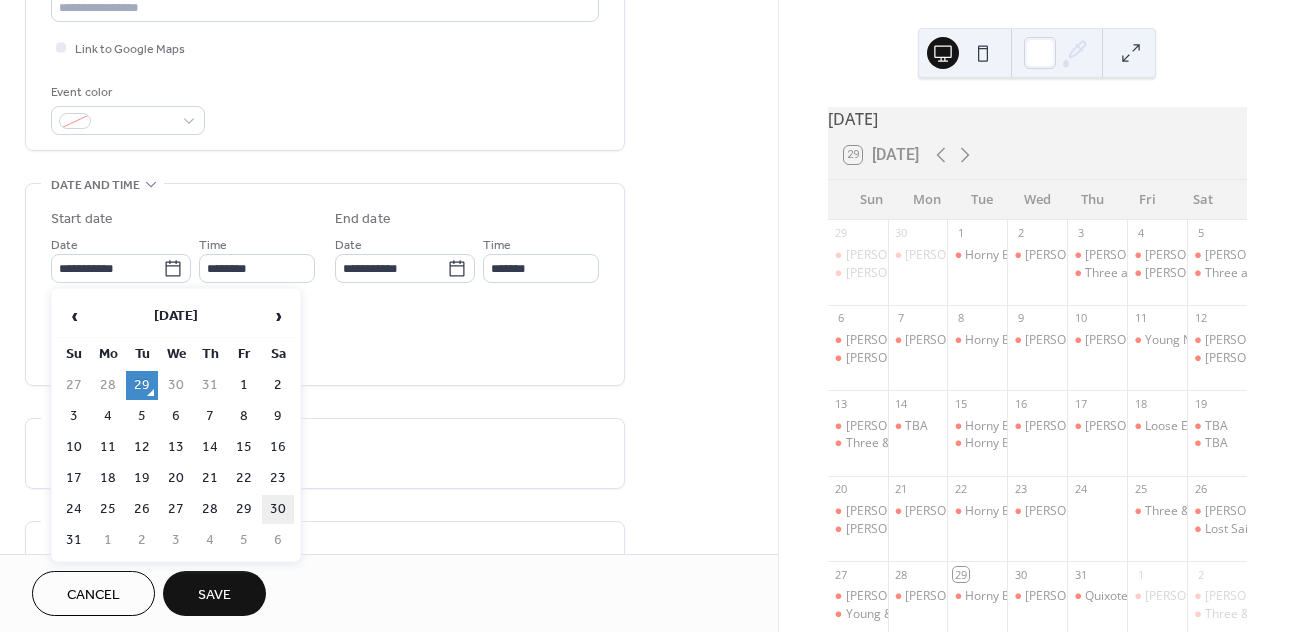 click on "30" at bounding box center (278, 509) 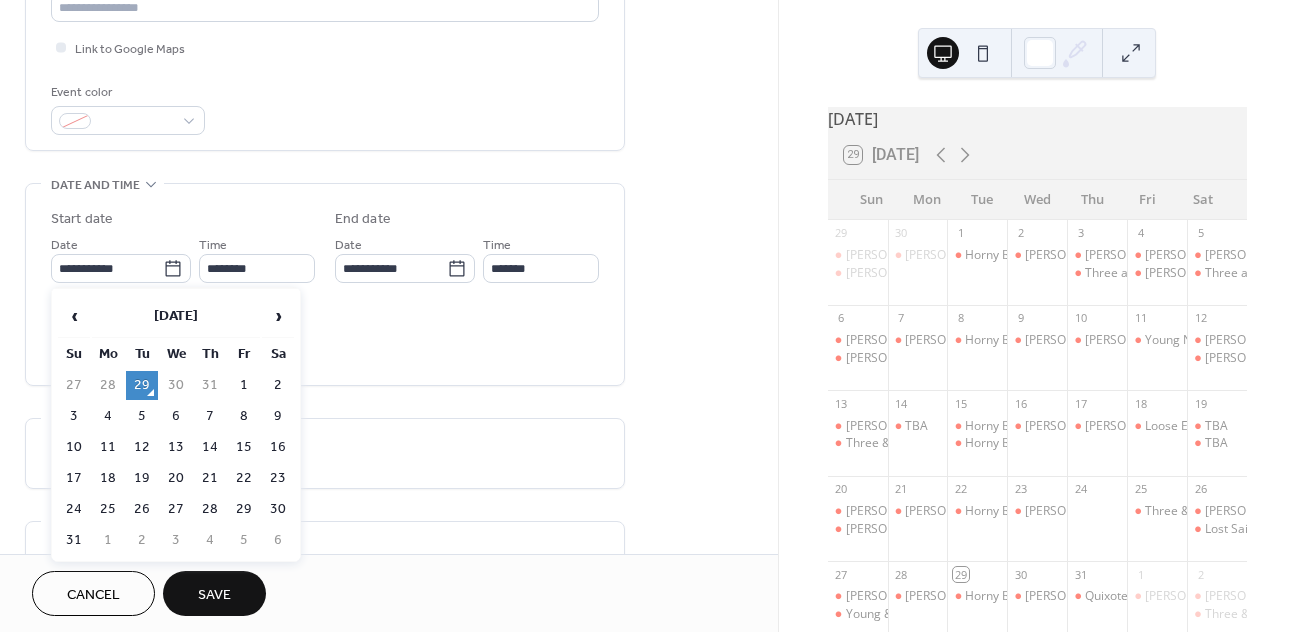 type on "**********" 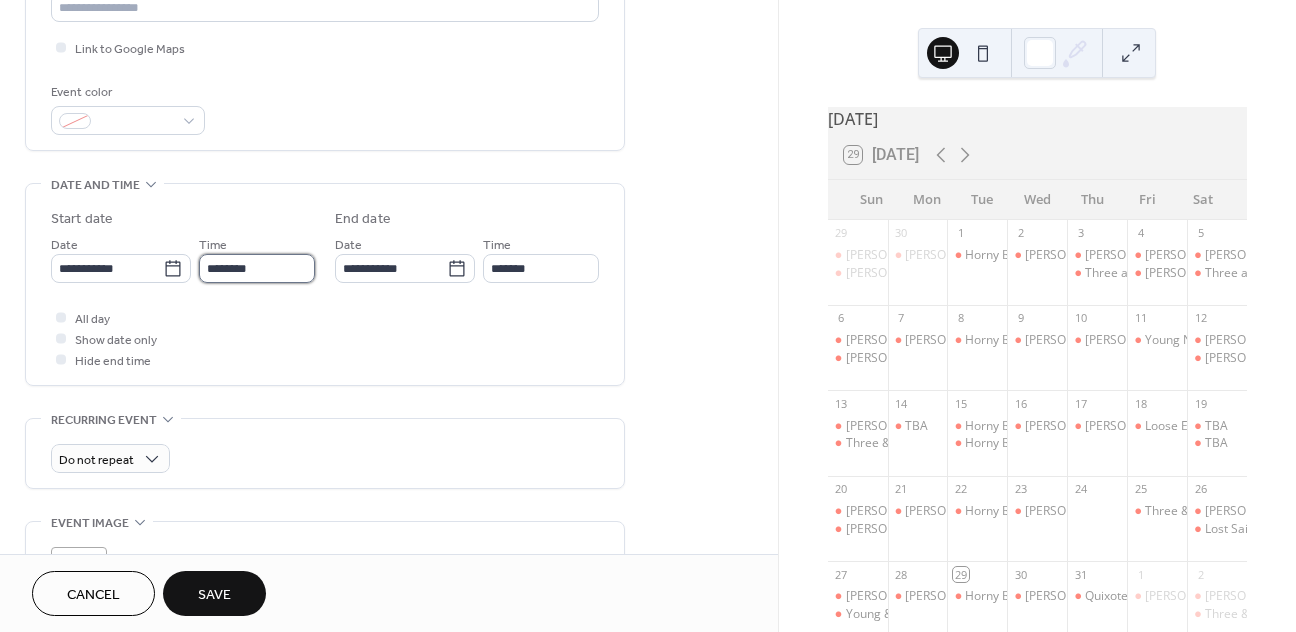 click on "********" at bounding box center [257, 268] 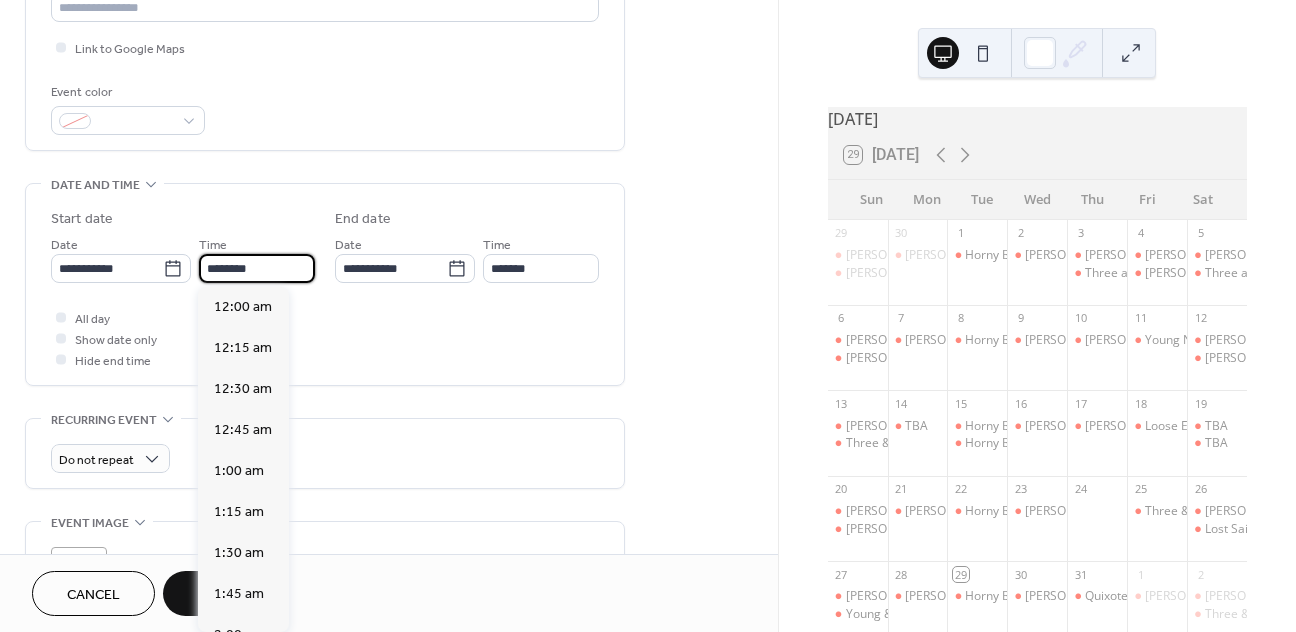 scroll, scrollTop: 1944, scrollLeft: 0, axis: vertical 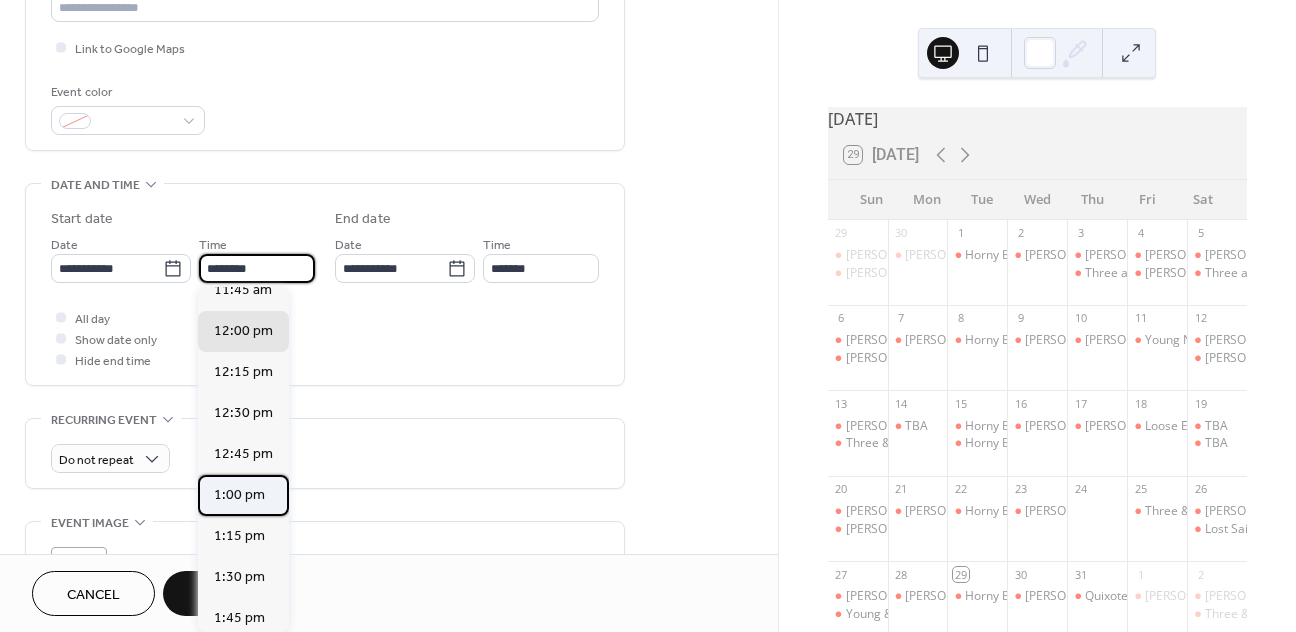 click on "1:00 pm" at bounding box center (239, 495) 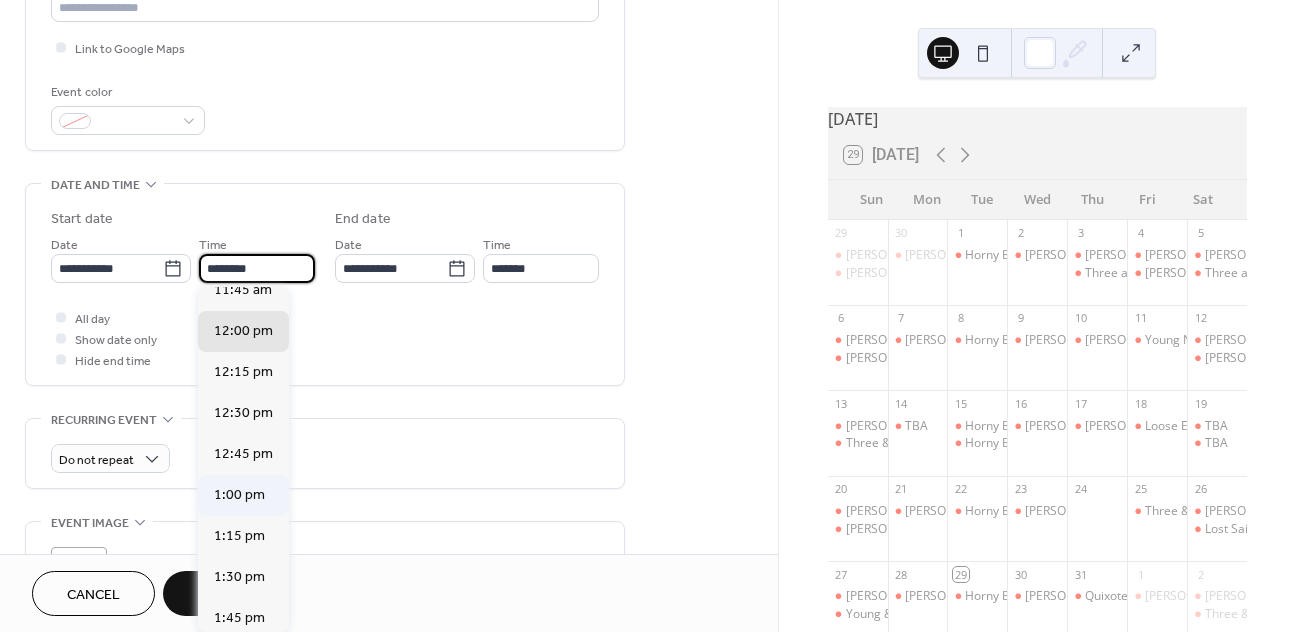 type on "*******" 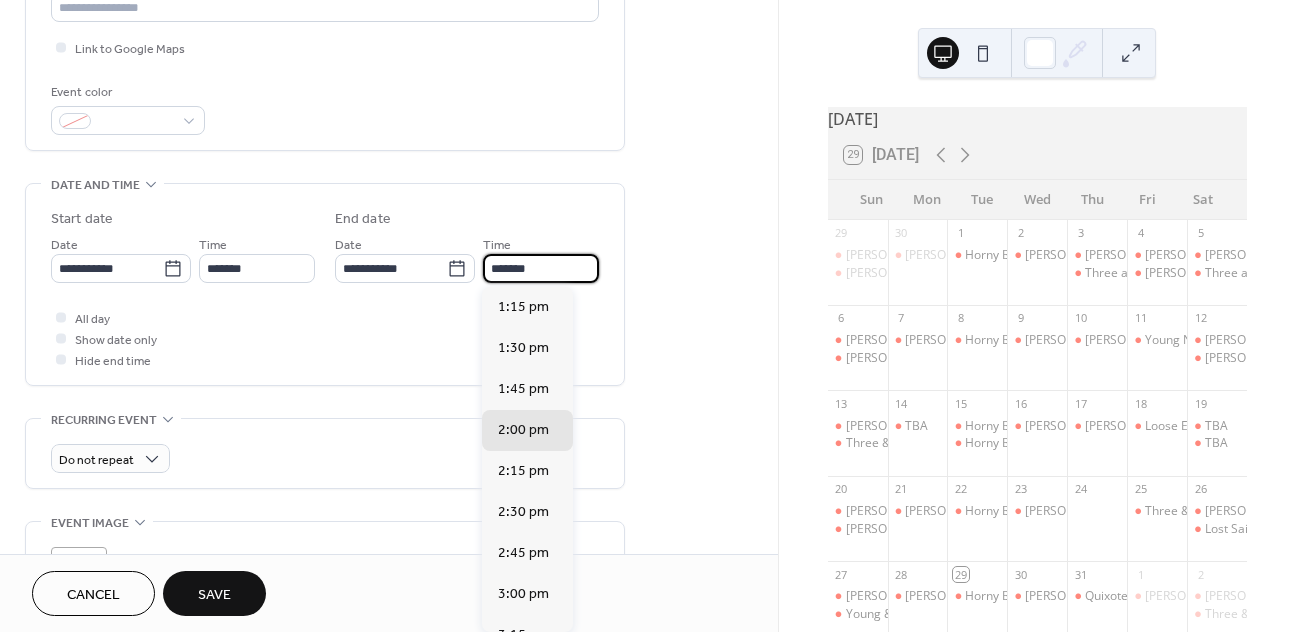 click on "*******" at bounding box center [541, 268] 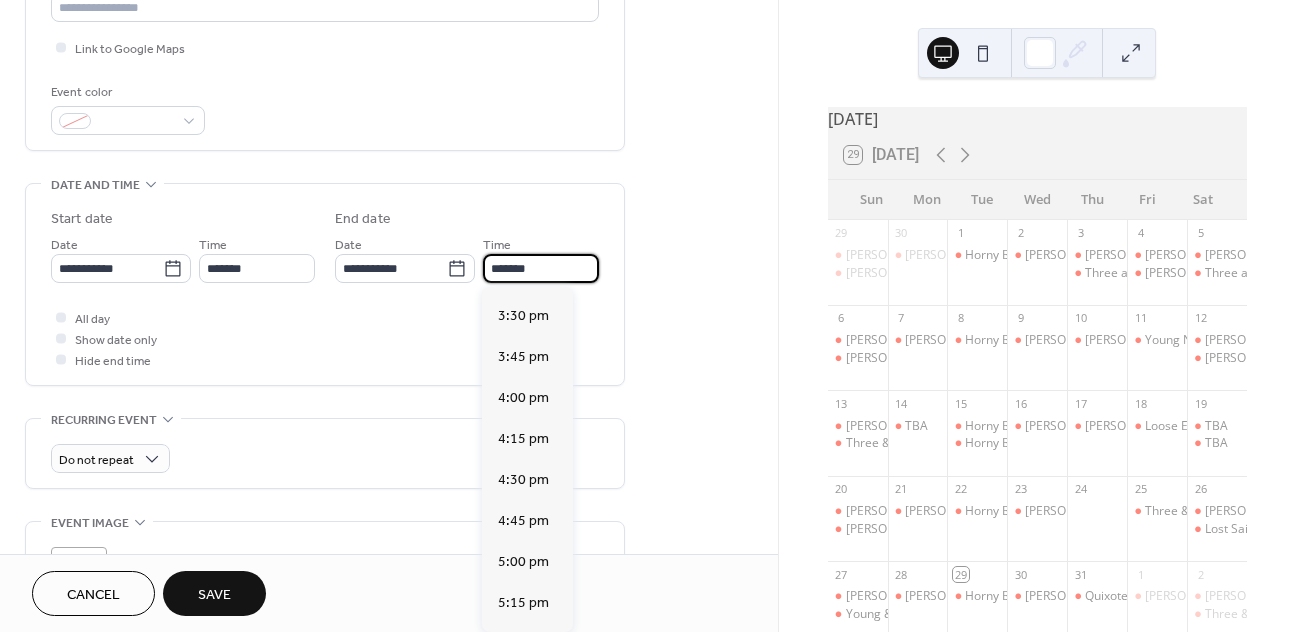 scroll, scrollTop: 370, scrollLeft: 0, axis: vertical 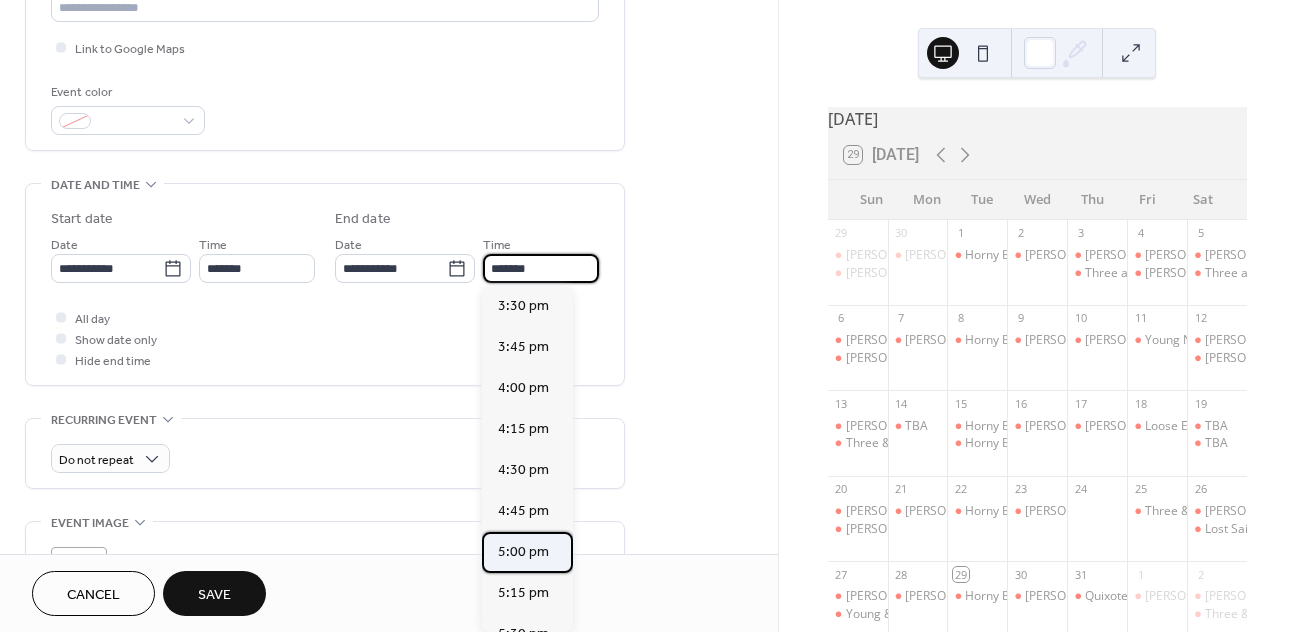 click on "5:00 pm" at bounding box center (523, 552) 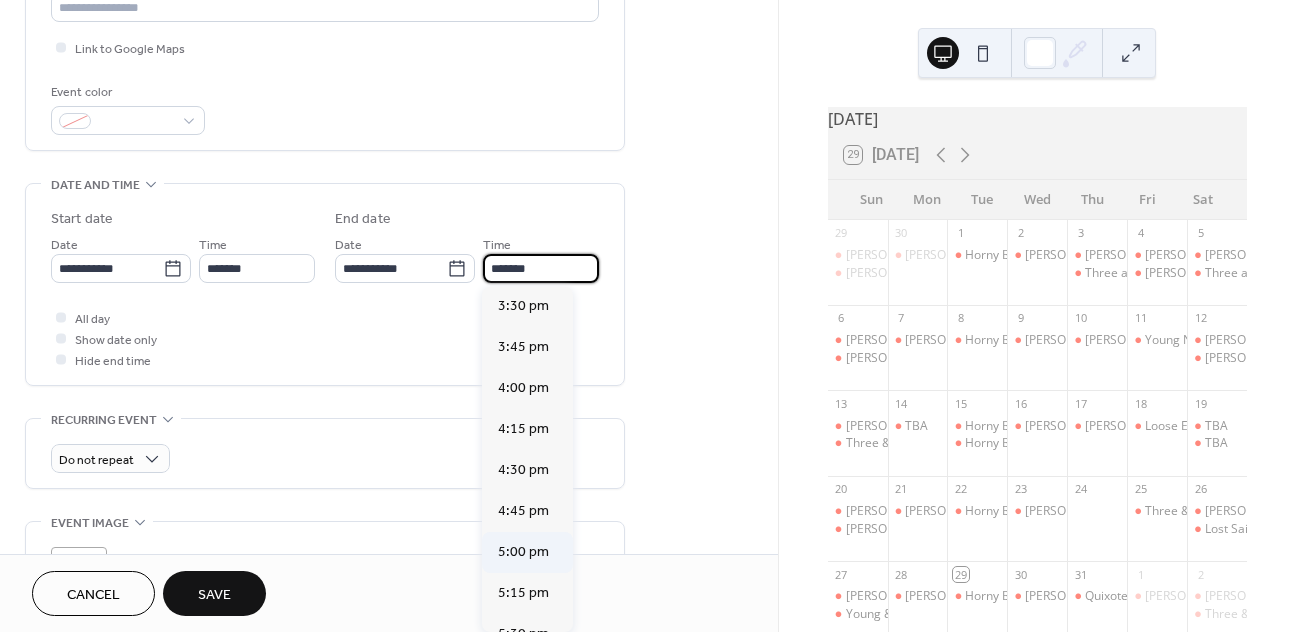 type on "*******" 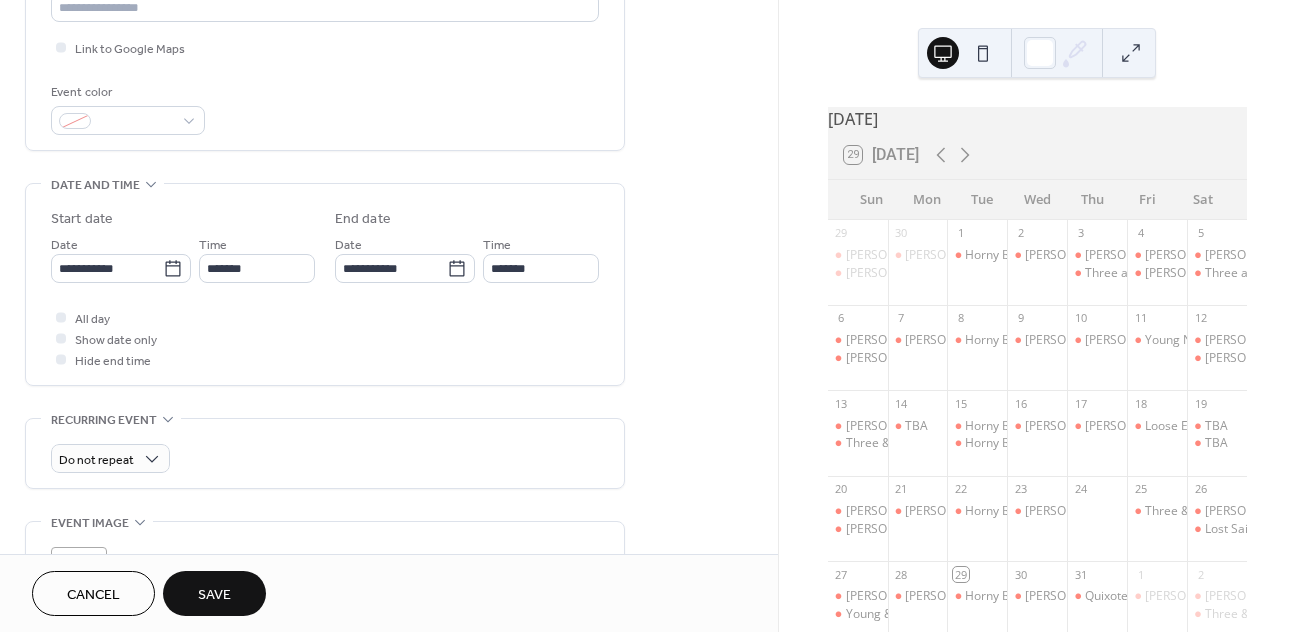 click on "Save" at bounding box center (214, 593) 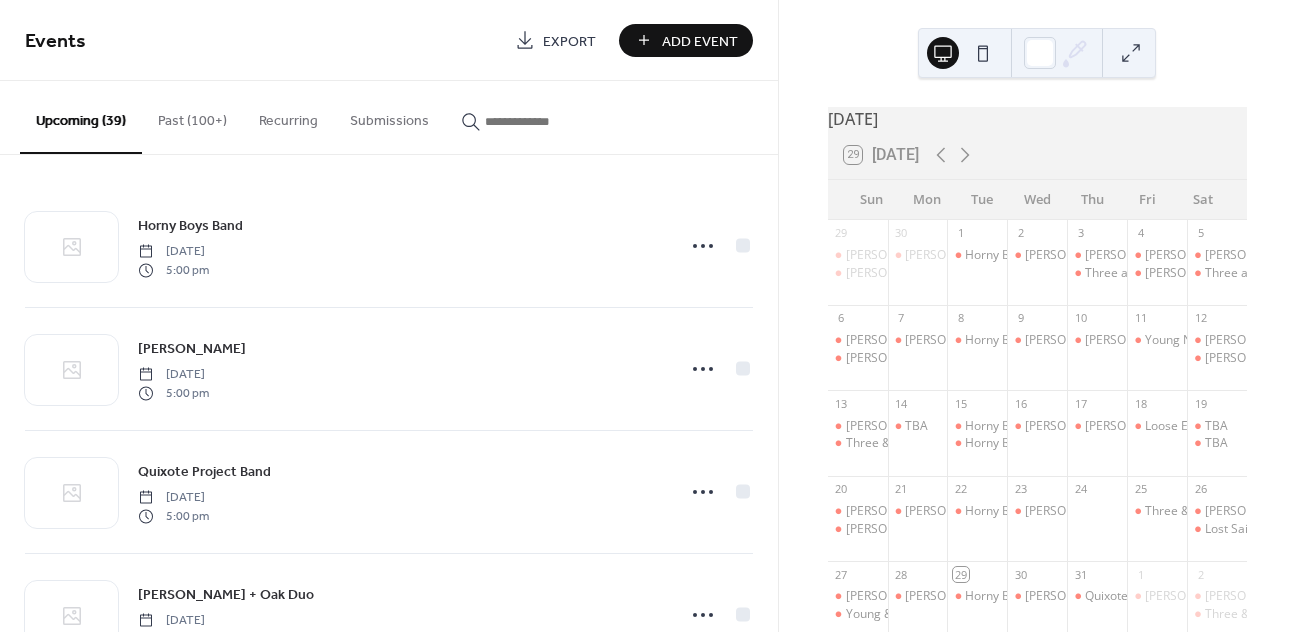 click on "Add Event" at bounding box center [700, 41] 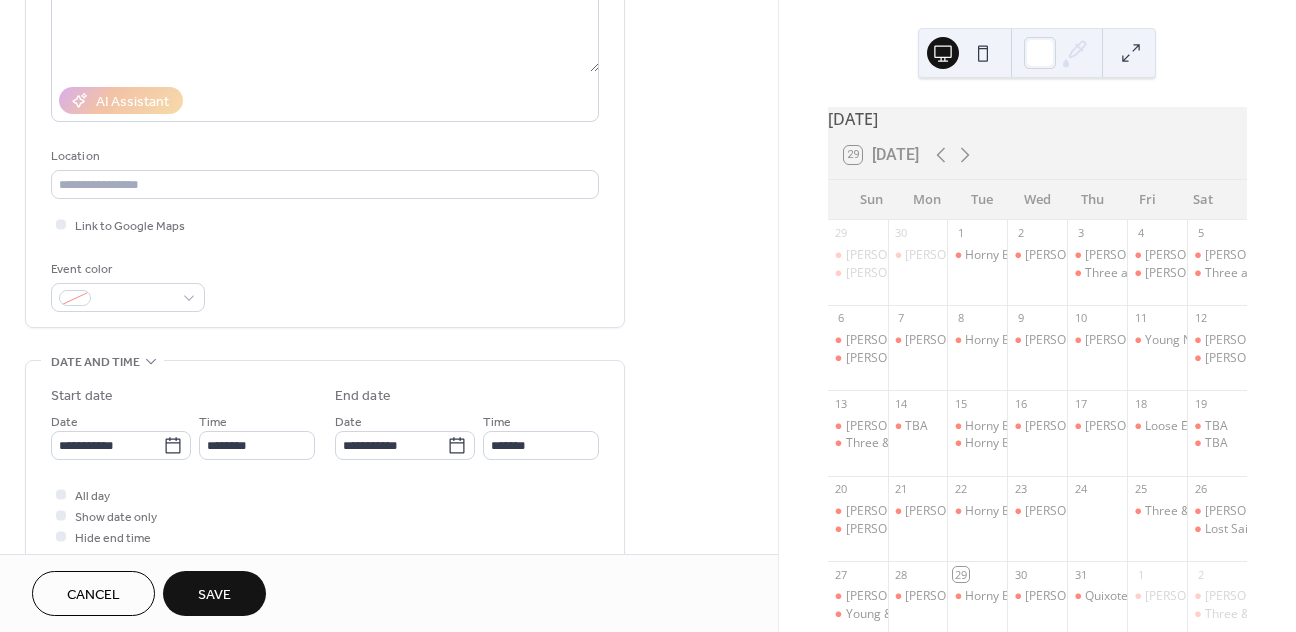 scroll, scrollTop: 379, scrollLeft: 0, axis: vertical 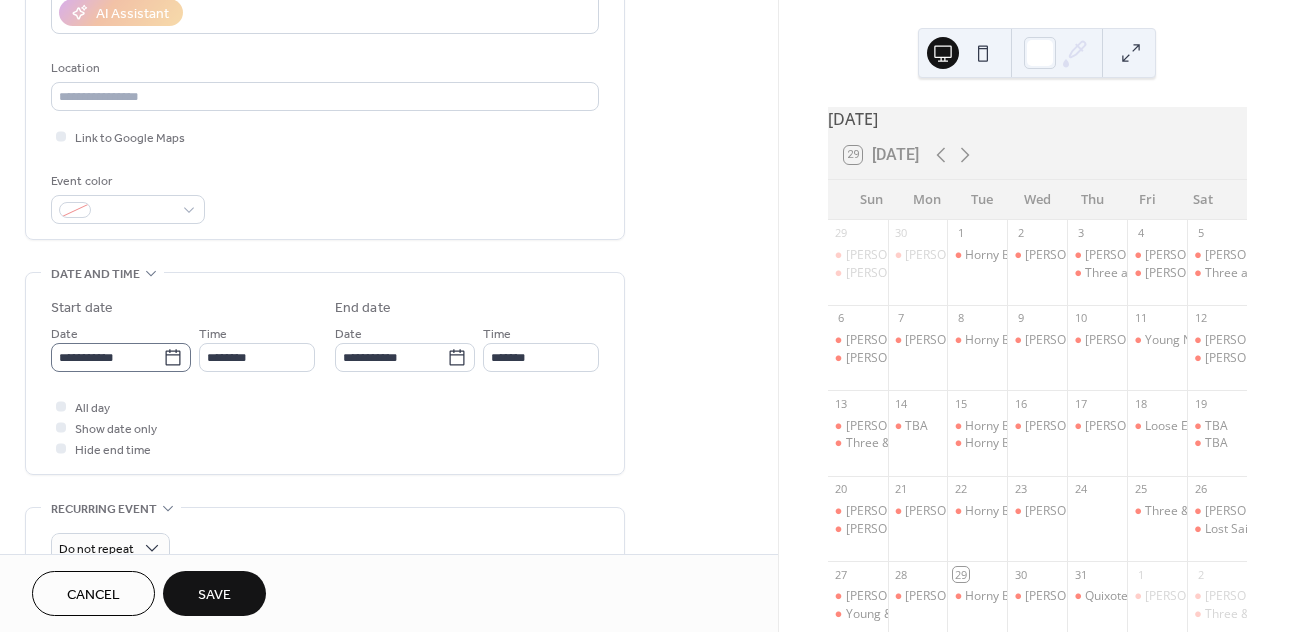 type on "**********" 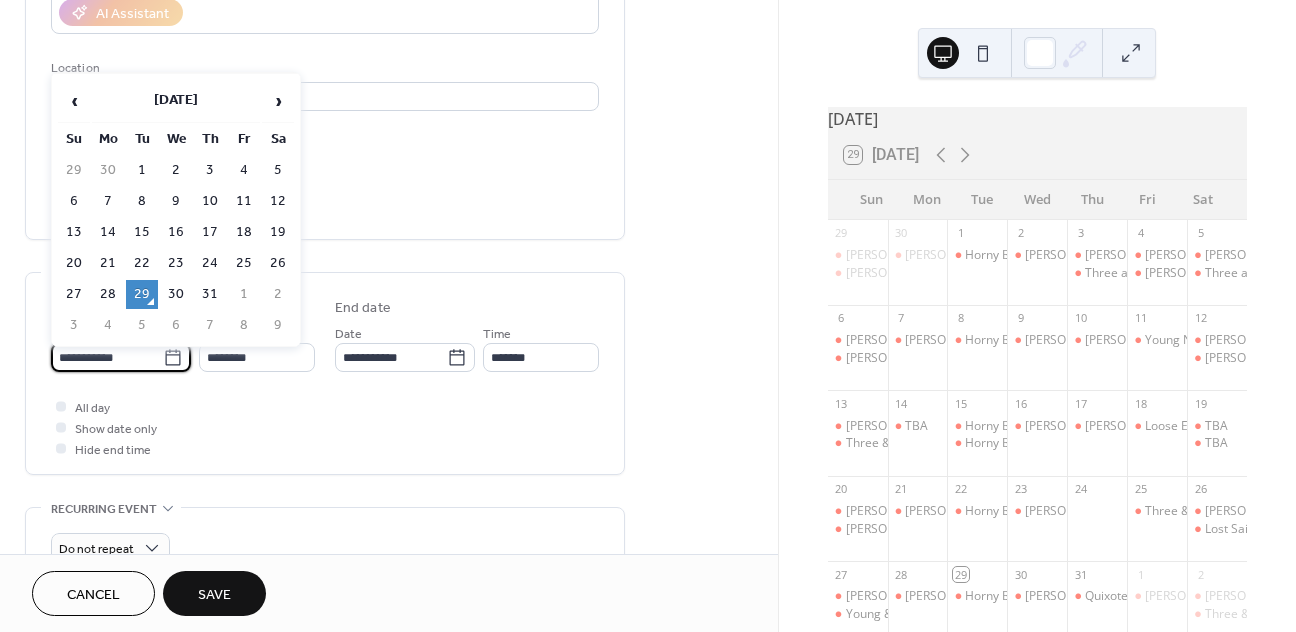 click on "**********" at bounding box center (107, 357) 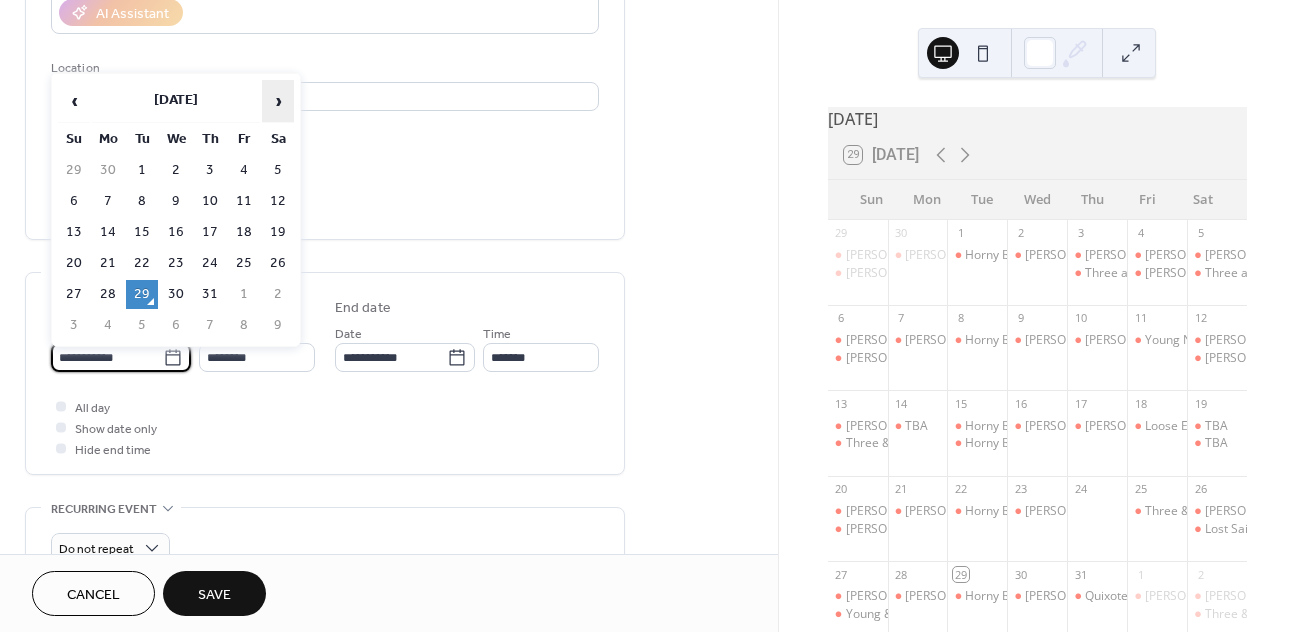 click on "›" at bounding box center [278, 101] 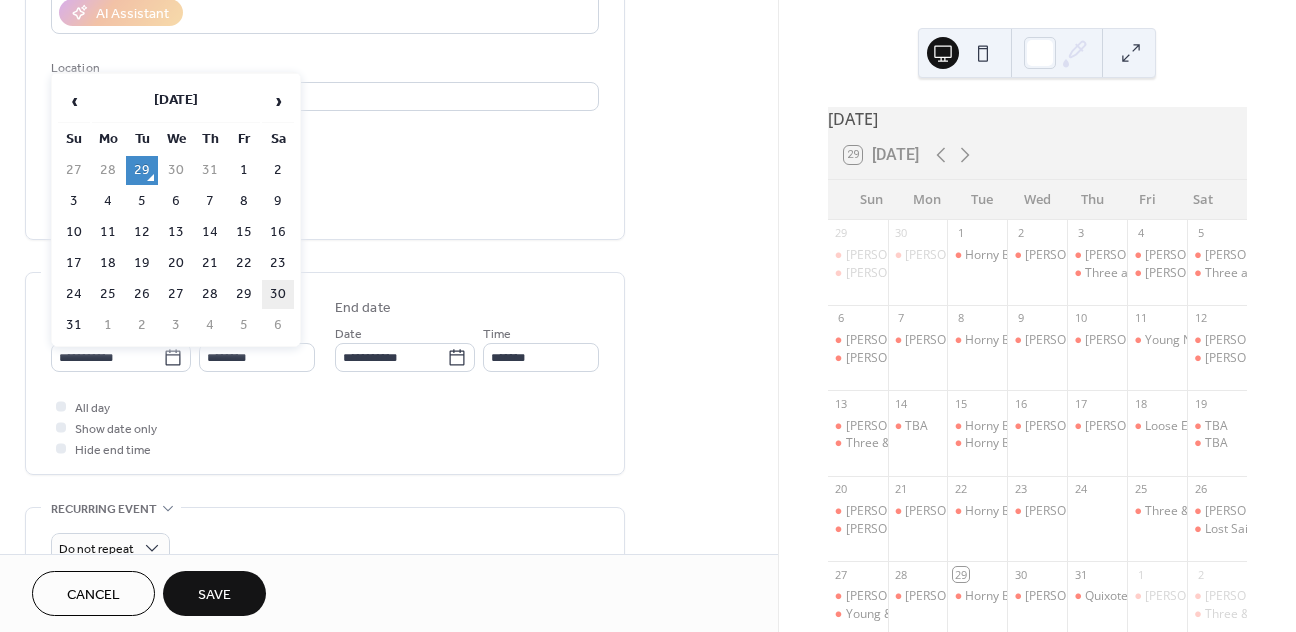 click on "30" at bounding box center [278, 294] 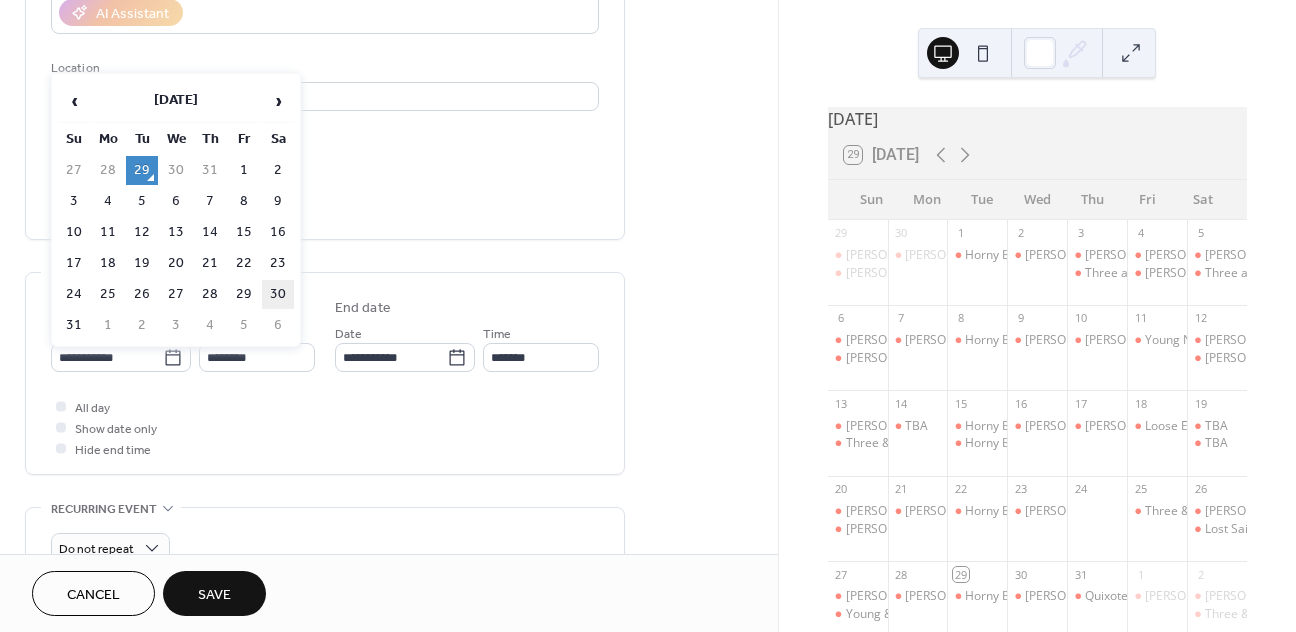 type on "**********" 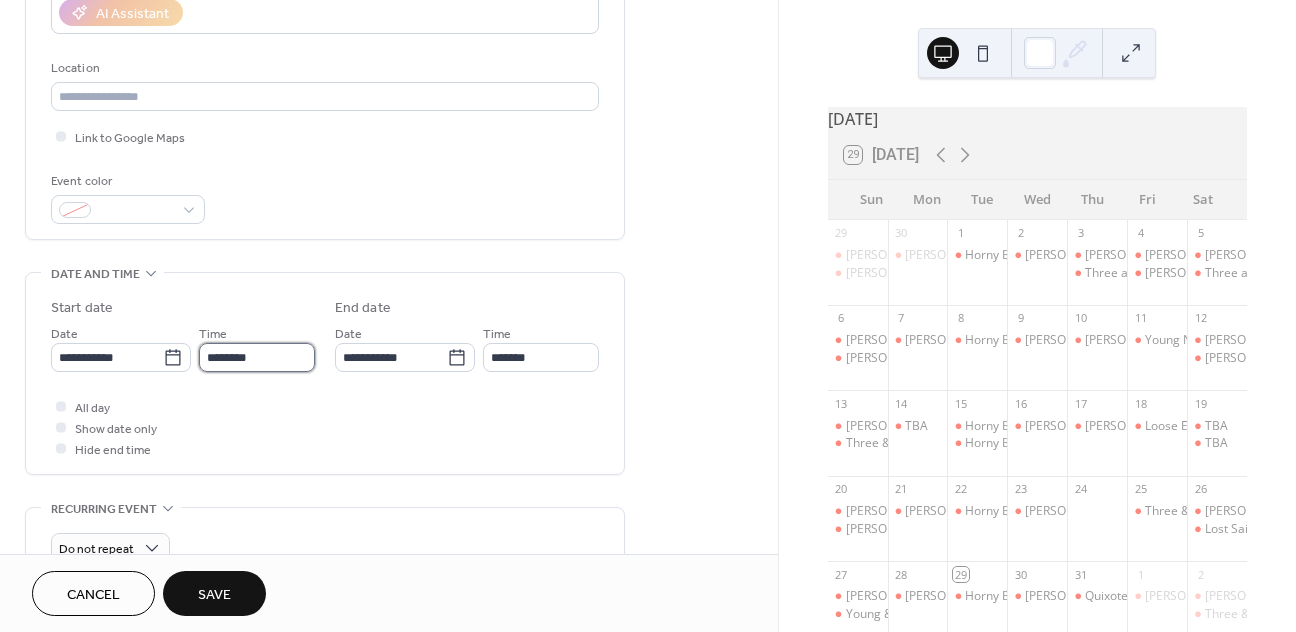 click on "********" at bounding box center (257, 357) 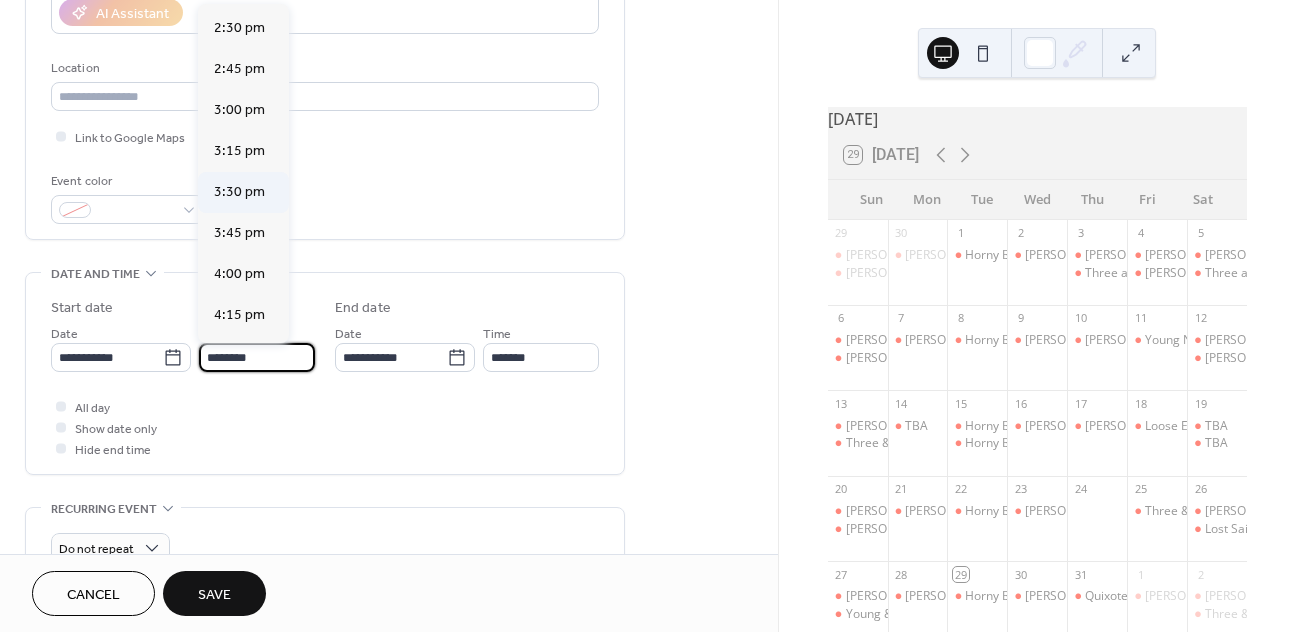 scroll, scrollTop: 2449, scrollLeft: 0, axis: vertical 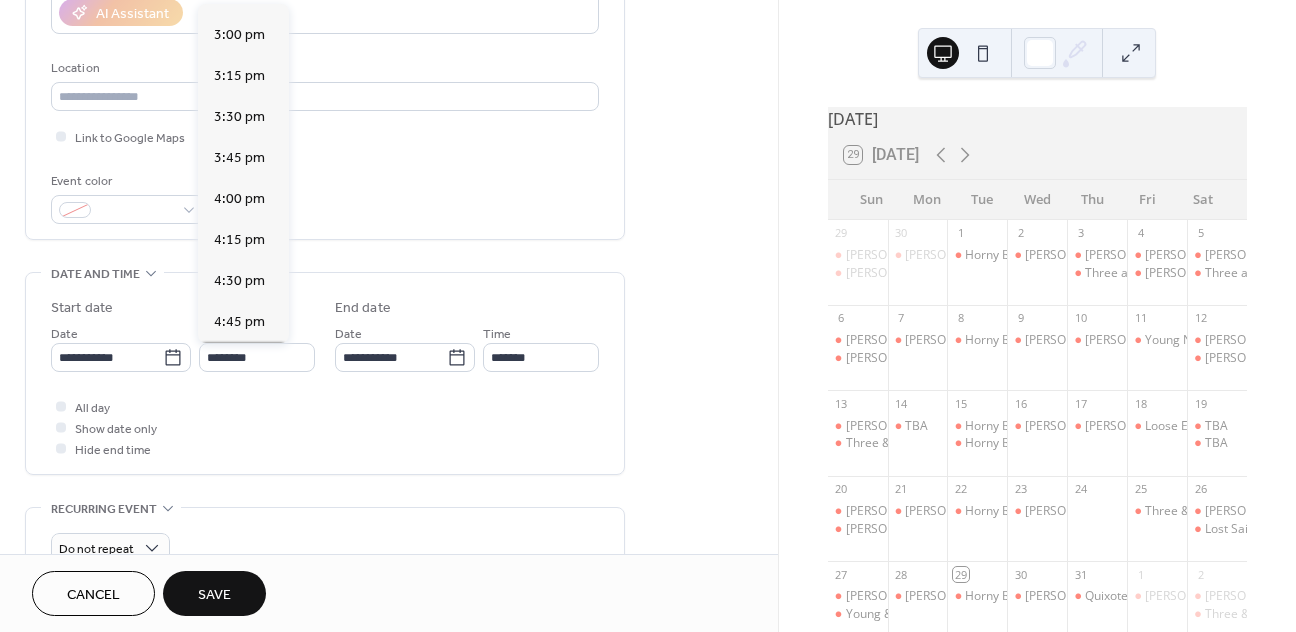 click on "5:00 pm" at bounding box center (239, 363) 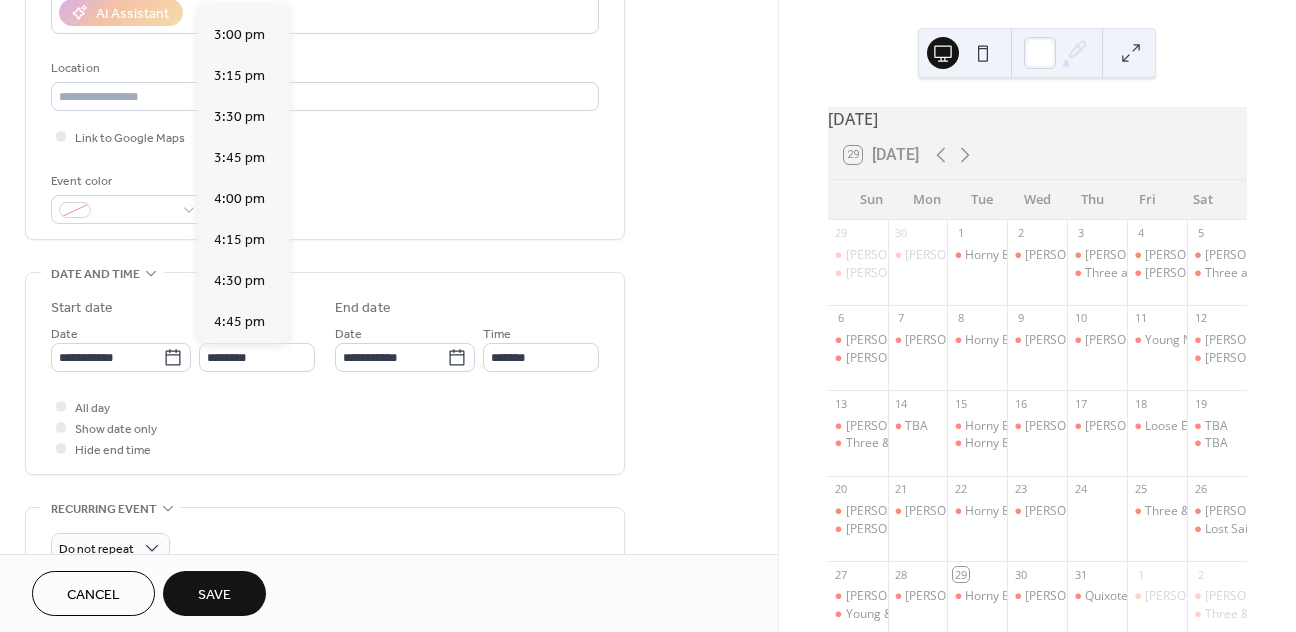 type on "*******" 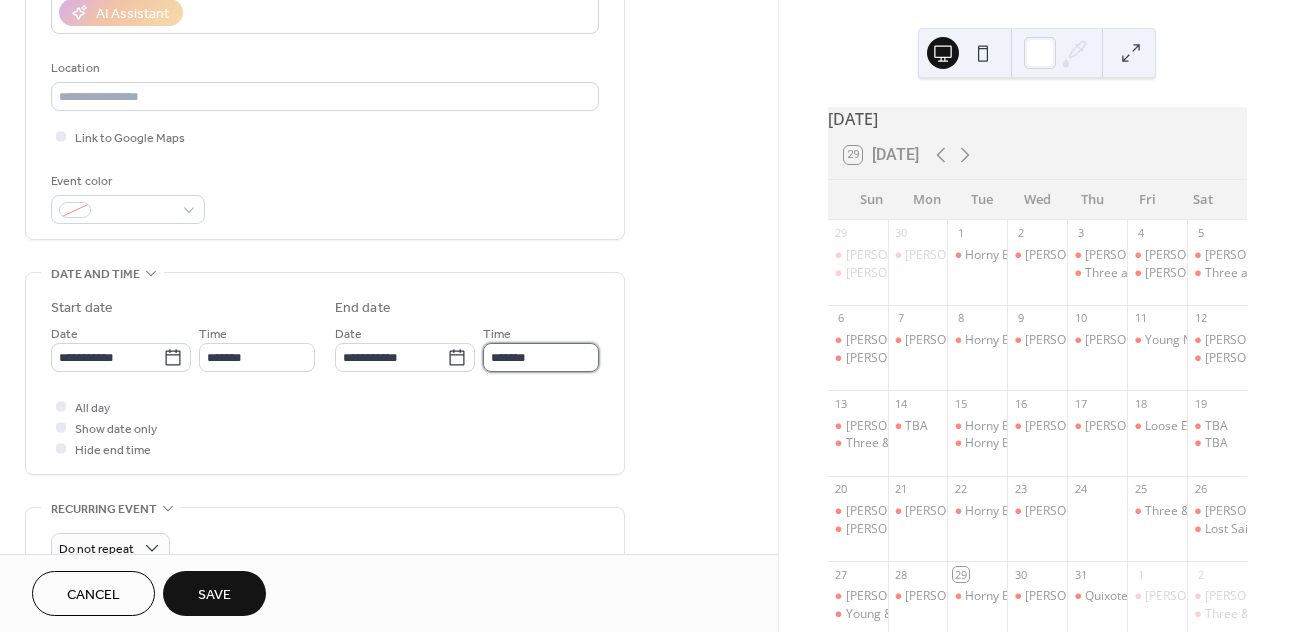 click on "*******" at bounding box center (541, 357) 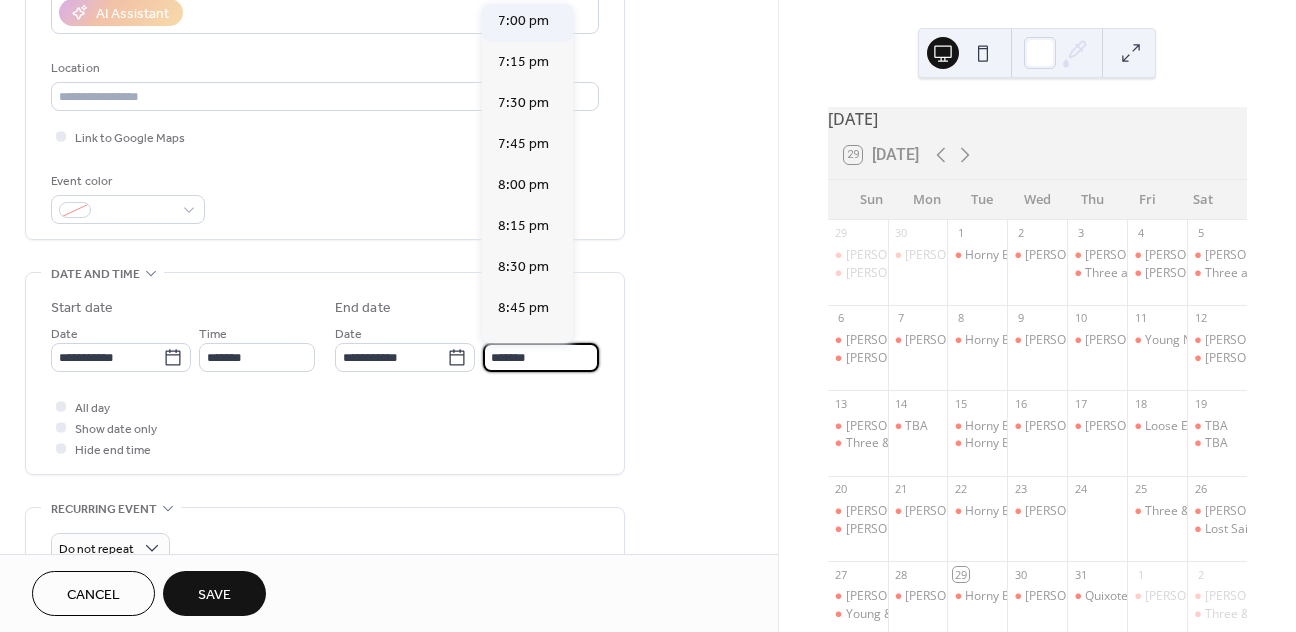 scroll, scrollTop: 315, scrollLeft: 0, axis: vertical 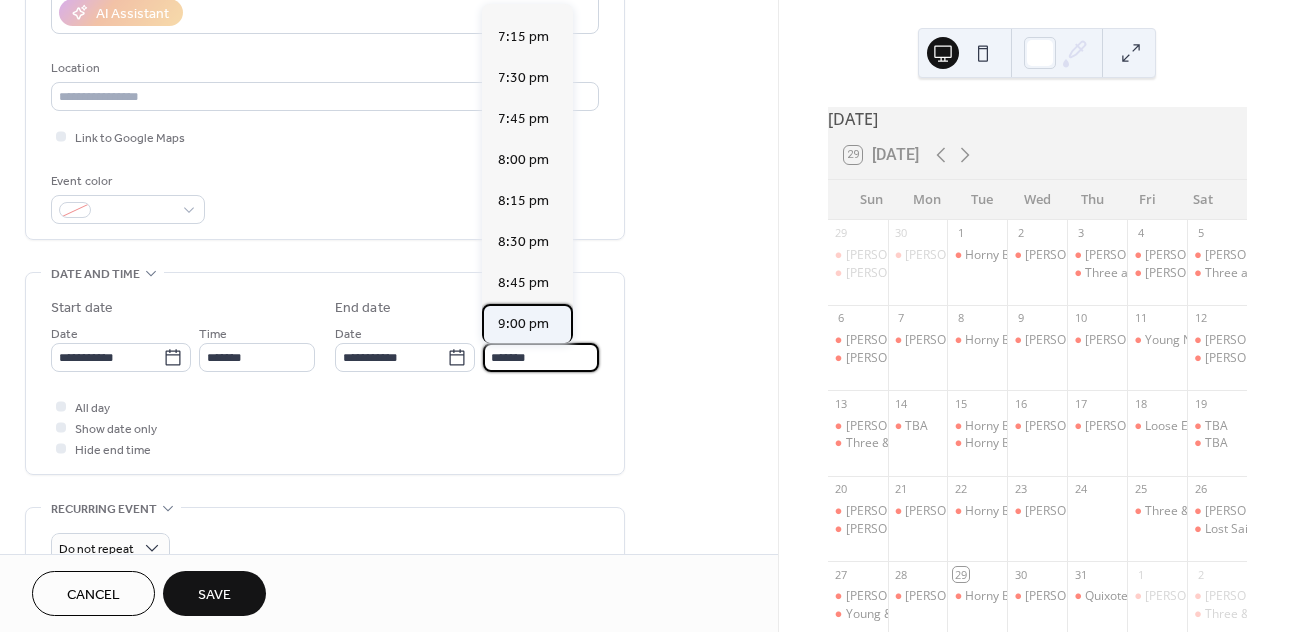 click on "9:00 pm" at bounding box center [523, 324] 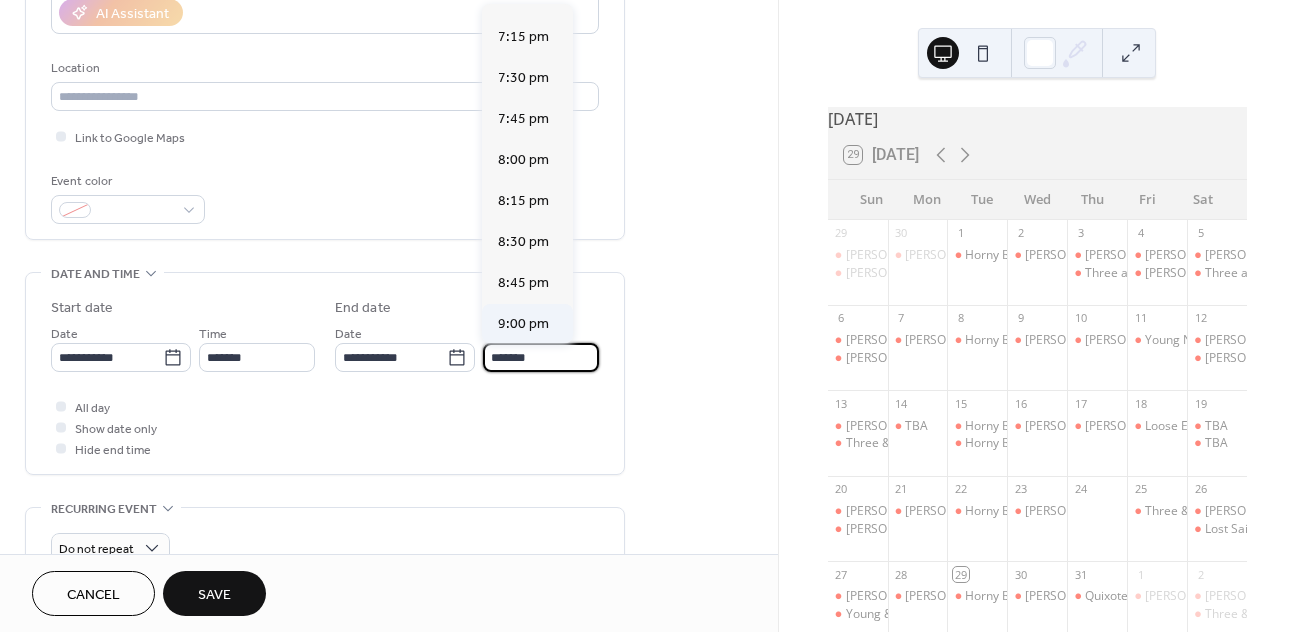 type on "*******" 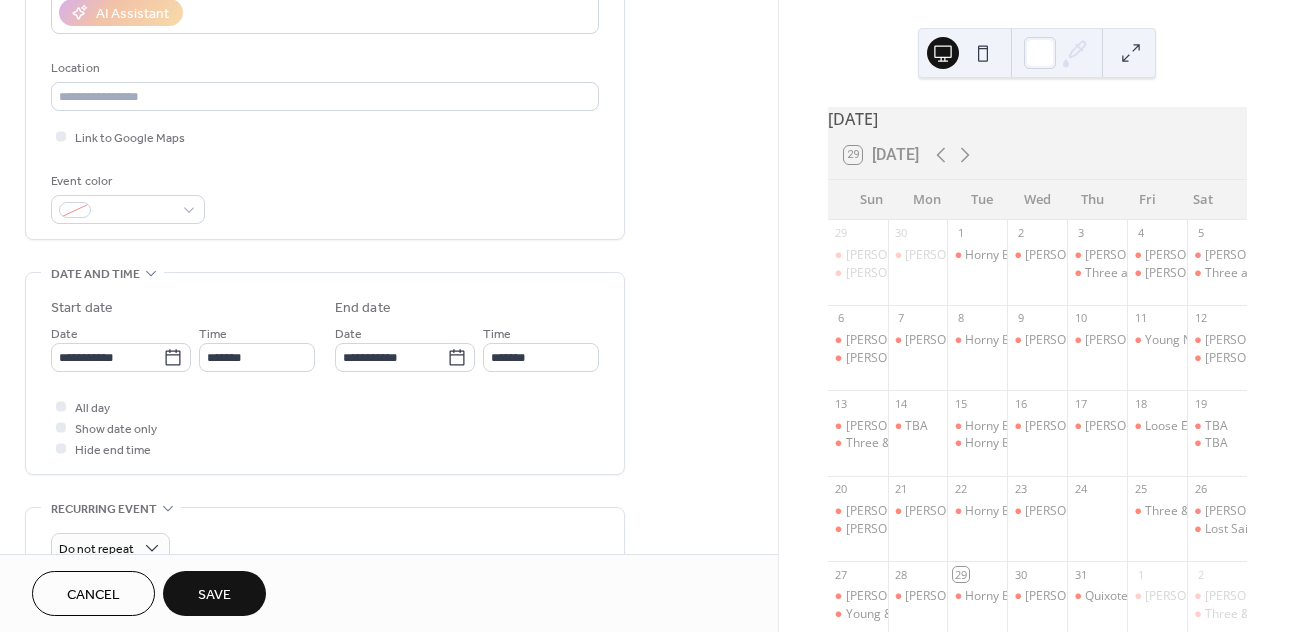 click on "Save" at bounding box center [214, 595] 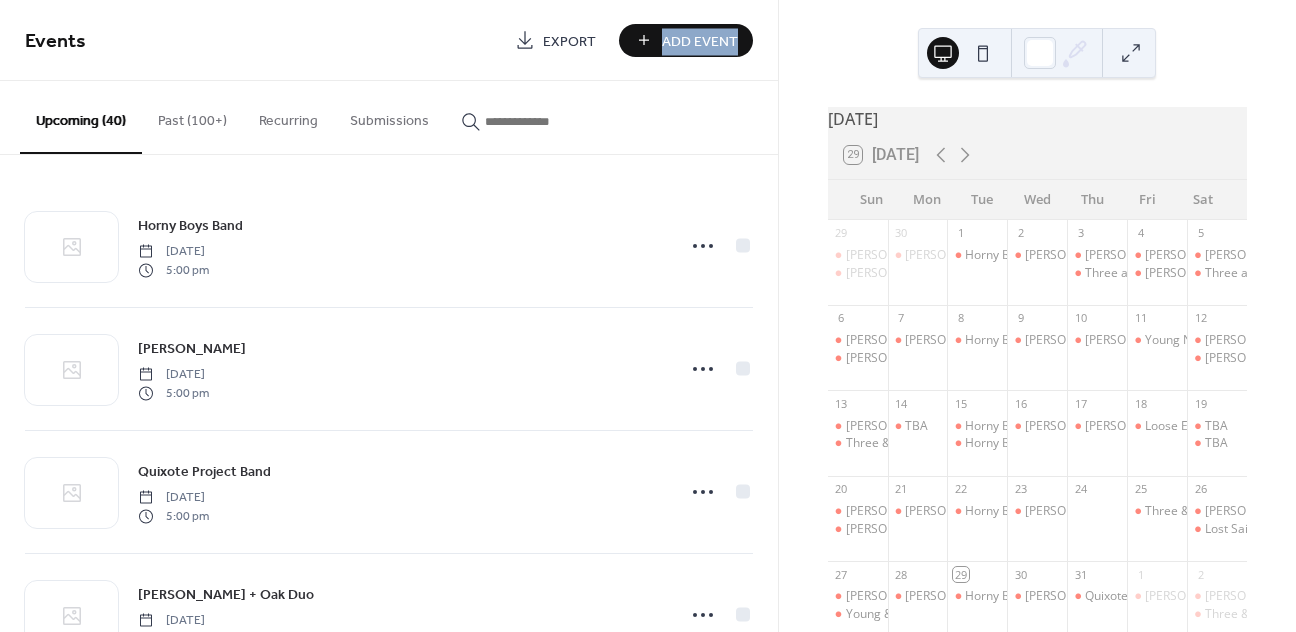 click on "Events Export Add Event" at bounding box center (389, 40) 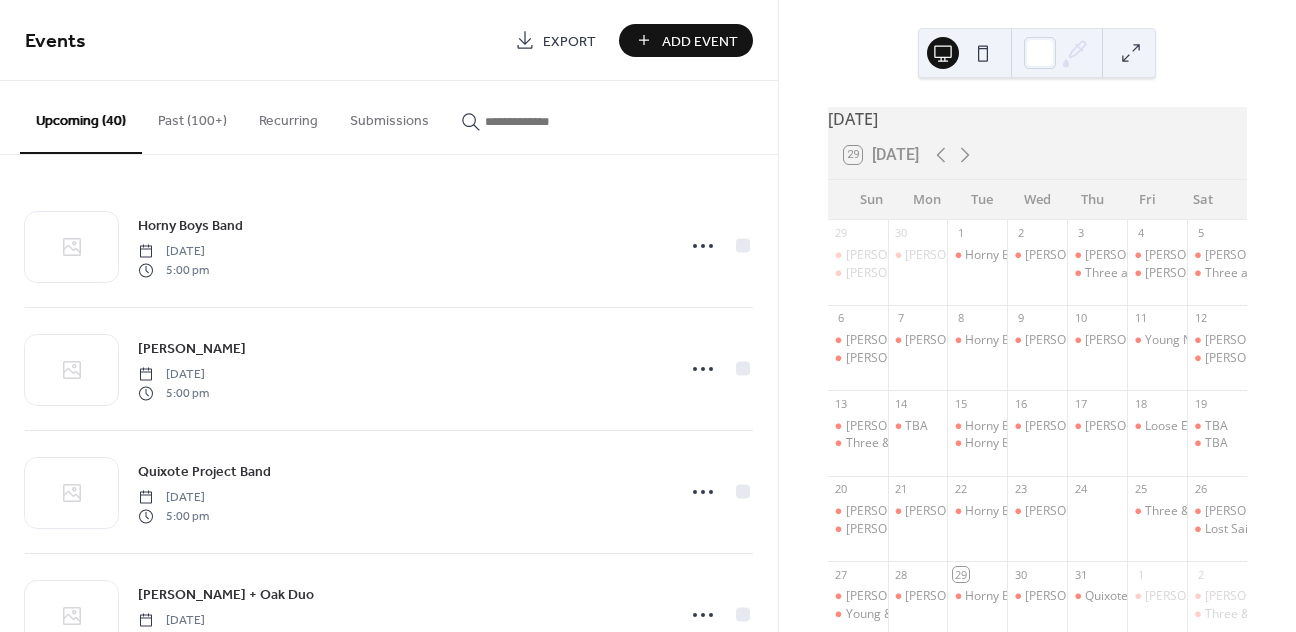 click on "Events Export Add Event" at bounding box center (389, 40) 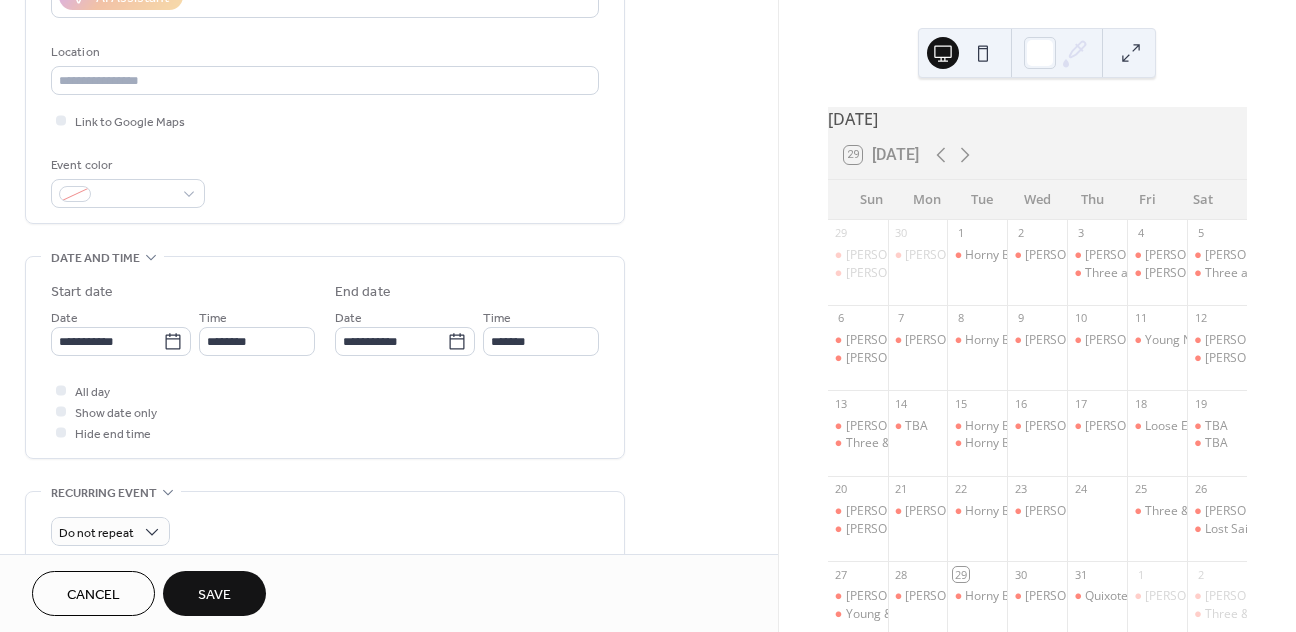 scroll, scrollTop: 437, scrollLeft: 0, axis: vertical 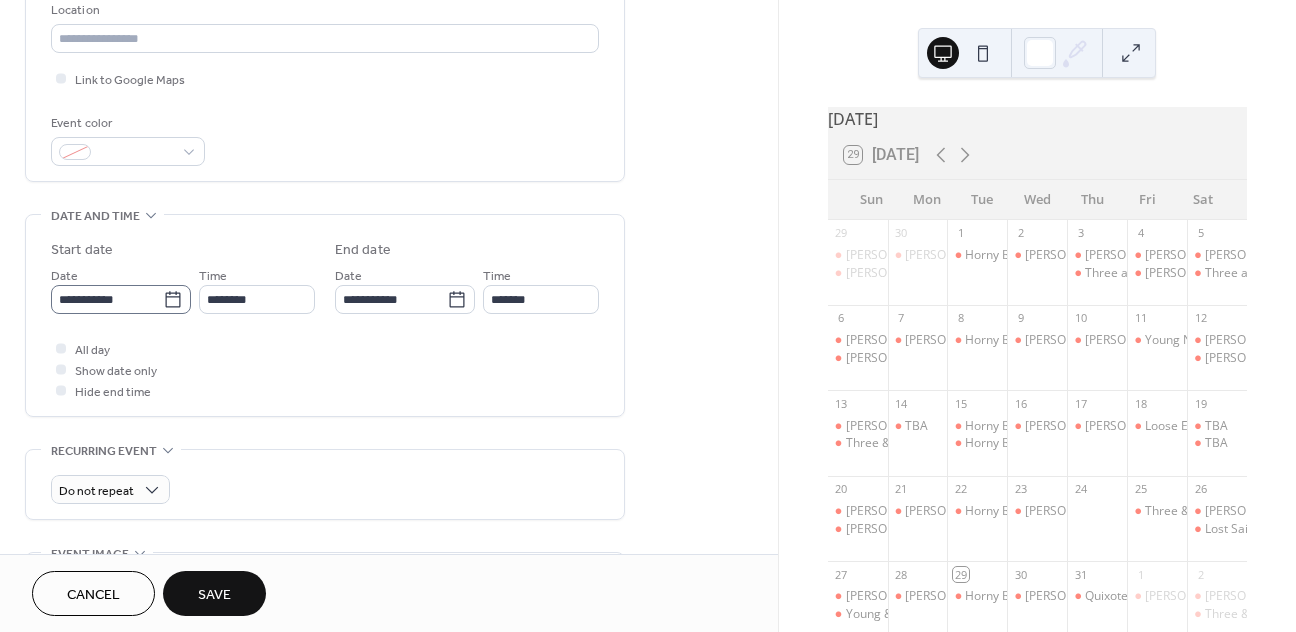 type on "*********" 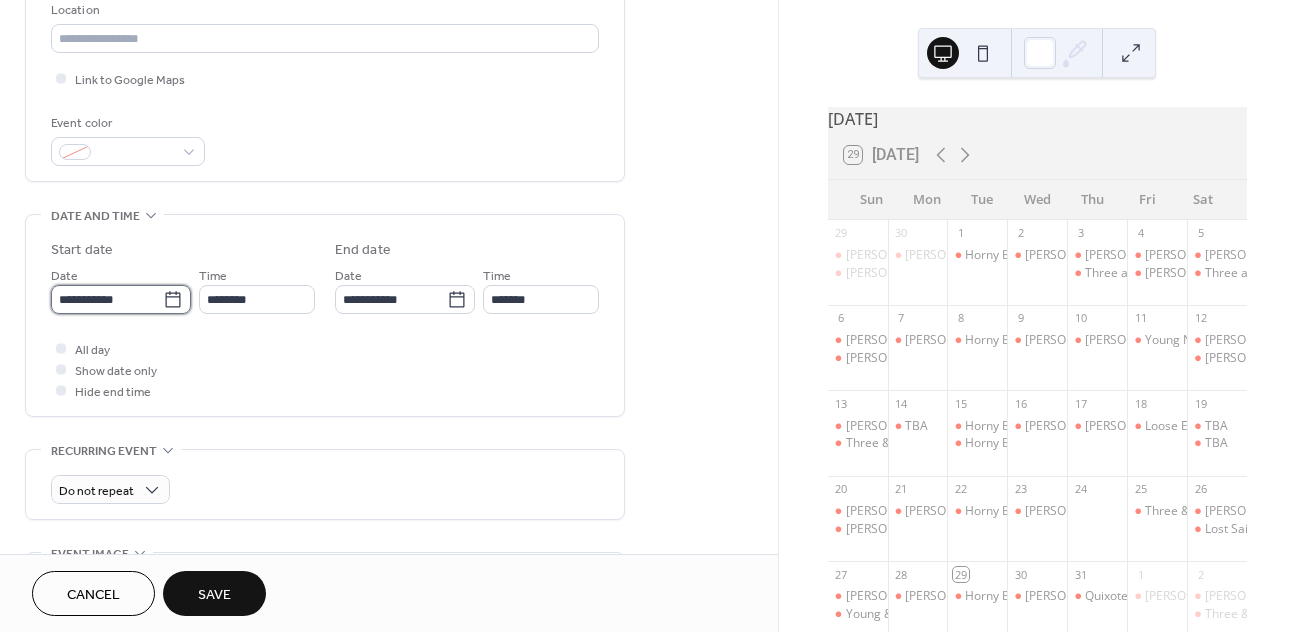 click on "**********" at bounding box center [107, 299] 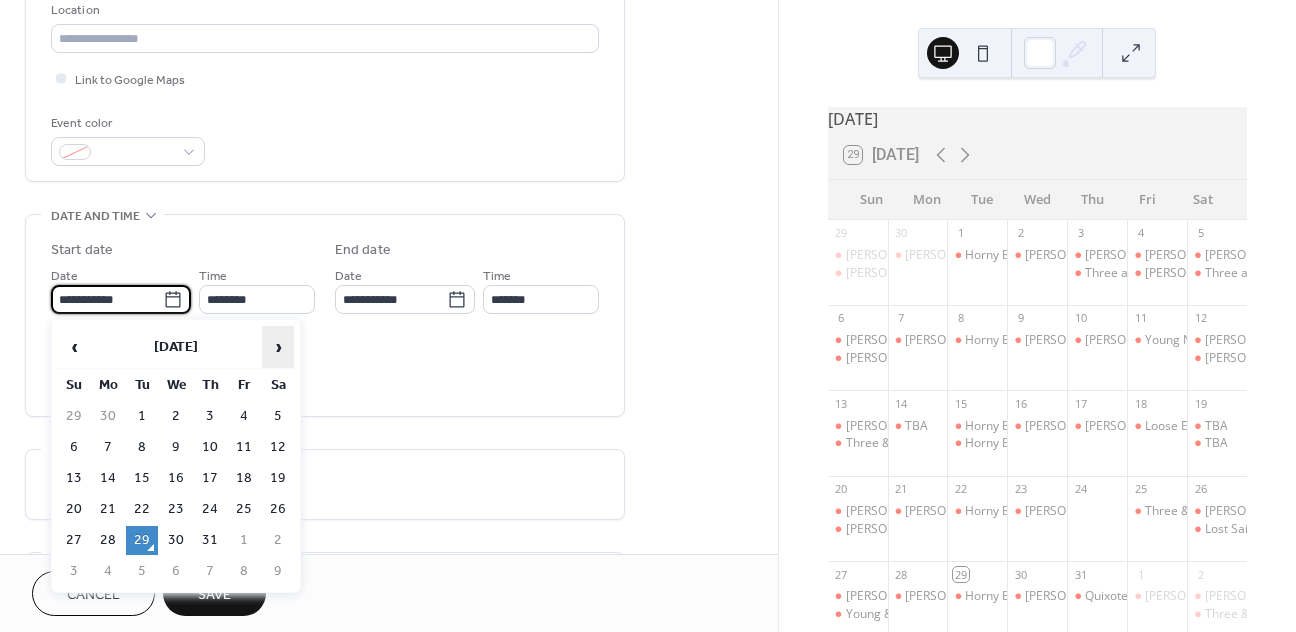 click on "›" at bounding box center (278, 347) 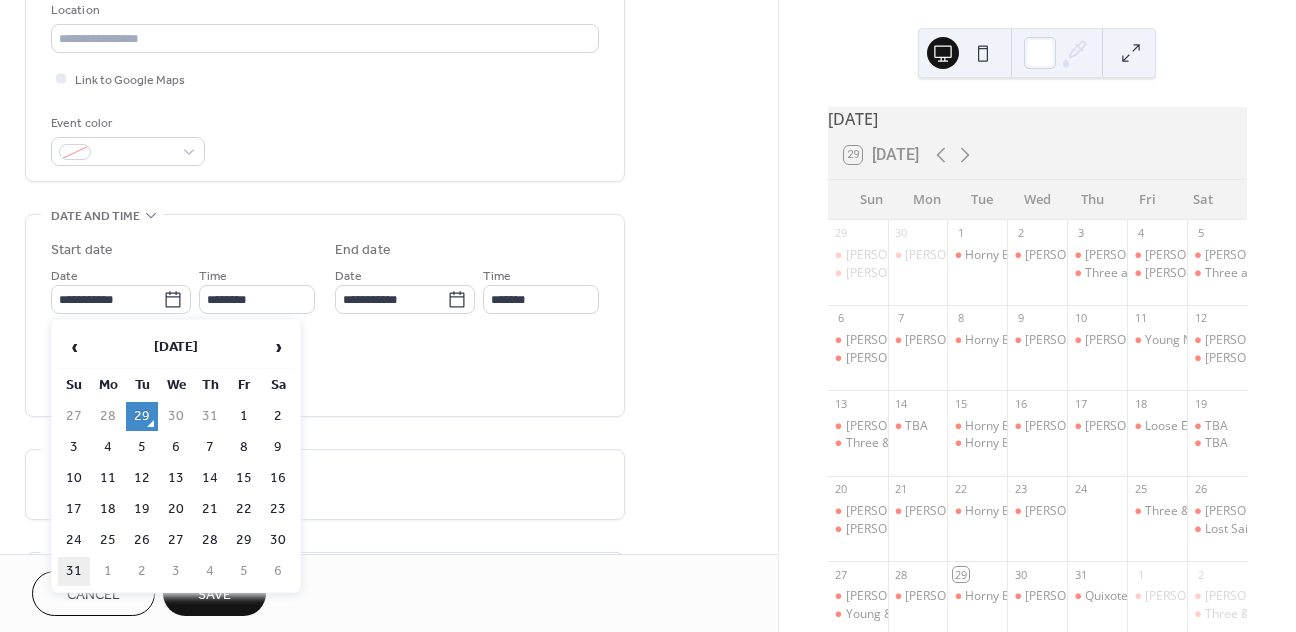 click on "31" at bounding box center (74, 571) 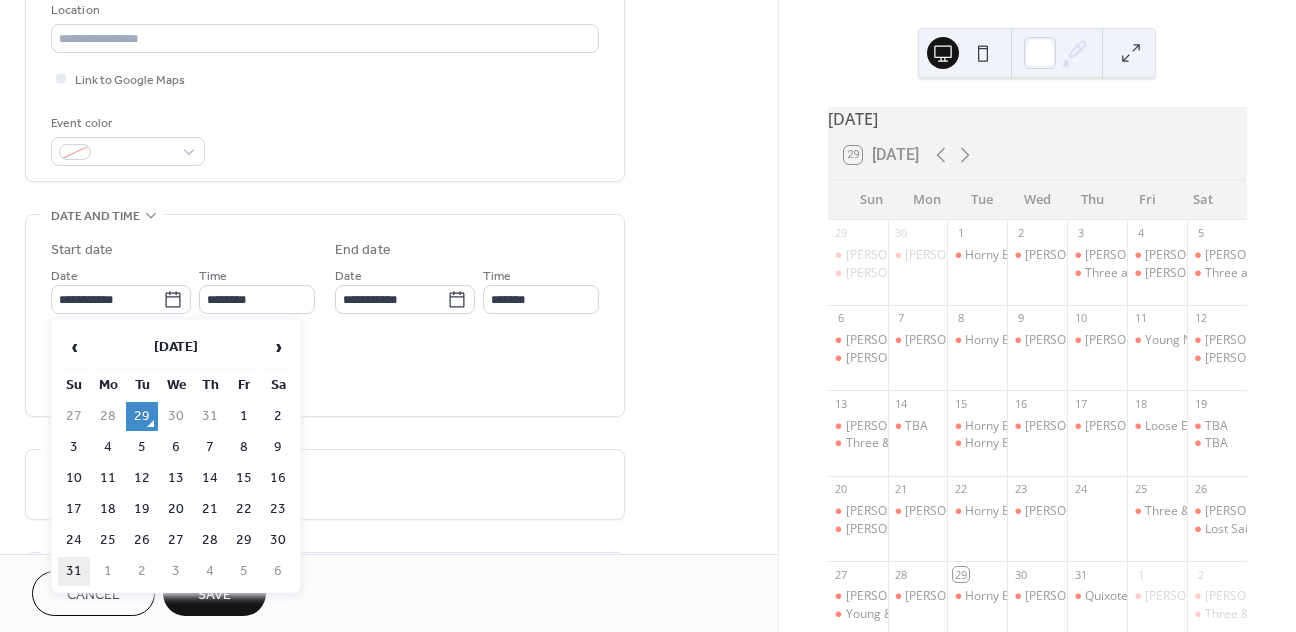 type on "**********" 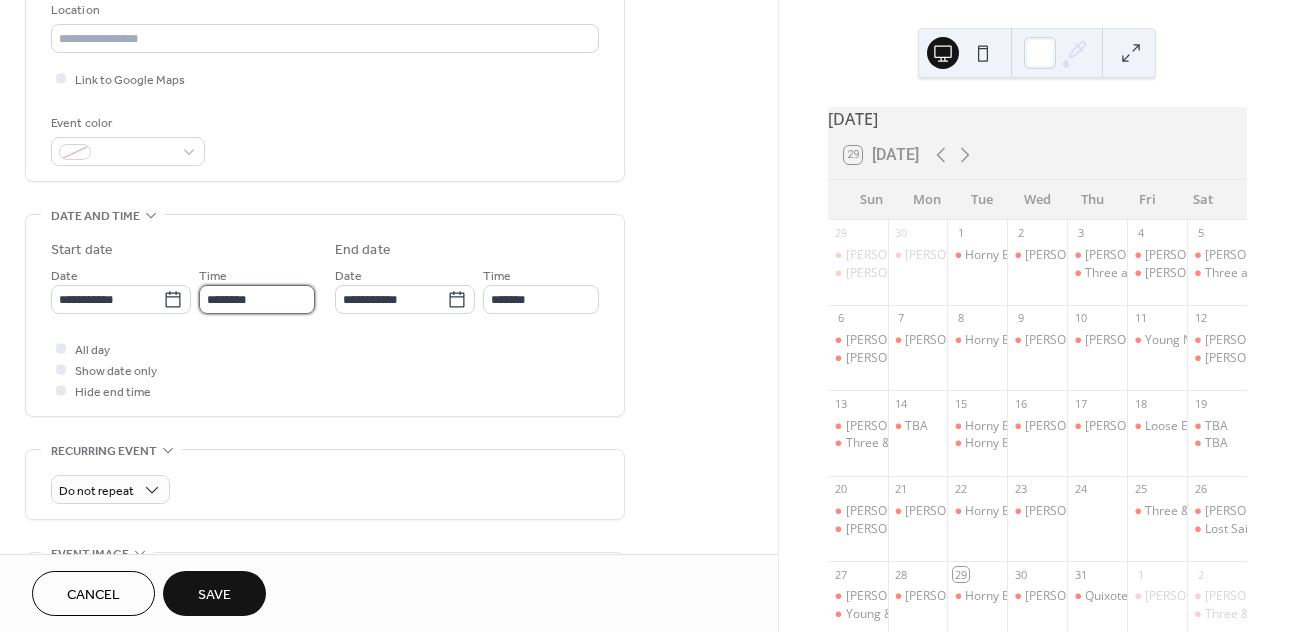 click on "********" at bounding box center [257, 299] 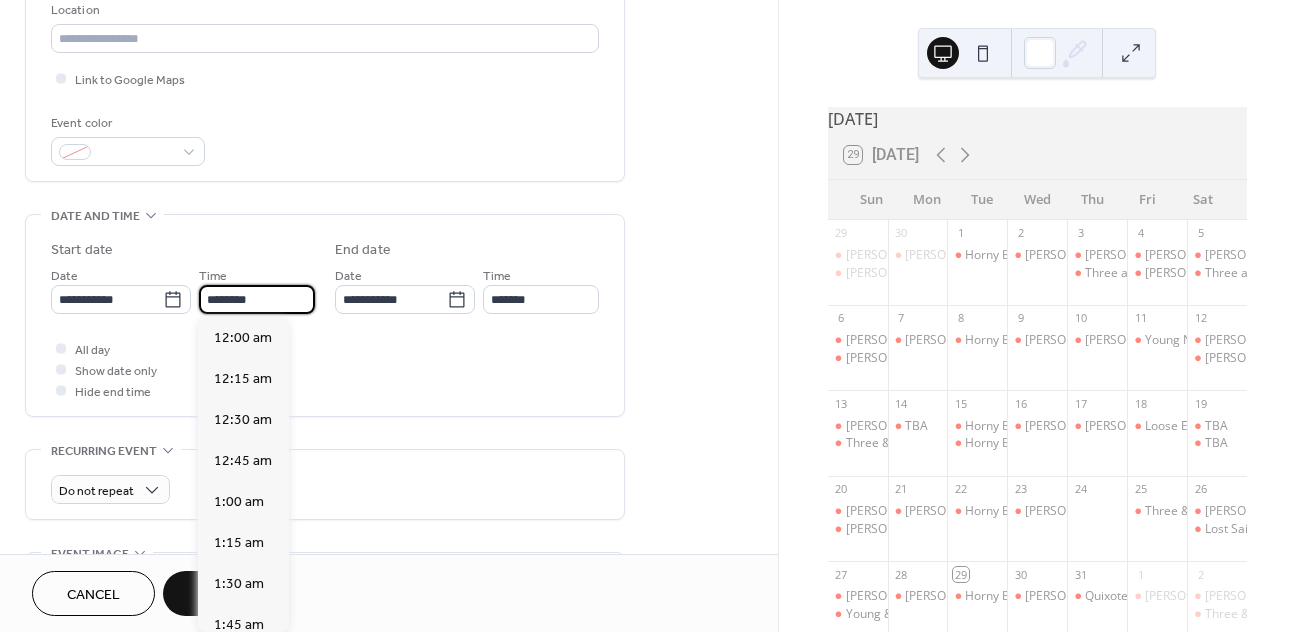 scroll, scrollTop: 1944, scrollLeft: 0, axis: vertical 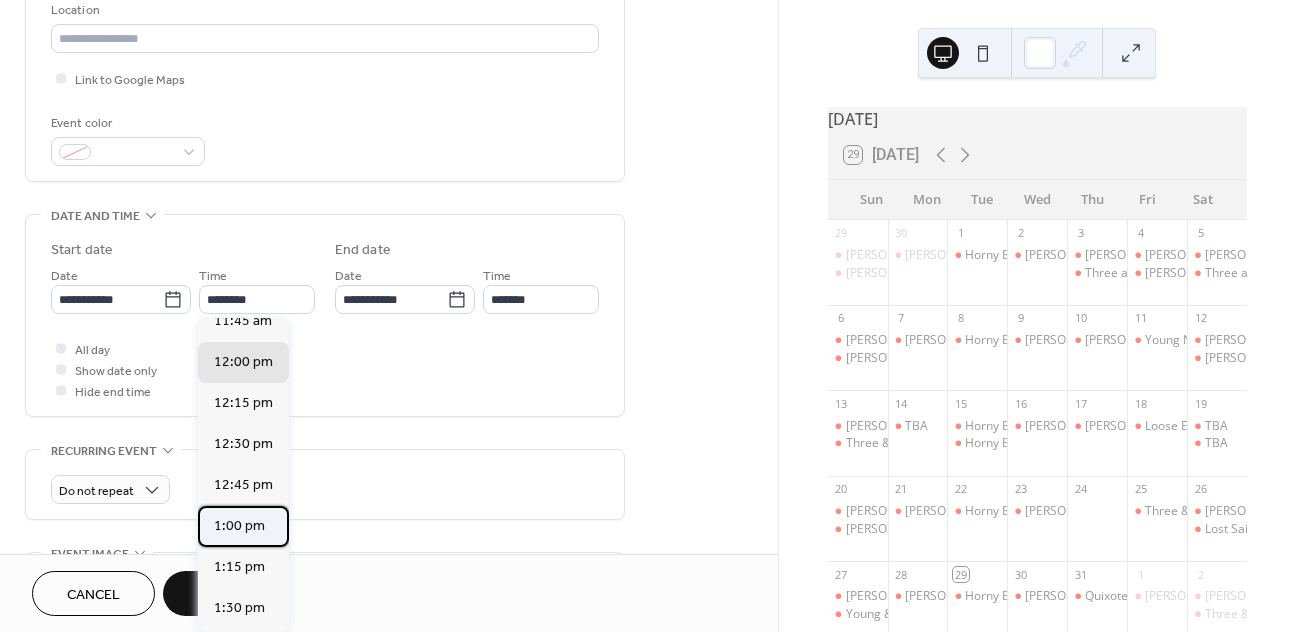 click on "1:00 pm" at bounding box center [239, 526] 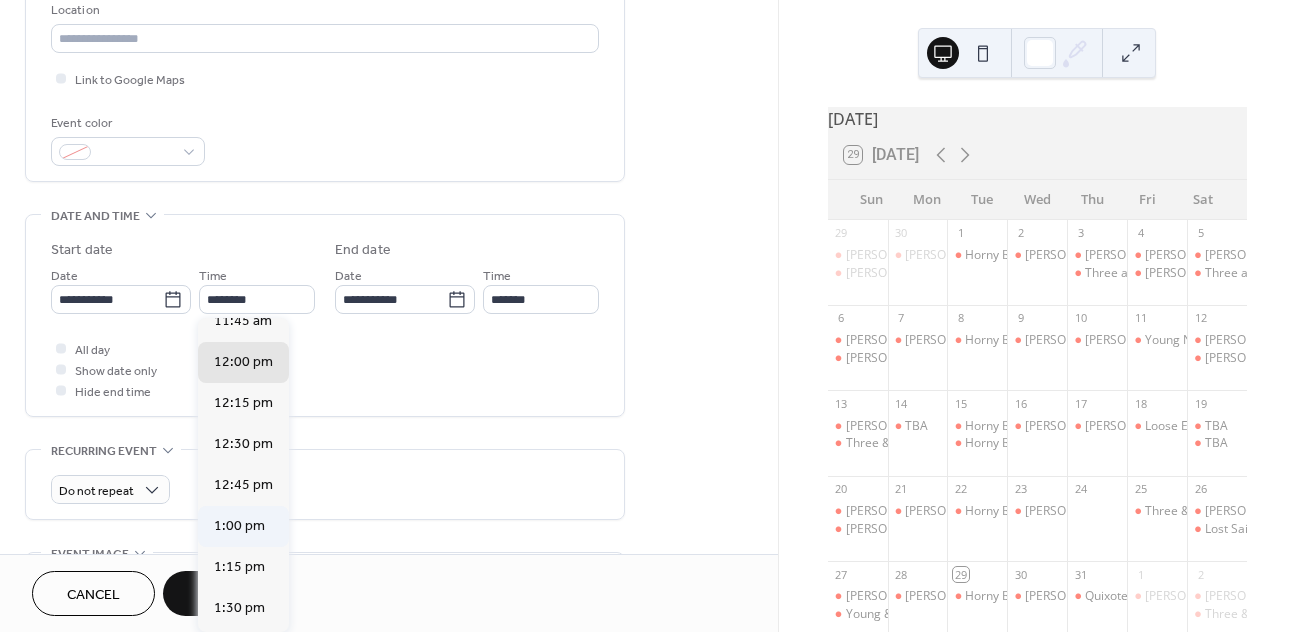 type on "*******" 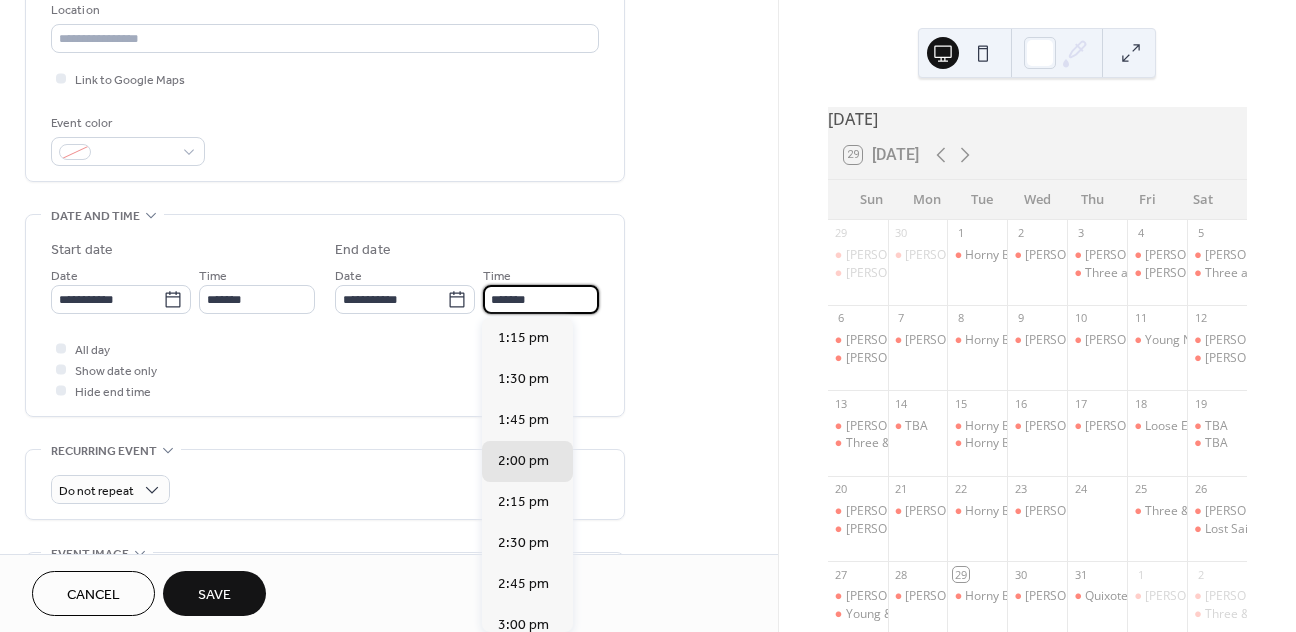 click on "*******" at bounding box center [541, 299] 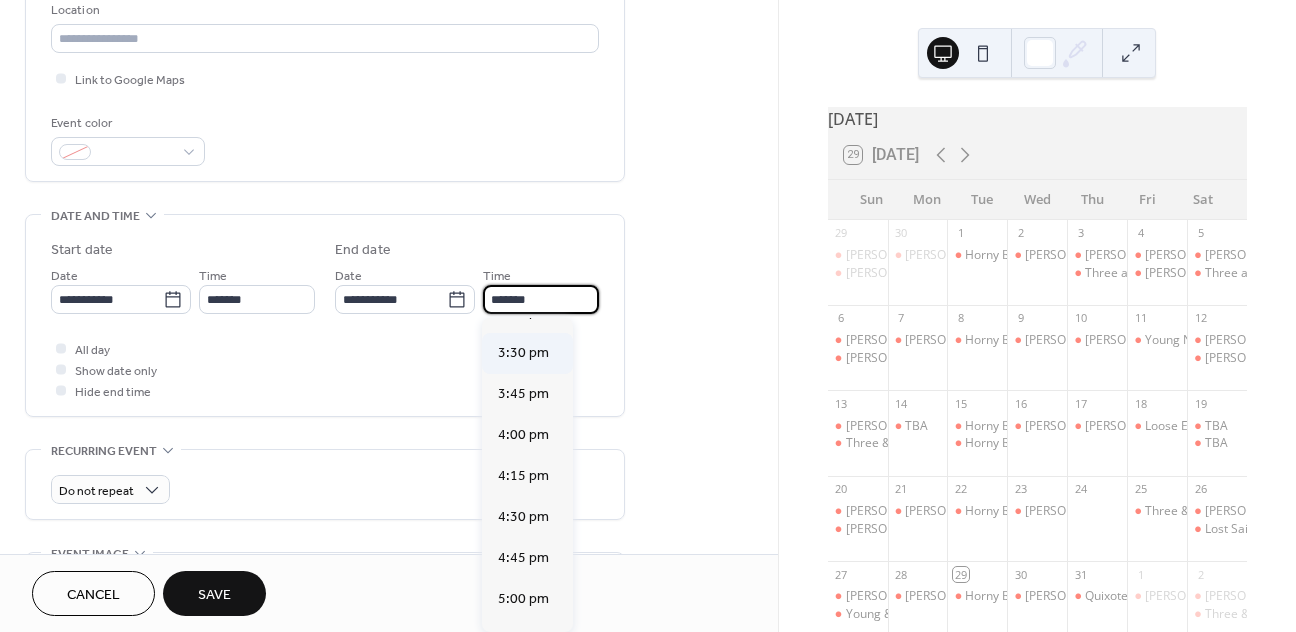 scroll, scrollTop: 353, scrollLeft: 0, axis: vertical 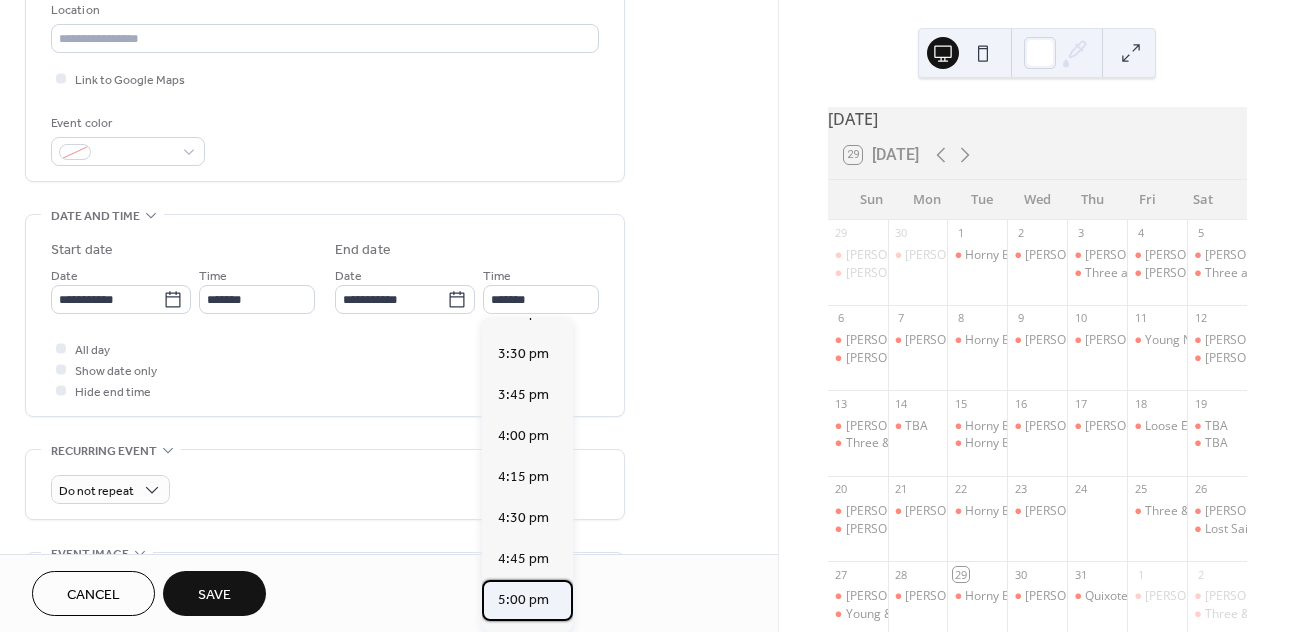 click on "5:00 pm" at bounding box center [523, 600] 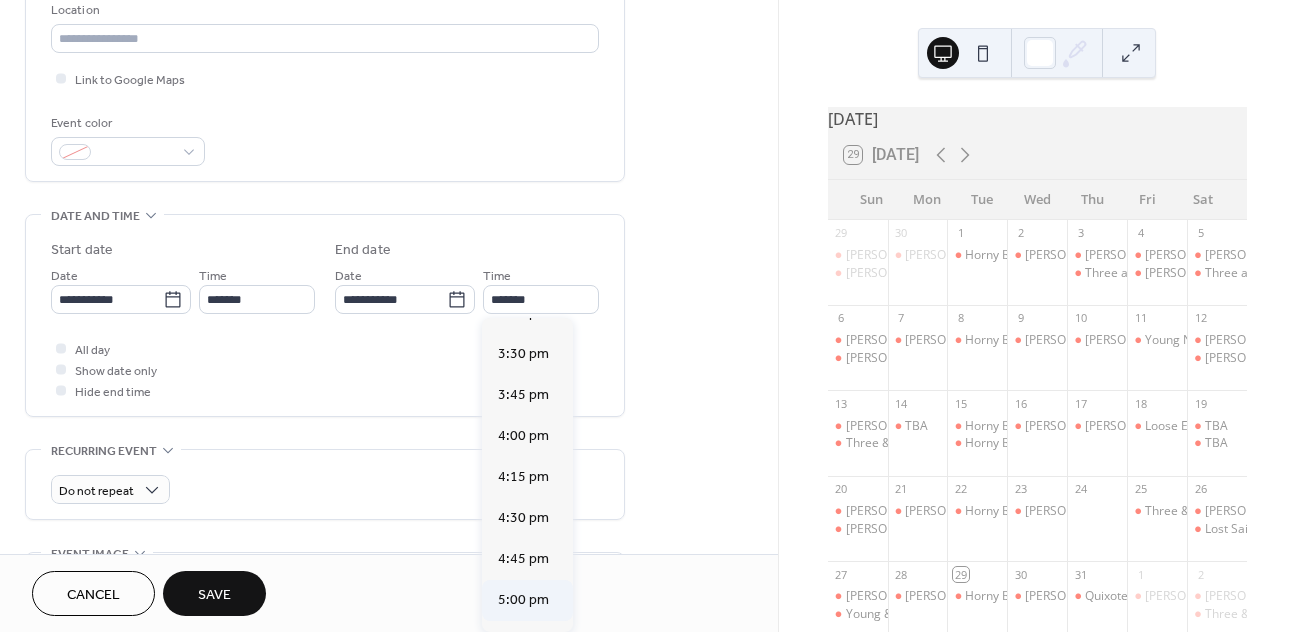type on "*******" 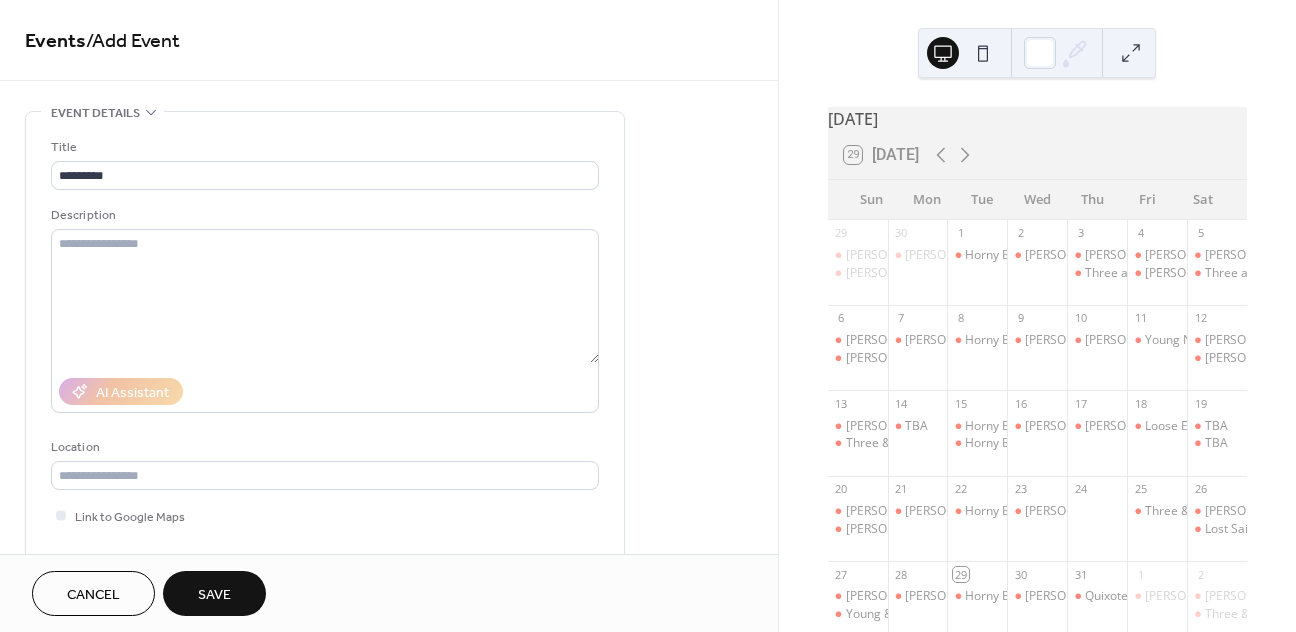 scroll, scrollTop: 364, scrollLeft: 0, axis: vertical 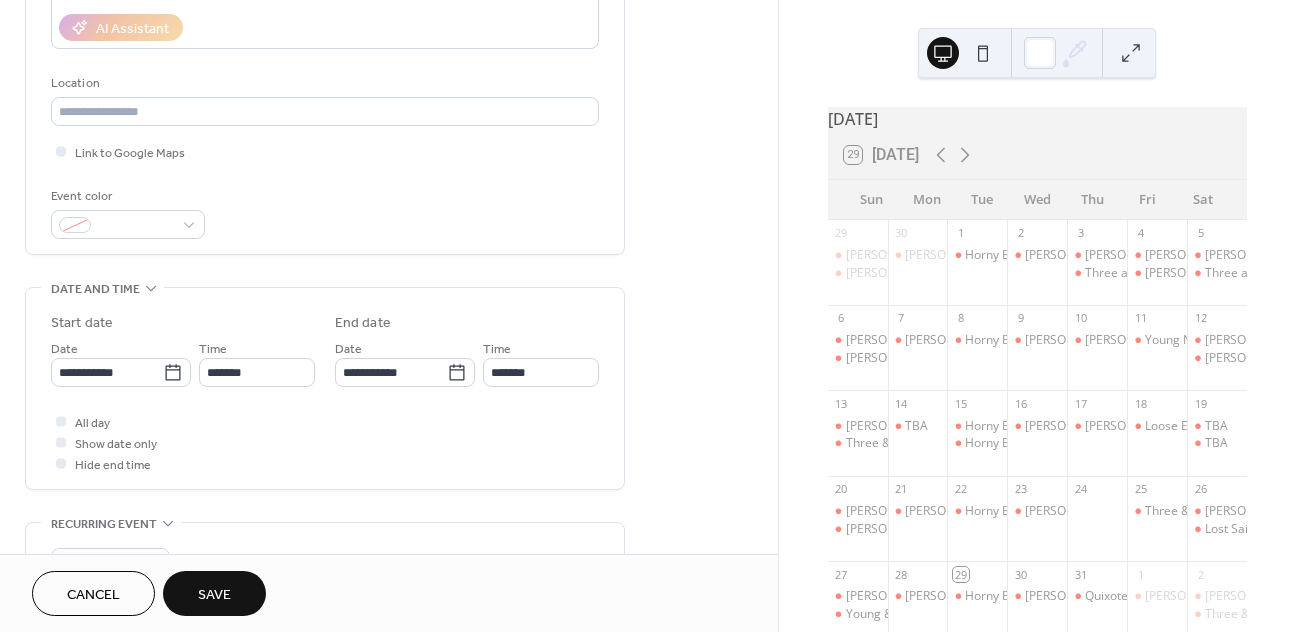 click on "Save" at bounding box center [214, 595] 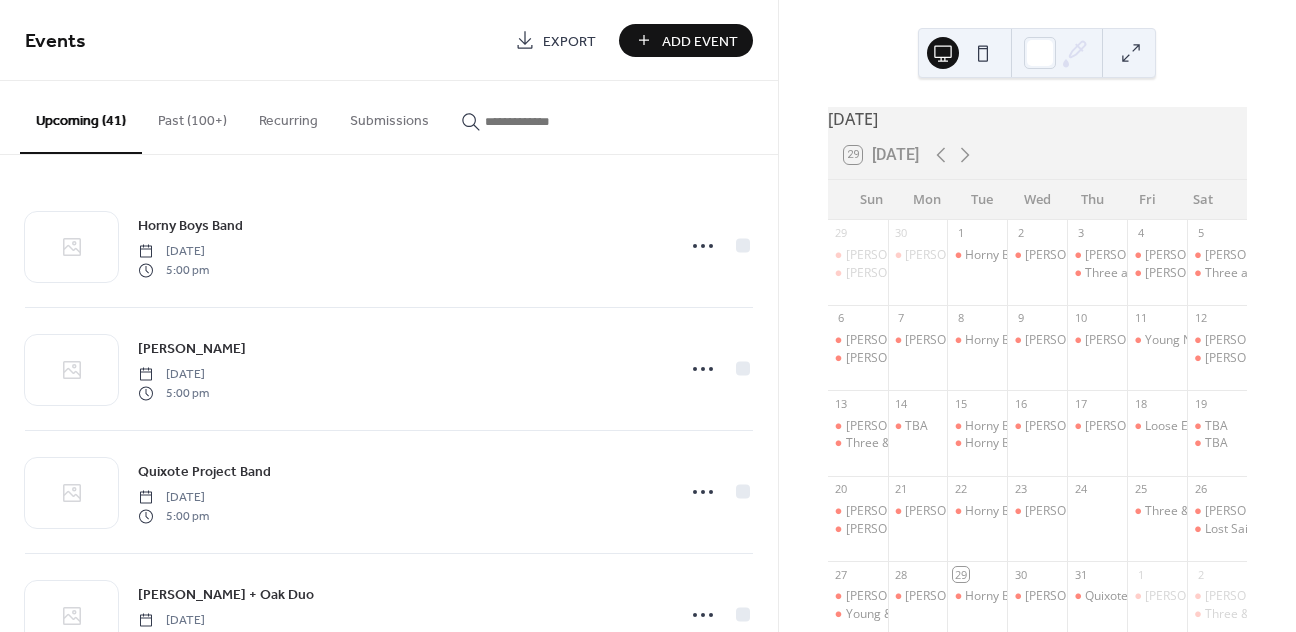 click on "Add Event" at bounding box center (700, 41) 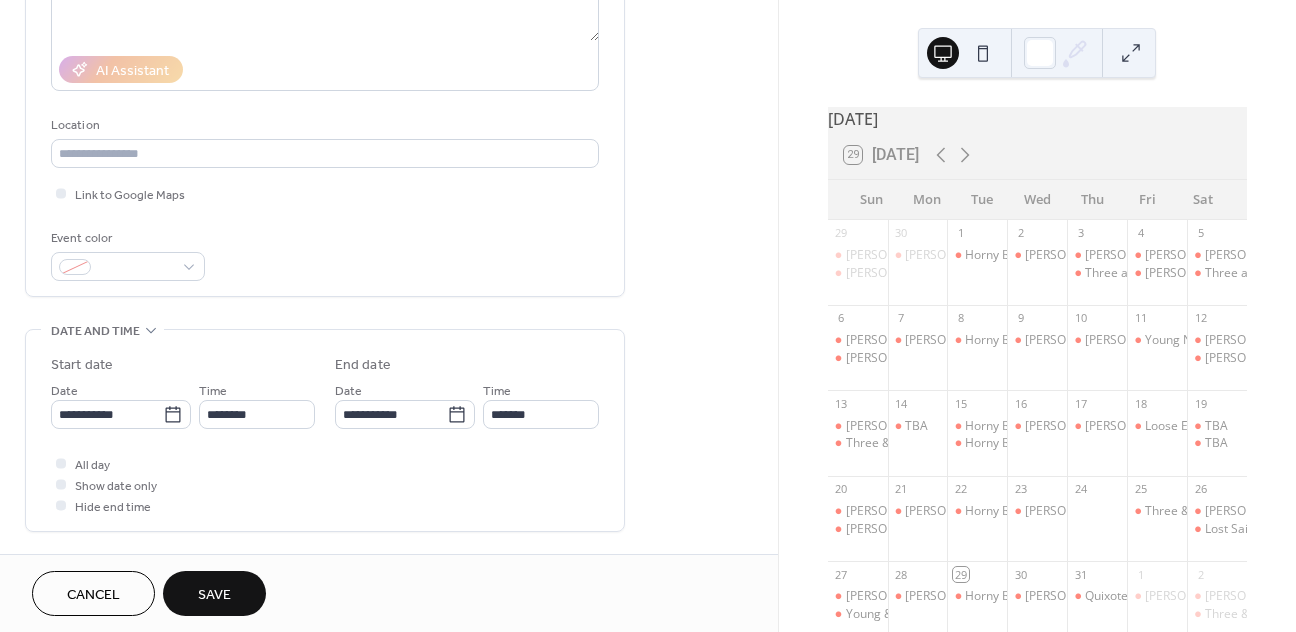 scroll, scrollTop: 322, scrollLeft: 0, axis: vertical 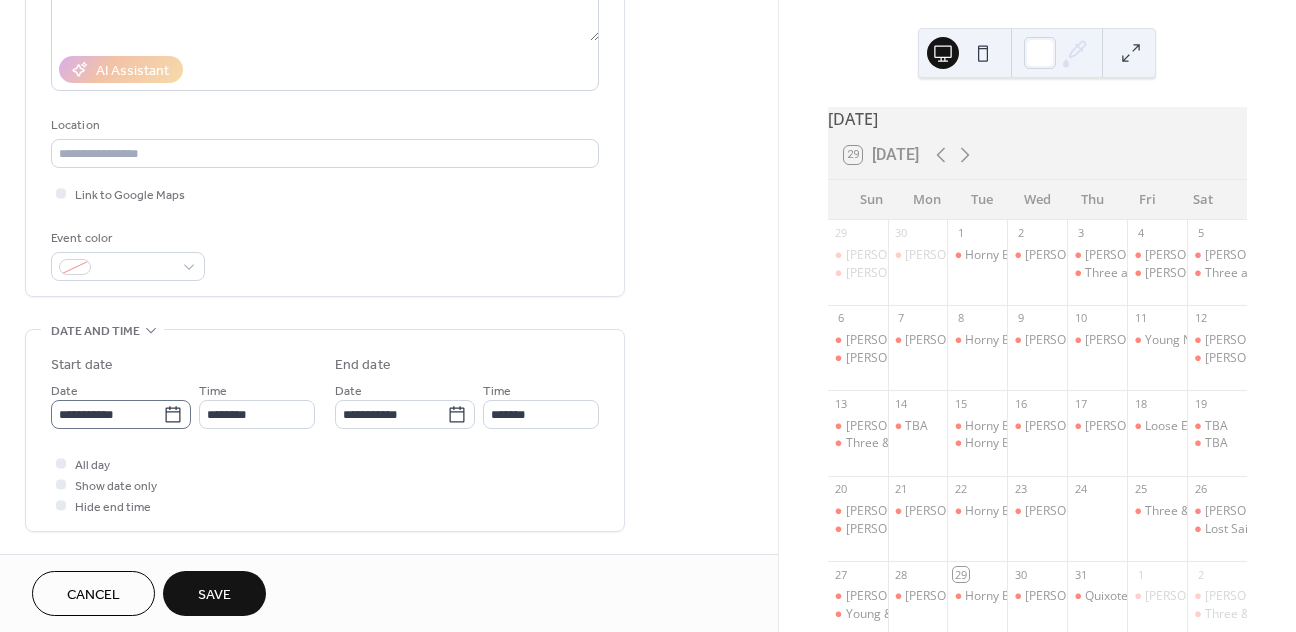 type on "**********" 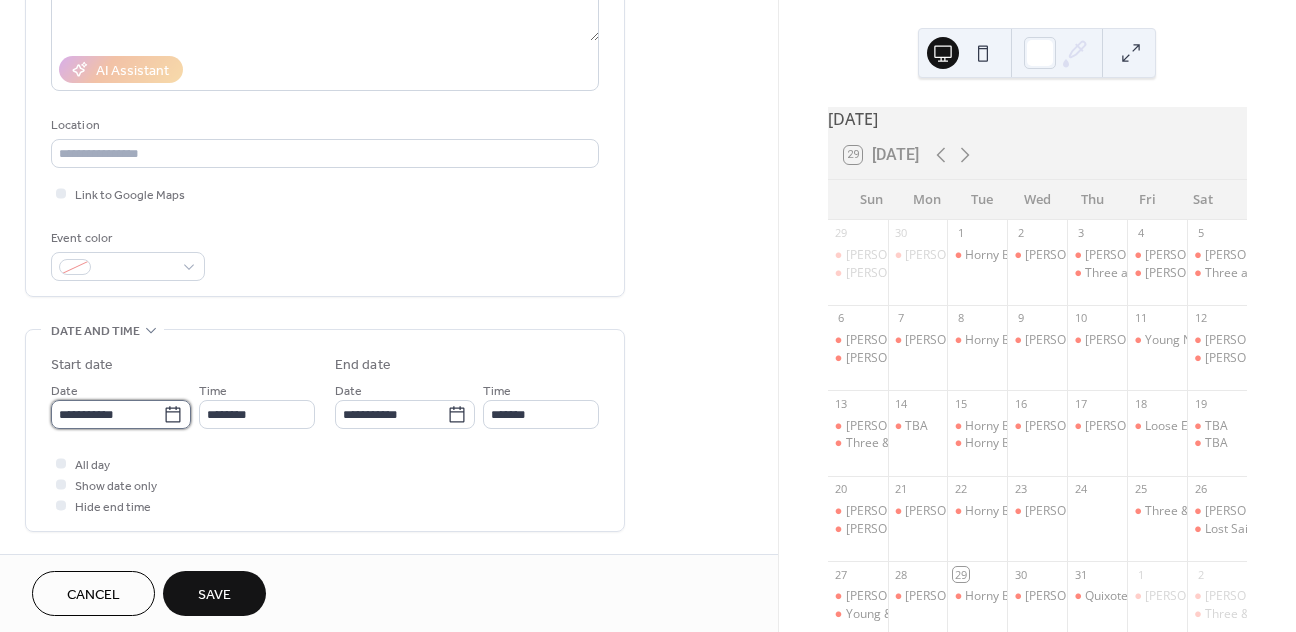 click on "**********" at bounding box center [107, 414] 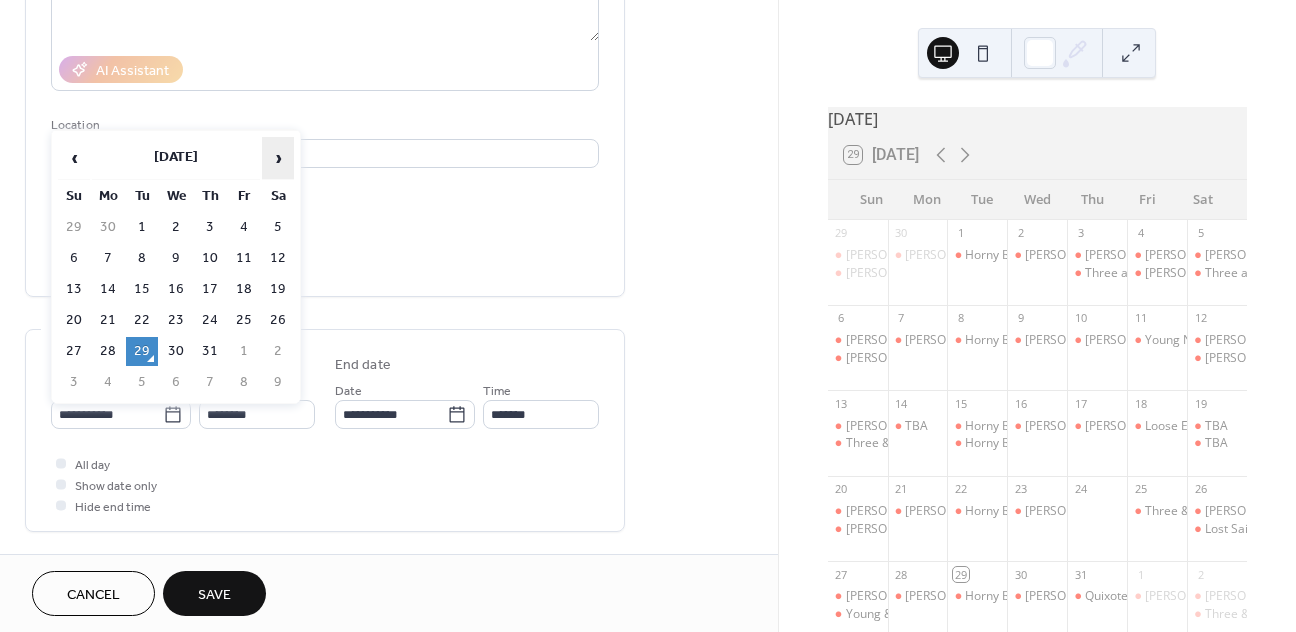 click on "›" at bounding box center (278, 158) 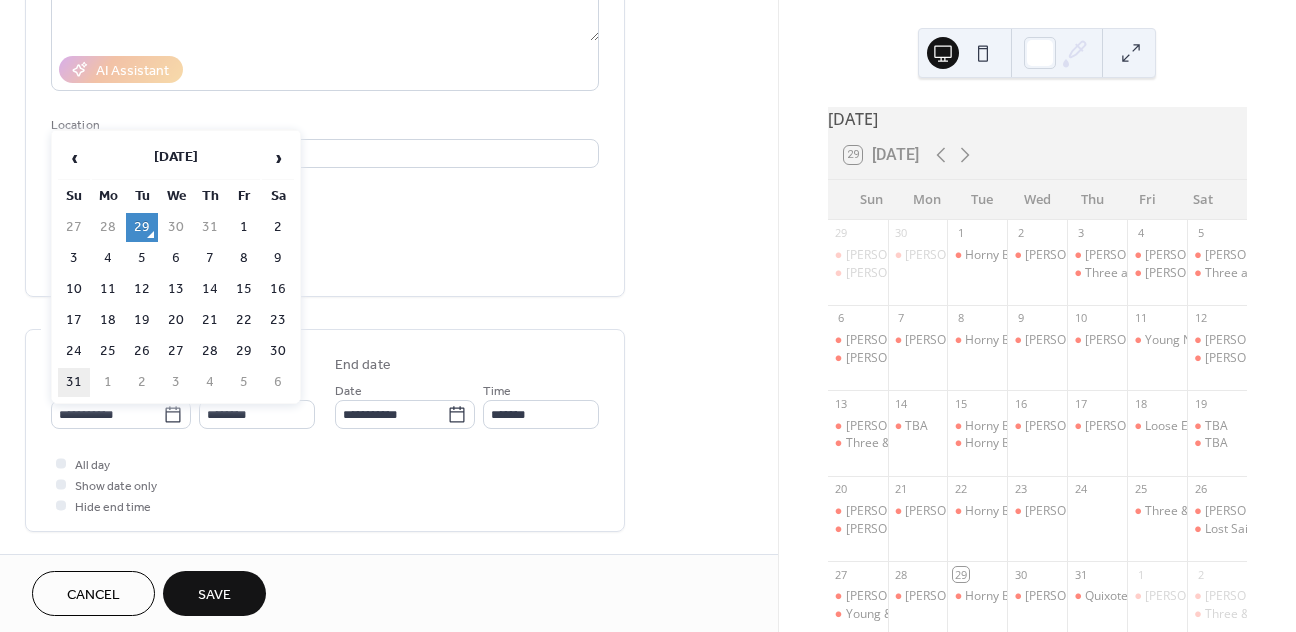 click on "31" at bounding box center (74, 382) 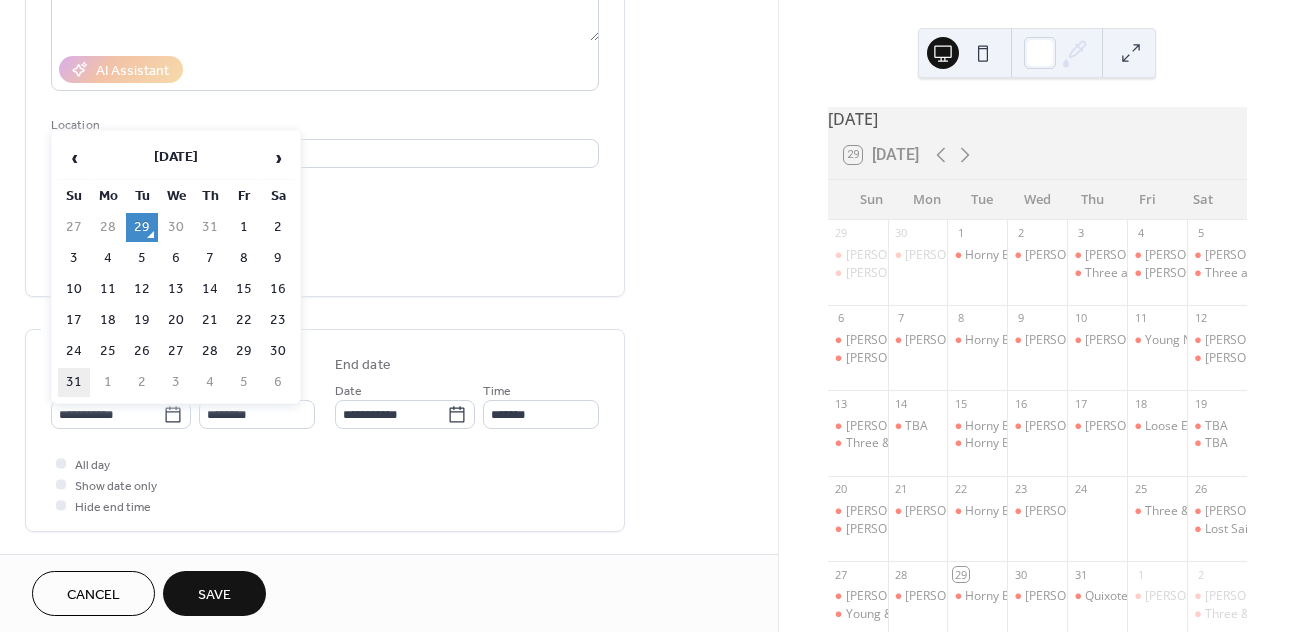 type 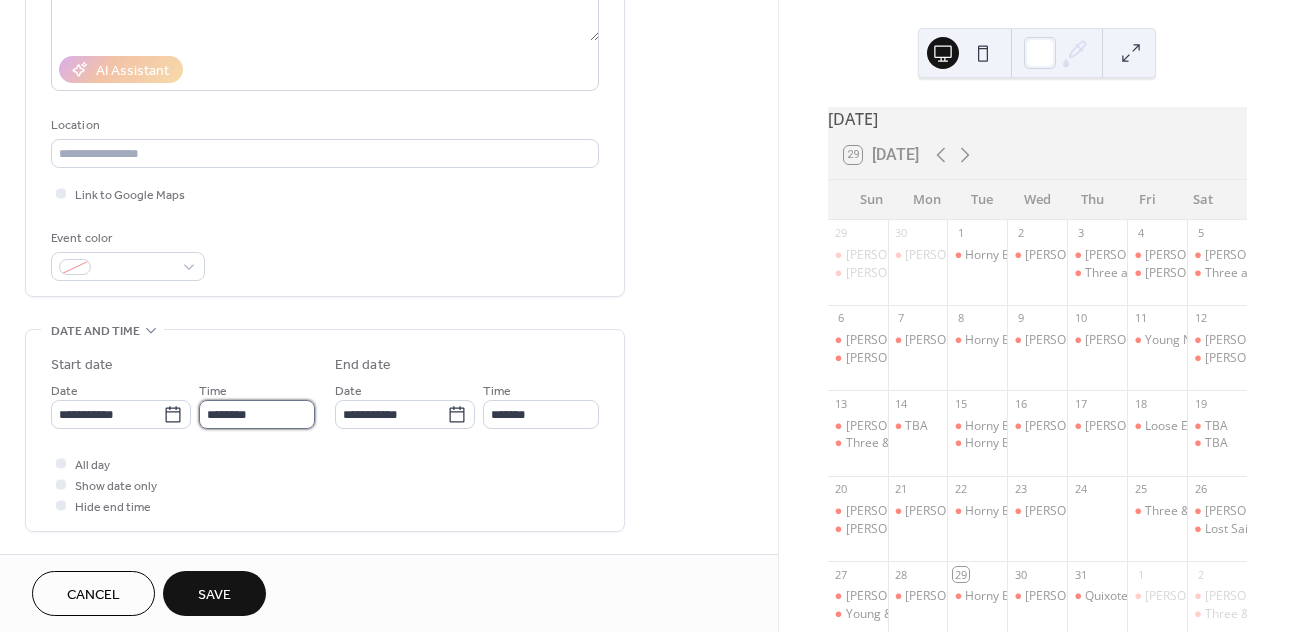 click on "********" at bounding box center (257, 414) 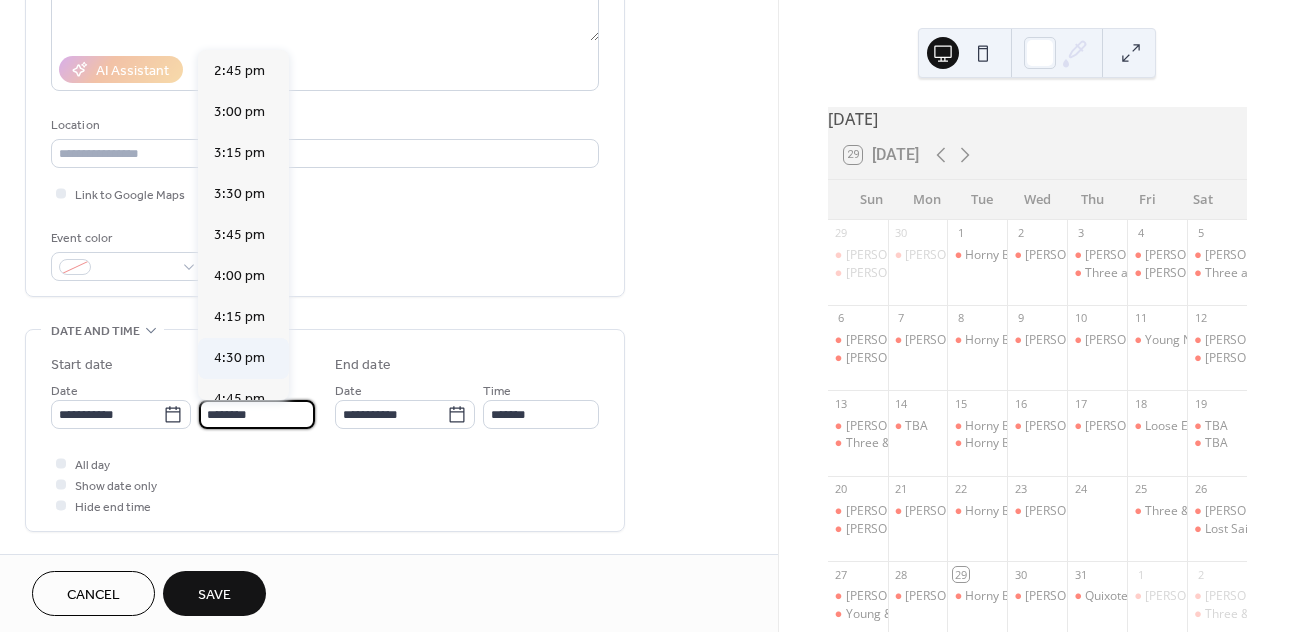 scroll, scrollTop: 2502, scrollLeft: 0, axis: vertical 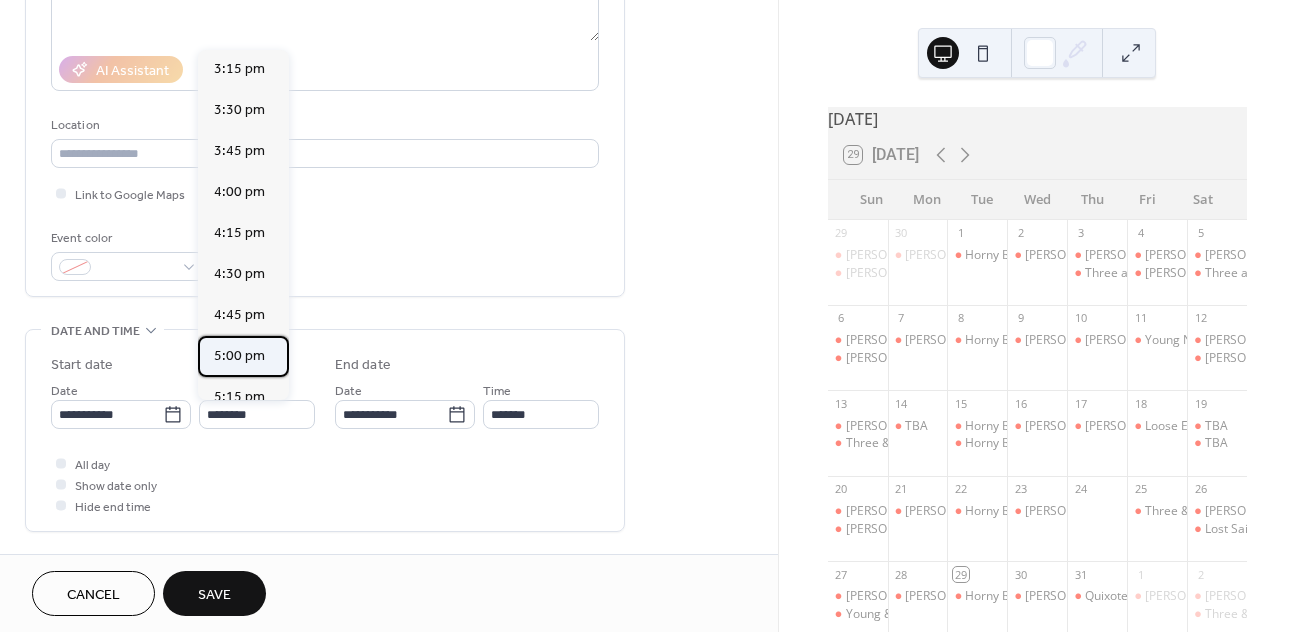 click on "5:00 pm" at bounding box center (239, 356) 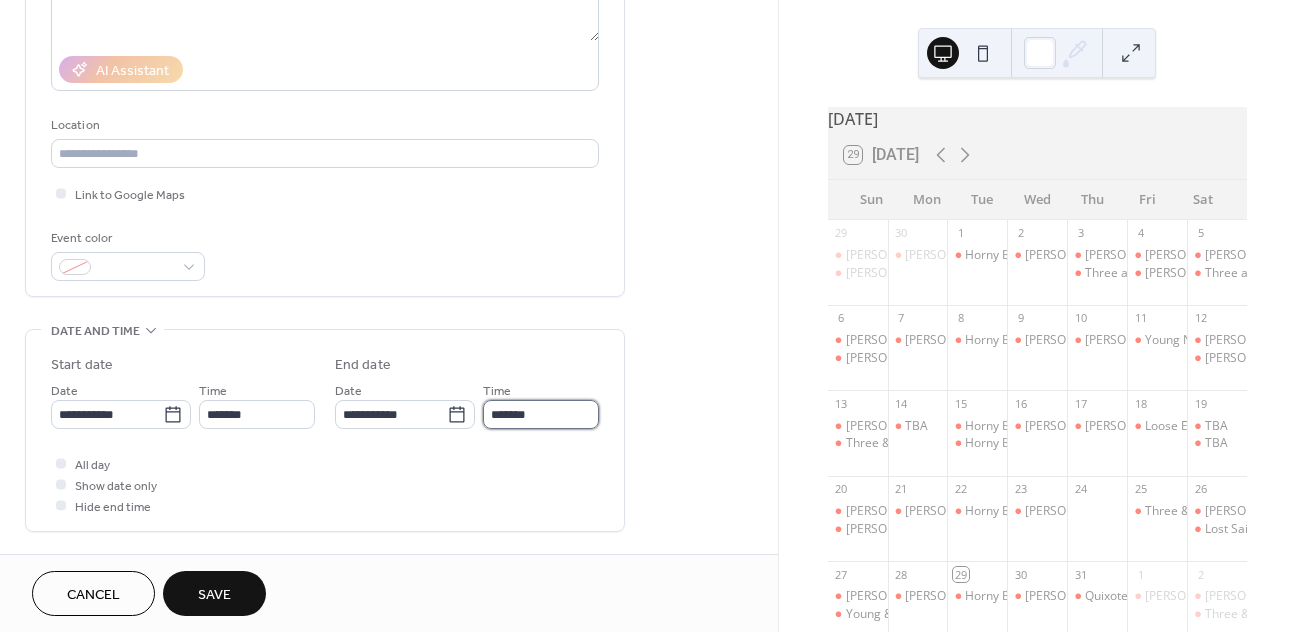 click on "*******" at bounding box center [541, 414] 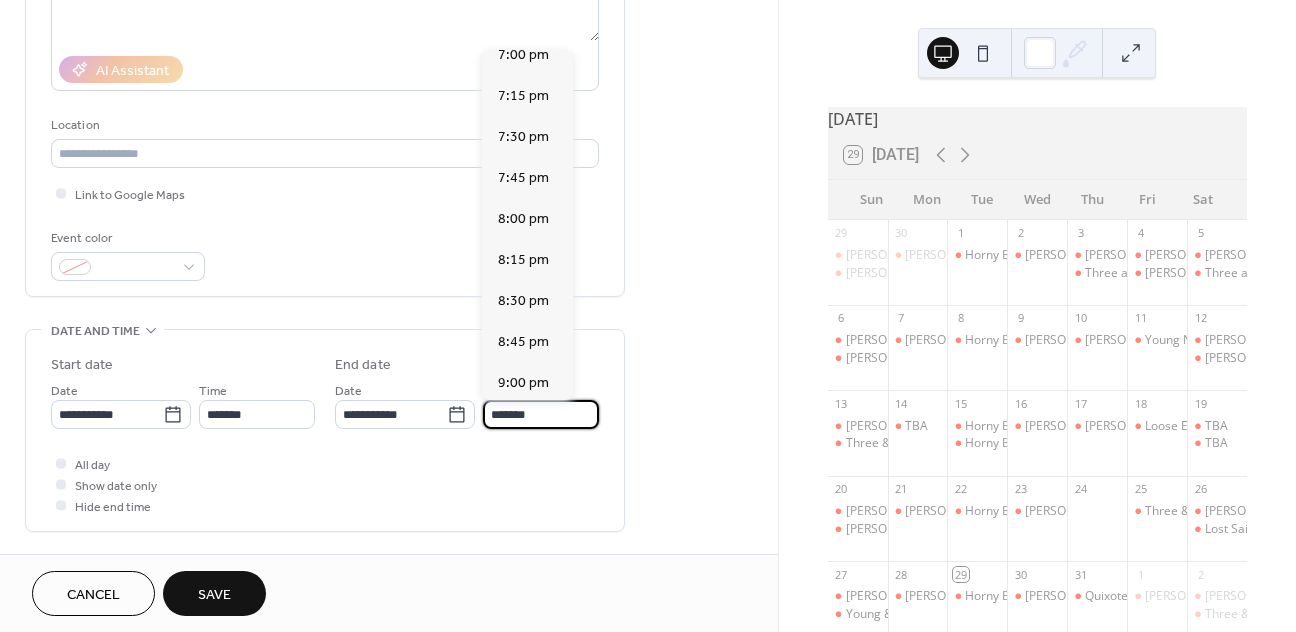 scroll, scrollTop: 339, scrollLeft: 0, axis: vertical 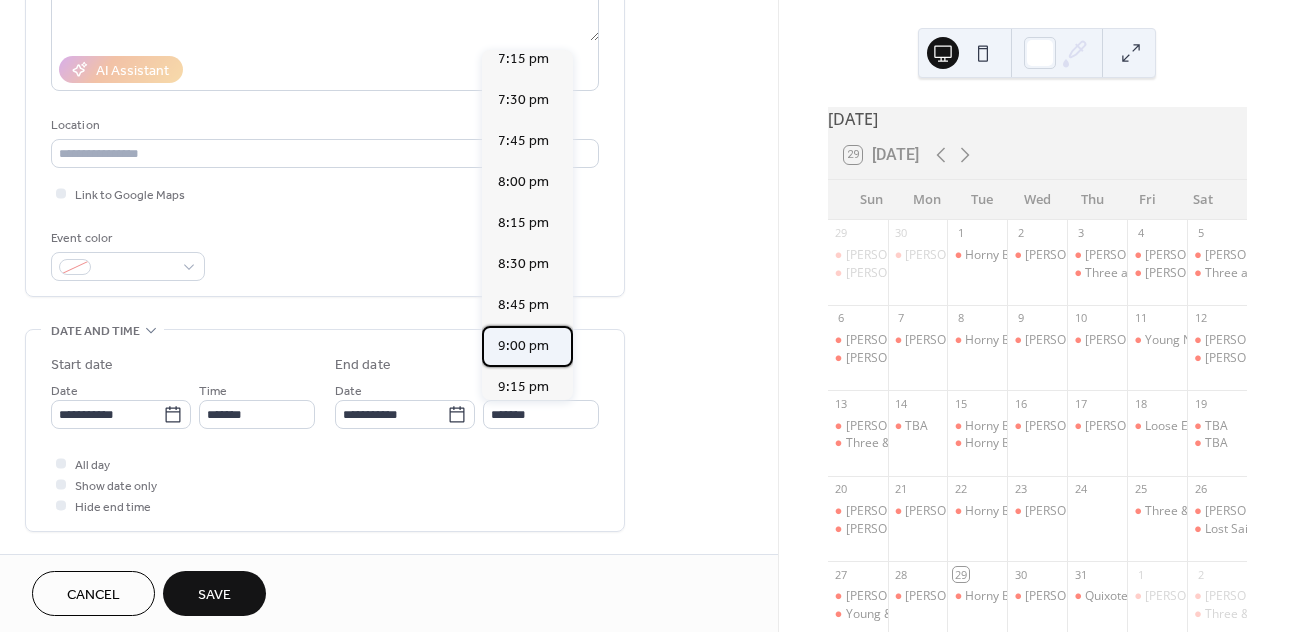 click on "9:00 pm" at bounding box center (523, 346) 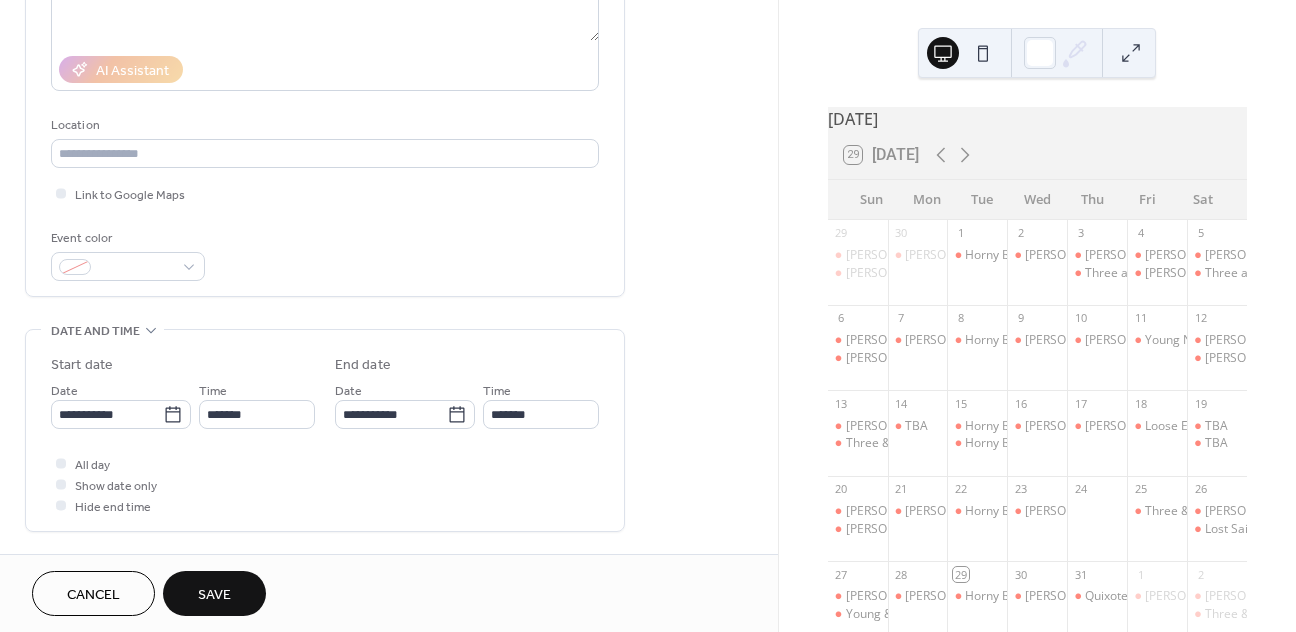 click on "Save" at bounding box center (214, 593) 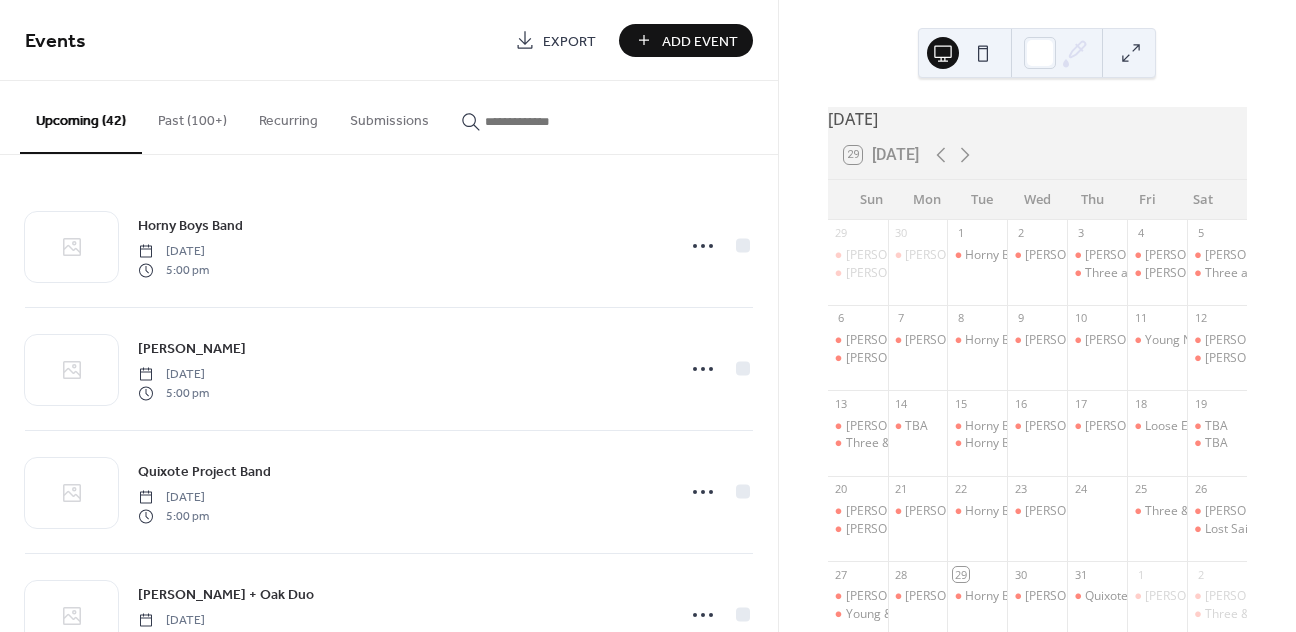 click on "Add Event" at bounding box center (700, 41) 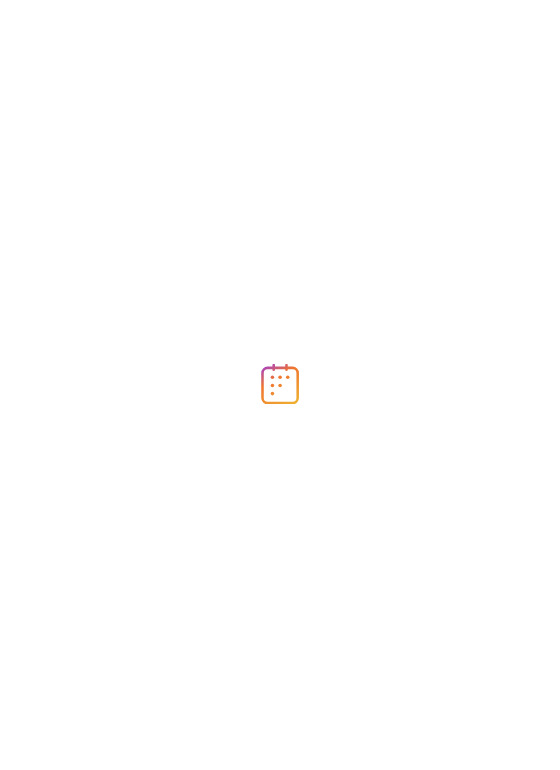 scroll, scrollTop: 0, scrollLeft: 0, axis: both 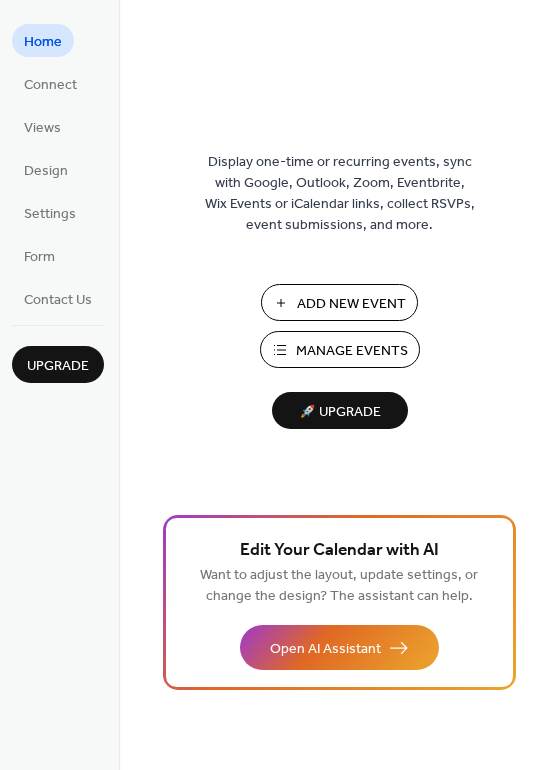 click on "Add New Event" at bounding box center [351, 304] 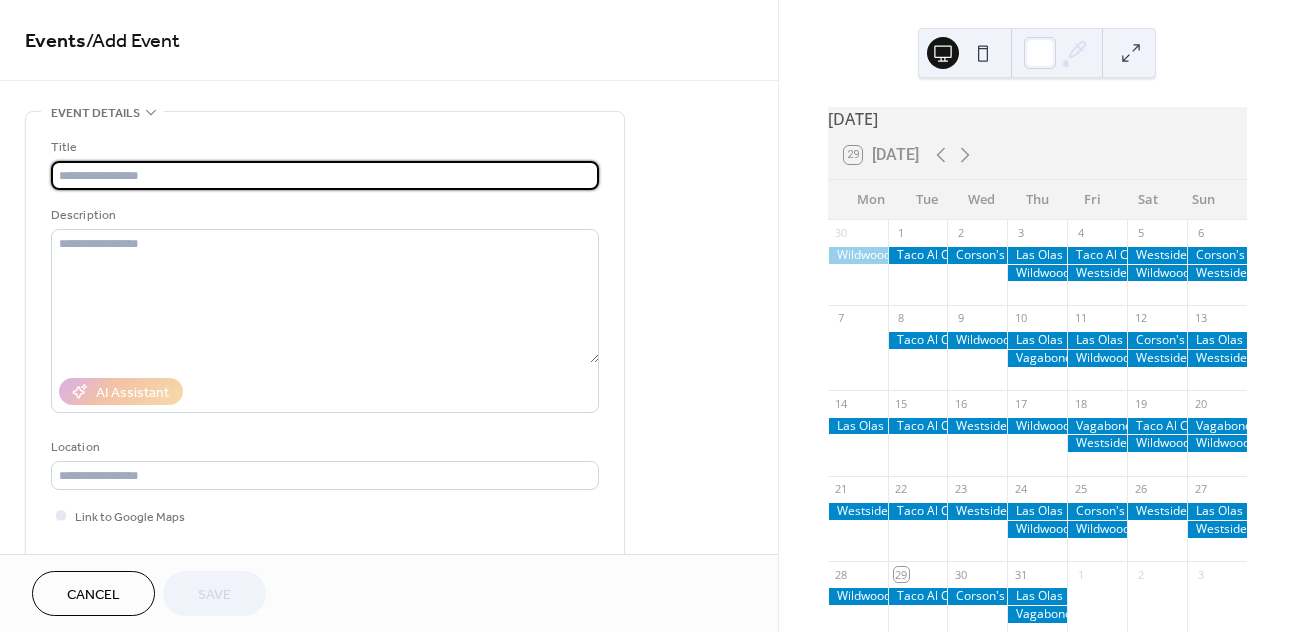 scroll, scrollTop: 0, scrollLeft: 0, axis: both 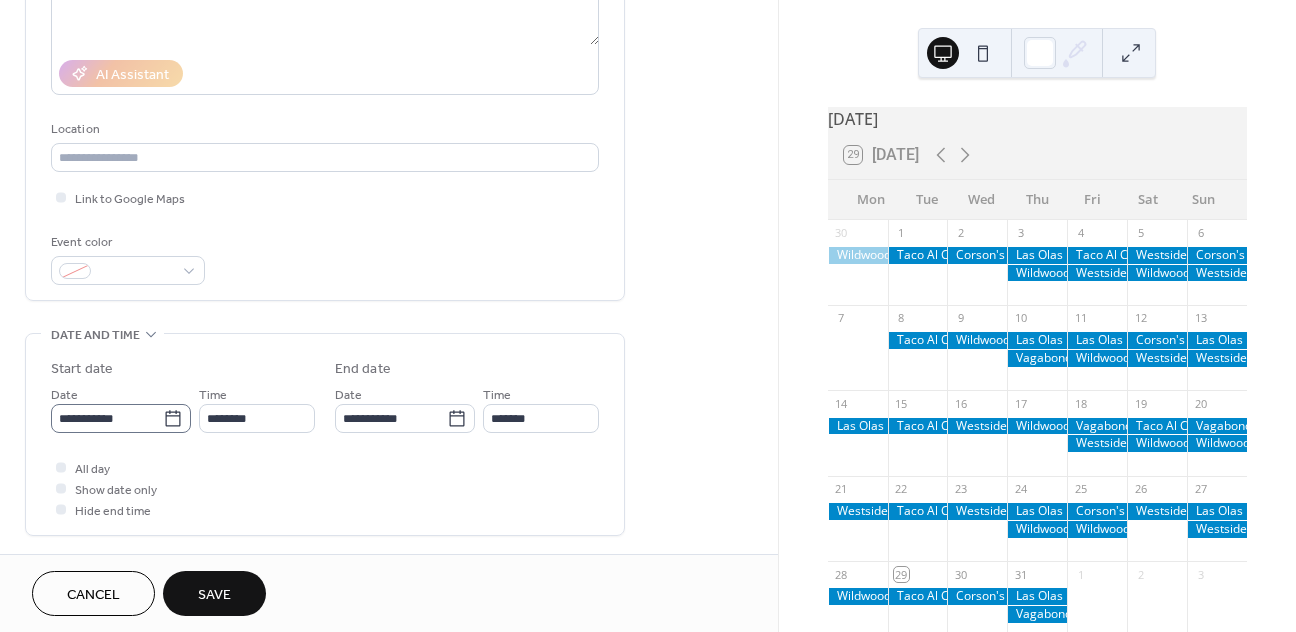 type on "**********" 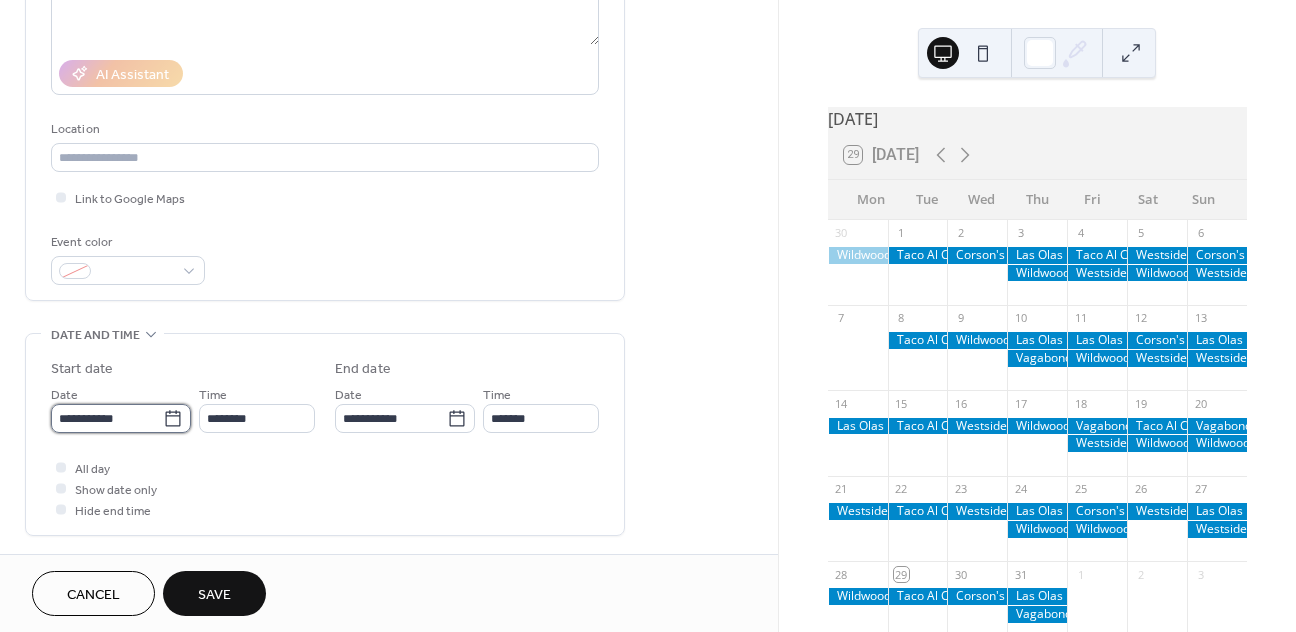 click on "**********" at bounding box center [107, 418] 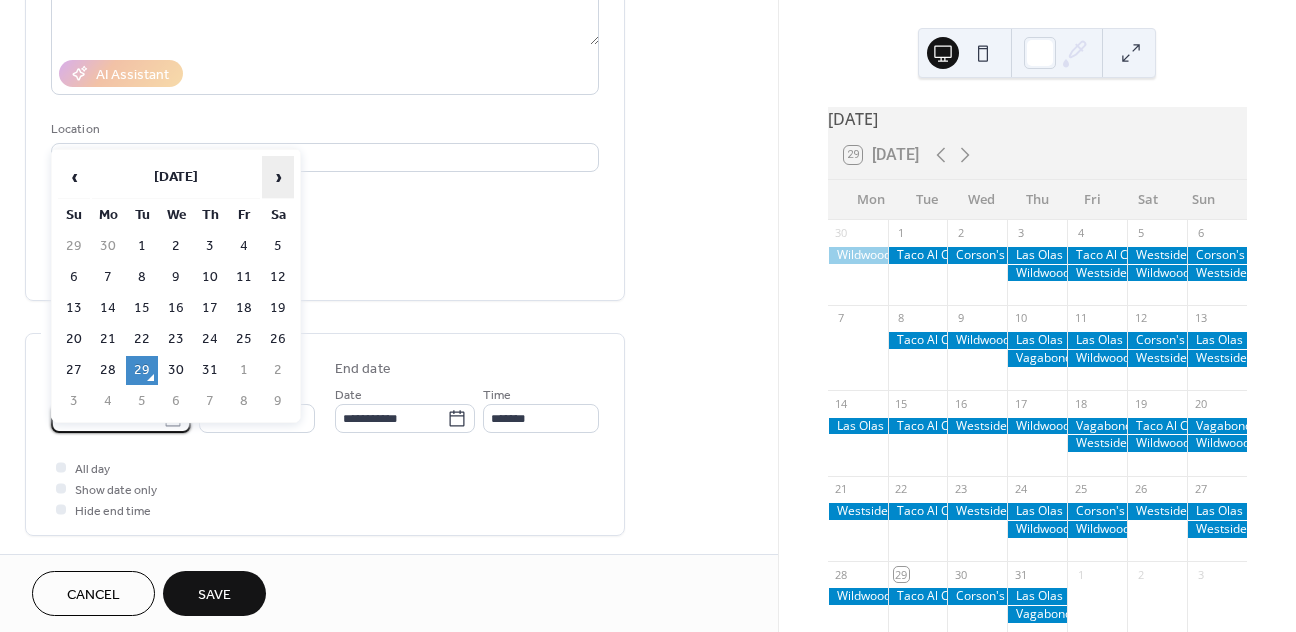 click on "›" at bounding box center (278, 177) 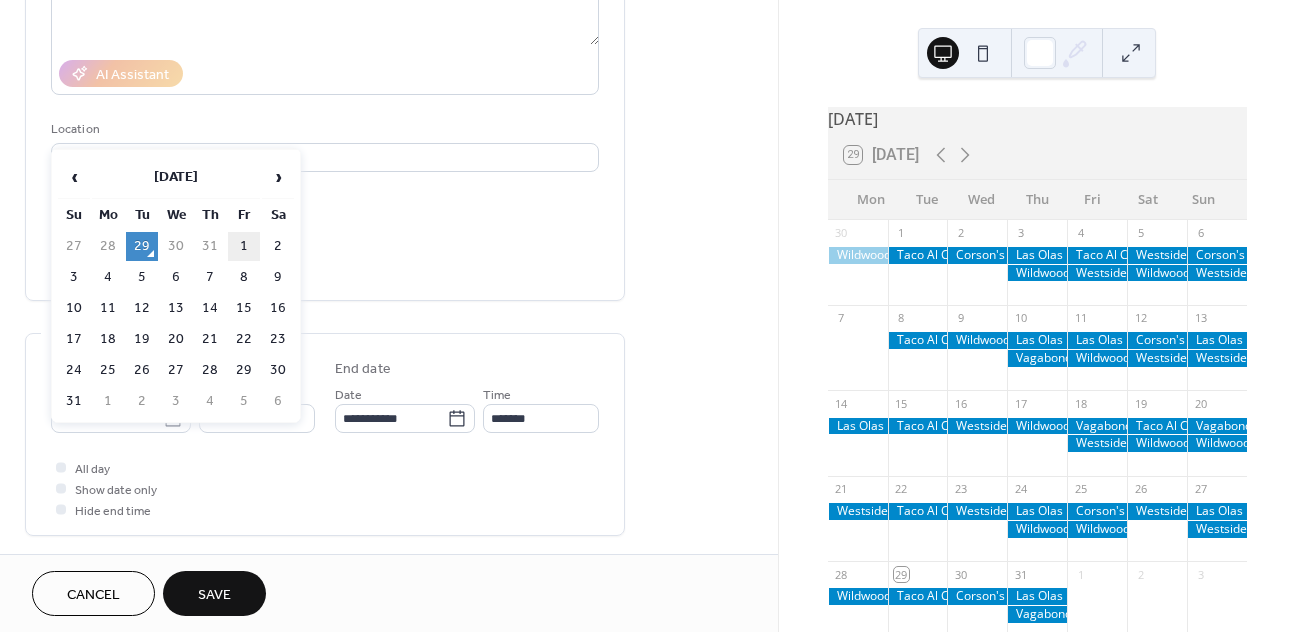click on "1" at bounding box center [244, 246] 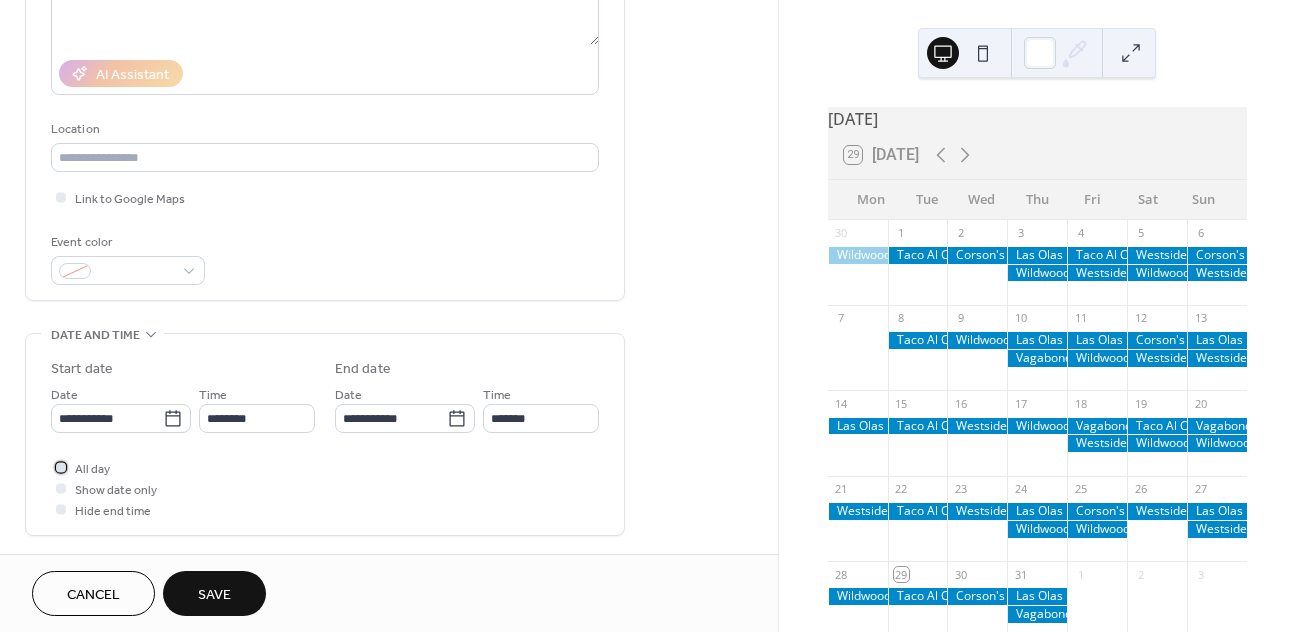 click at bounding box center (61, 467) 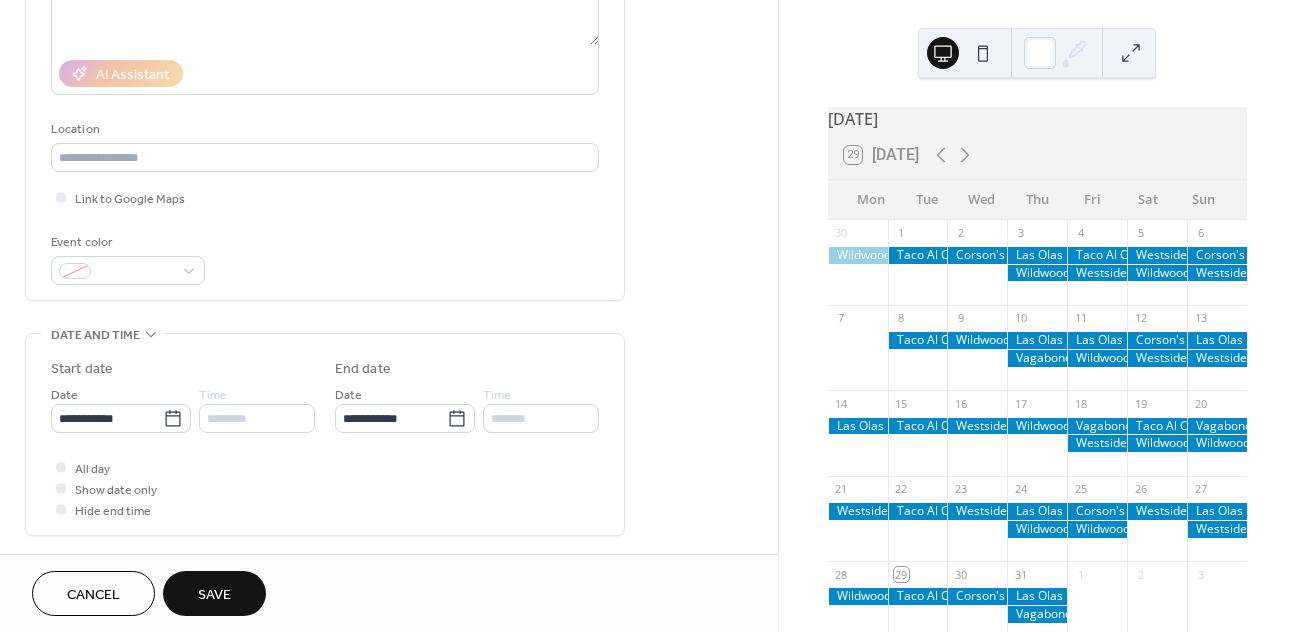 click on "Save" at bounding box center (214, 595) 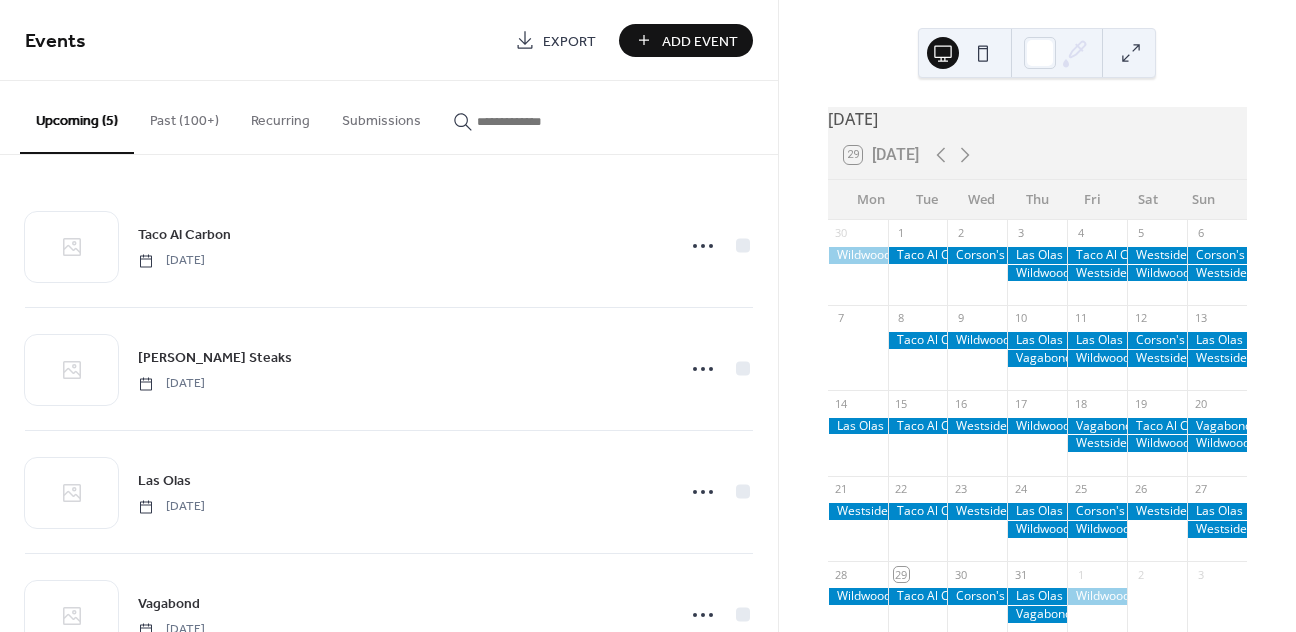 click on "Add Event" at bounding box center (700, 41) 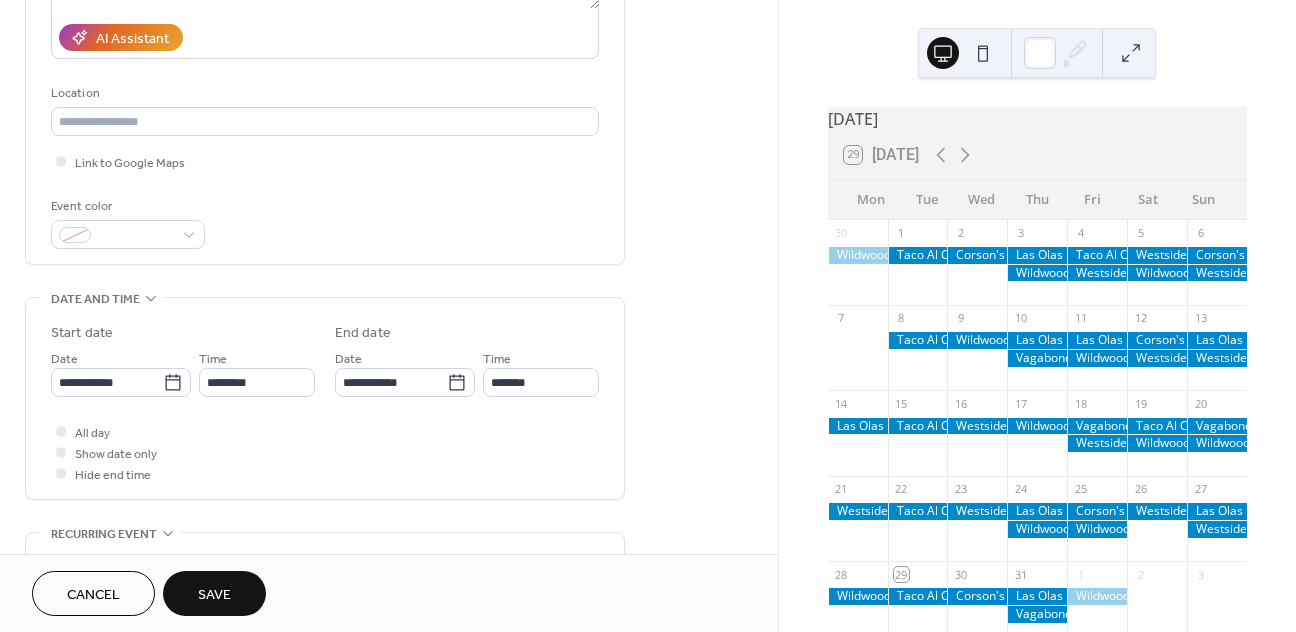 scroll, scrollTop: 368, scrollLeft: 0, axis: vertical 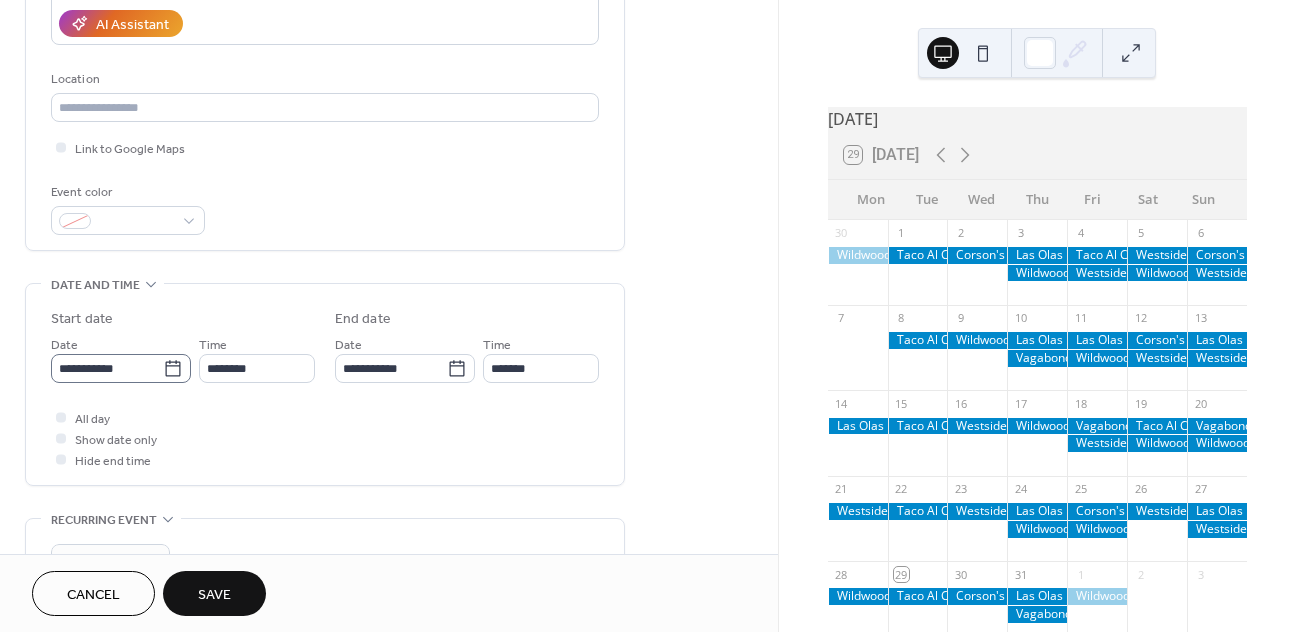 type on "**********" 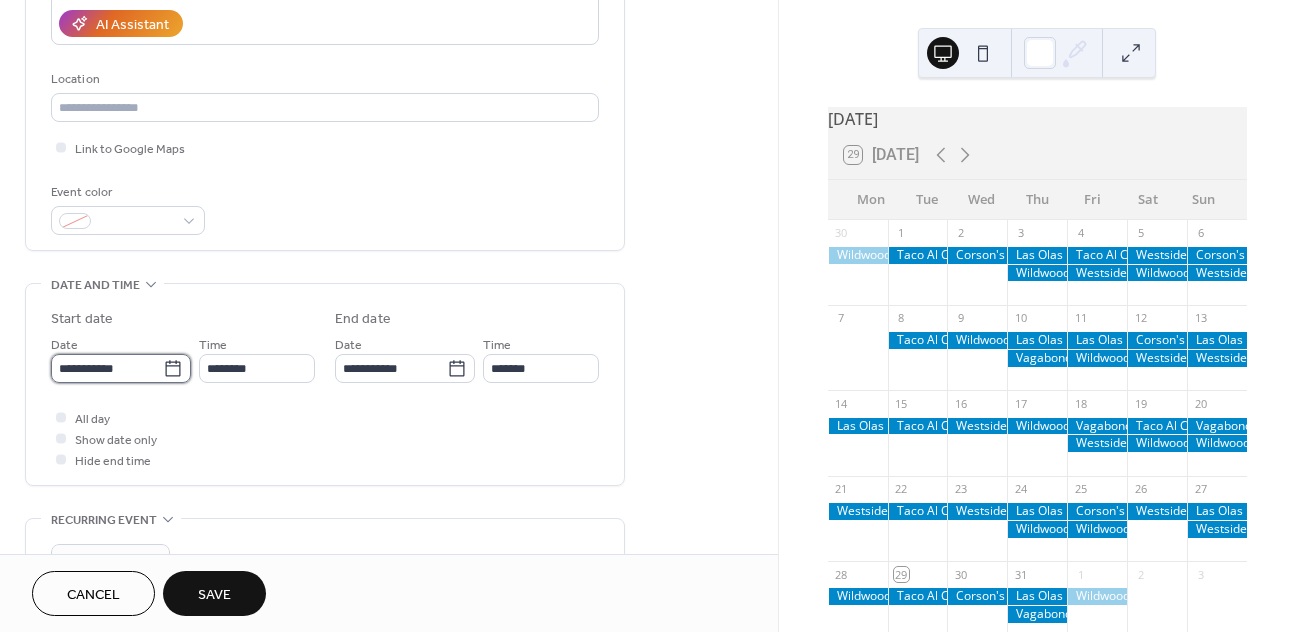 click on "**********" at bounding box center [107, 368] 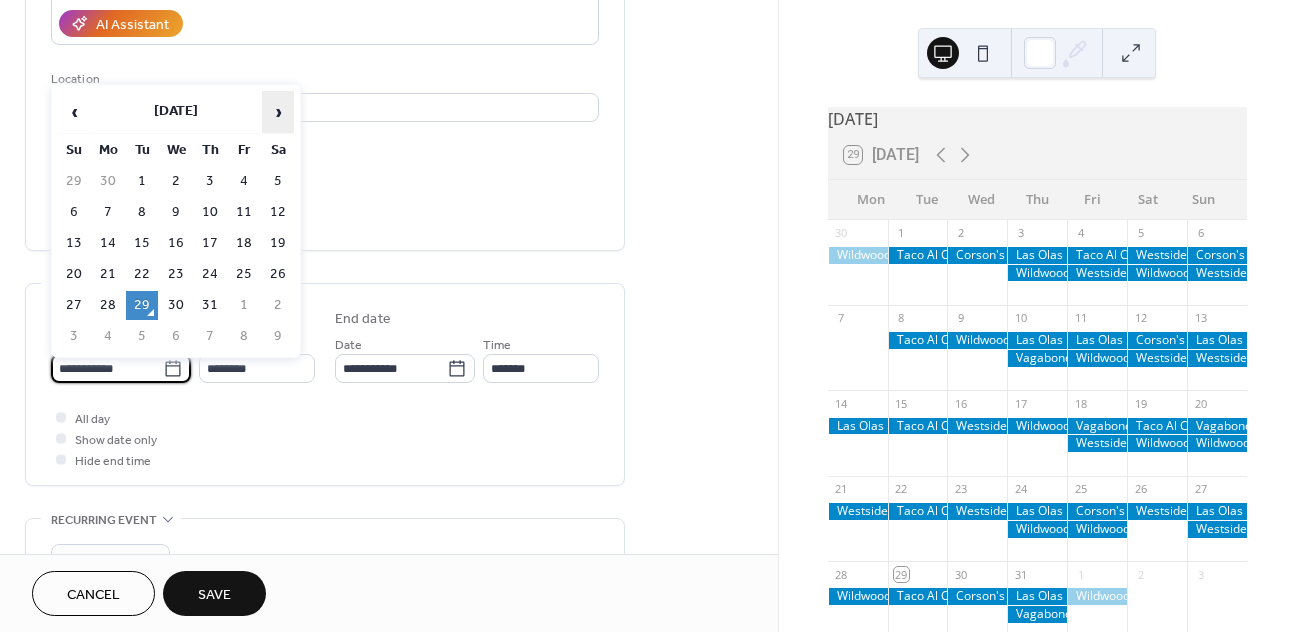 click on "›" at bounding box center [278, 112] 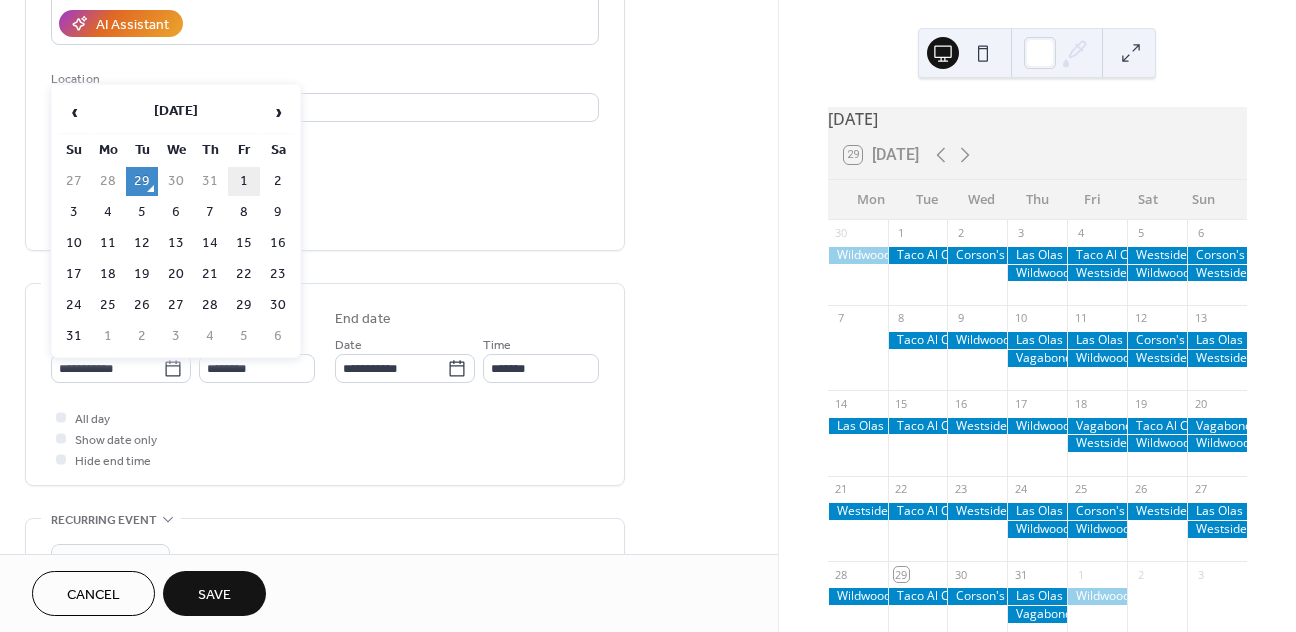 click on "1" at bounding box center [244, 181] 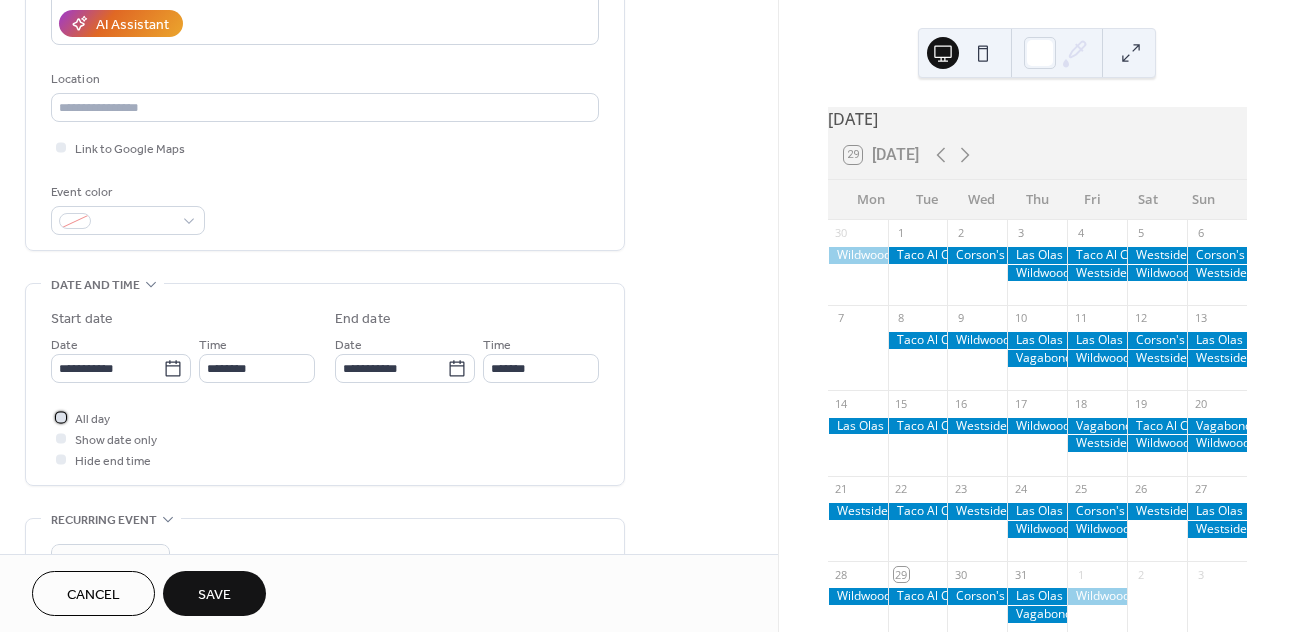 click on "All day" at bounding box center (92, 419) 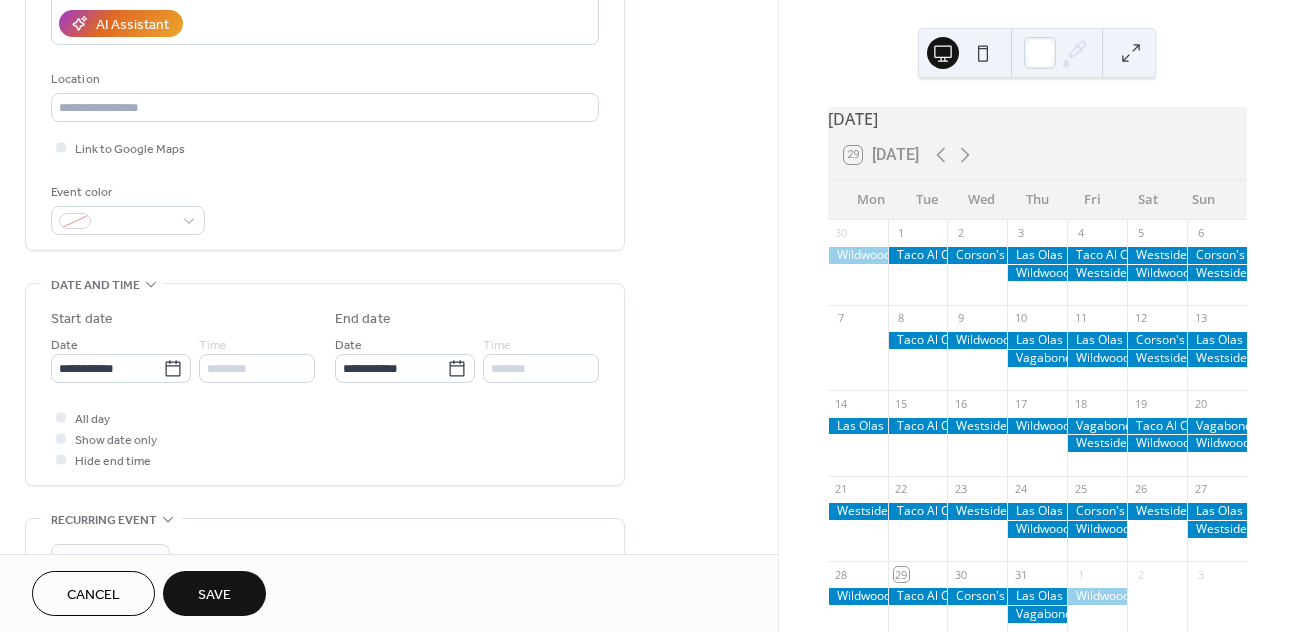 click on "Save" at bounding box center [214, 593] 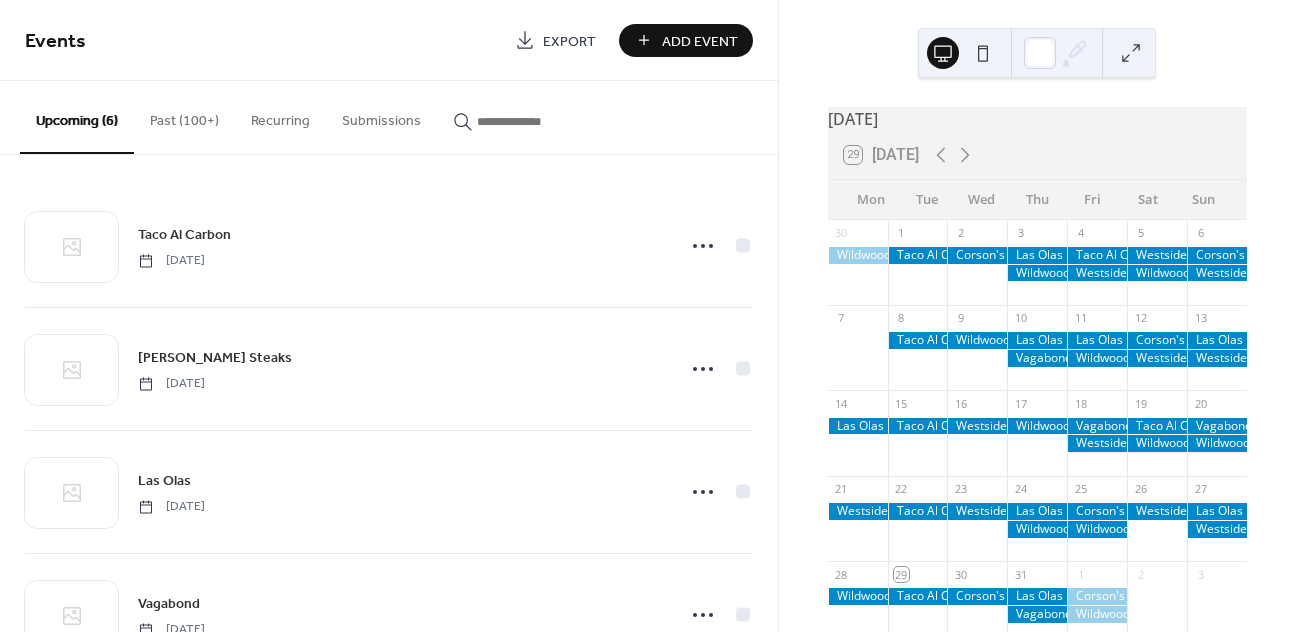 click on "Add Event" at bounding box center (700, 41) 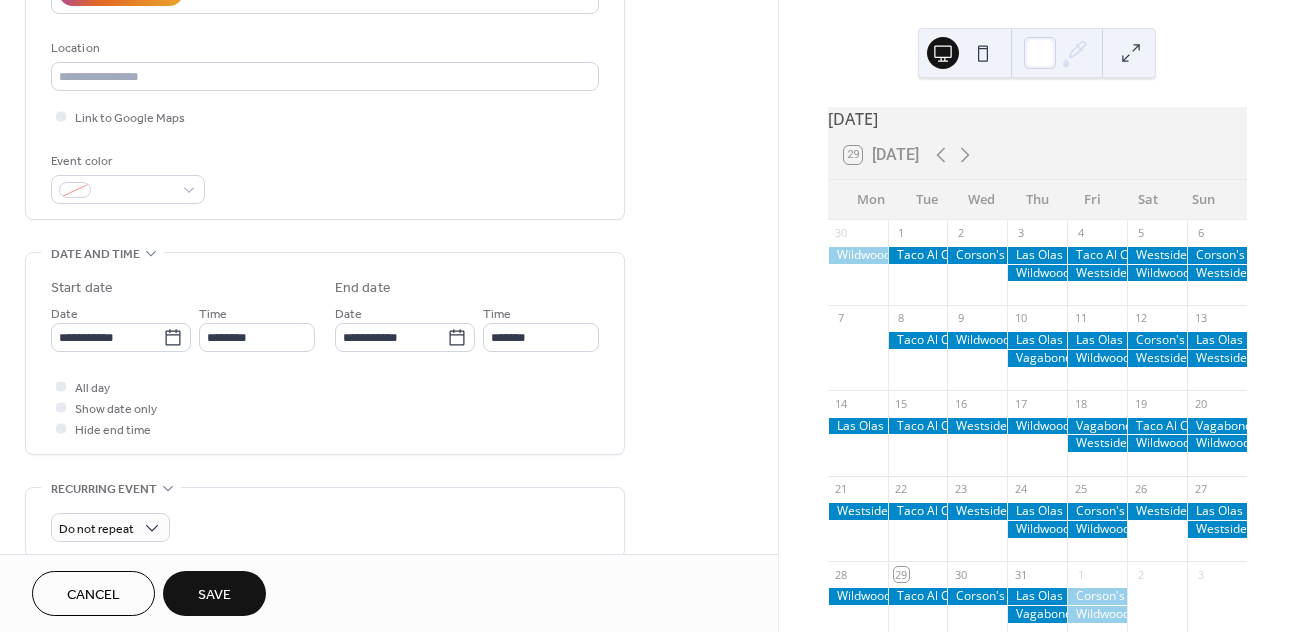 scroll, scrollTop: 427, scrollLeft: 0, axis: vertical 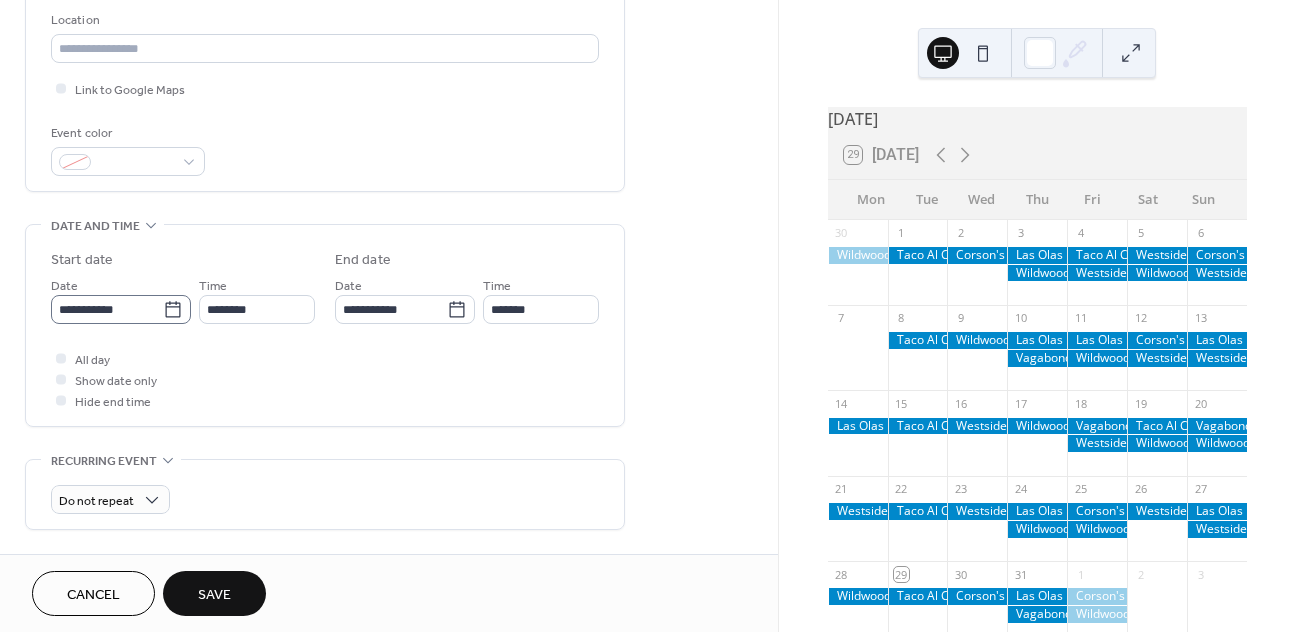 type on "**********" 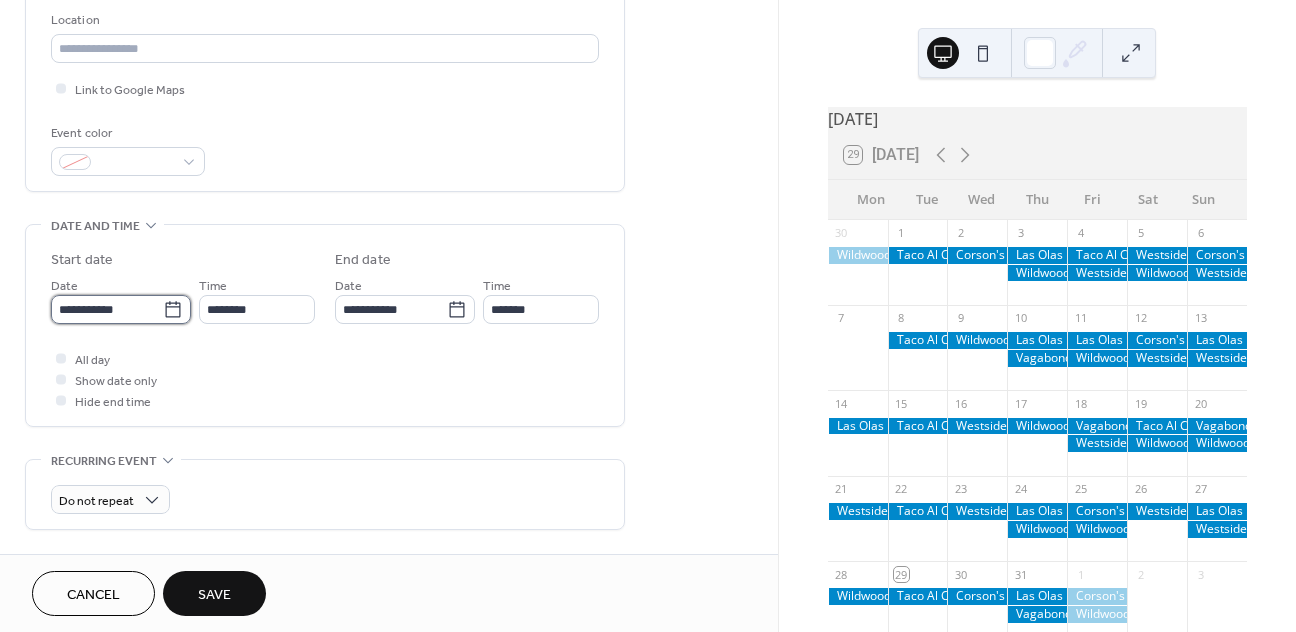 click on "**********" at bounding box center (107, 309) 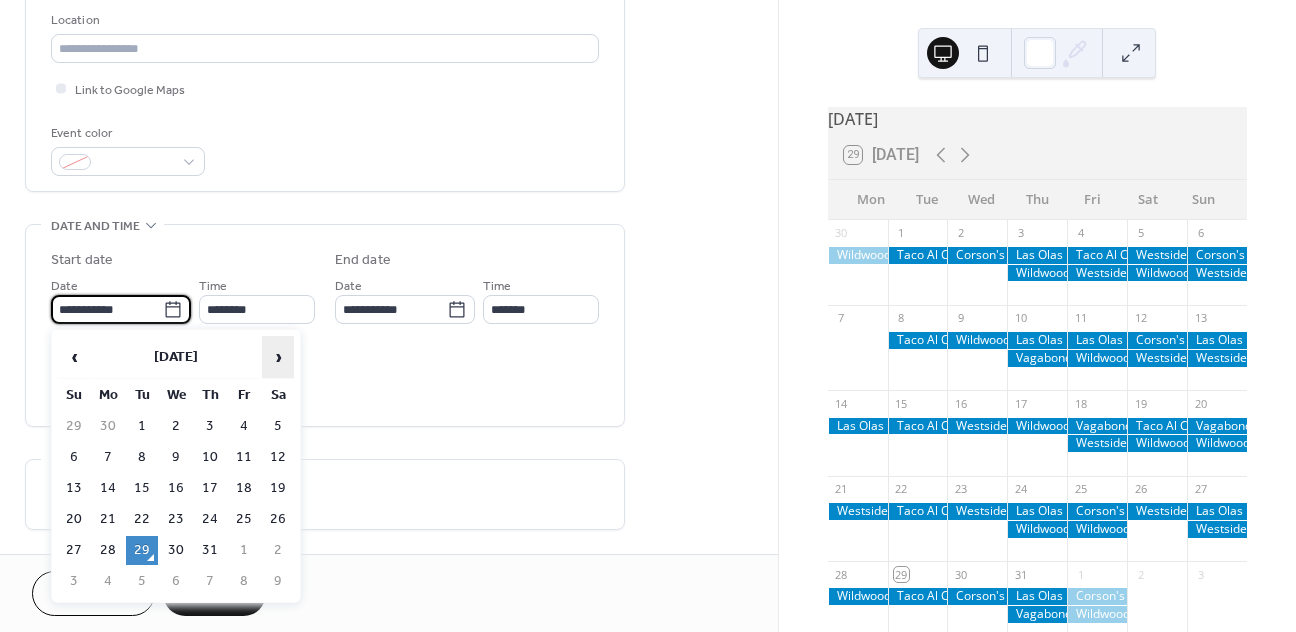 click on "›" at bounding box center (278, 357) 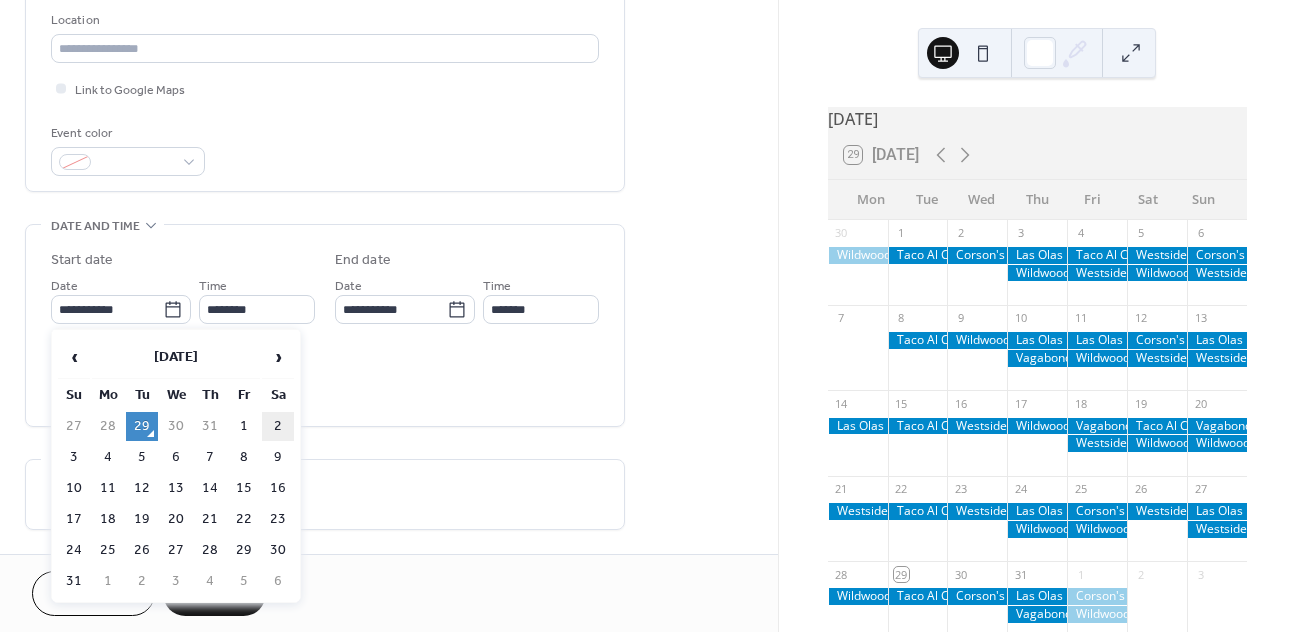 click on "2" at bounding box center (278, 426) 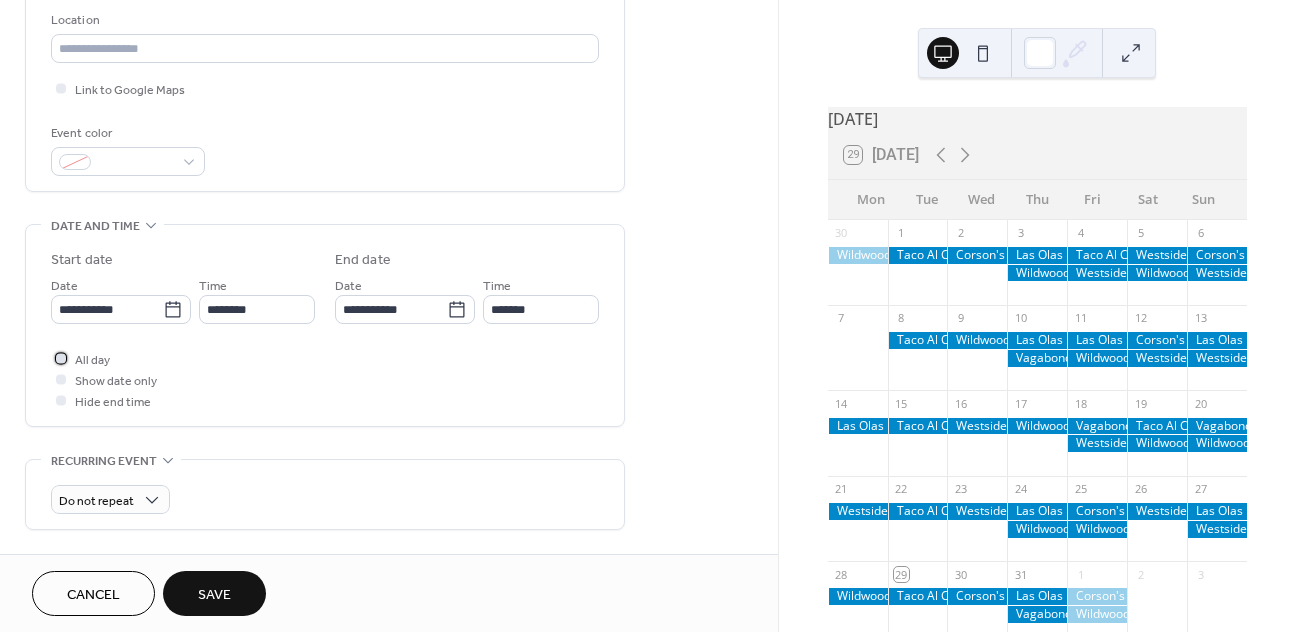 click on "All day" at bounding box center (80, 358) 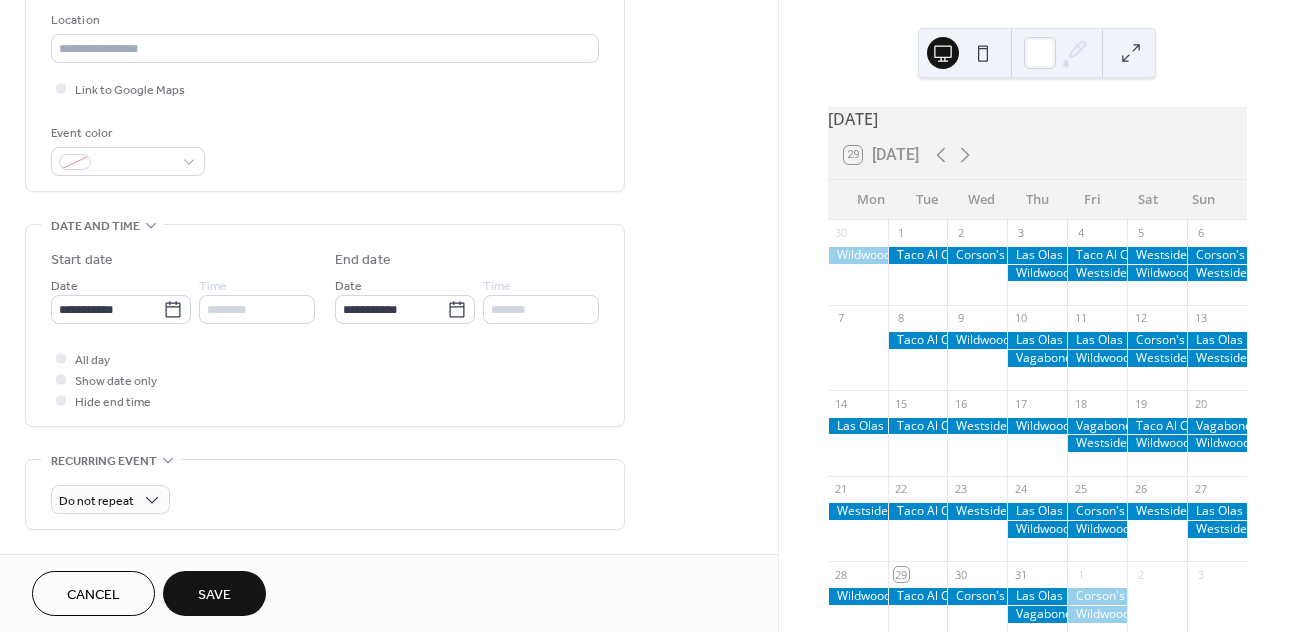 click on "Save" at bounding box center [214, 595] 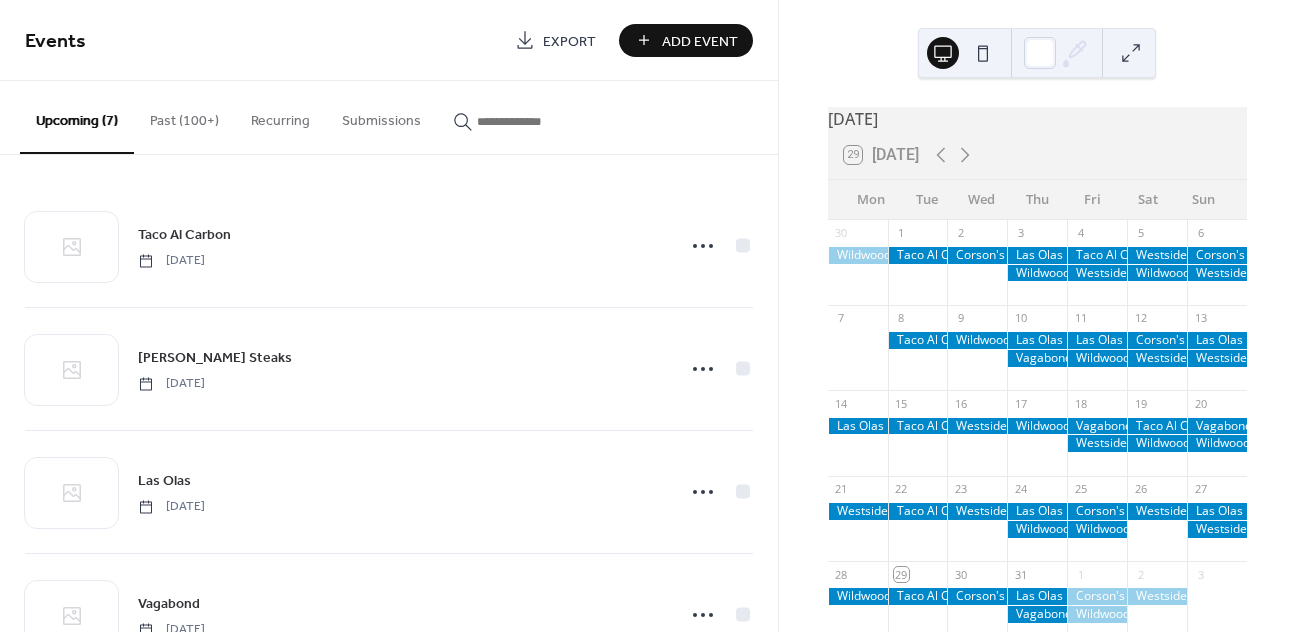 click on "Add Event" at bounding box center [700, 41] 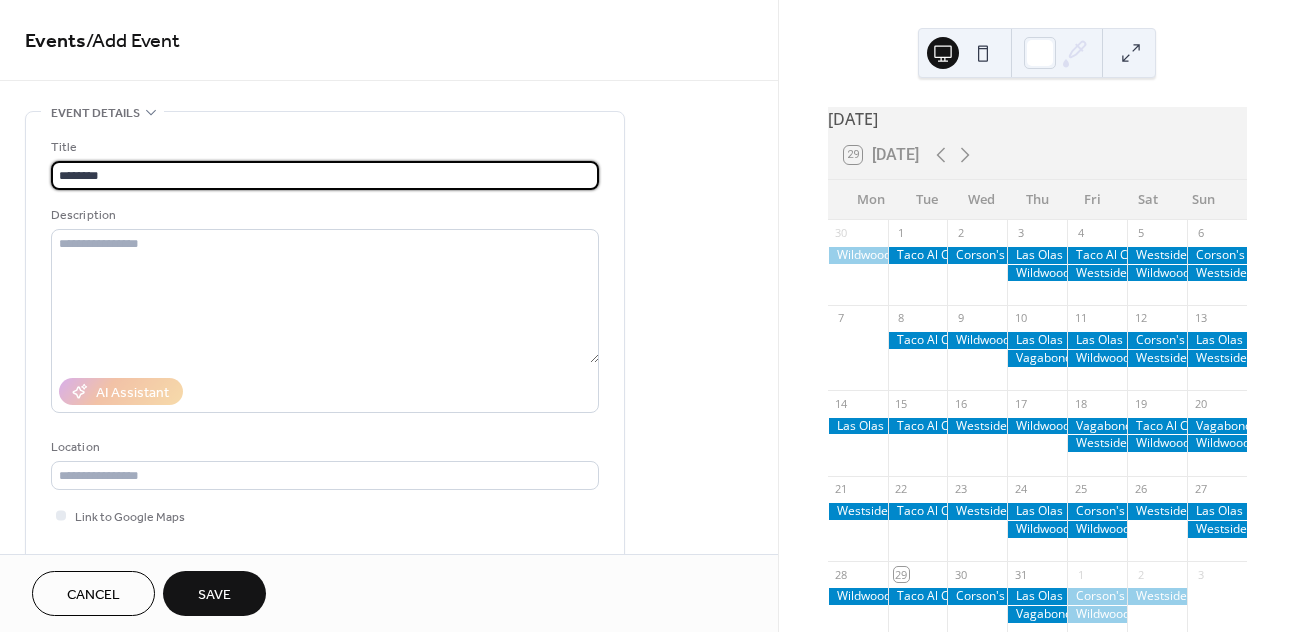 scroll, scrollTop: 1, scrollLeft: 0, axis: vertical 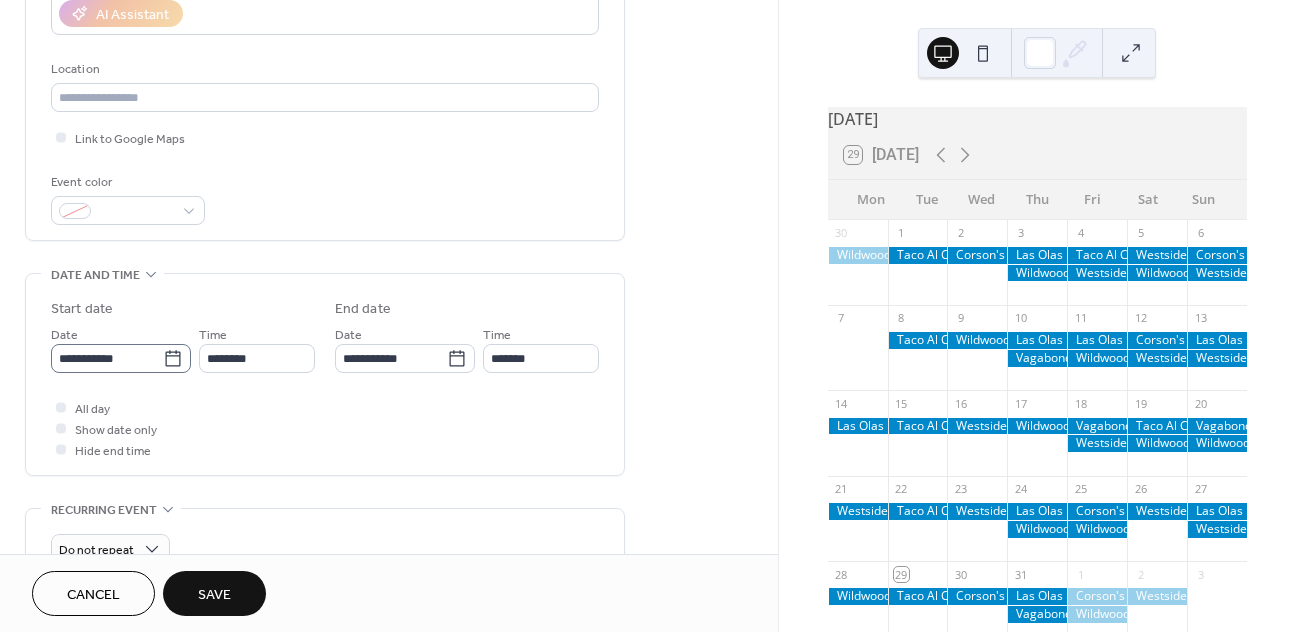 type on "********" 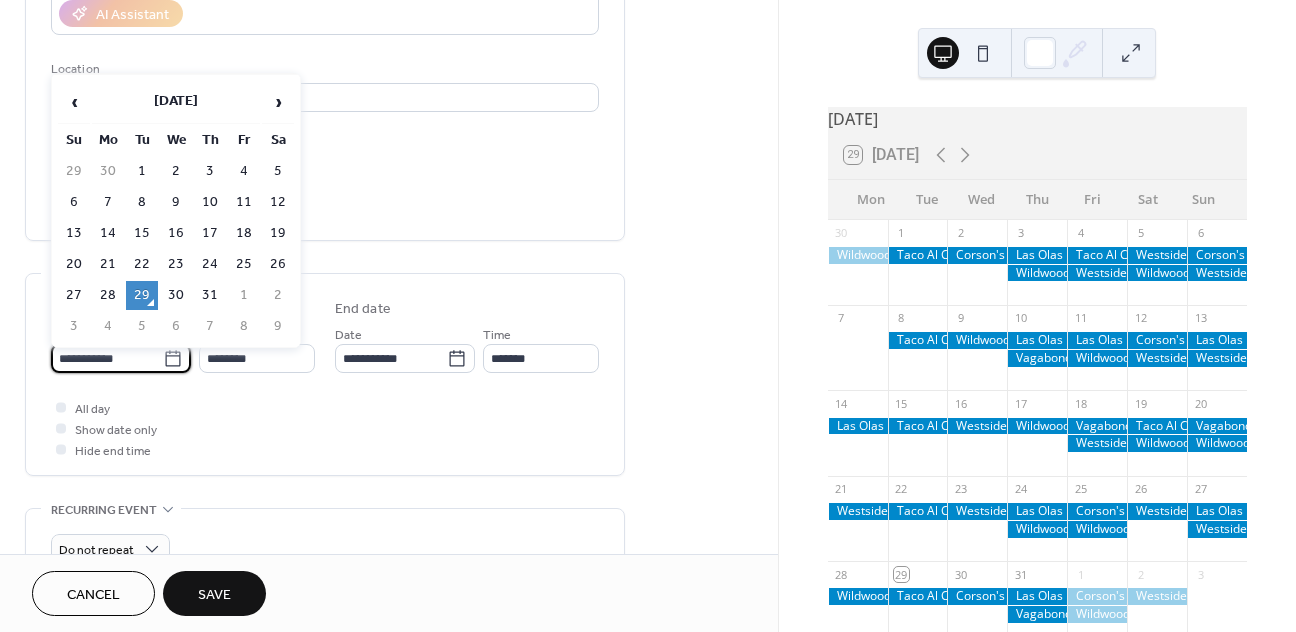 click on "**********" at bounding box center (107, 358) 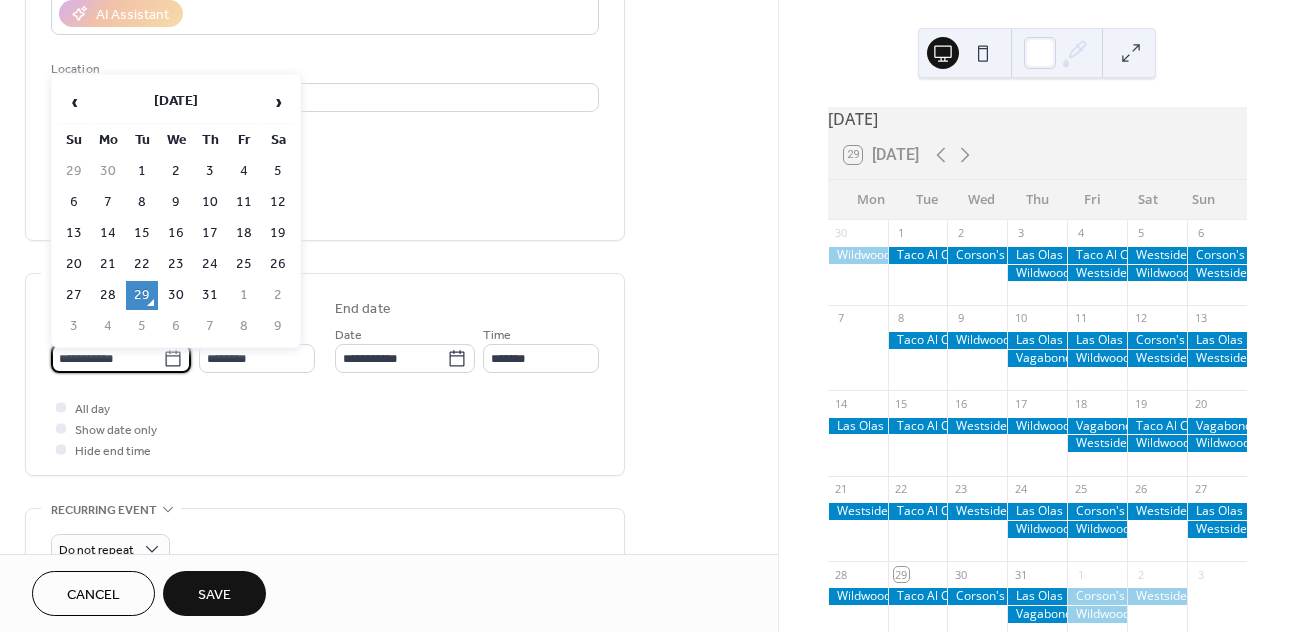 scroll, scrollTop: 0, scrollLeft: 0, axis: both 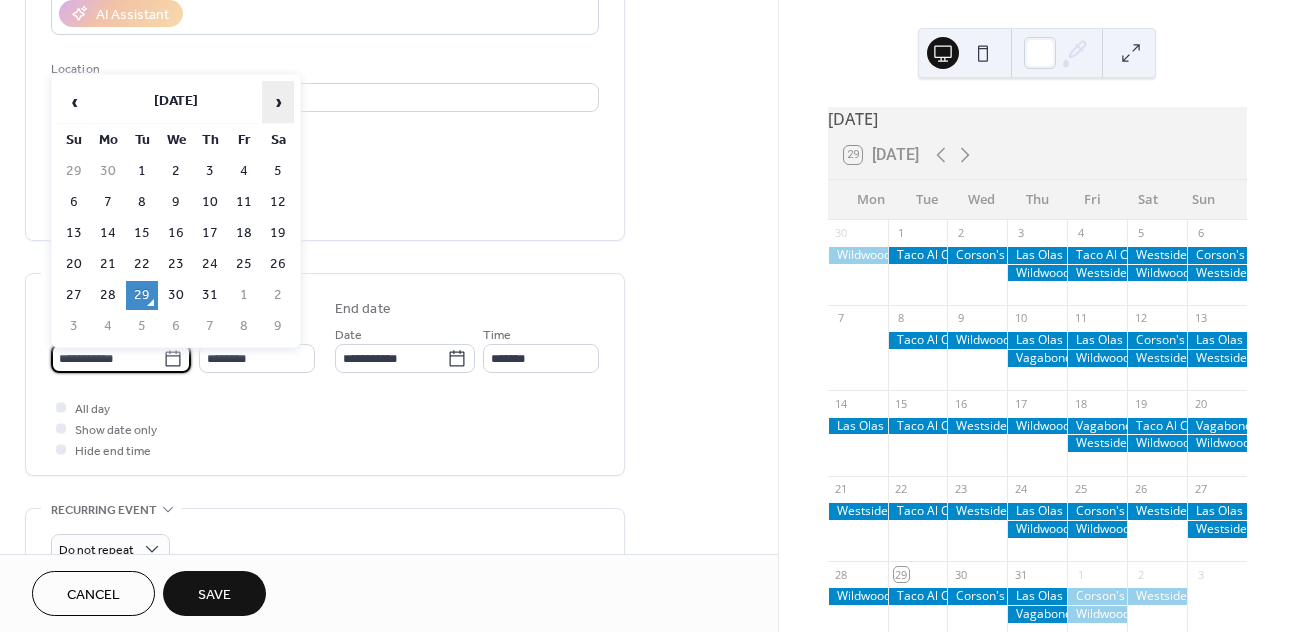 click on "›" at bounding box center (278, 102) 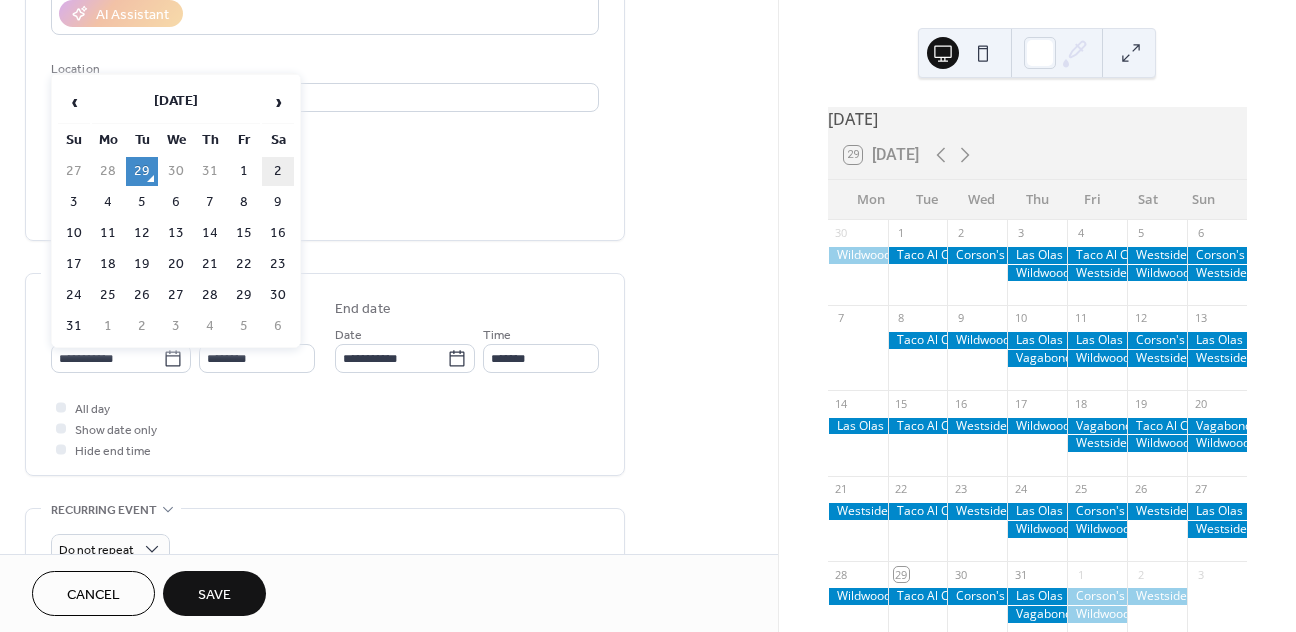 click on "2" at bounding box center [278, 171] 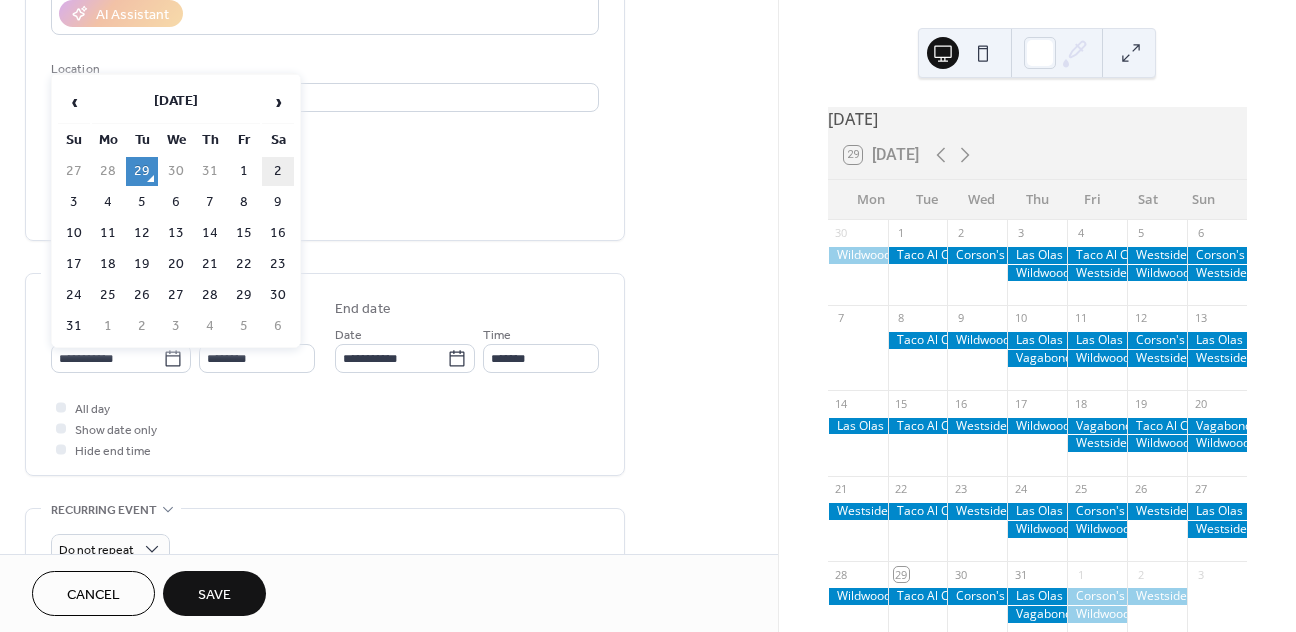 type on "**********" 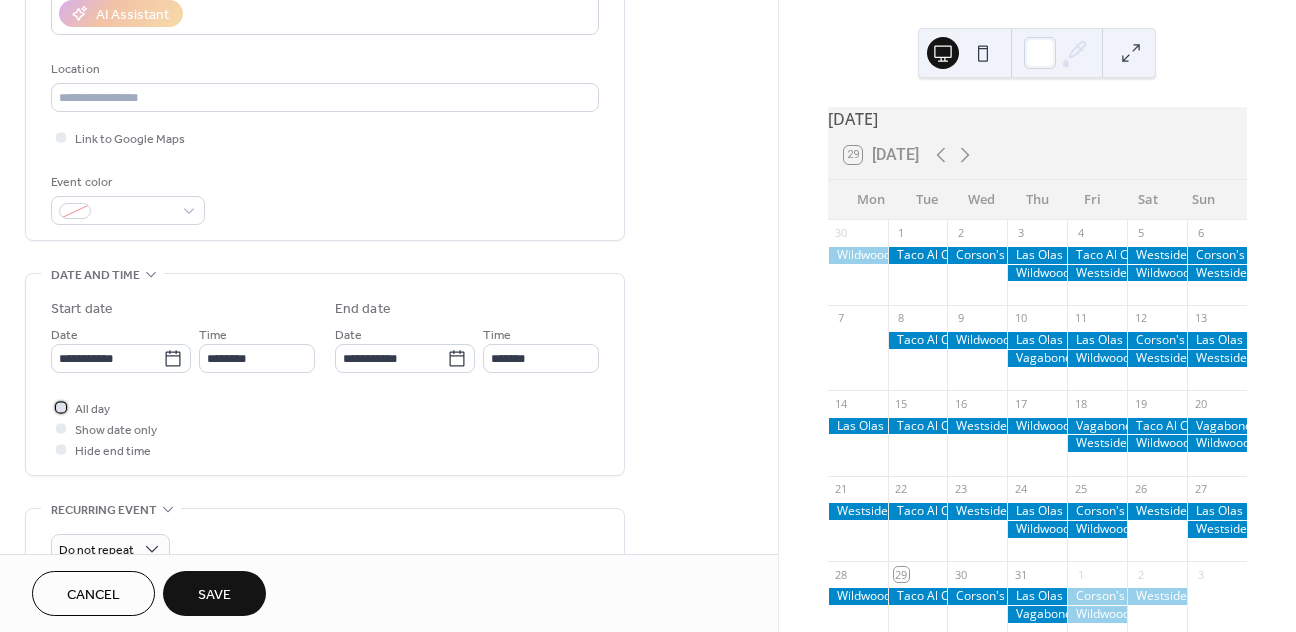 click on "All day" at bounding box center (92, 409) 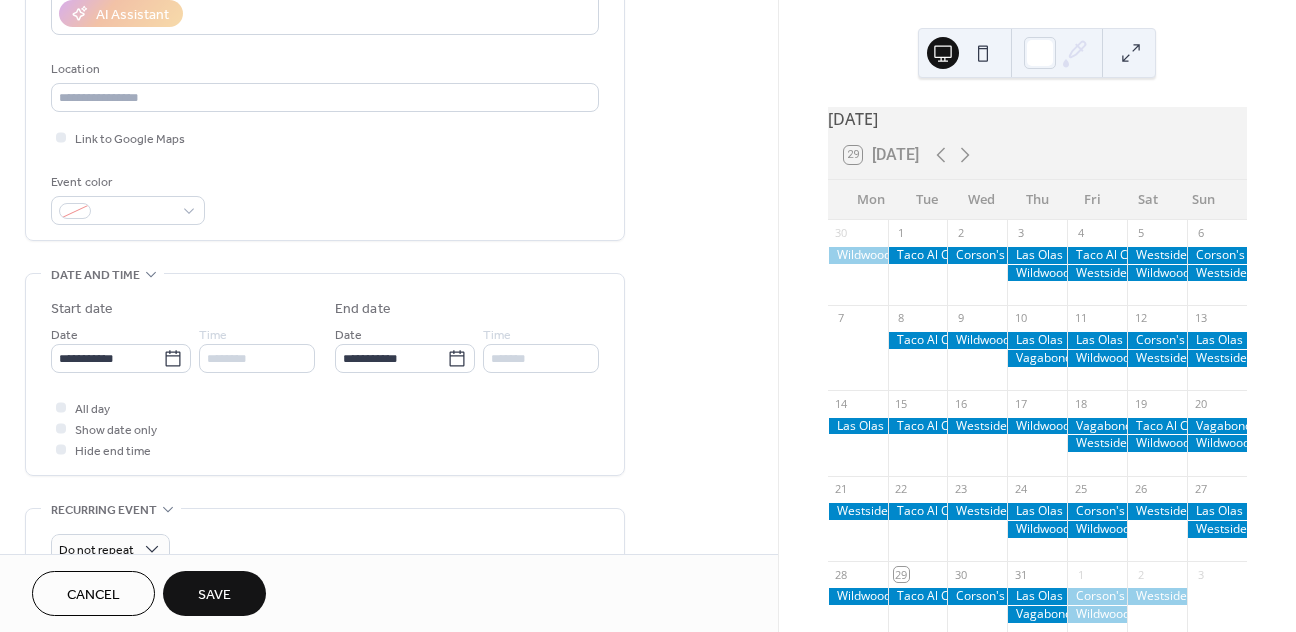 click on "Save" at bounding box center [214, 593] 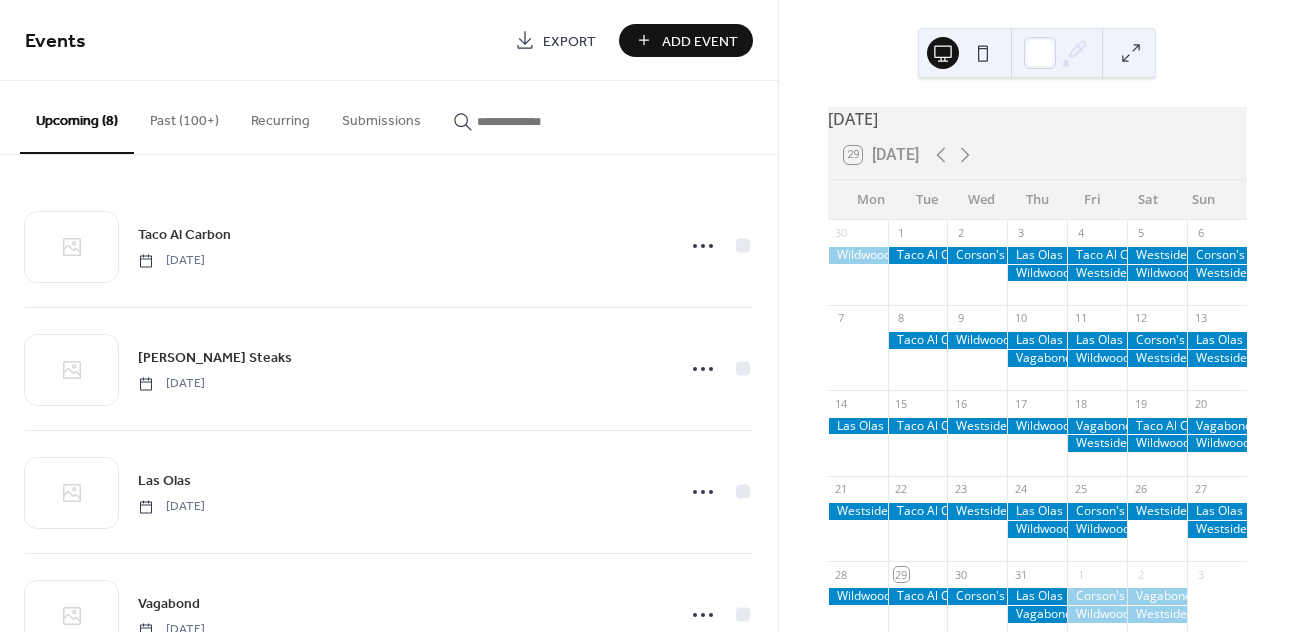 click on "Add Event" at bounding box center (700, 41) 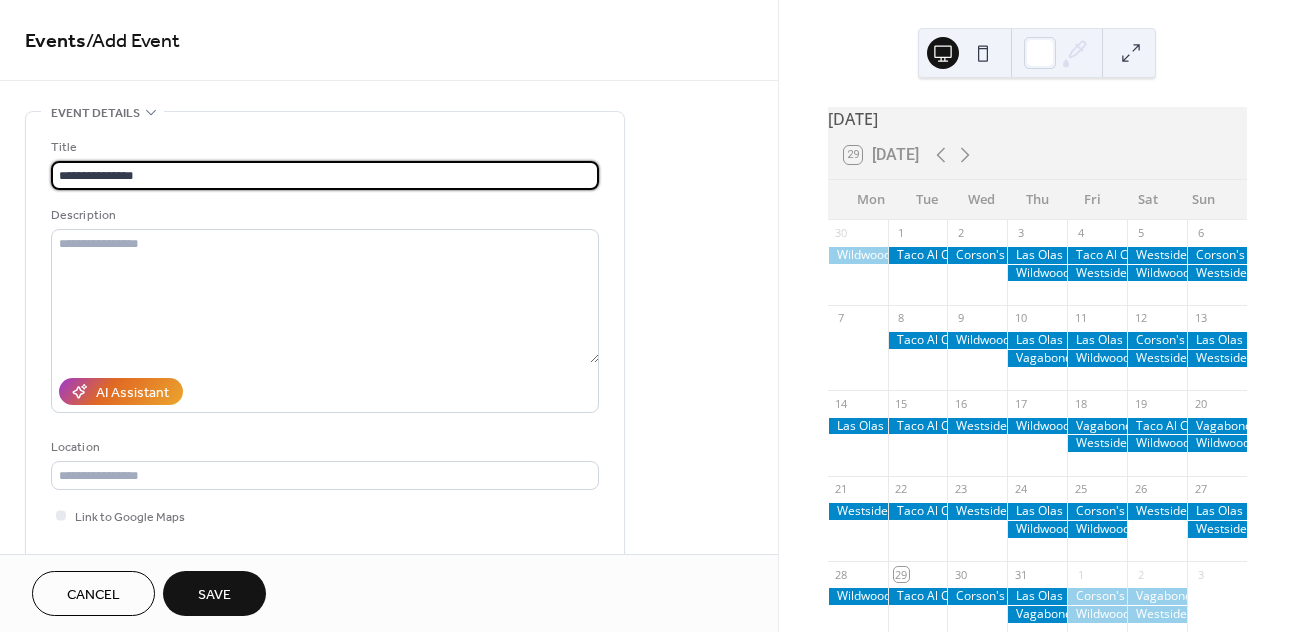 scroll, scrollTop: 1, scrollLeft: 0, axis: vertical 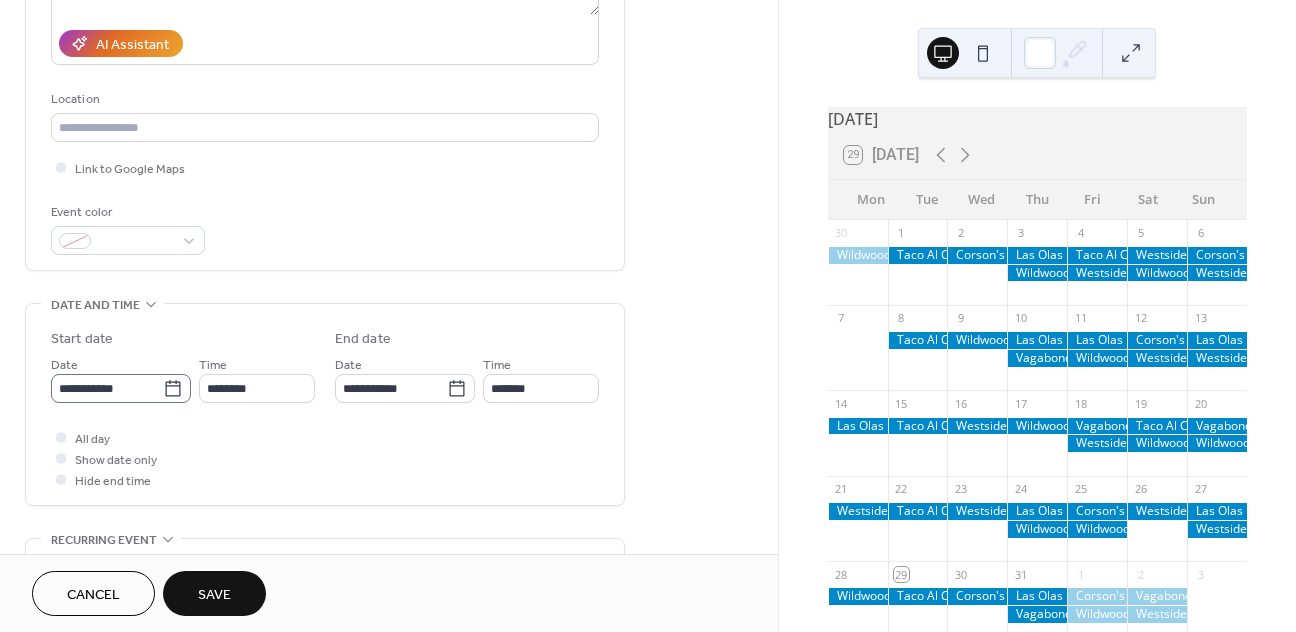type on "**********" 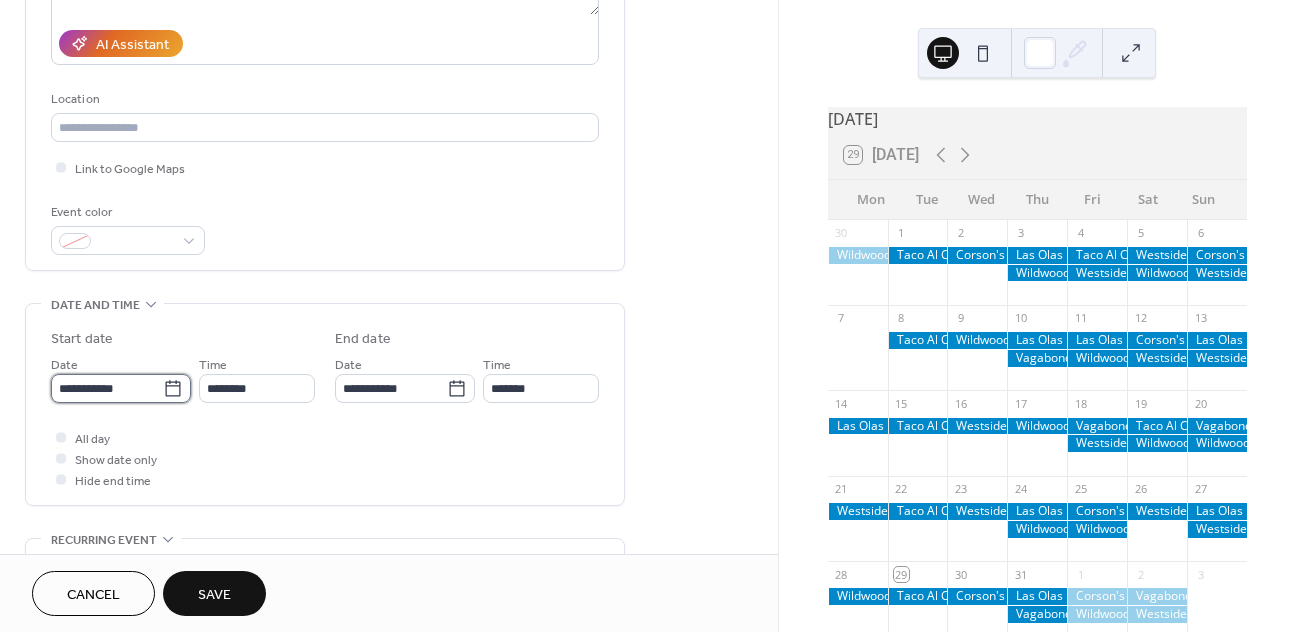click on "**********" at bounding box center [107, 388] 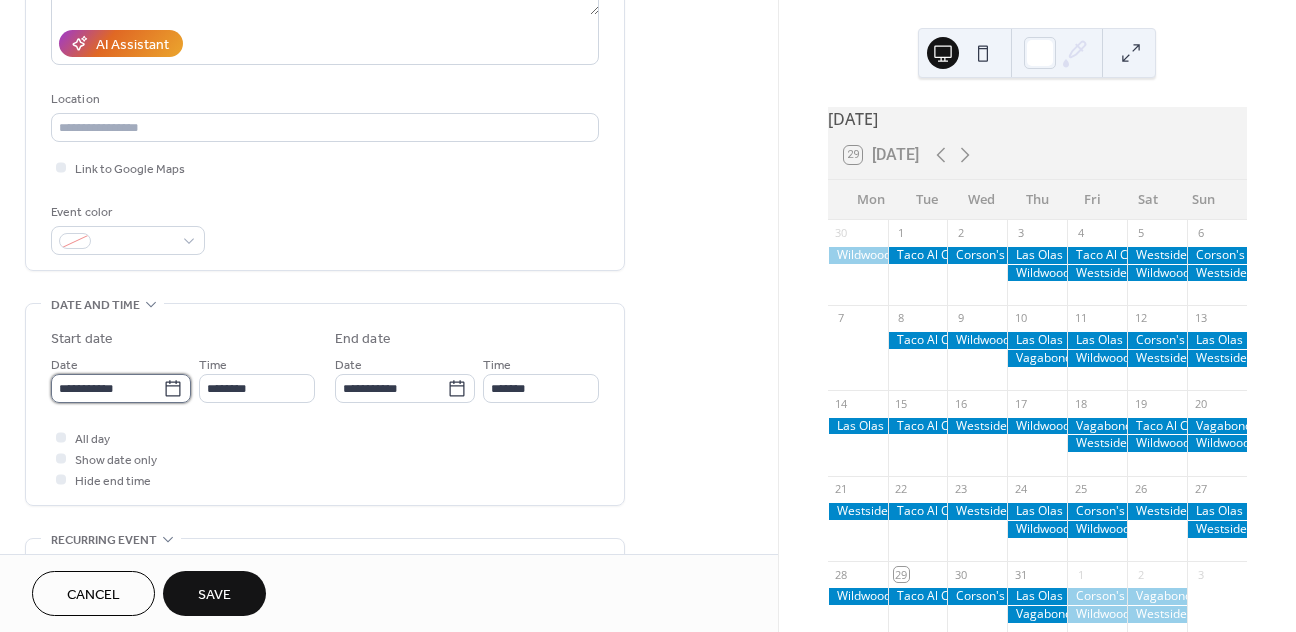 scroll, scrollTop: 0, scrollLeft: 0, axis: both 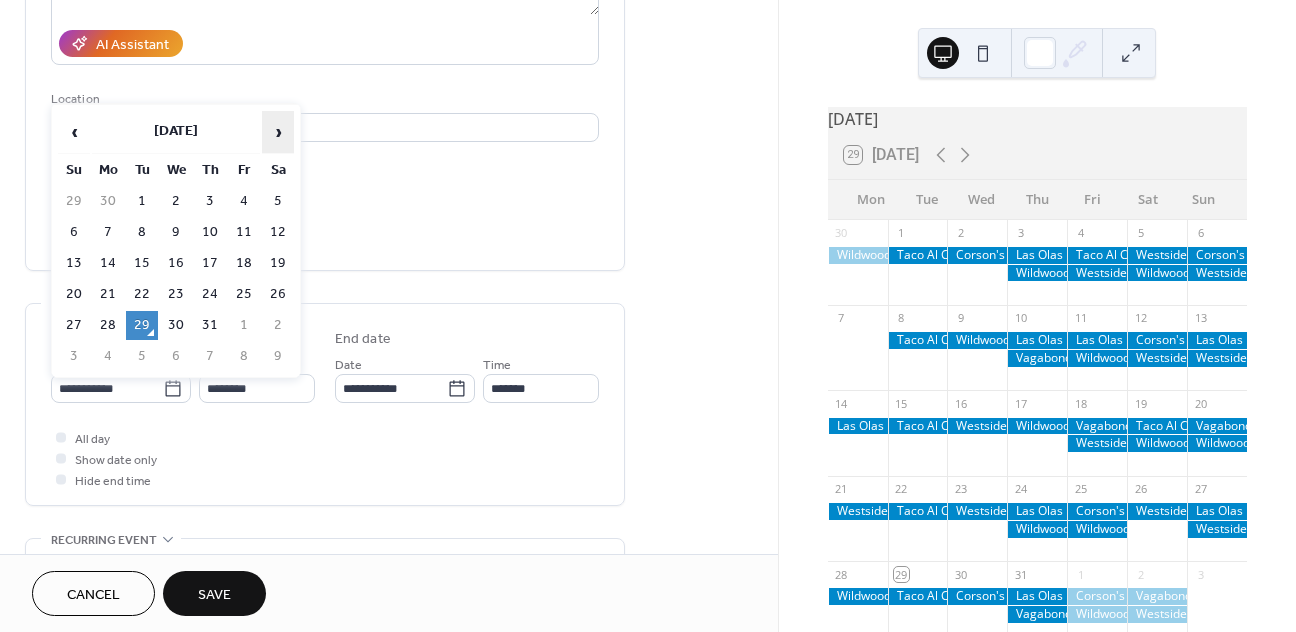 click on "›" at bounding box center (278, 132) 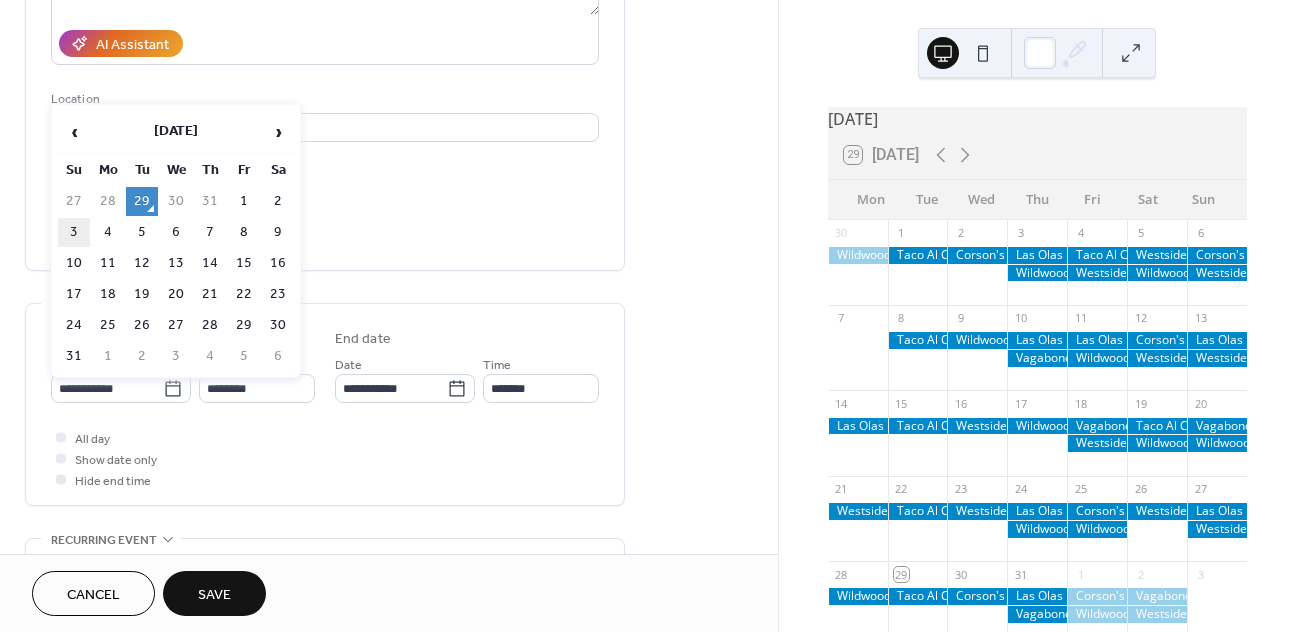 click on "3" at bounding box center [74, 232] 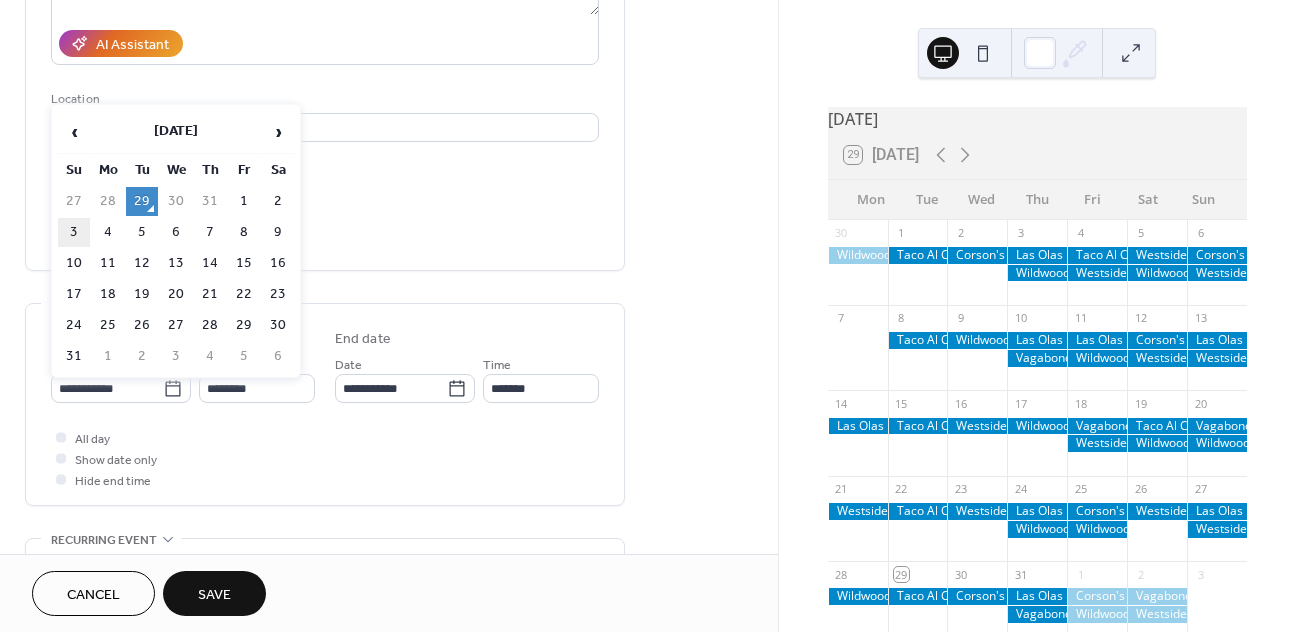 type on "**********" 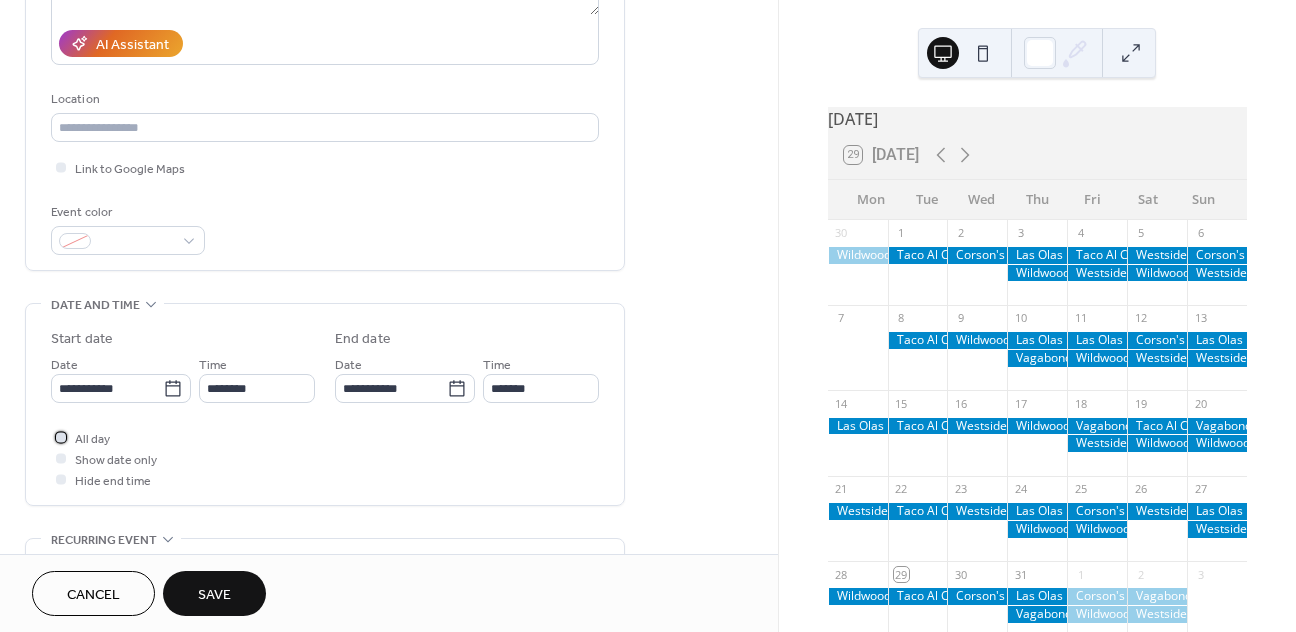 click on "All day" at bounding box center (92, 439) 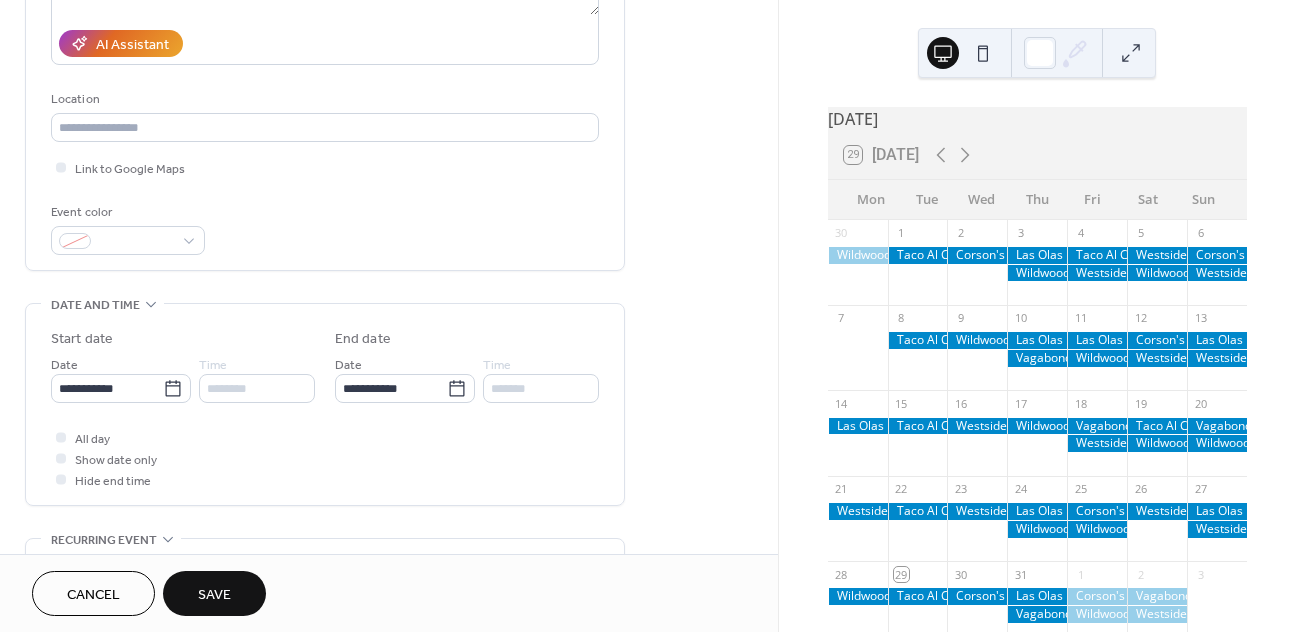 click on "Save" at bounding box center (214, 595) 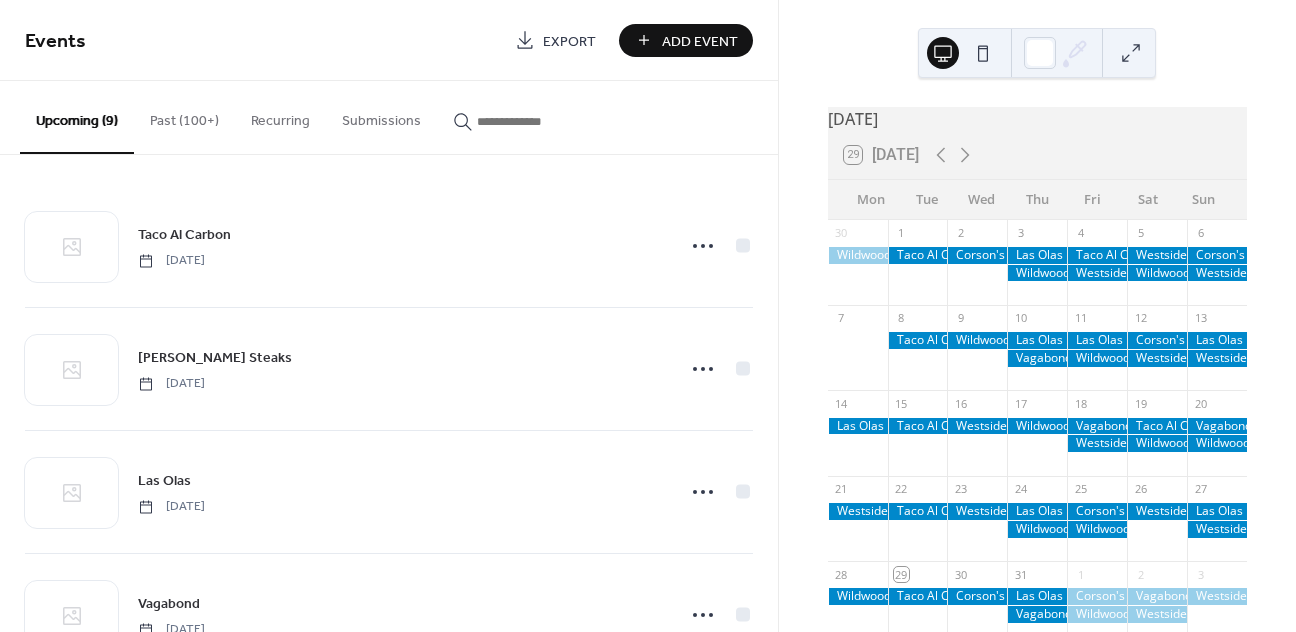 click on "Add Event" at bounding box center (700, 41) 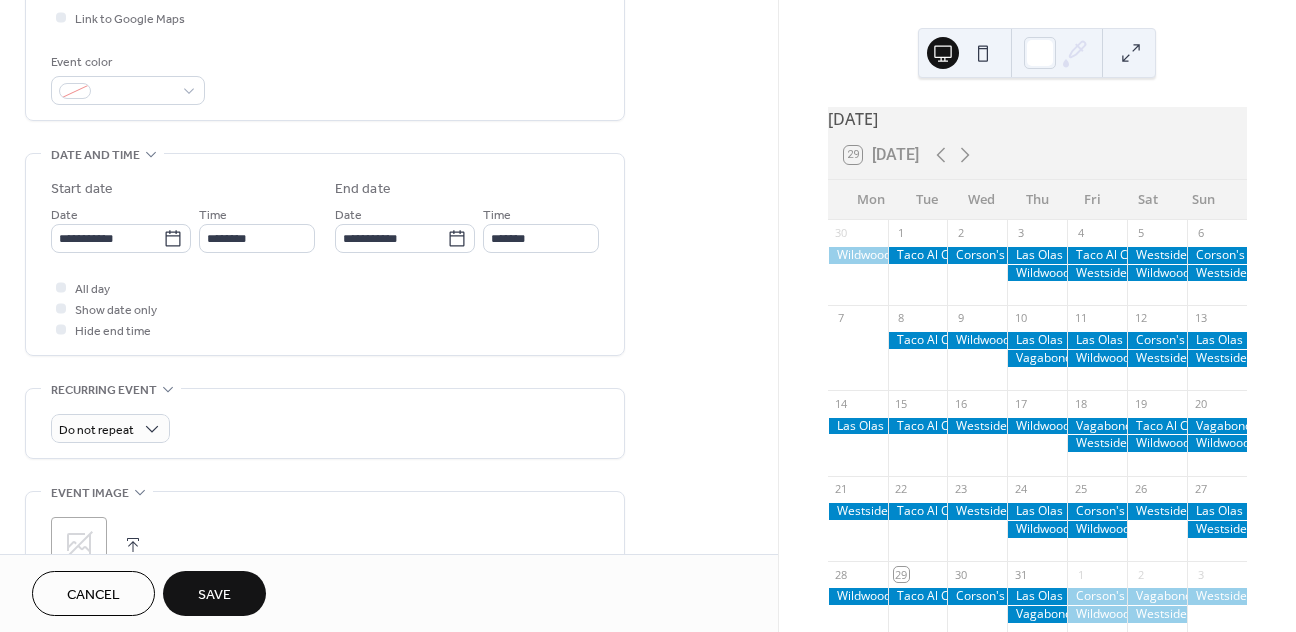 scroll, scrollTop: 509, scrollLeft: 0, axis: vertical 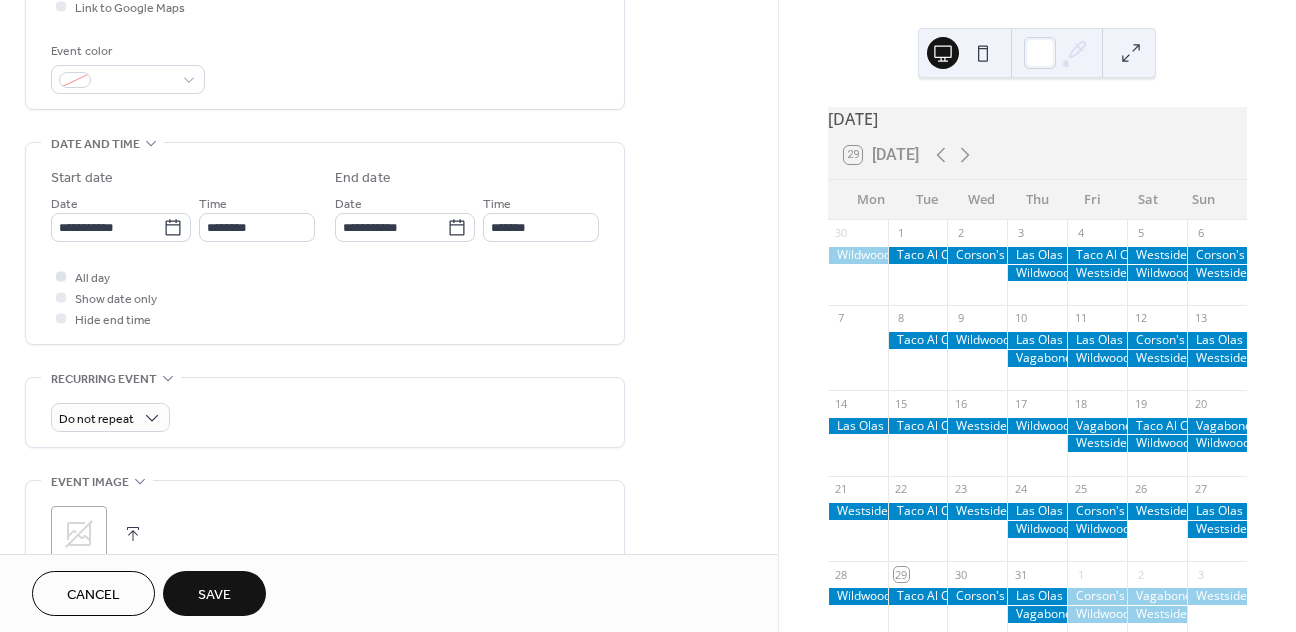 type on "**********" 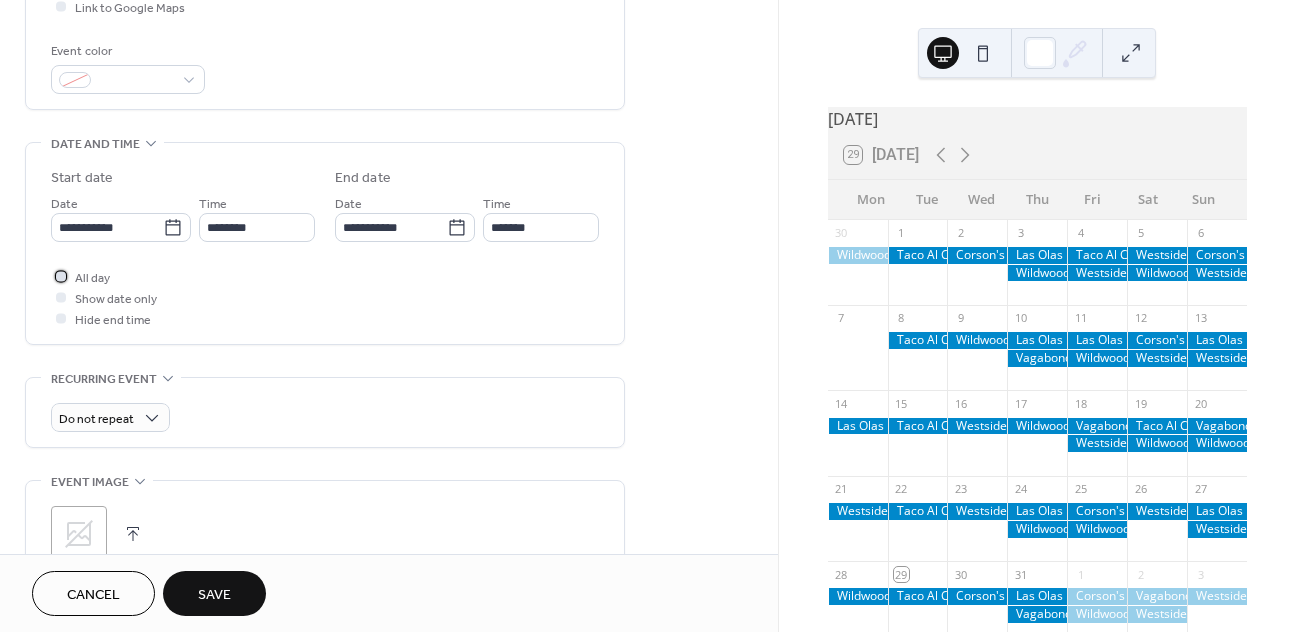 click on "All day" at bounding box center [92, 278] 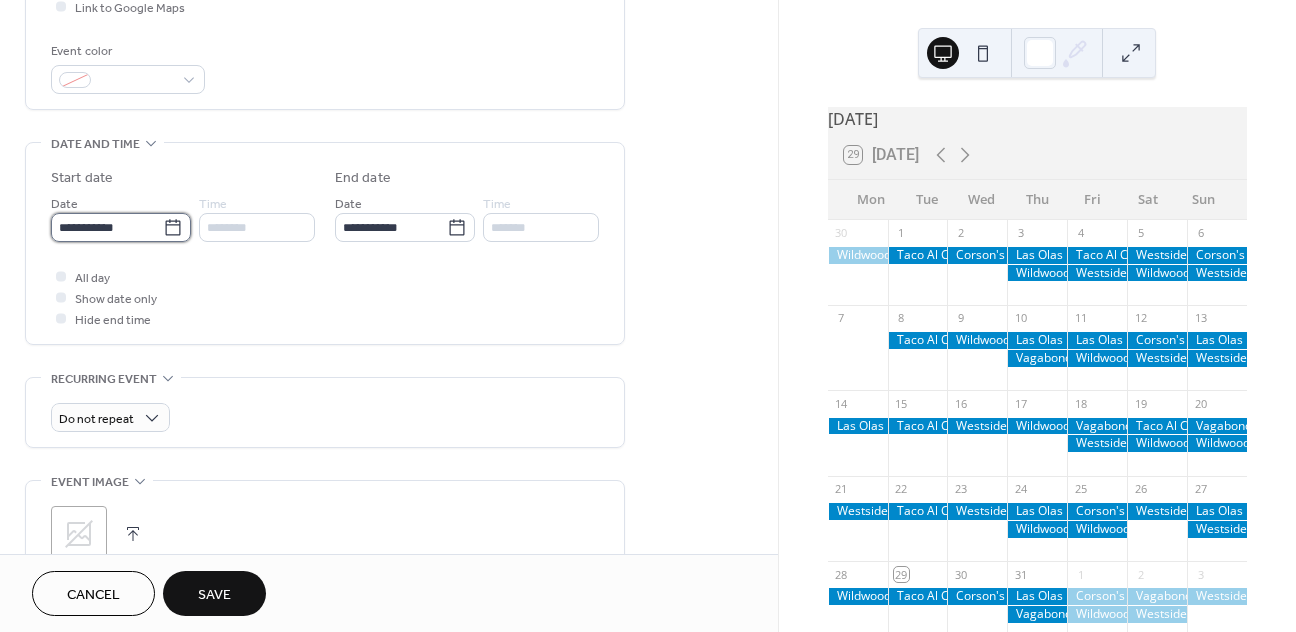 click on "**********" at bounding box center (107, 227) 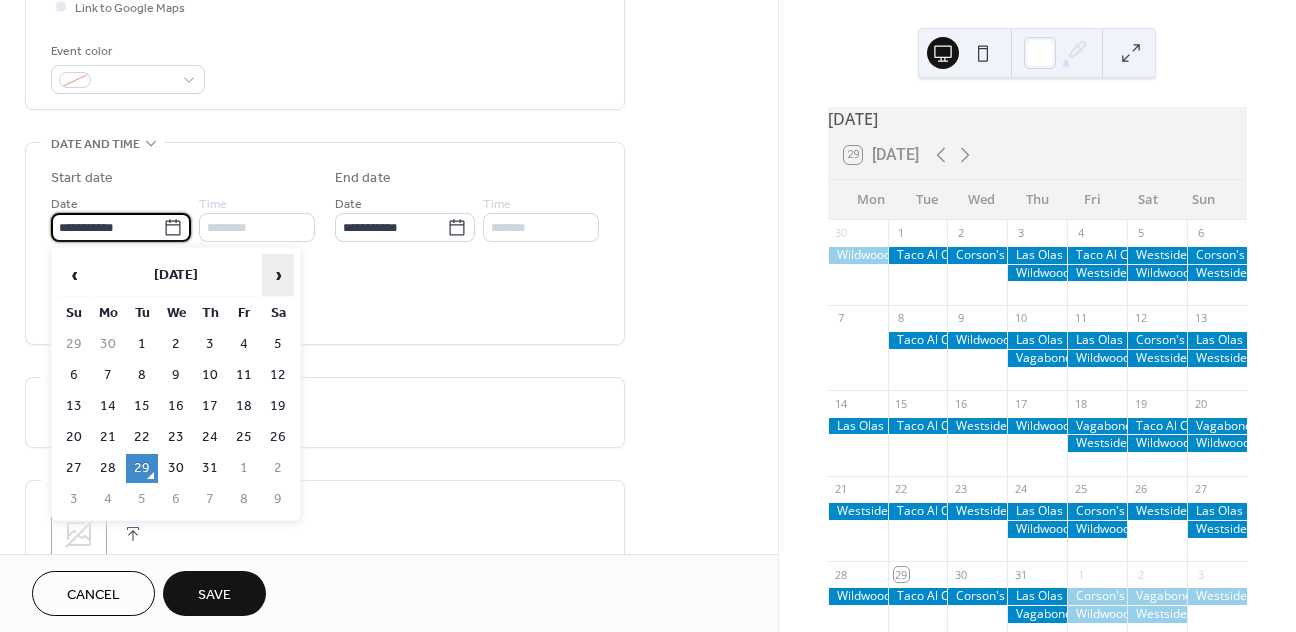 click on "›" at bounding box center (278, 275) 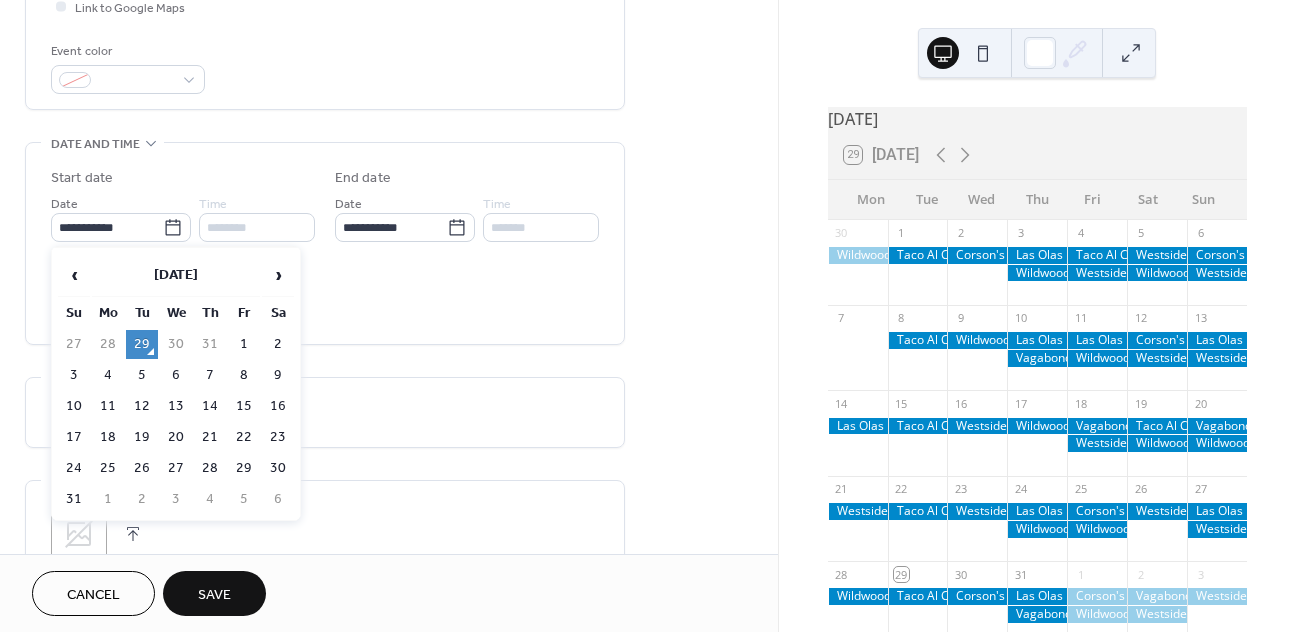 click on "‹ August 2025 › Su Mo Tu We Th Fr Sa 27 28 29 30 31 1 2 3 4 5 6 7 8 9 10 11 12 13 14 15 16 17 18 19 20 21 22 23 24 25 26 27 28 29 30 31 1 2 3 4 5 6" at bounding box center (176, 384) 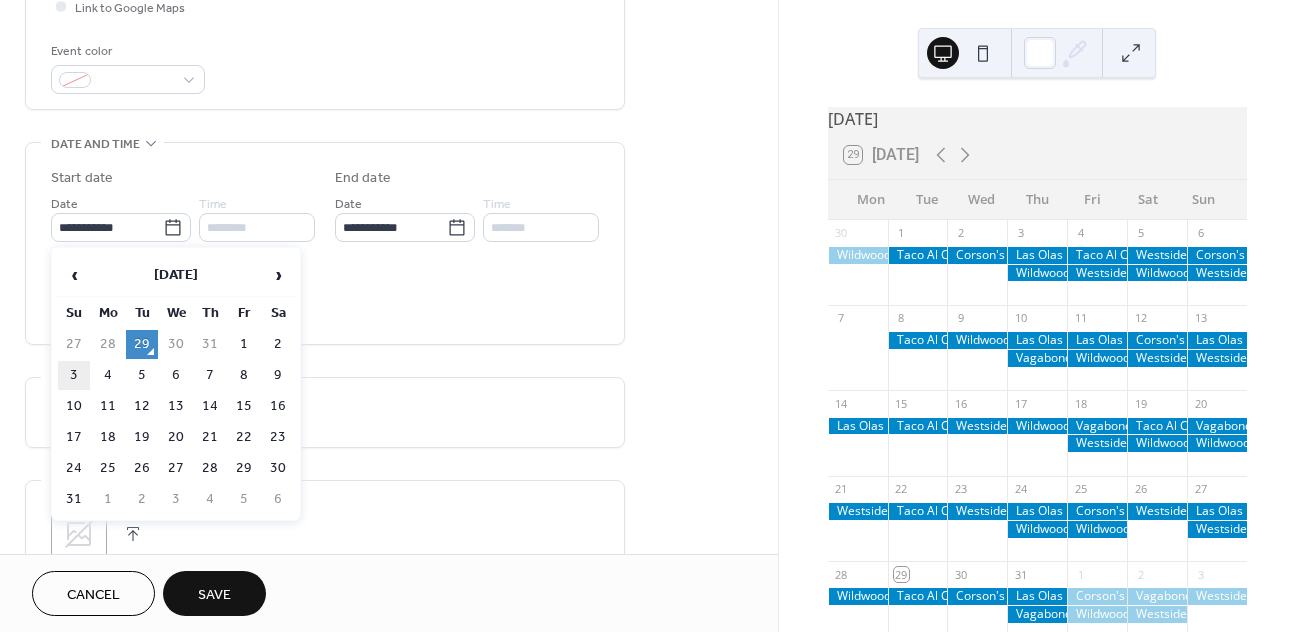 click on "3" at bounding box center (74, 375) 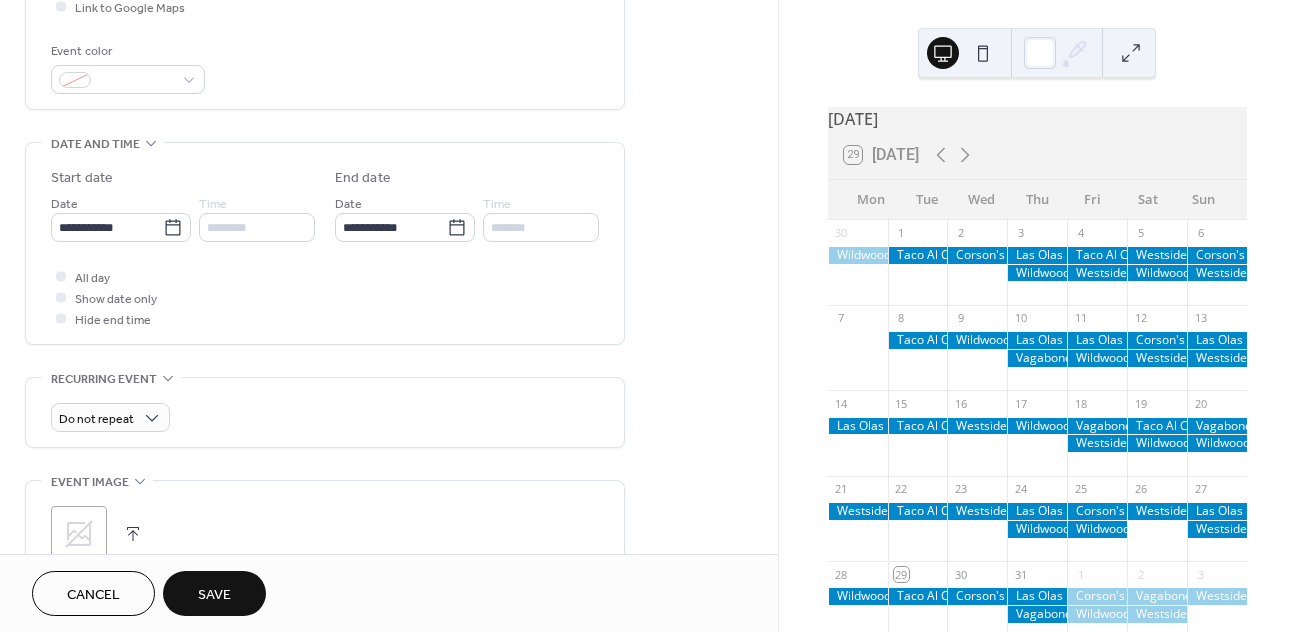 click on "Cancel Save" at bounding box center (389, 593) 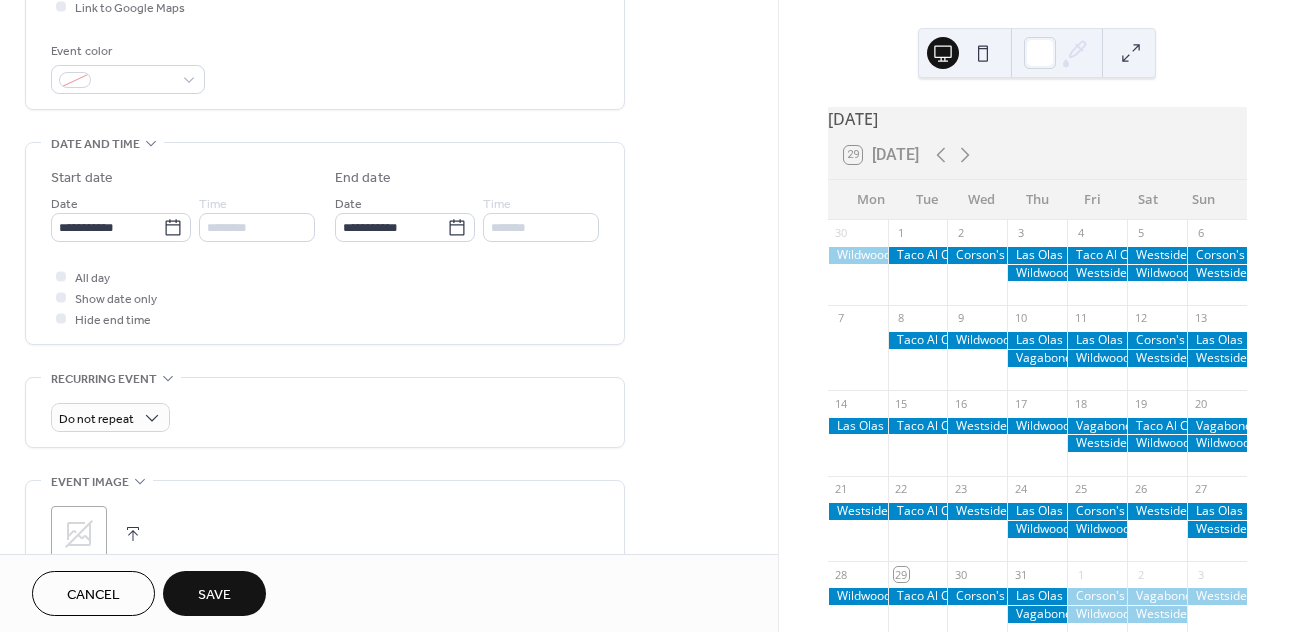 click on "Save" at bounding box center [214, 593] 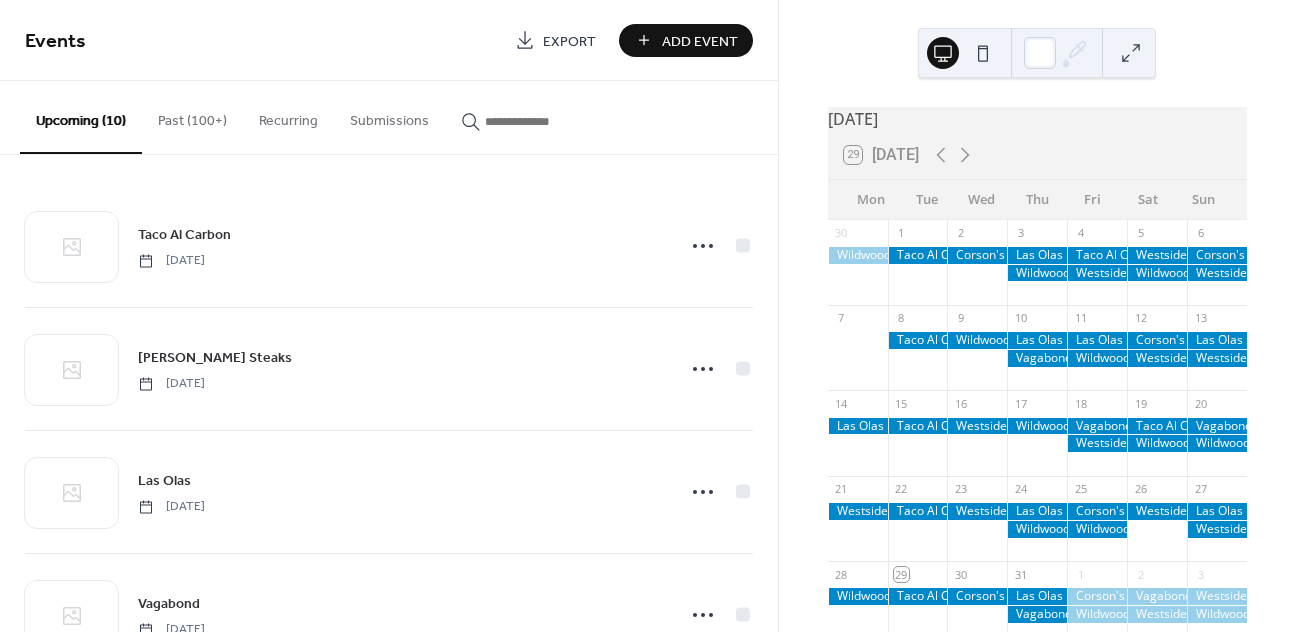 click on "Add Event" at bounding box center (700, 41) 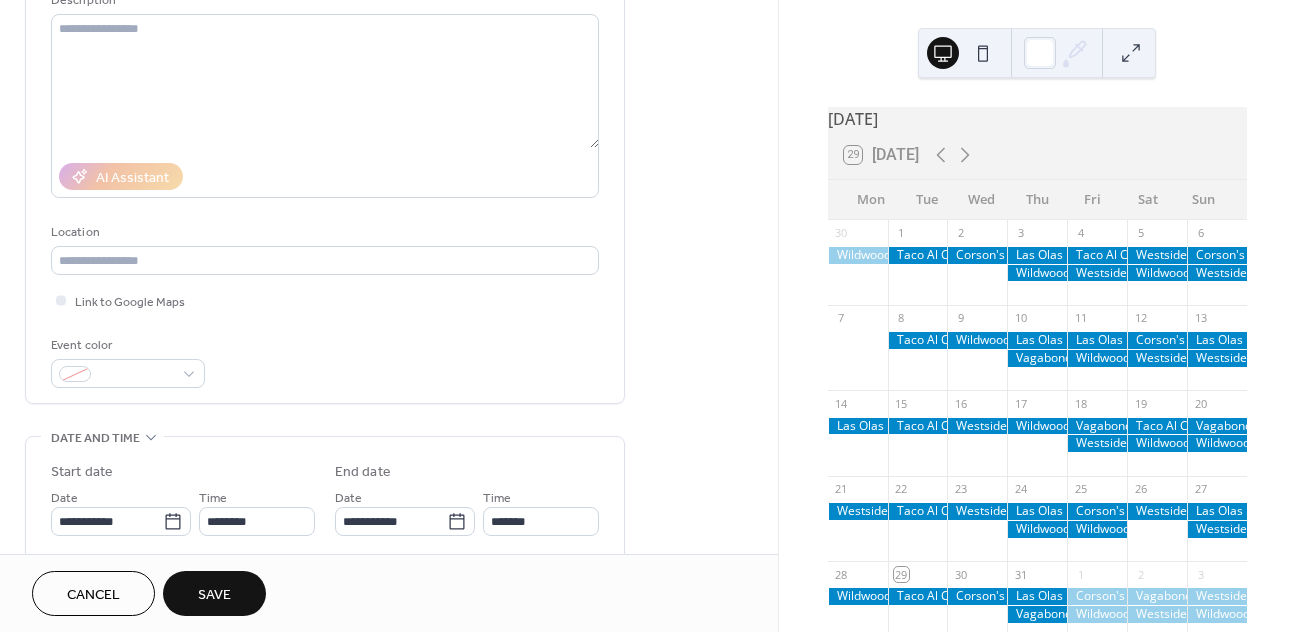 scroll, scrollTop: 243, scrollLeft: 0, axis: vertical 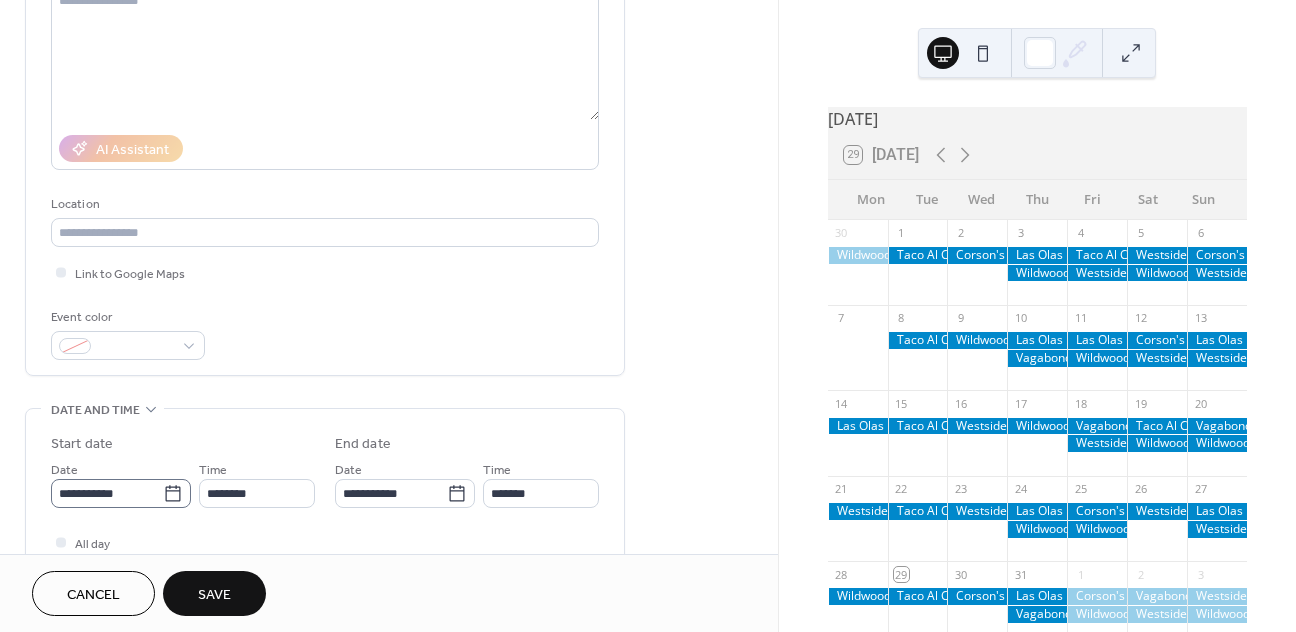 type on "********" 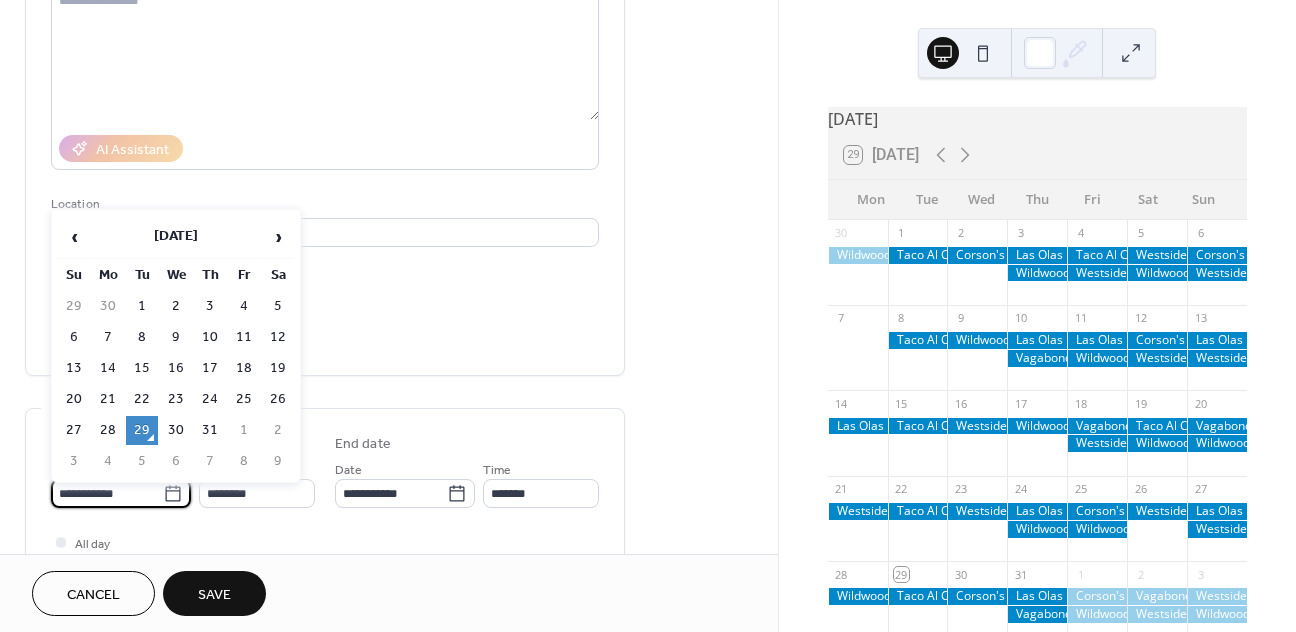 click on "**********" at bounding box center (107, 493) 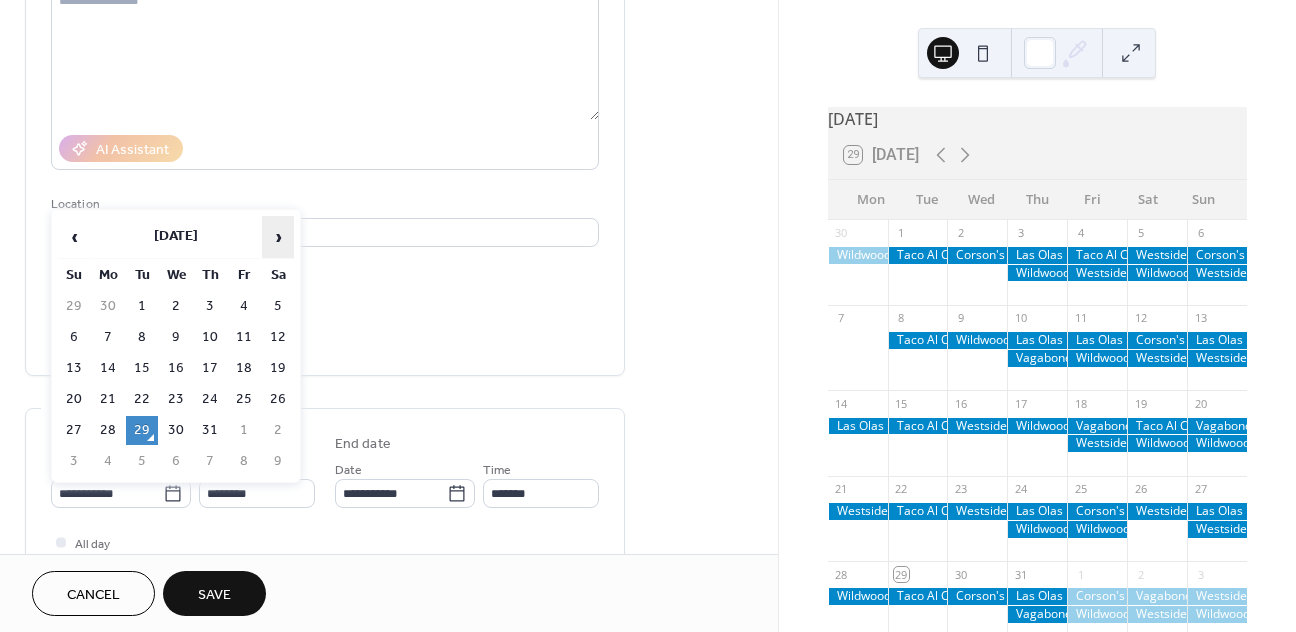 click on "›" at bounding box center [278, 237] 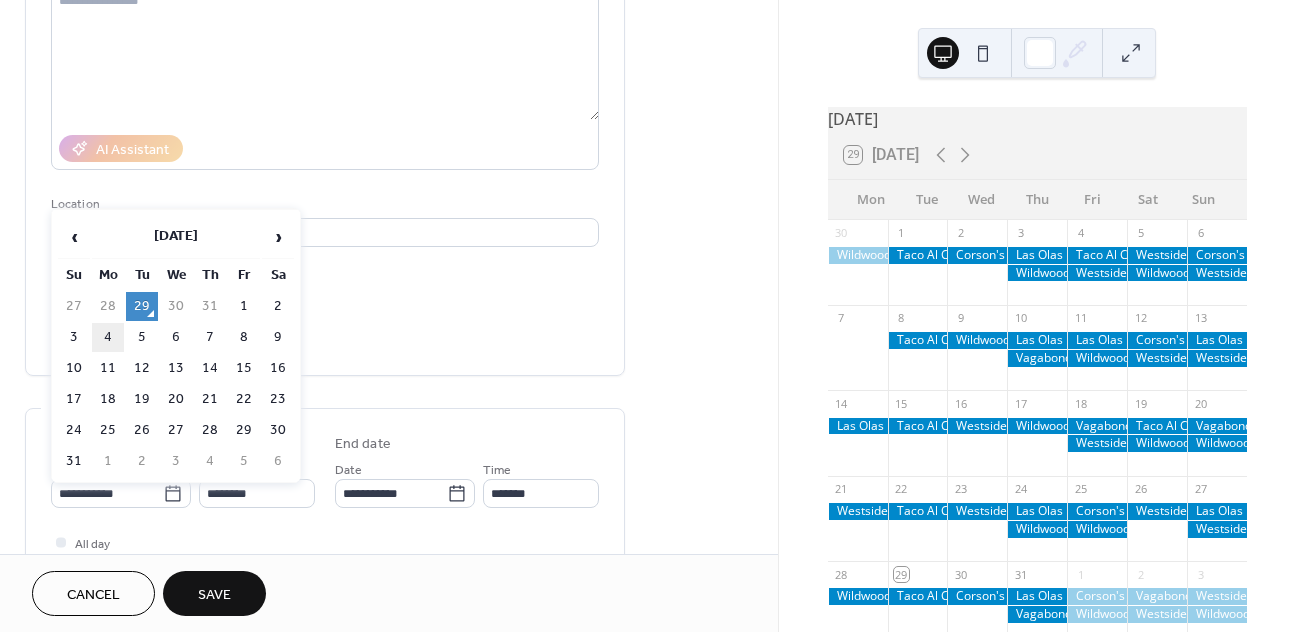 click on "4" at bounding box center (108, 337) 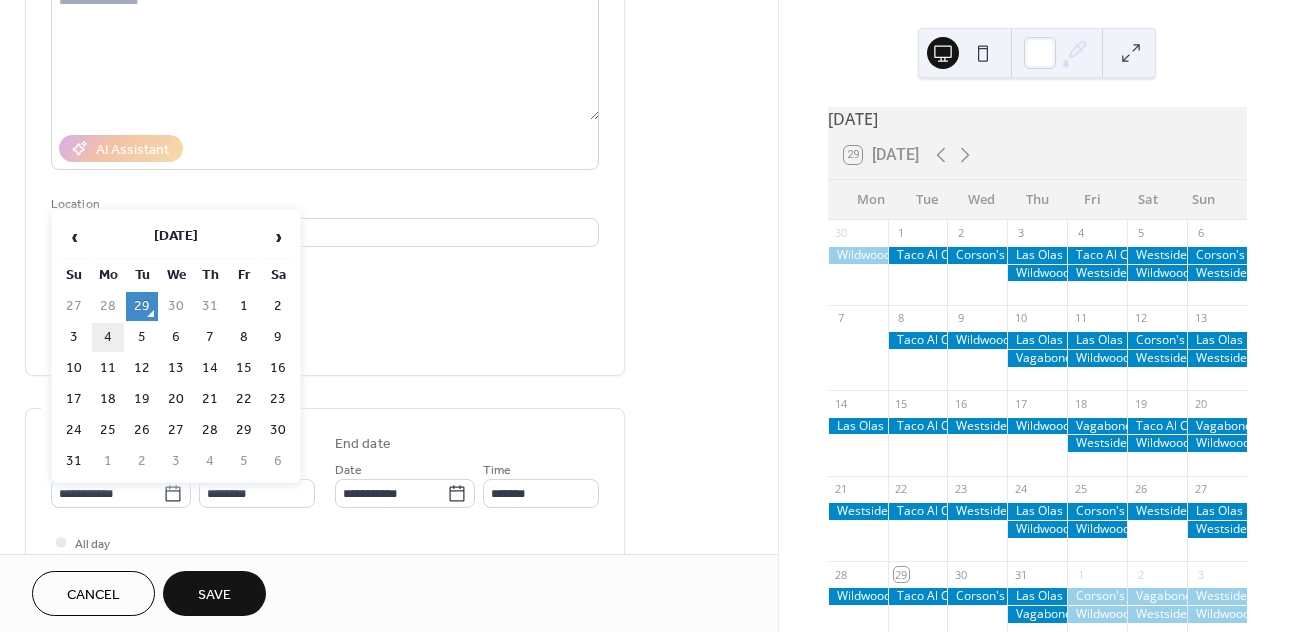 type on "**********" 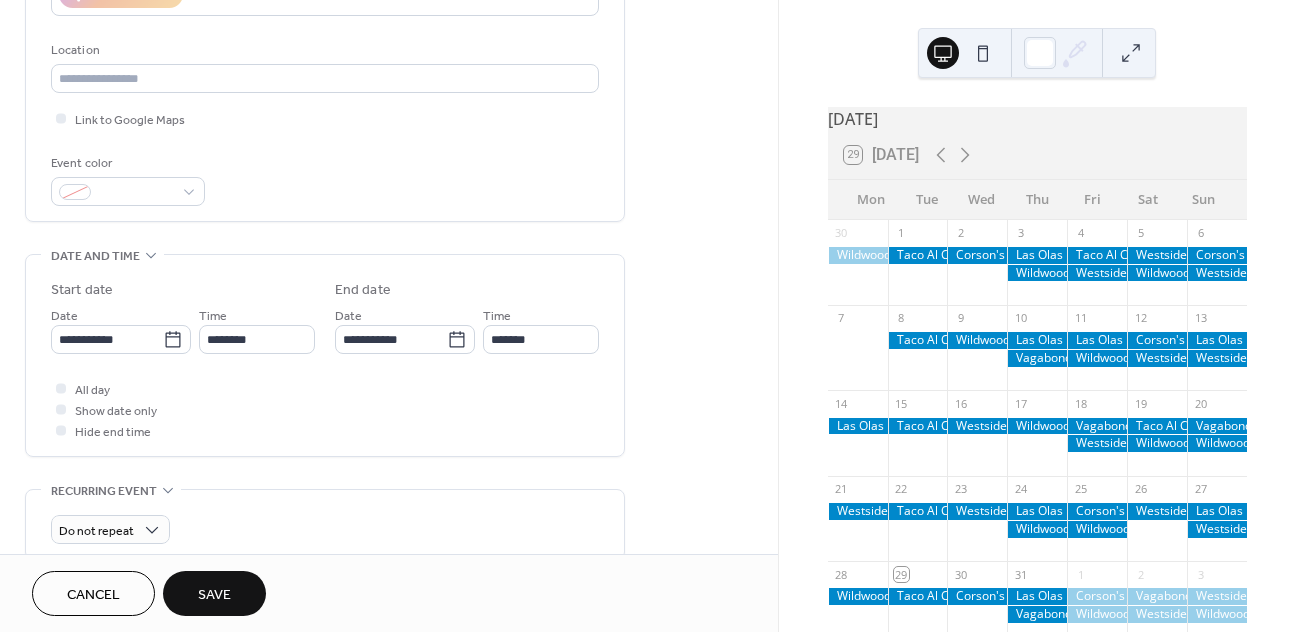 scroll, scrollTop: 396, scrollLeft: 0, axis: vertical 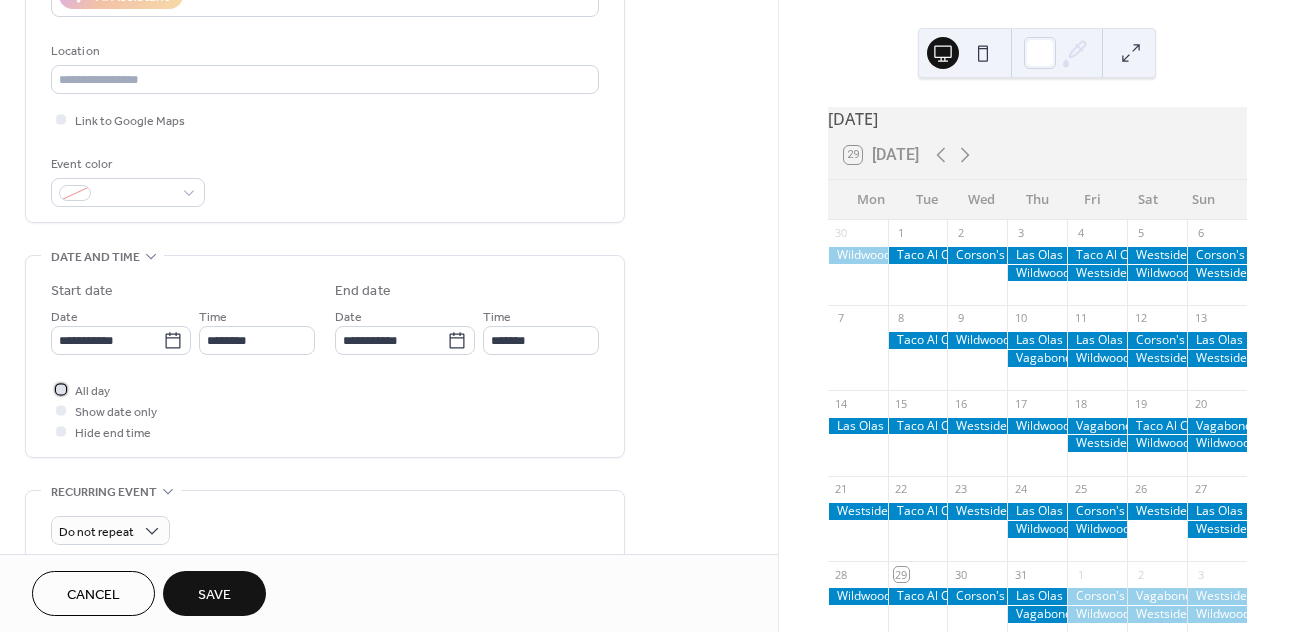 click on "All day" at bounding box center [92, 391] 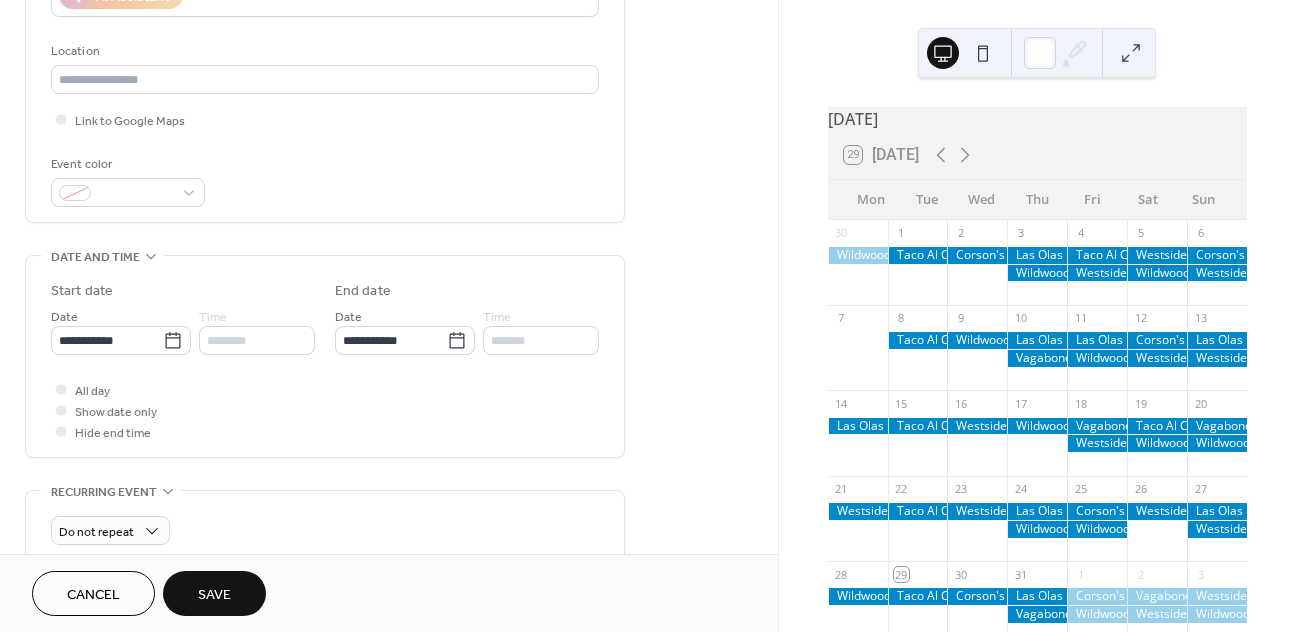 click on "Save" at bounding box center (214, 595) 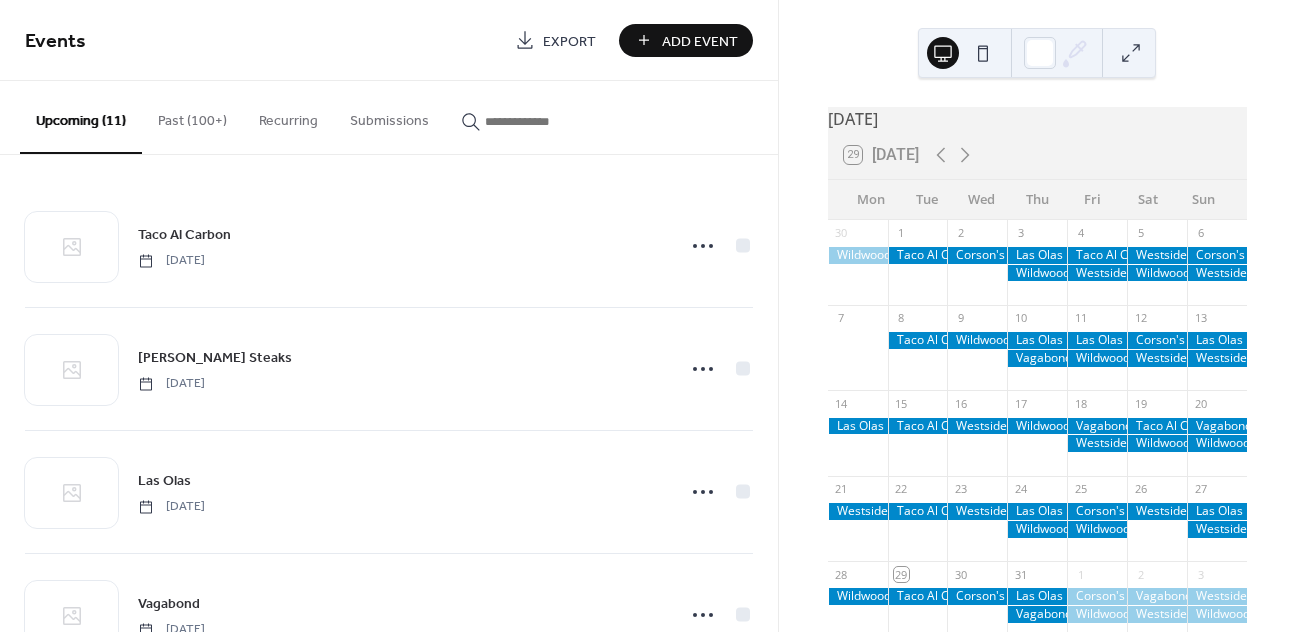 click on "Add Event" at bounding box center (686, 40) 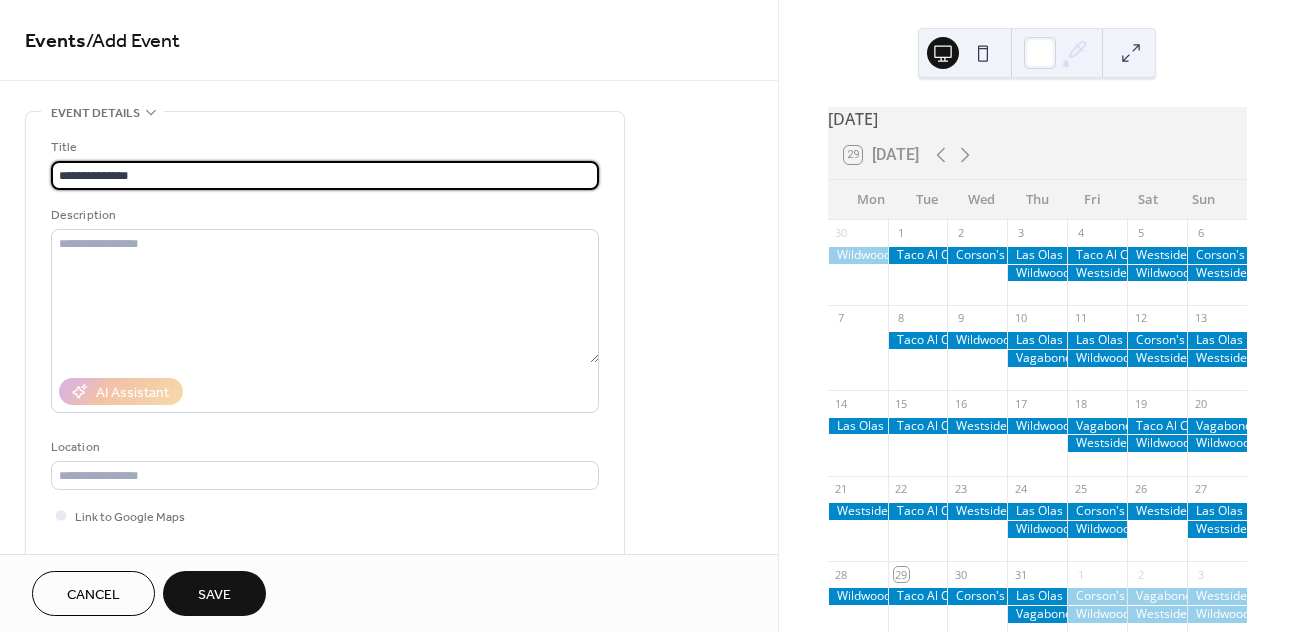 scroll, scrollTop: 1, scrollLeft: 0, axis: vertical 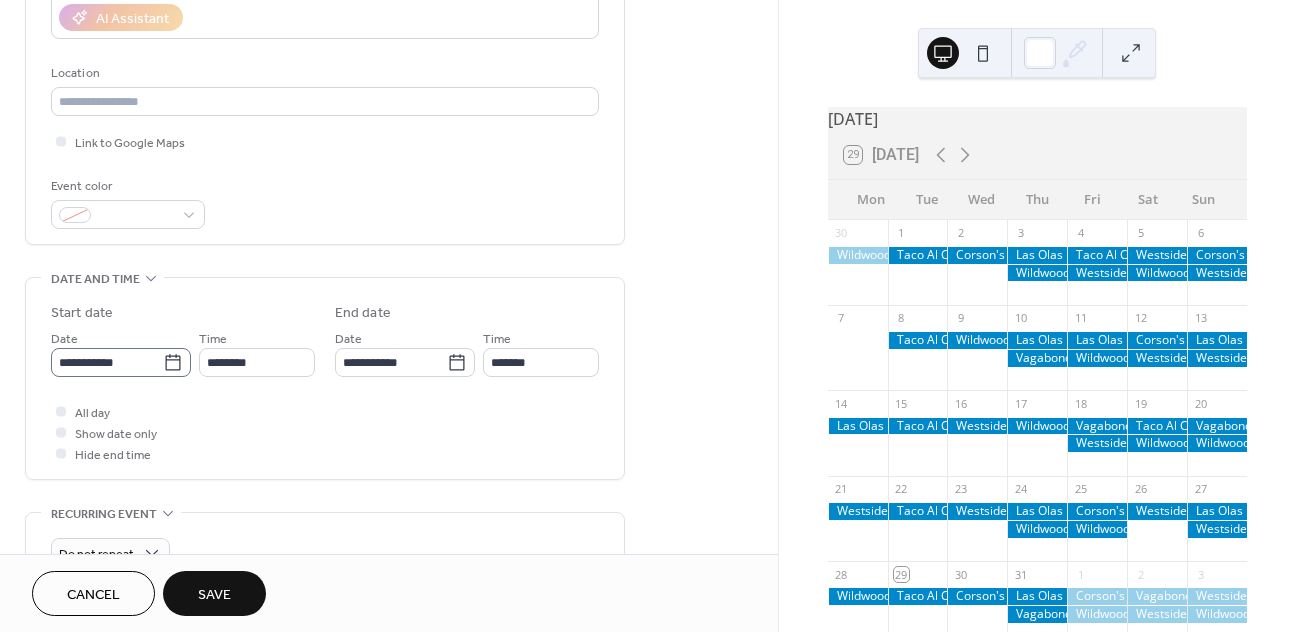 type on "**********" 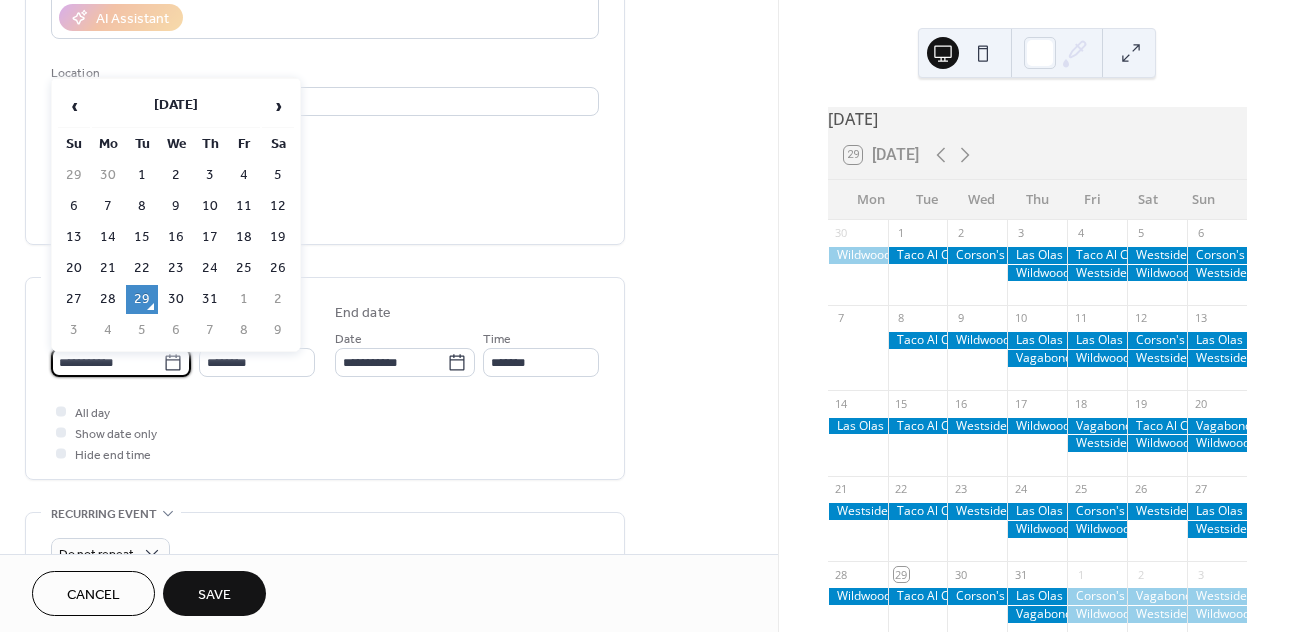 click on "**********" at bounding box center (107, 362) 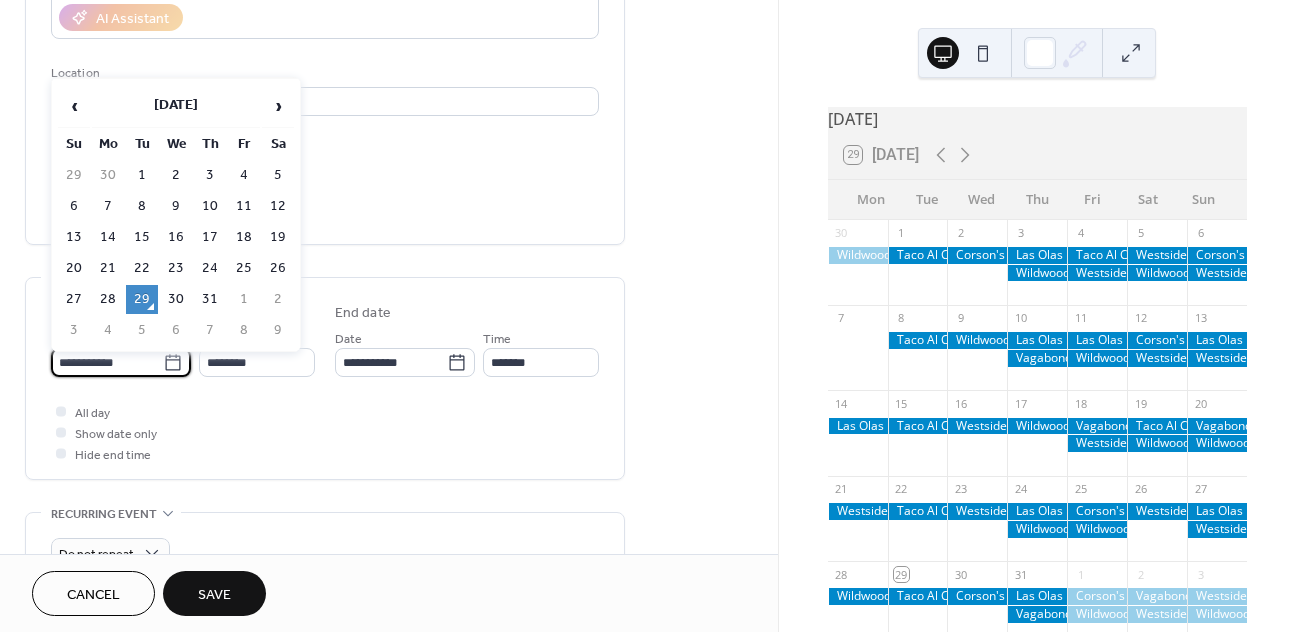 scroll, scrollTop: 0, scrollLeft: 0, axis: both 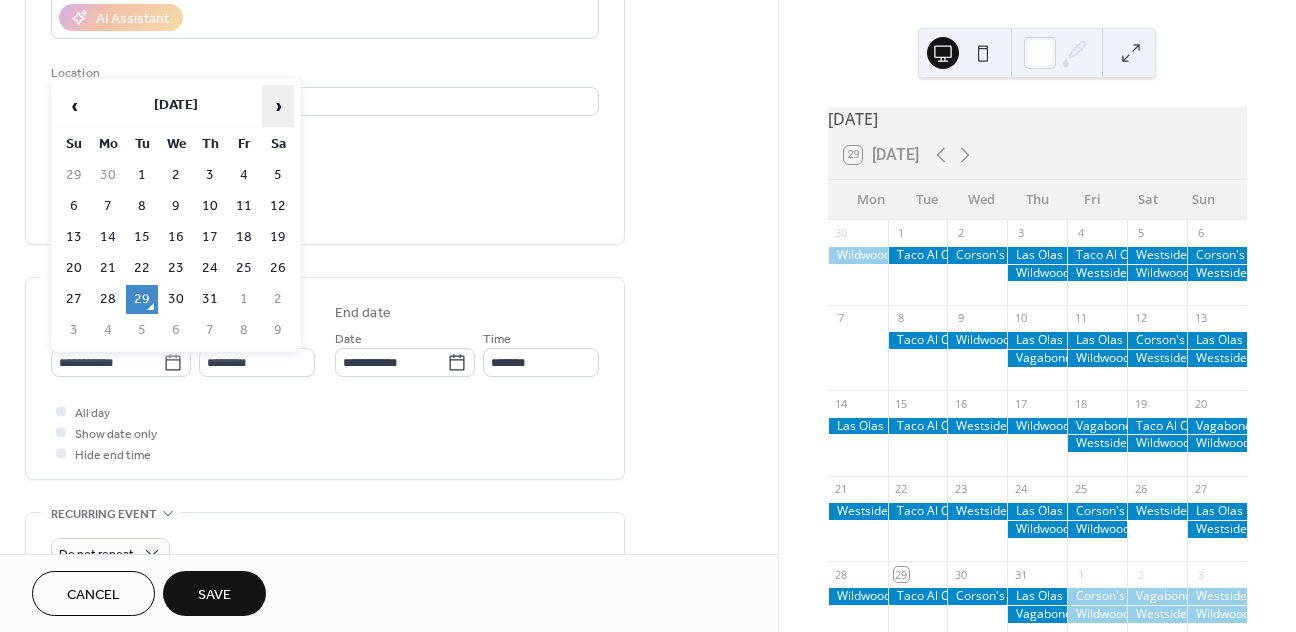 click on "›" at bounding box center (278, 106) 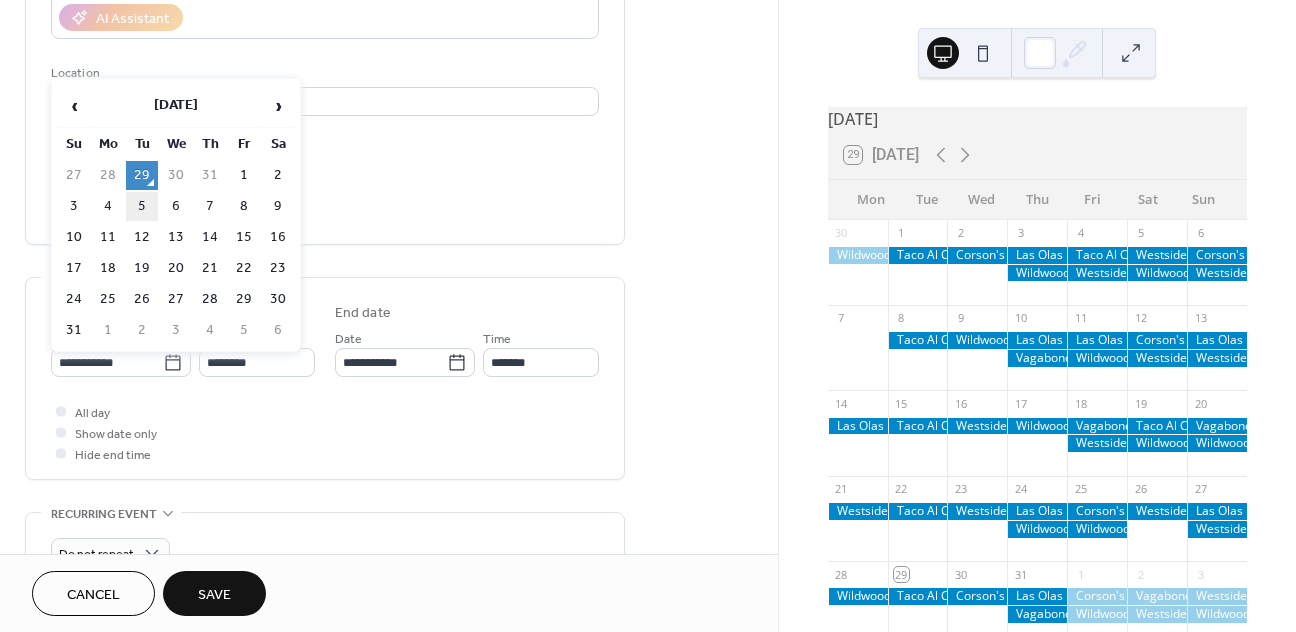 click on "5" at bounding box center [142, 206] 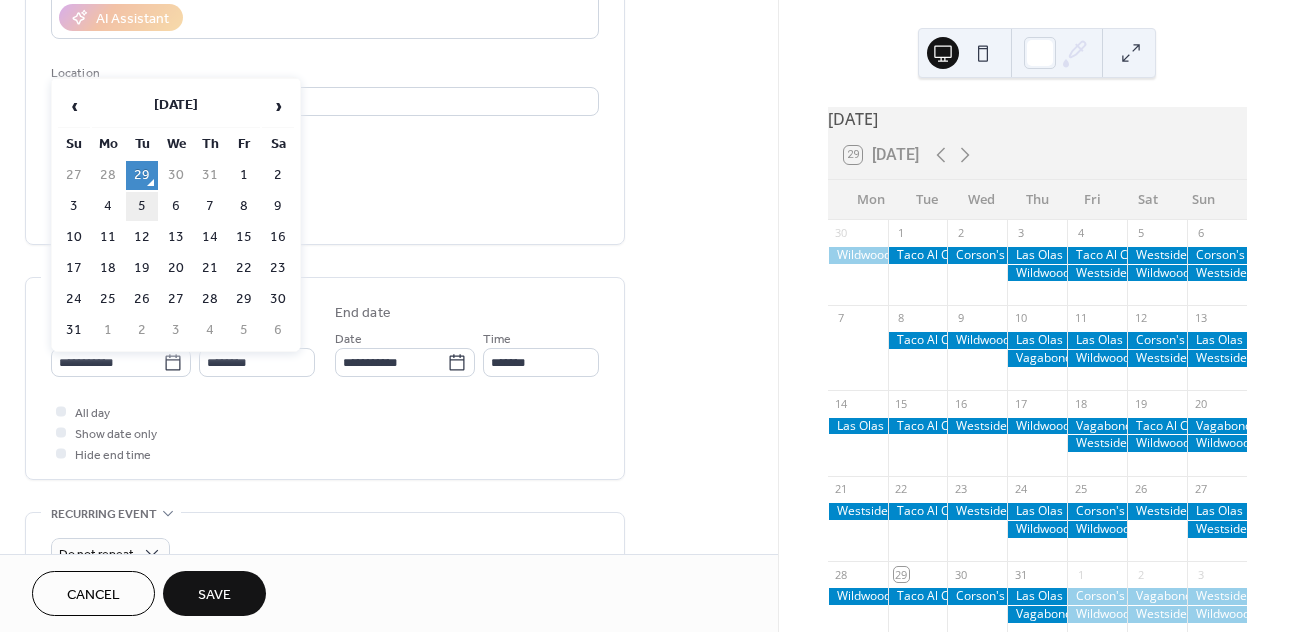 type on "**********" 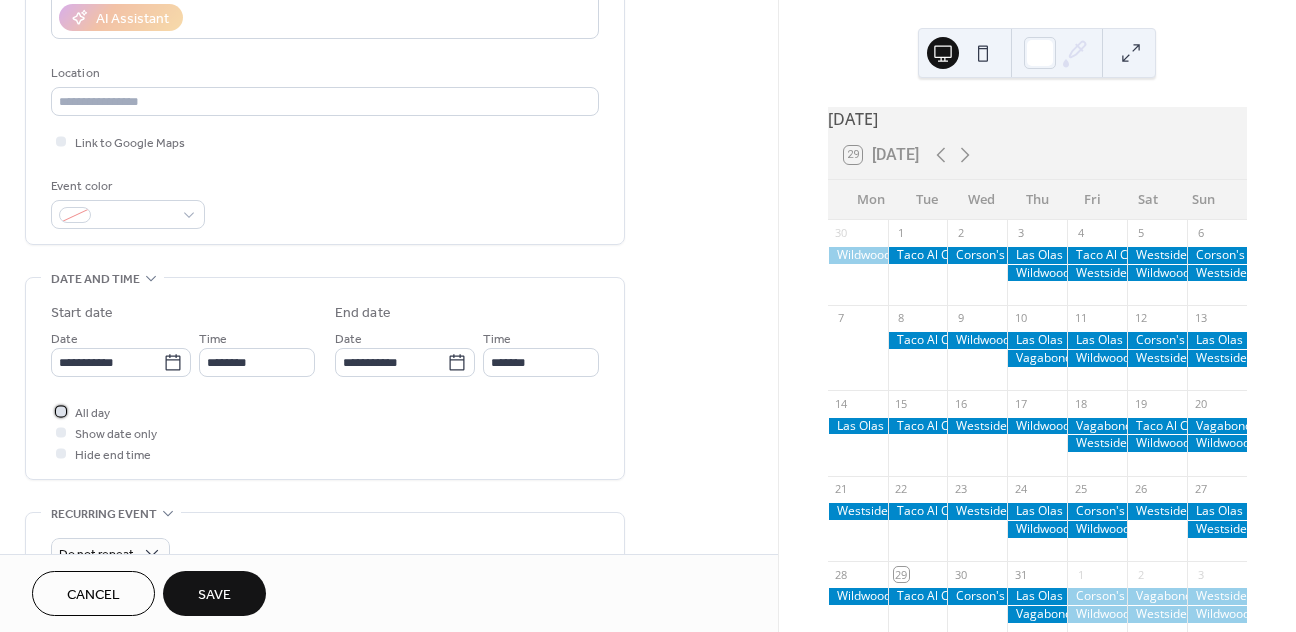 click on "All day" at bounding box center (92, 413) 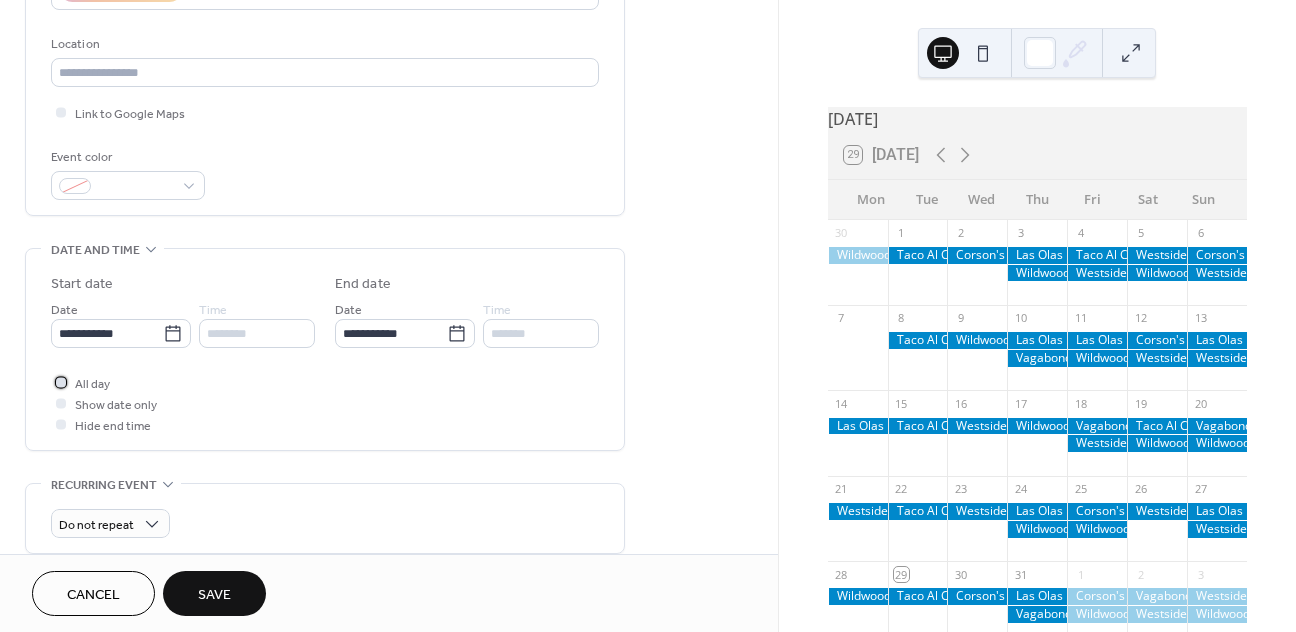 scroll, scrollTop: 404, scrollLeft: 0, axis: vertical 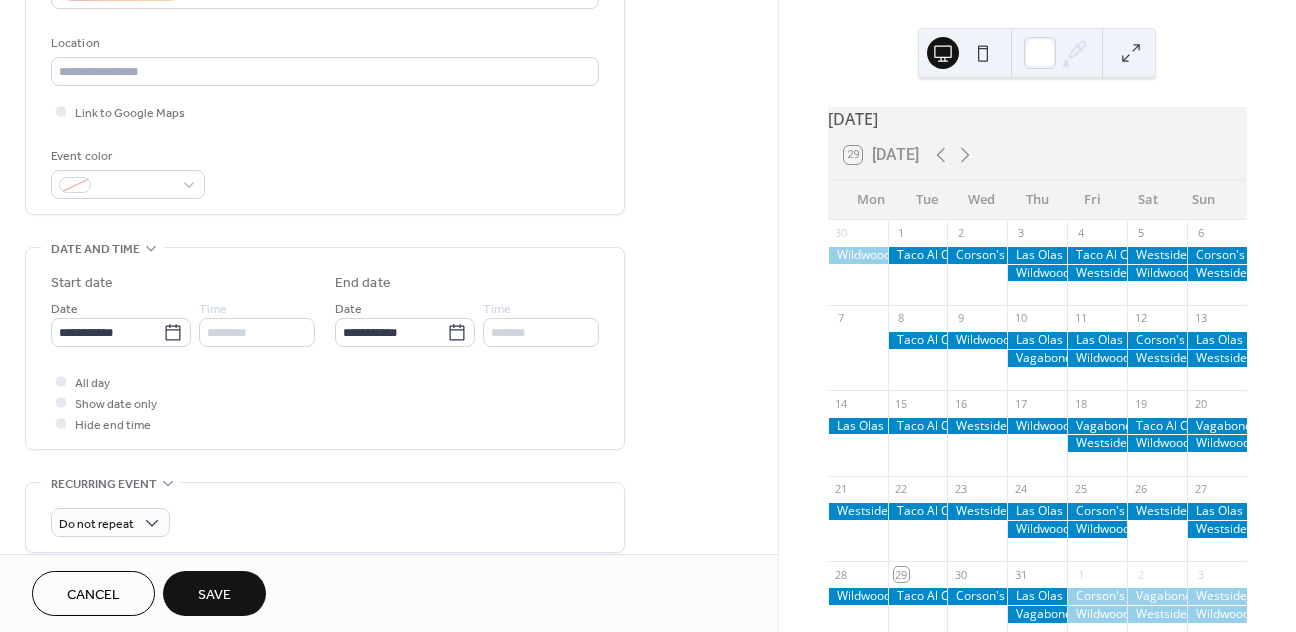 click on "Save" at bounding box center (214, 593) 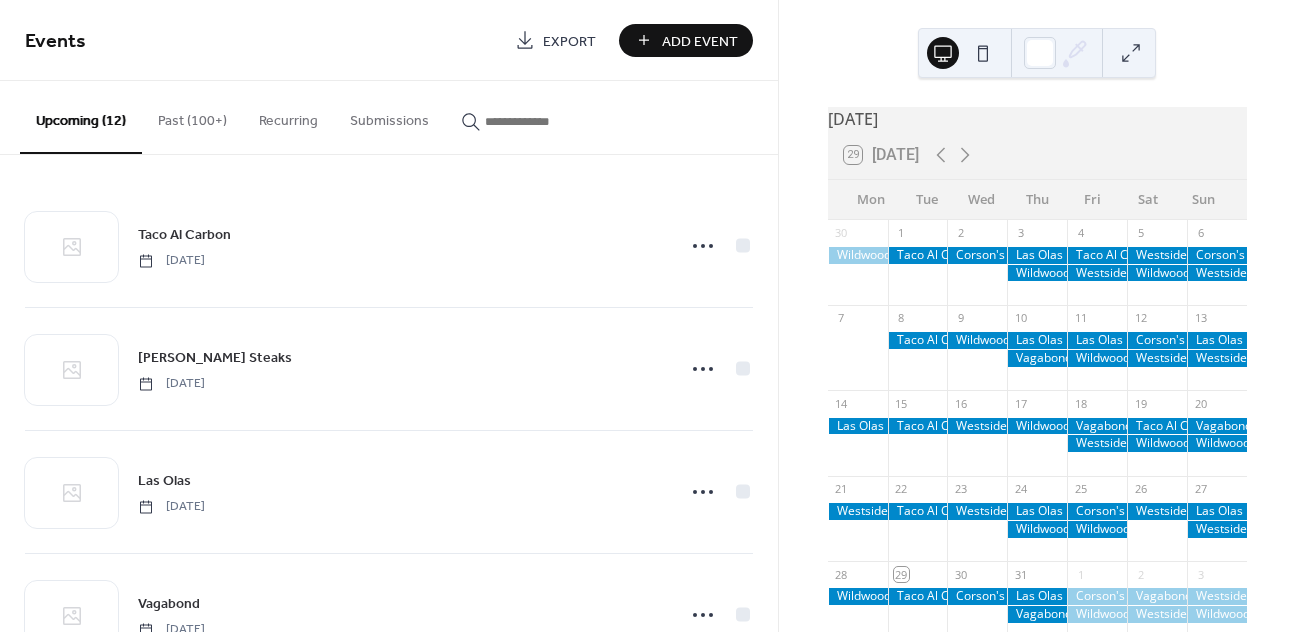 click on "Add Event" at bounding box center [700, 41] 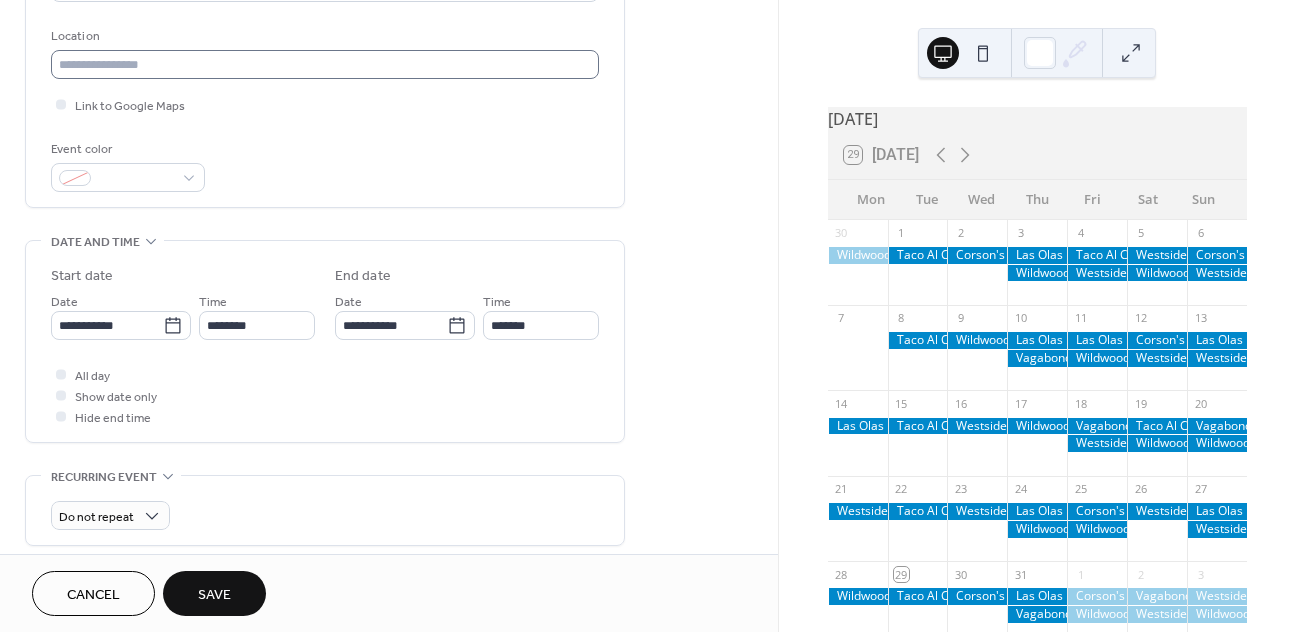 scroll, scrollTop: 470, scrollLeft: 0, axis: vertical 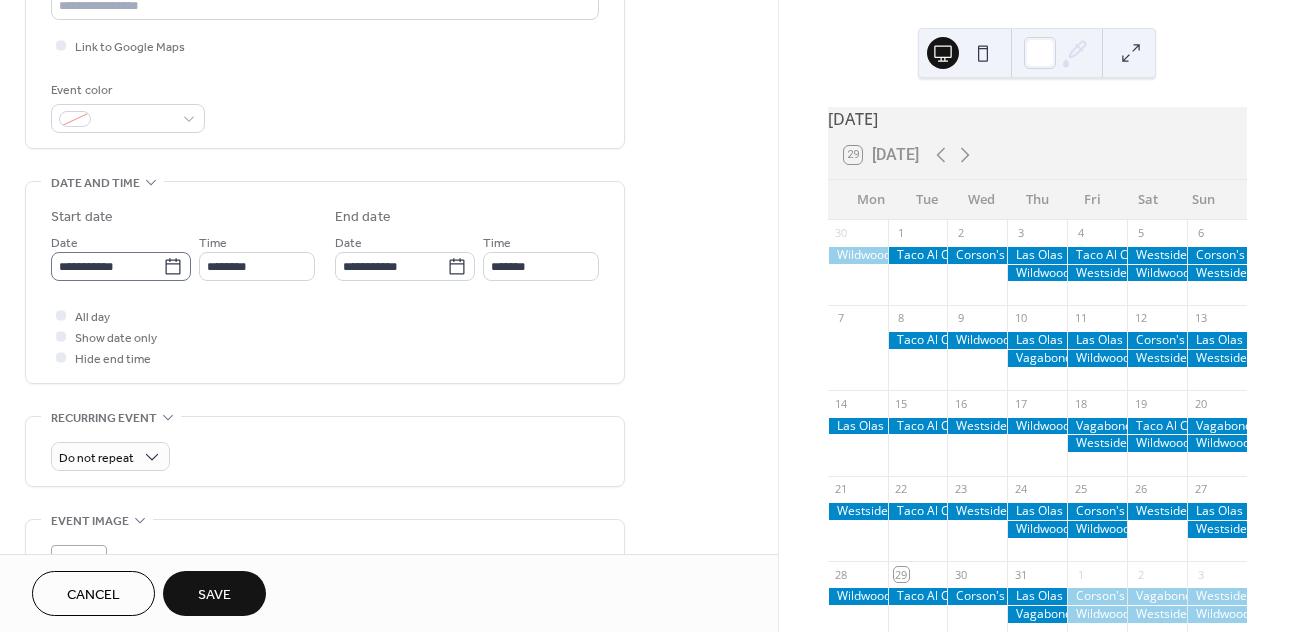 type on "**********" 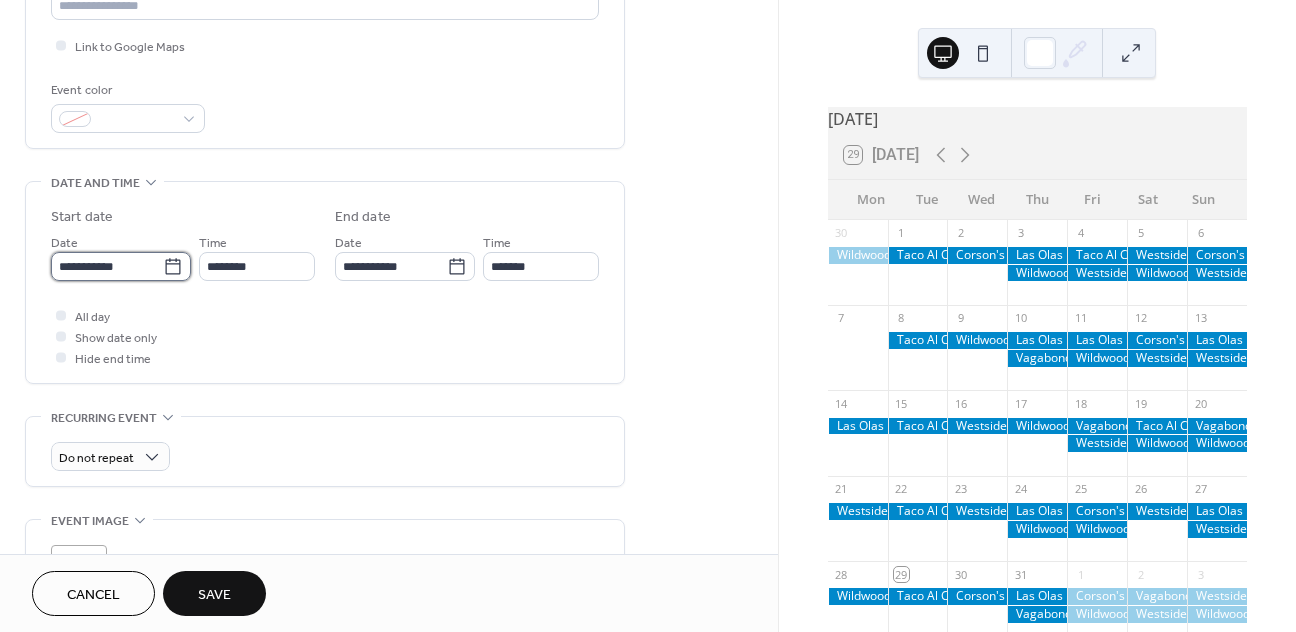 click on "**********" at bounding box center (107, 266) 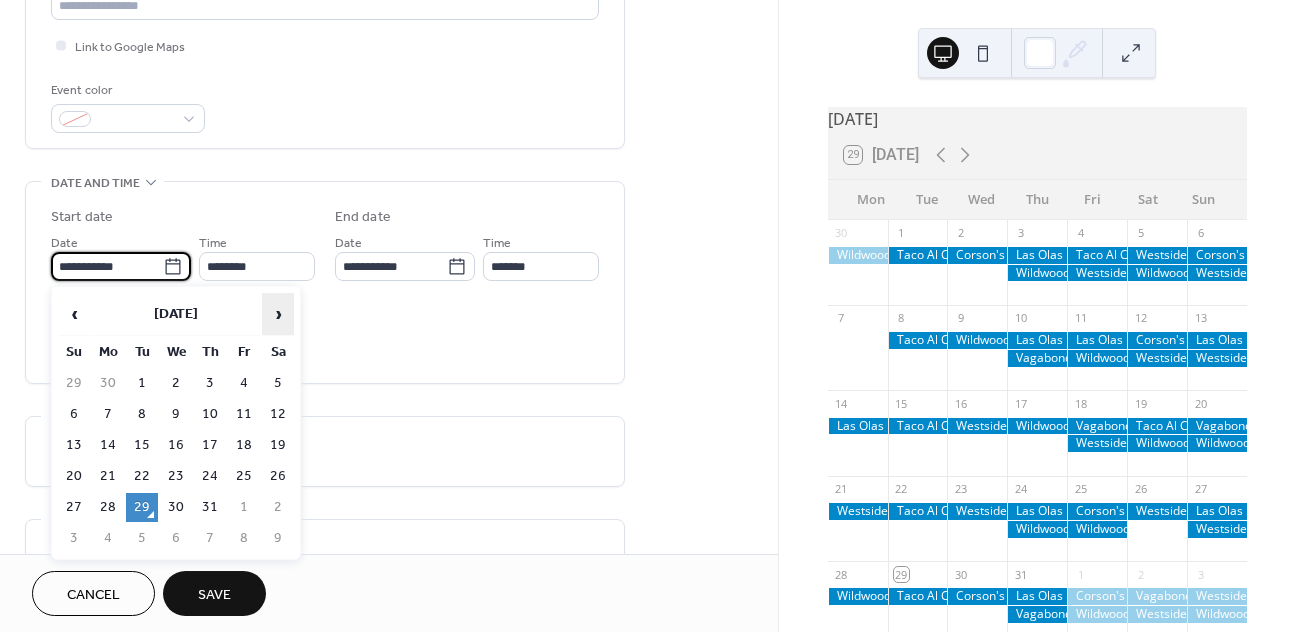 click on "›" at bounding box center [278, 314] 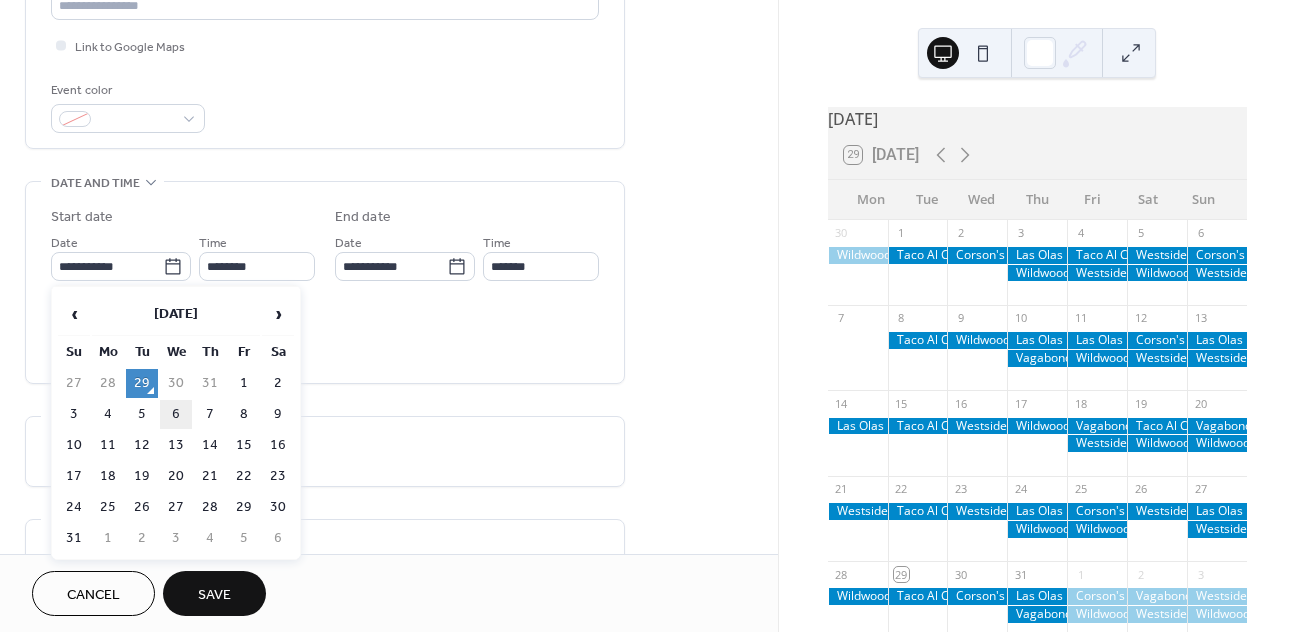click on "6" at bounding box center (176, 414) 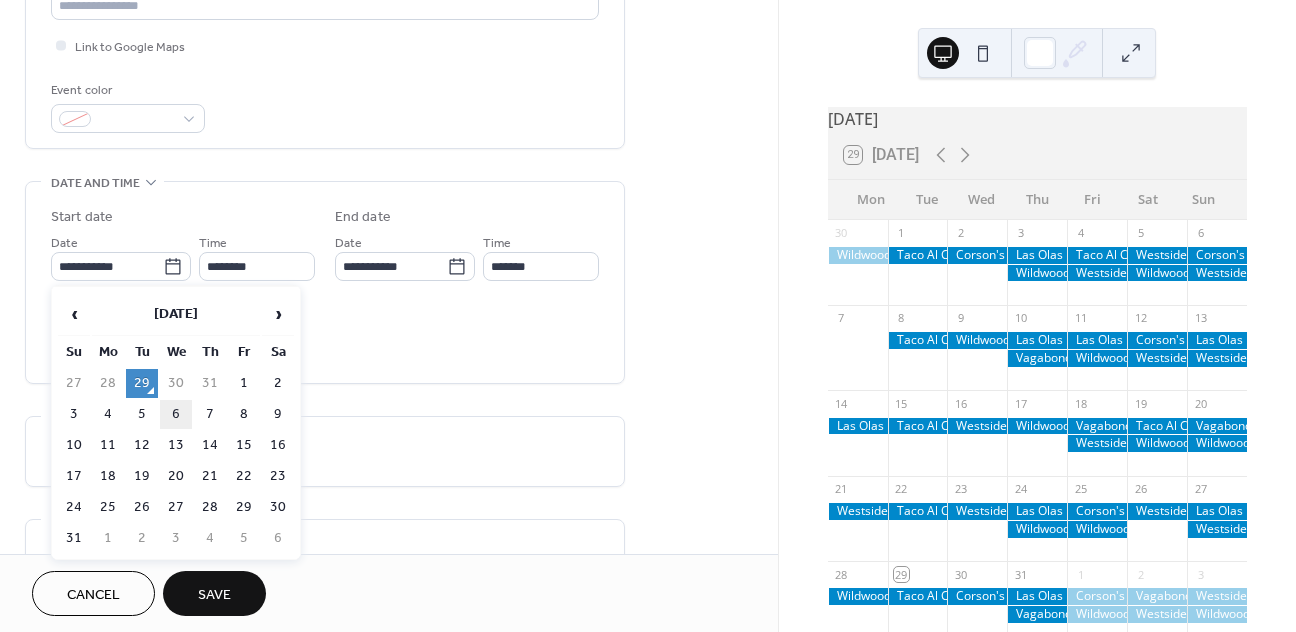 type on "**********" 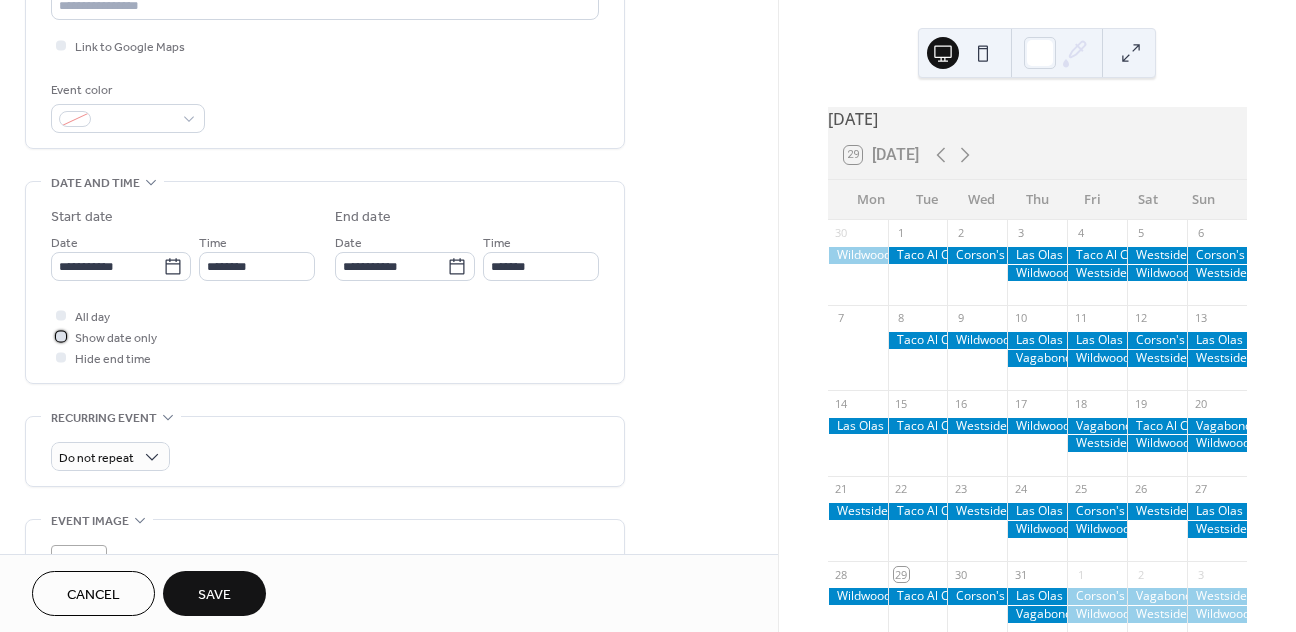 click on "Show date only" at bounding box center (116, 338) 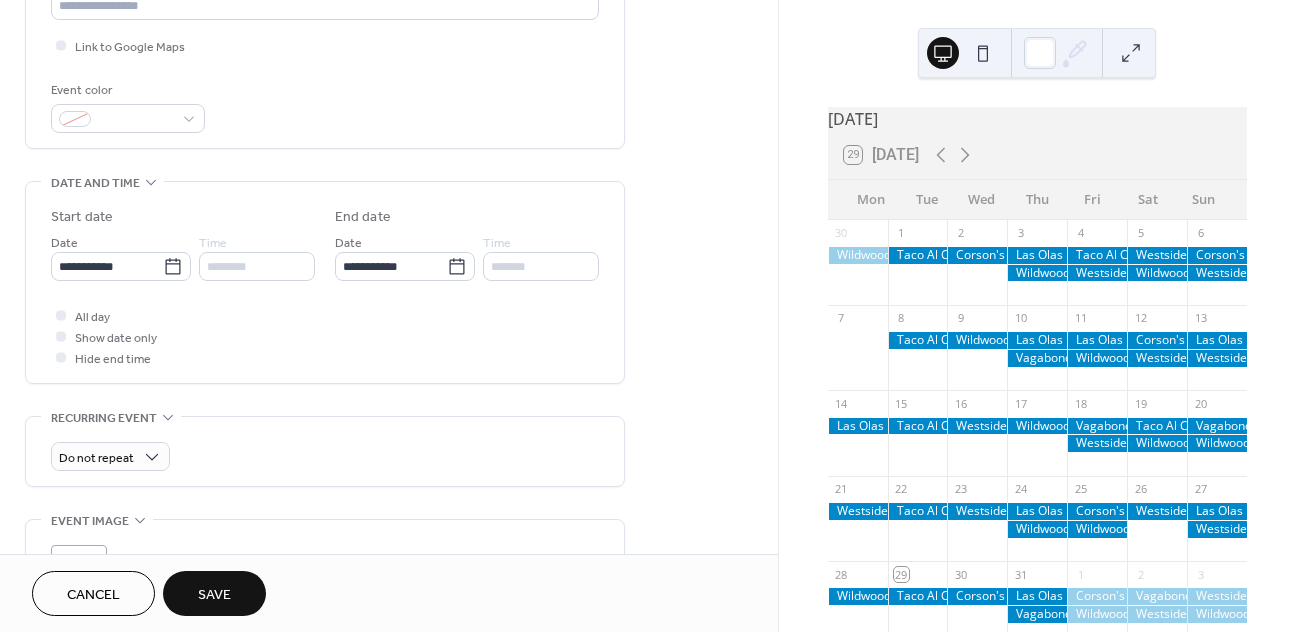 click on "All day" at bounding box center [92, 317] 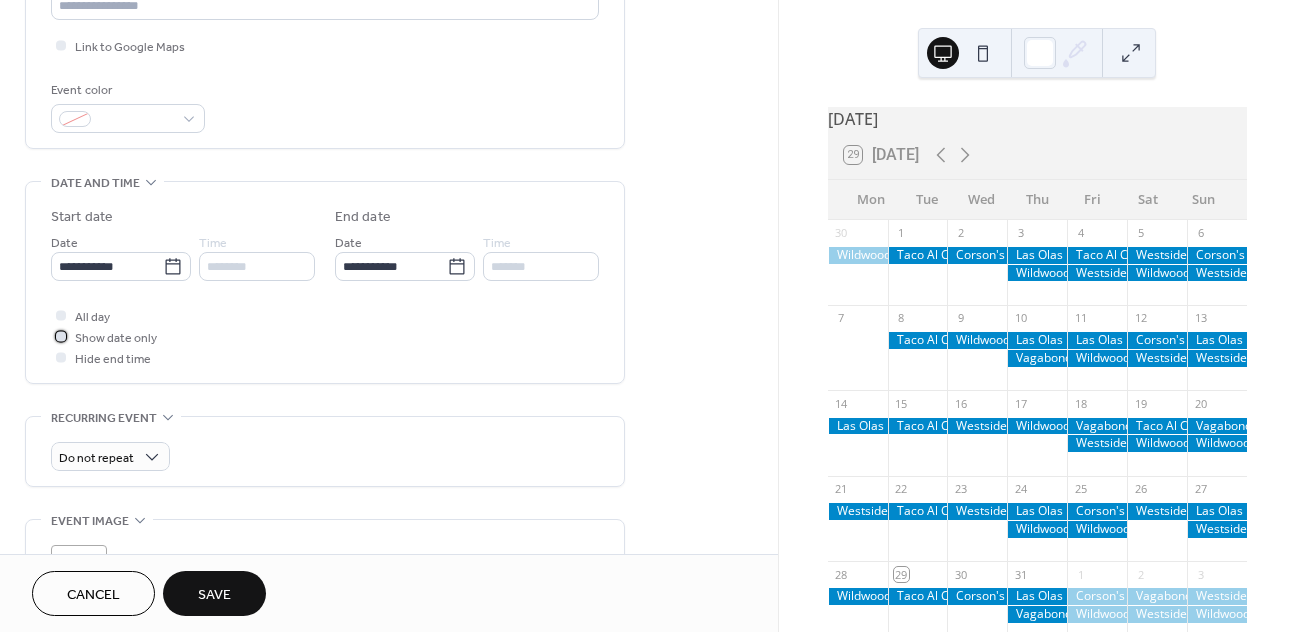 click on "Show date only" at bounding box center [104, 336] 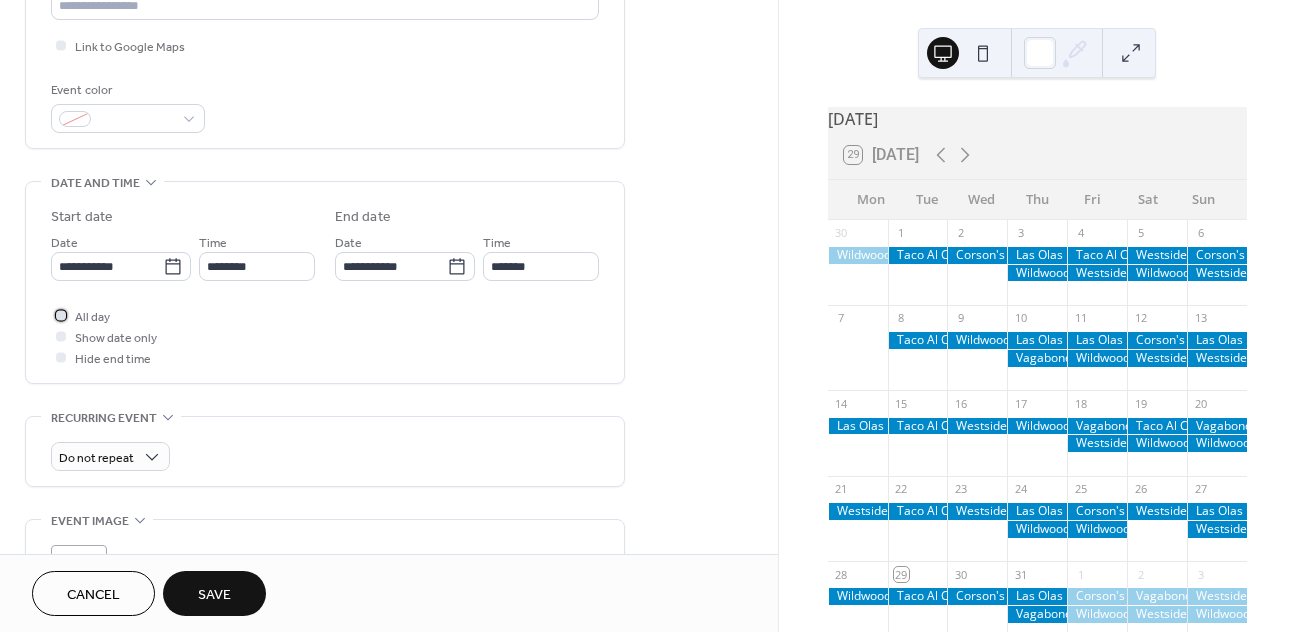click at bounding box center (61, 315) 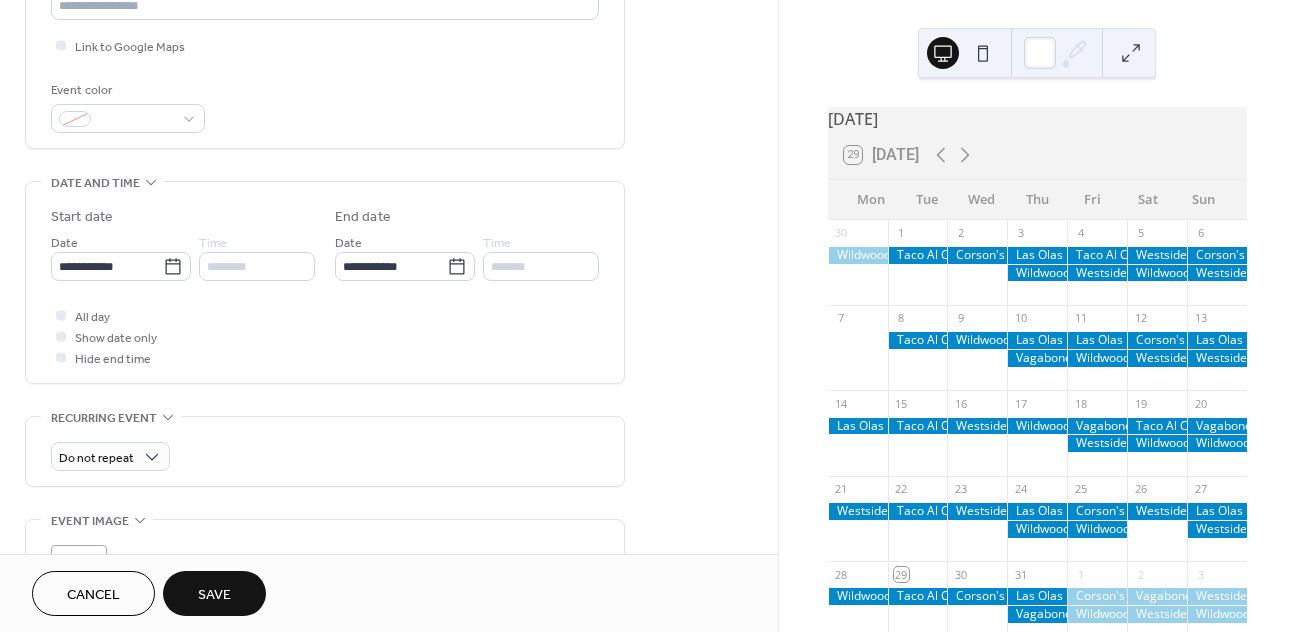 click on "Save" at bounding box center [214, 593] 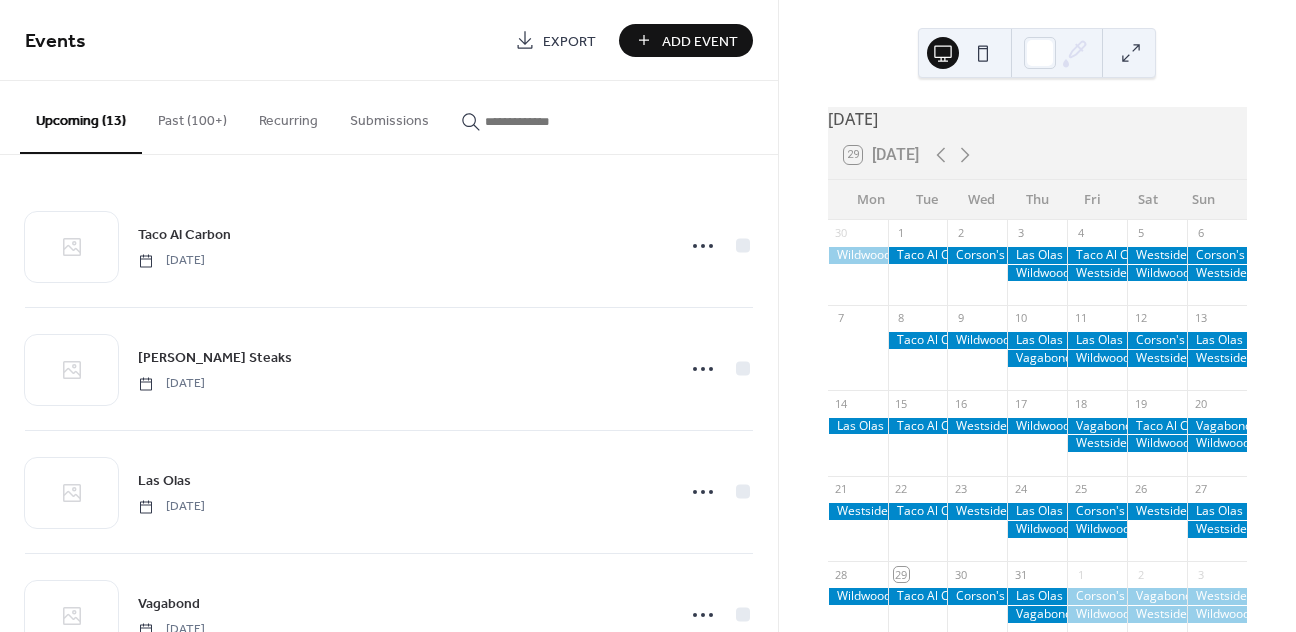 click on "Events Export Add Event" at bounding box center (389, 40) 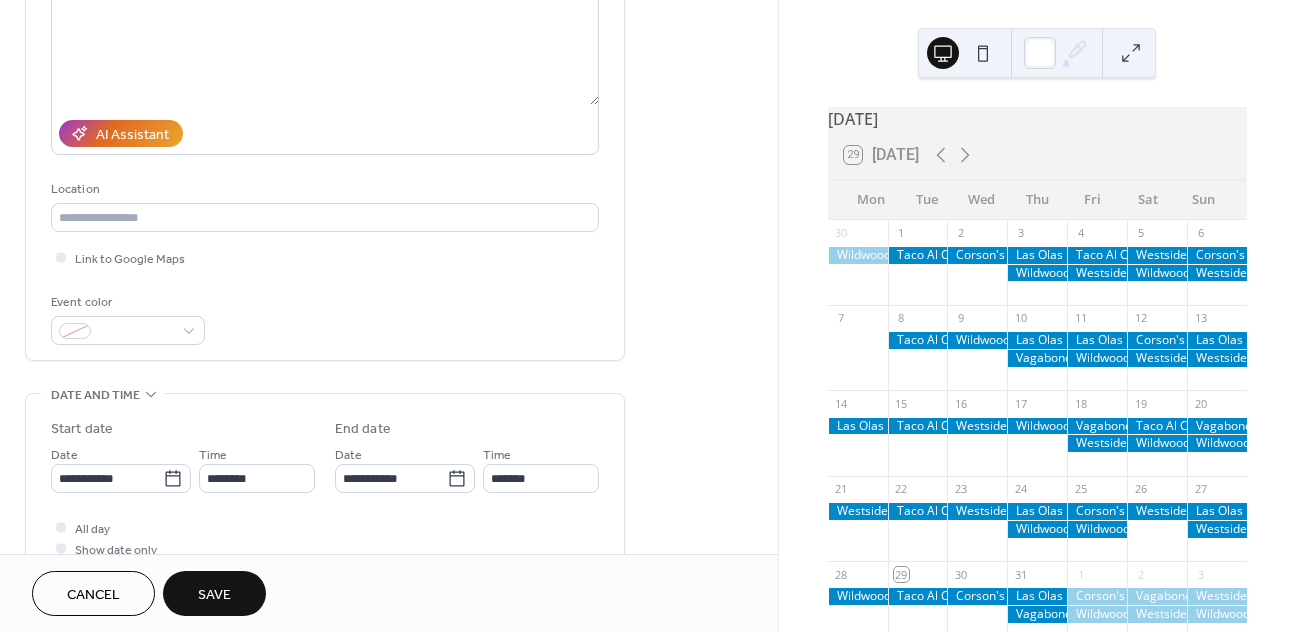 scroll, scrollTop: 296, scrollLeft: 0, axis: vertical 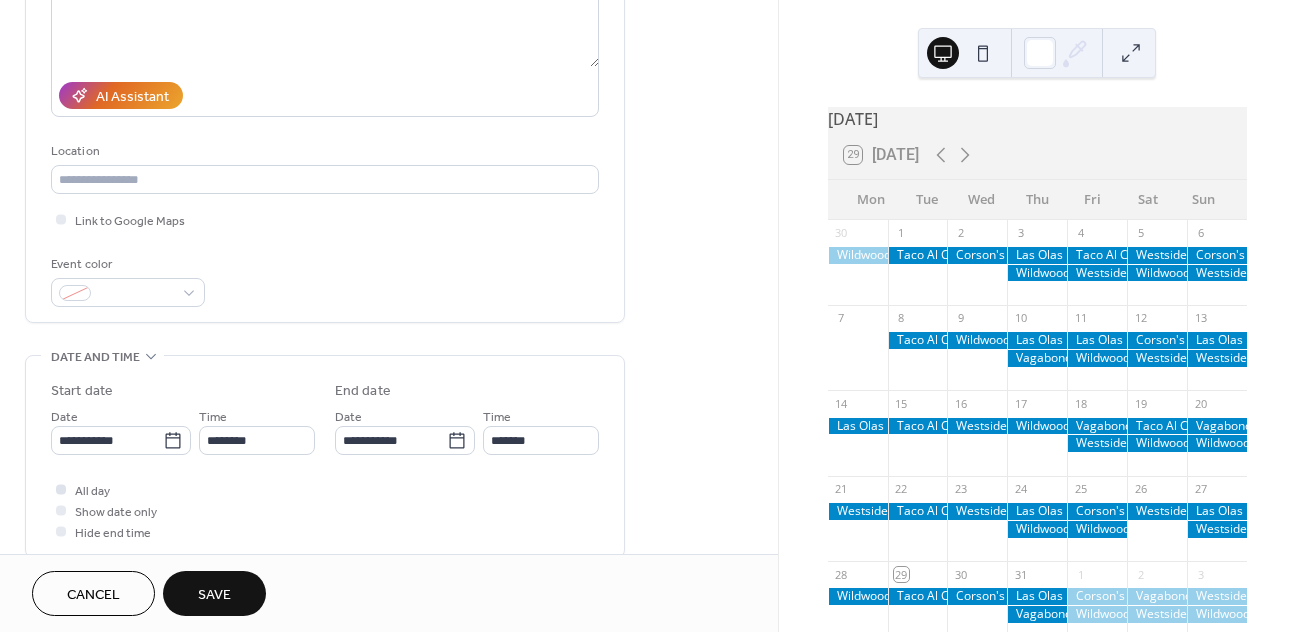 type on "**********" 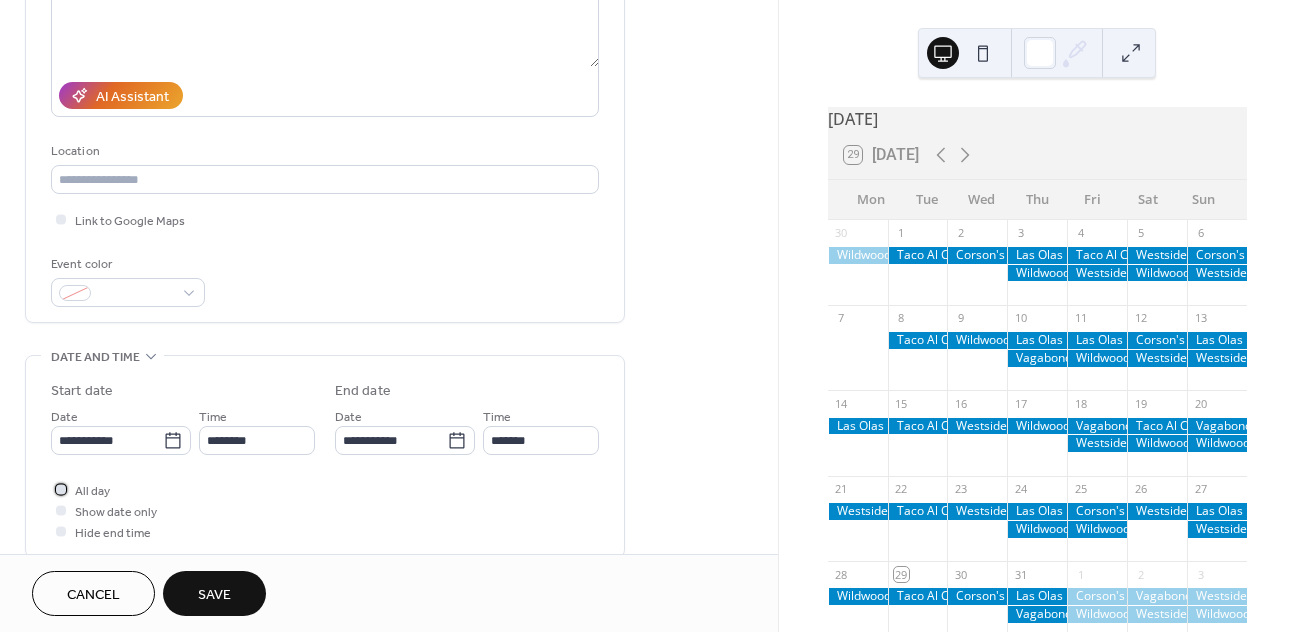 click on "All day" at bounding box center (92, 491) 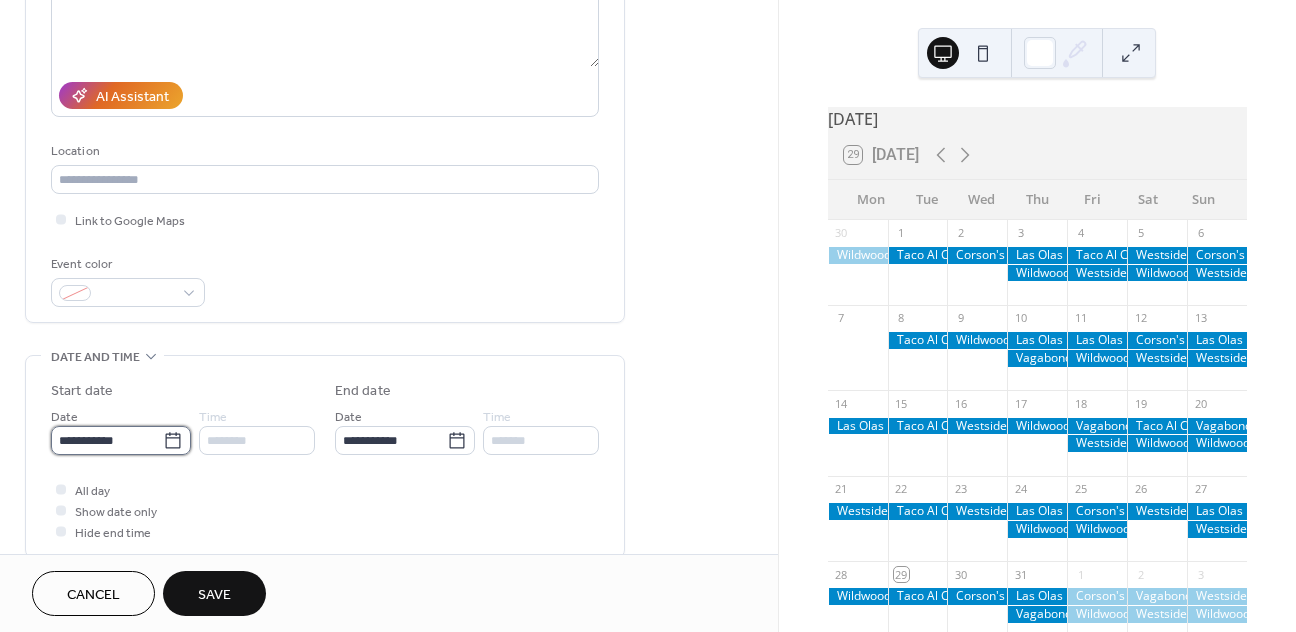 click on "**********" at bounding box center (107, 440) 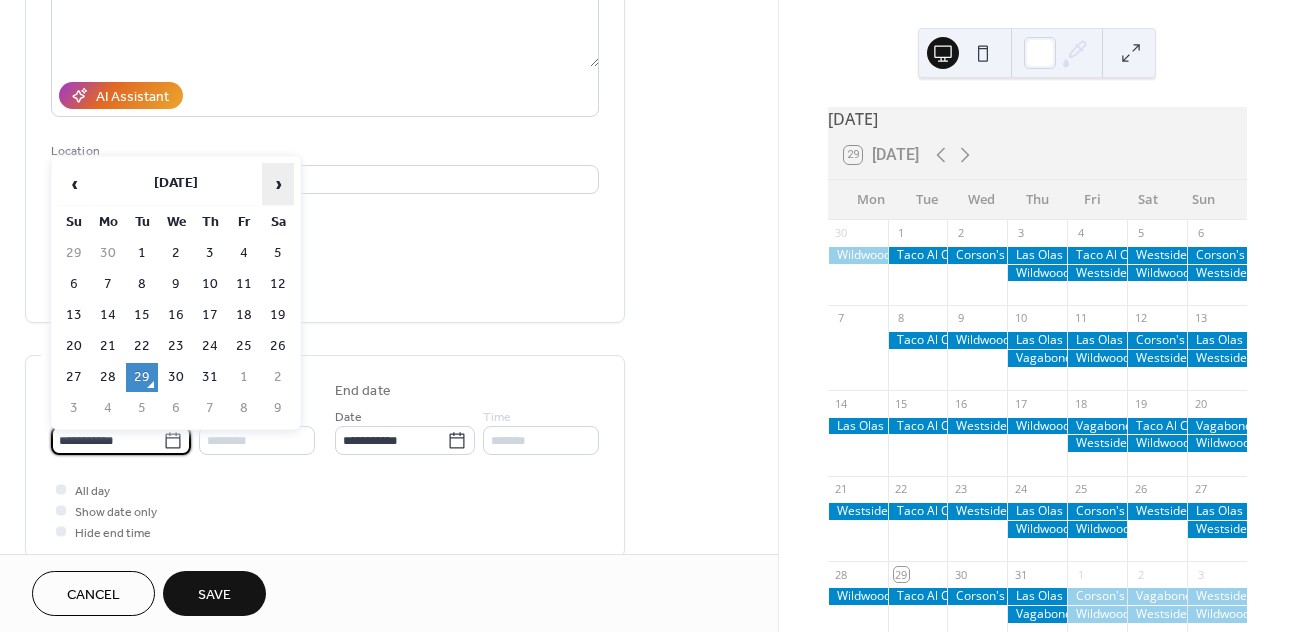 click on "›" at bounding box center [278, 184] 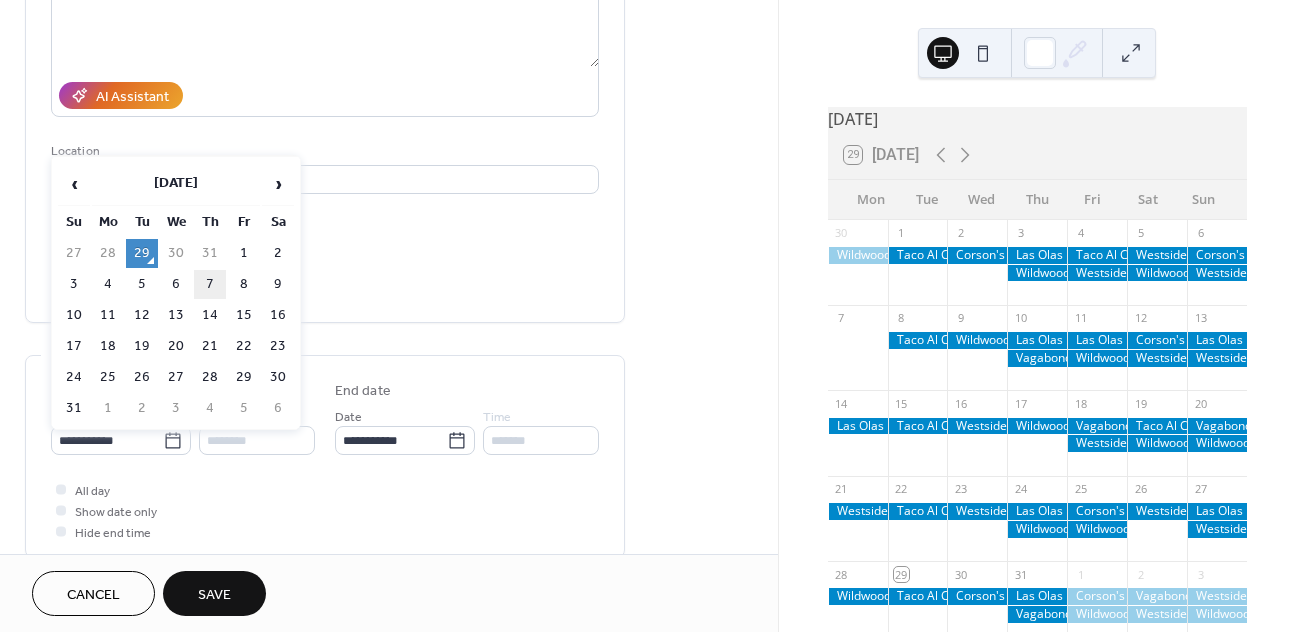 click on "7" at bounding box center [210, 284] 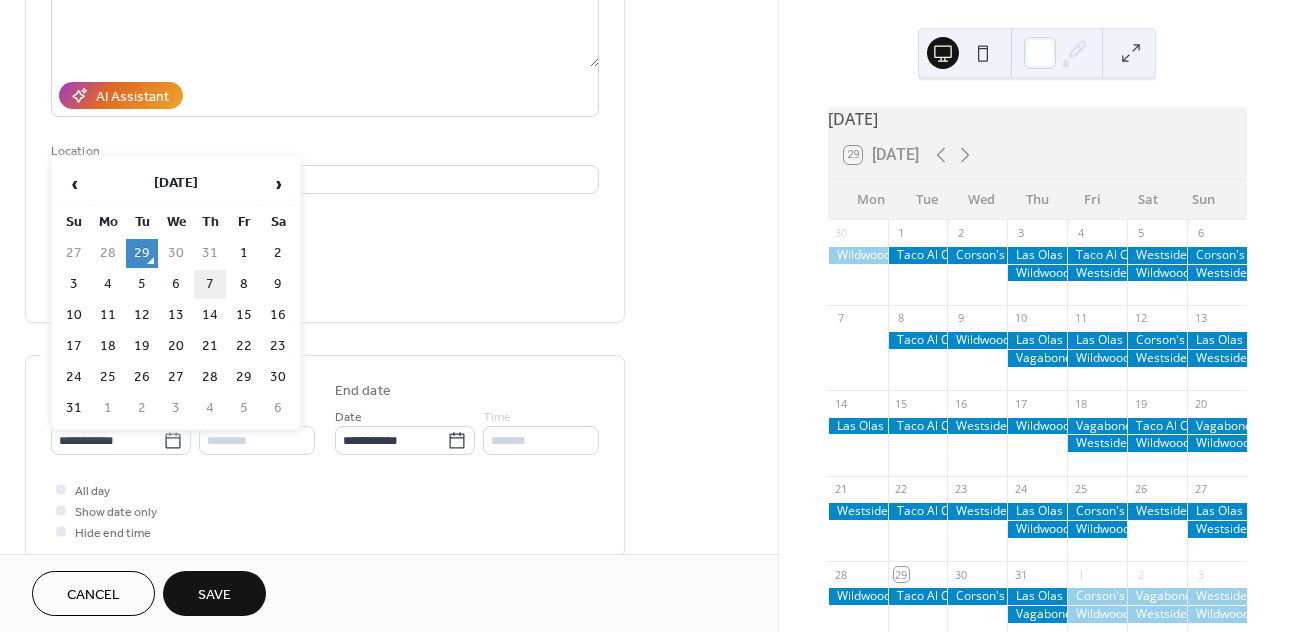 type on "**********" 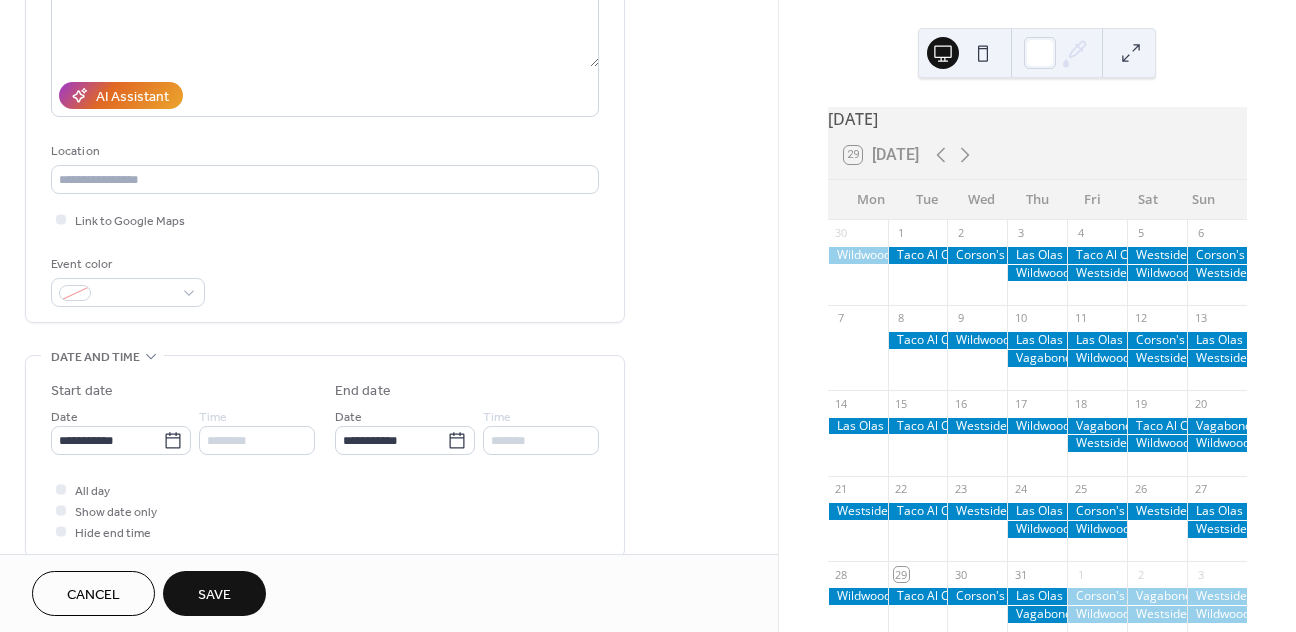 scroll, scrollTop: 448, scrollLeft: 0, axis: vertical 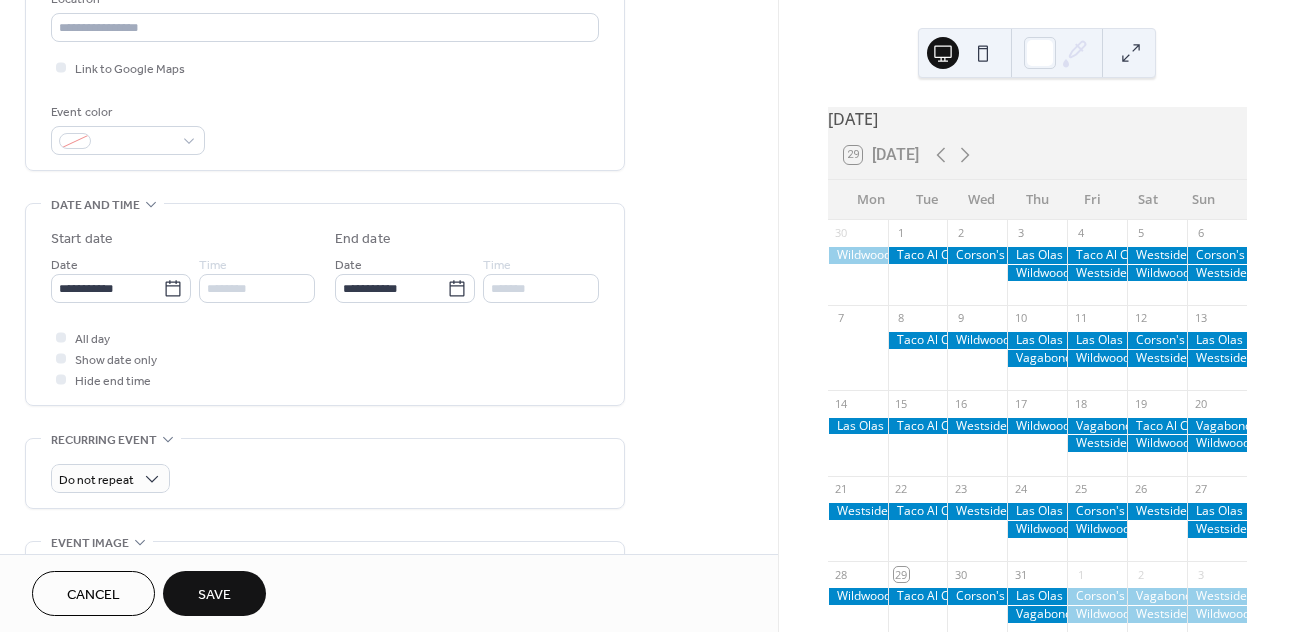 click on "Save" at bounding box center [214, 595] 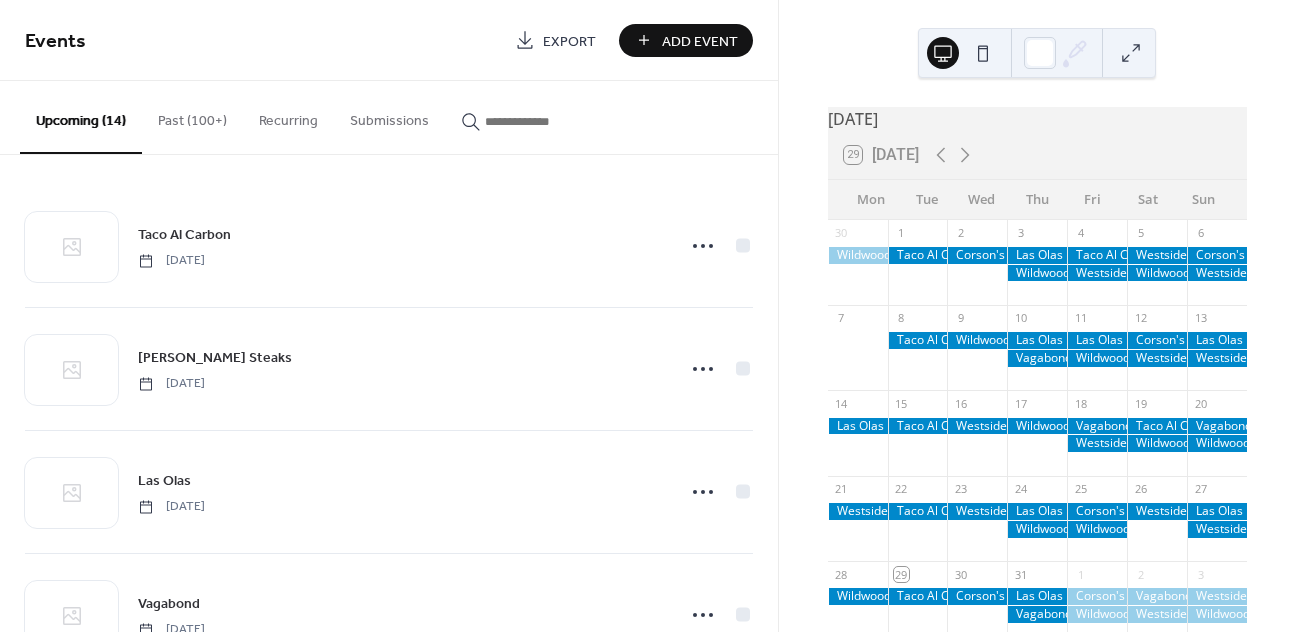 click on "Add Event" at bounding box center [700, 41] 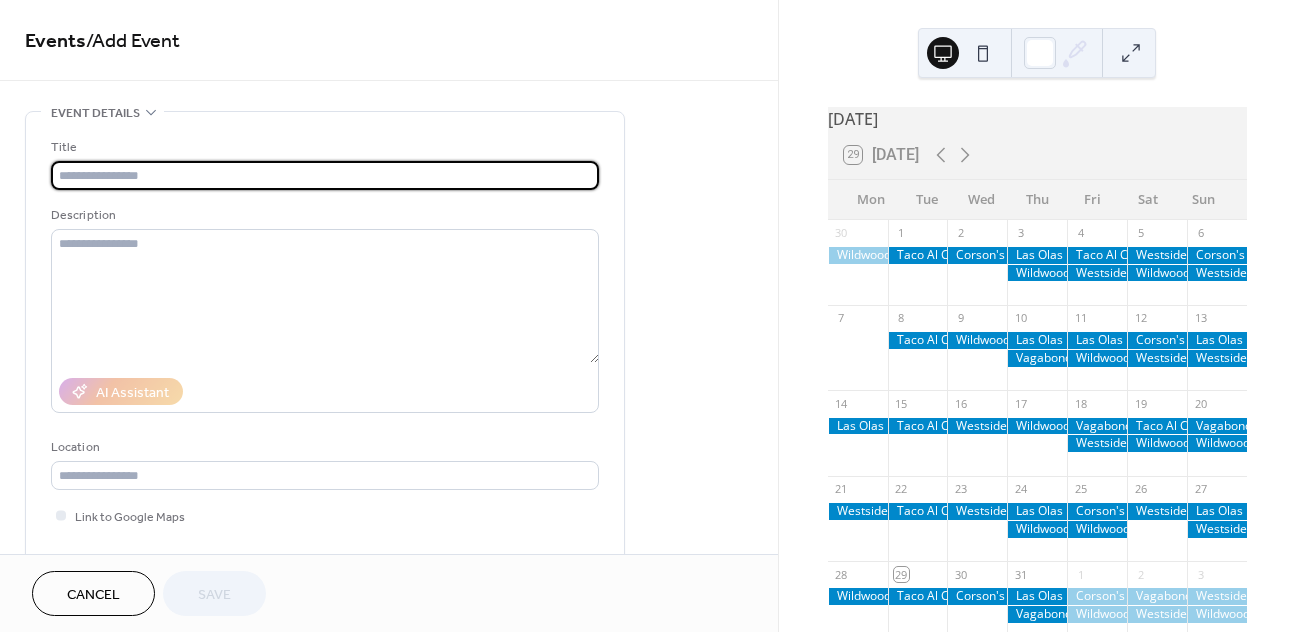 type on "*" 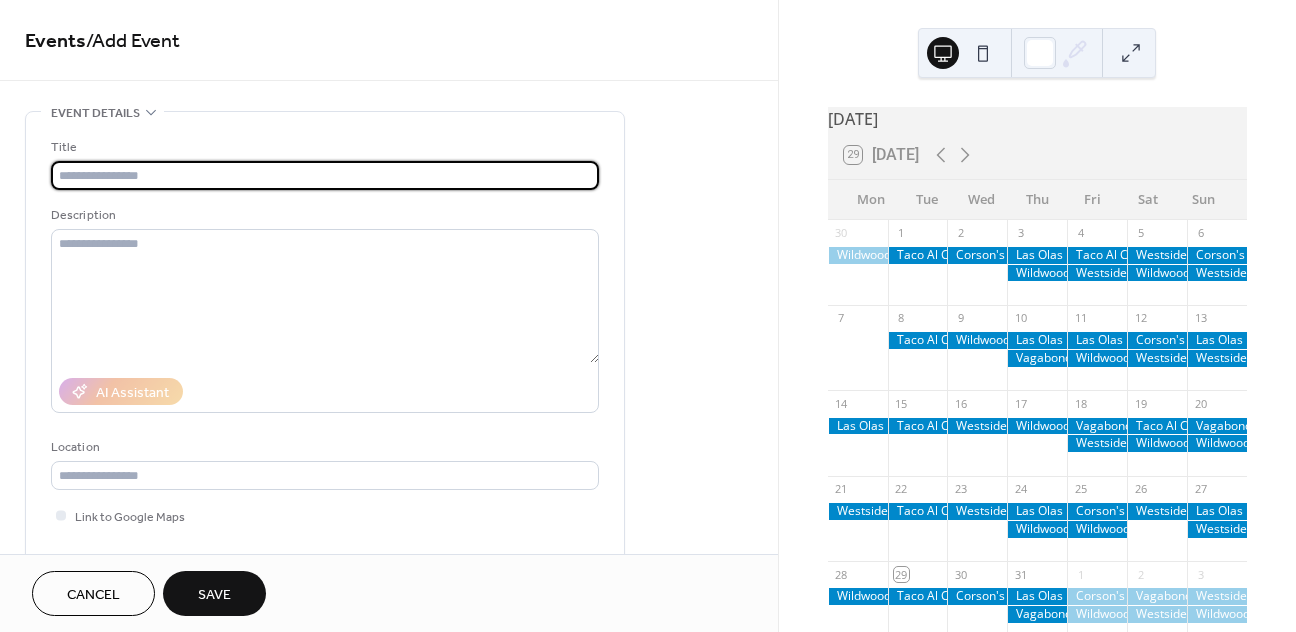 type on "*" 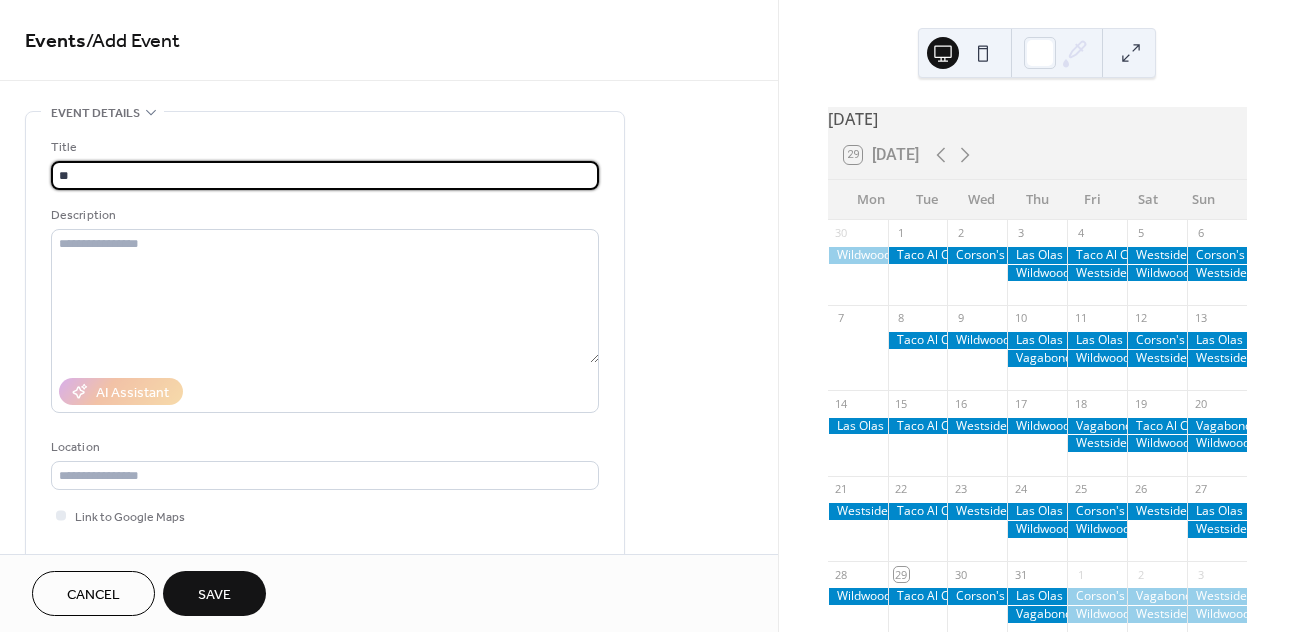 type on "*" 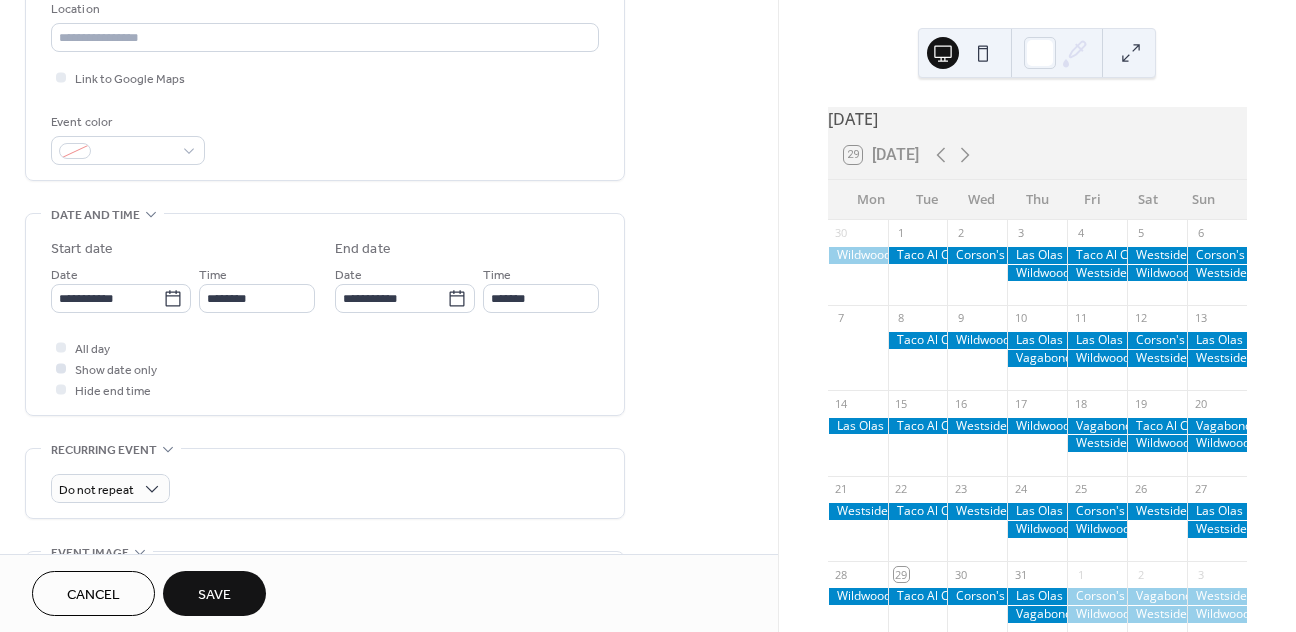 scroll, scrollTop: 469, scrollLeft: 0, axis: vertical 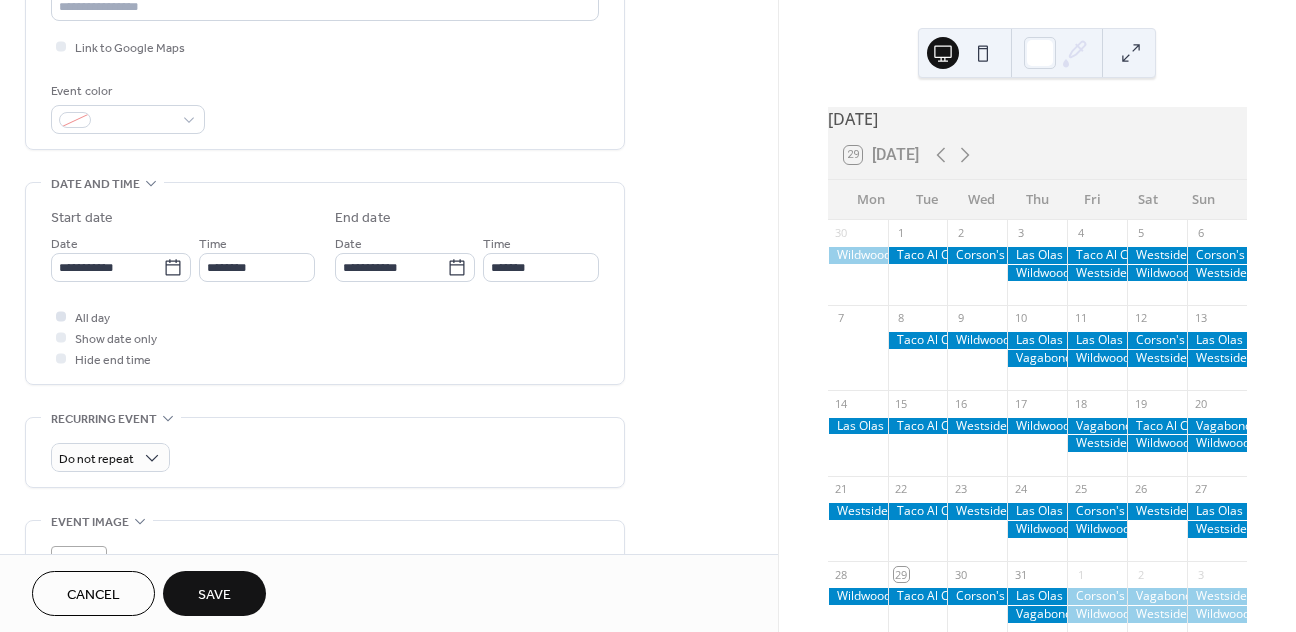 type on "********" 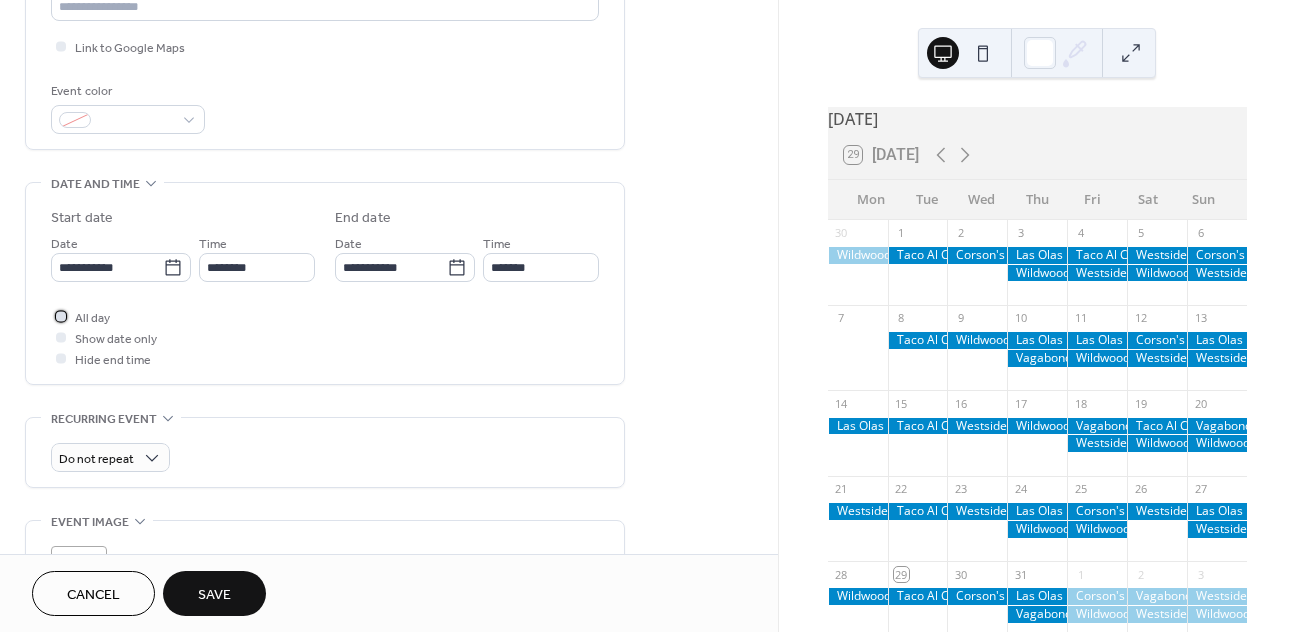 click on "All day" at bounding box center (92, 318) 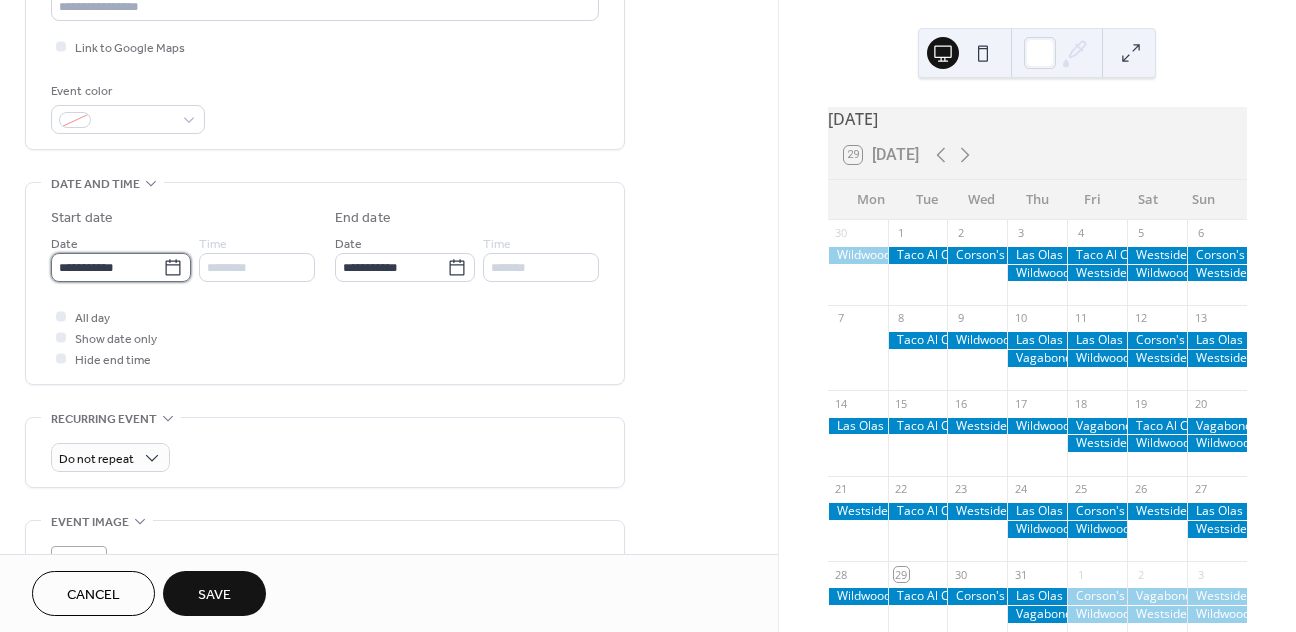 click on "**********" at bounding box center (107, 267) 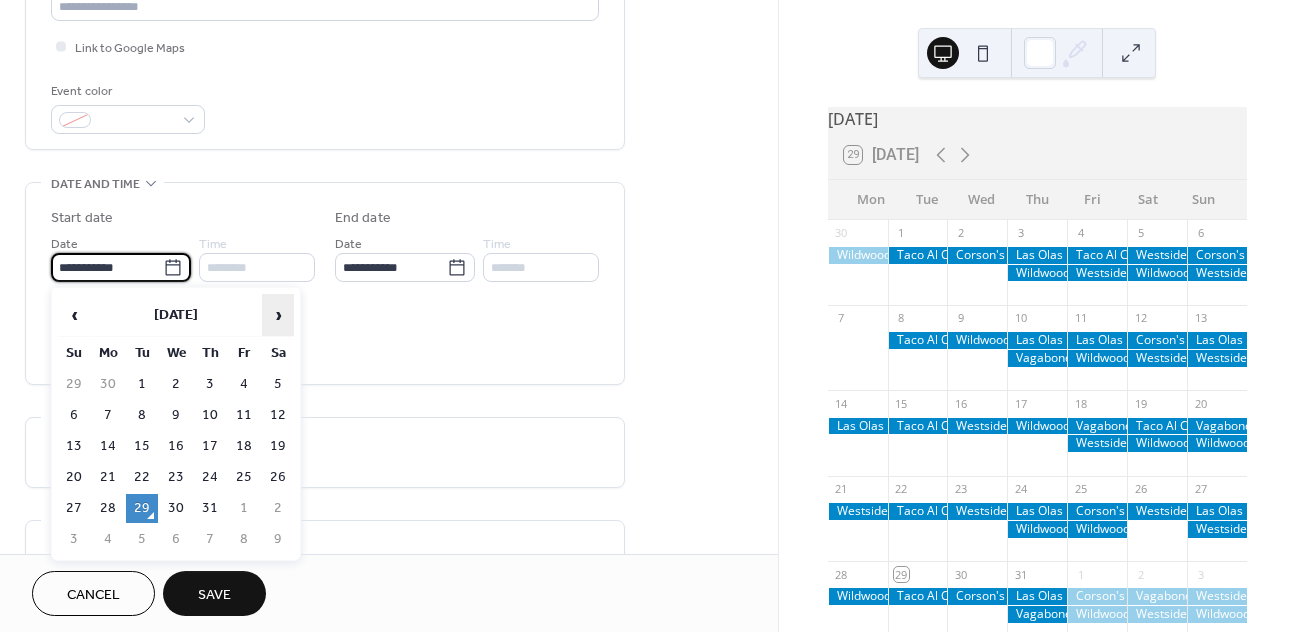 click on "›" at bounding box center [278, 315] 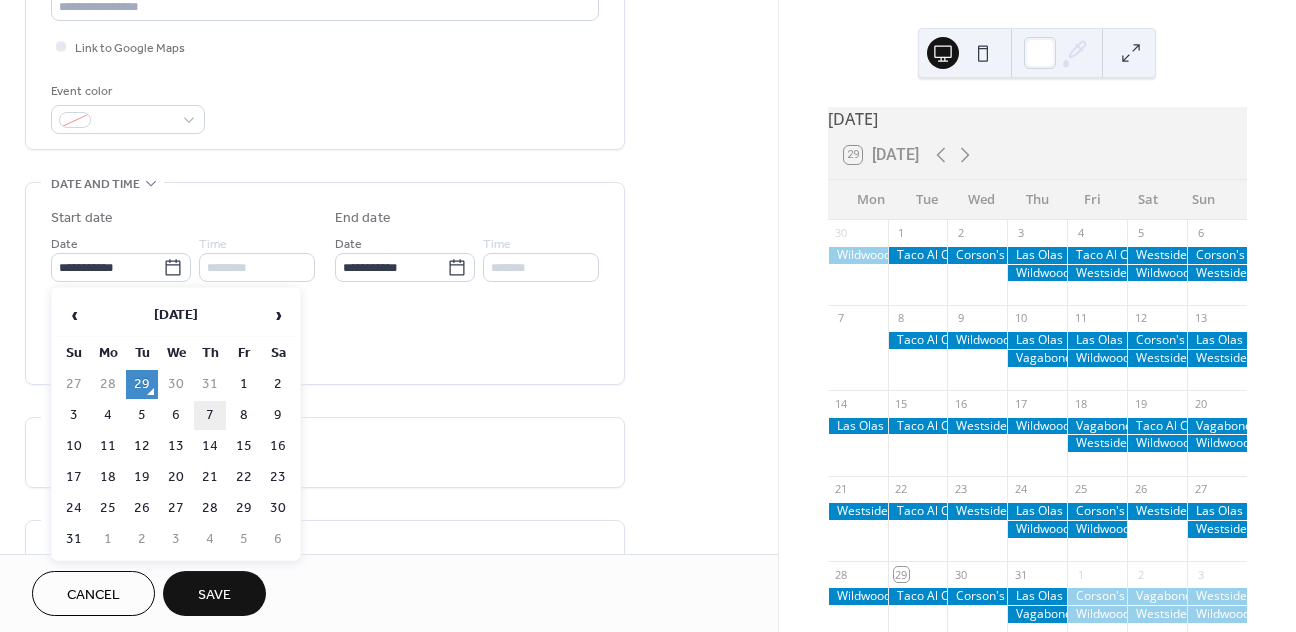 click on "7" at bounding box center [210, 415] 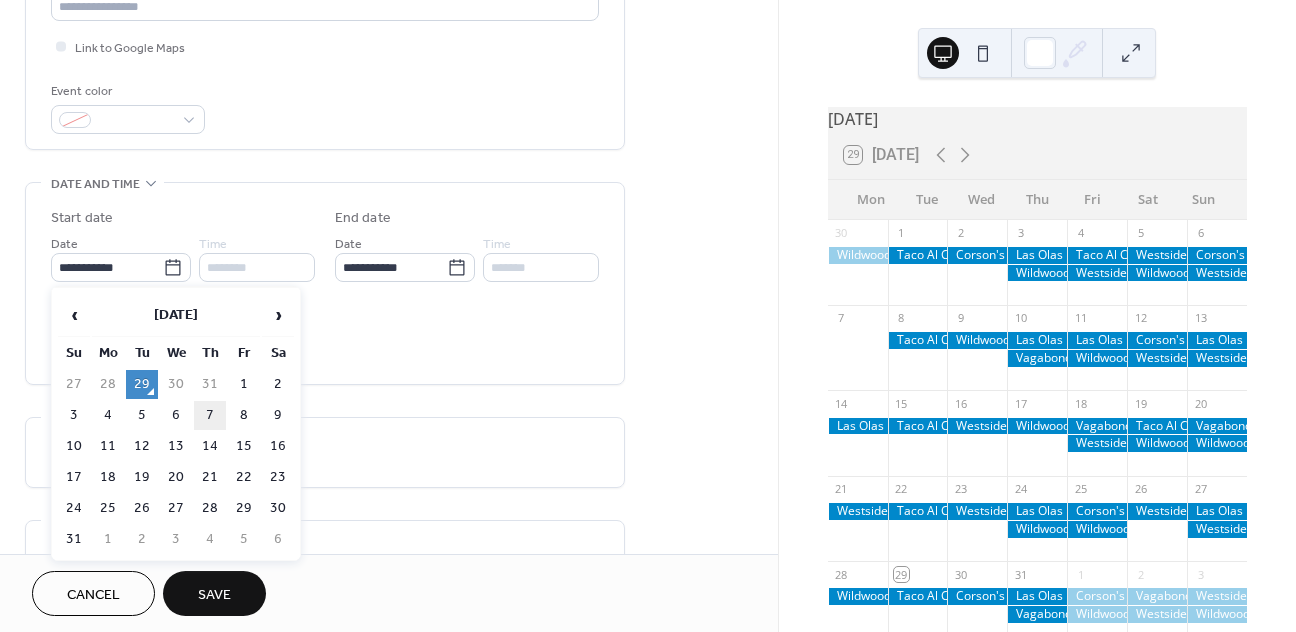 type on "**********" 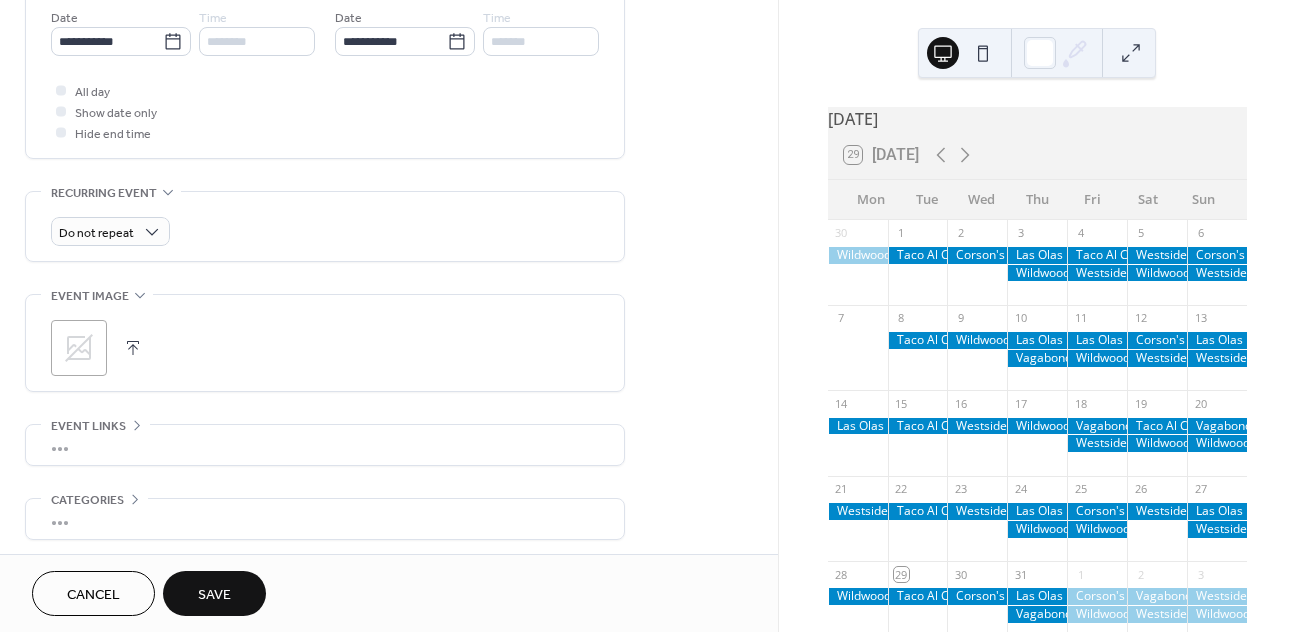 scroll, scrollTop: 704, scrollLeft: 0, axis: vertical 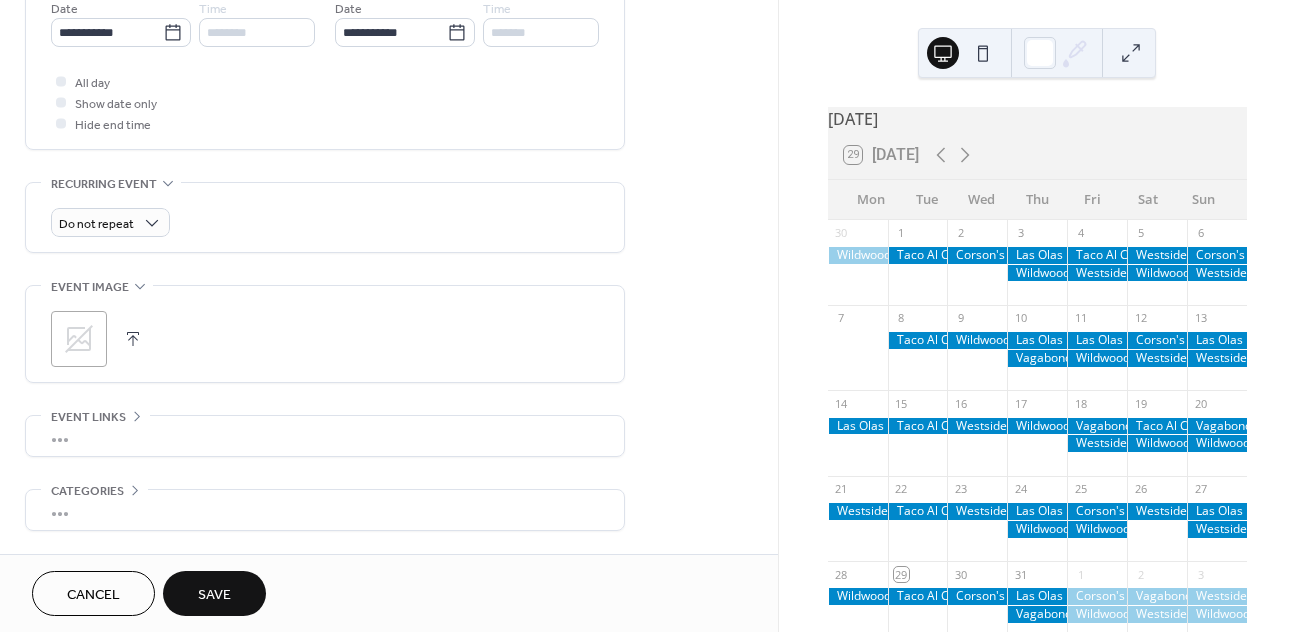 click on "Cancel Save" at bounding box center (389, 593) 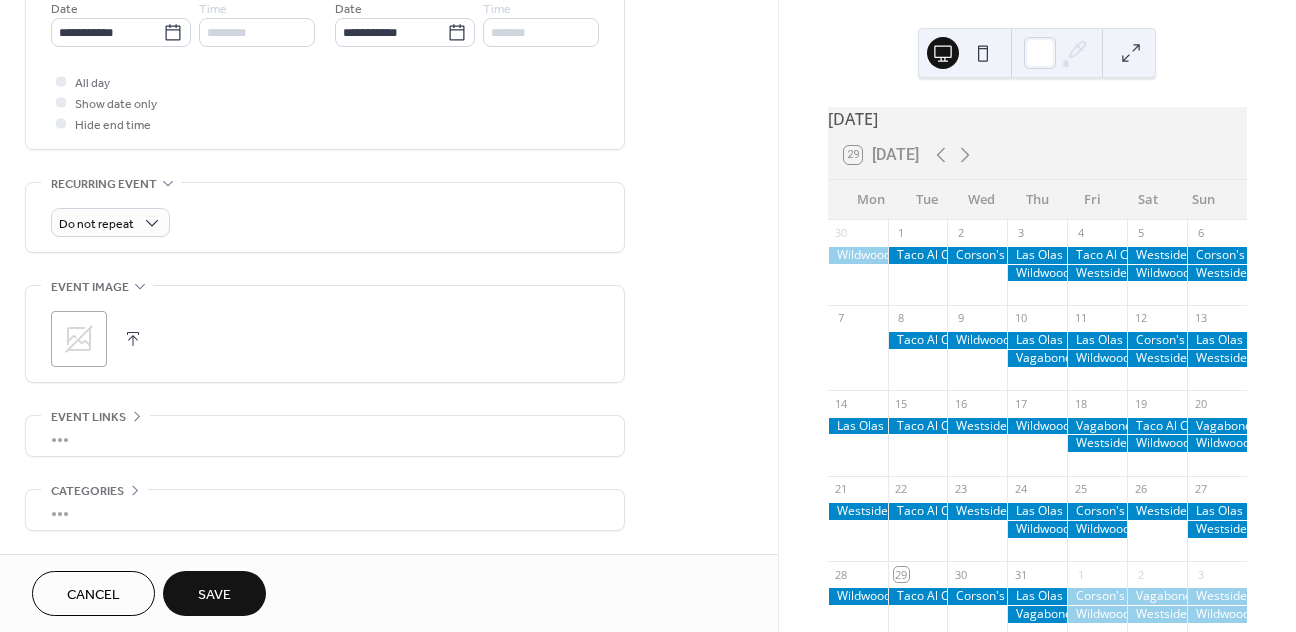 click on "Save" at bounding box center (214, 595) 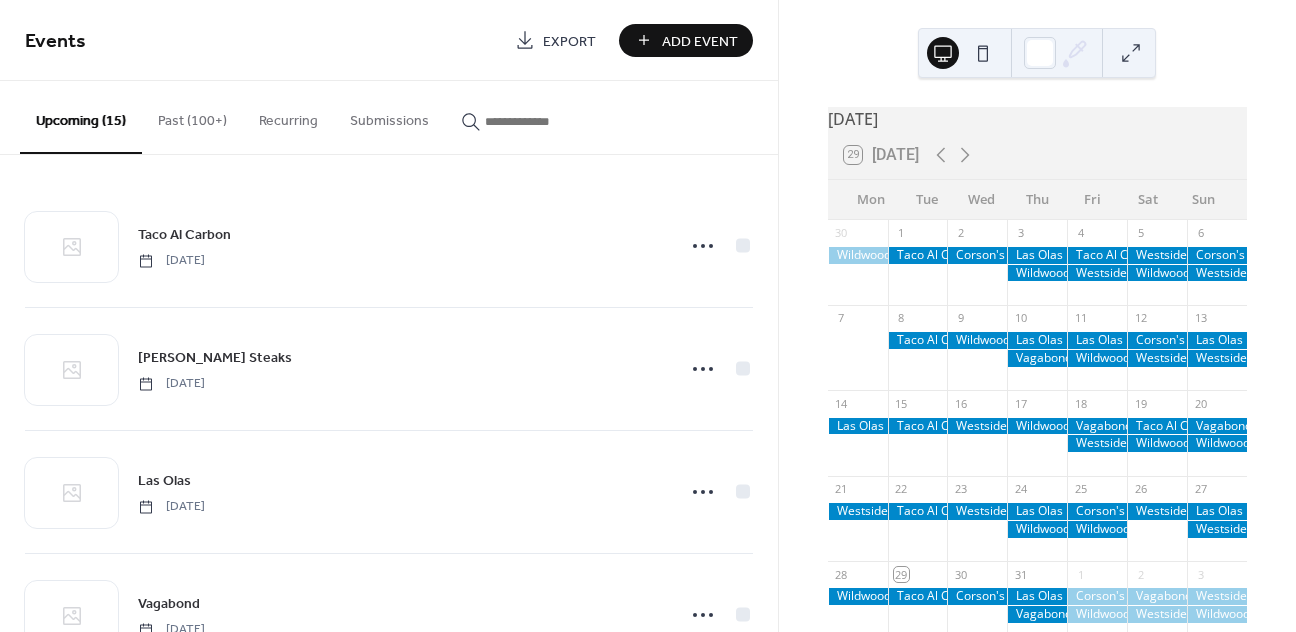 click on "Add Event" at bounding box center (700, 41) 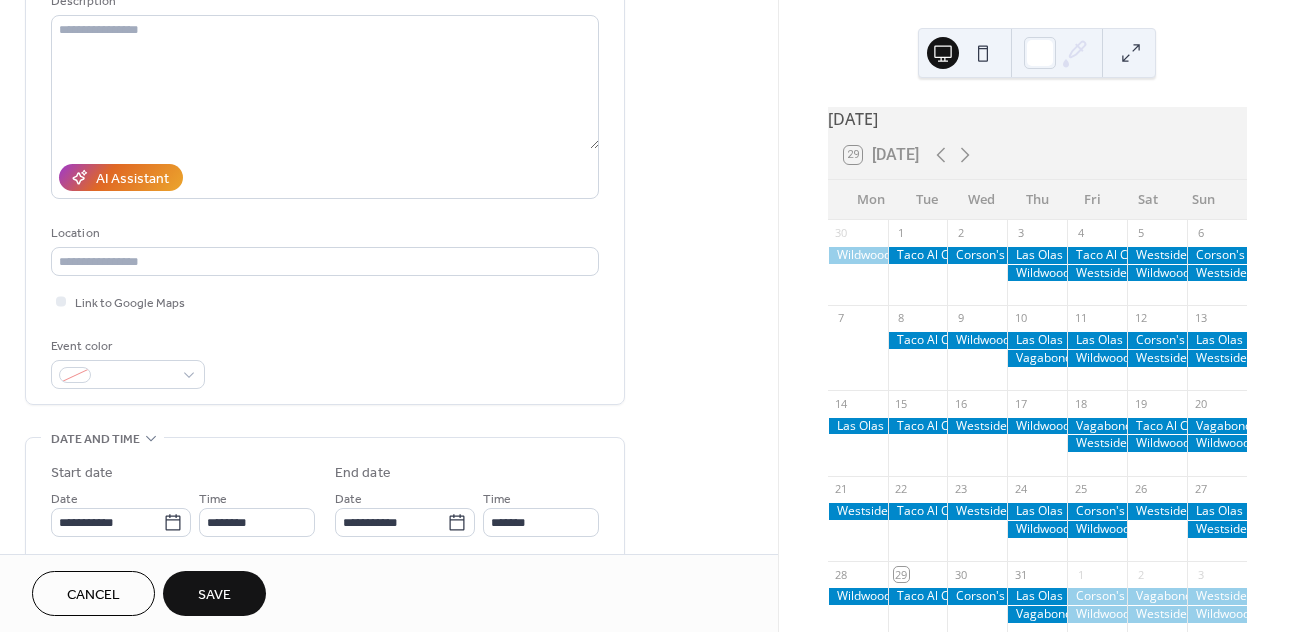 scroll, scrollTop: 268, scrollLeft: 0, axis: vertical 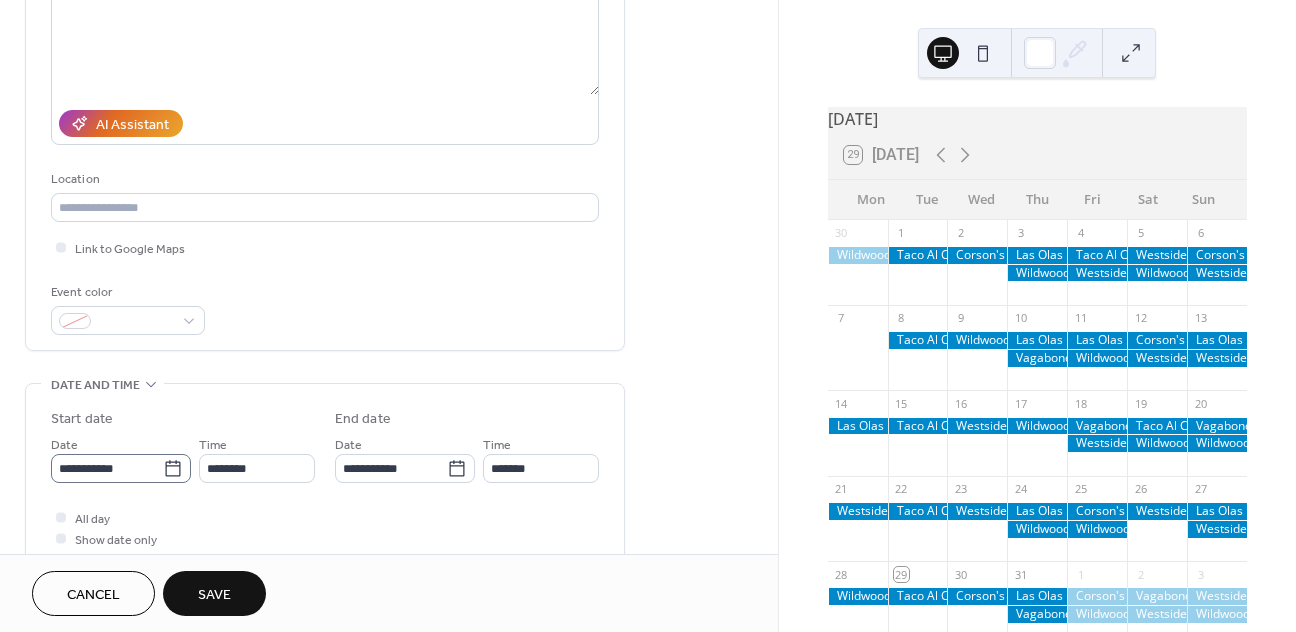 type on "**********" 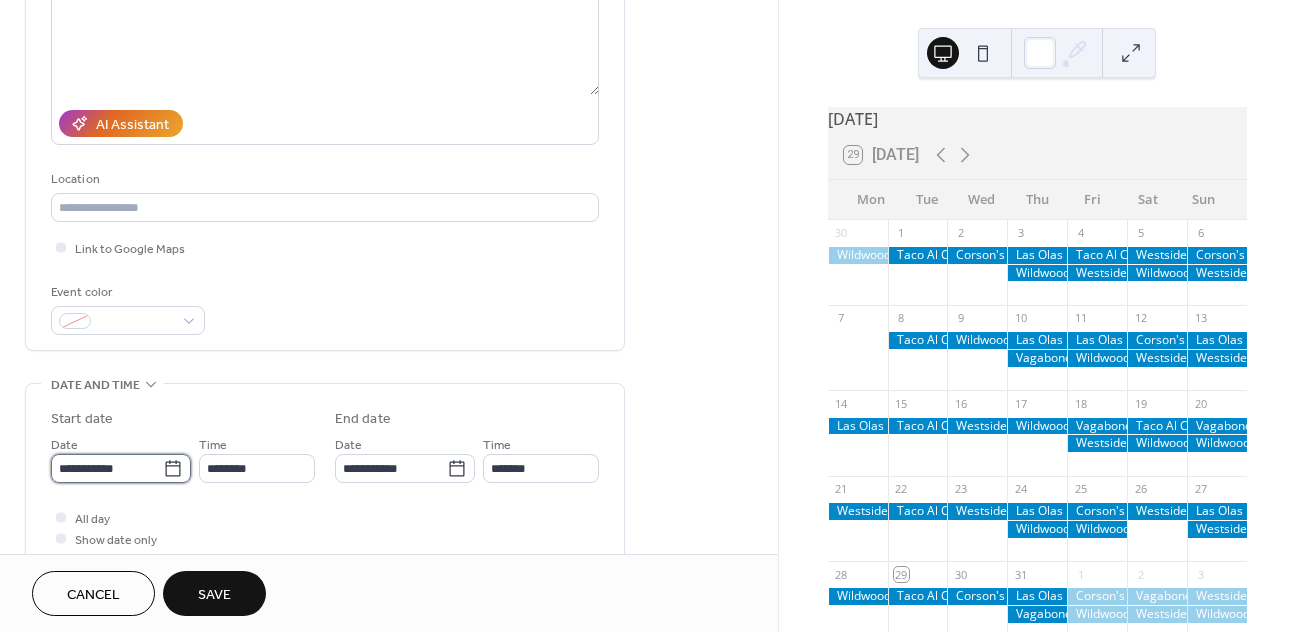 click on "**********" at bounding box center [107, 468] 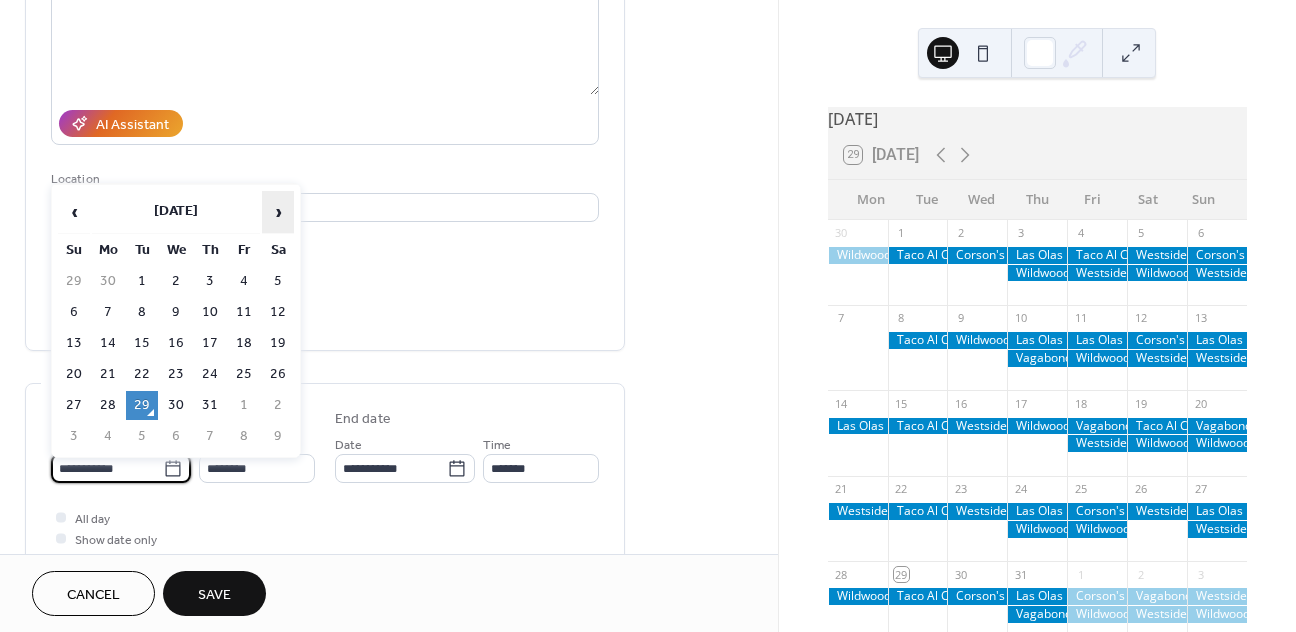 click on "›" at bounding box center (278, 212) 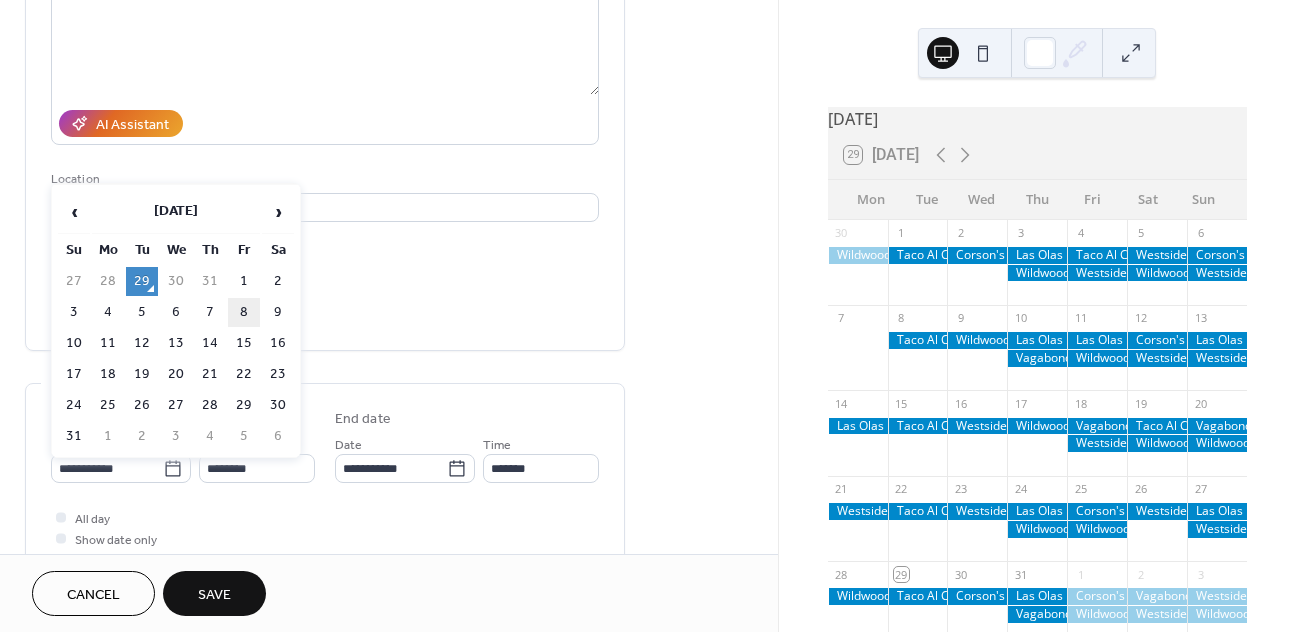 click on "8" at bounding box center [244, 312] 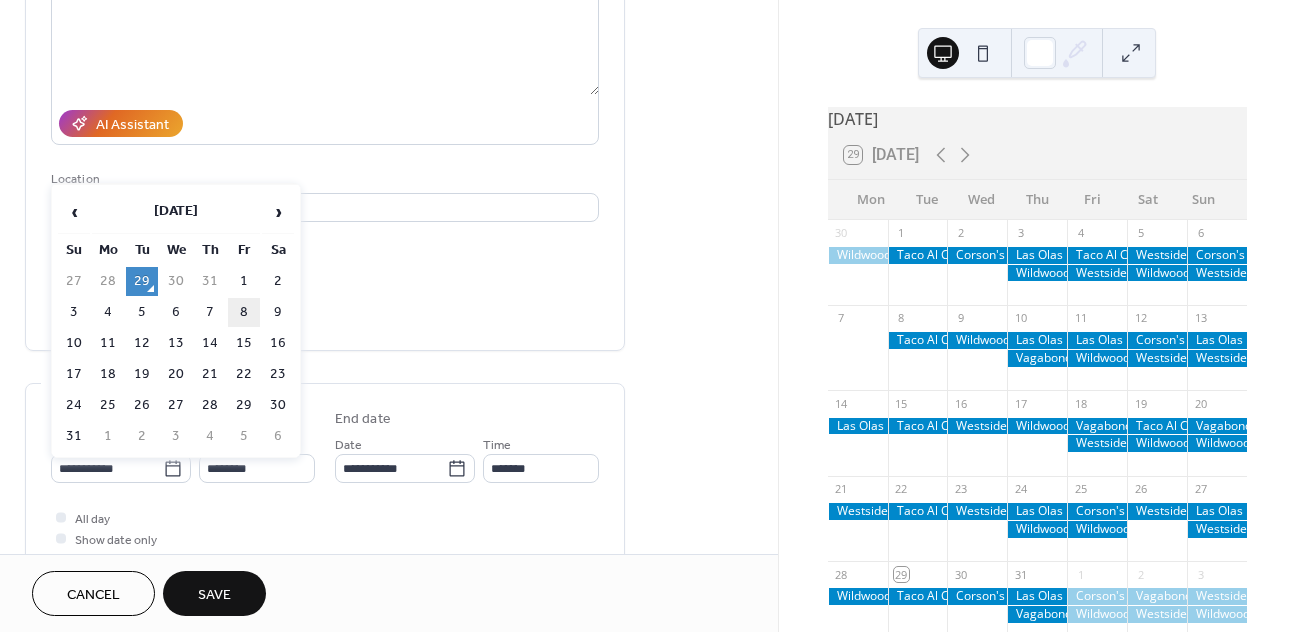 type on "**********" 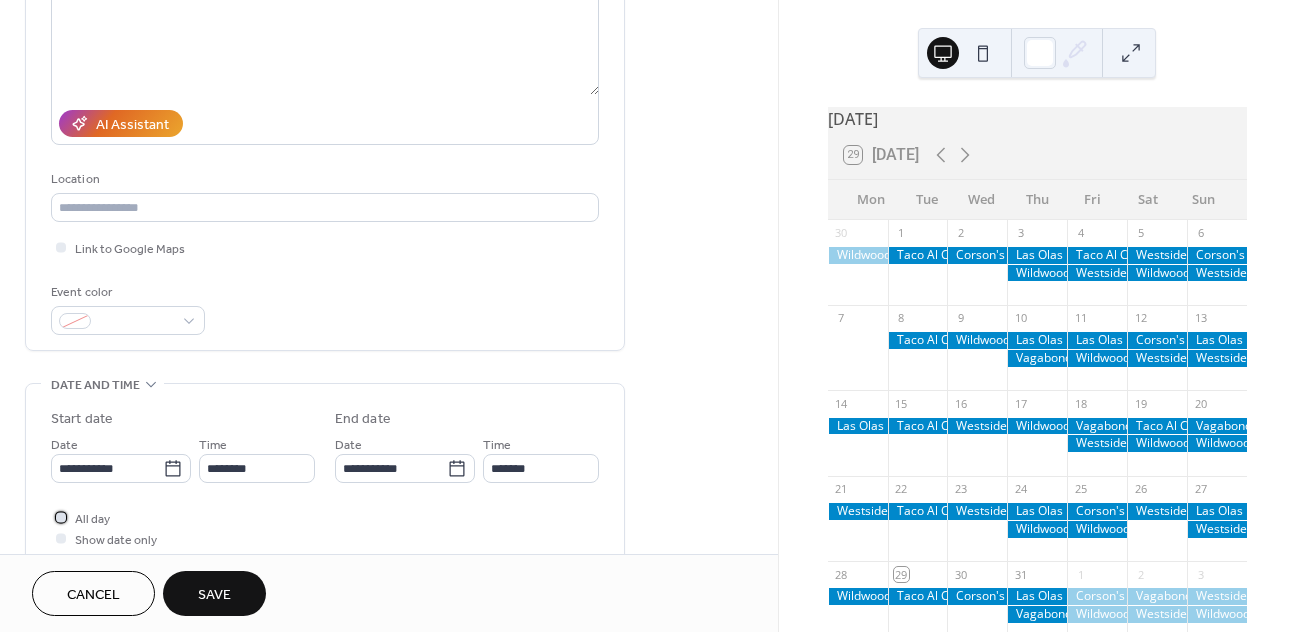 click on "All day" at bounding box center (92, 519) 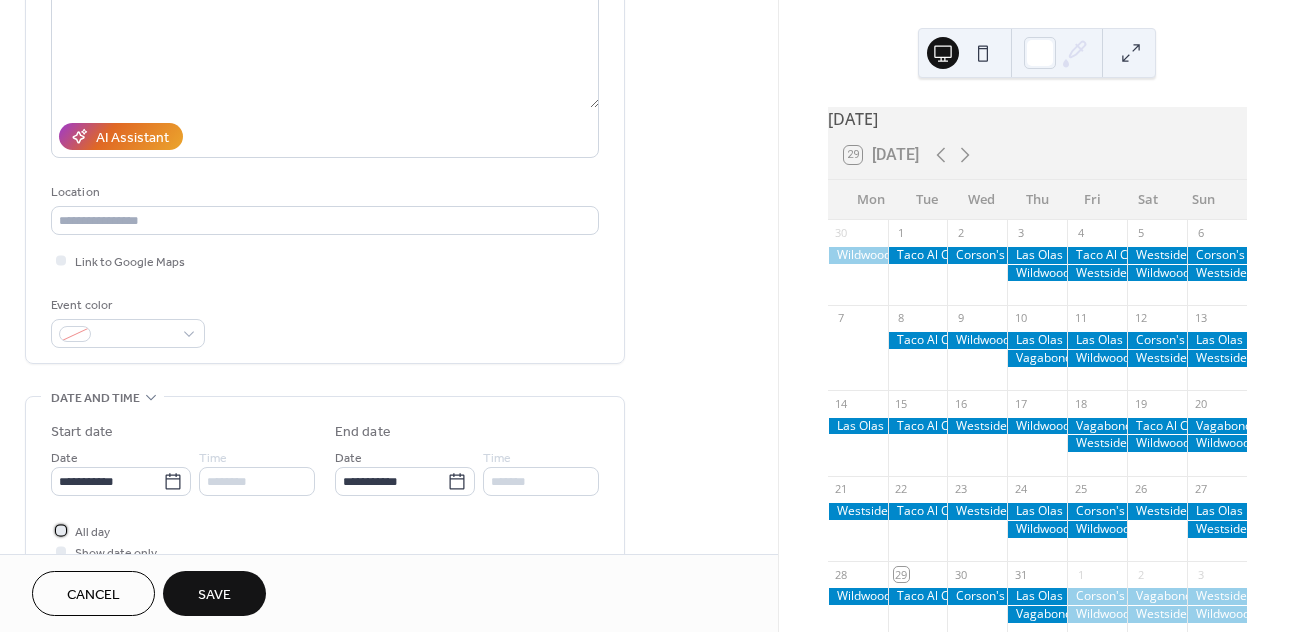 scroll, scrollTop: 308, scrollLeft: 0, axis: vertical 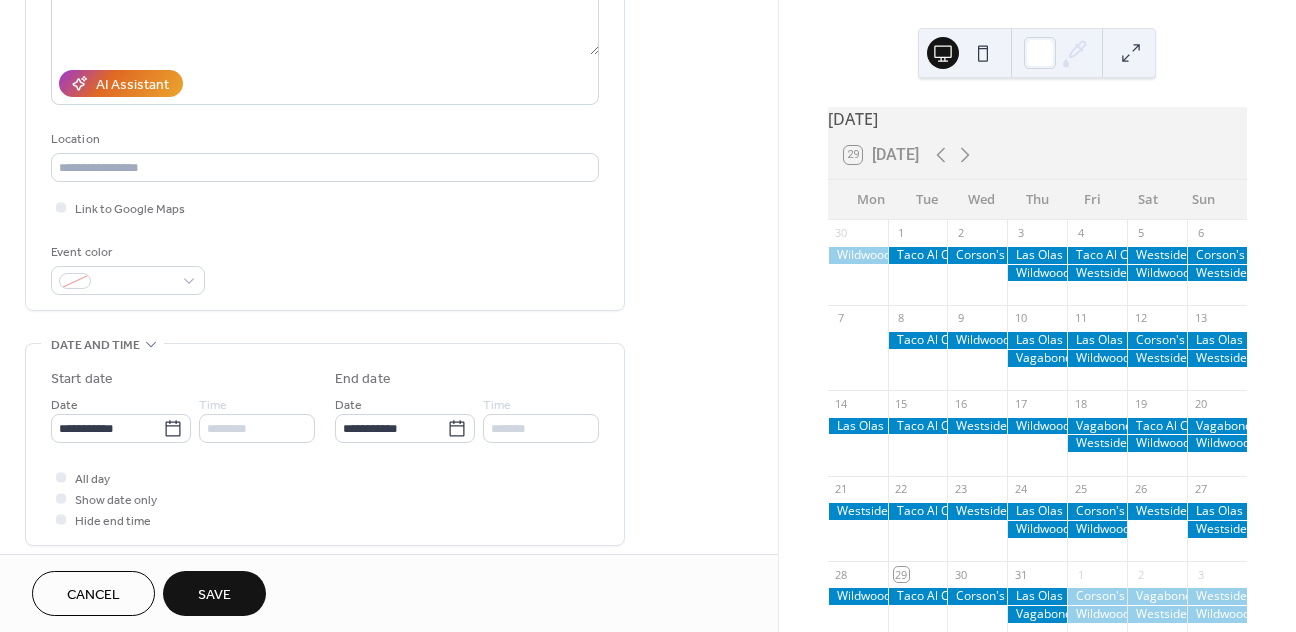 click on "Save" at bounding box center (214, 595) 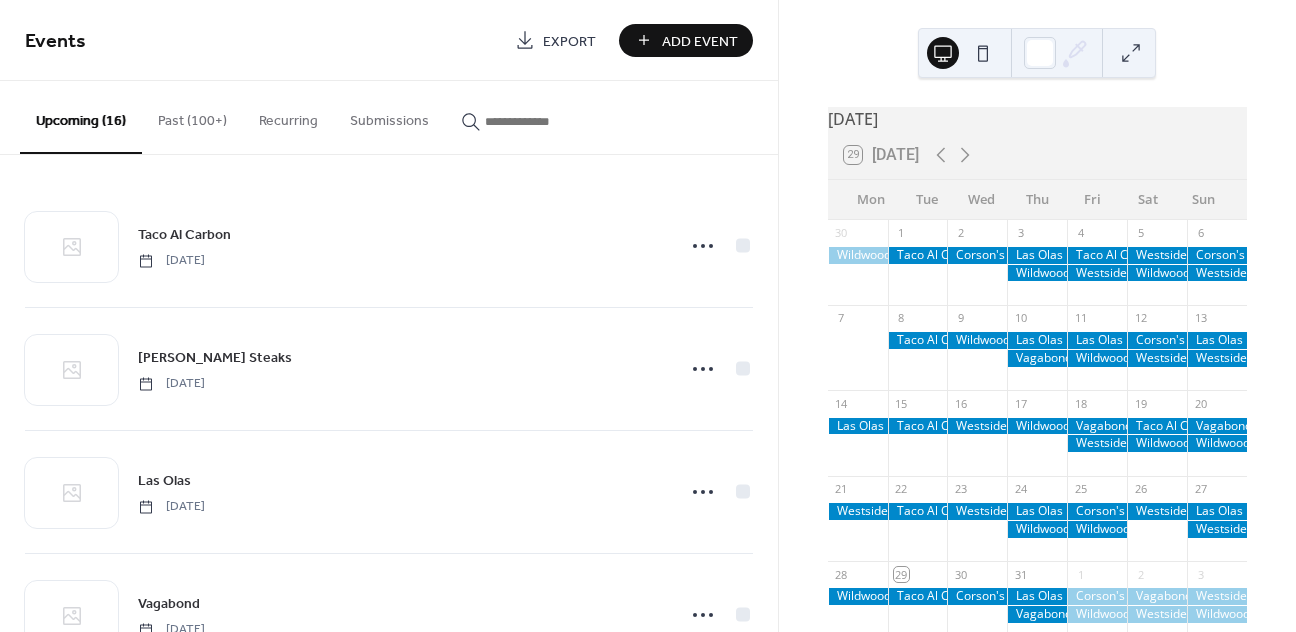 click on "Add Event" at bounding box center [686, 40] 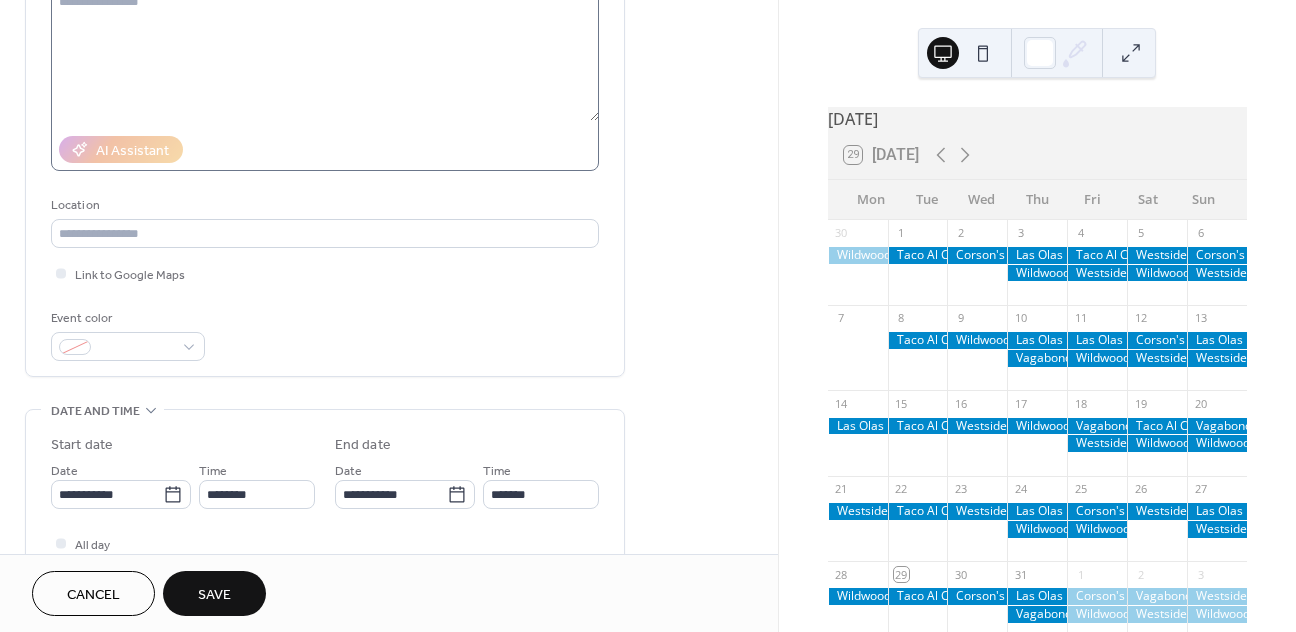 scroll, scrollTop: 266, scrollLeft: 0, axis: vertical 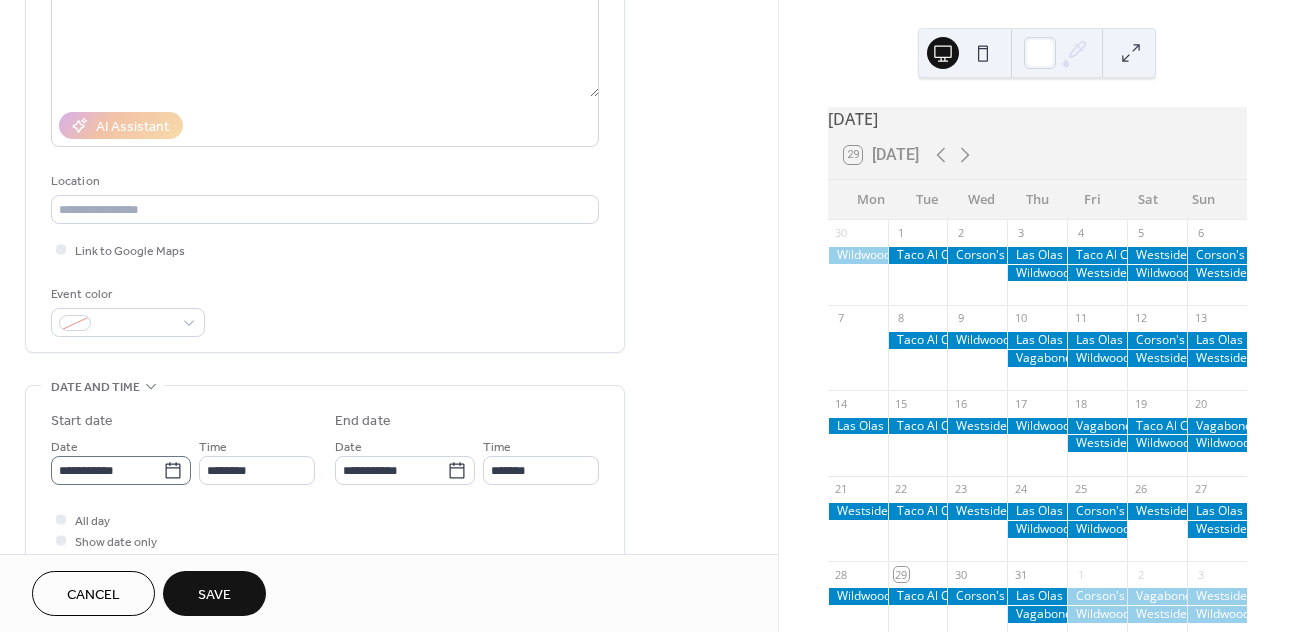 type on "**********" 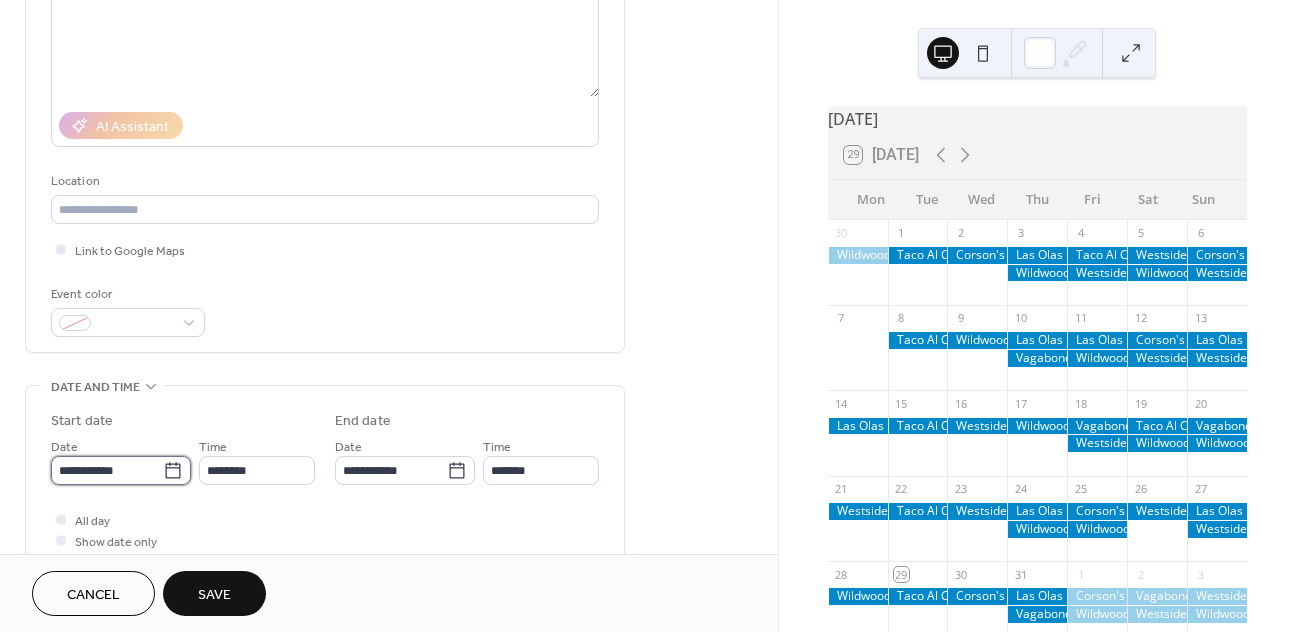 click on "**********" at bounding box center (107, 470) 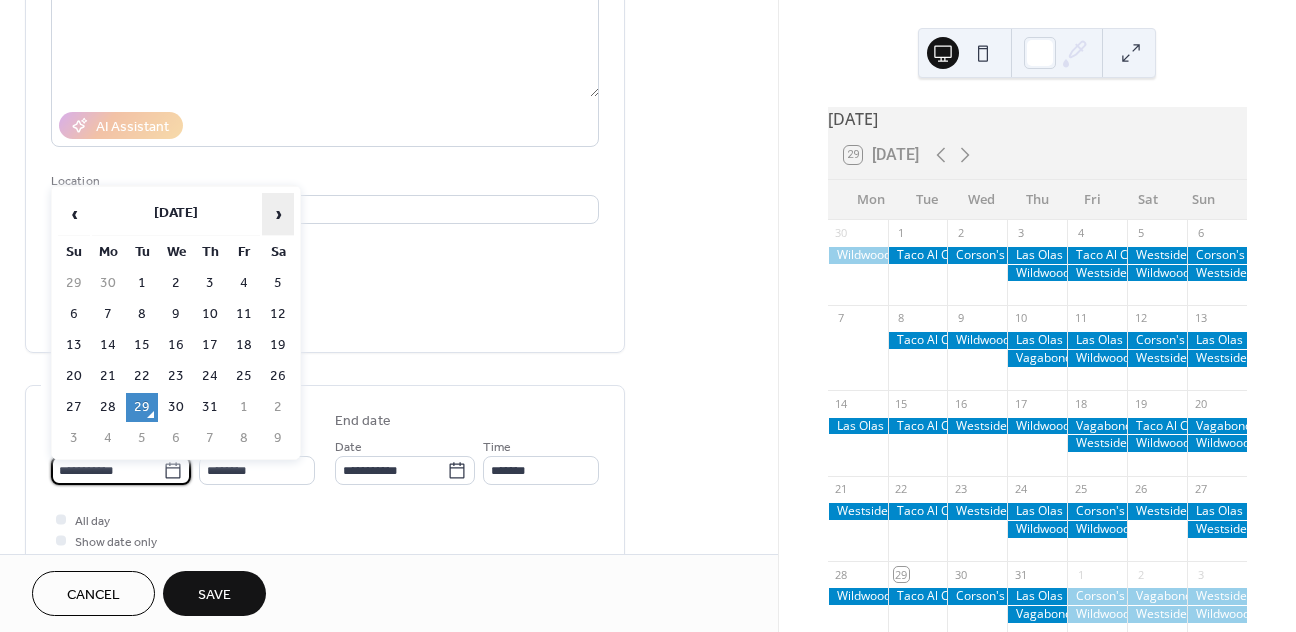 click on "›" at bounding box center [278, 214] 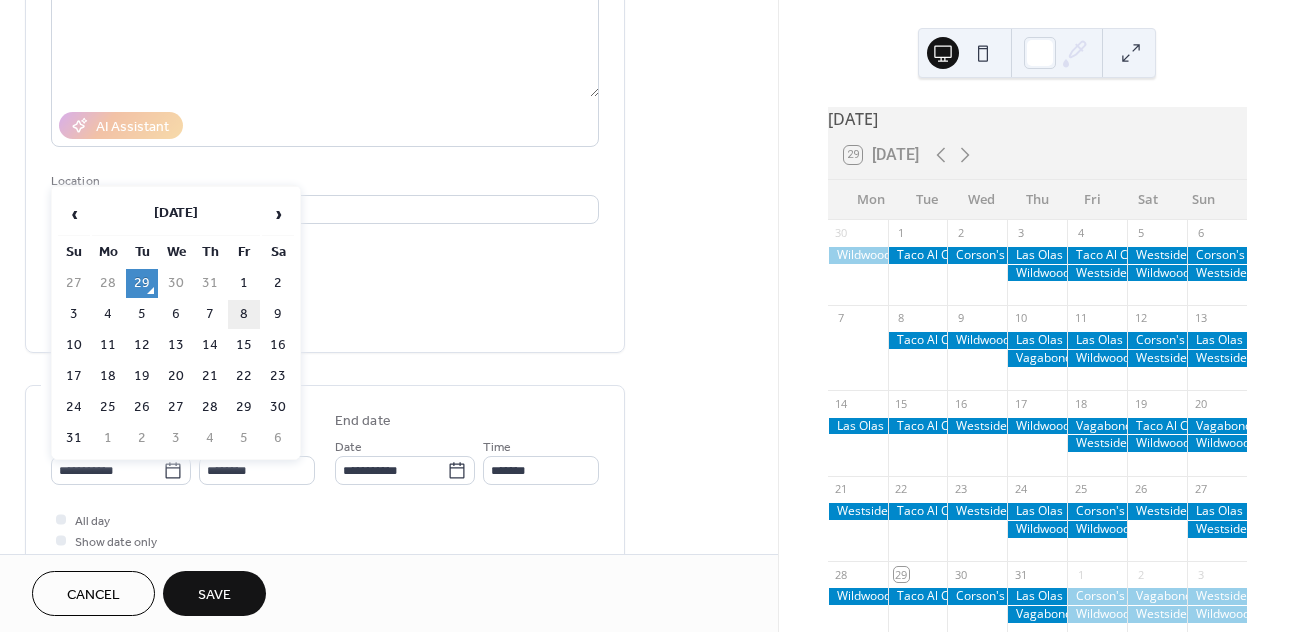 click on "8" at bounding box center [244, 314] 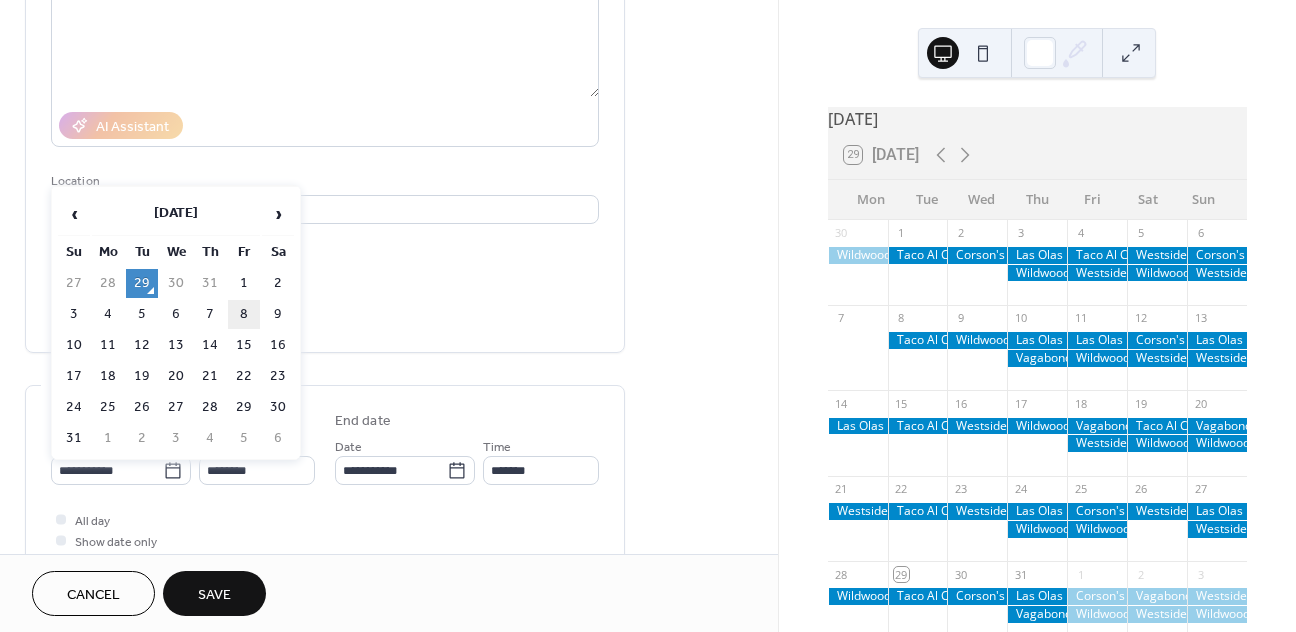 type on "**********" 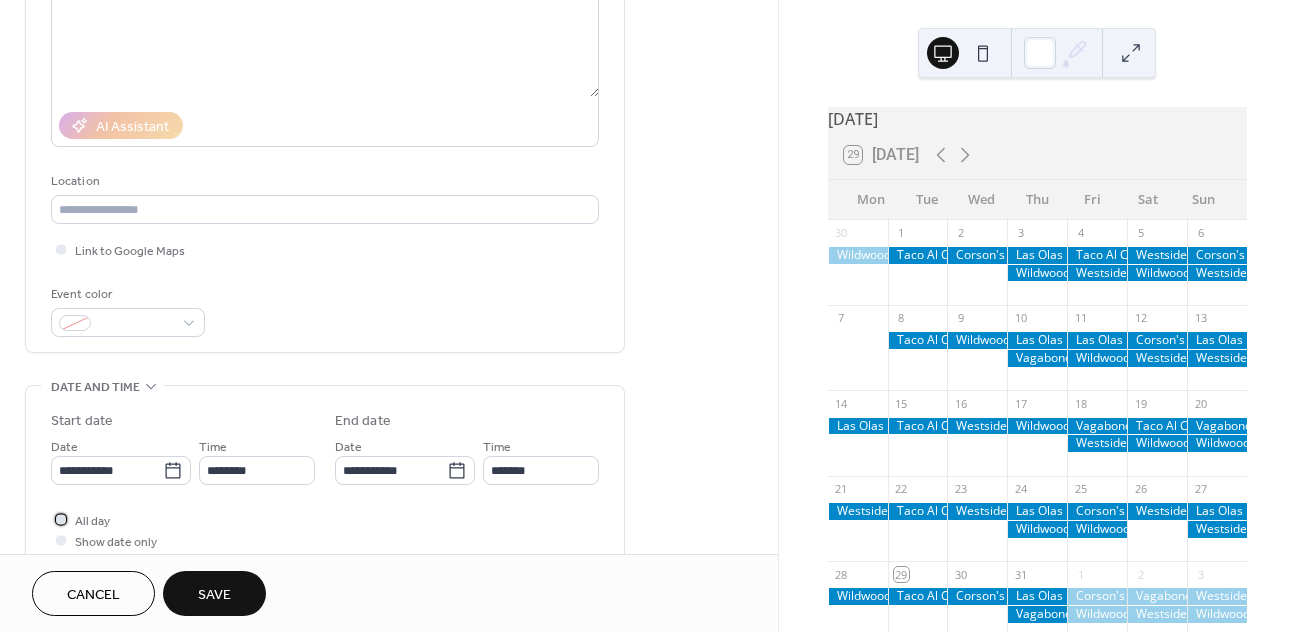 click on "All day" at bounding box center (92, 521) 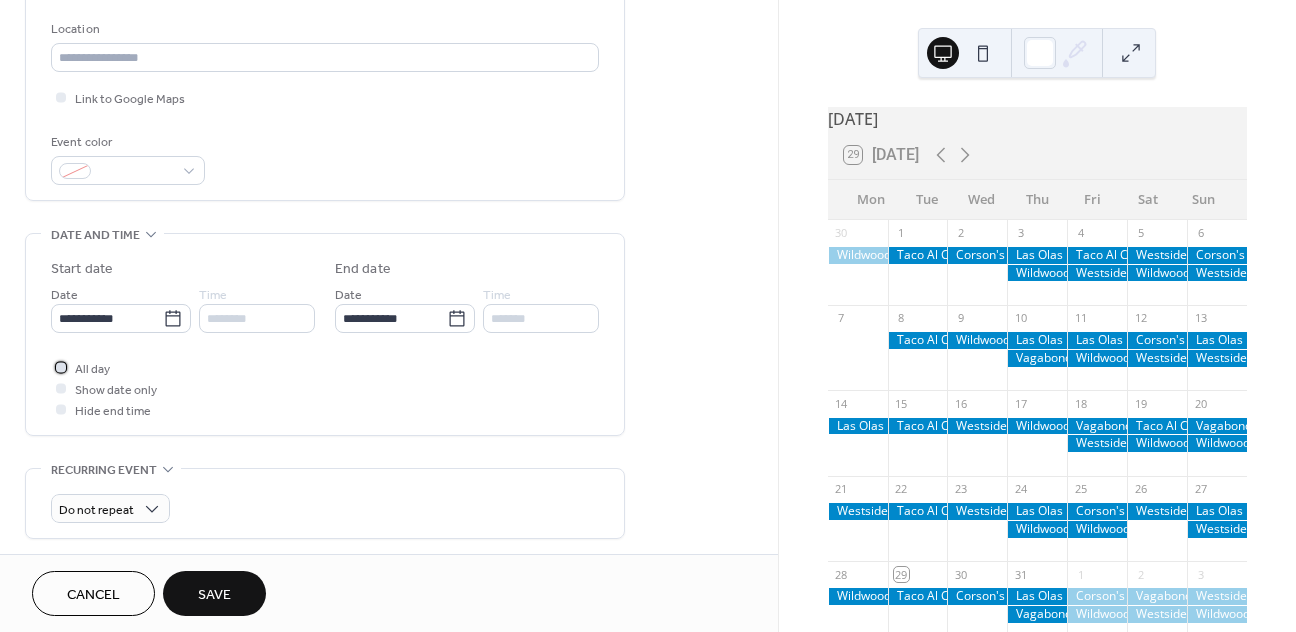 scroll, scrollTop: 417, scrollLeft: 0, axis: vertical 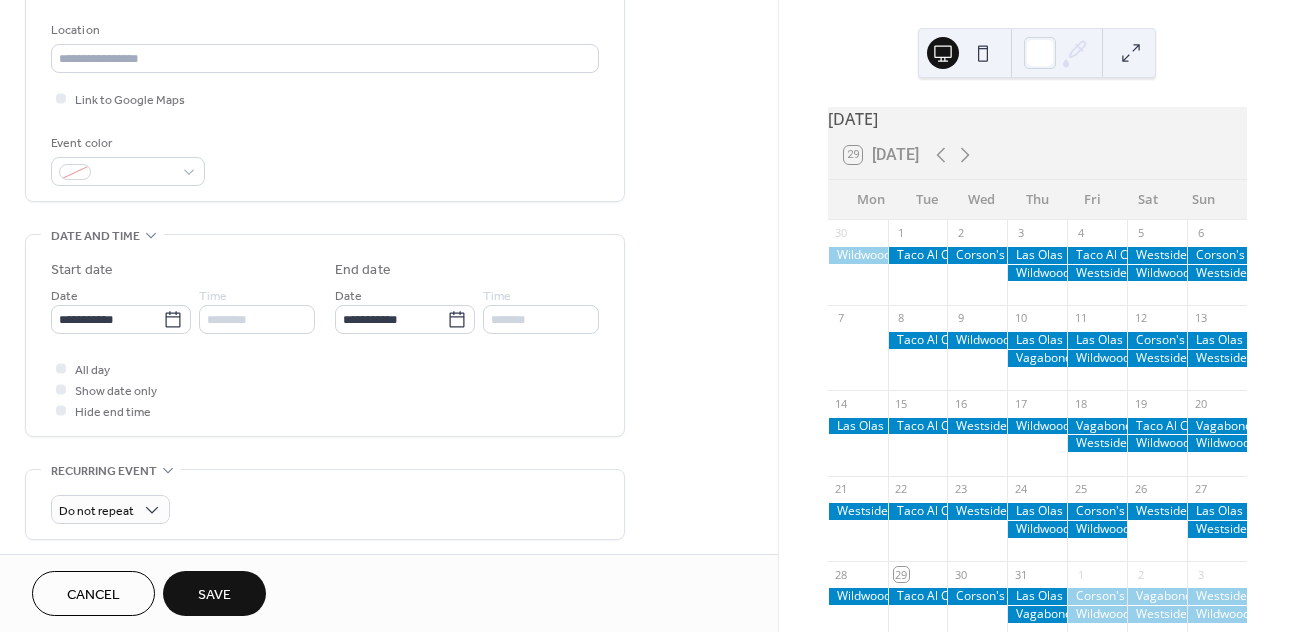 click on "Save" at bounding box center (214, 593) 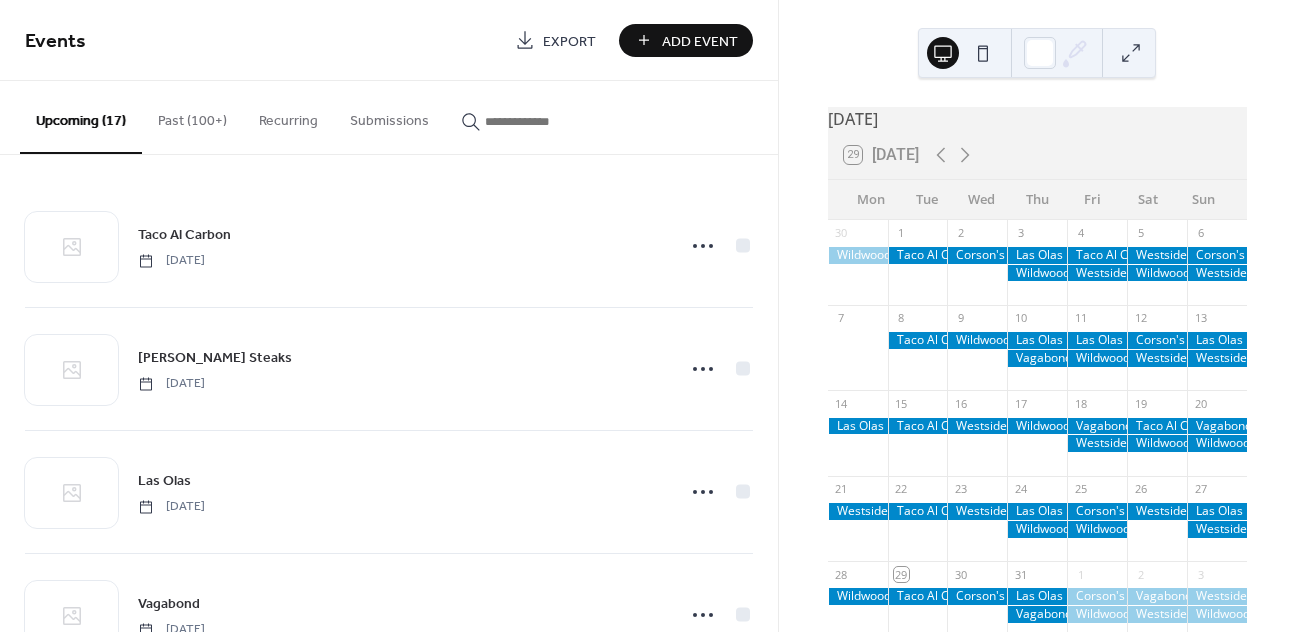 click on "Add Event" at bounding box center (686, 40) 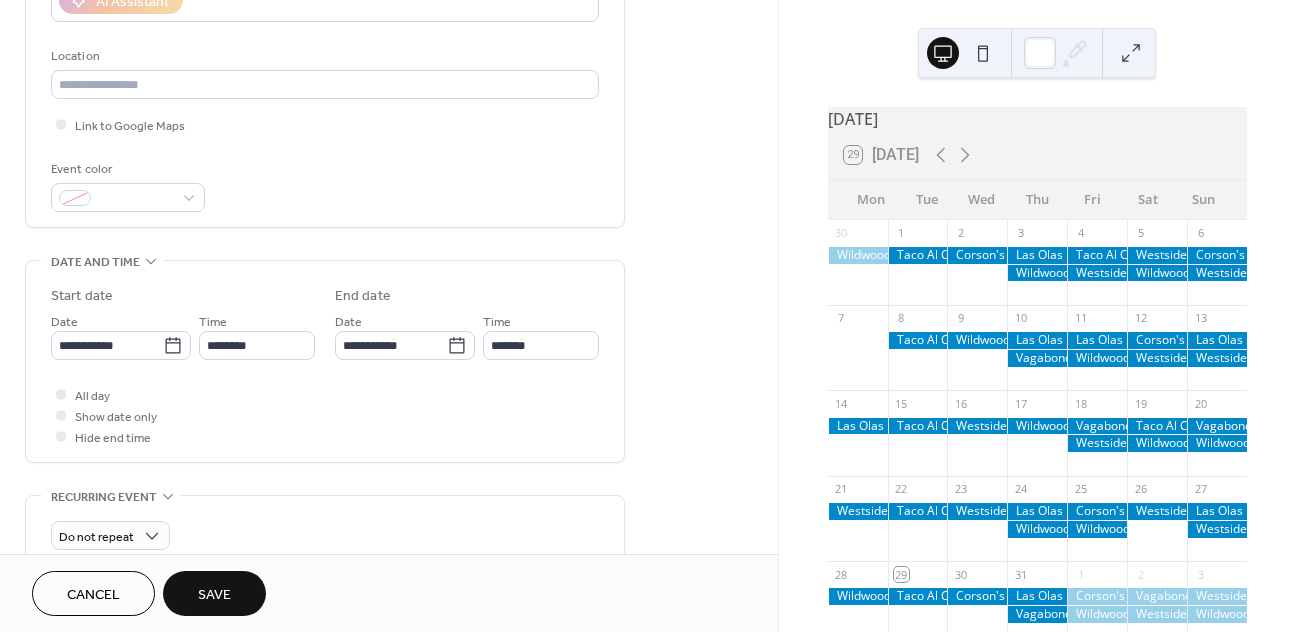 scroll, scrollTop: 428, scrollLeft: 0, axis: vertical 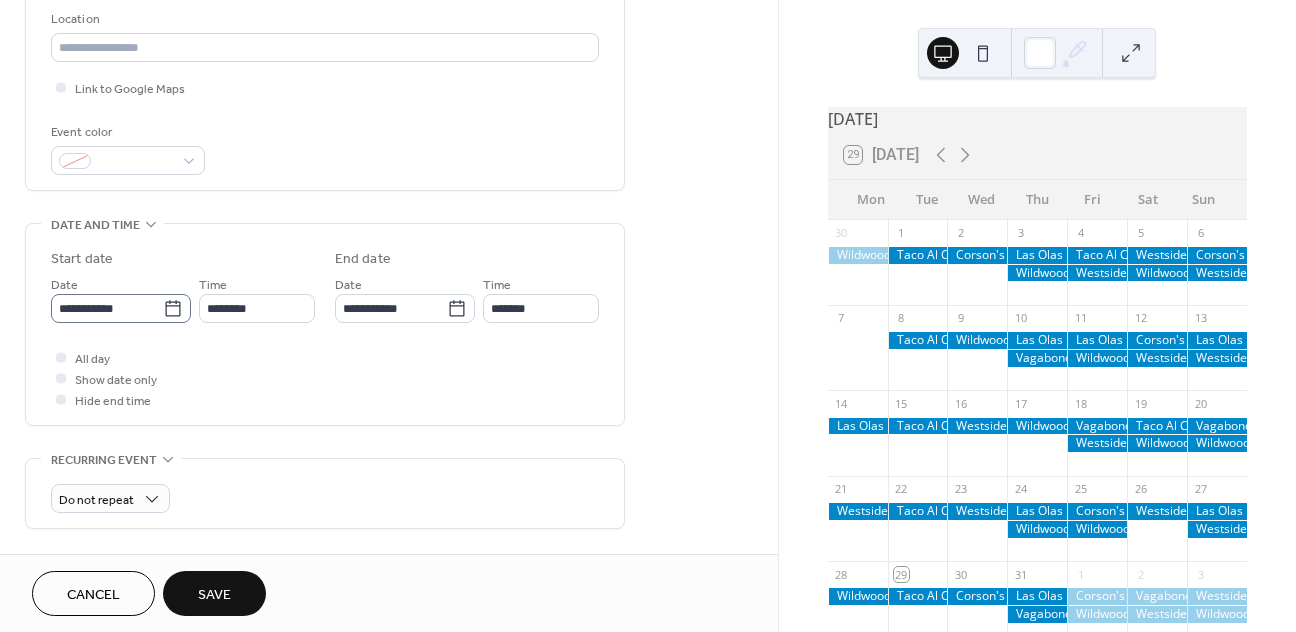type on "**********" 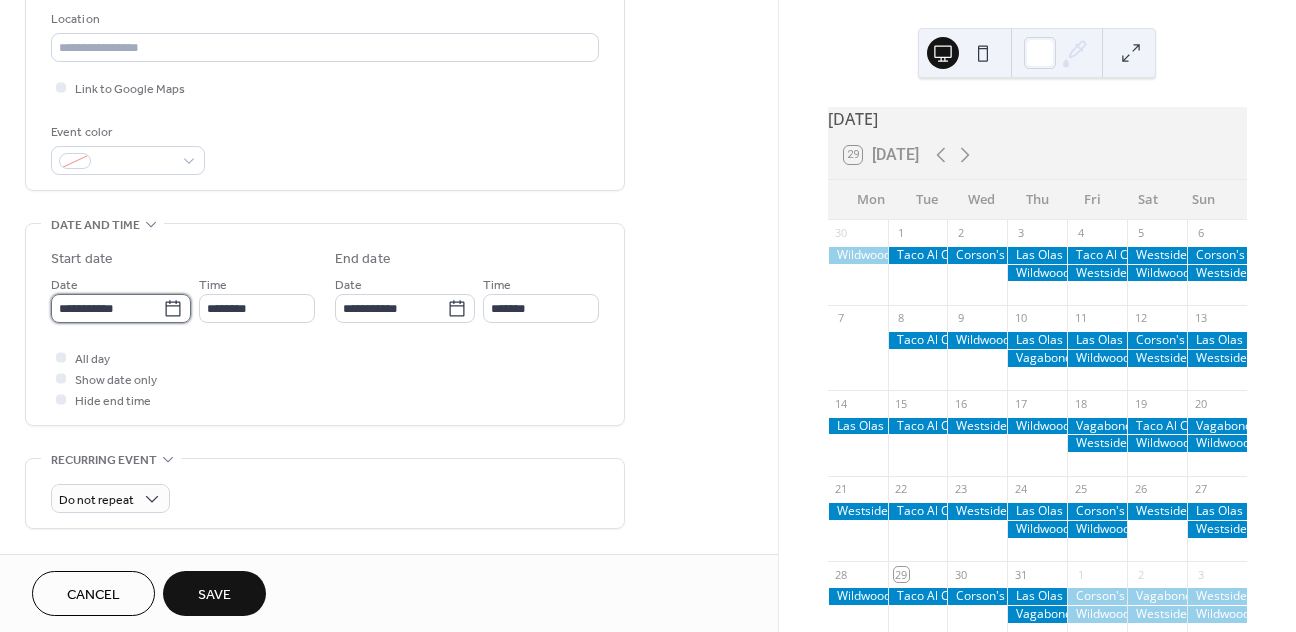 click on "**********" at bounding box center [107, 308] 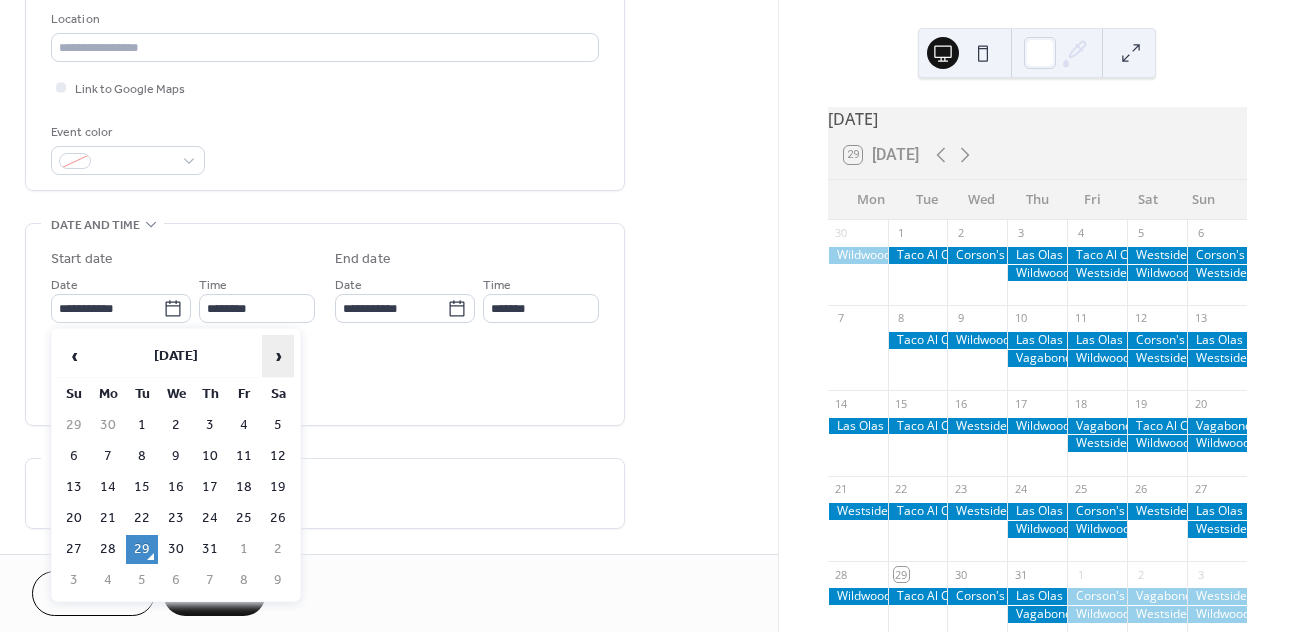 click on "›" at bounding box center (278, 356) 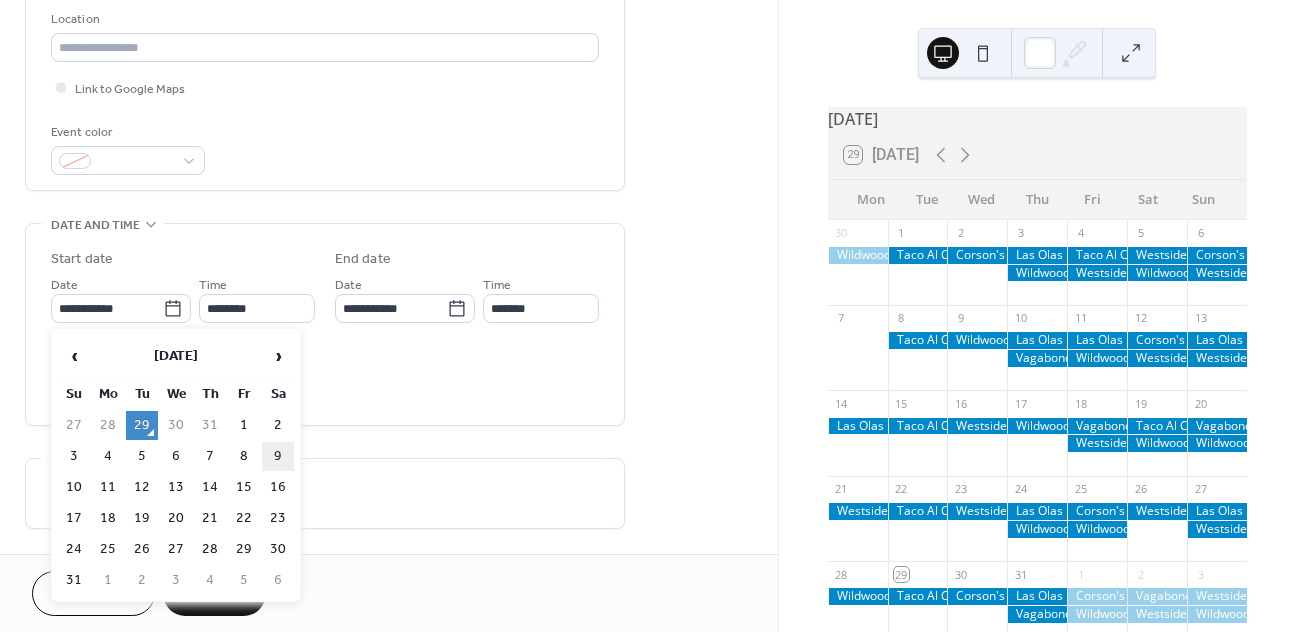 click on "9" at bounding box center (278, 456) 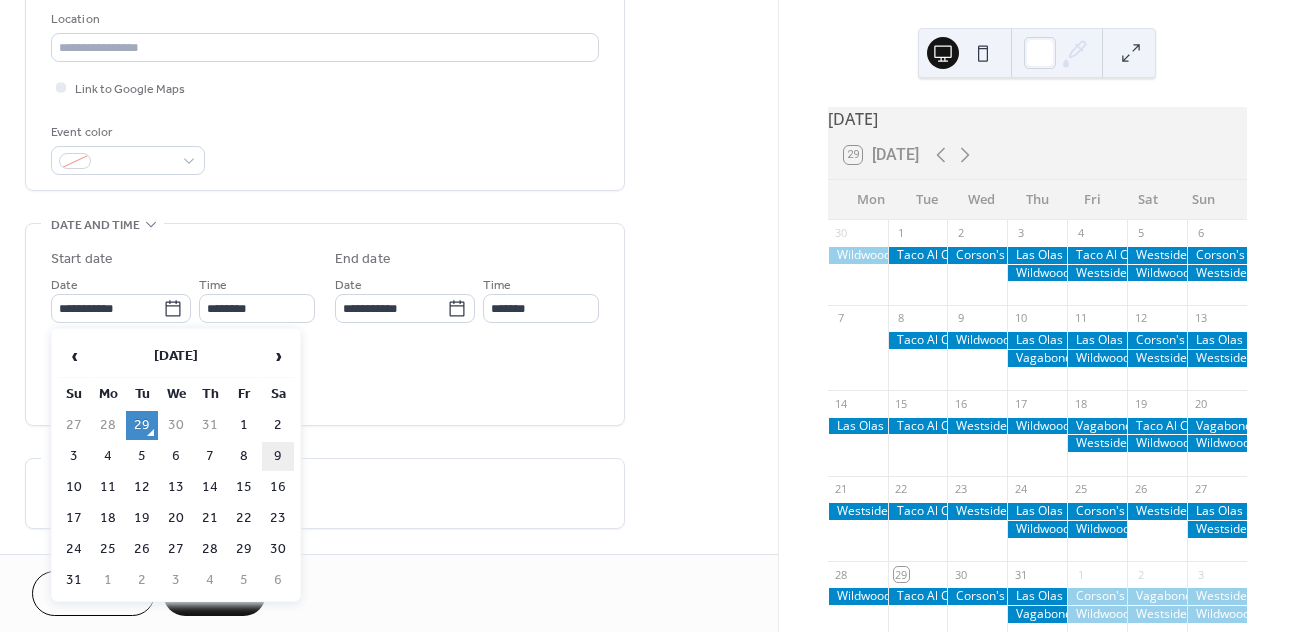type on "**********" 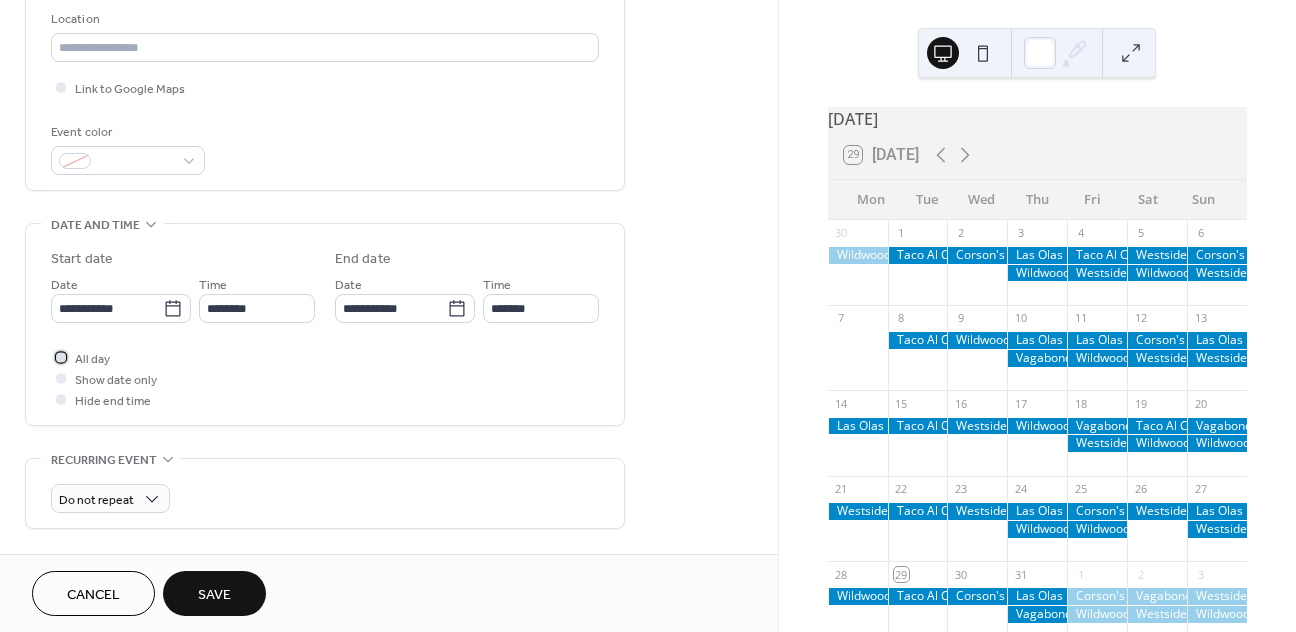 click on "All day" at bounding box center (92, 359) 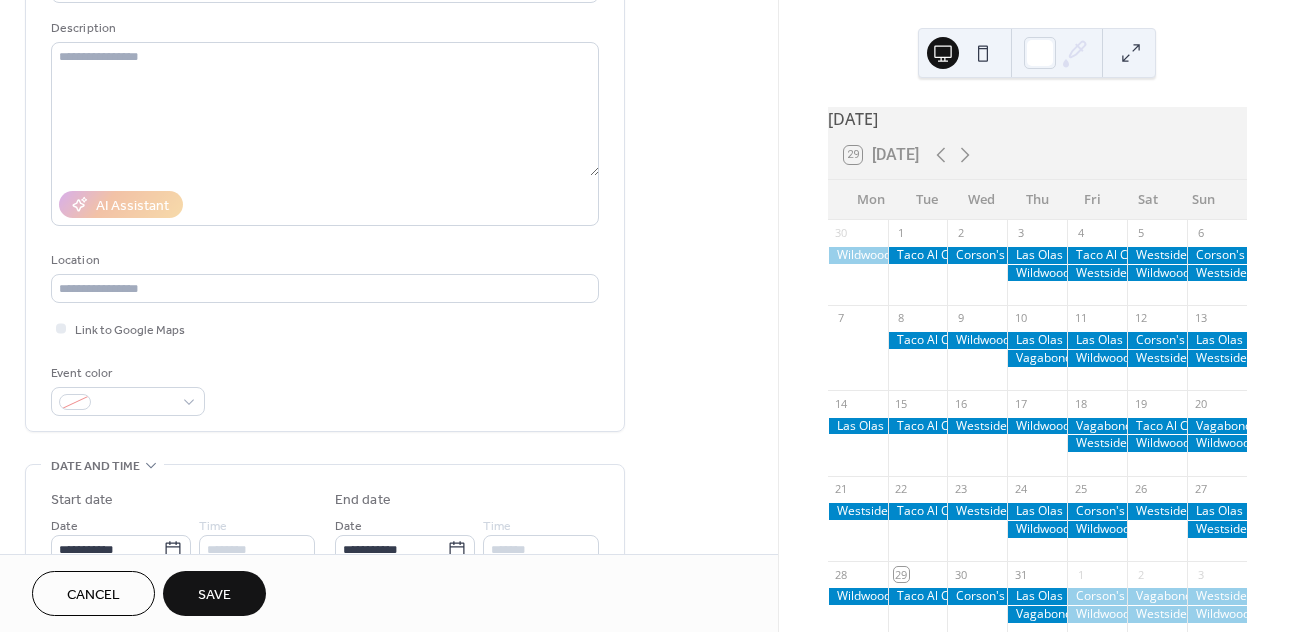 scroll, scrollTop: 0, scrollLeft: 0, axis: both 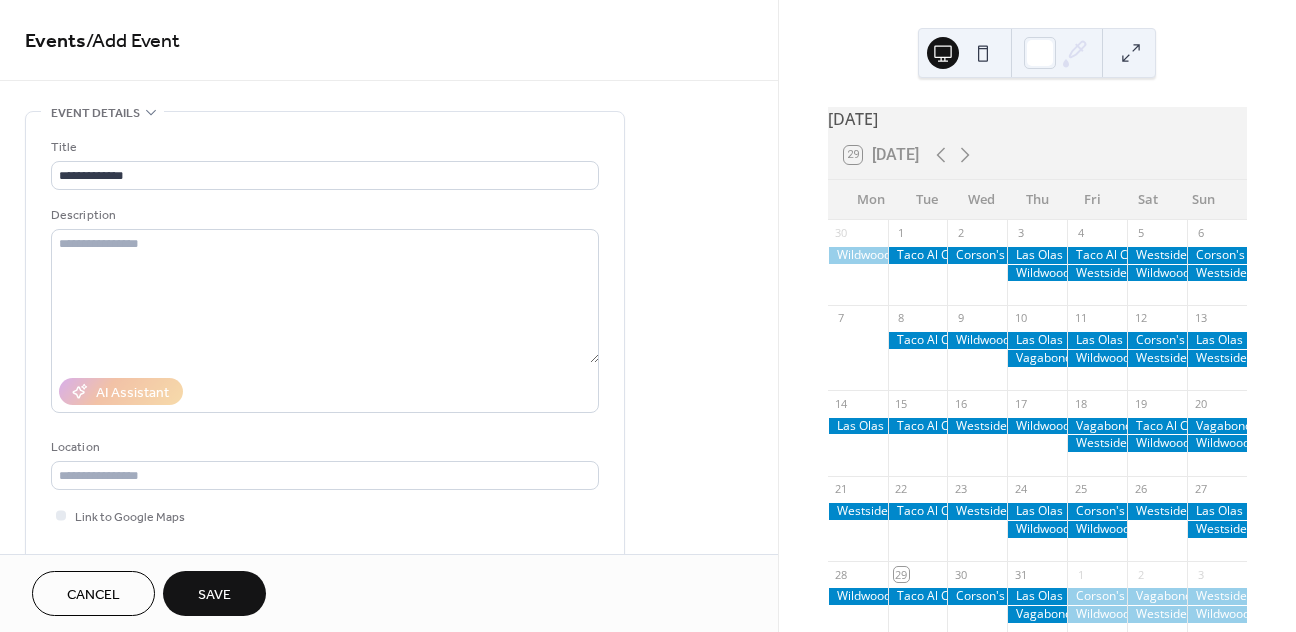 click on "Save" at bounding box center (214, 595) 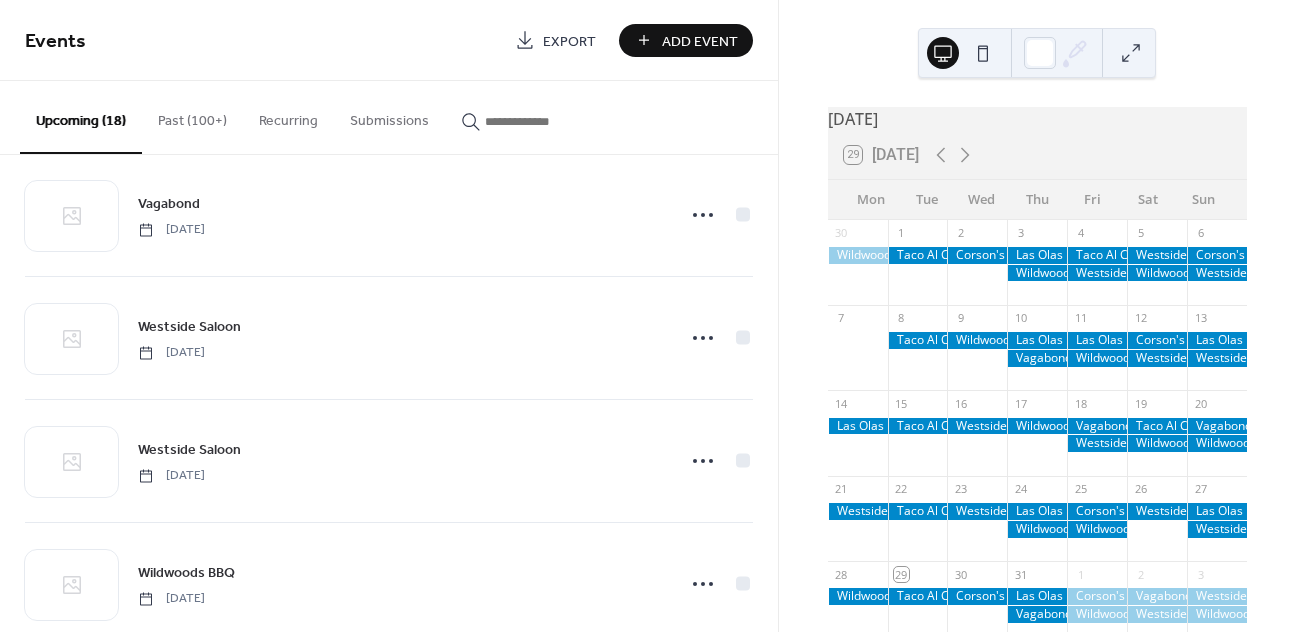 scroll, scrollTop: 545, scrollLeft: 0, axis: vertical 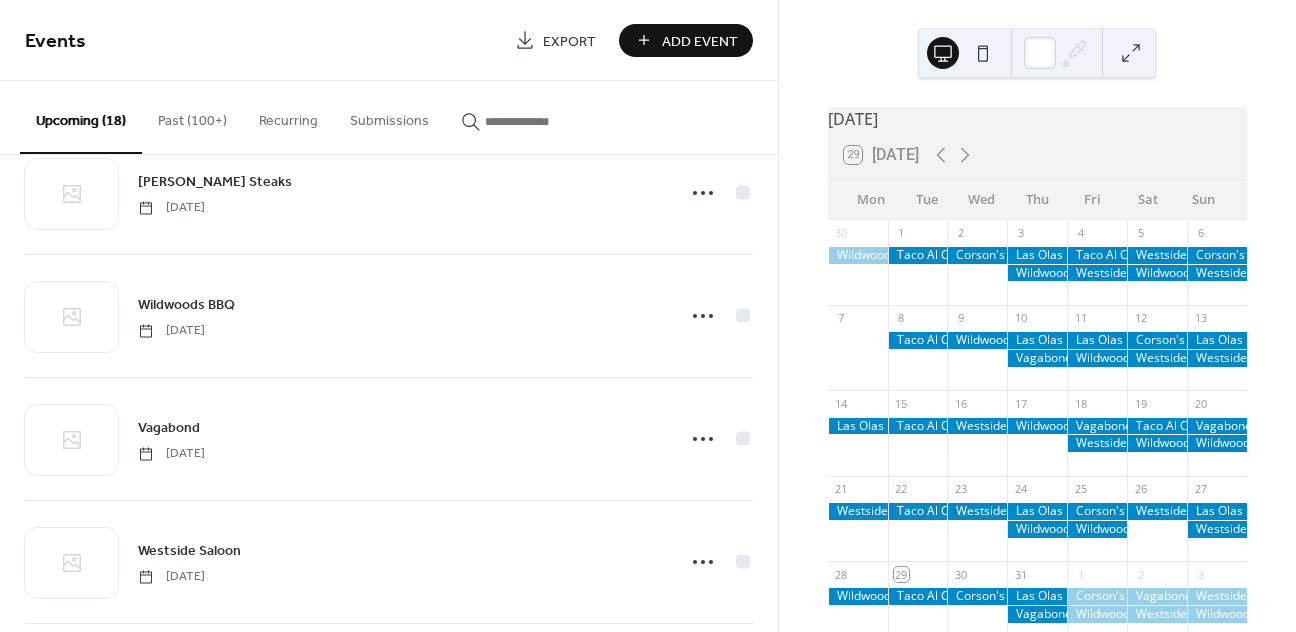 click on "Add Event" at bounding box center (700, 41) 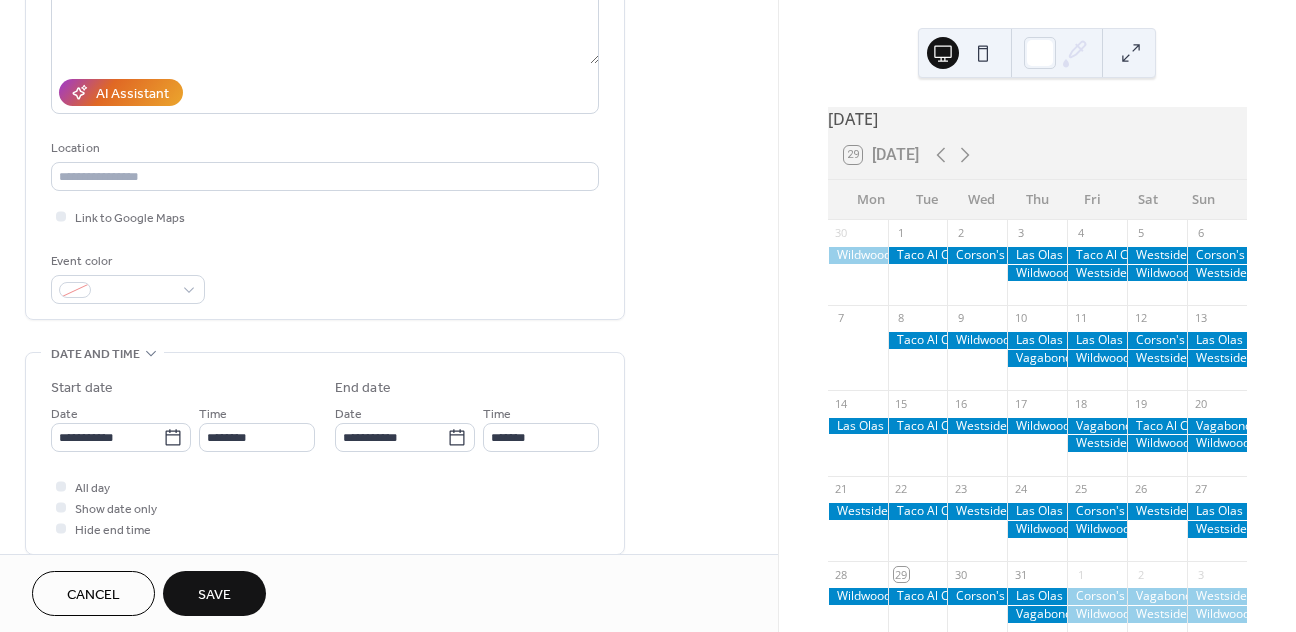 scroll, scrollTop: 338, scrollLeft: 0, axis: vertical 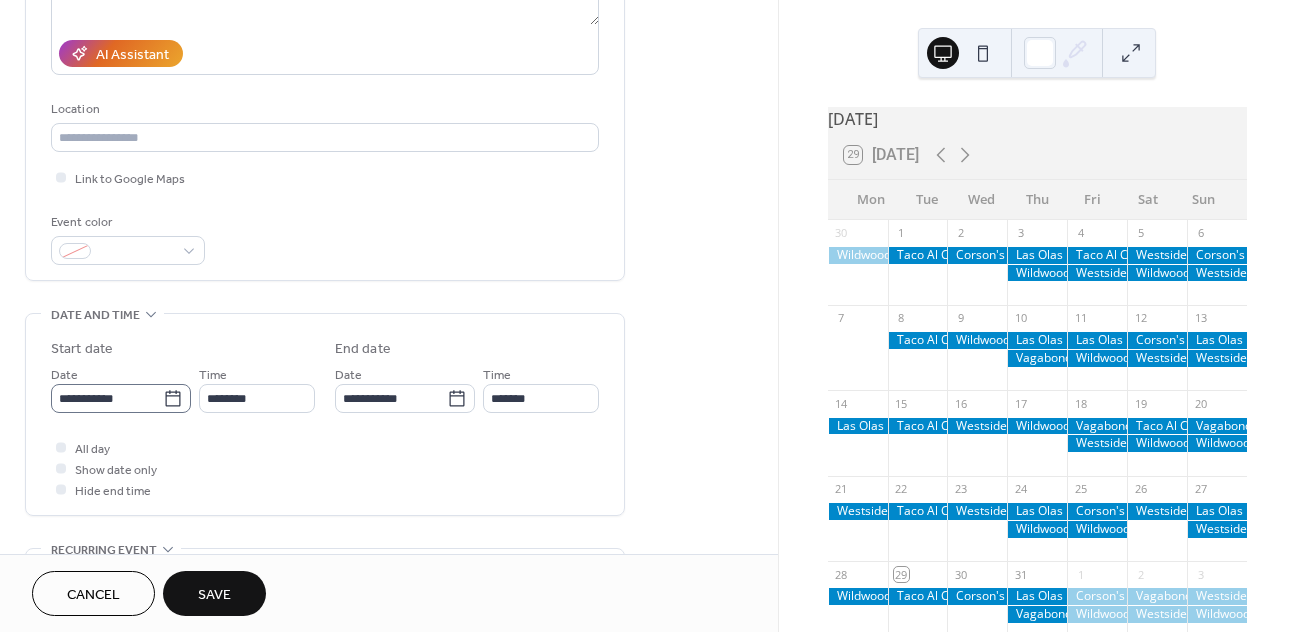type on "**********" 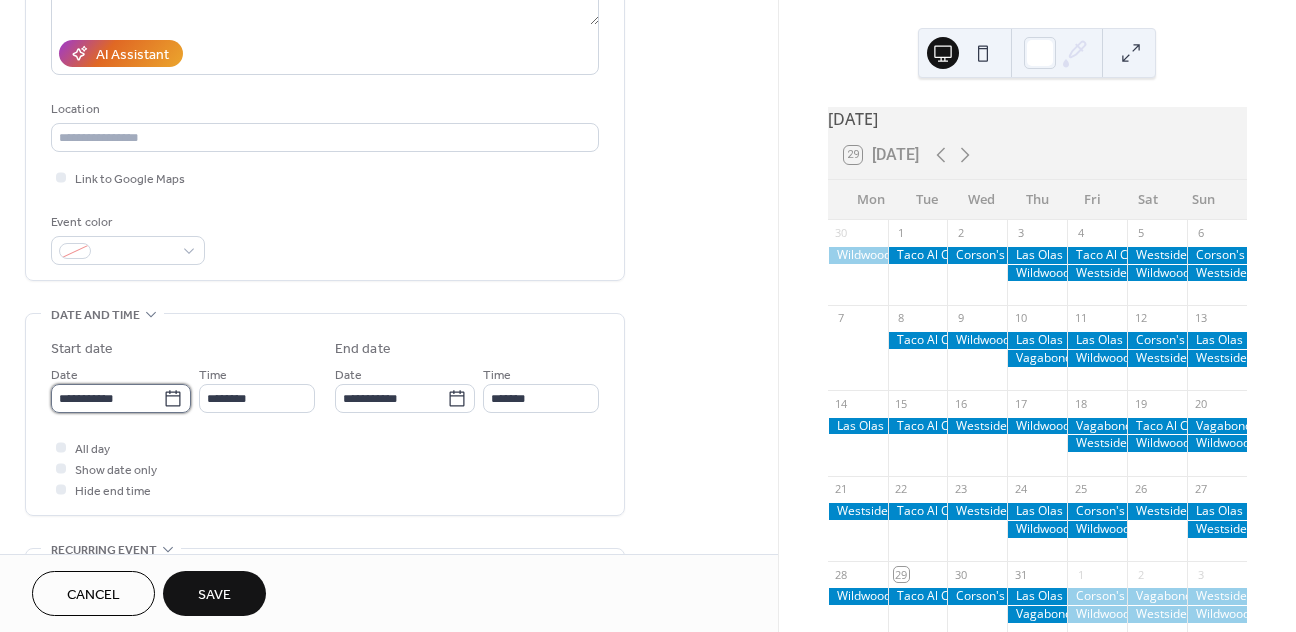 click on "**********" at bounding box center [107, 398] 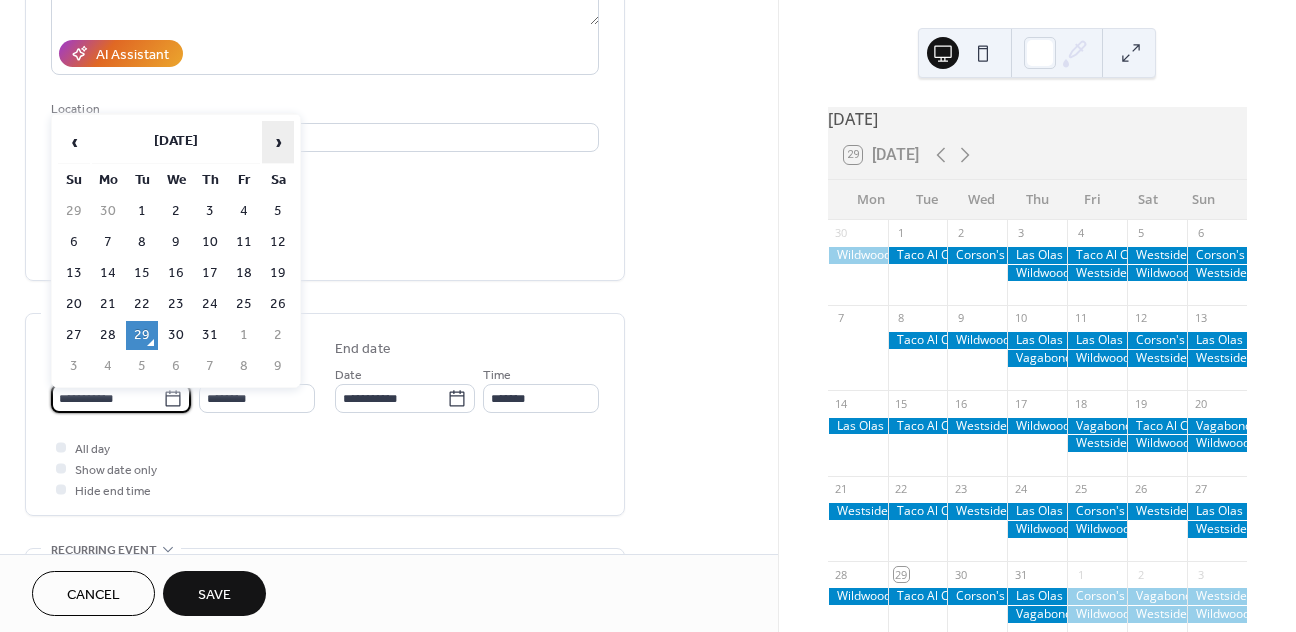 click on "›" at bounding box center (278, 142) 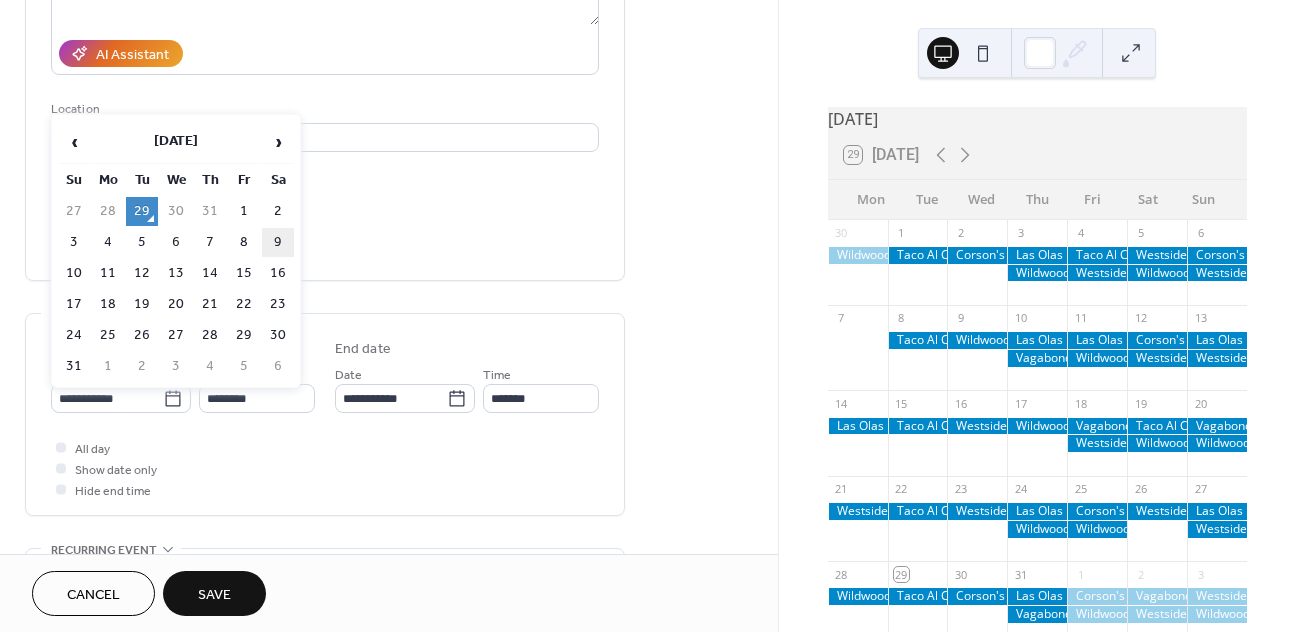 click on "9" at bounding box center (278, 242) 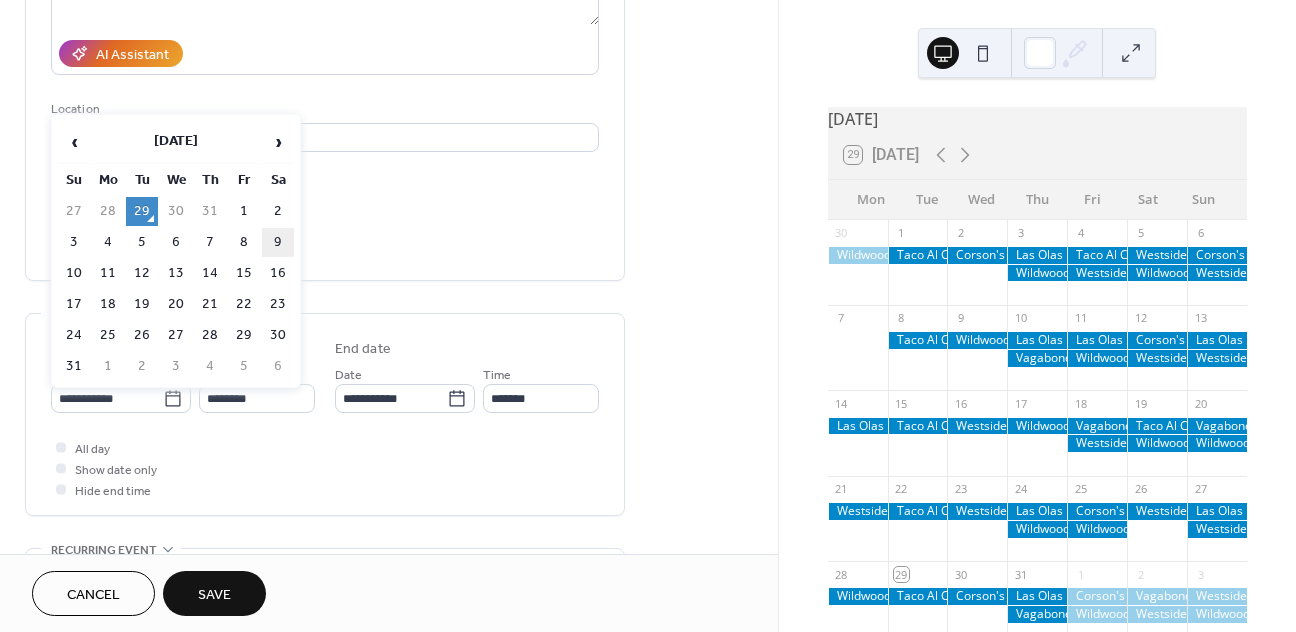 type on "**********" 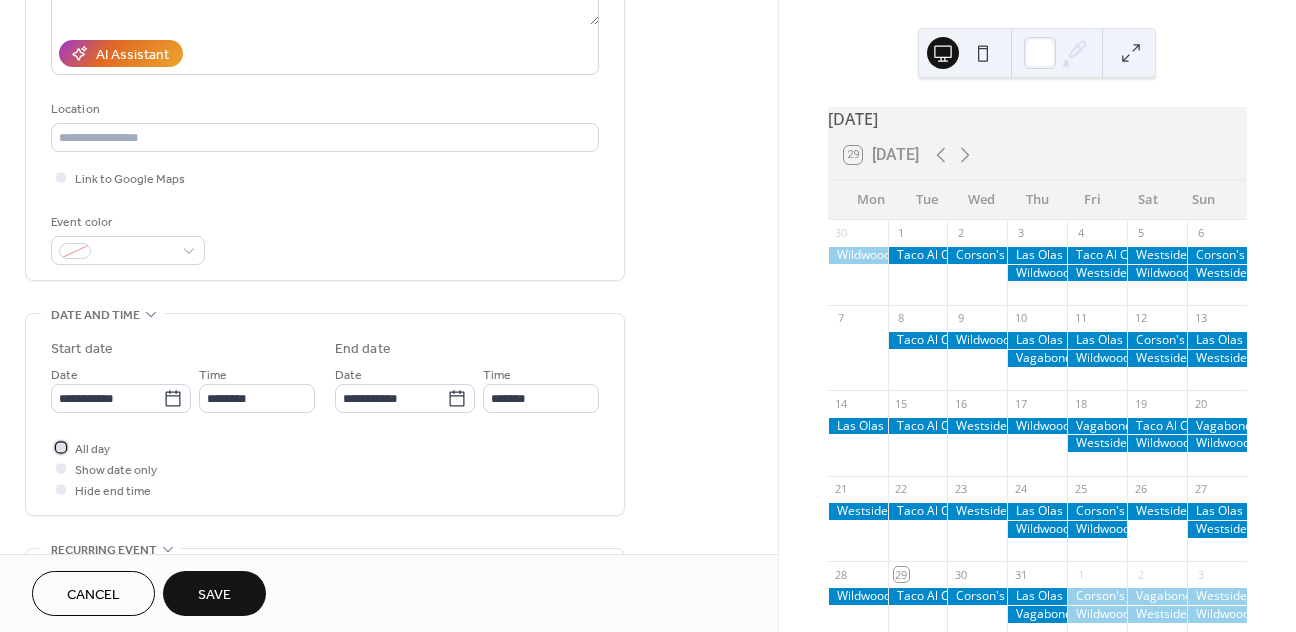 click at bounding box center [61, 447] 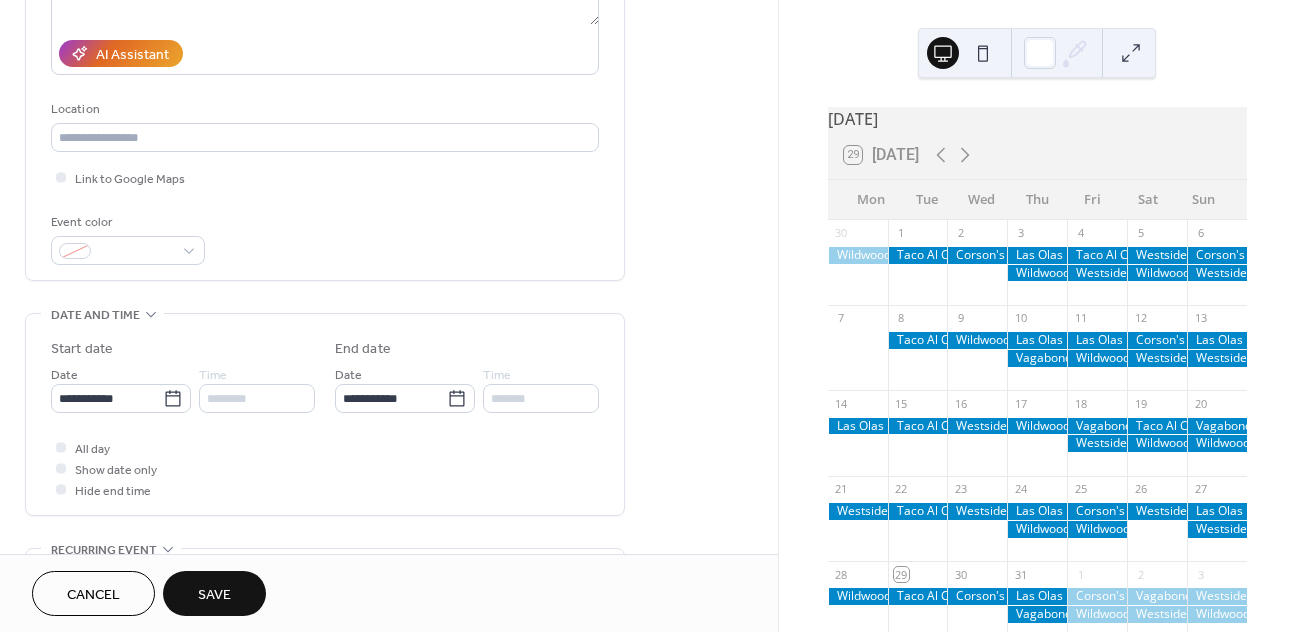 click on "Save" at bounding box center (214, 593) 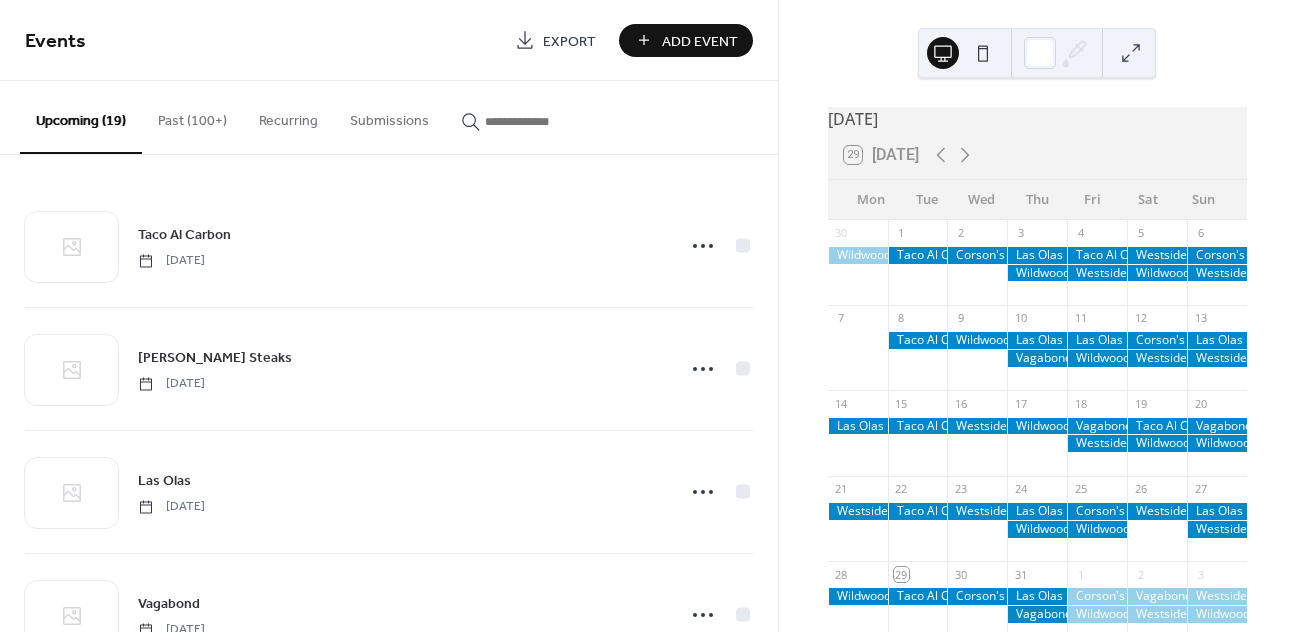click on "Add Event" at bounding box center (686, 40) 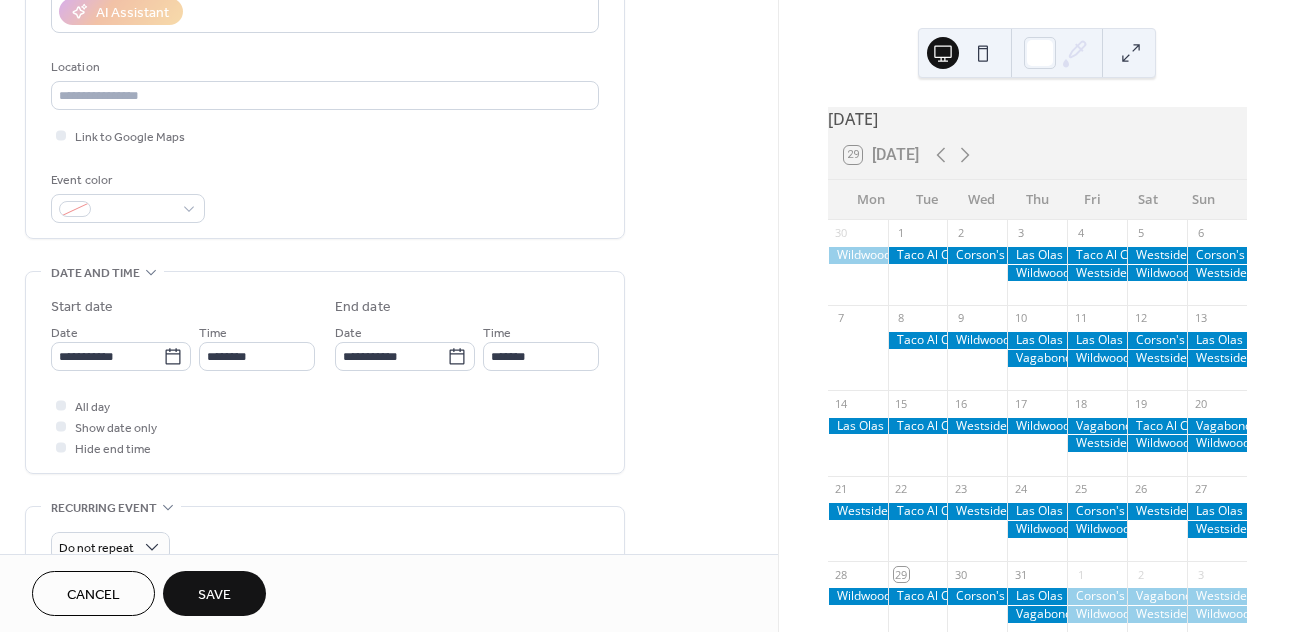 scroll, scrollTop: 393, scrollLeft: 0, axis: vertical 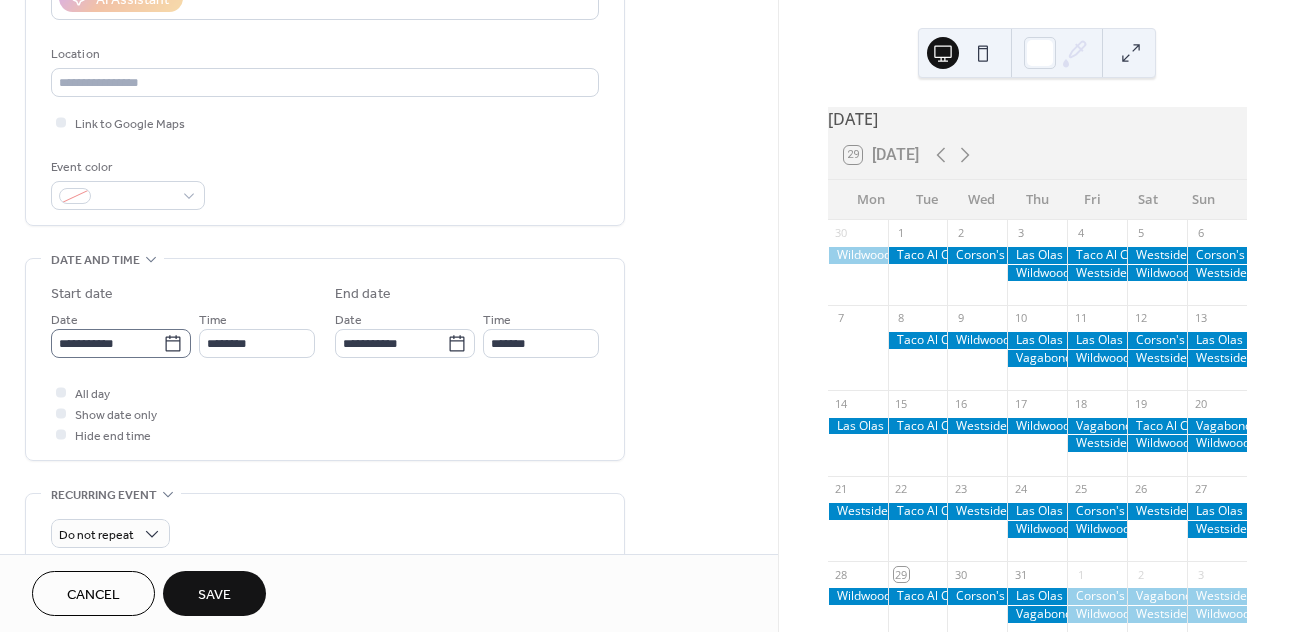 type on "**********" 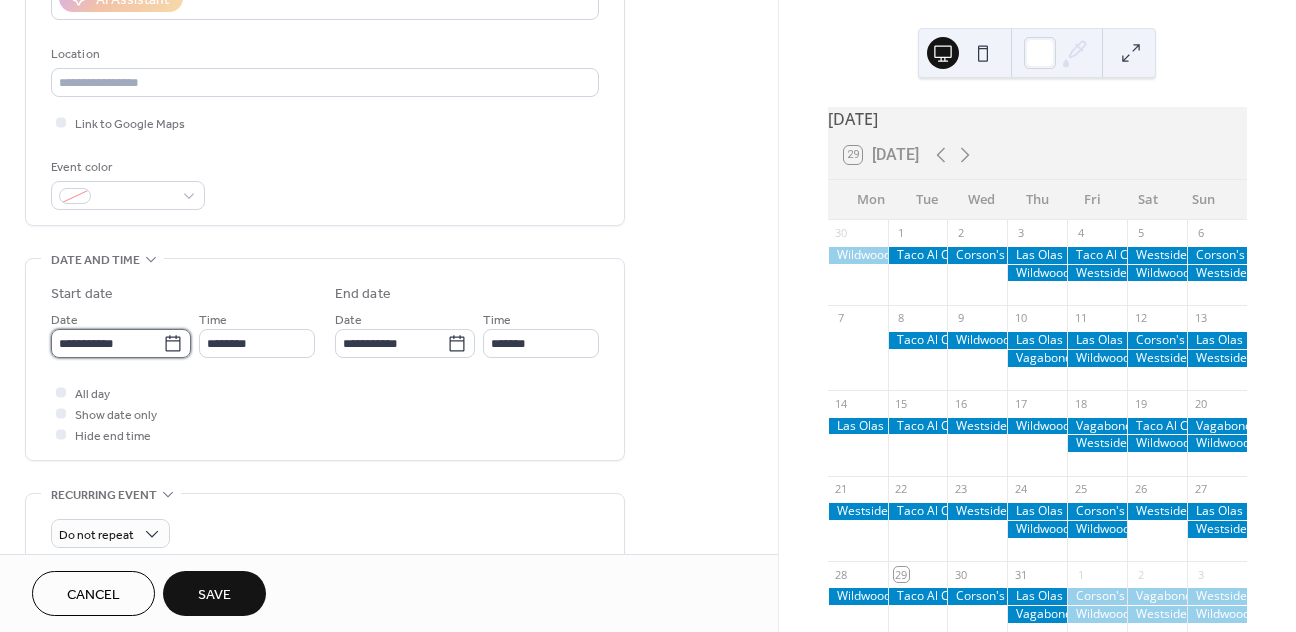 click on "**********" at bounding box center (107, 343) 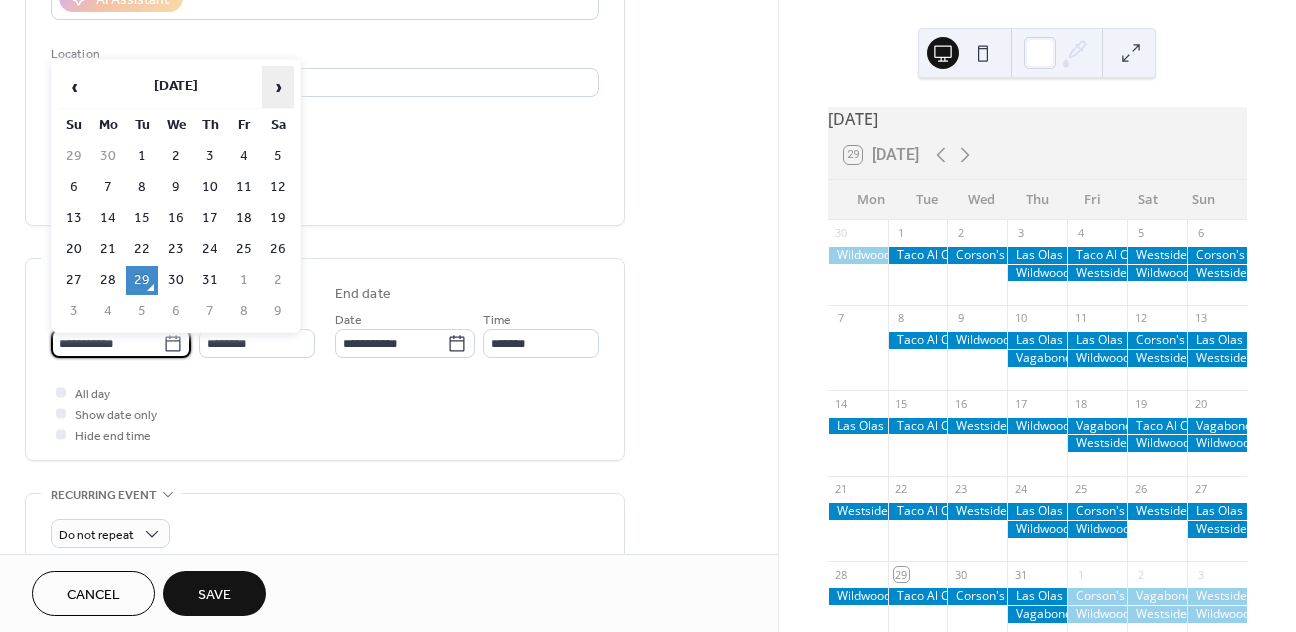 click on "›" at bounding box center (278, 87) 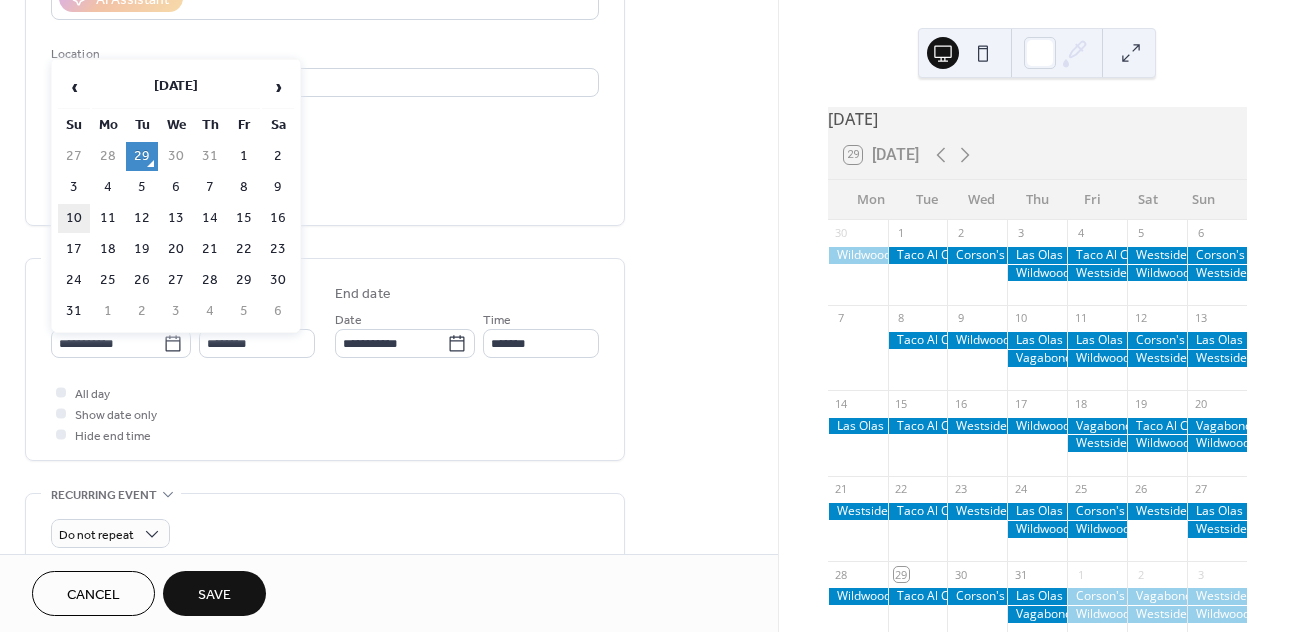 click on "10" at bounding box center (74, 218) 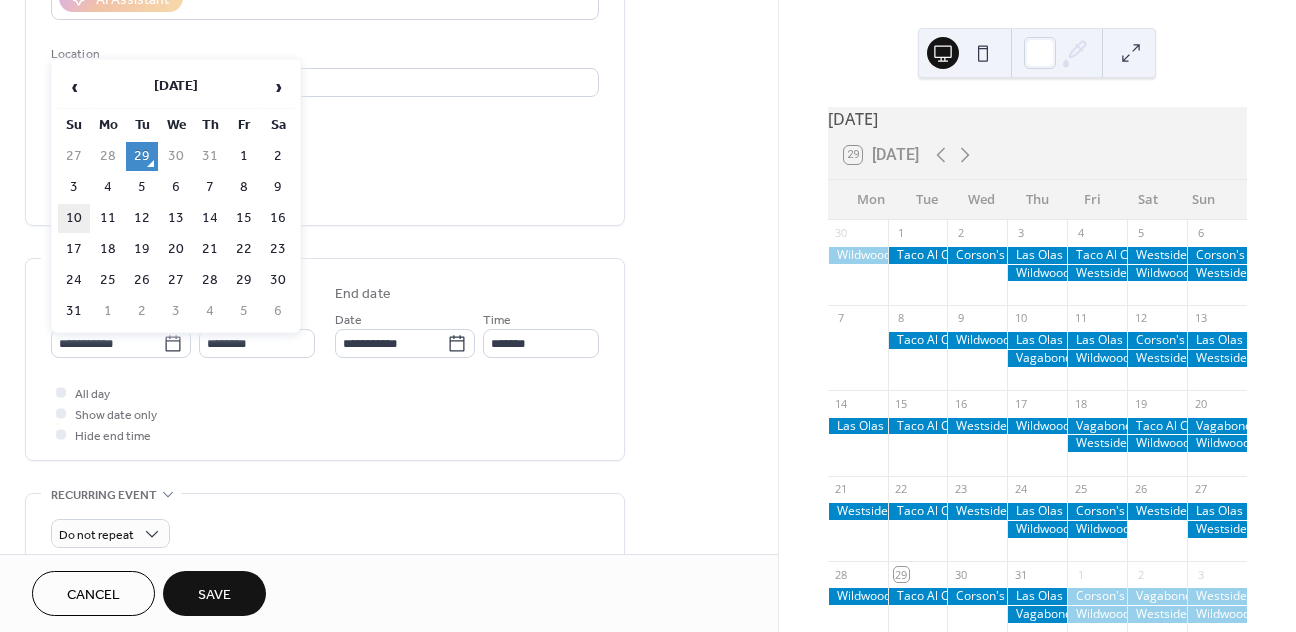 type on "**********" 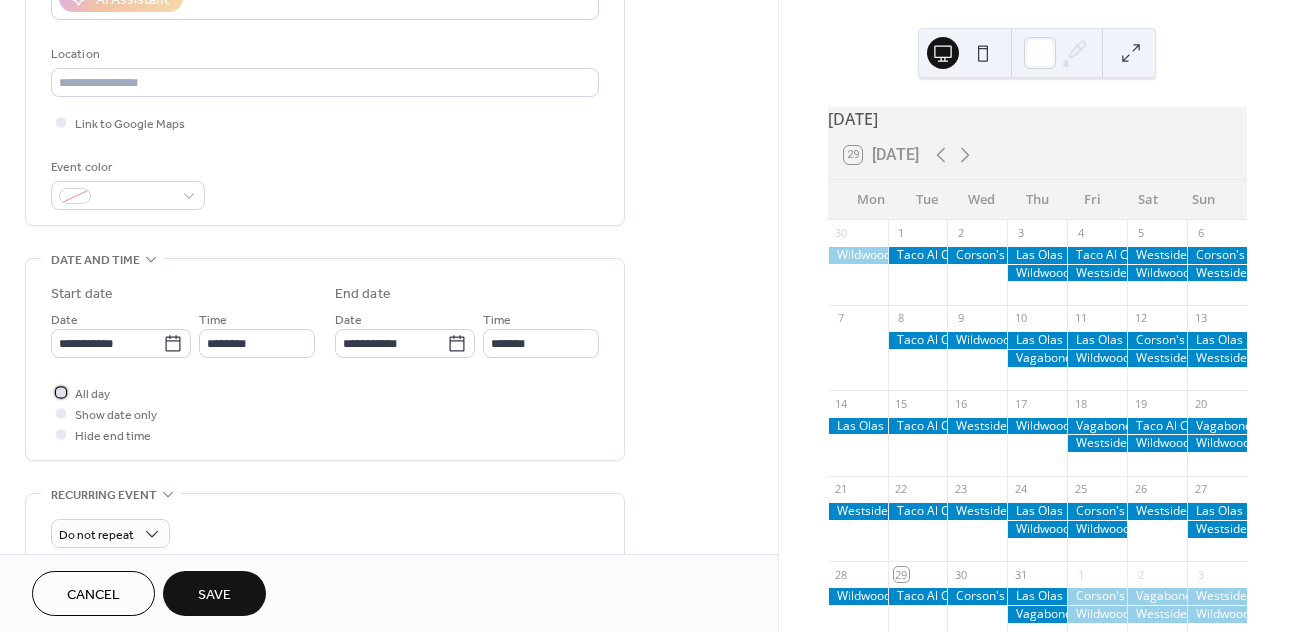 click on "All day" at bounding box center (92, 394) 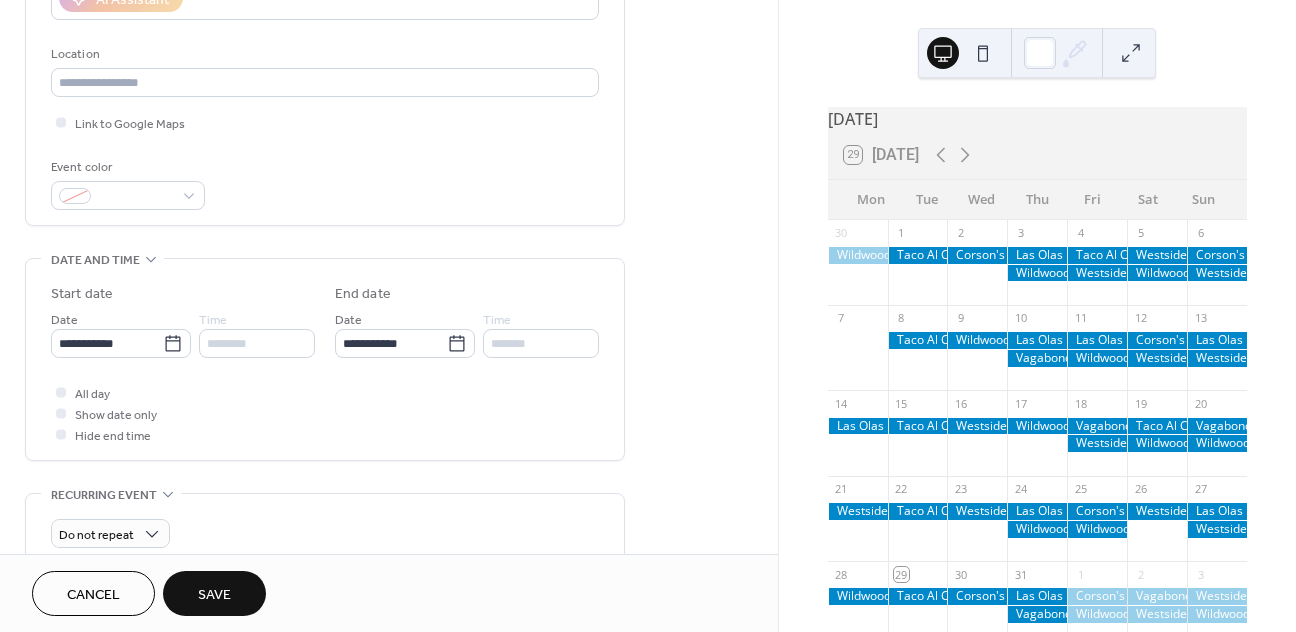 click on "Save" at bounding box center (214, 593) 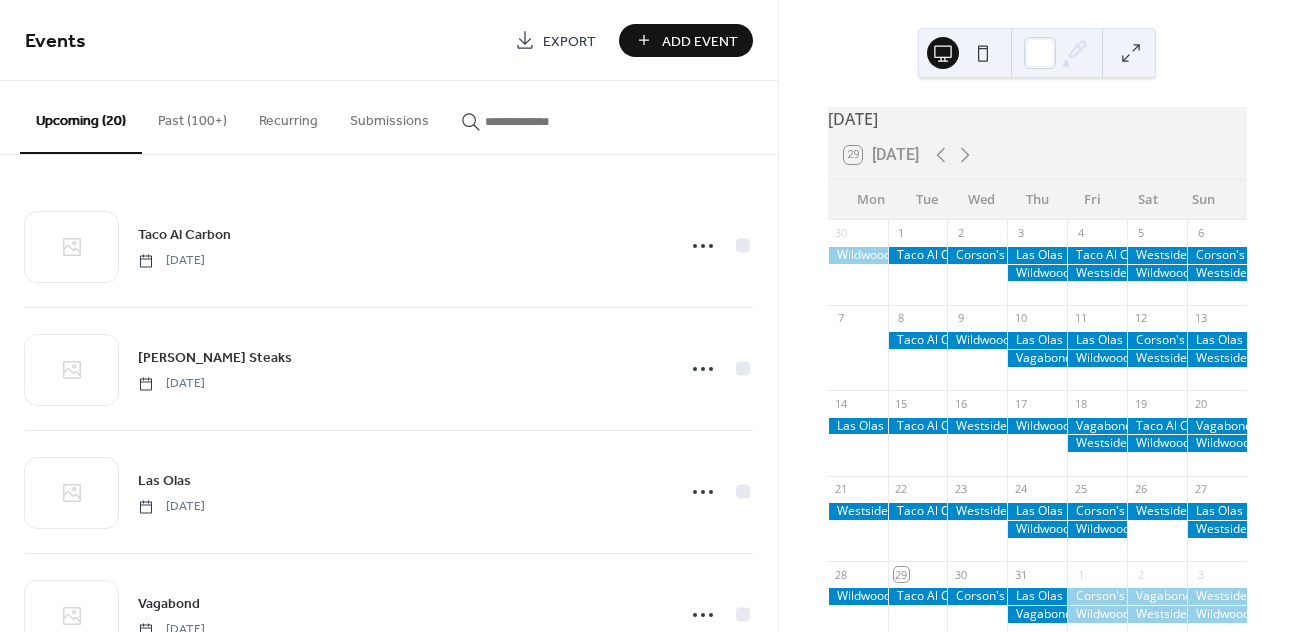 click on "Add Event" at bounding box center [700, 41] 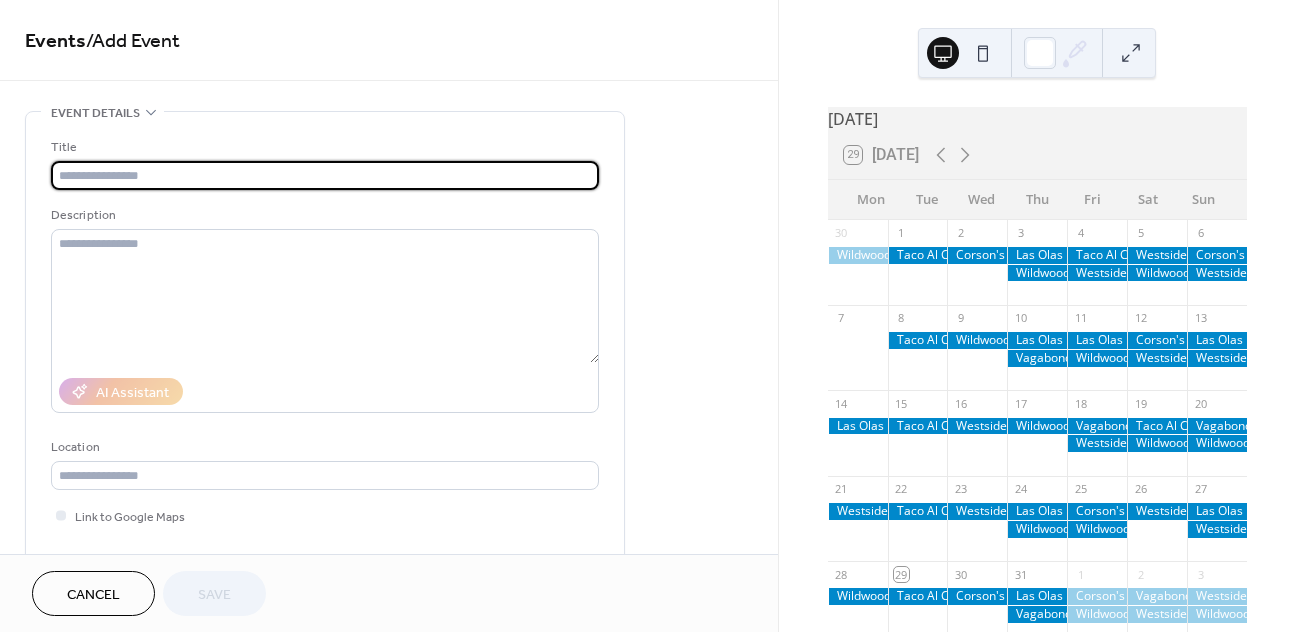 type on "*" 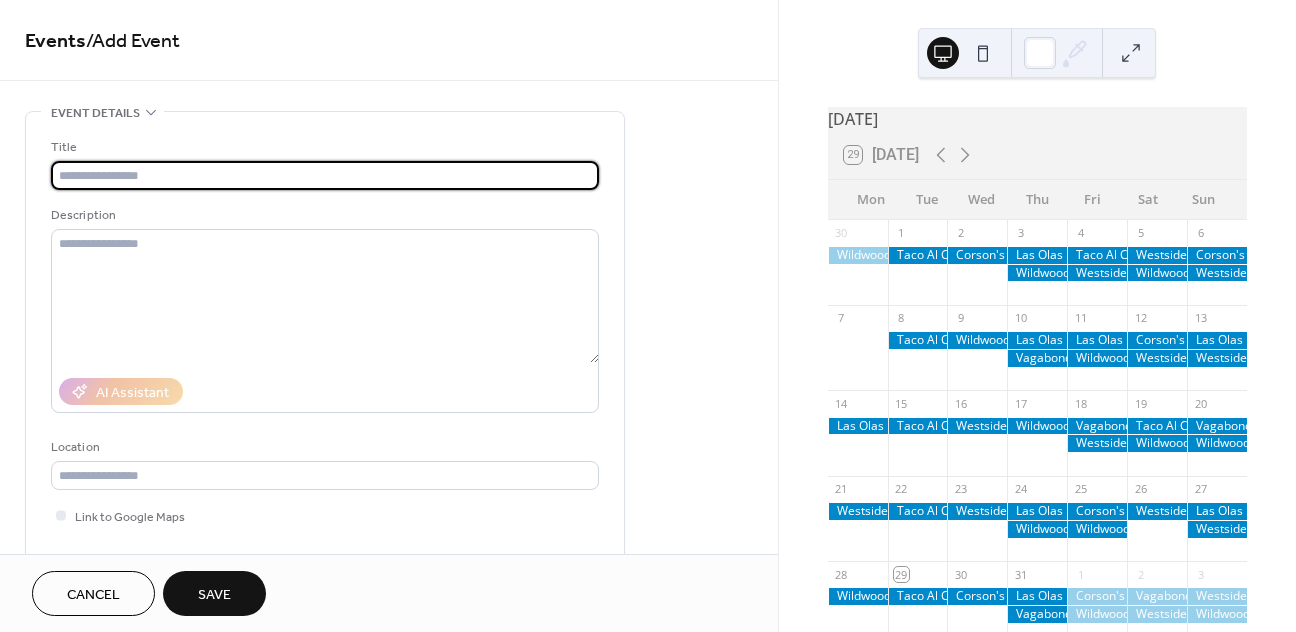 type on "*" 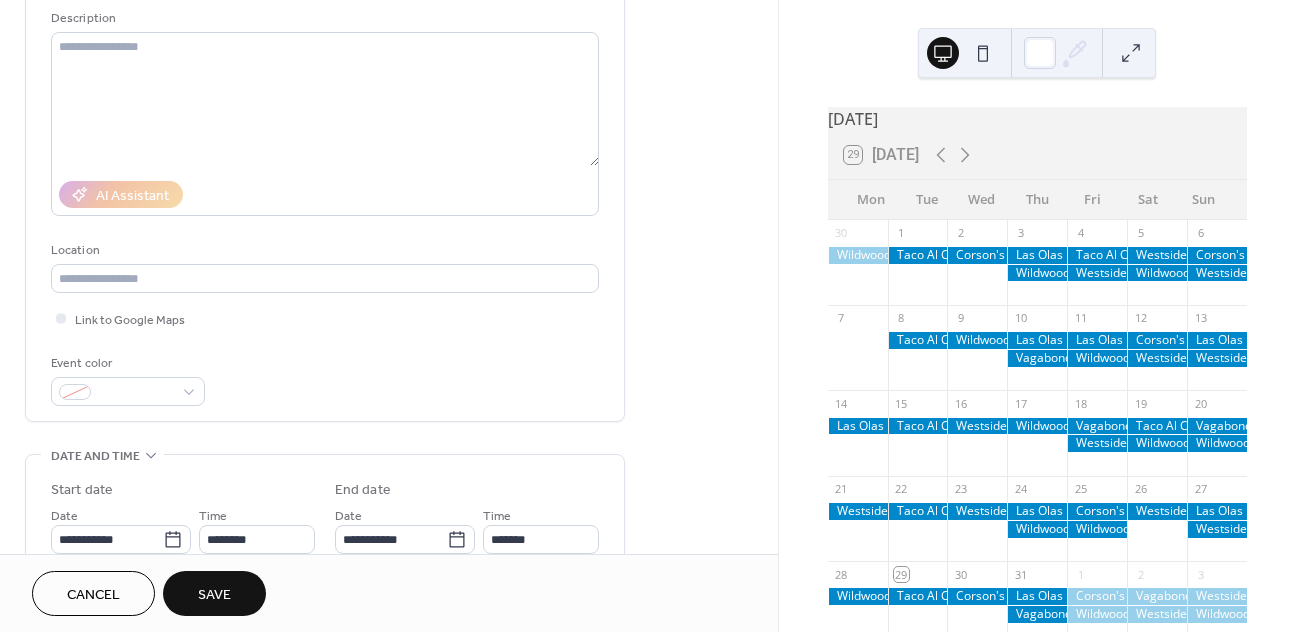 scroll, scrollTop: 343, scrollLeft: 0, axis: vertical 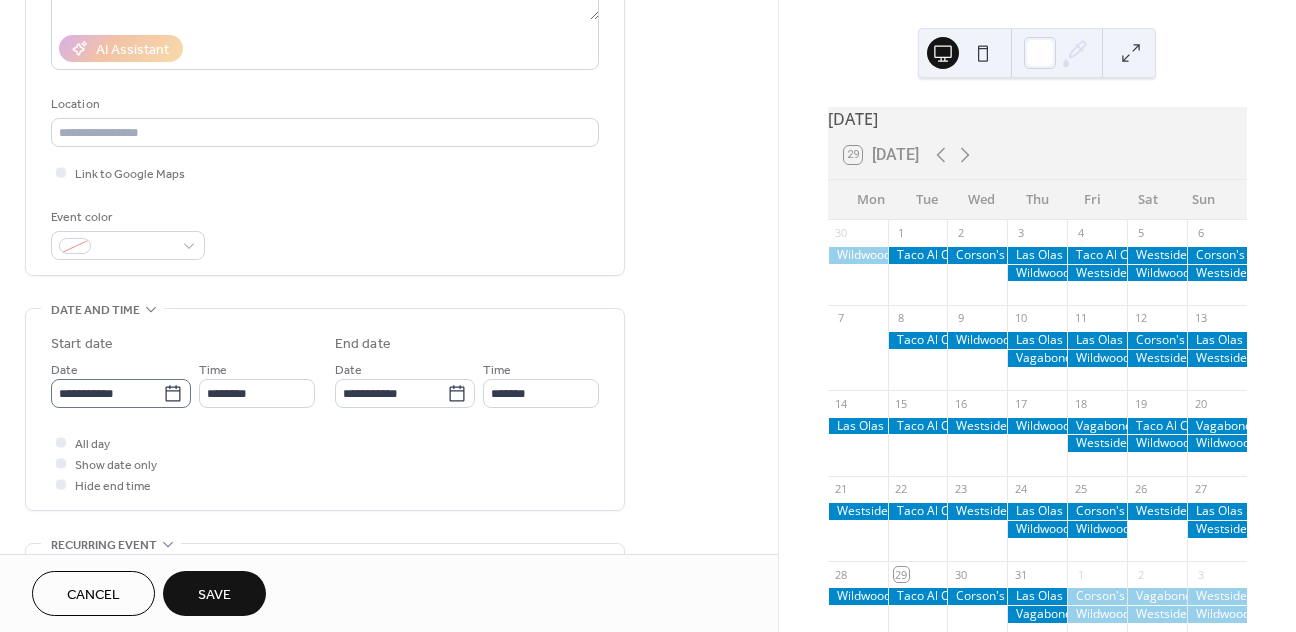 type on "********" 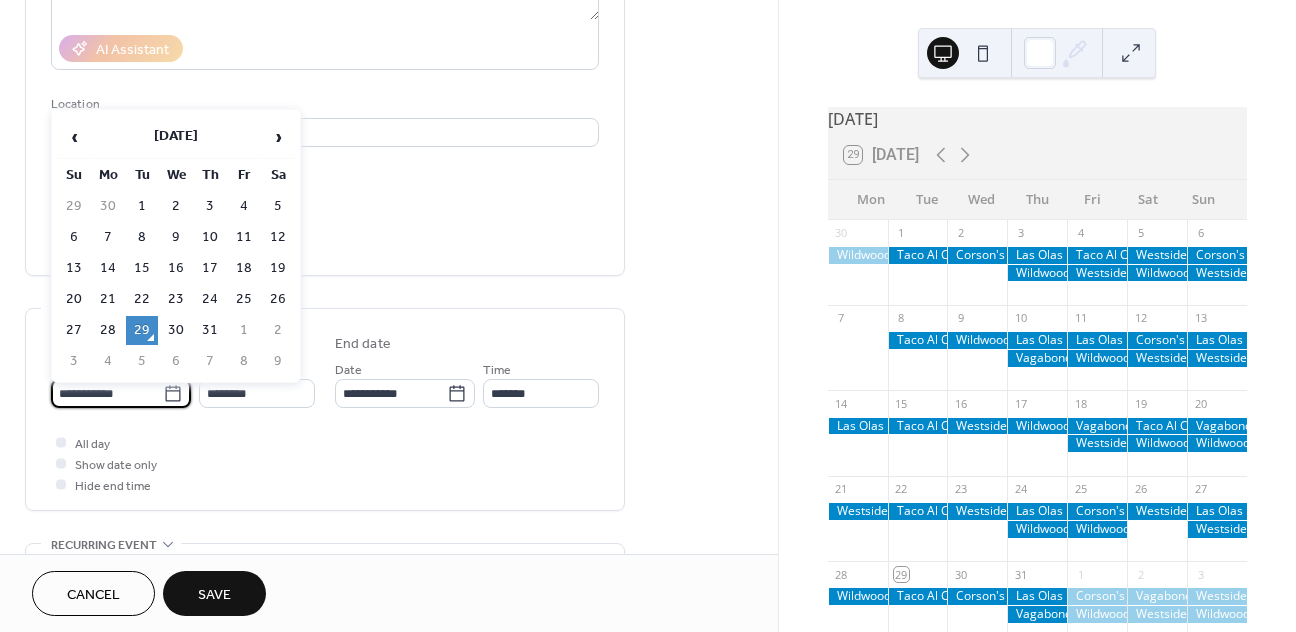 click on "**********" at bounding box center [107, 393] 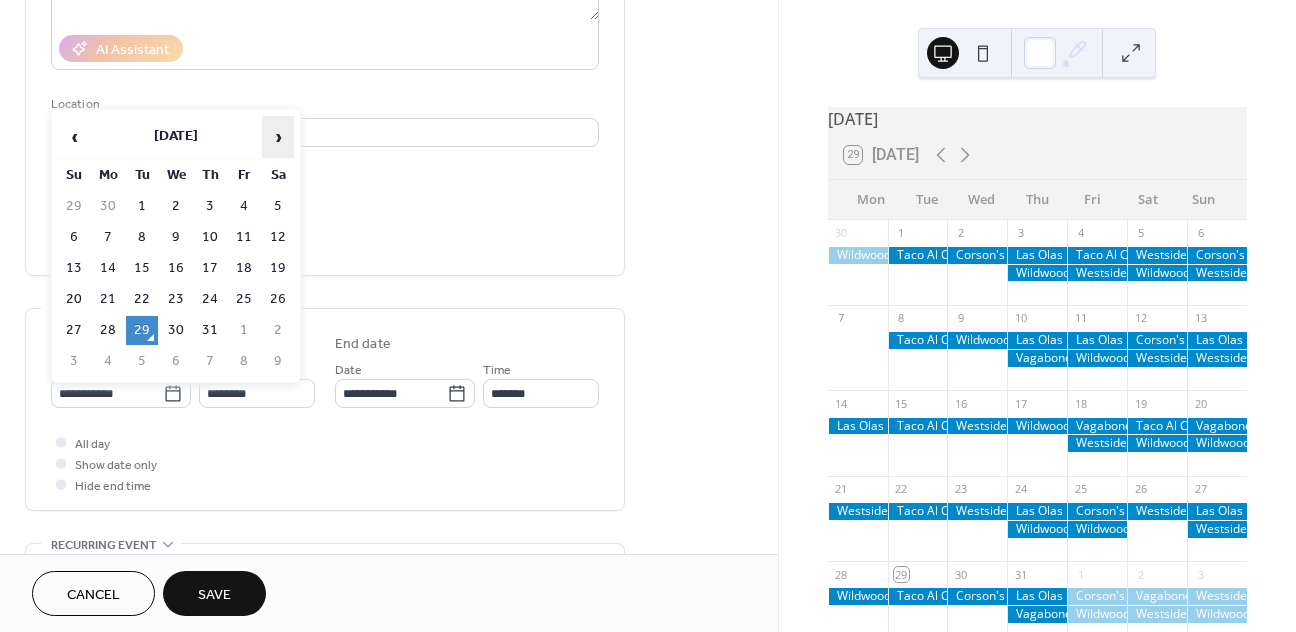 click on "›" at bounding box center (278, 137) 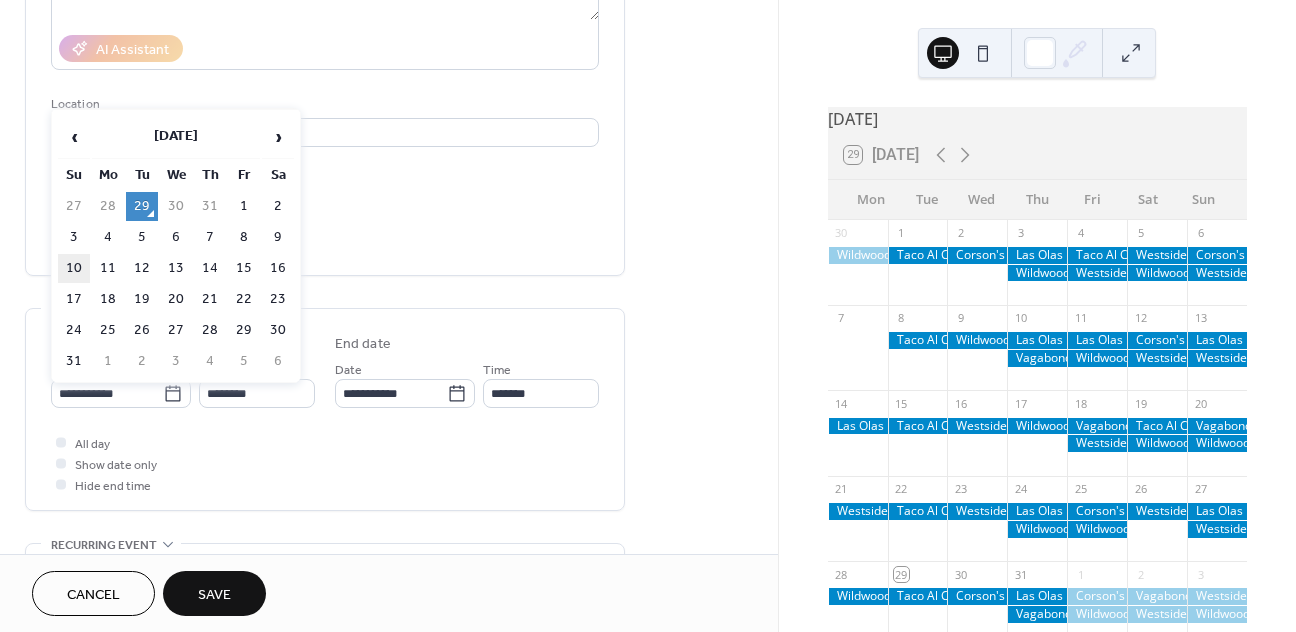 click on "10" at bounding box center [74, 268] 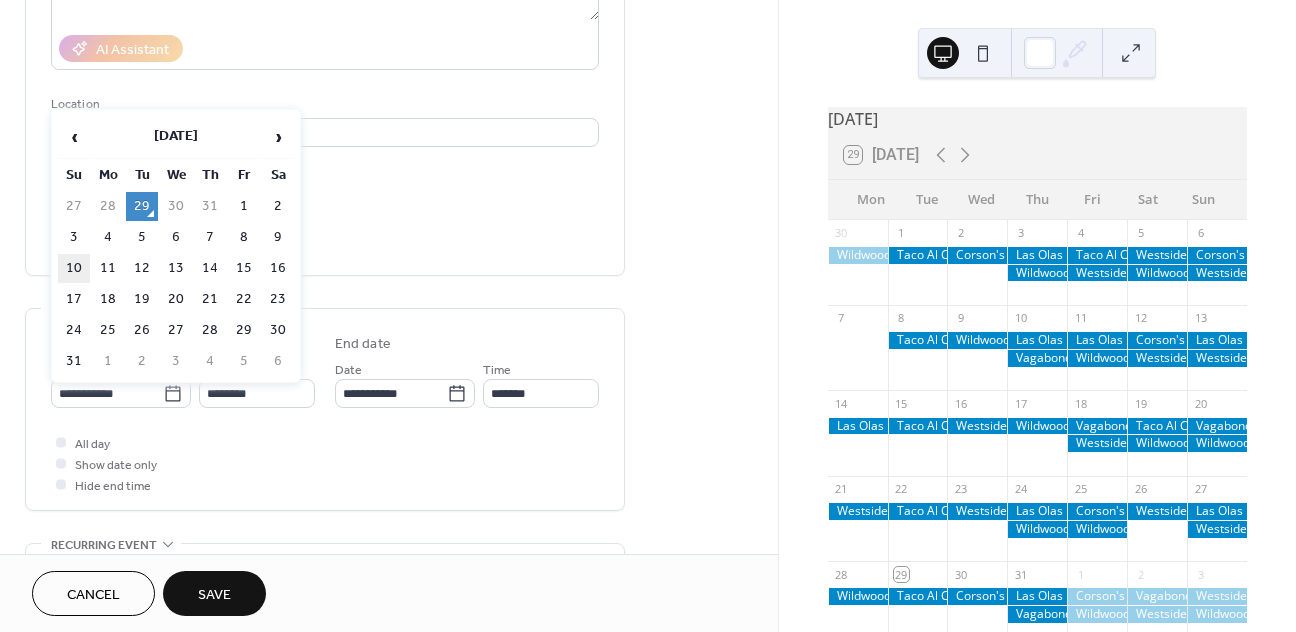 type on "**********" 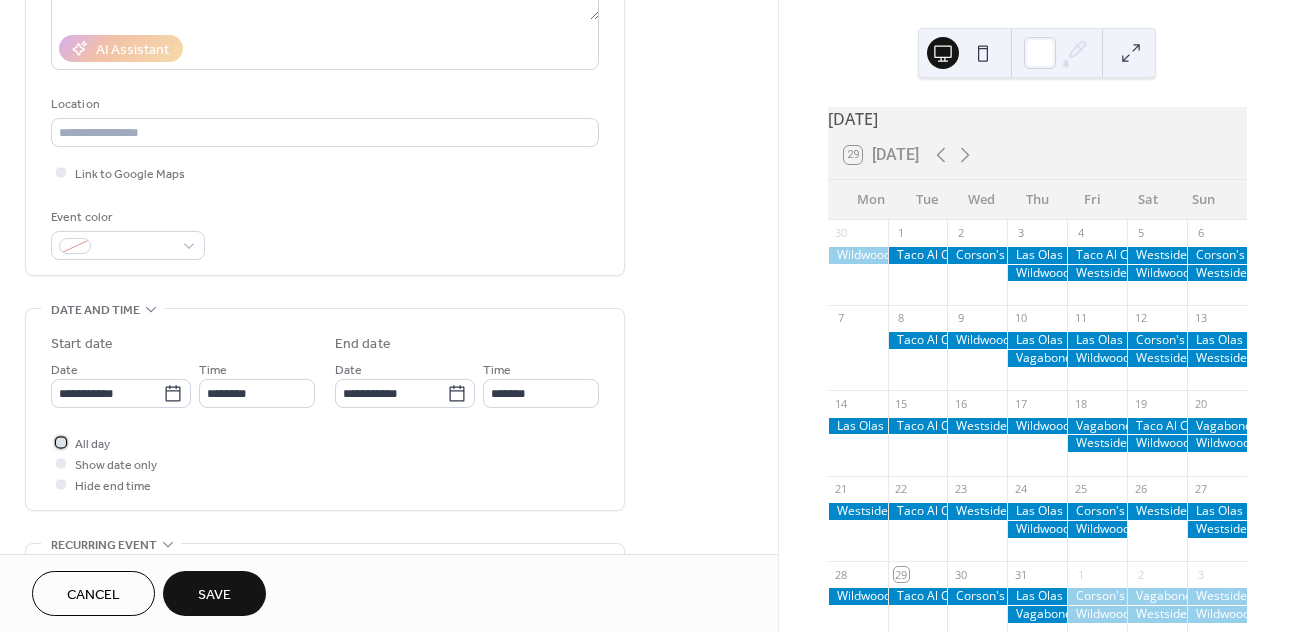 click on "All day" at bounding box center (92, 444) 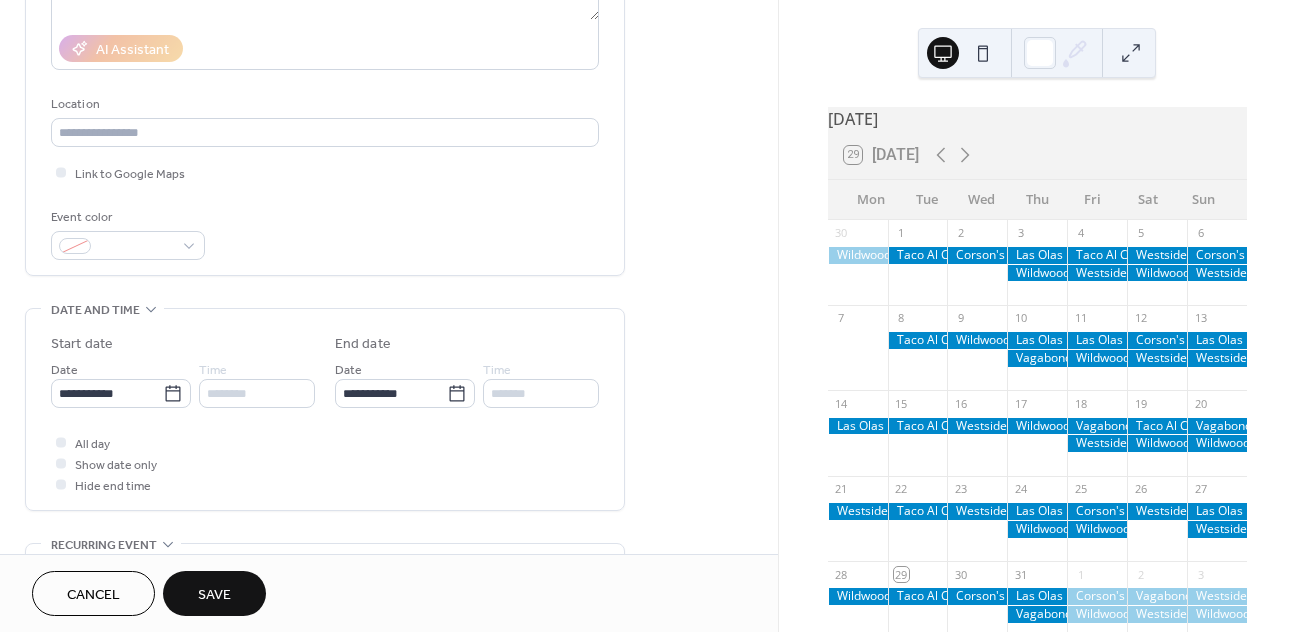 click on "Save" at bounding box center [214, 595] 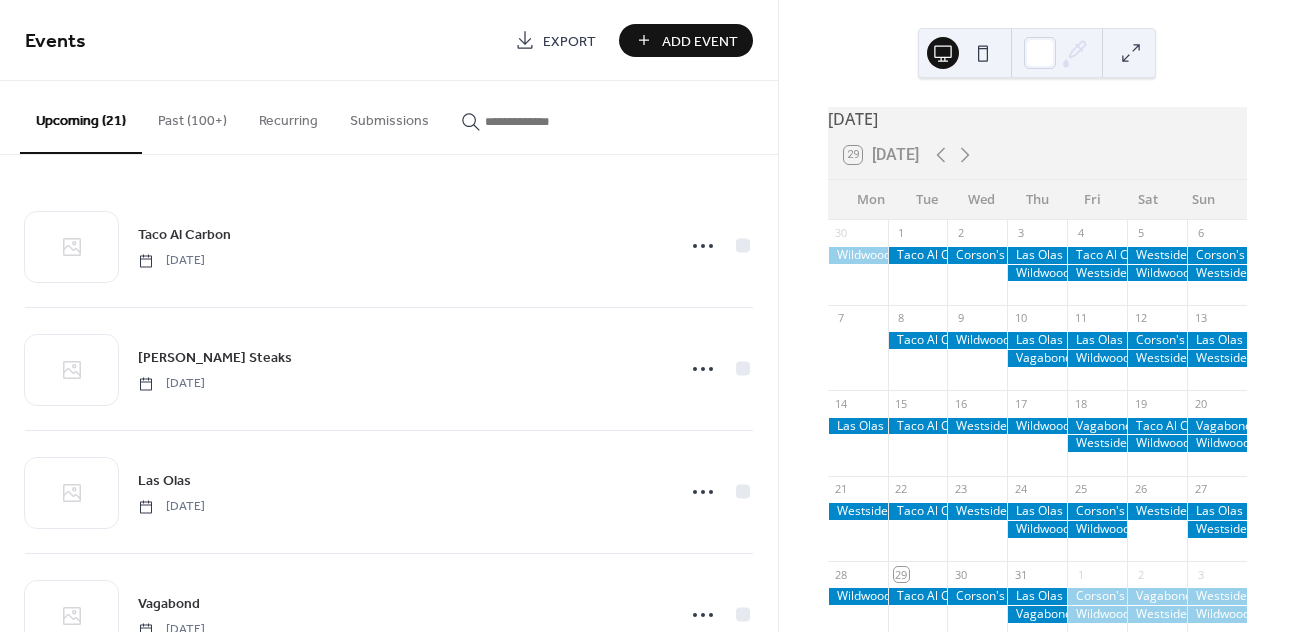 click on "Add Event" at bounding box center (700, 41) 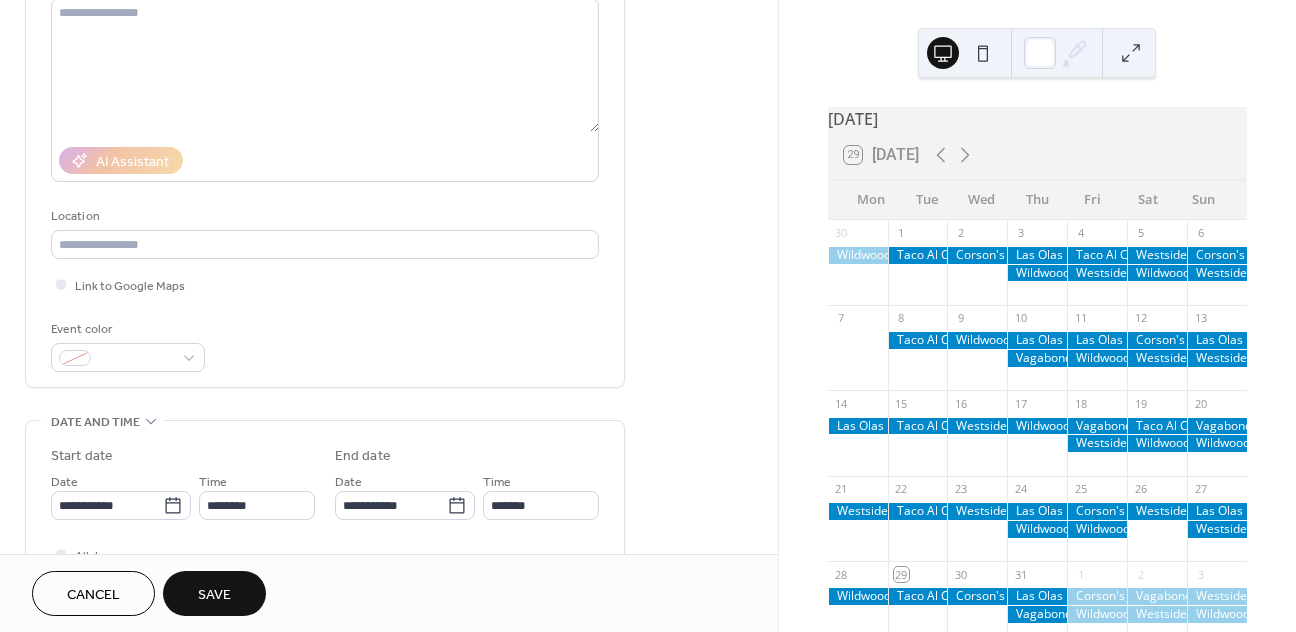 scroll, scrollTop: 270, scrollLeft: 0, axis: vertical 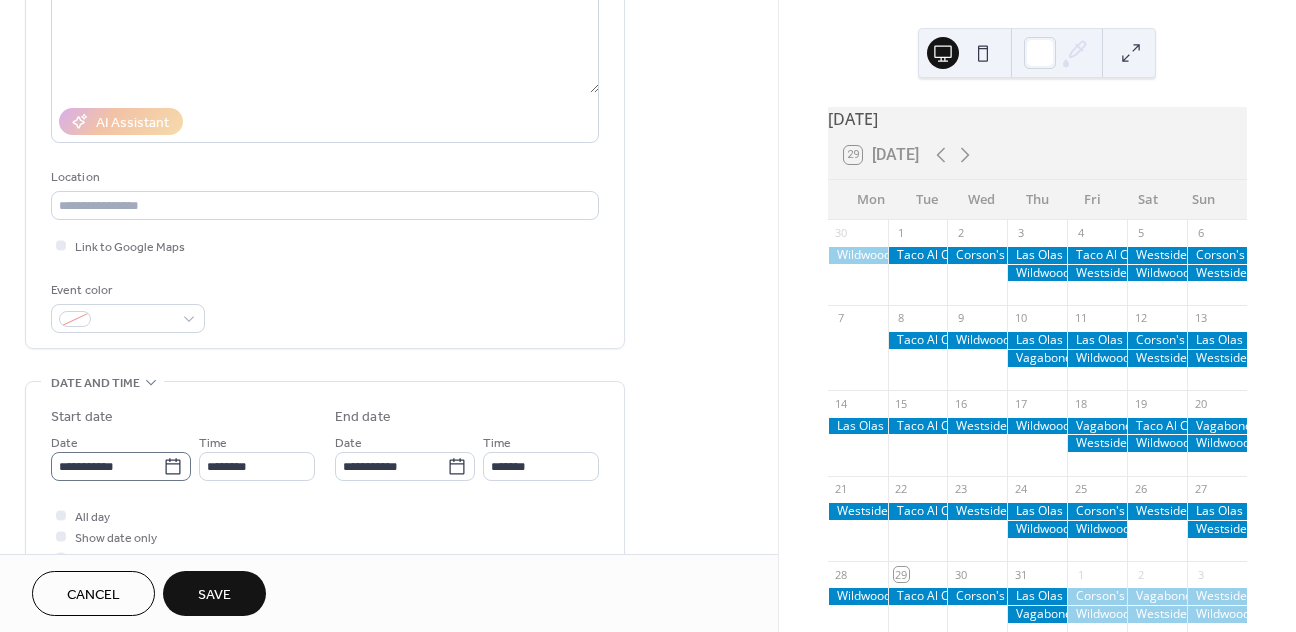 type on "**********" 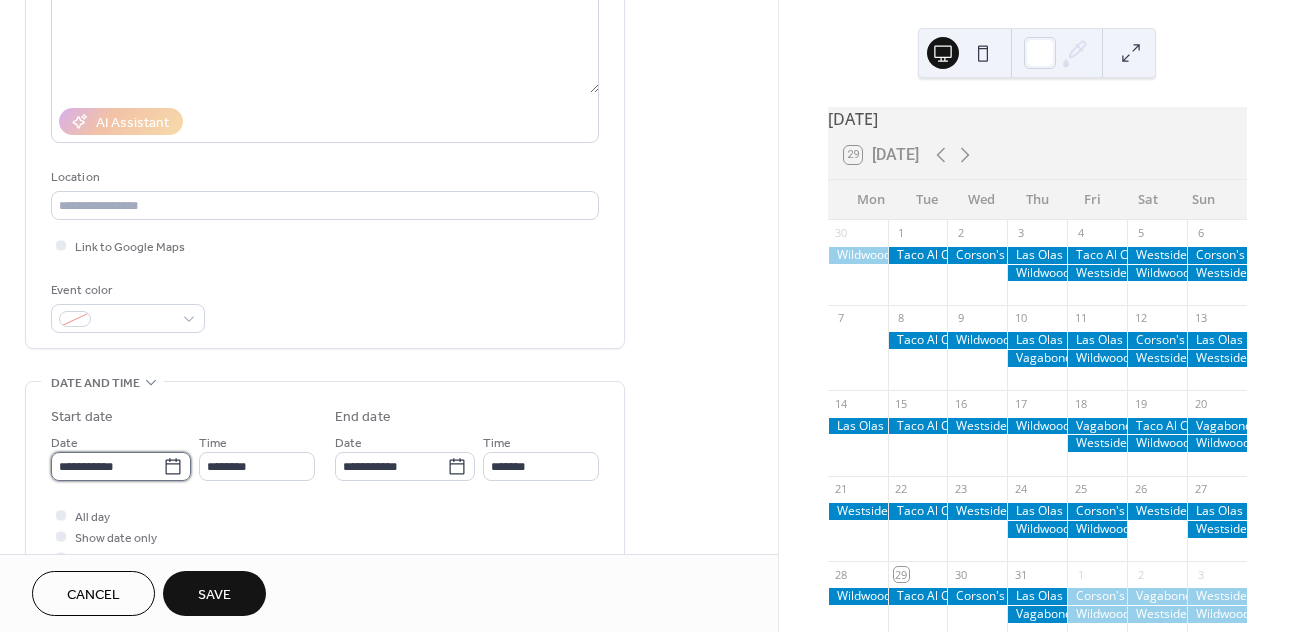click on "**********" at bounding box center [107, 466] 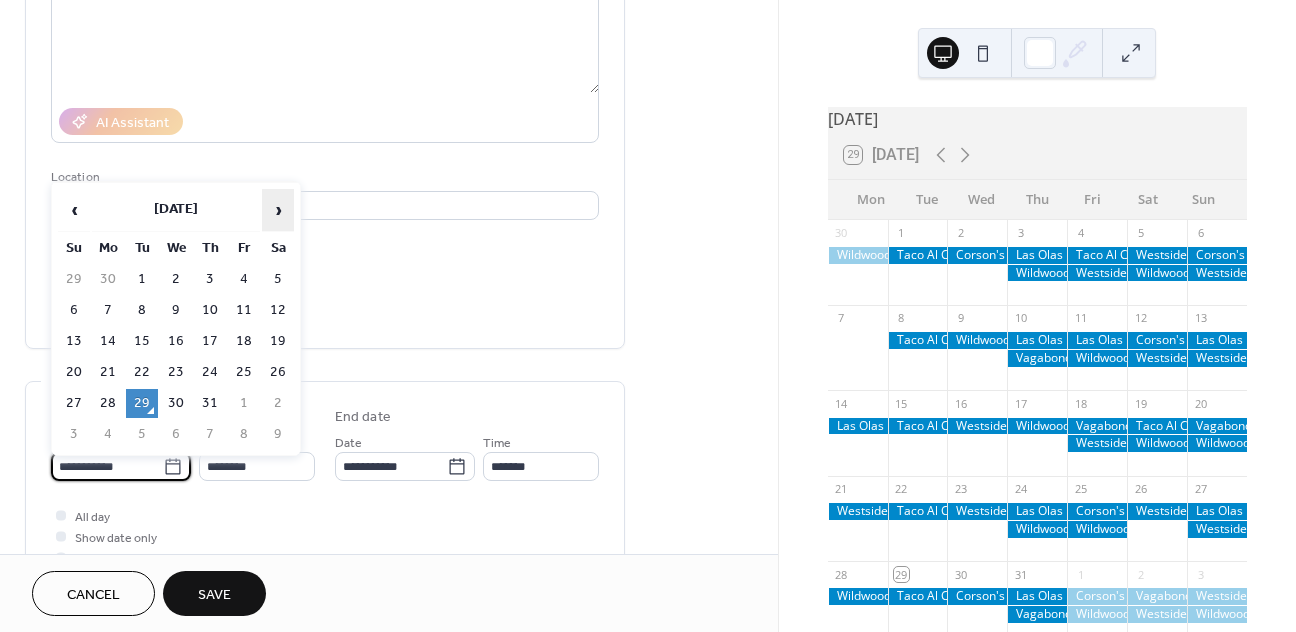 click on "›" at bounding box center [278, 210] 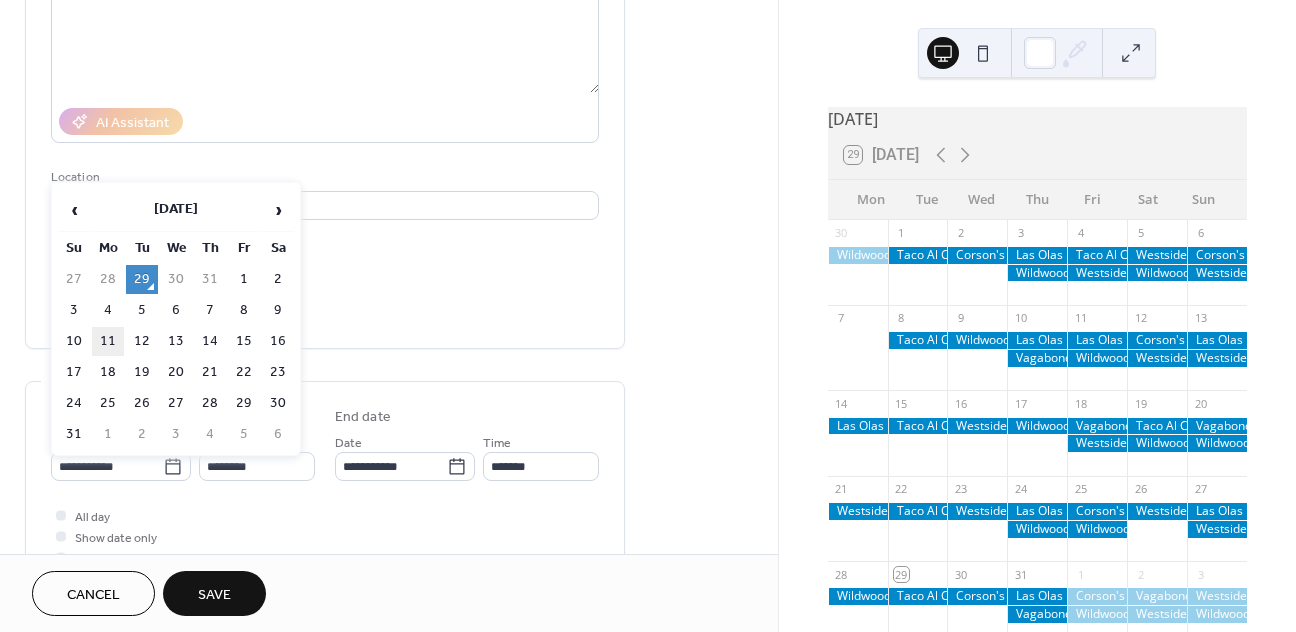 click on "11" at bounding box center (108, 341) 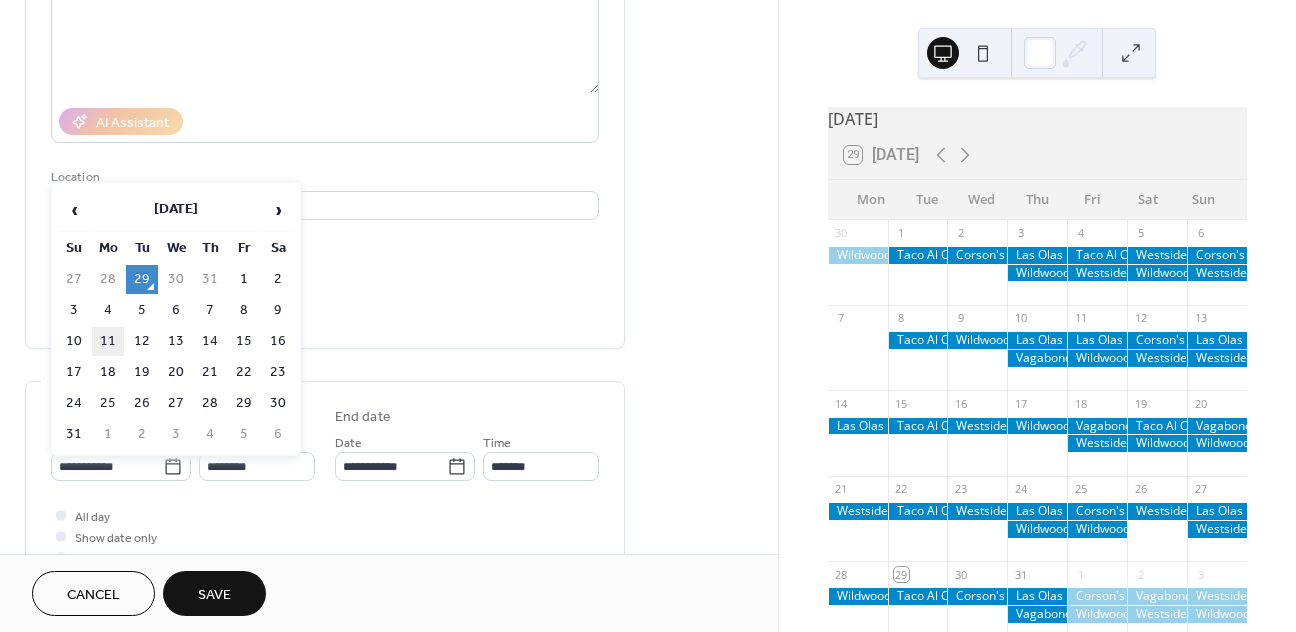 type on "**********" 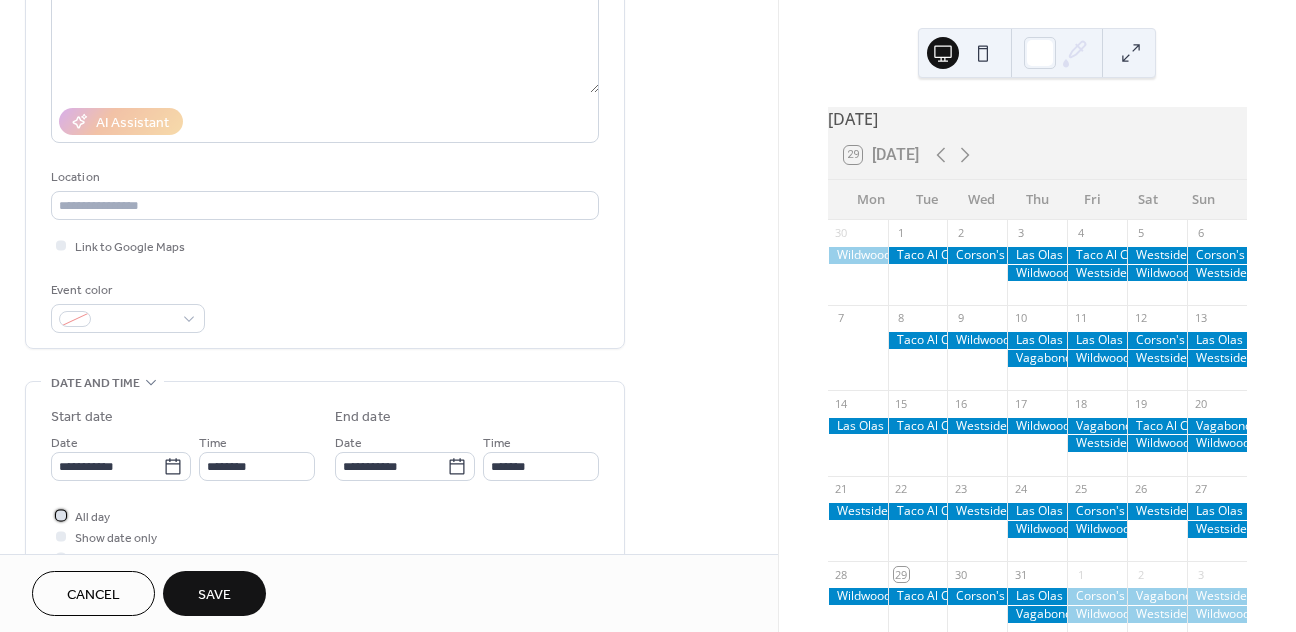 click on "All day" at bounding box center [92, 517] 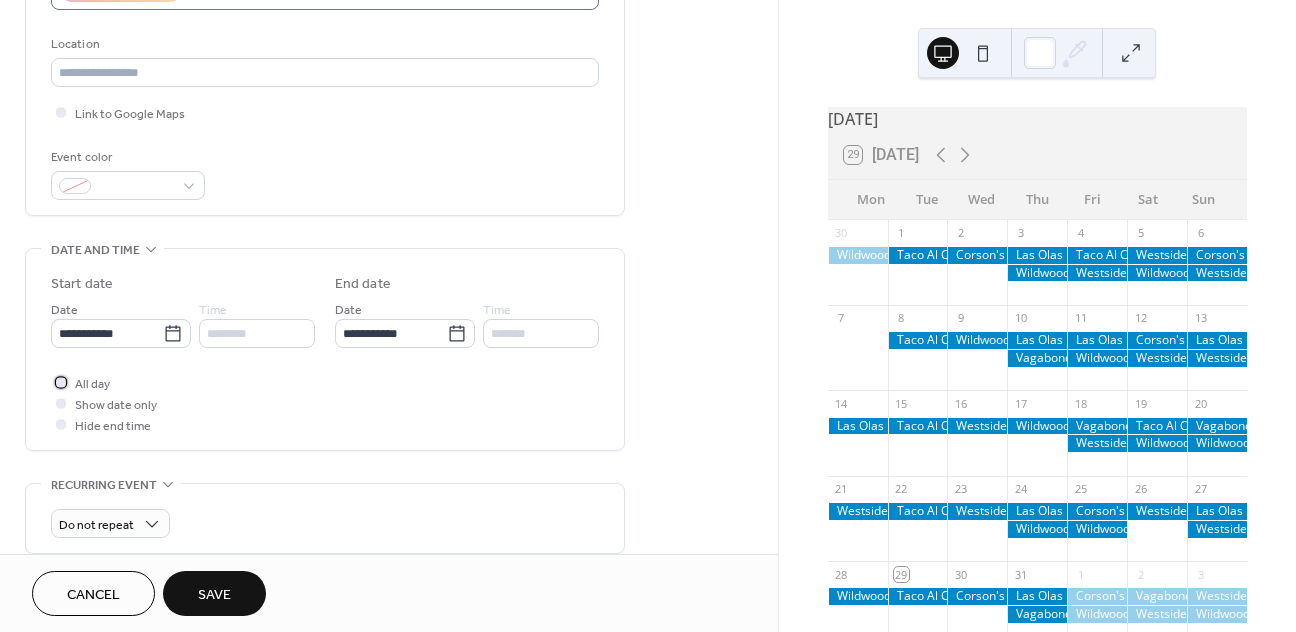 scroll, scrollTop: 406, scrollLeft: 0, axis: vertical 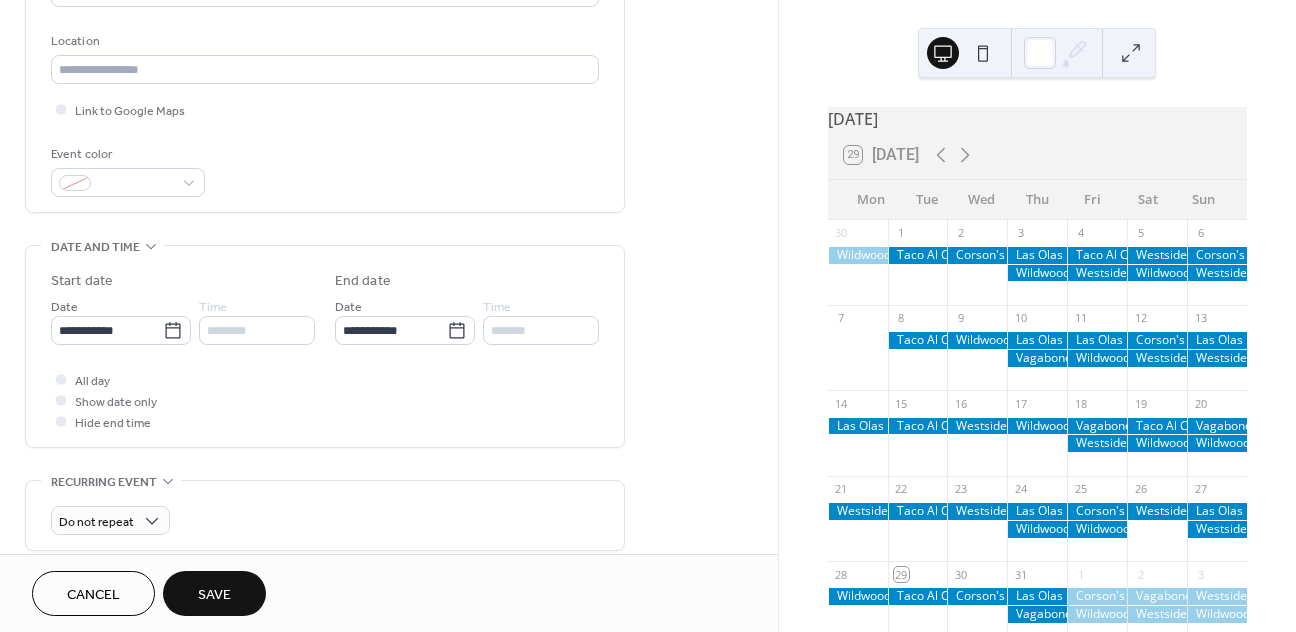 click on "Save" at bounding box center [214, 593] 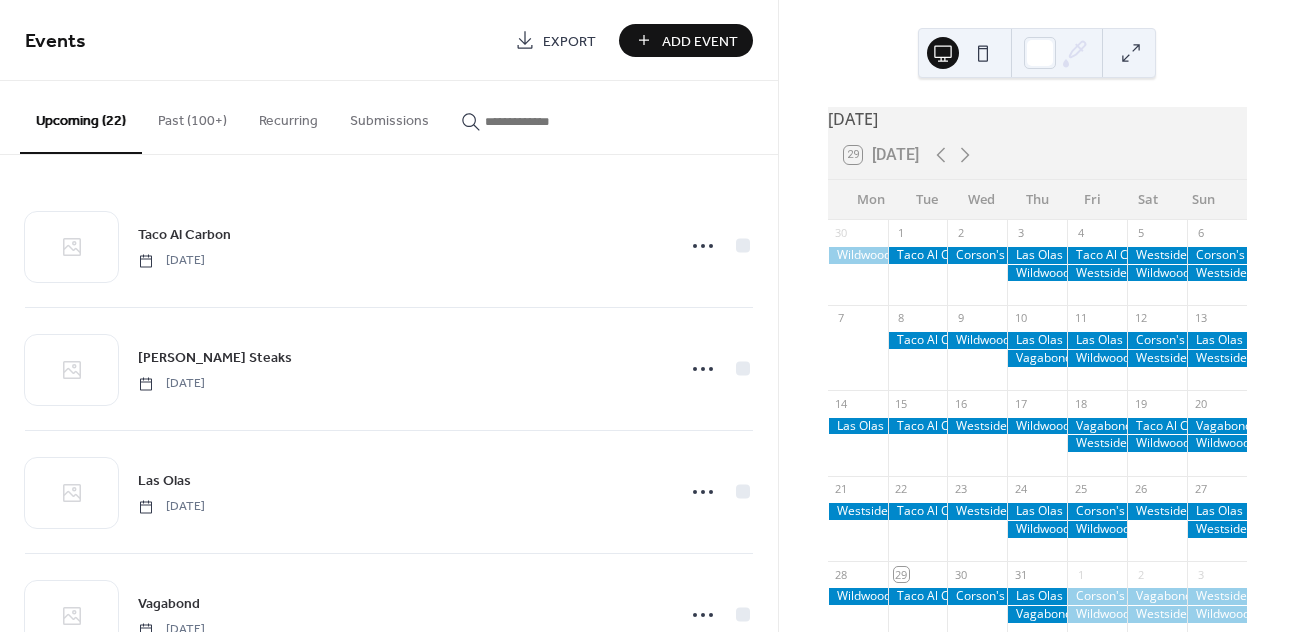 click on "Add Event" at bounding box center (700, 41) 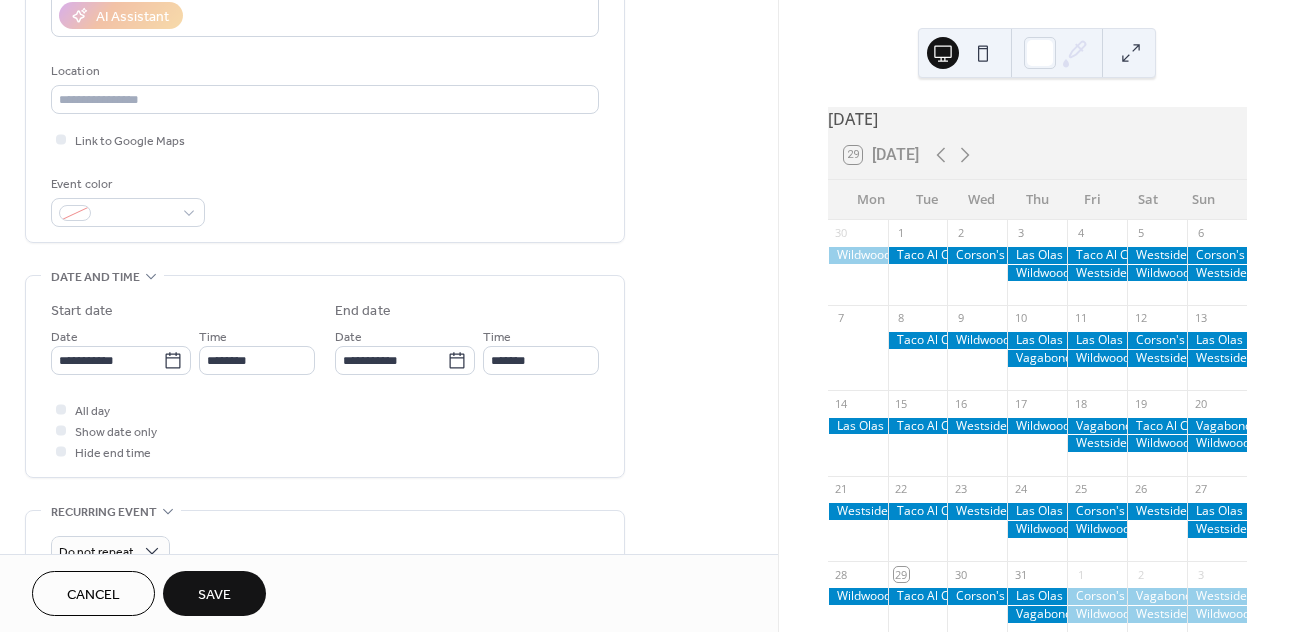 scroll, scrollTop: 470, scrollLeft: 0, axis: vertical 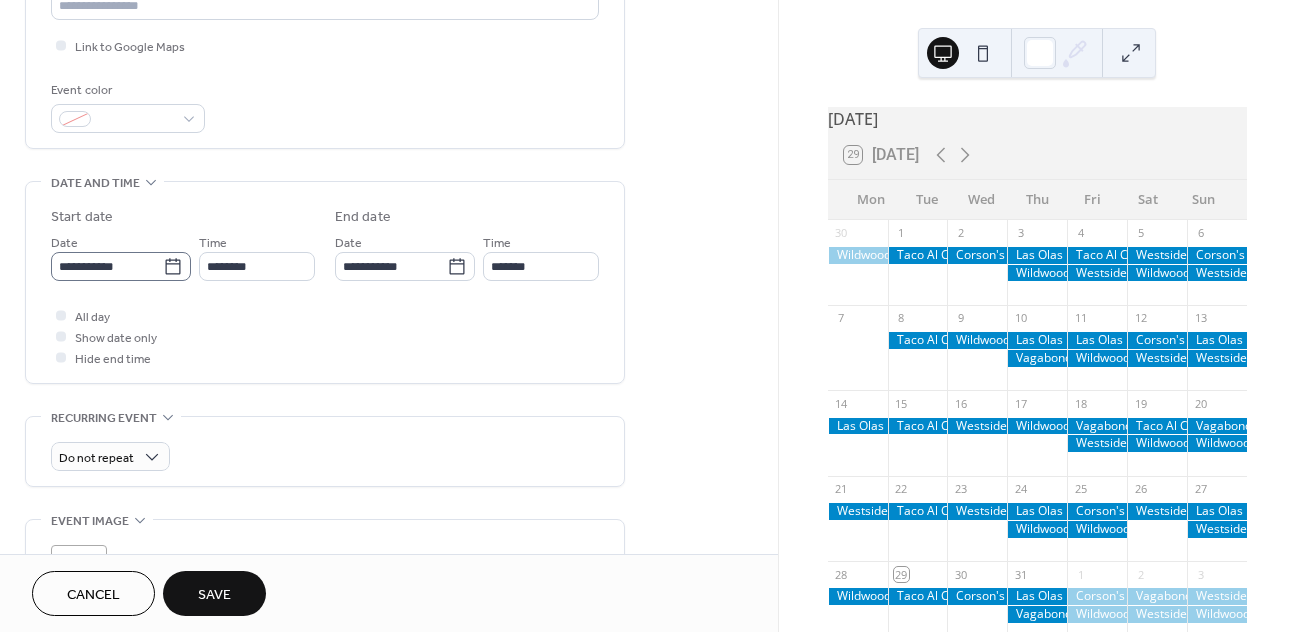 type on "**********" 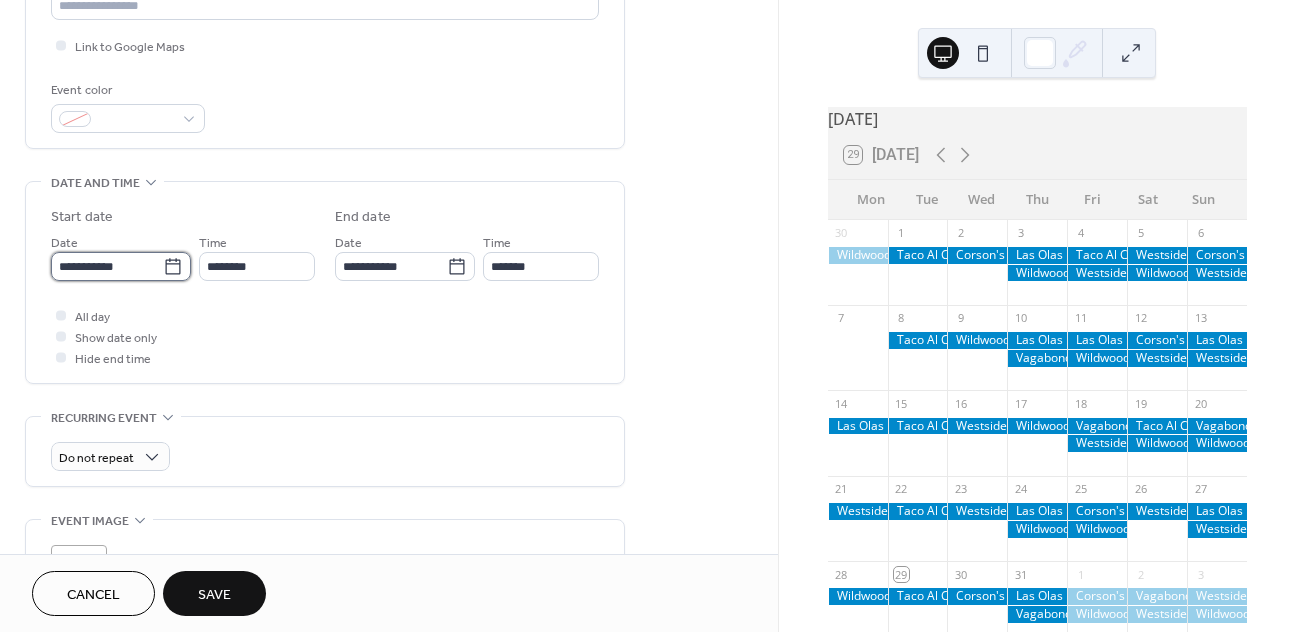 click on "**********" at bounding box center (107, 266) 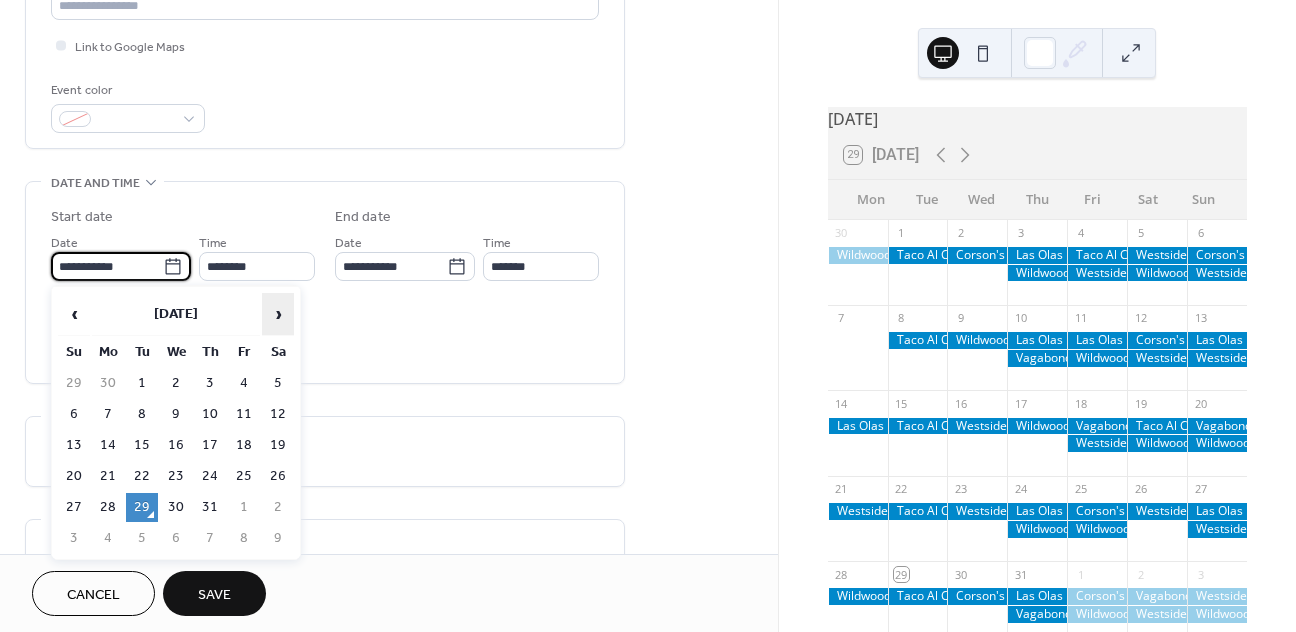 click on "›" at bounding box center [278, 314] 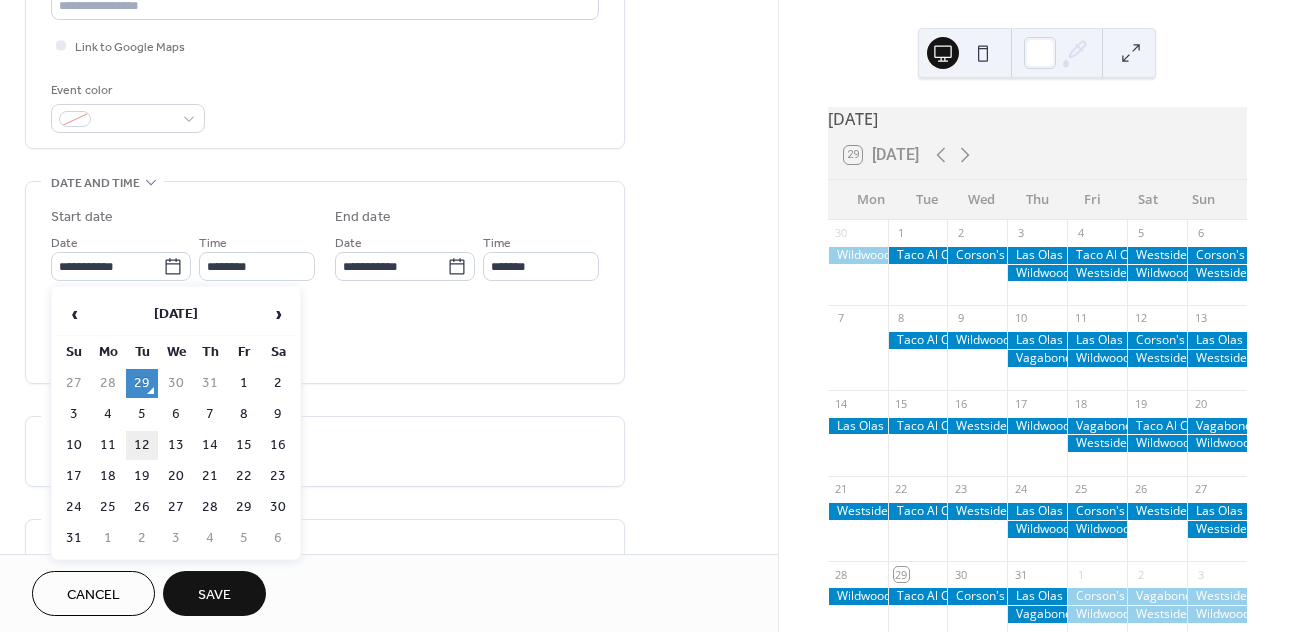 click on "12" at bounding box center [142, 445] 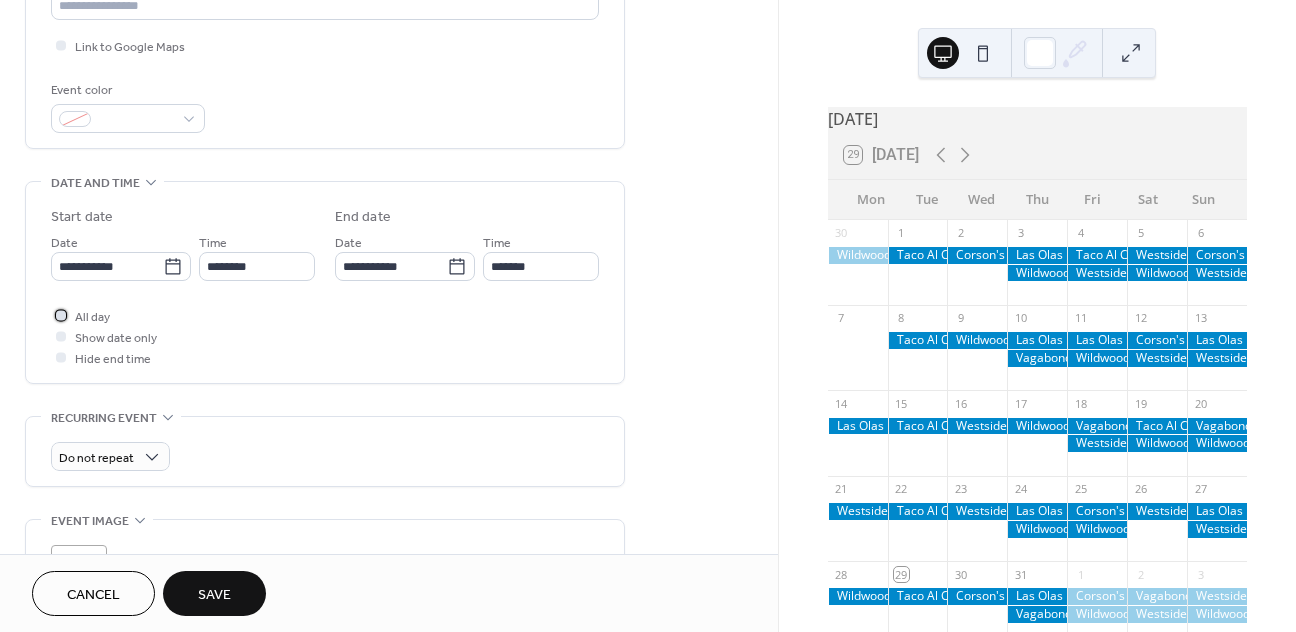 click on "All day" at bounding box center (92, 317) 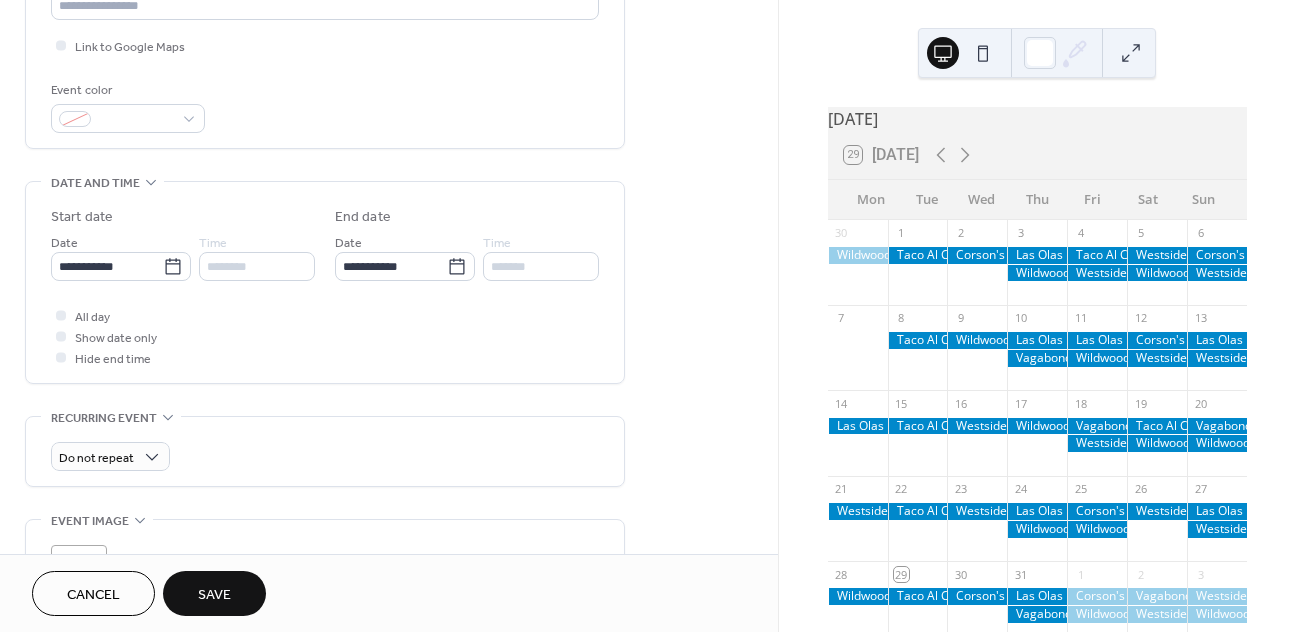 click on "Save" at bounding box center [214, 595] 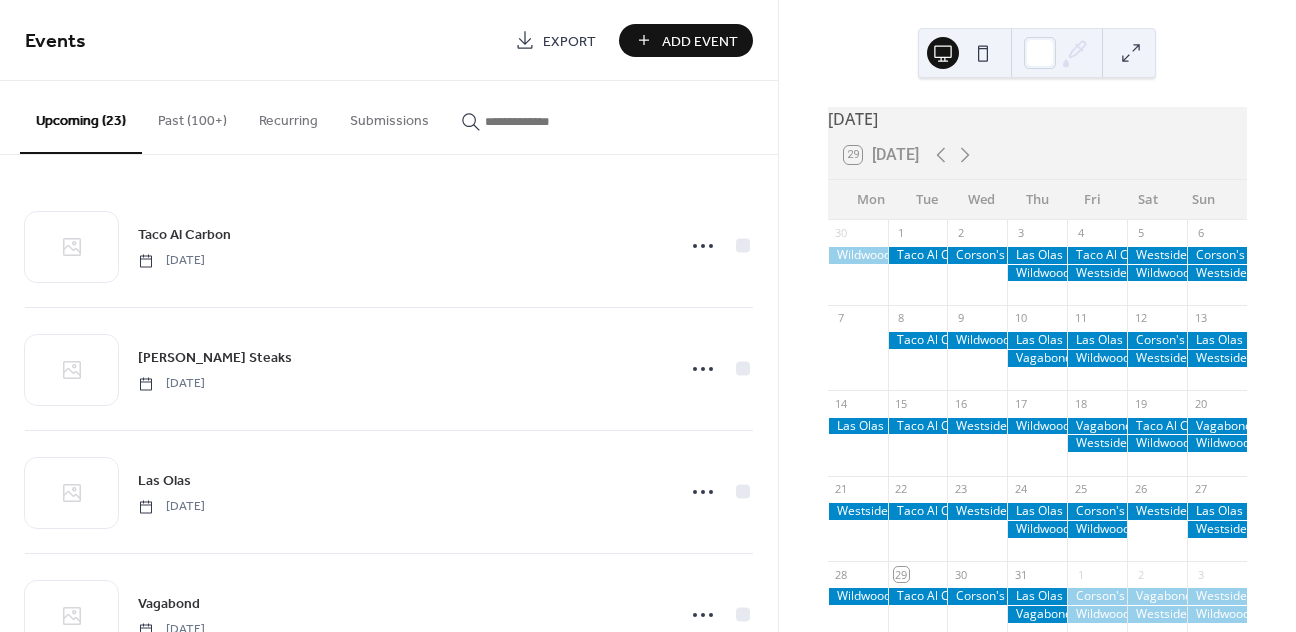 click on "Add Event" at bounding box center [700, 41] 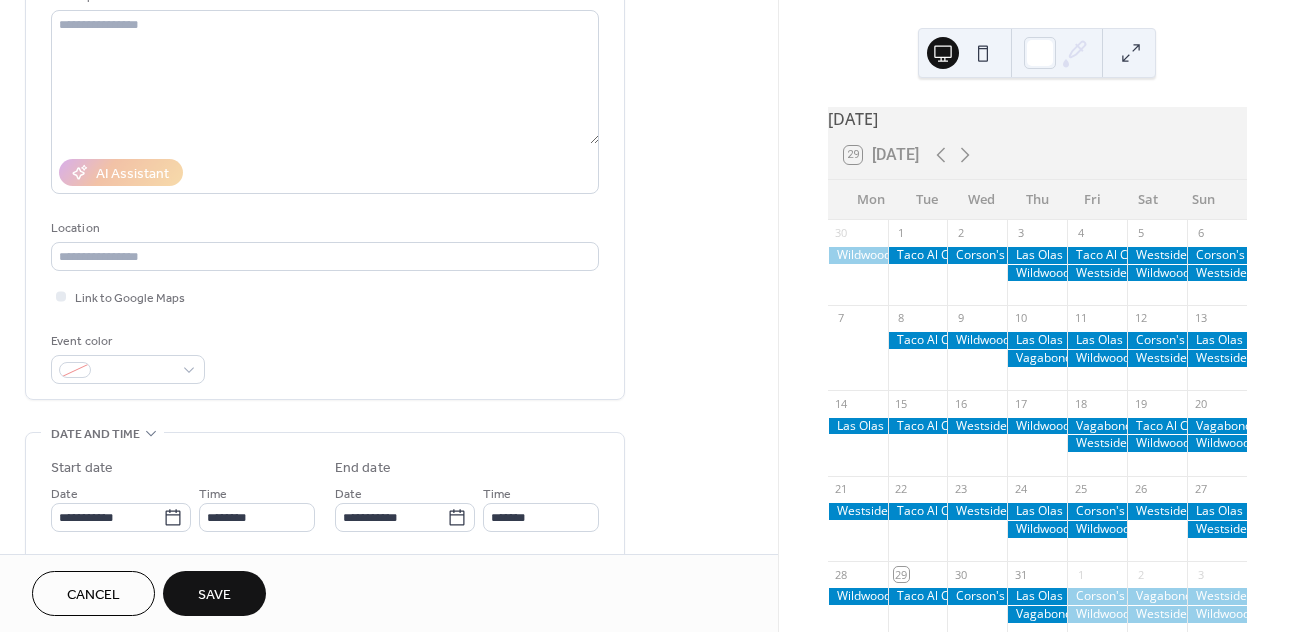 scroll, scrollTop: 227, scrollLeft: 0, axis: vertical 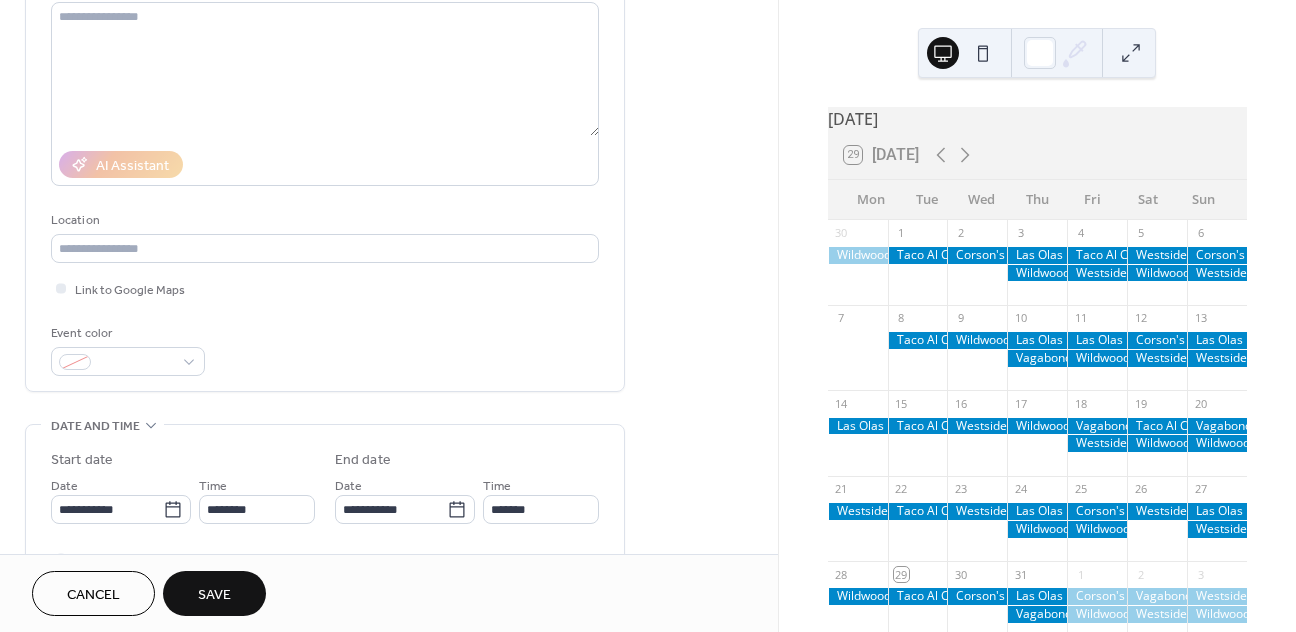 type on "**********" 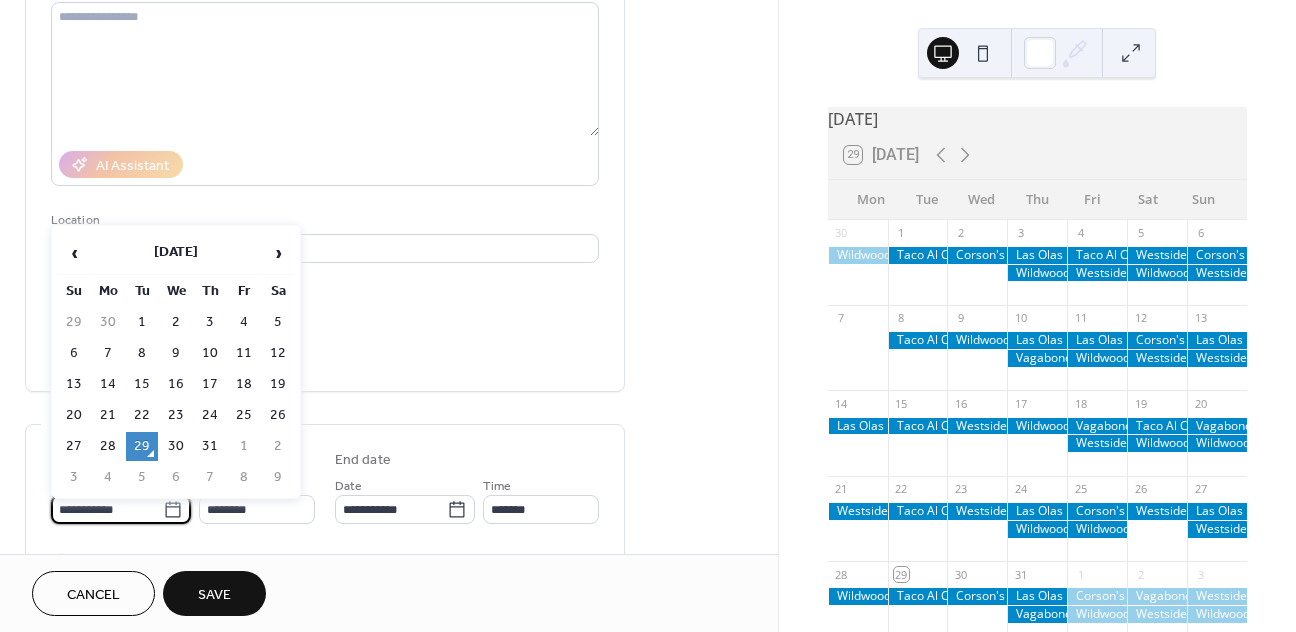 click on "**********" at bounding box center [107, 509] 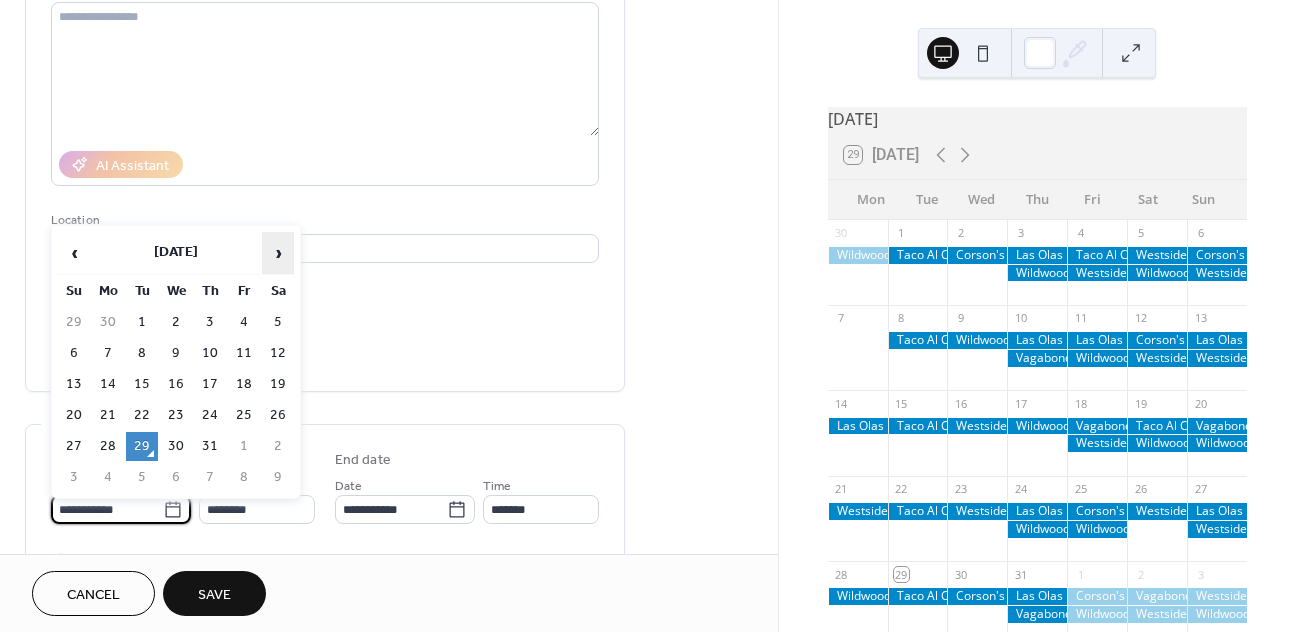 click on "›" at bounding box center (278, 253) 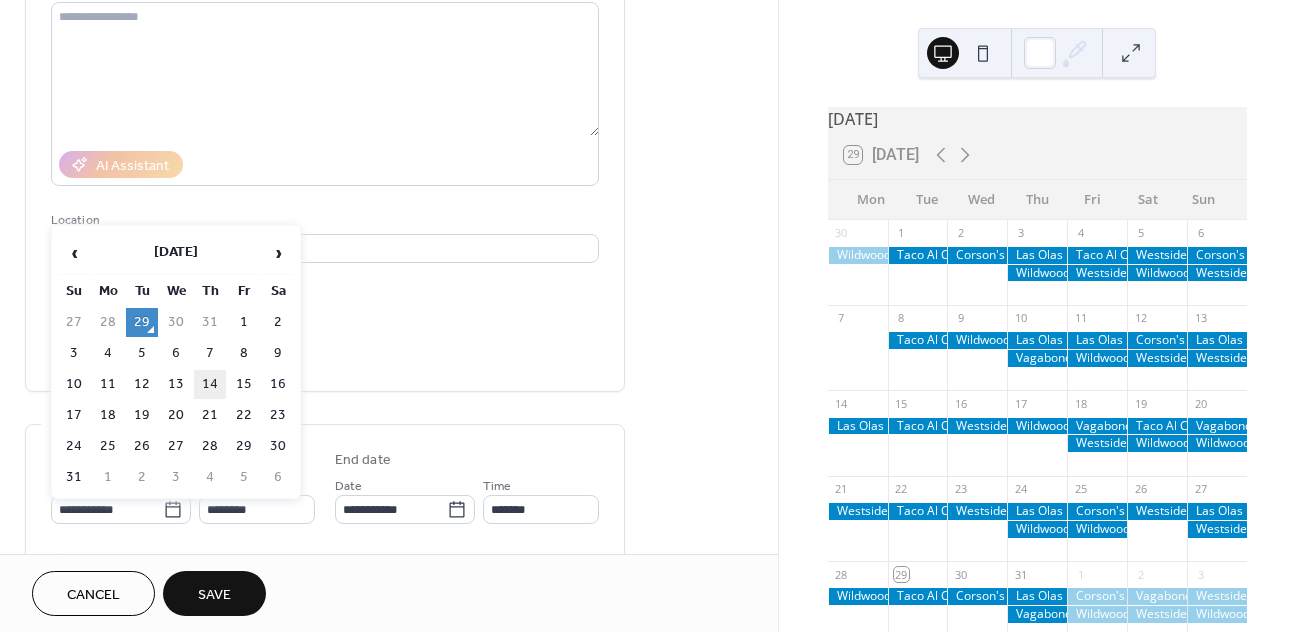 click on "14" at bounding box center [210, 384] 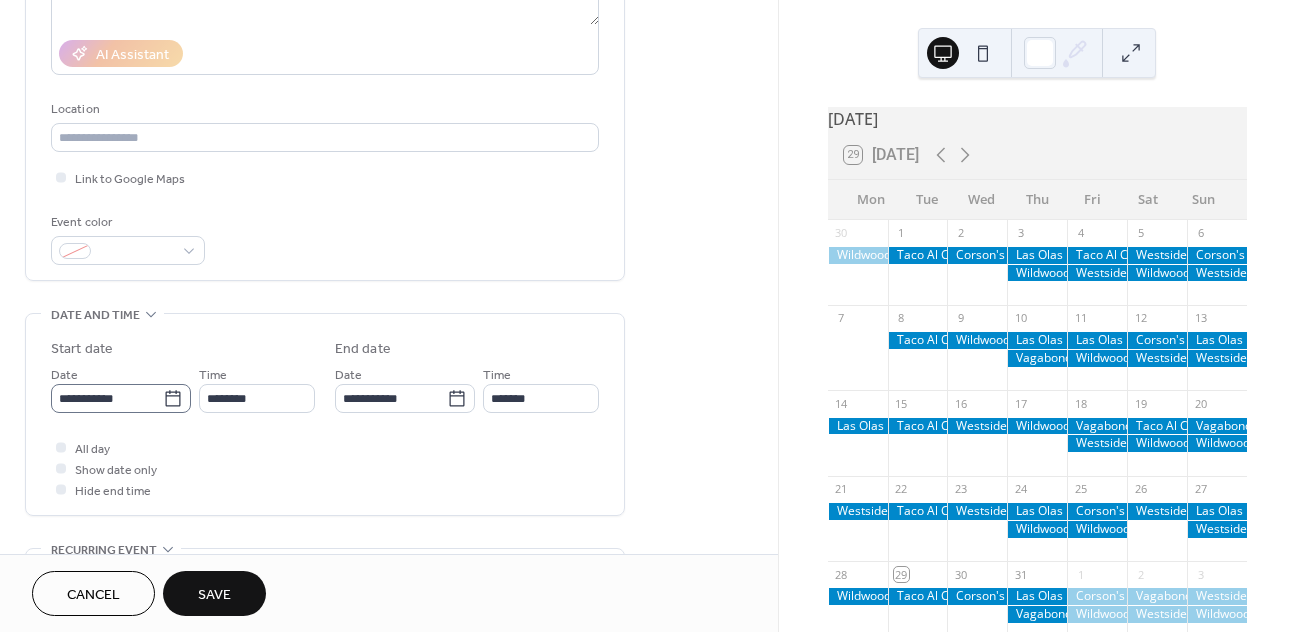 scroll, scrollTop: 347, scrollLeft: 0, axis: vertical 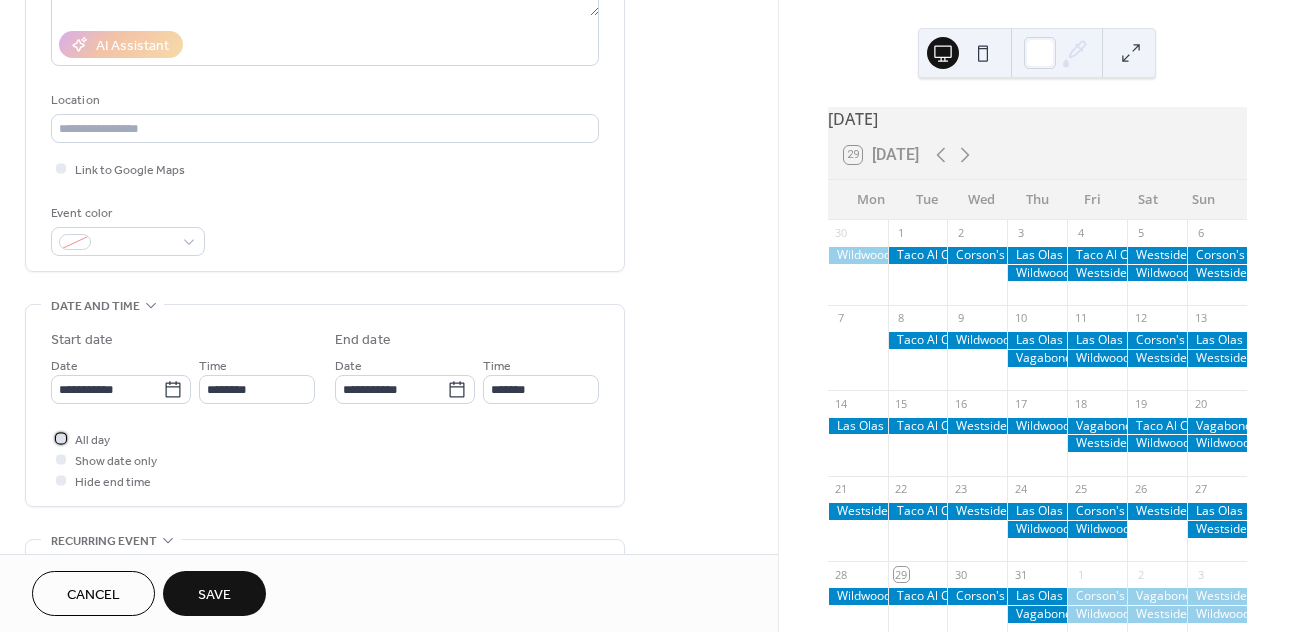 click on "All day" at bounding box center (92, 440) 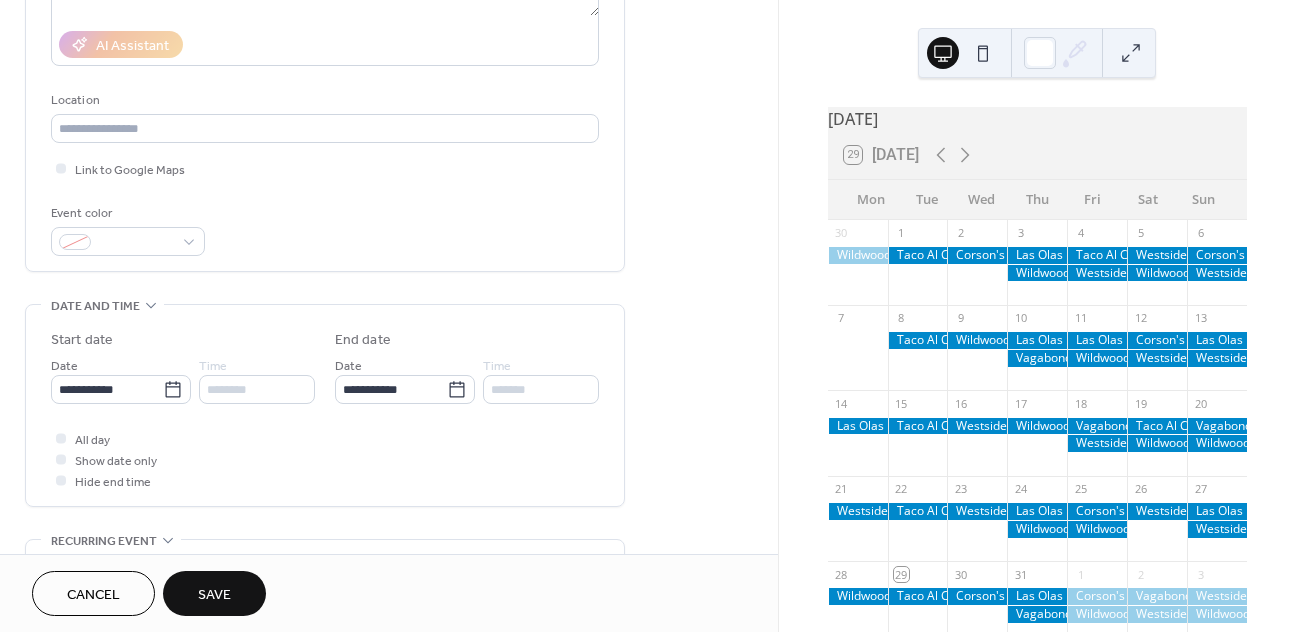 click on "Save" at bounding box center (214, 595) 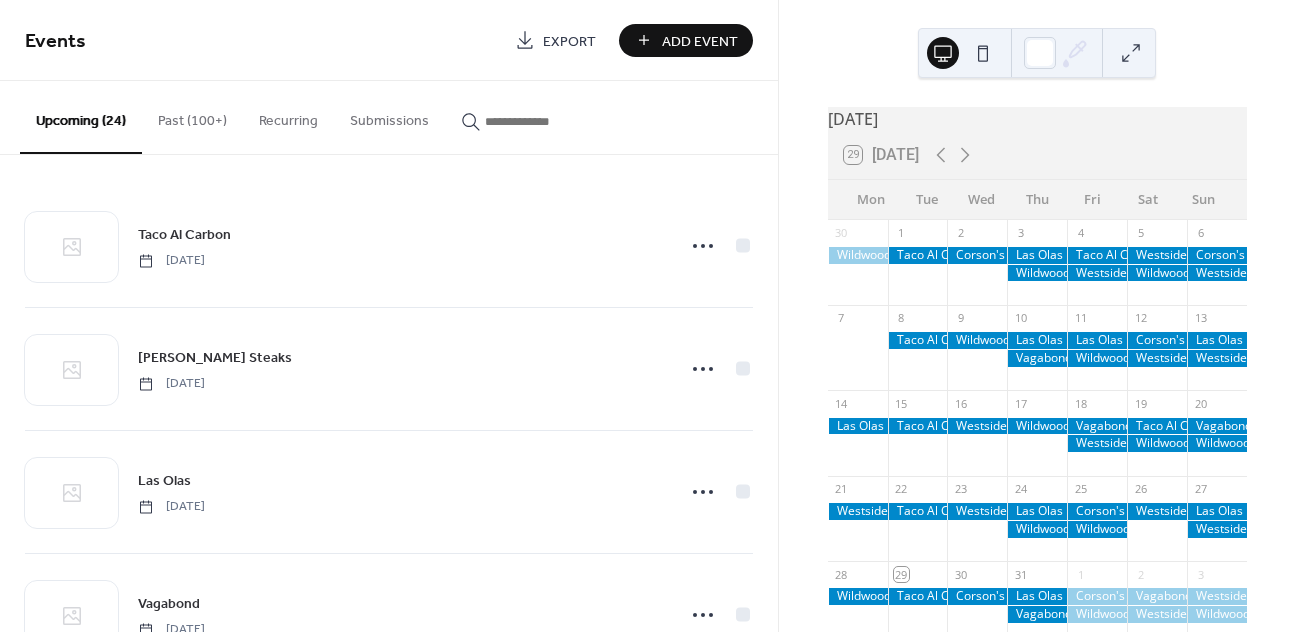 click on "Add Event" at bounding box center [700, 41] 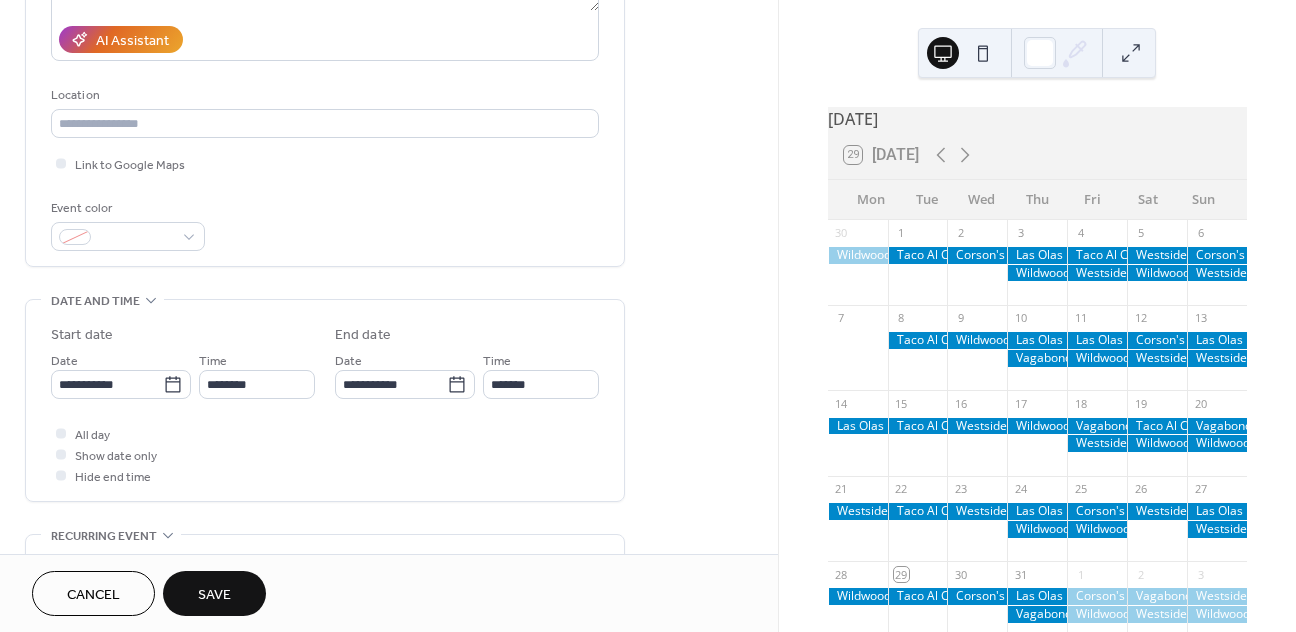 scroll, scrollTop: 414, scrollLeft: 0, axis: vertical 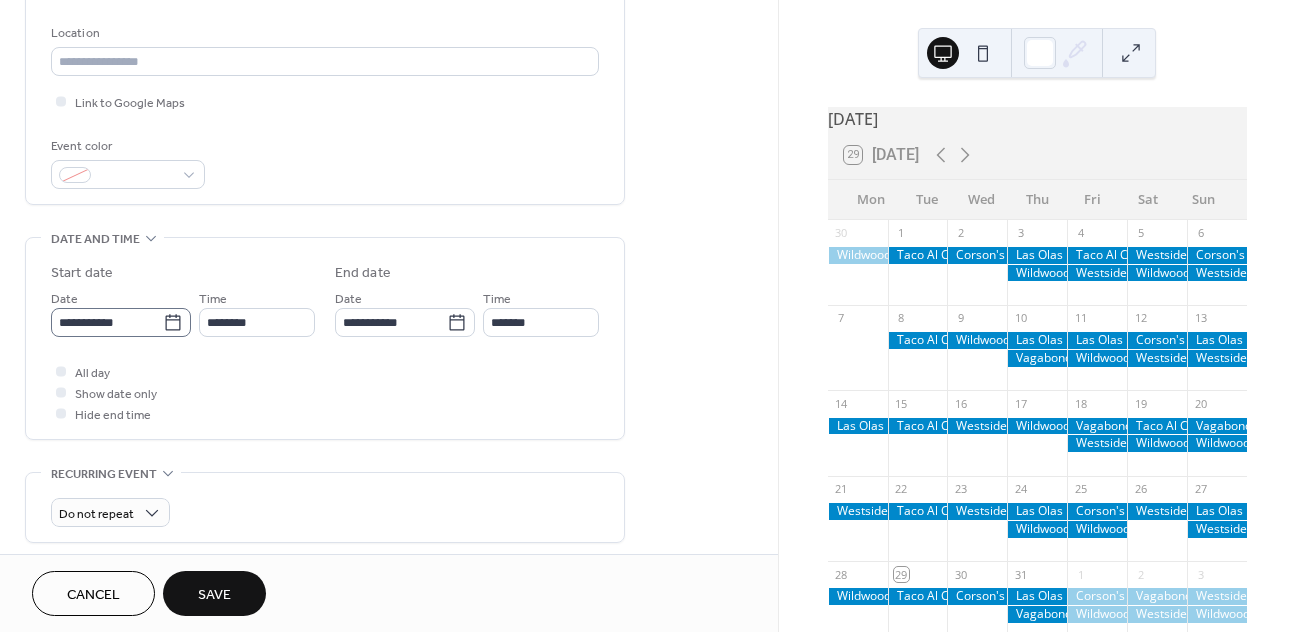 type on "**********" 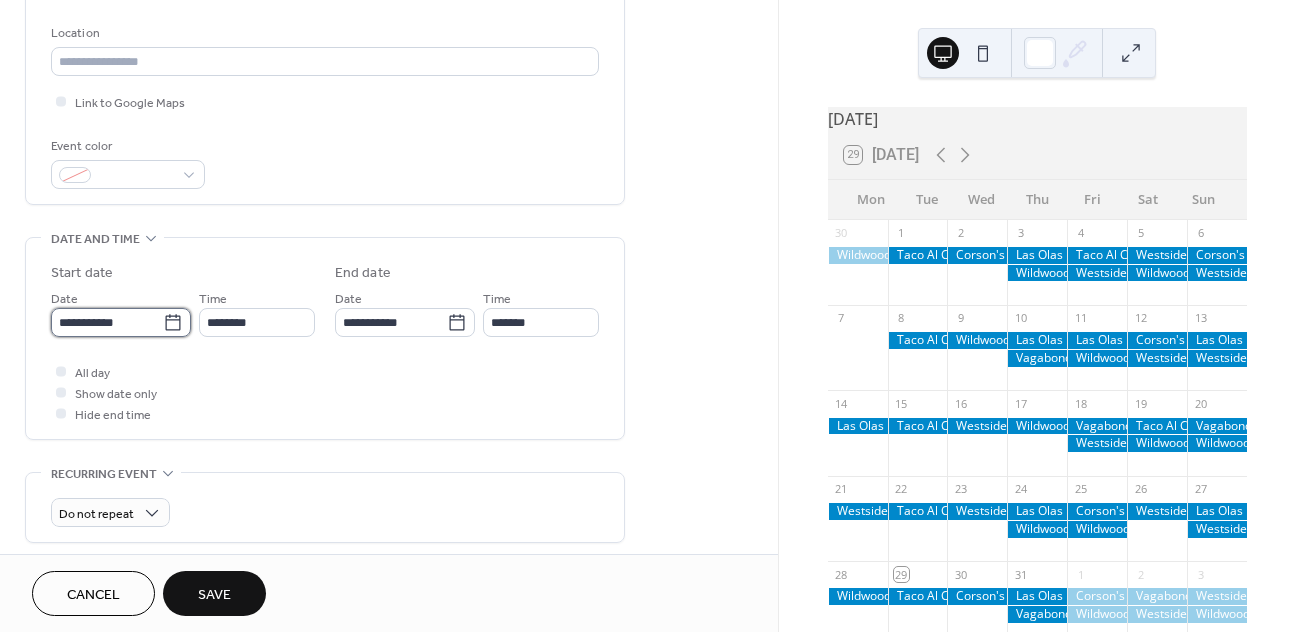 click on "**********" at bounding box center (107, 322) 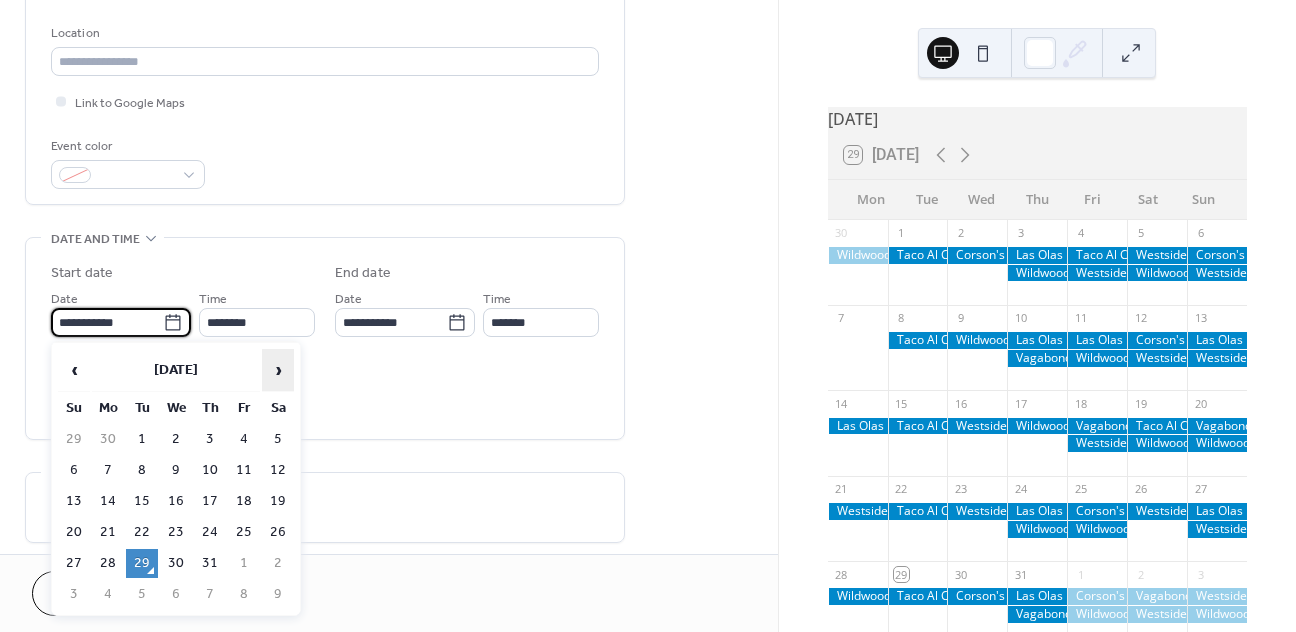 click on "›" at bounding box center [278, 370] 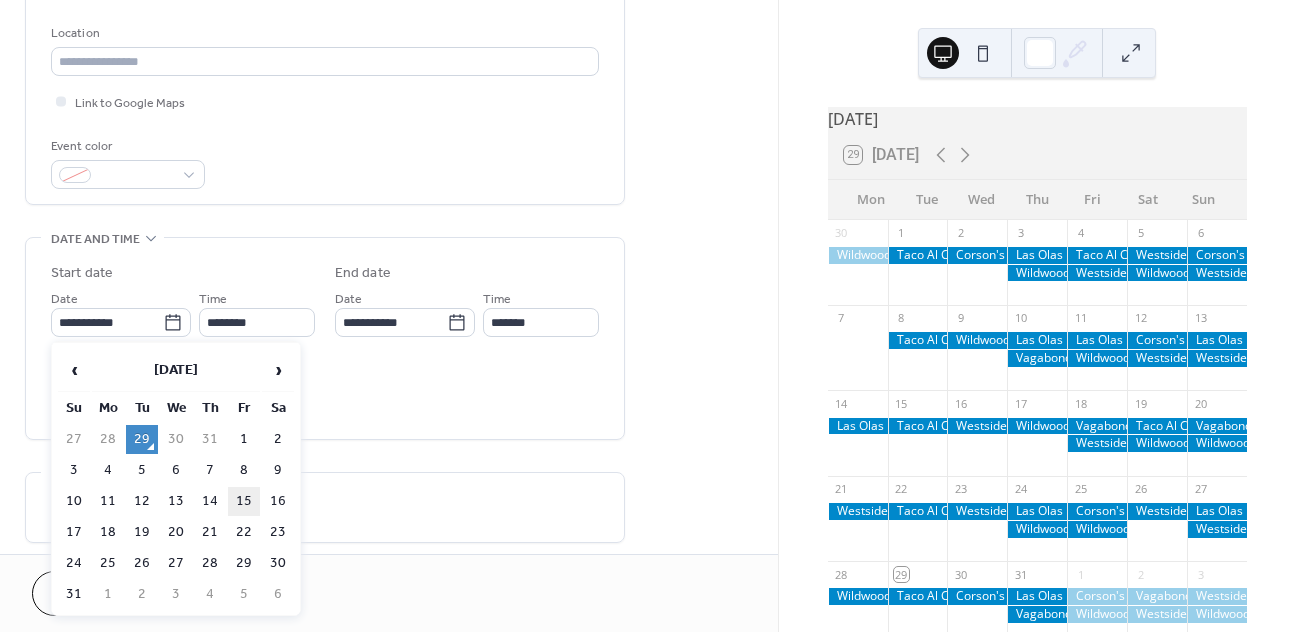 click on "15" at bounding box center (244, 501) 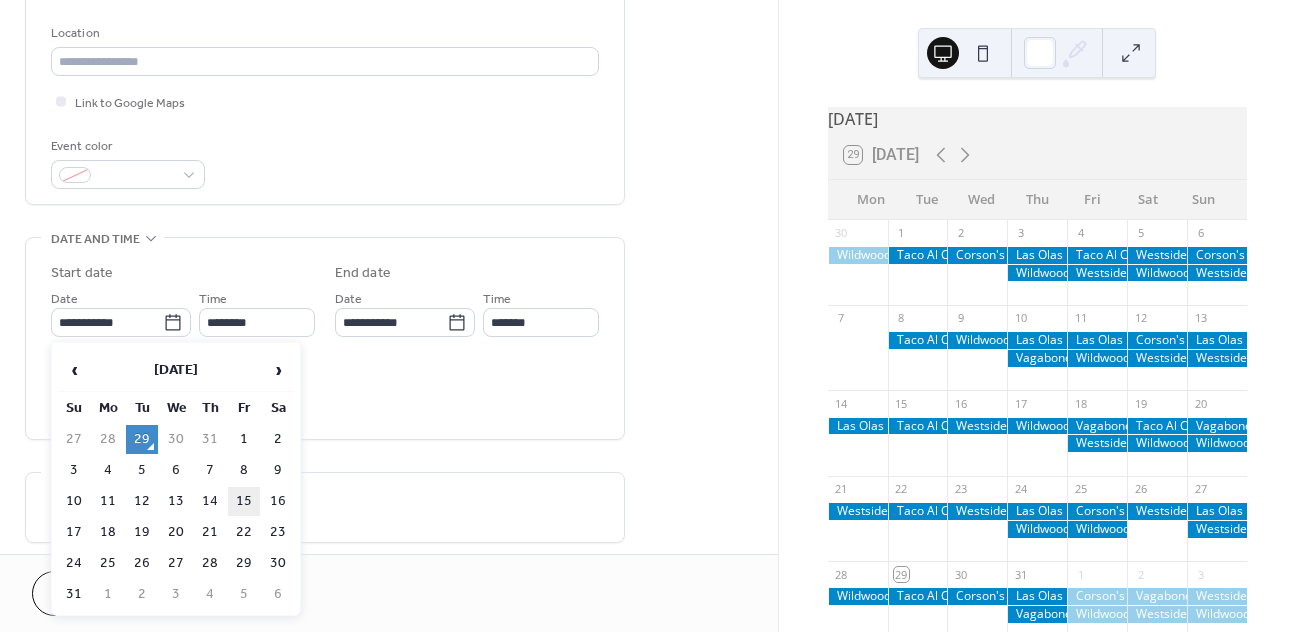 type on "**********" 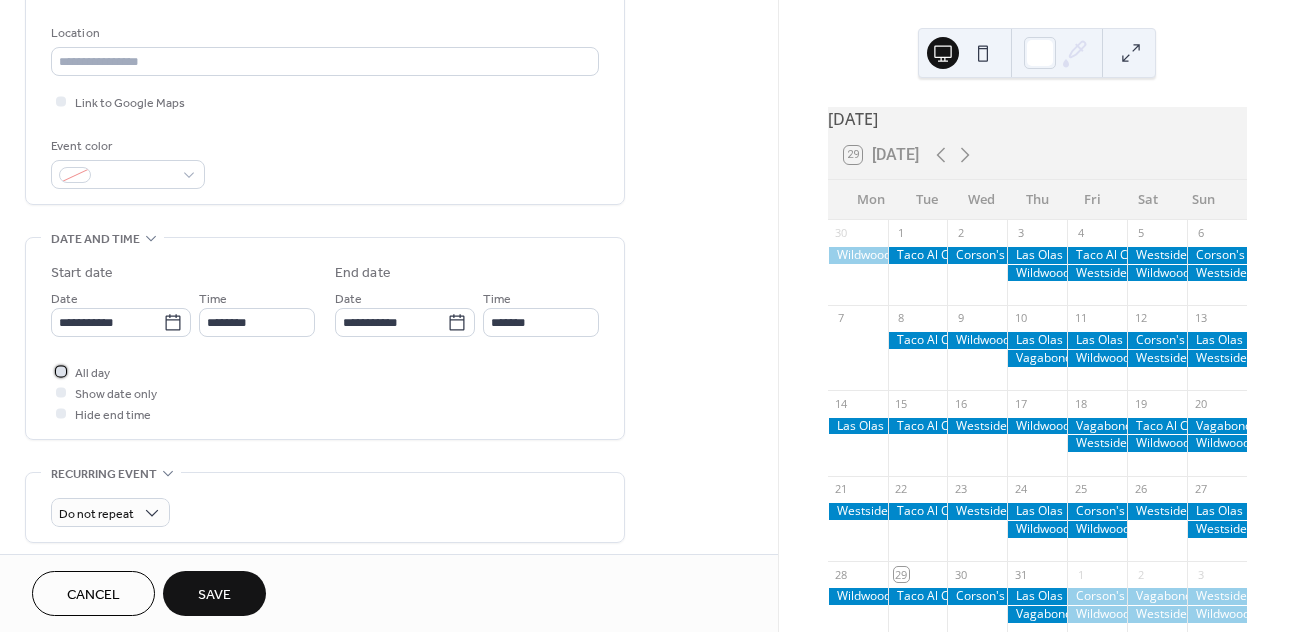 click on "All day" at bounding box center [92, 373] 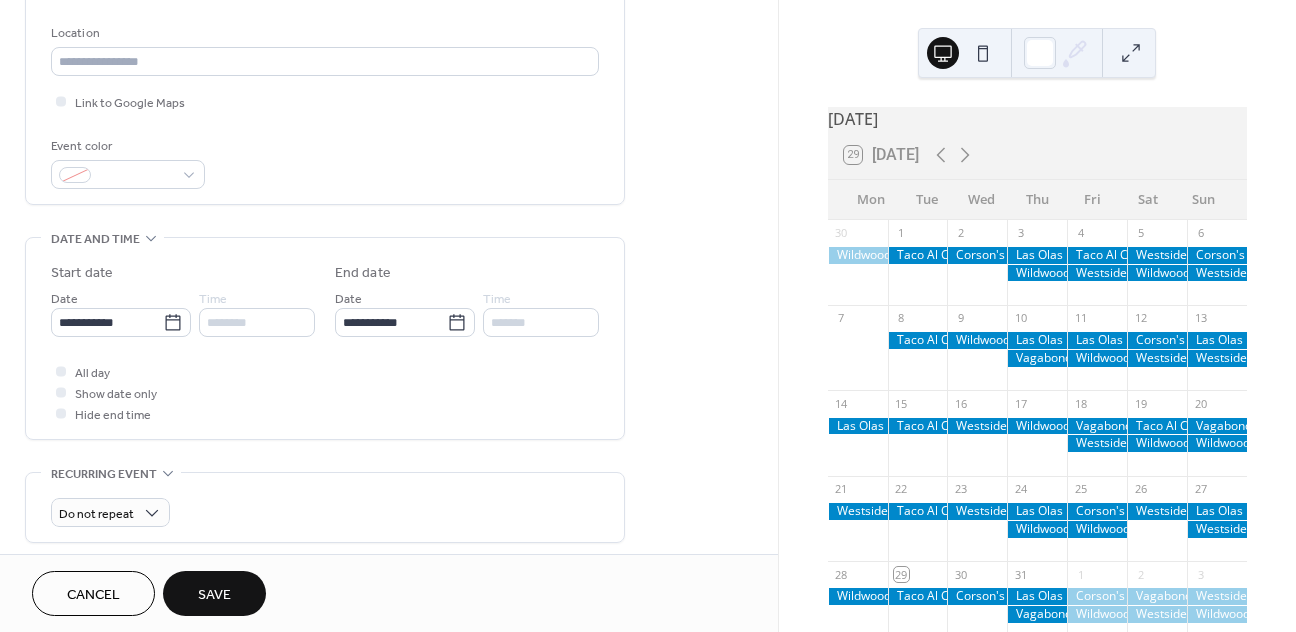 click on "Save" at bounding box center [214, 593] 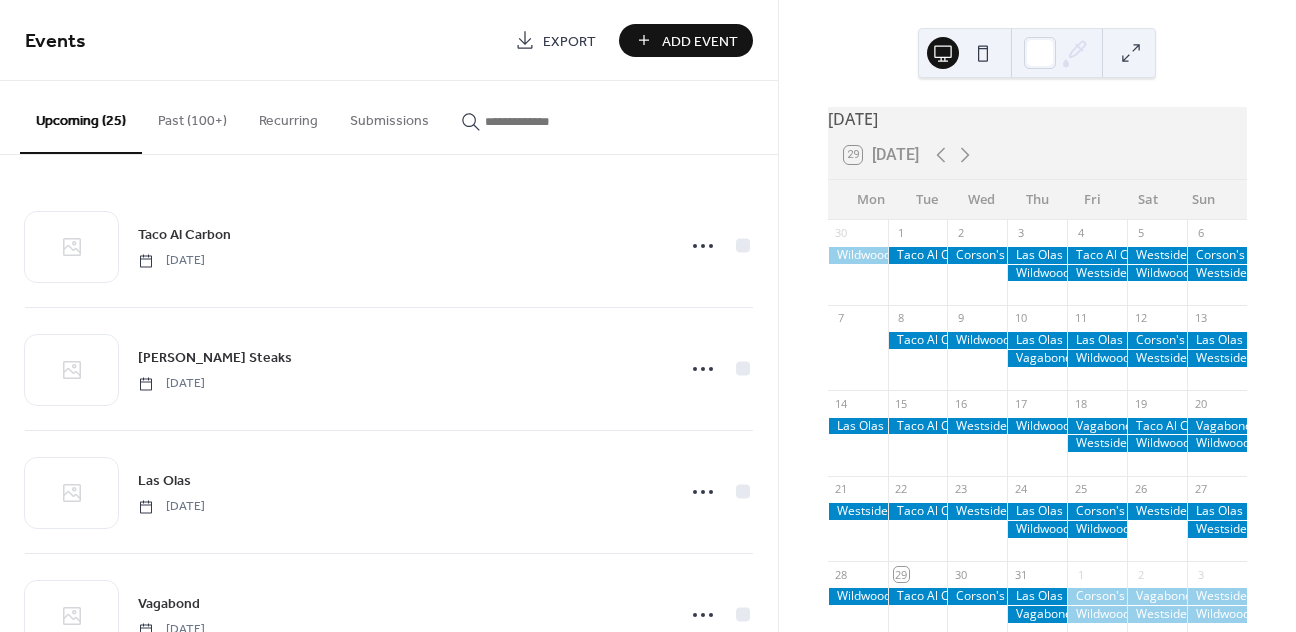 click on "Add Event" at bounding box center [700, 41] 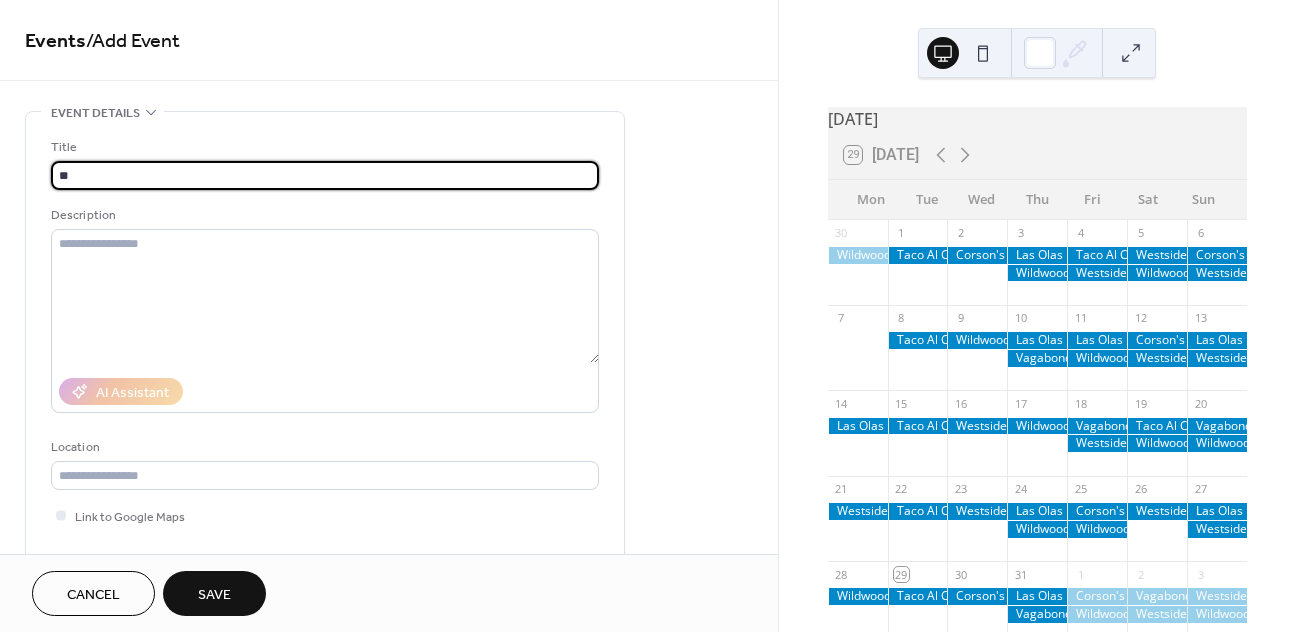type on "*" 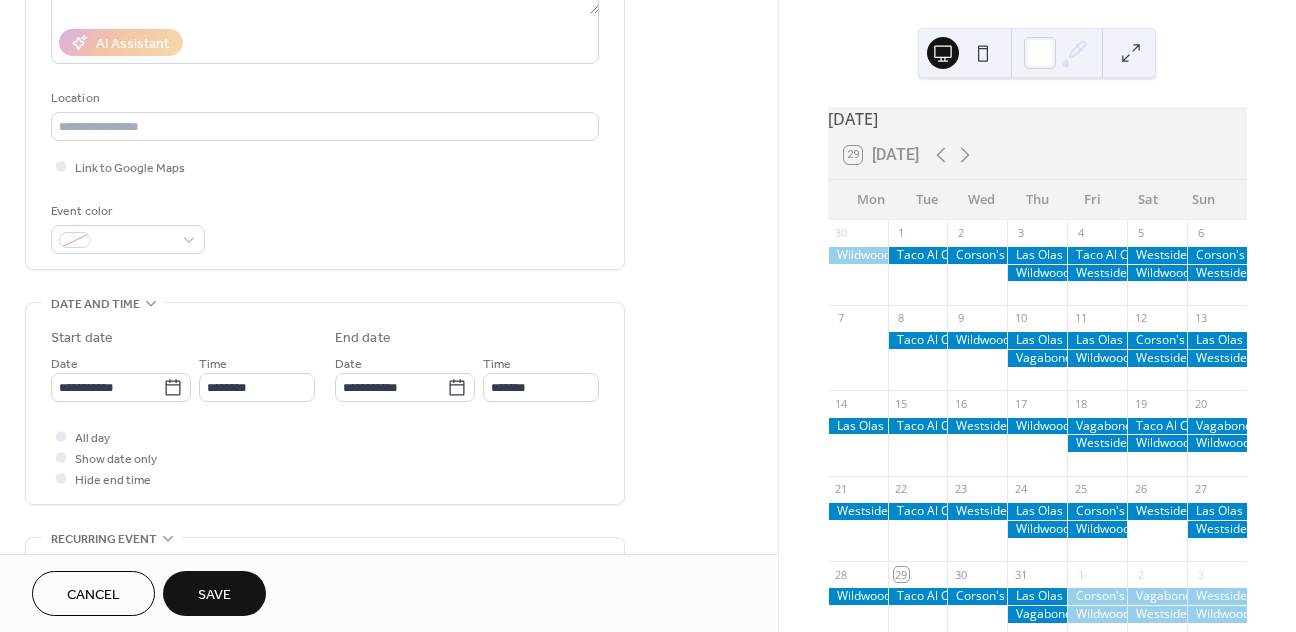 scroll, scrollTop: 373, scrollLeft: 0, axis: vertical 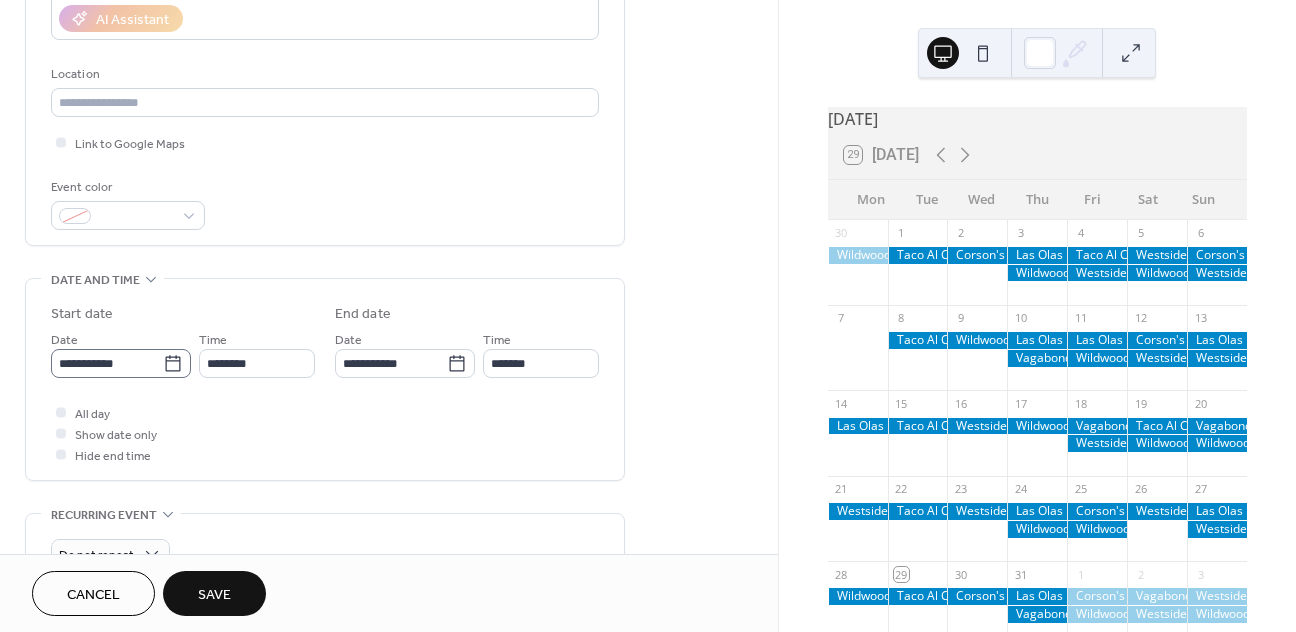 type on "********" 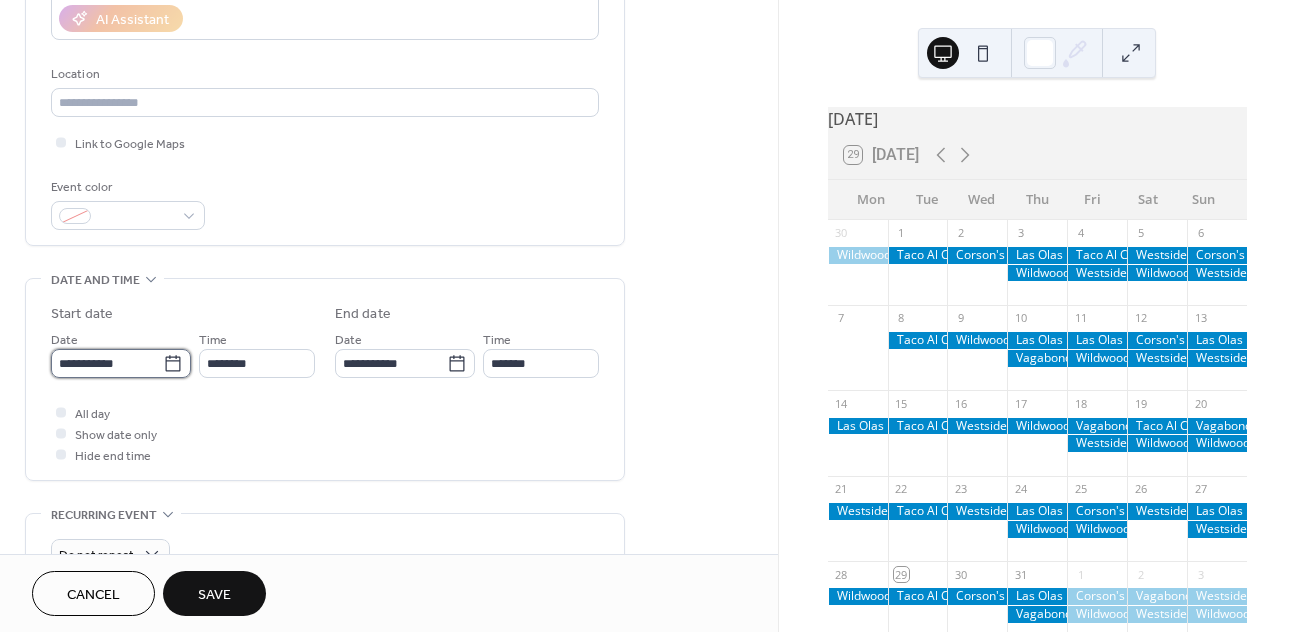 click on "**********" at bounding box center [107, 363] 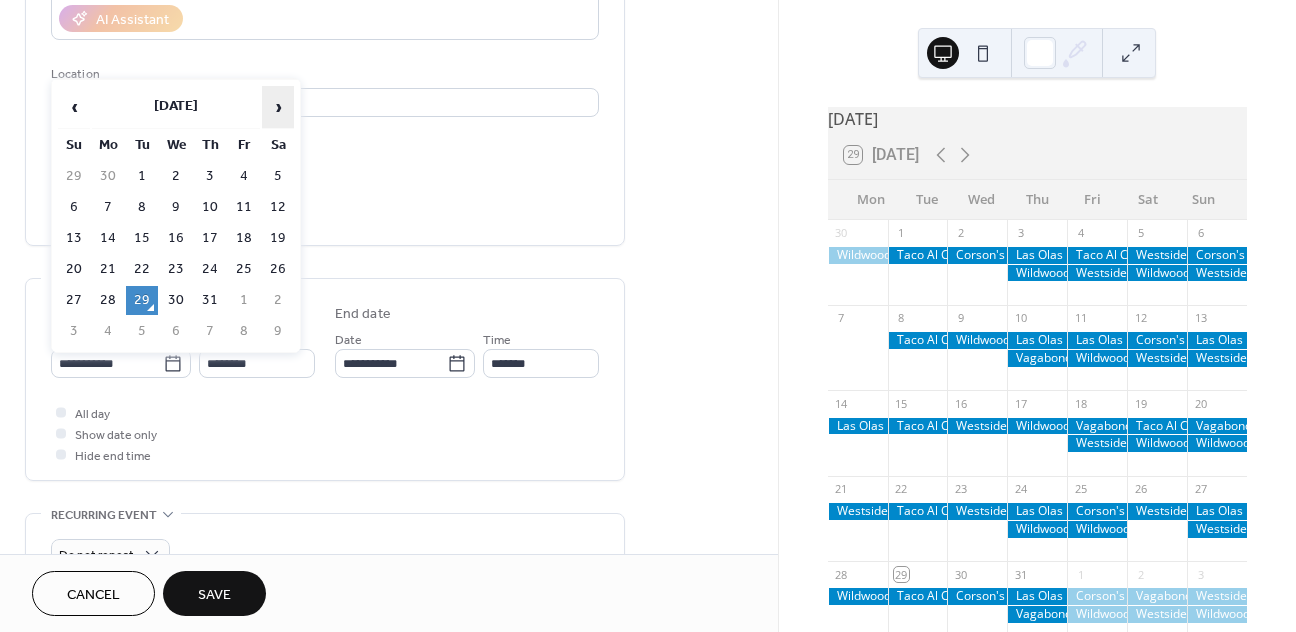 click on "›" at bounding box center (278, 107) 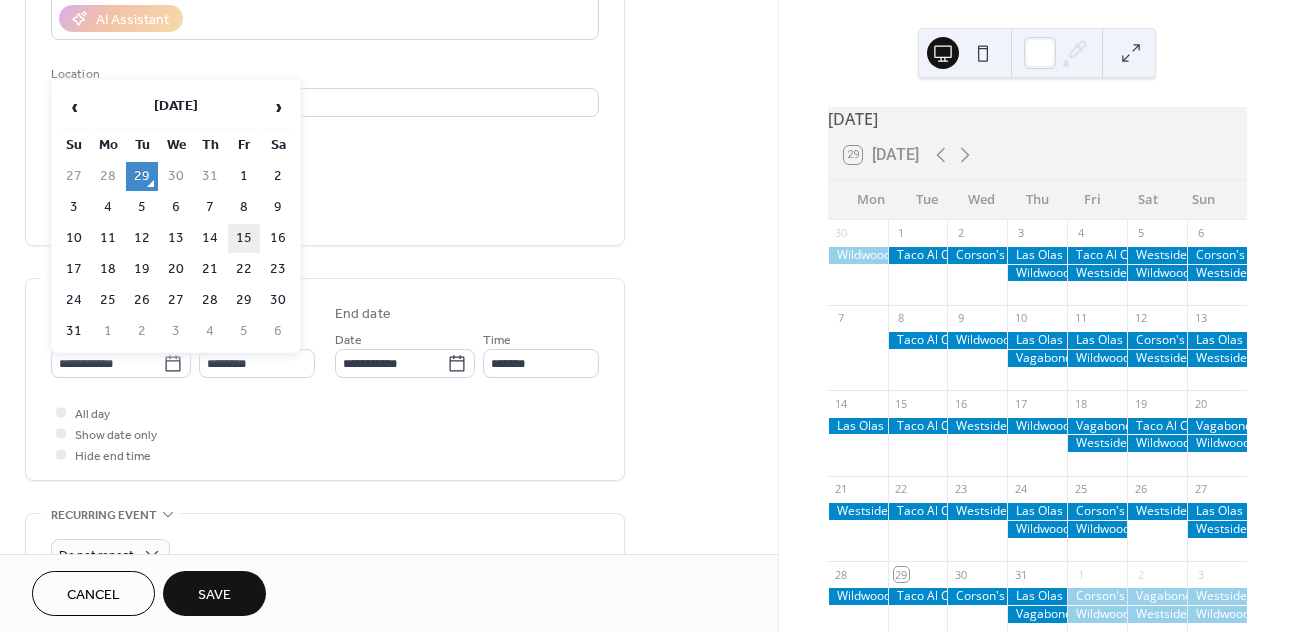click on "15" at bounding box center (244, 238) 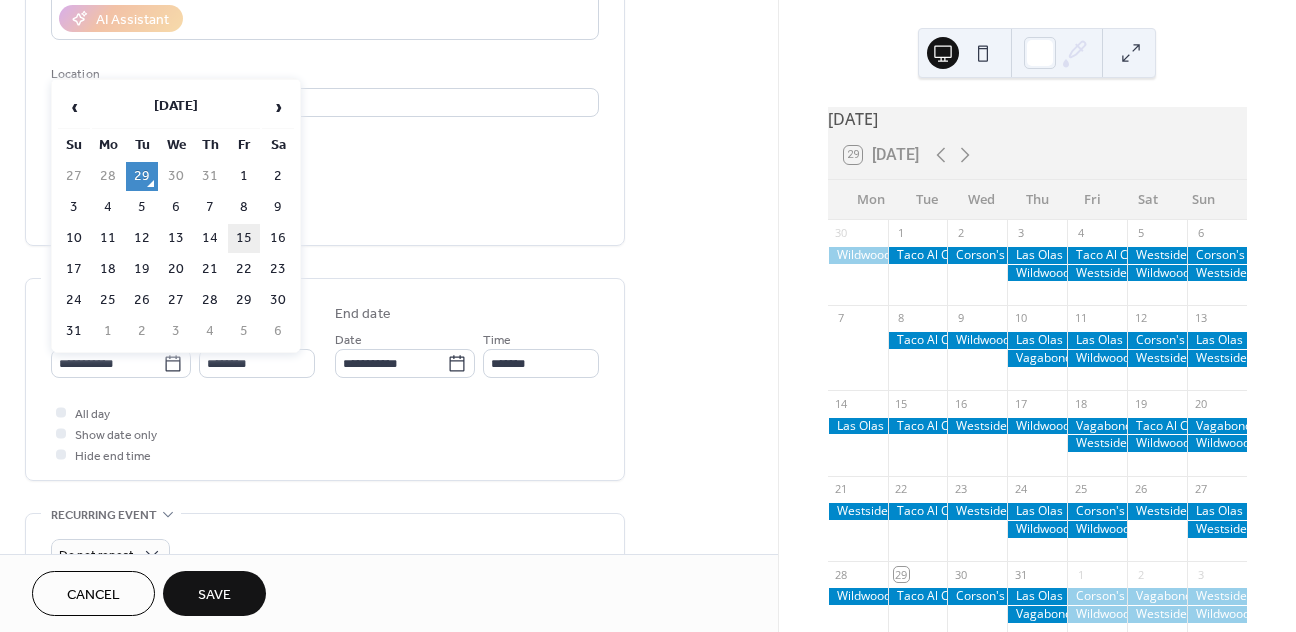 type on "**********" 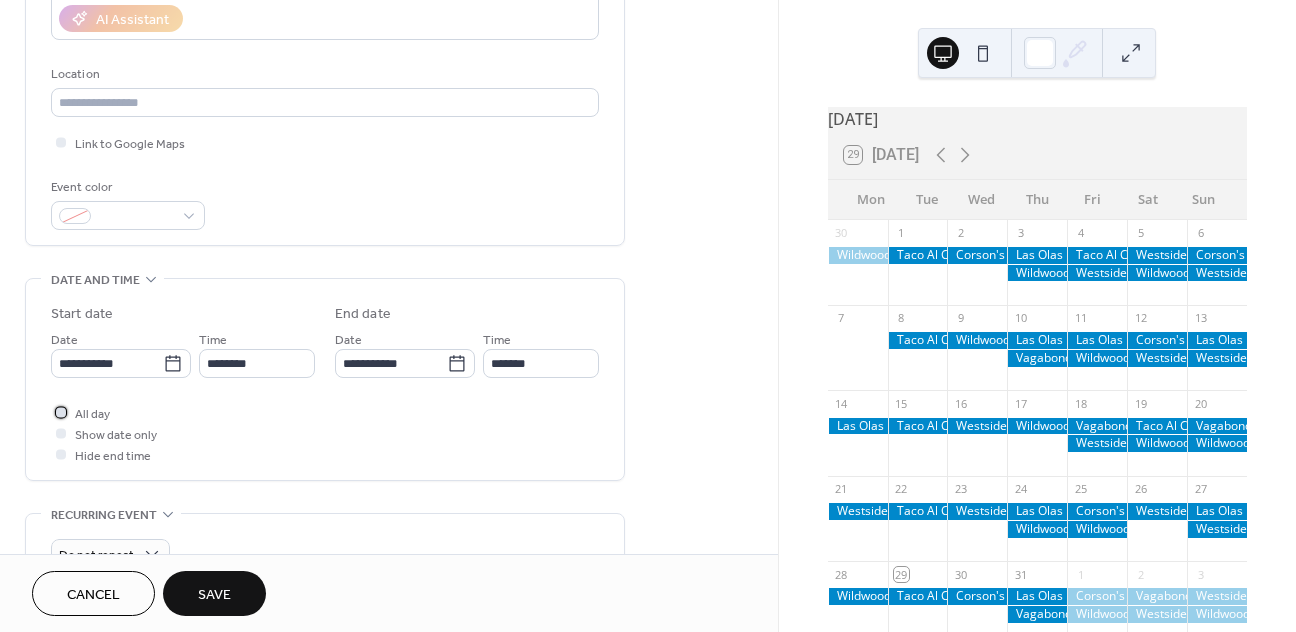 click on "All day" at bounding box center [92, 414] 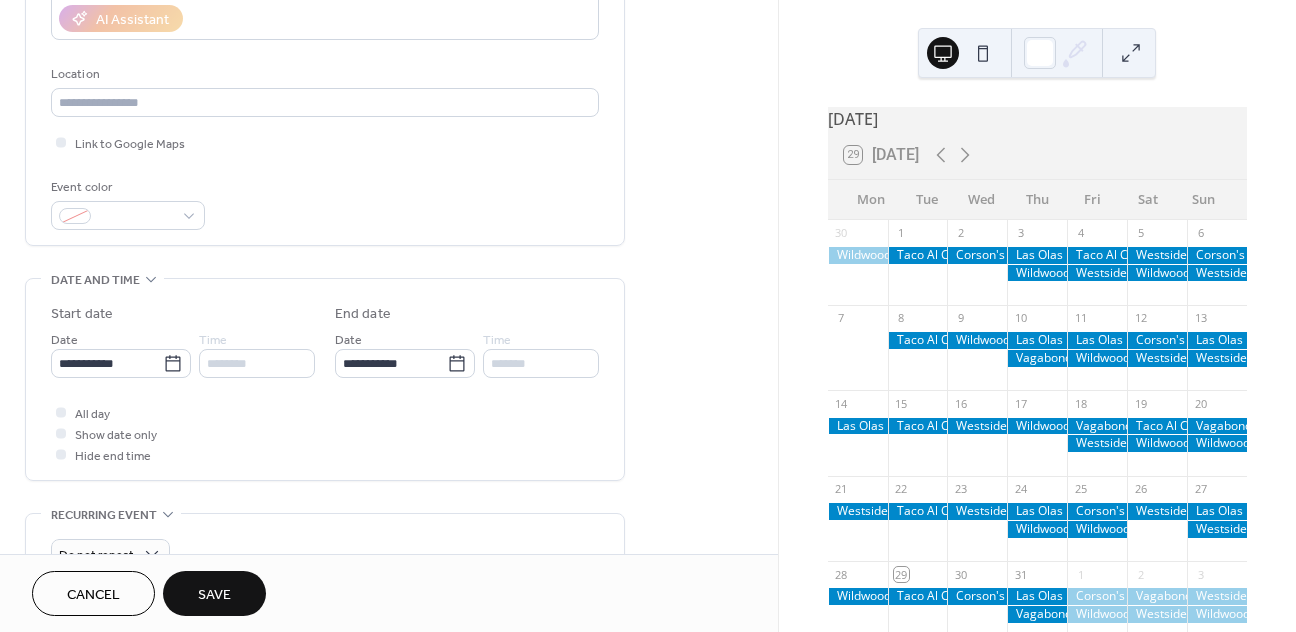 click on "Save" at bounding box center (214, 593) 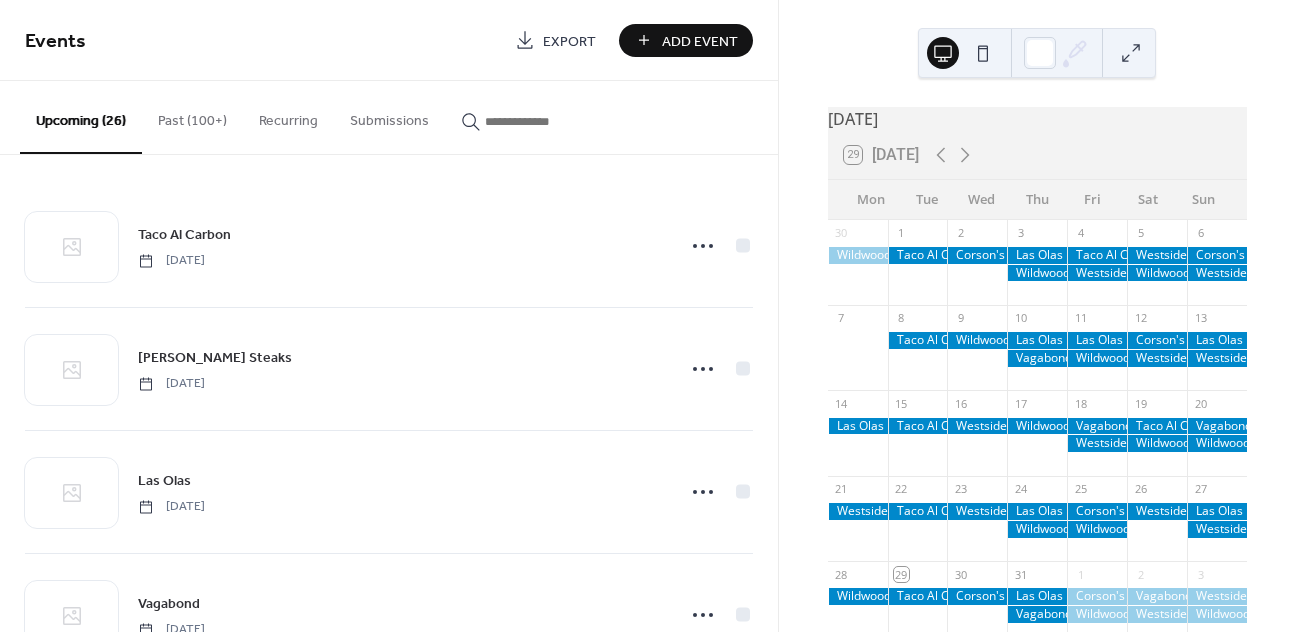 click on "Add Event" at bounding box center [686, 40] 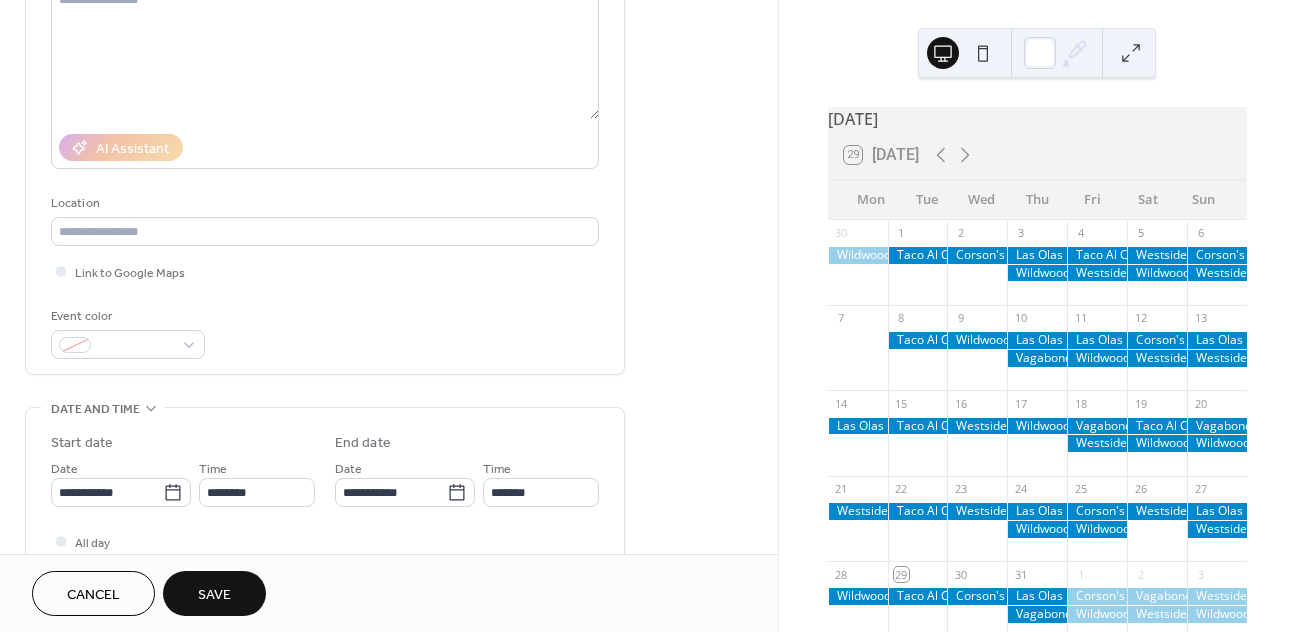 scroll, scrollTop: 276, scrollLeft: 0, axis: vertical 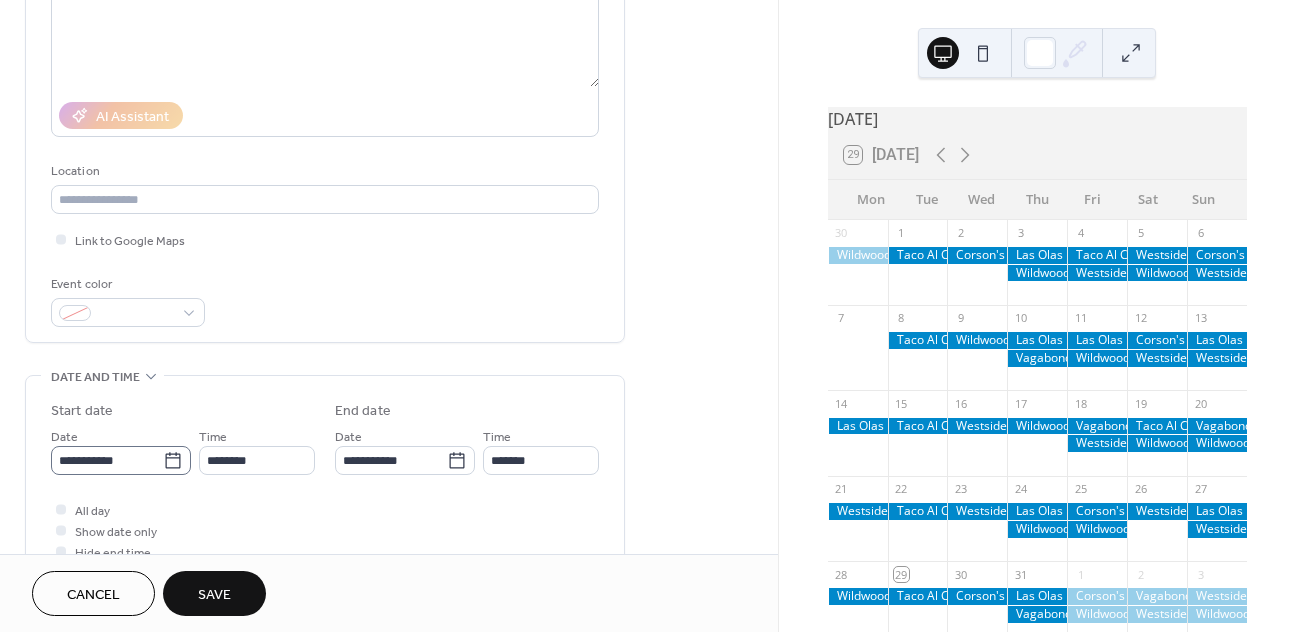 type on "**********" 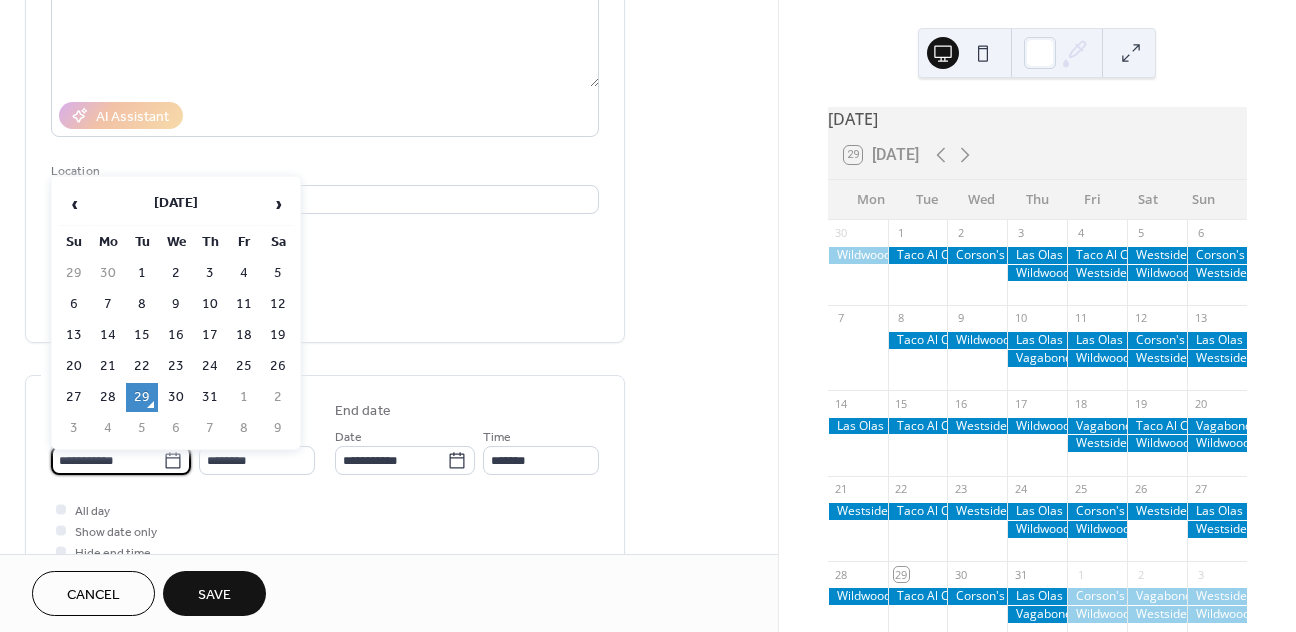 click on "**********" at bounding box center (107, 460) 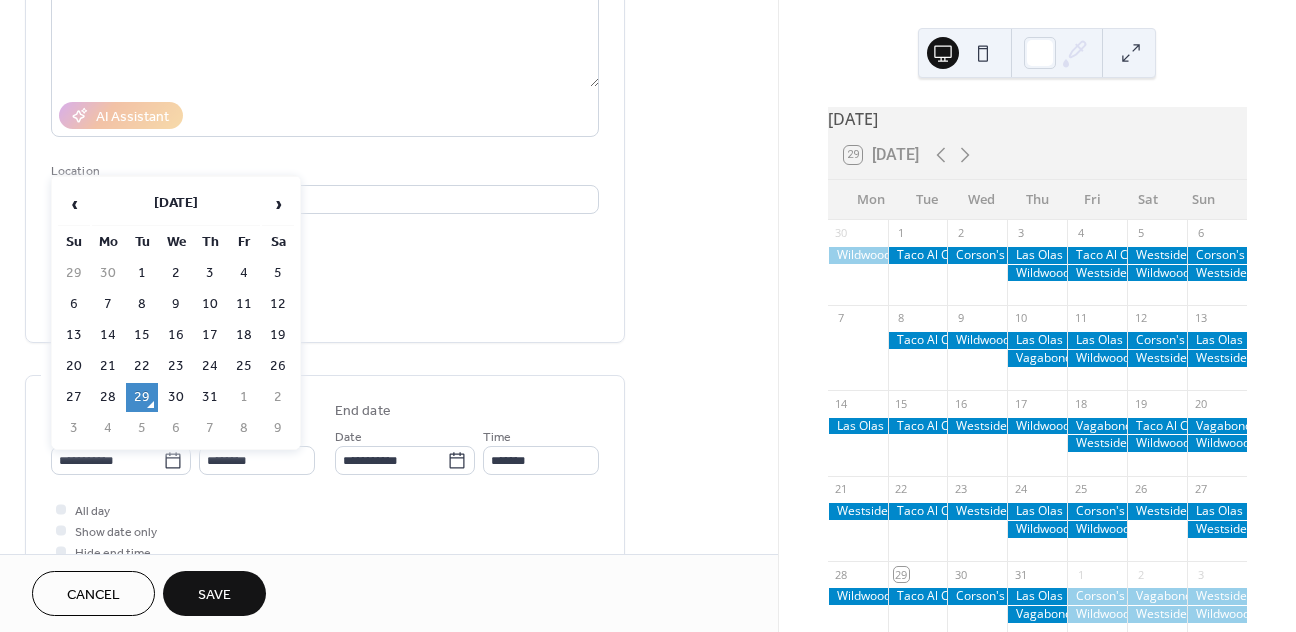 click on "‹ [DATE] › Su Mo Tu We Th Fr Sa 29 30 1 2 3 4 5 6 7 8 9 10 11 12 13 14 15 16 17 18 19 20 21 22 23 24 25 26 27 28 29 30 31 1 2 3 4 5 6 7 8 9" at bounding box center [176, 313] 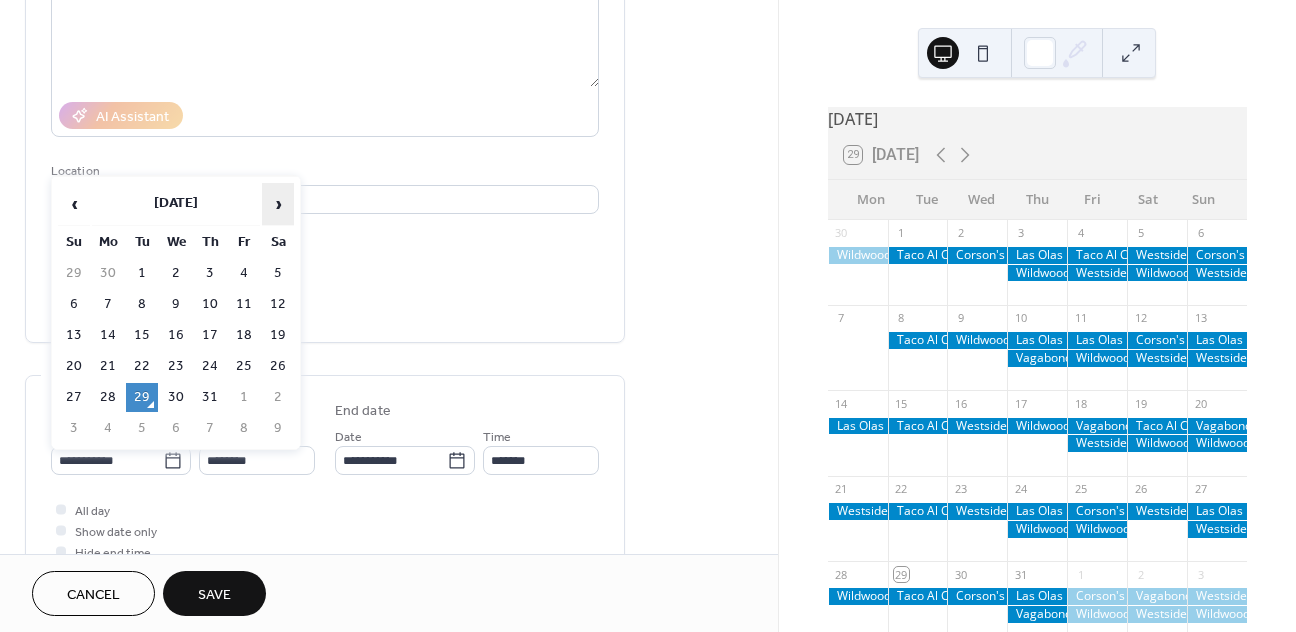 click on "›" at bounding box center [278, 204] 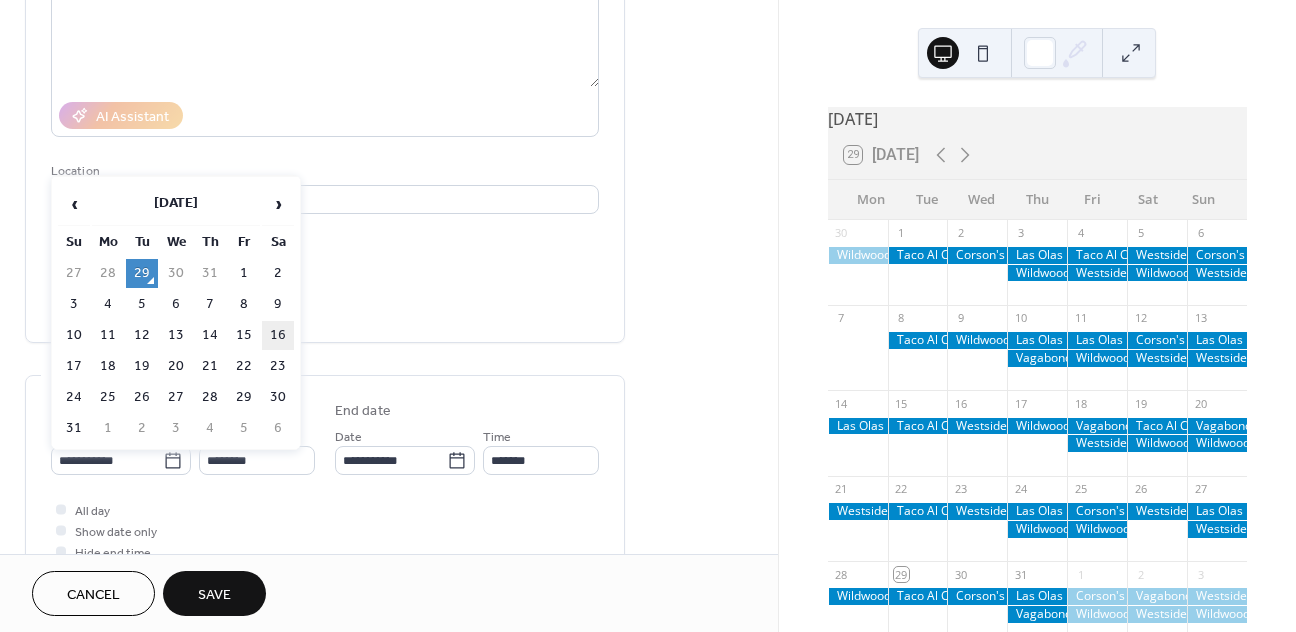 click on "16" at bounding box center (278, 335) 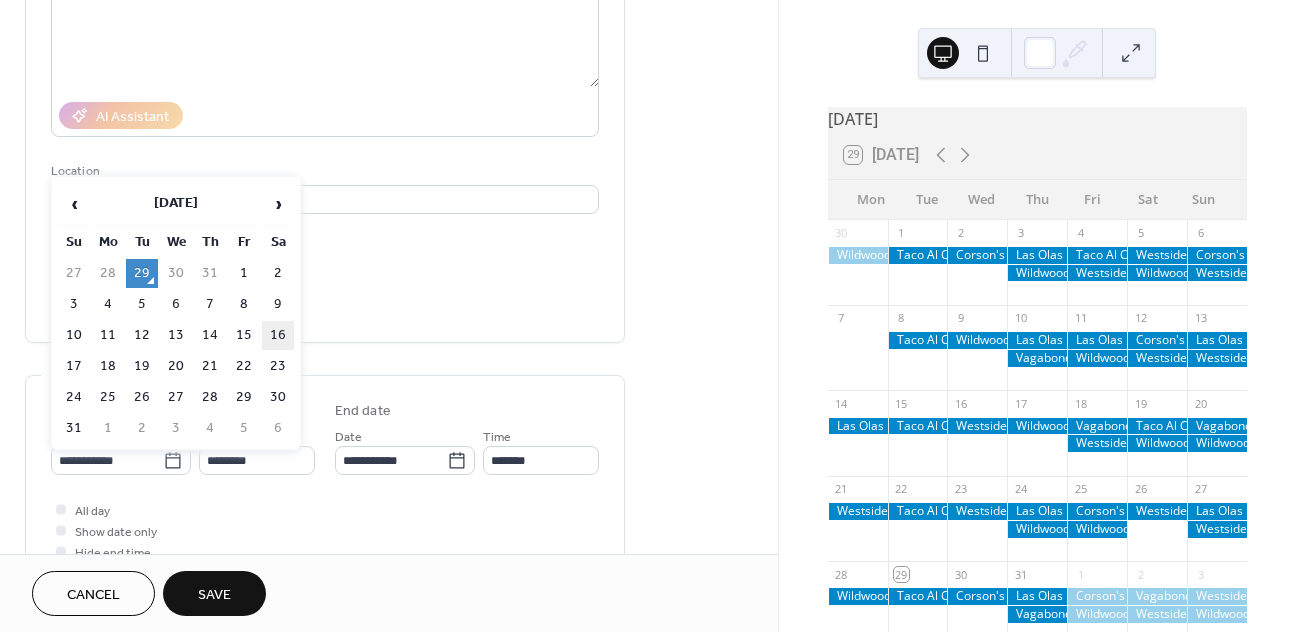 type on "**********" 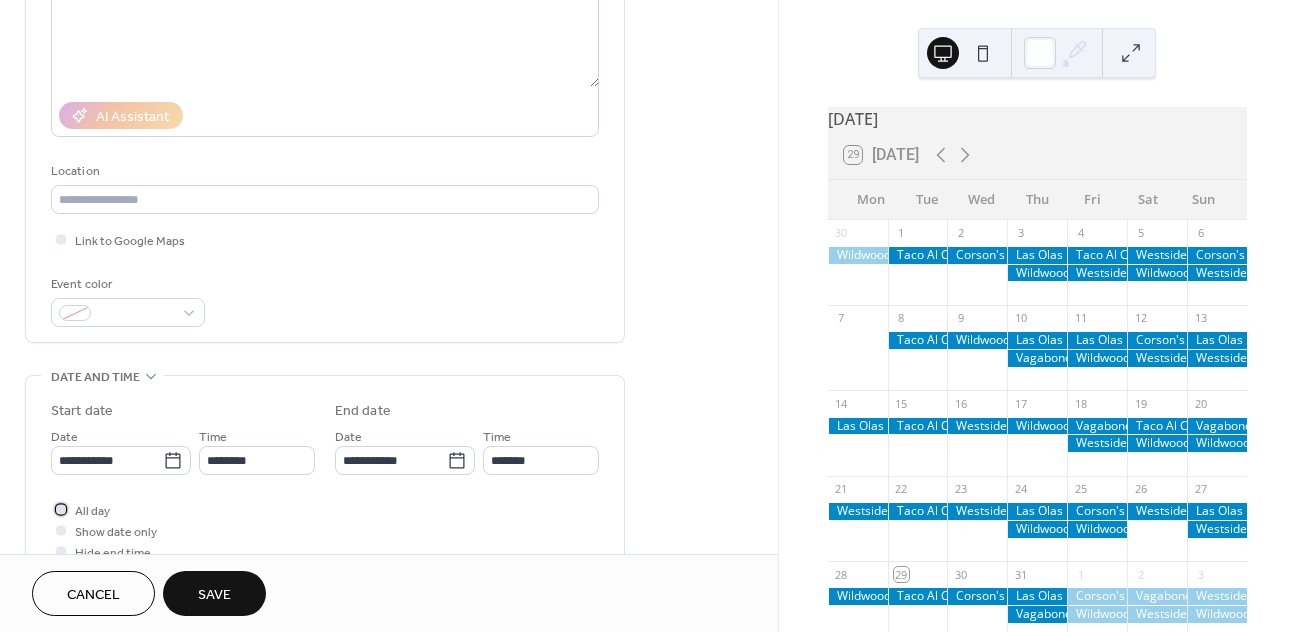 click on "All day" at bounding box center [92, 511] 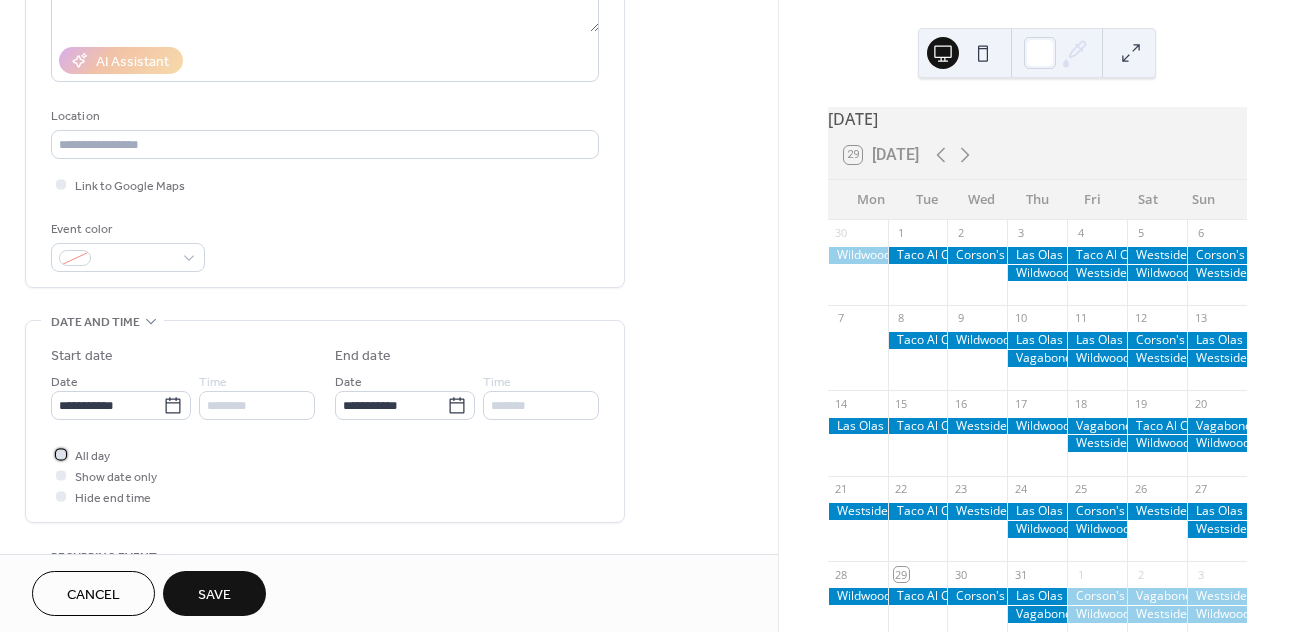 scroll, scrollTop: 385, scrollLeft: 0, axis: vertical 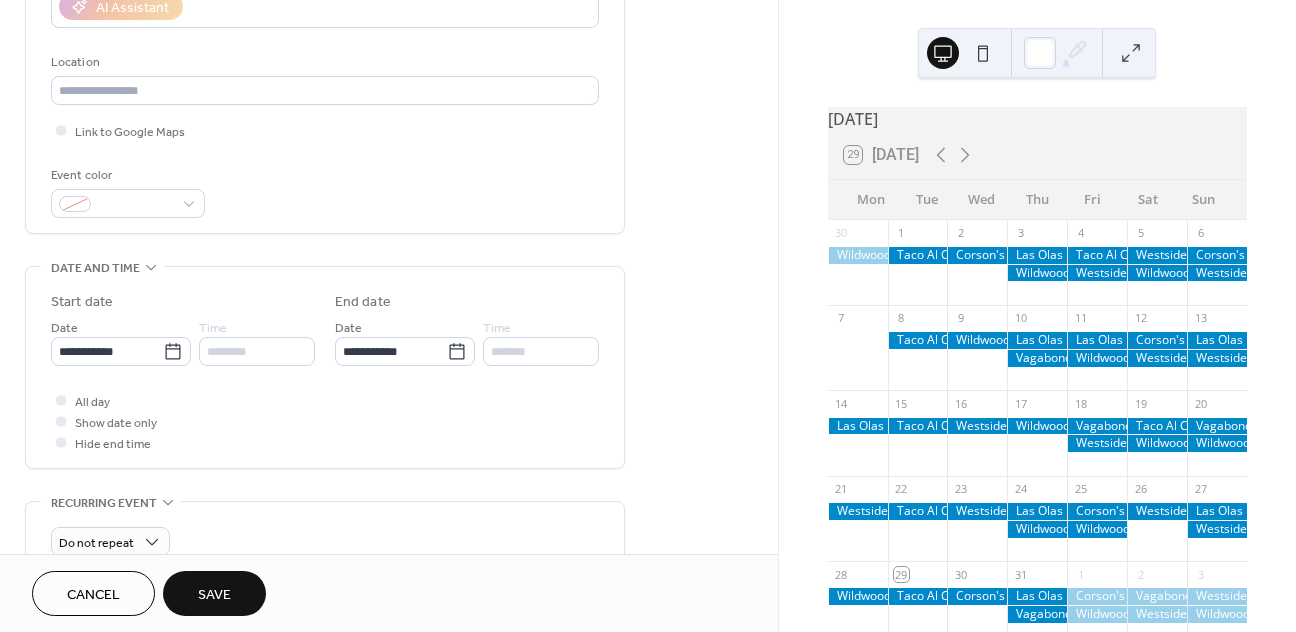 click on "Save" at bounding box center [214, 595] 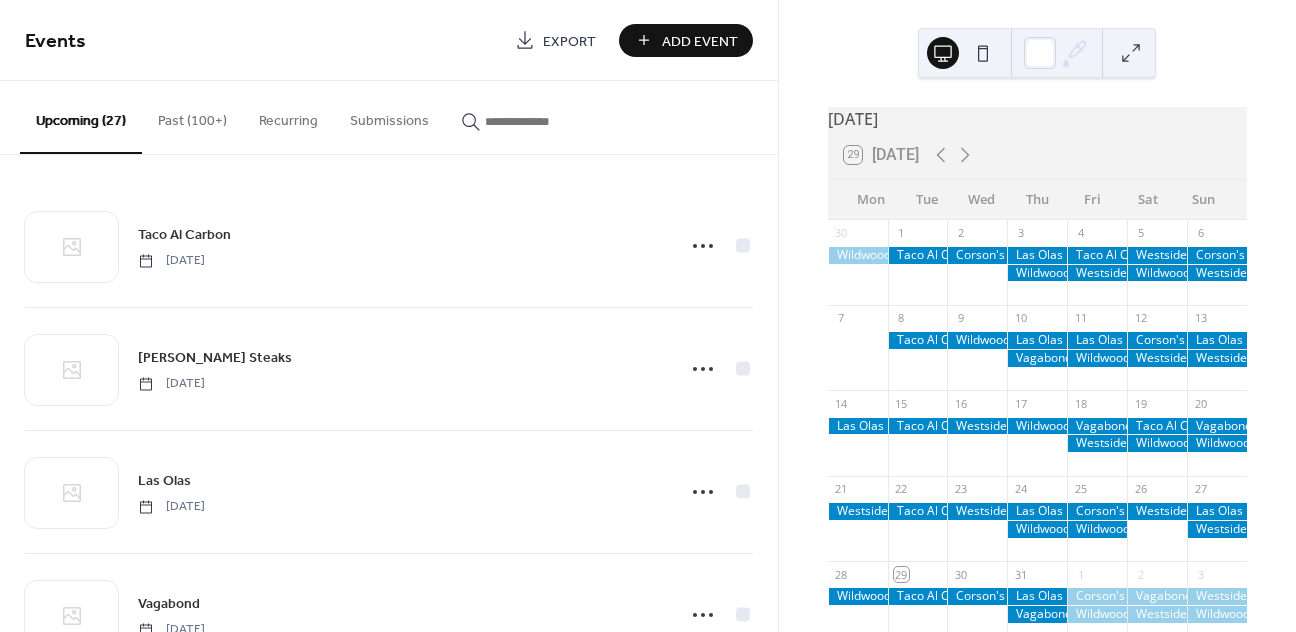 click on "Add Event" at bounding box center (700, 41) 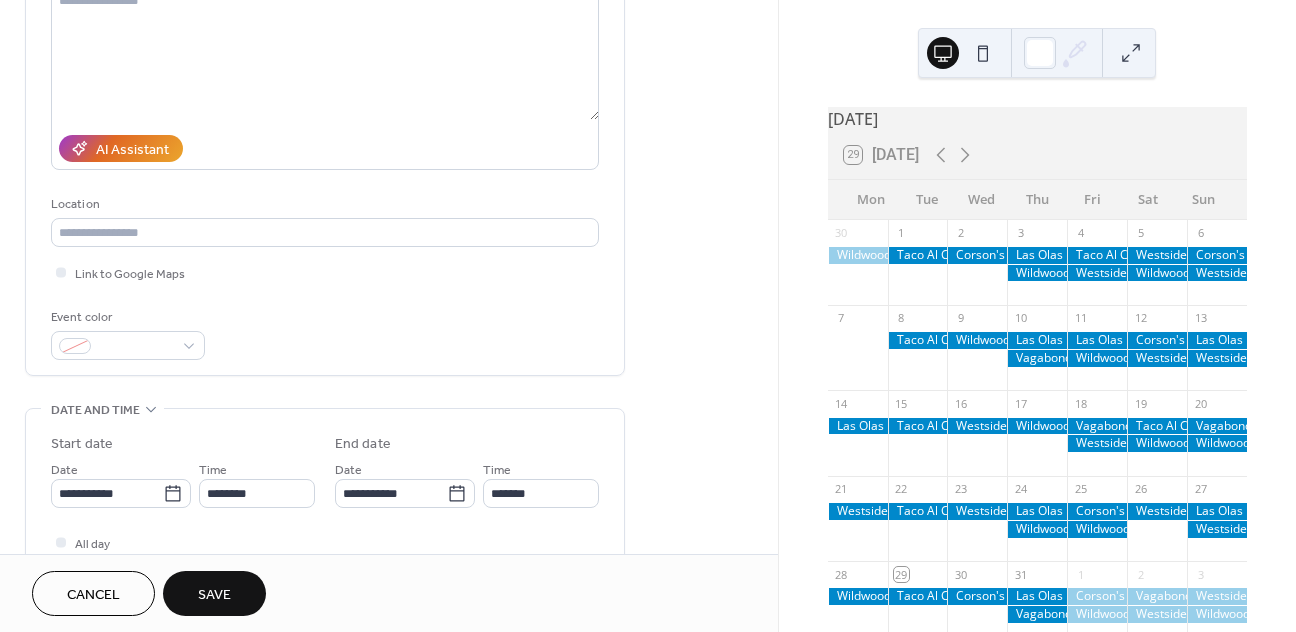 scroll, scrollTop: 289, scrollLeft: 0, axis: vertical 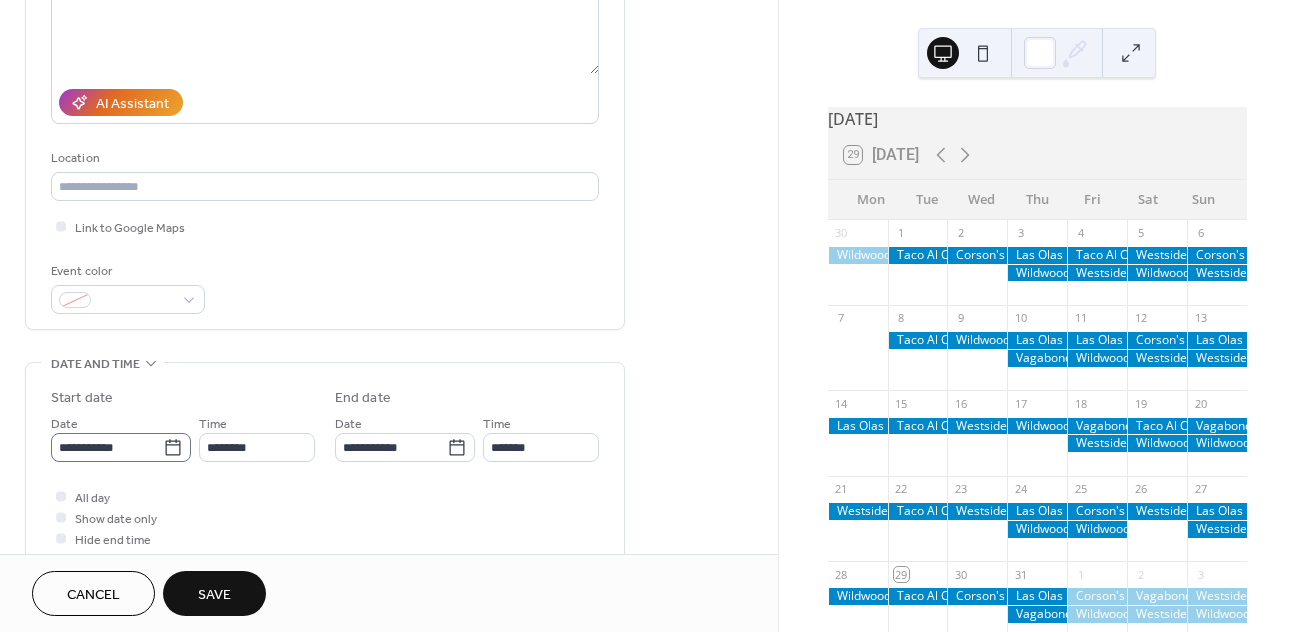 type on "**********" 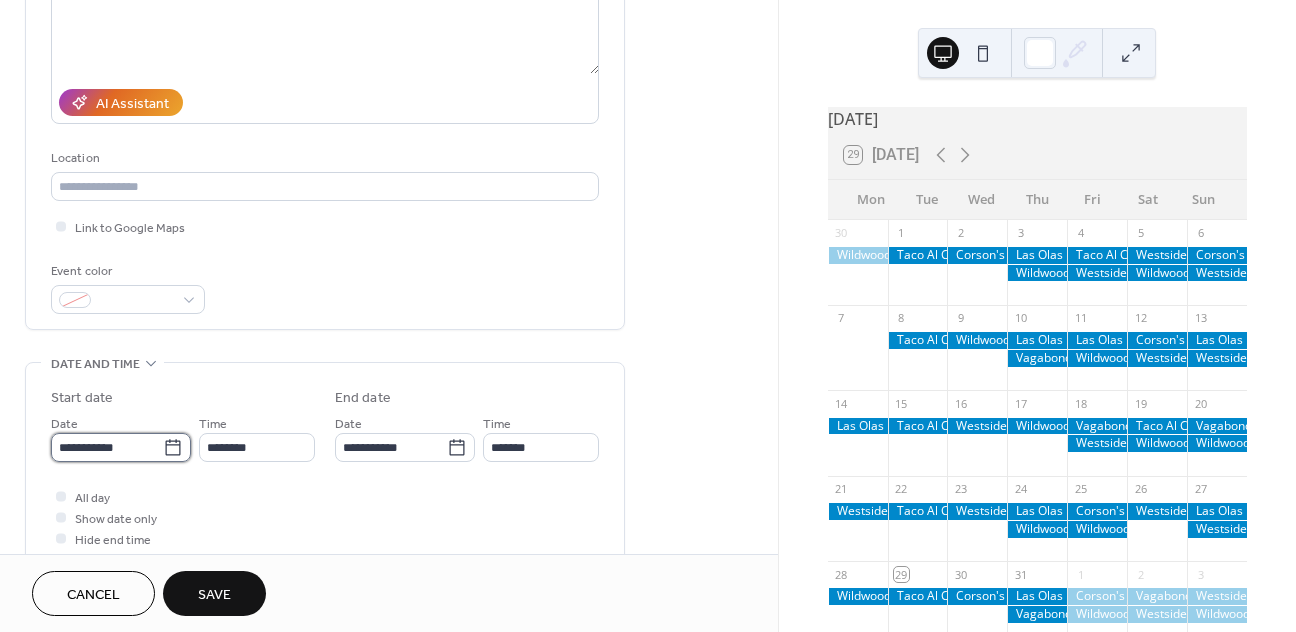 click on "**********" at bounding box center (107, 447) 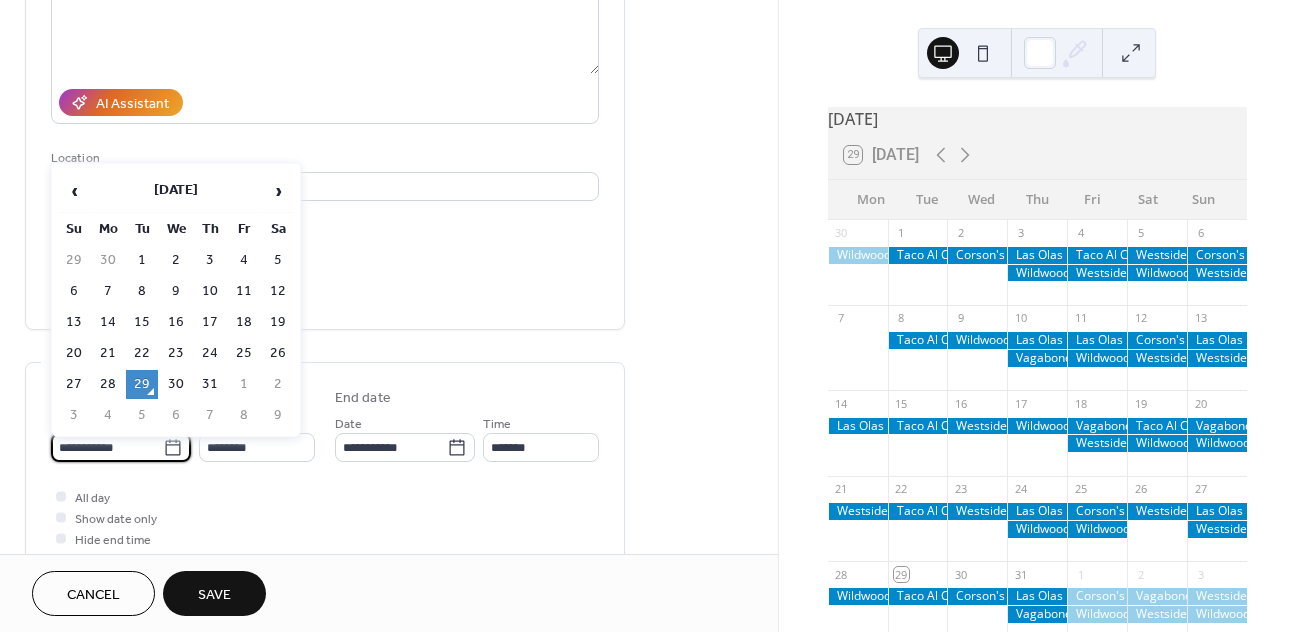 click on "‹ [DATE] › Su Mo Tu We Th Fr Sa 29 30 1 2 3 4 5 6 7 8 9 10 11 12 13 14 15 16 17 18 19 20 21 22 23 24 25 26 27 28 29 30 31 1 2 3 4 5 6 7 8 9" at bounding box center (176, 300) 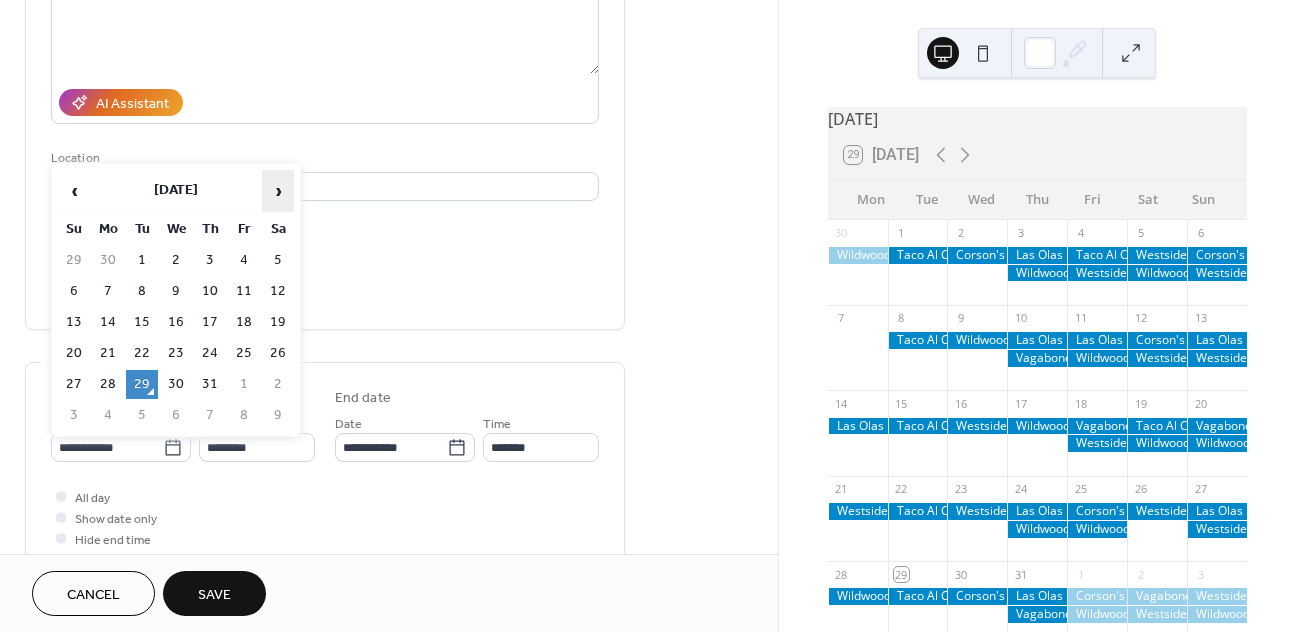 click on "›" at bounding box center (278, 191) 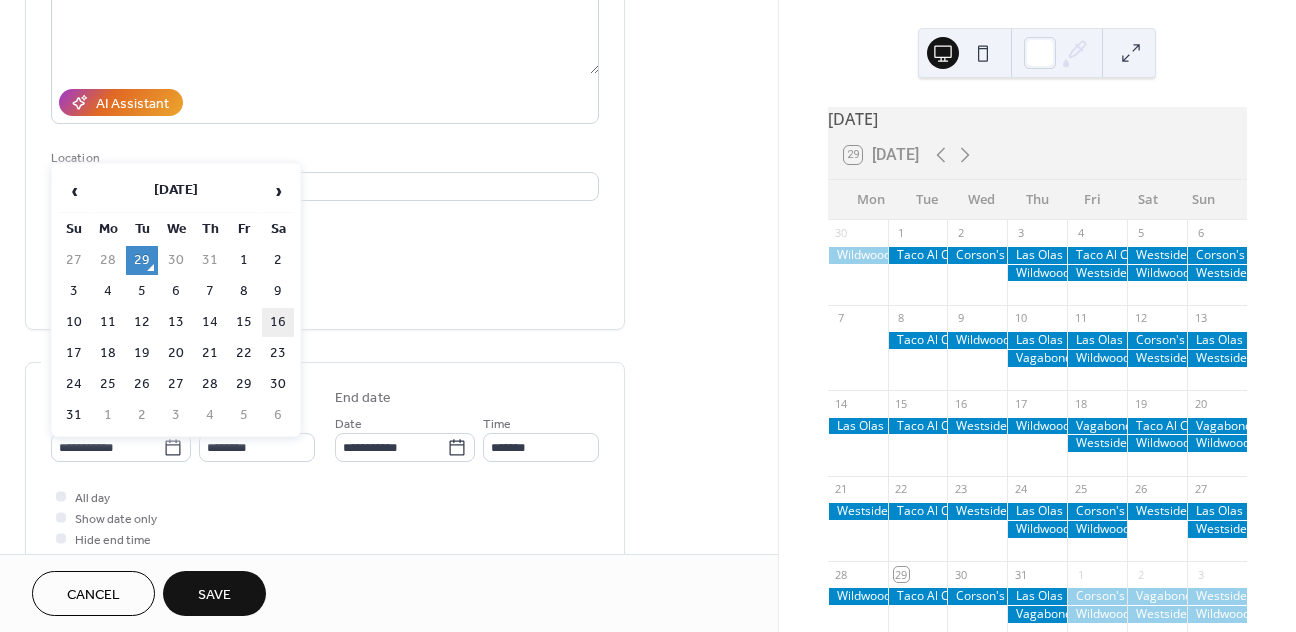 click on "16" at bounding box center (278, 322) 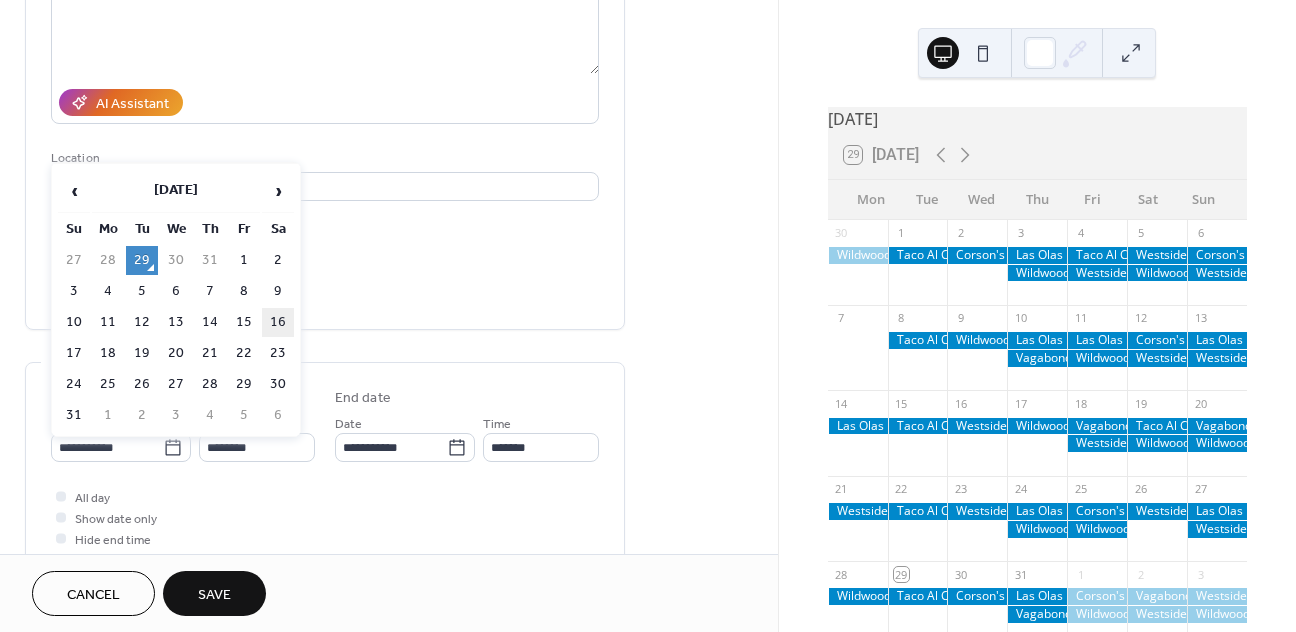 type on "**********" 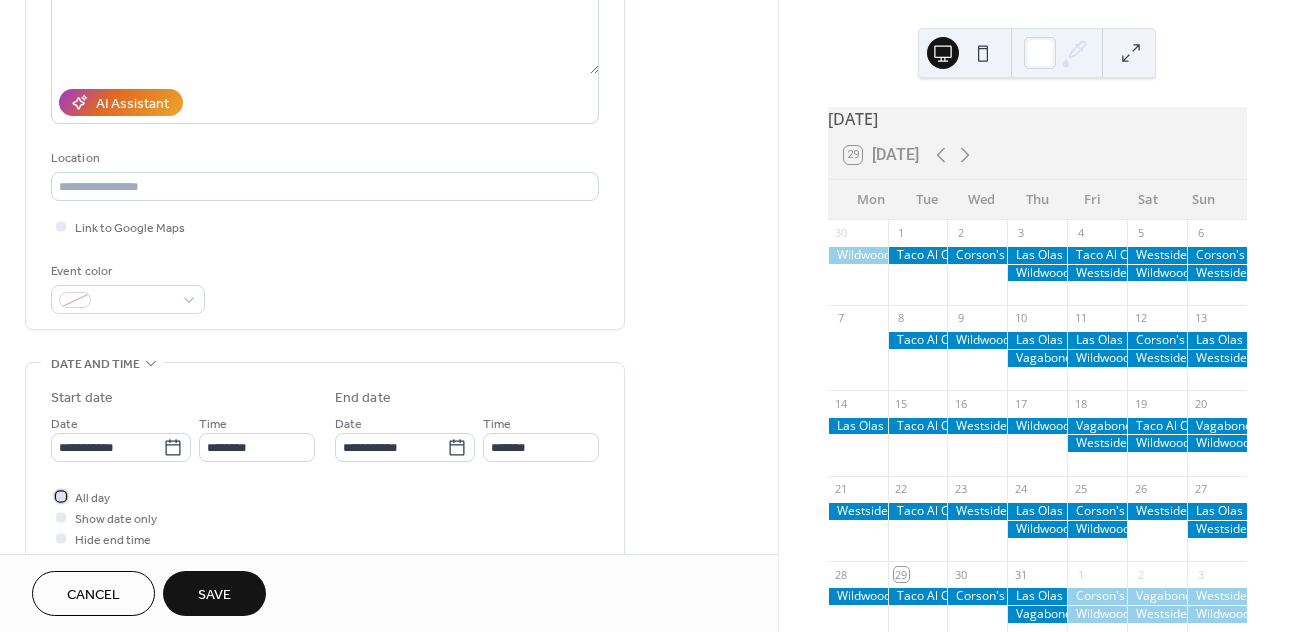 click on "All day" at bounding box center (92, 498) 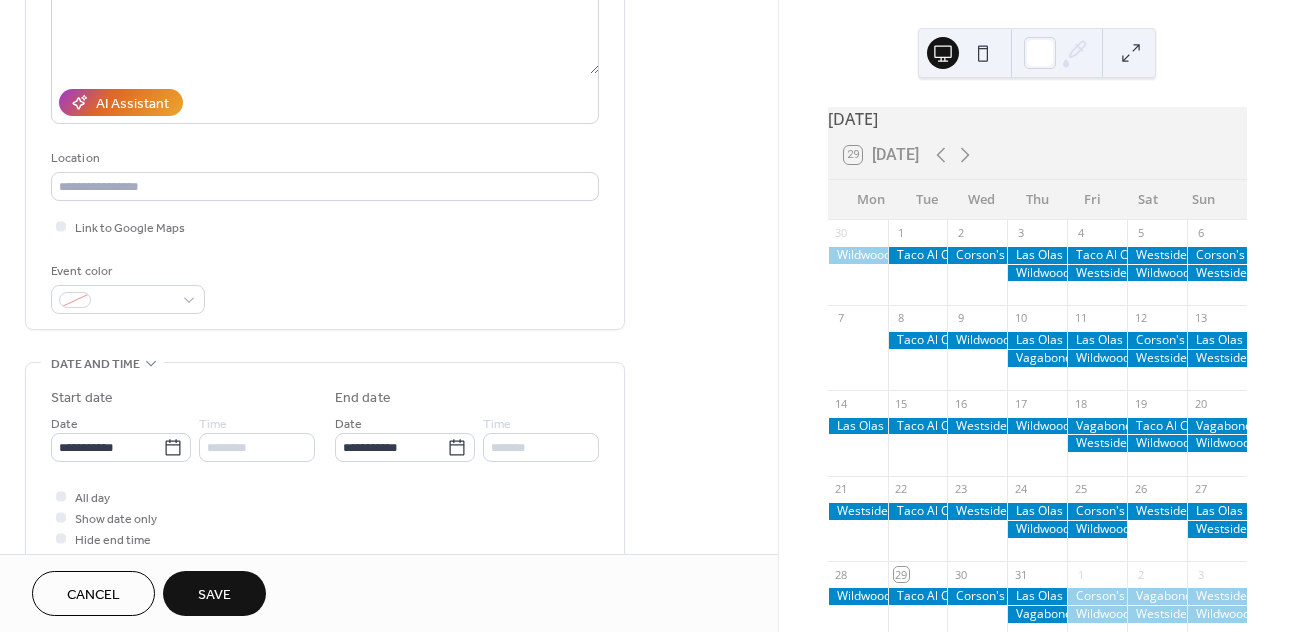 click on "Save" at bounding box center [214, 595] 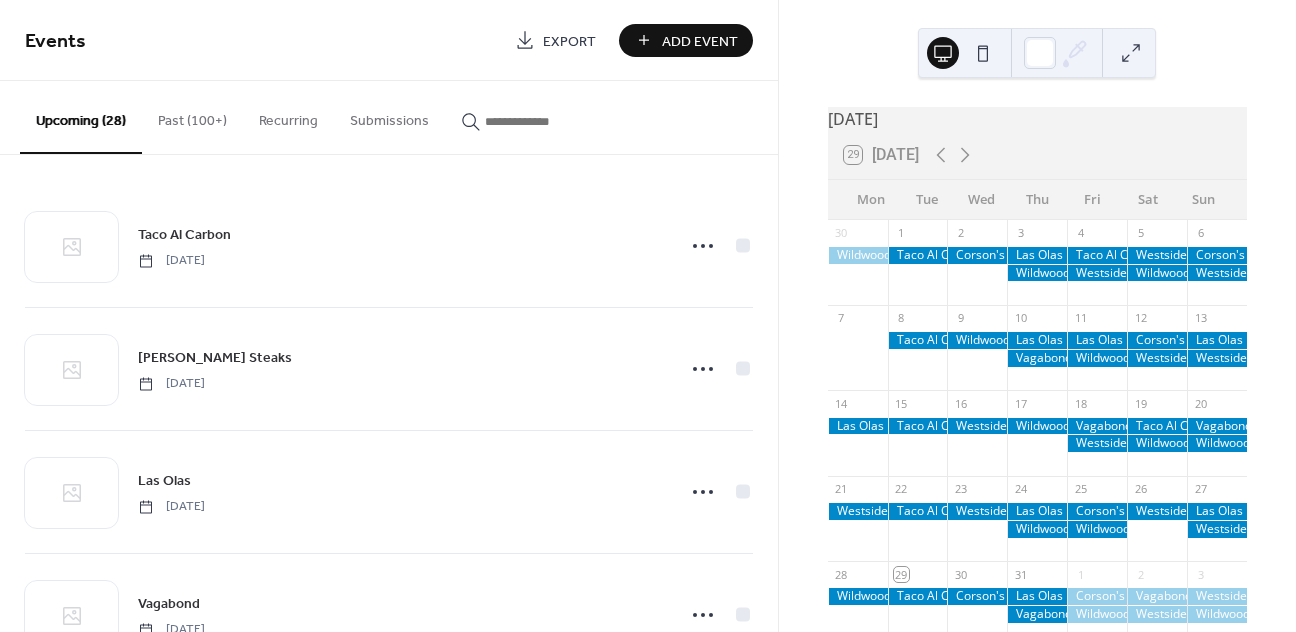 click on "Add Event" at bounding box center [700, 41] 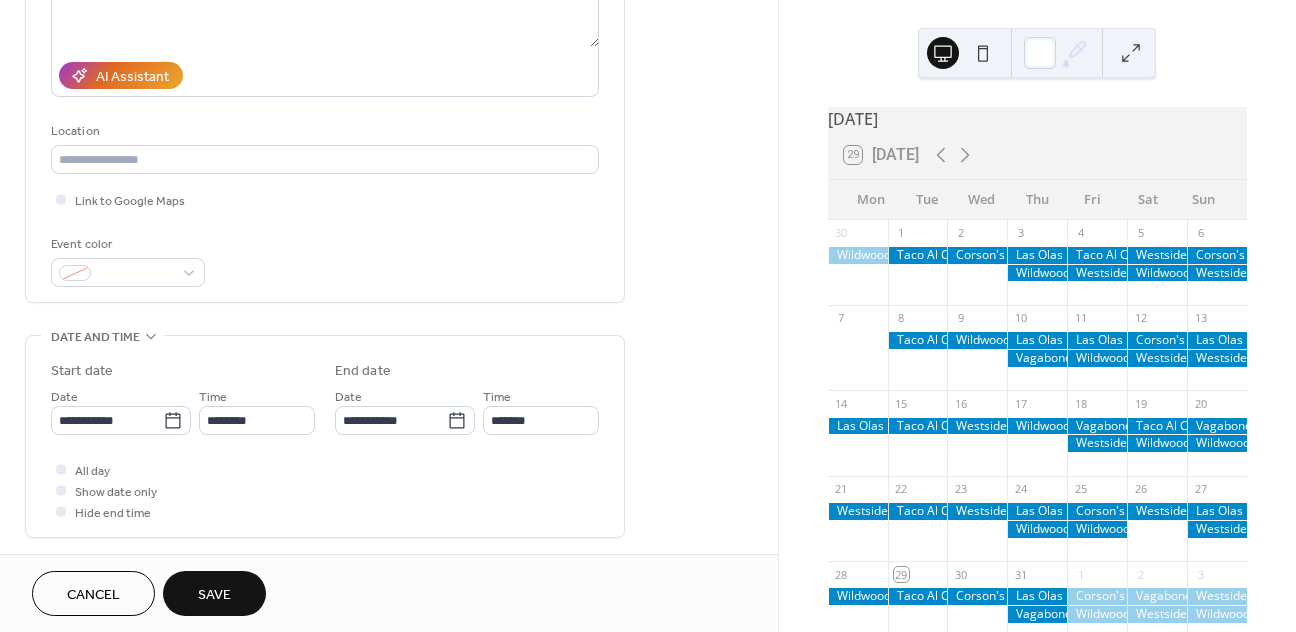 scroll, scrollTop: 342, scrollLeft: 0, axis: vertical 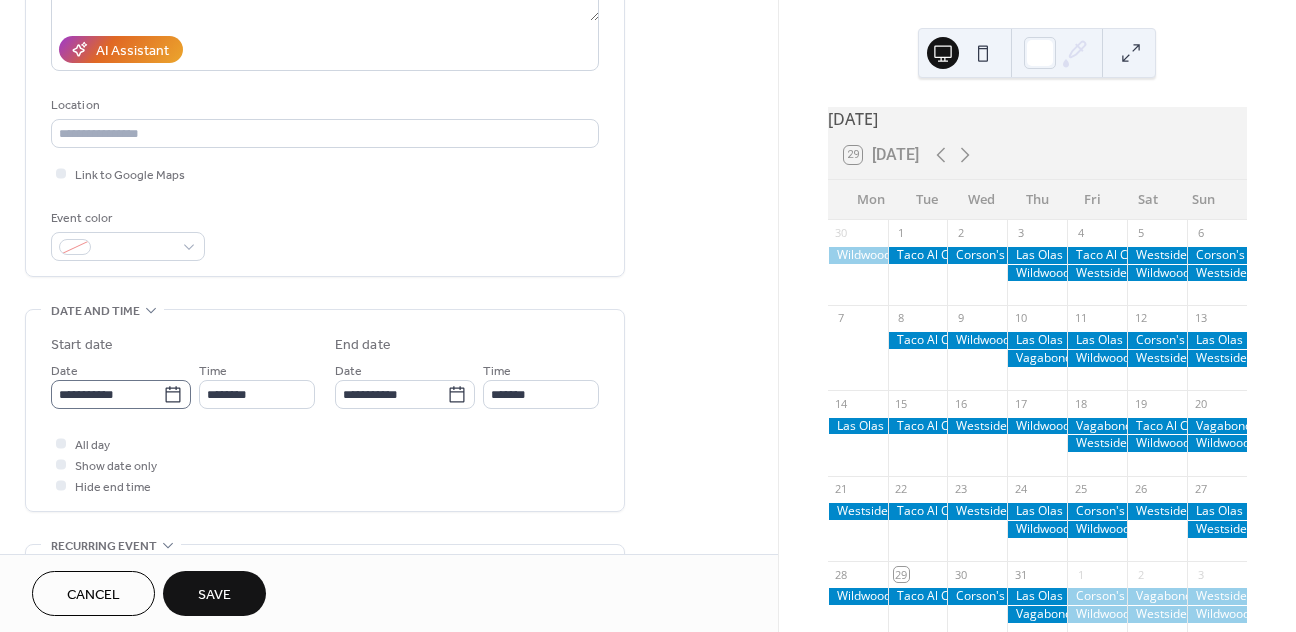 type on "**********" 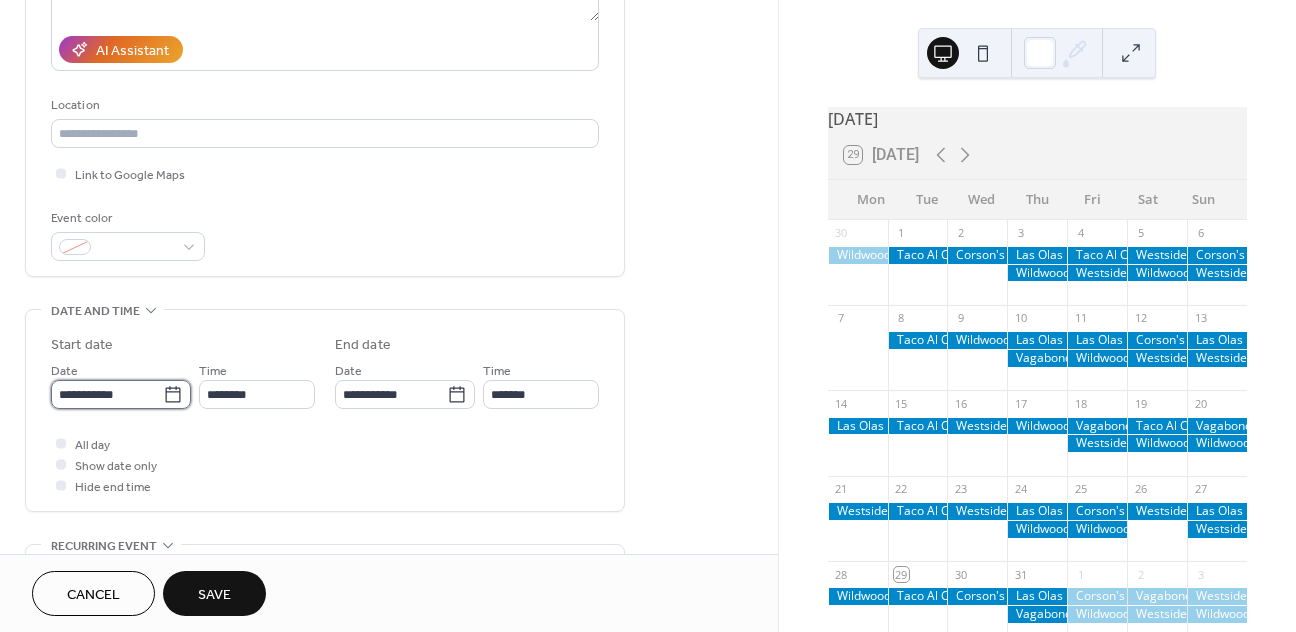 click on "**********" at bounding box center [107, 394] 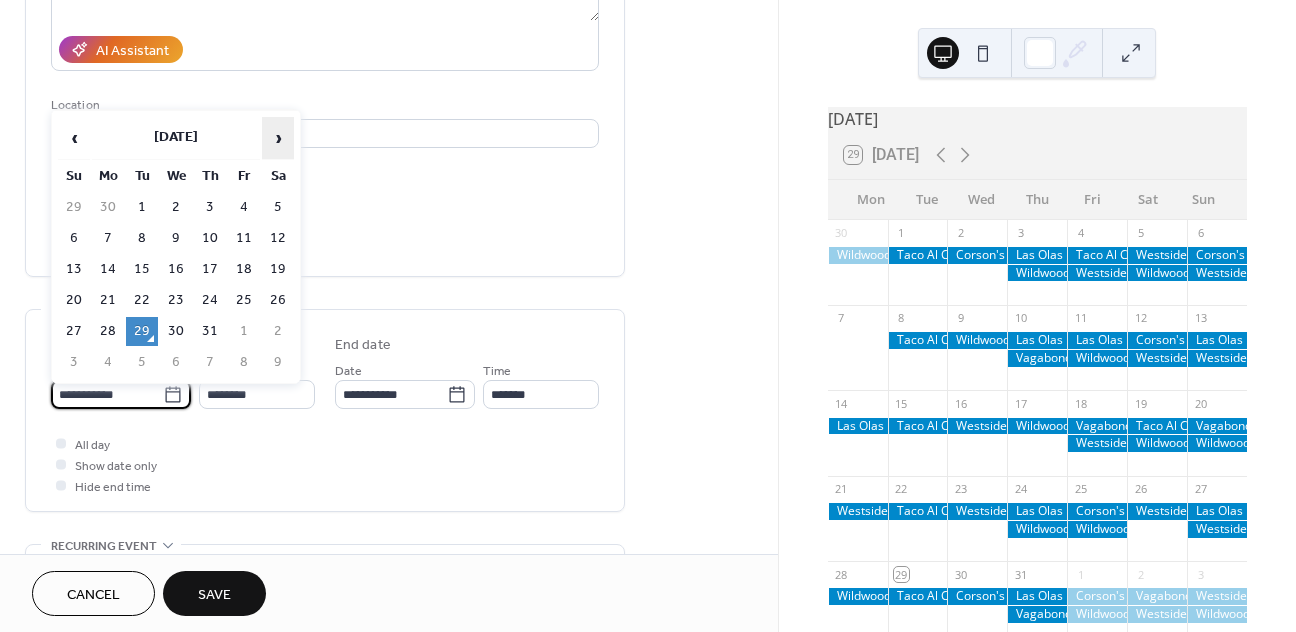 click on "›" at bounding box center [278, 138] 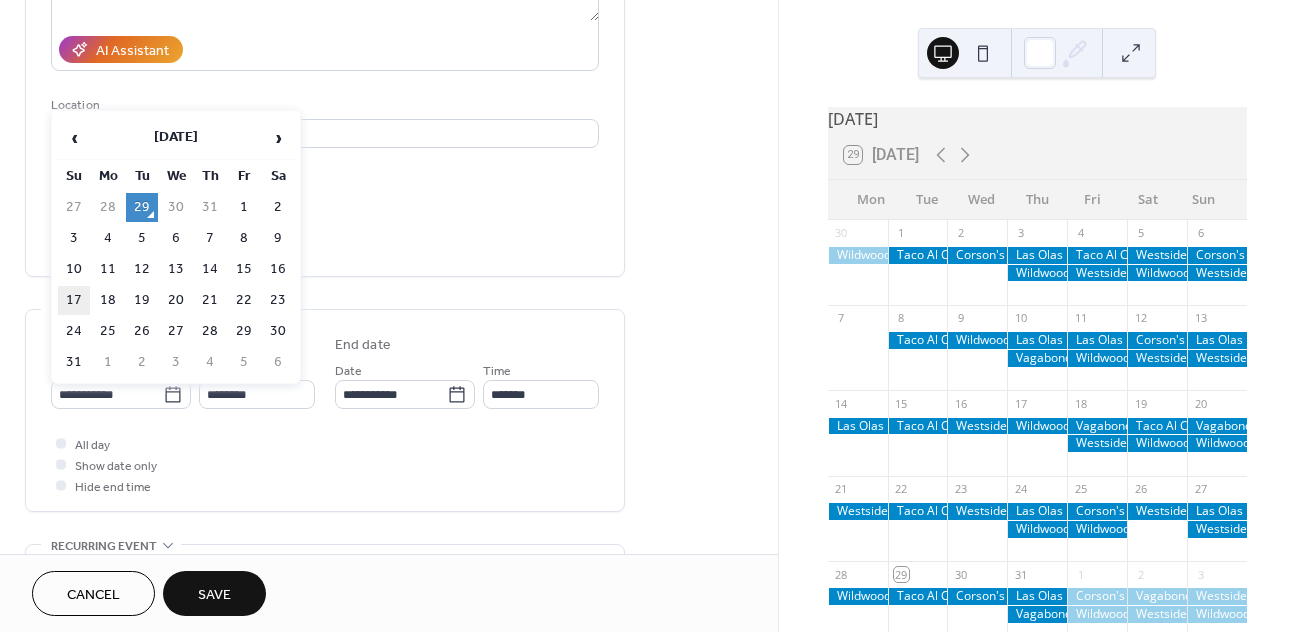 click on "17" at bounding box center [74, 300] 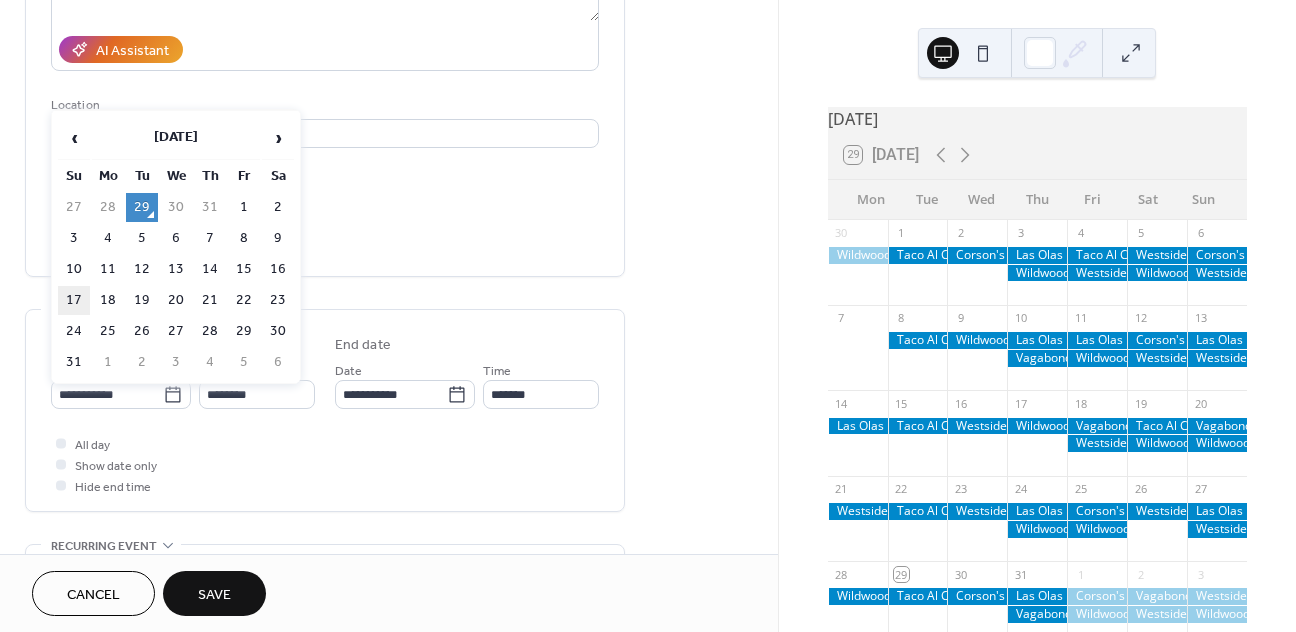 type on "**********" 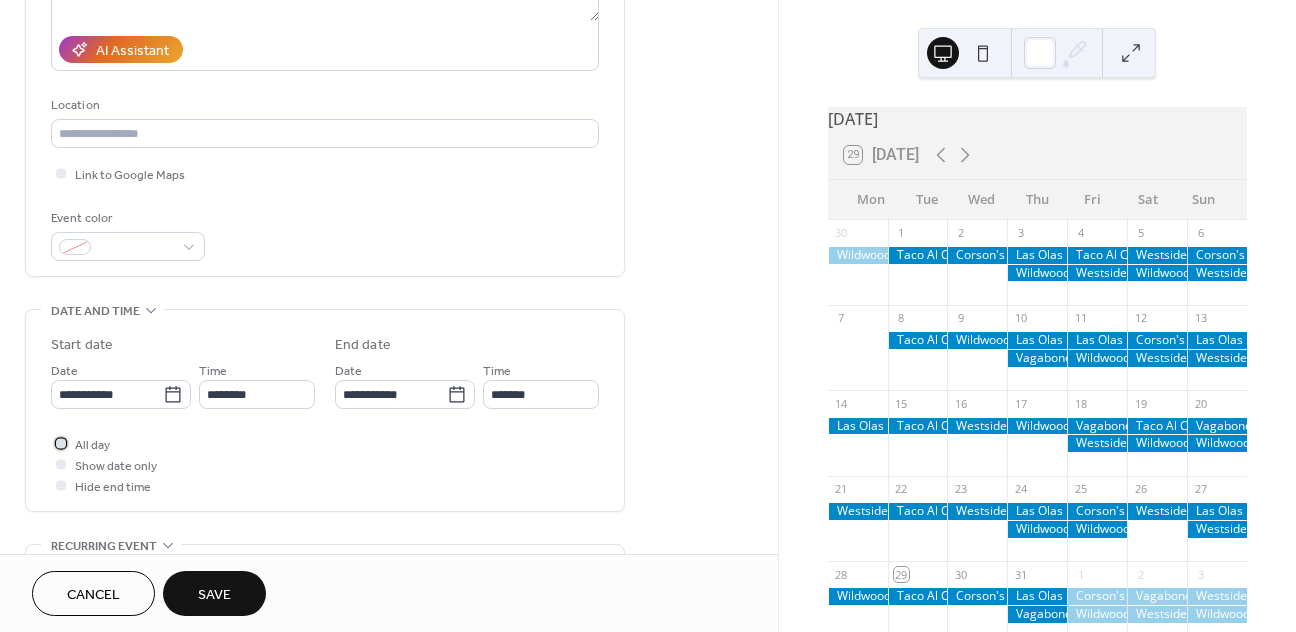 click on "All day" at bounding box center [92, 445] 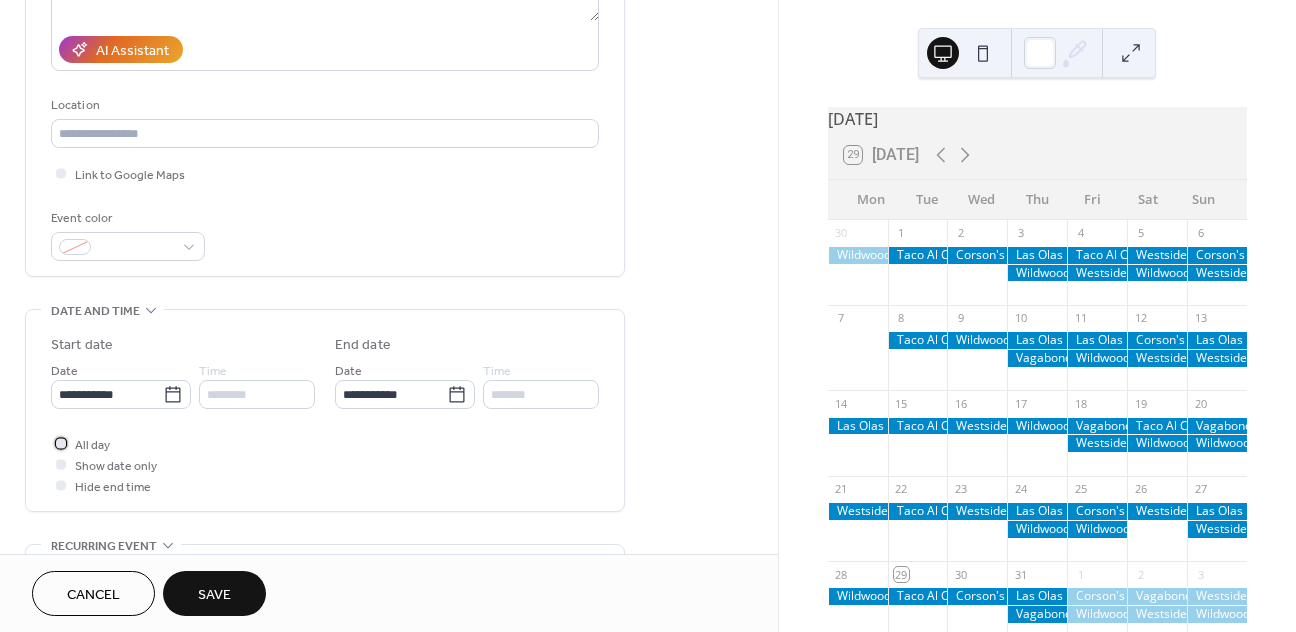 scroll, scrollTop: 0, scrollLeft: 0, axis: both 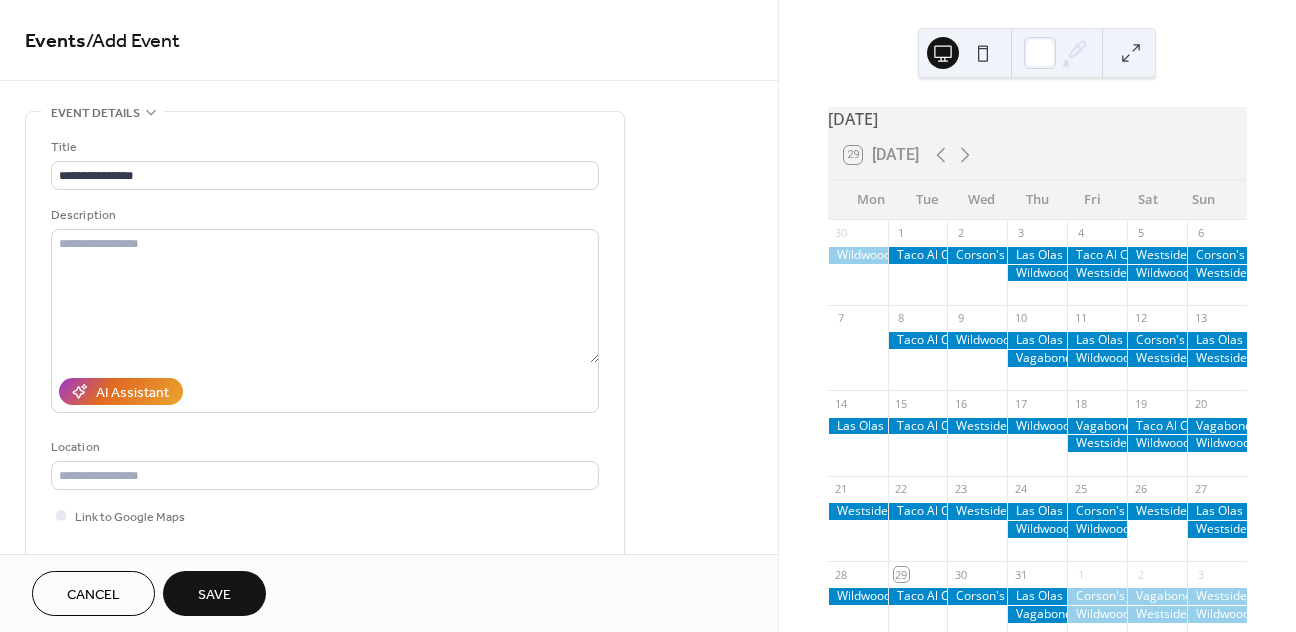 click on "Save" at bounding box center [214, 593] 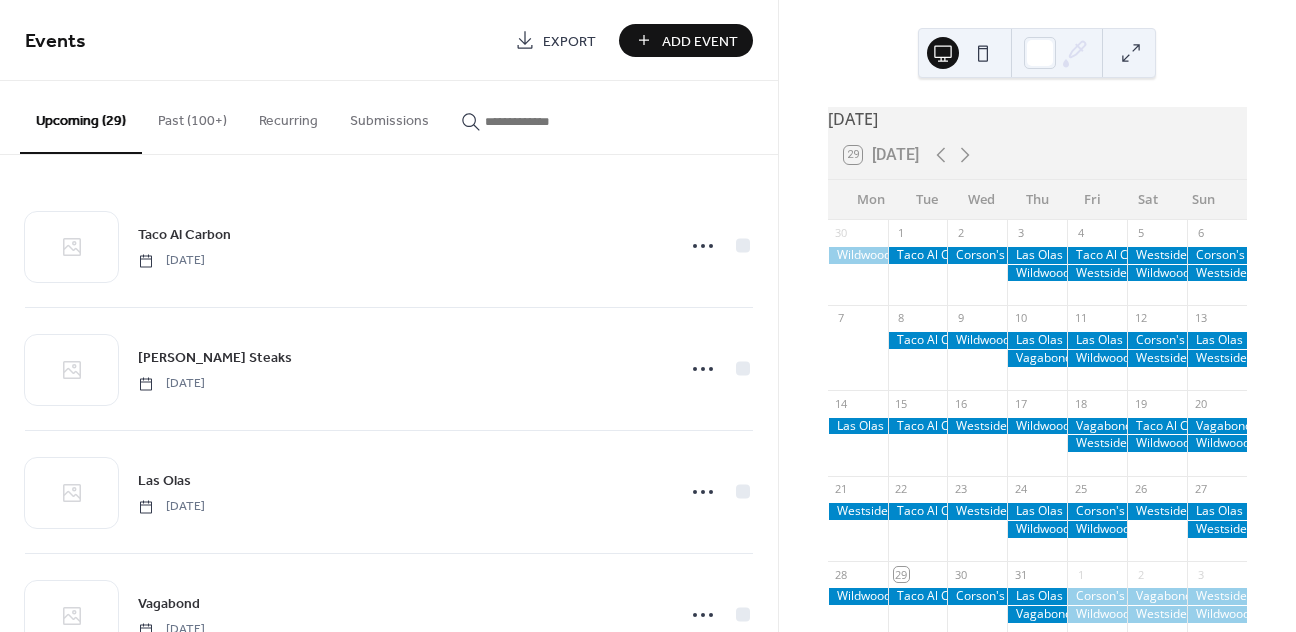 click on "Add Event" at bounding box center (700, 41) 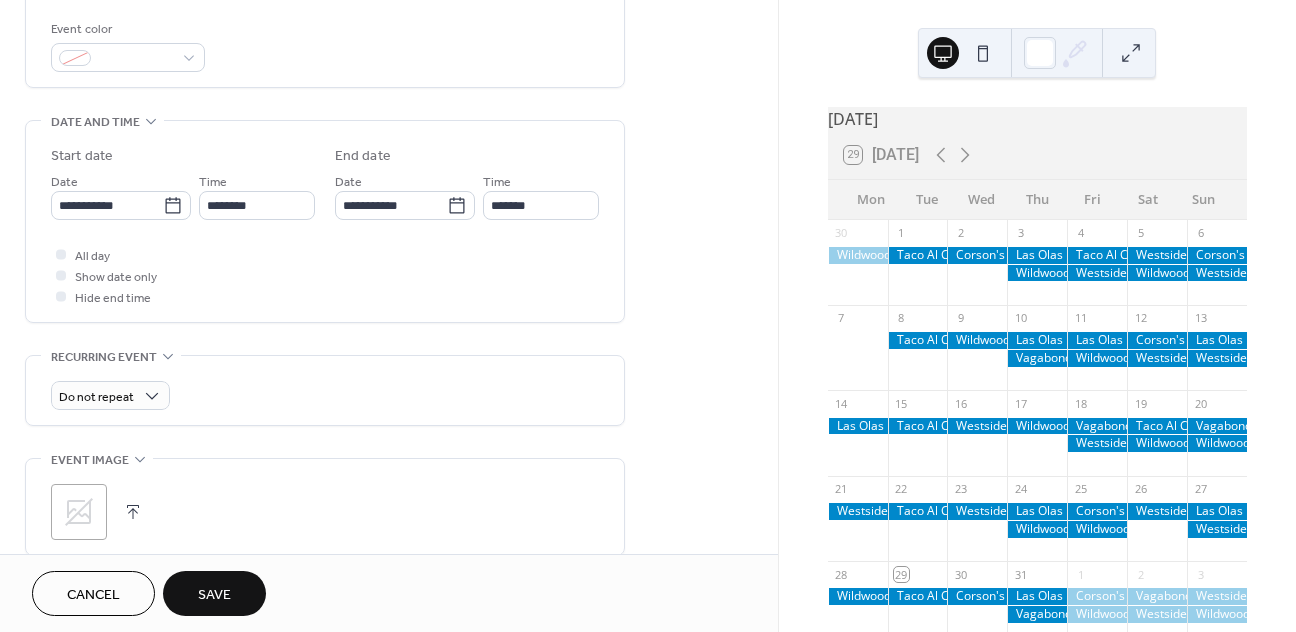 scroll, scrollTop: 539, scrollLeft: 0, axis: vertical 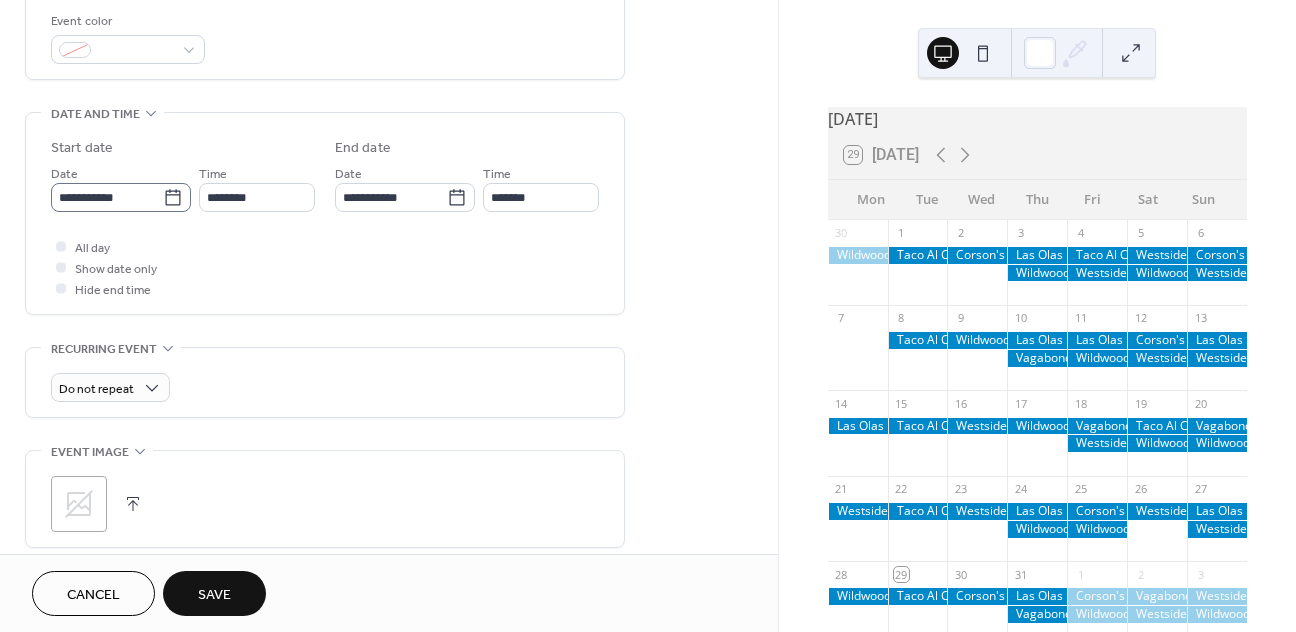 type on "********" 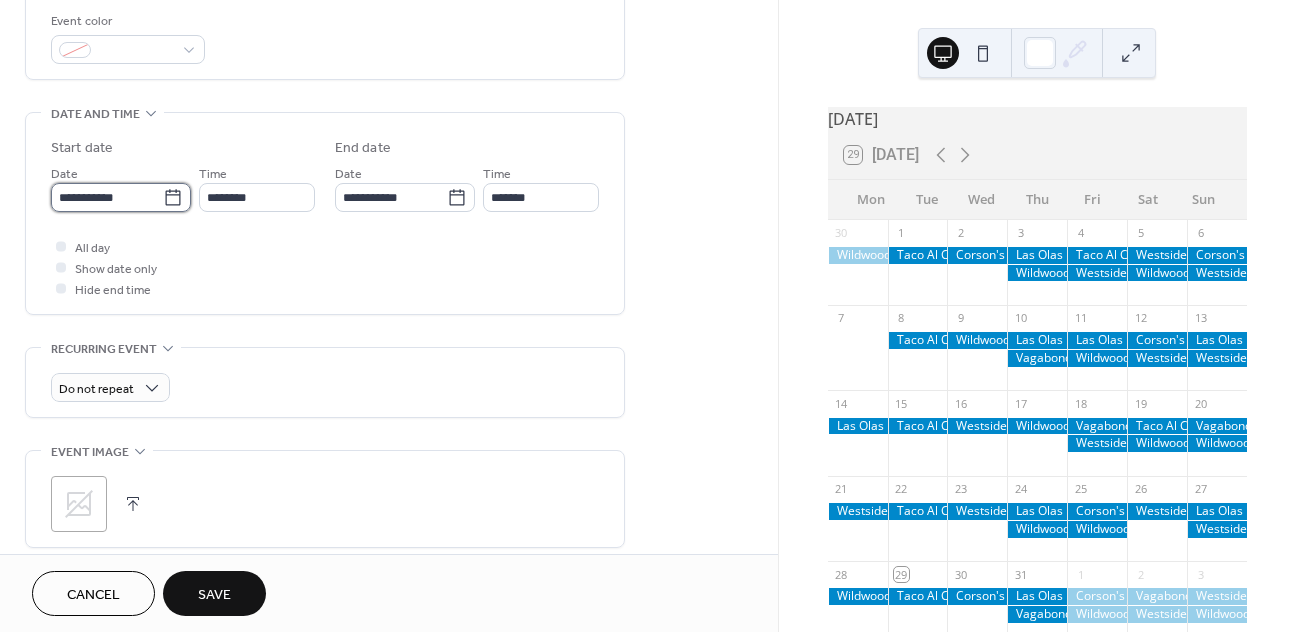 click on "**********" at bounding box center [107, 197] 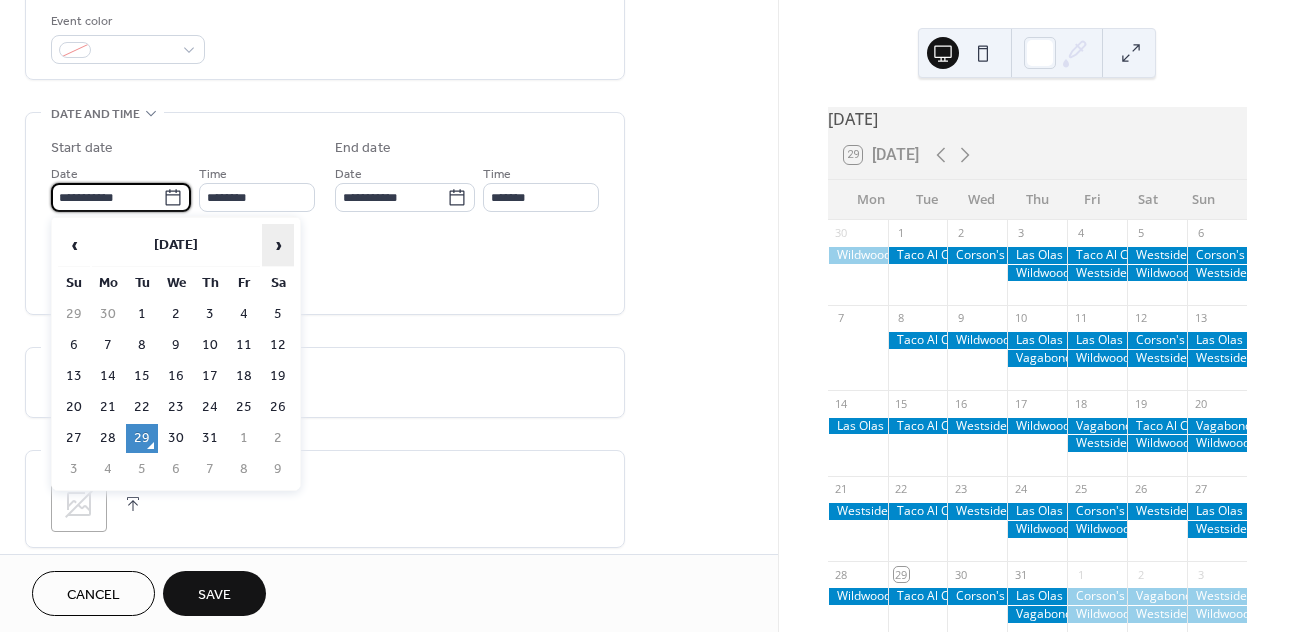 click on "›" at bounding box center [278, 245] 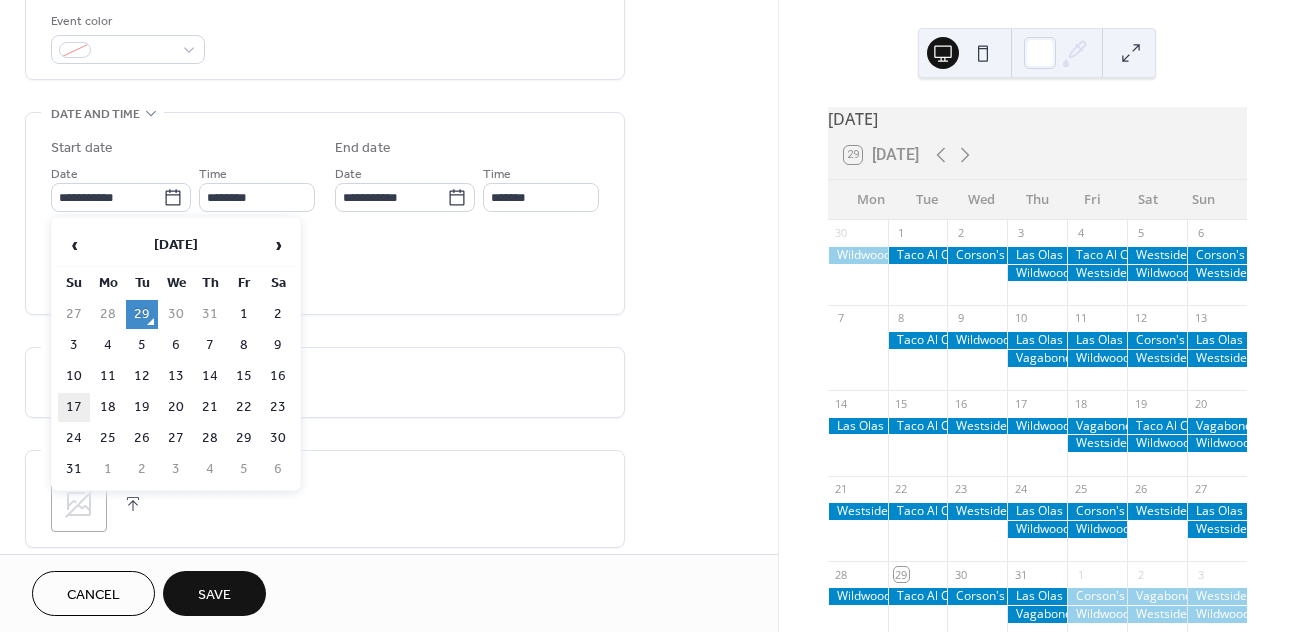 click on "17" at bounding box center [74, 407] 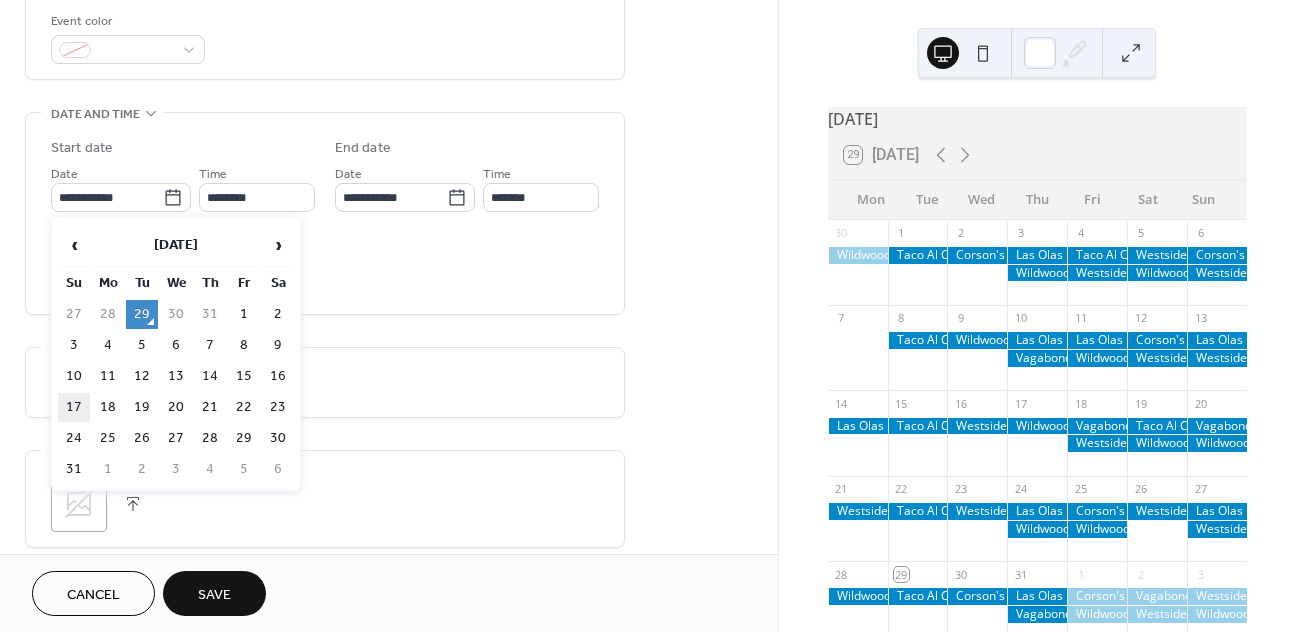 type on "**********" 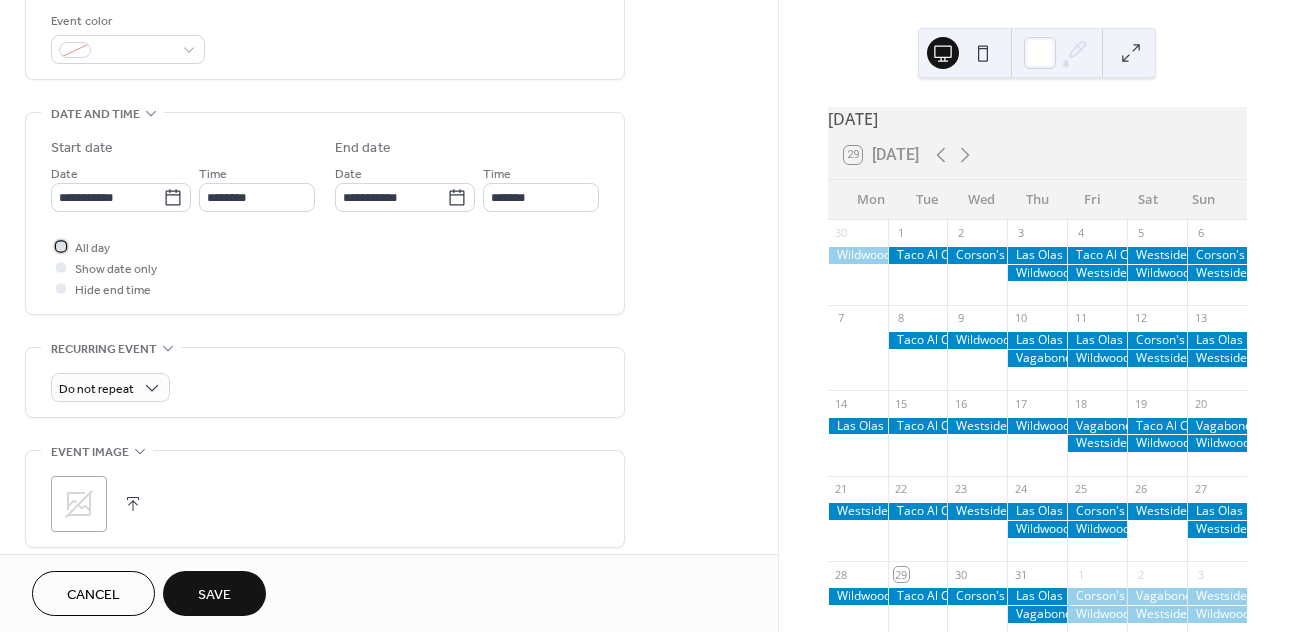 click on "All day" at bounding box center (92, 248) 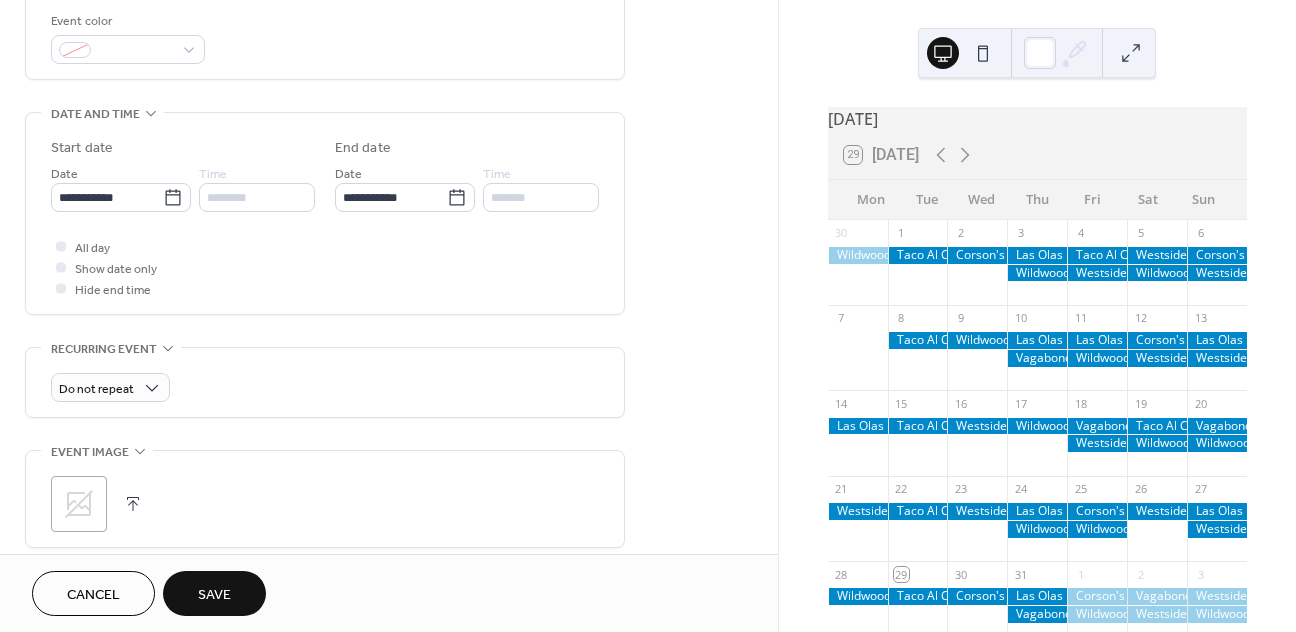 click on "Save" at bounding box center [214, 593] 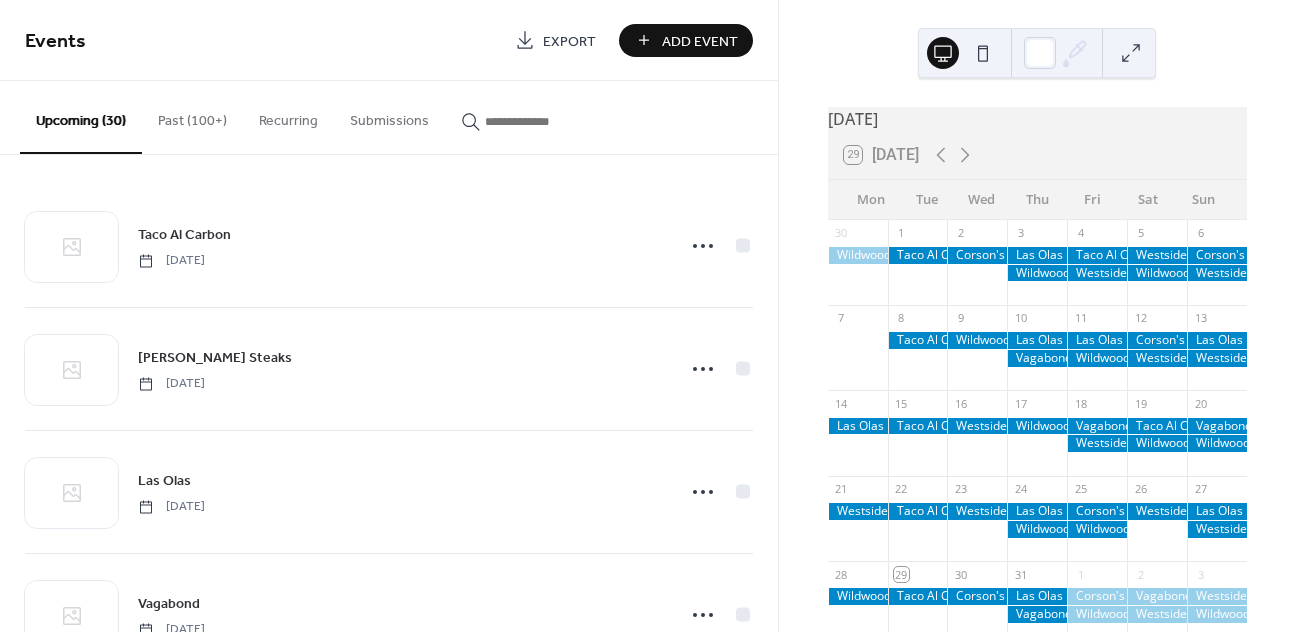 click on "Add Event" at bounding box center [700, 41] 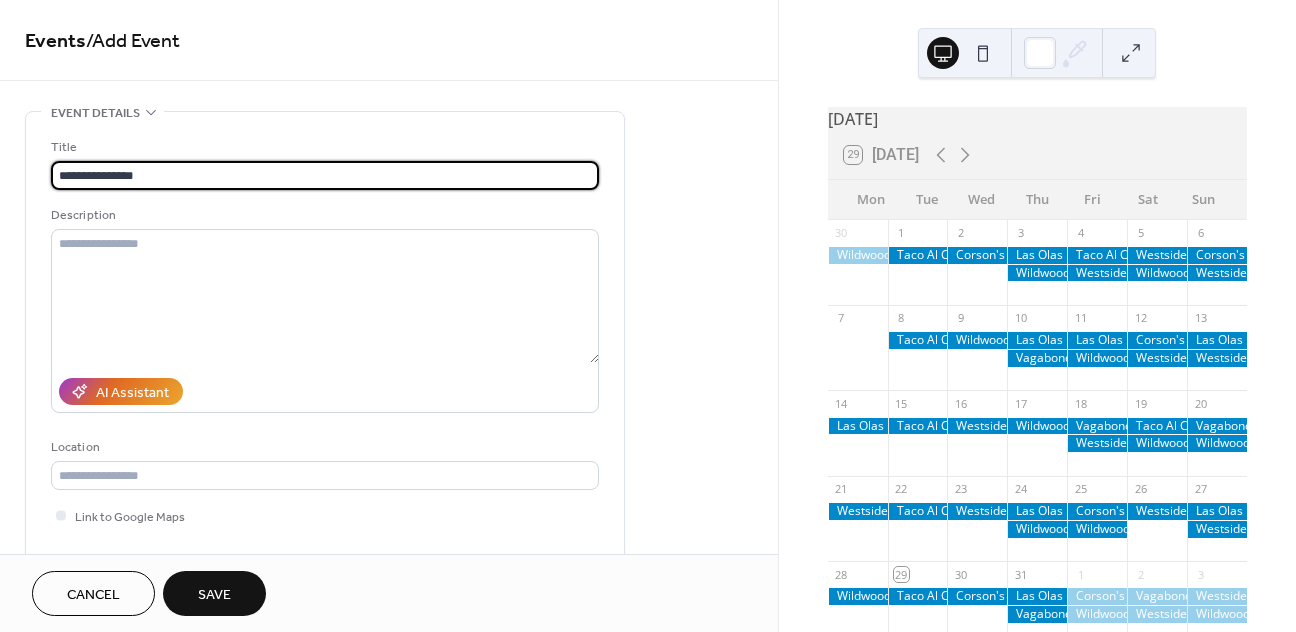 scroll, scrollTop: 1, scrollLeft: 0, axis: vertical 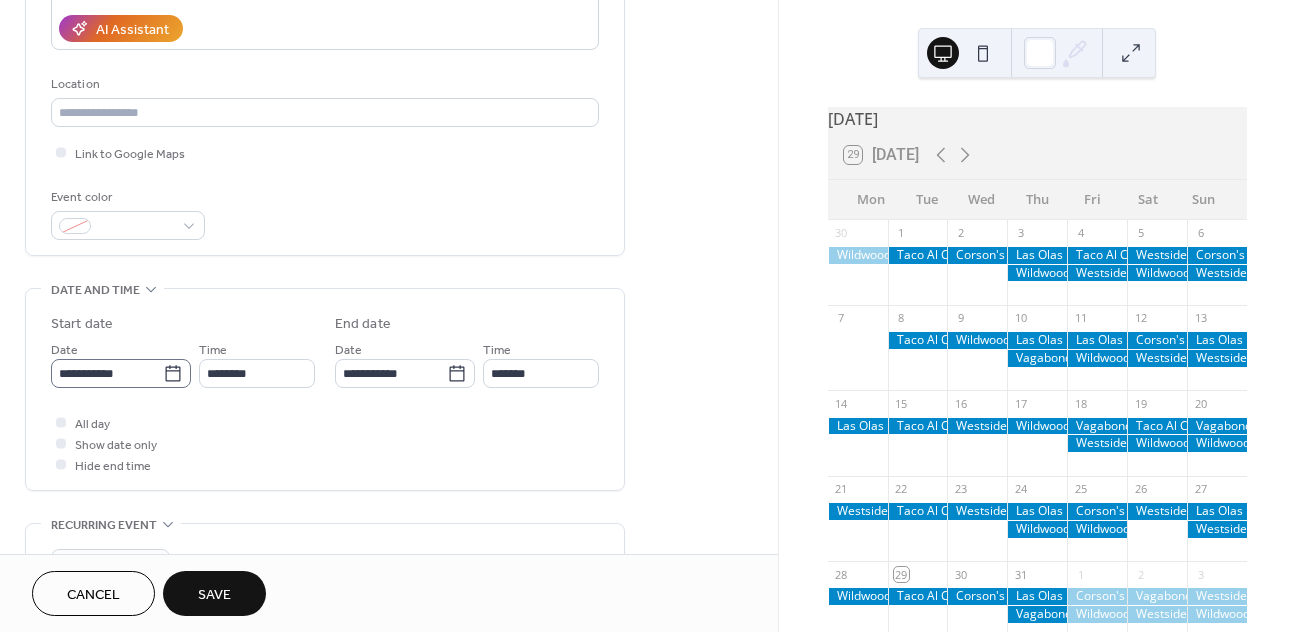 type on "**********" 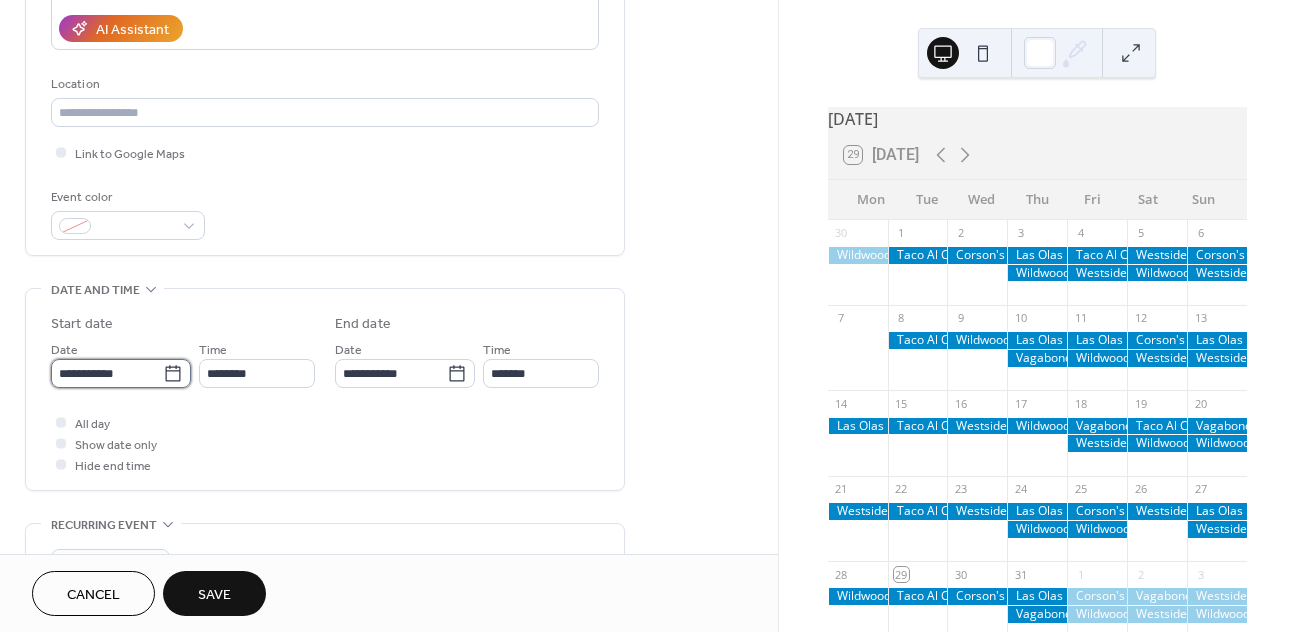 scroll, scrollTop: 0, scrollLeft: 0, axis: both 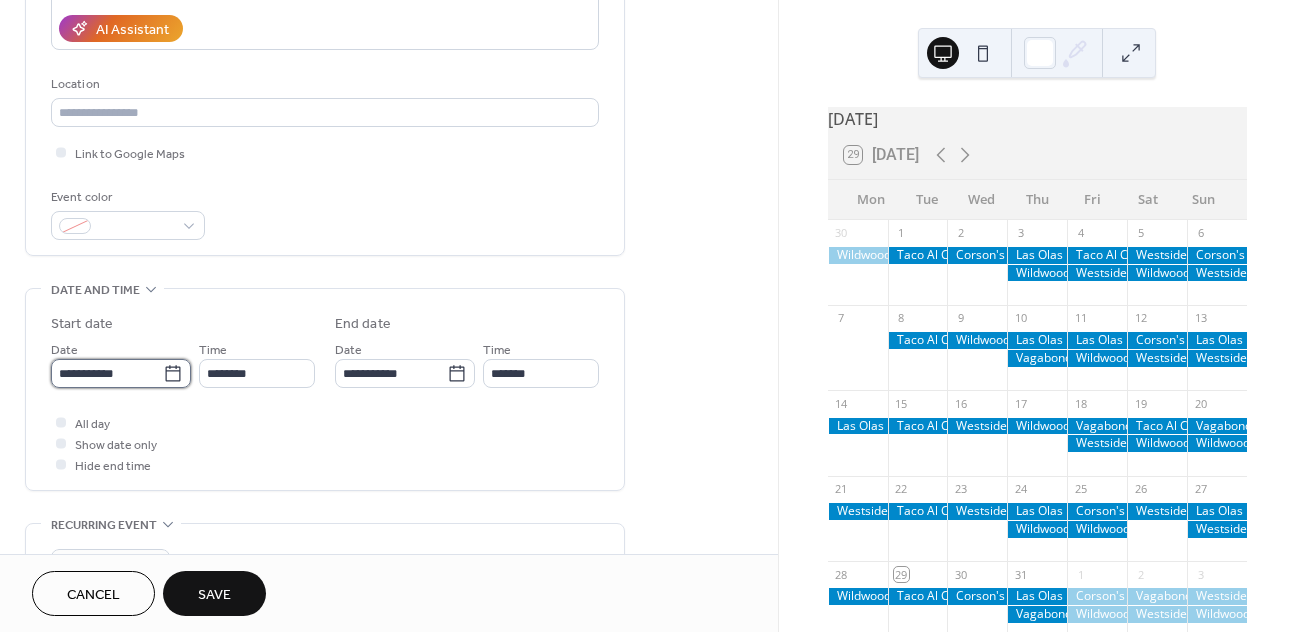 click on "**********" at bounding box center [107, 373] 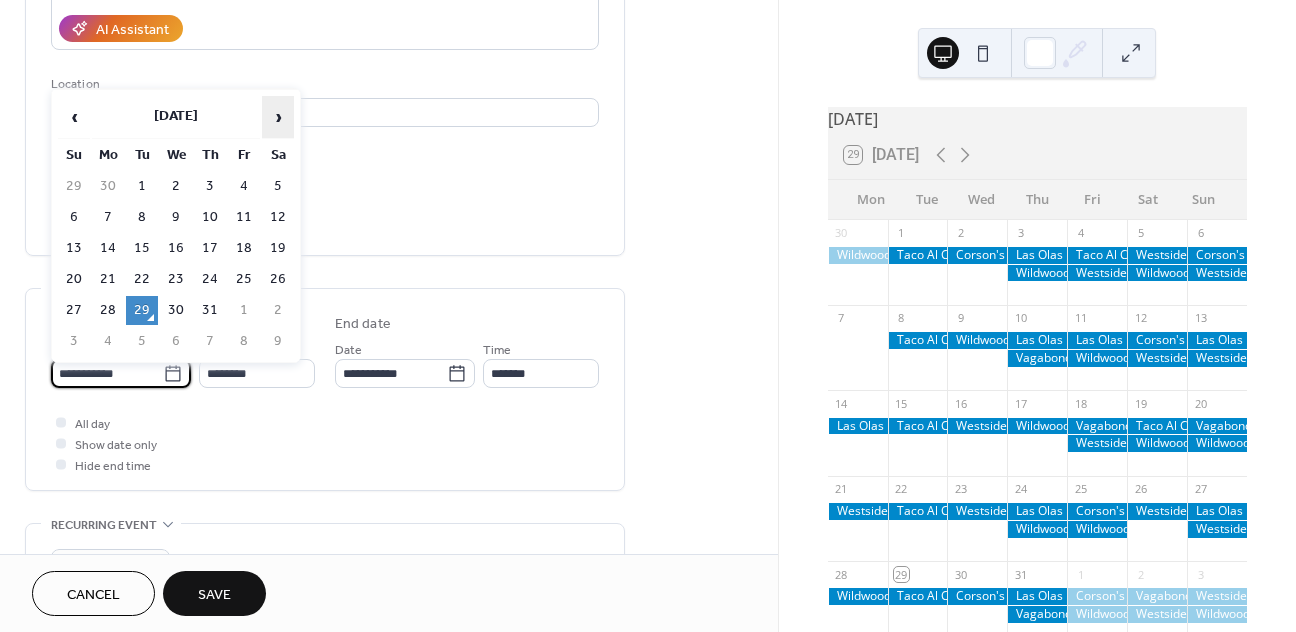 click on "›" at bounding box center [278, 117] 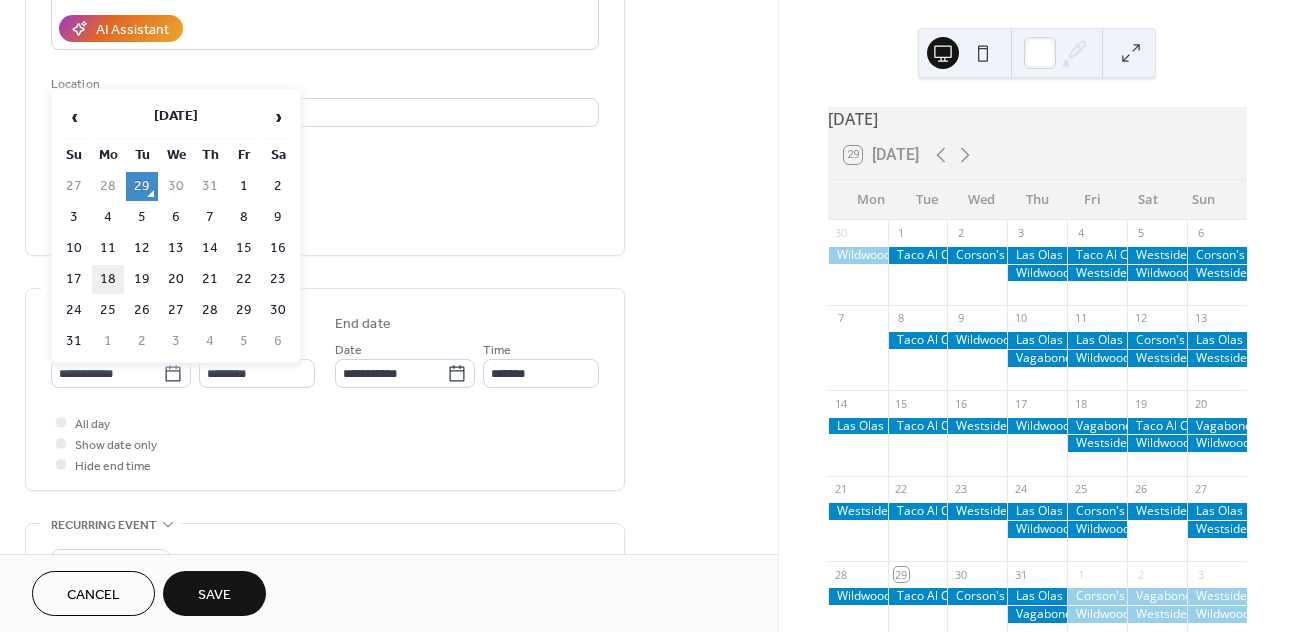 click on "18" at bounding box center (108, 279) 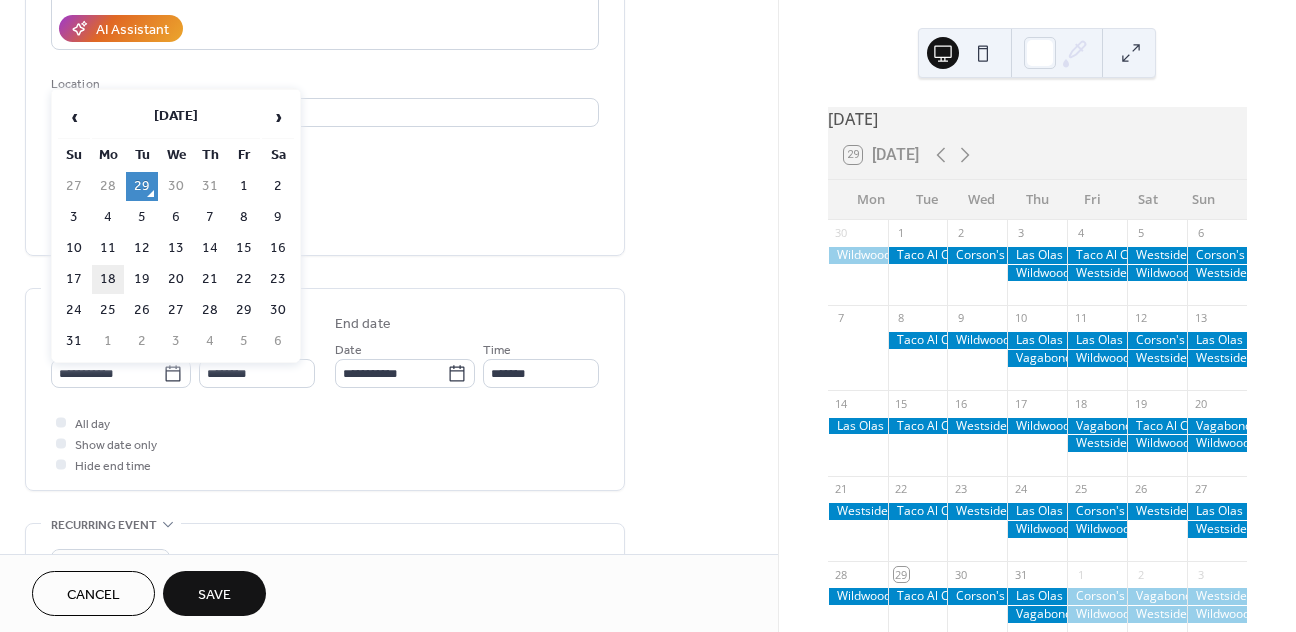 type on "**********" 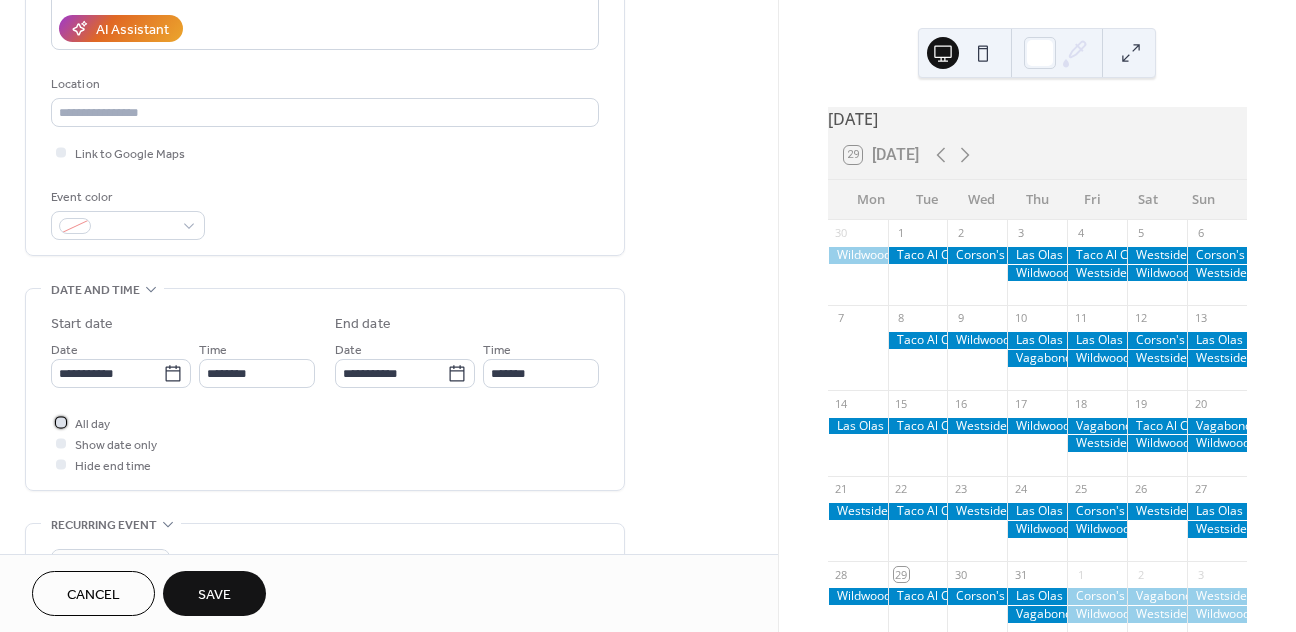 click on "All day" at bounding box center (92, 424) 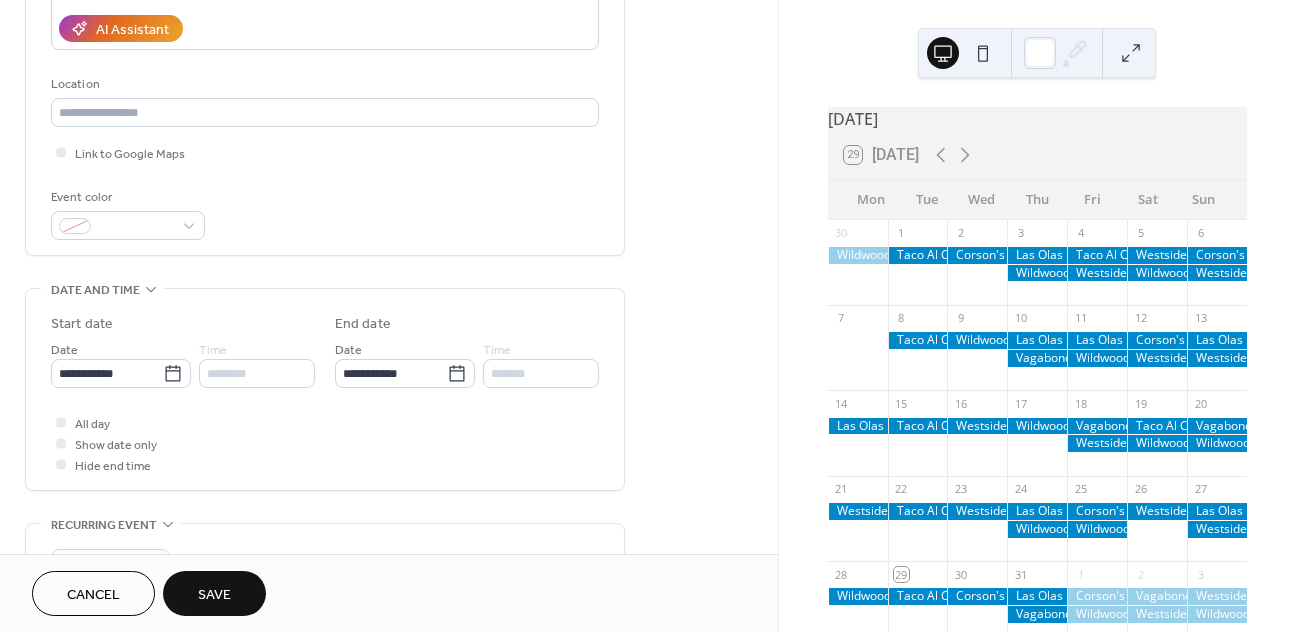 click on "Save" at bounding box center [214, 593] 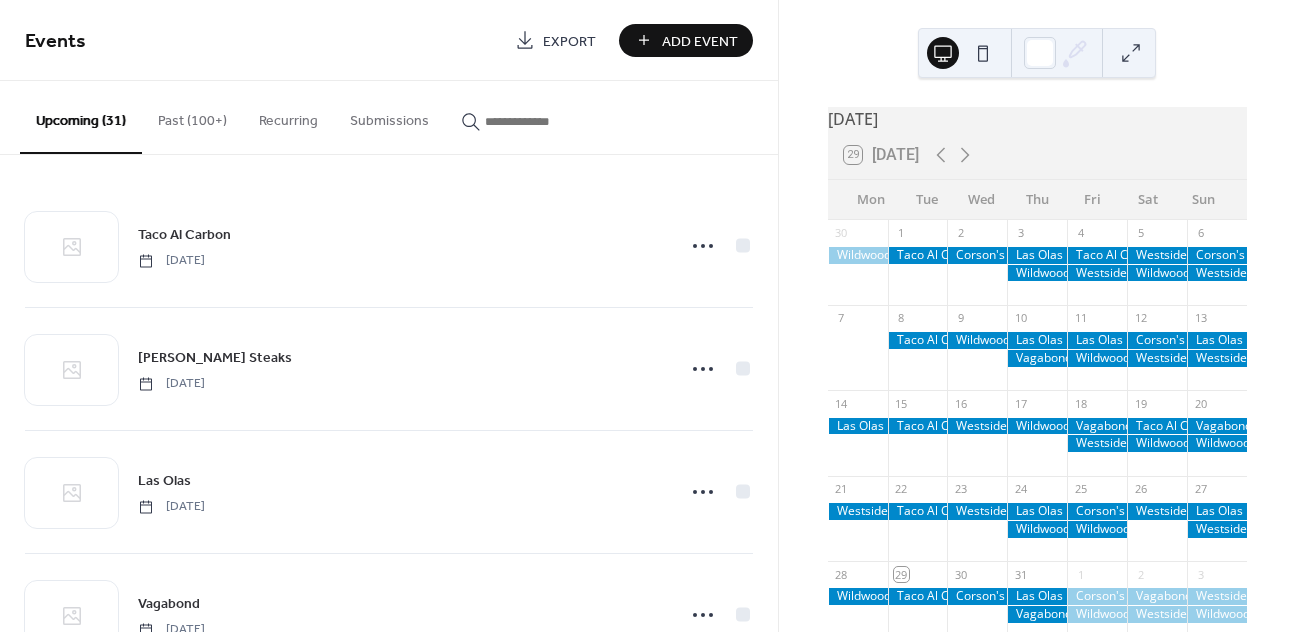 click on "Add Event" at bounding box center (700, 41) 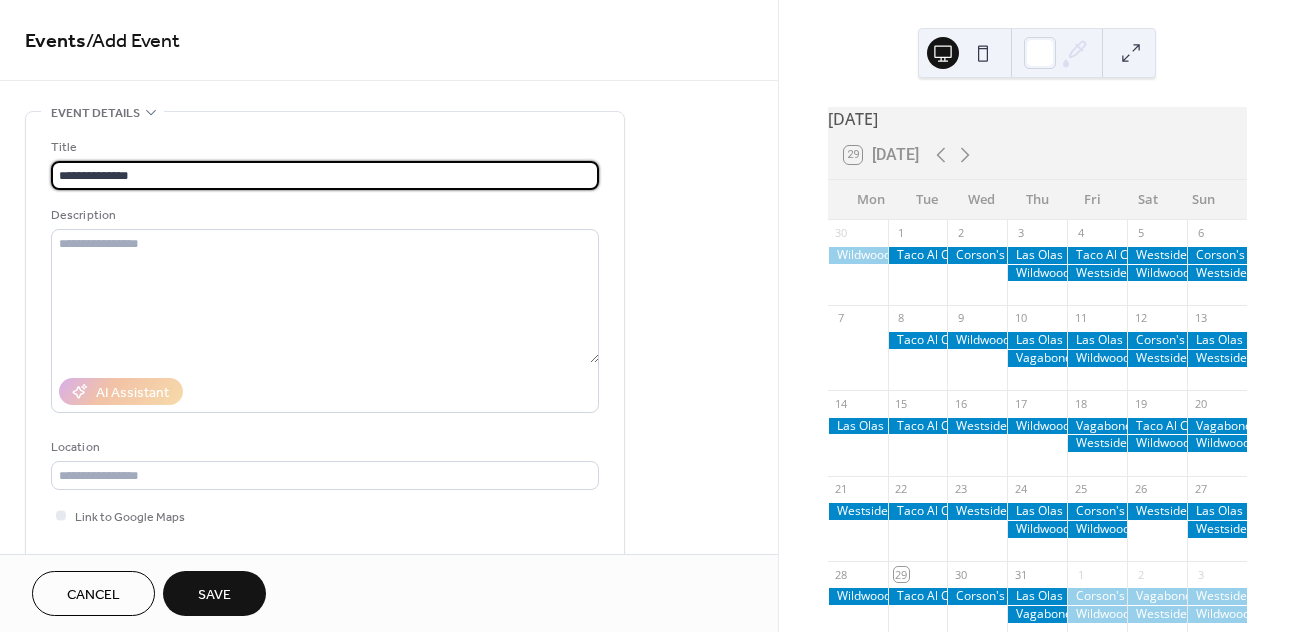 scroll, scrollTop: 293, scrollLeft: 0, axis: vertical 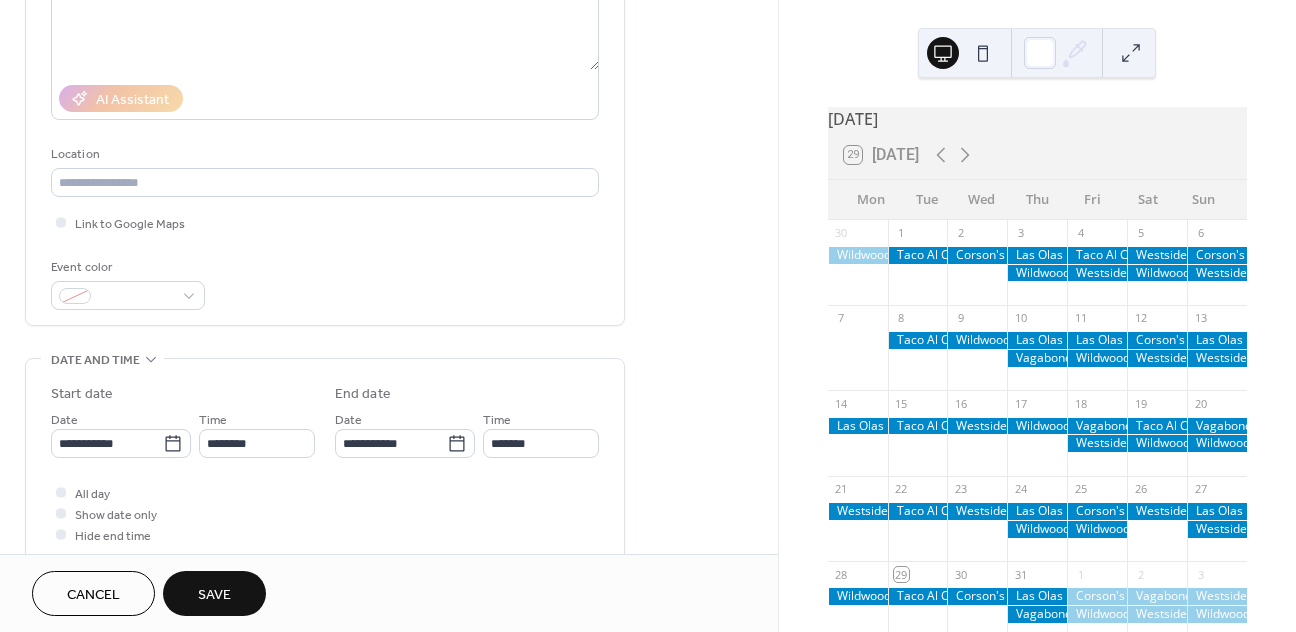 type on "**********" 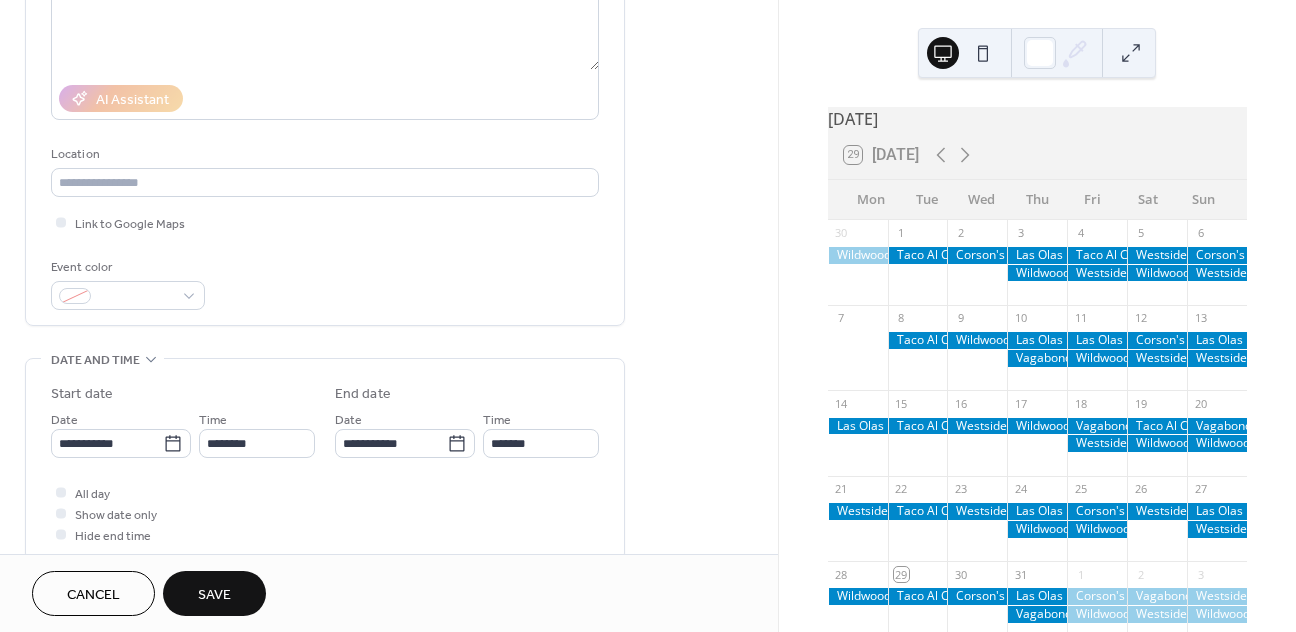 click on "**********" at bounding box center [325, 464] 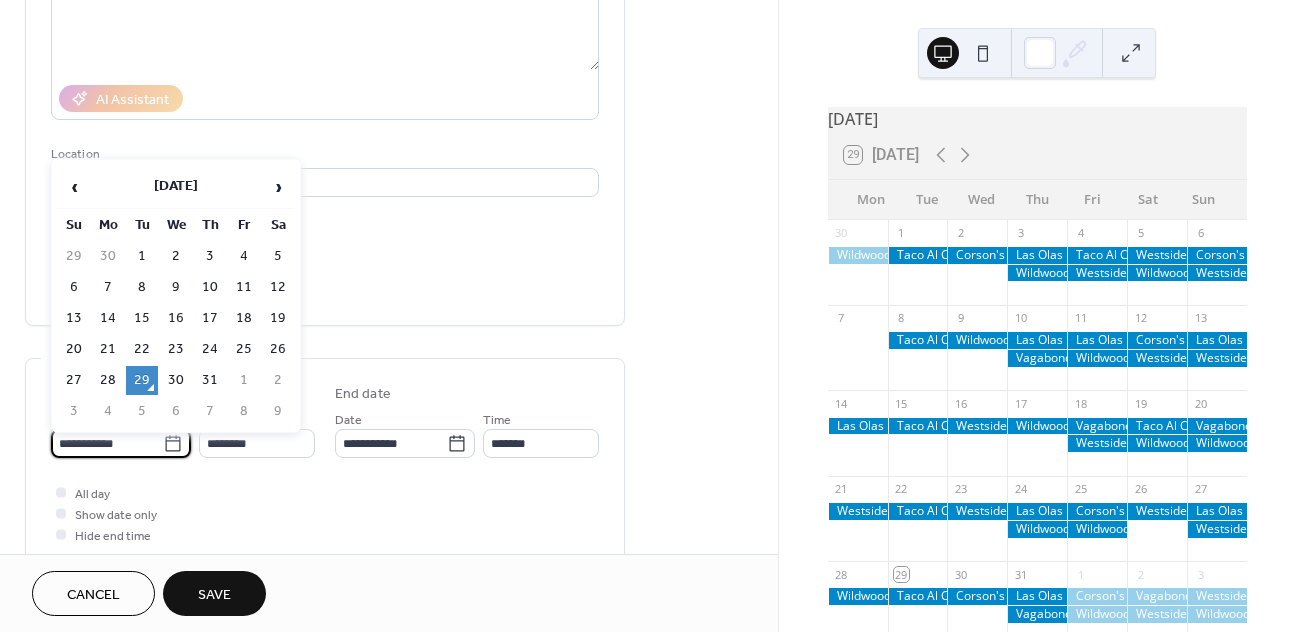 click on "**********" at bounding box center (107, 443) 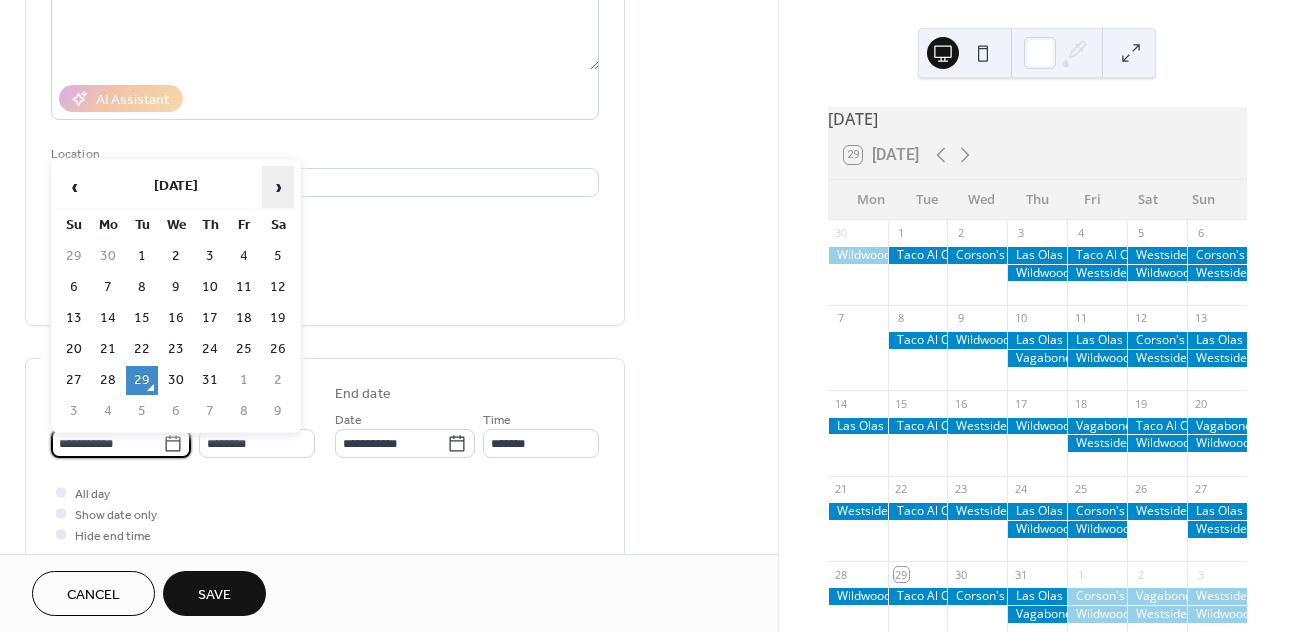 click on "›" at bounding box center (278, 187) 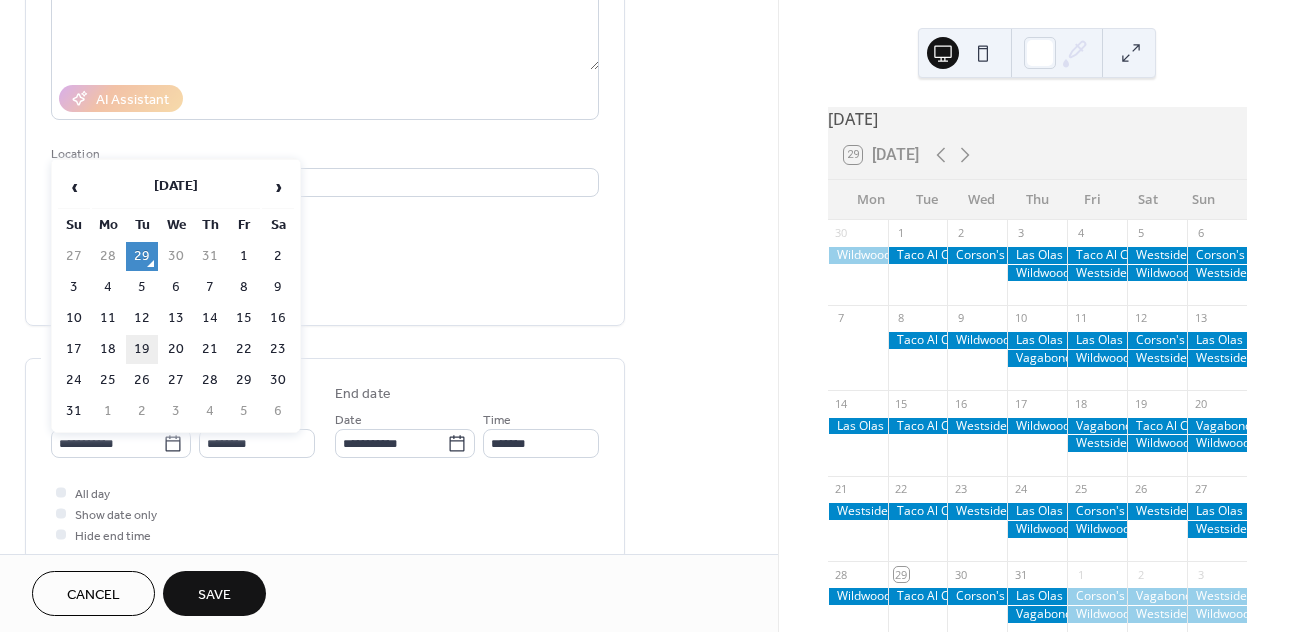 click on "19" at bounding box center (142, 349) 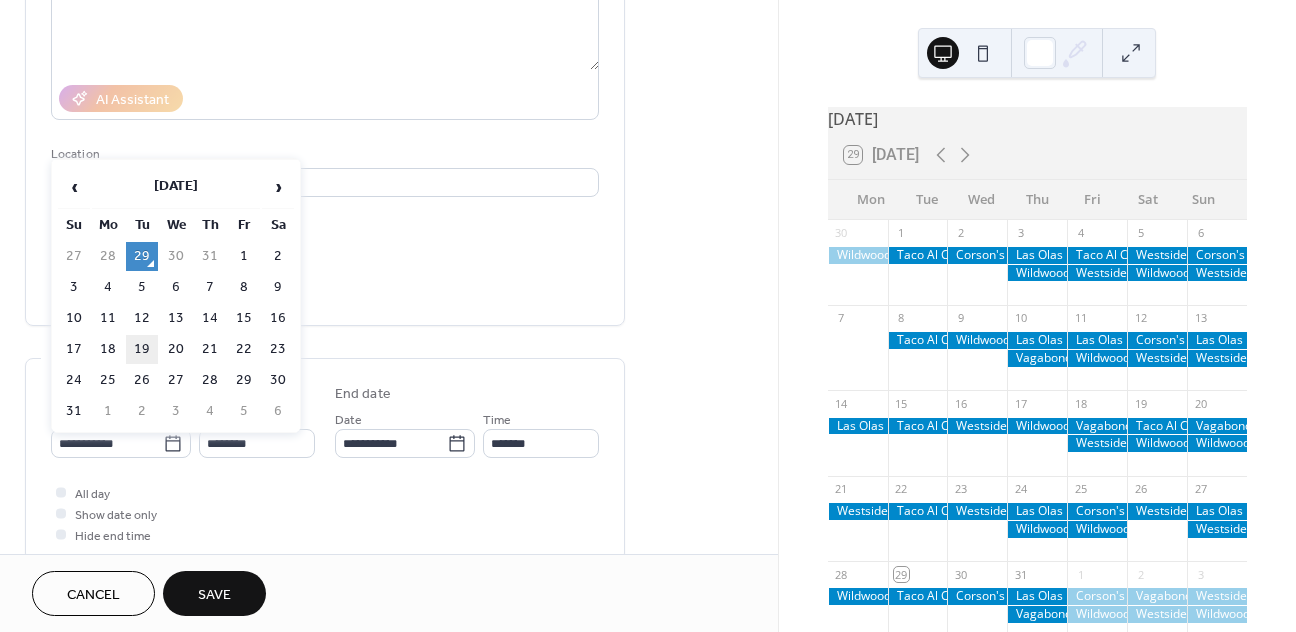 type on "**********" 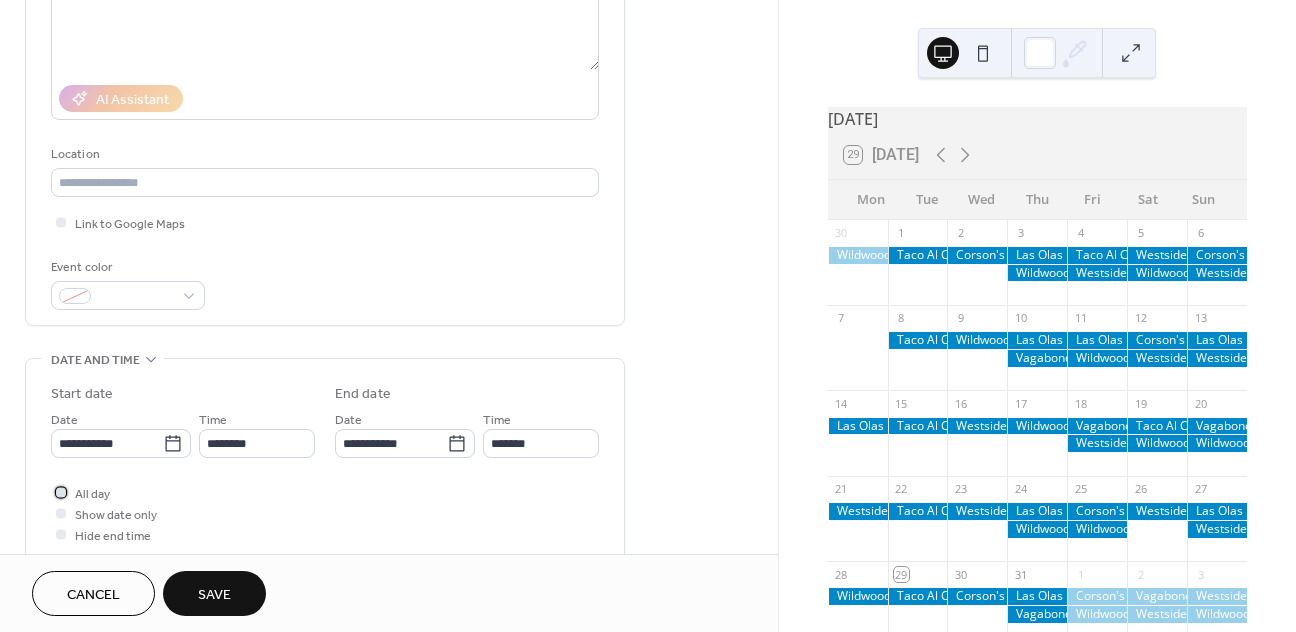 click on "All day" at bounding box center [92, 494] 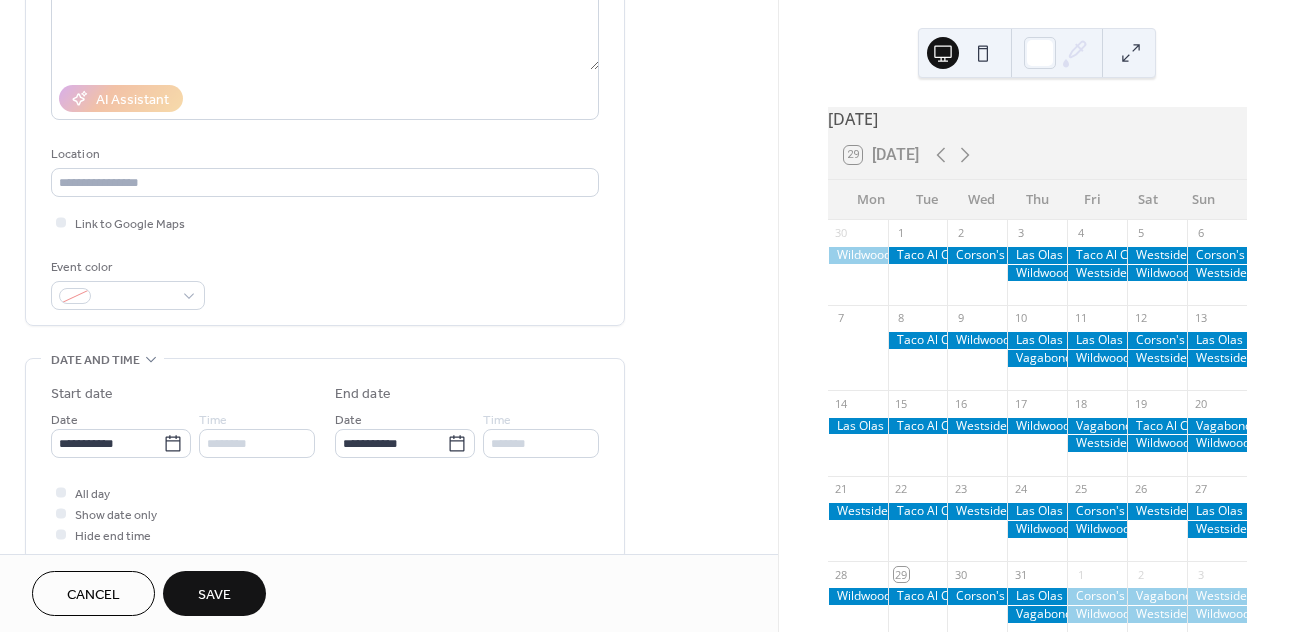 click on "Save" at bounding box center (214, 595) 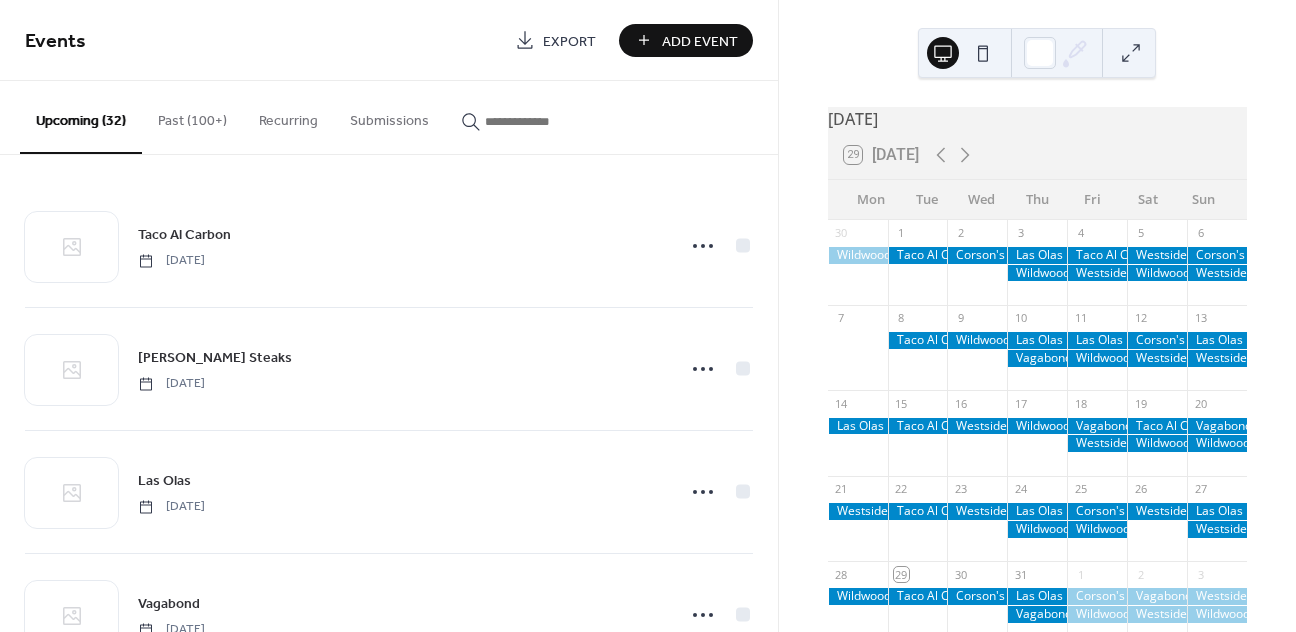 click on "Add Event" at bounding box center (700, 41) 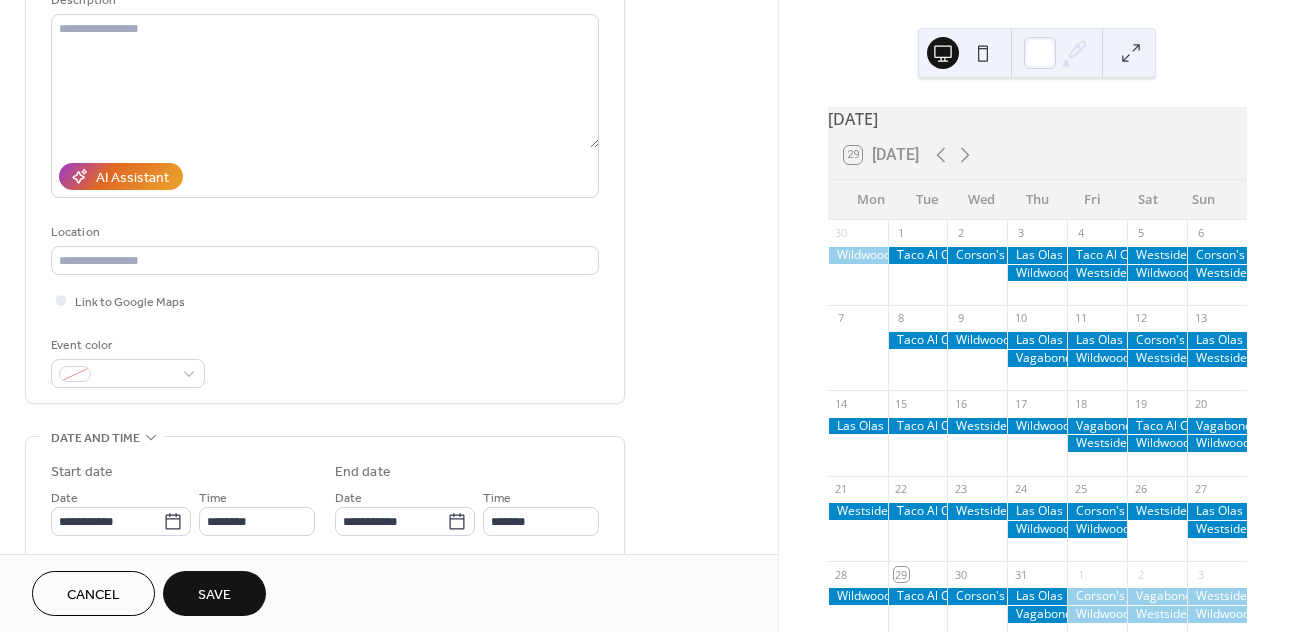 scroll, scrollTop: 237, scrollLeft: 0, axis: vertical 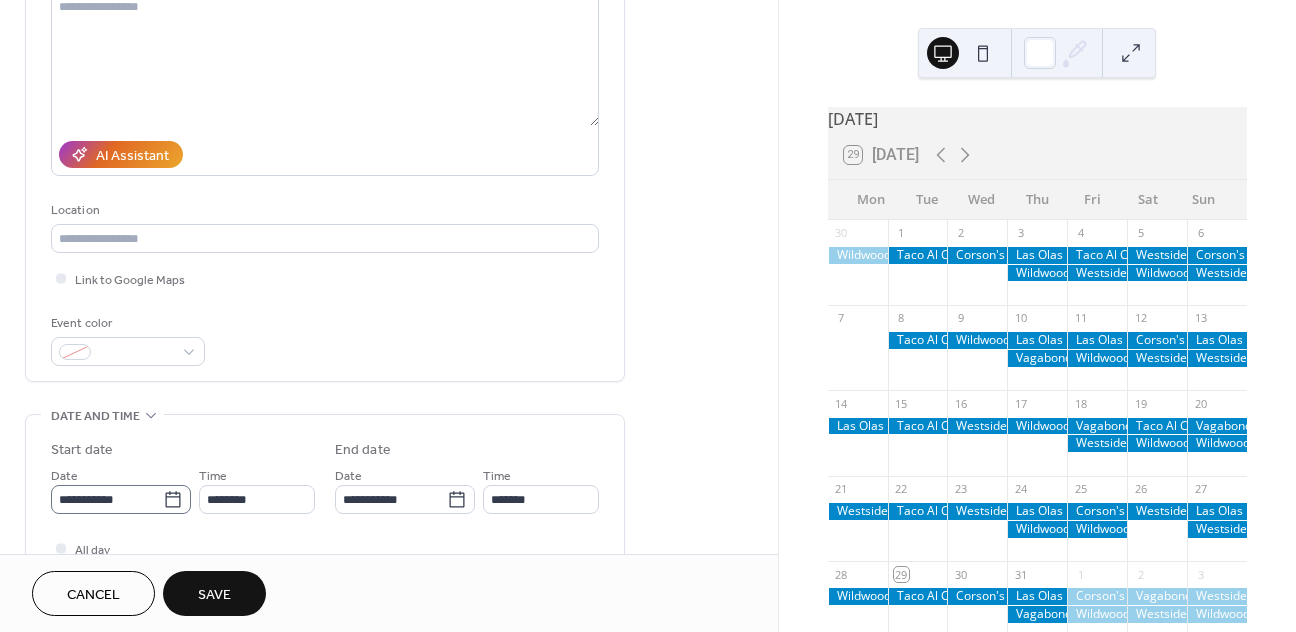 type on "**********" 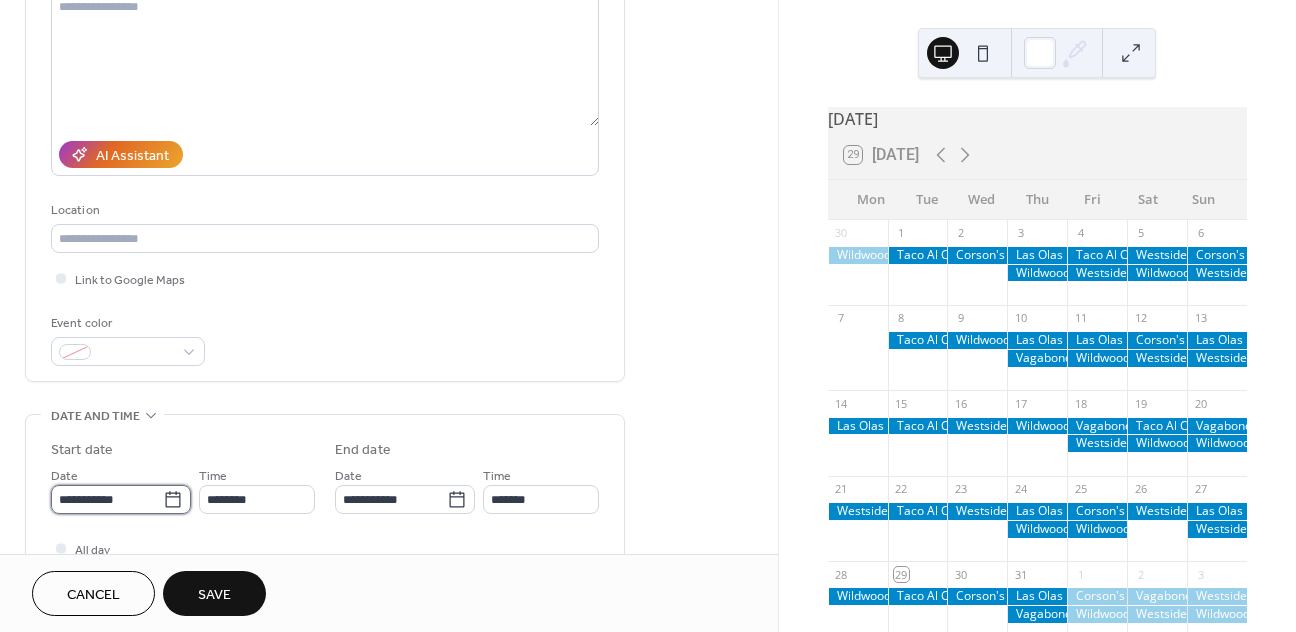 click on "**********" at bounding box center [107, 499] 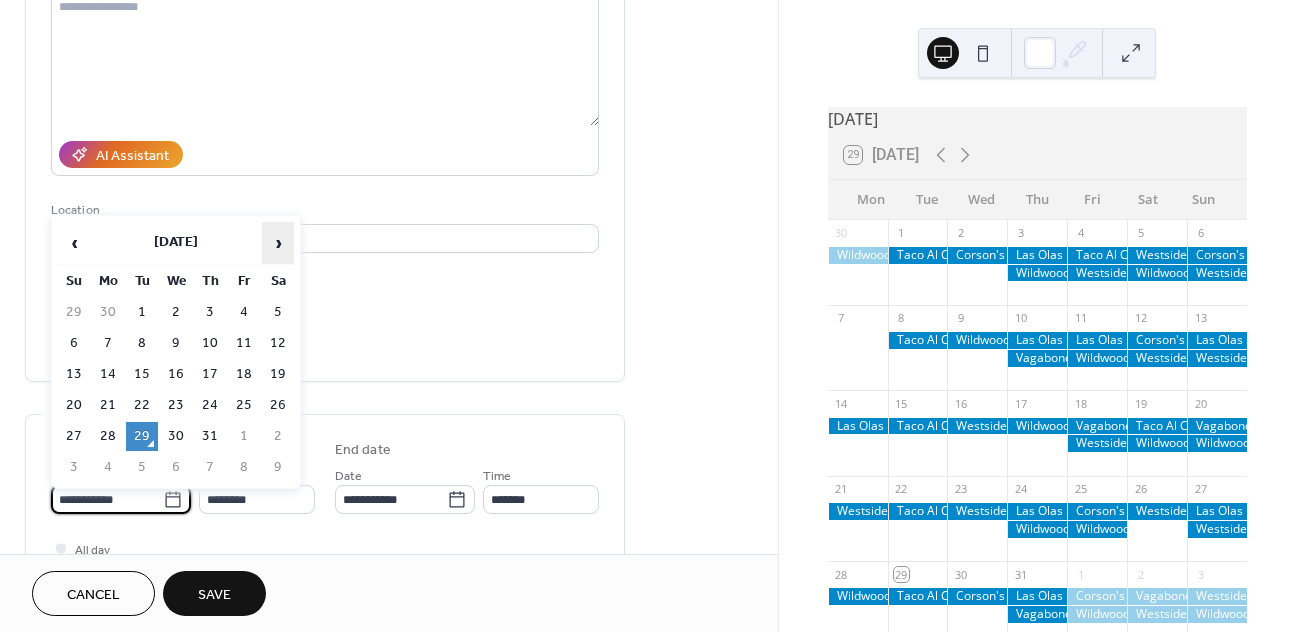 click on "›" at bounding box center (278, 243) 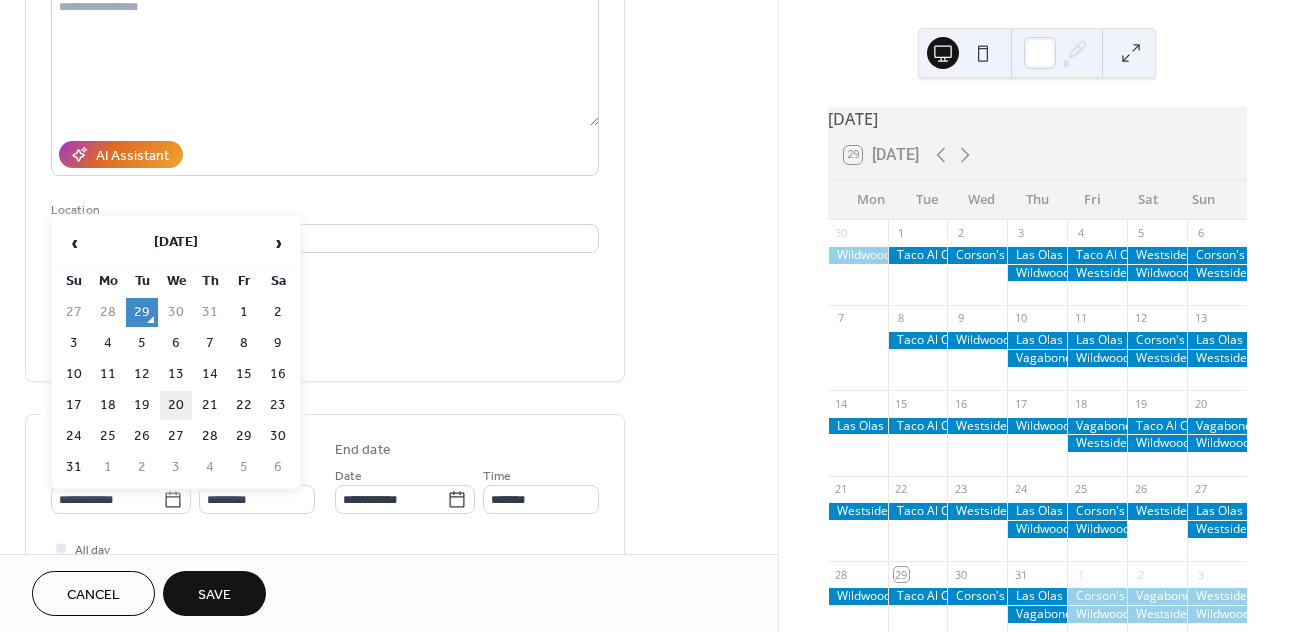 click on "20" at bounding box center (176, 405) 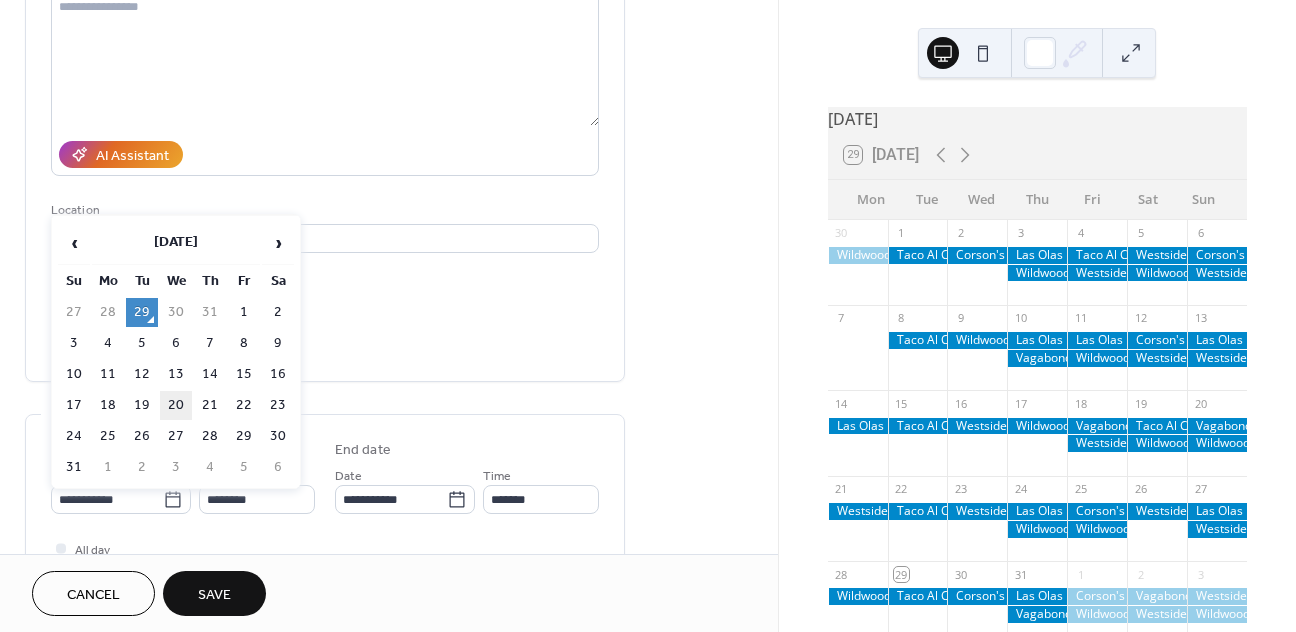 type on "**********" 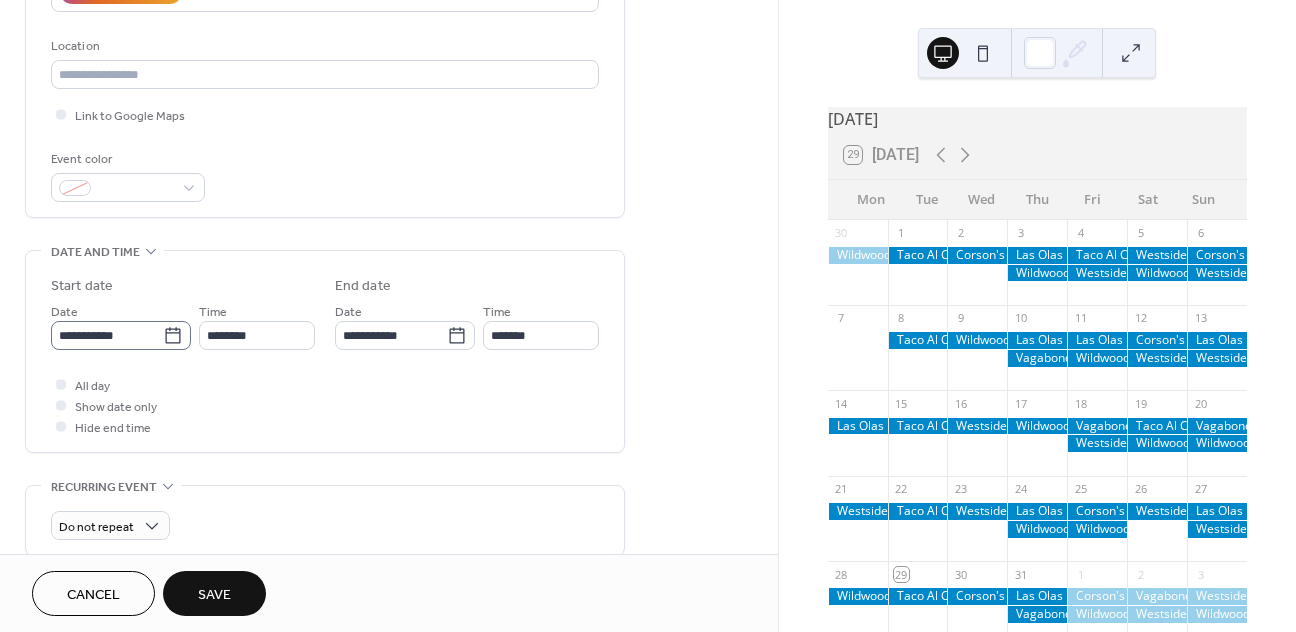 scroll, scrollTop: 415, scrollLeft: 0, axis: vertical 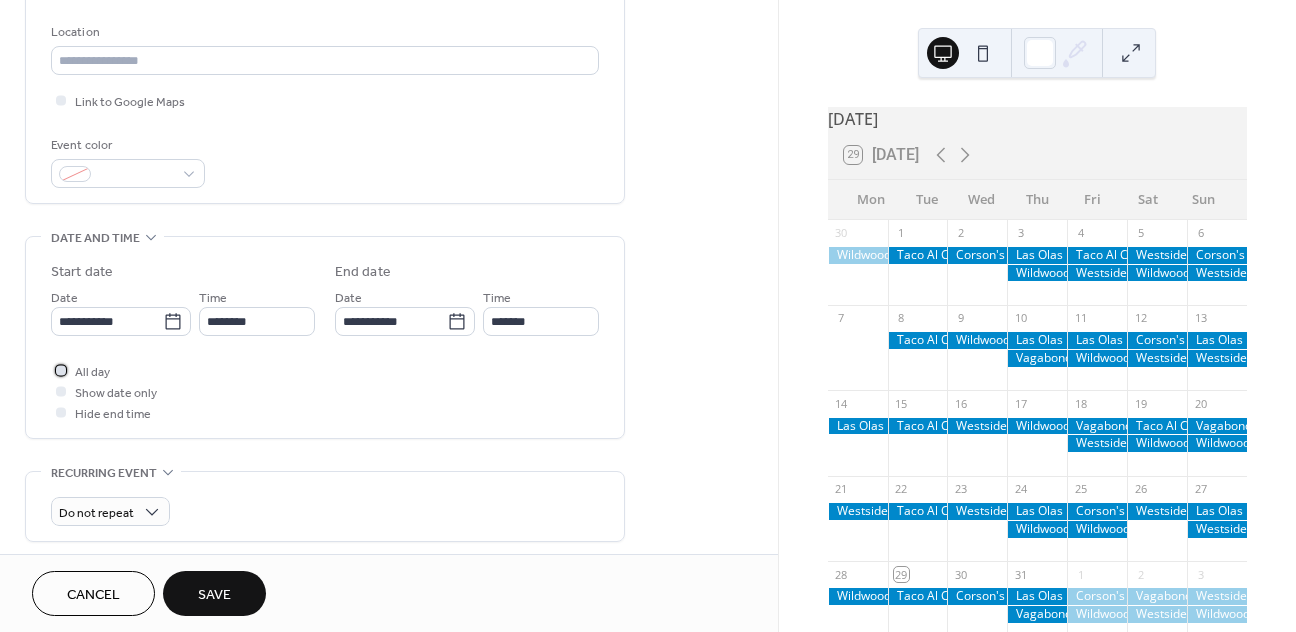 click on "All day" at bounding box center [92, 372] 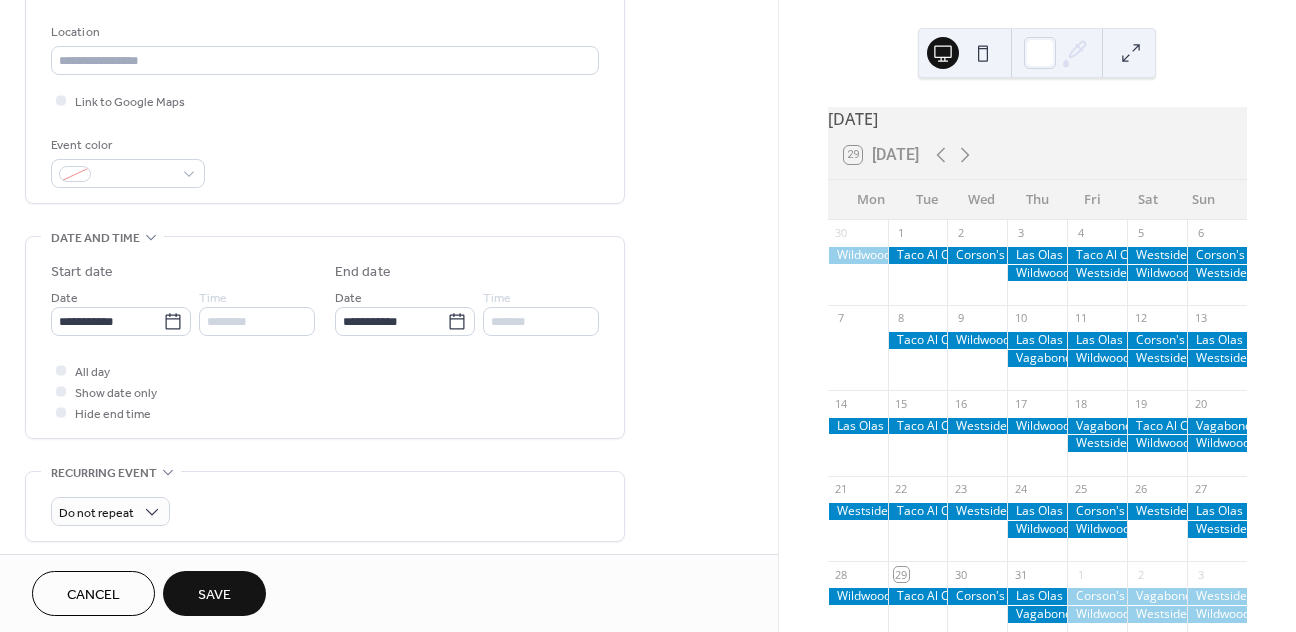 click on "Save" at bounding box center (214, 593) 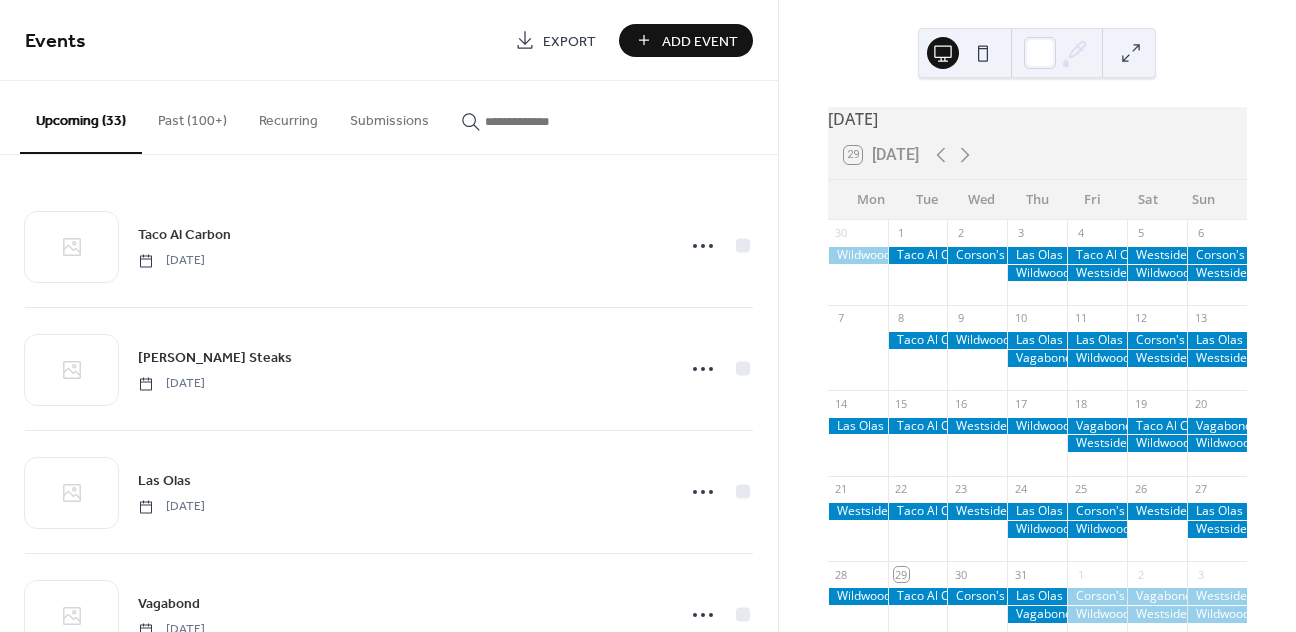 click on "Add Event" at bounding box center (700, 41) 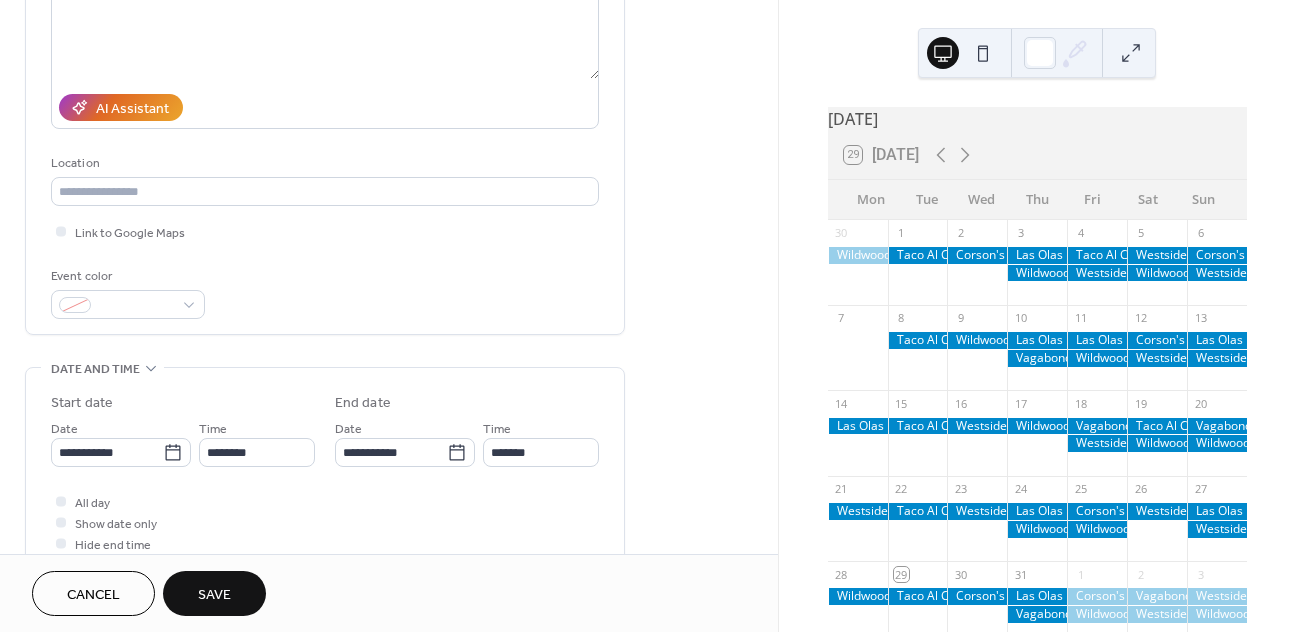 scroll, scrollTop: 321, scrollLeft: 0, axis: vertical 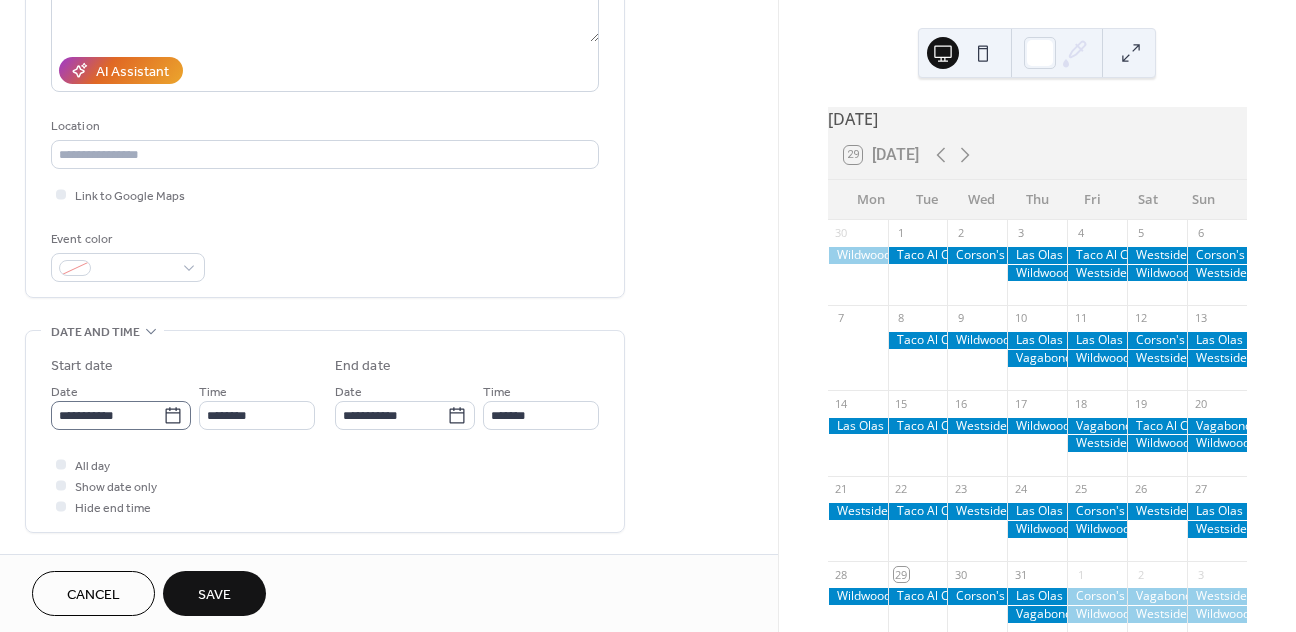 type on "**********" 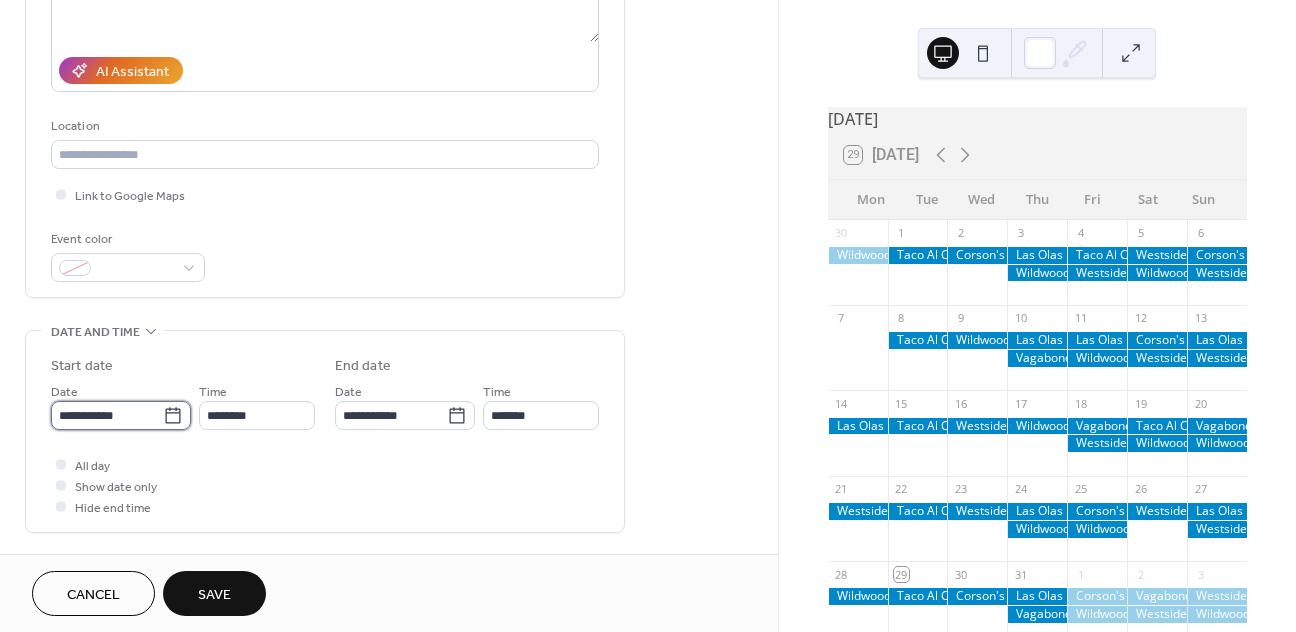 click on "**********" at bounding box center (107, 415) 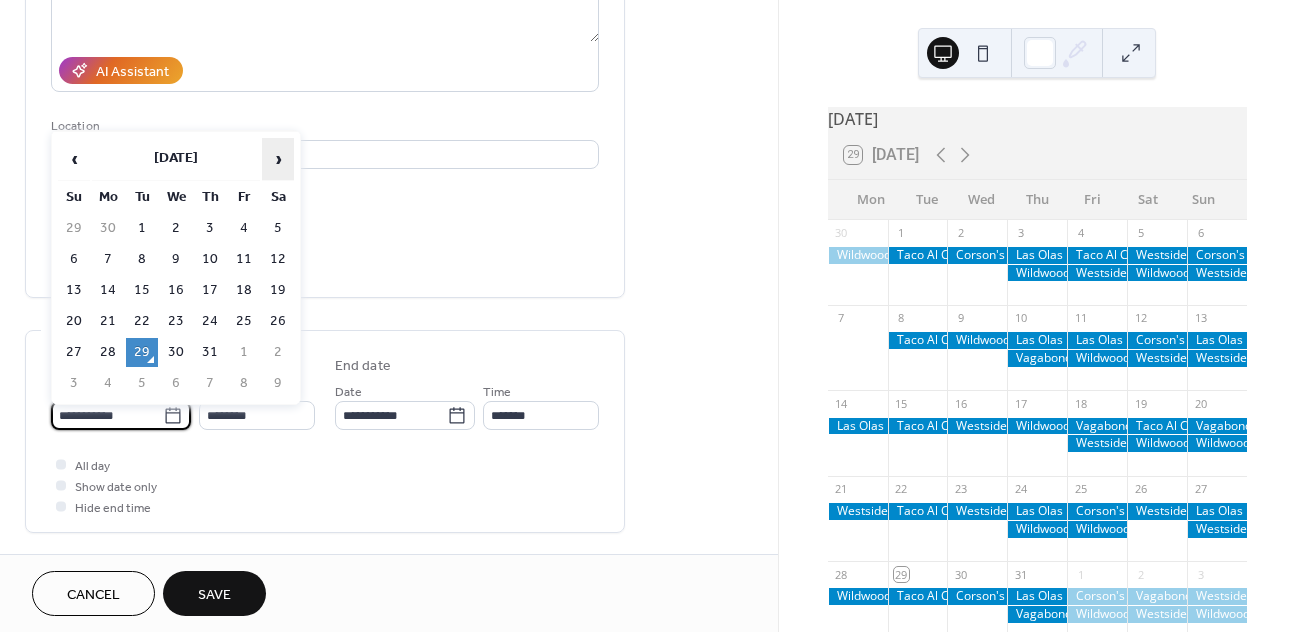 click on "›" at bounding box center (278, 159) 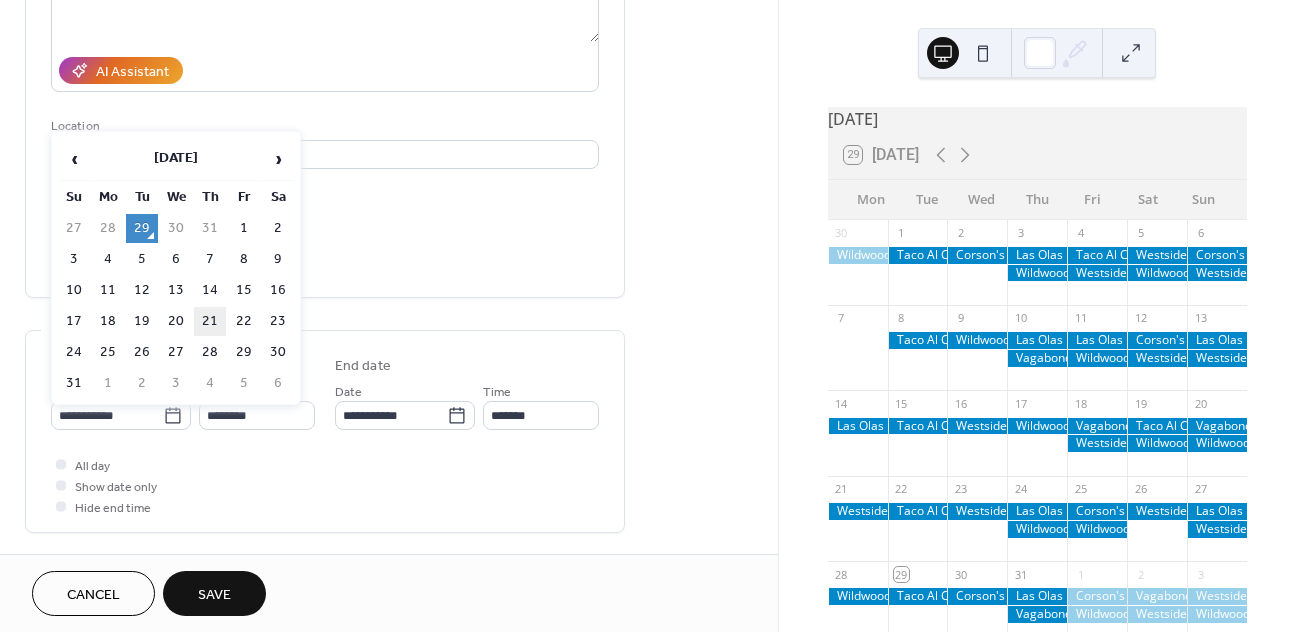 click on "21" at bounding box center [210, 321] 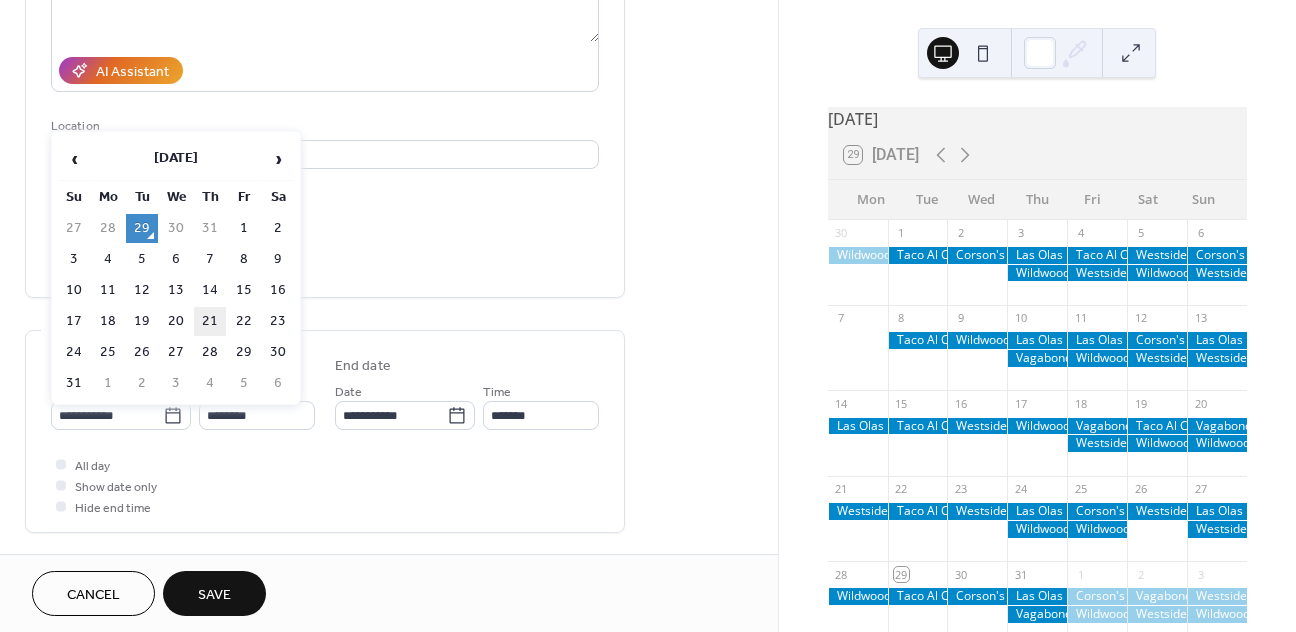 type on "**********" 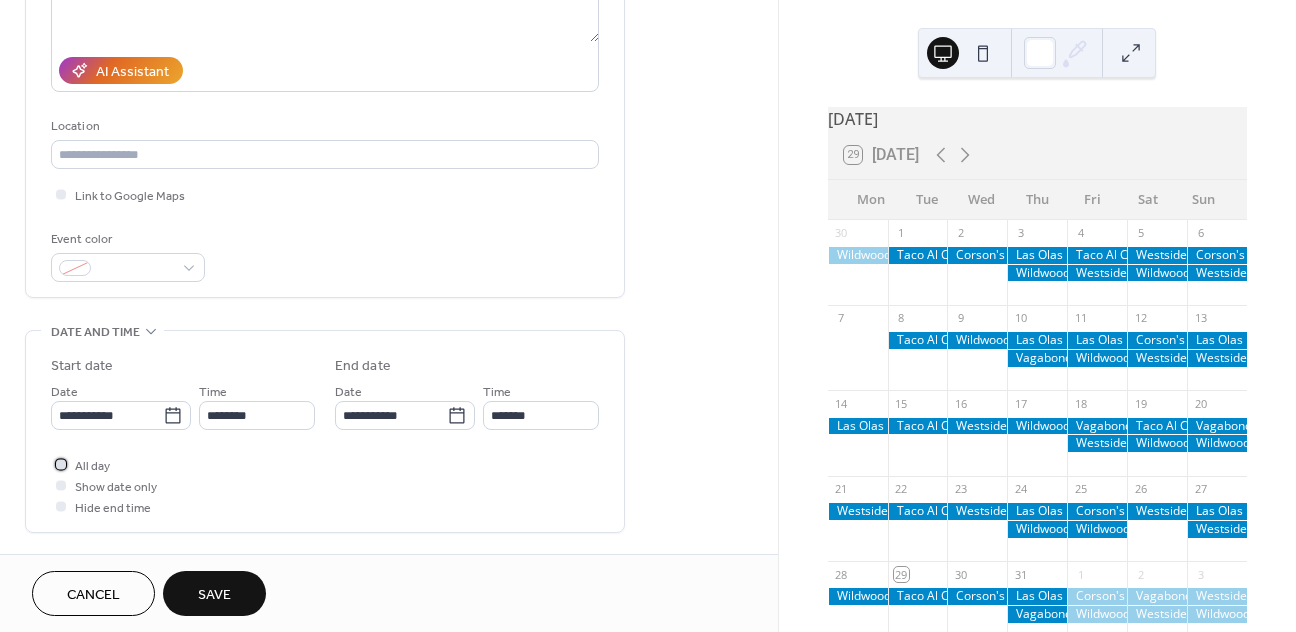 click on "All day" at bounding box center (92, 466) 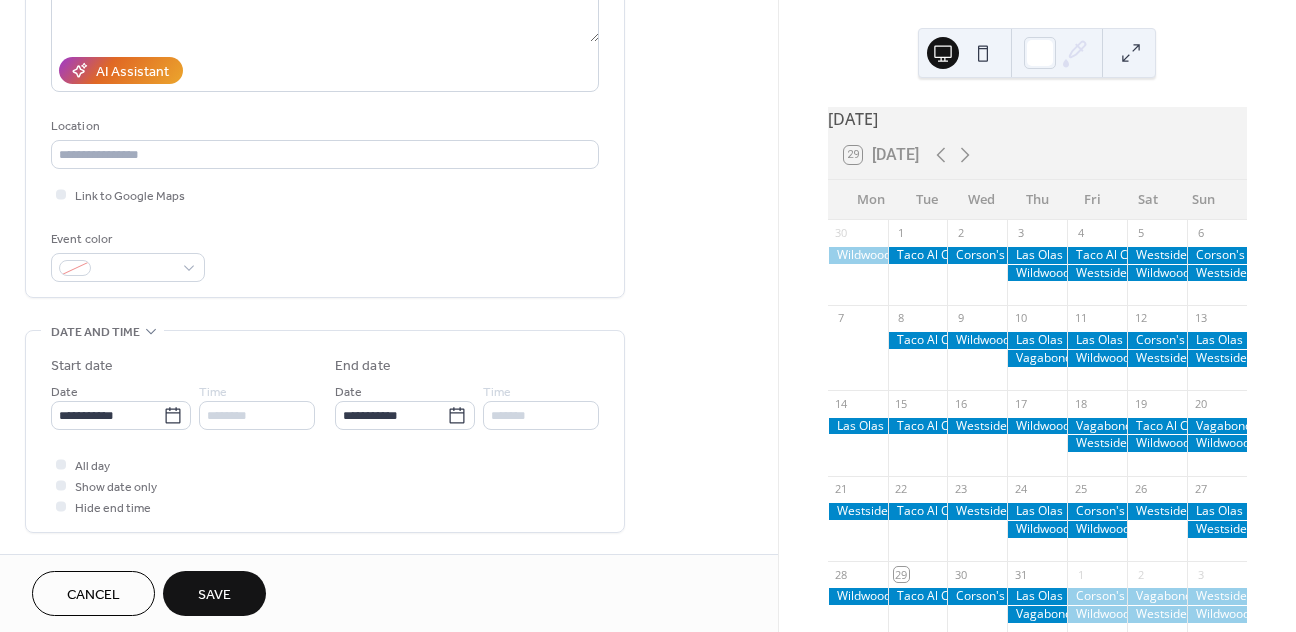 click on "Save" at bounding box center [214, 595] 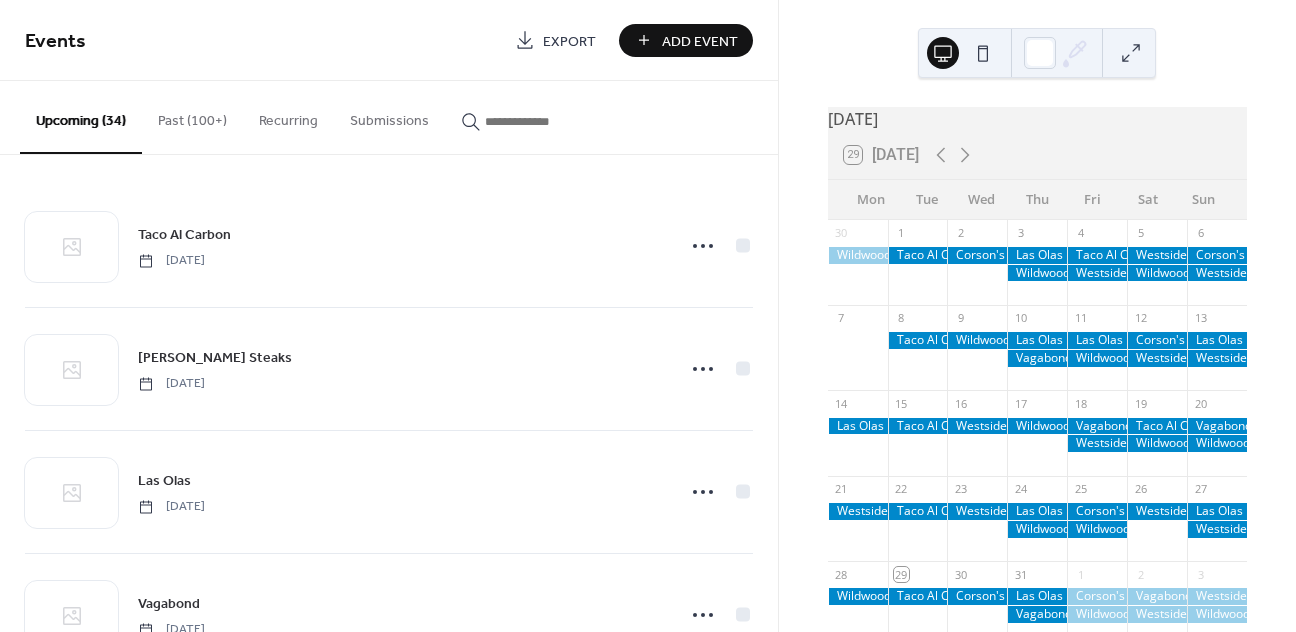 click on "Add Event" at bounding box center (700, 41) 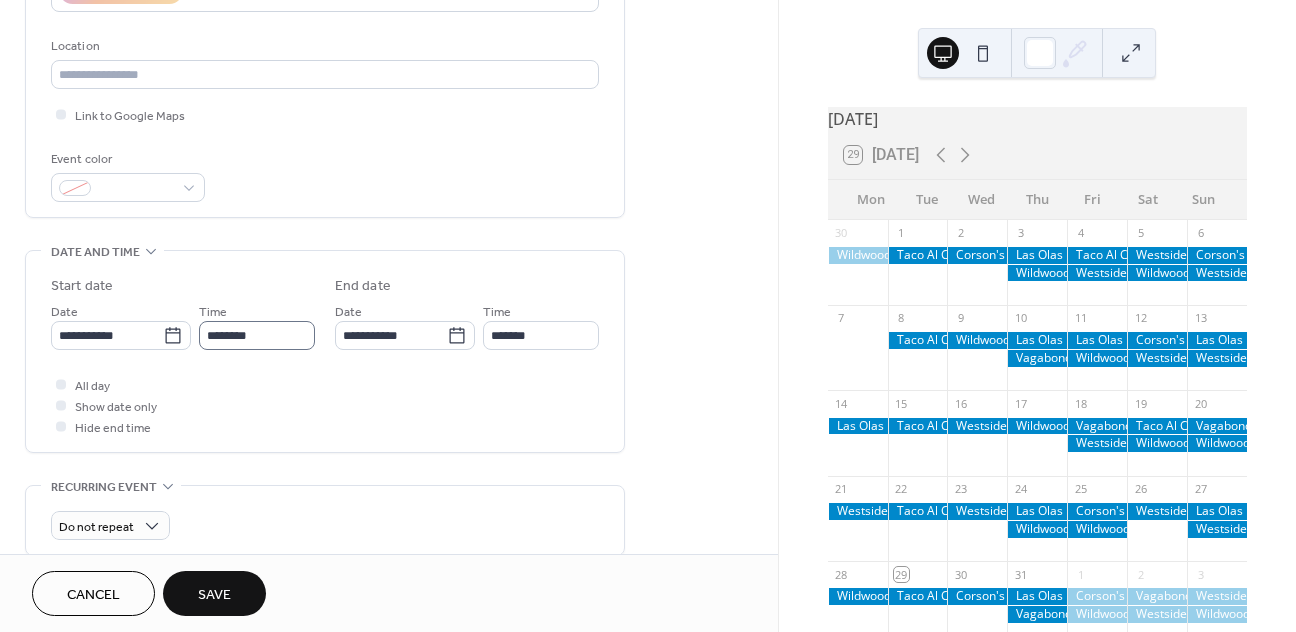 scroll, scrollTop: 428, scrollLeft: 0, axis: vertical 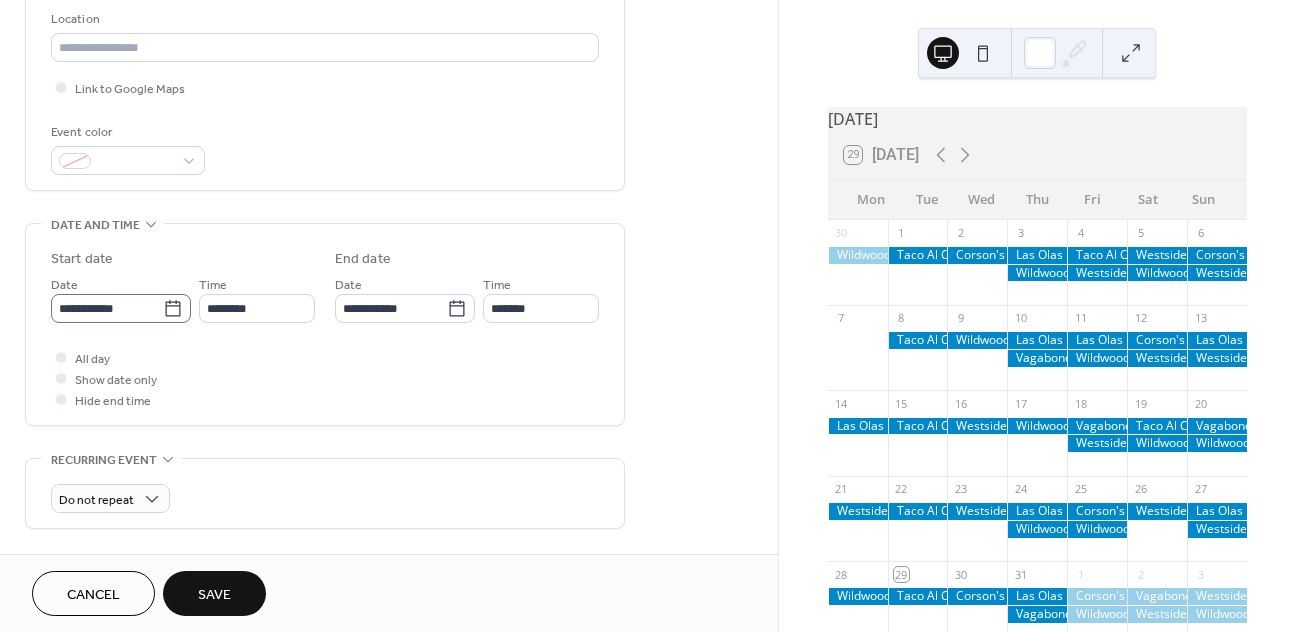 type on "********" 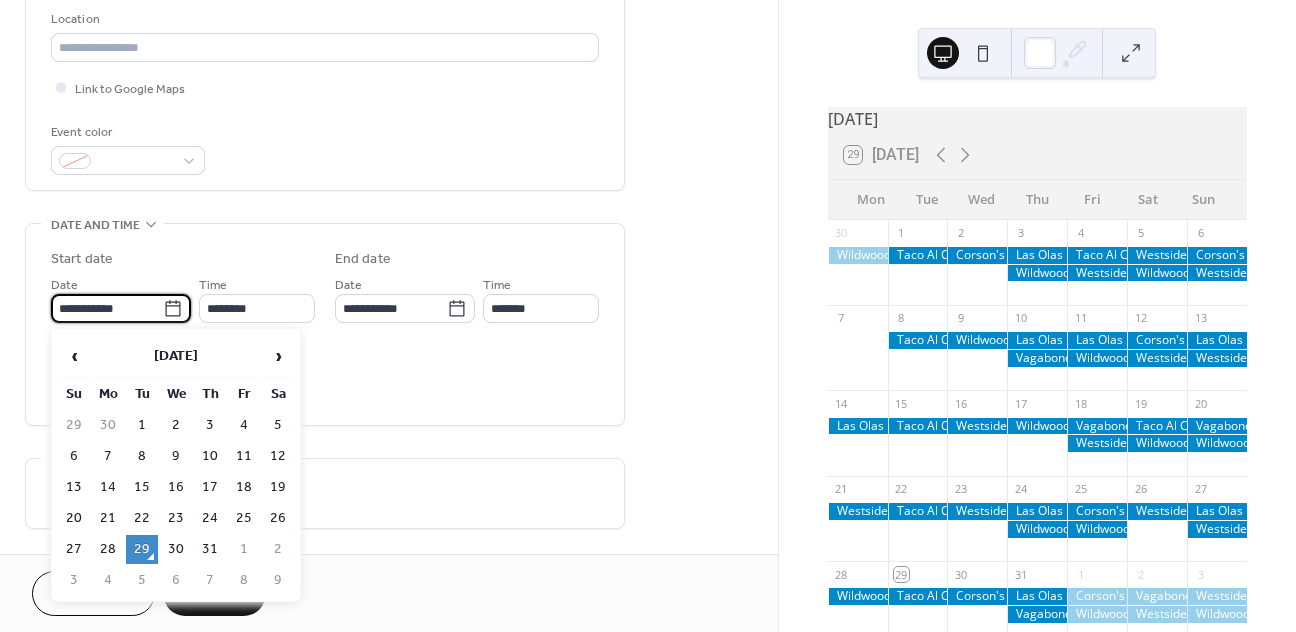 click on "**********" at bounding box center (107, 308) 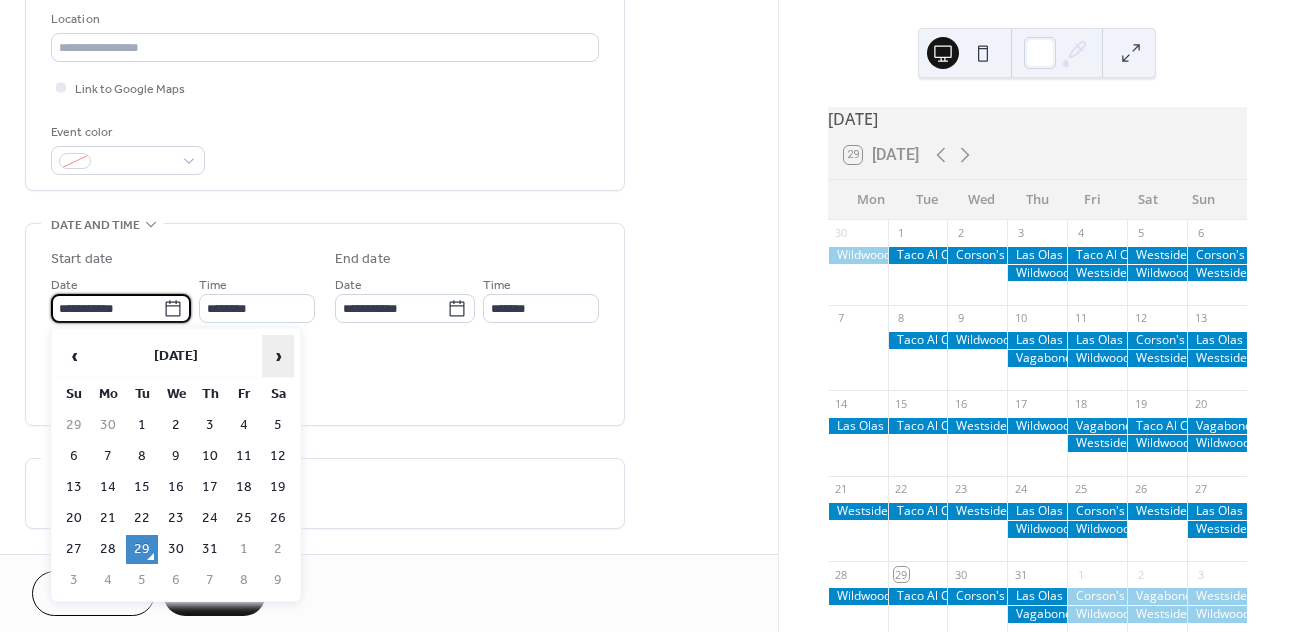 click on "›" at bounding box center (278, 356) 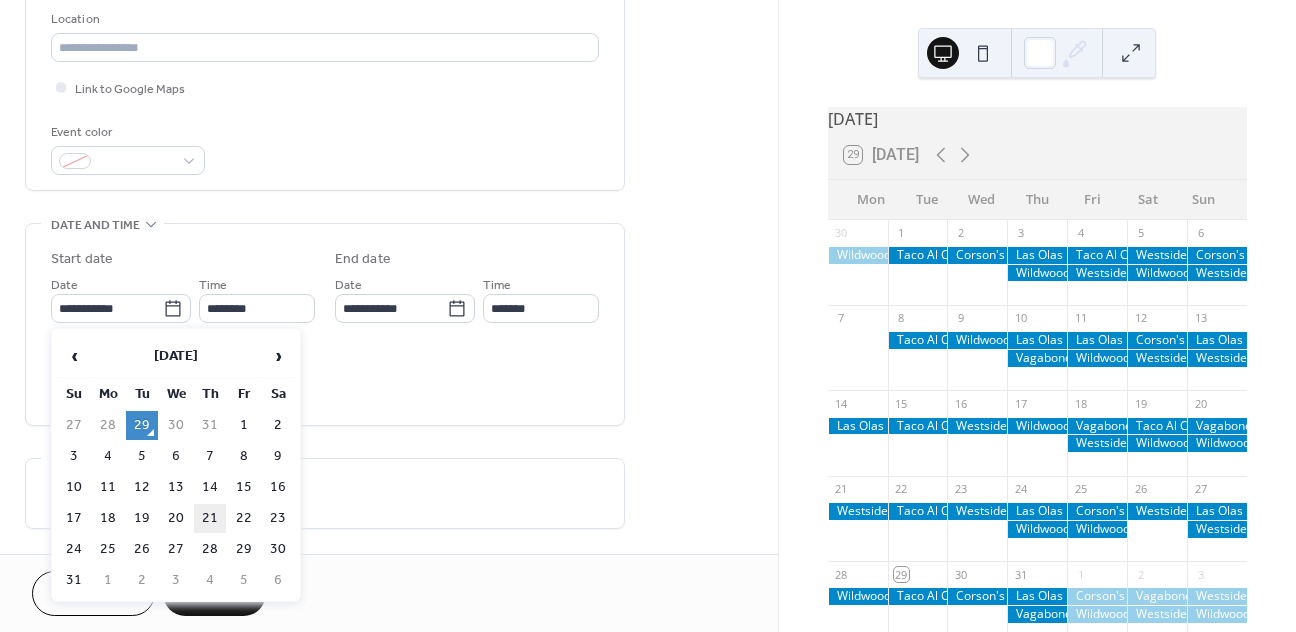 click on "21" at bounding box center (210, 518) 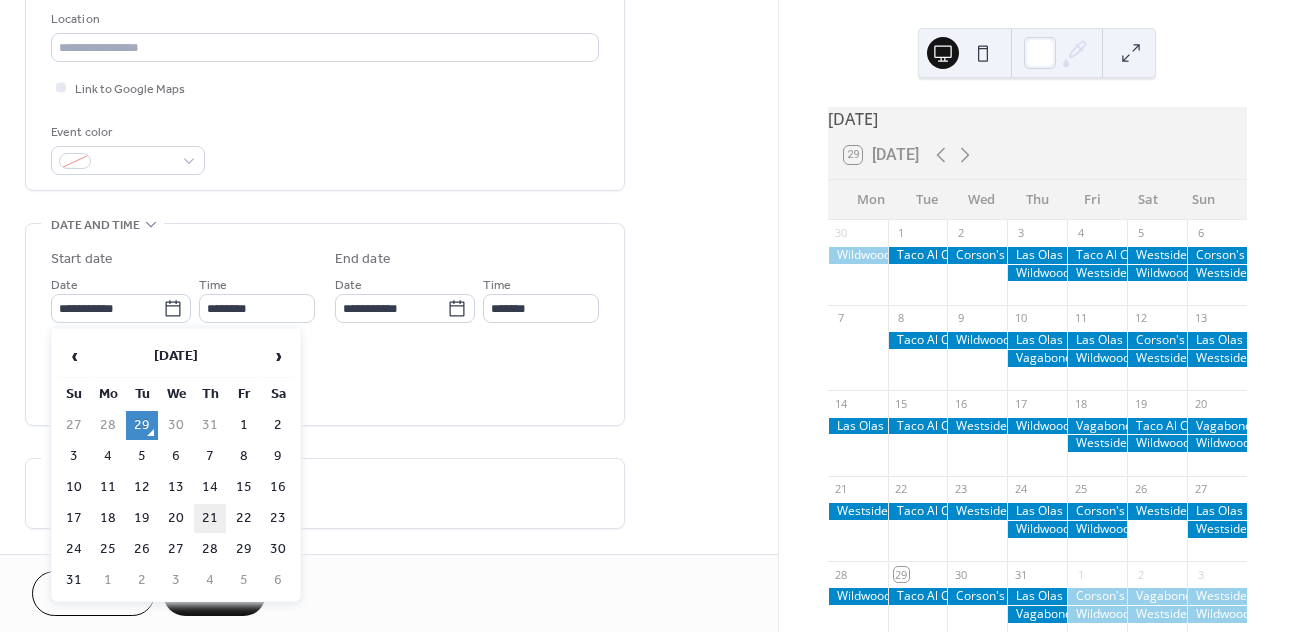 type on "**********" 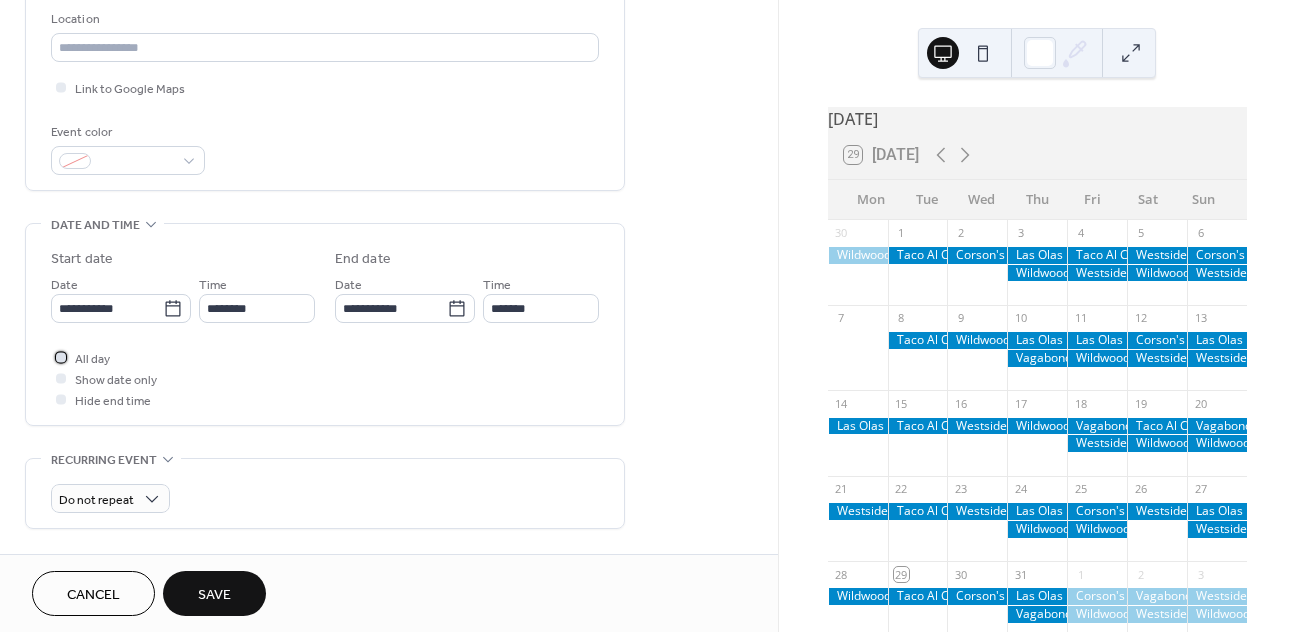click on "All day" at bounding box center (92, 359) 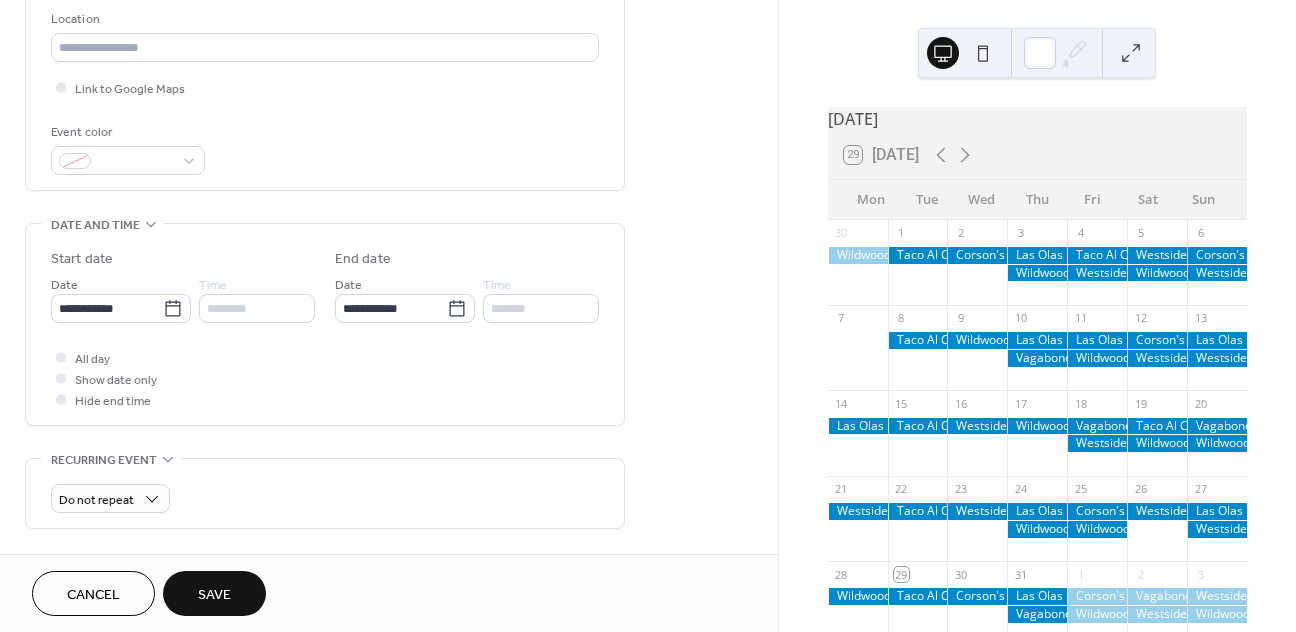 click on "Save" at bounding box center (214, 593) 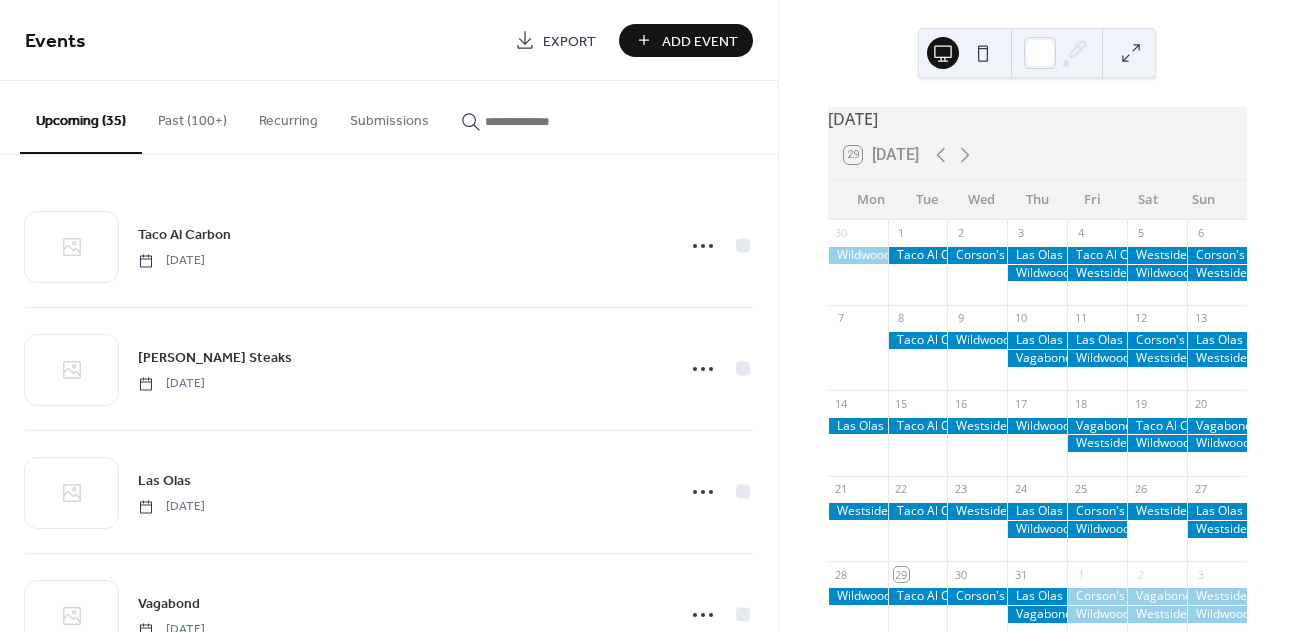 click on "Add Event" at bounding box center [700, 41] 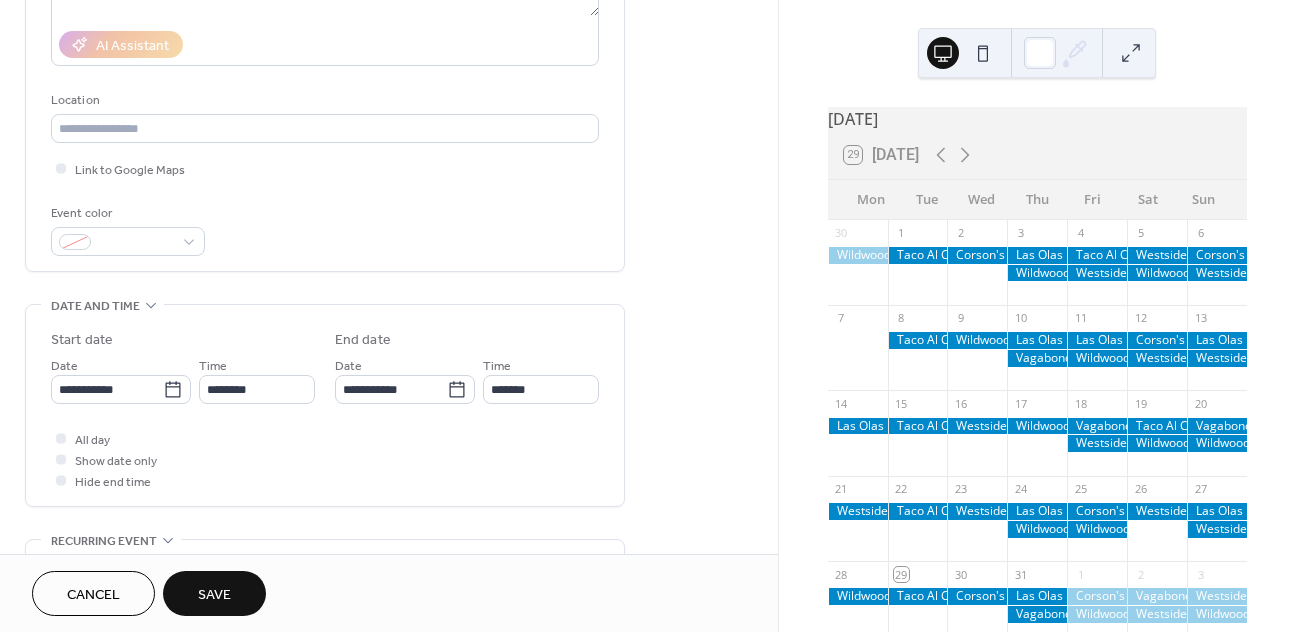 scroll, scrollTop: 413, scrollLeft: 0, axis: vertical 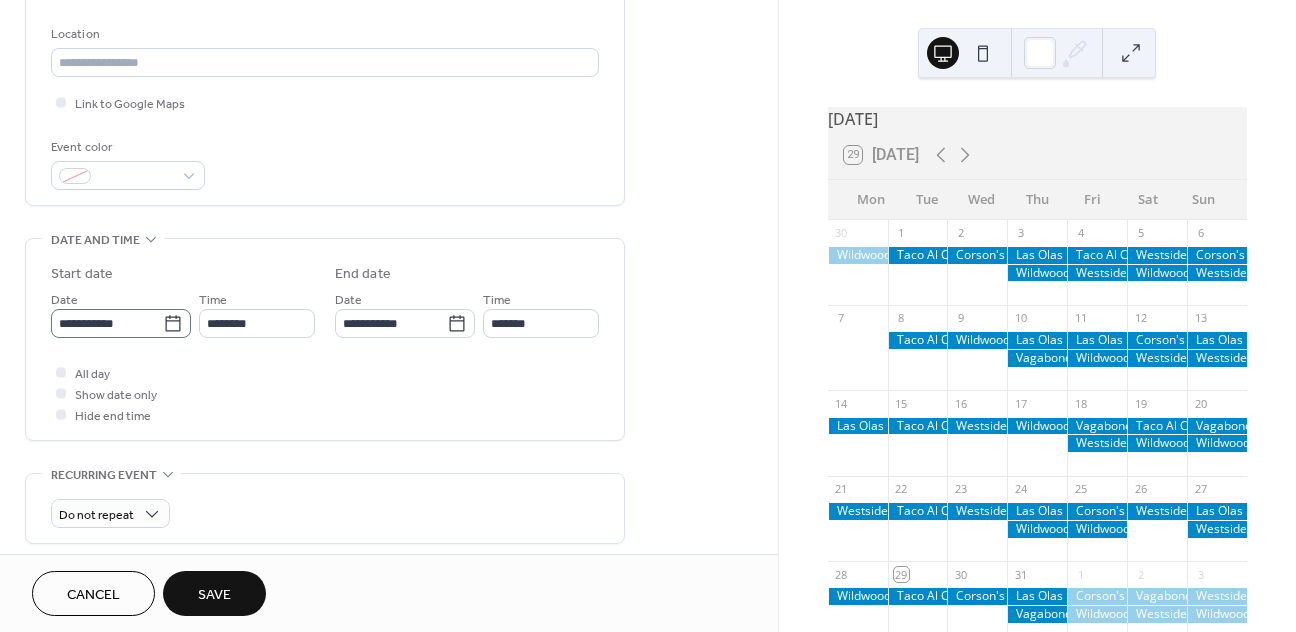 type on "********" 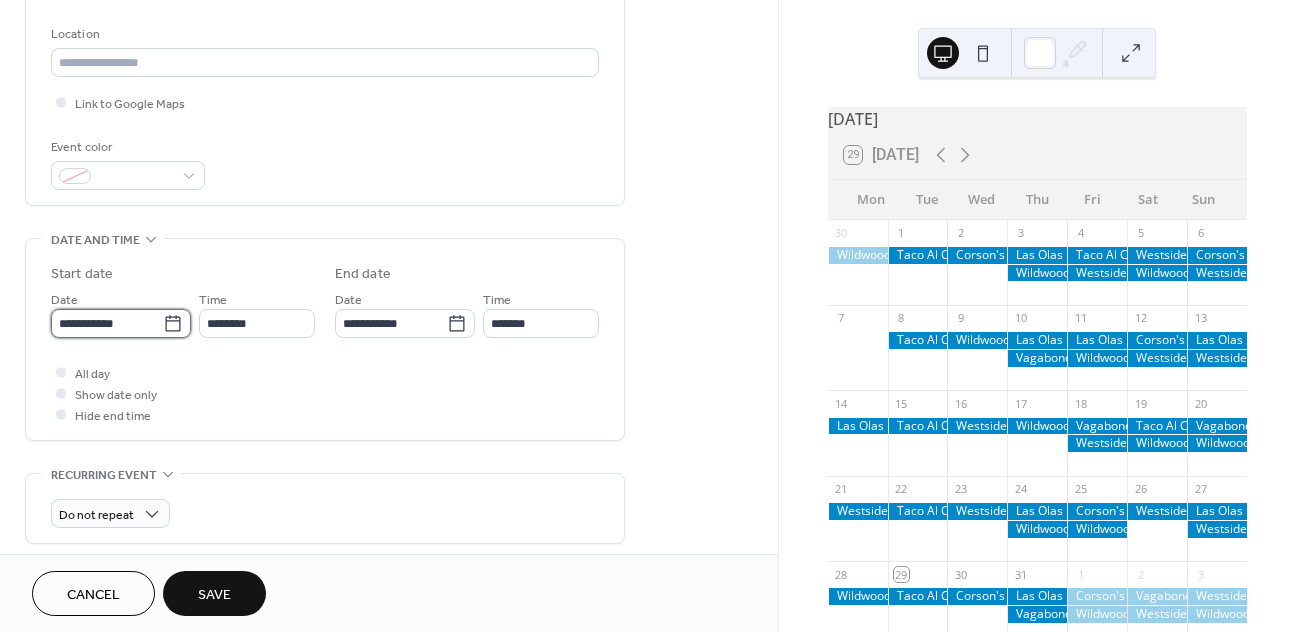 click on "**********" at bounding box center (107, 323) 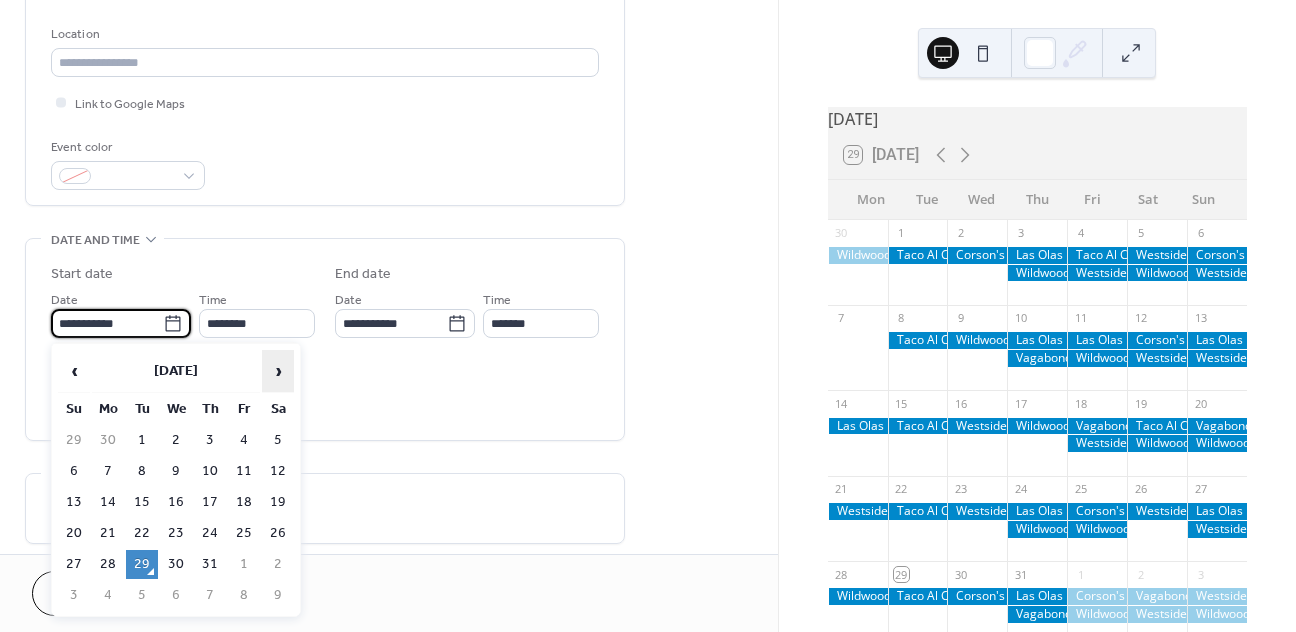 click on "›" at bounding box center (278, 371) 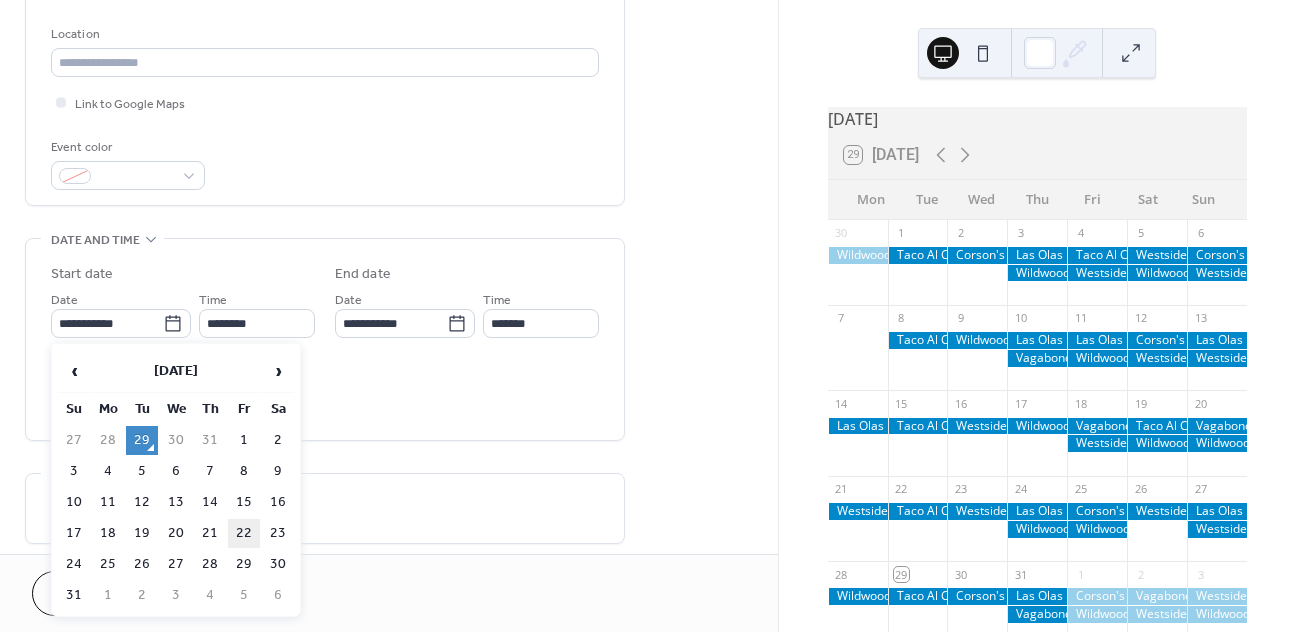 click on "22" at bounding box center (244, 533) 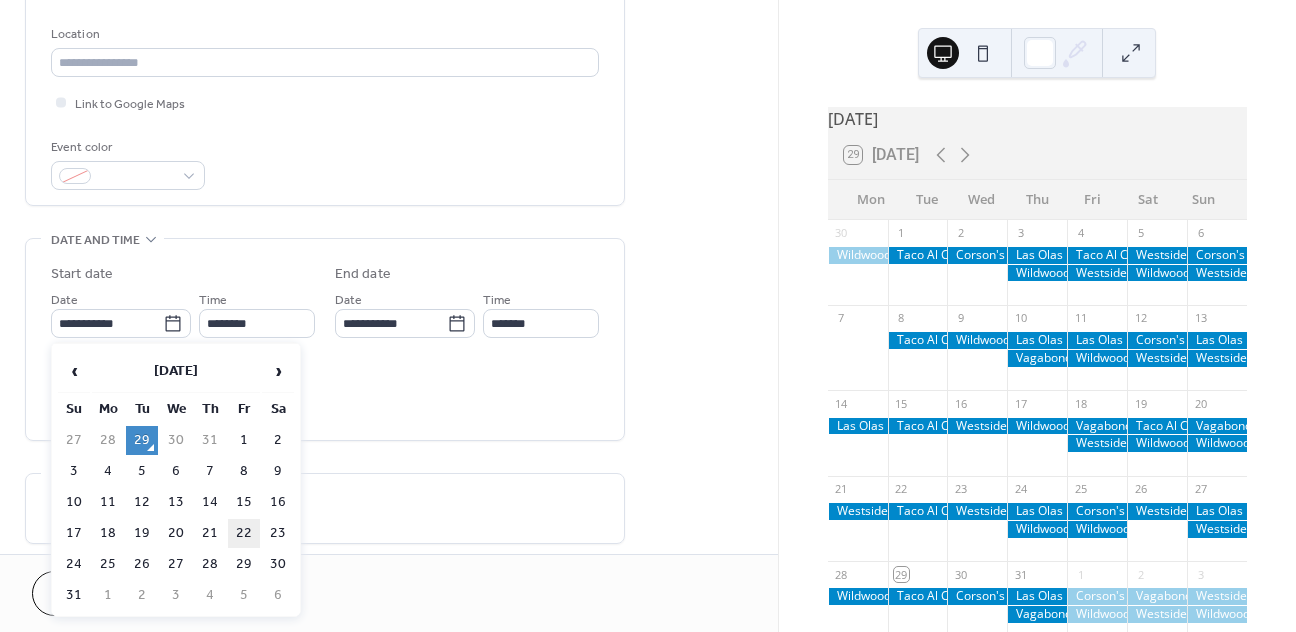 type on "**********" 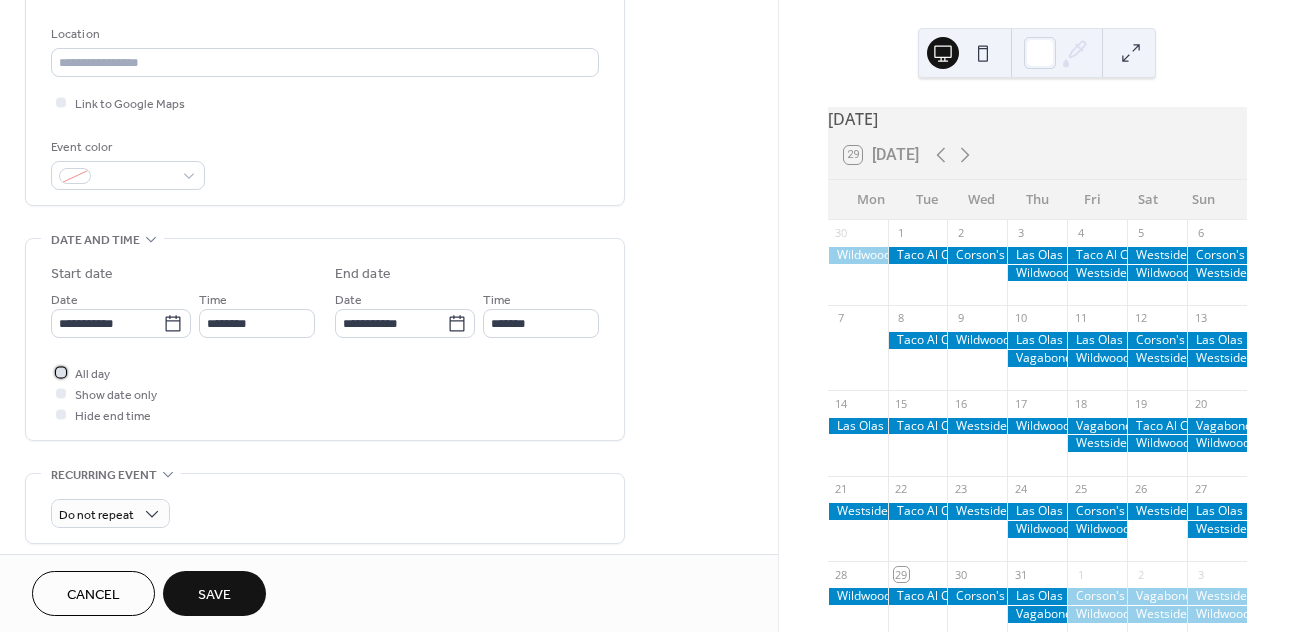 click on "All day" at bounding box center [92, 374] 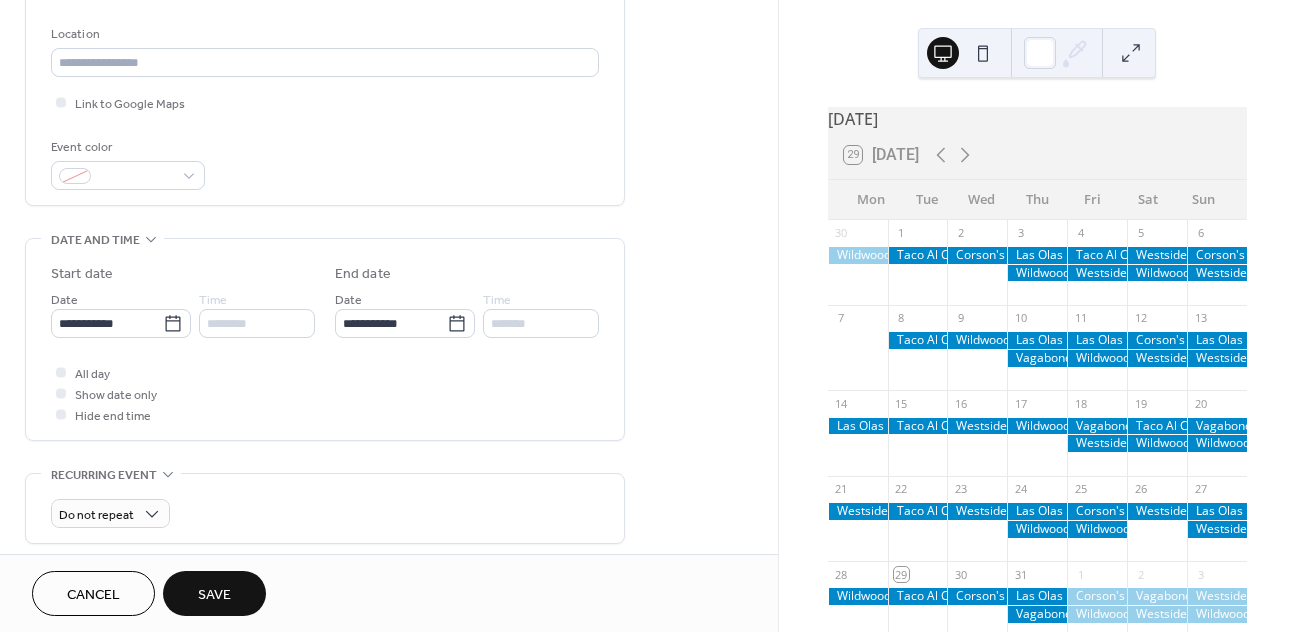 click on "Save" at bounding box center (214, 595) 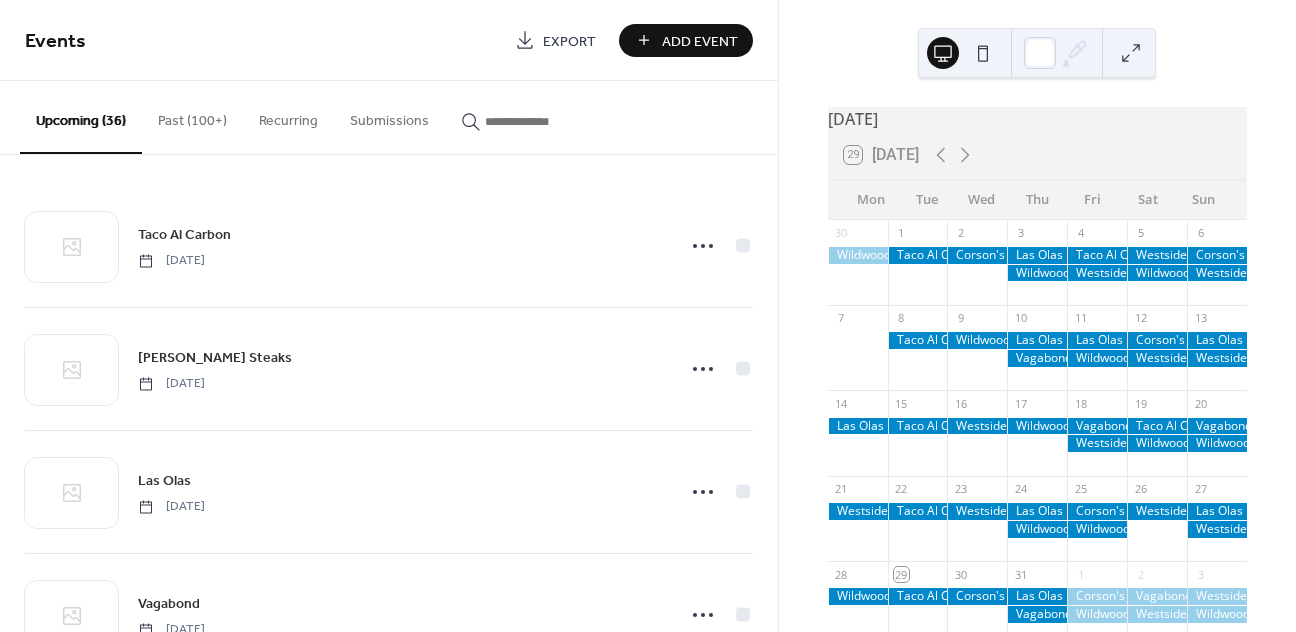 click on "Add Event" at bounding box center [686, 40] 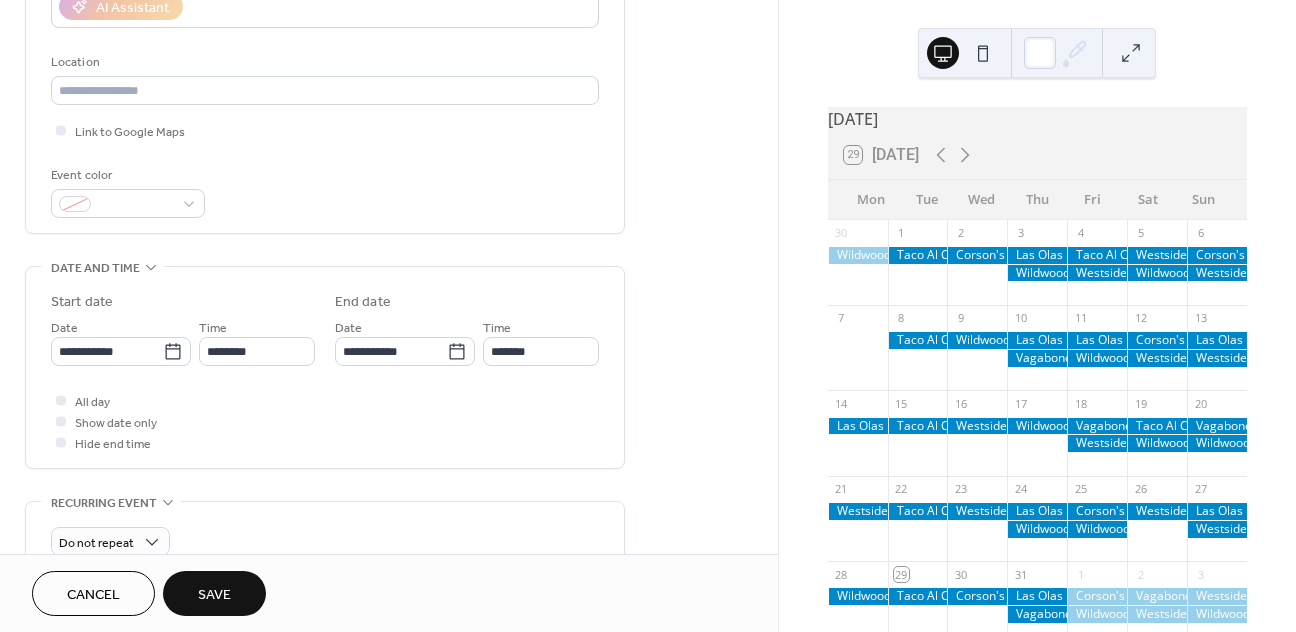 scroll, scrollTop: 391, scrollLeft: 0, axis: vertical 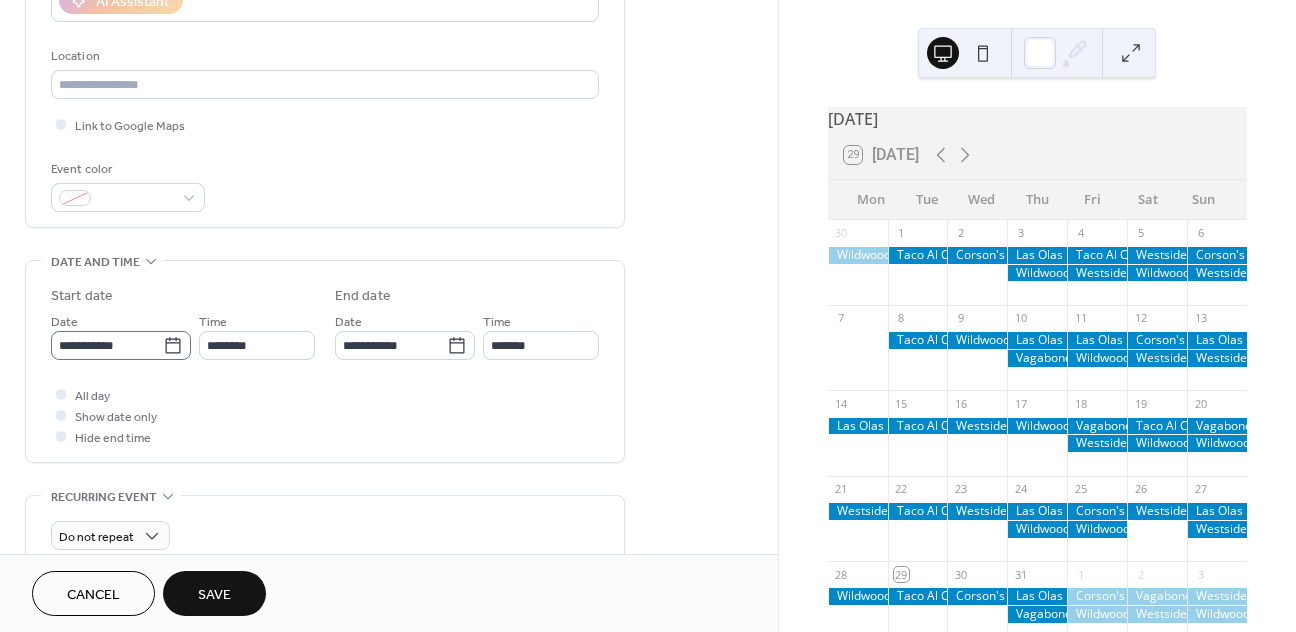 type on "********" 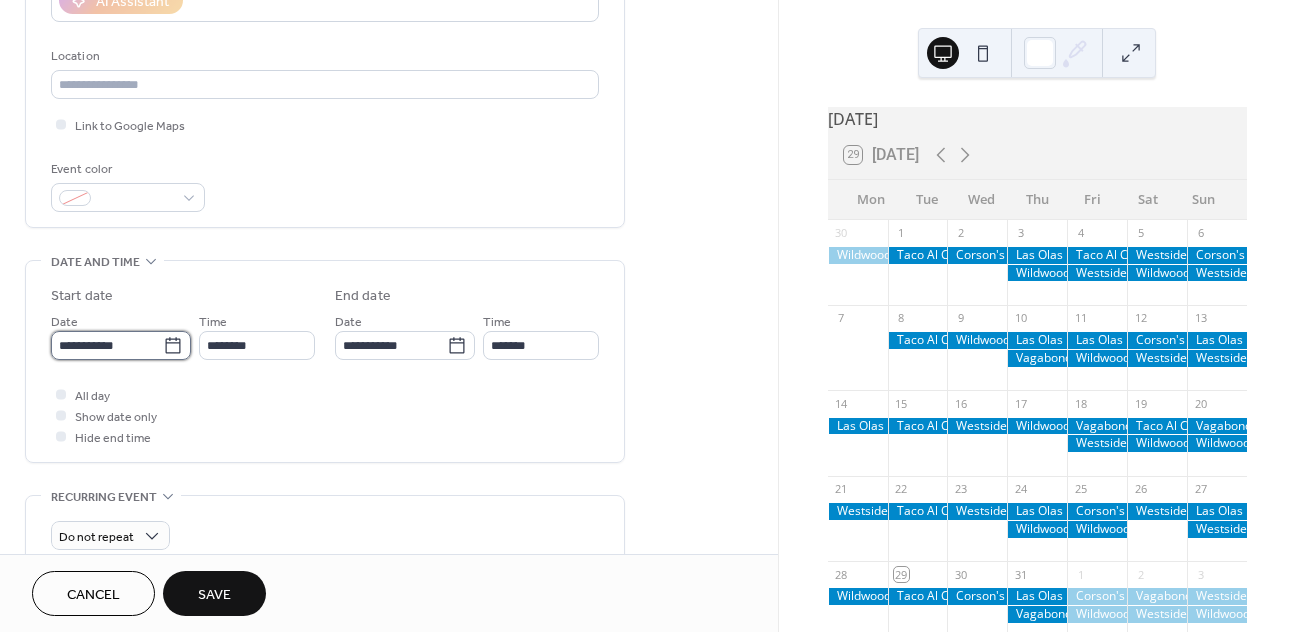 click on "**********" at bounding box center (107, 345) 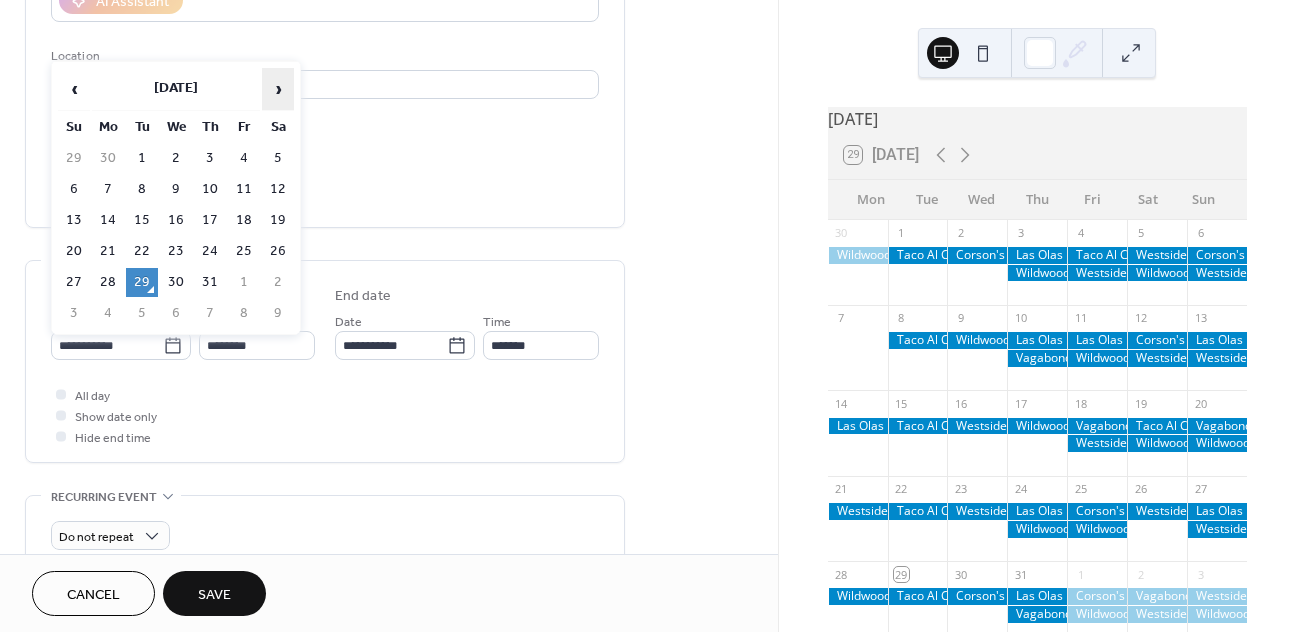 click on "›" at bounding box center [278, 89] 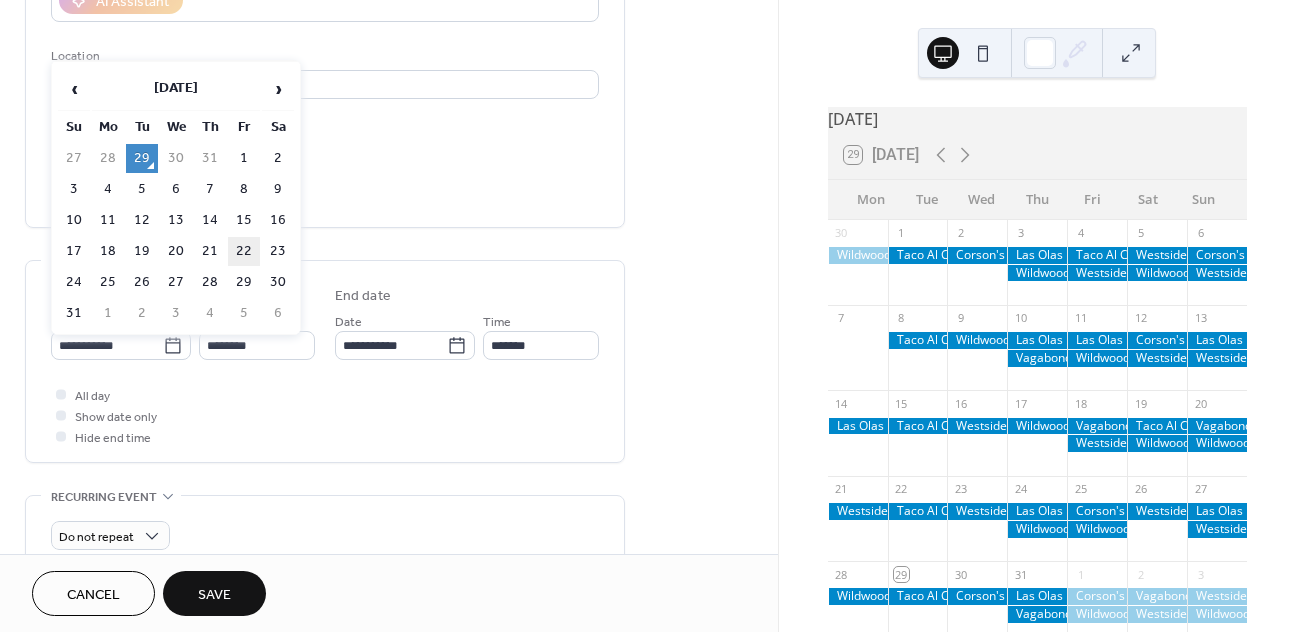 click on "22" at bounding box center (244, 251) 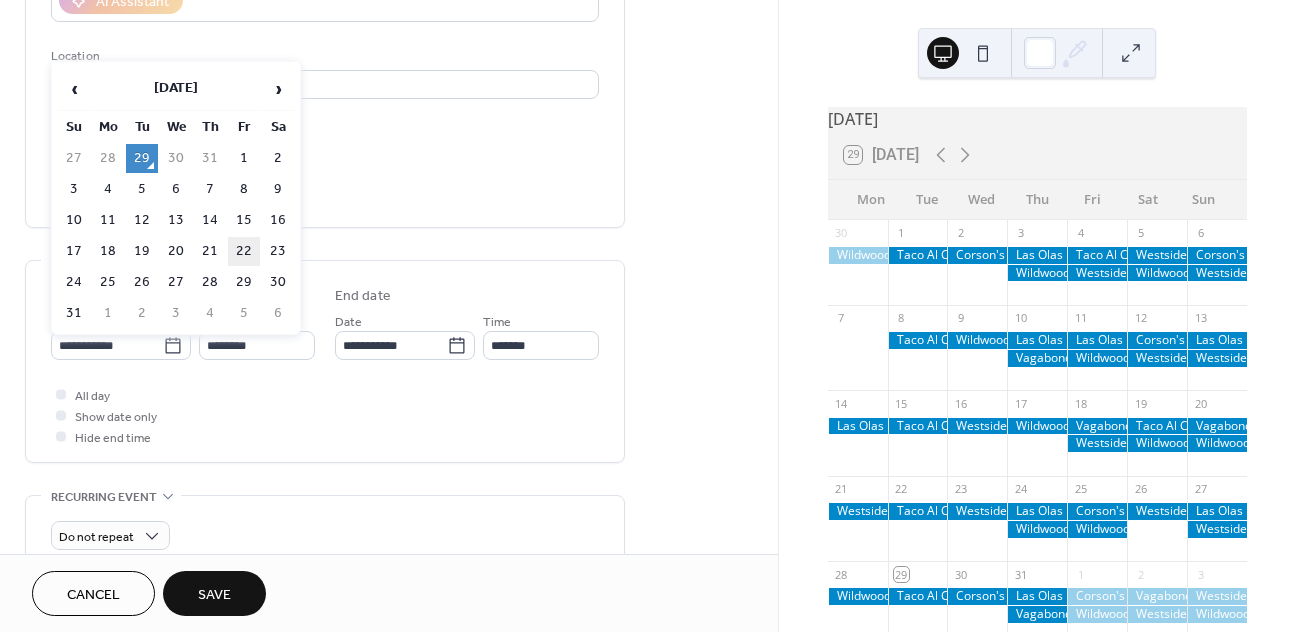 type on "**********" 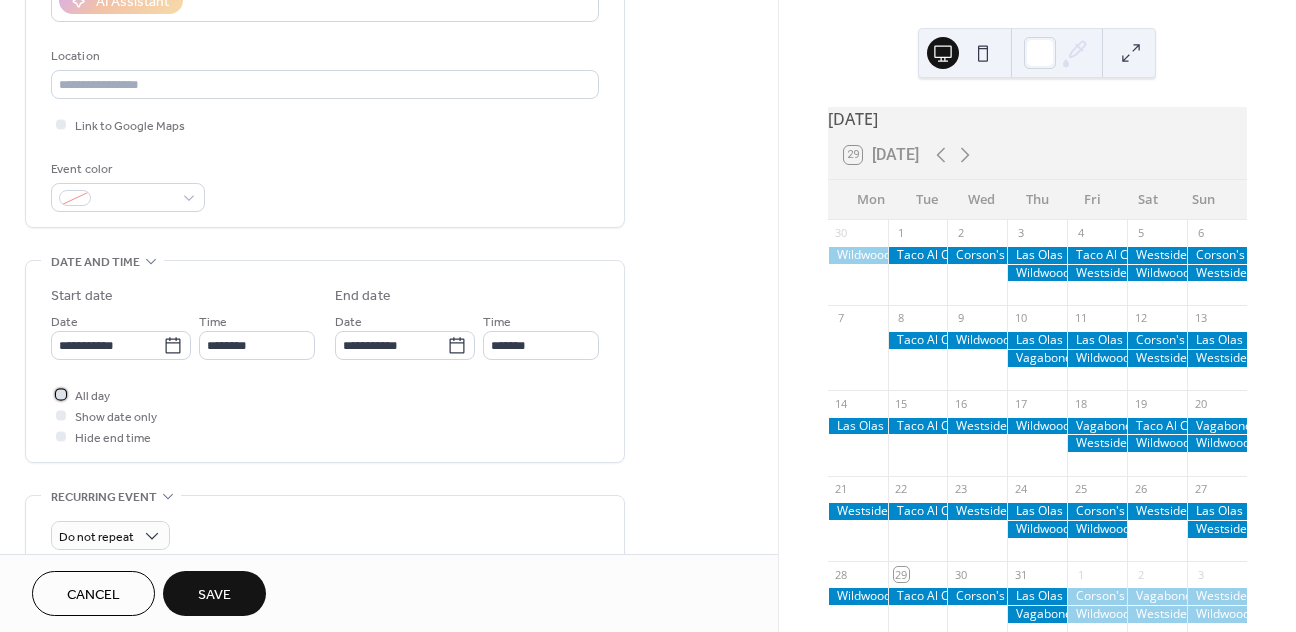 click on "All day" at bounding box center (92, 396) 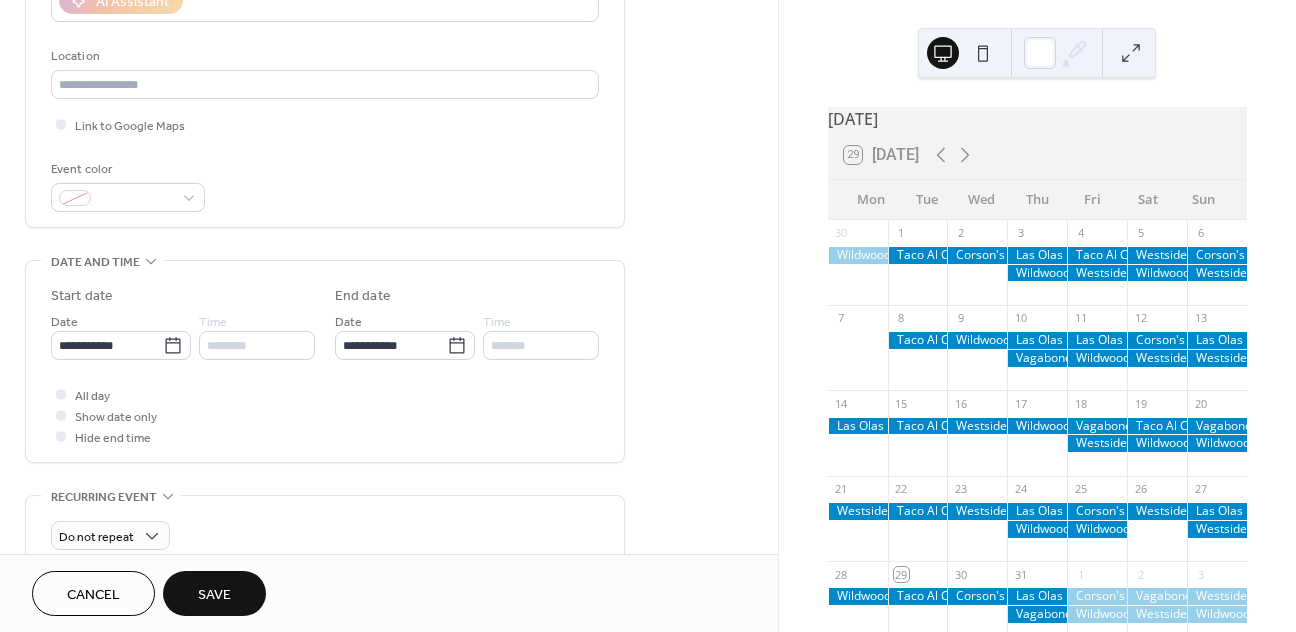 click on "Save" at bounding box center [214, 593] 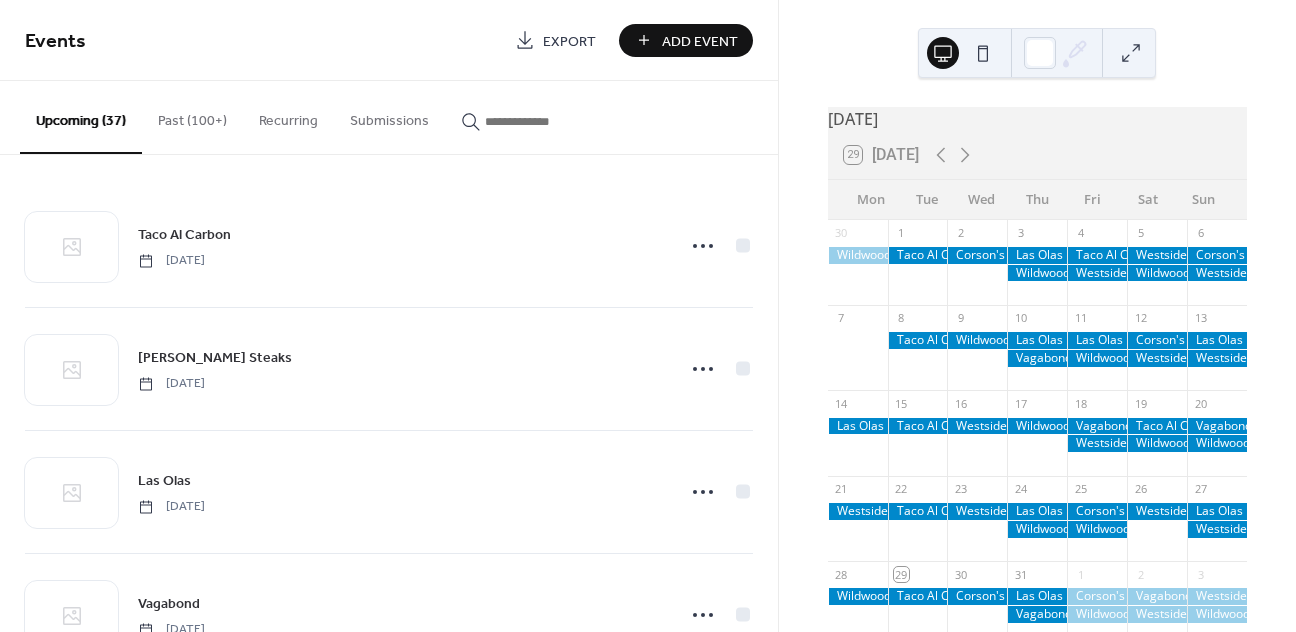 click on "Add Event" at bounding box center [700, 41] 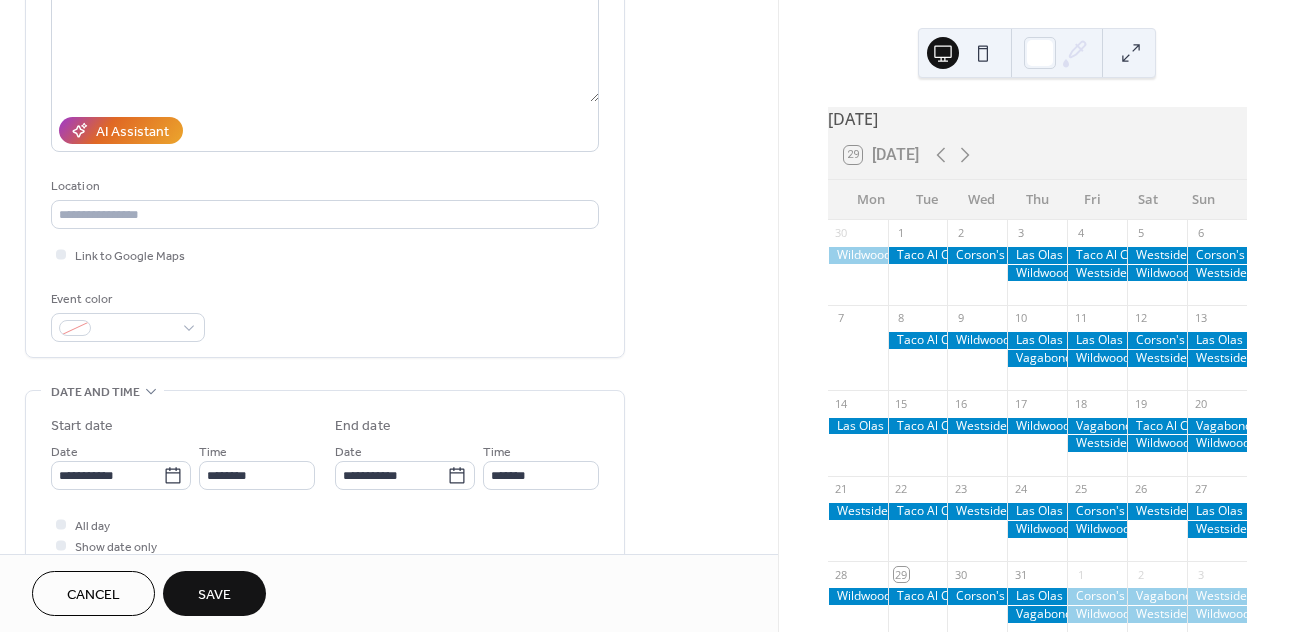 scroll, scrollTop: 304, scrollLeft: 0, axis: vertical 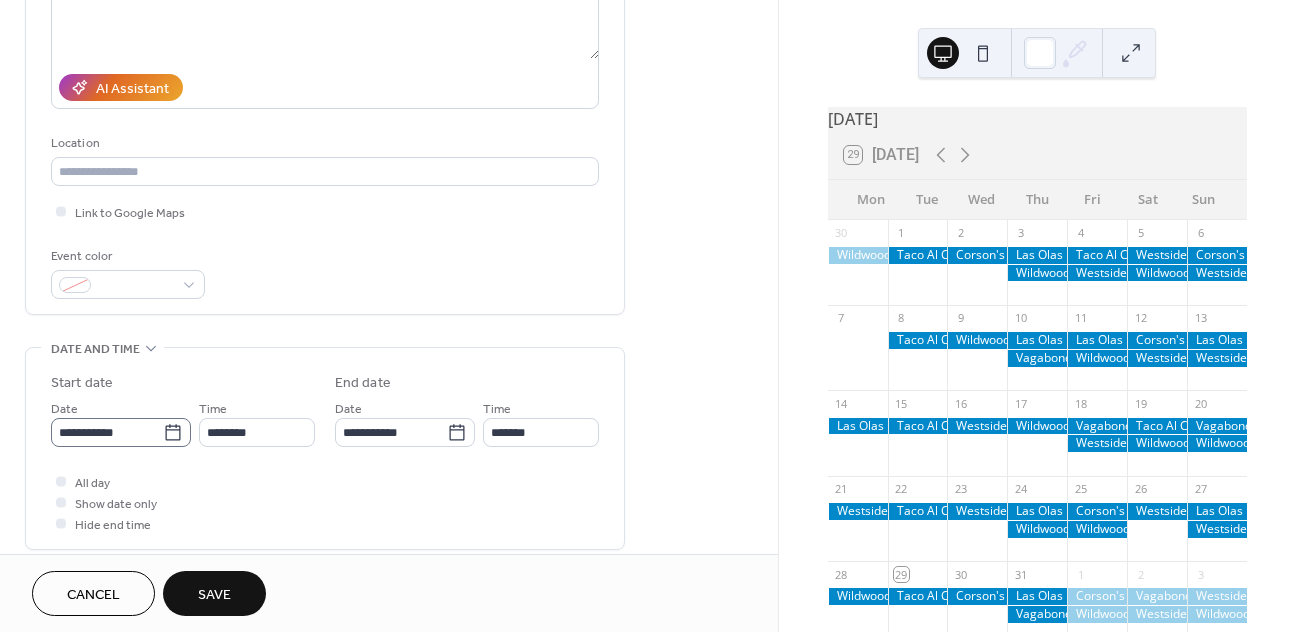 type on "**********" 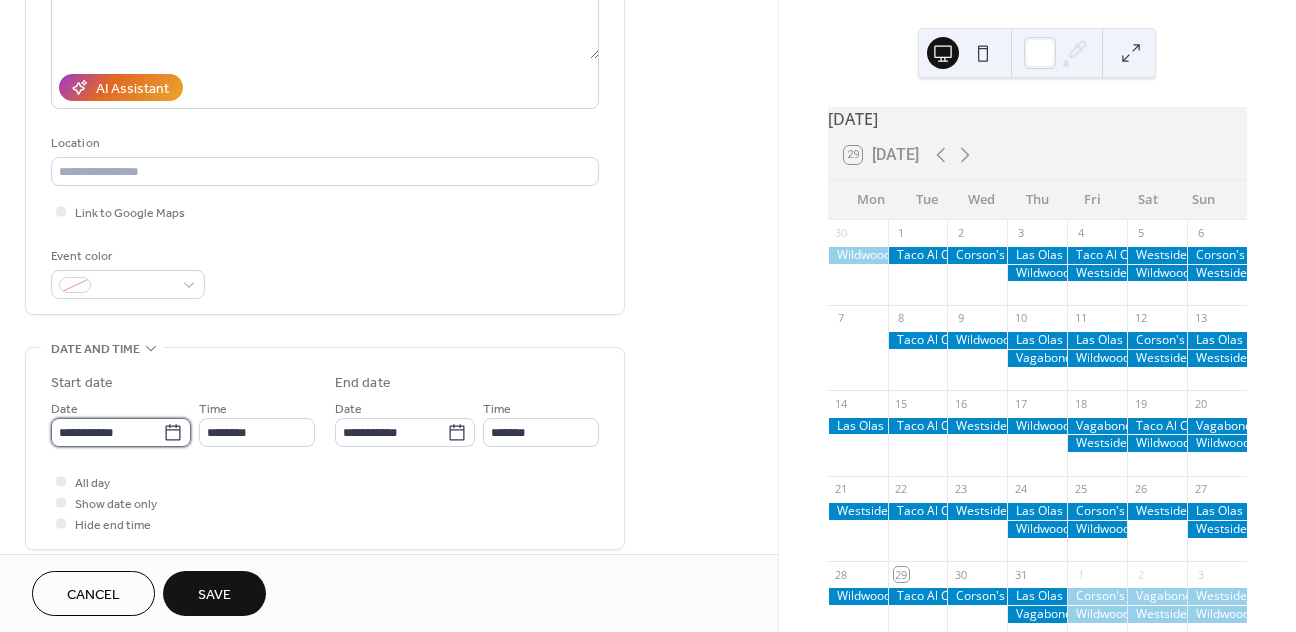 click on "**********" at bounding box center (107, 432) 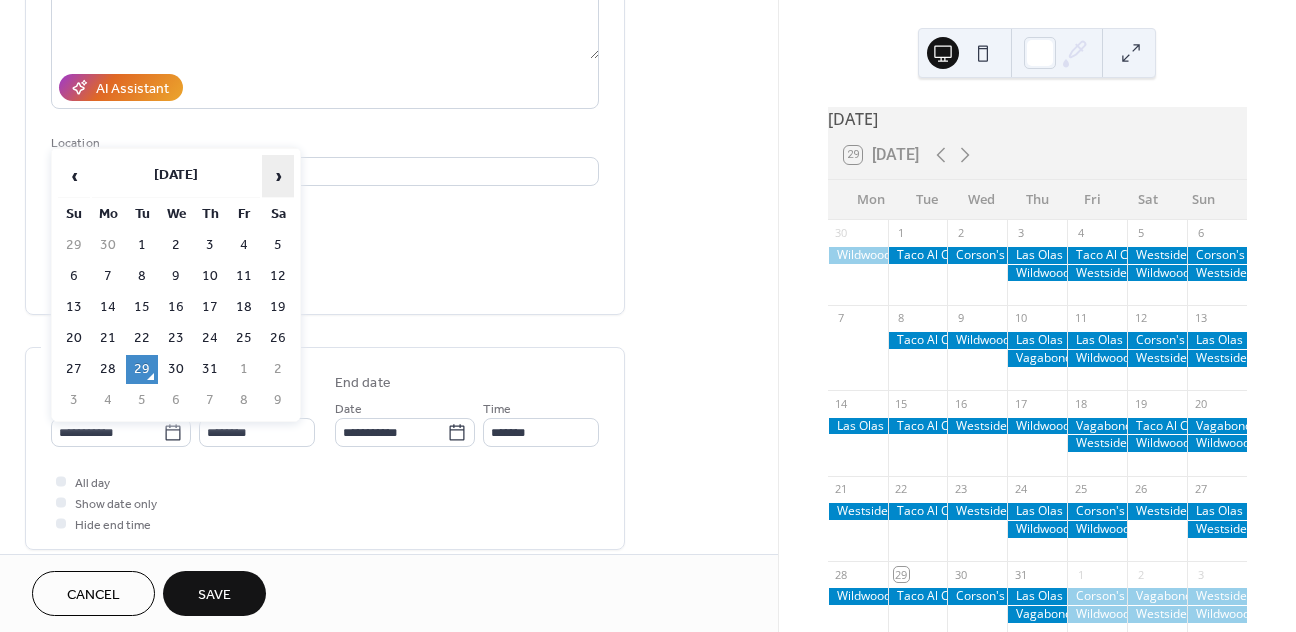 click on "›" at bounding box center (278, 176) 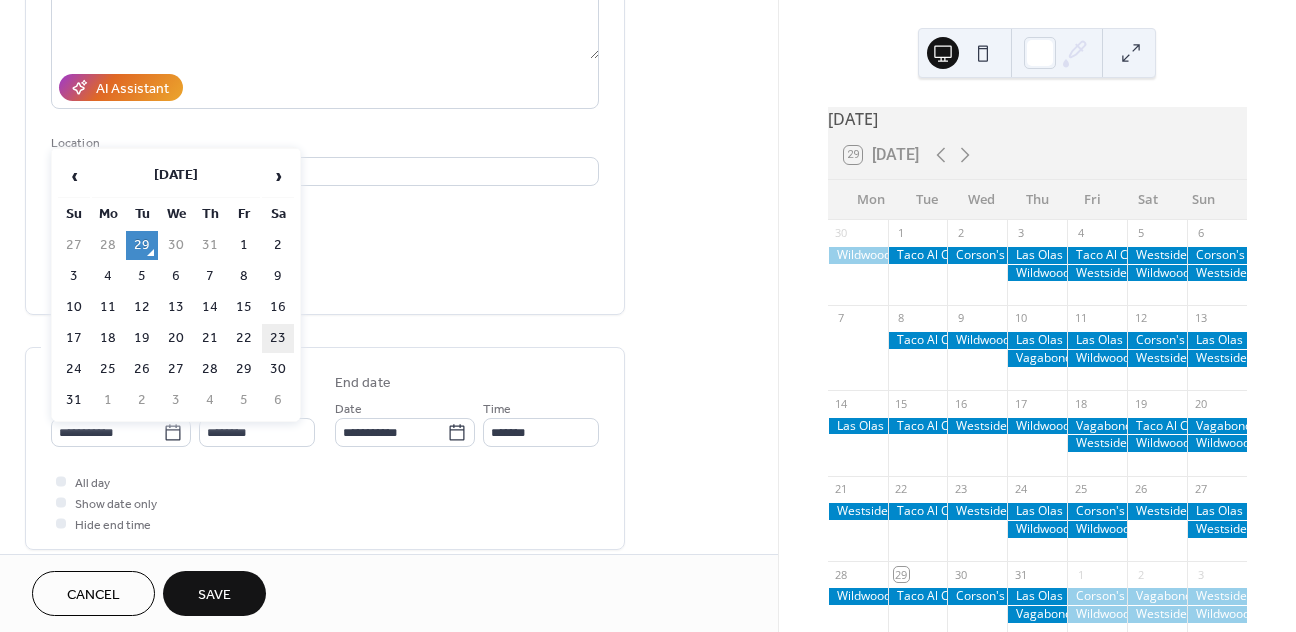 click on "23" at bounding box center (278, 338) 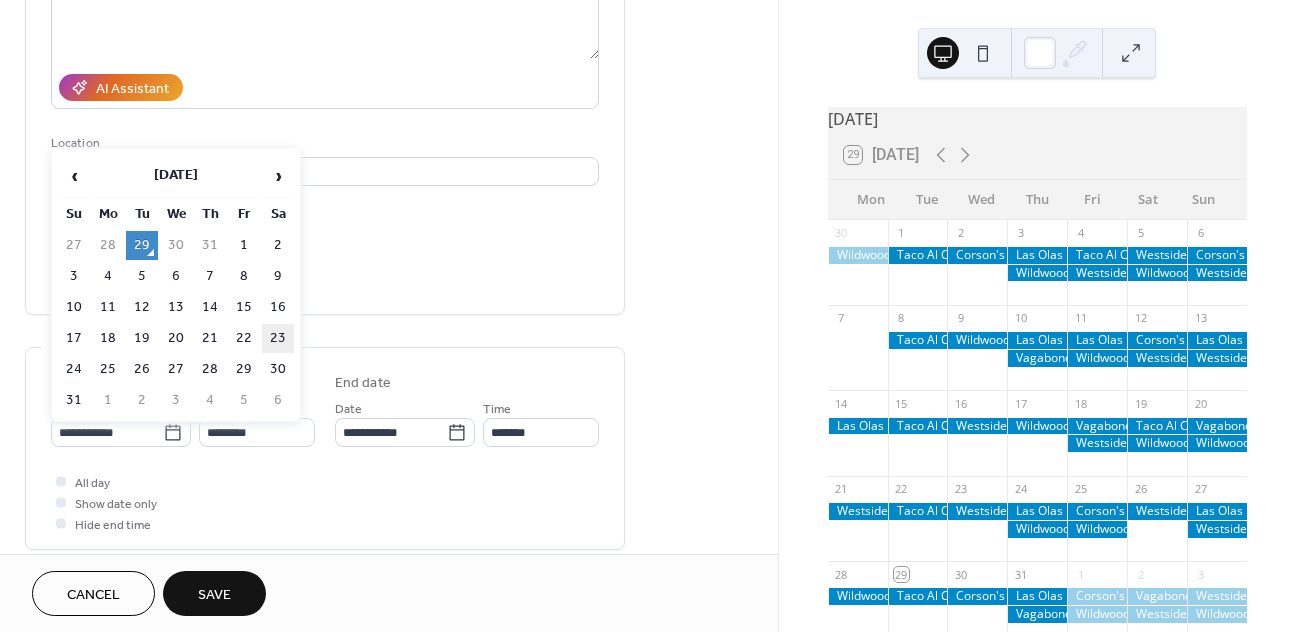 type on "**********" 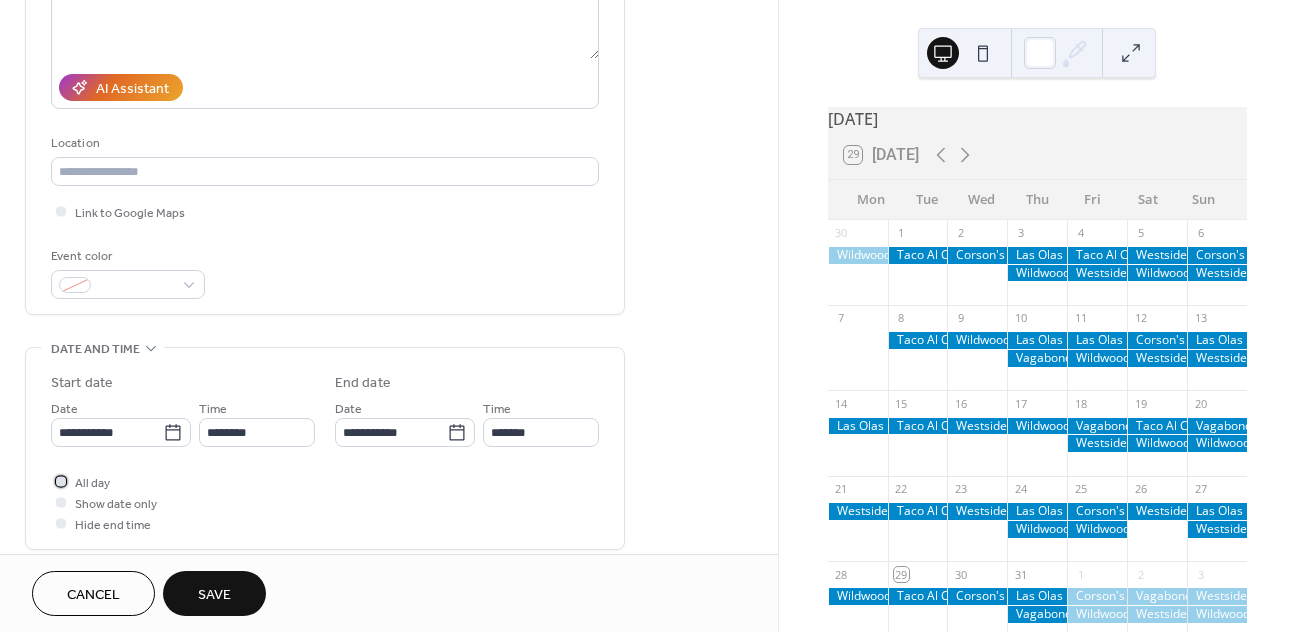 click on "All day" at bounding box center (92, 483) 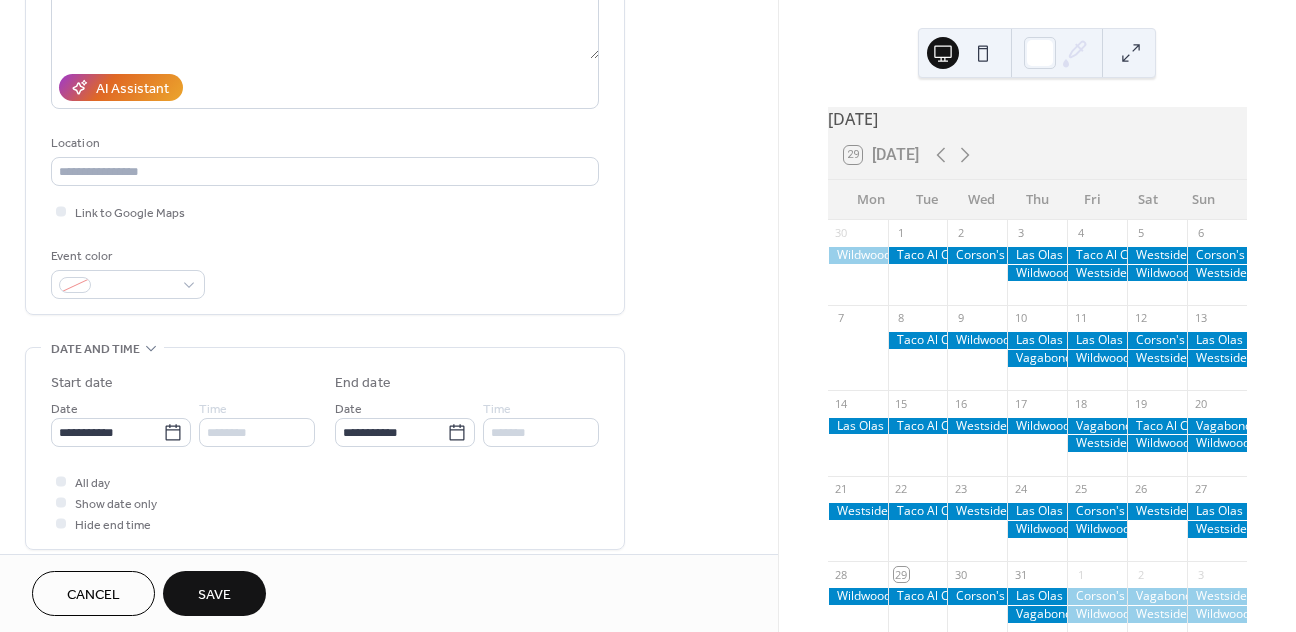 click on "Save" at bounding box center [214, 593] 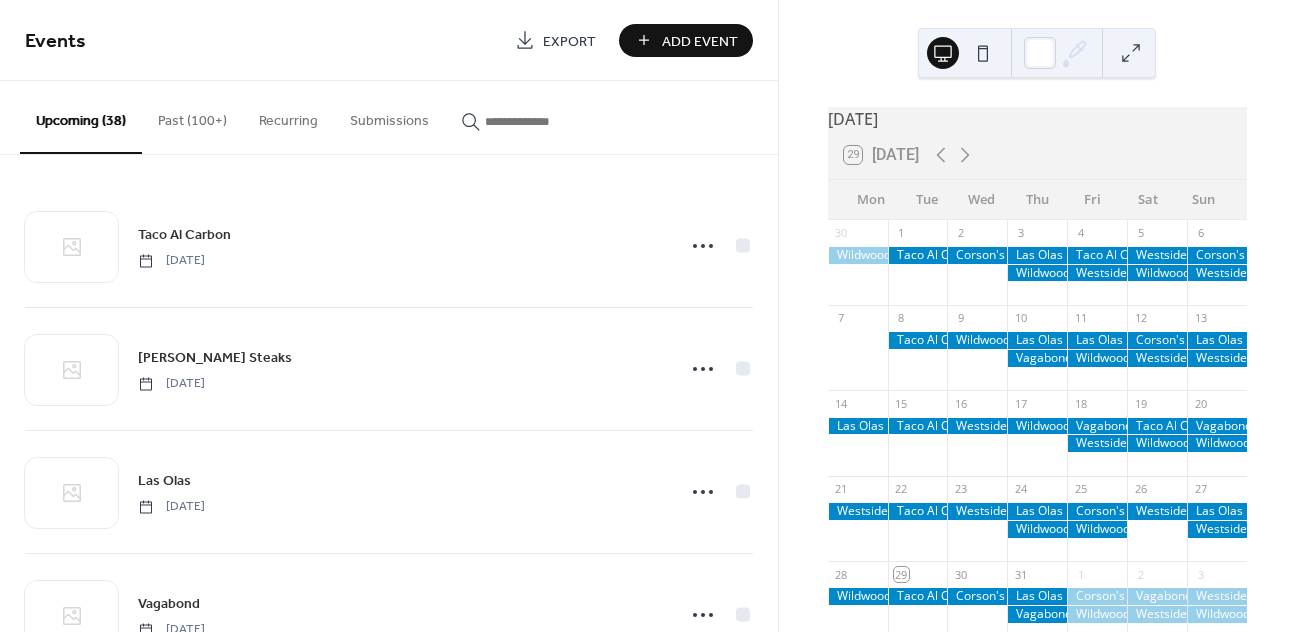 click on "Add Event" at bounding box center (700, 41) 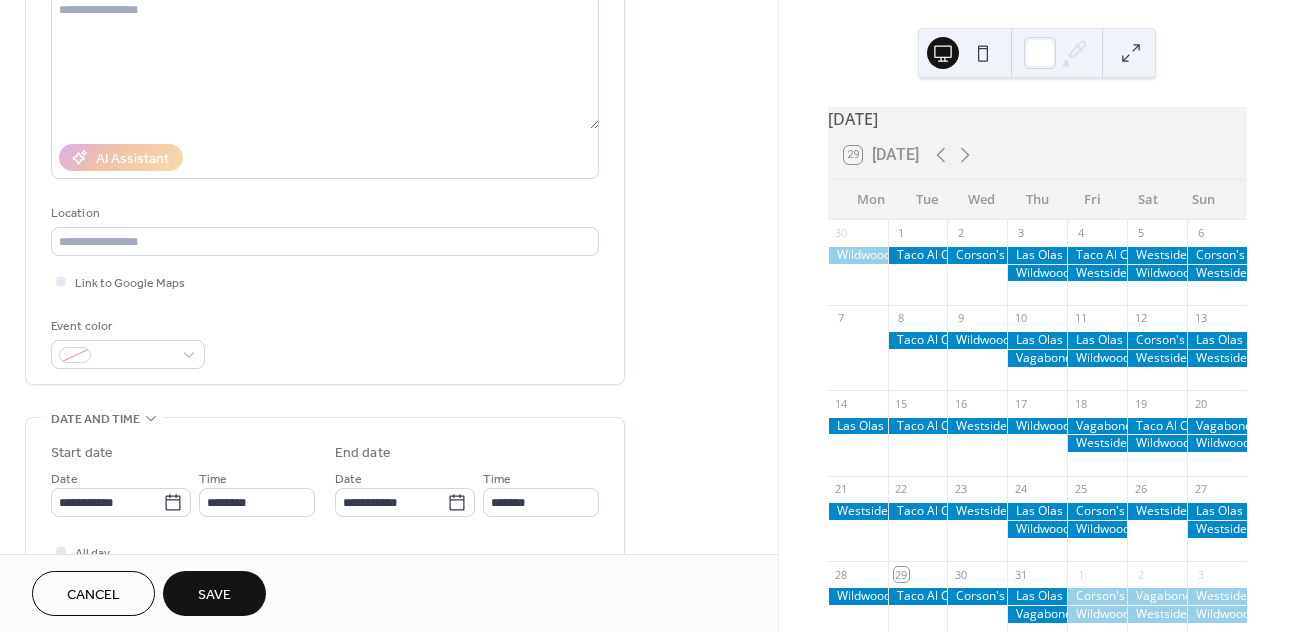 scroll, scrollTop: 279, scrollLeft: 0, axis: vertical 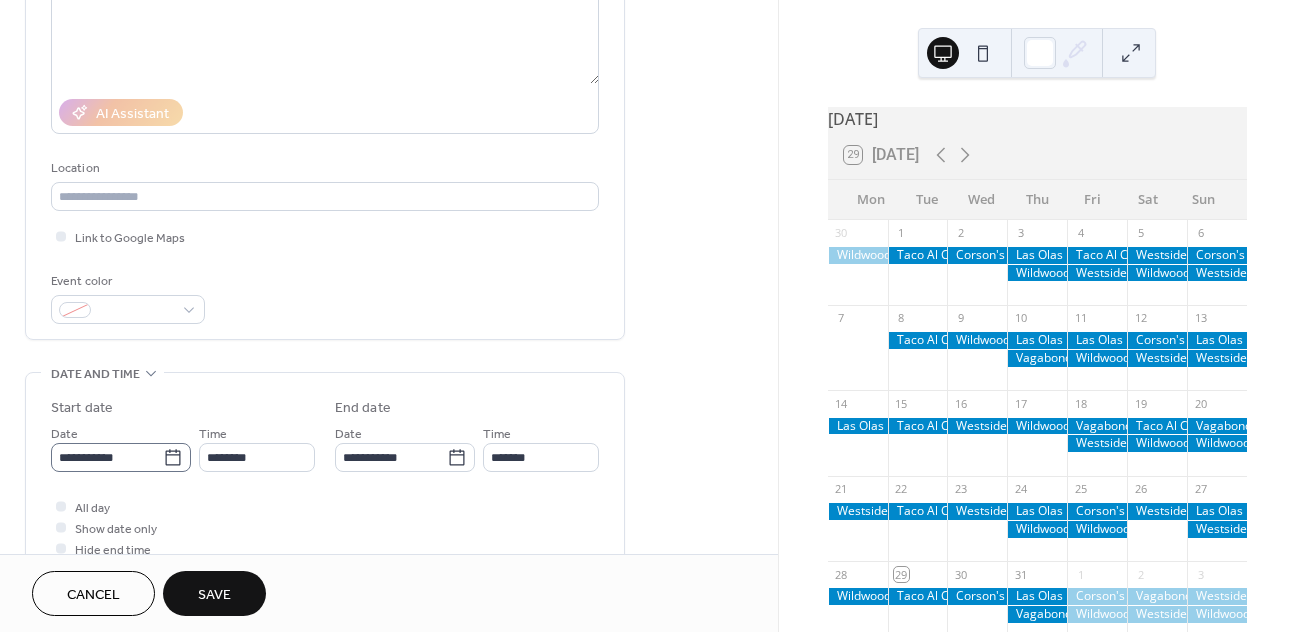 type on "**********" 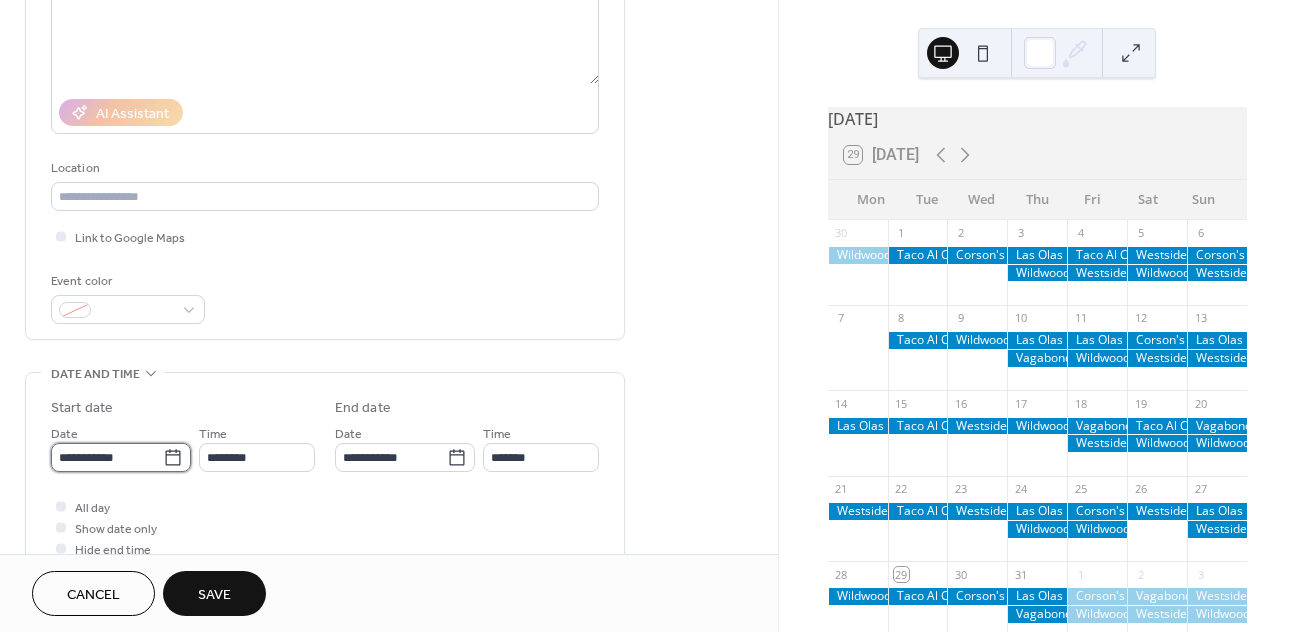 click on "**********" at bounding box center [107, 457] 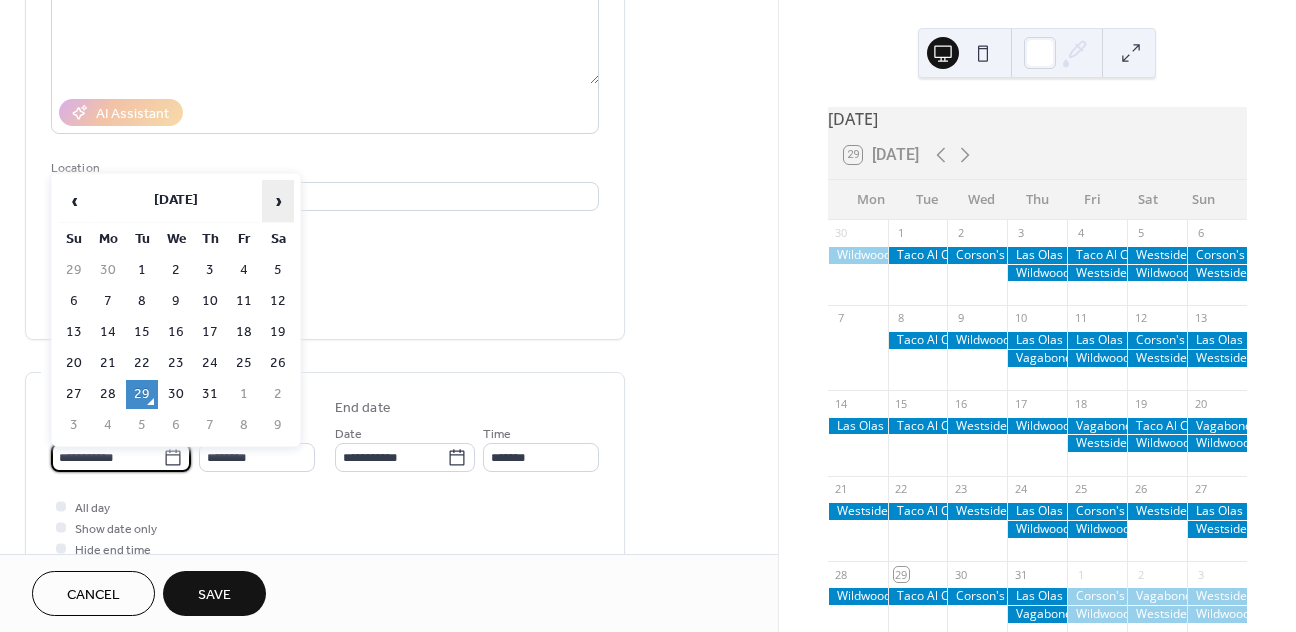 click on "›" at bounding box center [278, 201] 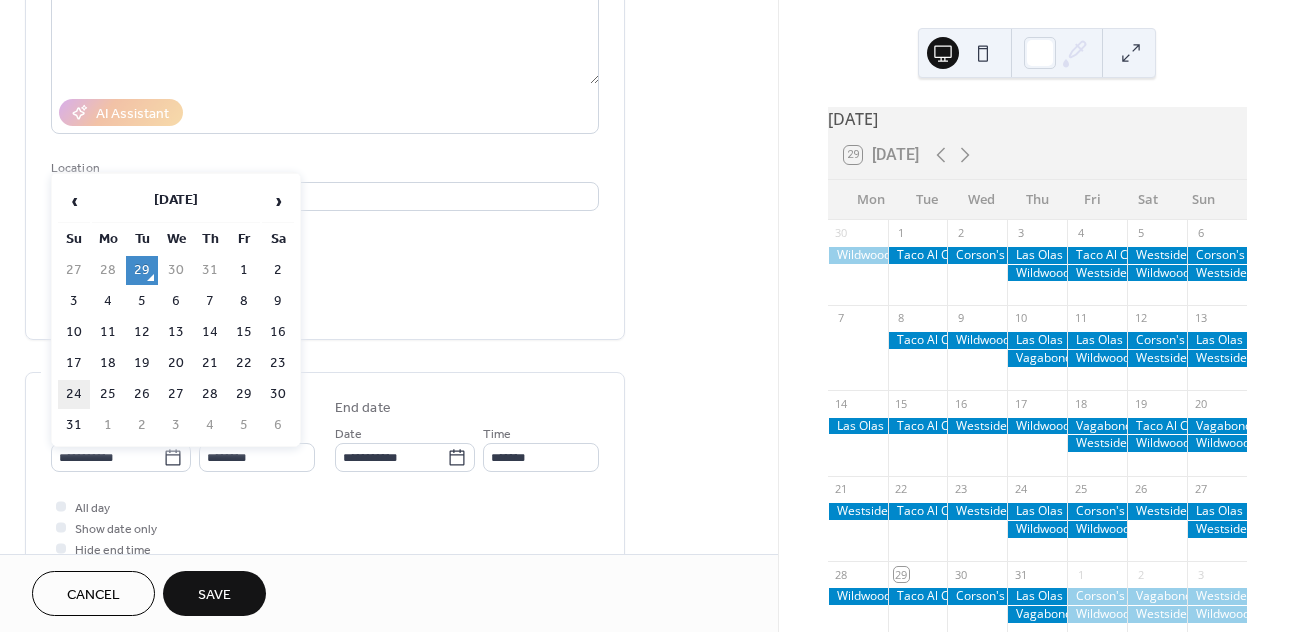 click on "24" at bounding box center (74, 394) 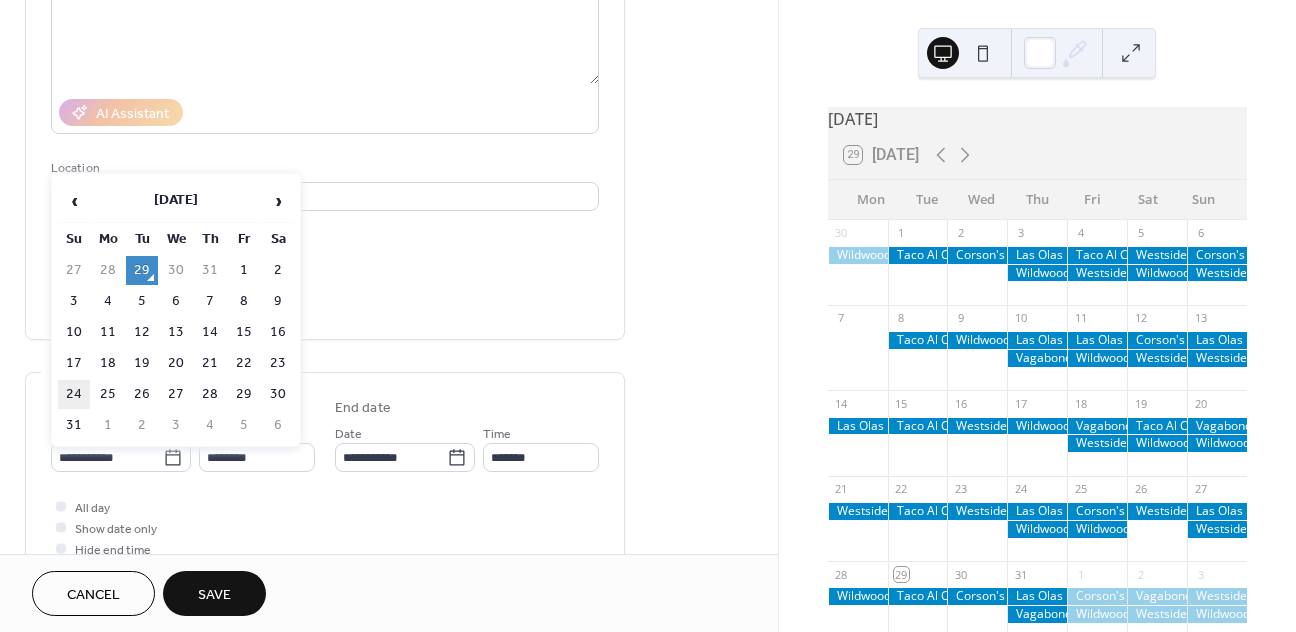 type on "**********" 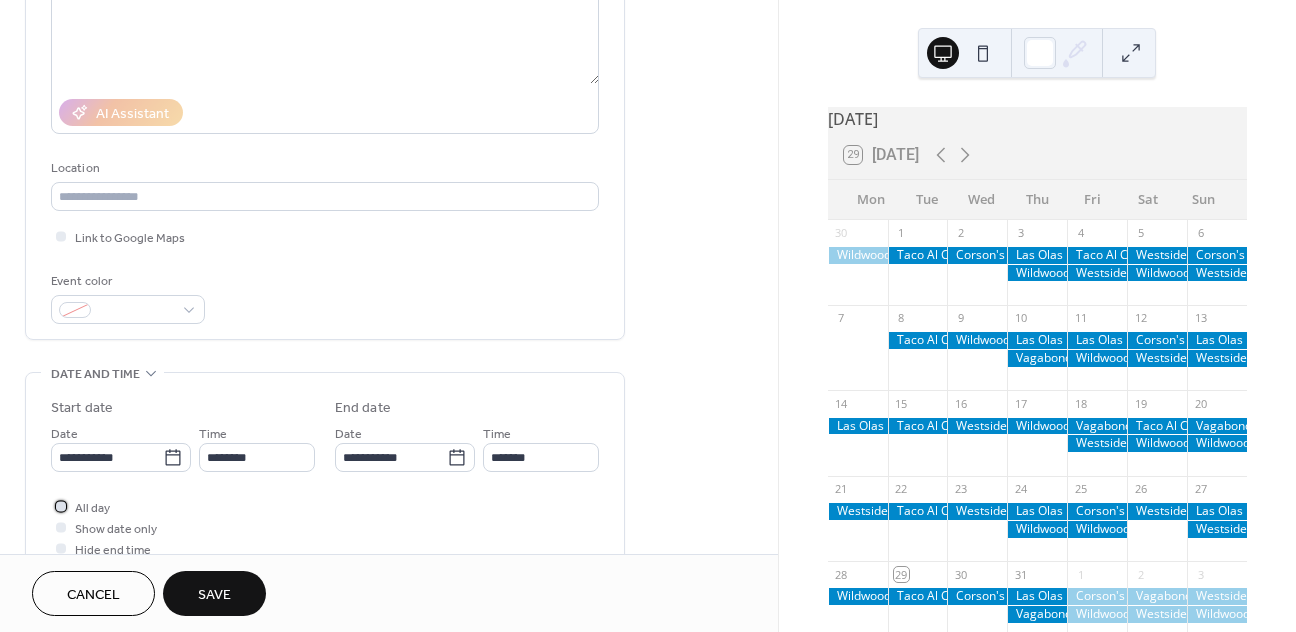 click on "All day" at bounding box center [92, 508] 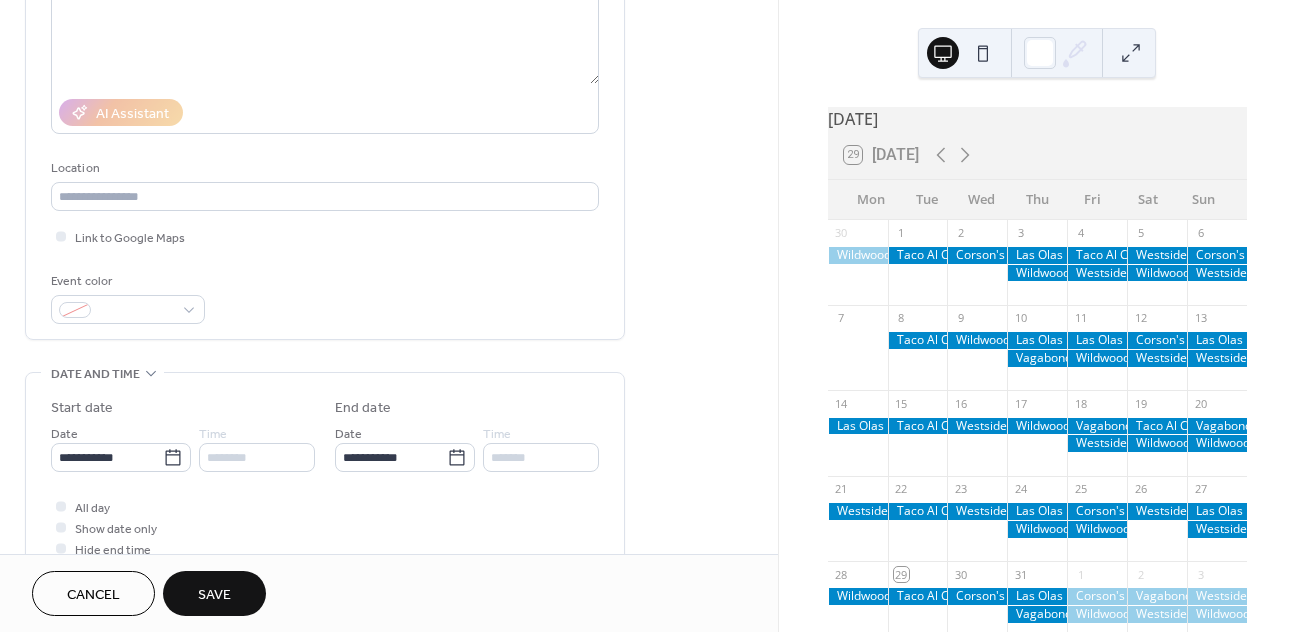 click on "Save" at bounding box center (214, 593) 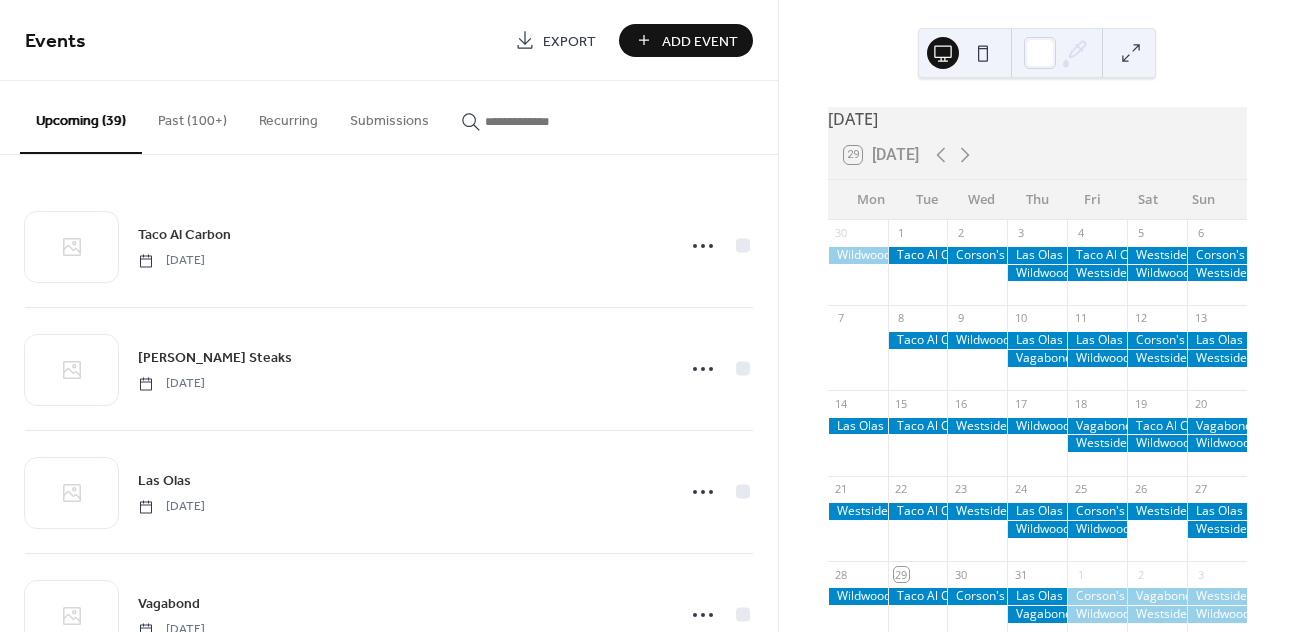 click on "Add Event" at bounding box center [700, 41] 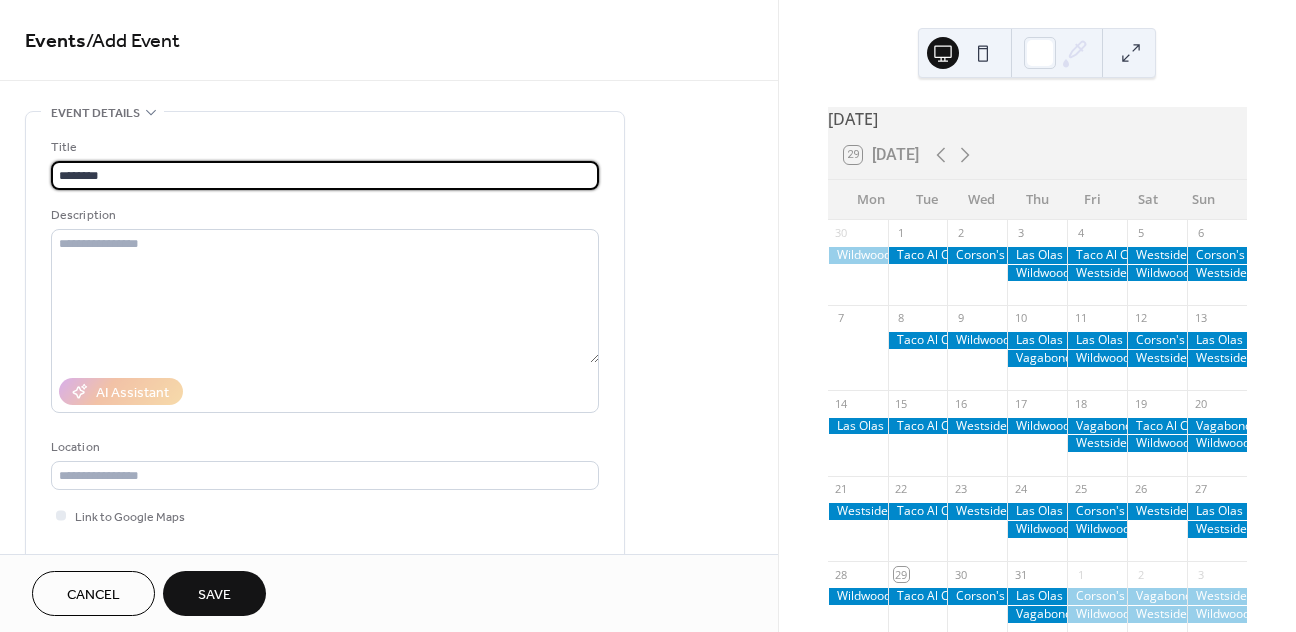 scroll, scrollTop: 251, scrollLeft: 0, axis: vertical 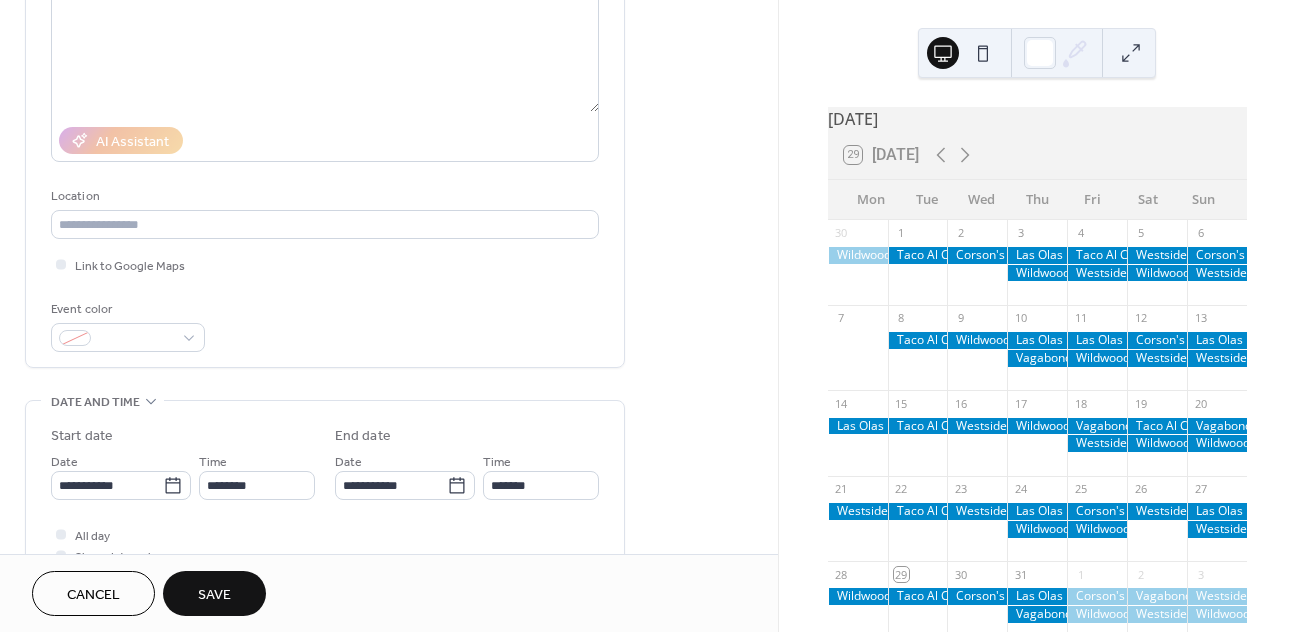 type on "********" 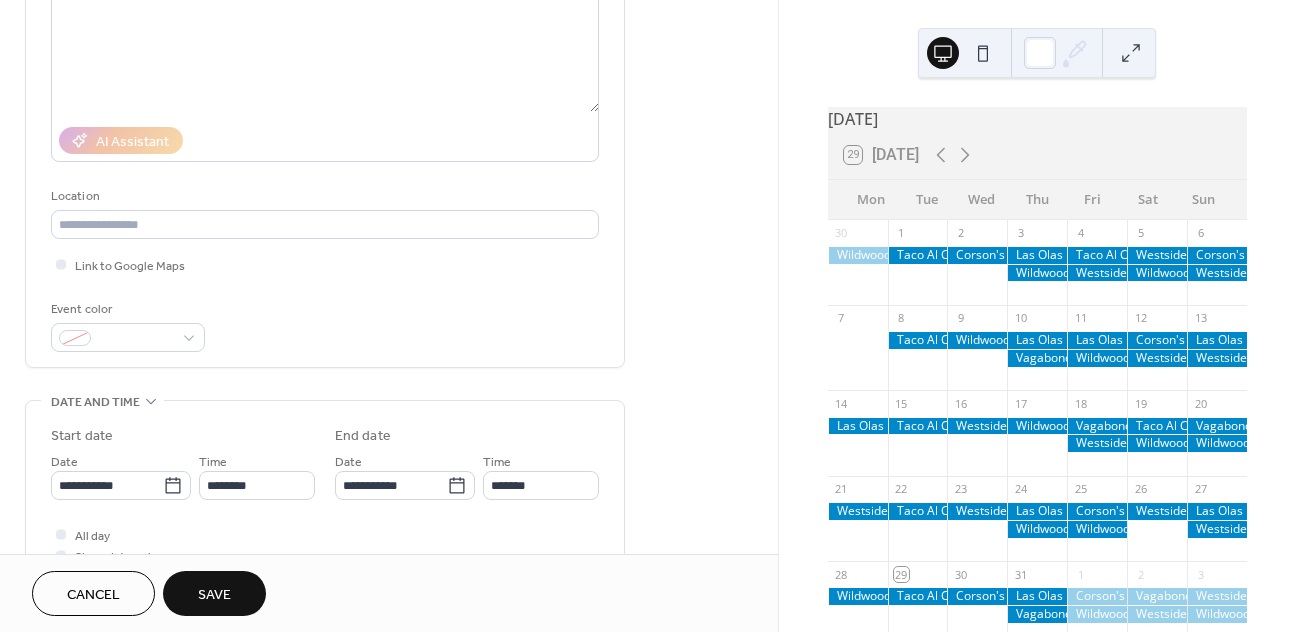 click on "**********" at bounding box center [121, 475] 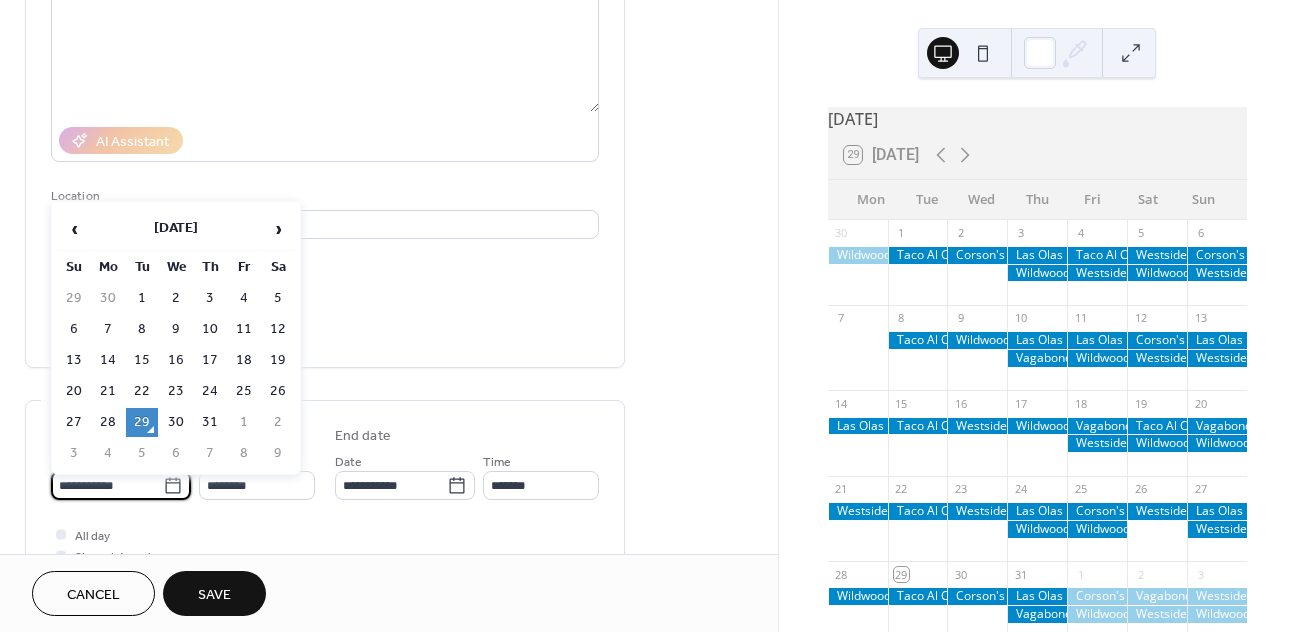 click on "**********" at bounding box center (107, 485) 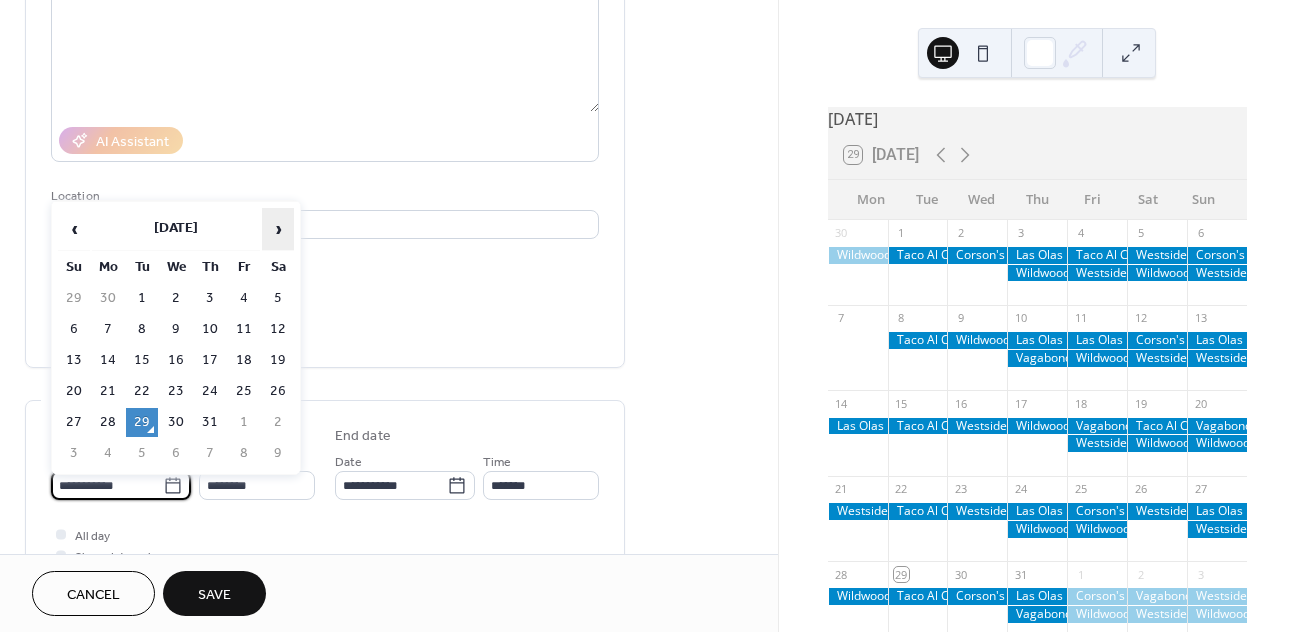 click on "›" at bounding box center (278, 229) 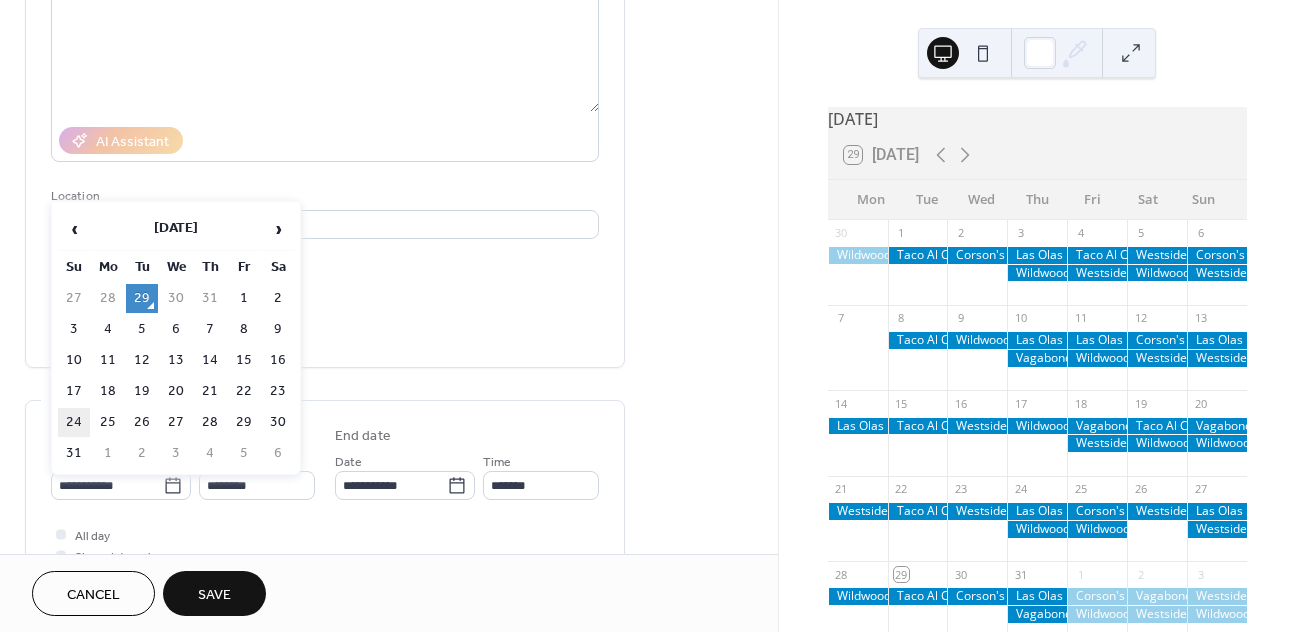 click on "24" at bounding box center (74, 422) 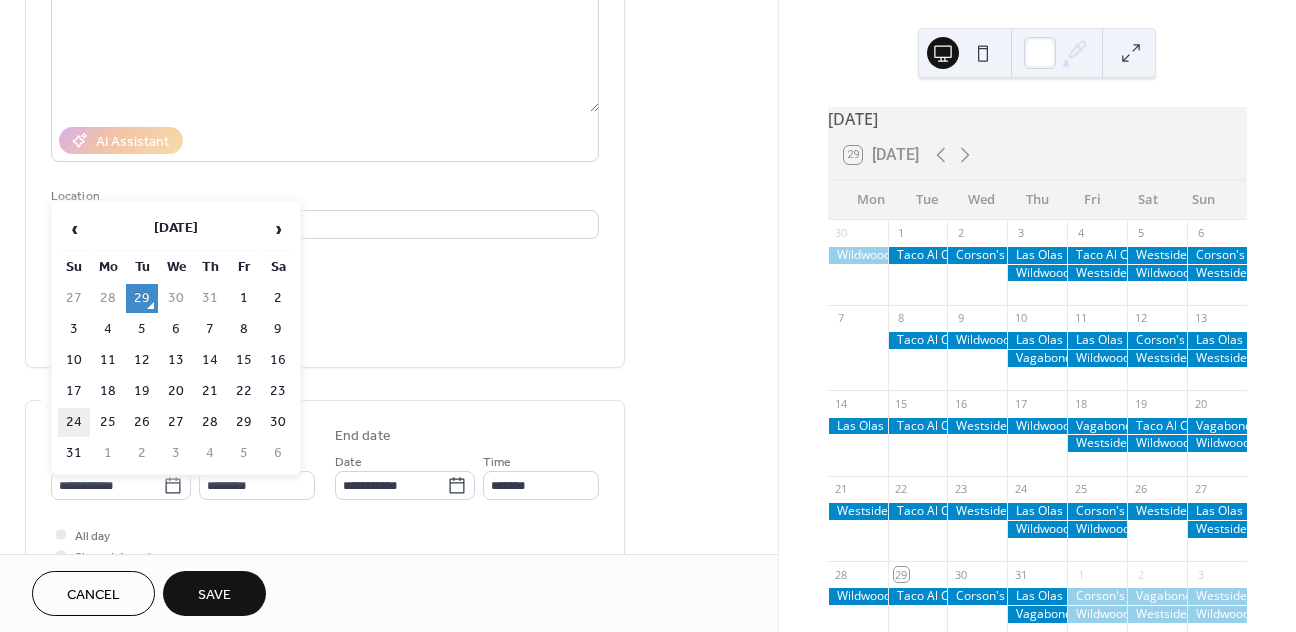 type on "**********" 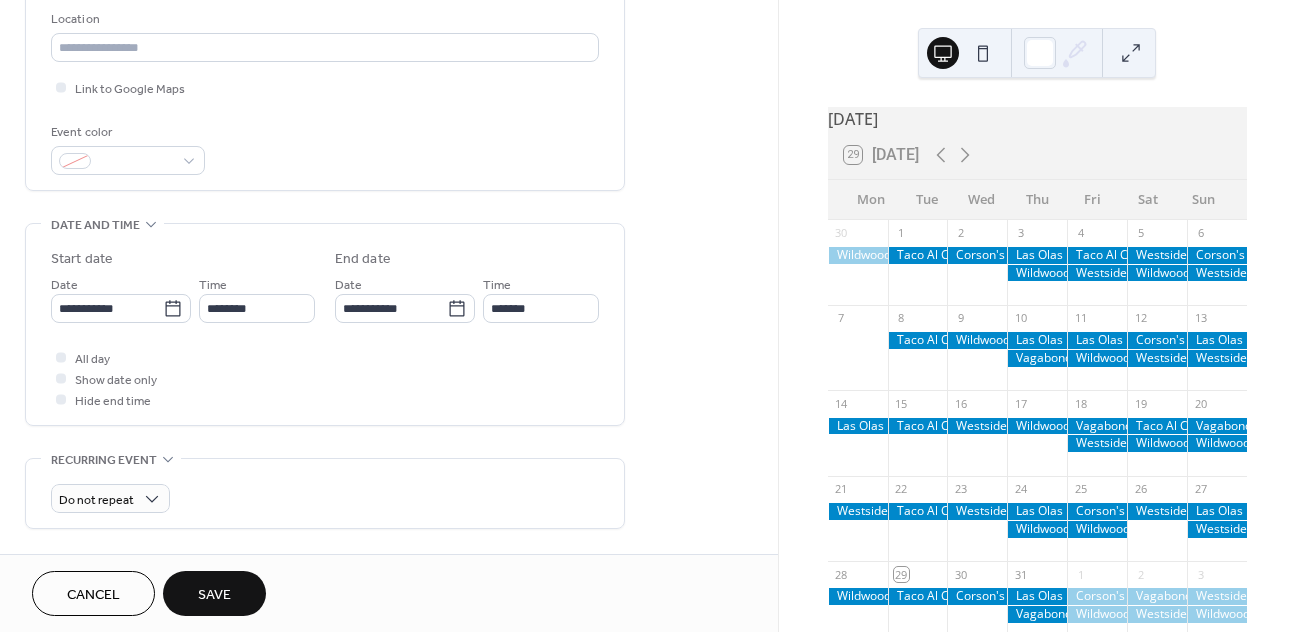scroll, scrollTop: 439, scrollLeft: 0, axis: vertical 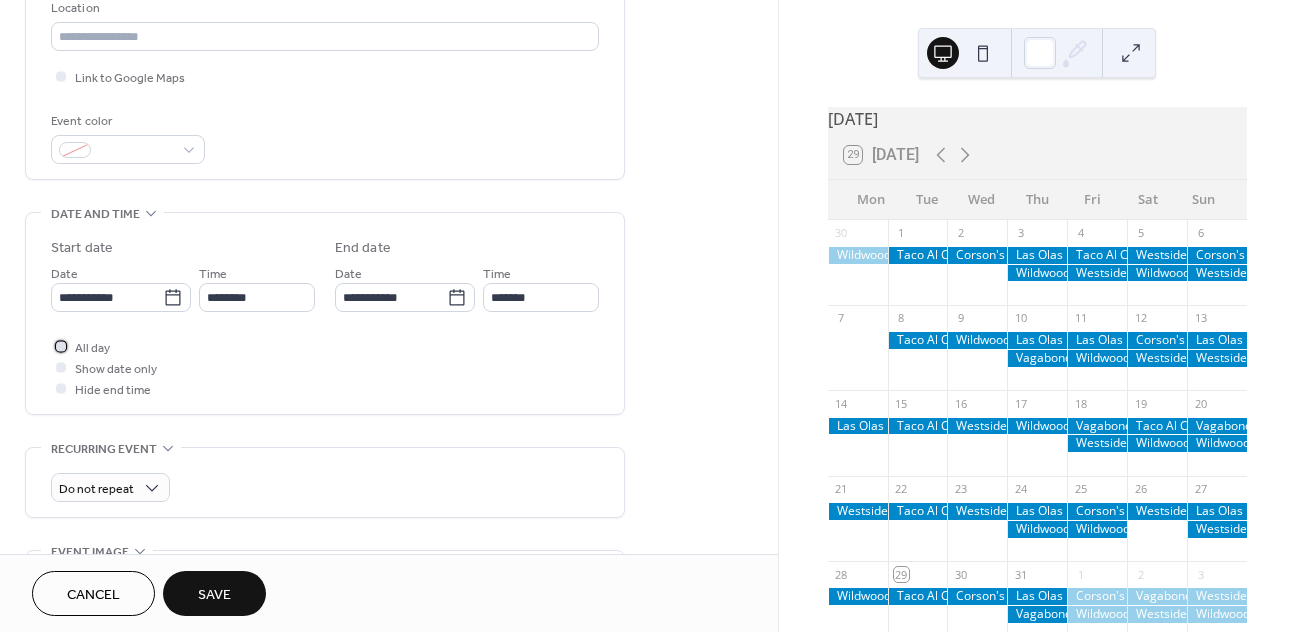 click on "All day" at bounding box center [92, 348] 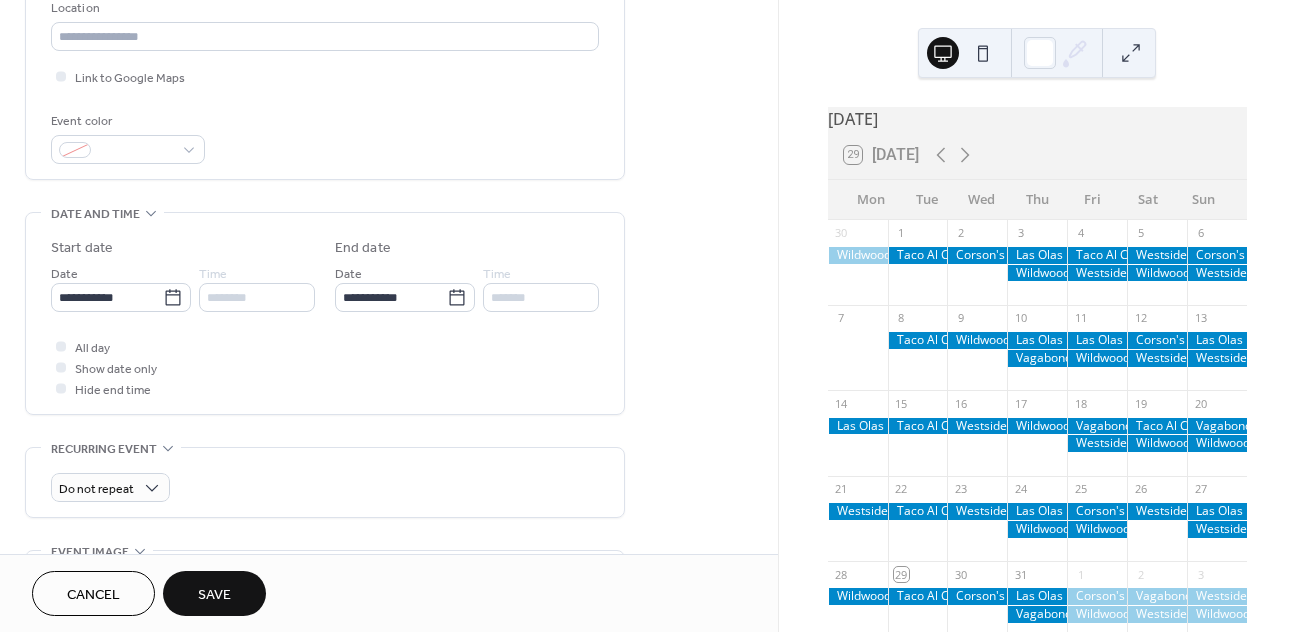 click on "Save" at bounding box center (214, 593) 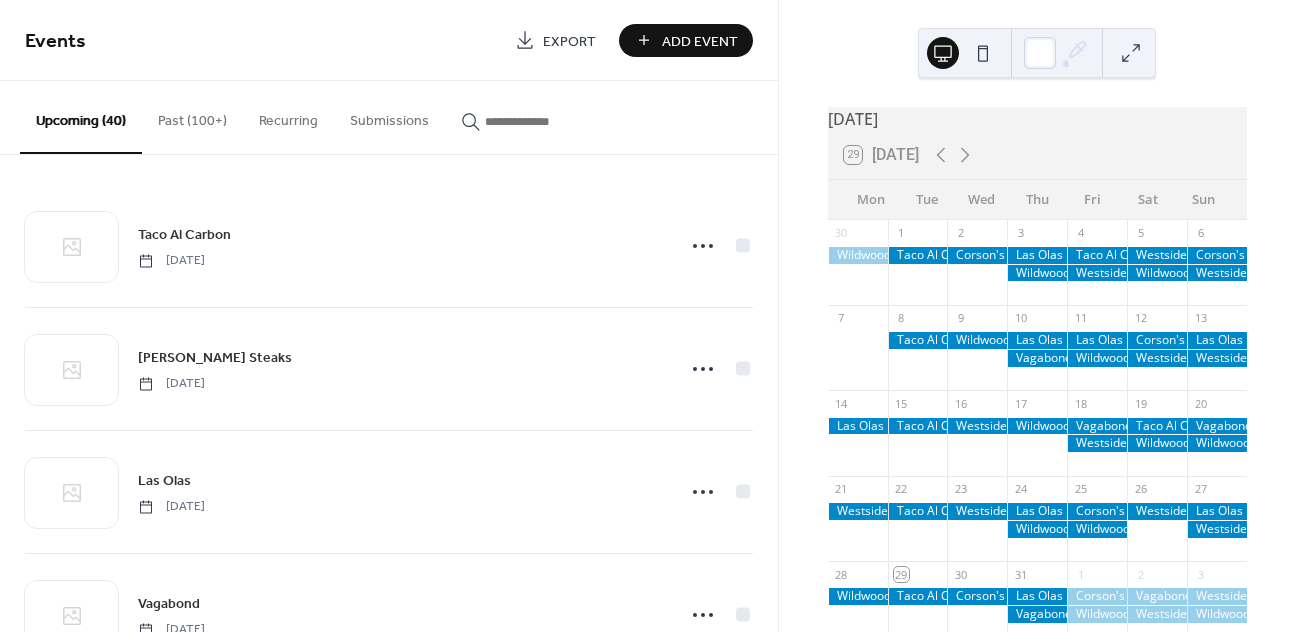 click on "Add Event" at bounding box center (700, 41) 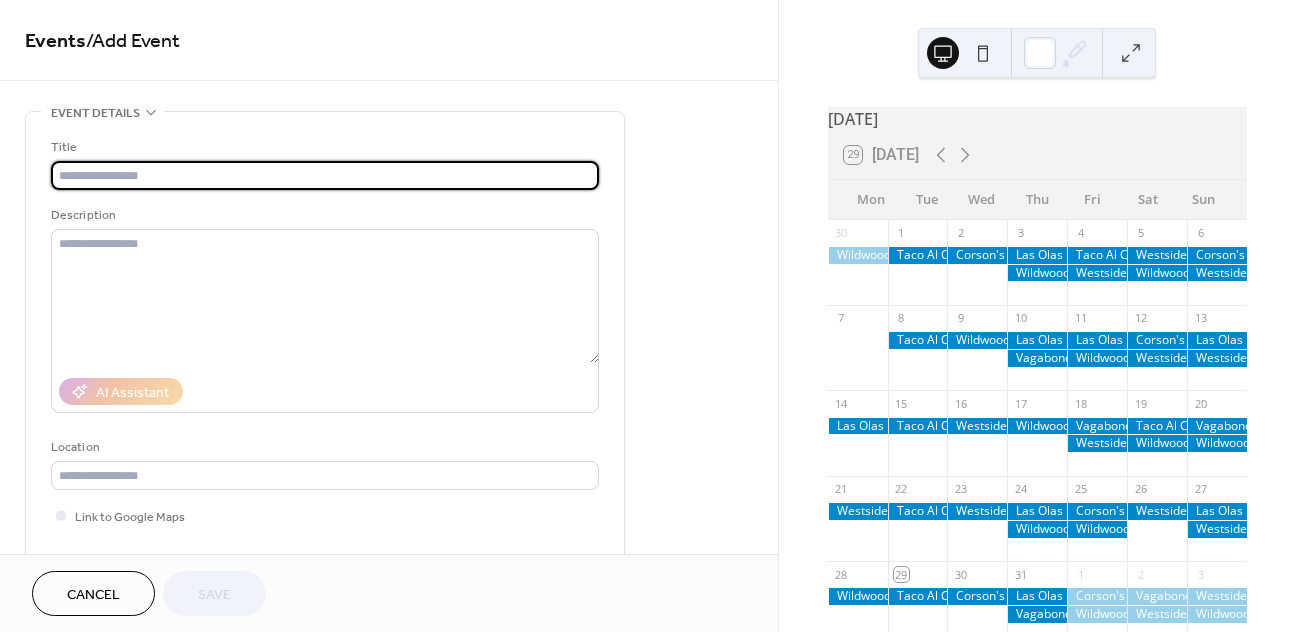 type on "*" 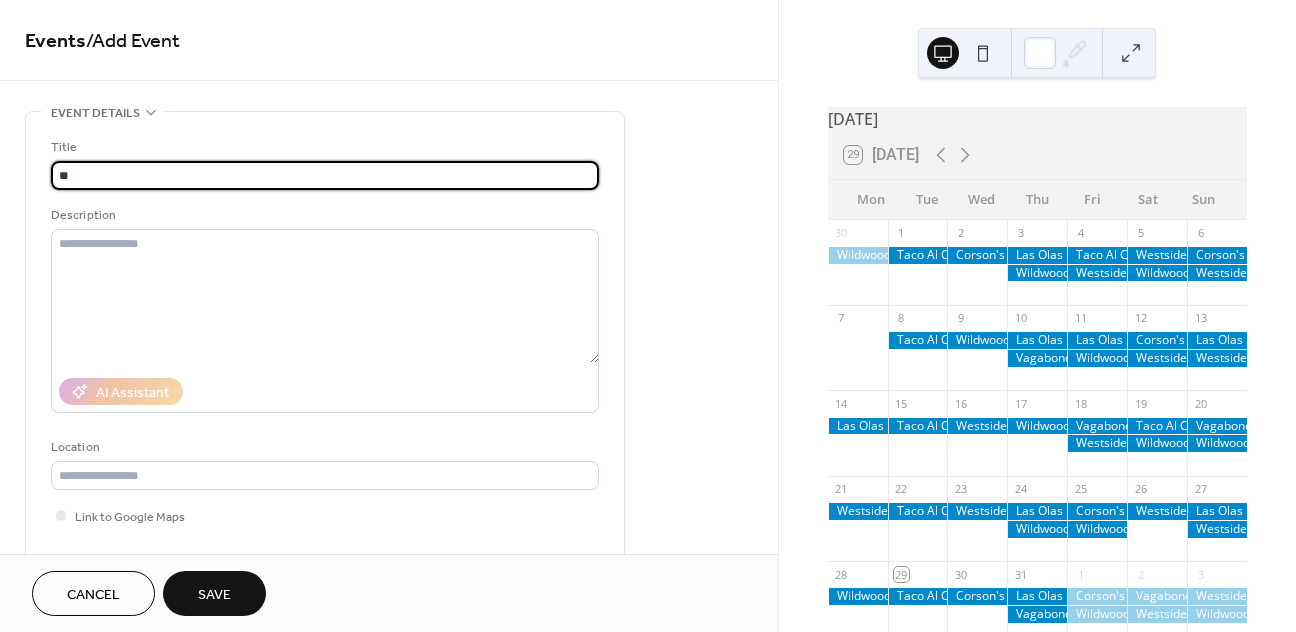 type on "*" 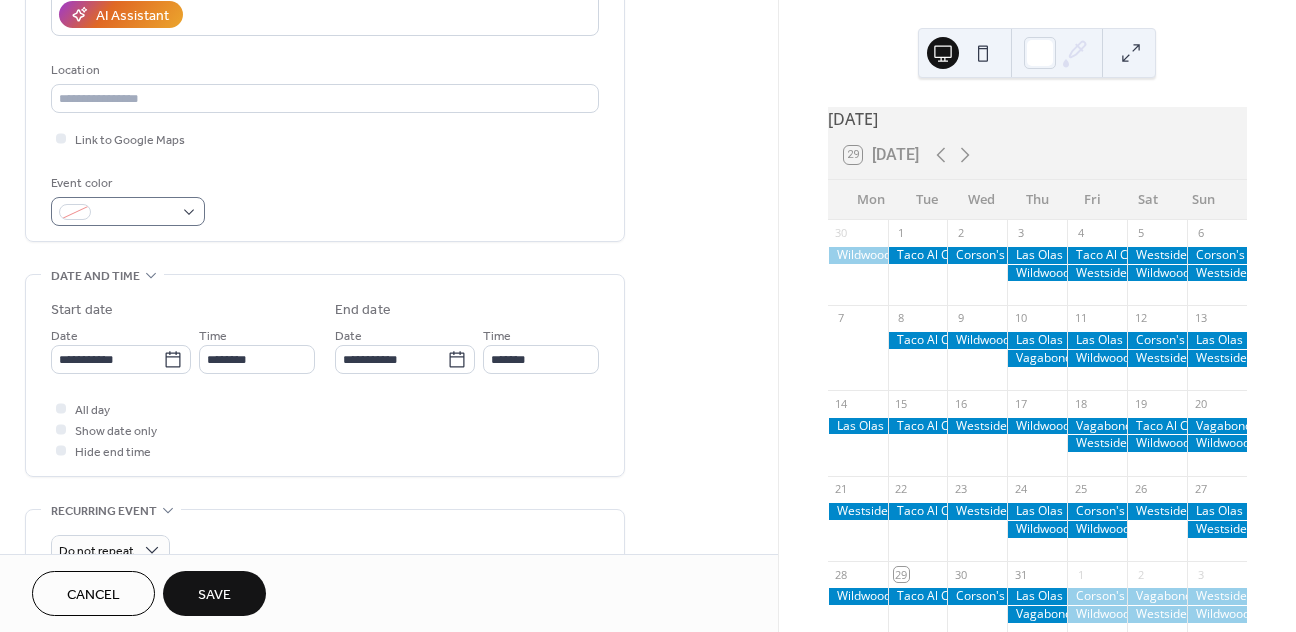 scroll, scrollTop: 431, scrollLeft: 0, axis: vertical 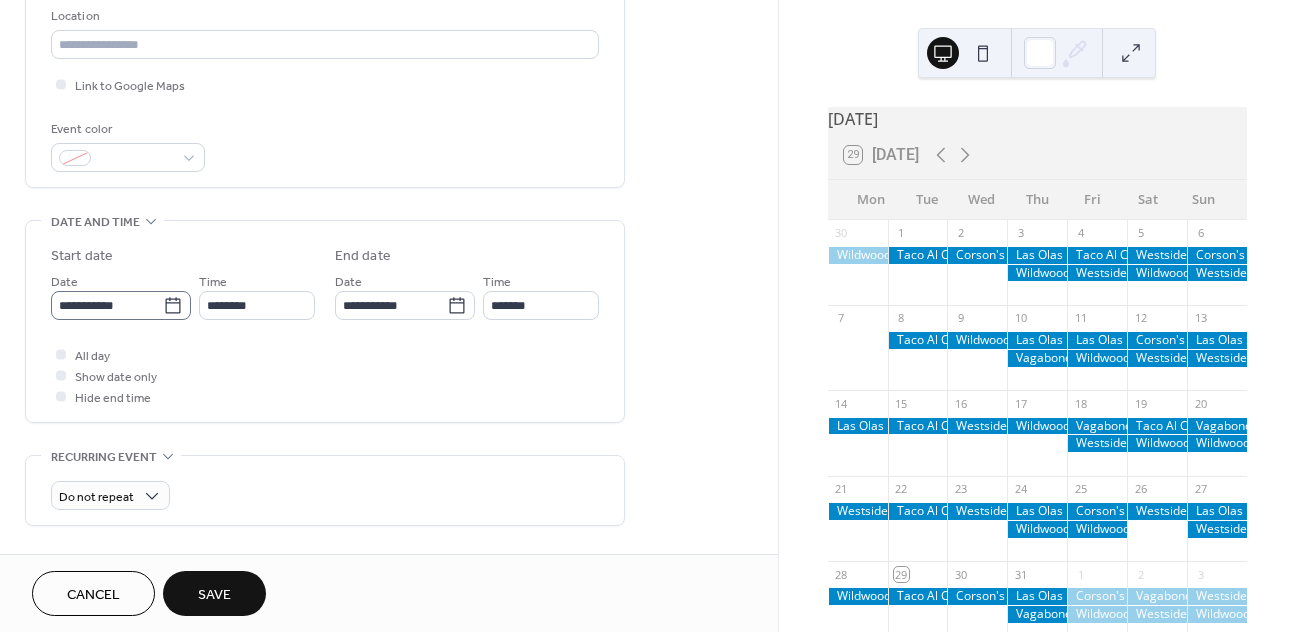 type on "**********" 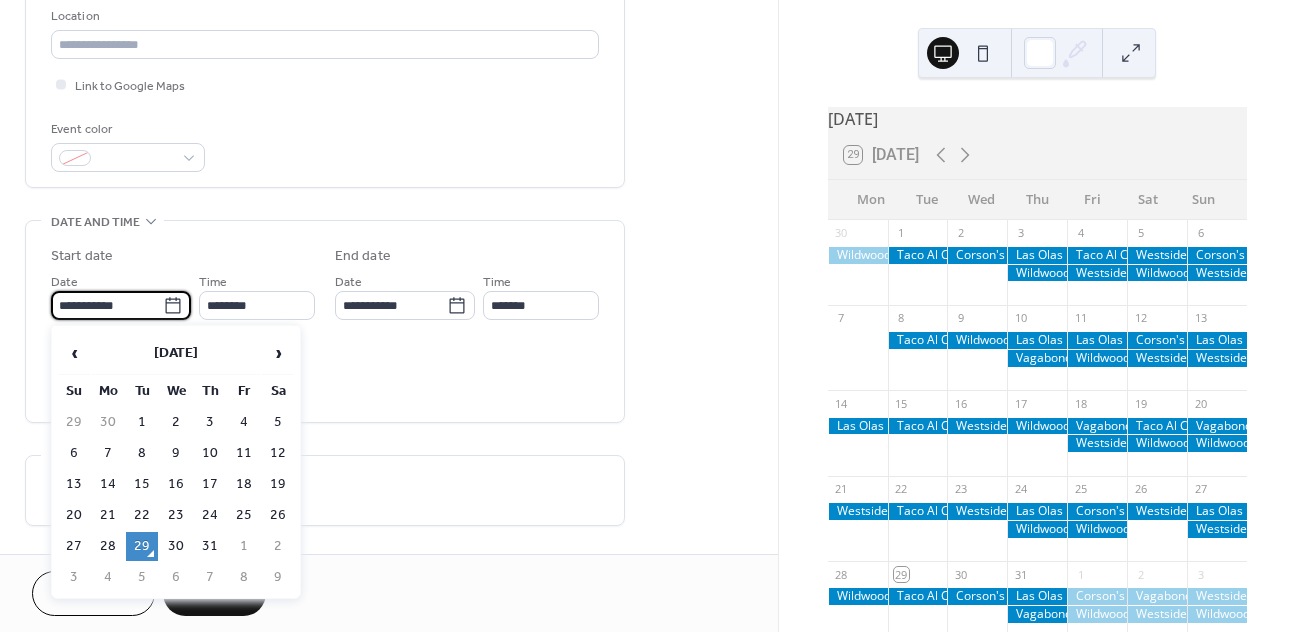 click on "**********" at bounding box center [107, 305] 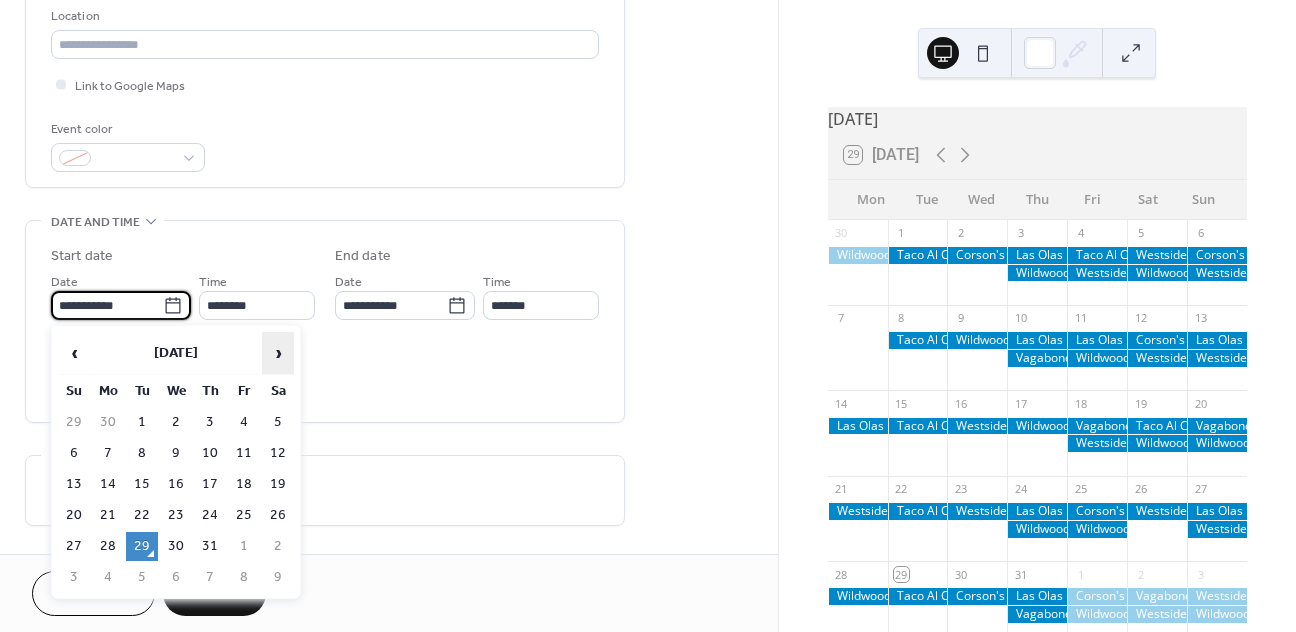 click on "›" at bounding box center (278, 353) 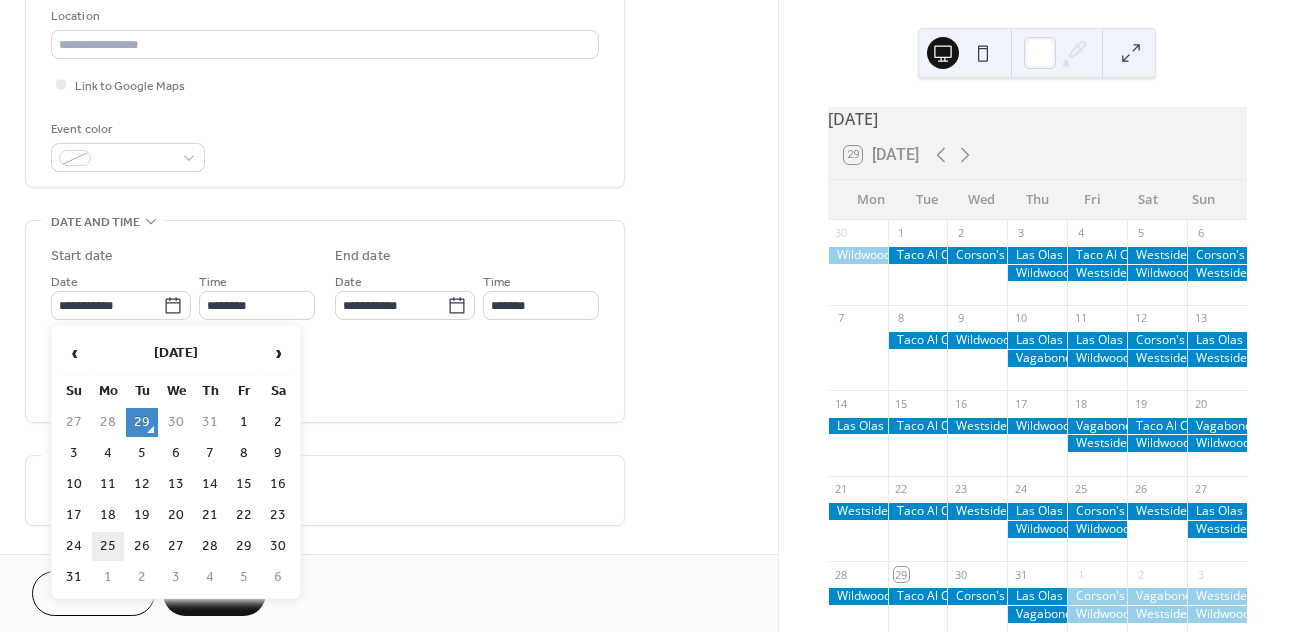 click on "25" at bounding box center [108, 546] 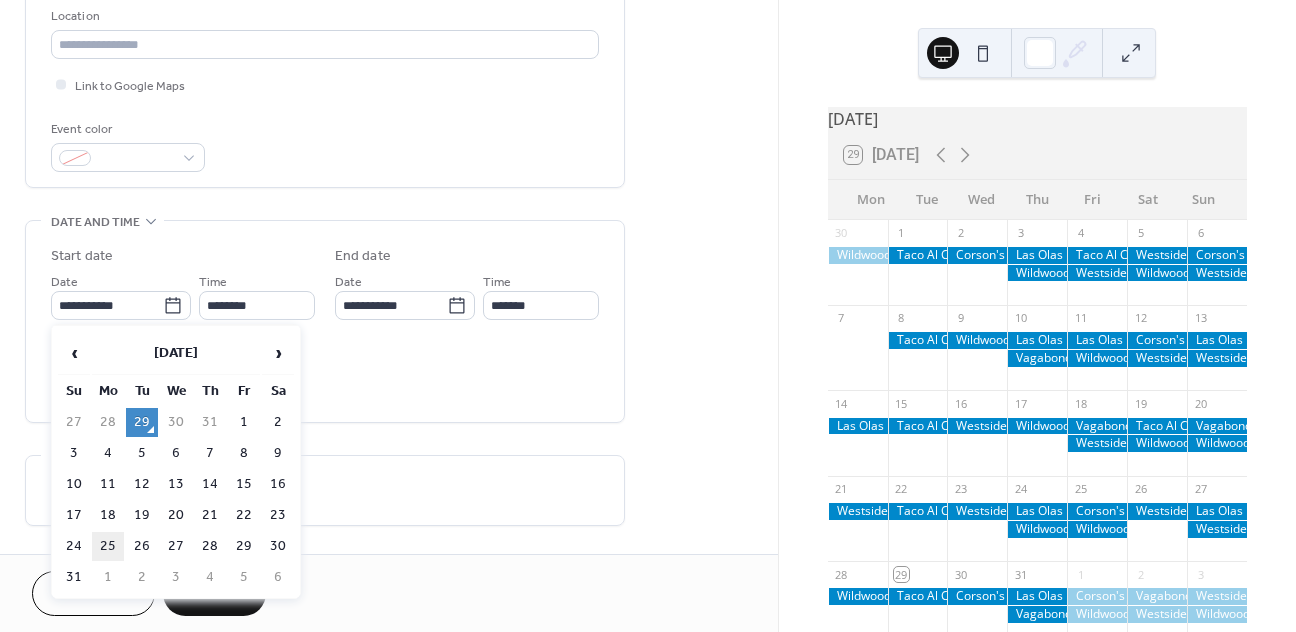 type on "**********" 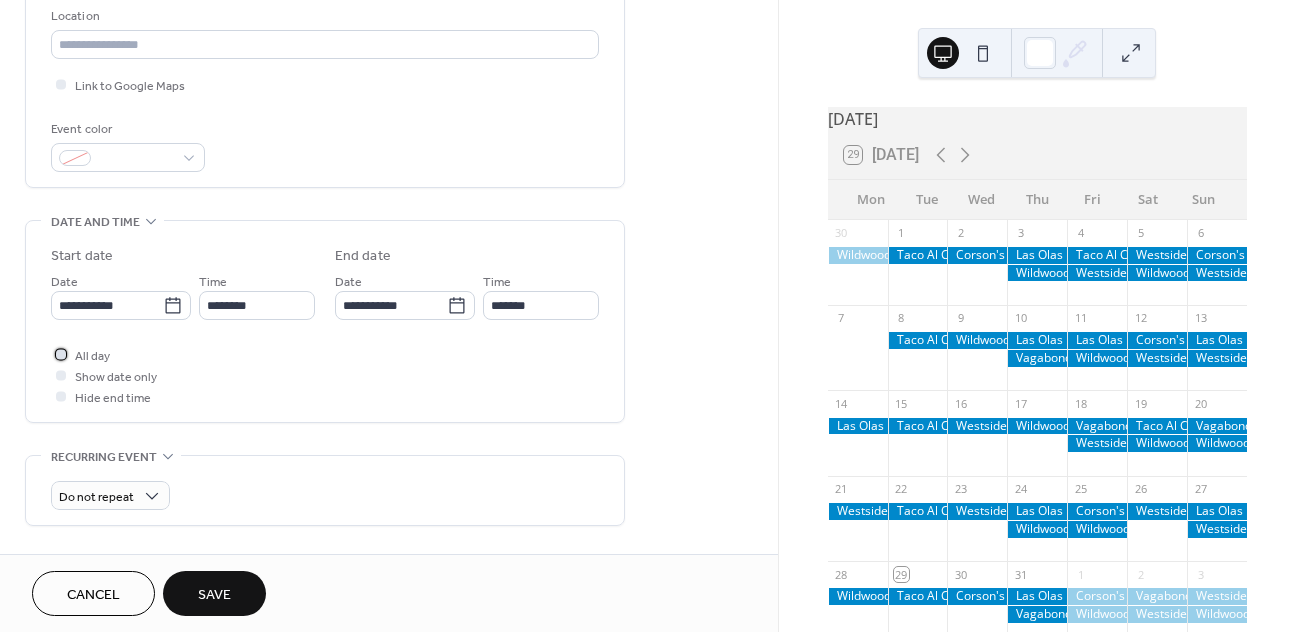 click on "All day" at bounding box center (92, 356) 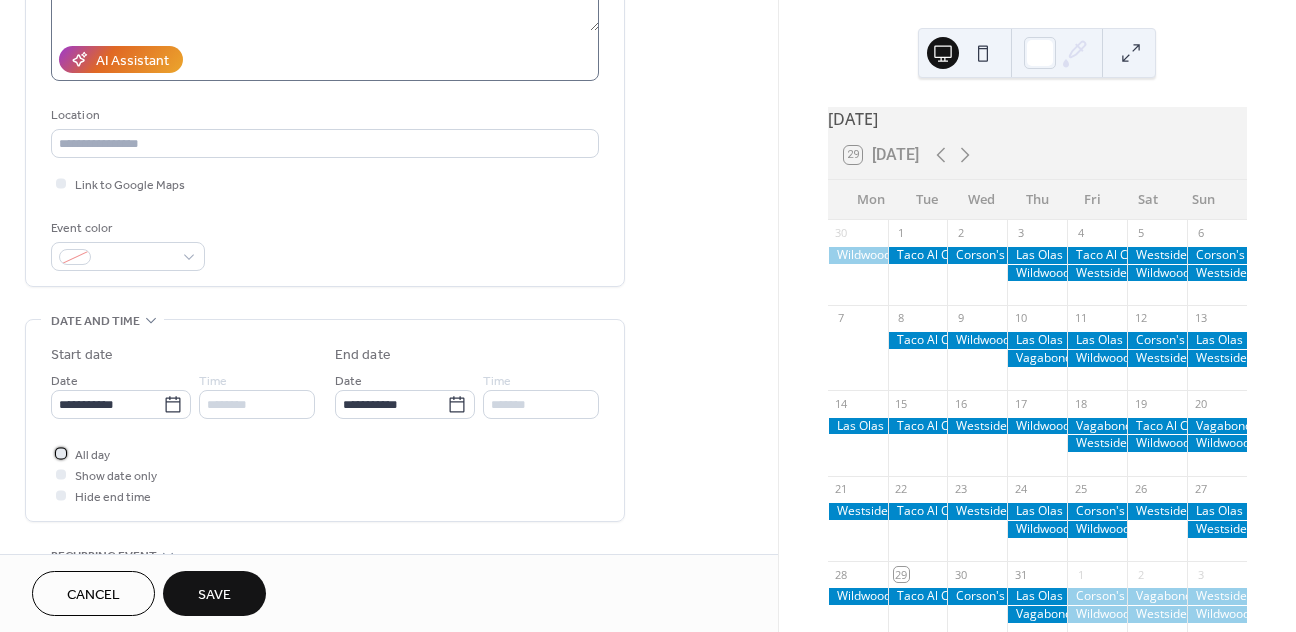scroll, scrollTop: 417, scrollLeft: 0, axis: vertical 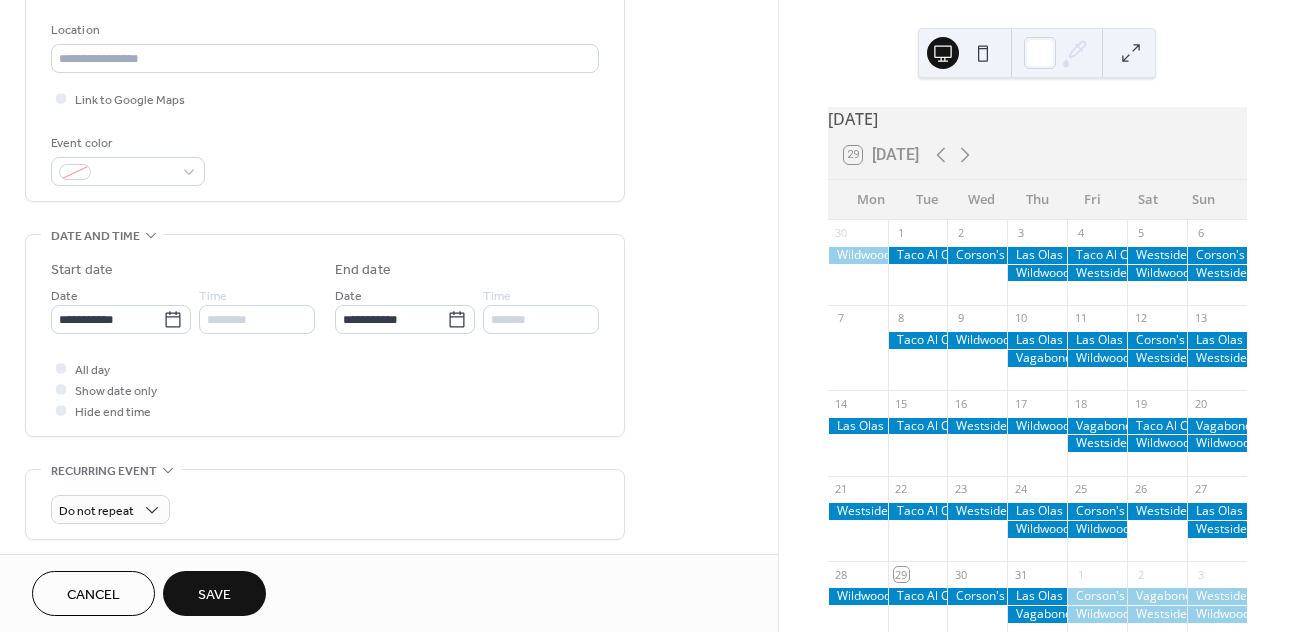 click on "Save" at bounding box center [214, 593] 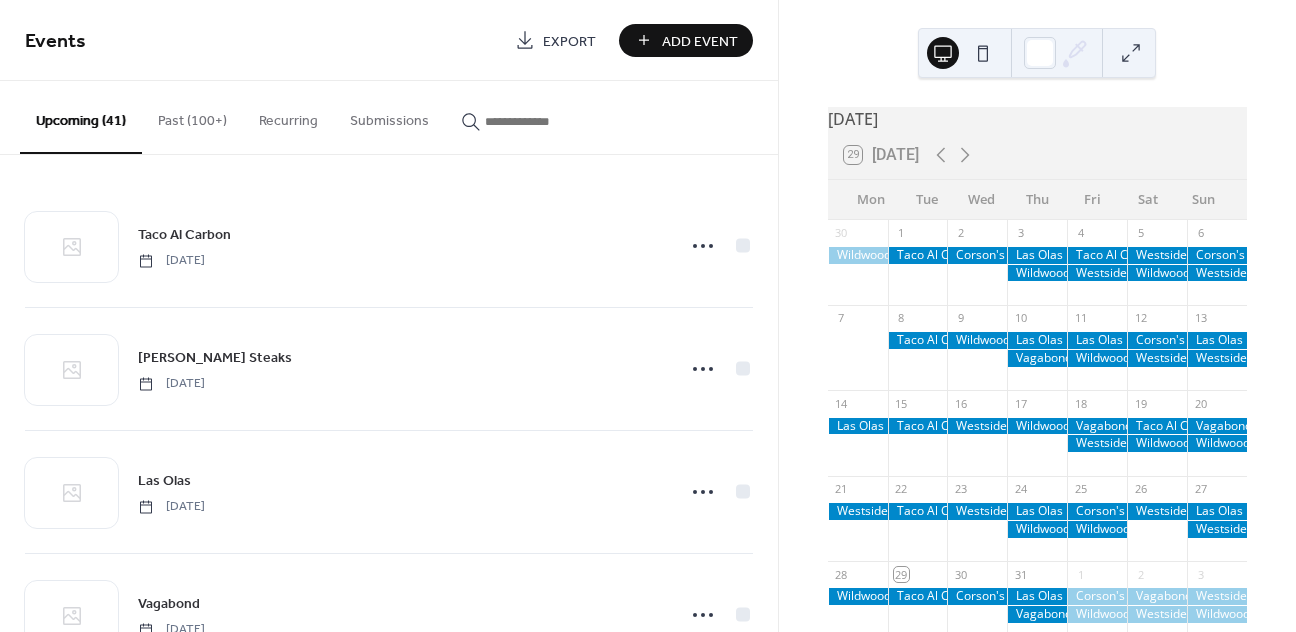 click on "Add Event" at bounding box center [700, 41] 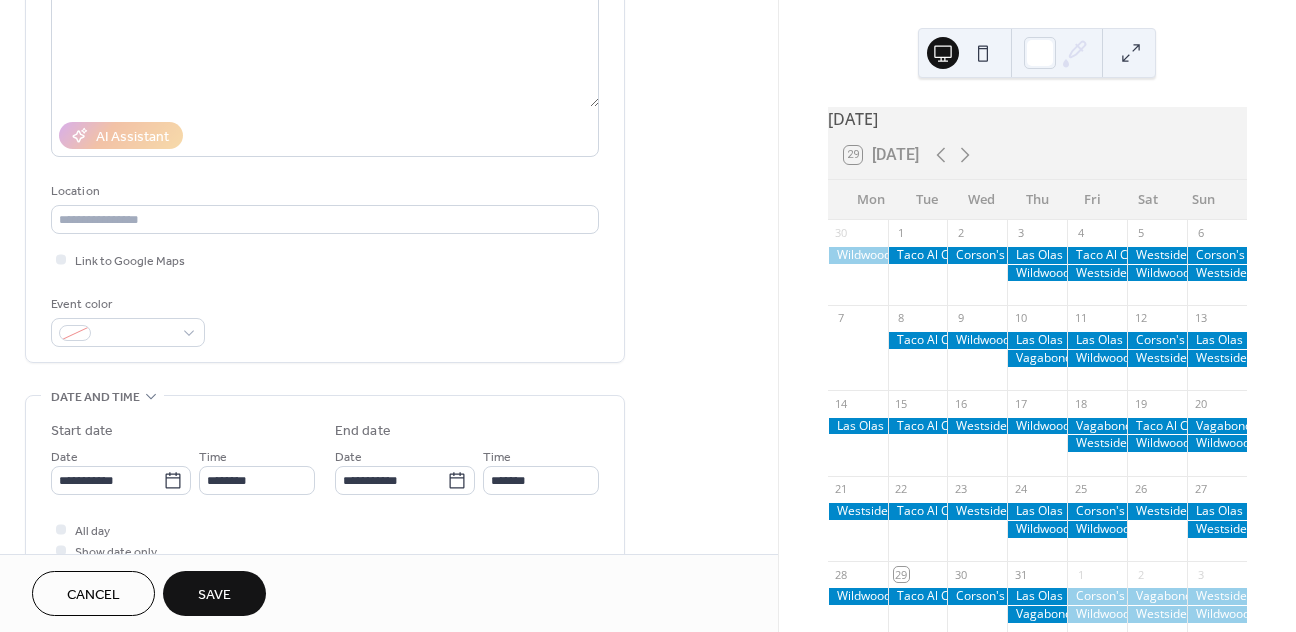 scroll, scrollTop: 299, scrollLeft: 0, axis: vertical 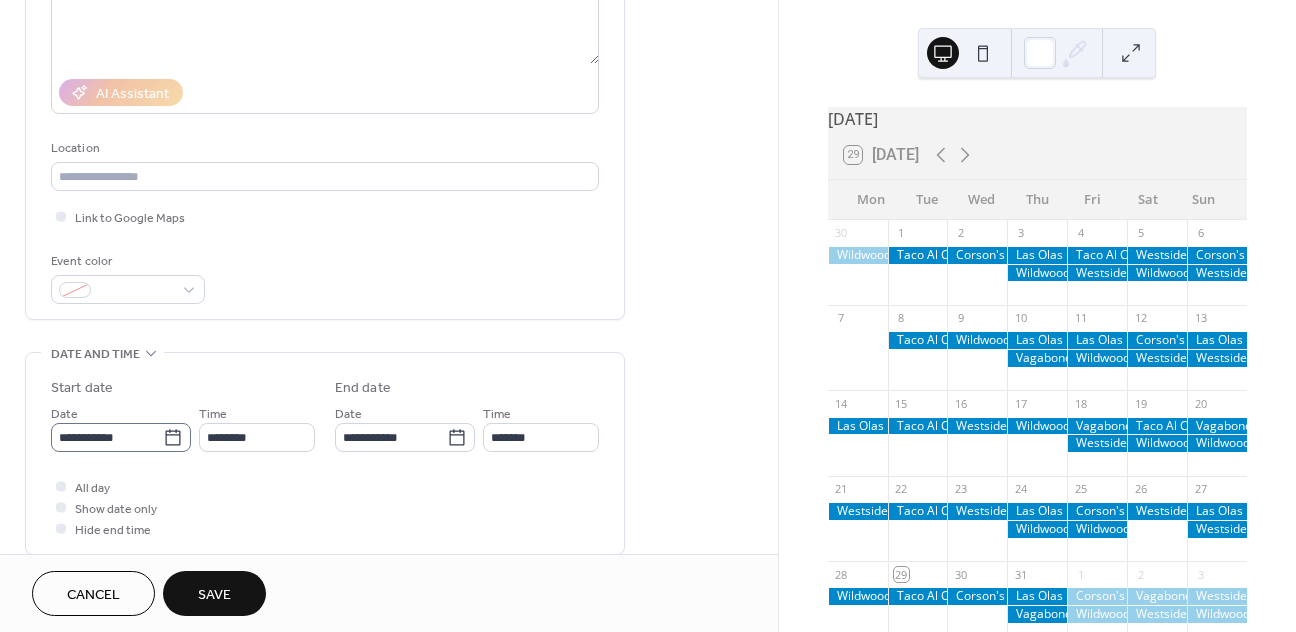 type on "**********" 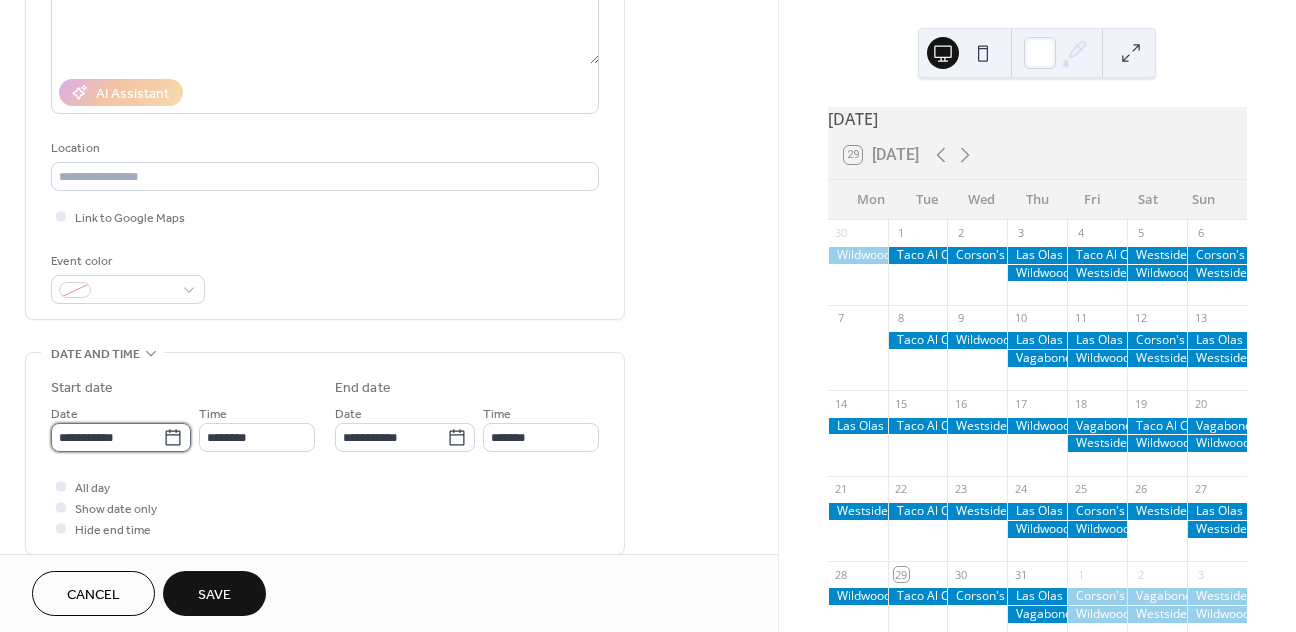 click on "**********" at bounding box center (107, 437) 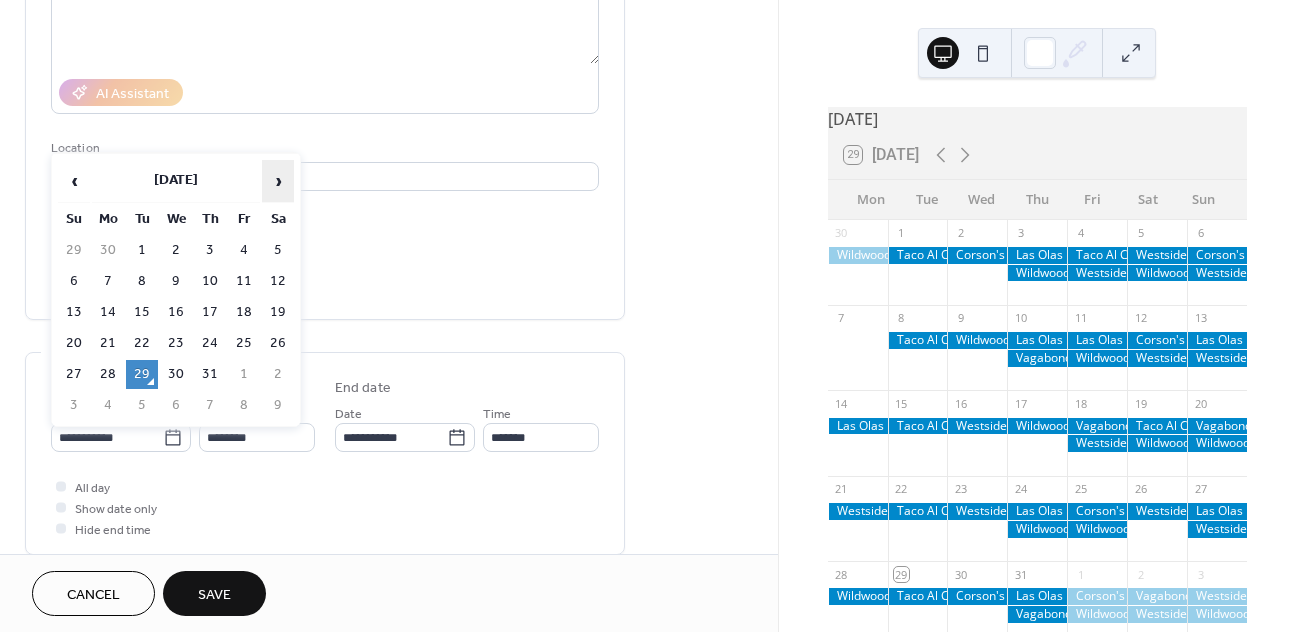 click on "›" at bounding box center [278, 181] 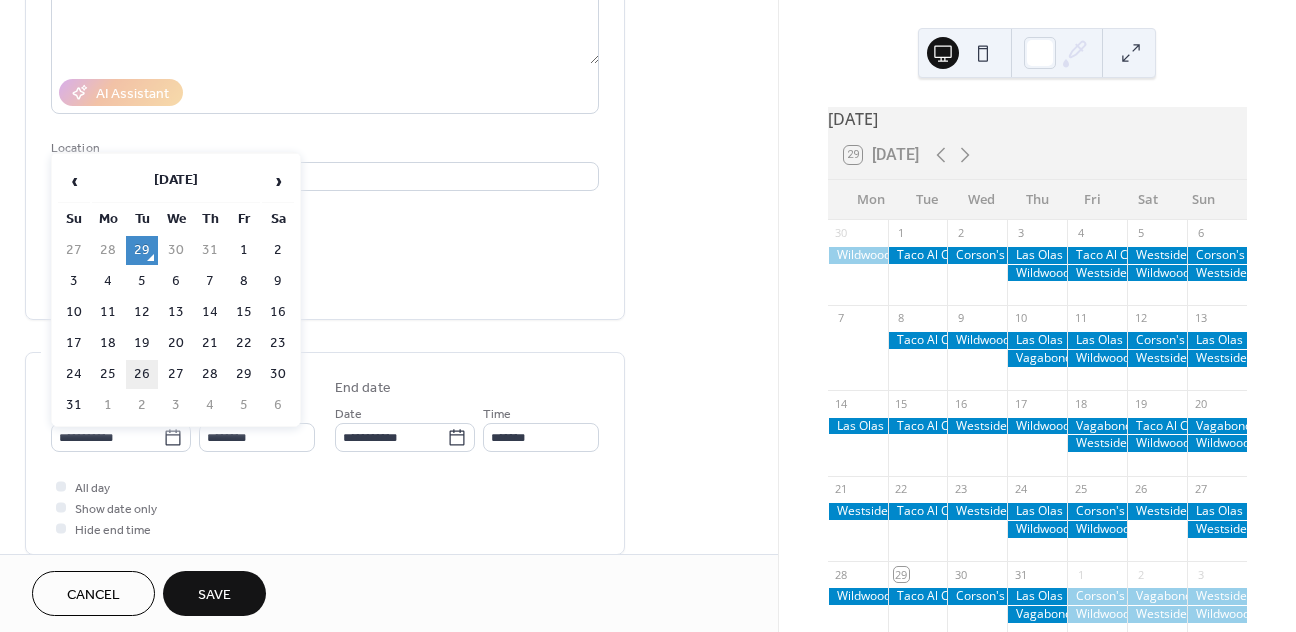 click on "26" at bounding box center [142, 374] 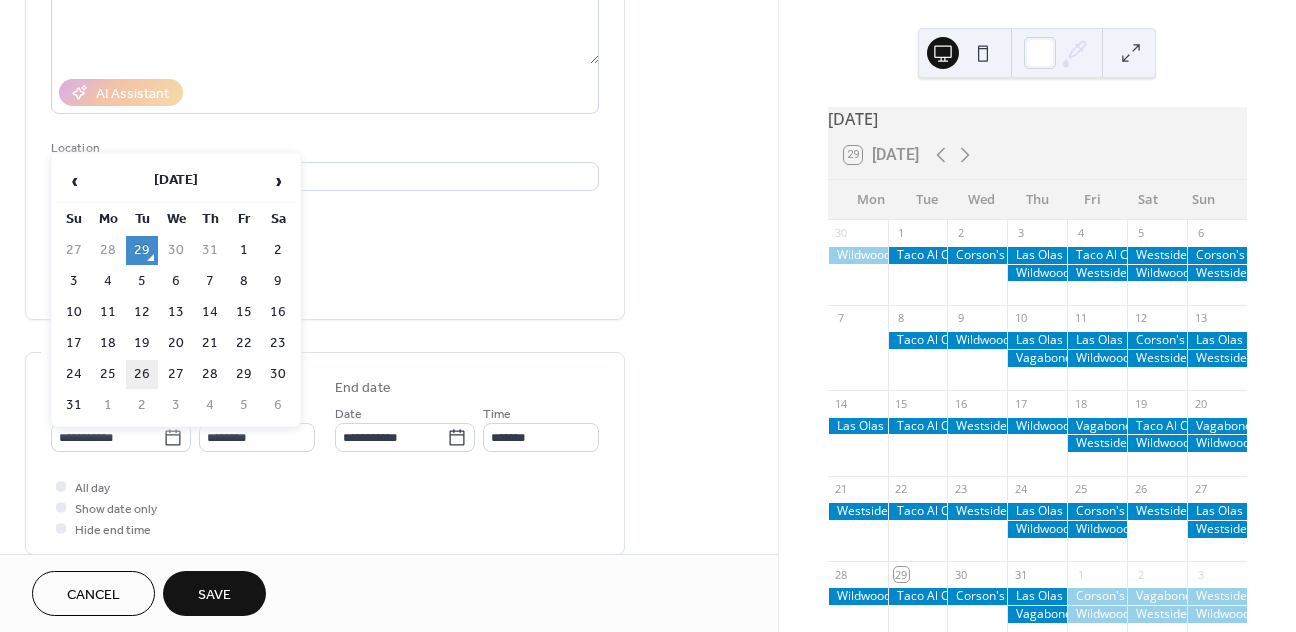 type on "**********" 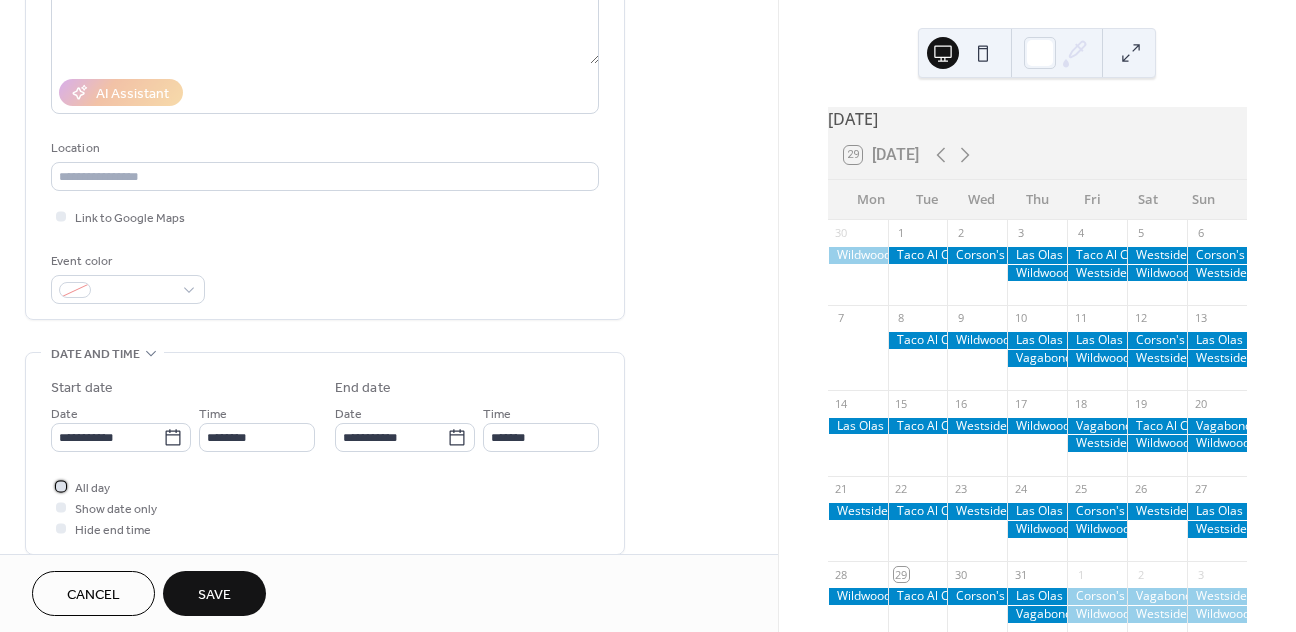 click on "All day" at bounding box center (92, 488) 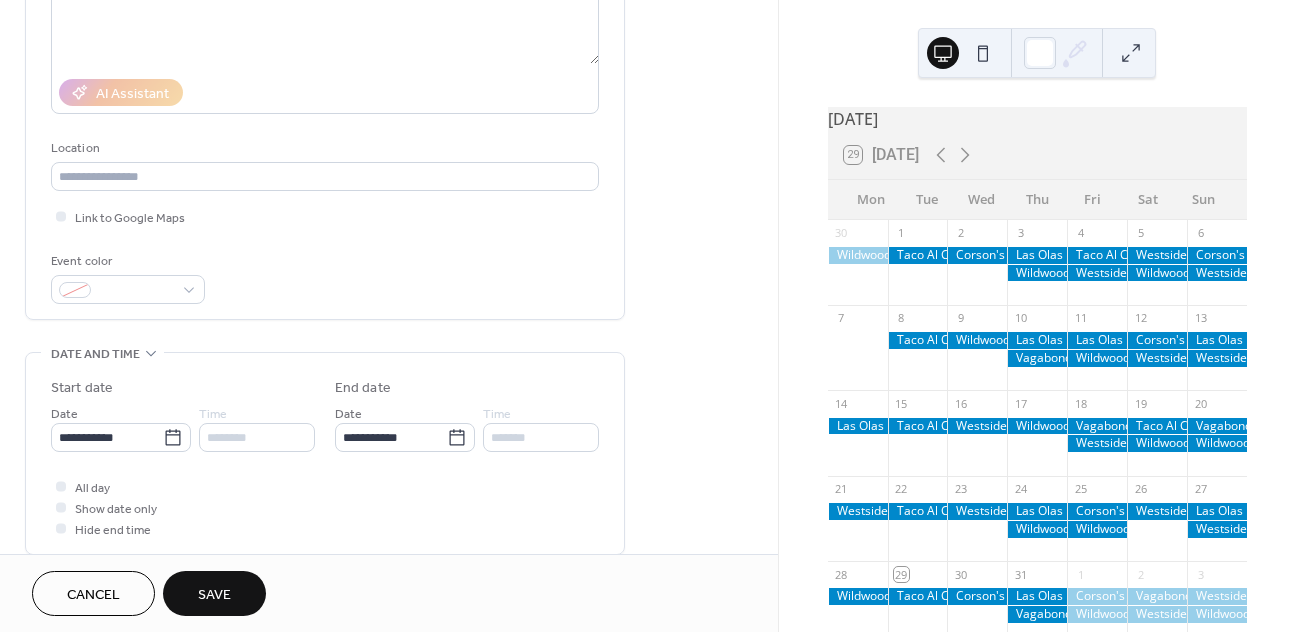 click on "Save" at bounding box center (214, 593) 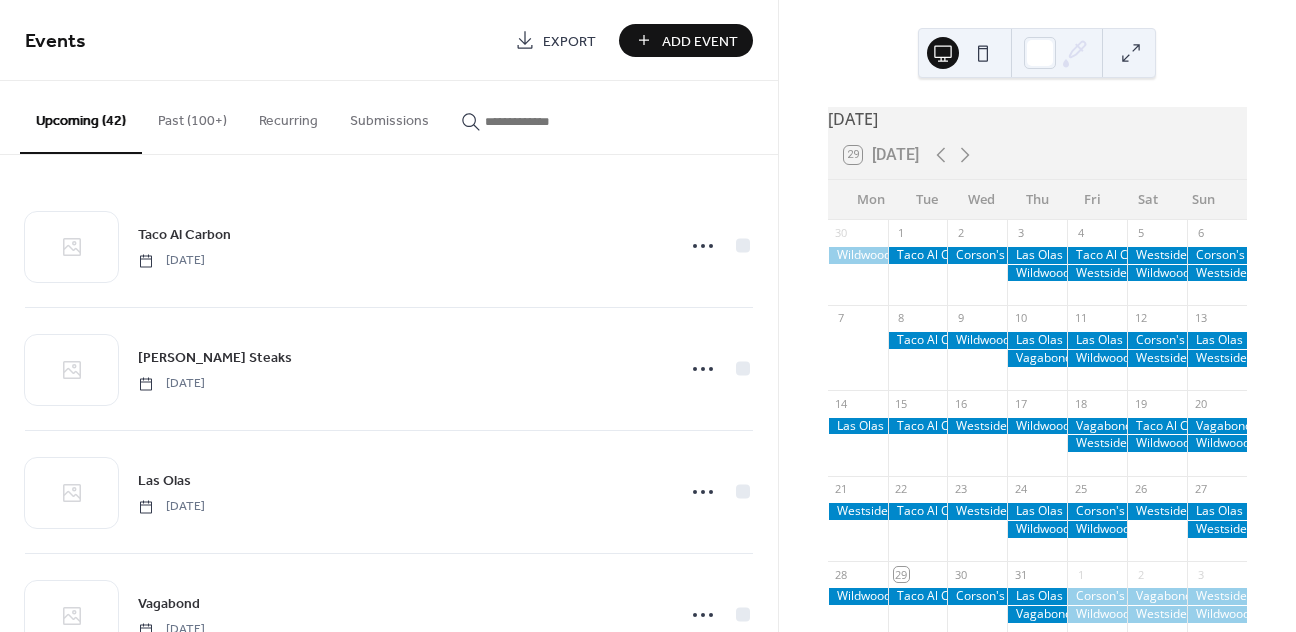 click on "Add Event" at bounding box center (700, 41) 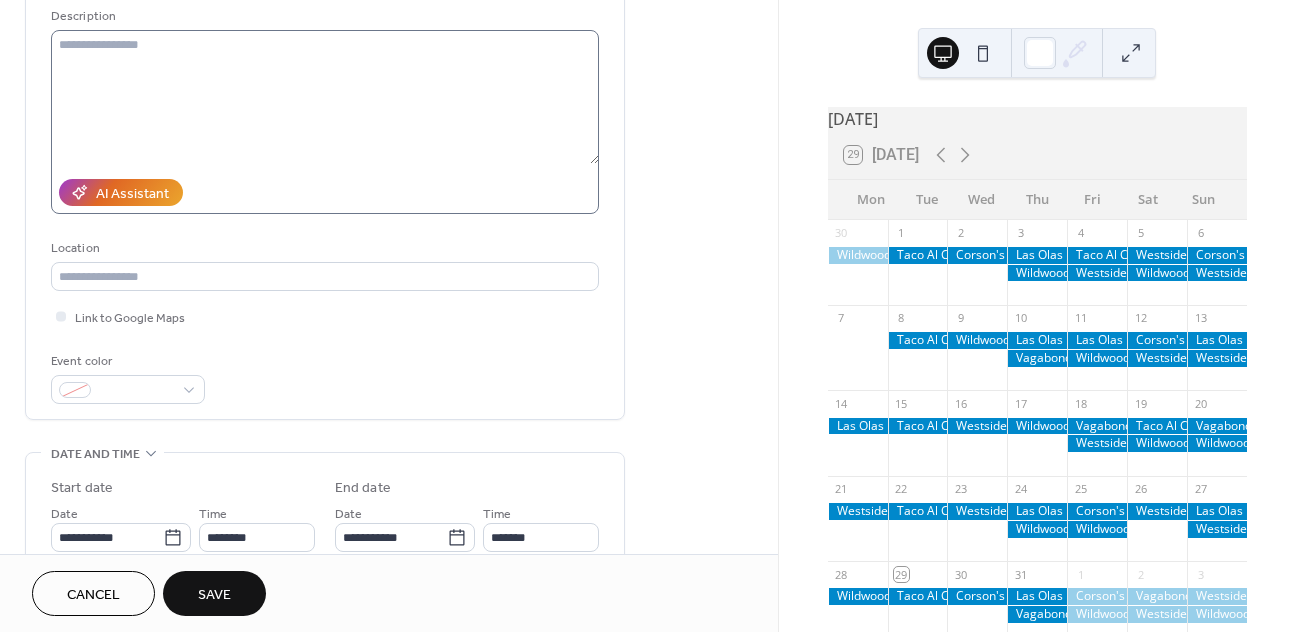 scroll, scrollTop: 258, scrollLeft: 0, axis: vertical 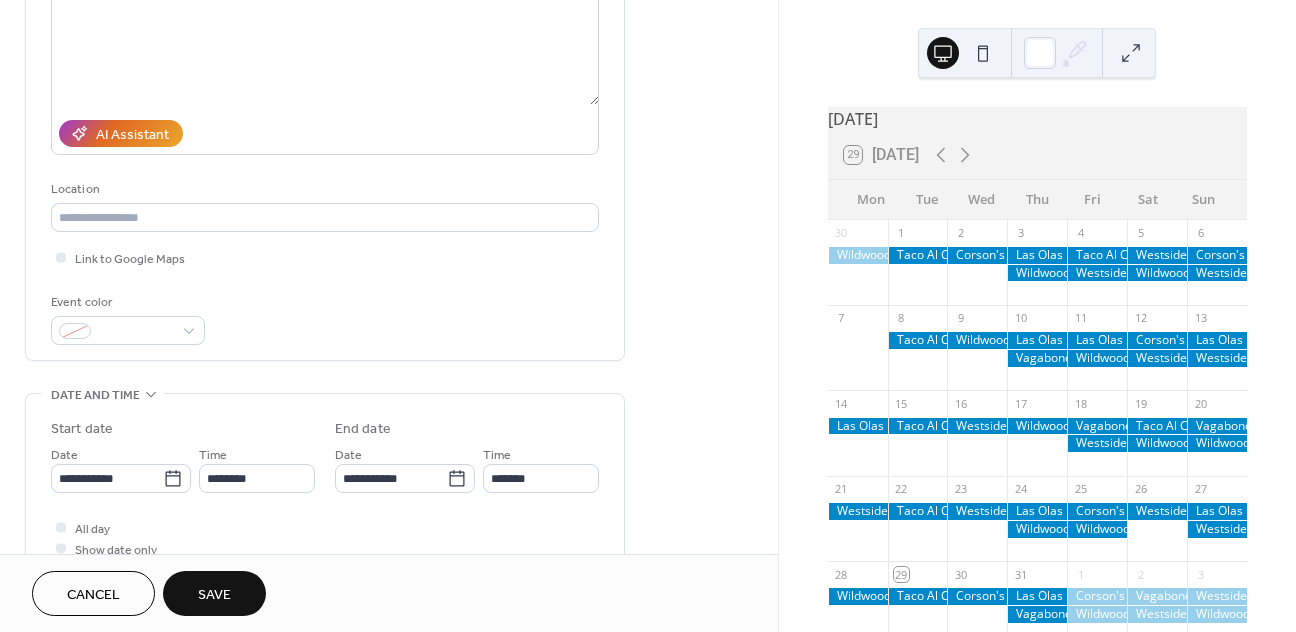 type on "**********" 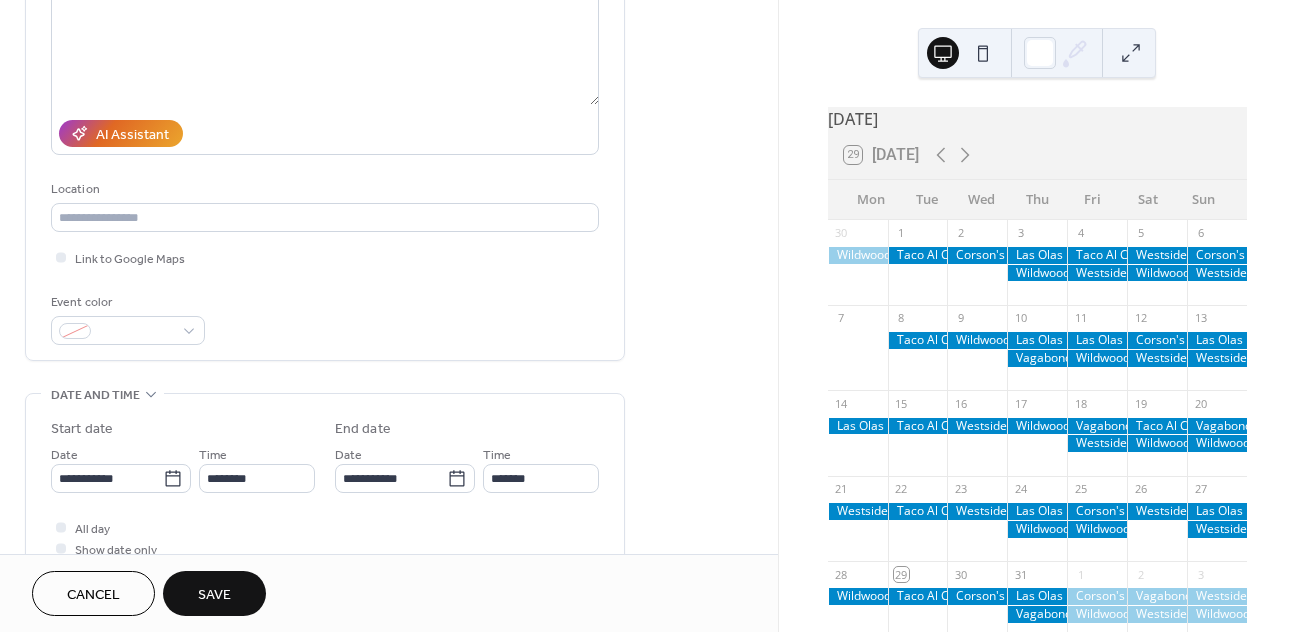 click on "**********" at bounding box center [325, 499] 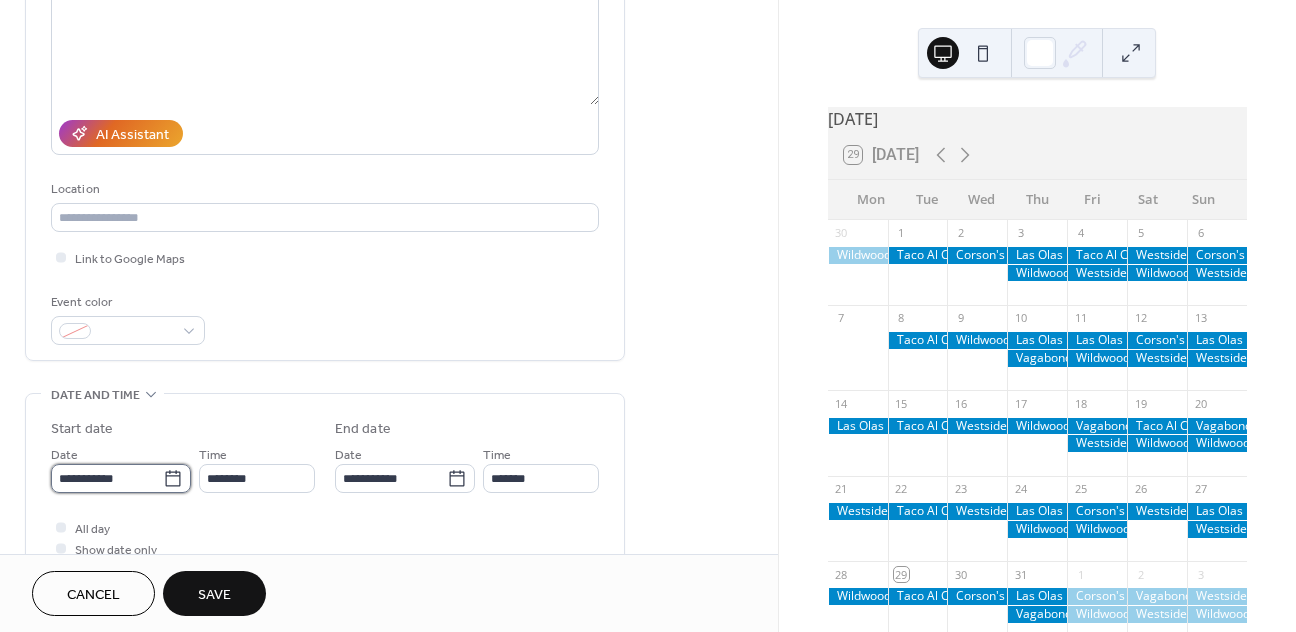 click on "**********" at bounding box center [107, 478] 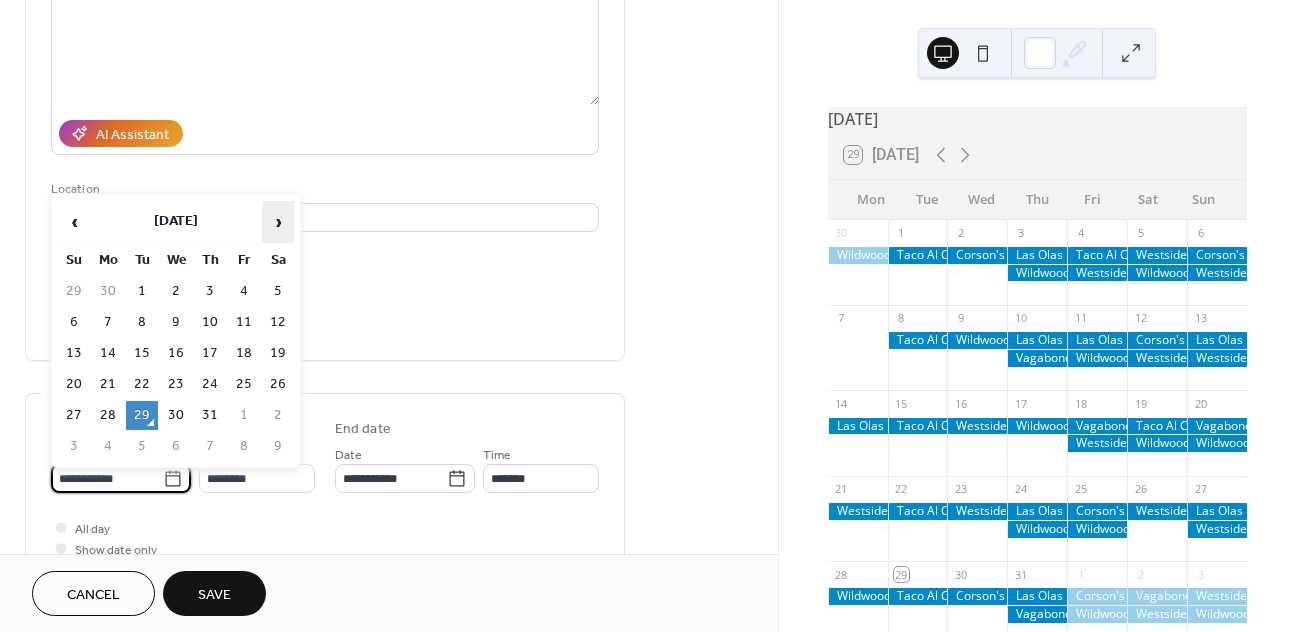 click on "›" at bounding box center [278, 222] 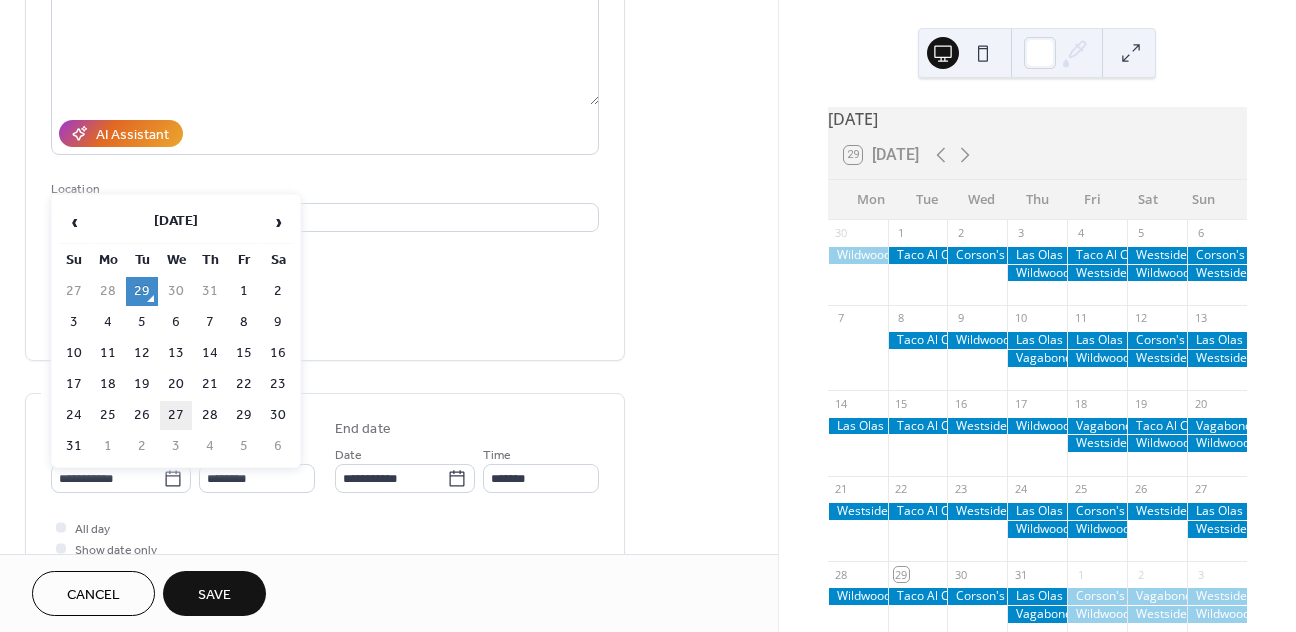 click on "27" at bounding box center [176, 415] 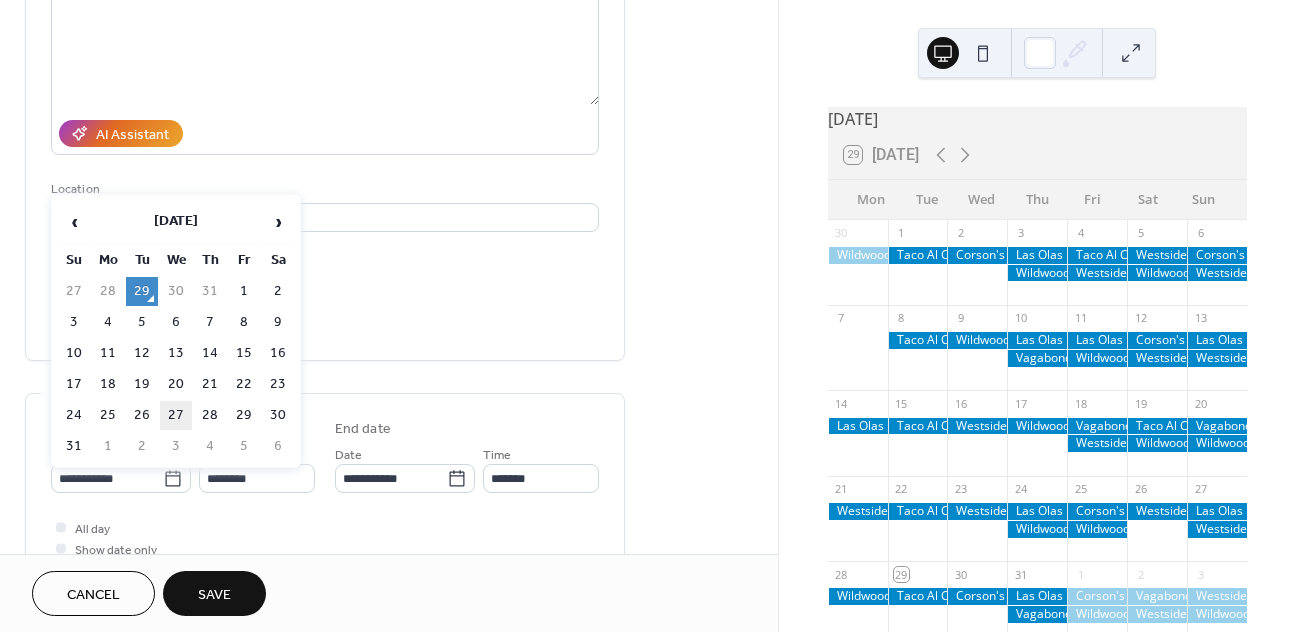 type on "**********" 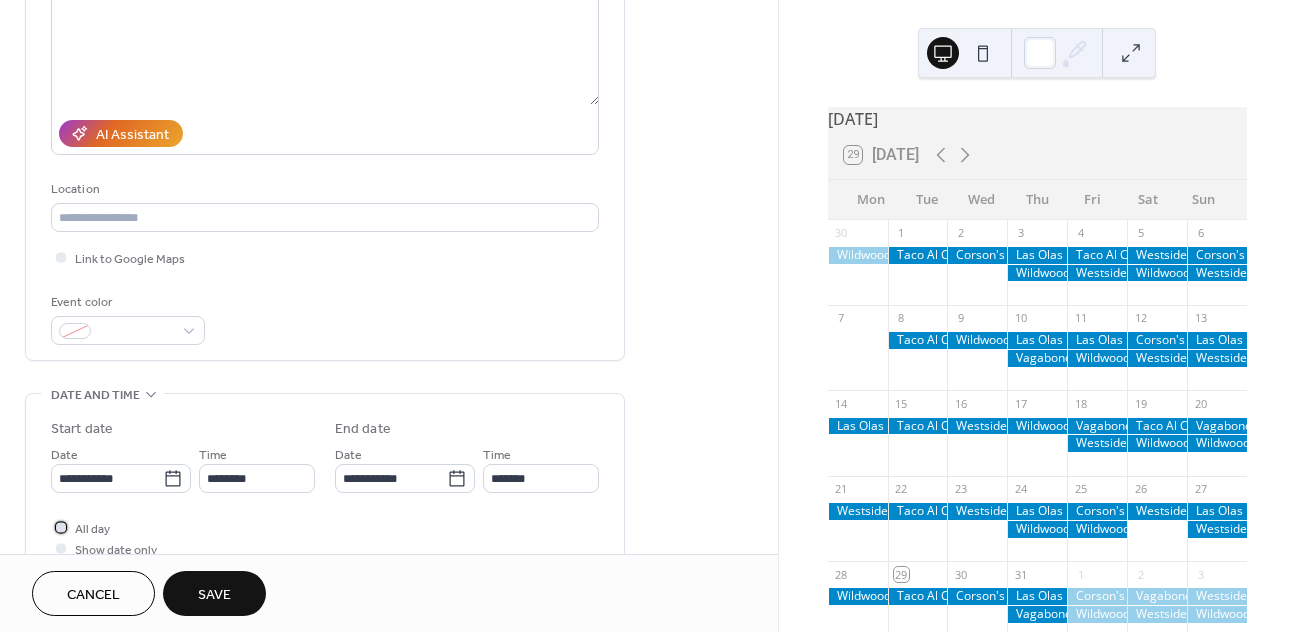 click on "All day" at bounding box center [92, 529] 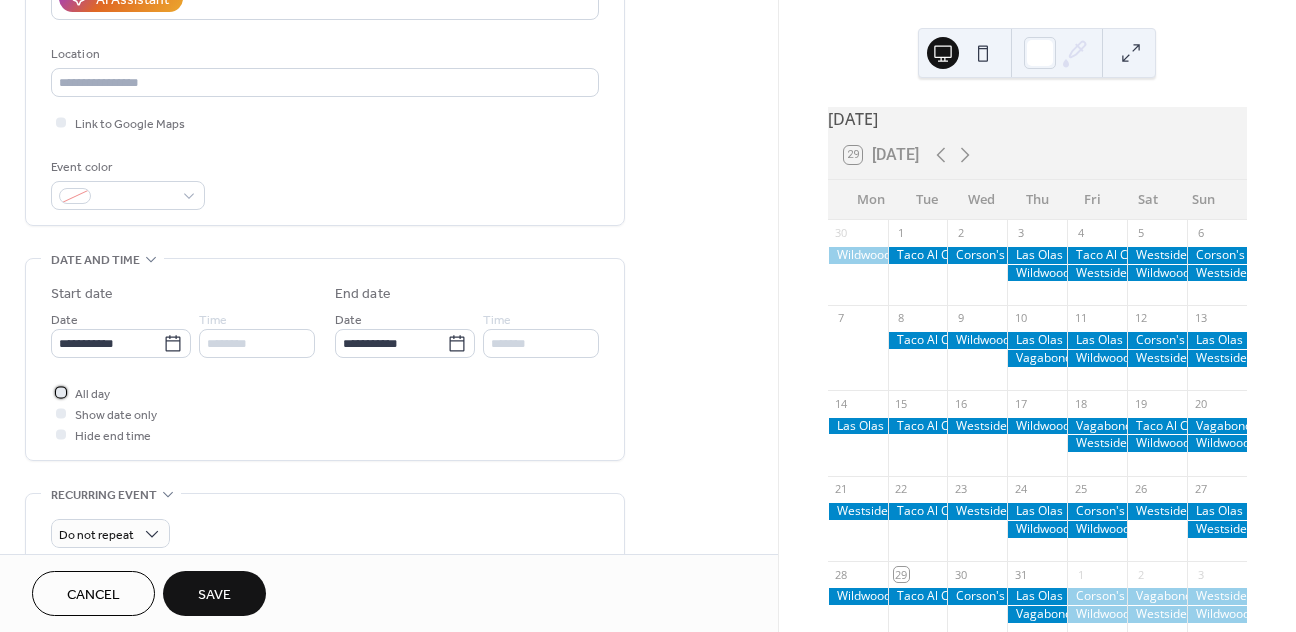 scroll, scrollTop: 394, scrollLeft: 0, axis: vertical 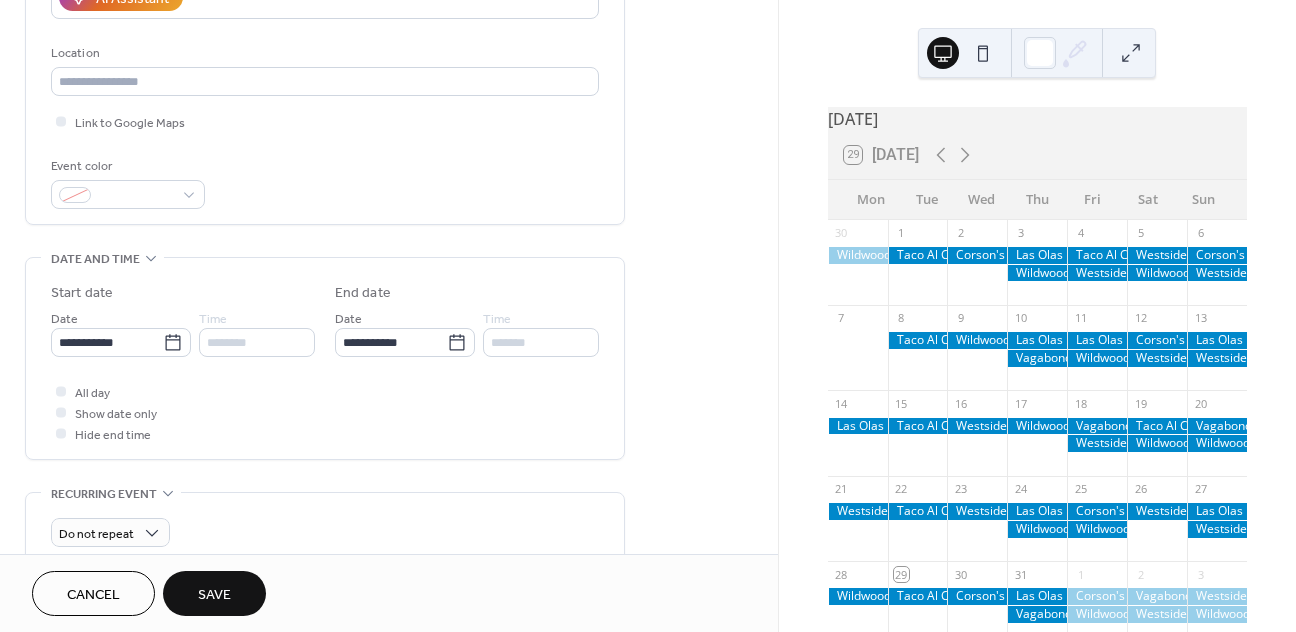 click on "Save" at bounding box center [214, 595] 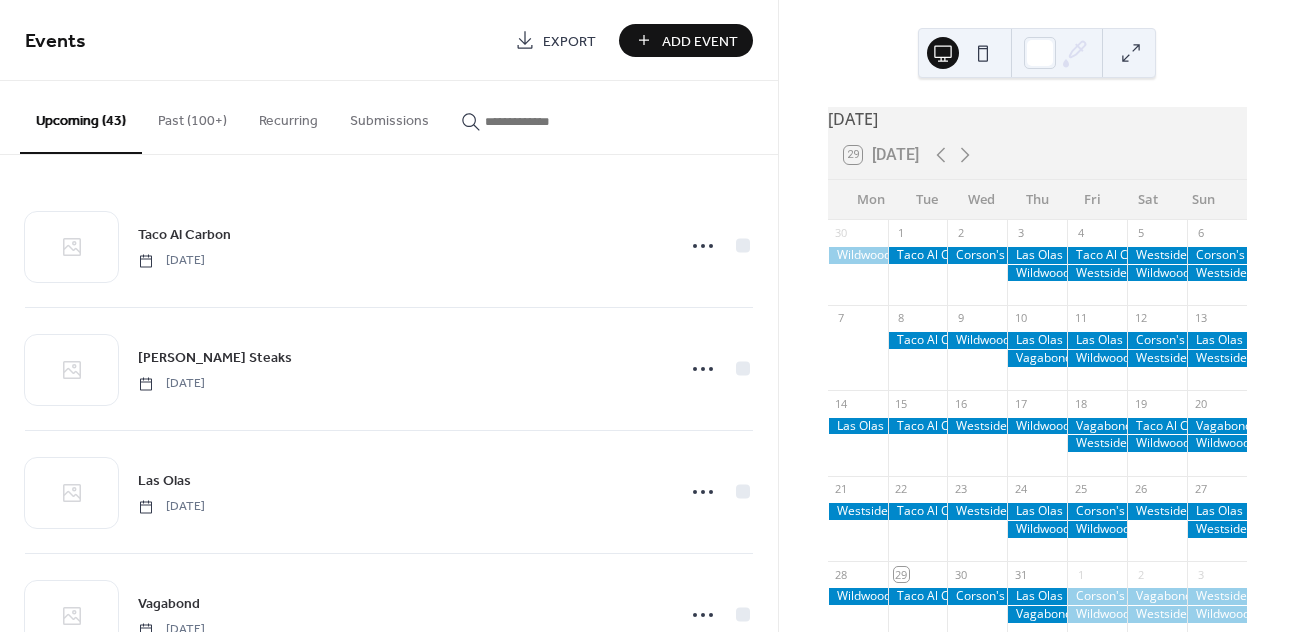 click on "Add Event" at bounding box center [700, 41] 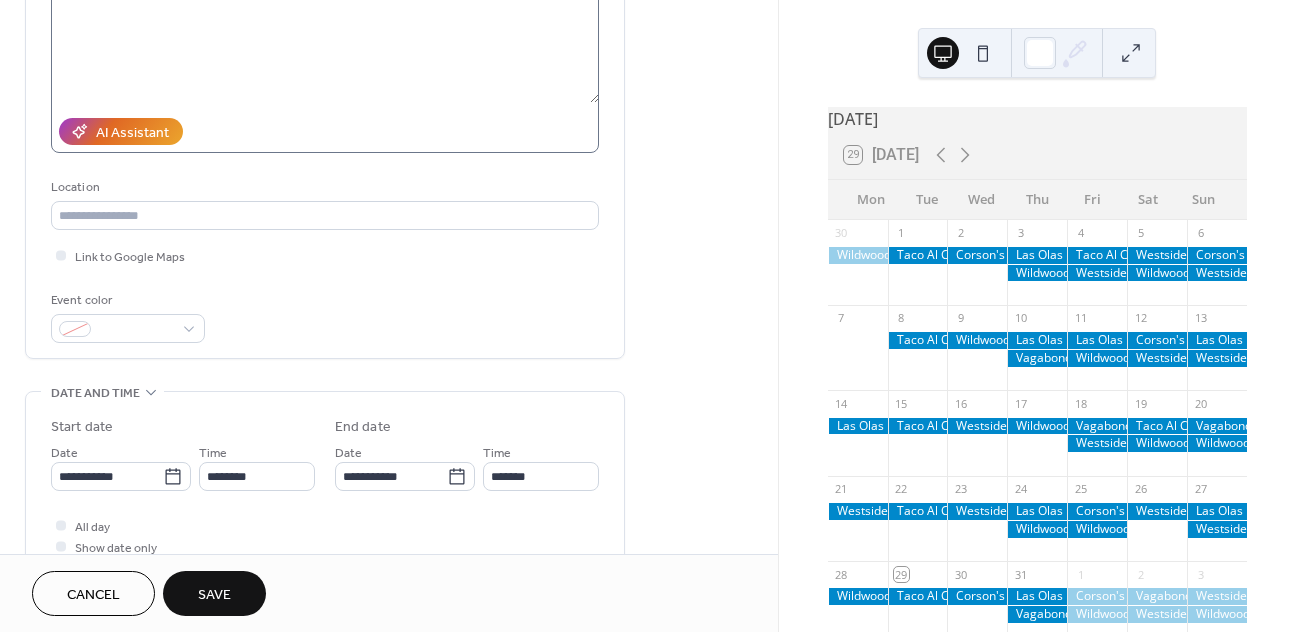 scroll, scrollTop: 339, scrollLeft: 0, axis: vertical 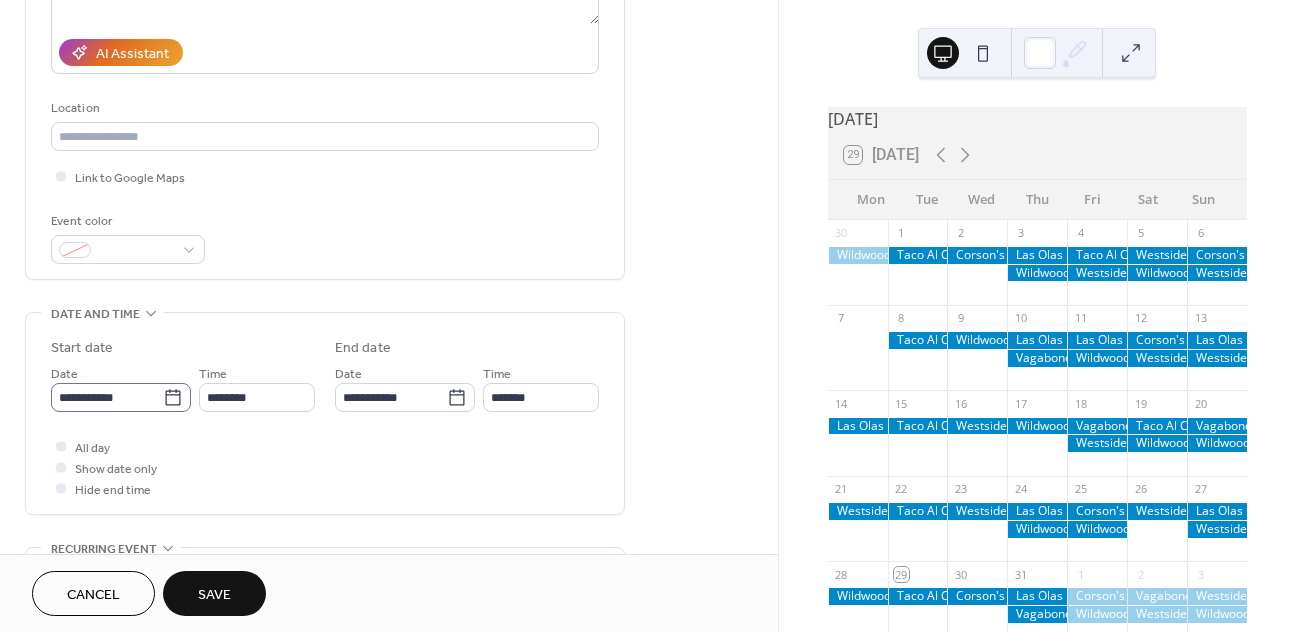 type on "**********" 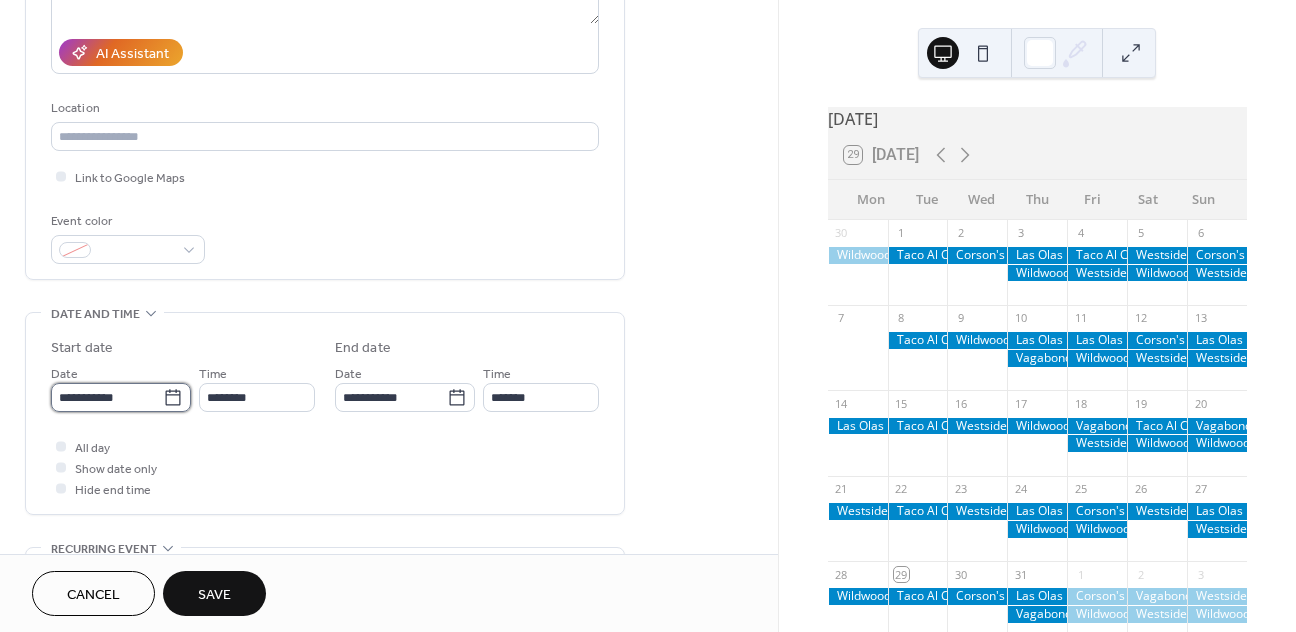 click on "**********" at bounding box center (107, 397) 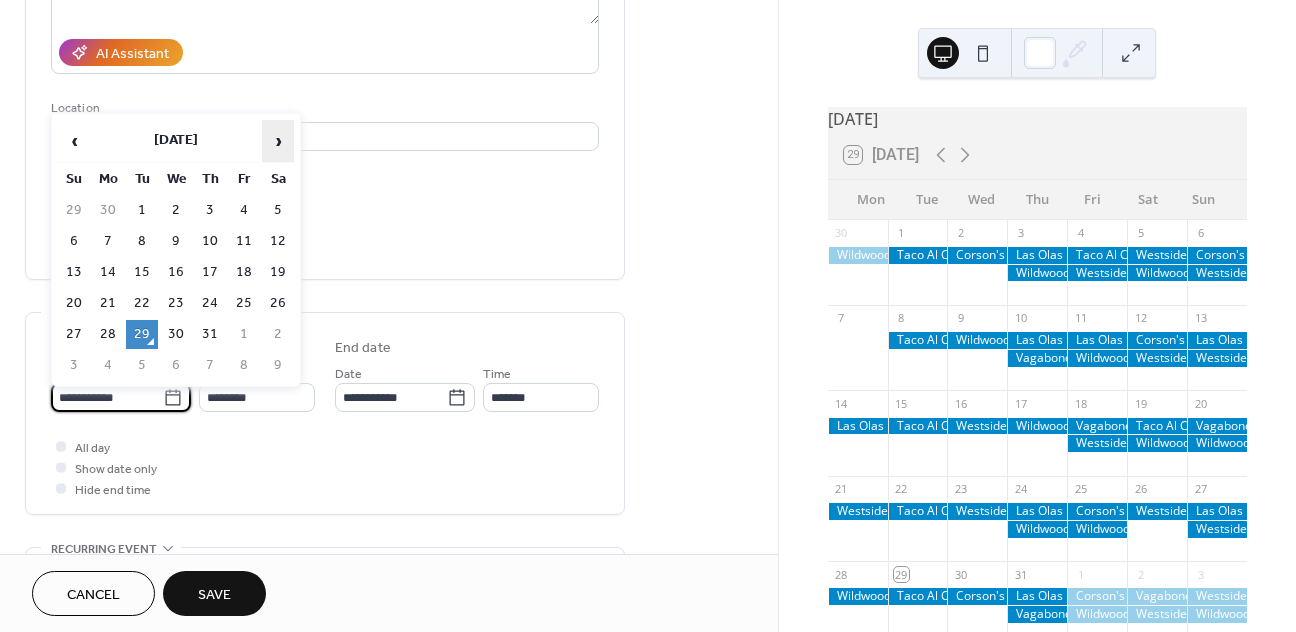 click on "›" at bounding box center [278, 141] 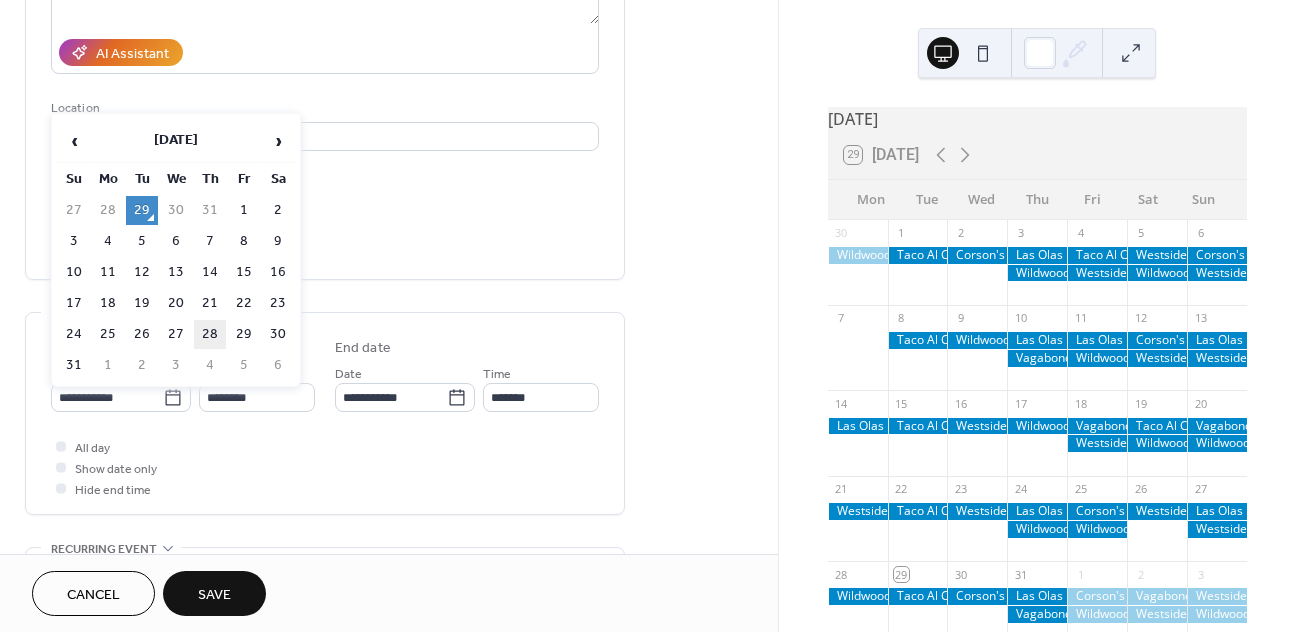 click on "28" at bounding box center (210, 334) 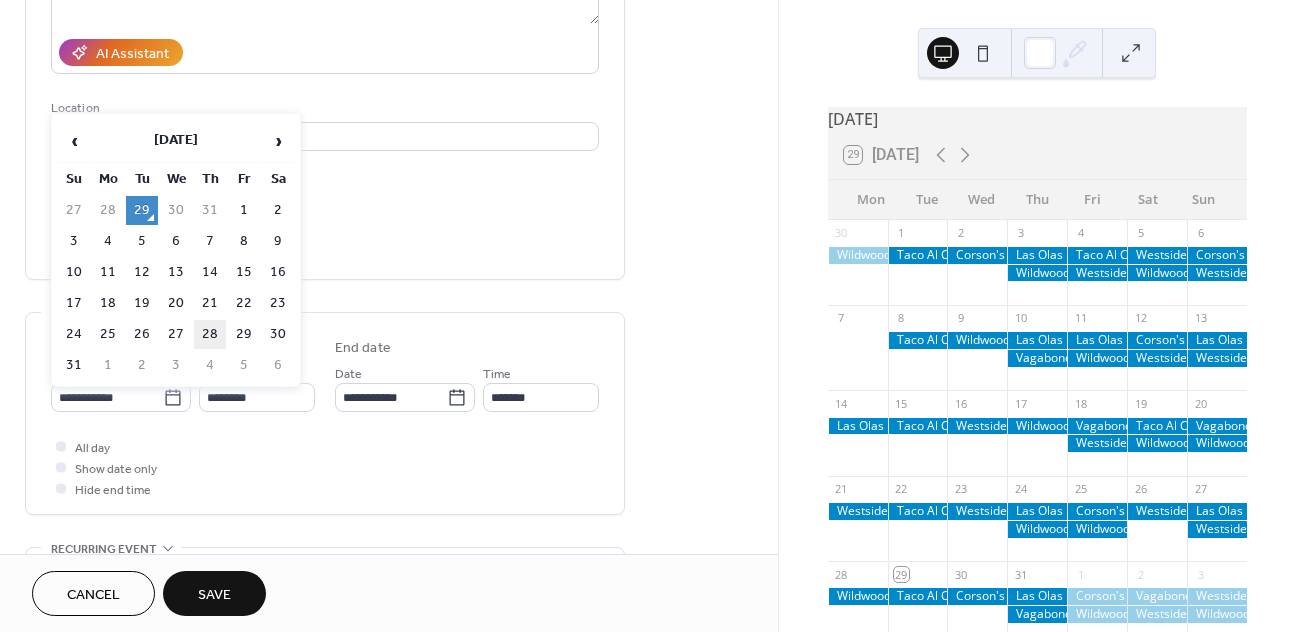 type on "**********" 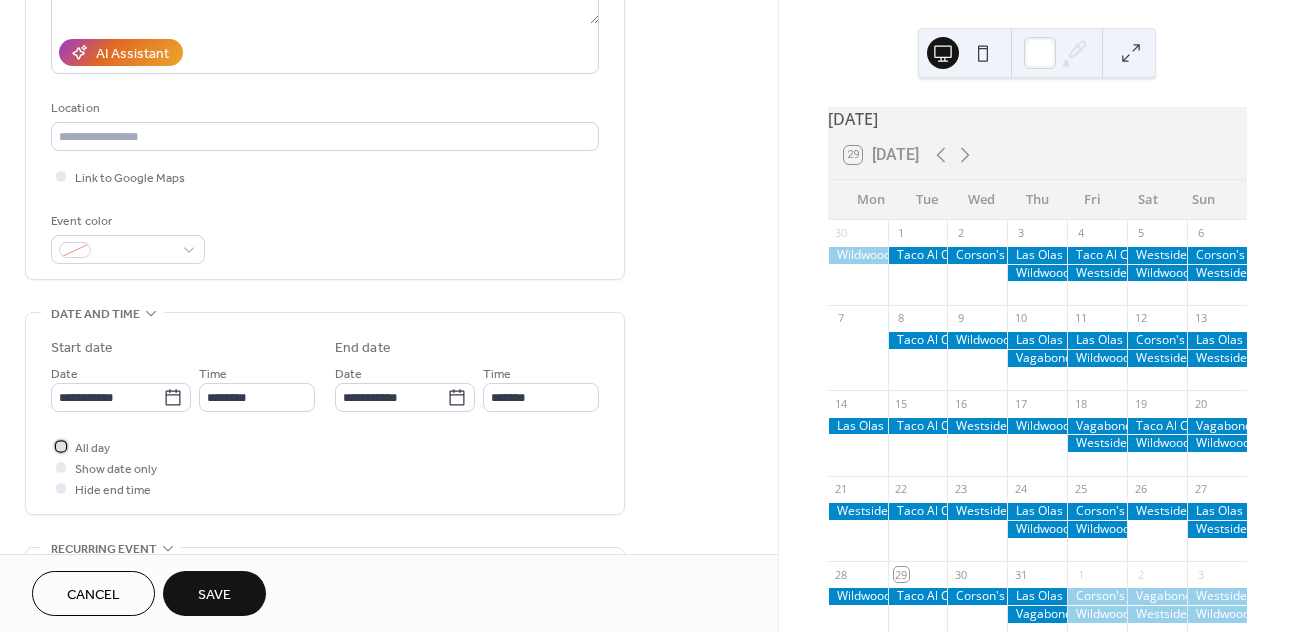 click on "All day" at bounding box center (92, 448) 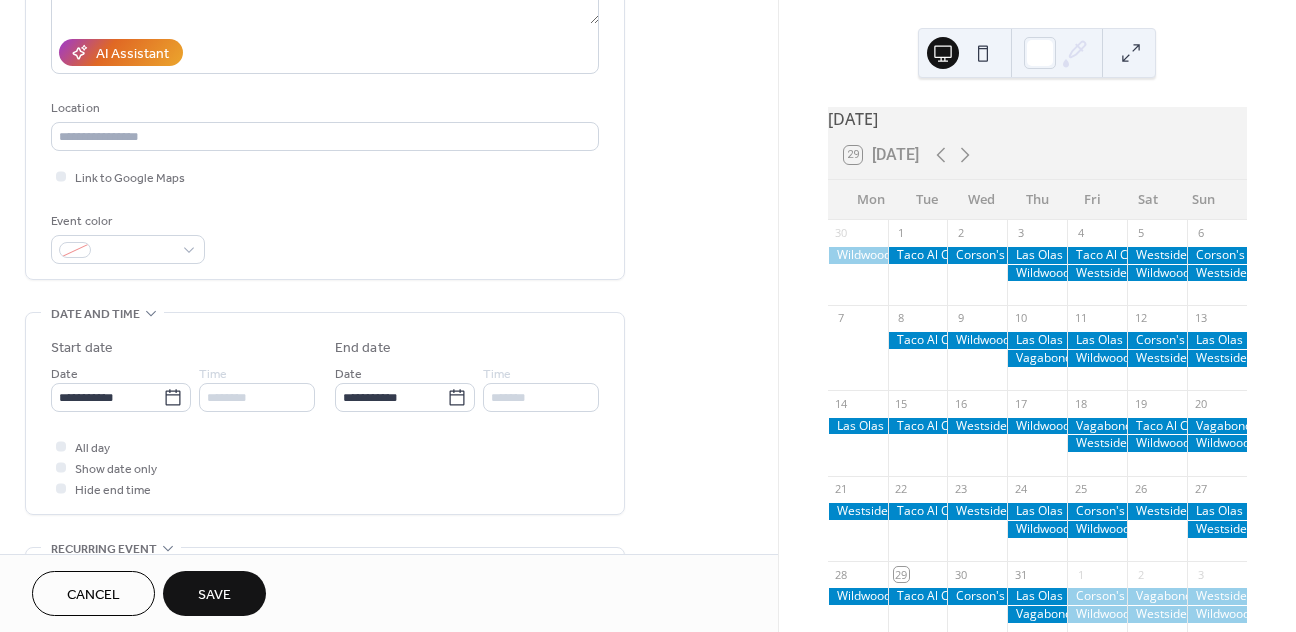click on "Save" at bounding box center (214, 593) 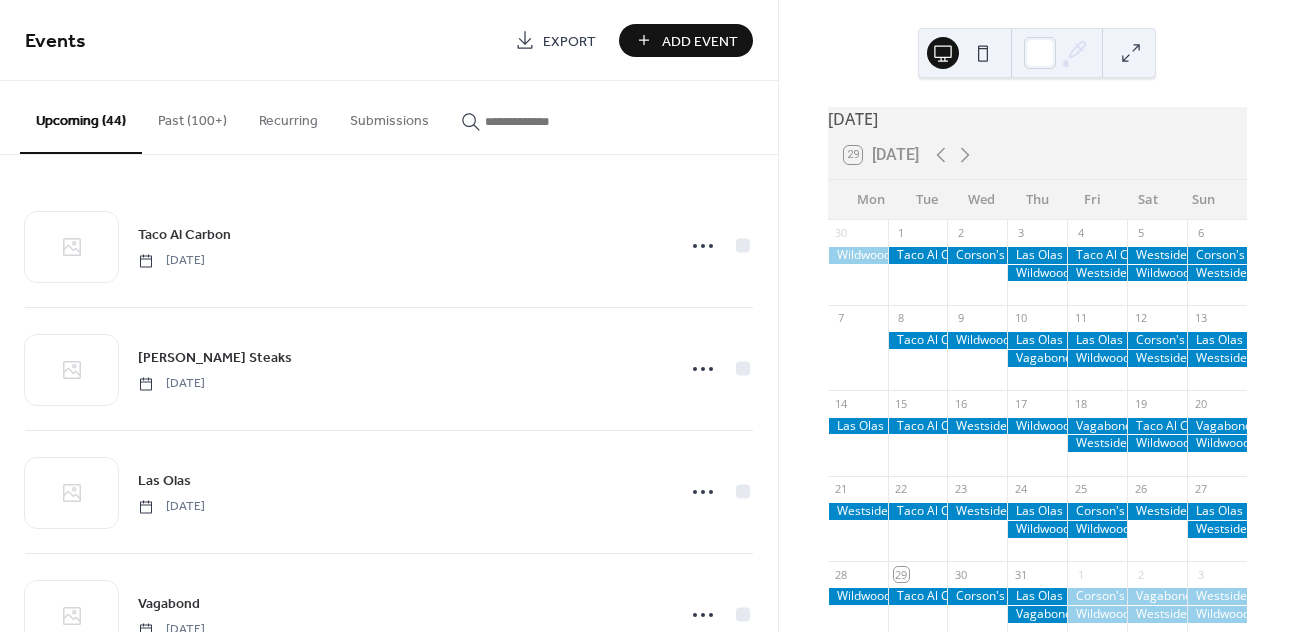 click on "Add Event" at bounding box center [700, 41] 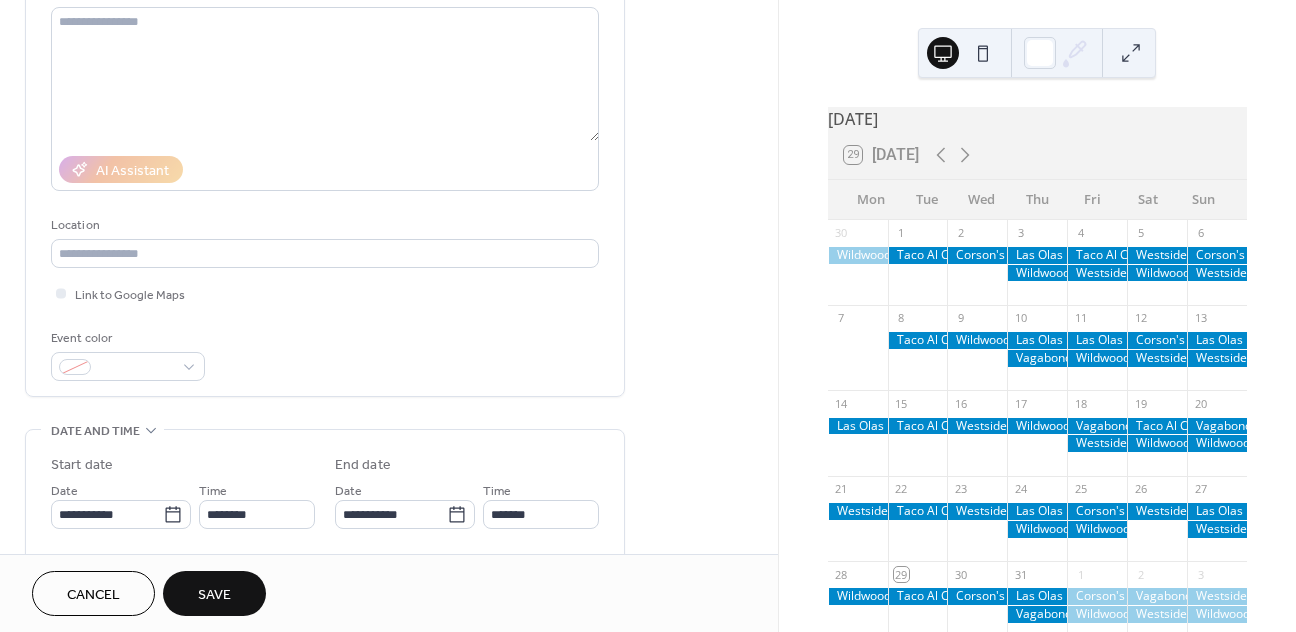 scroll, scrollTop: 245, scrollLeft: 0, axis: vertical 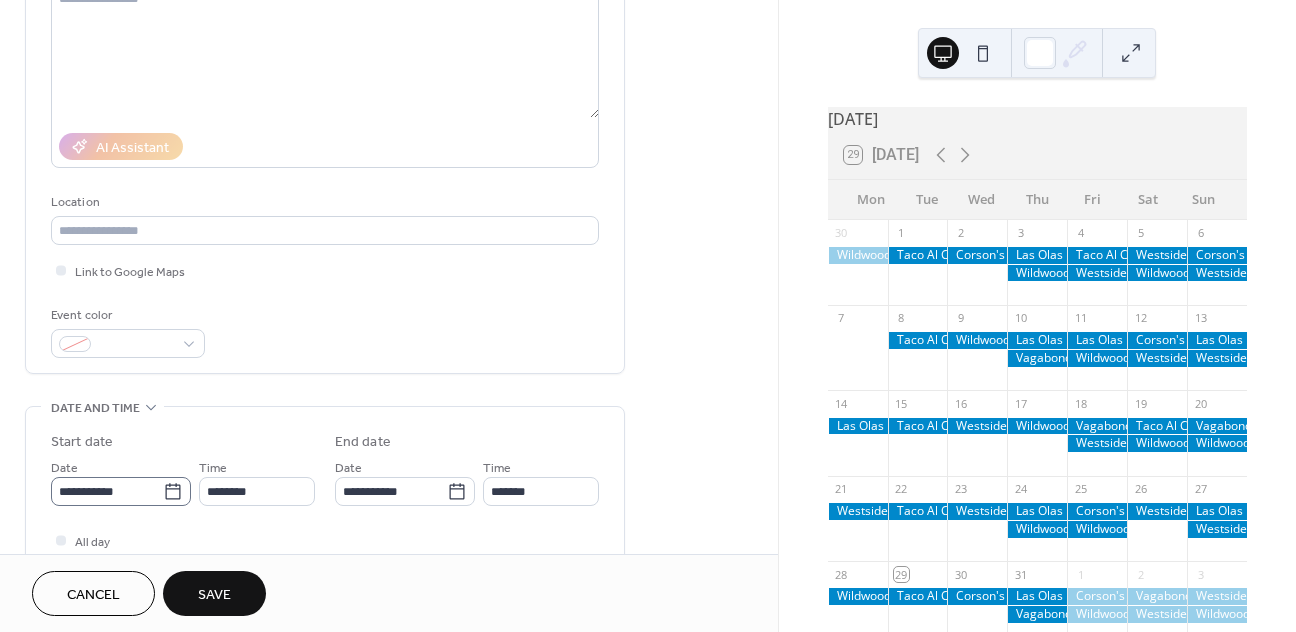 type on "**********" 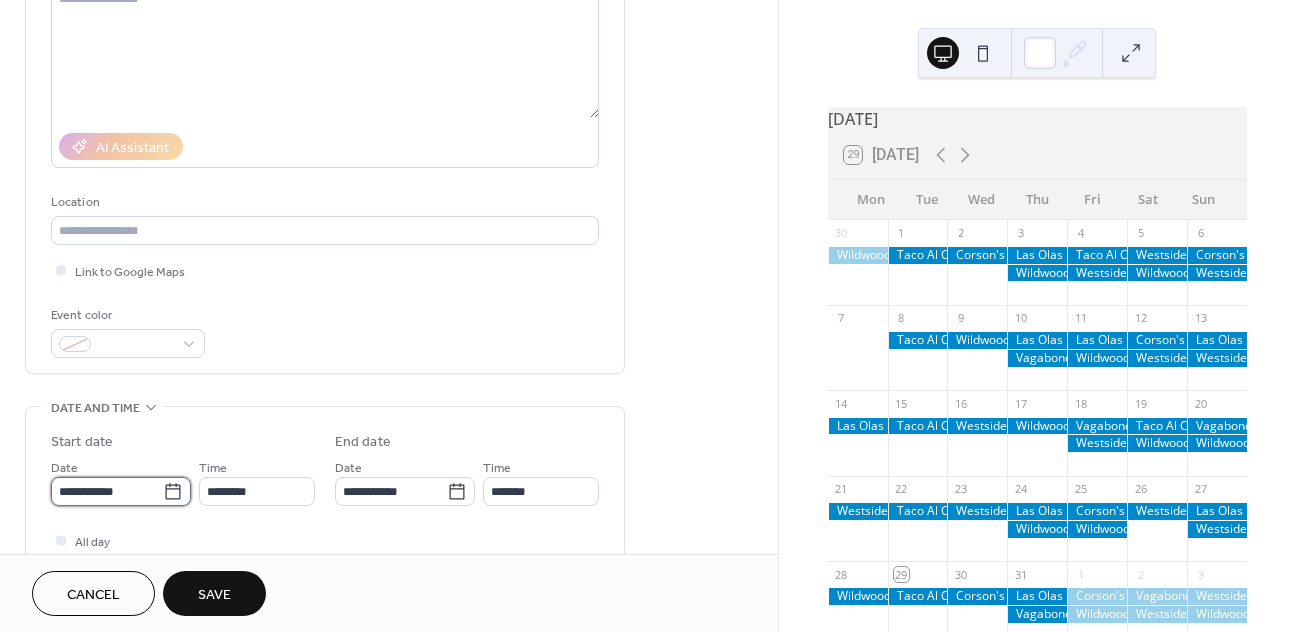 click on "**********" at bounding box center (107, 491) 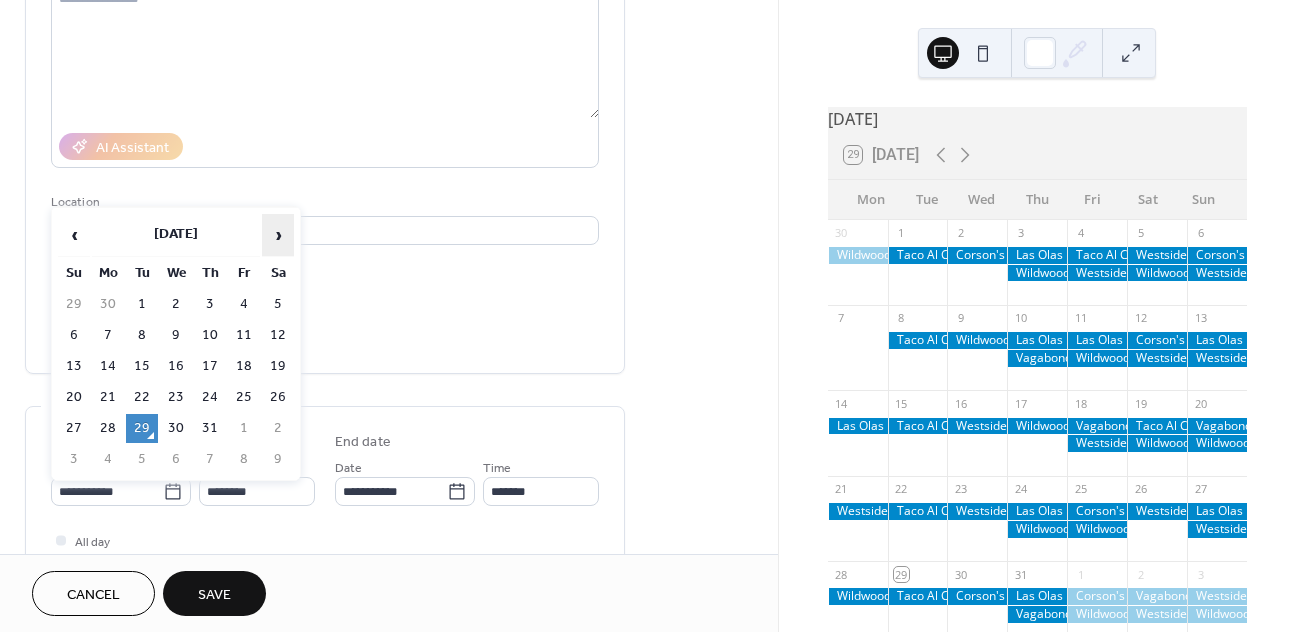 click on "›" at bounding box center (278, 235) 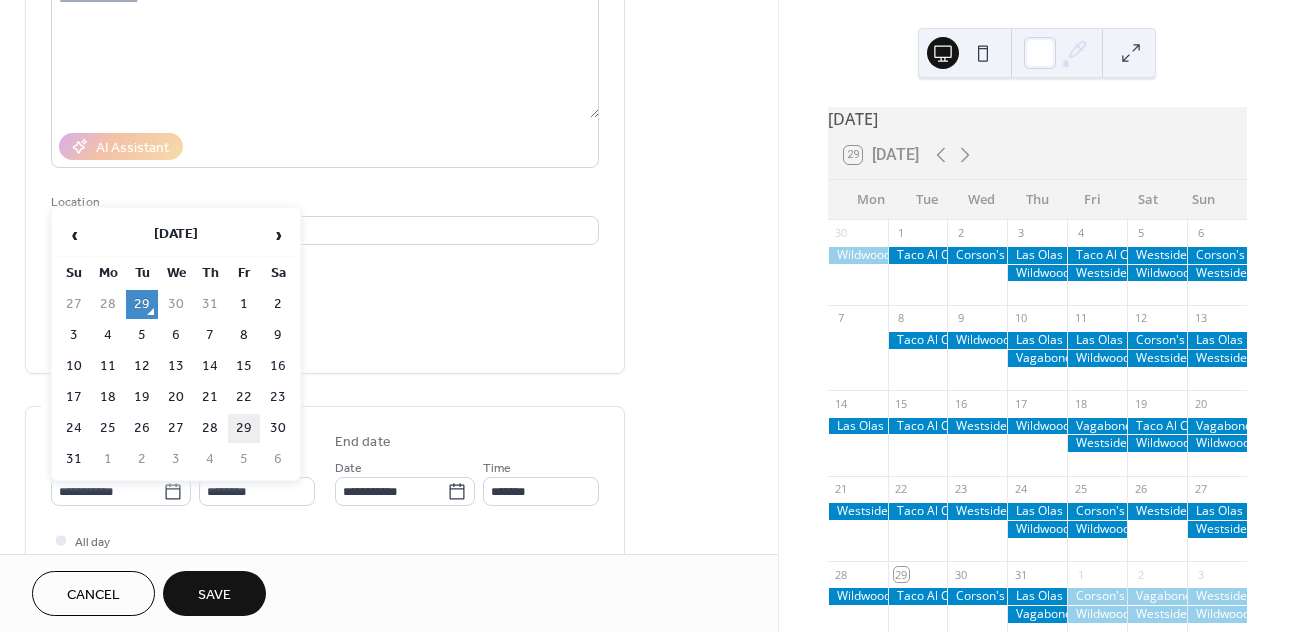 click on "29" at bounding box center [244, 428] 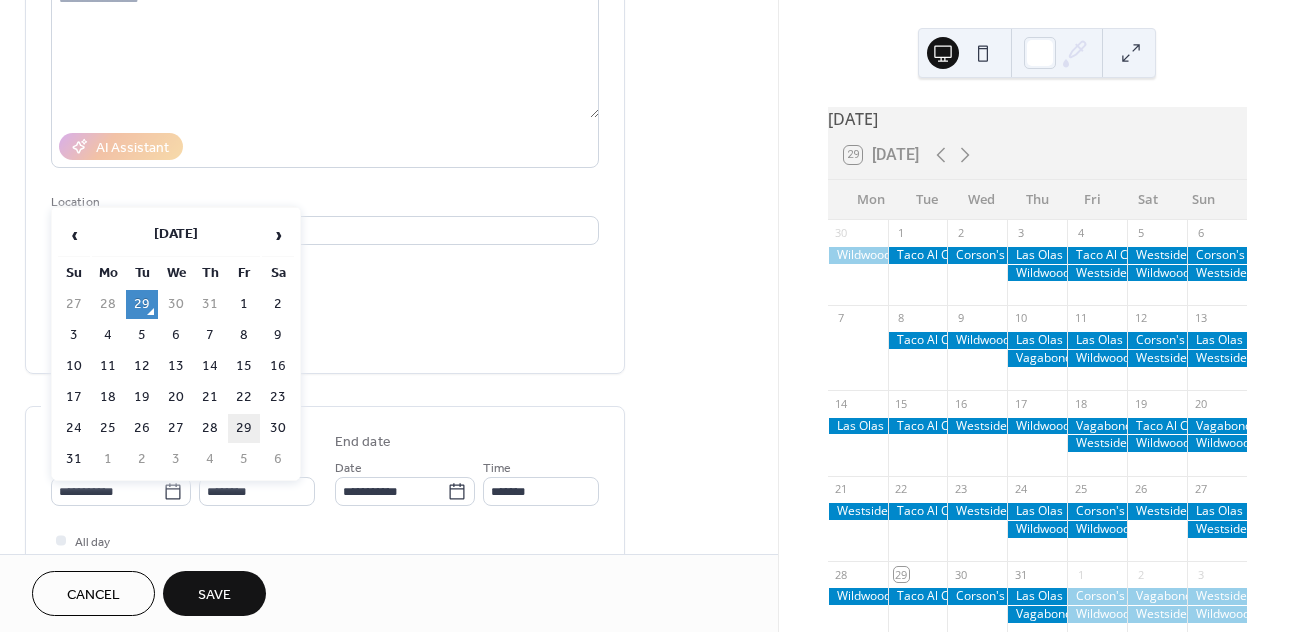 type on "**********" 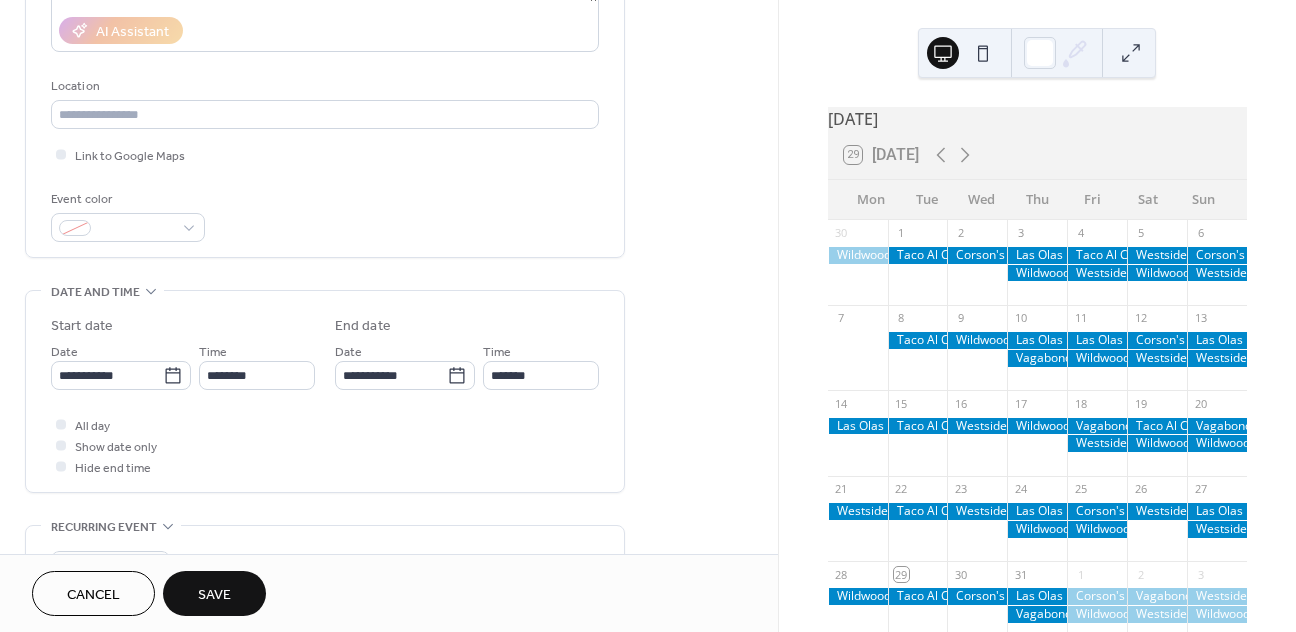 scroll, scrollTop: 405, scrollLeft: 0, axis: vertical 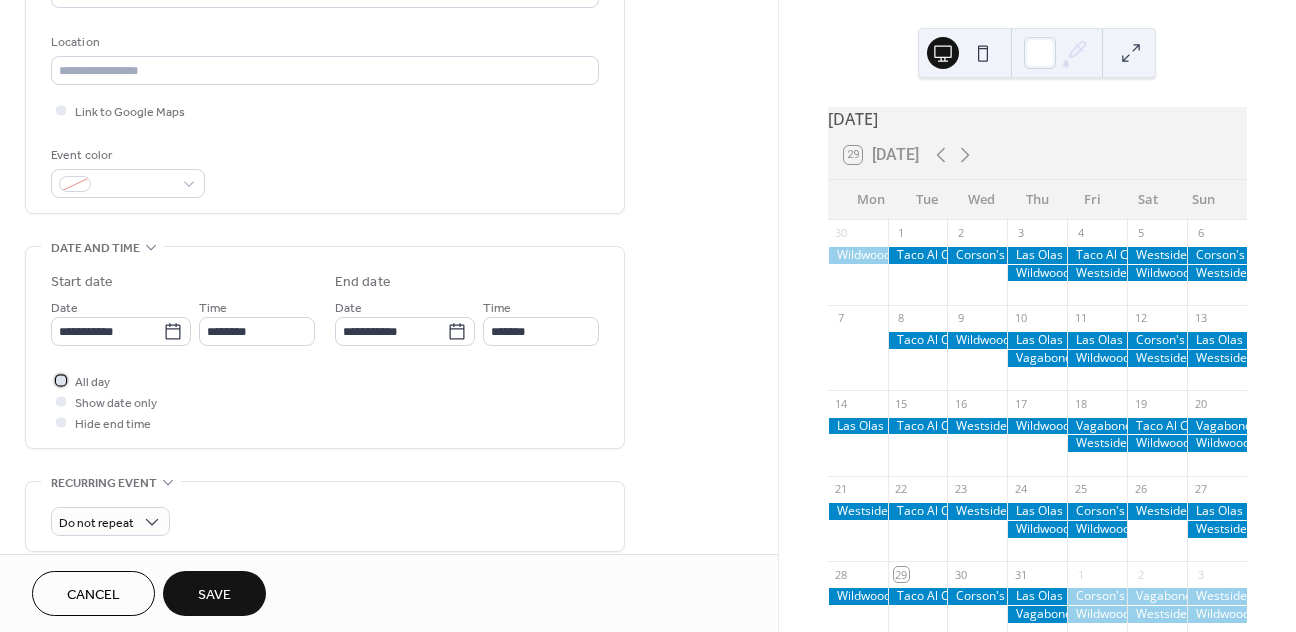 click on "All day" at bounding box center (92, 382) 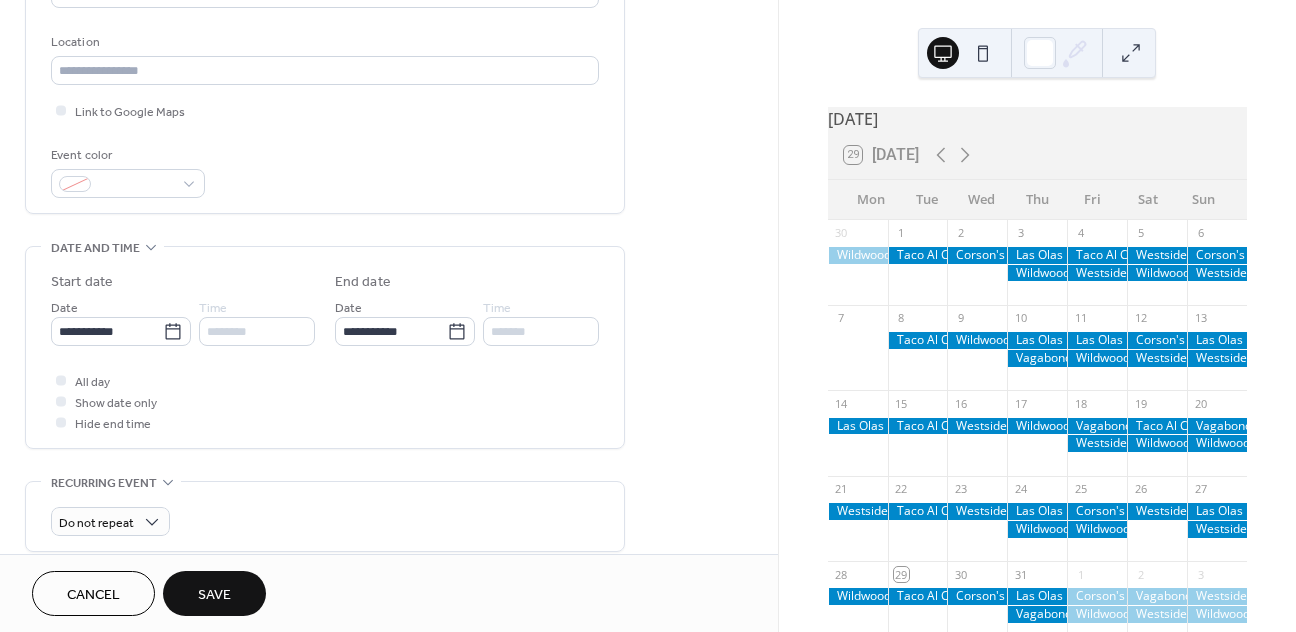 click on "Save" at bounding box center [214, 595] 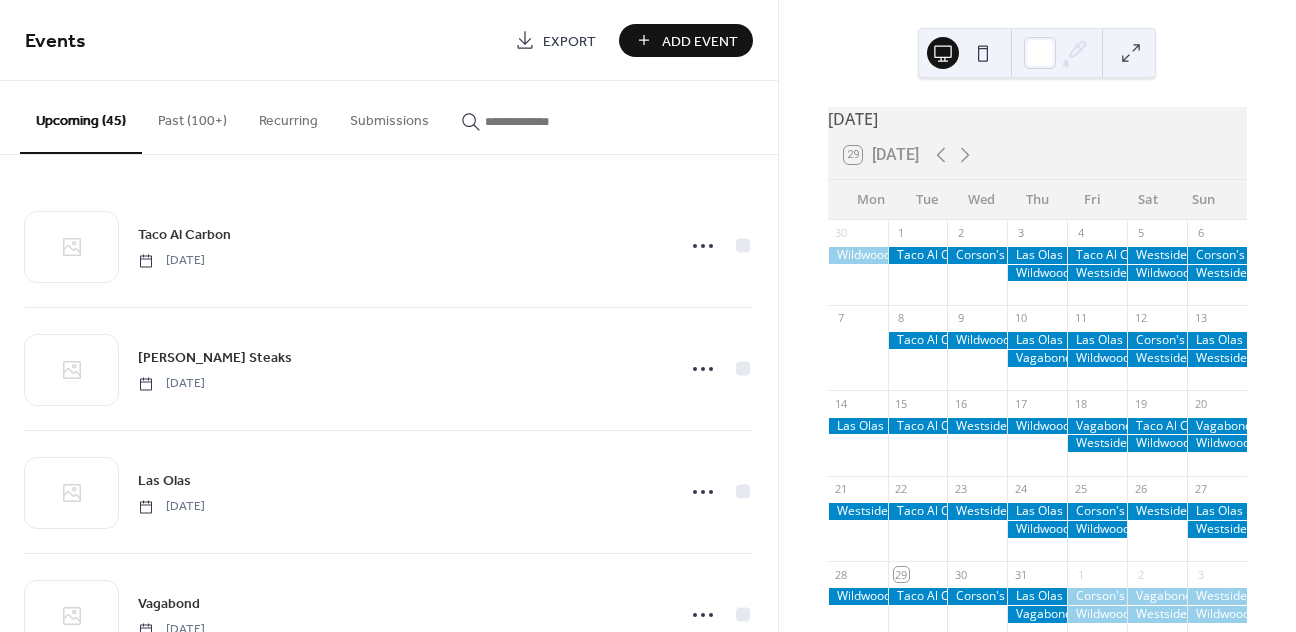 click on "Add Event" at bounding box center (686, 40) 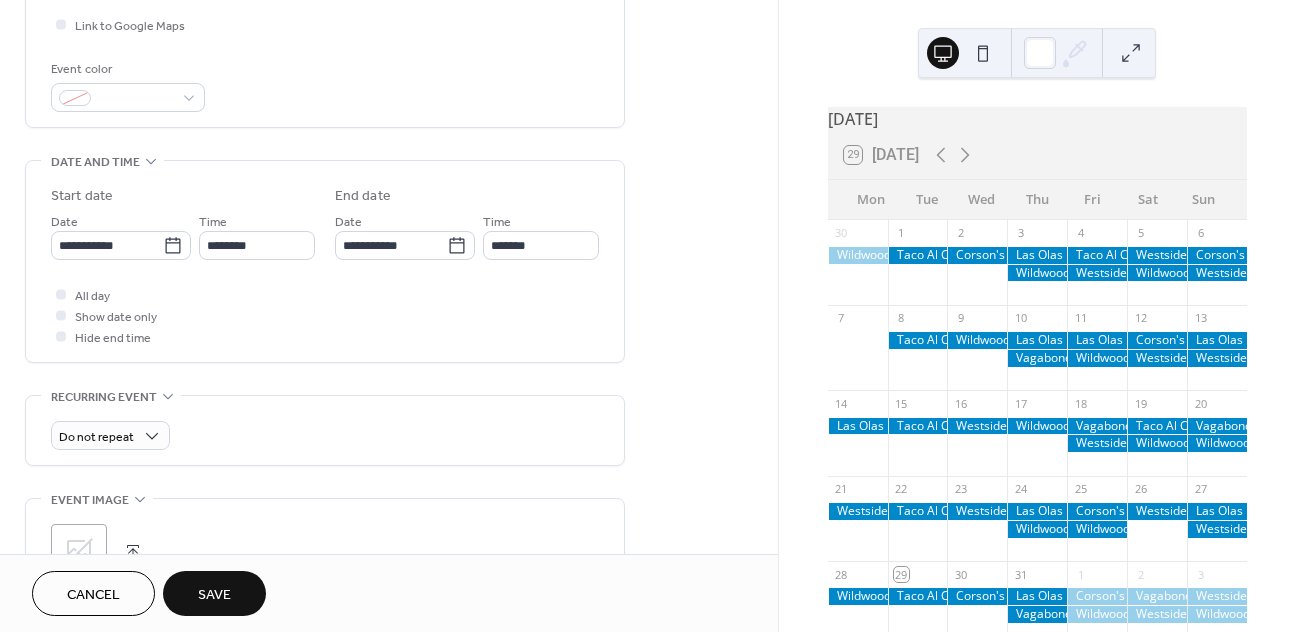 scroll, scrollTop: 517, scrollLeft: 0, axis: vertical 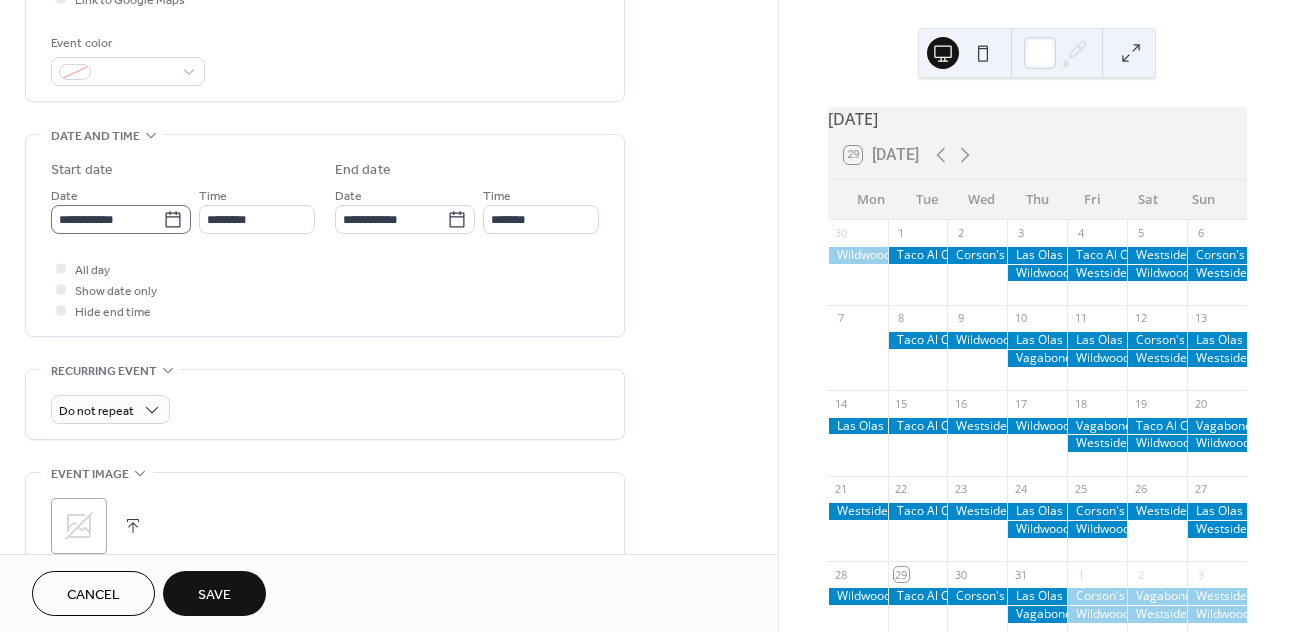 type on "********" 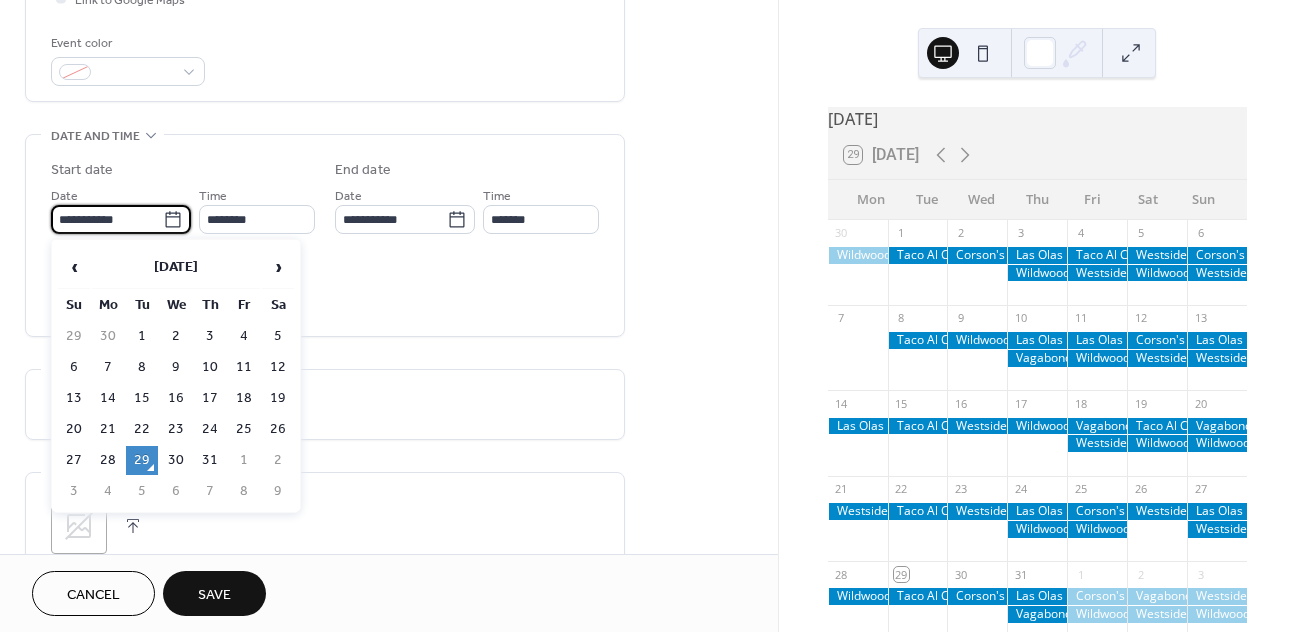 click on "**********" at bounding box center [107, 219] 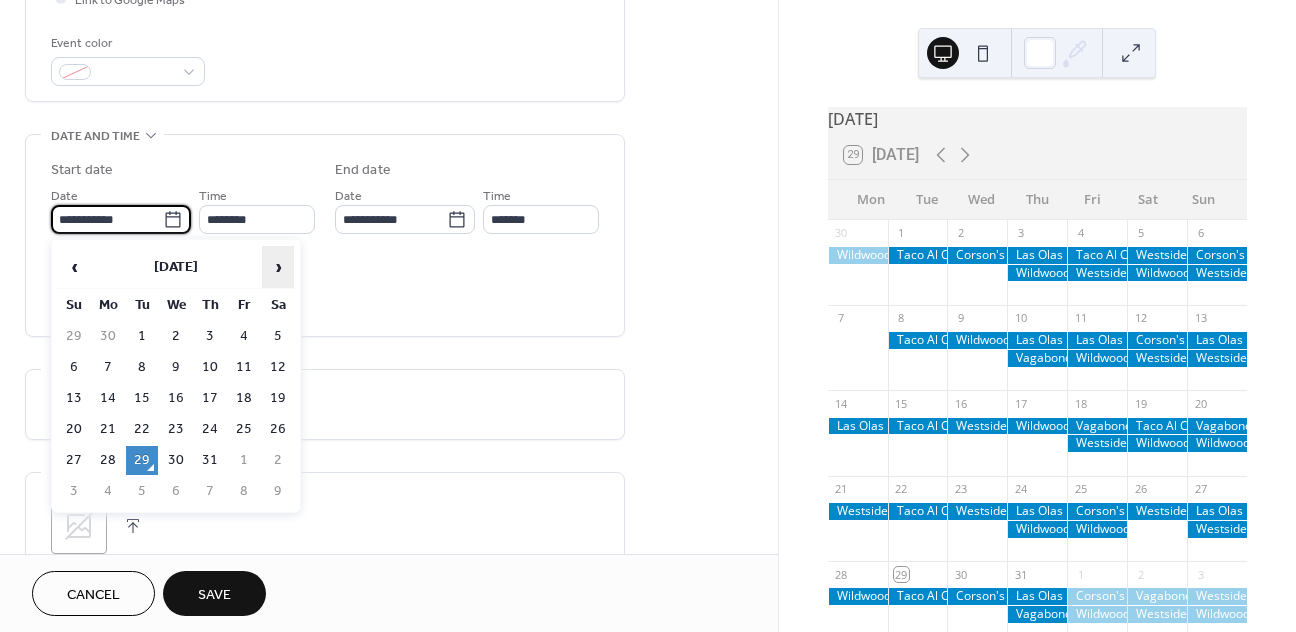 click on "›" at bounding box center (278, 267) 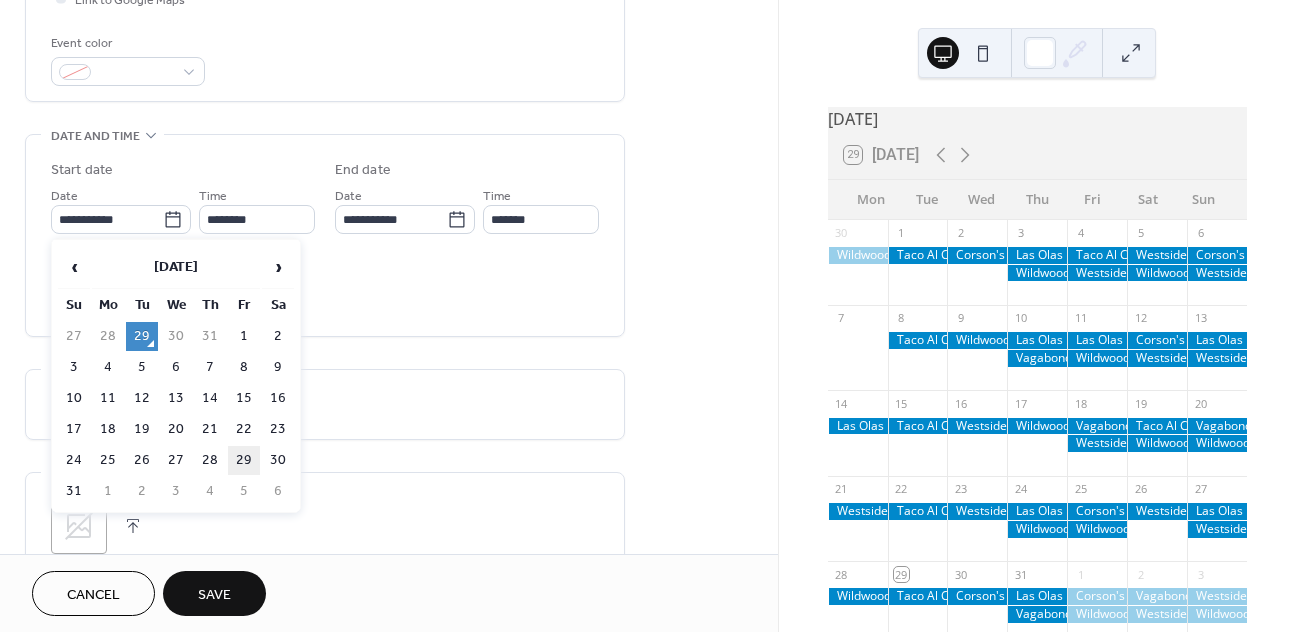 click on "29" at bounding box center [244, 460] 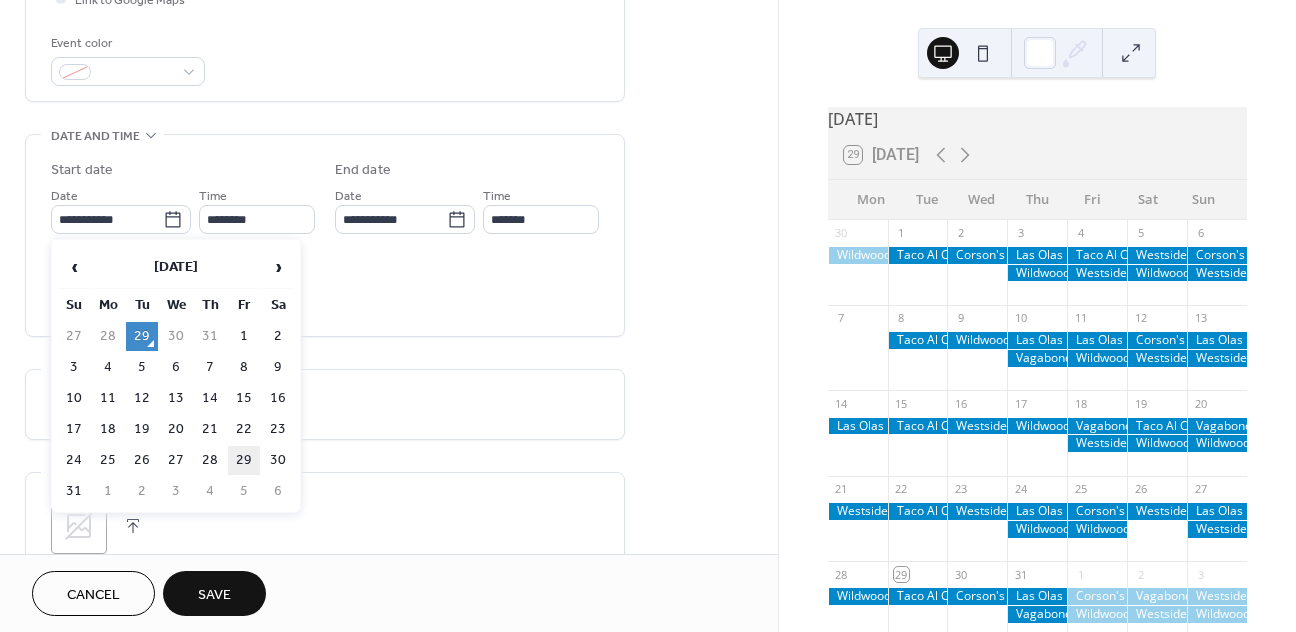 type on "**********" 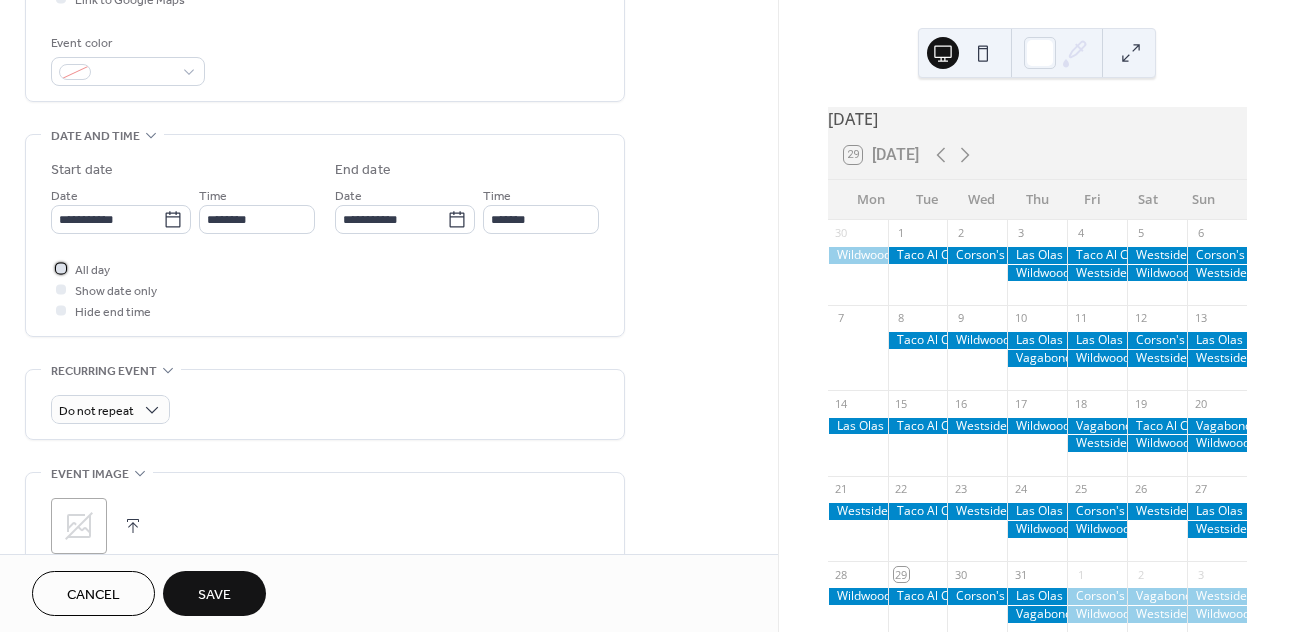 click on "All day" at bounding box center (92, 270) 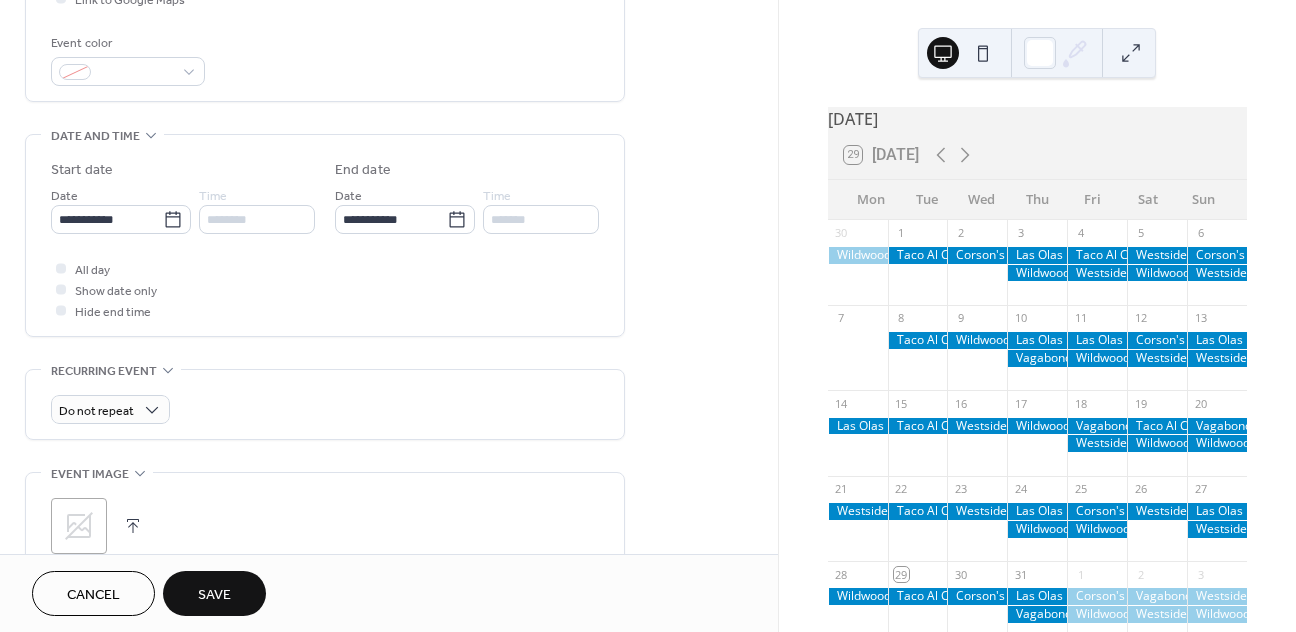 click on "Save" at bounding box center [214, 595] 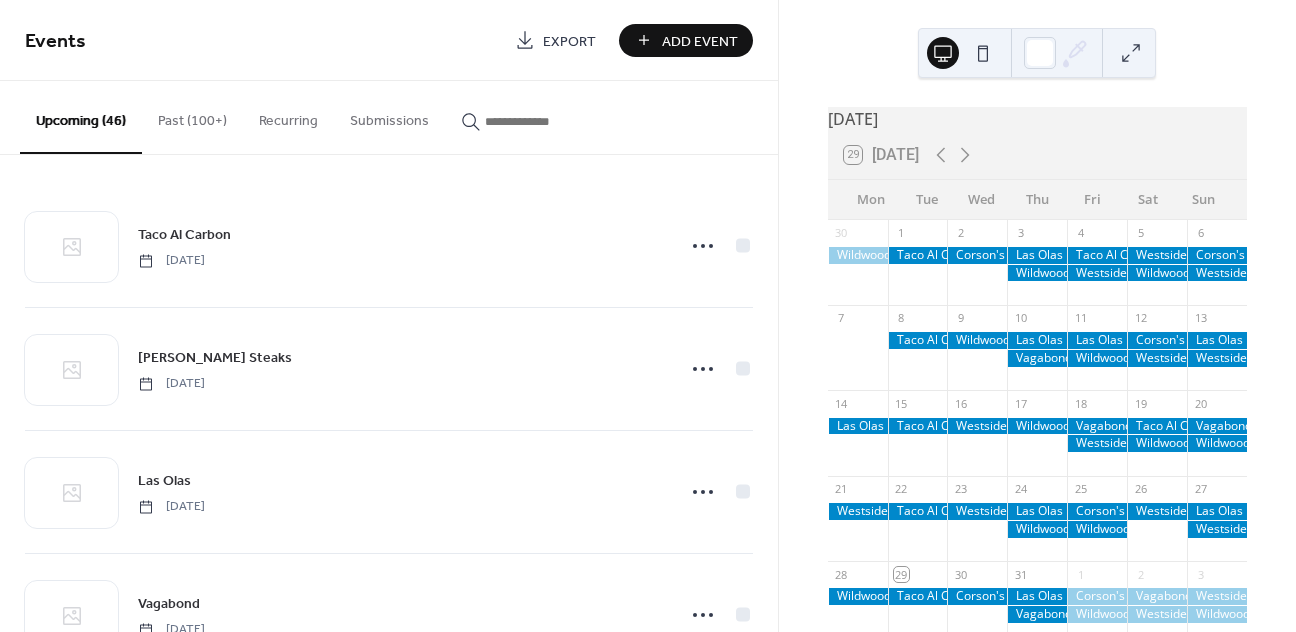 click on "Add Event" at bounding box center [700, 41] 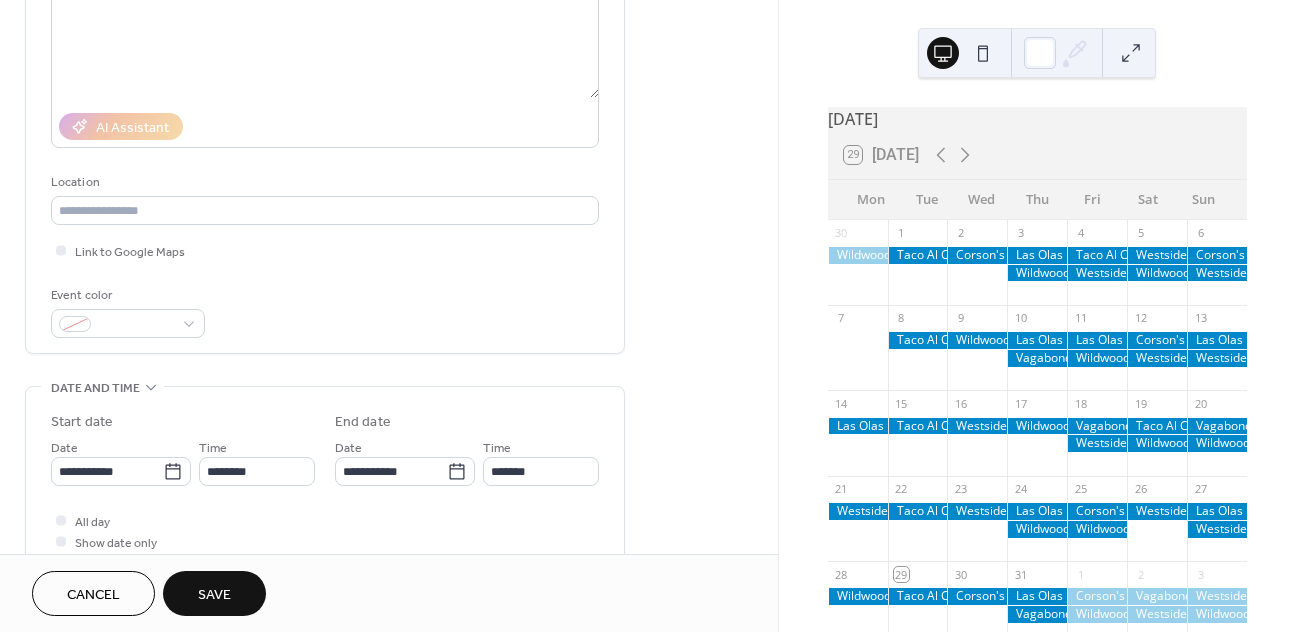scroll, scrollTop: 304, scrollLeft: 0, axis: vertical 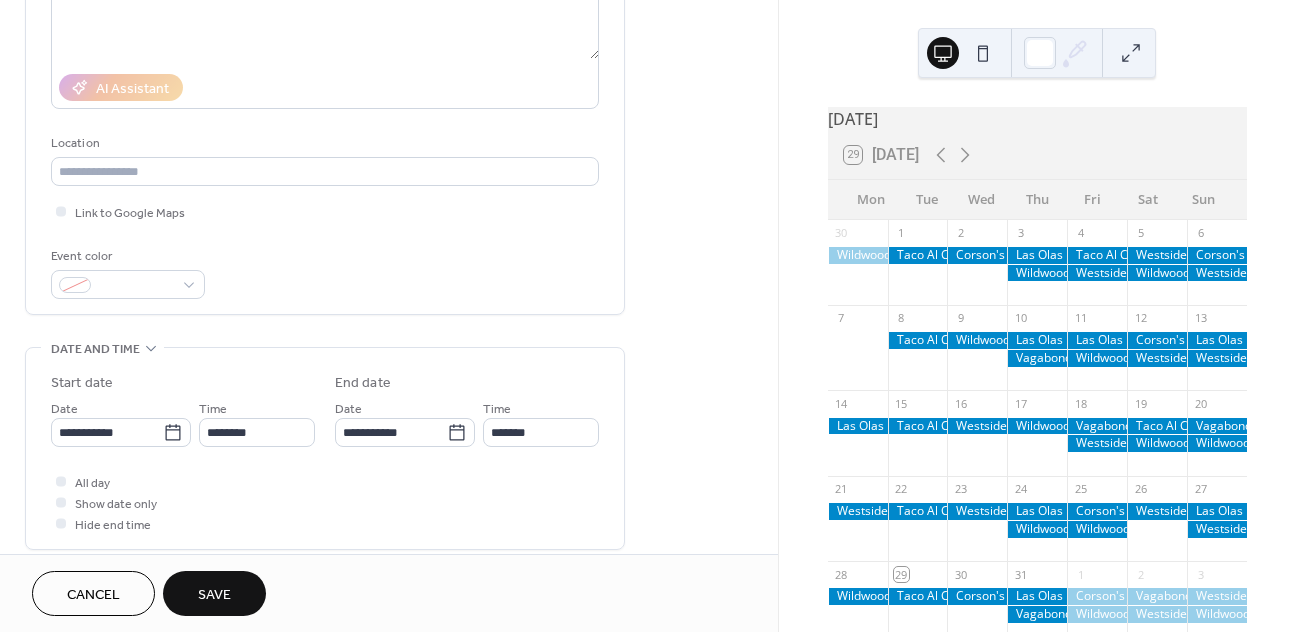 type on "**********" 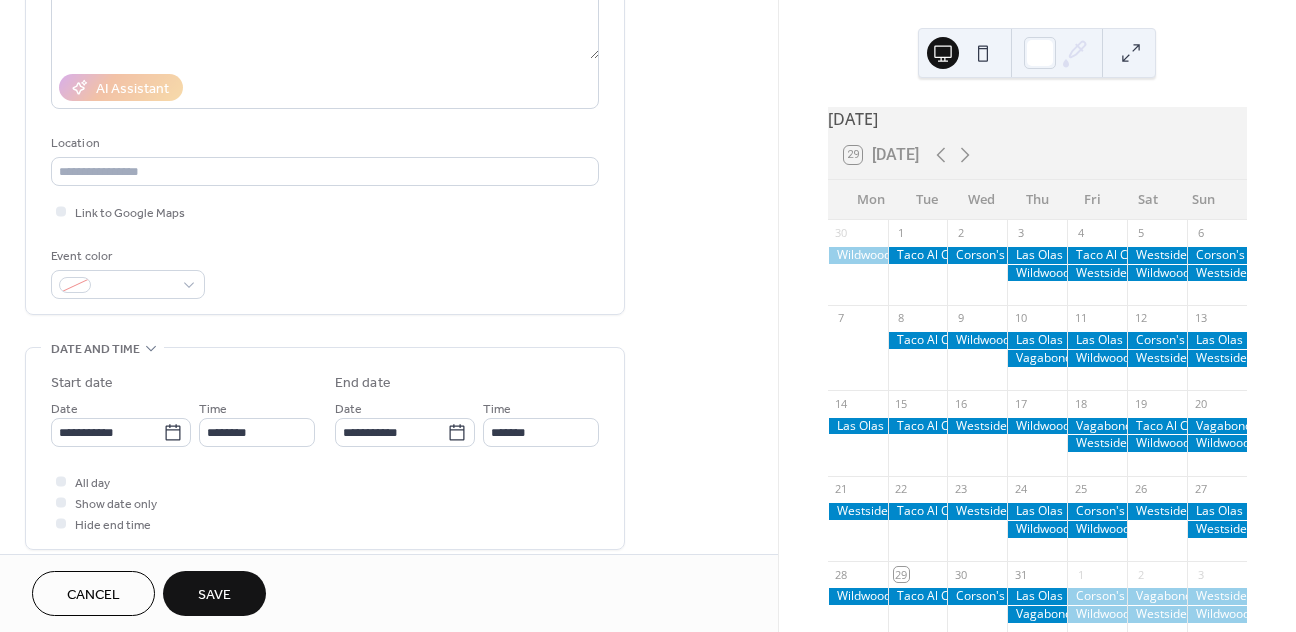 click on "**********" at bounding box center (121, 422) 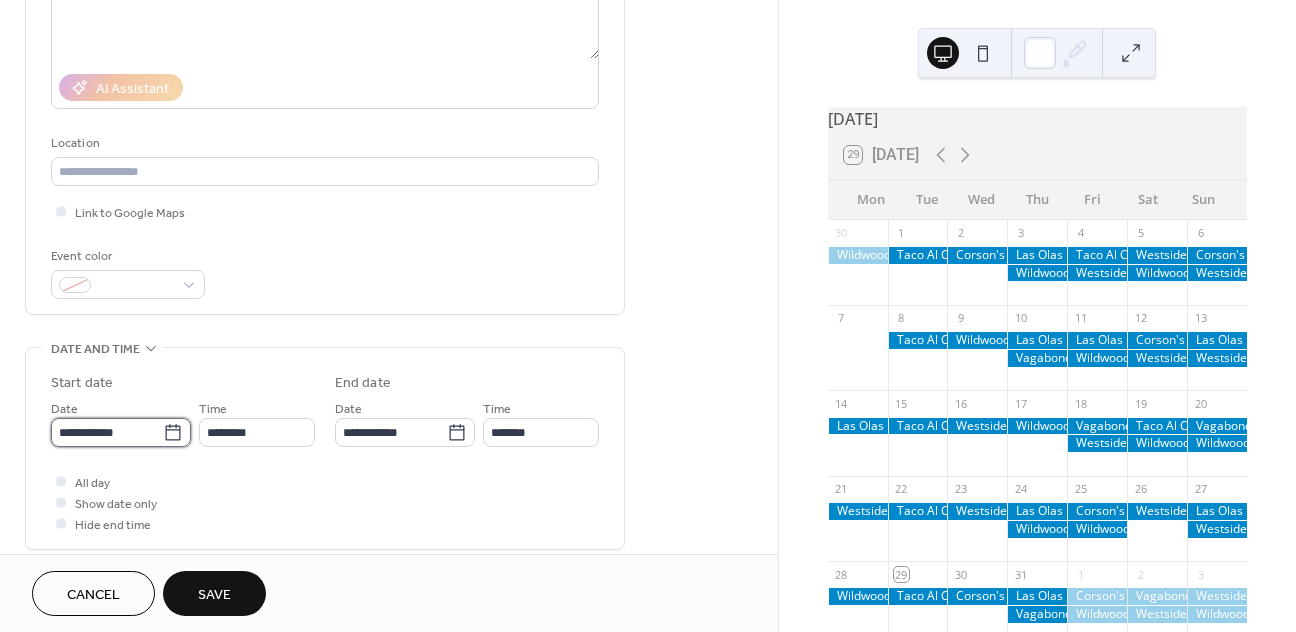 click on "**********" at bounding box center [107, 432] 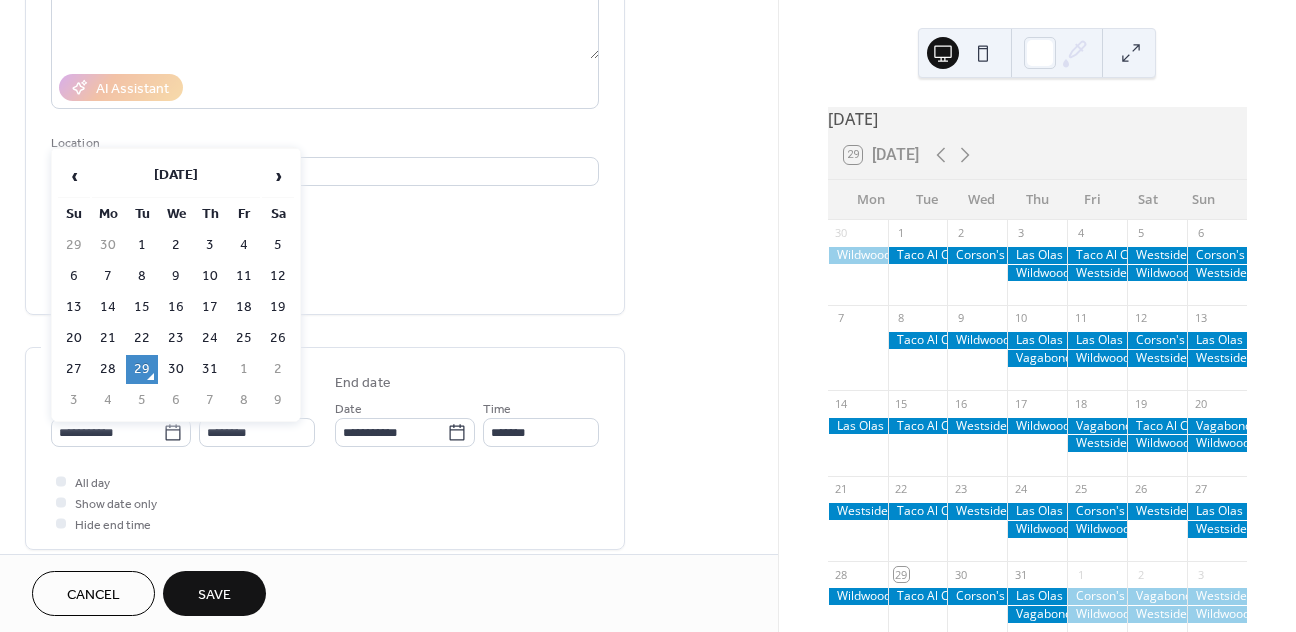 click on "‹ [DATE] › Su Mo Tu We Th Fr Sa 29 30 1 2 3 4 5 6 7 8 9 10 11 12 13 14 15 16 17 18 19 20 21 22 23 24 25 26 27 28 29 30 31 1 2 3 4 5 6 7 8 9" at bounding box center (176, 285) 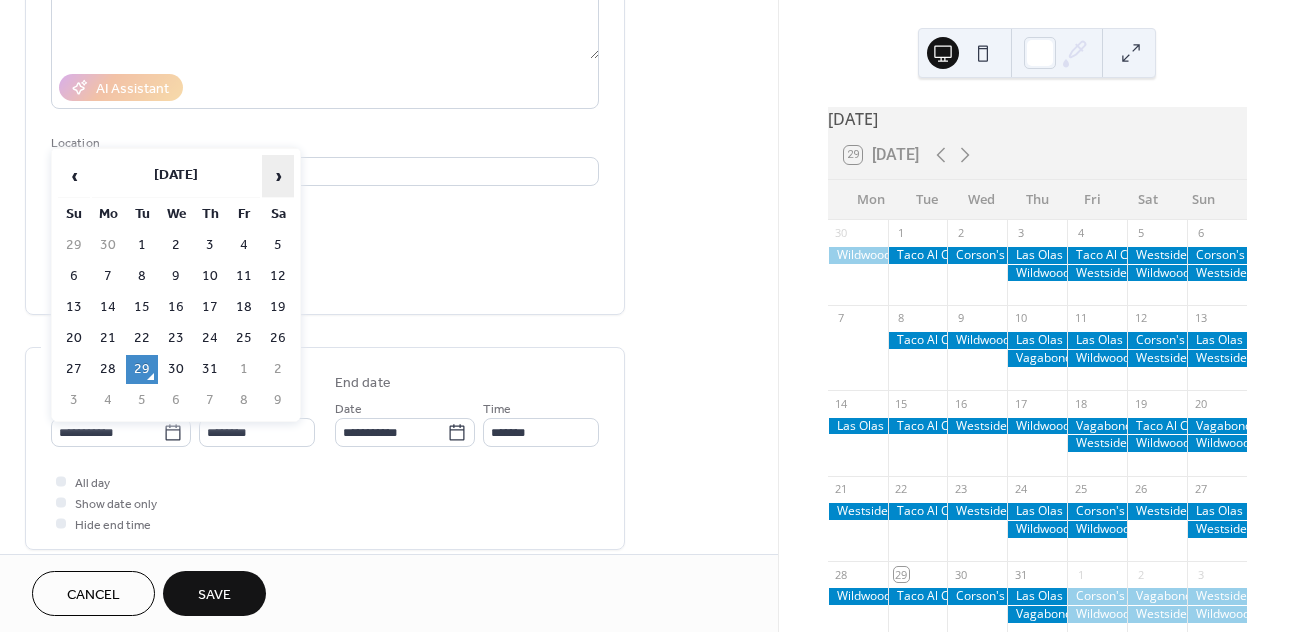 click on "›" at bounding box center [278, 176] 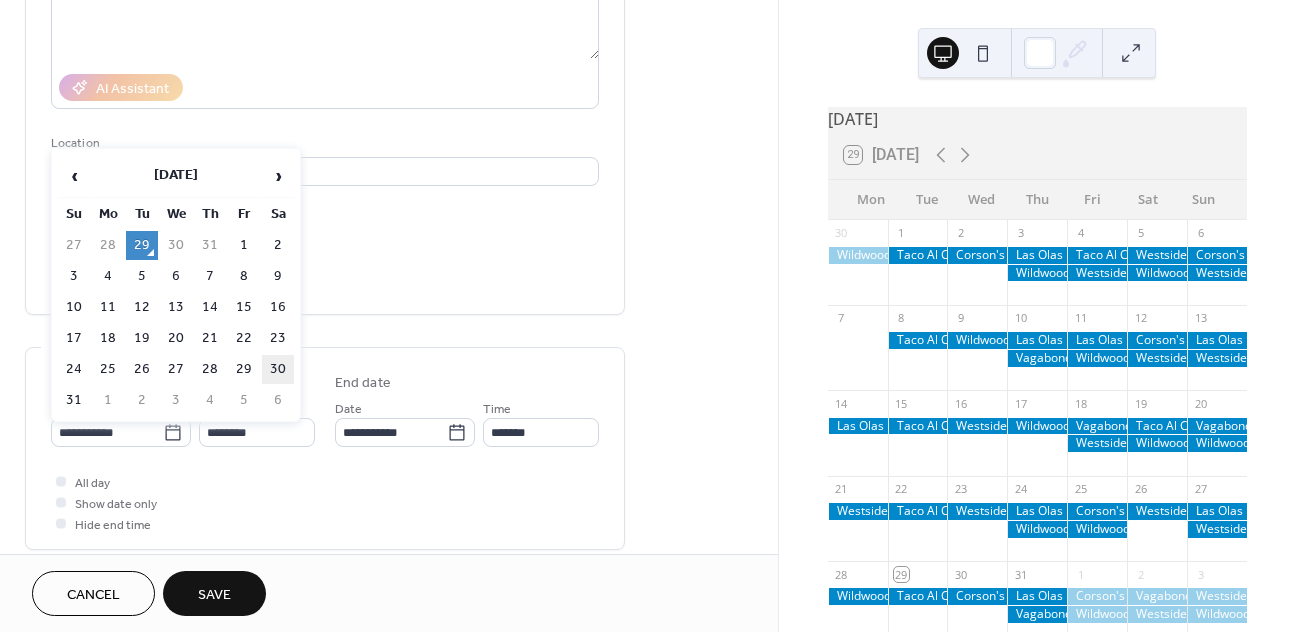click on "30" at bounding box center (278, 369) 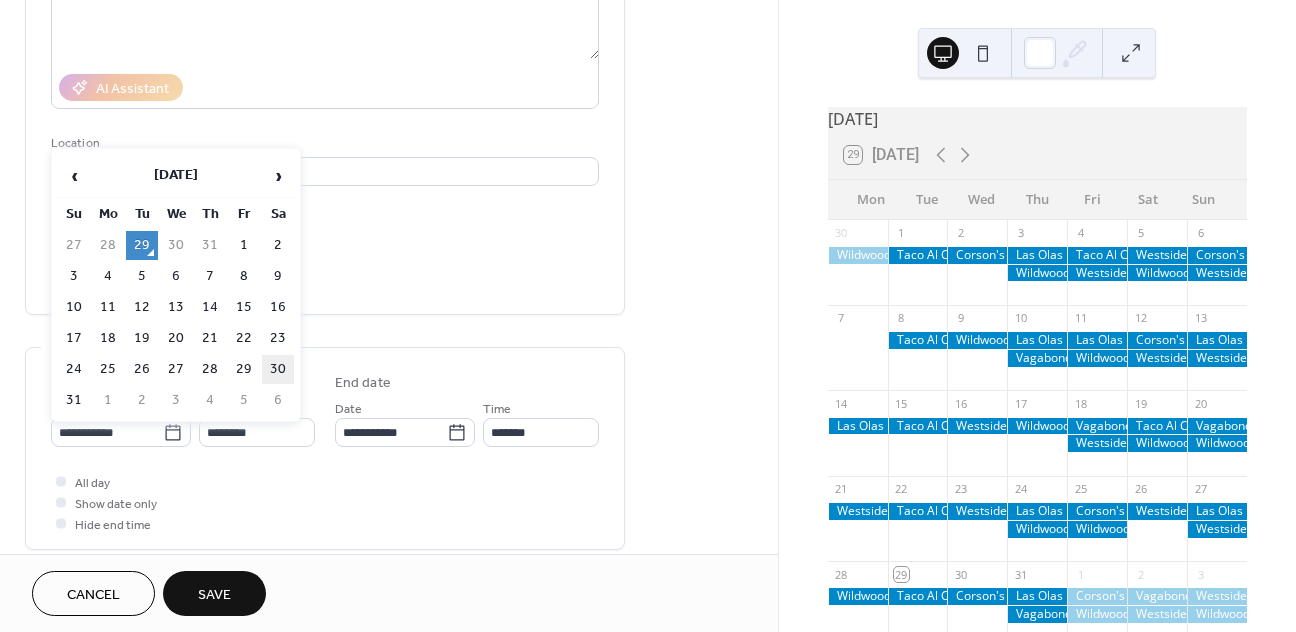type on "**********" 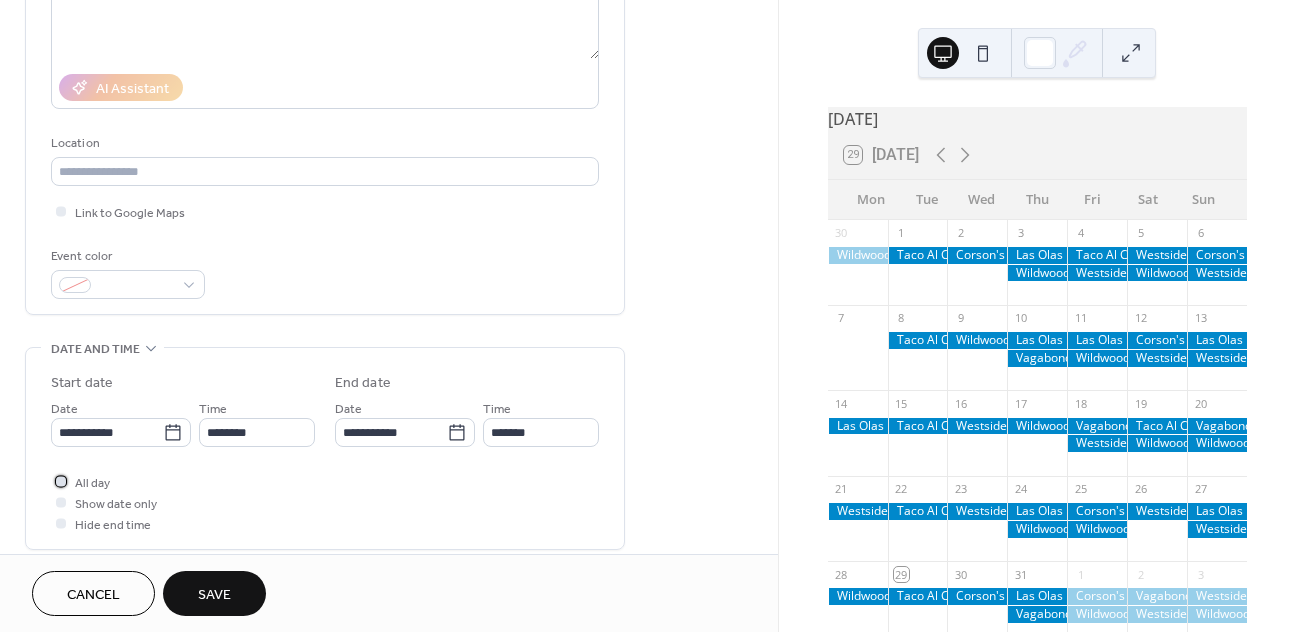 click on "All day" at bounding box center [92, 483] 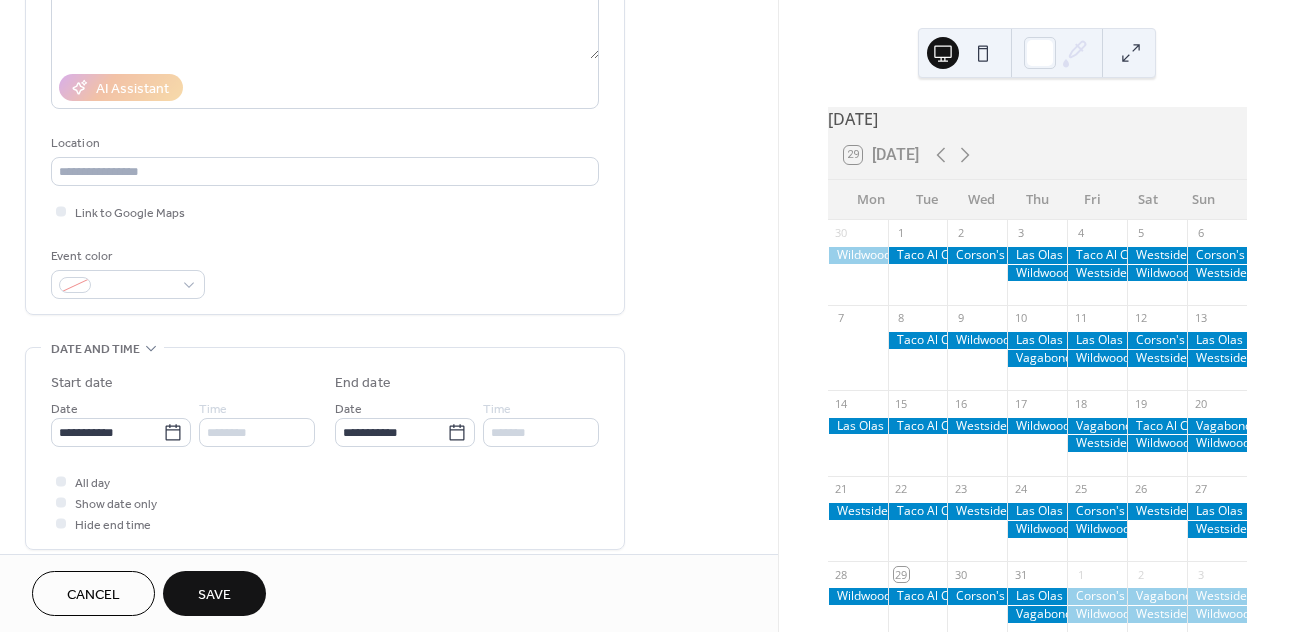 click on "Save" at bounding box center [214, 595] 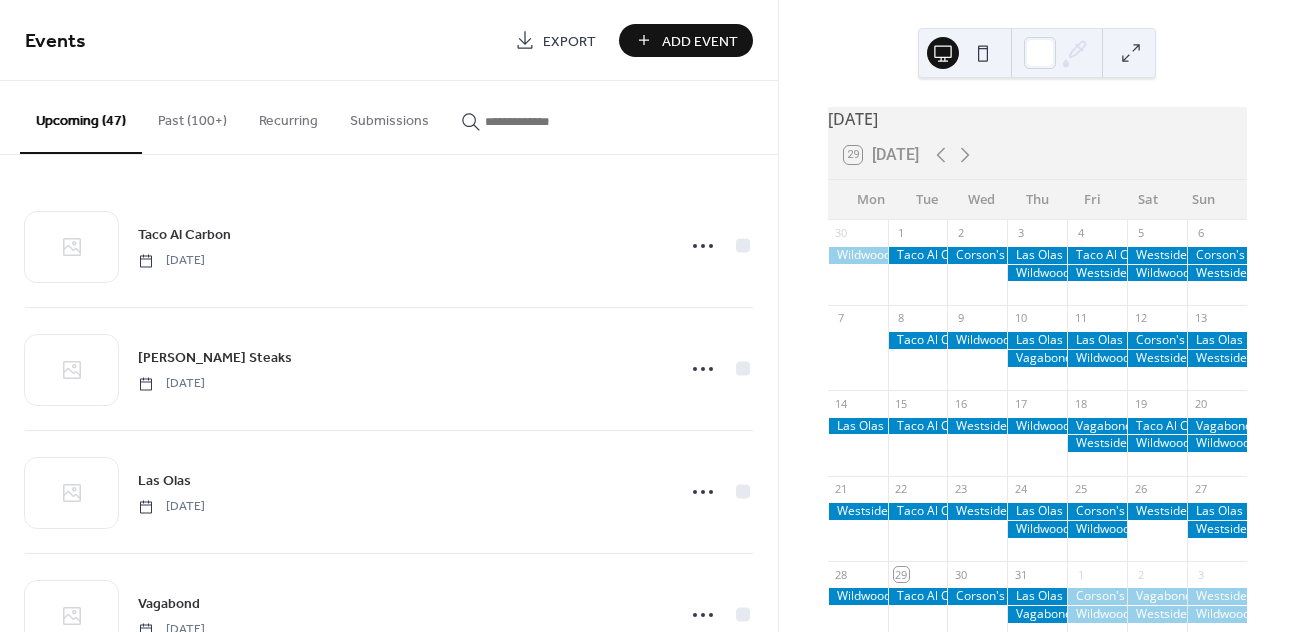 click on "Add Event" at bounding box center [700, 41] 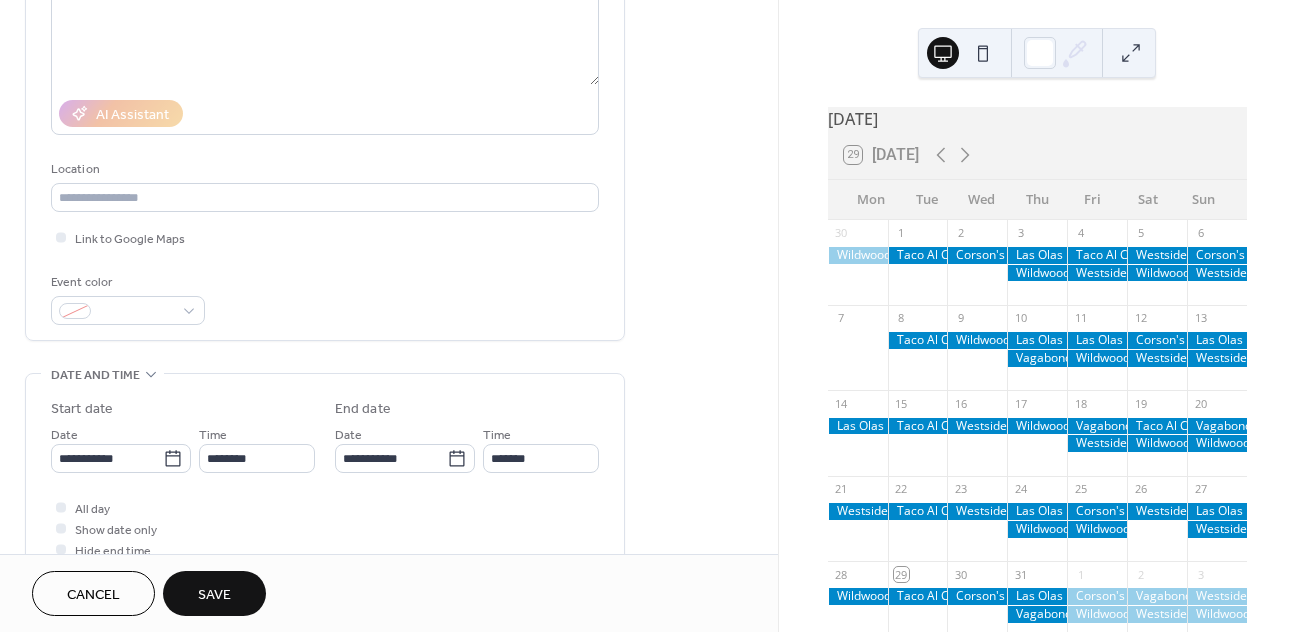 scroll, scrollTop: 340, scrollLeft: 0, axis: vertical 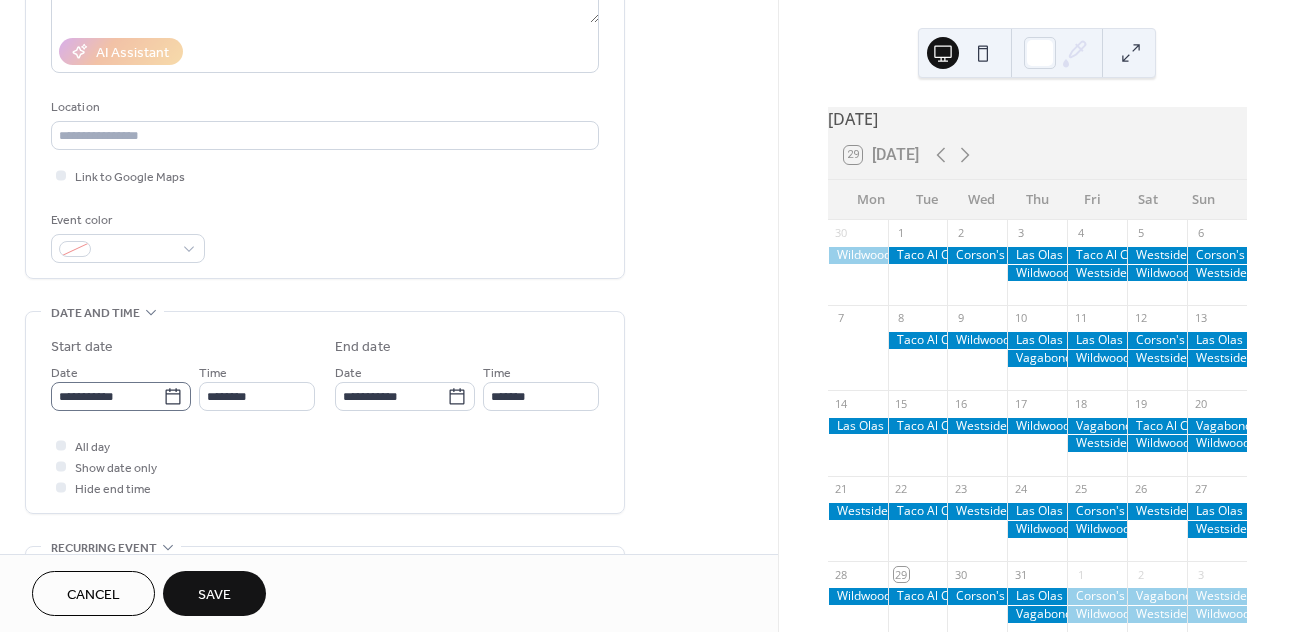 type on "********" 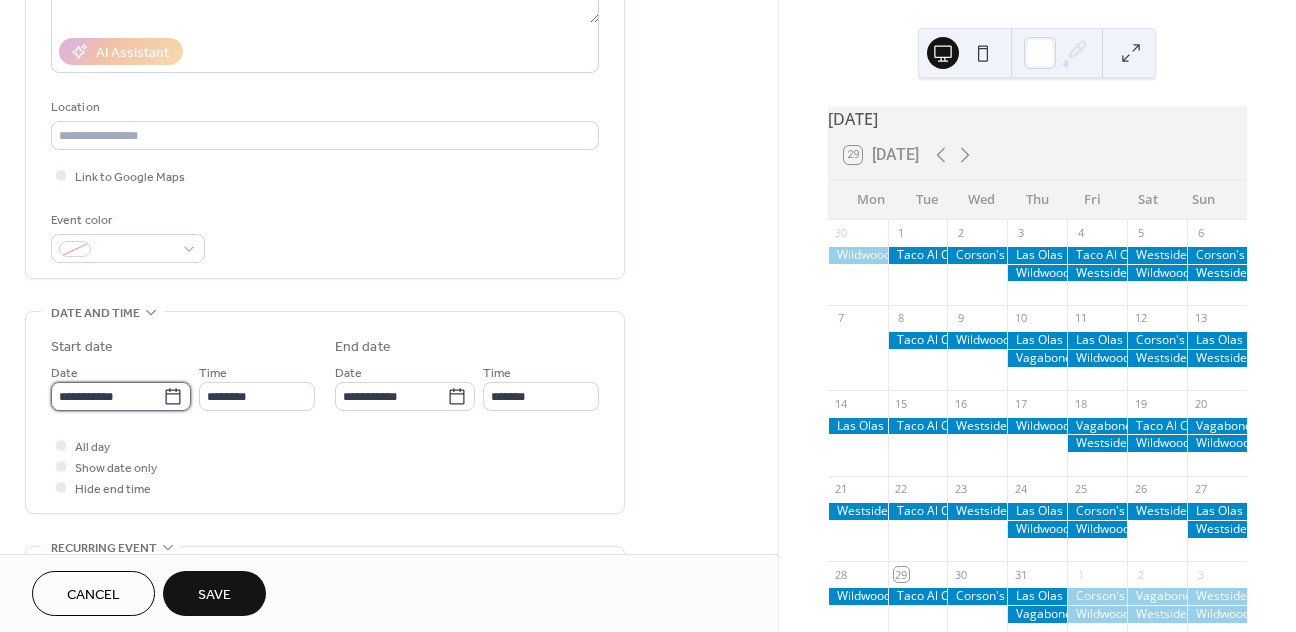 click on "**********" at bounding box center [107, 396] 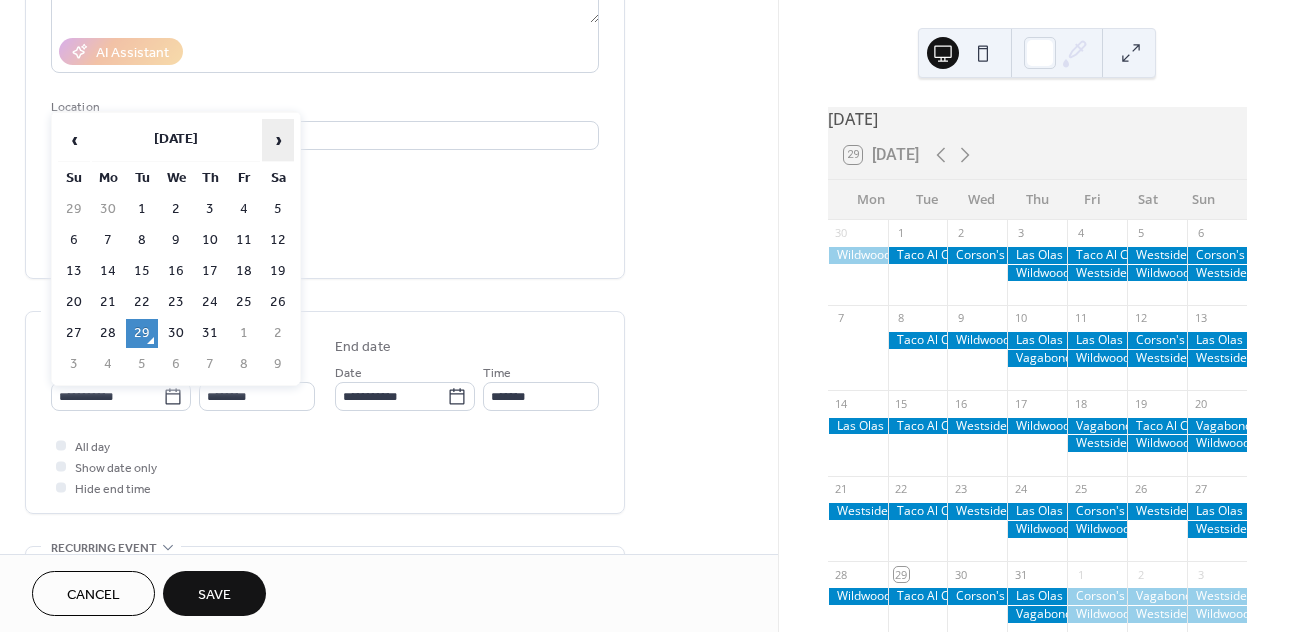 click on "›" at bounding box center [278, 140] 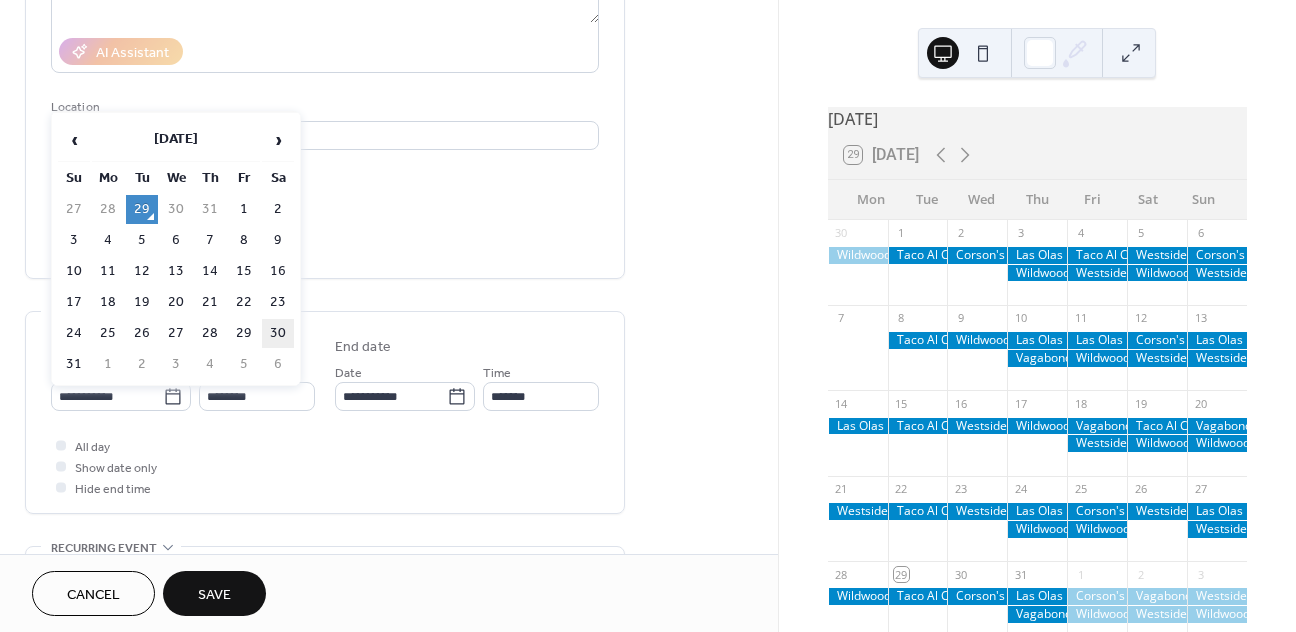 click on "30" at bounding box center (278, 333) 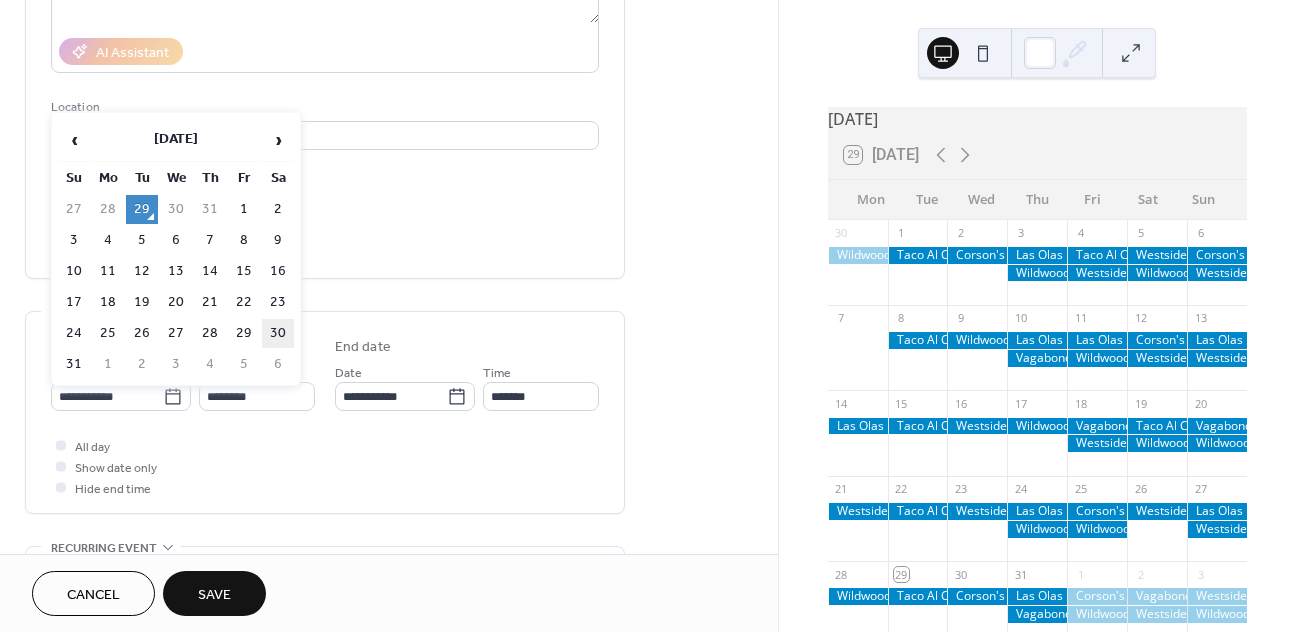 type on "**********" 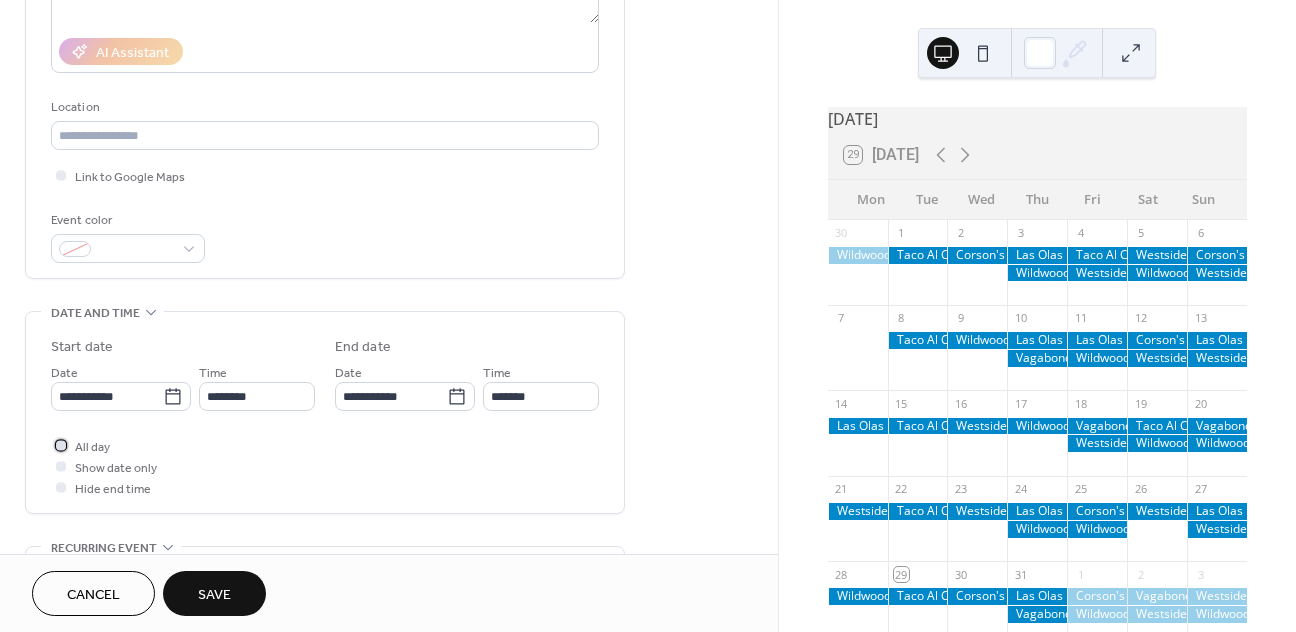 click at bounding box center [61, 445] 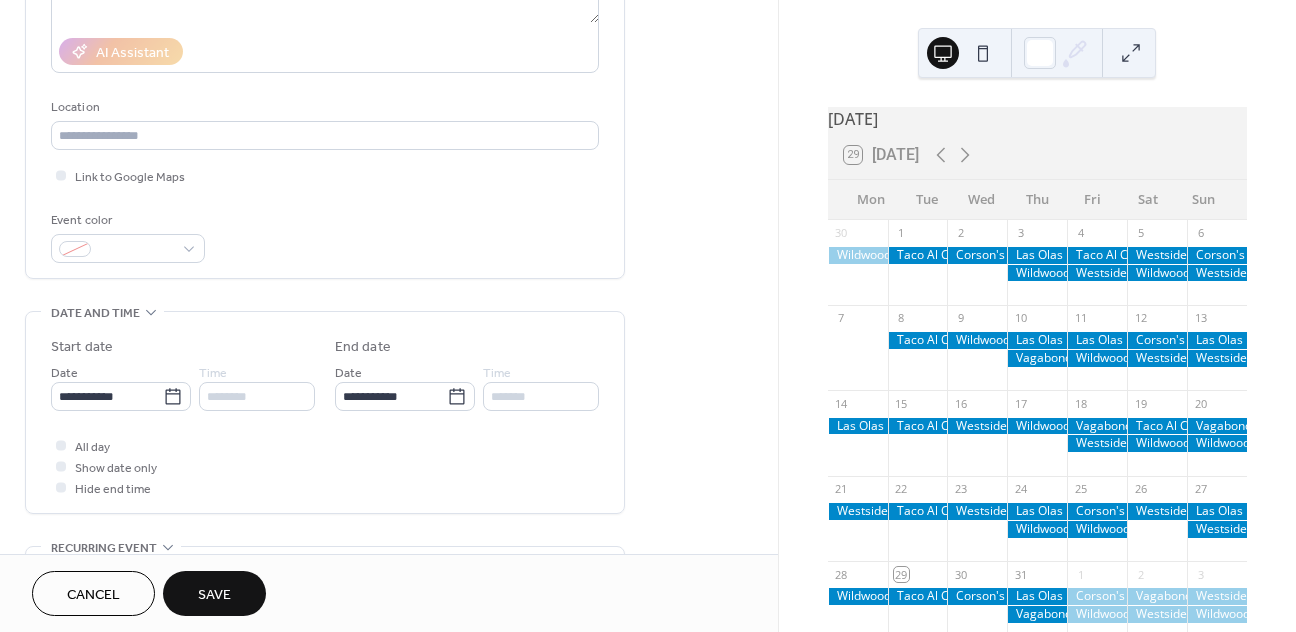 click on "Save" at bounding box center (214, 595) 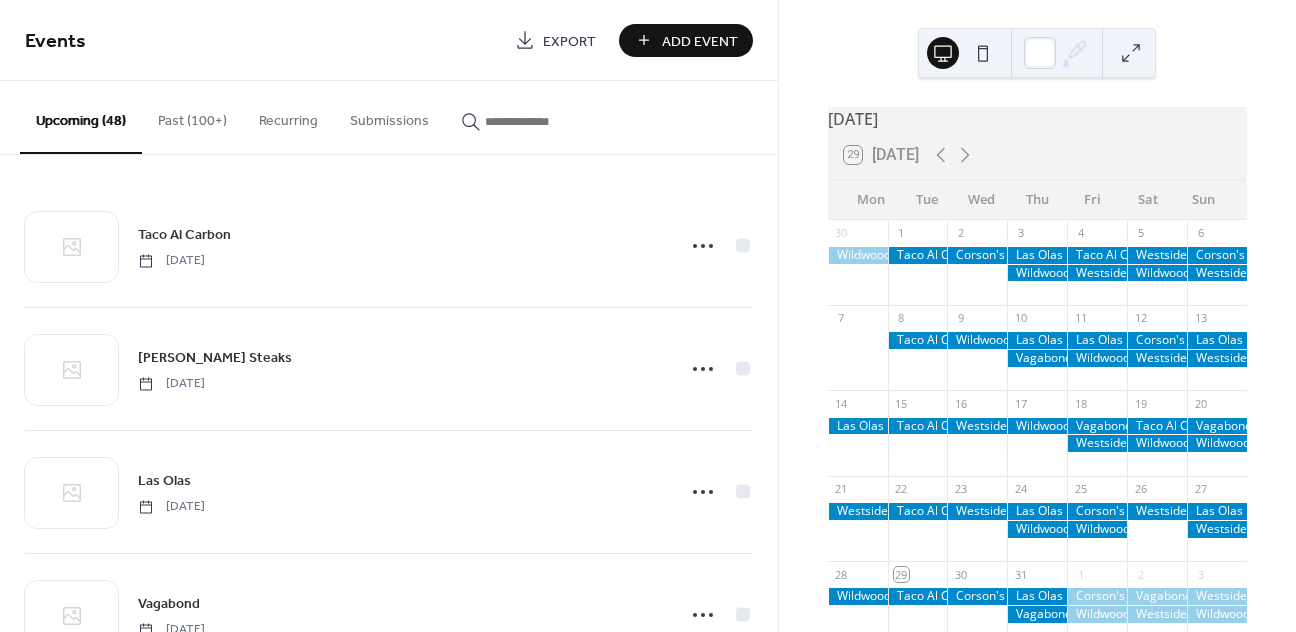 click on "Add Event" at bounding box center (686, 40) 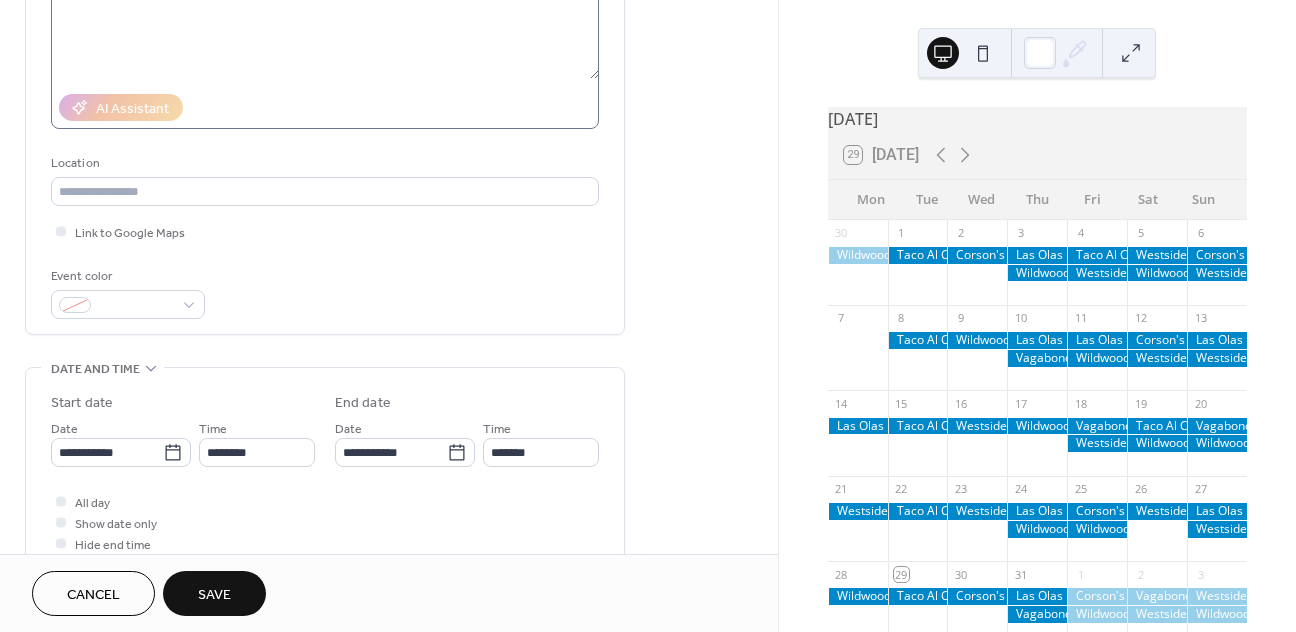 scroll, scrollTop: 326, scrollLeft: 0, axis: vertical 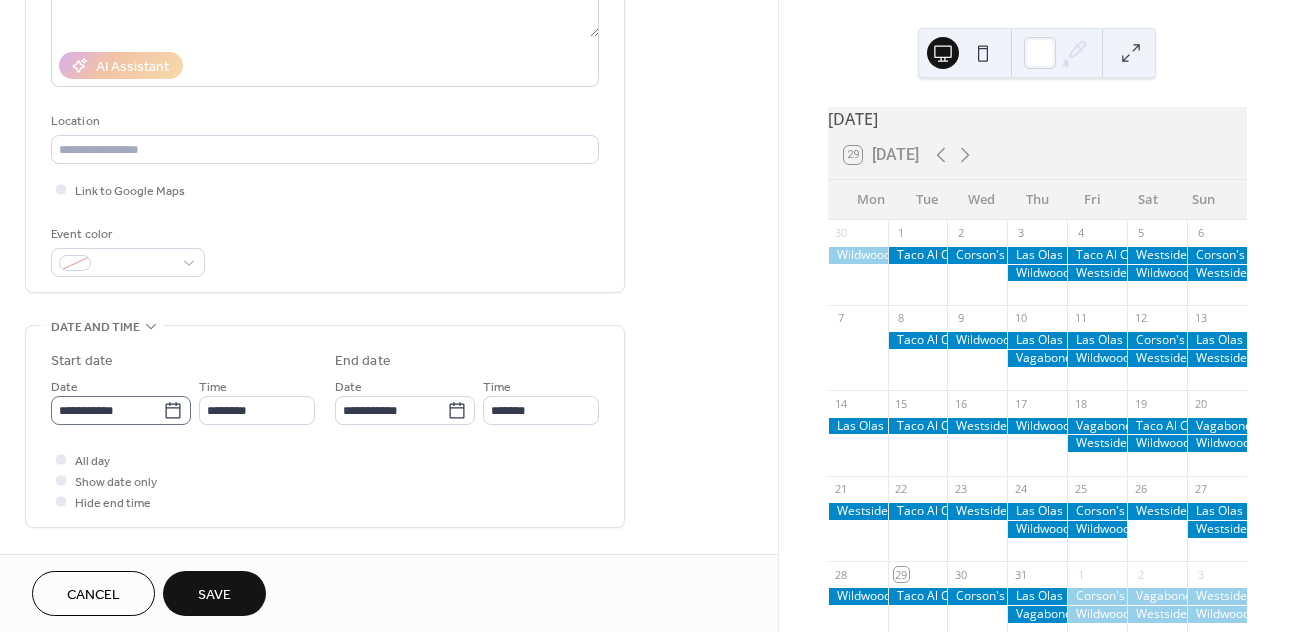 type on "**********" 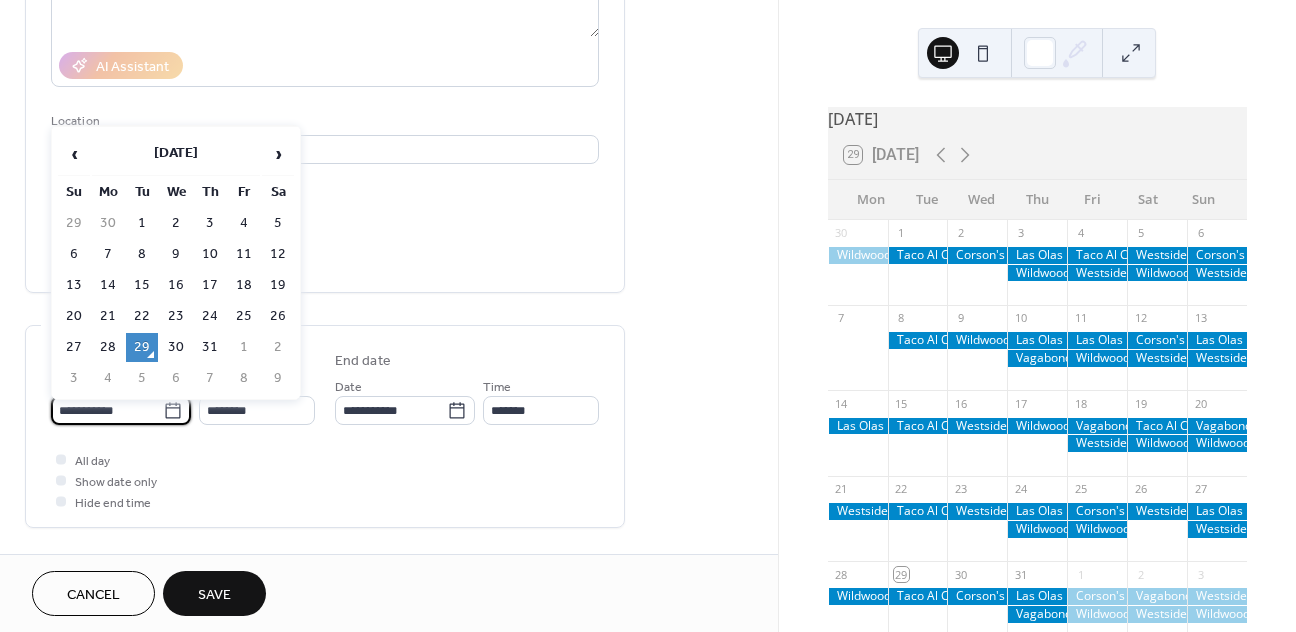 click on "**********" at bounding box center (107, 410) 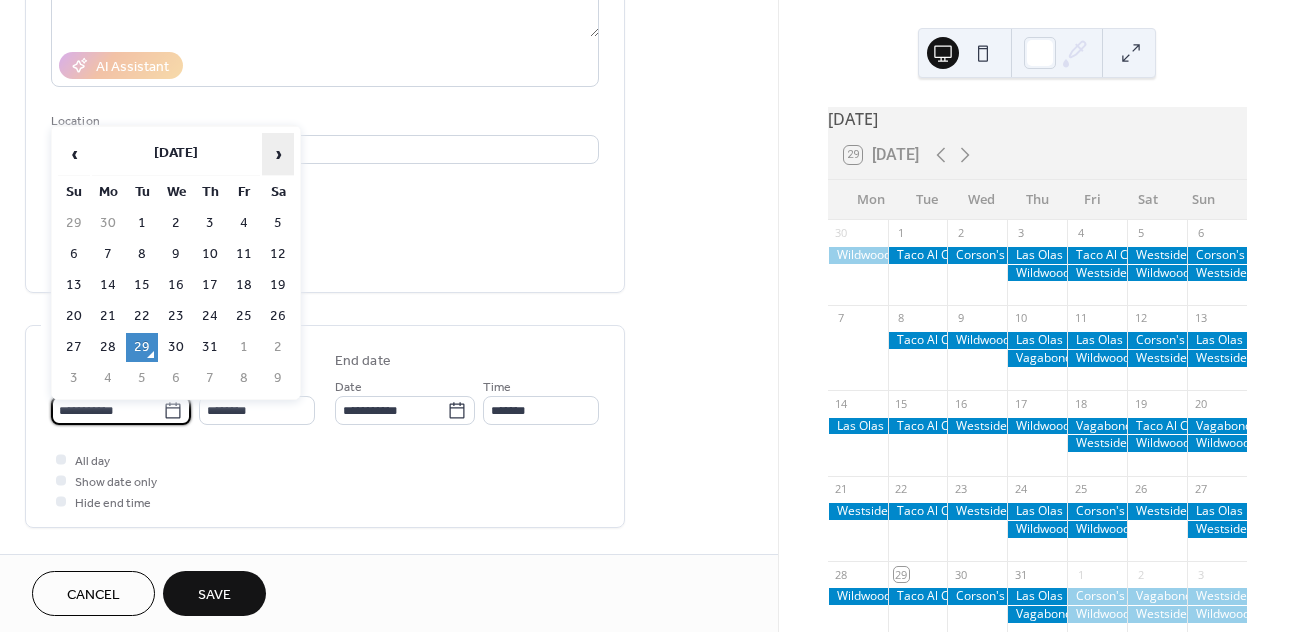 click on "›" at bounding box center (278, 154) 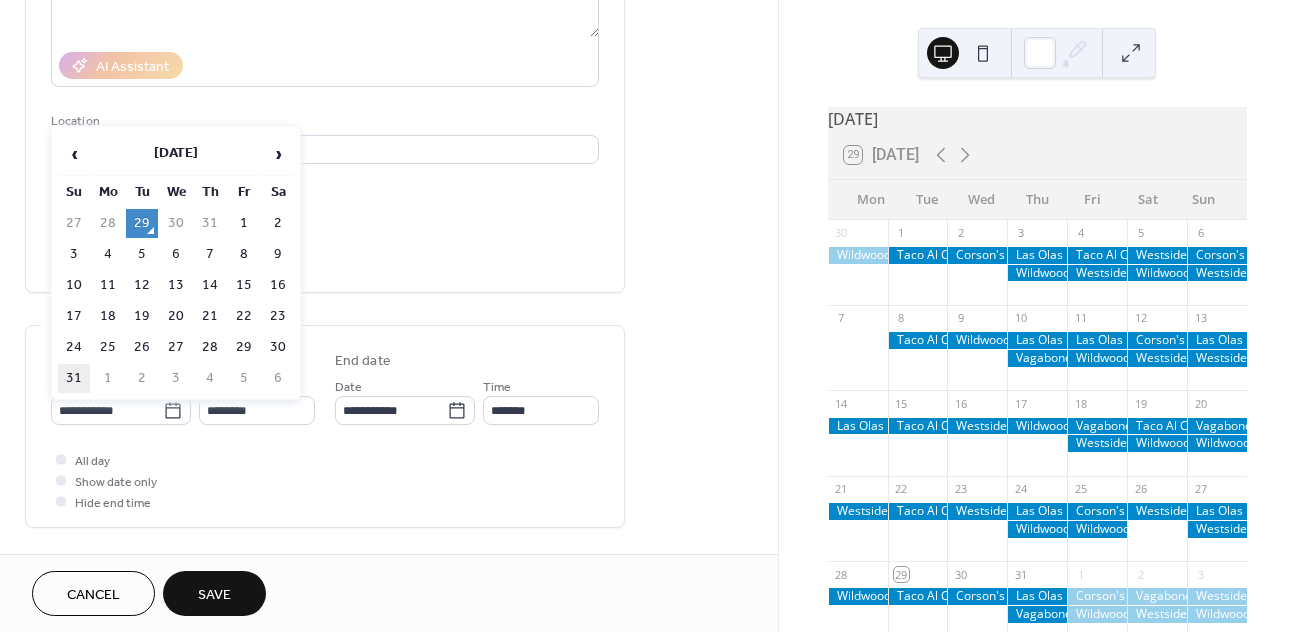click on "31" at bounding box center [74, 378] 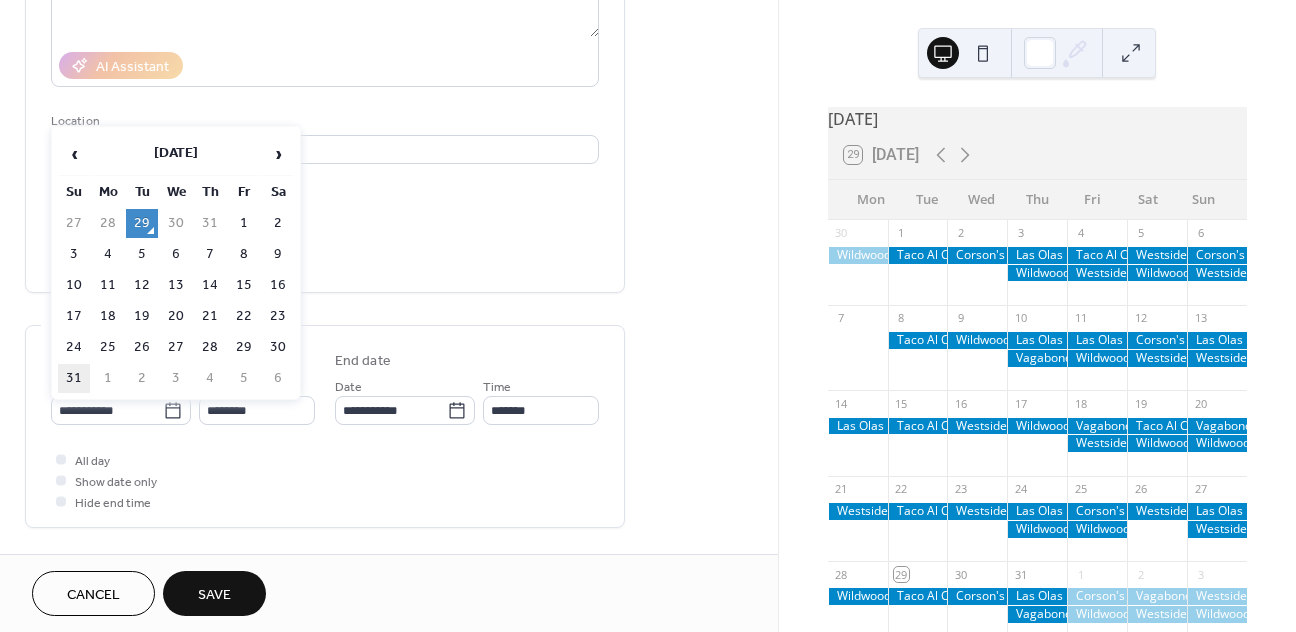 type on "**********" 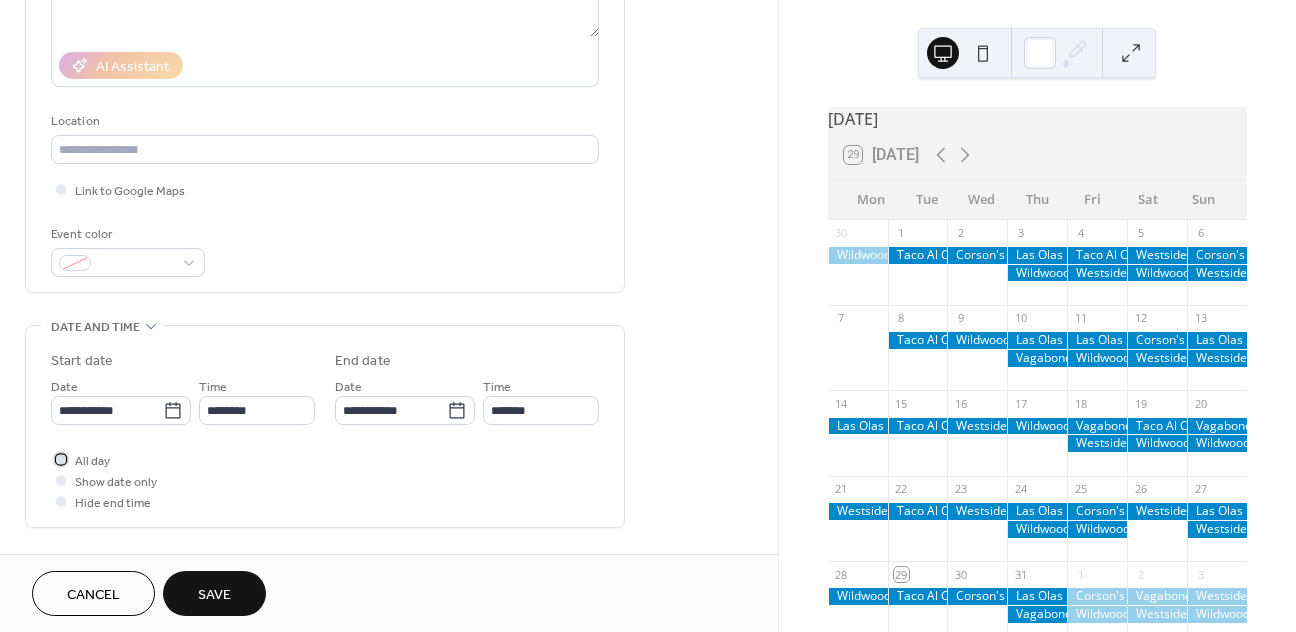 click on "All day" at bounding box center (92, 461) 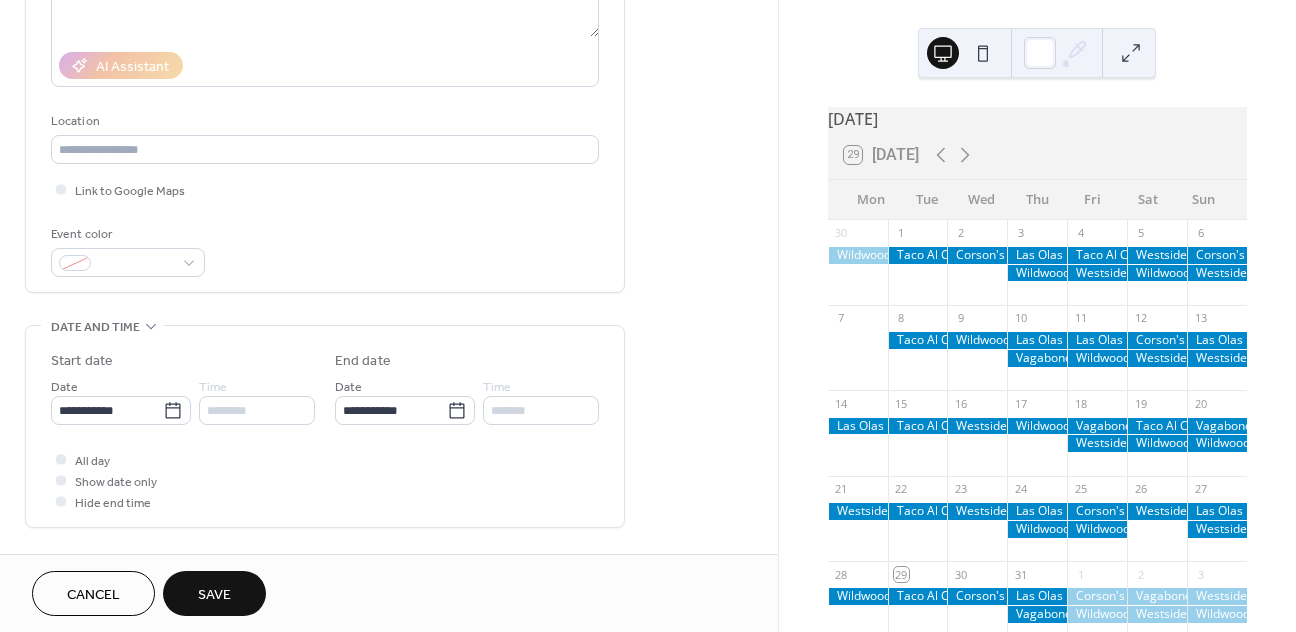 click on "Save" at bounding box center [214, 593] 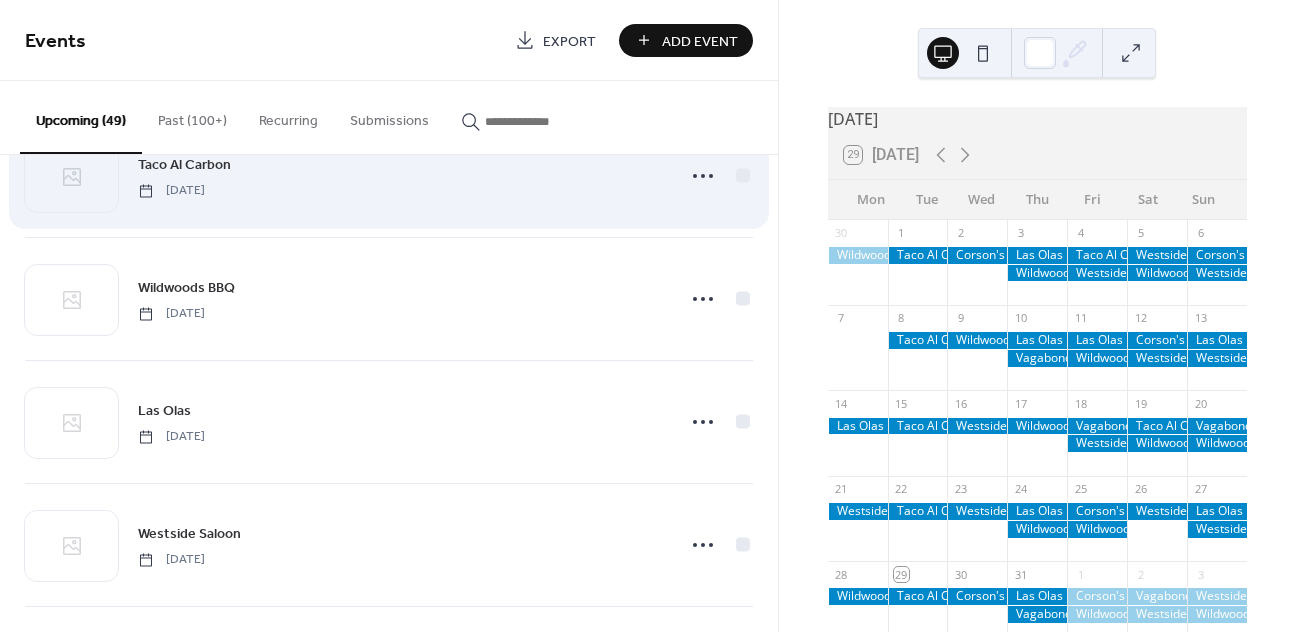 scroll, scrollTop: 4379, scrollLeft: 0, axis: vertical 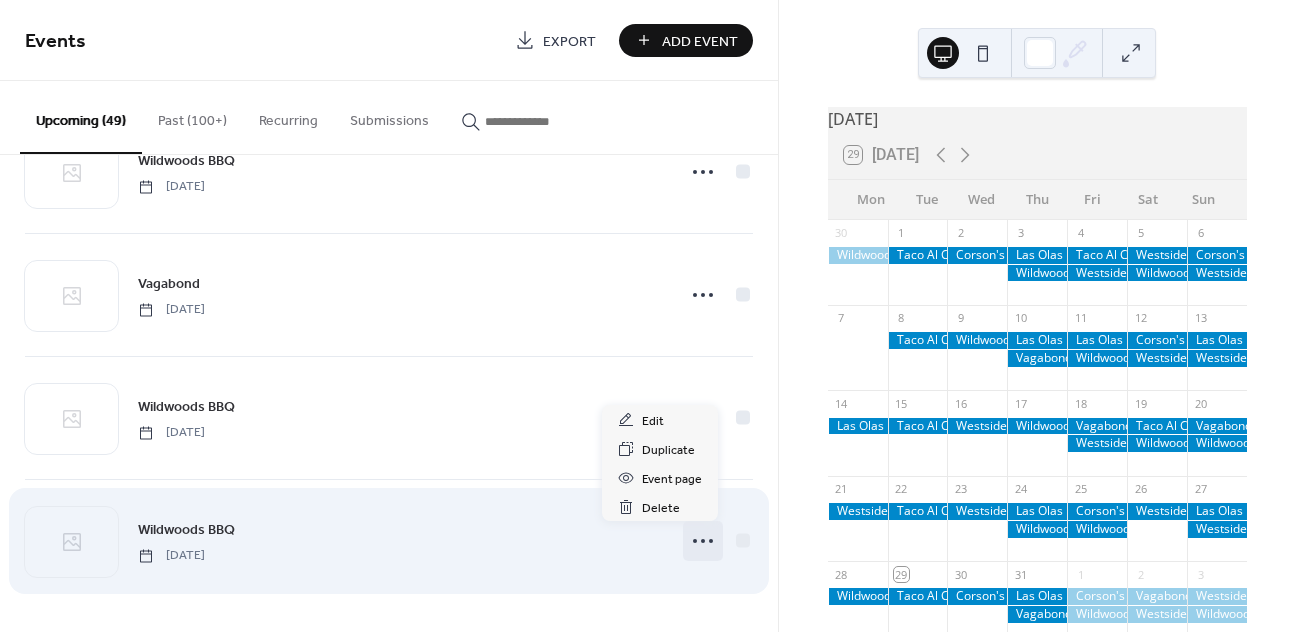 click 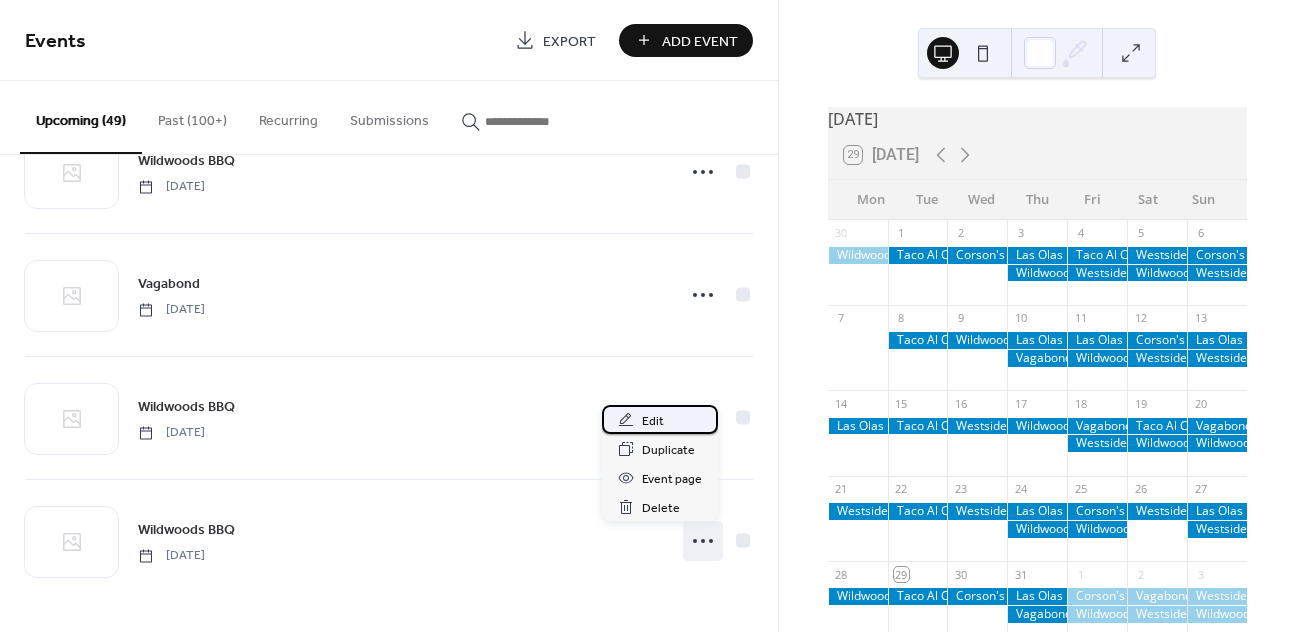 click on "Edit" at bounding box center [653, 421] 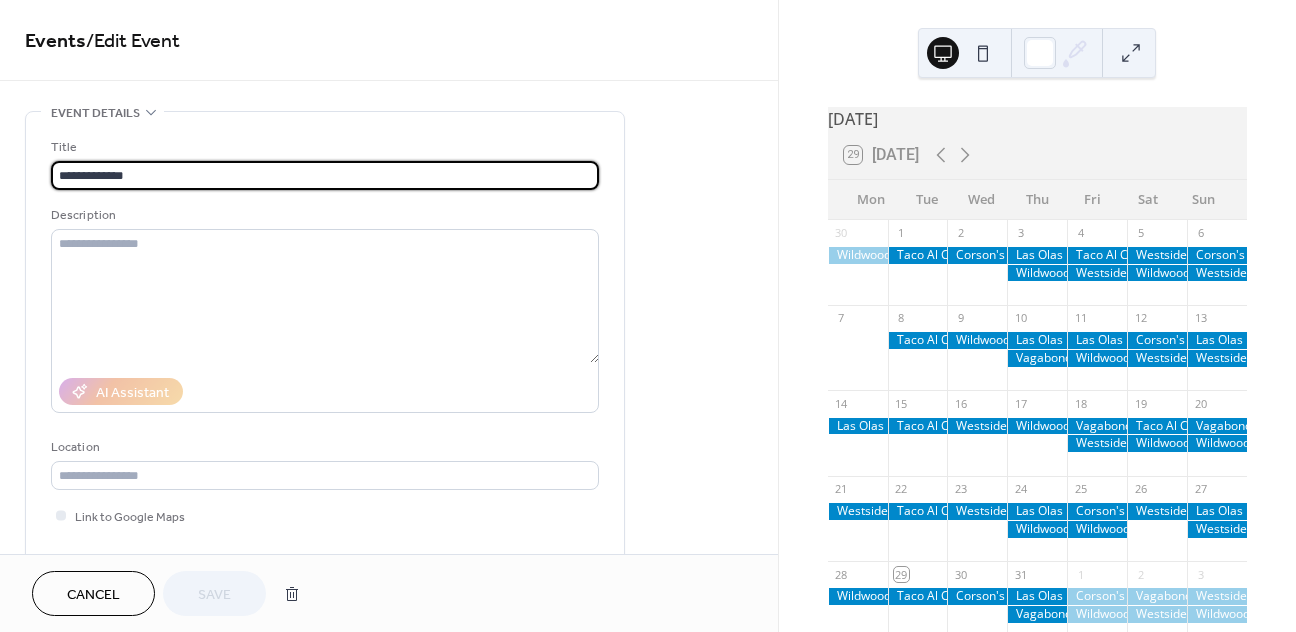 drag, startPoint x: 149, startPoint y: 173, endPoint x: -14, endPoint y: 170, distance: 163.0276 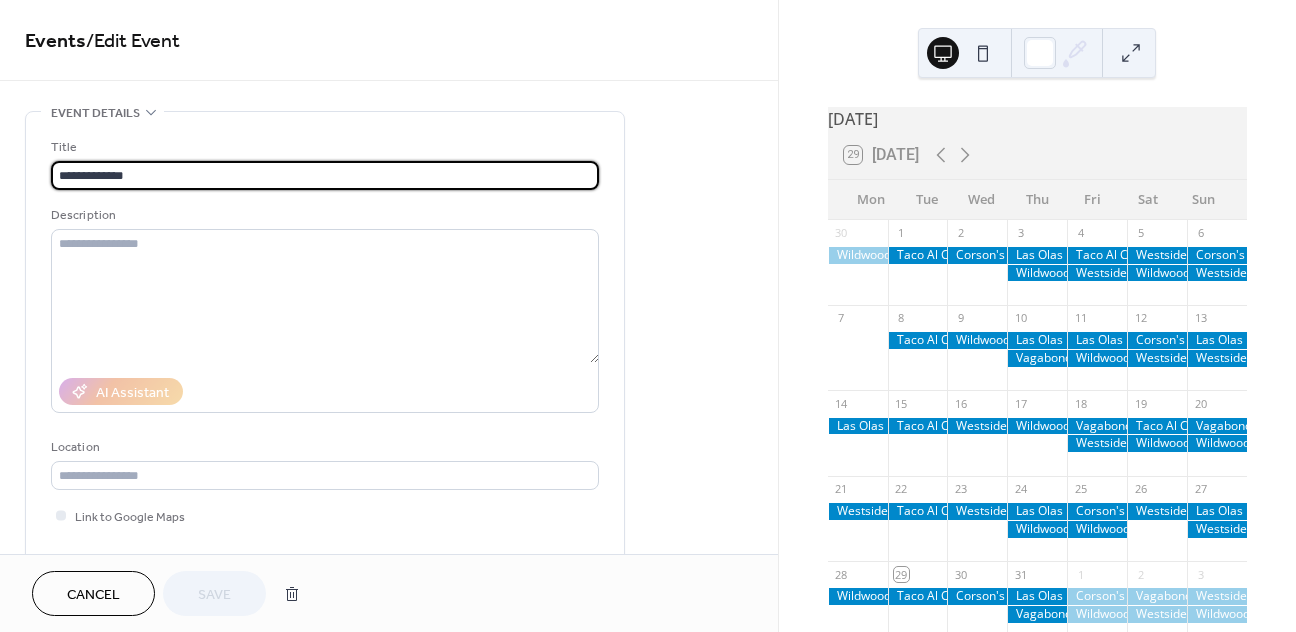 click on "**********" at bounding box center [648, 316] 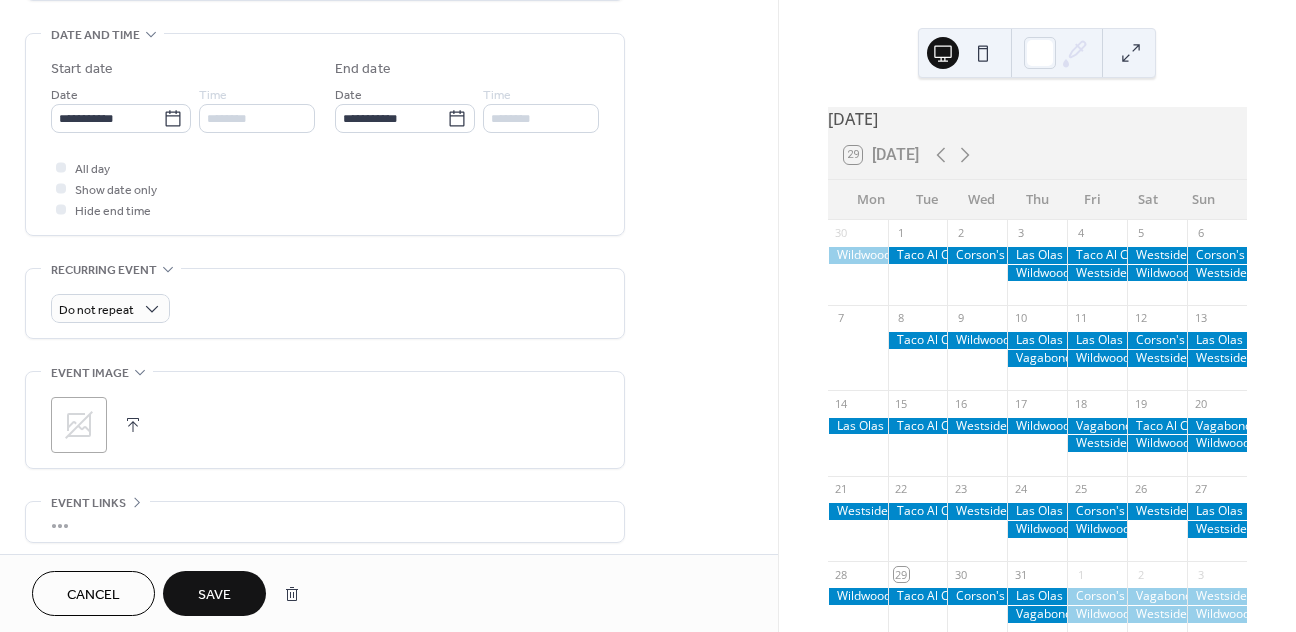 scroll, scrollTop: 775, scrollLeft: 0, axis: vertical 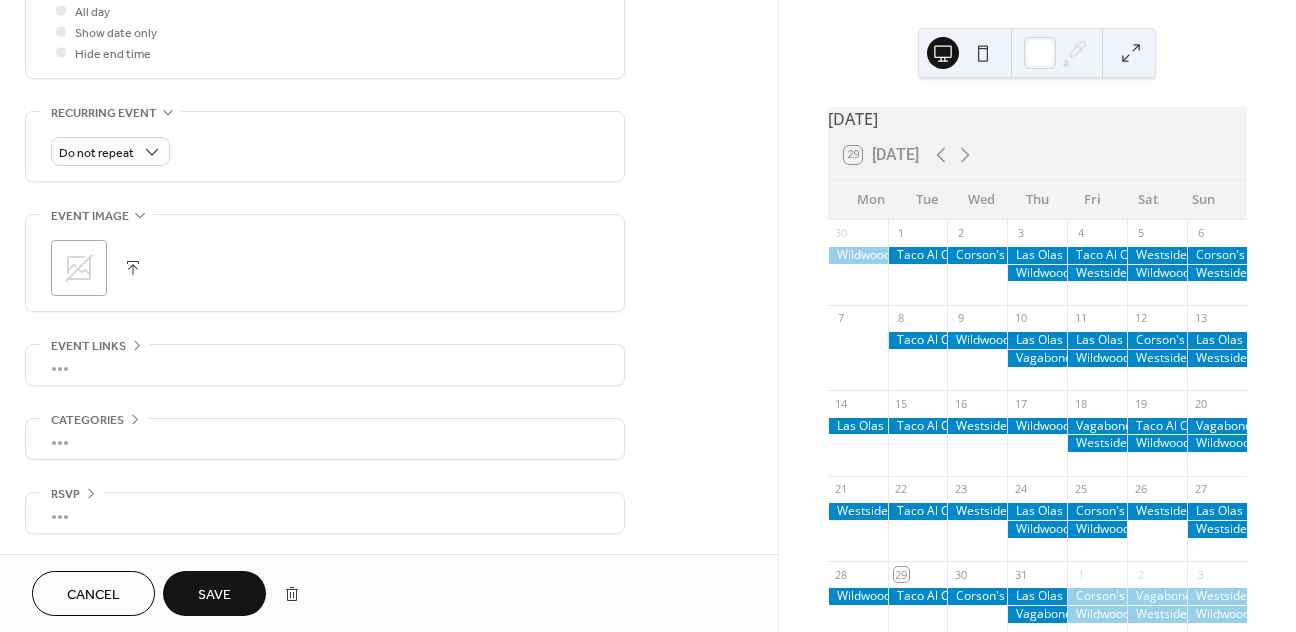 type on "**********" 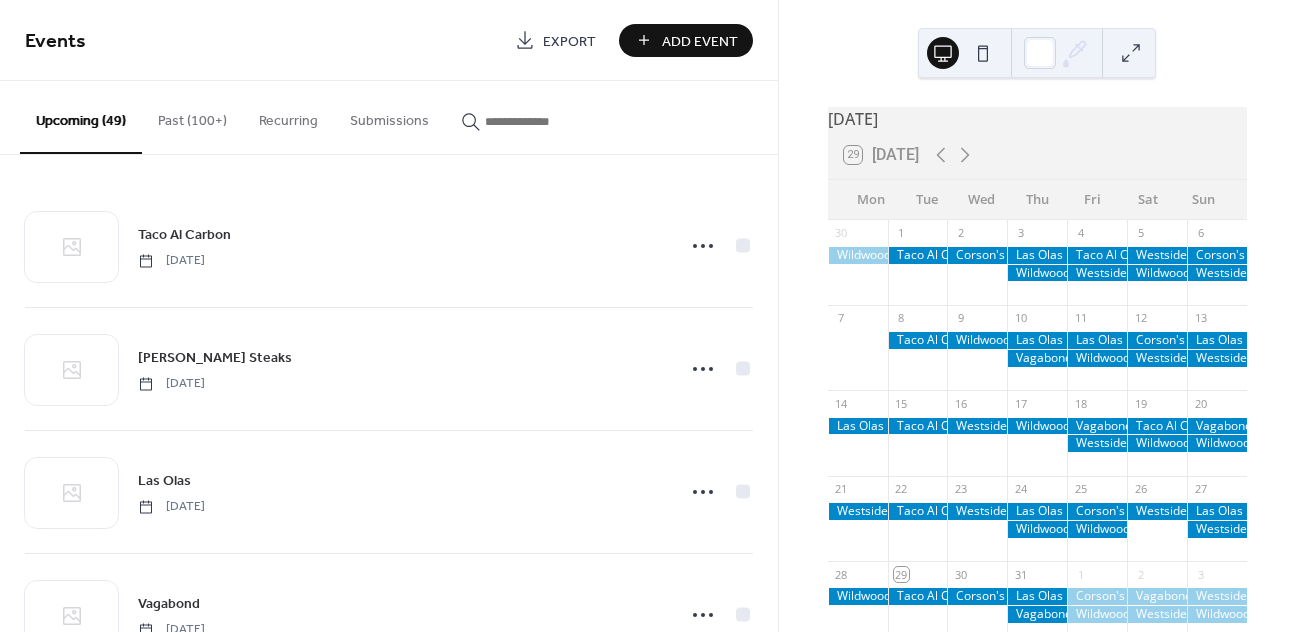 click on "Add Event" at bounding box center (700, 41) 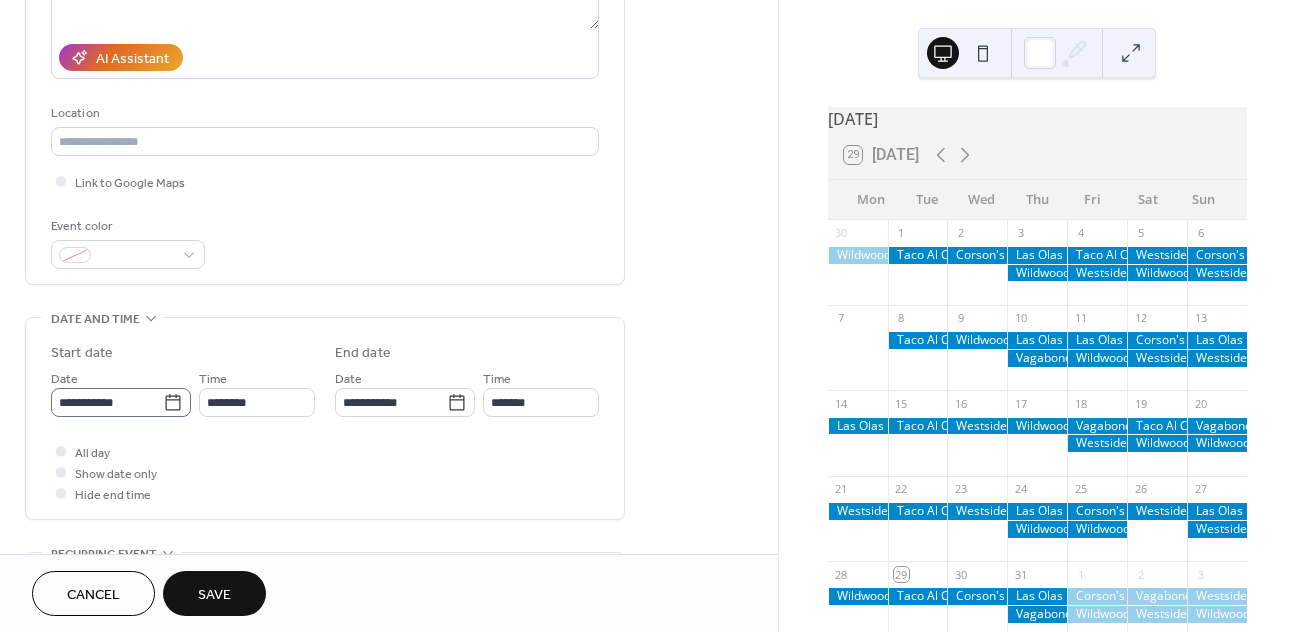 scroll, scrollTop: 350, scrollLeft: 0, axis: vertical 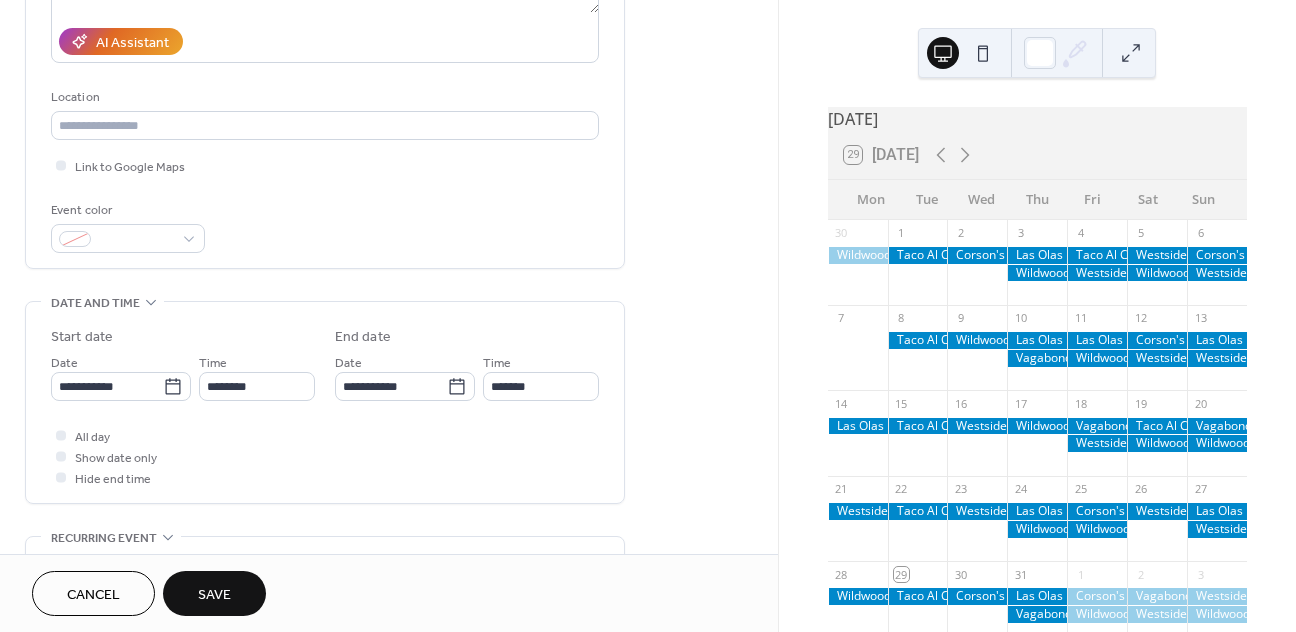 type on "**********" 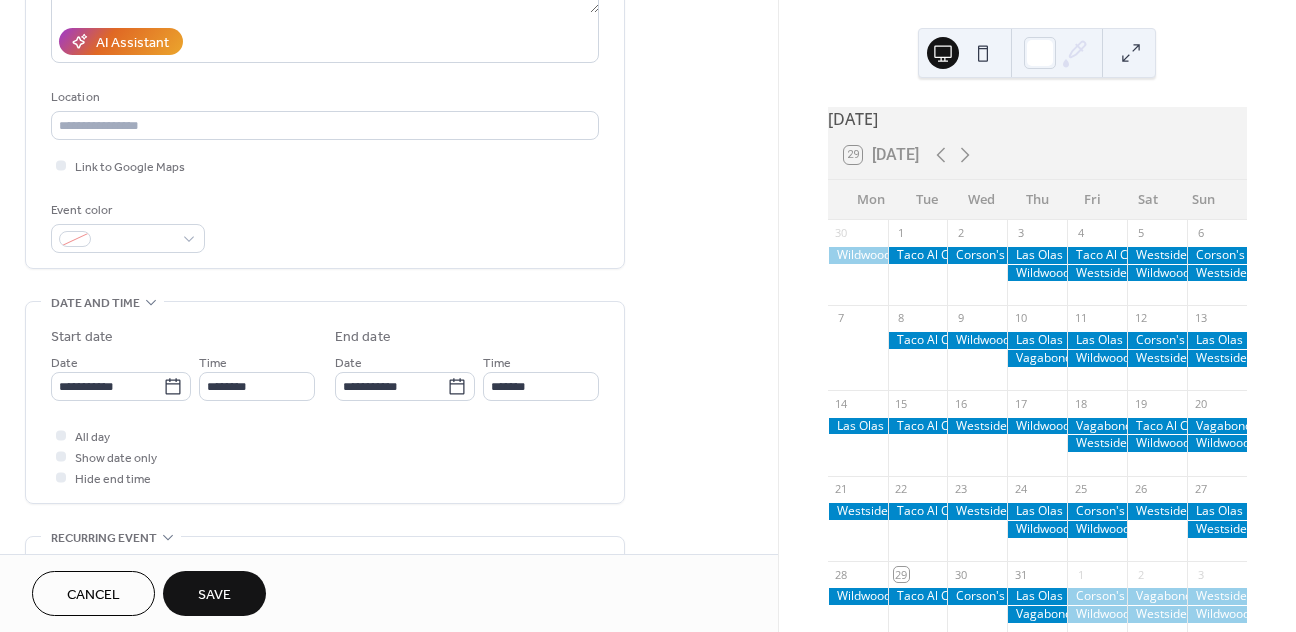 click on "**********" at bounding box center [325, 407] 